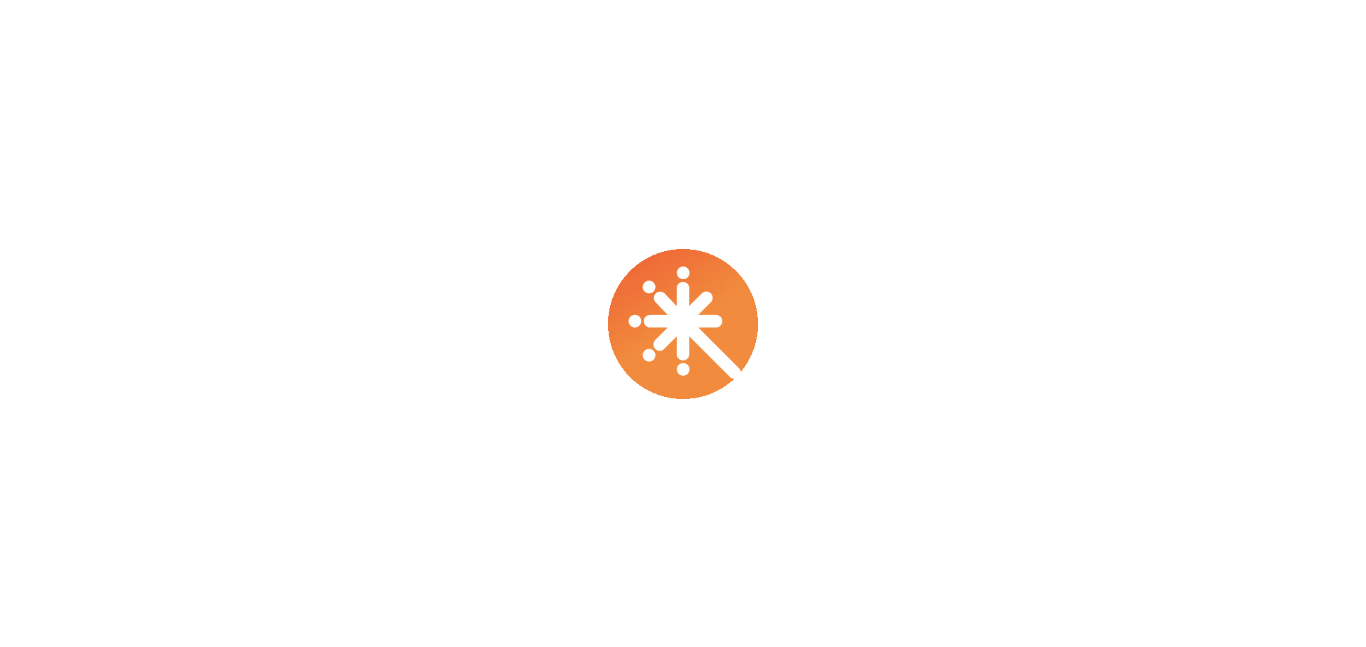 scroll, scrollTop: 0, scrollLeft: 0, axis: both 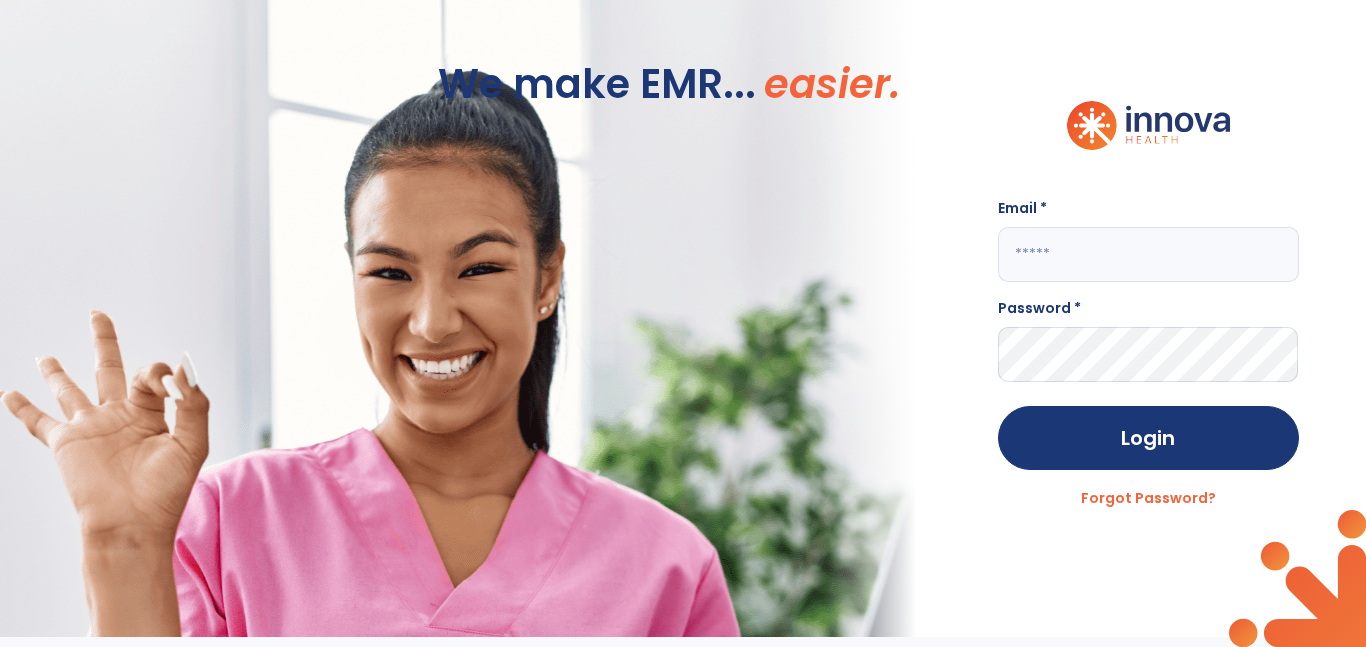 click 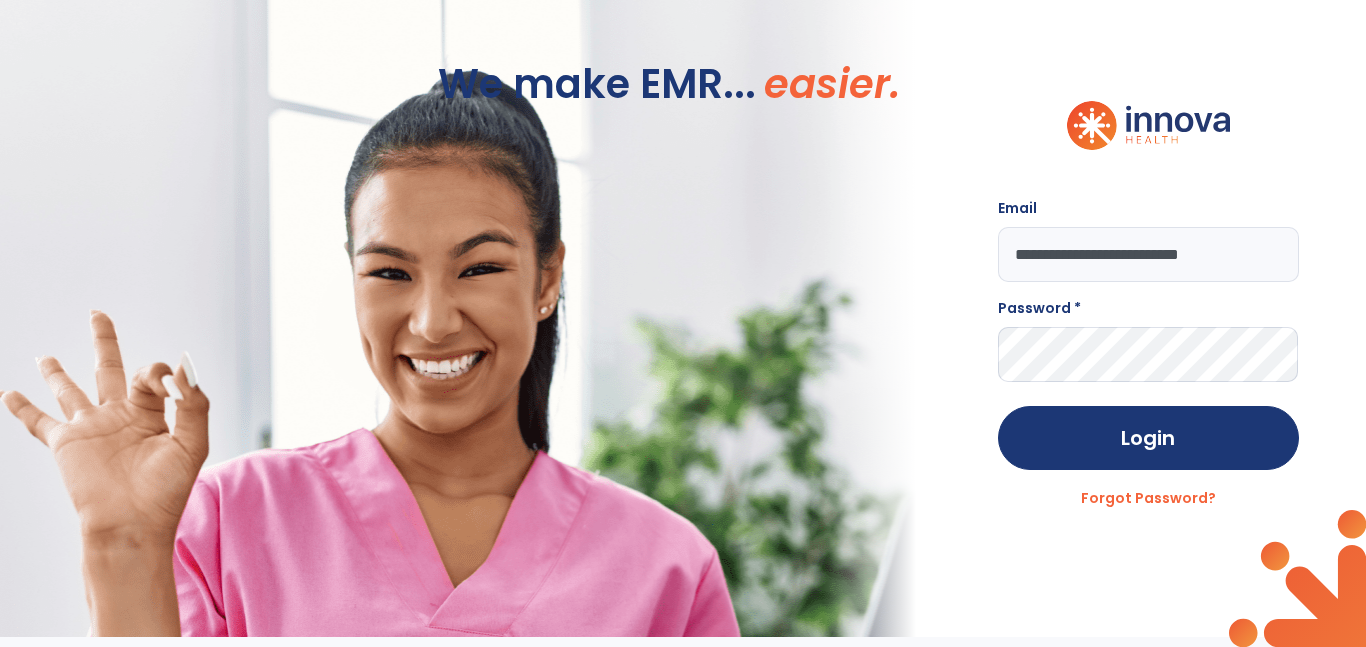type on "**********" 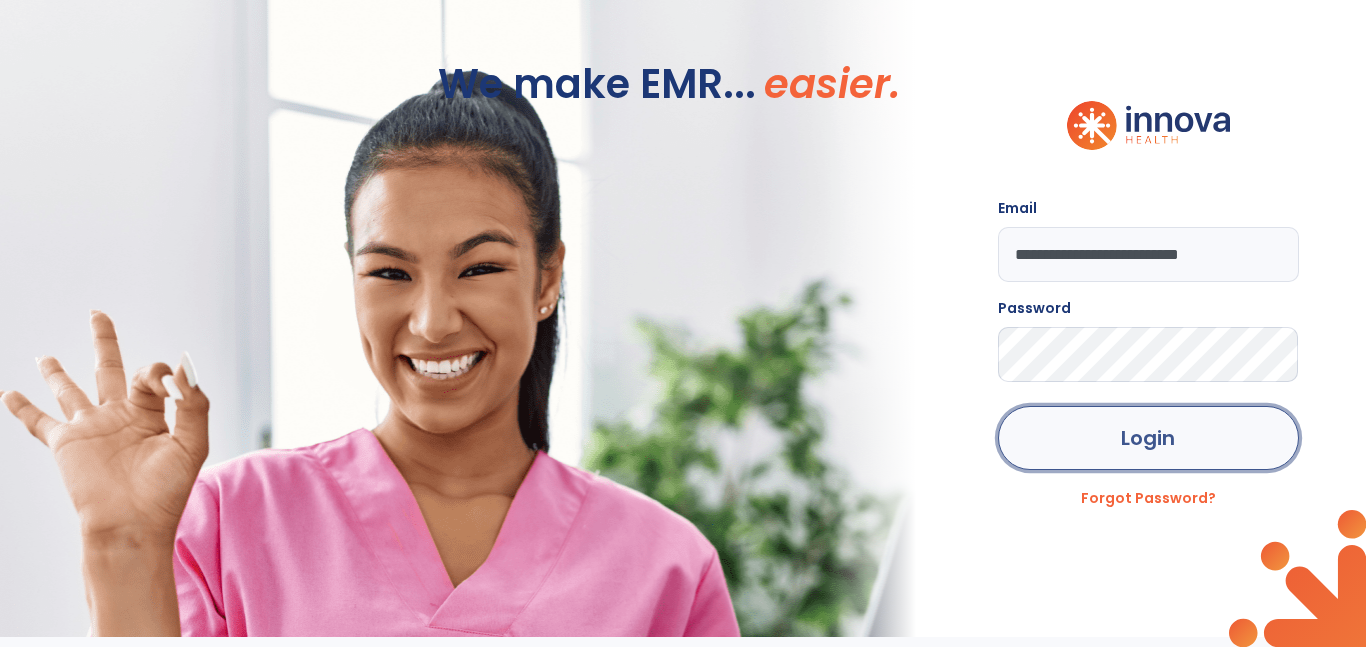 click on "Login" 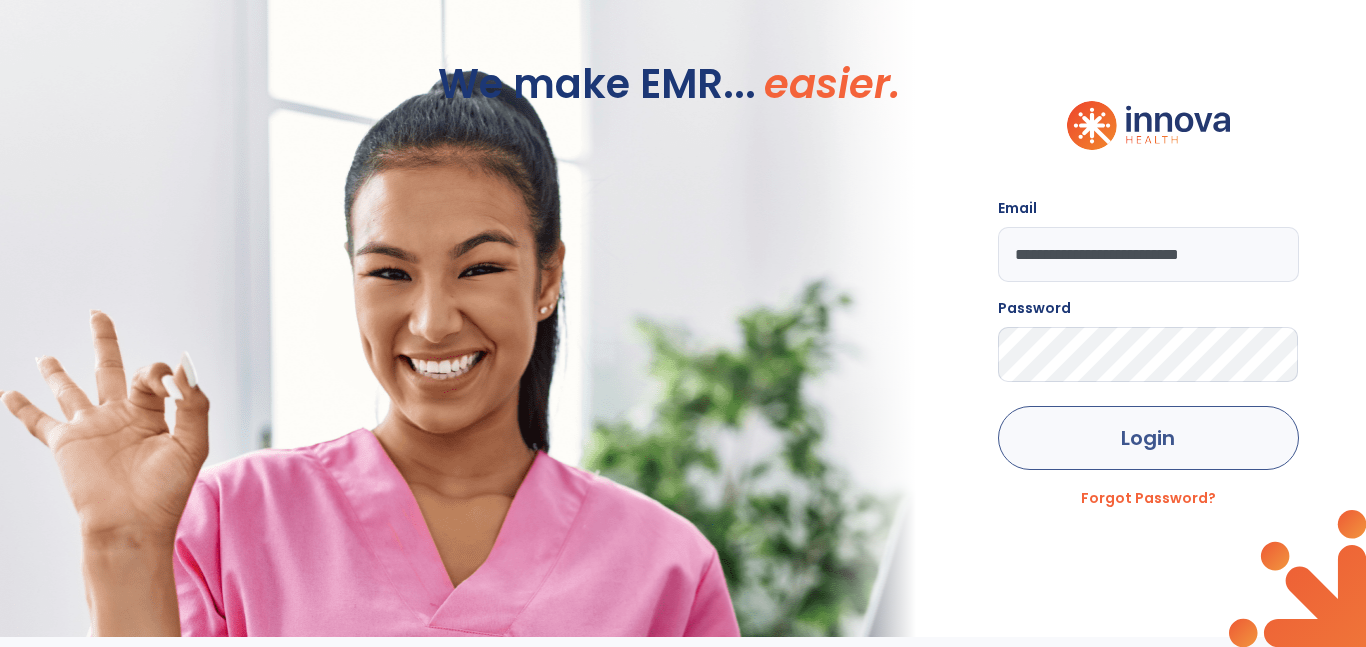 click on "Login" 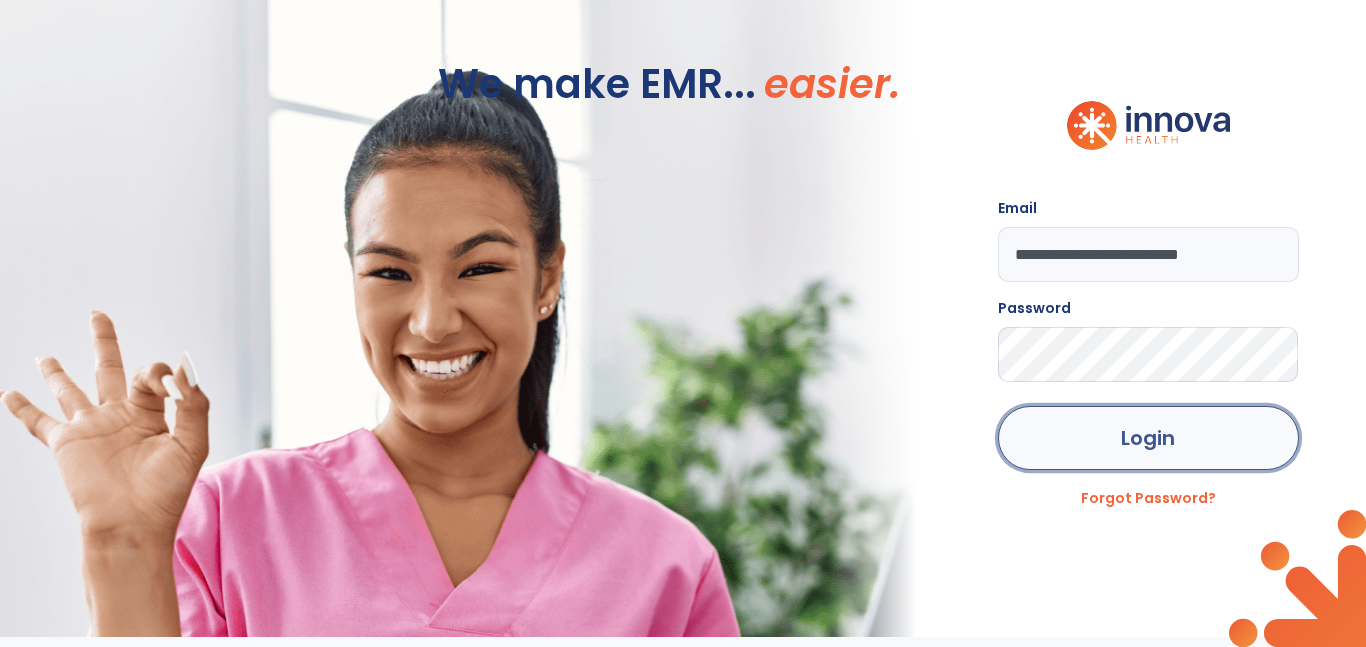 click on "Login" 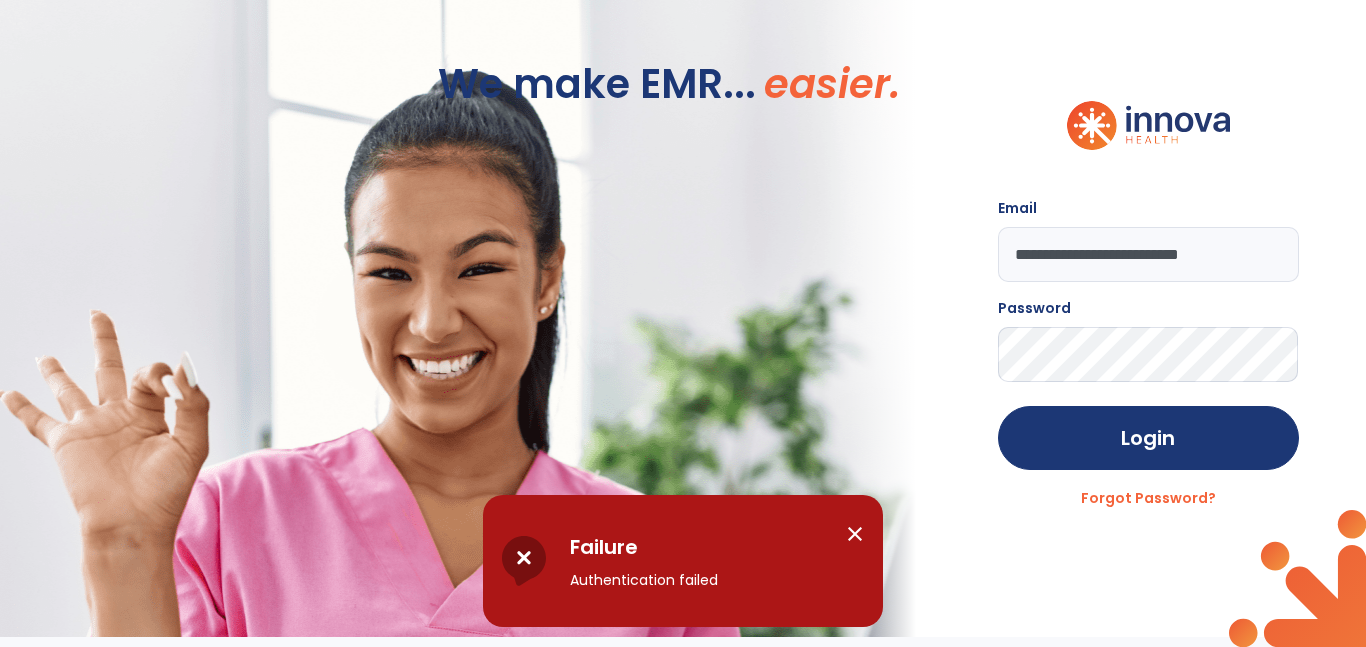 click on "close" at bounding box center (855, 534) 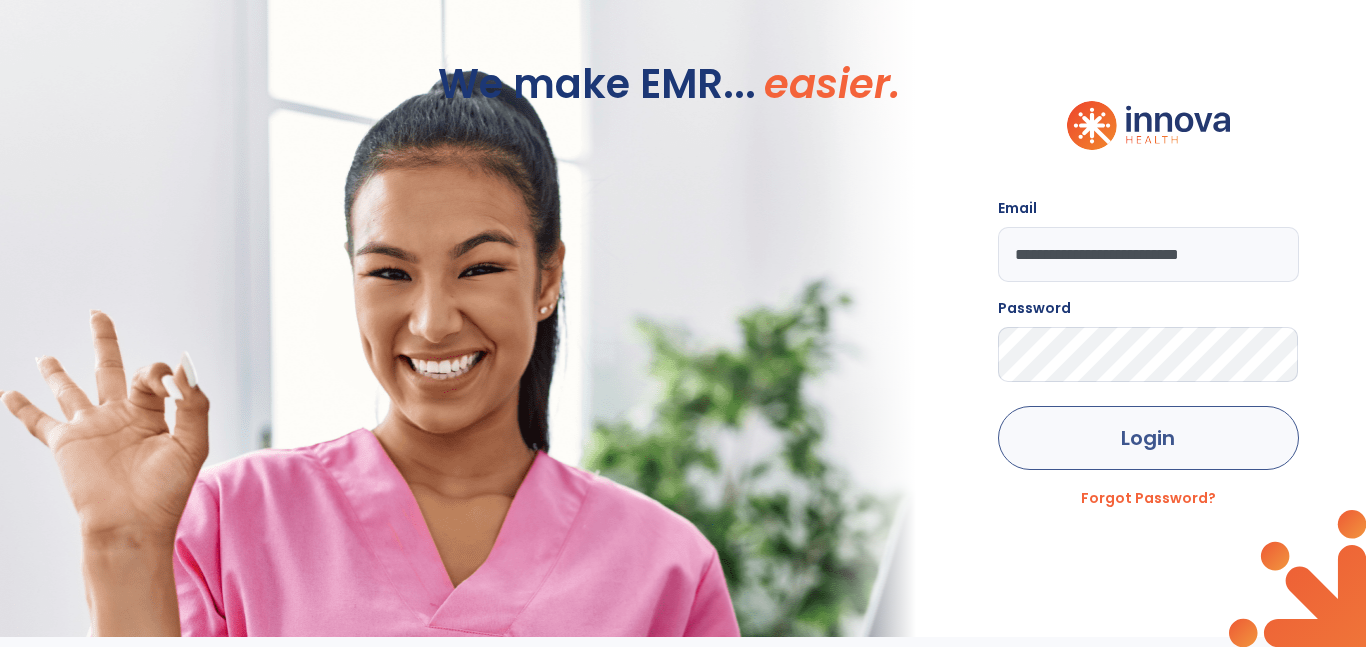click on "Login" 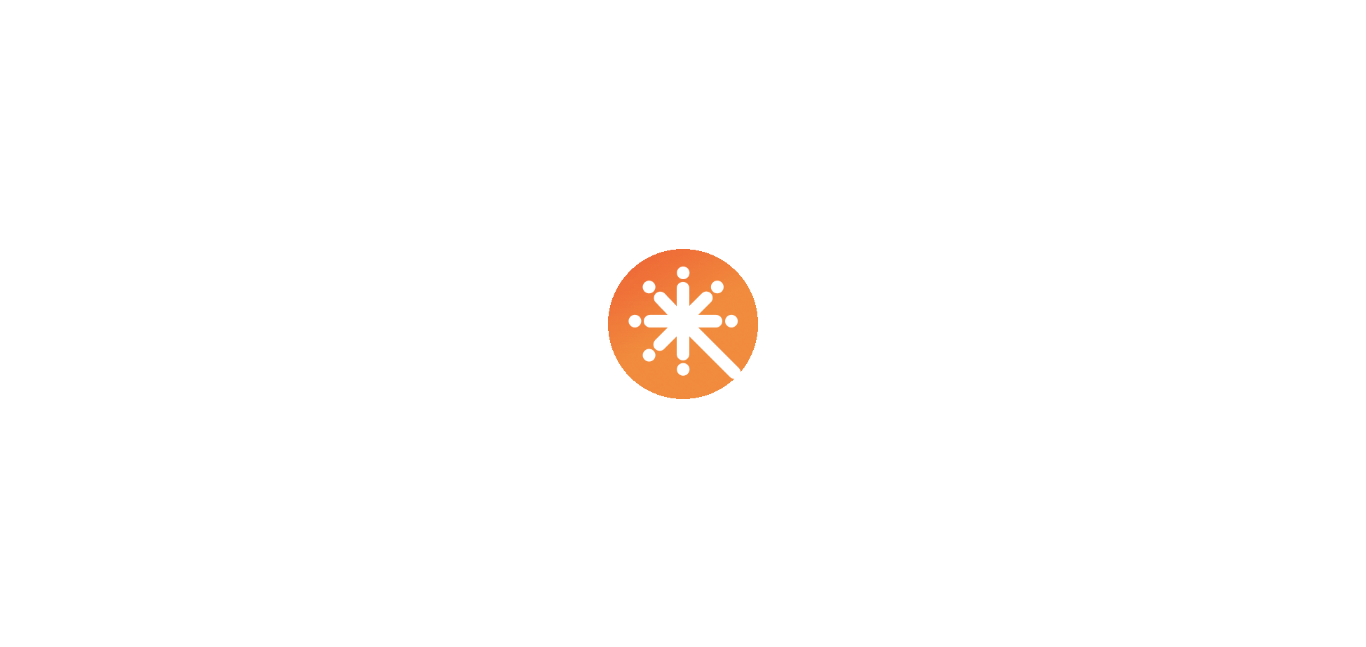 scroll, scrollTop: 0, scrollLeft: 0, axis: both 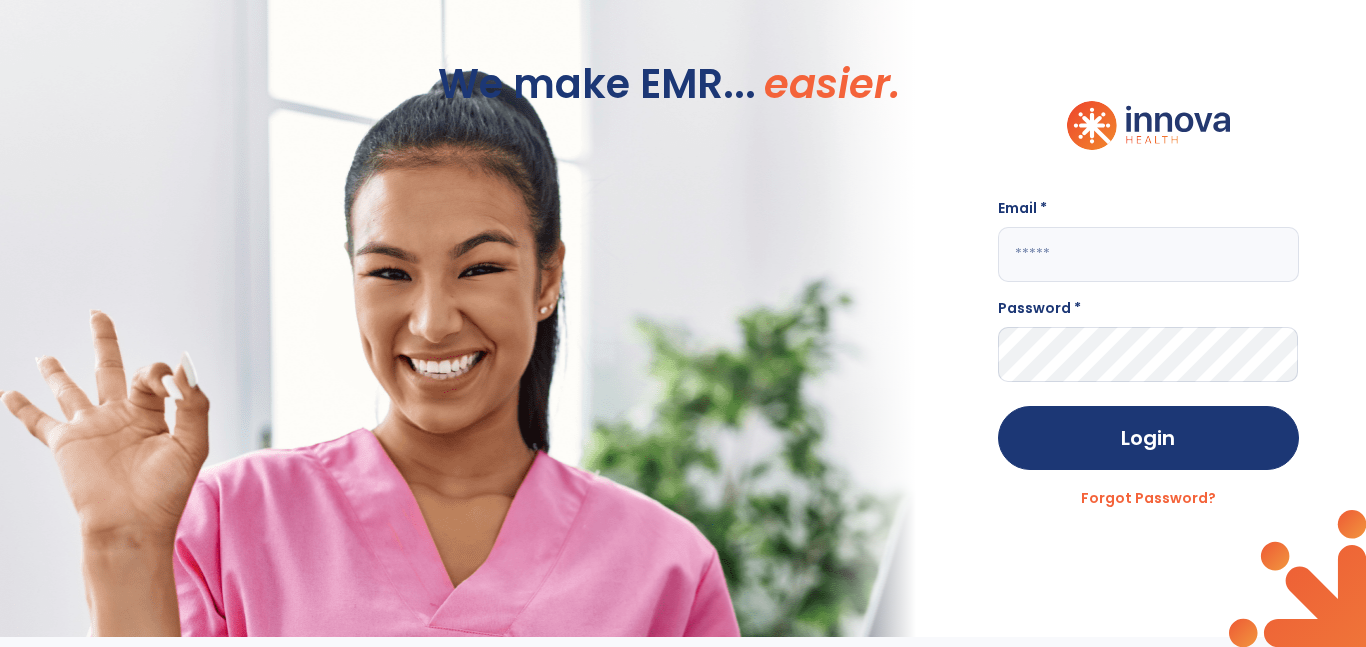 click 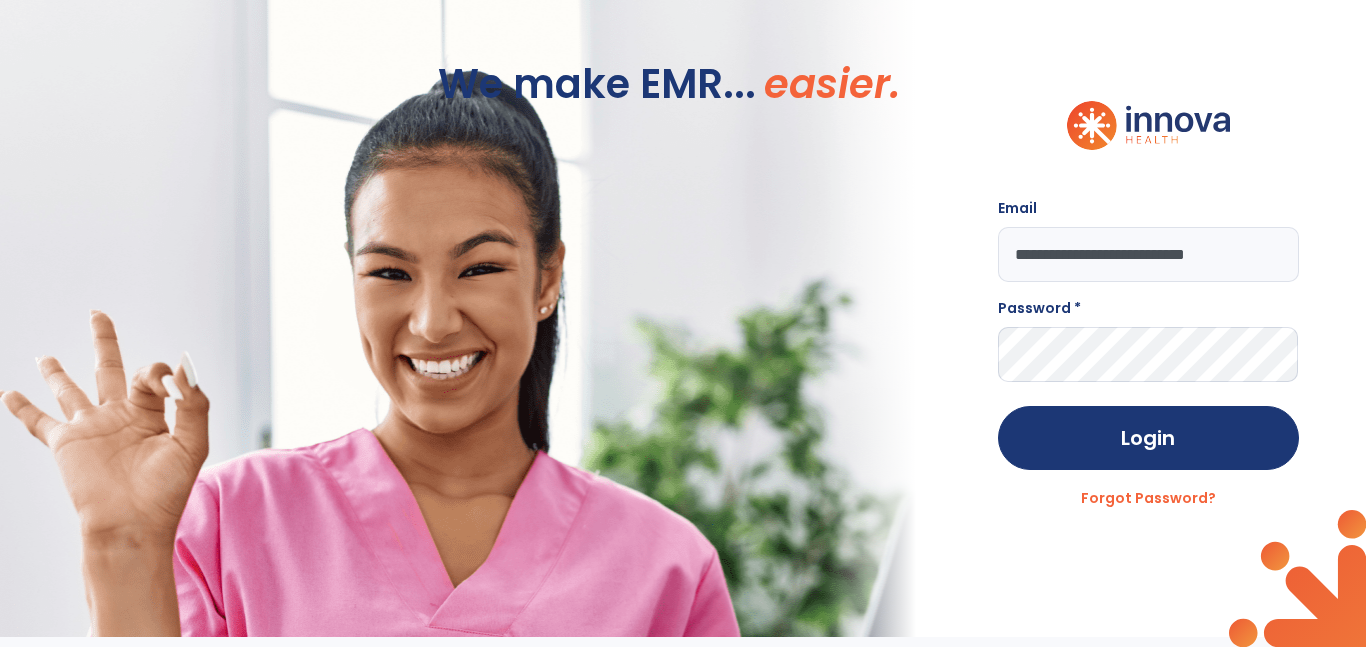 type on "**********" 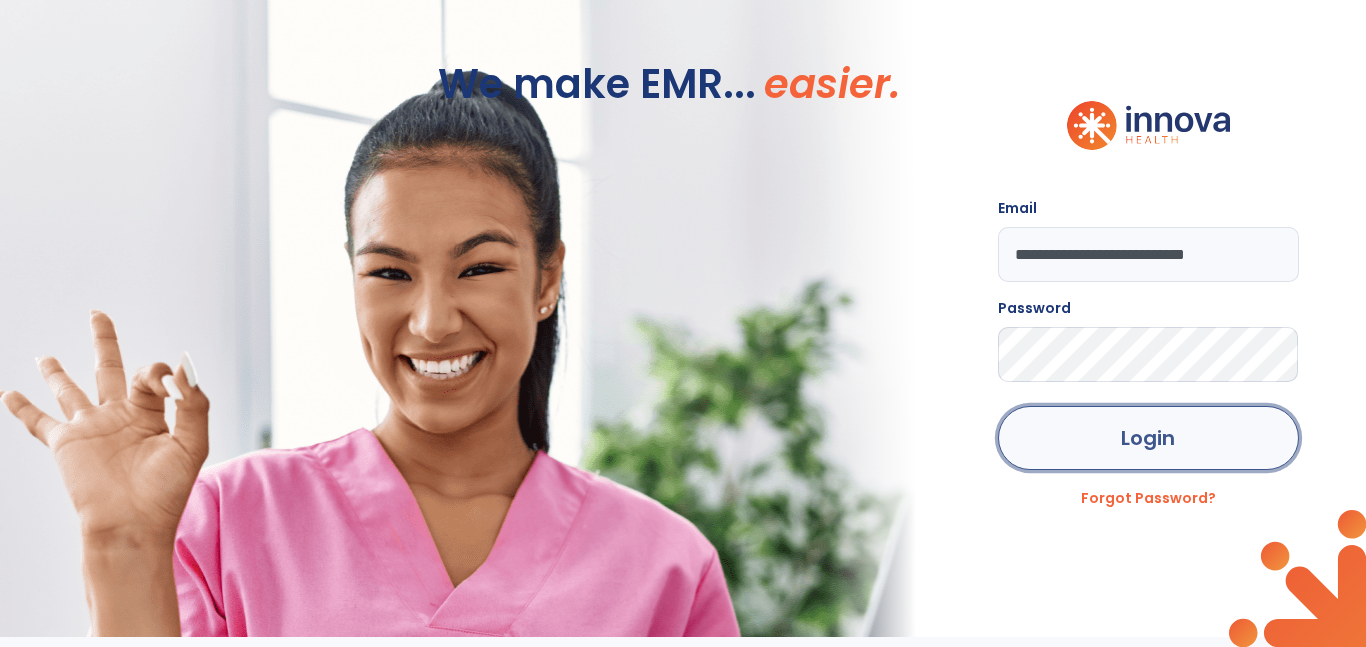 click on "Login" 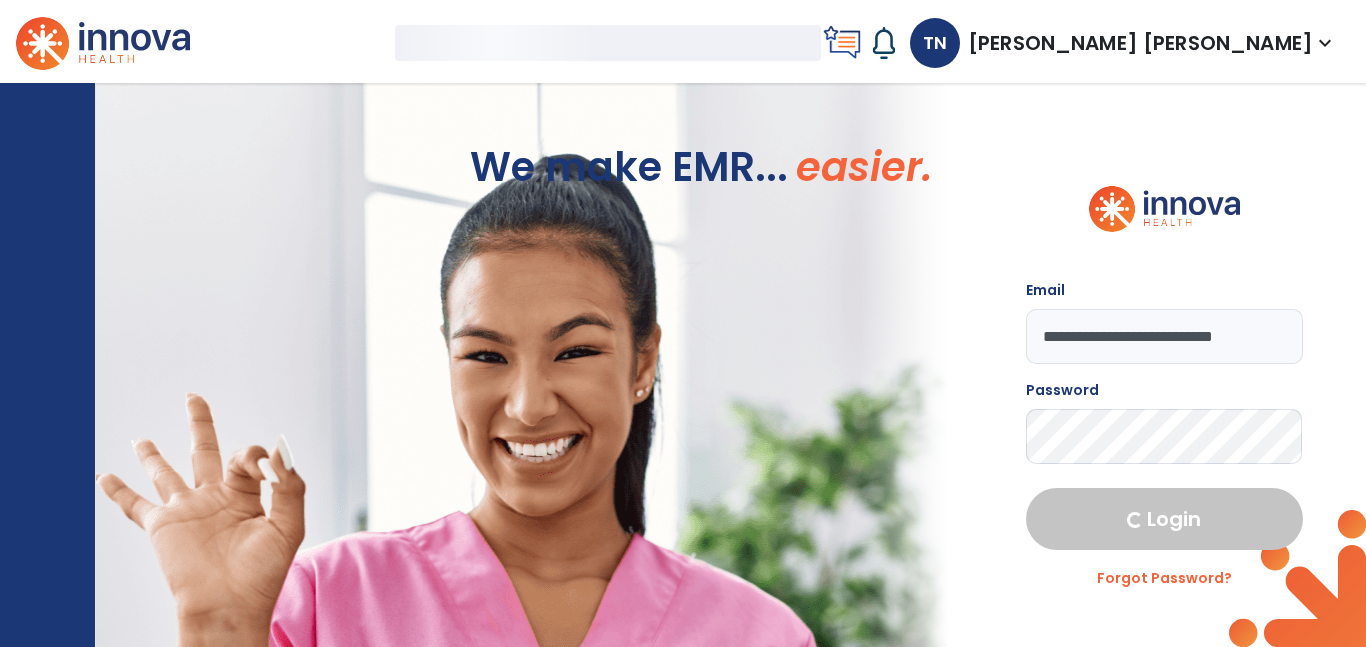 select on "****" 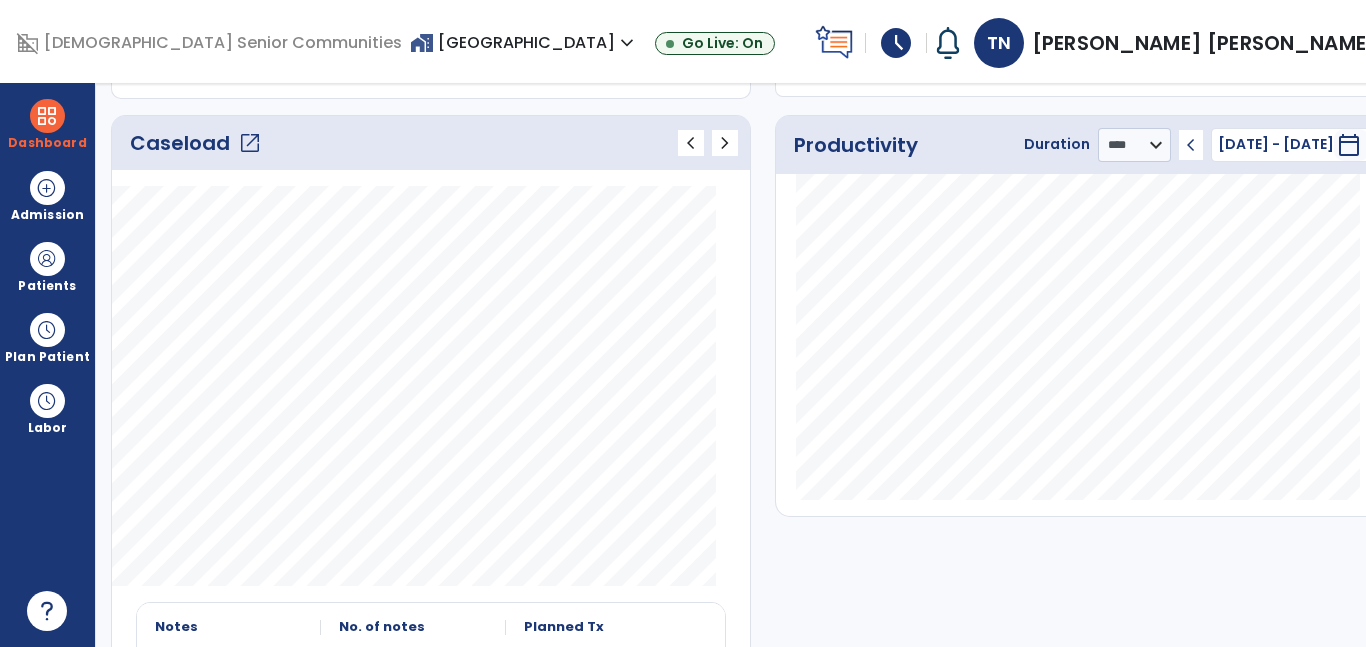 scroll, scrollTop: 263, scrollLeft: 0, axis: vertical 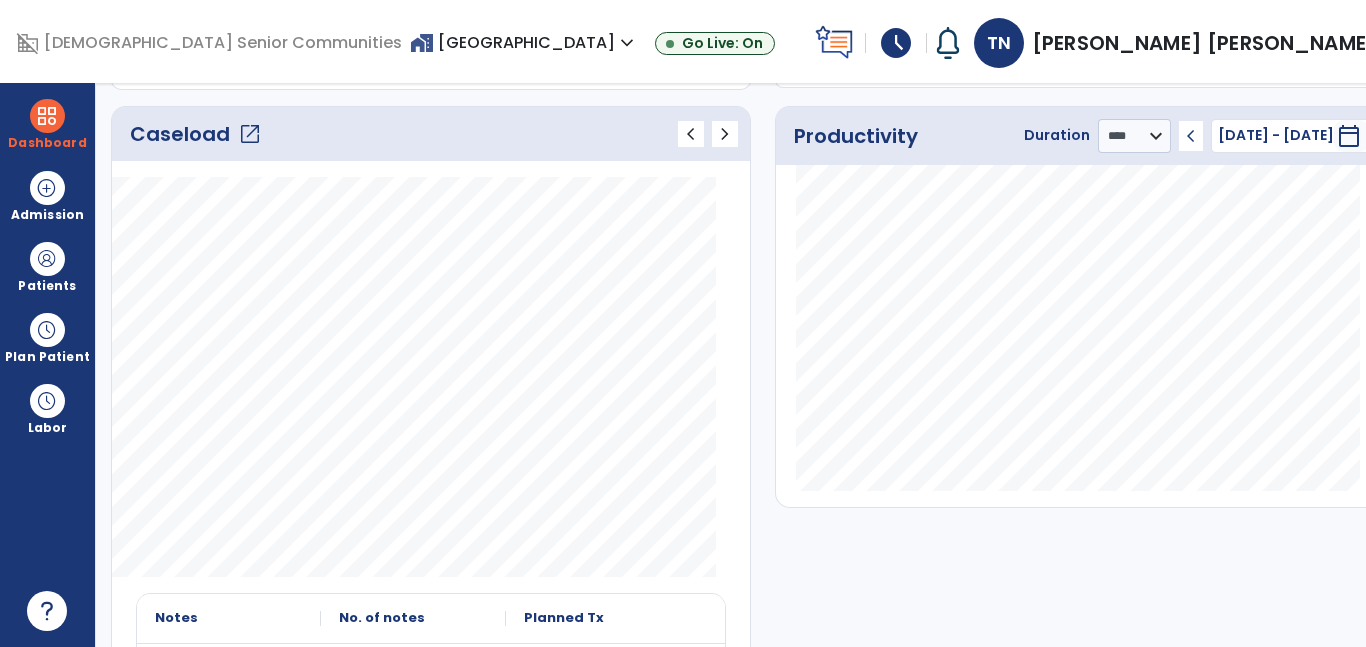 click on "open_in_new" 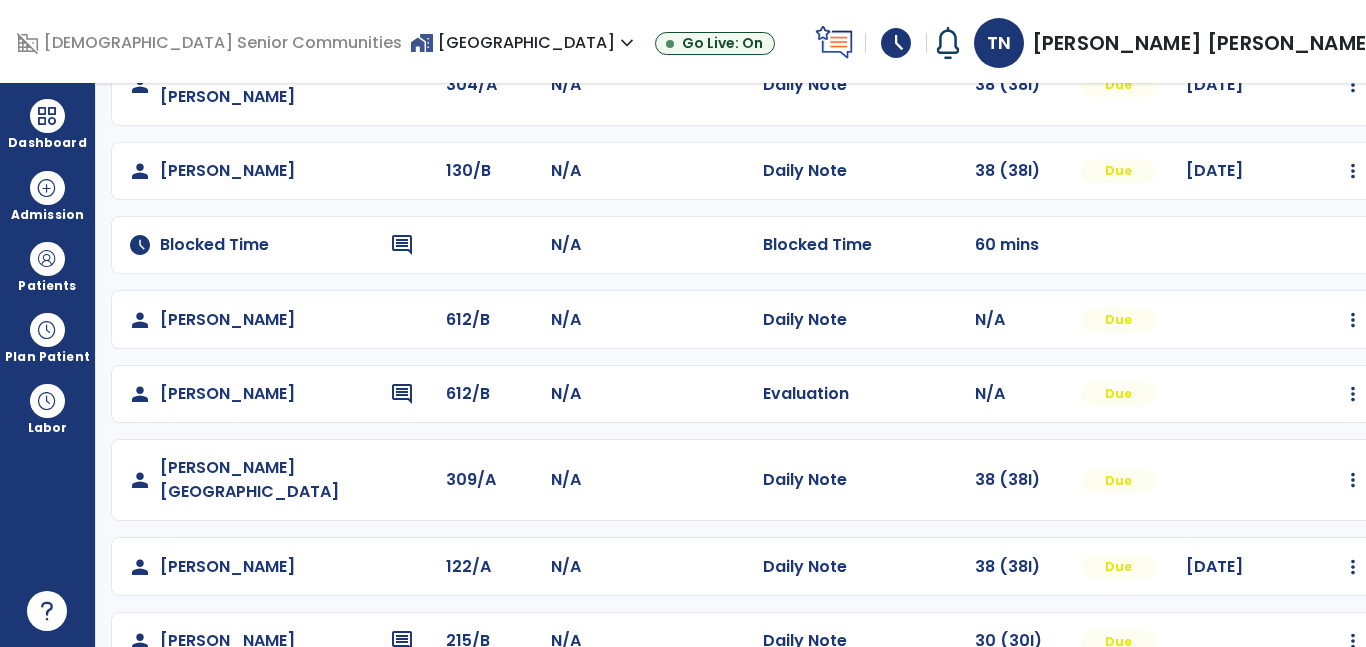 scroll, scrollTop: 214, scrollLeft: 0, axis: vertical 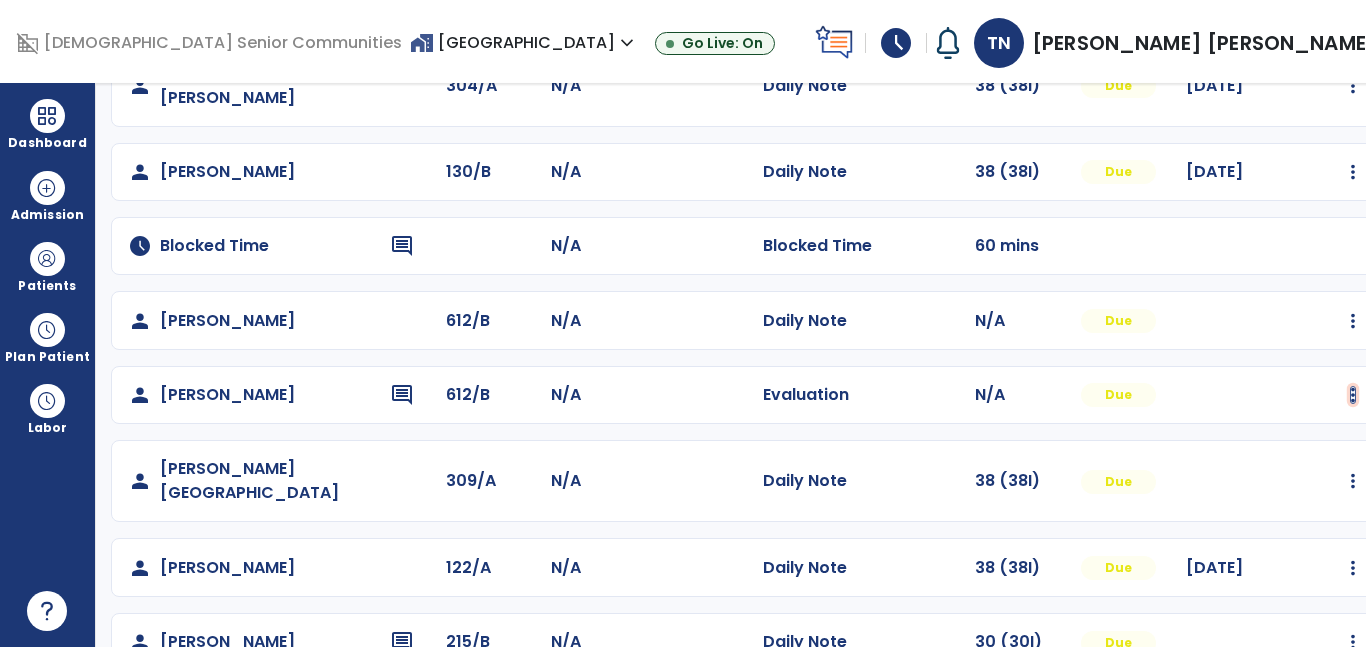 click at bounding box center (1353, 86) 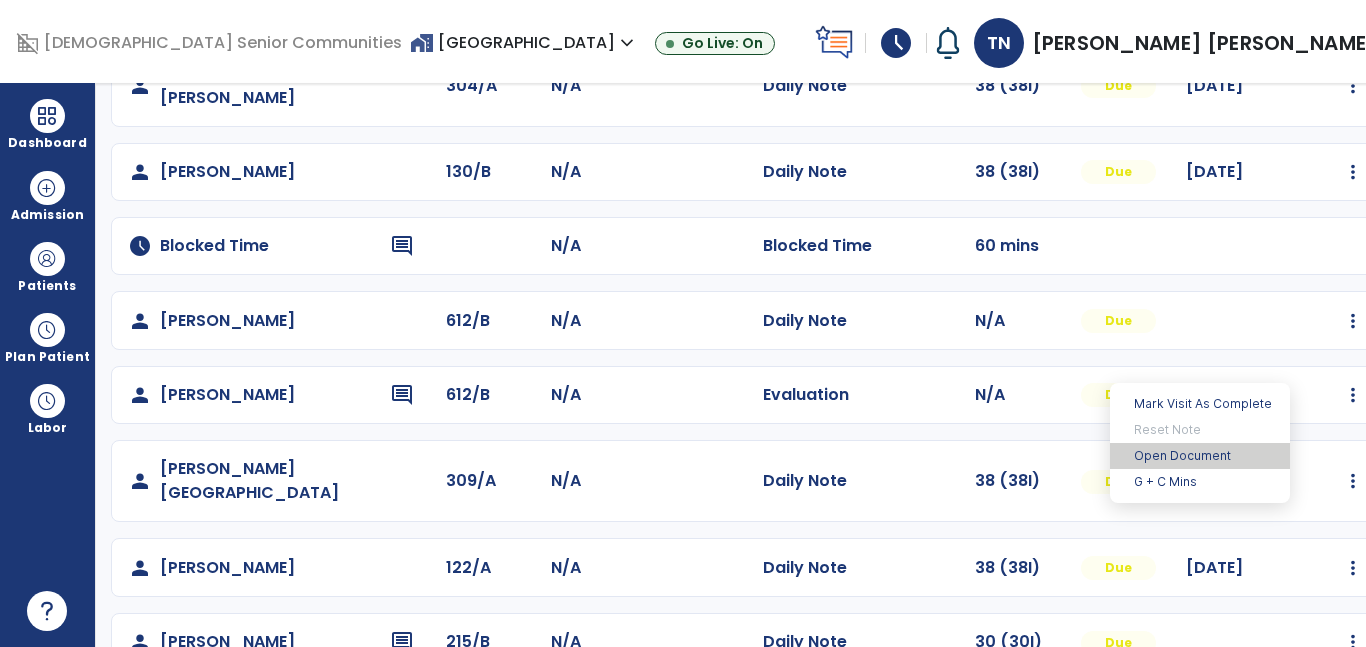 click on "Open Document" at bounding box center (1200, 456) 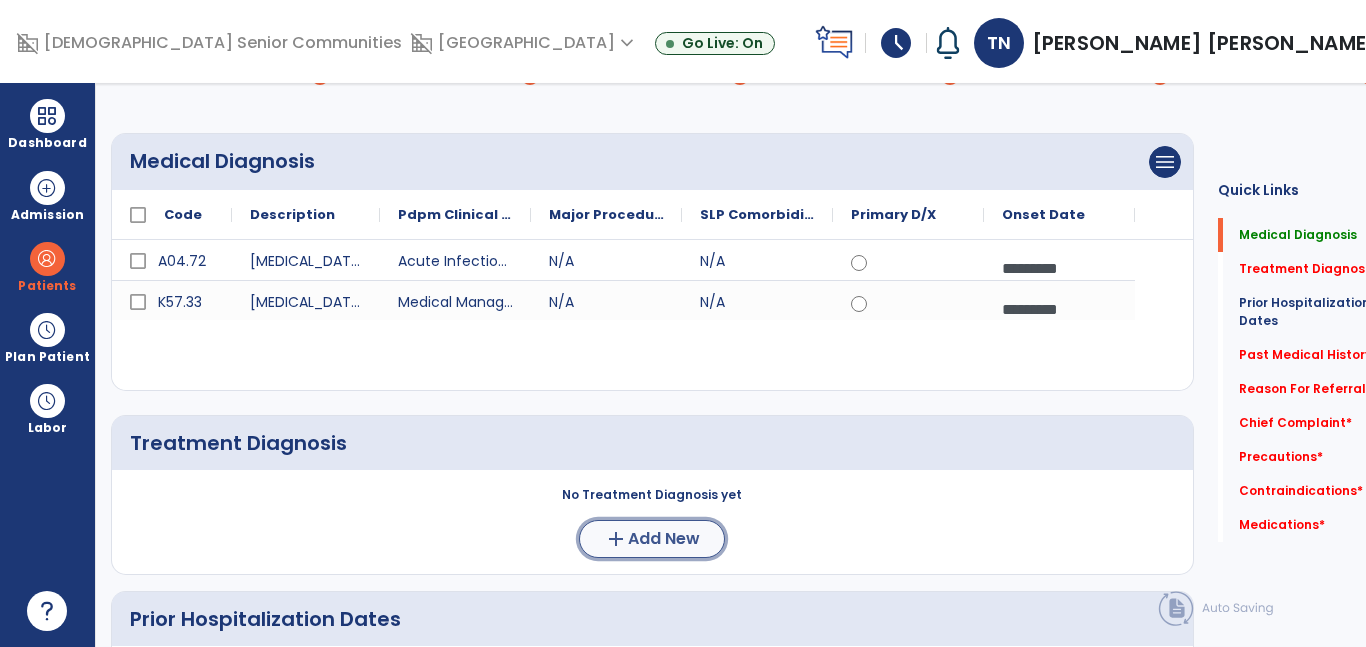 click on "Add New" 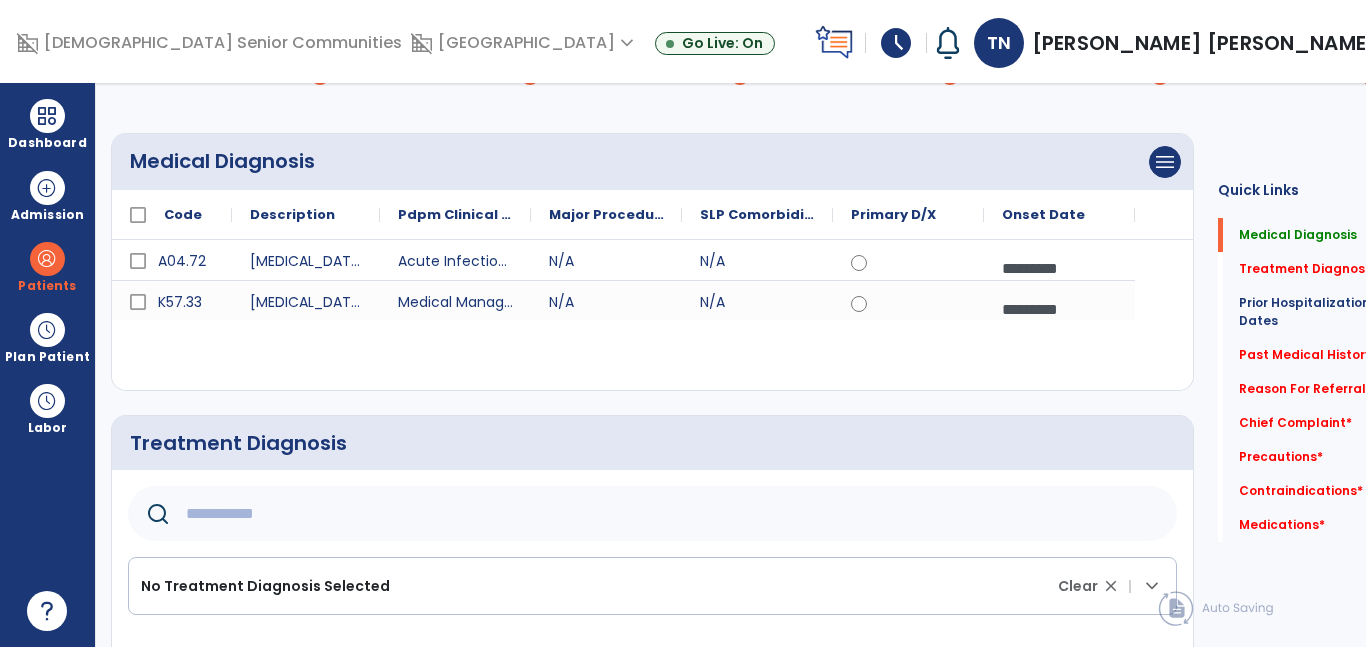 click 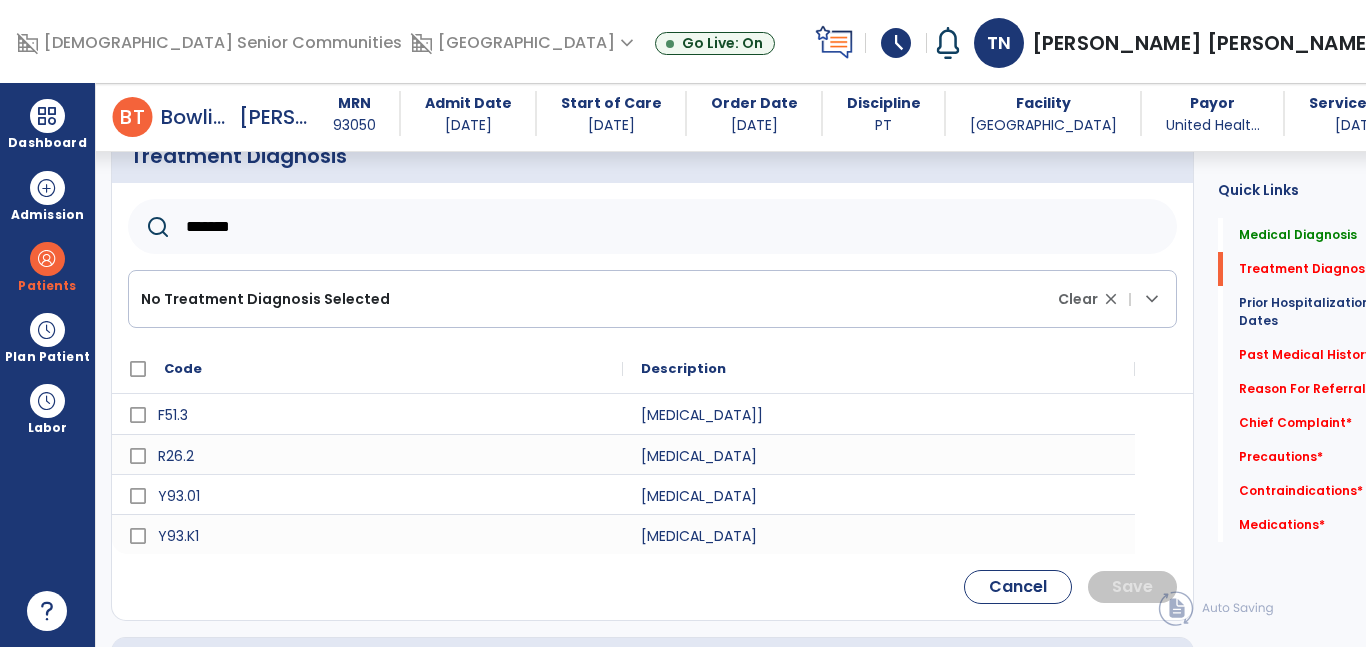 scroll, scrollTop: 505, scrollLeft: 0, axis: vertical 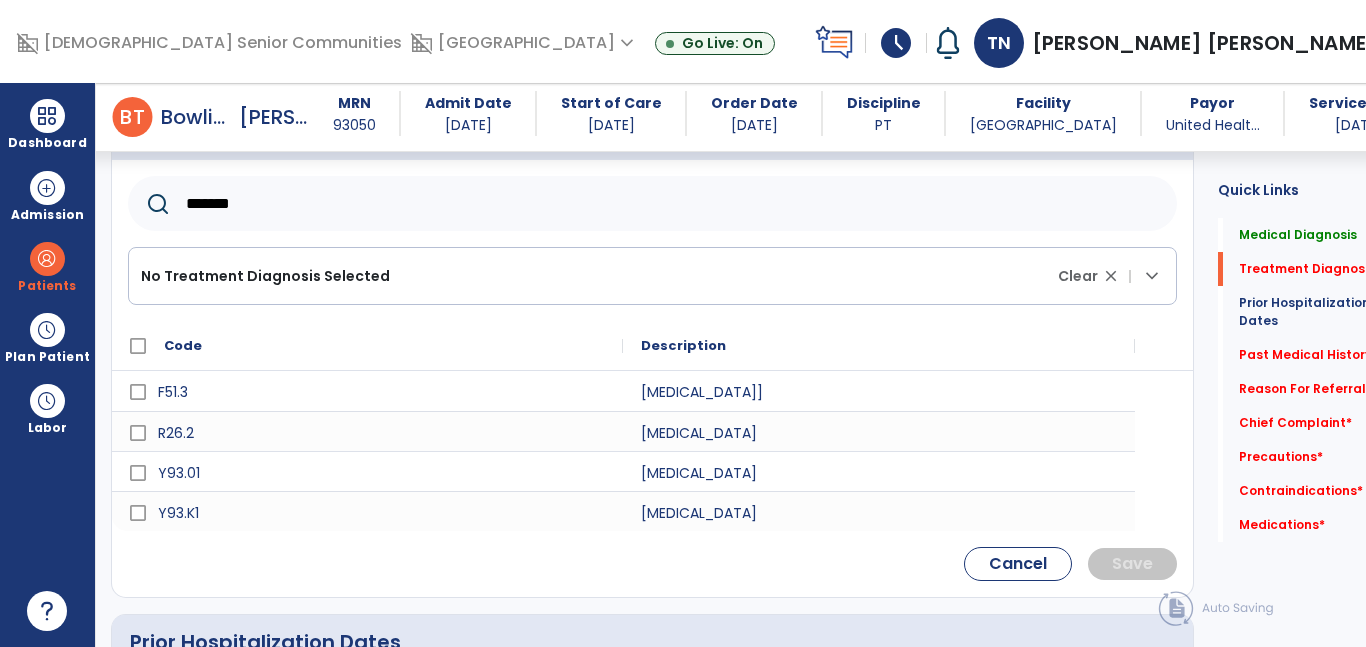 type on "*******" 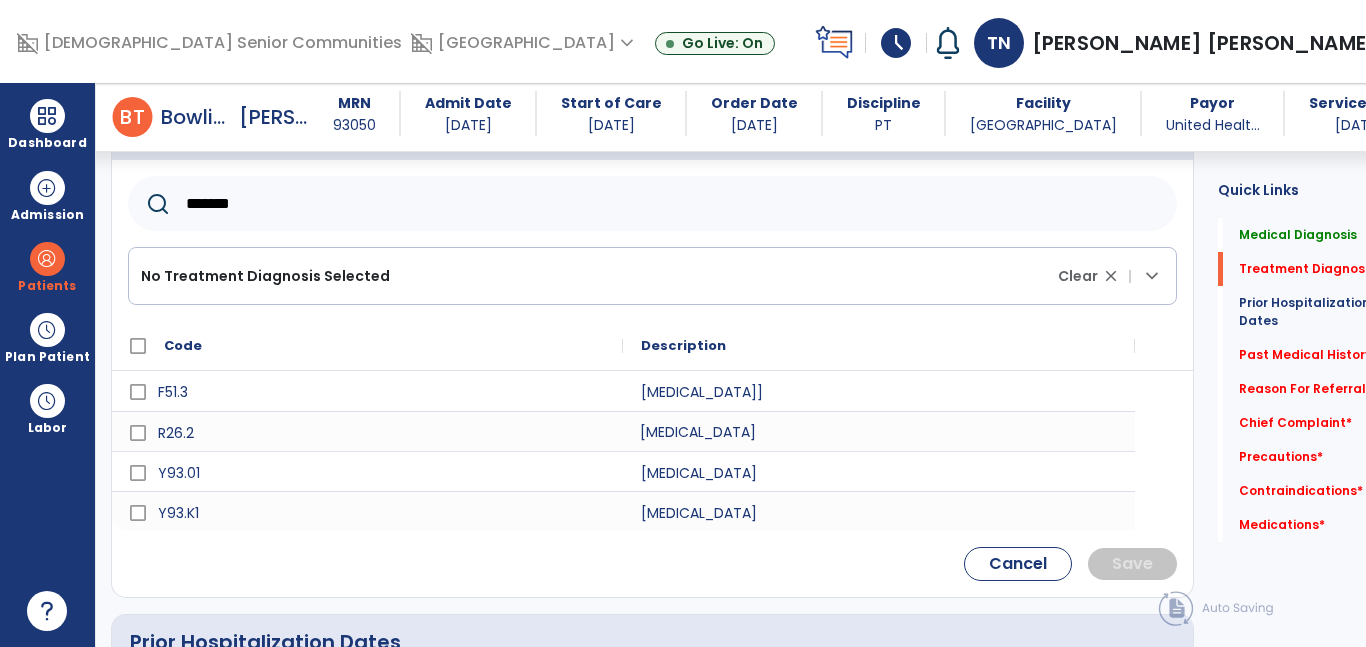 click on "Difficulty in walking, not elsewhere classified" 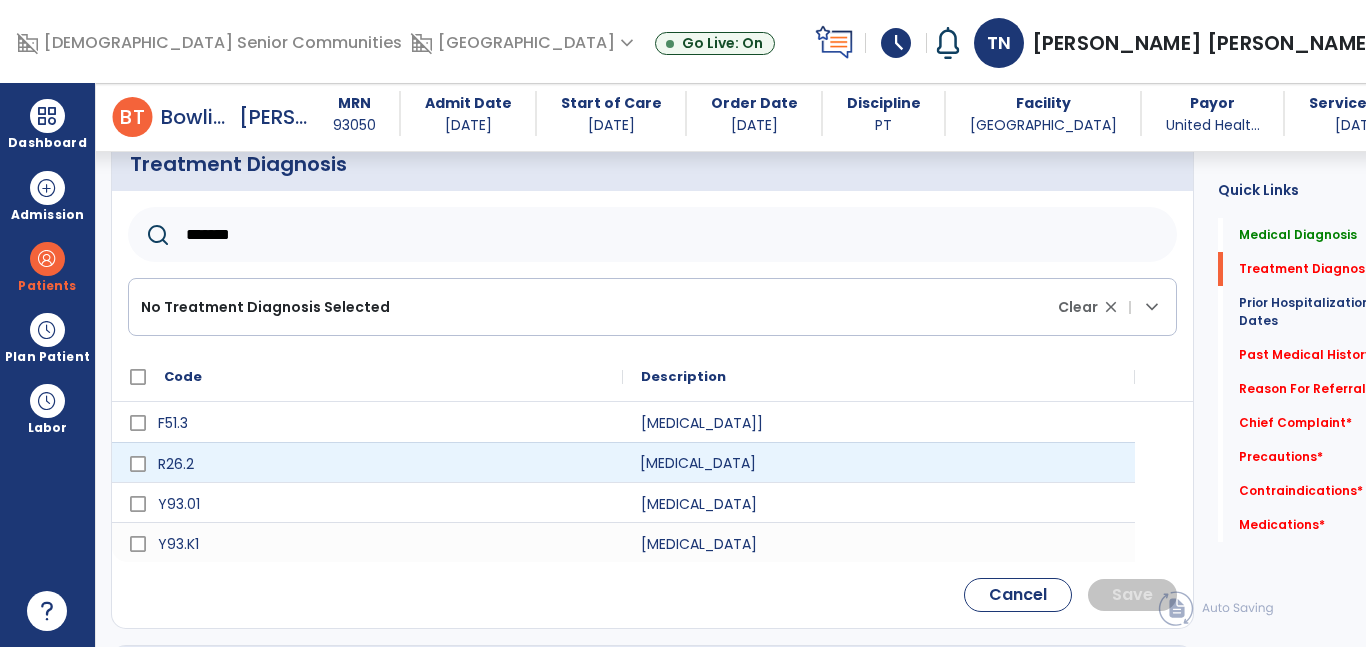 scroll, scrollTop: 481, scrollLeft: 0, axis: vertical 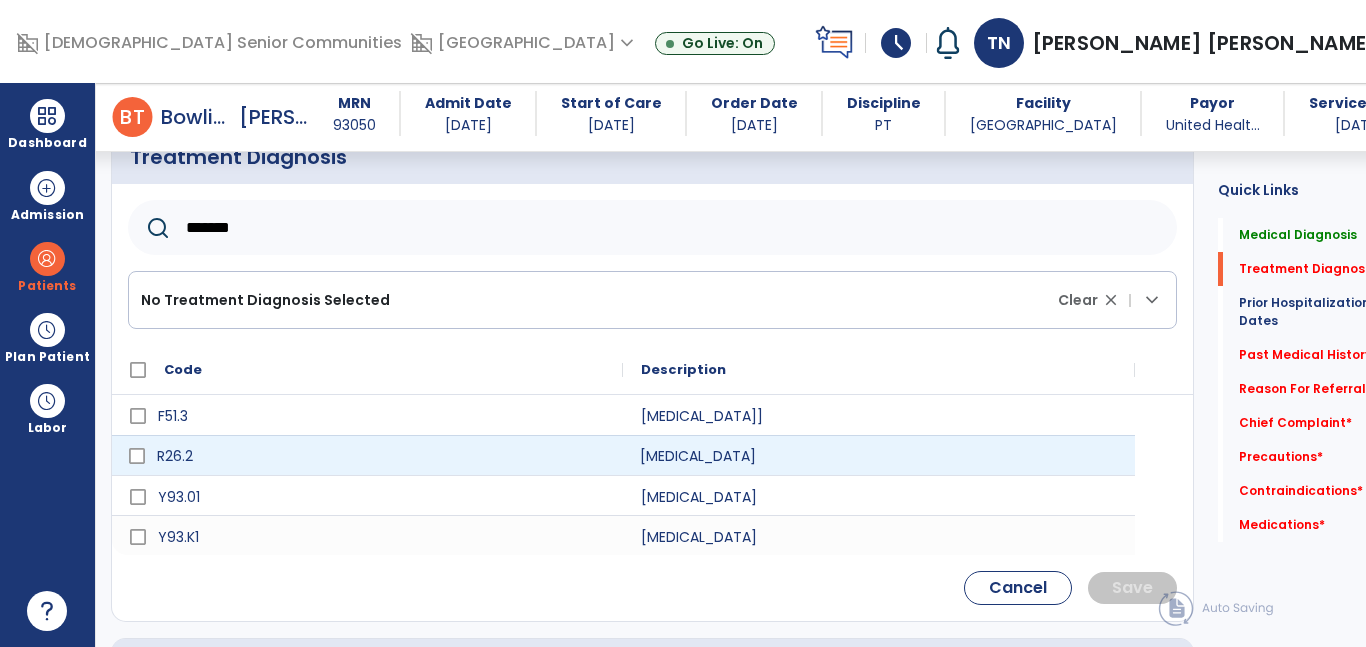click on "R26.2" 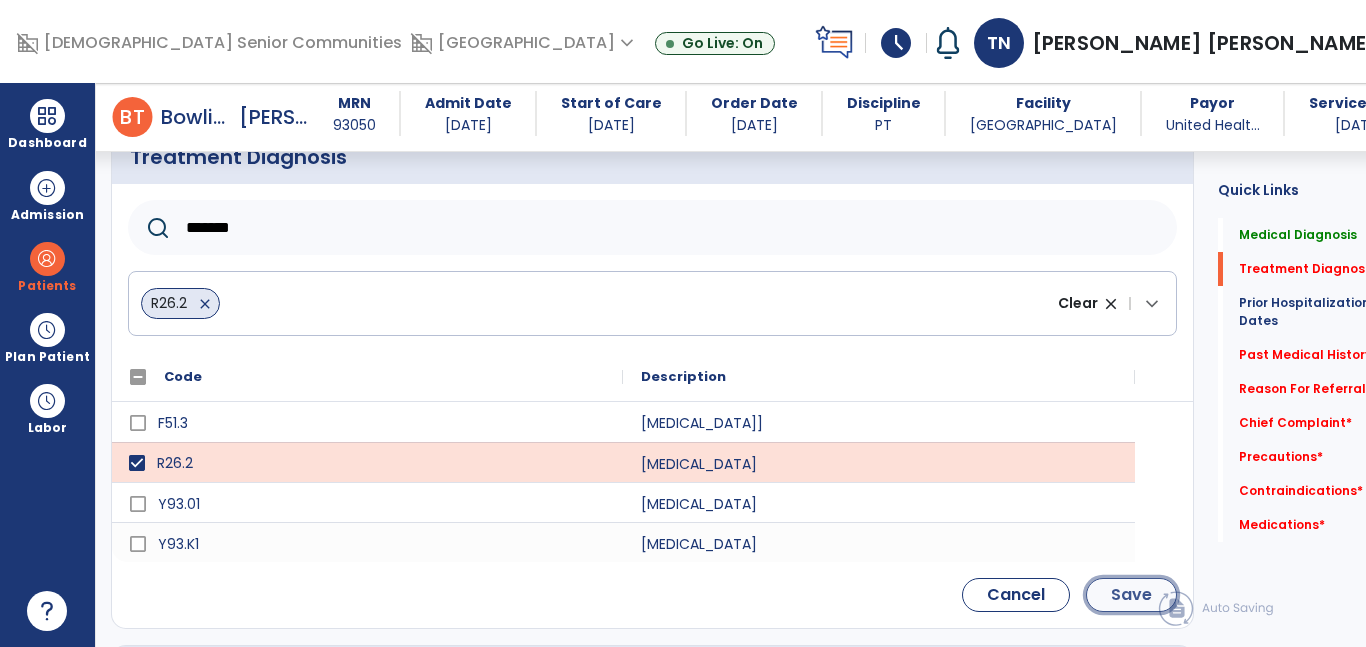 click on "Save" 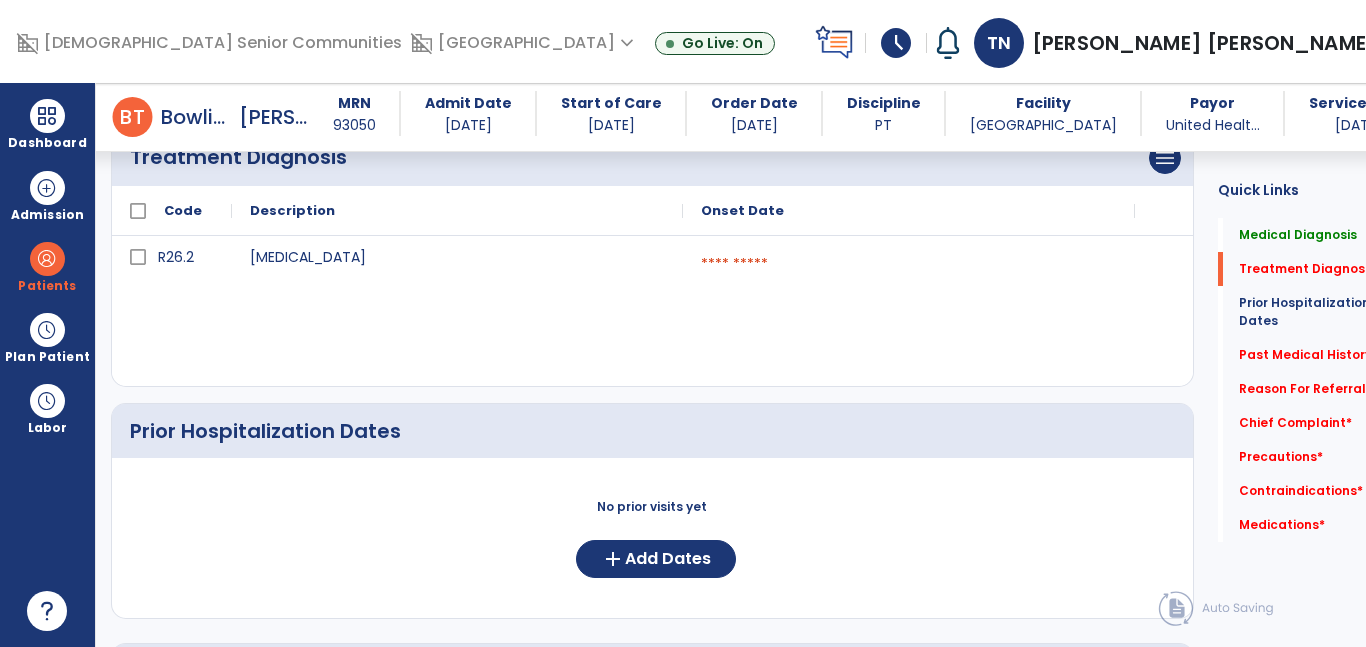 click on "R26.2 Difficulty in walking, not elsewhere classified   calendar_today" 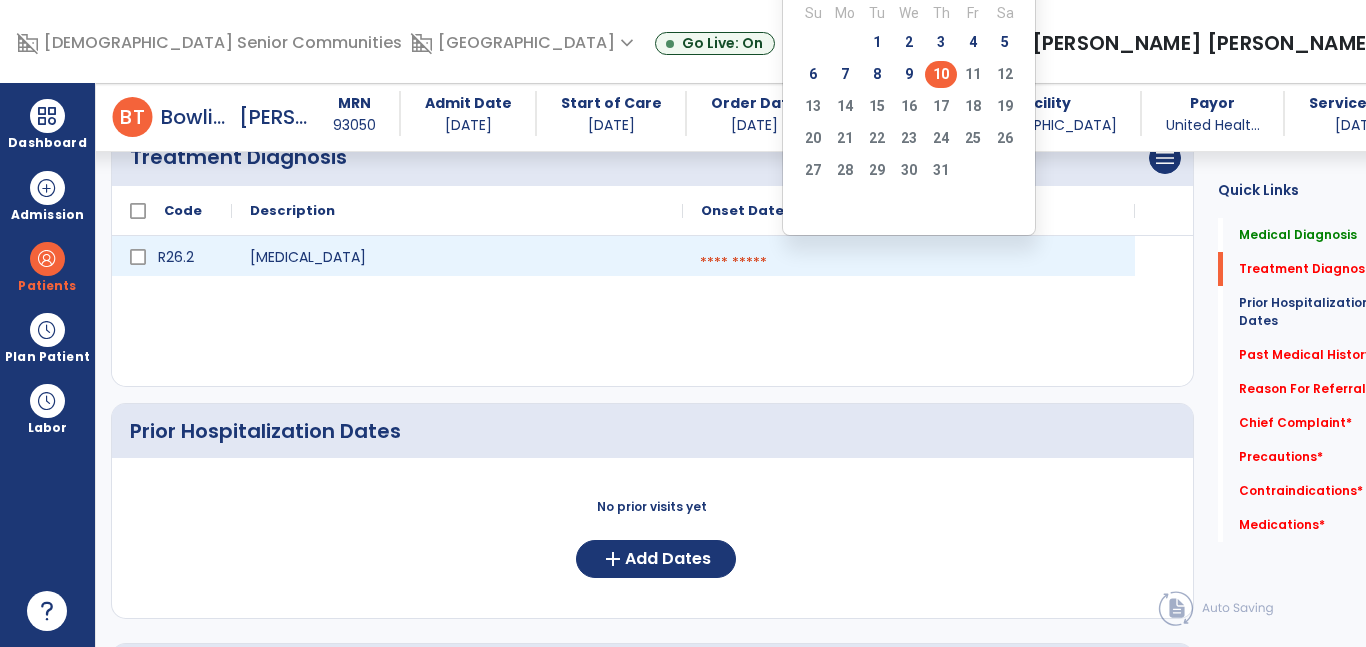 click on "10" 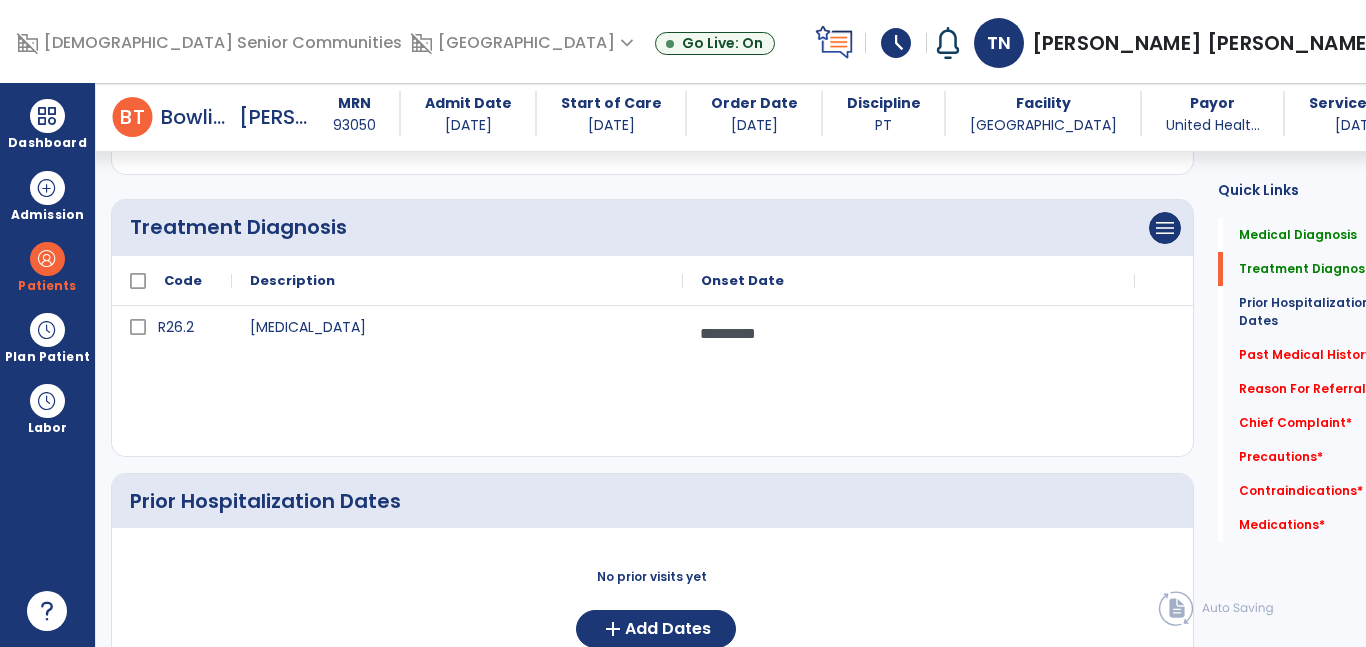 scroll, scrollTop: 401, scrollLeft: 0, axis: vertical 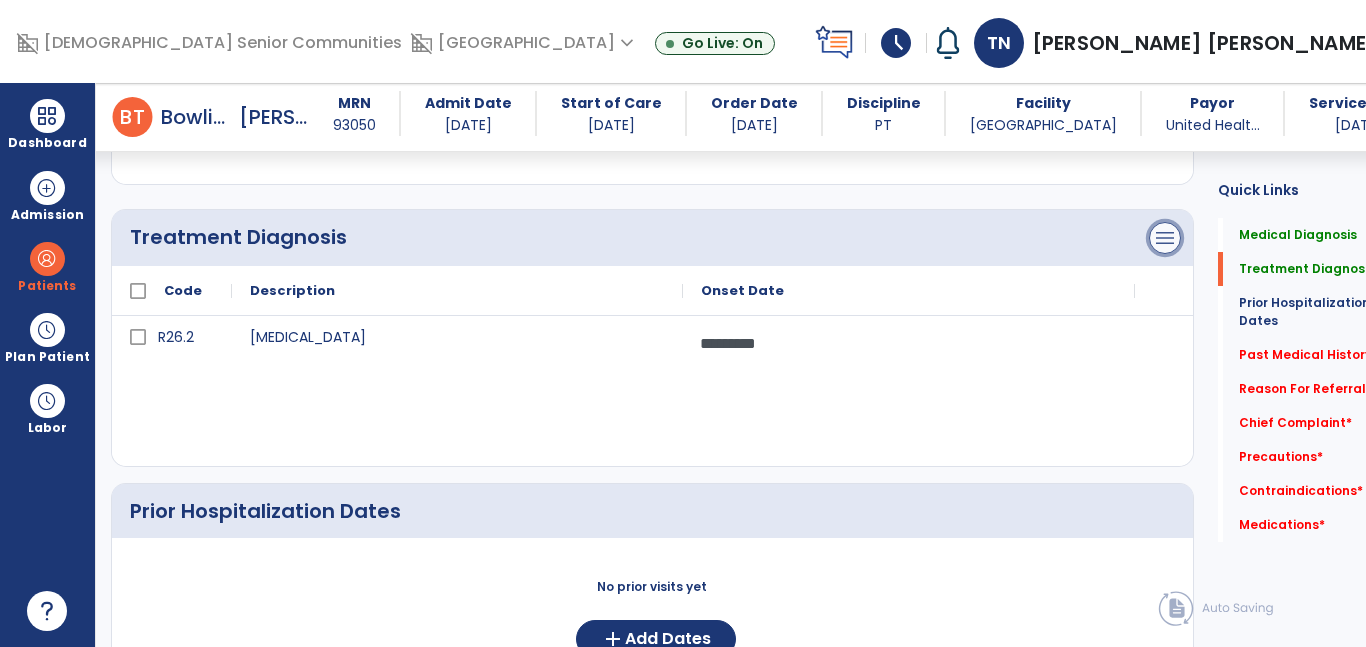 click on "menu" at bounding box center (1165, -44) 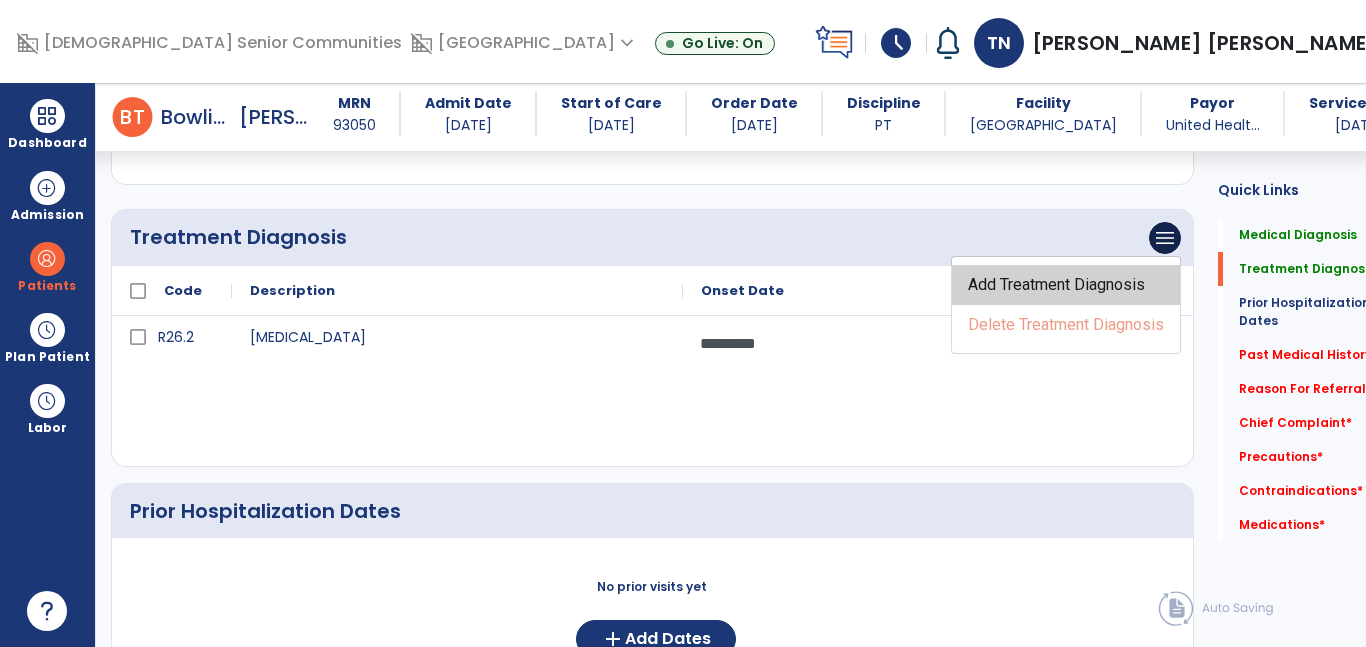 click on "Add Treatment Diagnosis" 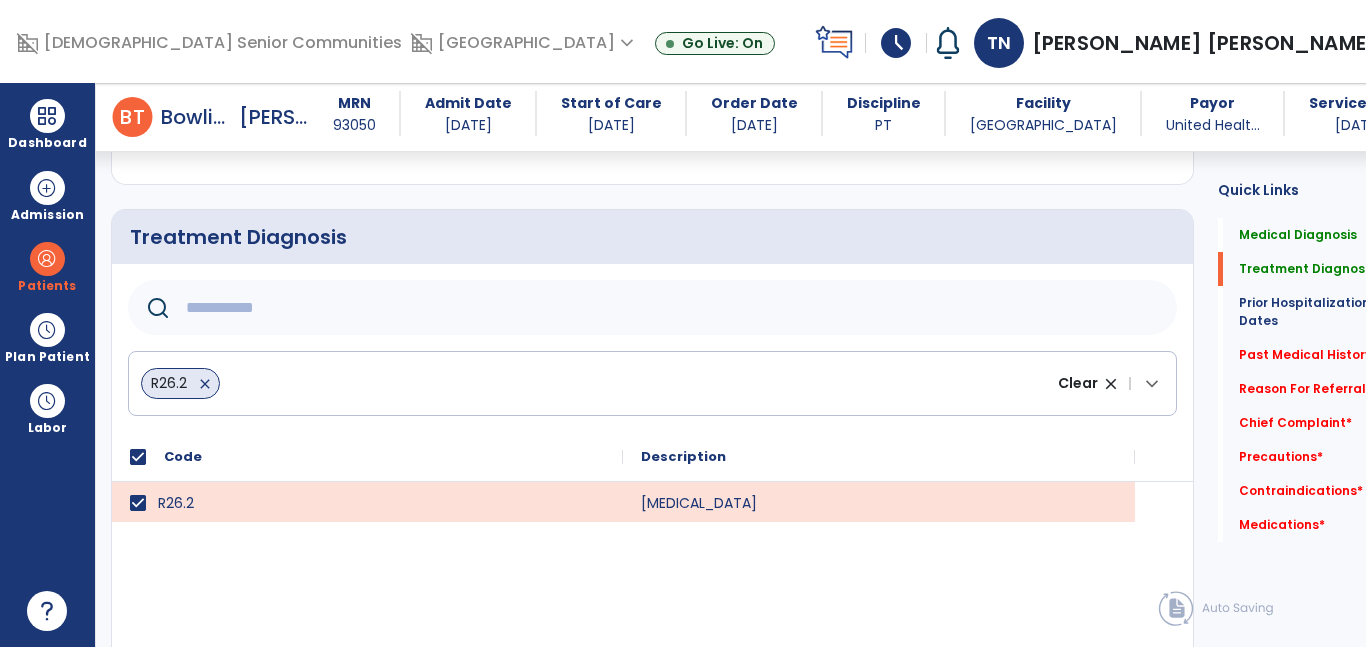 click 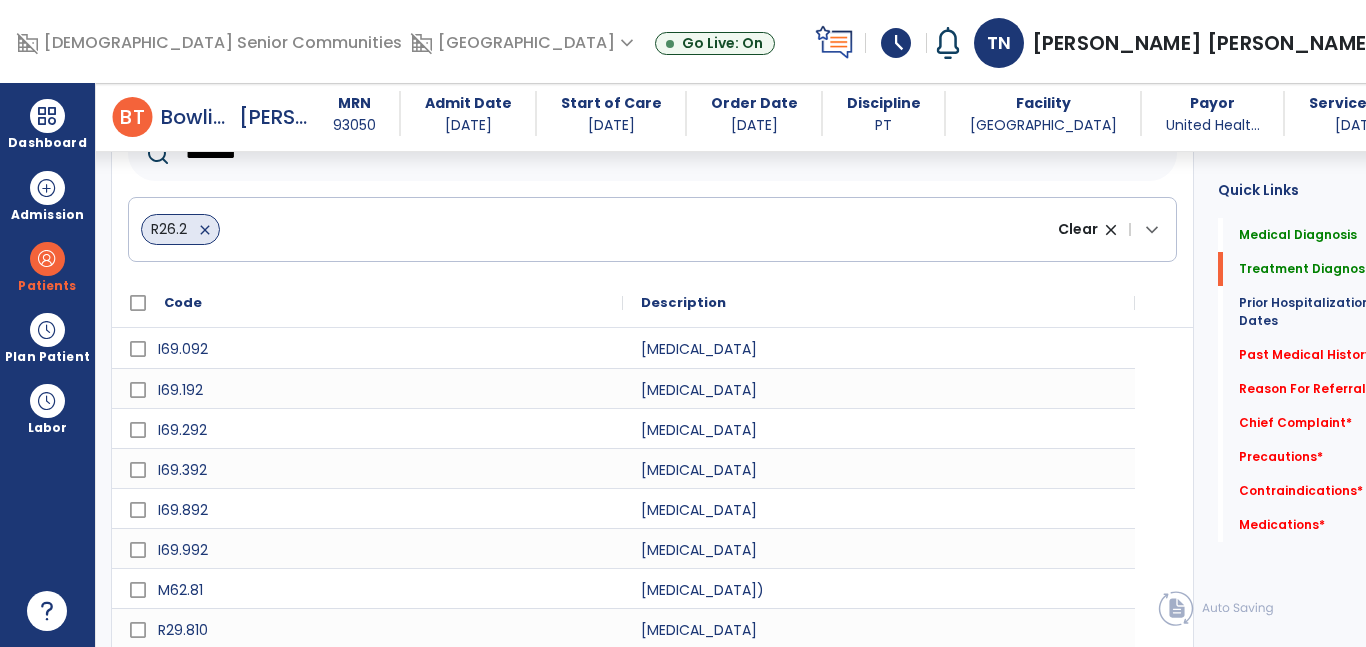scroll, scrollTop: 570, scrollLeft: 0, axis: vertical 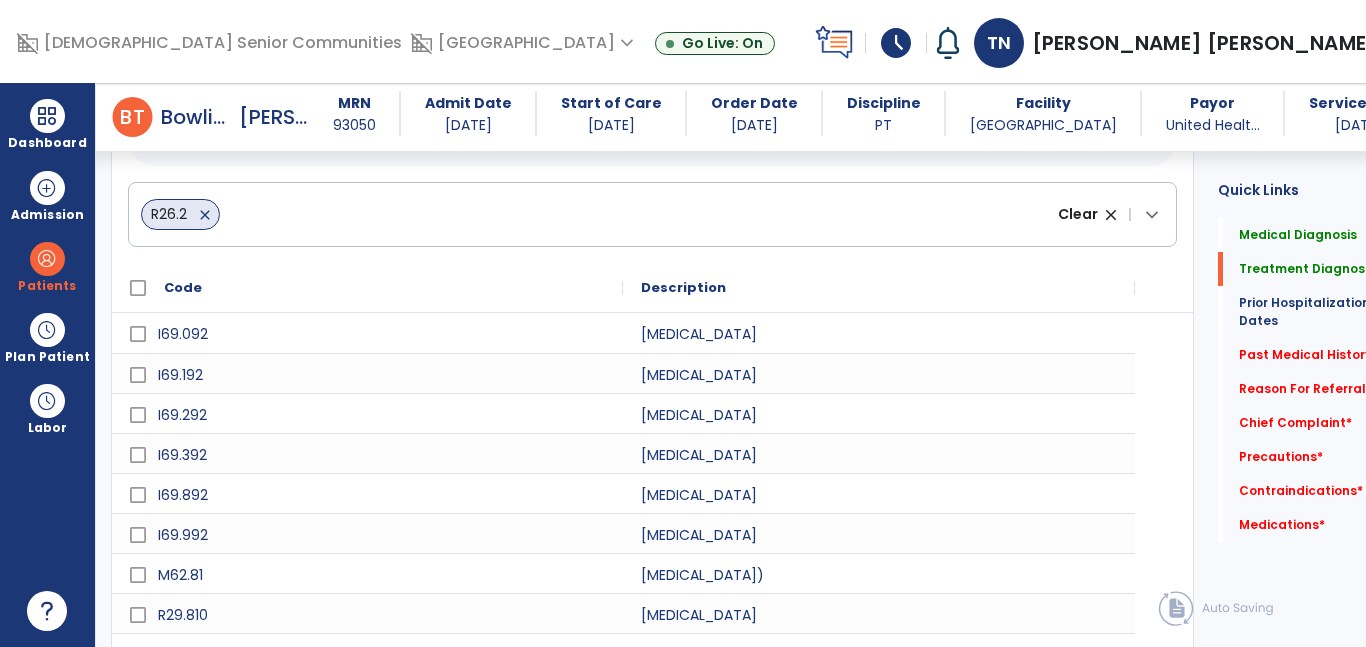 type on "********" 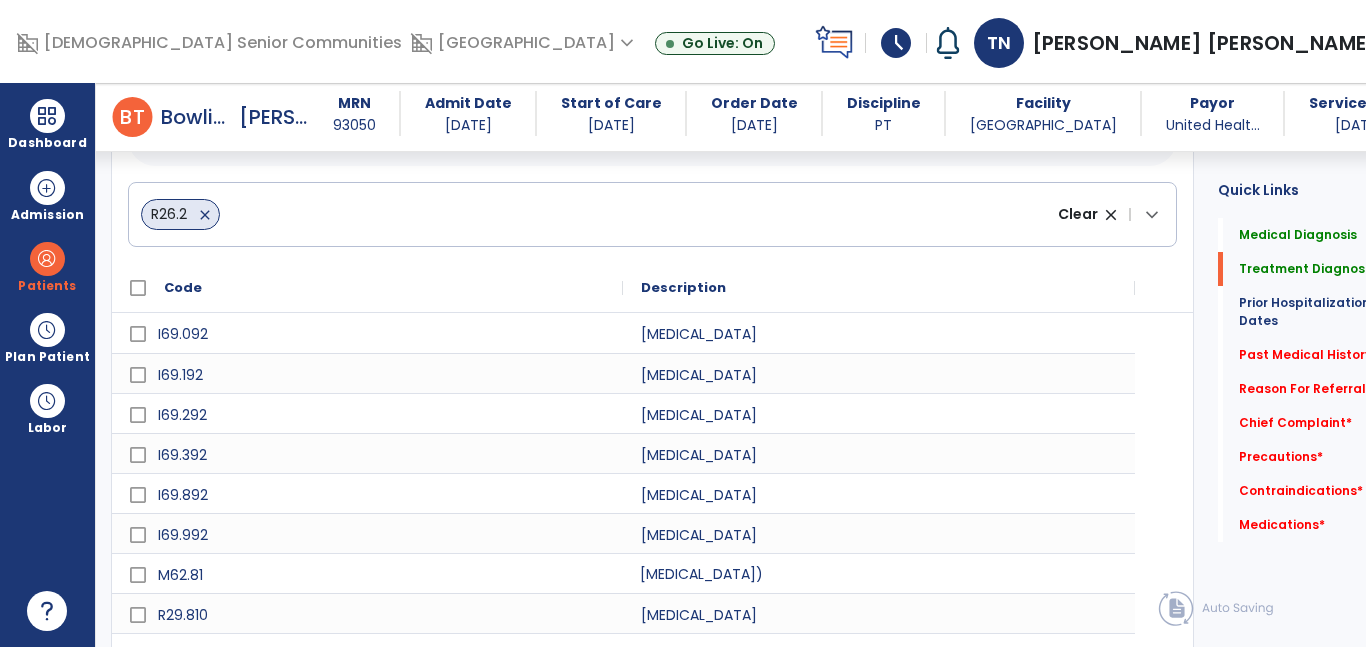 click on "Muscle weakness (generalized)" 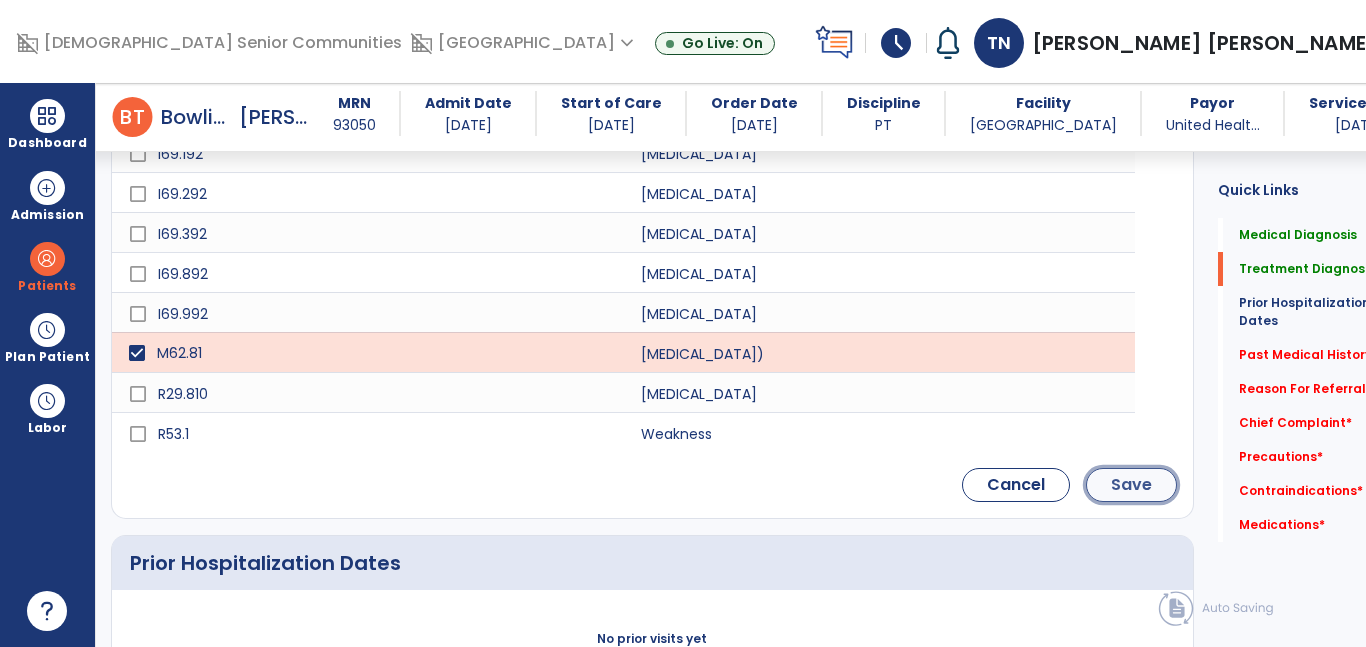 click on "Save" 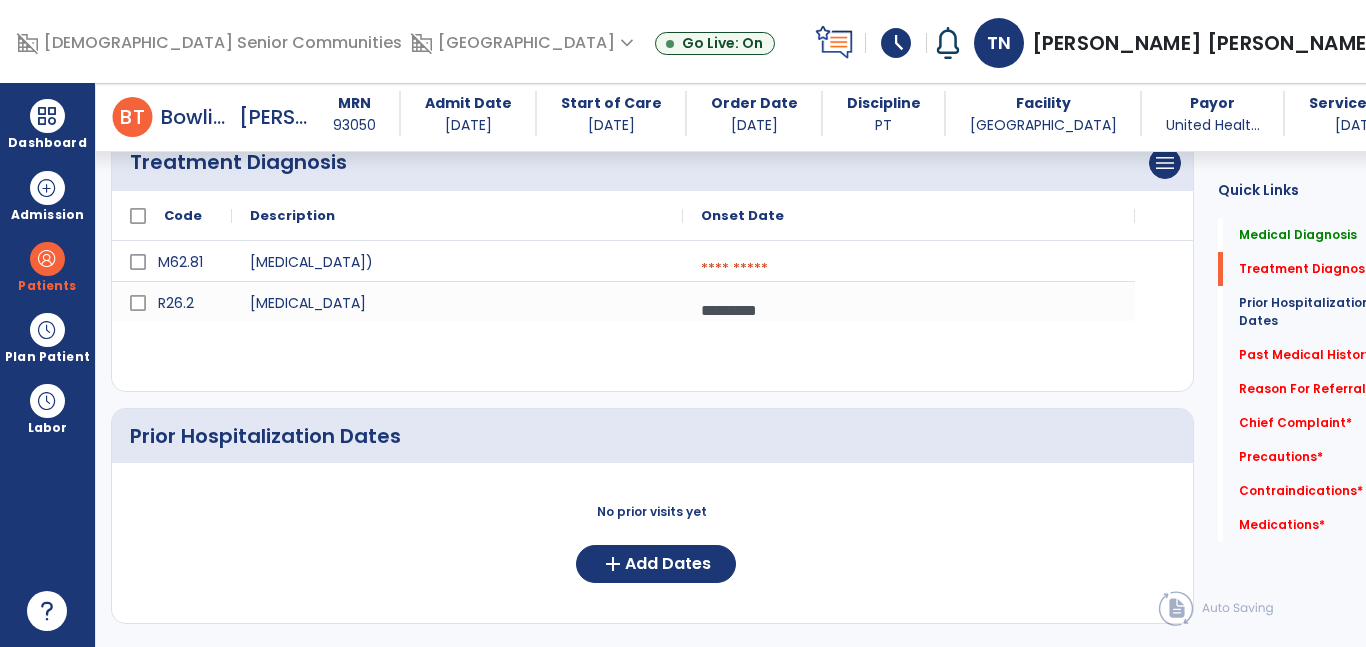 scroll, scrollTop: 433, scrollLeft: 0, axis: vertical 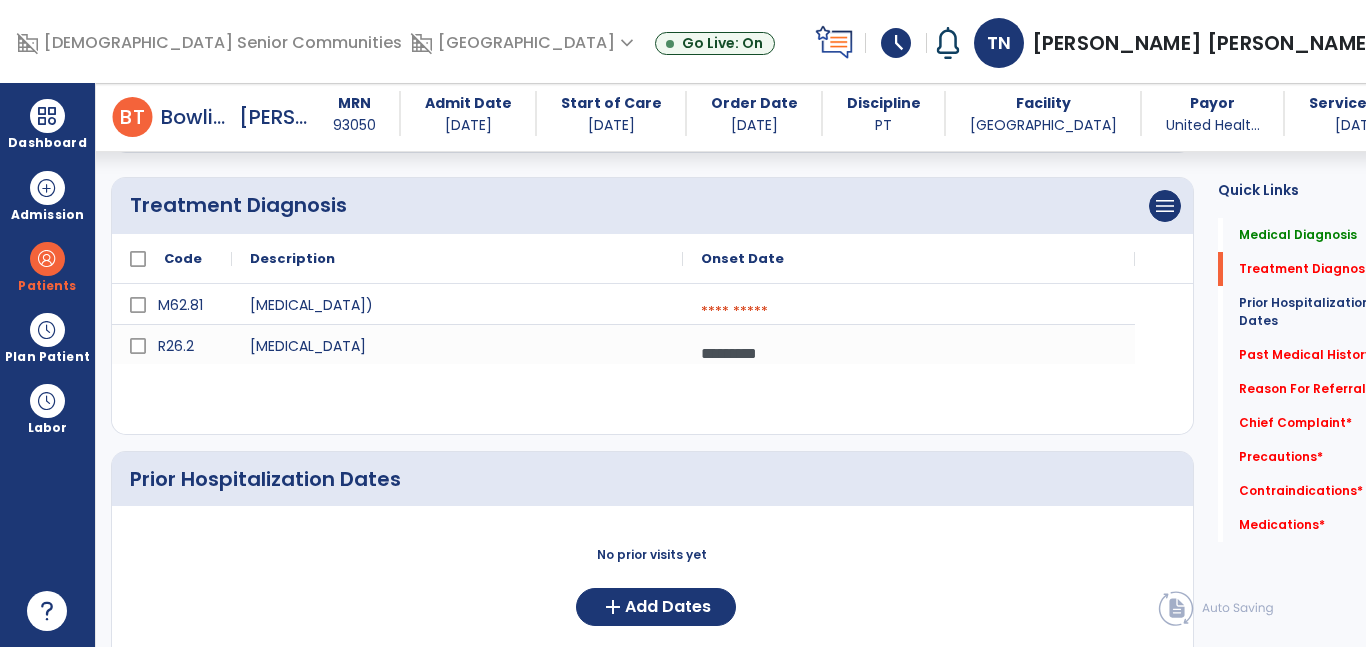 click at bounding box center (909, 312) 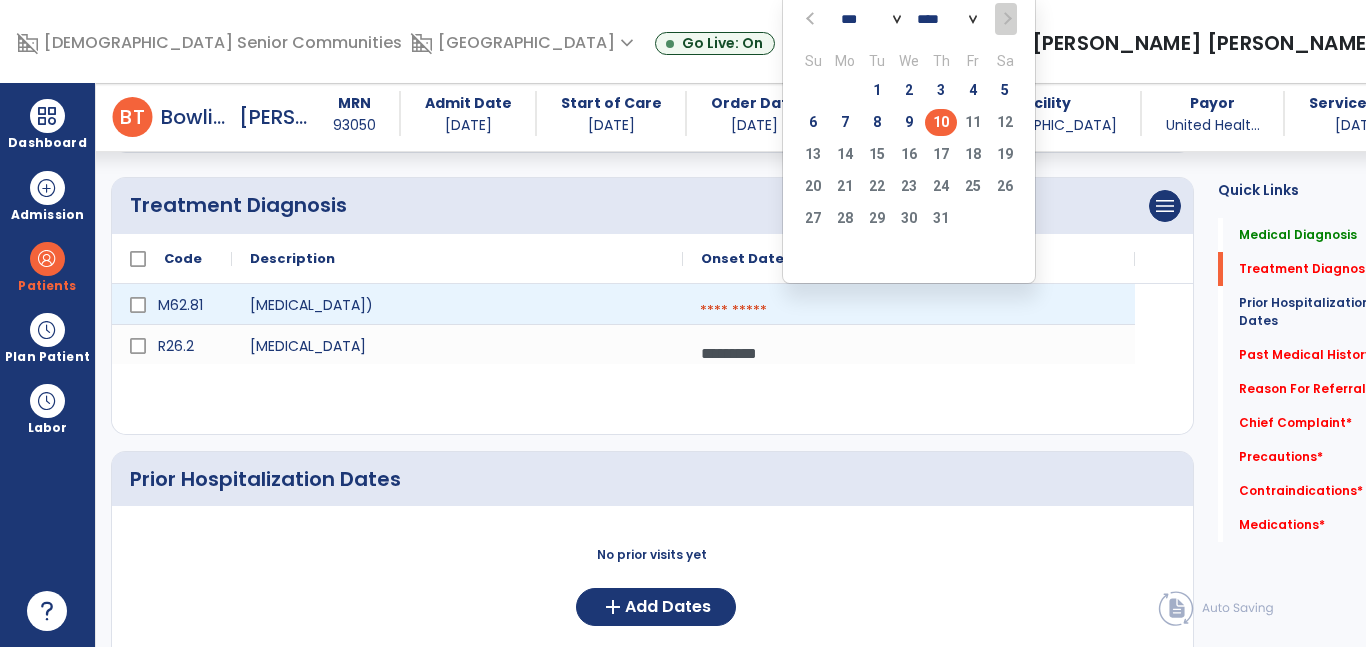 click on "10" 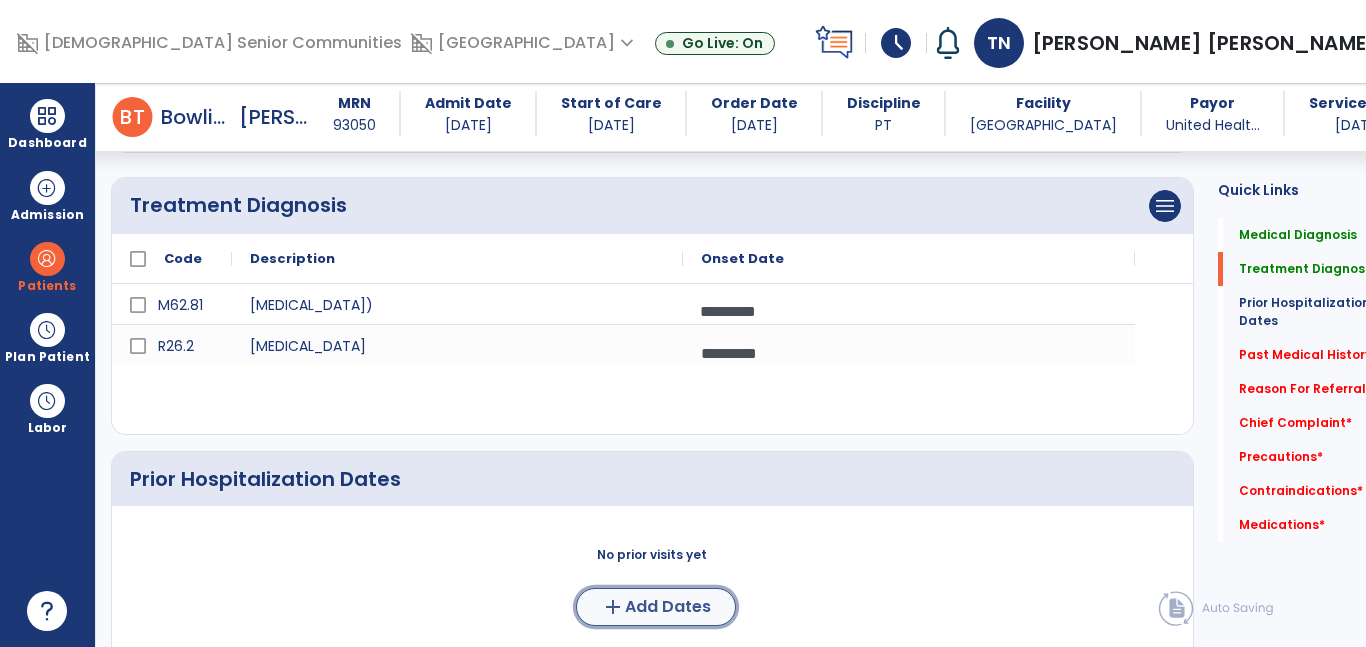 click on "Add Dates" 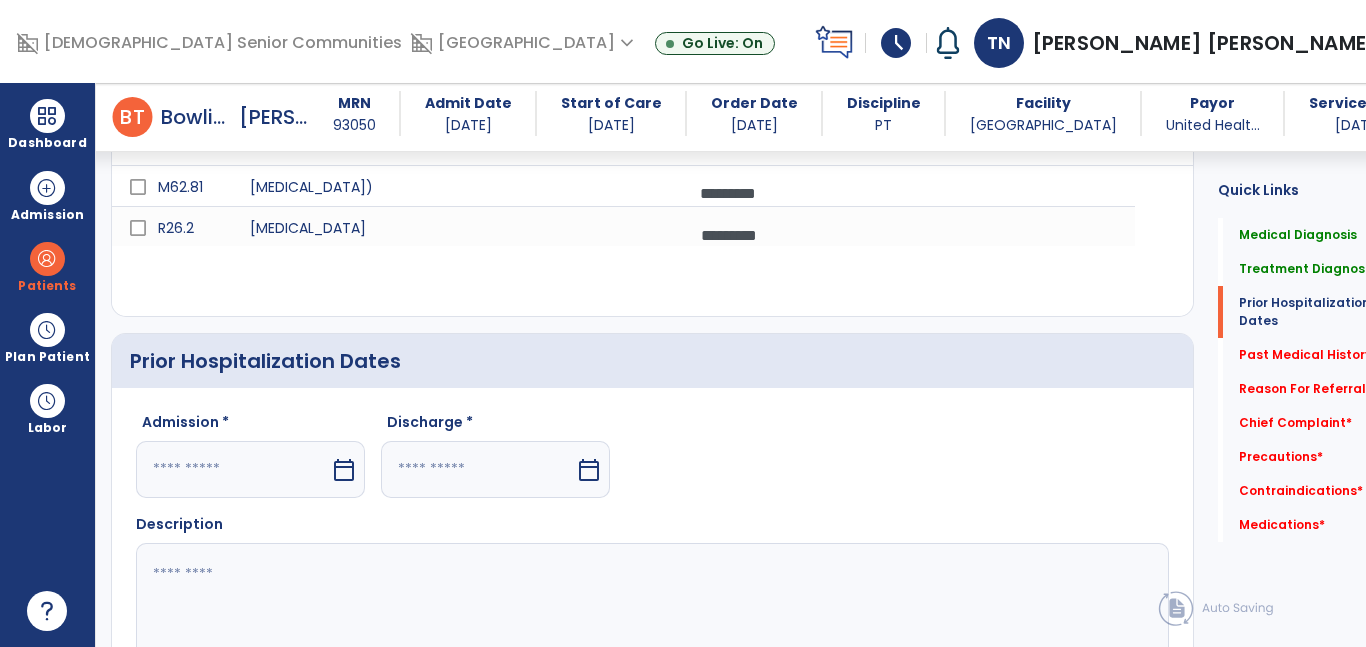scroll, scrollTop: 590, scrollLeft: 0, axis: vertical 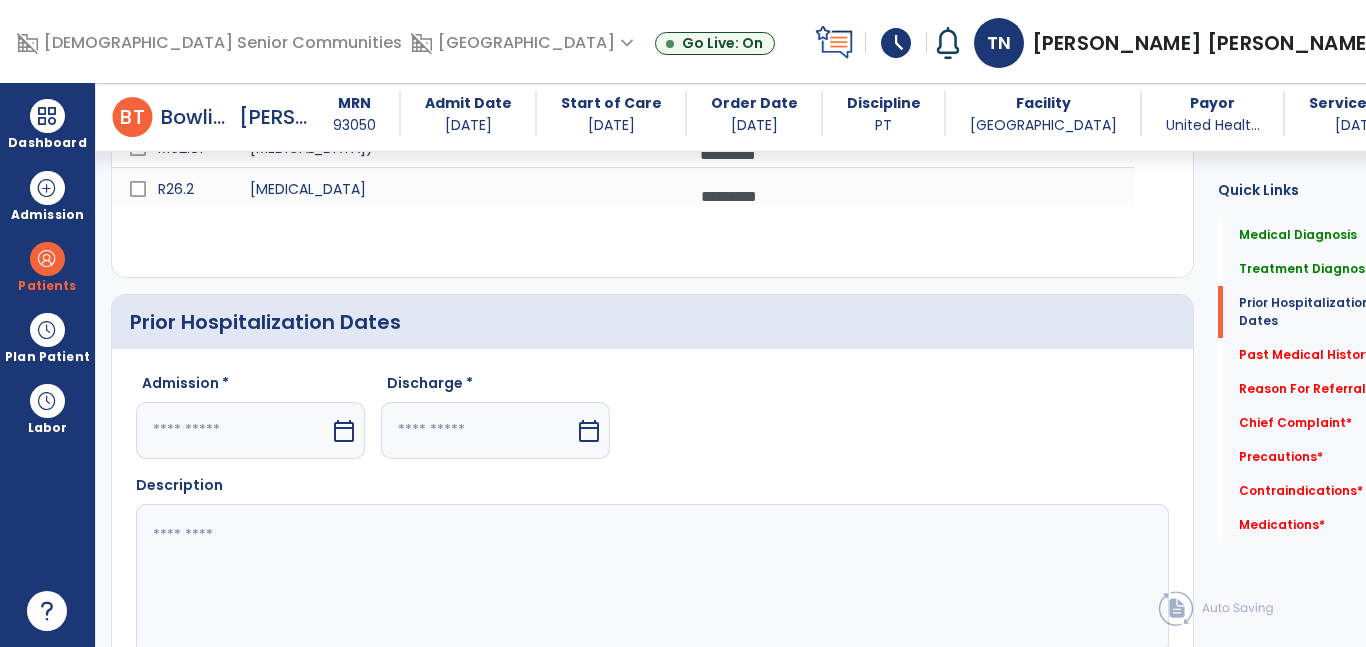 click on "calendar_today" at bounding box center [344, 431] 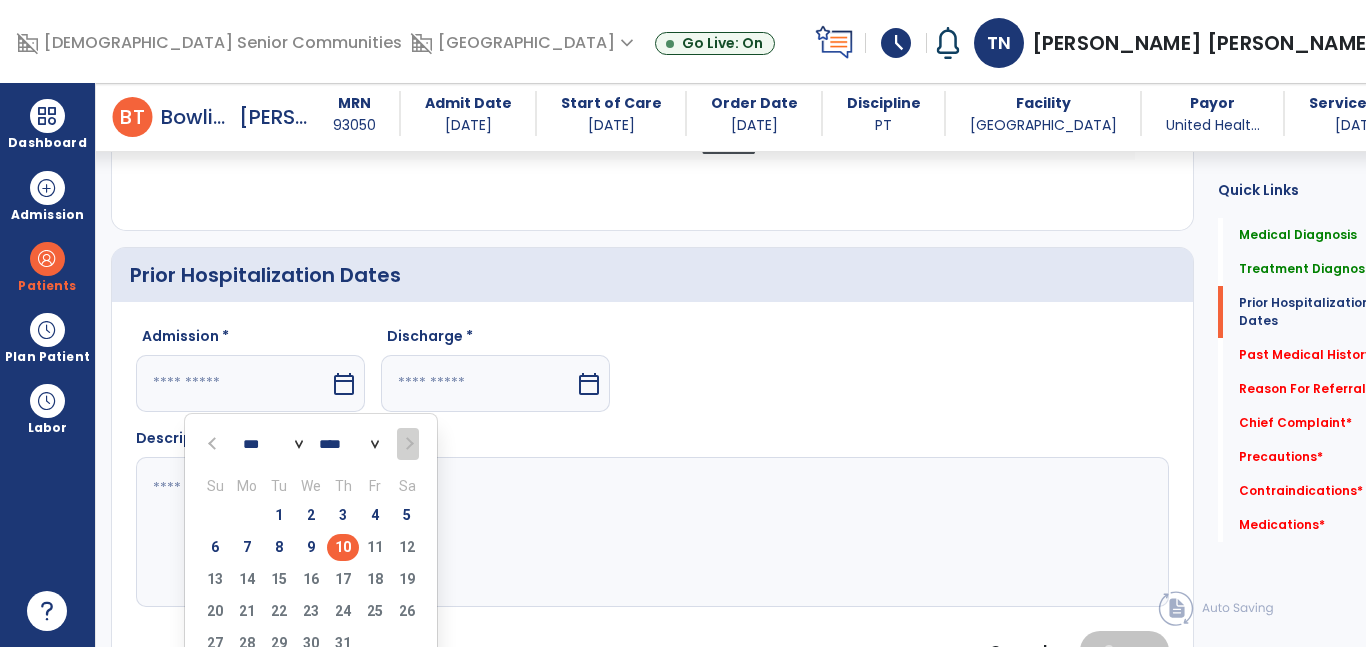 scroll, scrollTop: 656, scrollLeft: 0, axis: vertical 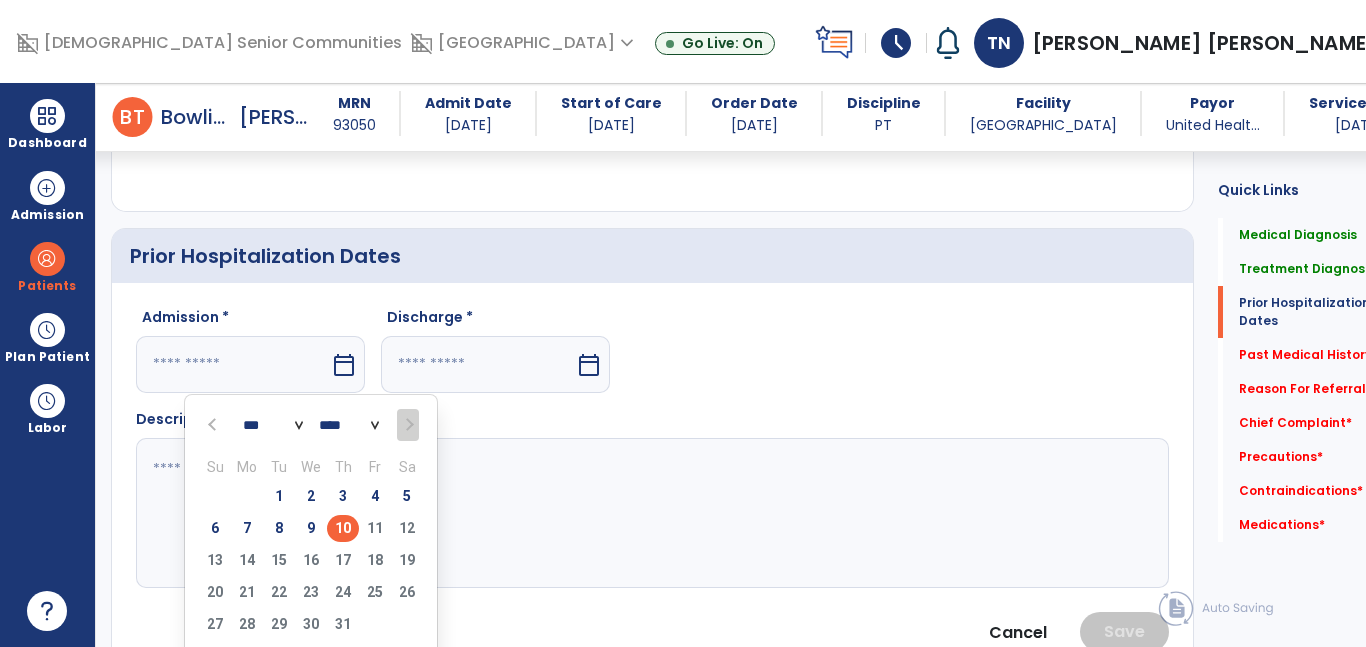 click at bounding box center (214, 425) 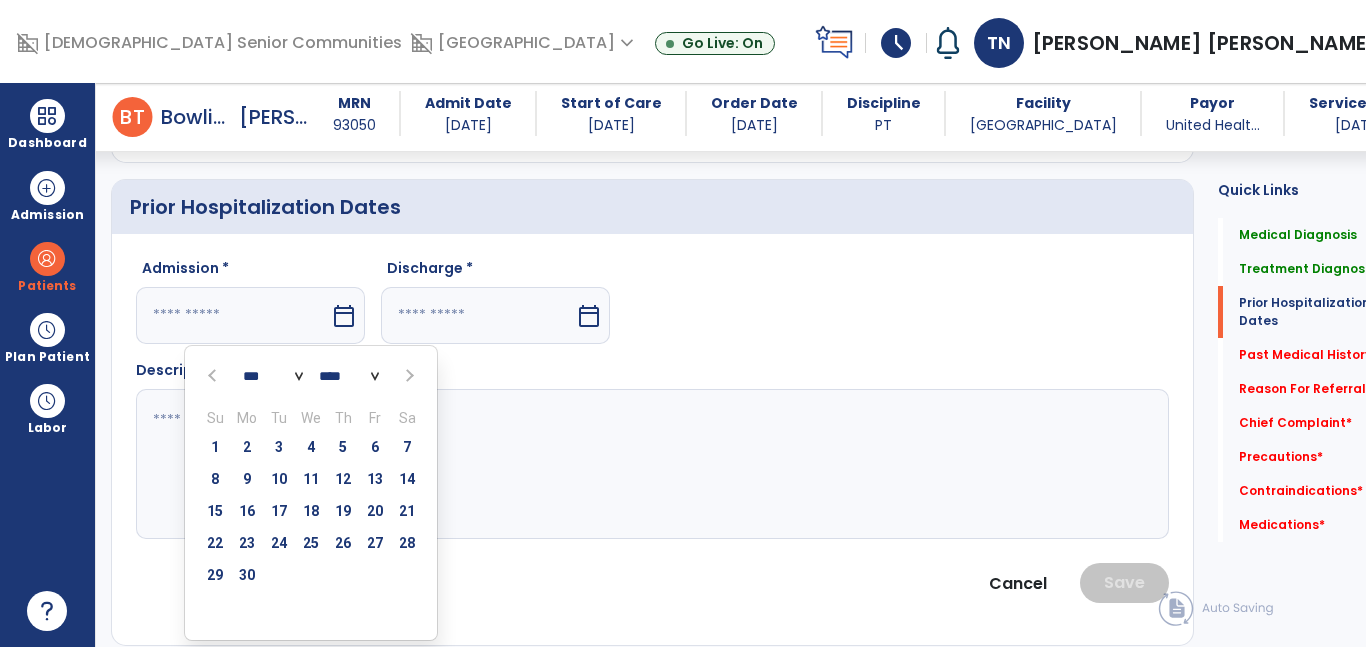 scroll, scrollTop: 709, scrollLeft: 0, axis: vertical 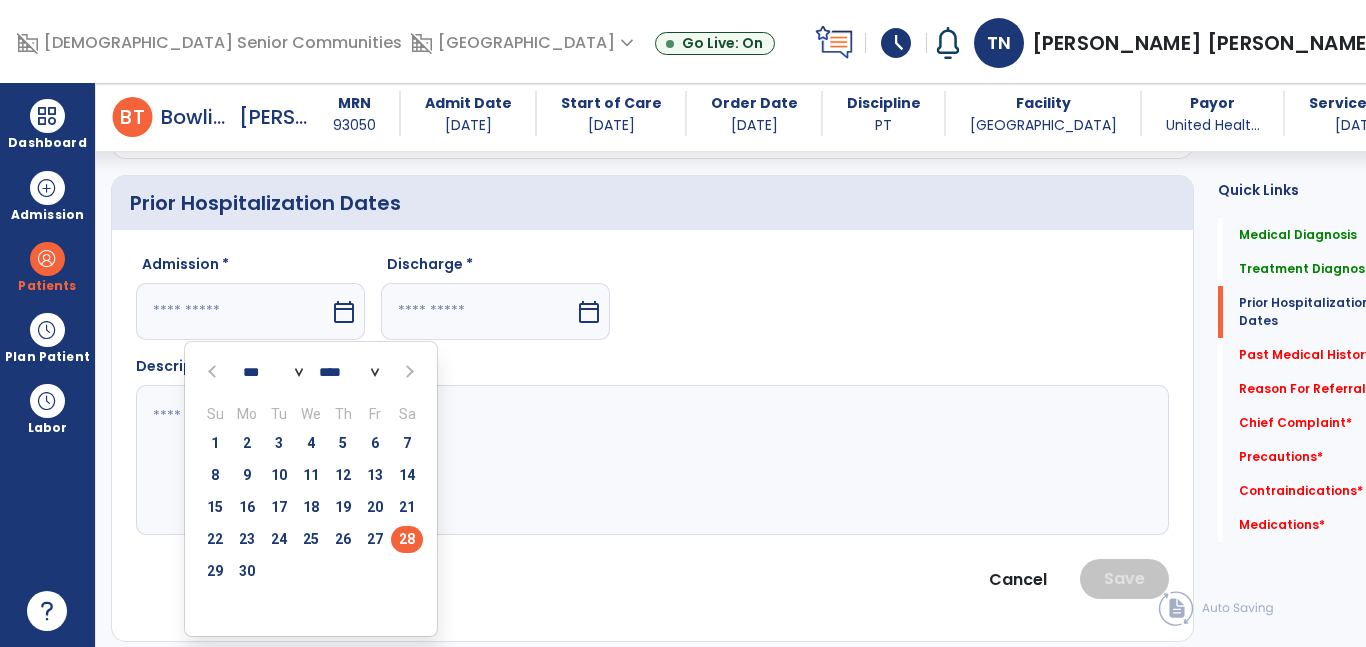 click on "28" at bounding box center [407, 539] 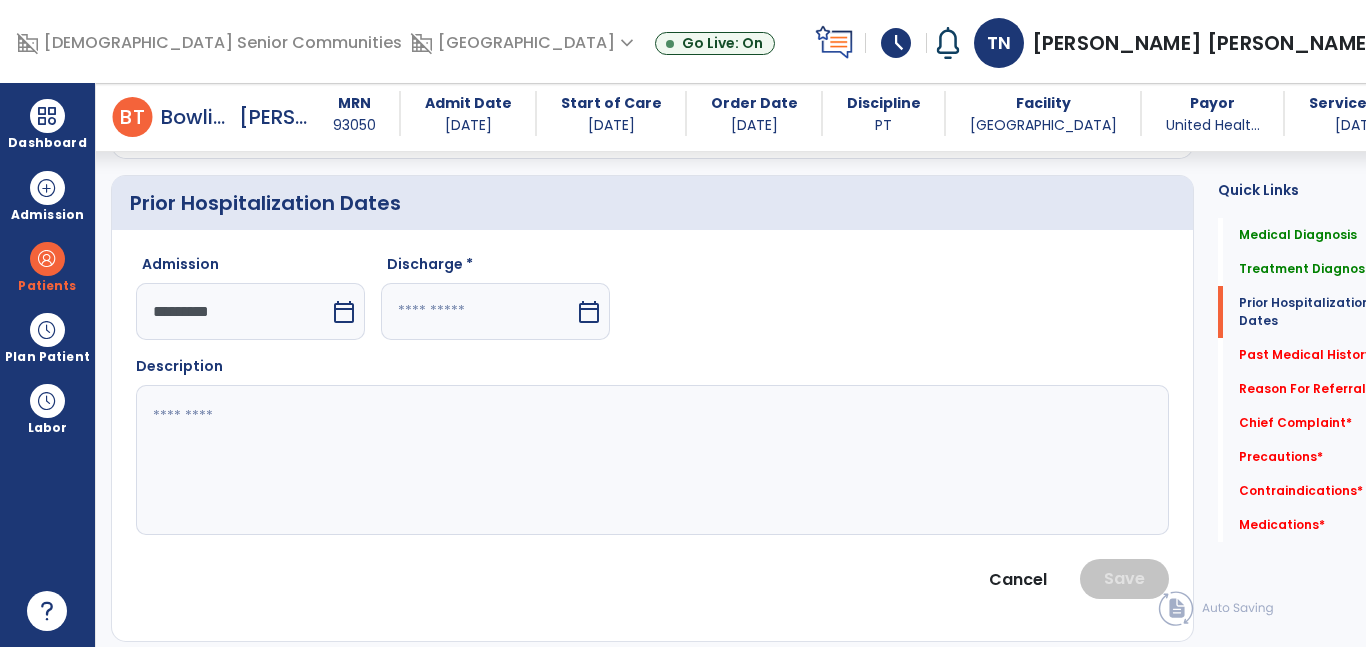 click on "calendar_today" at bounding box center [589, 312] 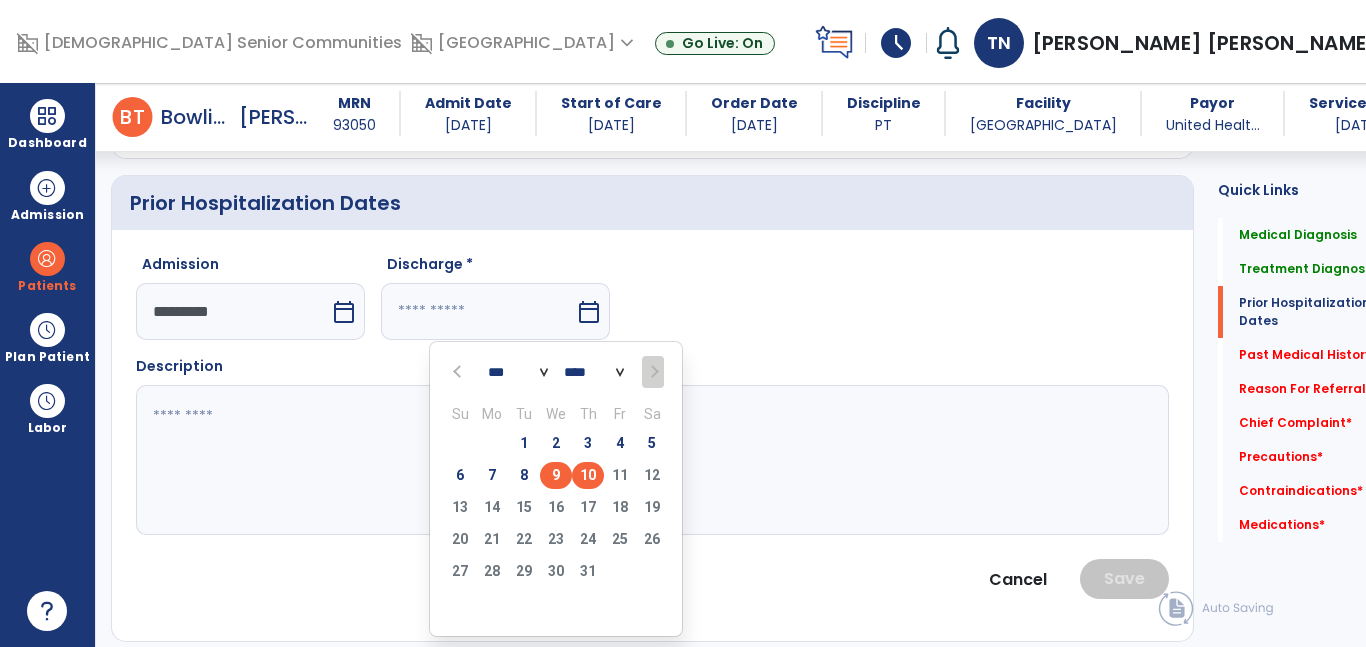 click on "9" at bounding box center (556, 475) 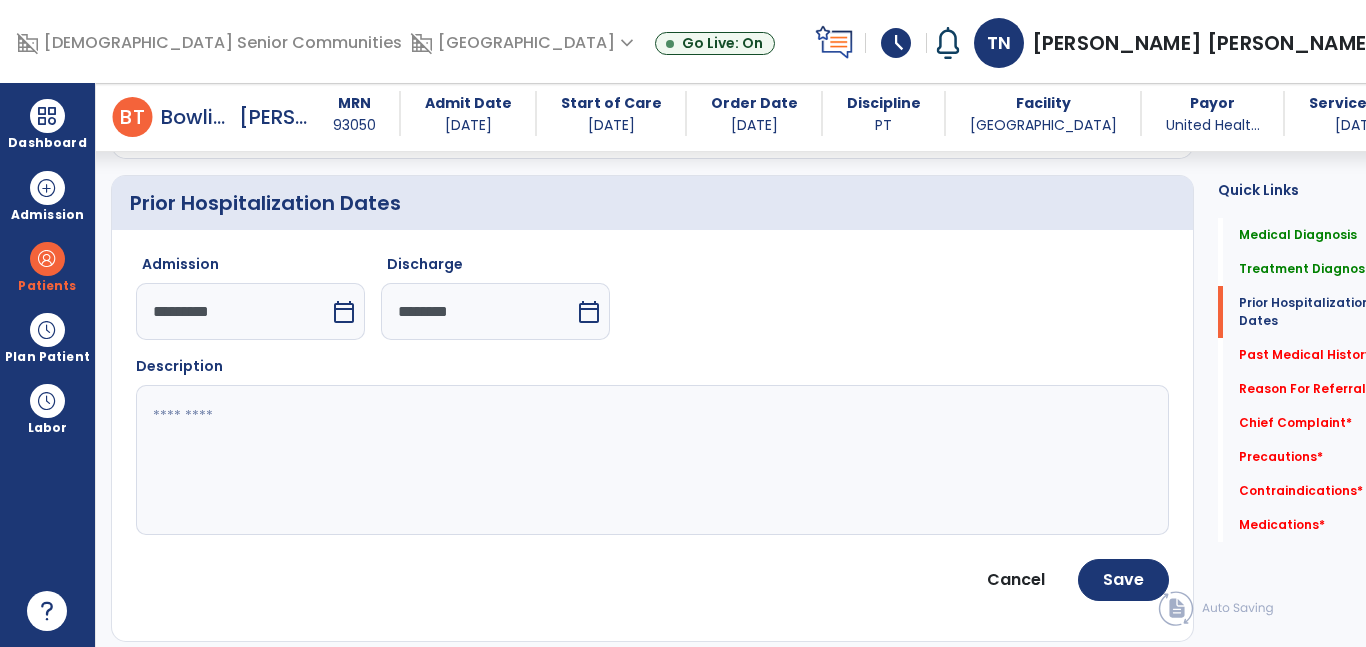 click 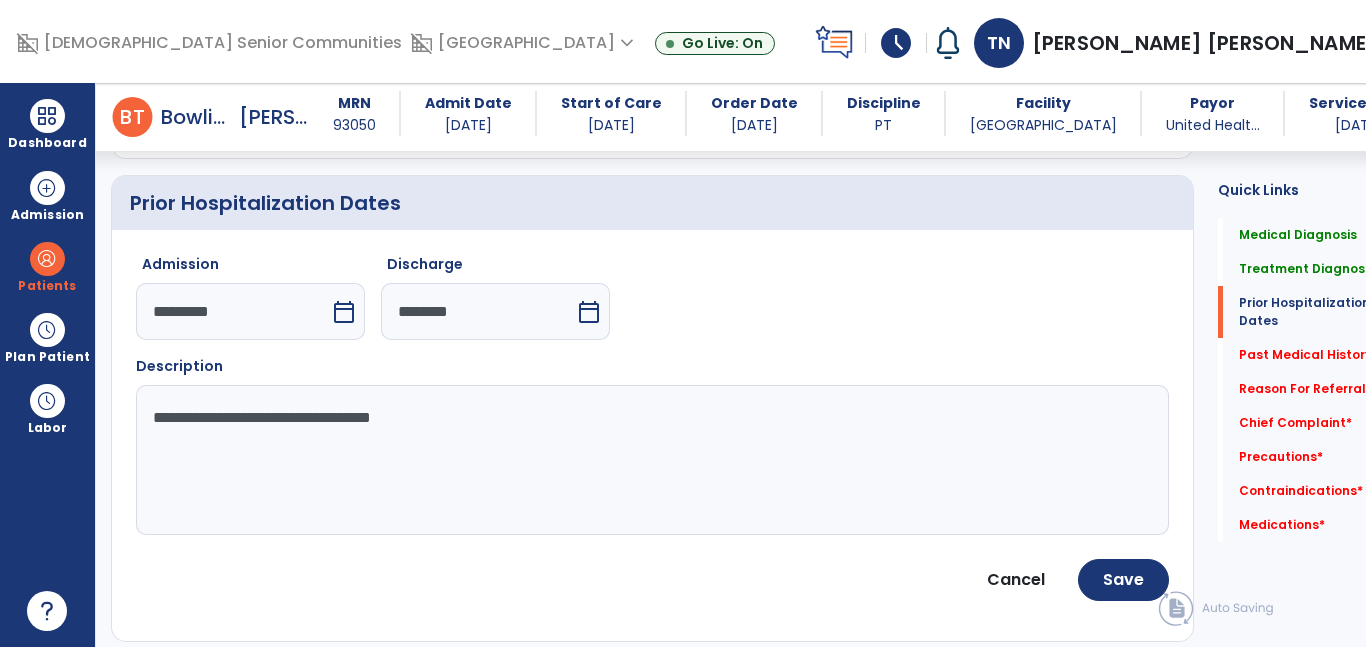 click on "**********" 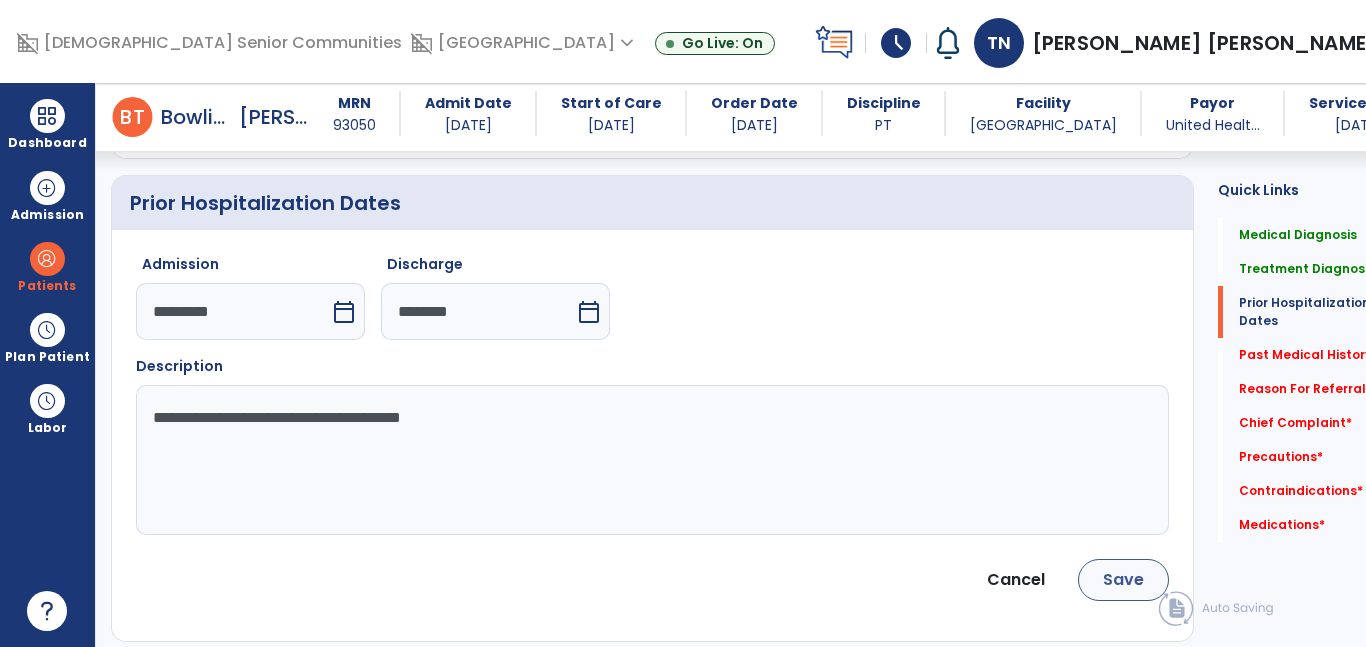 type on "**********" 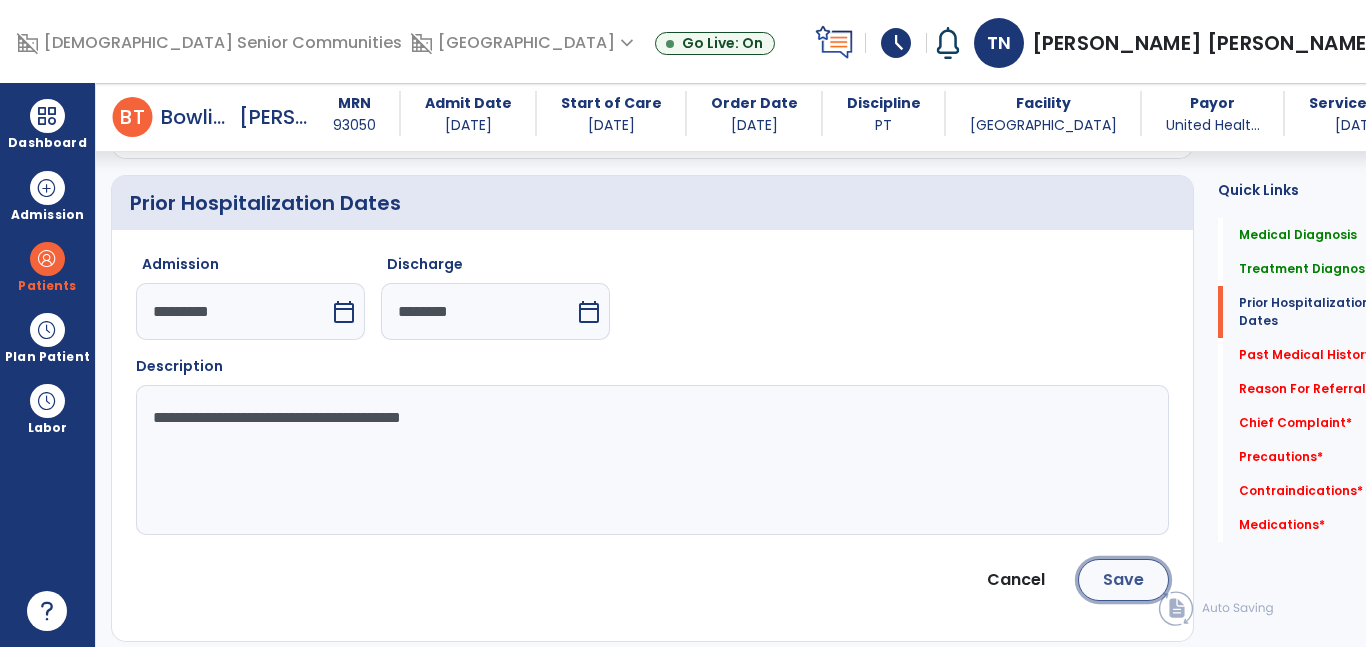 click on "Save" 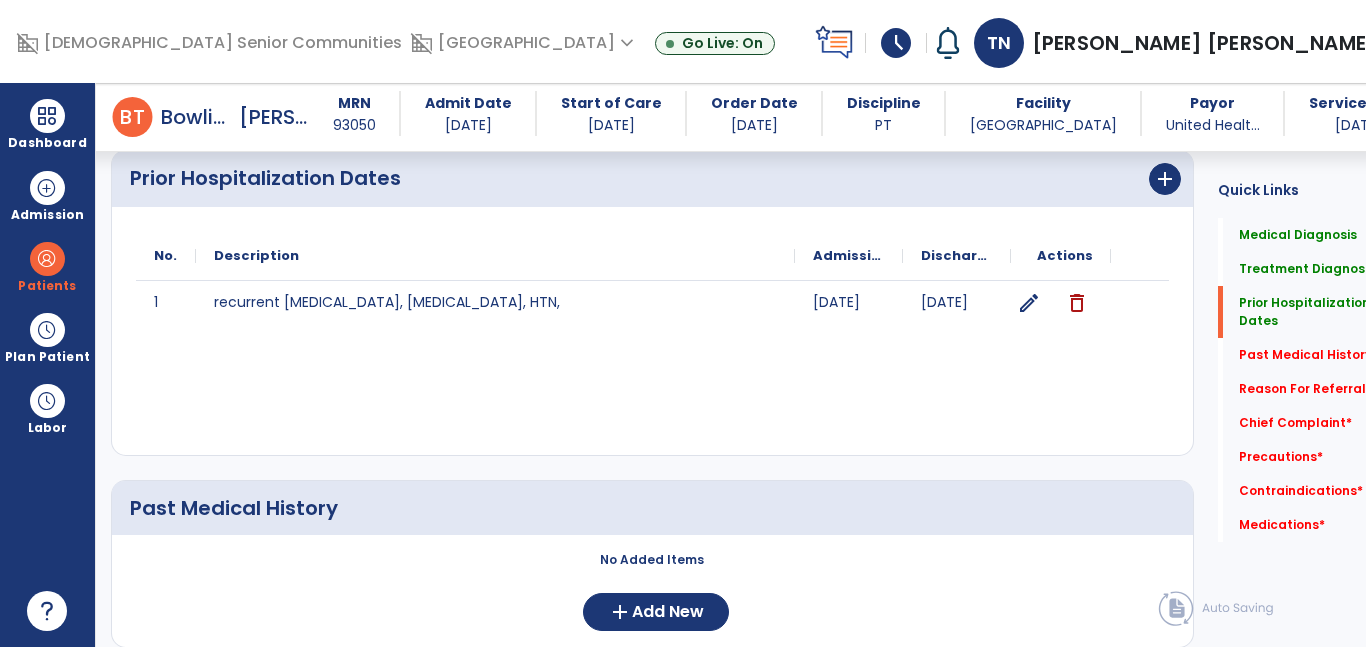 scroll, scrollTop: 736, scrollLeft: 0, axis: vertical 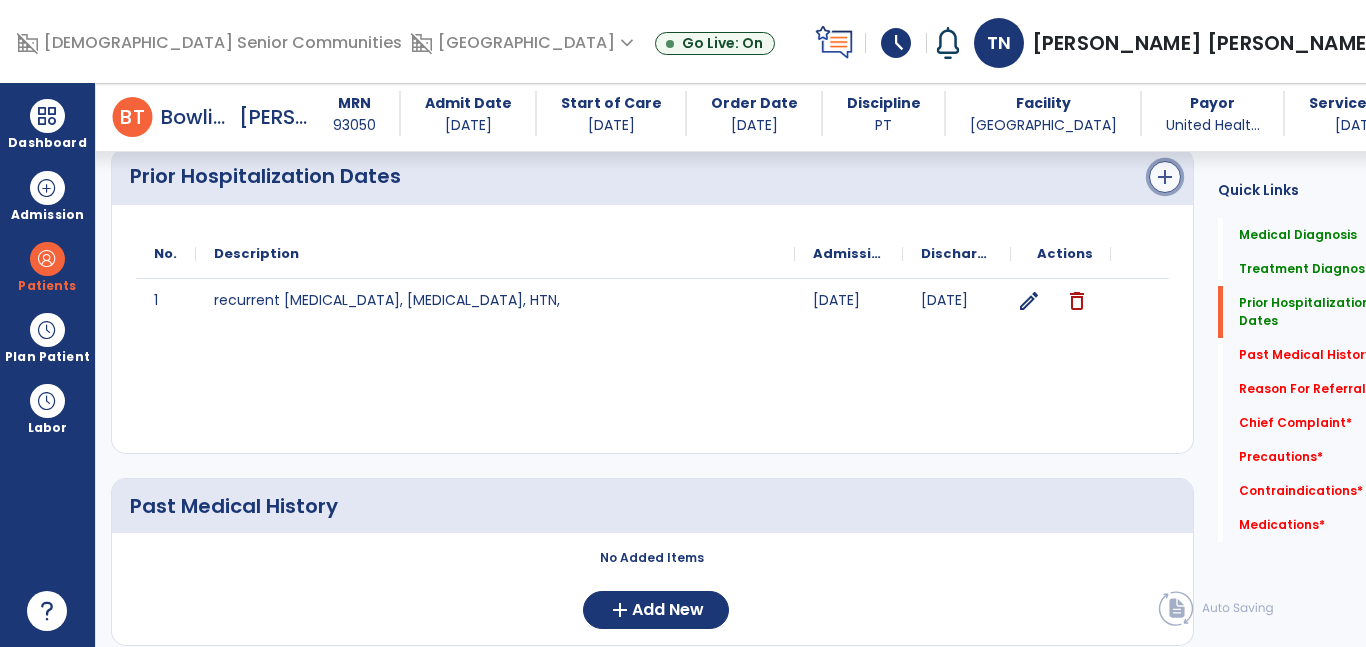 click on "add" 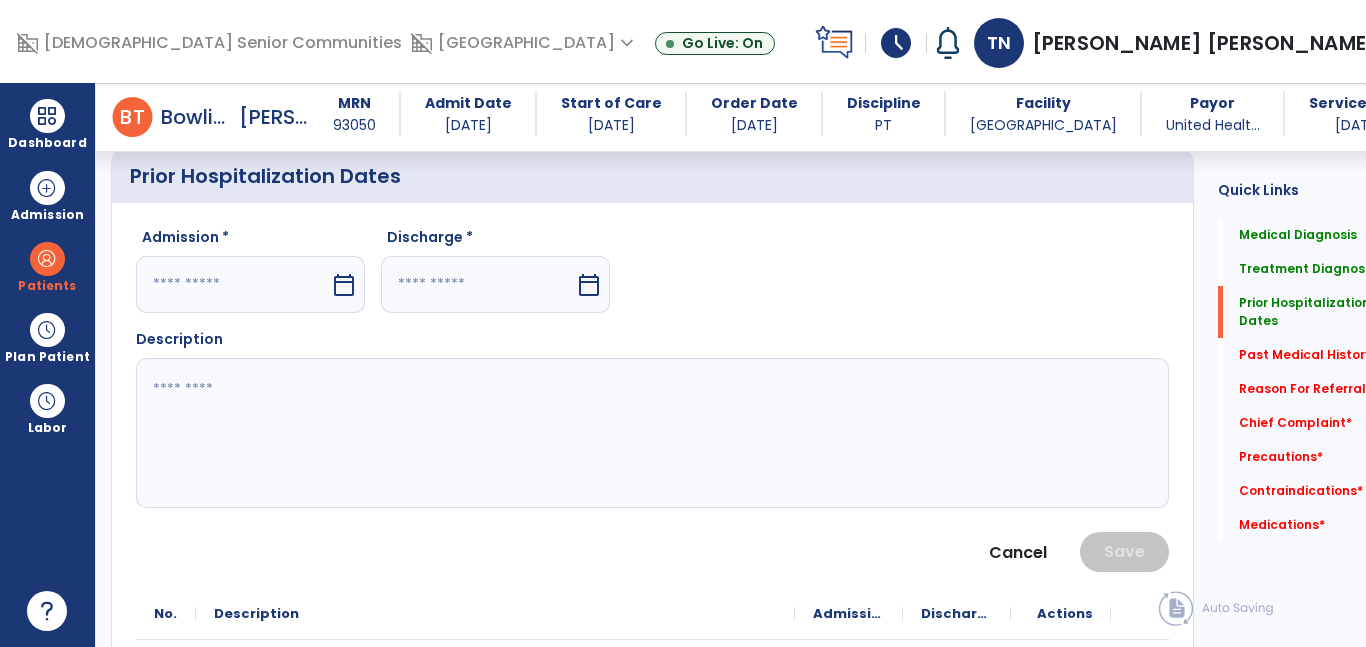 click at bounding box center (233, 284) 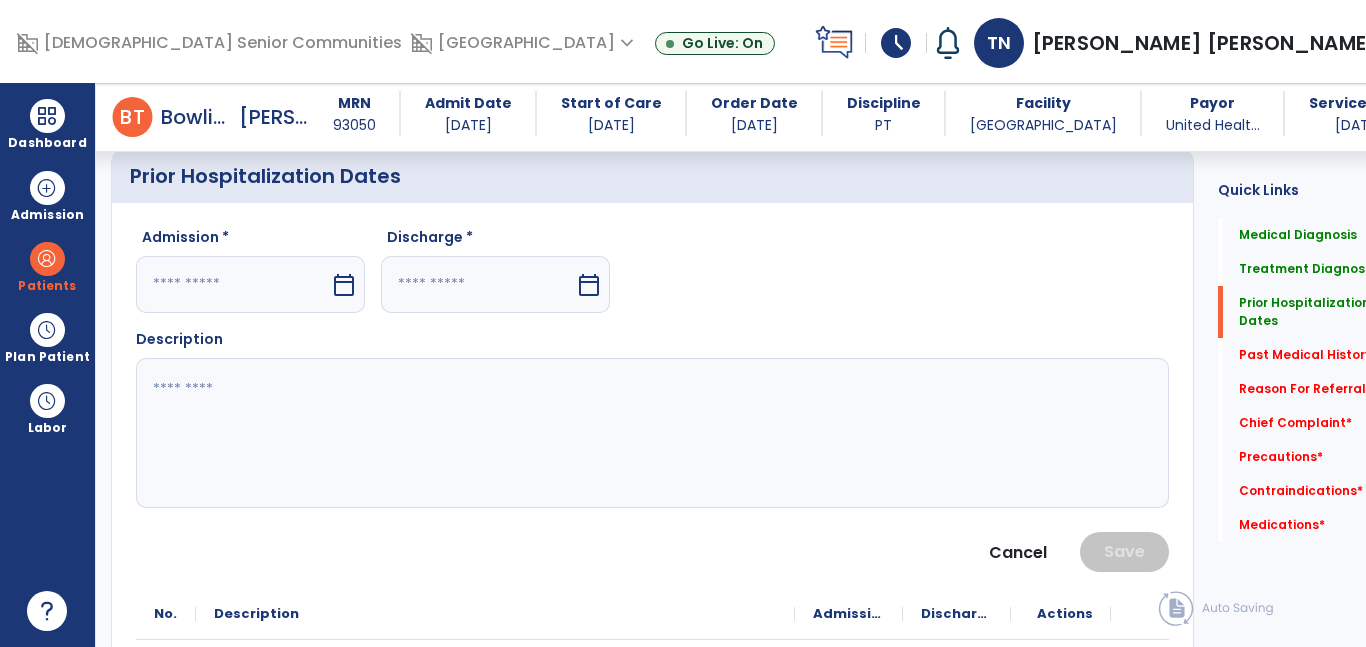 select on "*" 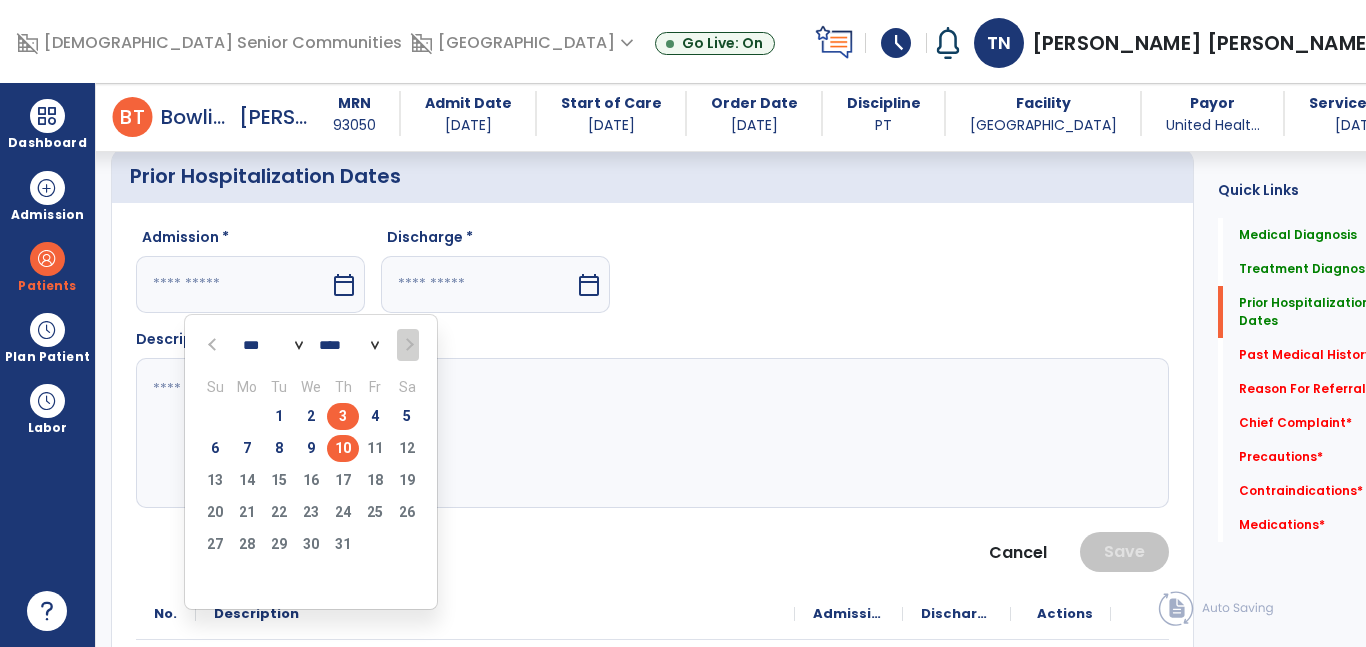 click on "3" at bounding box center [343, 416] 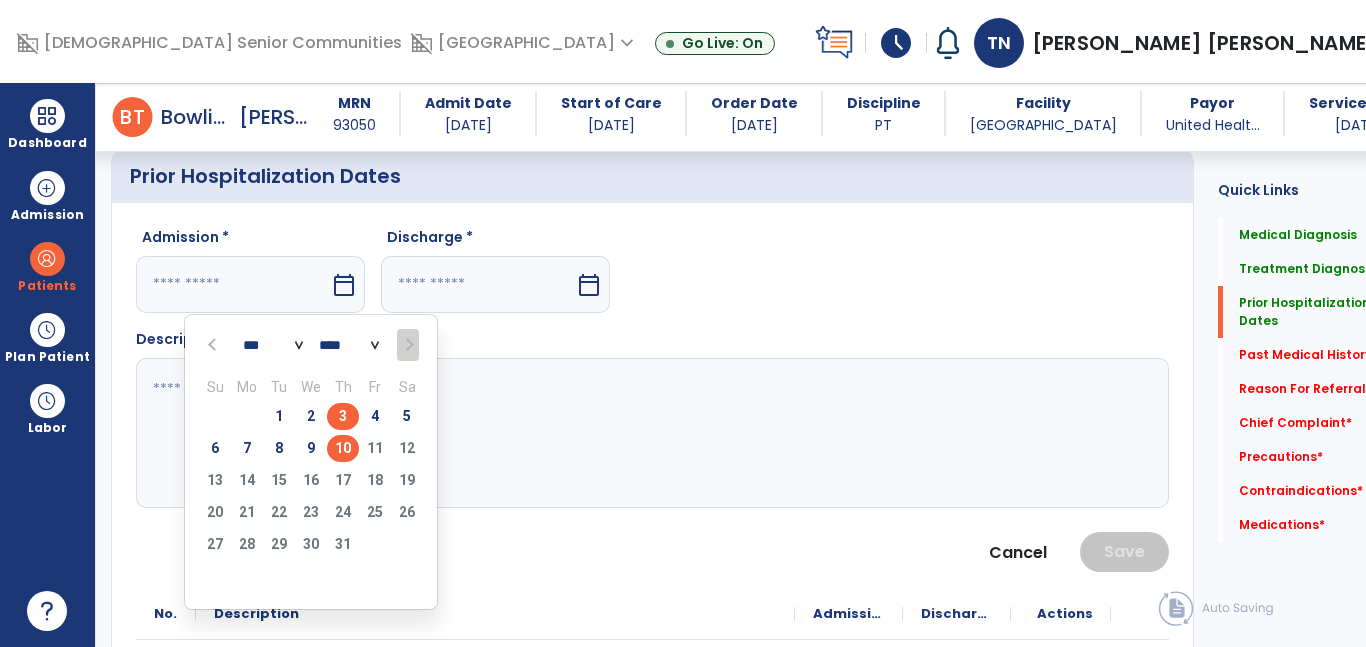 type on "********" 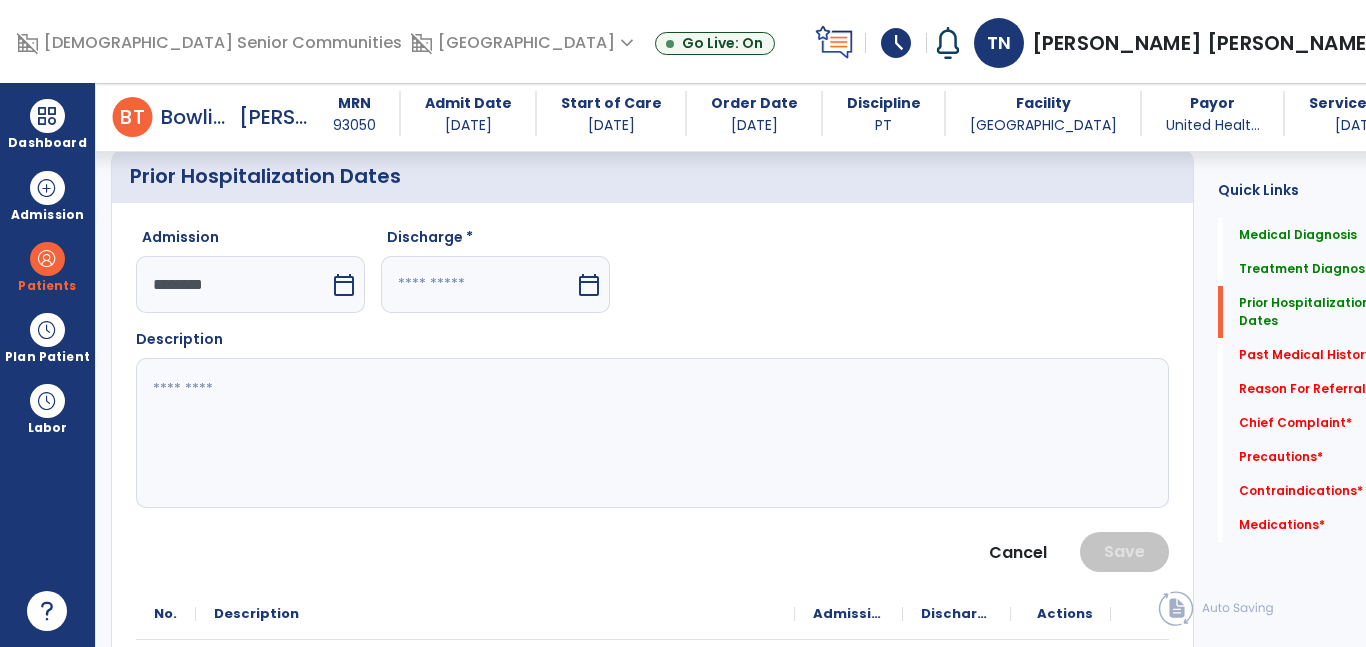 click on "calendar_today" at bounding box center (589, 285) 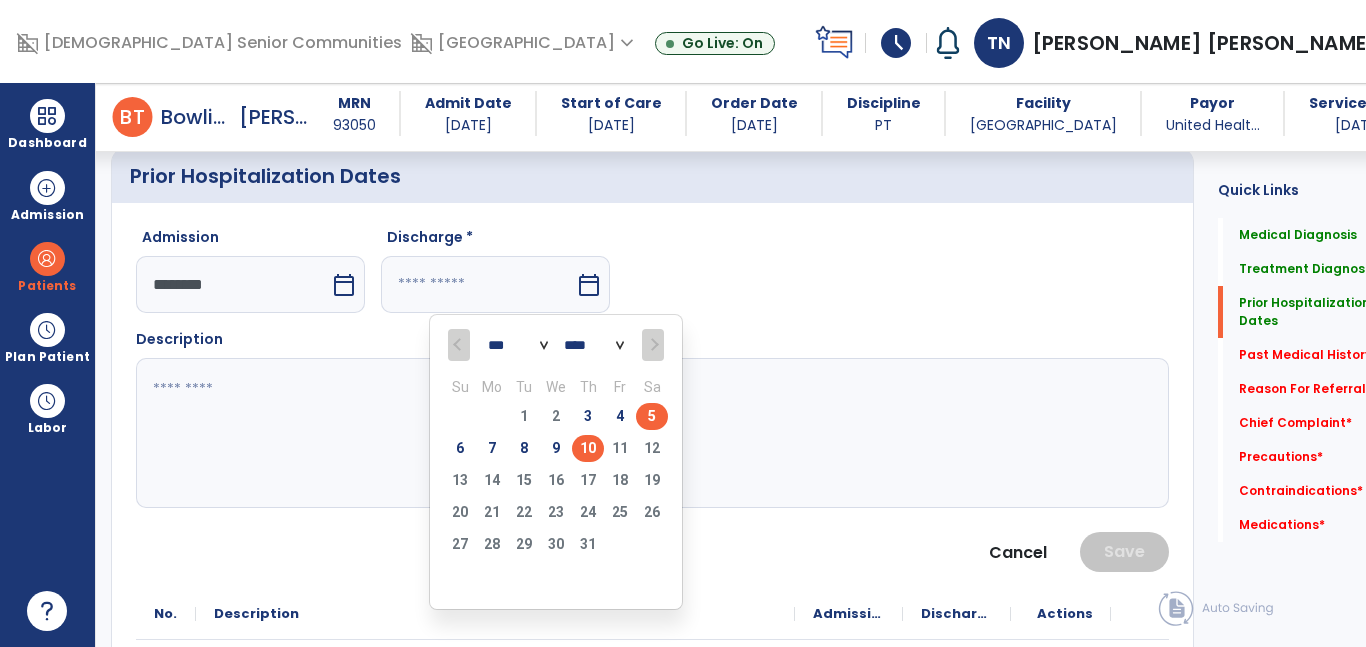 click on "5" at bounding box center [652, 416] 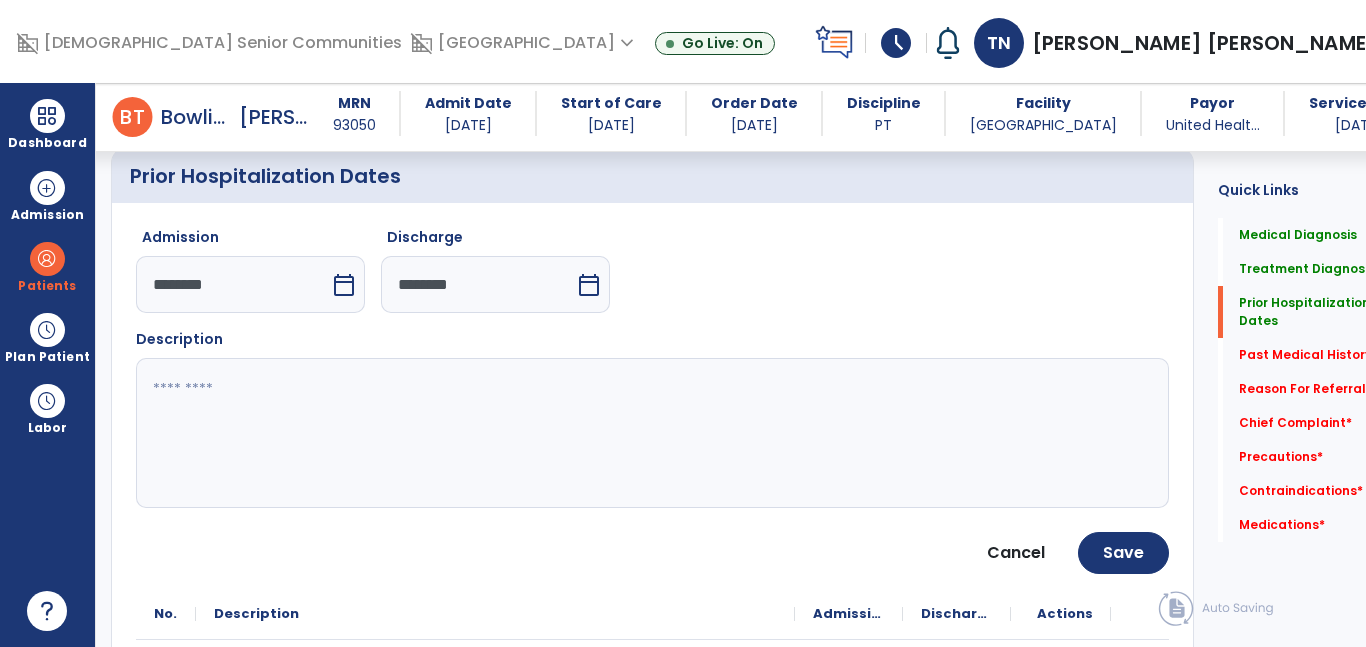 click 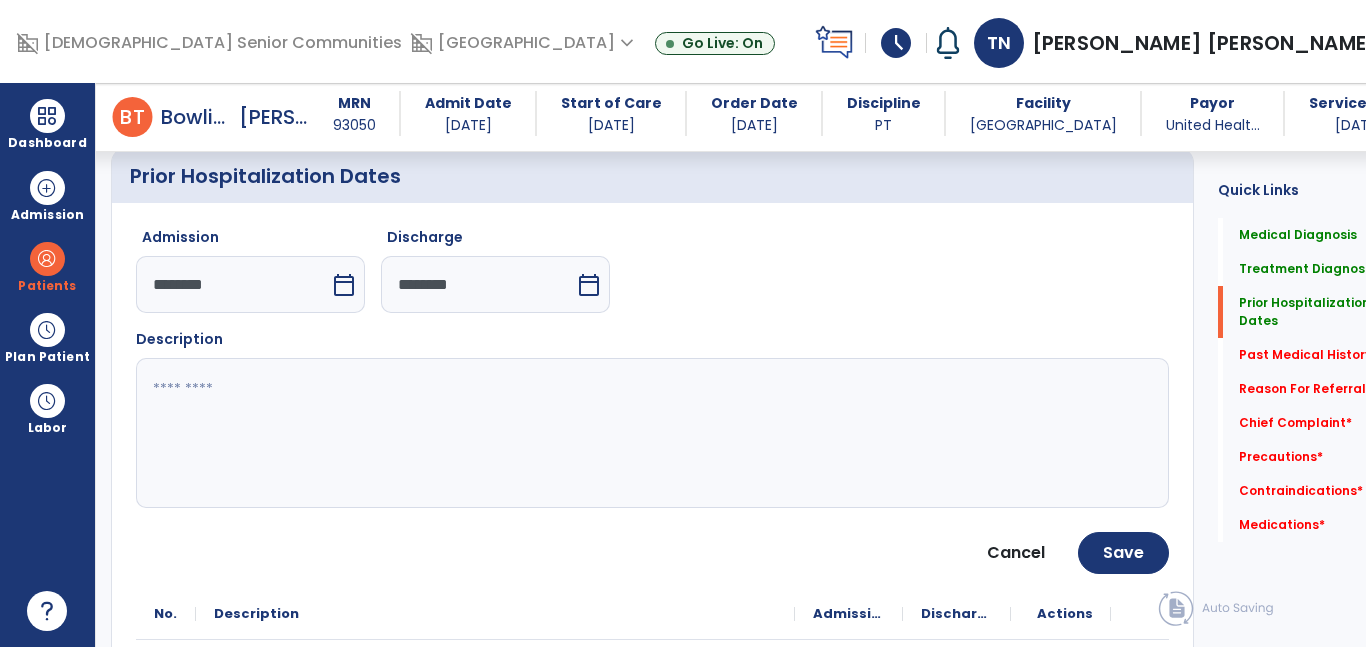click on "calendar_today" at bounding box center (344, 285) 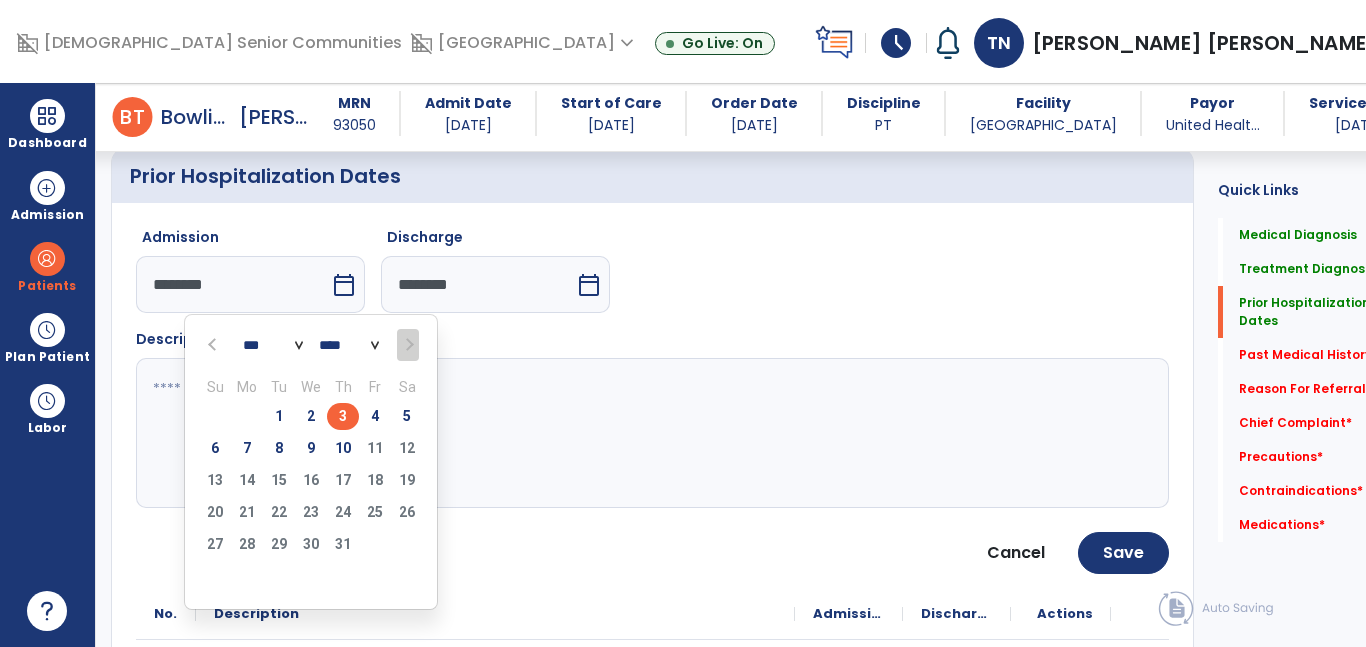 click at bounding box center (214, 345) 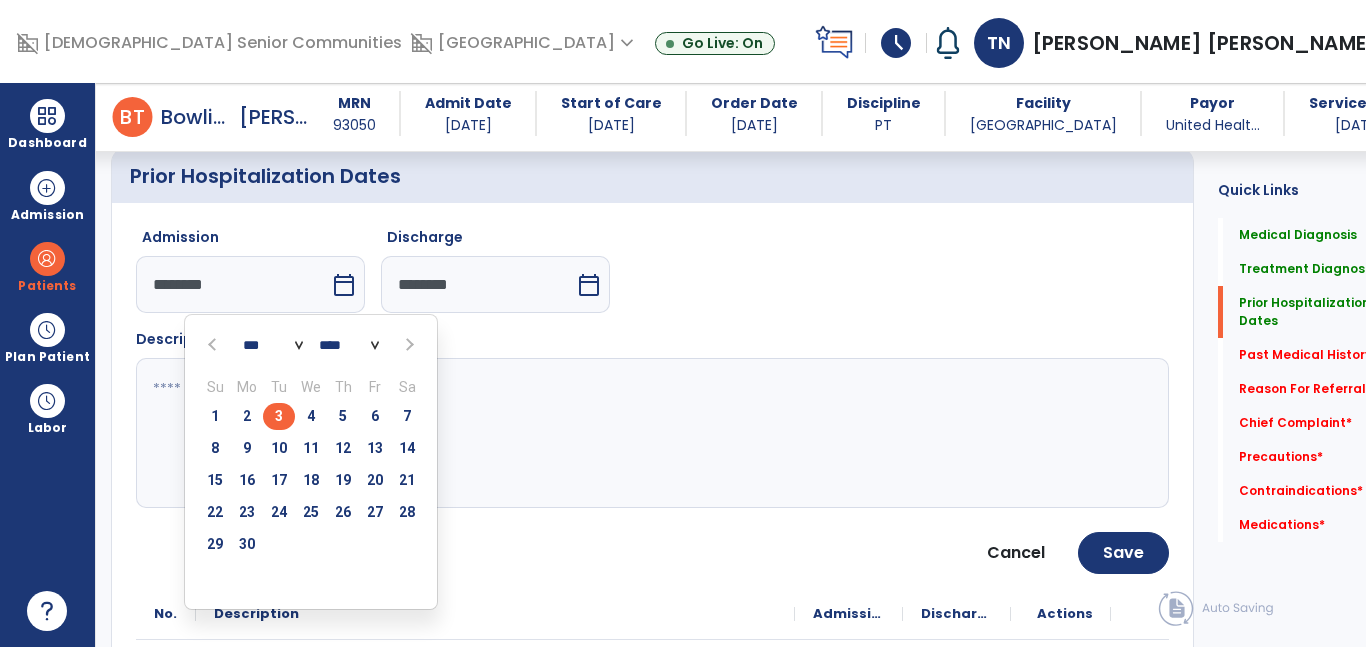 click on "3" at bounding box center [279, 416] 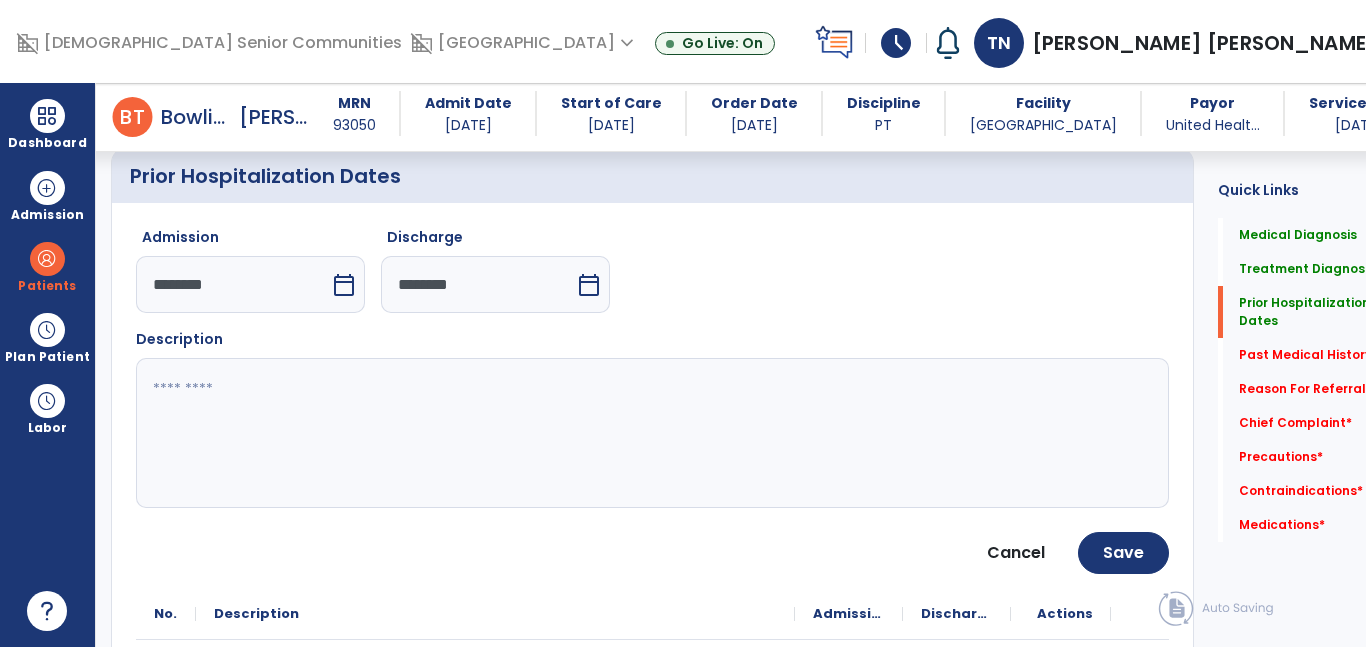 click on "calendar_today" at bounding box center (591, 284) 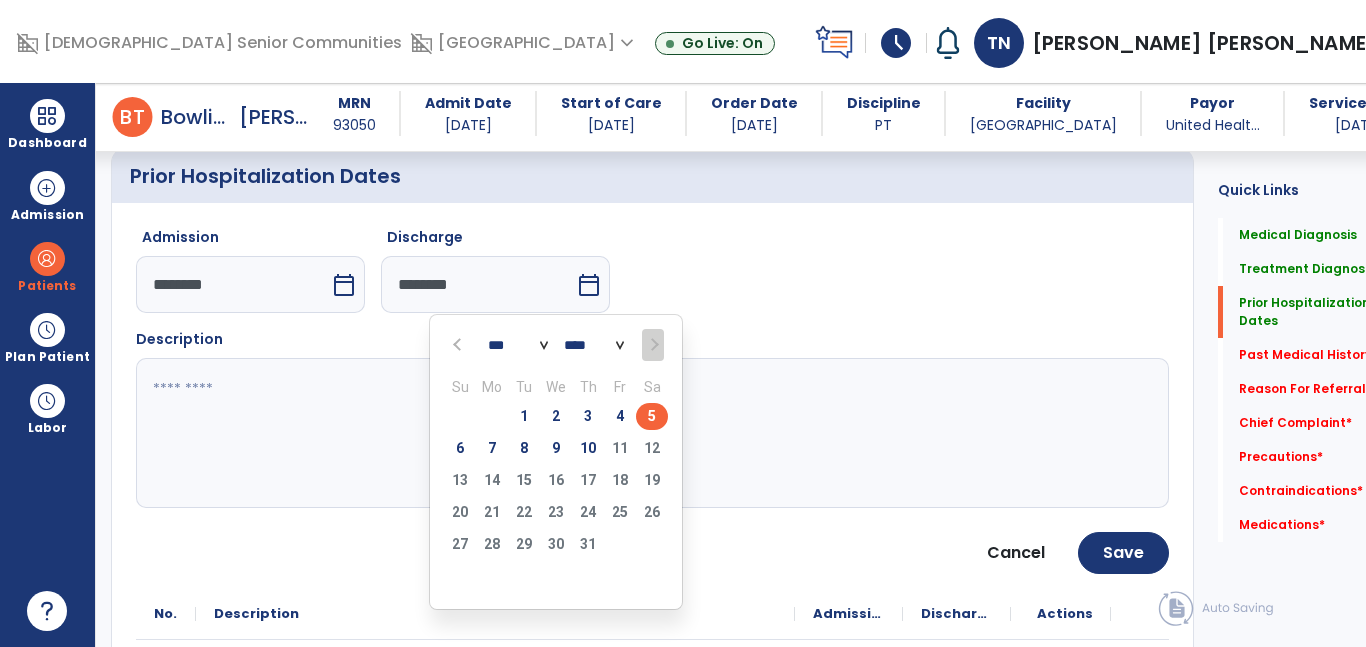 click at bounding box center (459, 345) 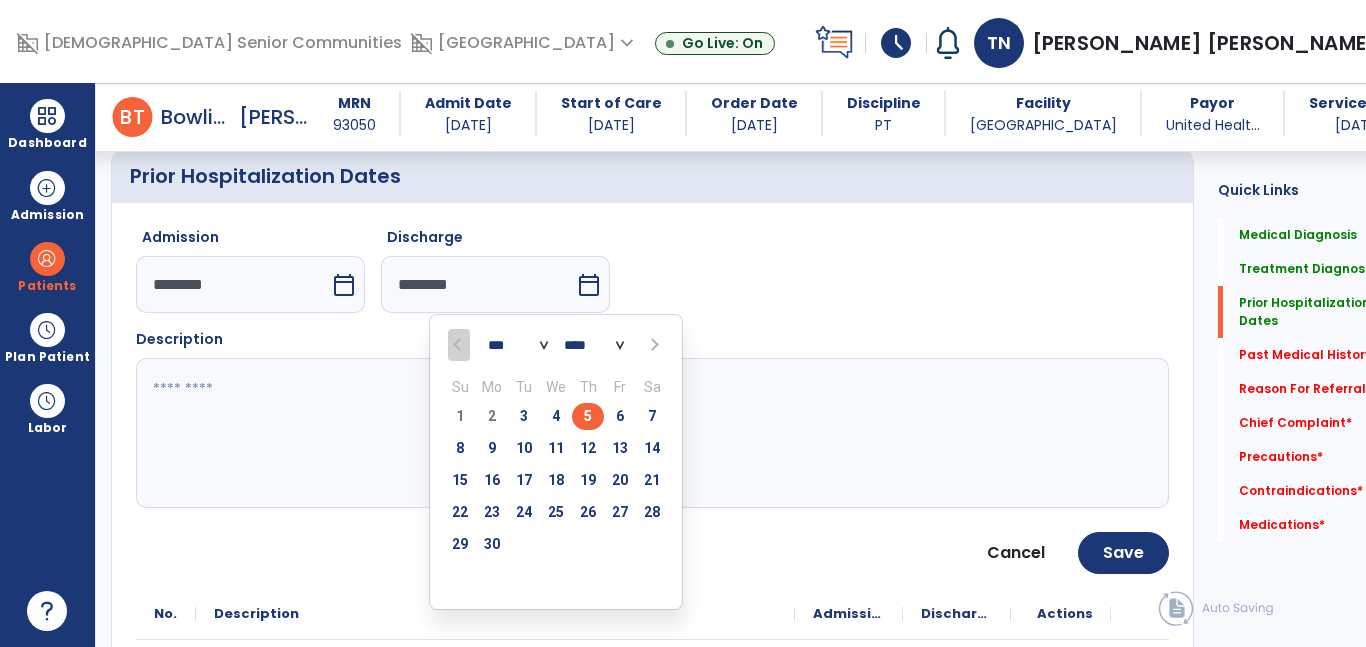 click on "5" at bounding box center (588, 416) 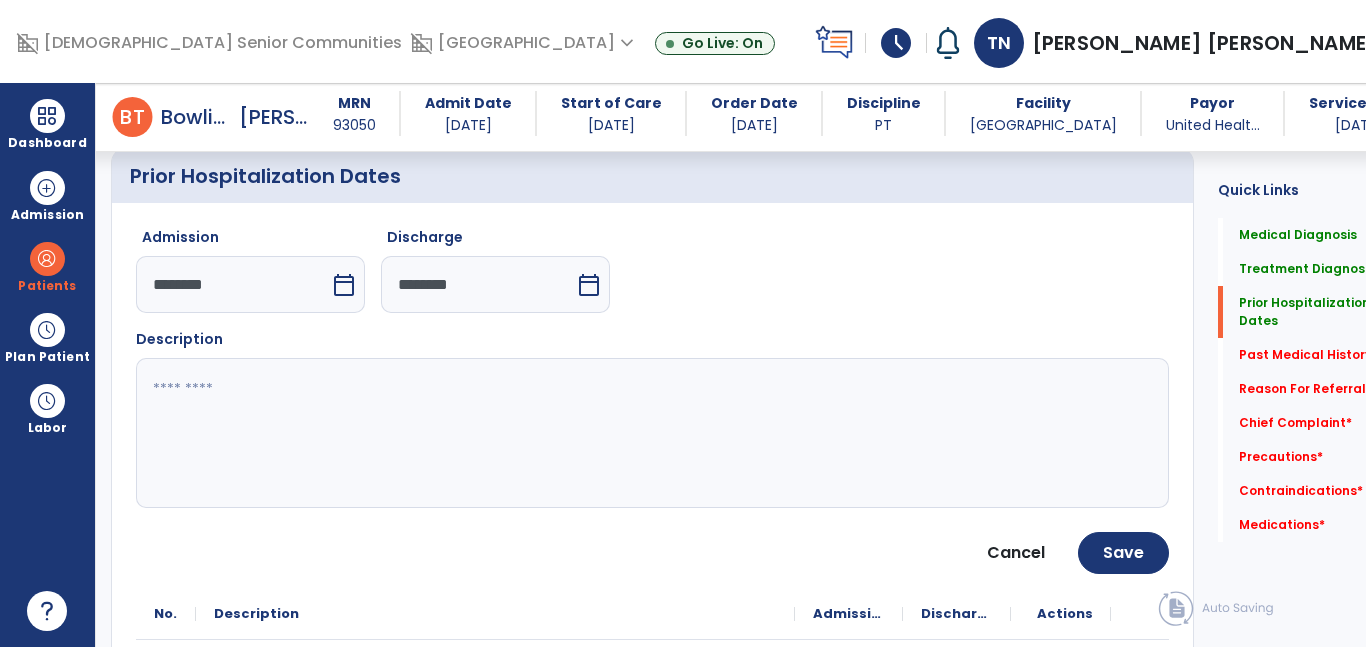 click 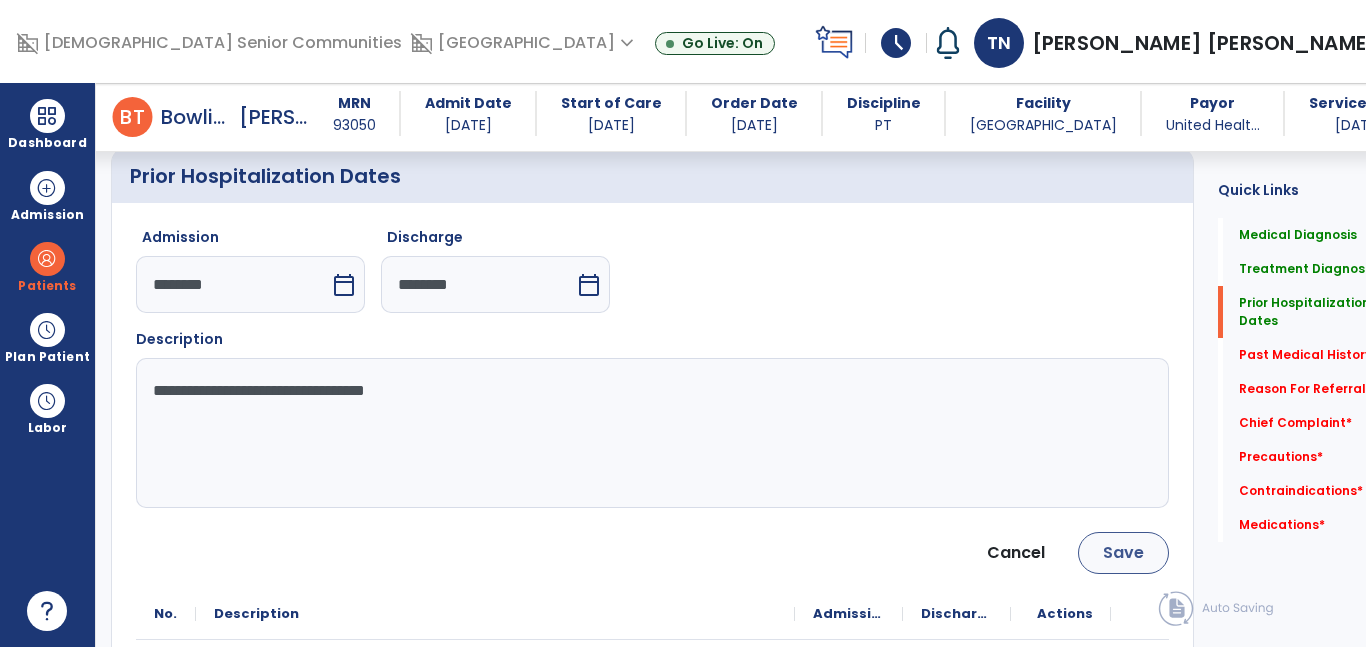 type on "**********" 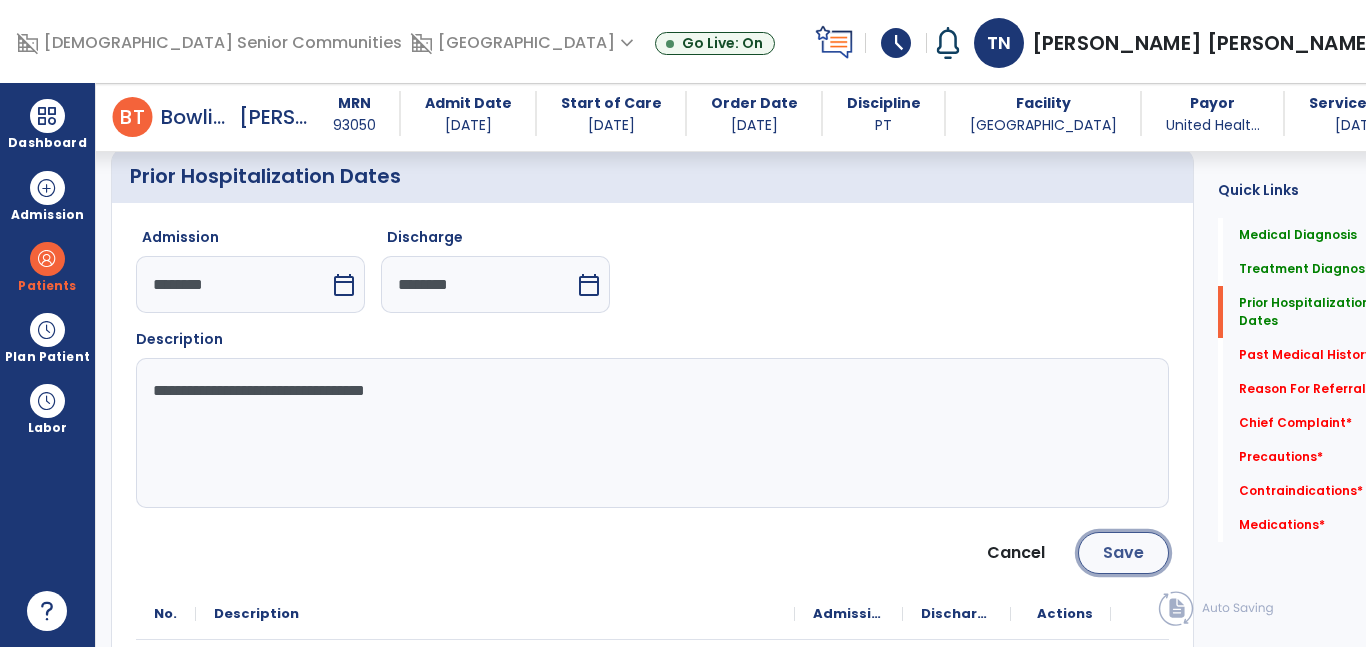 click on "Save" 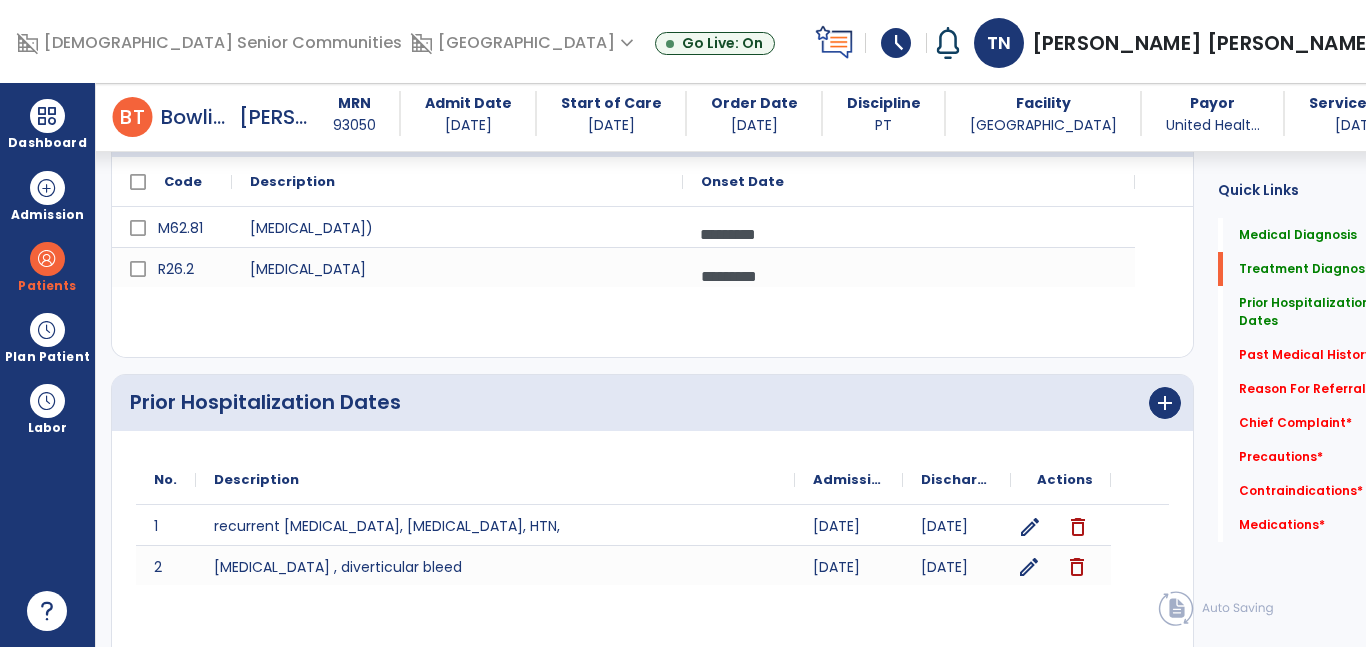click on "edit" 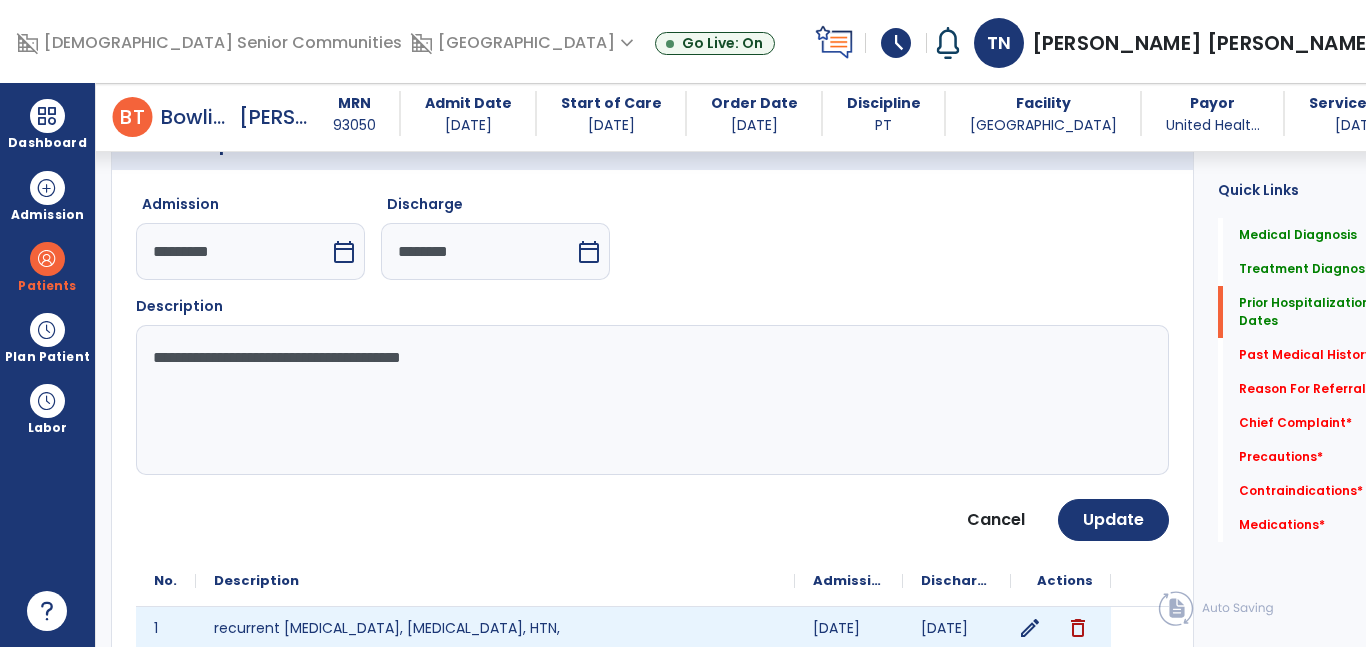 scroll, scrollTop: 772, scrollLeft: 0, axis: vertical 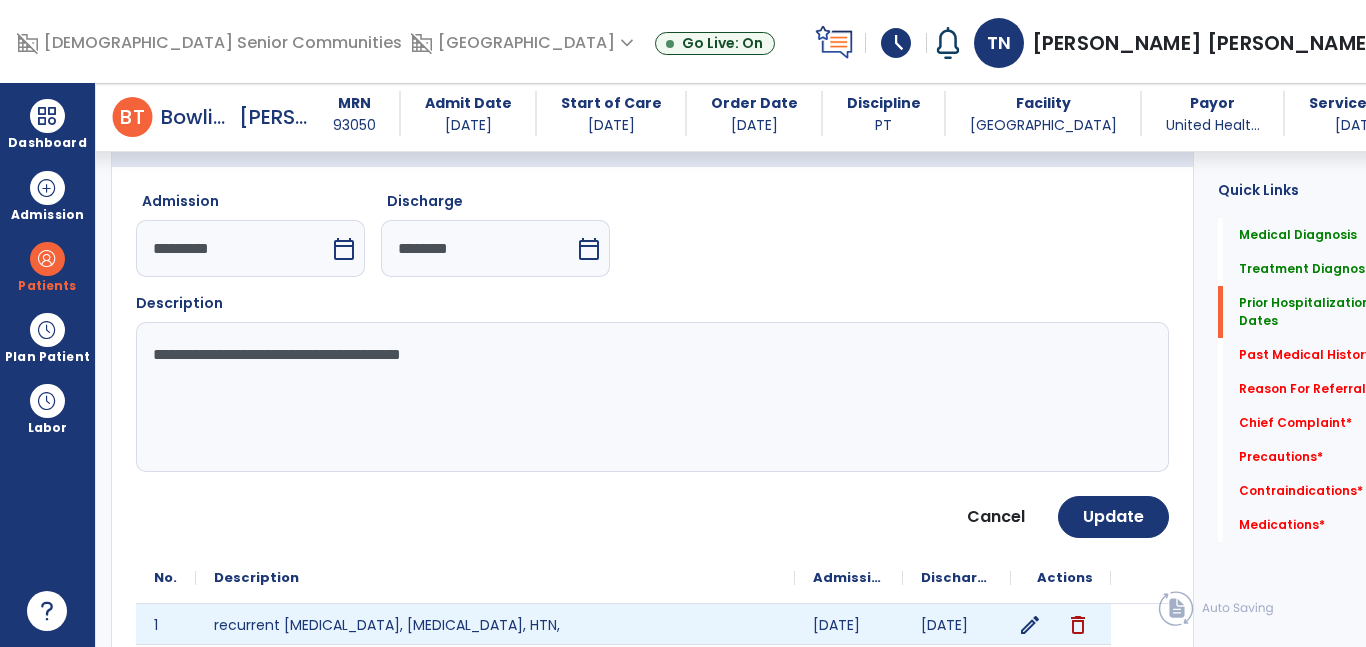 click on "**********" 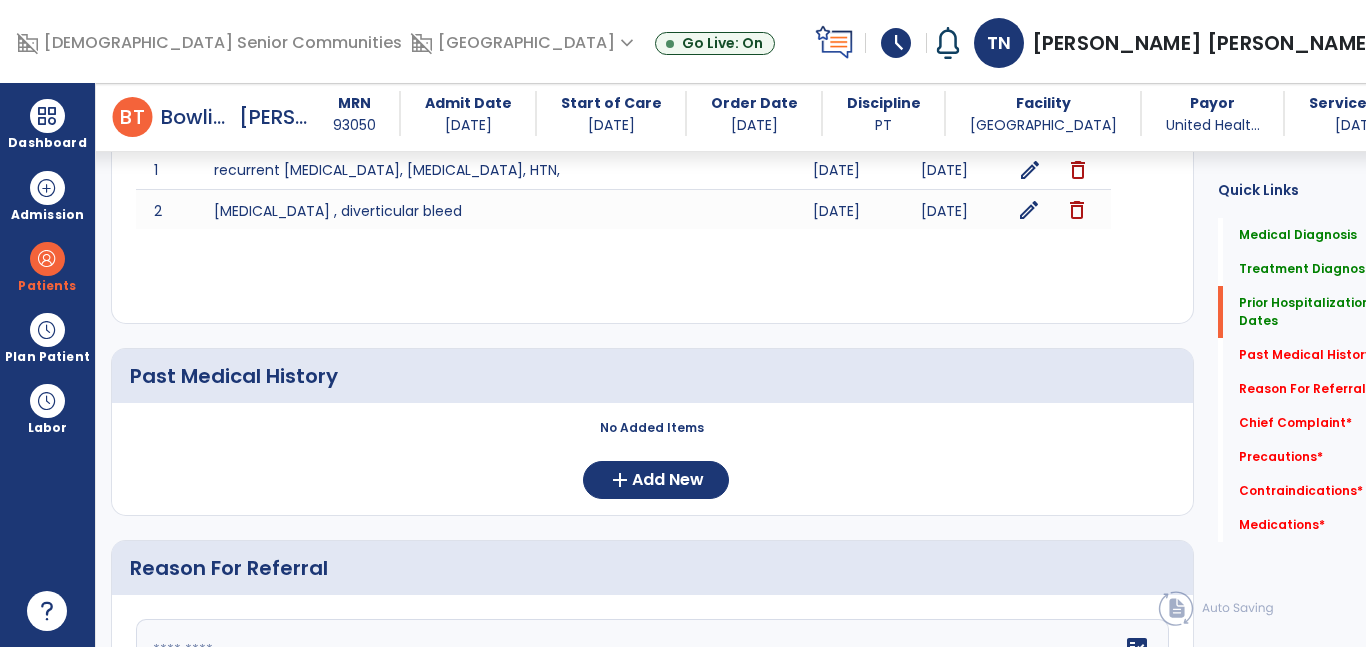 scroll, scrollTop: 1228, scrollLeft: 0, axis: vertical 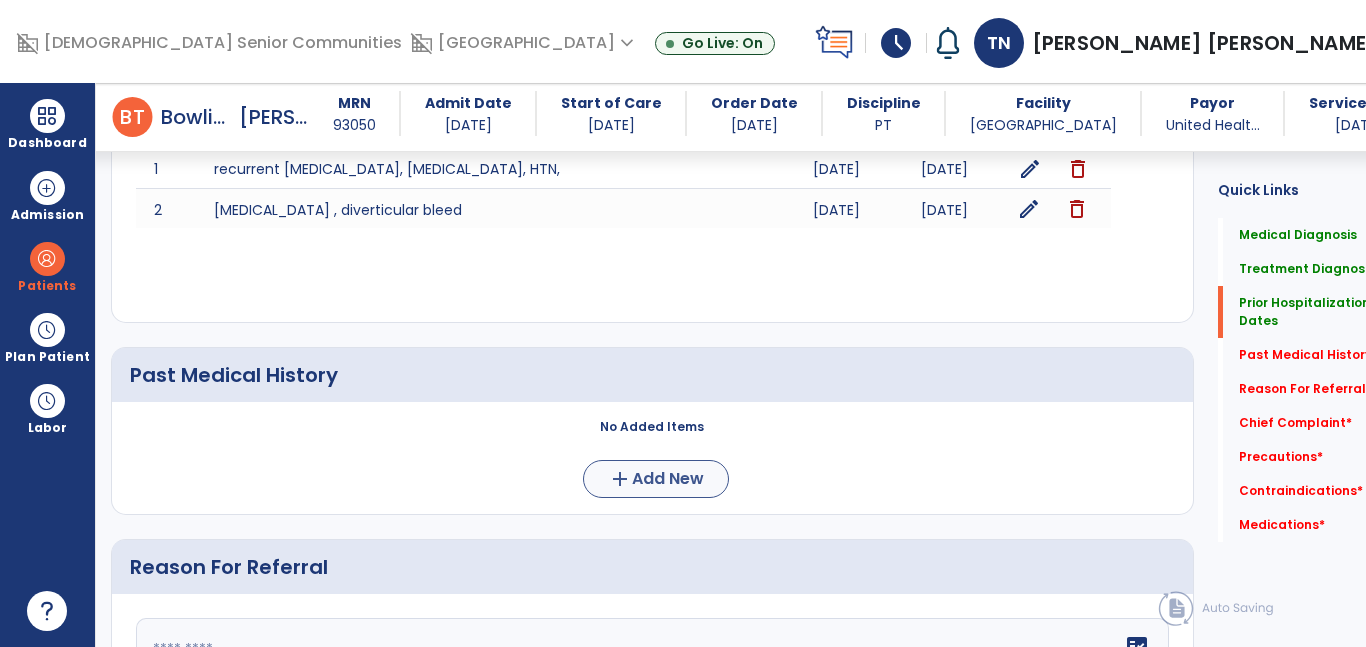 type on "**********" 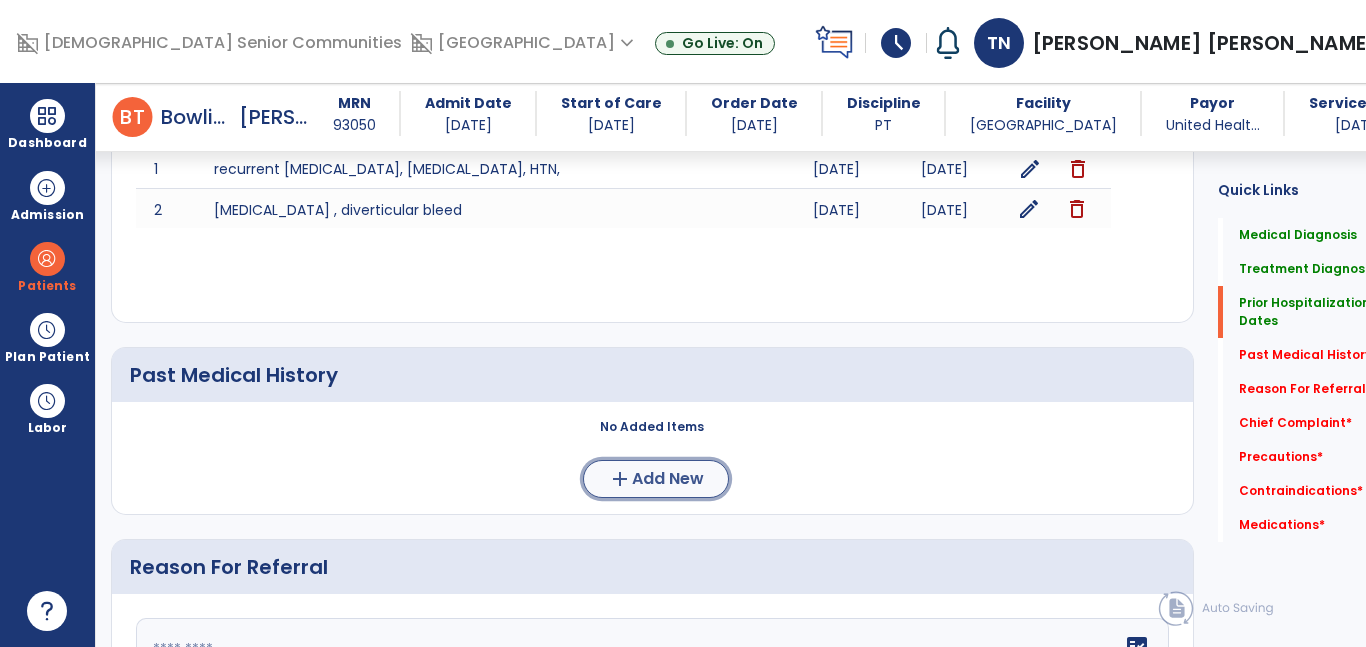 click on "add  Add New" 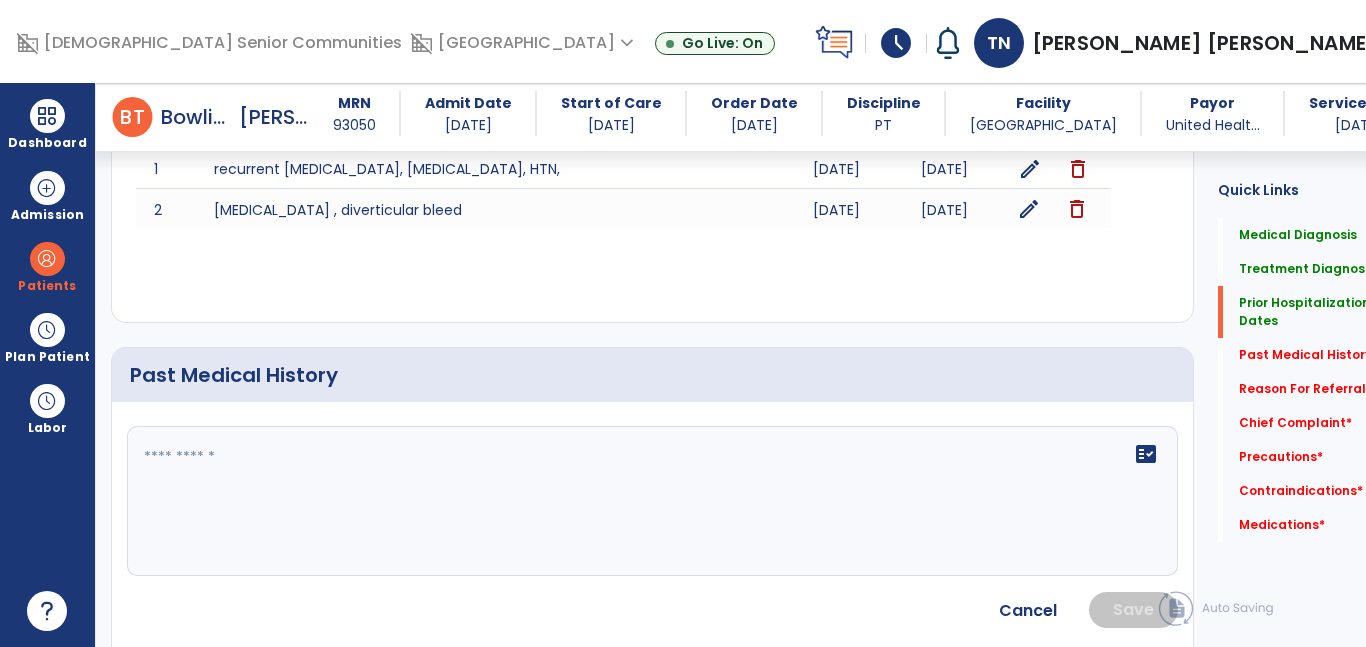 click on "fact_check" 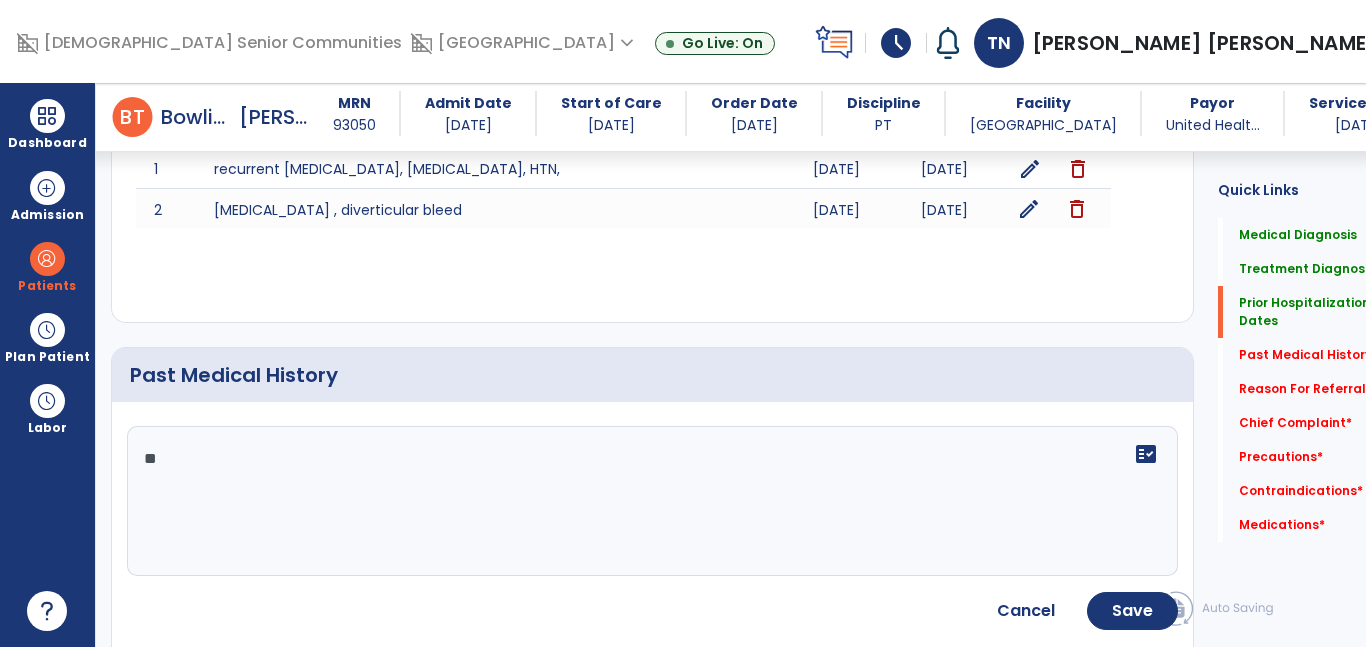 type on "***" 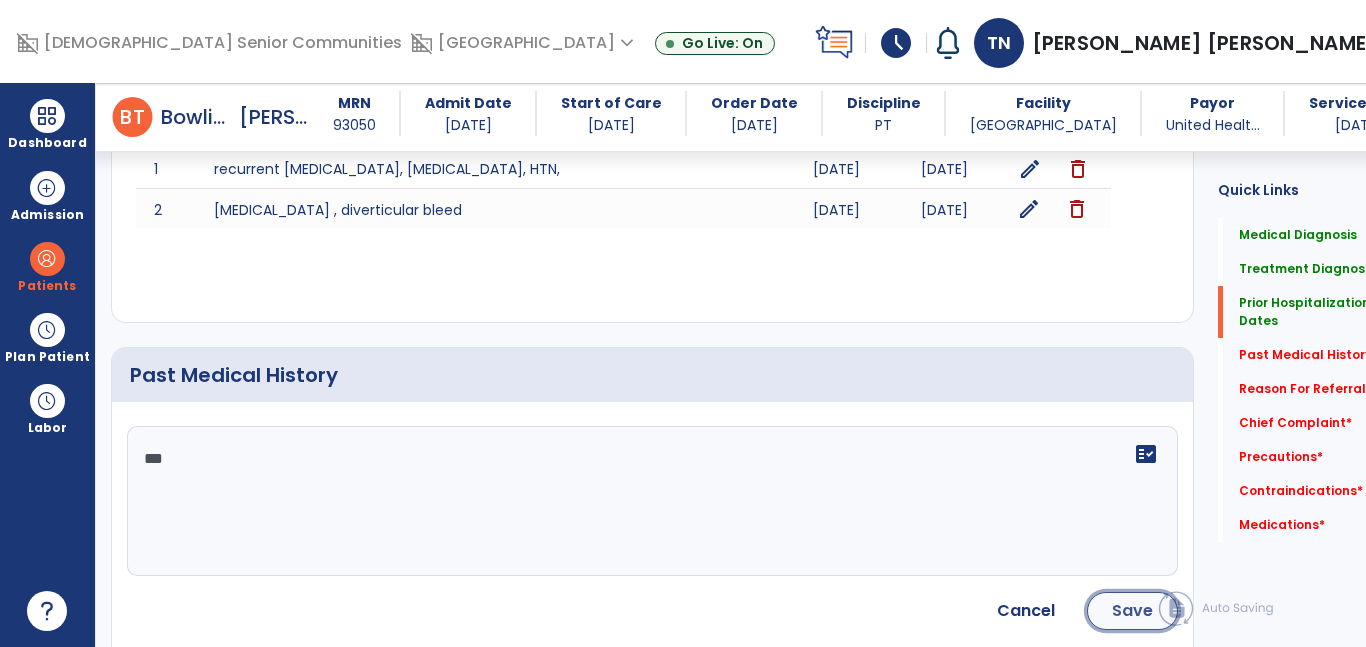 click on "Save" 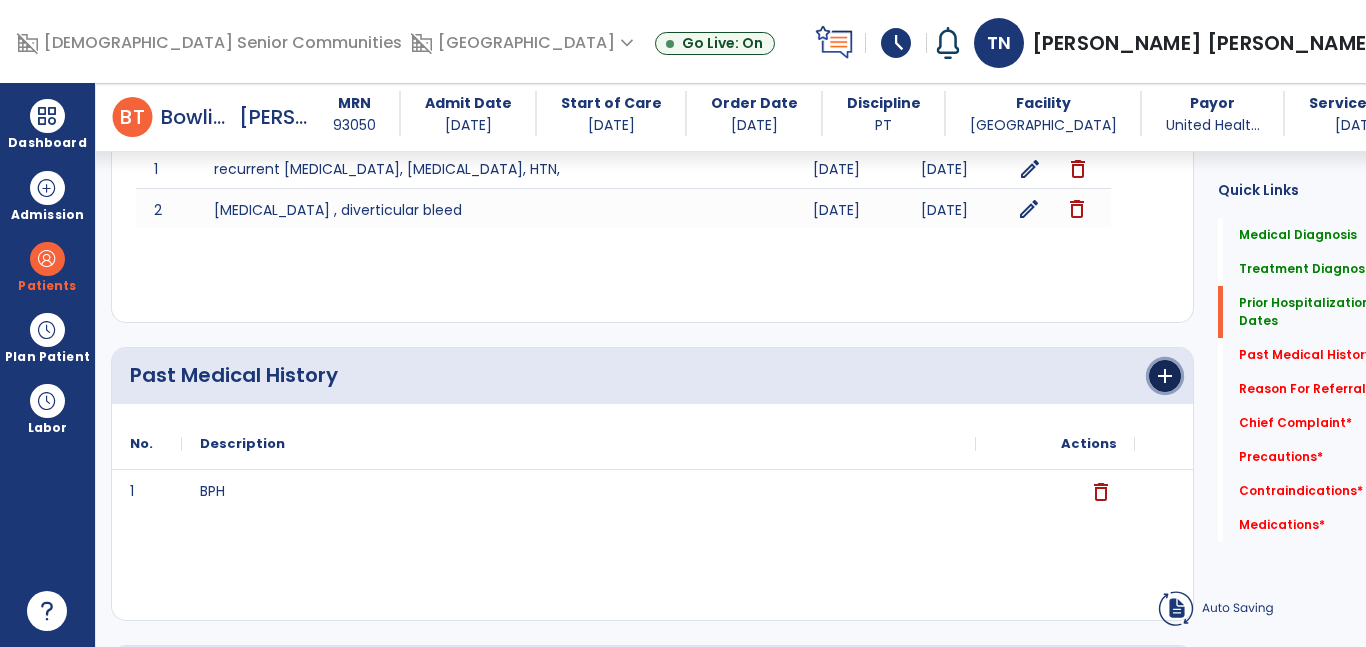 click on "add" 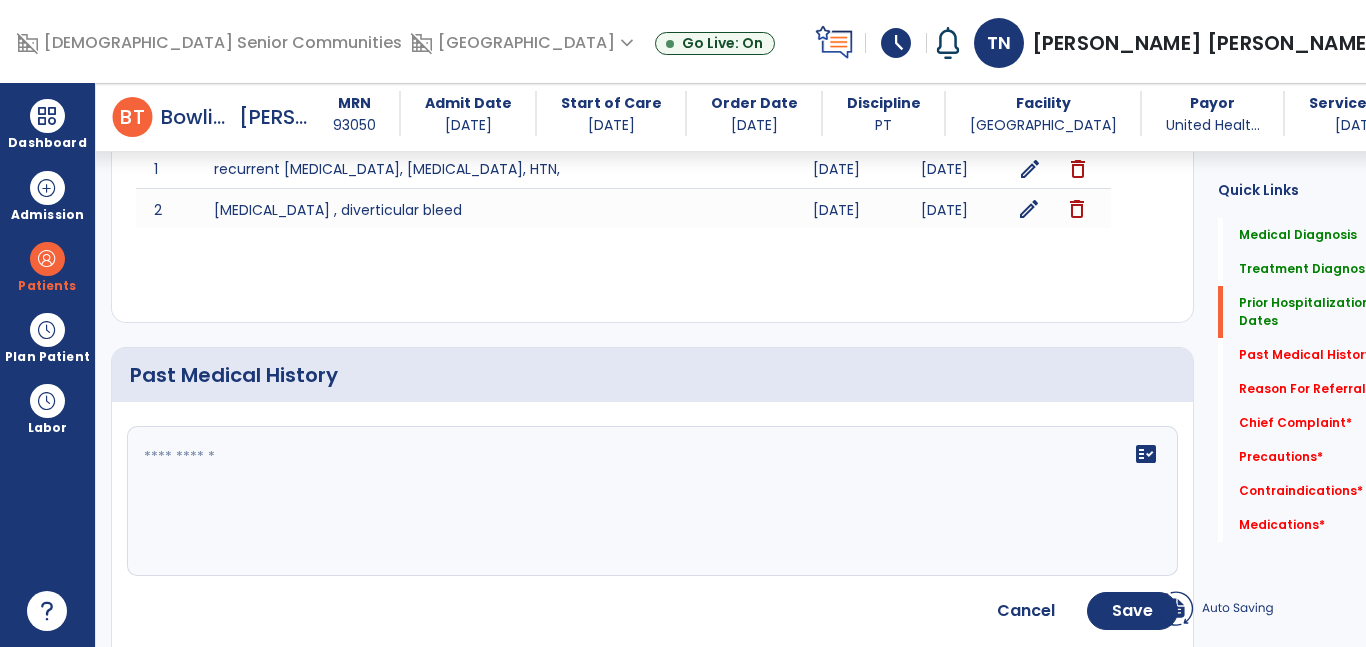 click on "fact_check" 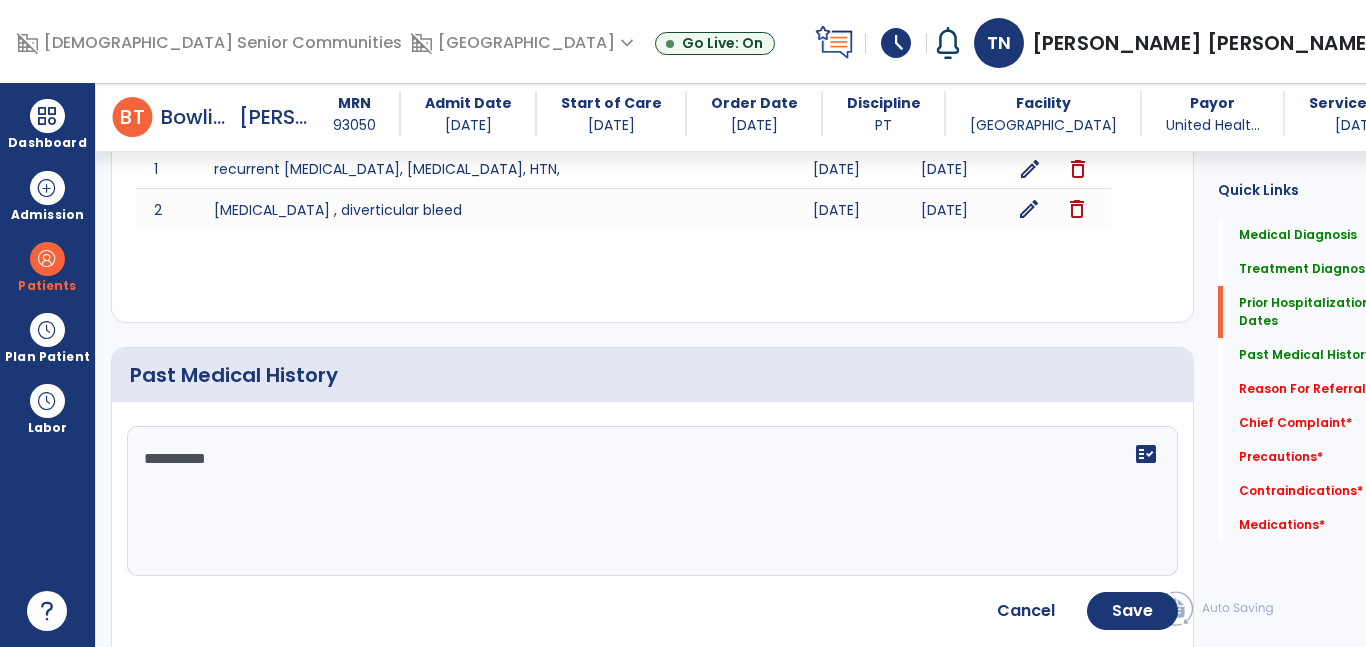type on "**********" 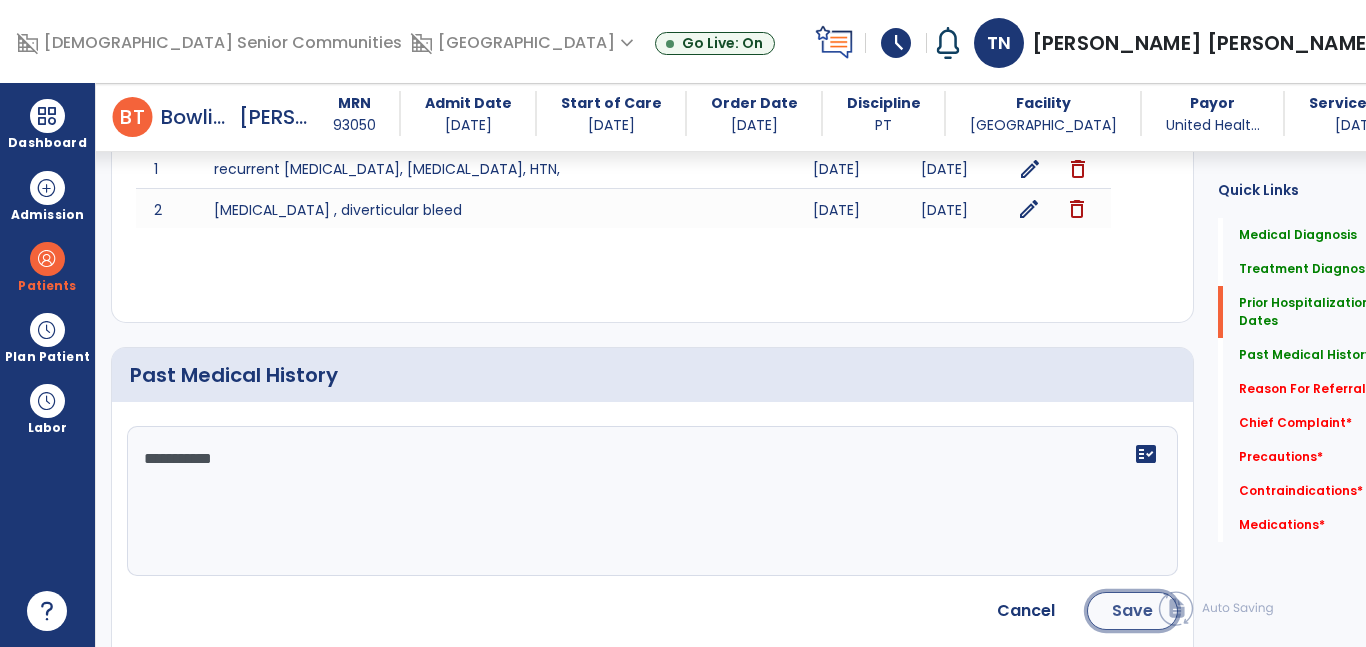 click on "Save" 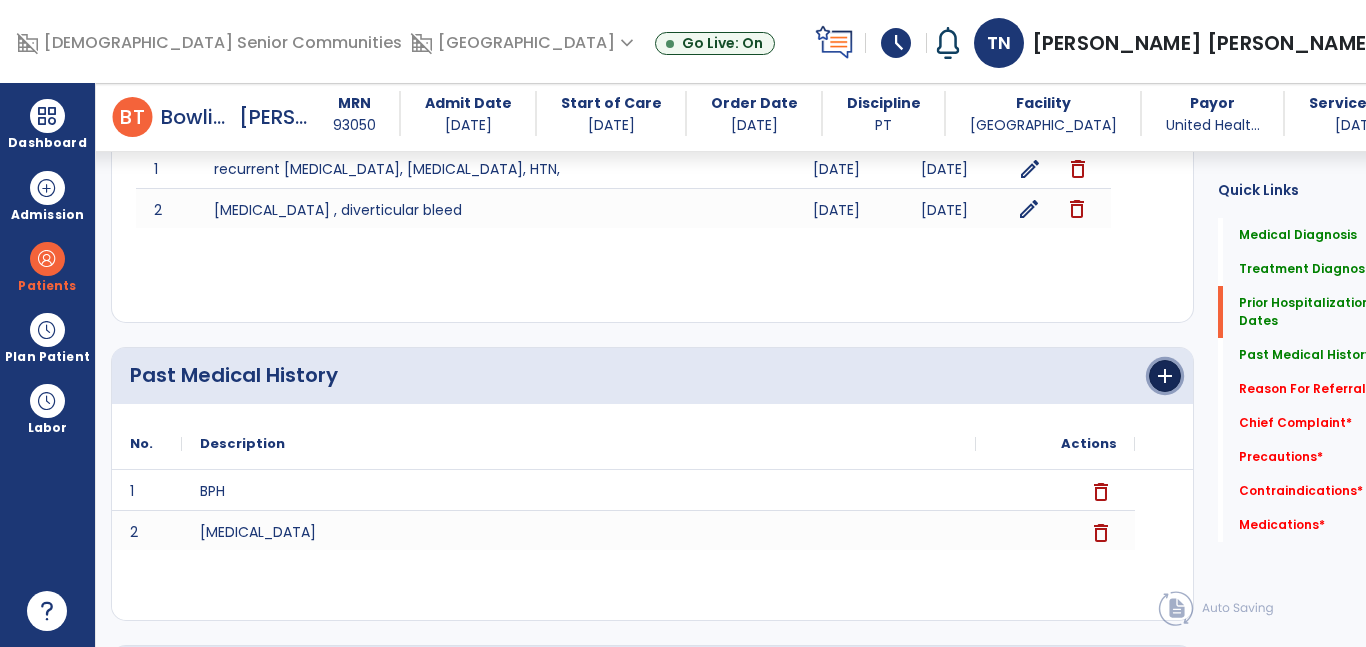 click on "add" 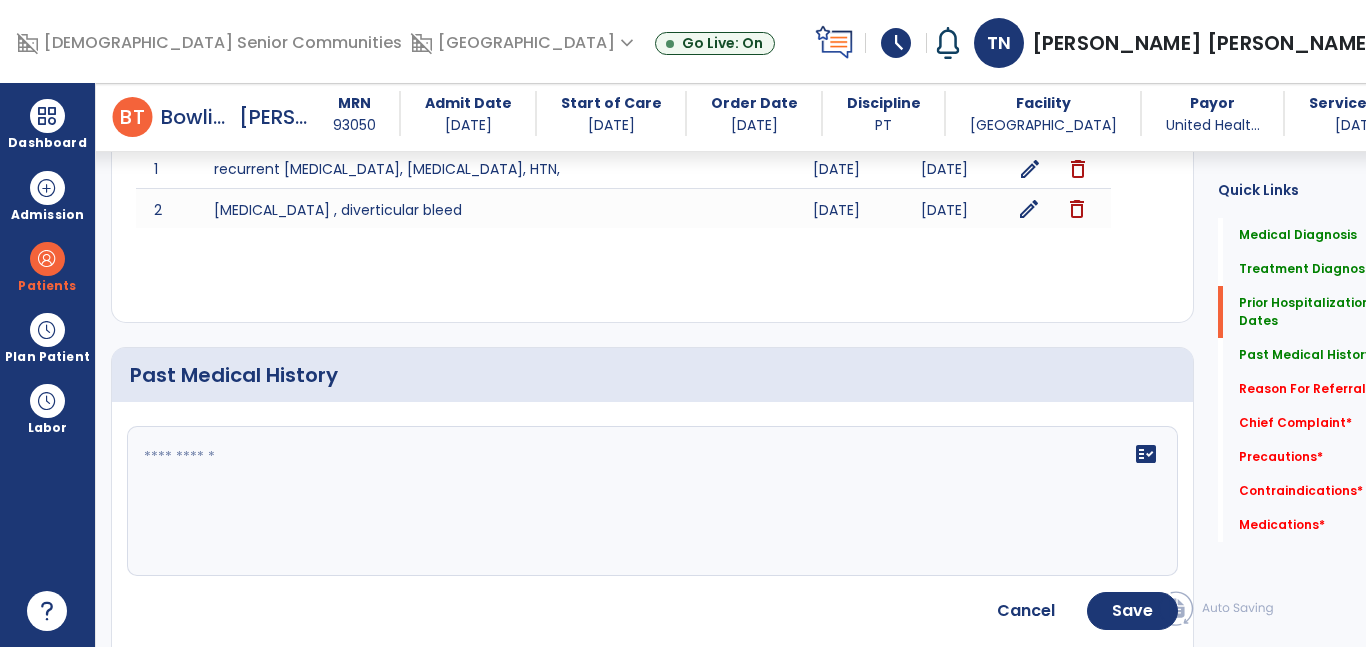 click on "fact_check" 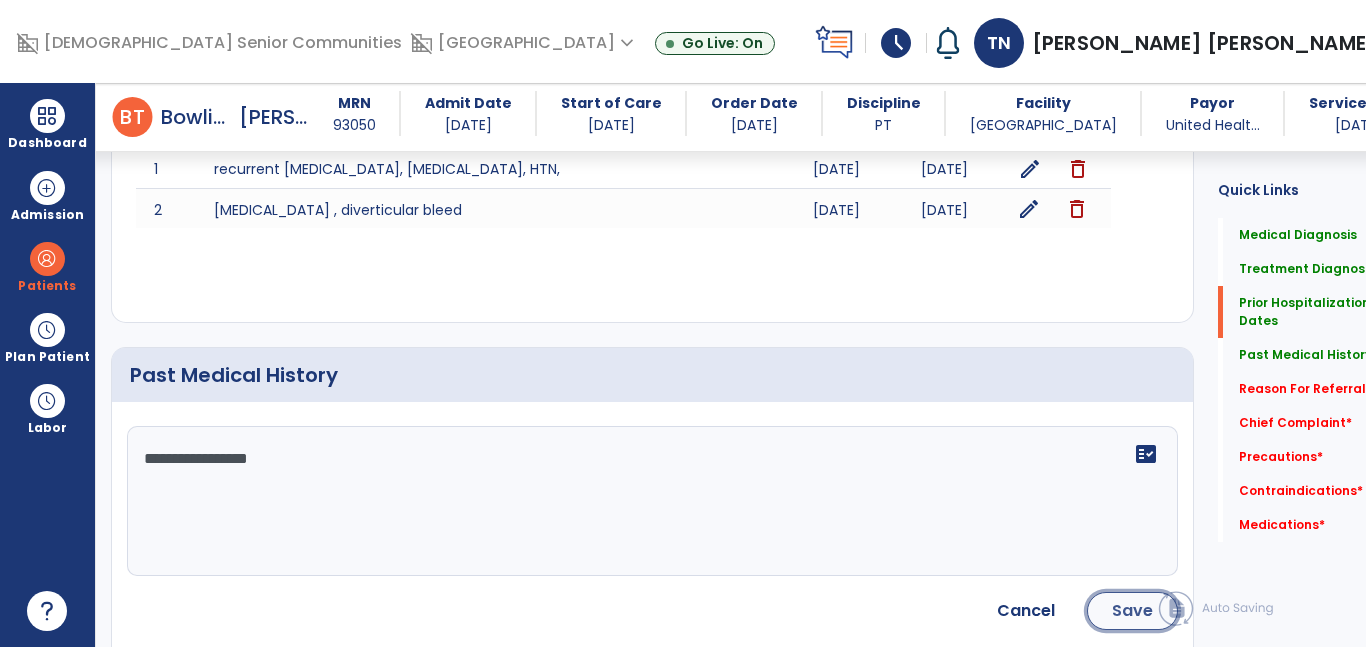 click on "Save" 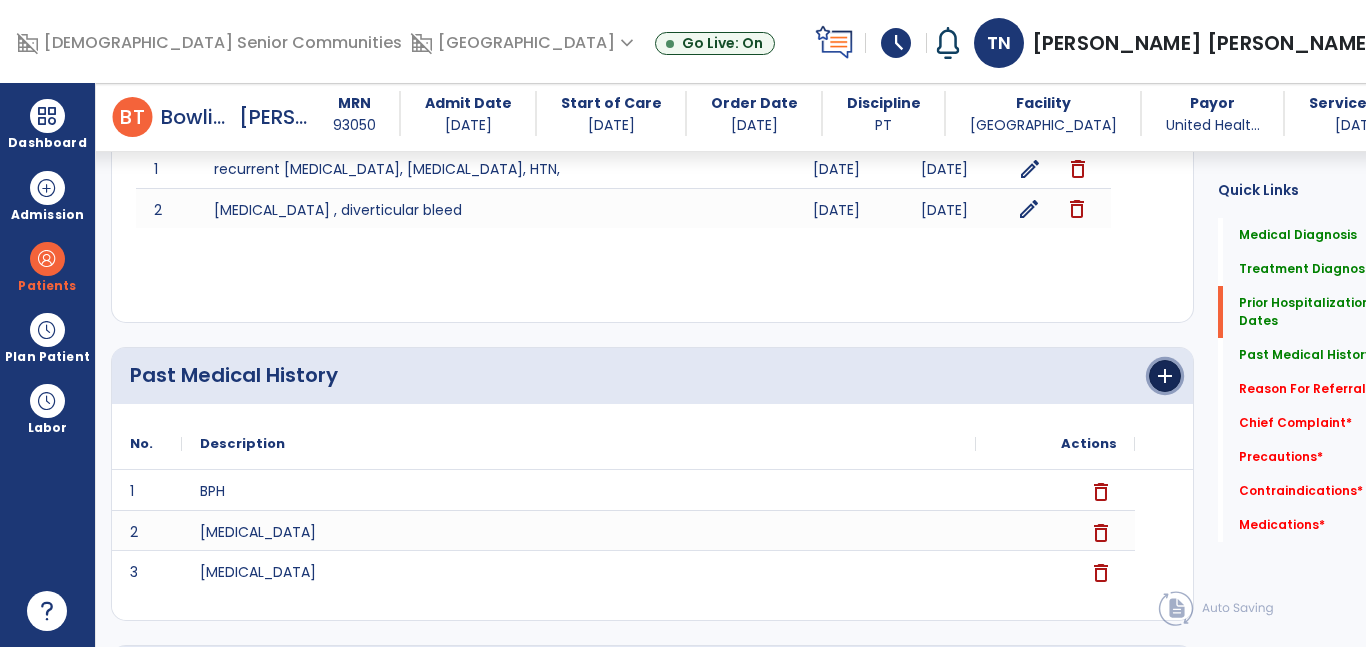 click on "add" 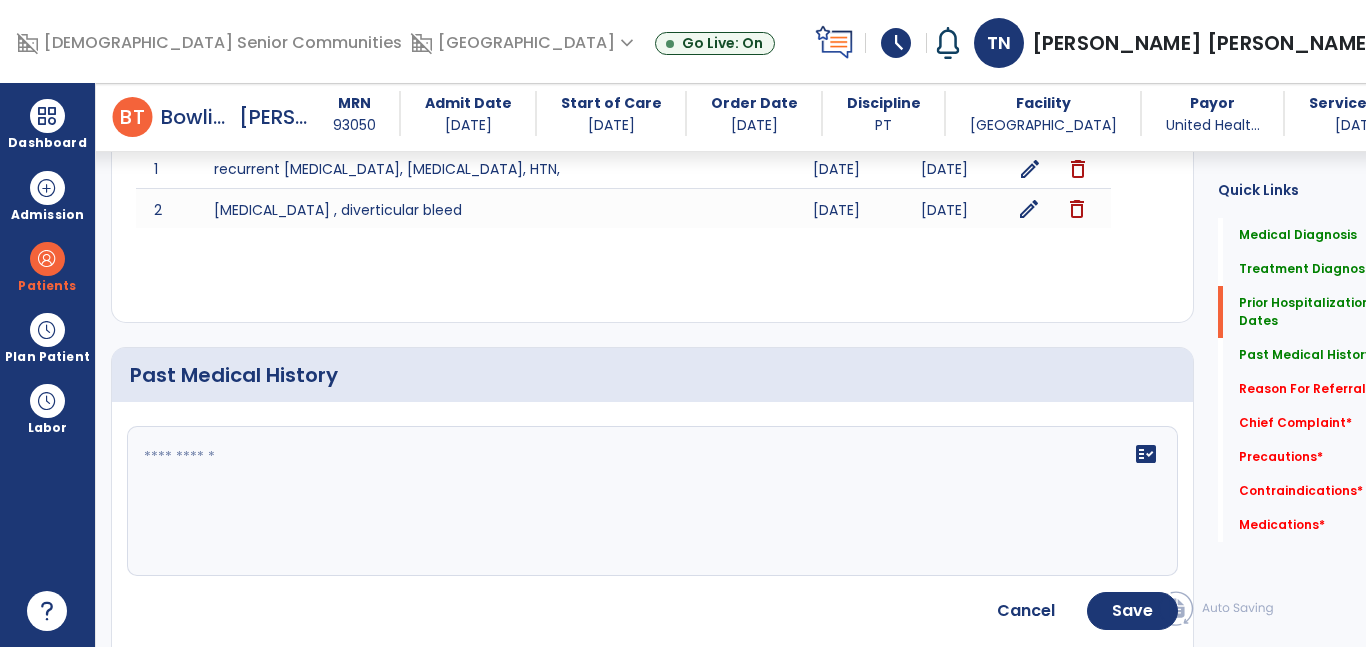 click on "fact_check" 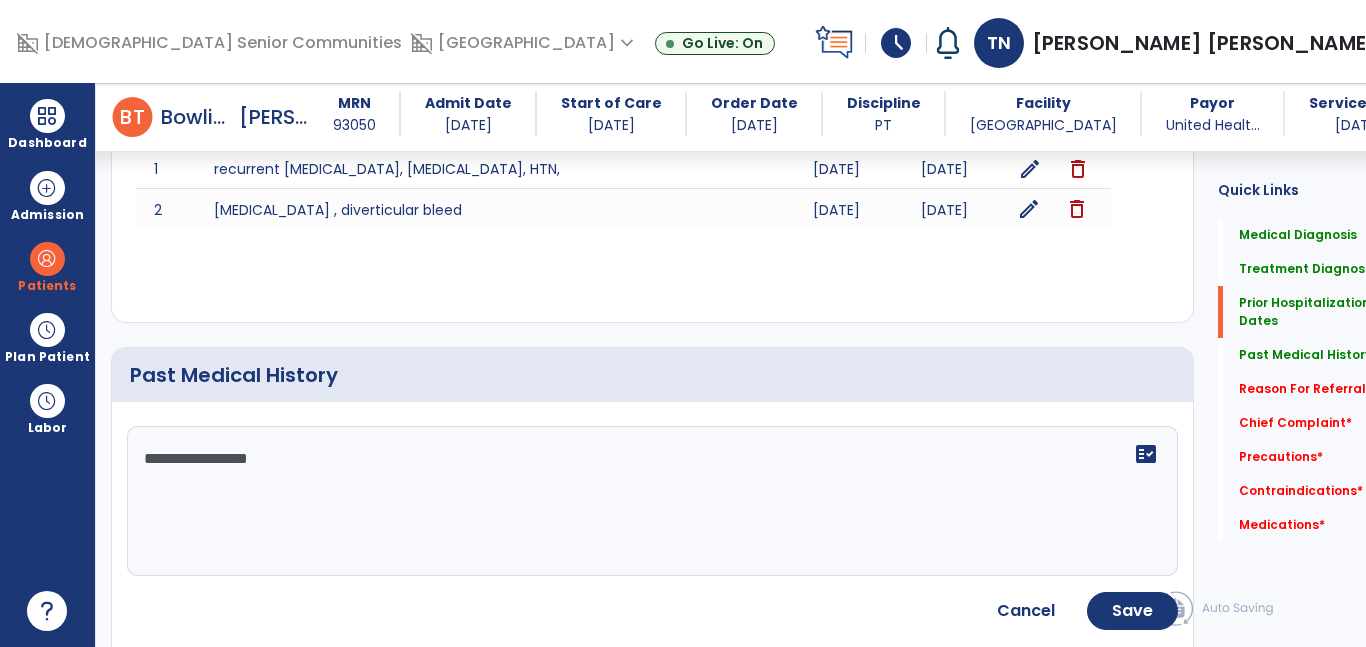 click on "**********" 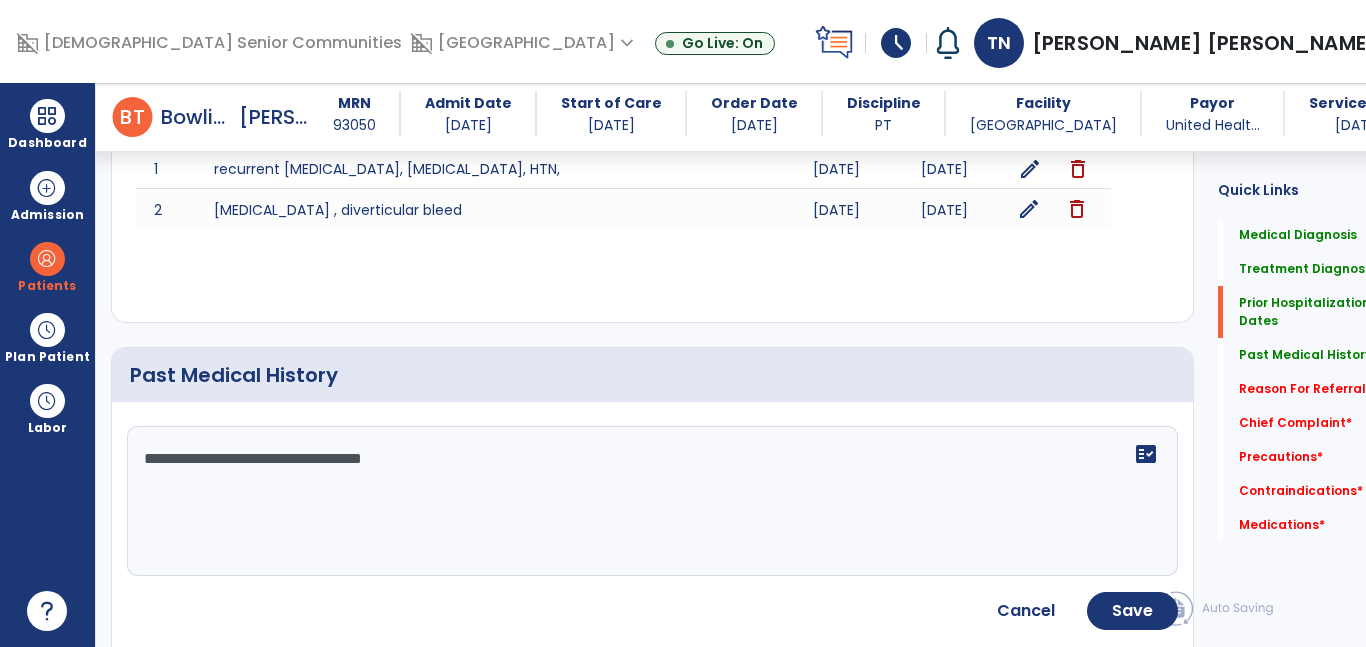 type on "**********" 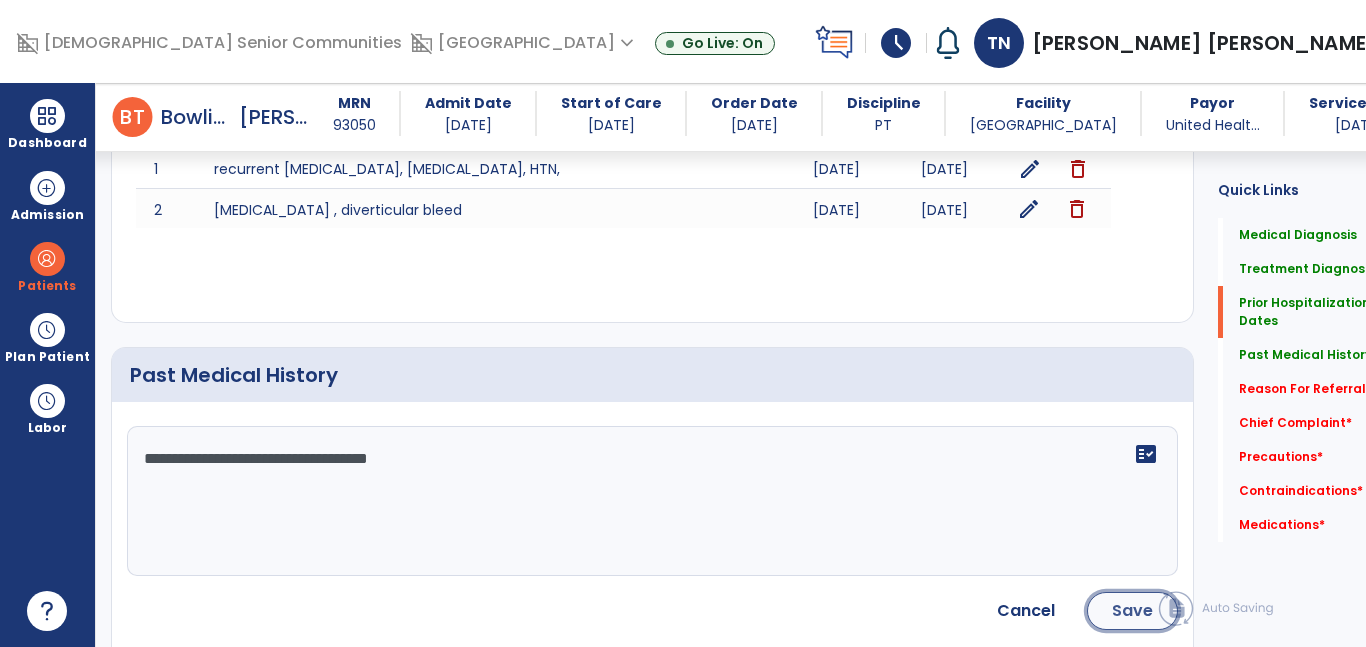 click on "Save" 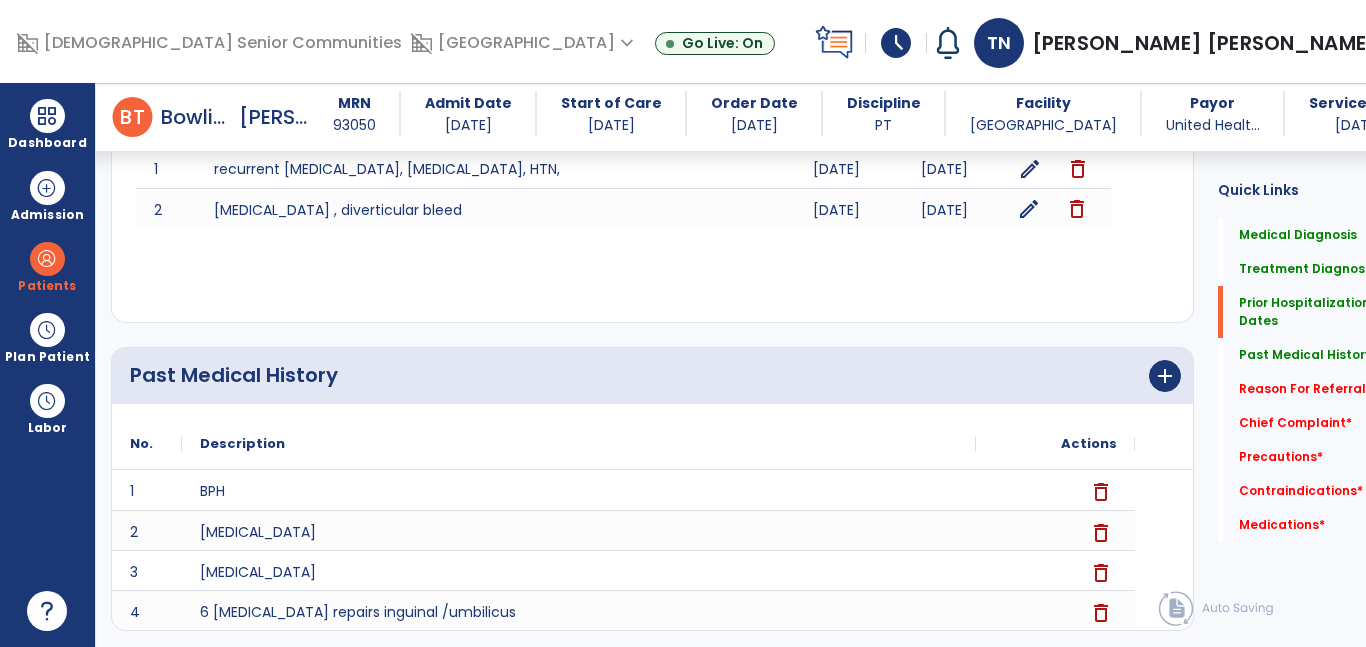 click on "add" 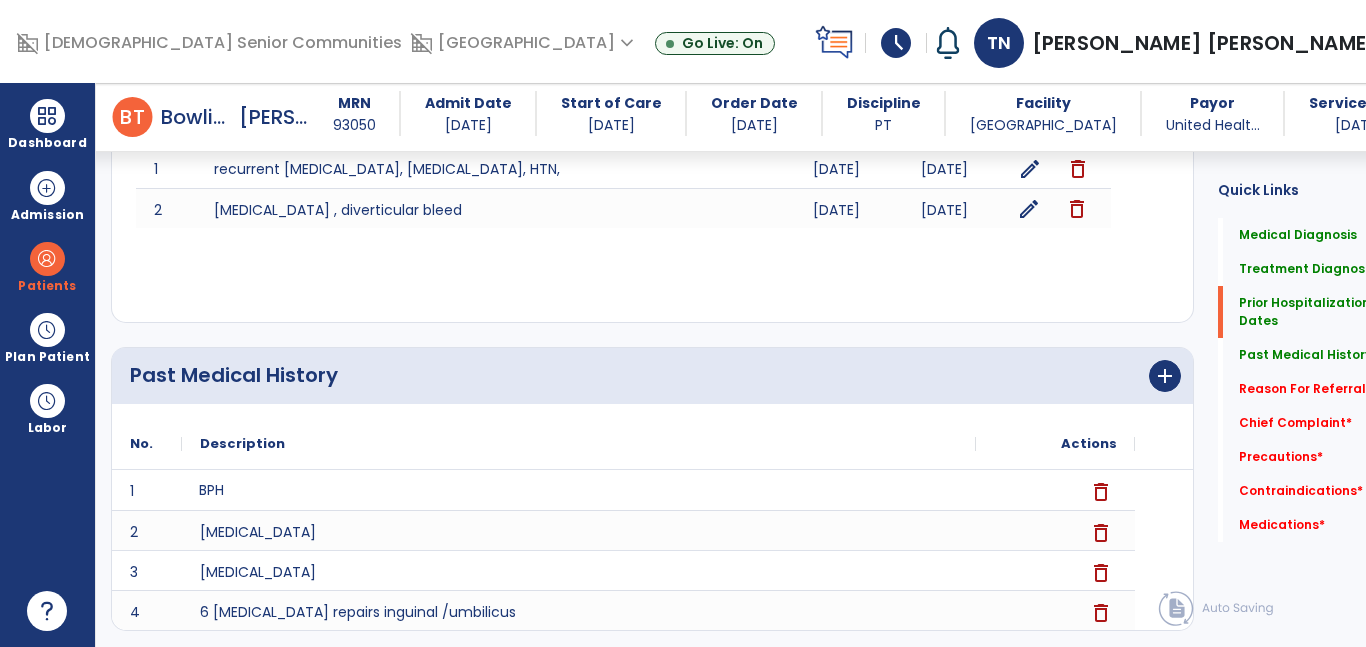 click on "BPH" 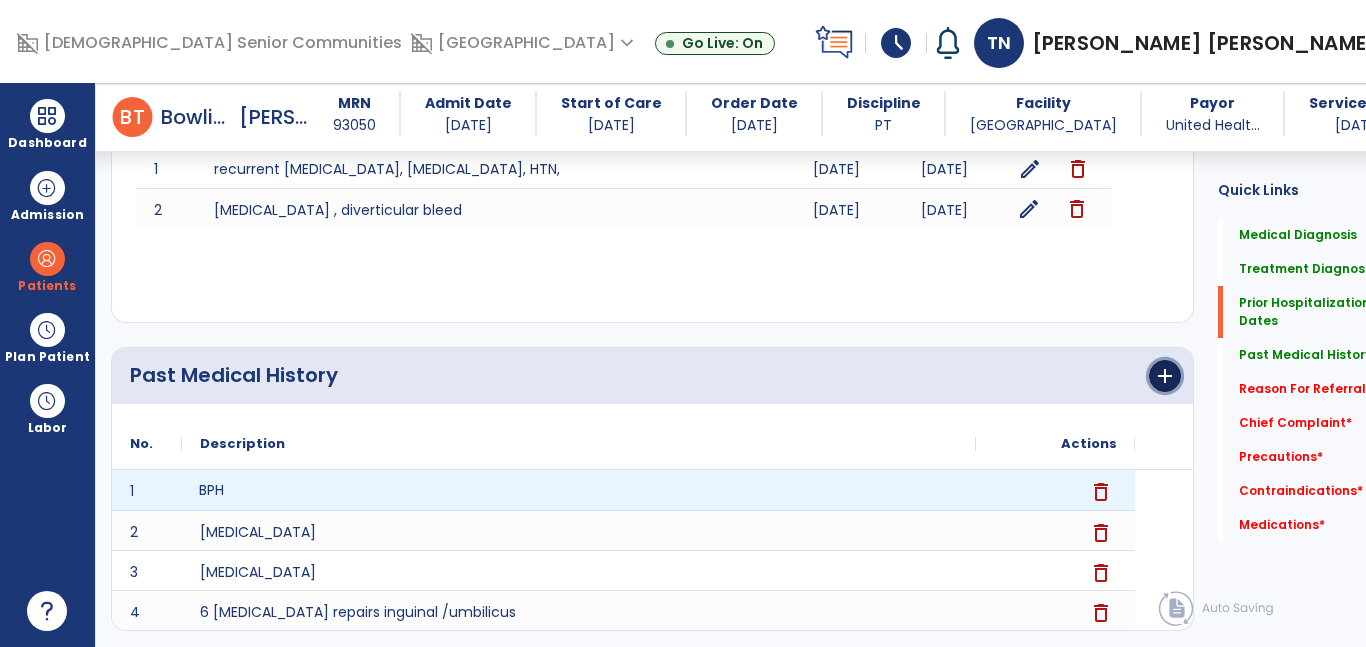 click on "add" 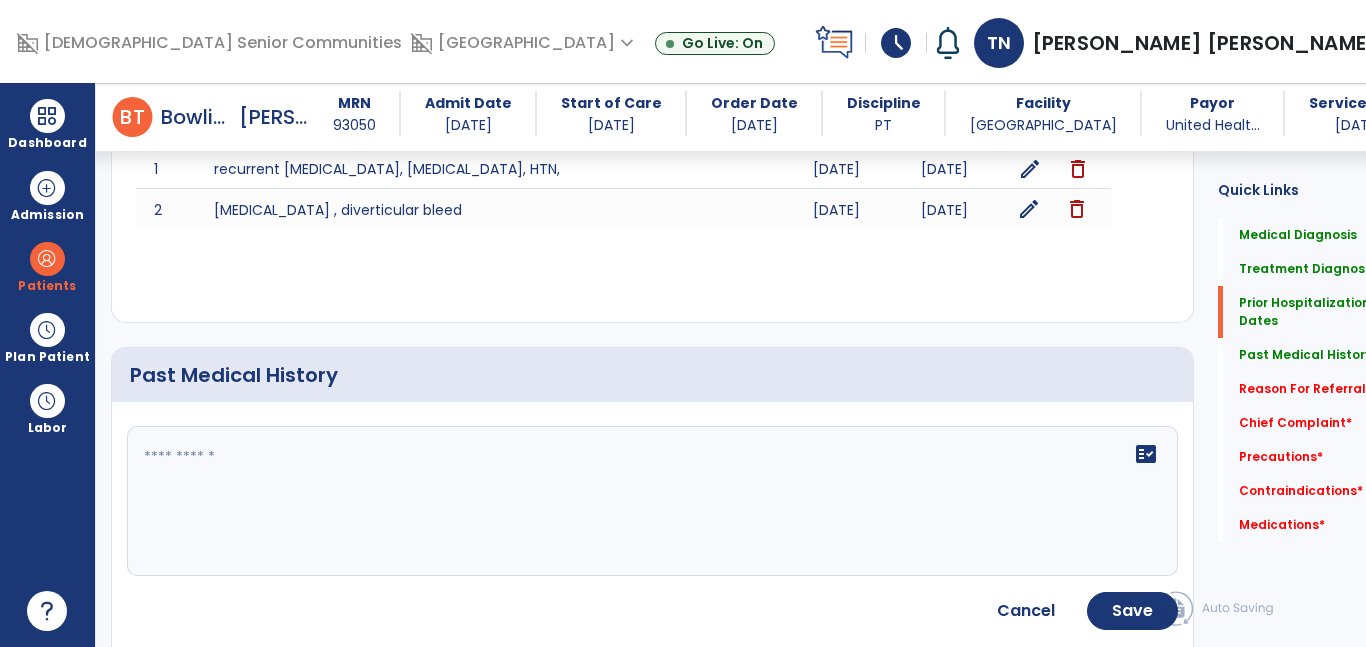 click 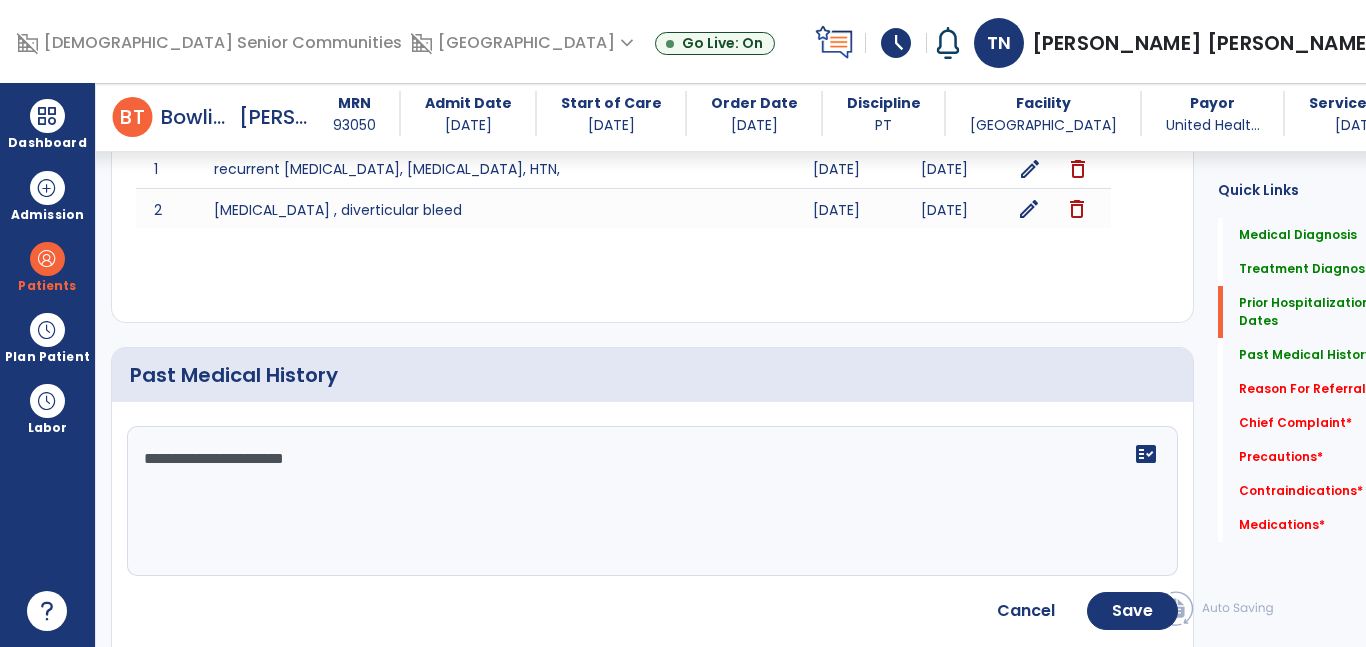 type on "**********" 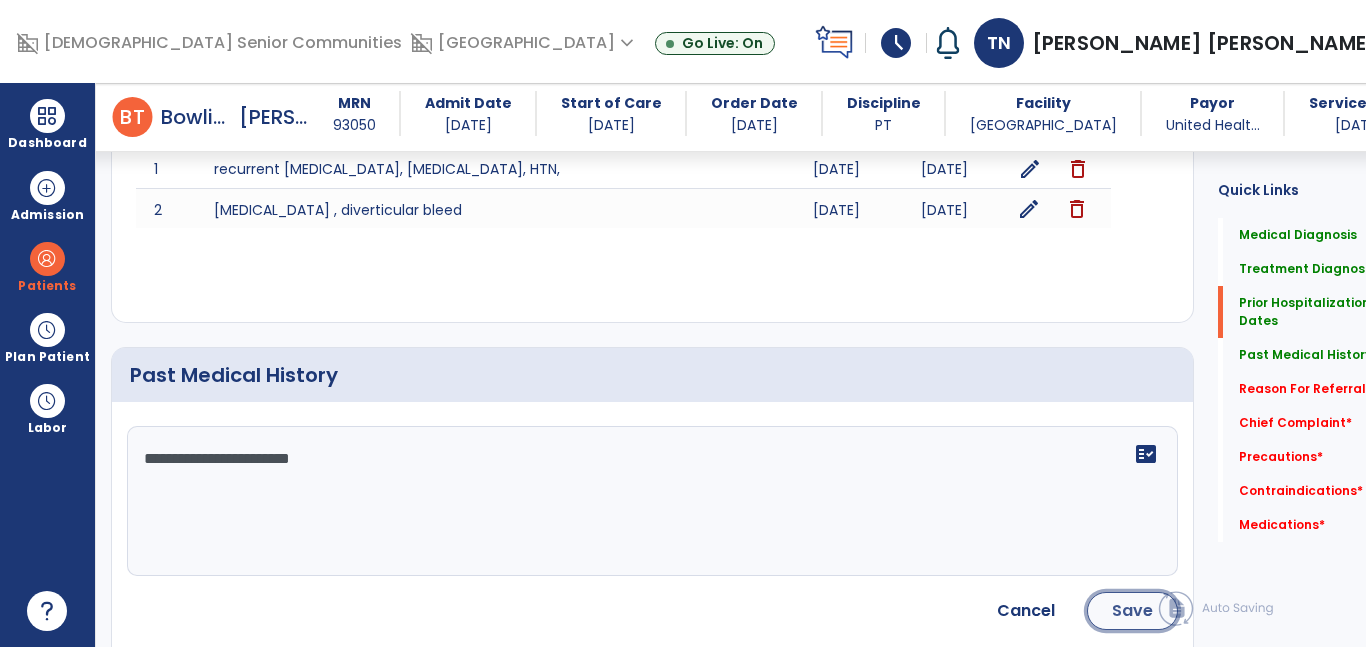 click on "Save" 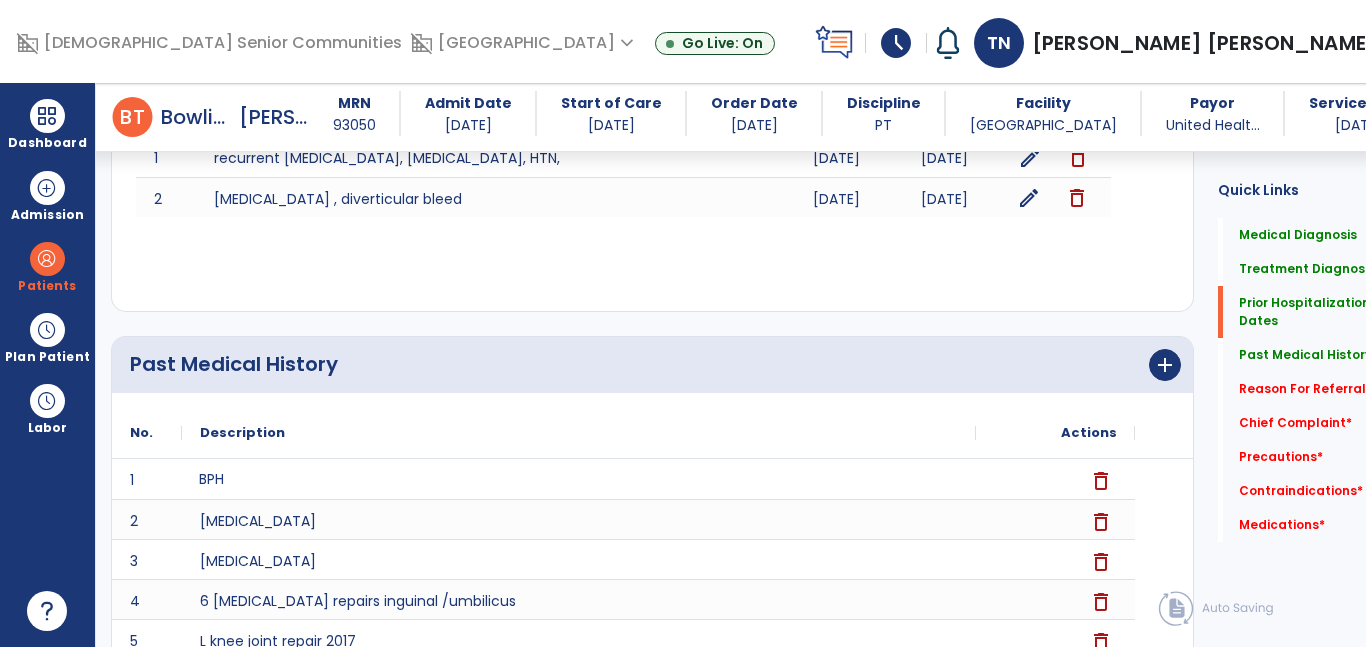 scroll, scrollTop: 1241, scrollLeft: 0, axis: vertical 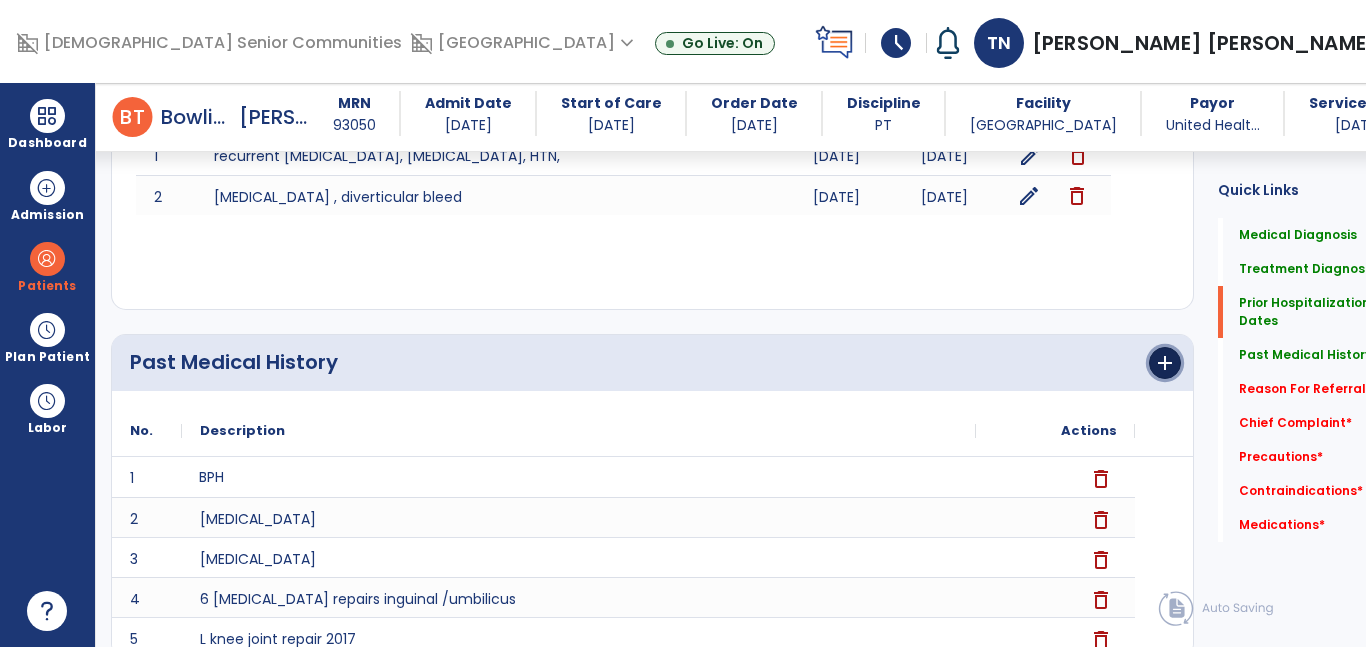 click on "add" 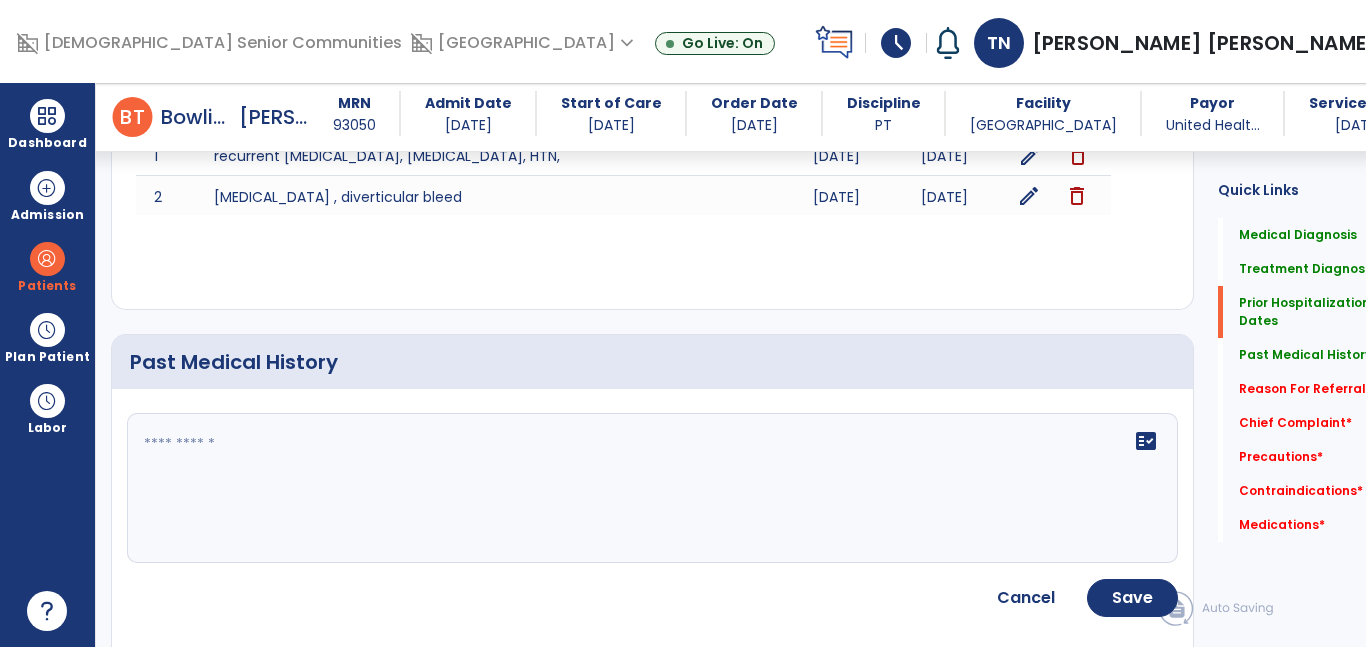 click 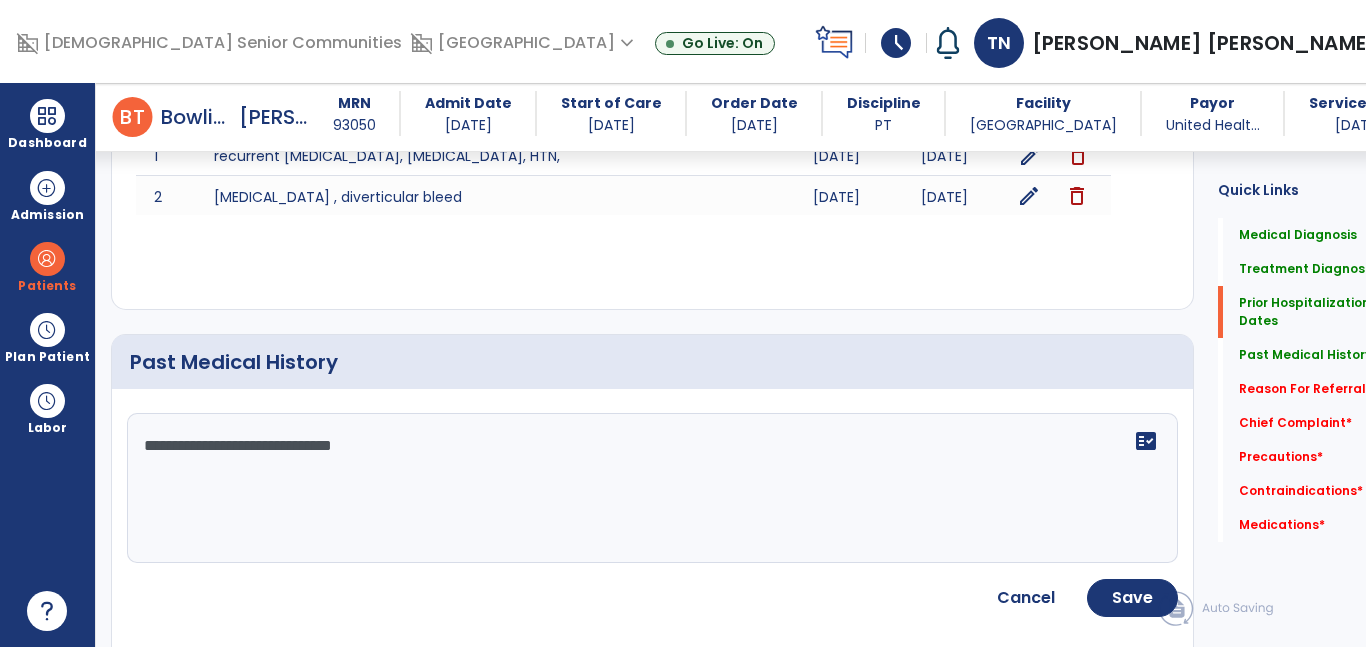 click on "**********" 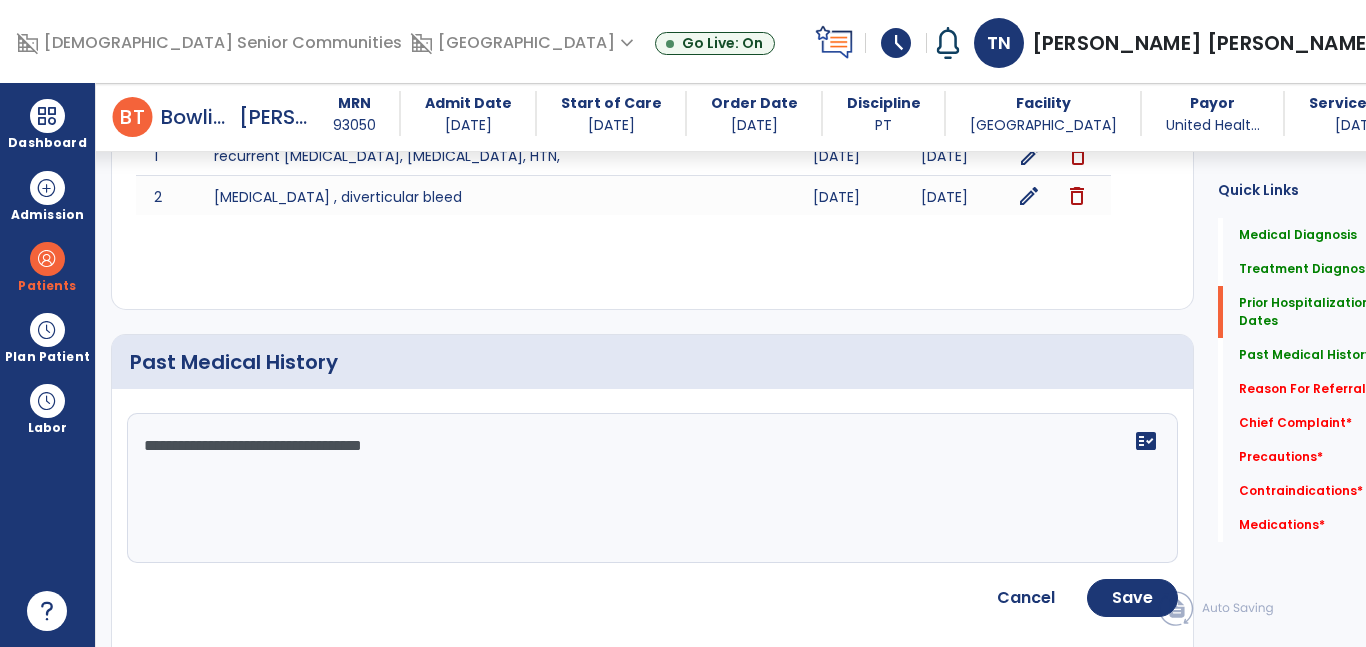 type on "**********" 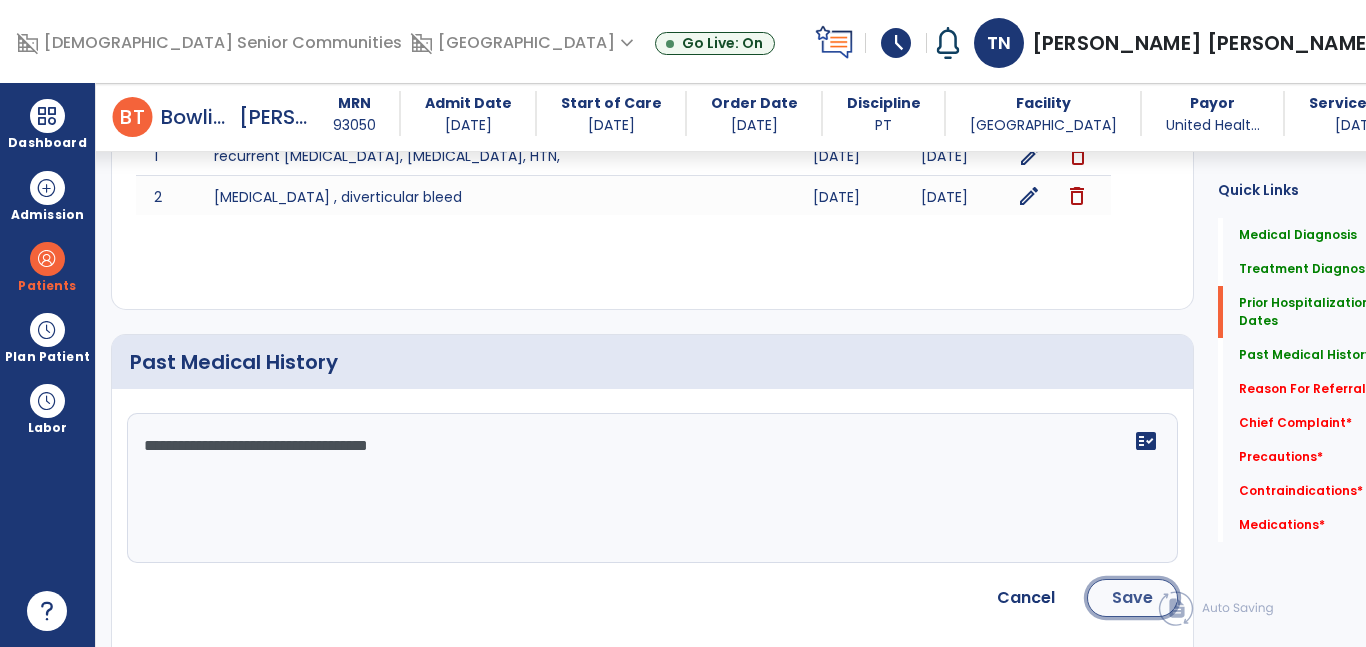 click on "Save" 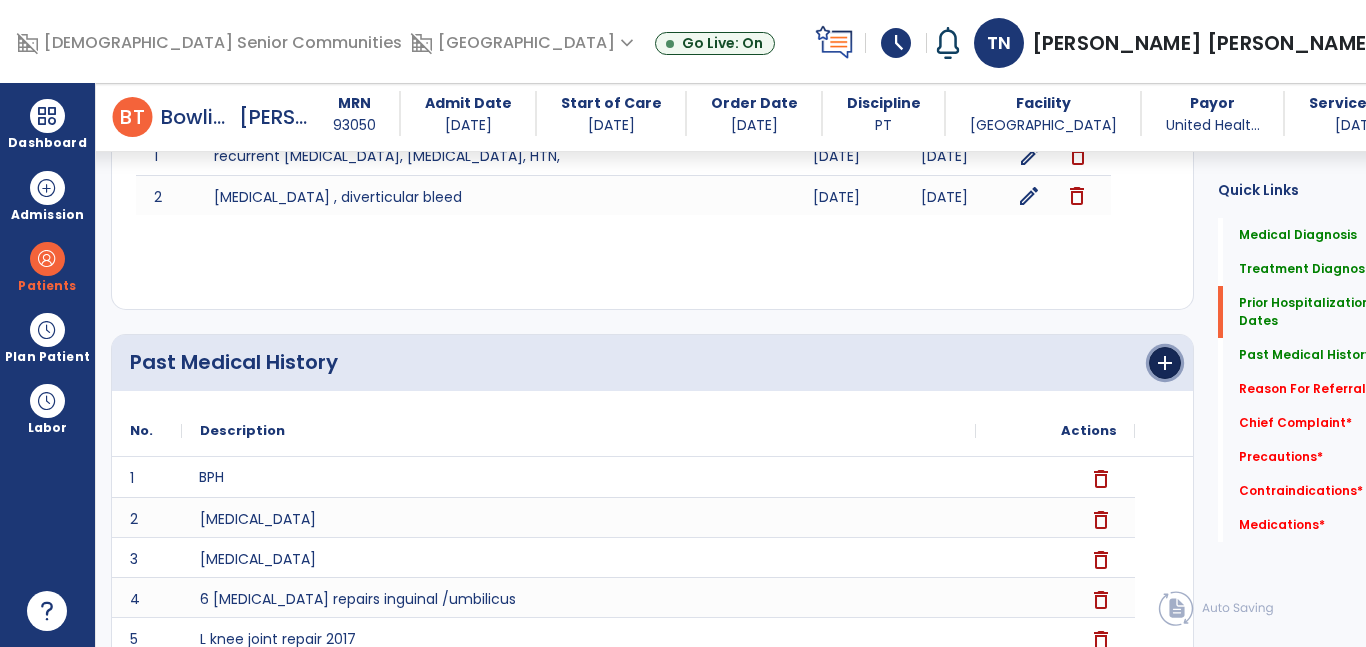 click on "add" 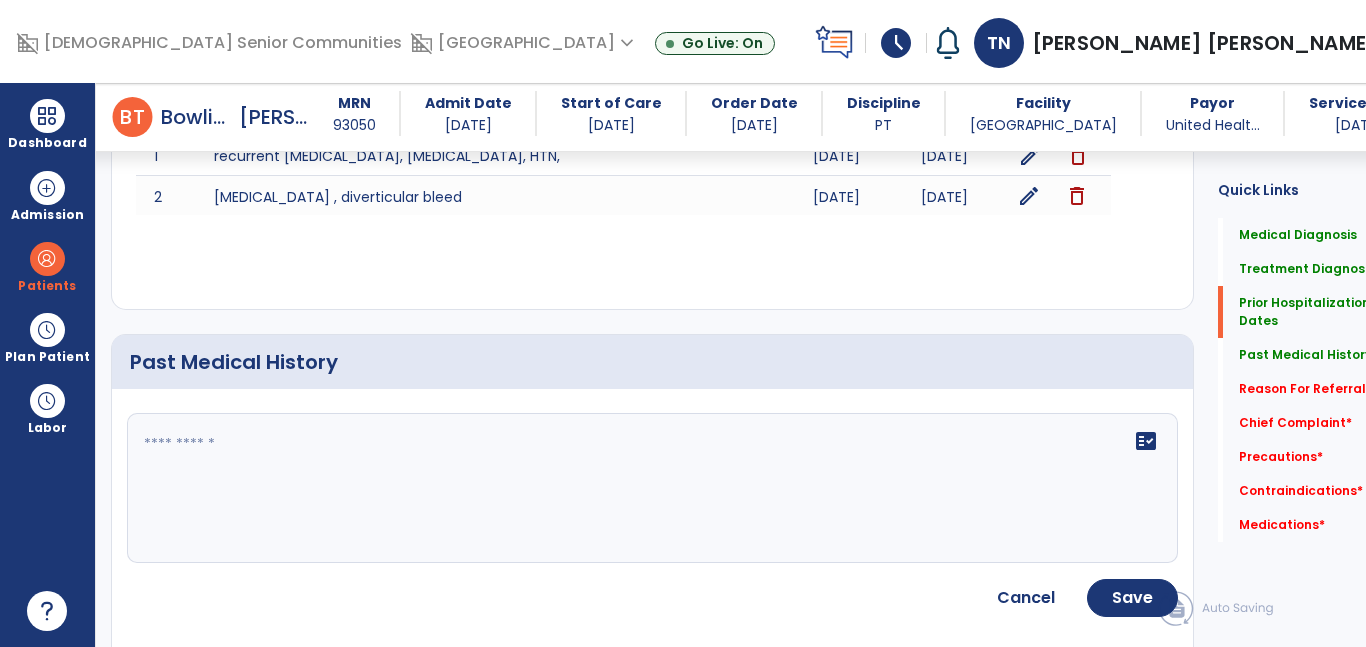 click on "fact_check" 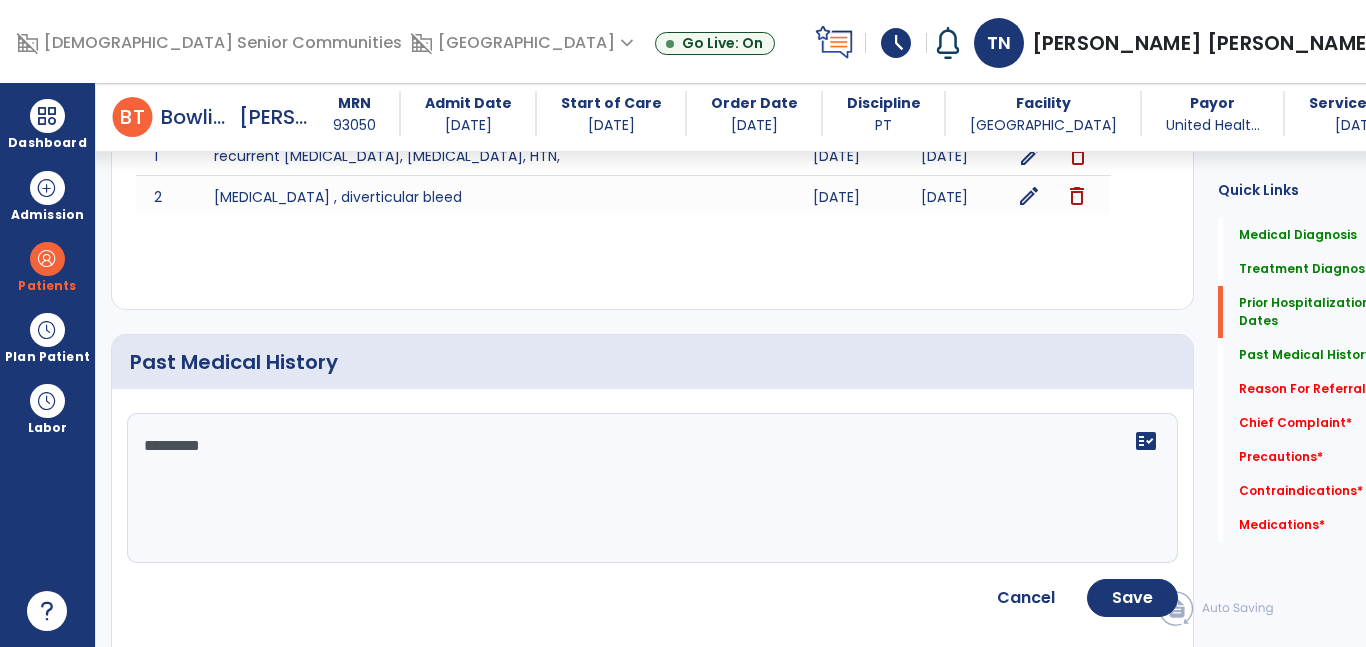 type on "**********" 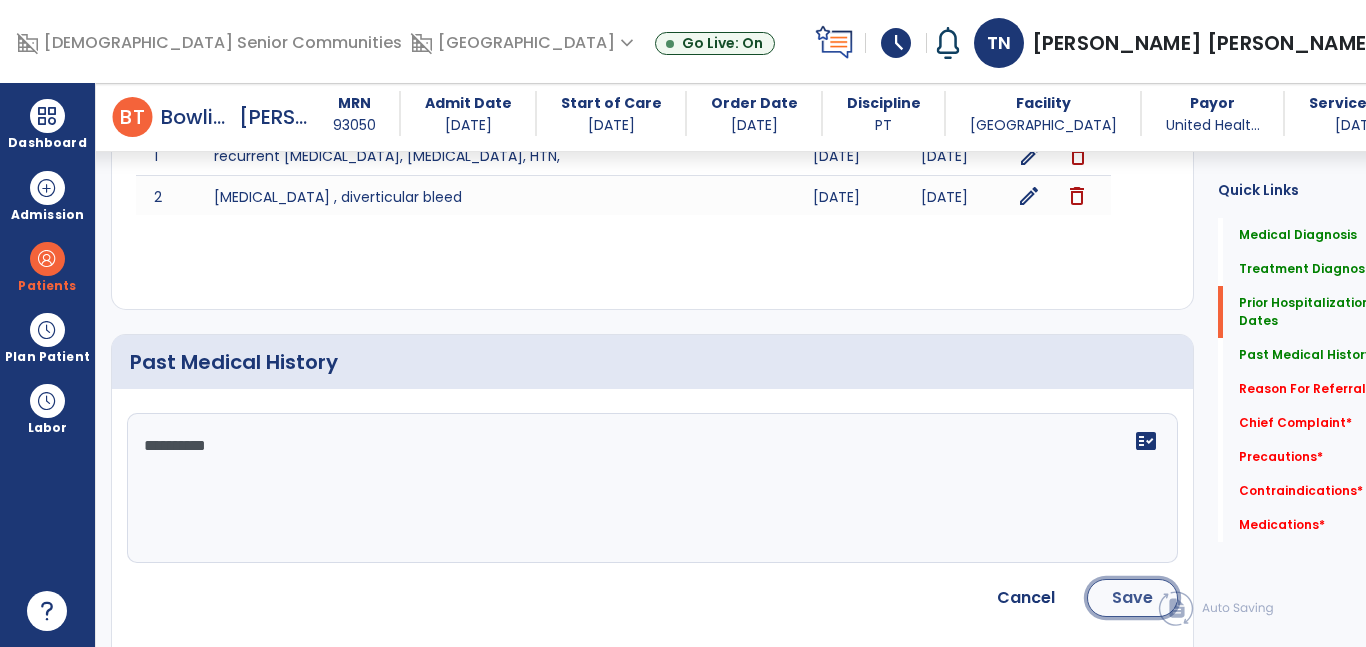 click on "Save" 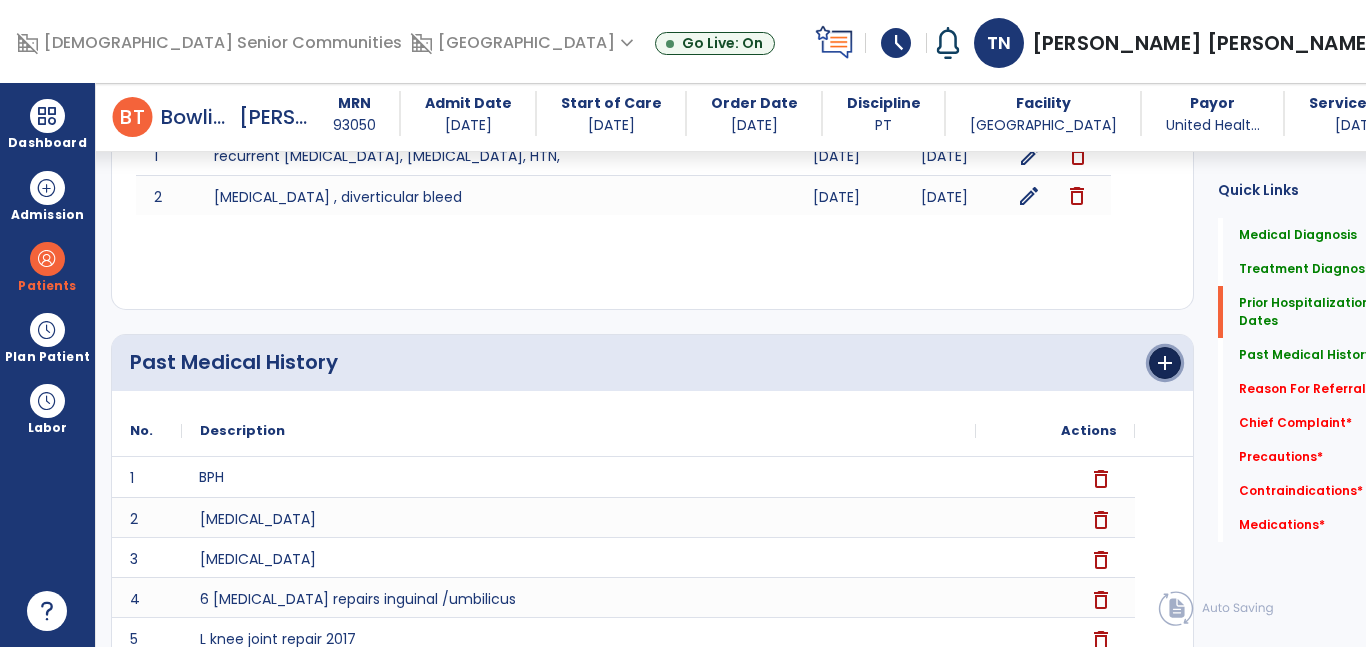 click on "add" 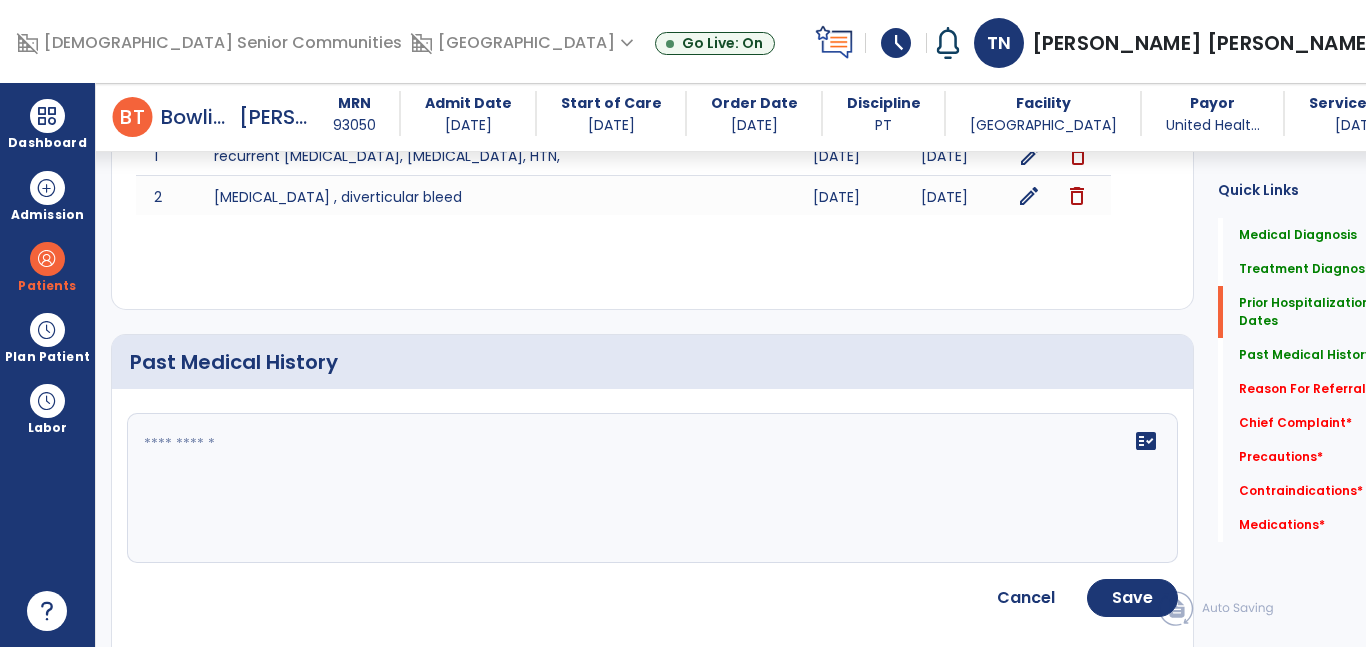 click on "fact_check" 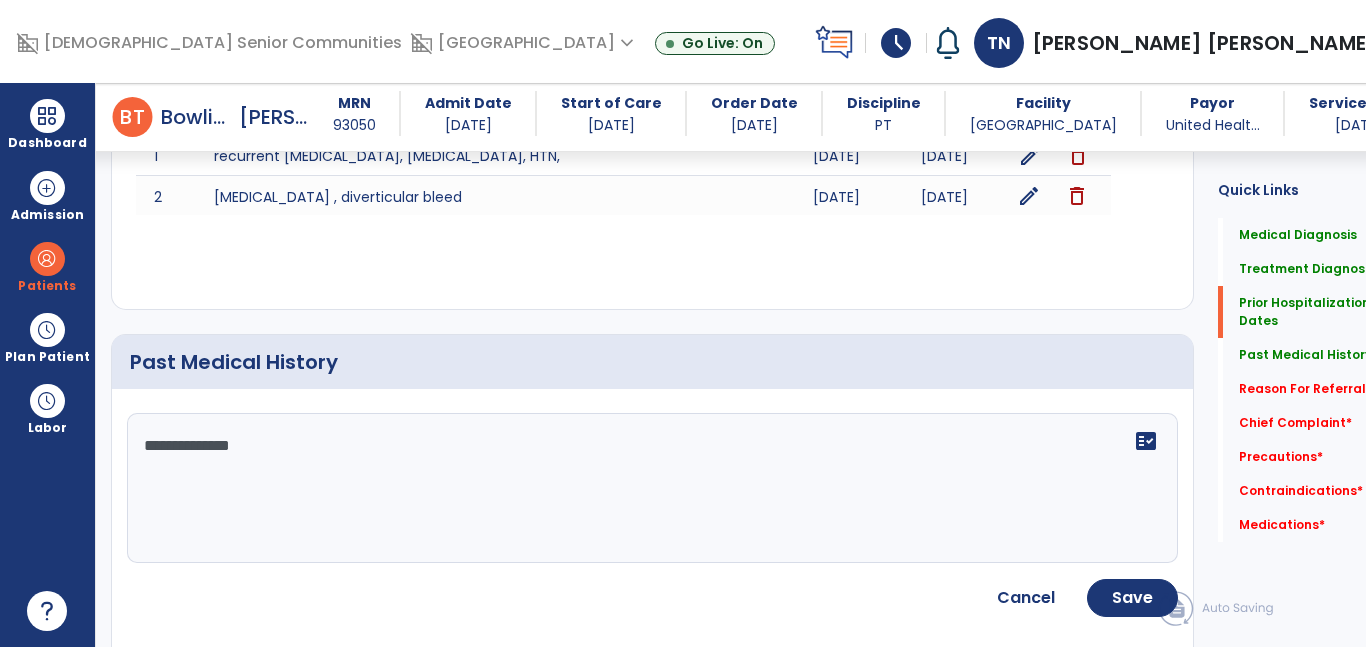 type on "**********" 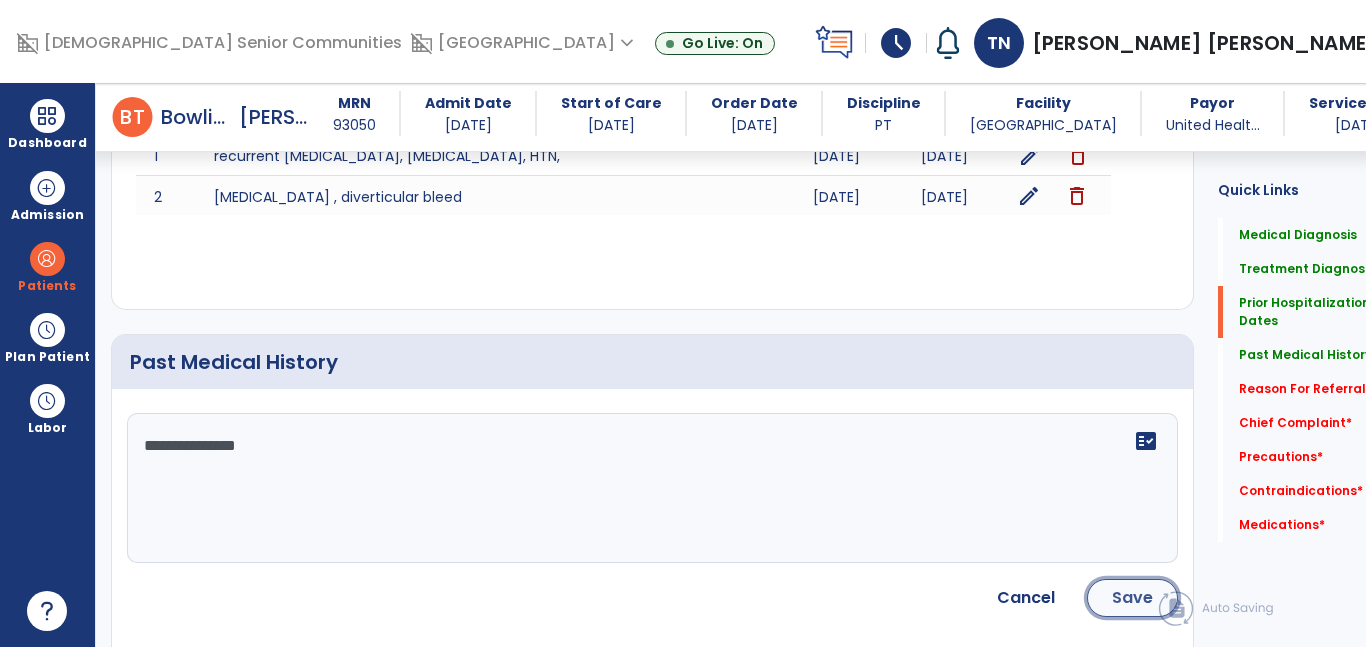 click on "Save" 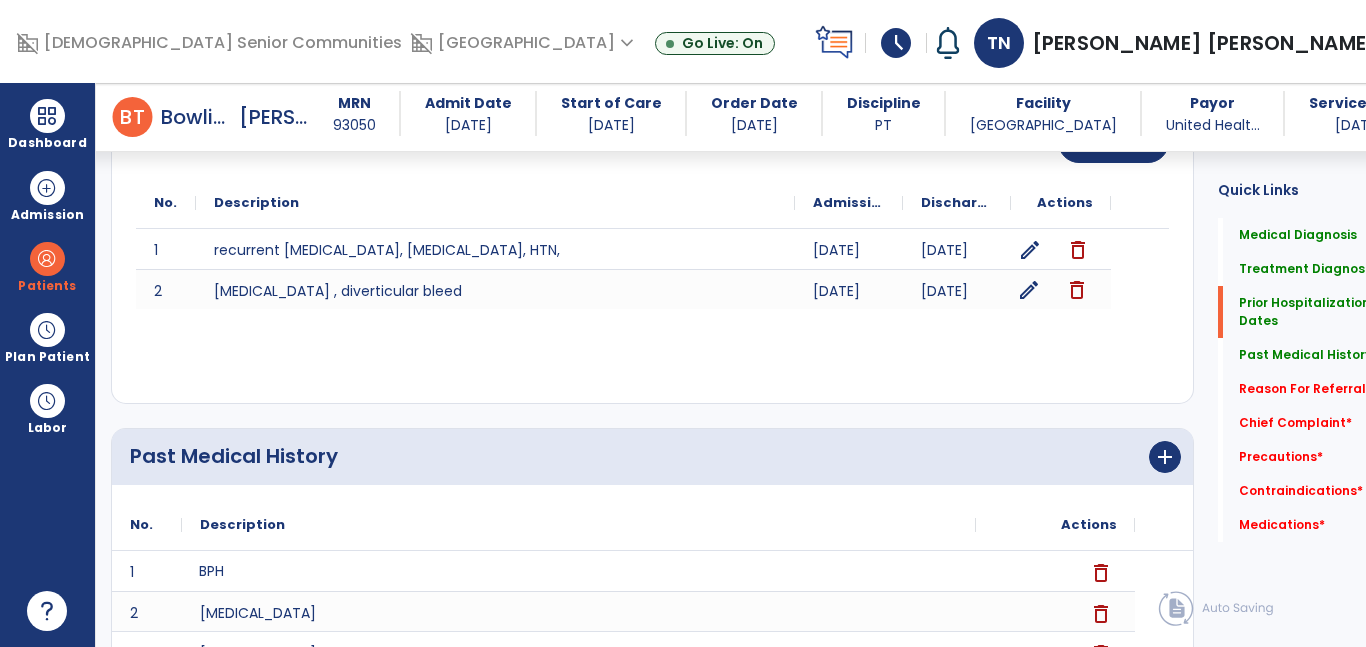 click on "edit" 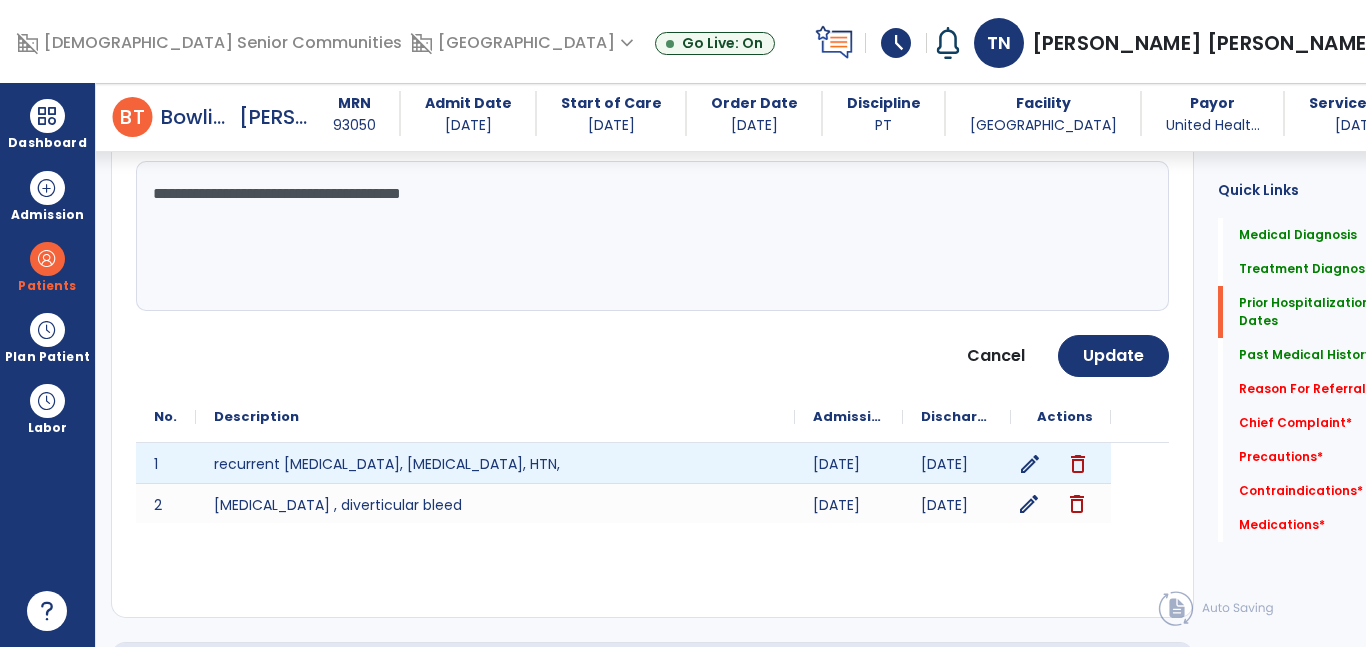 click on "edit" 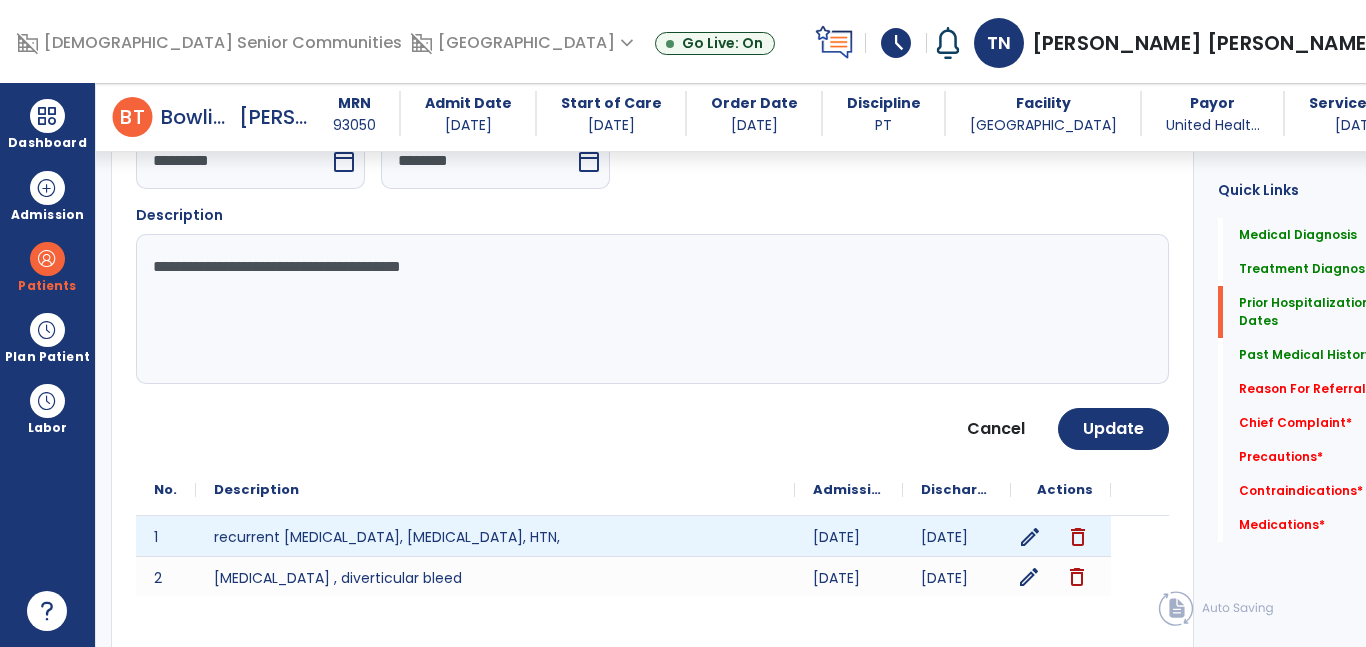 scroll, scrollTop: 892, scrollLeft: 0, axis: vertical 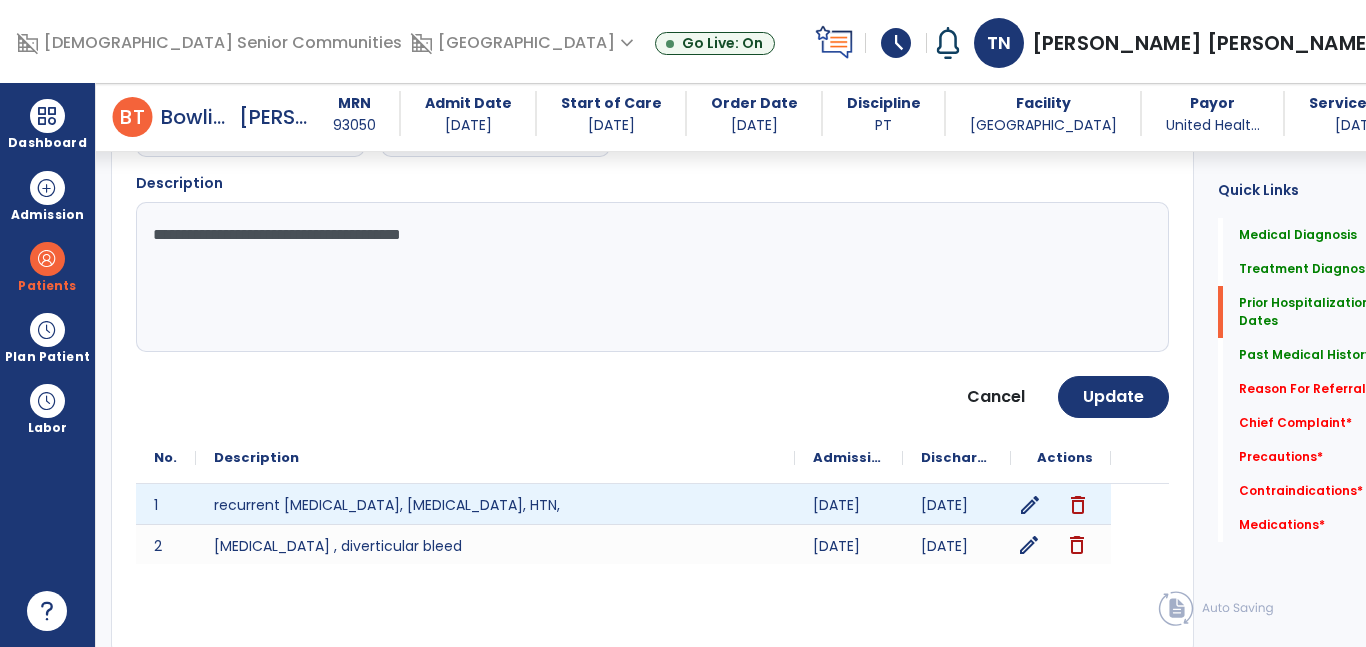 click on "edit" 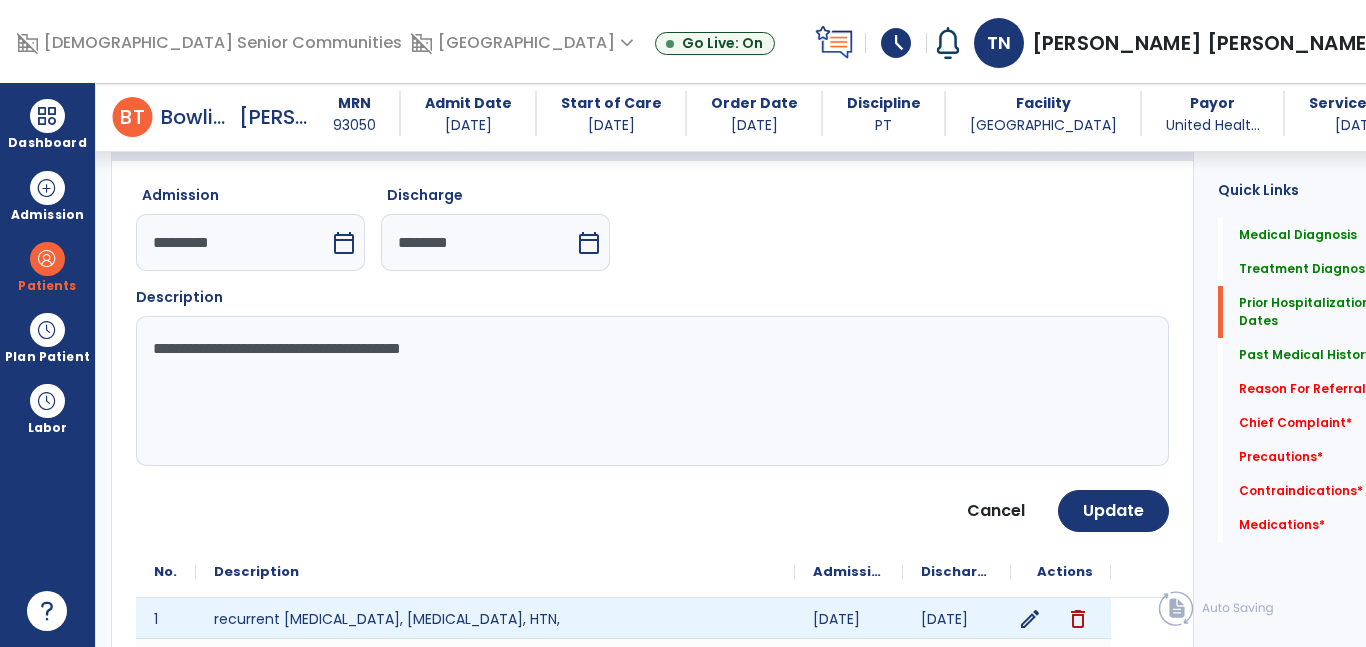 scroll, scrollTop: 780, scrollLeft: 0, axis: vertical 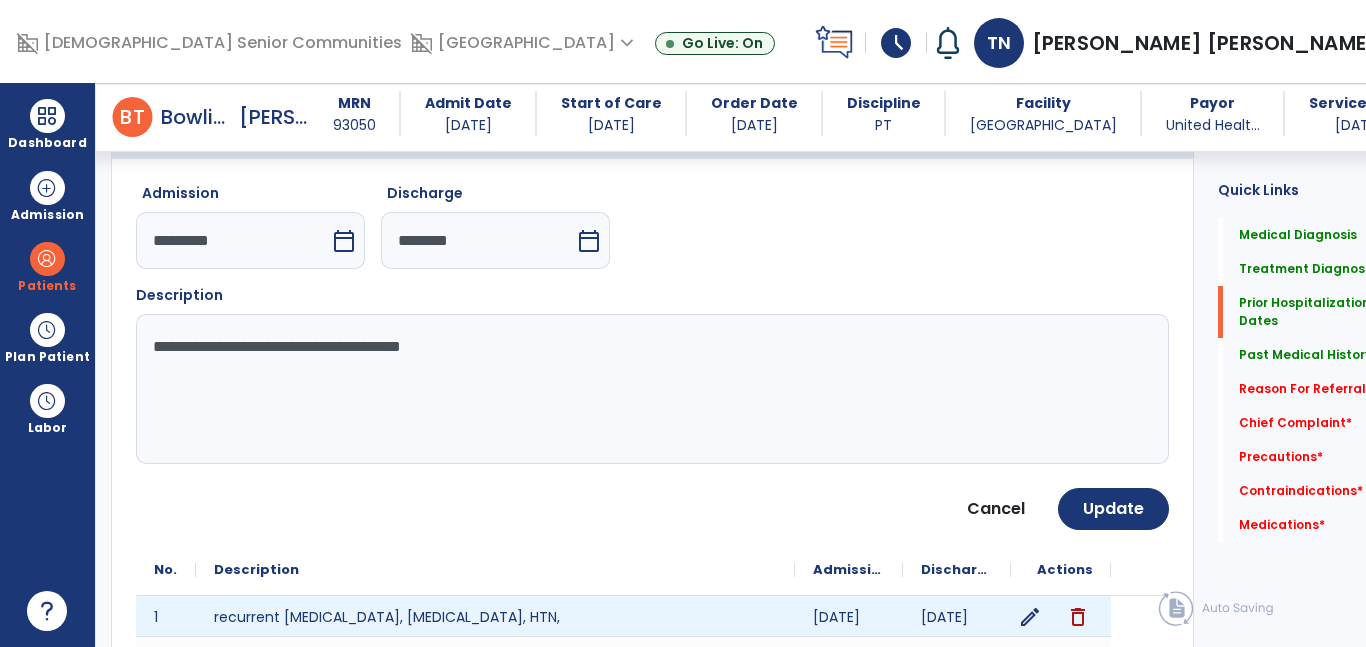click on "**********" 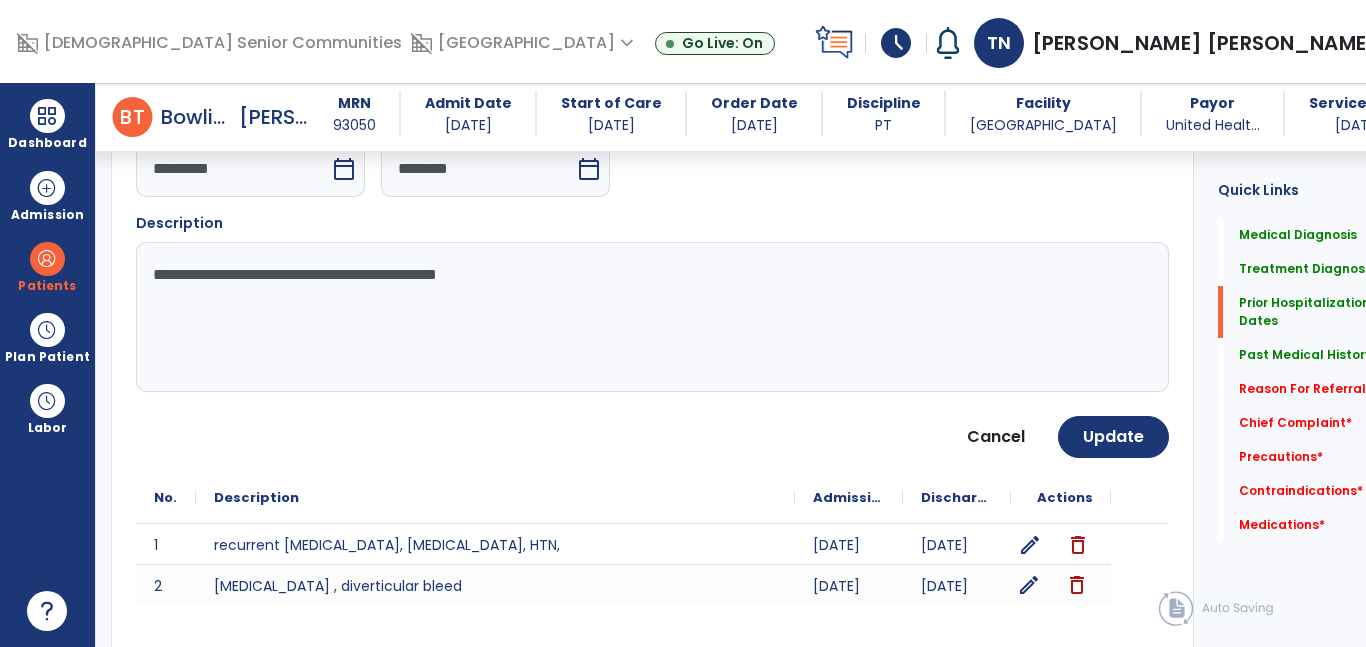 scroll, scrollTop: 851, scrollLeft: 0, axis: vertical 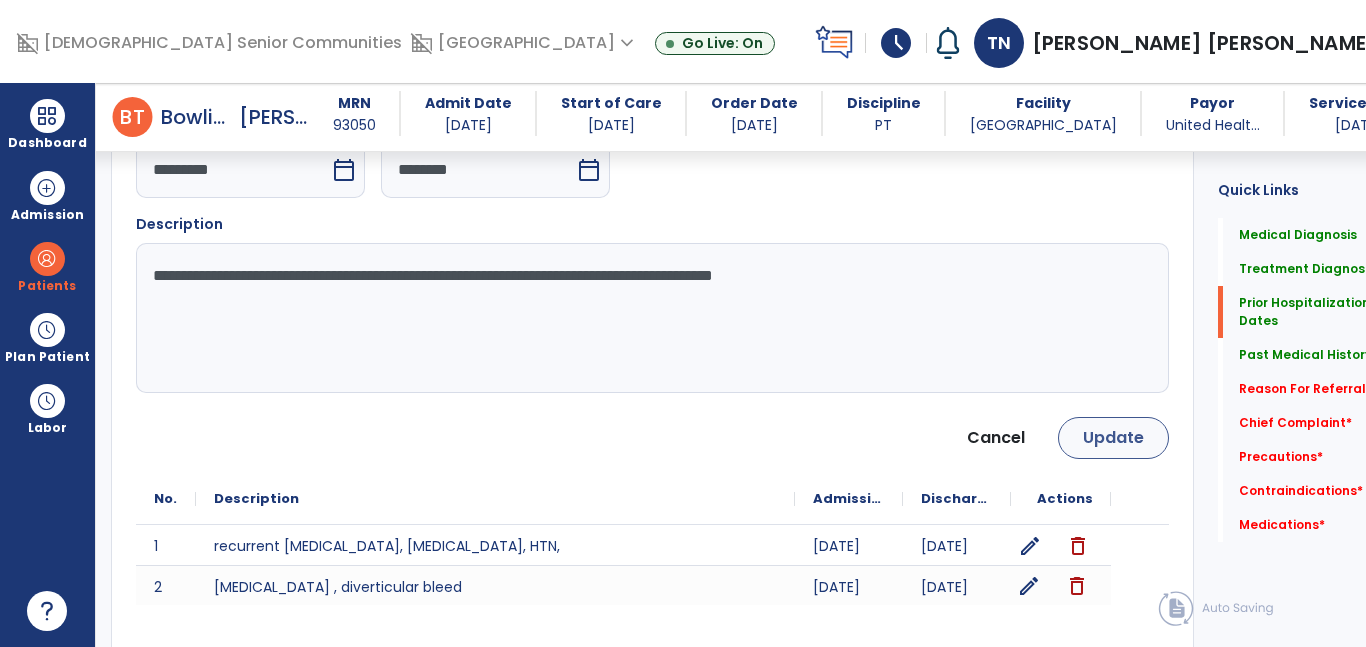 type on "**********" 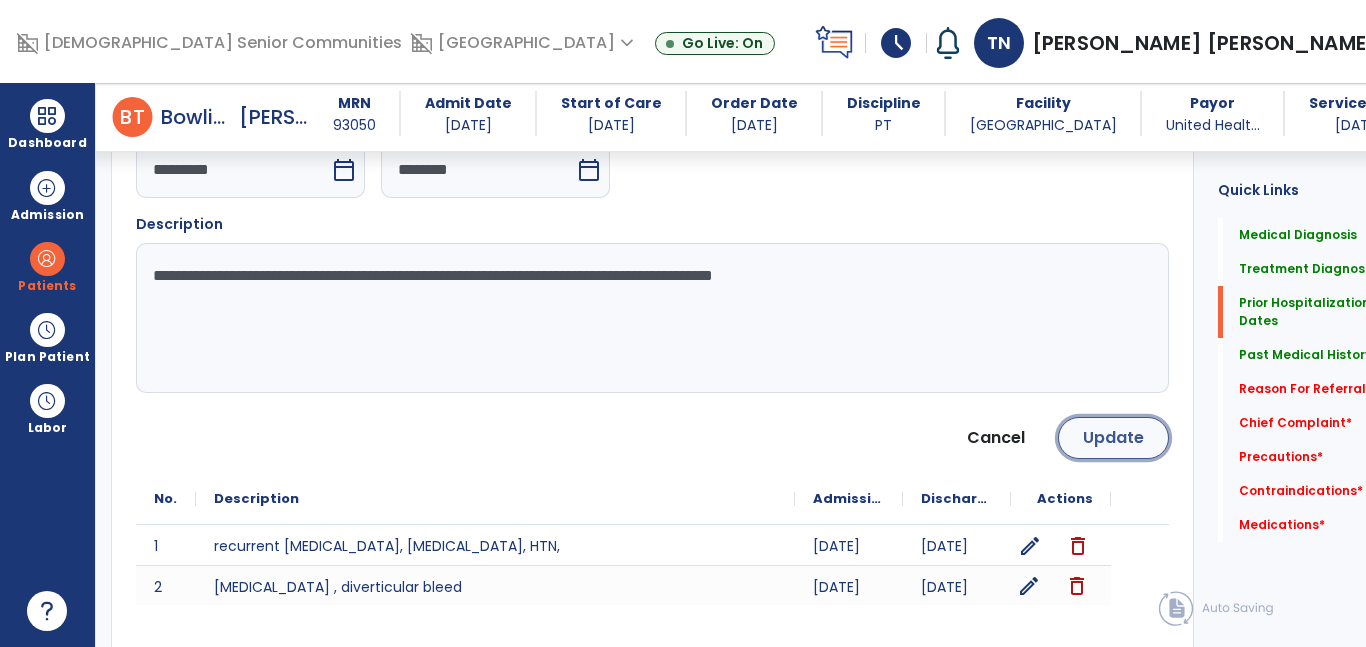 click on "Update" 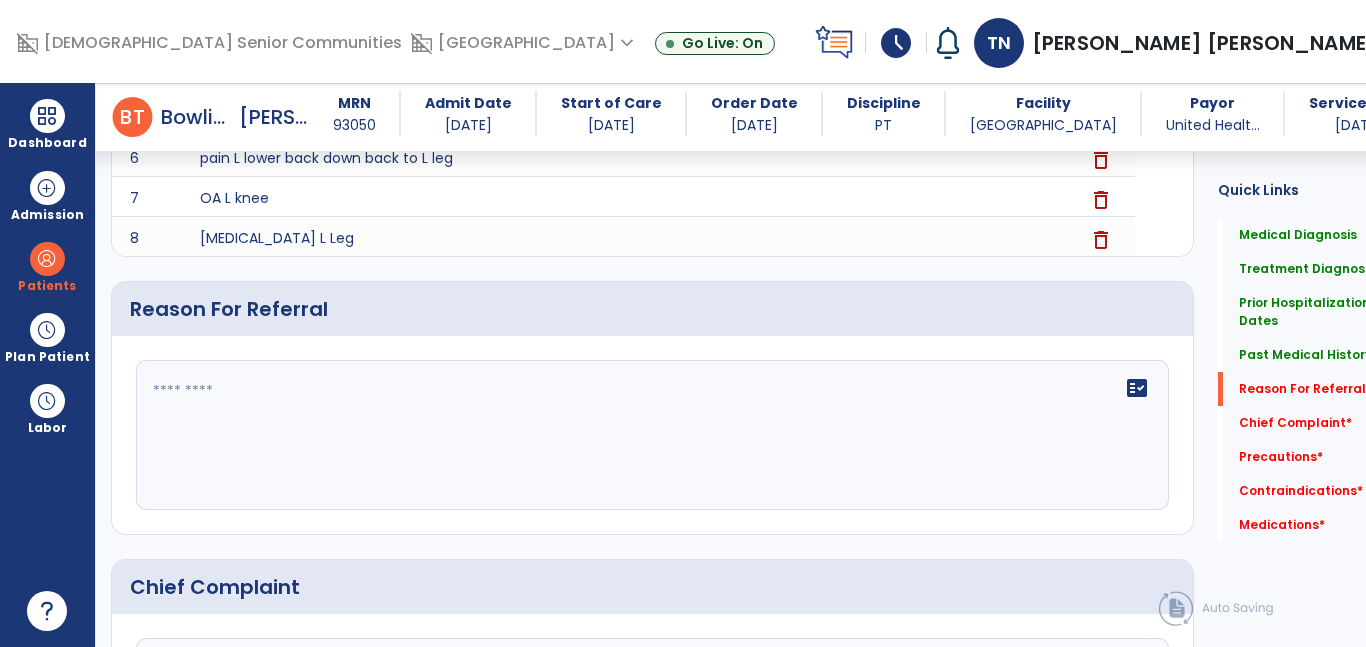 scroll, scrollTop: 1402, scrollLeft: 0, axis: vertical 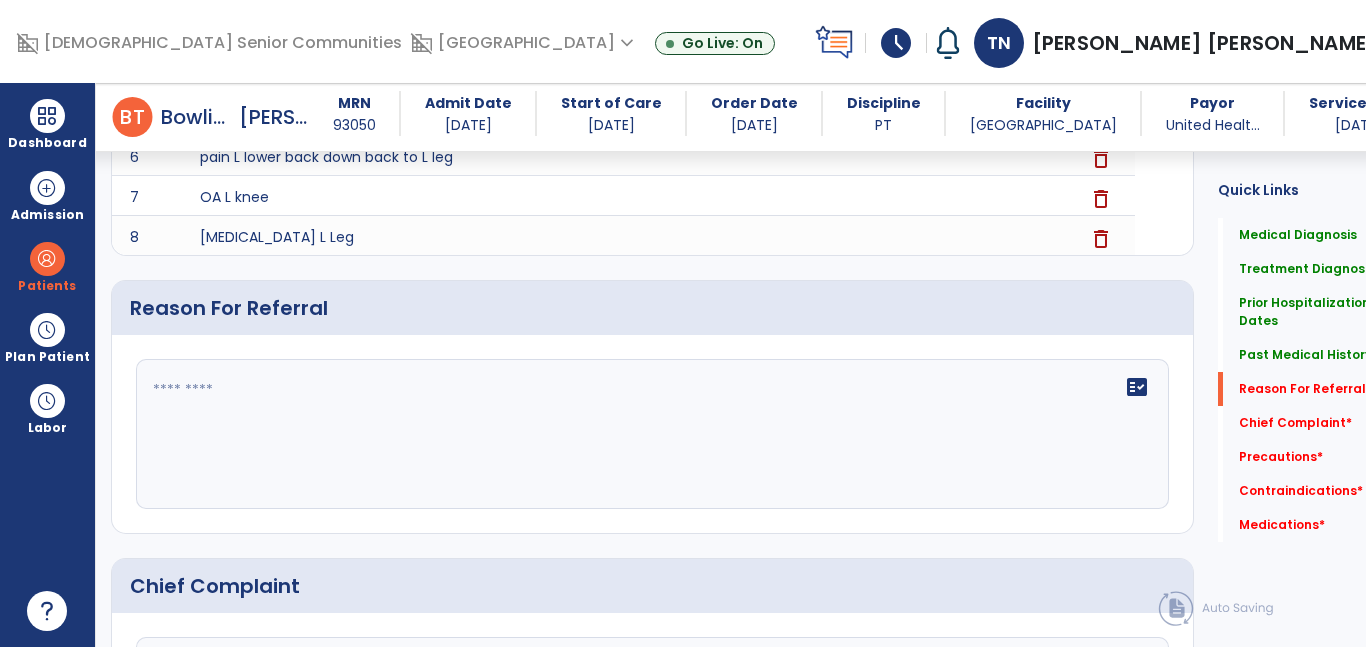 click on "fact_check" 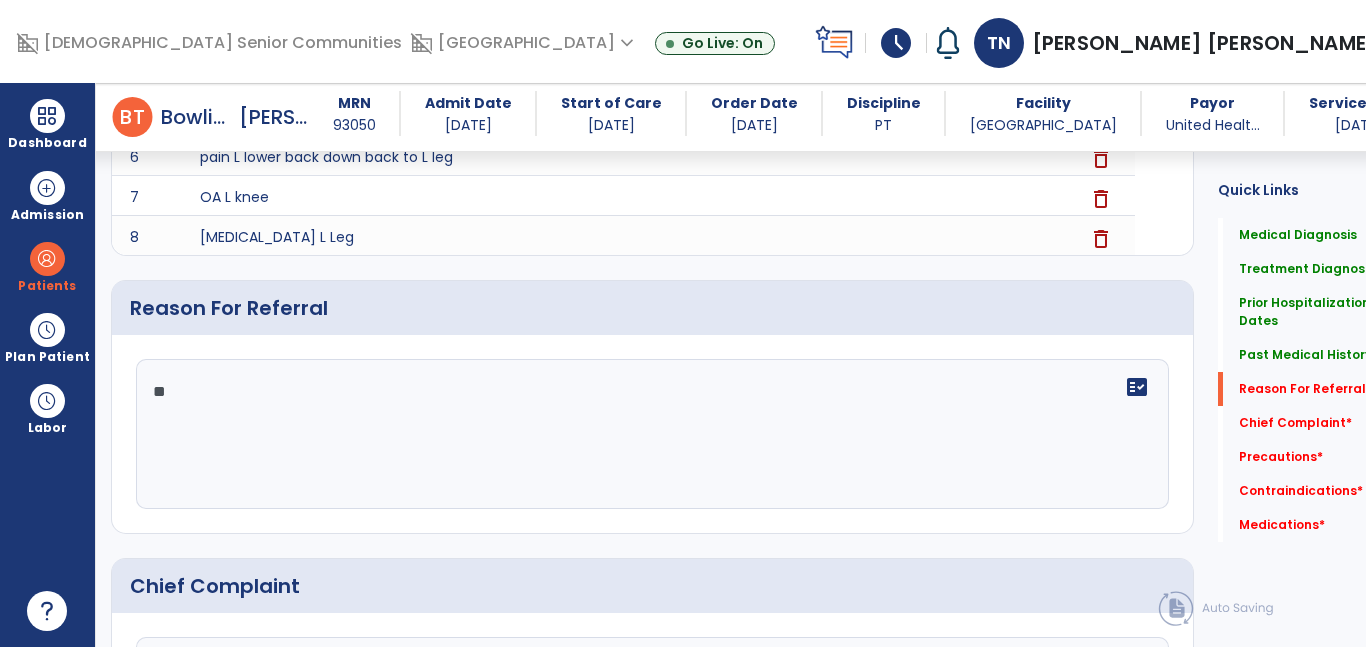 type on "*" 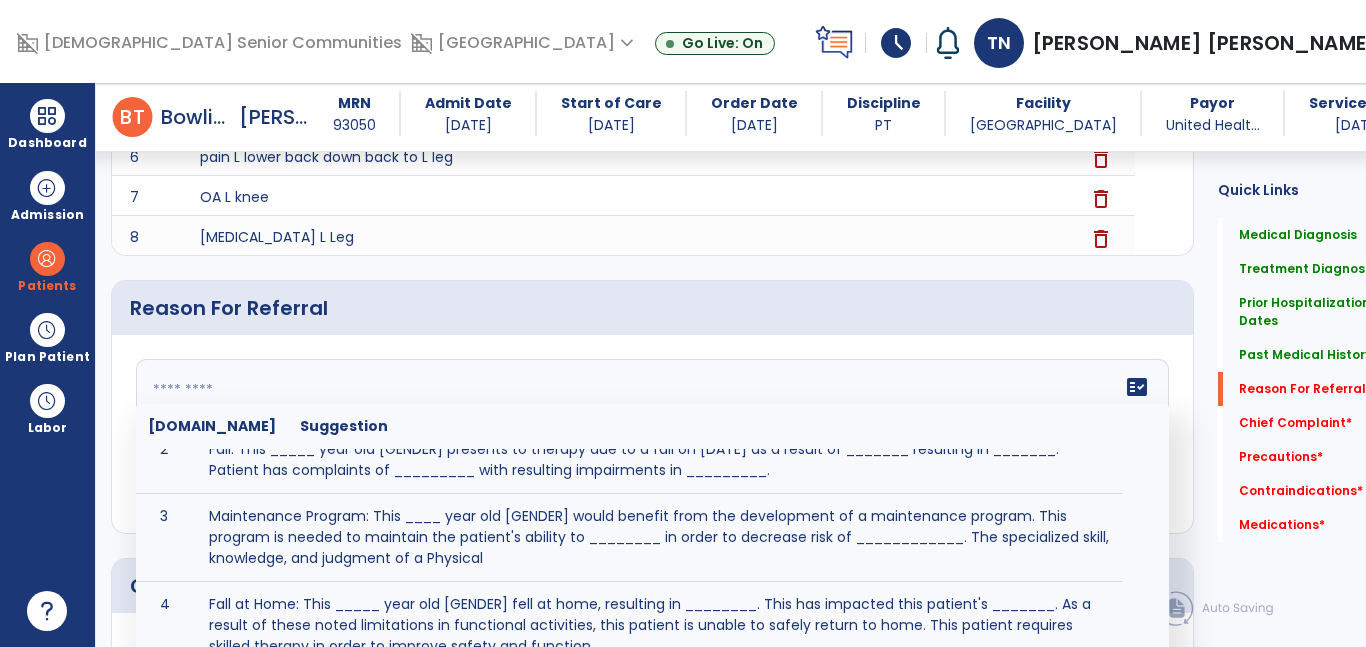 scroll, scrollTop: 135, scrollLeft: 0, axis: vertical 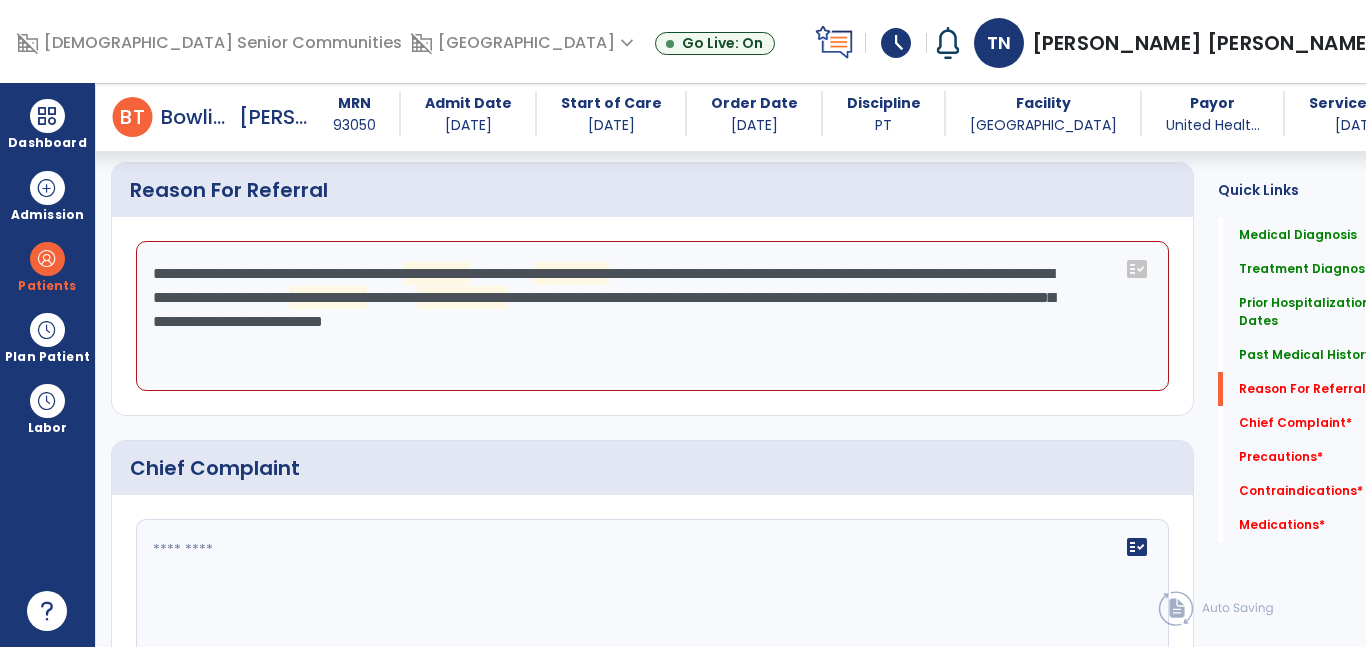 click on "**********" 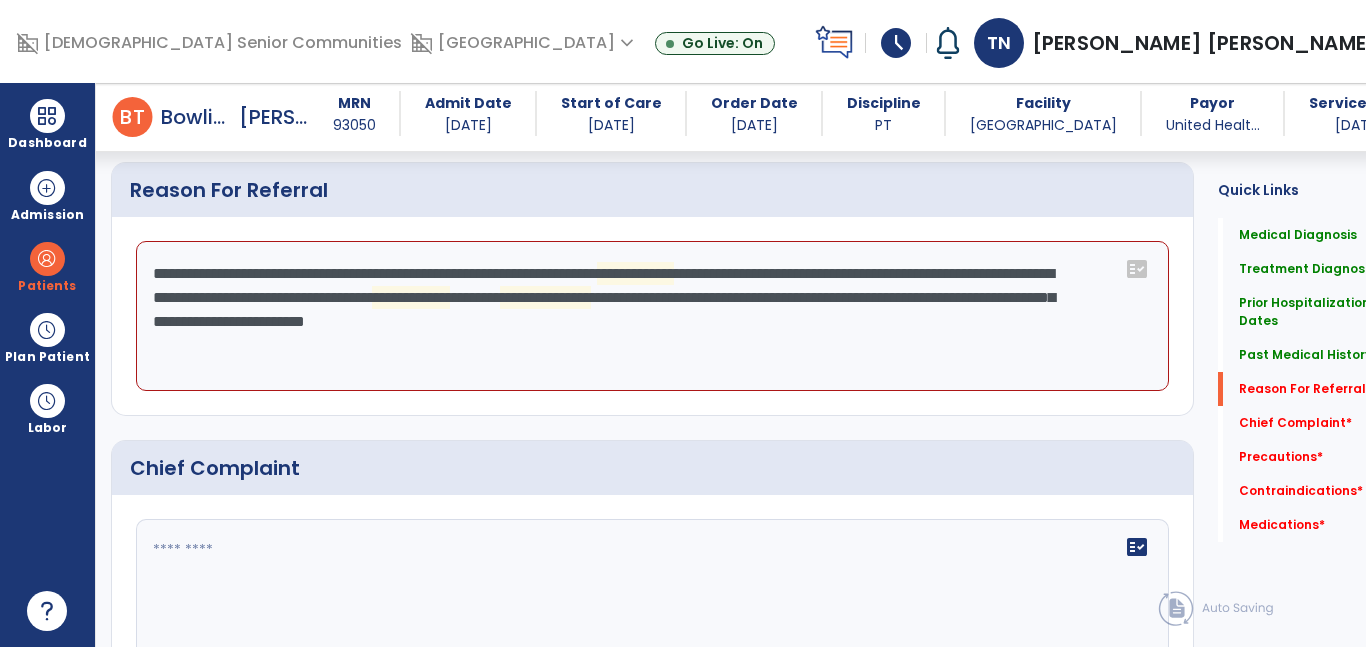 click on "**********" 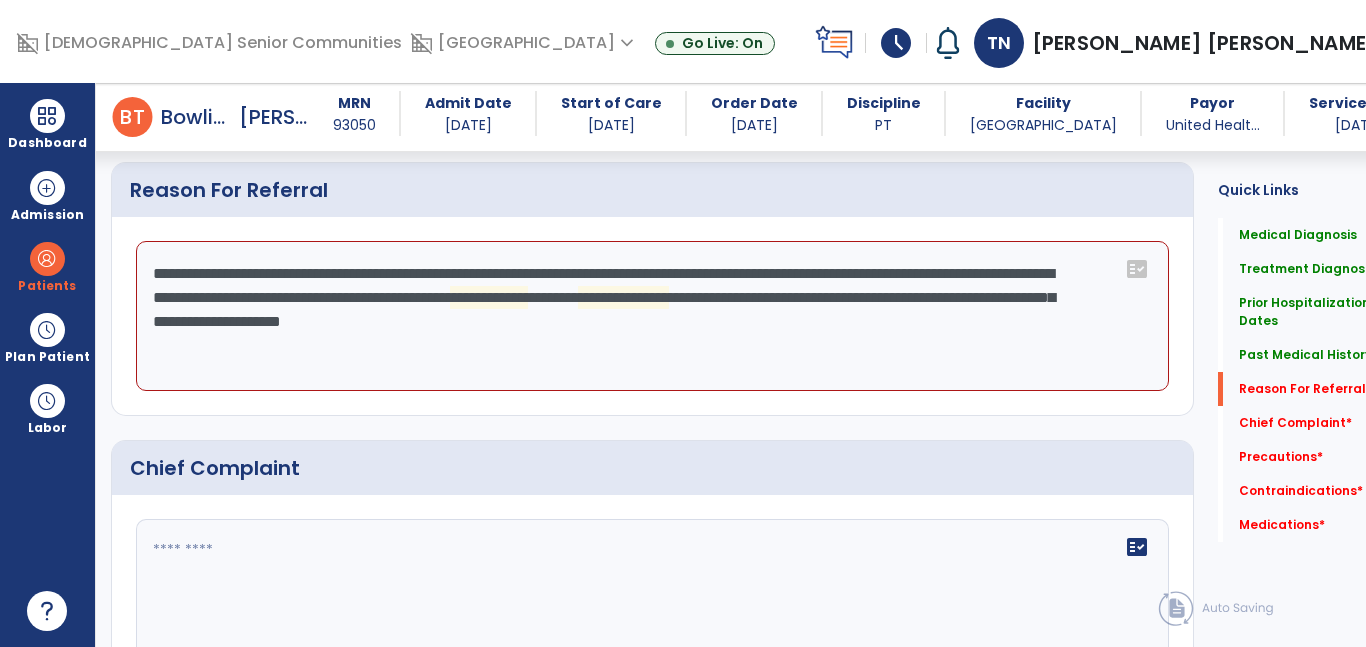 click on "**********" 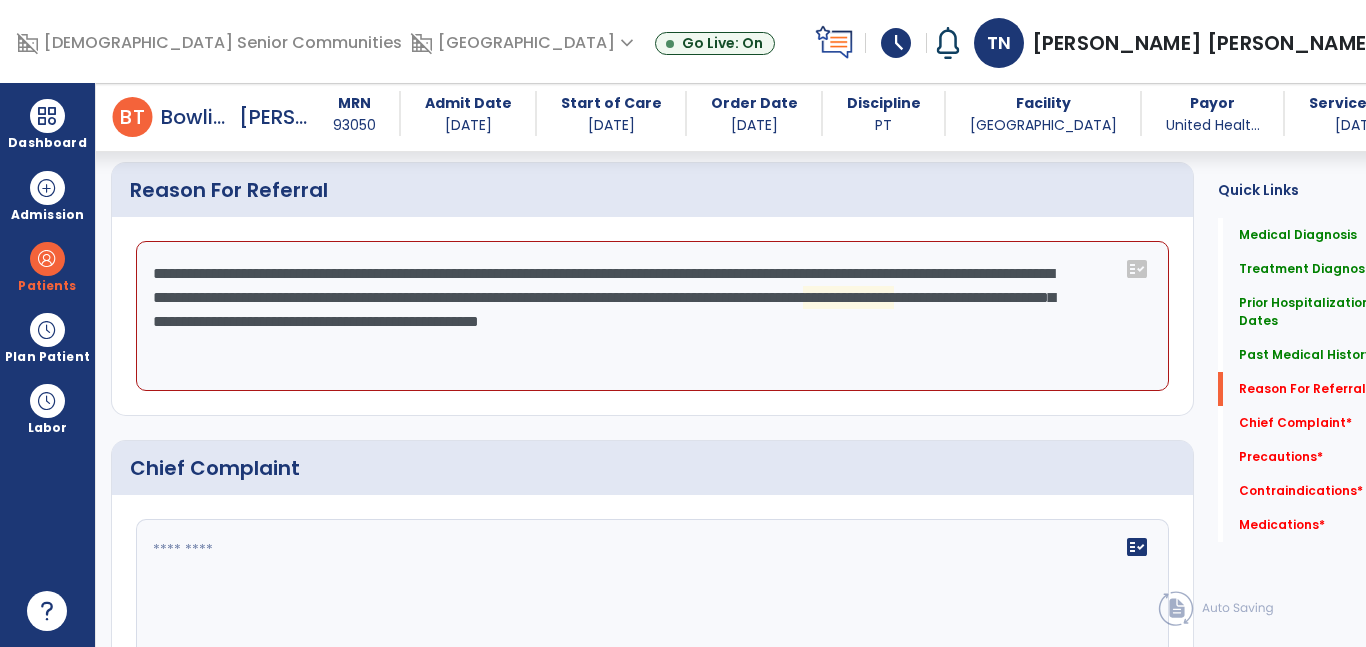 click on "**********" 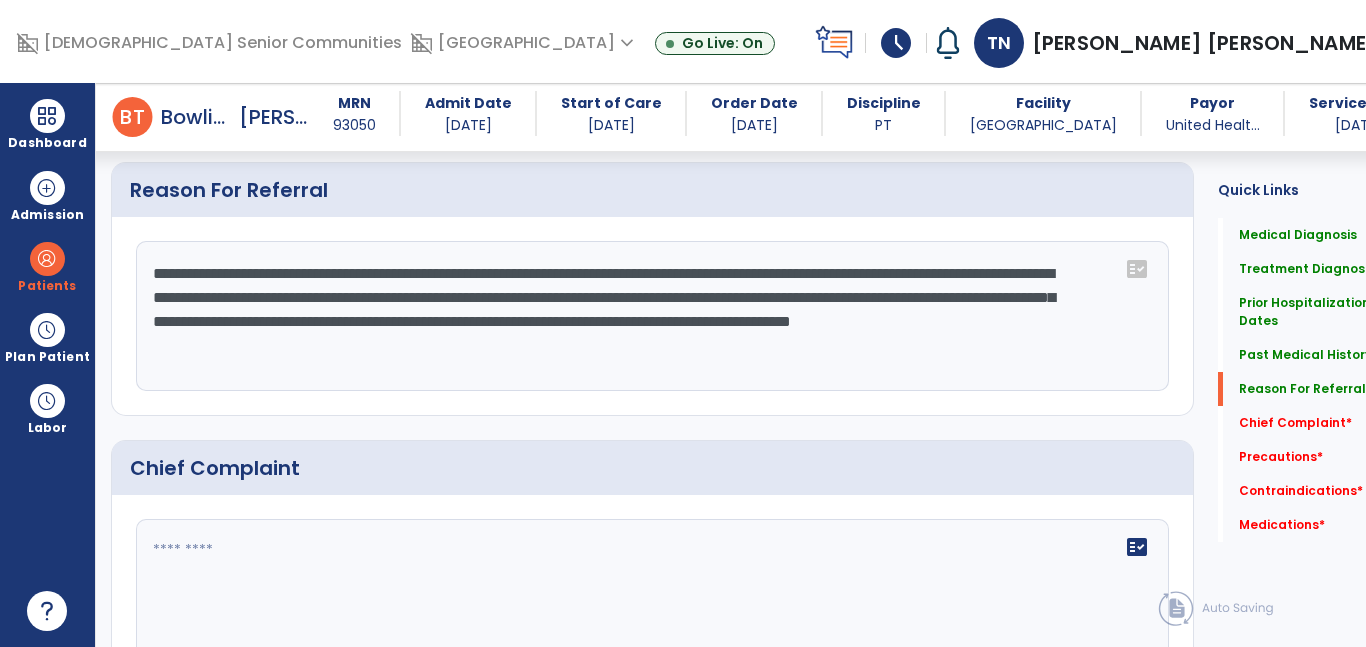 click on "**********" 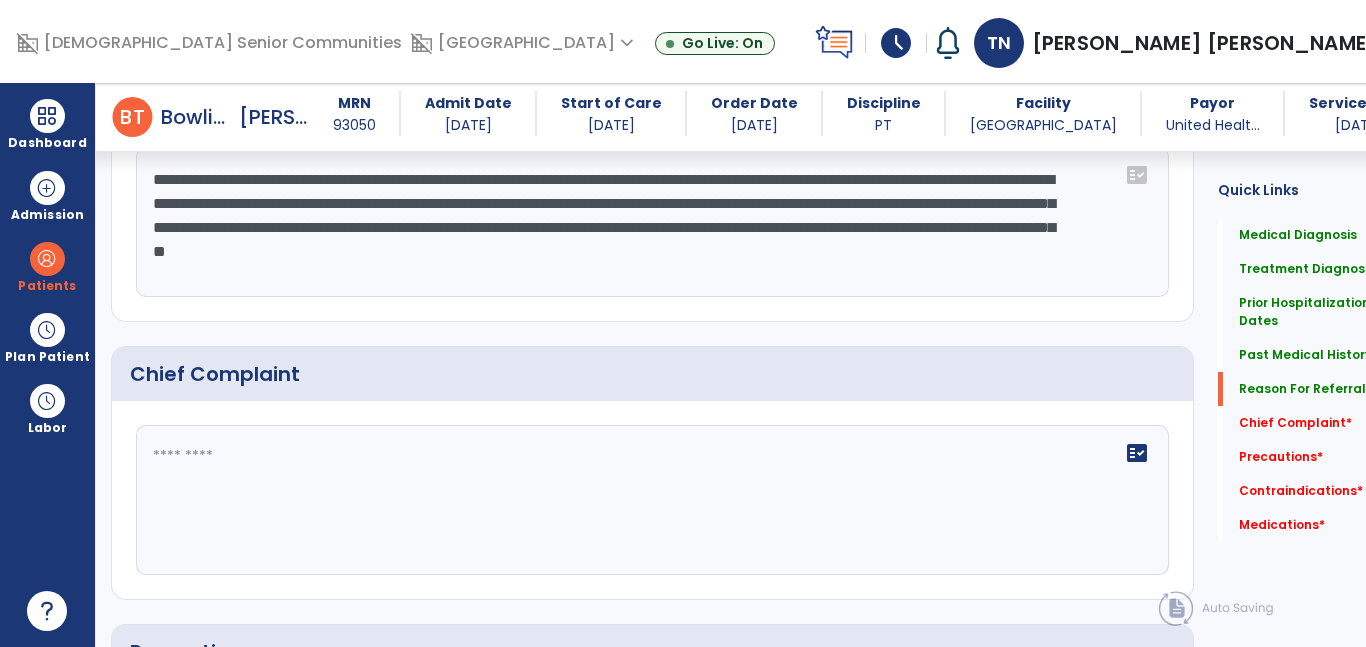 scroll, scrollTop: 1597, scrollLeft: 0, axis: vertical 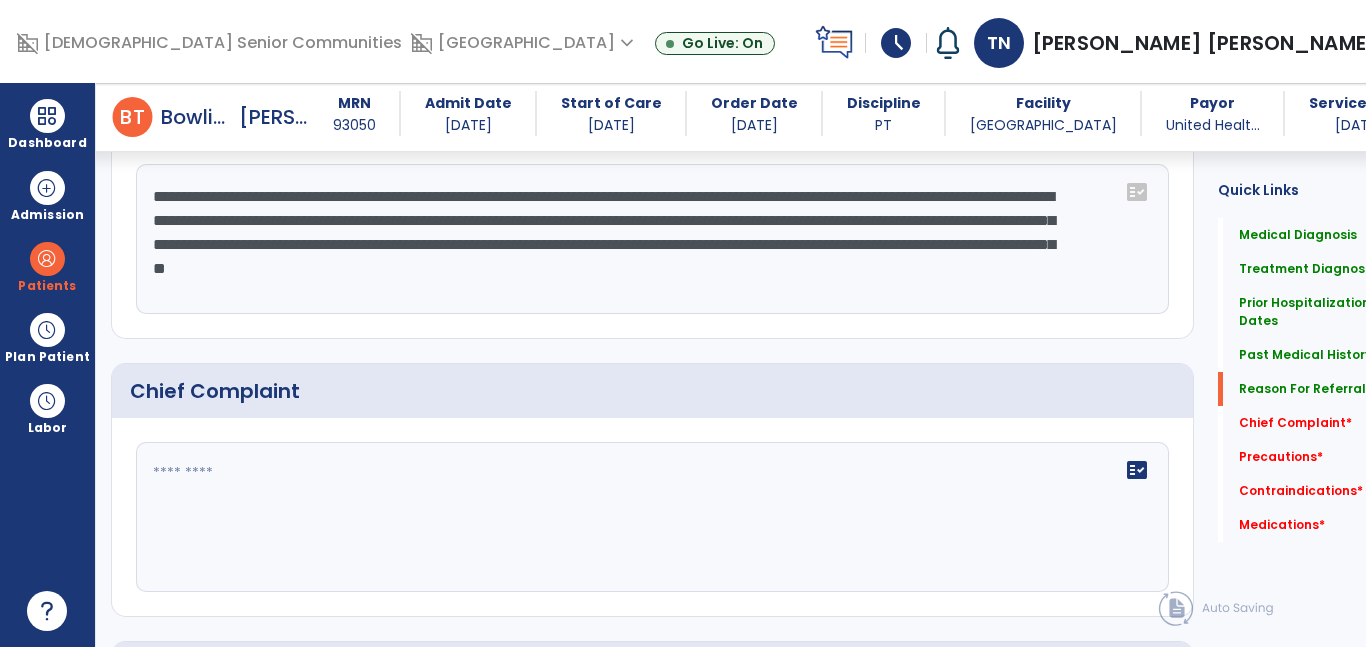 type on "**********" 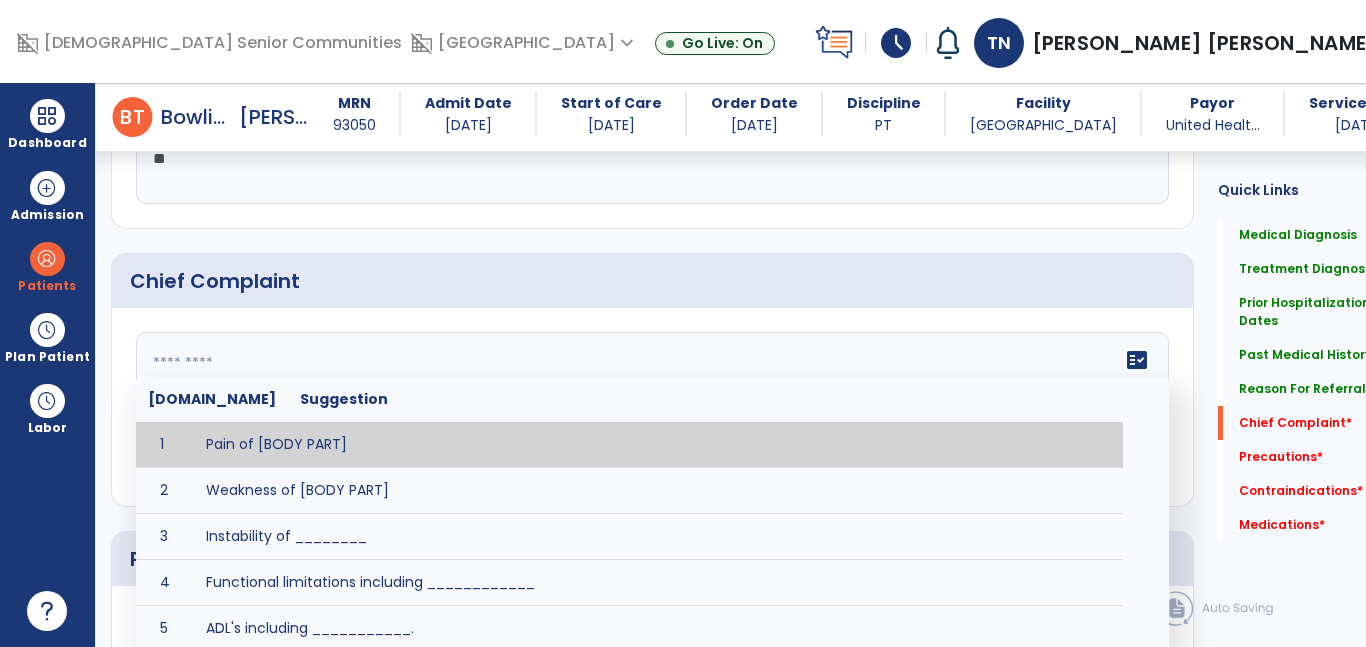 scroll, scrollTop: 1753, scrollLeft: 0, axis: vertical 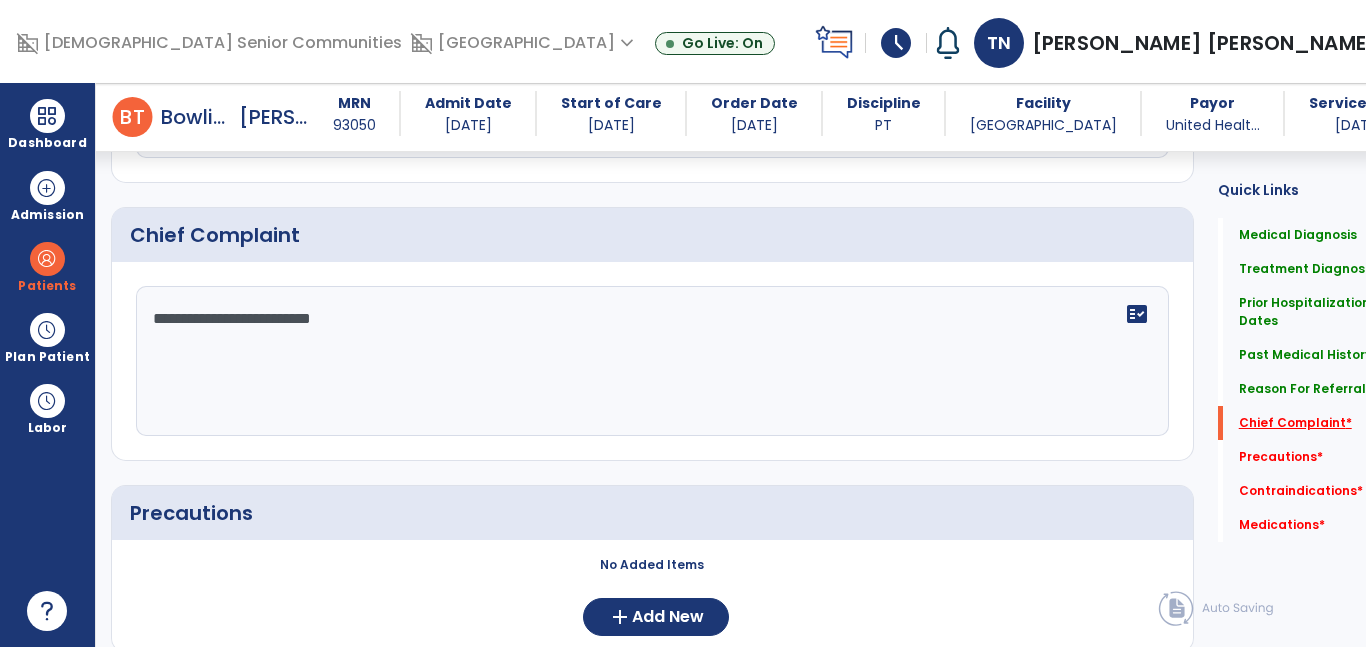 type on "**********" 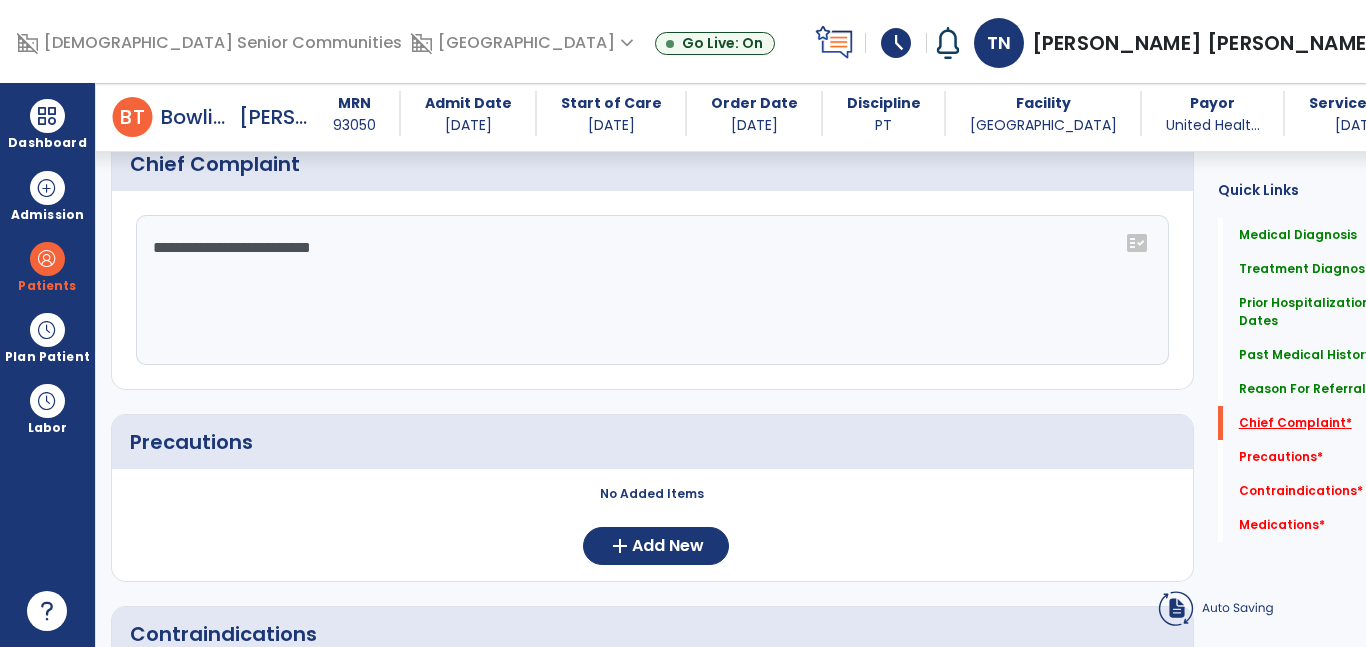 scroll, scrollTop: 1921, scrollLeft: 0, axis: vertical 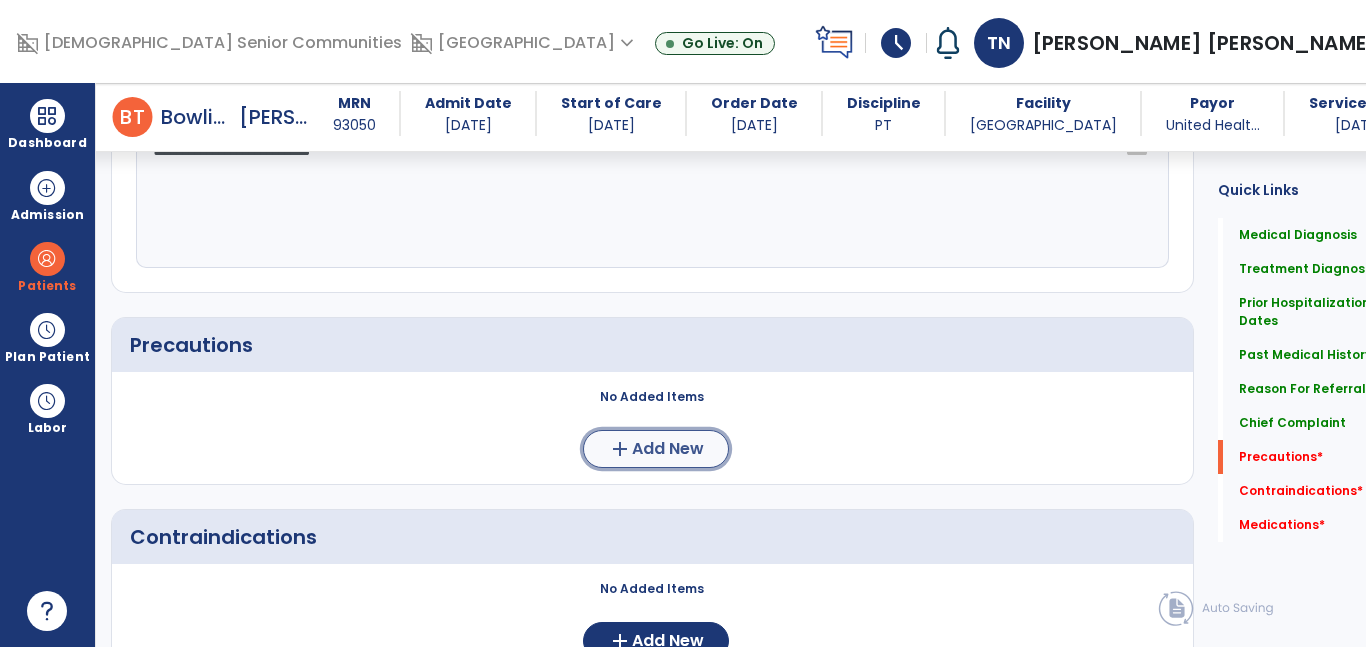 click on "Add New" 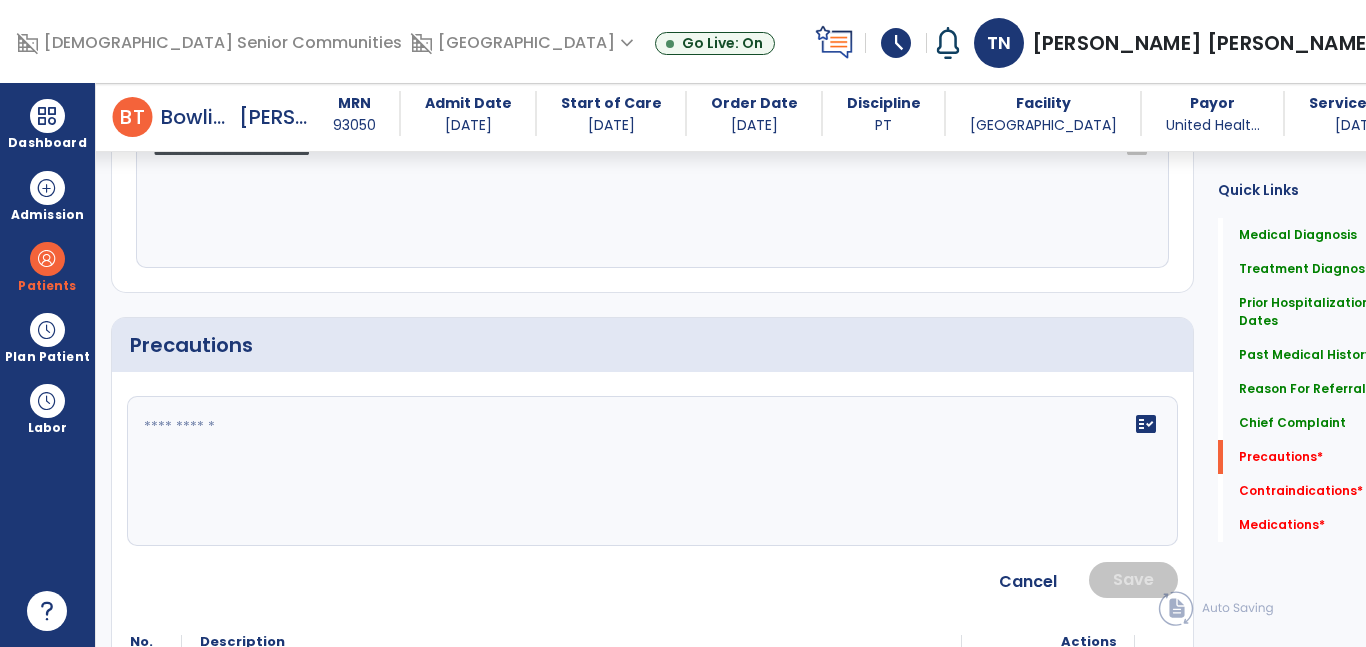 click on "fact_check" 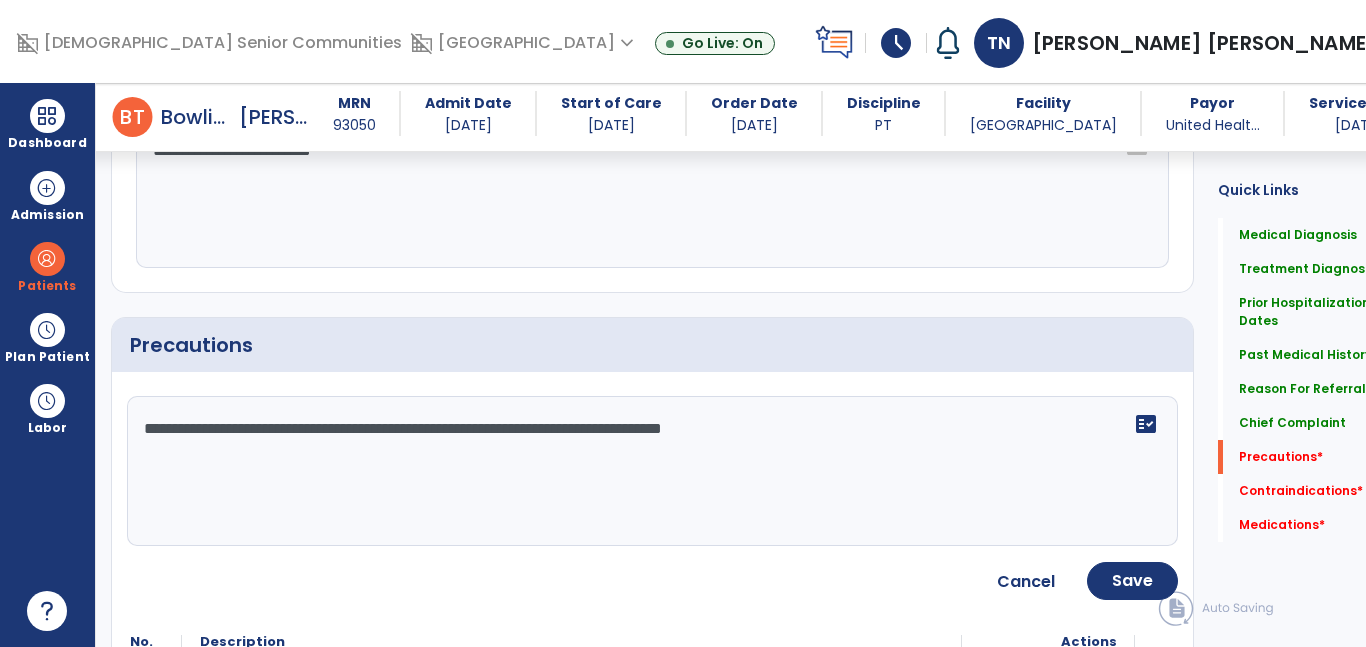 type on "**********" 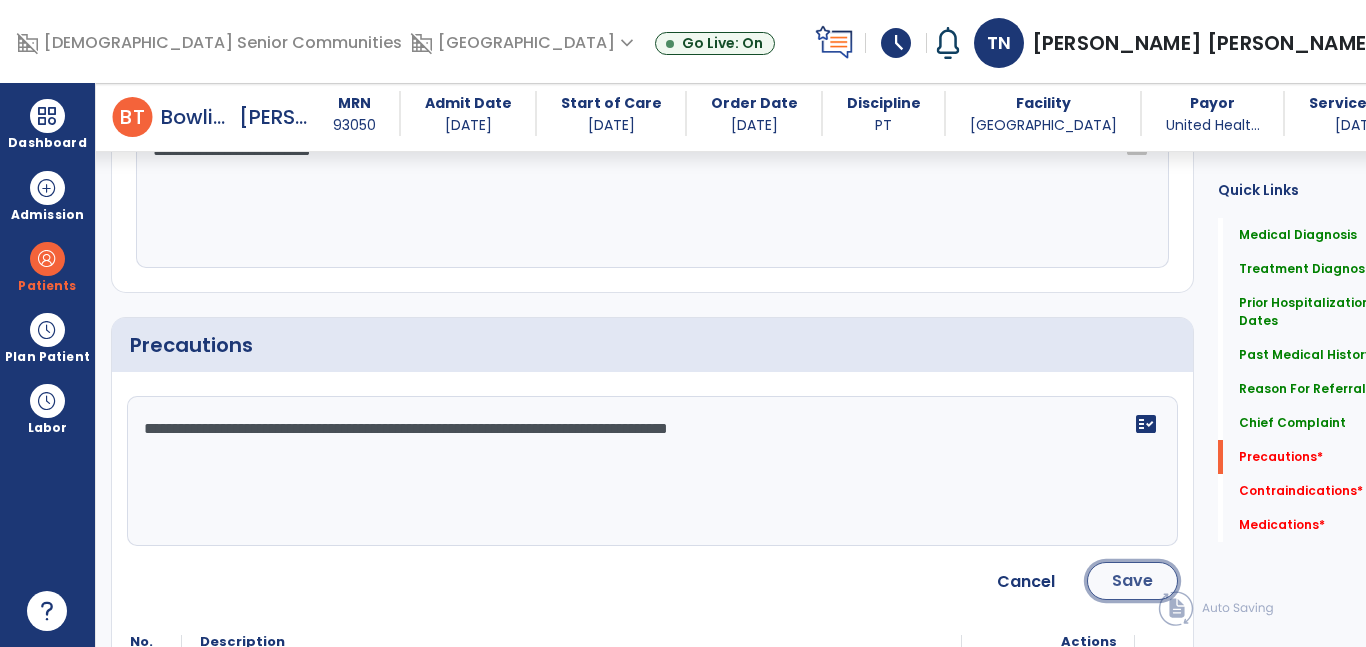click on "Save" 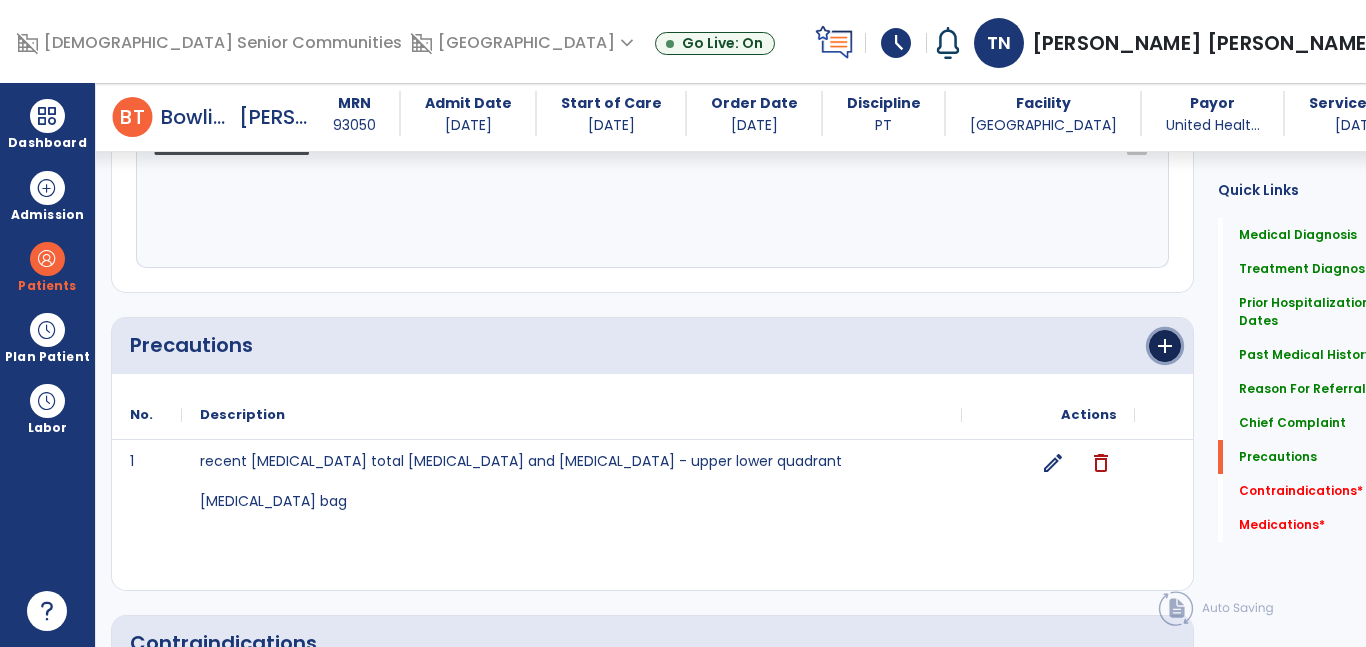 click on "add" 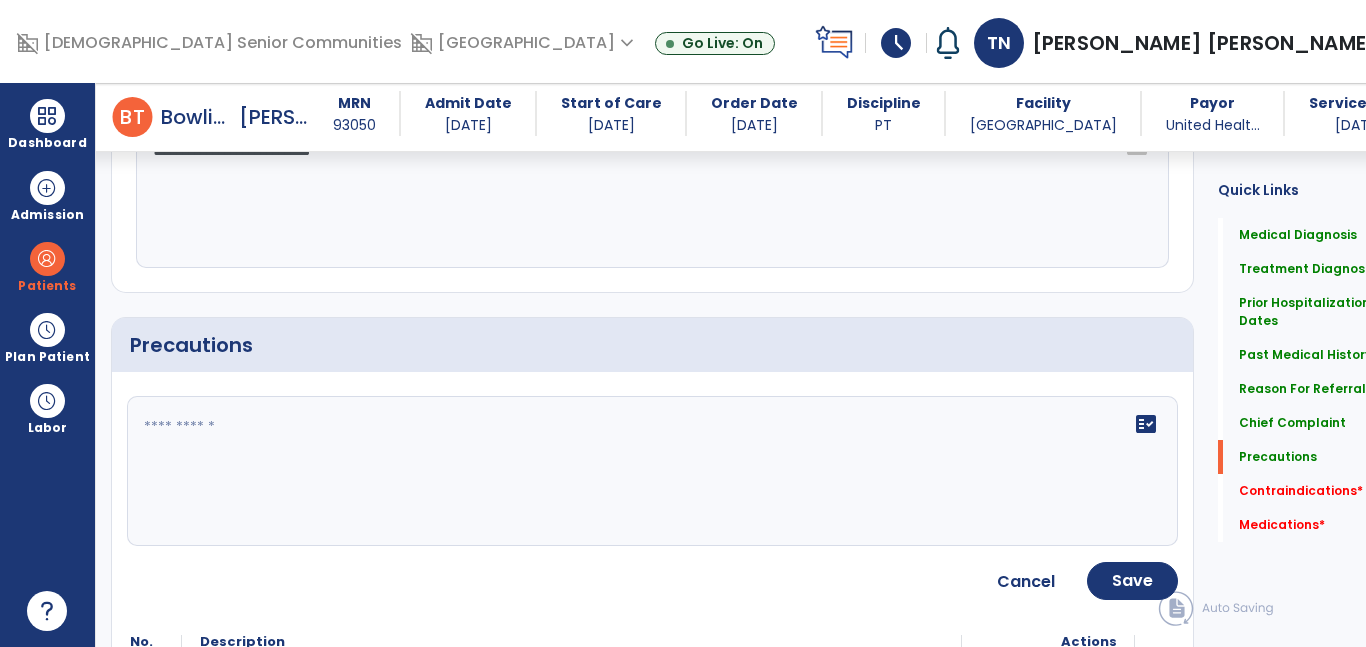 click on "fact_check" 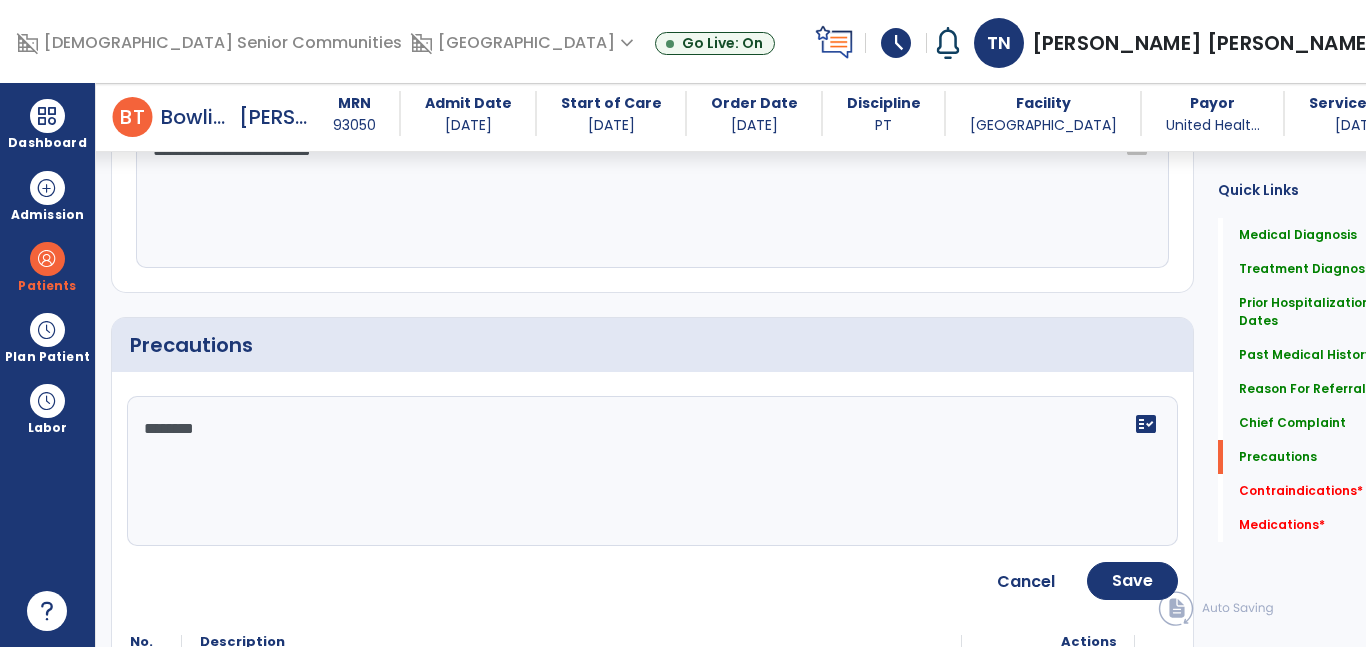 type on "**********" 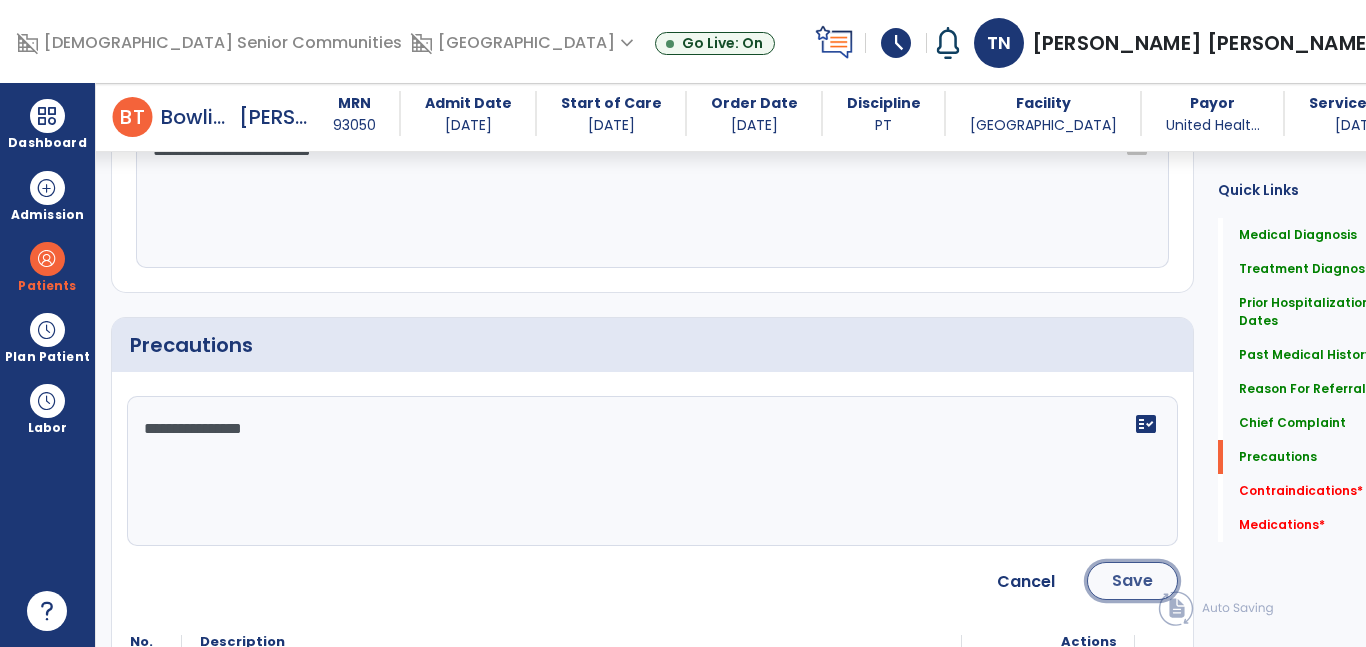 click on "Save" 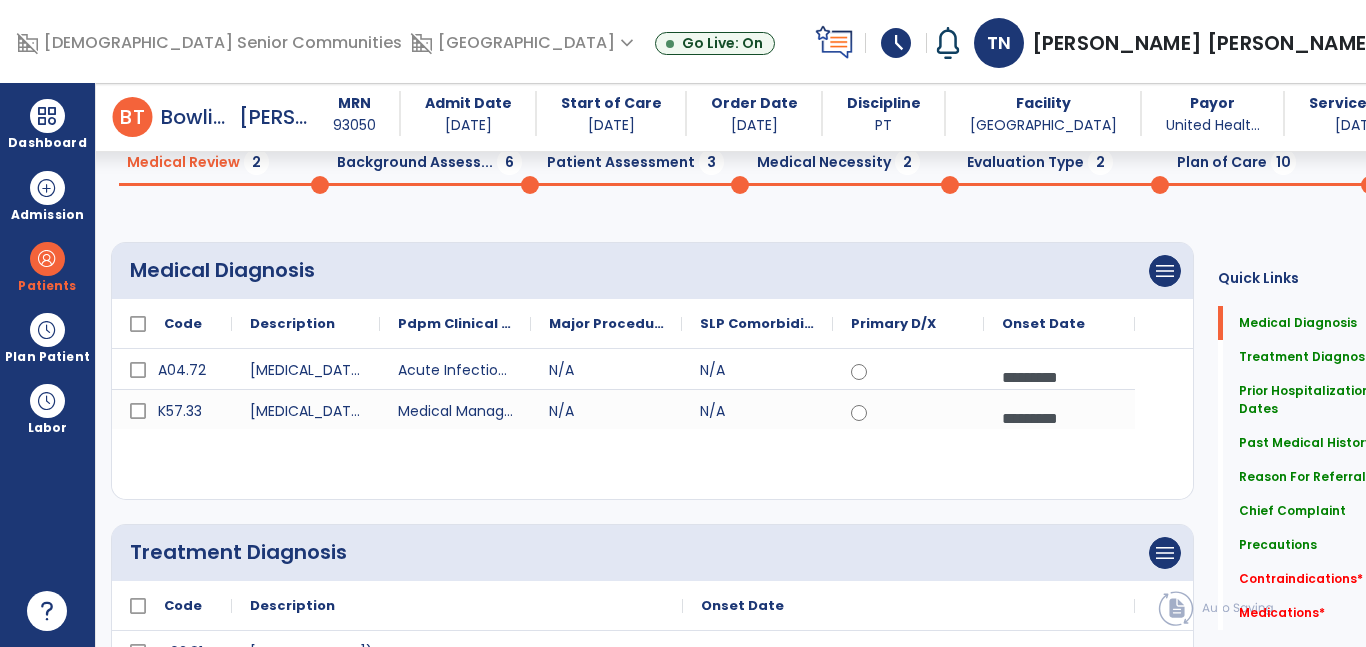 scroll, scrollTop: 77, scrollLeft: 0, axis: vertical 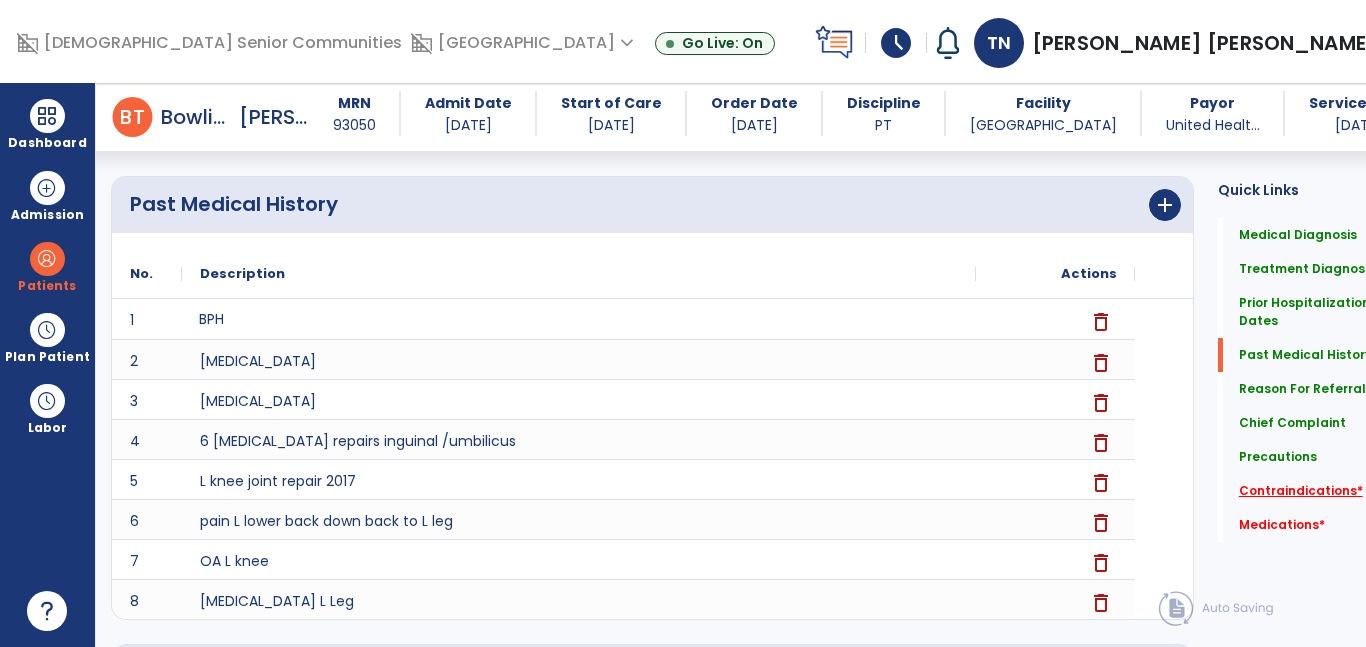 click on "Contraindications   *" 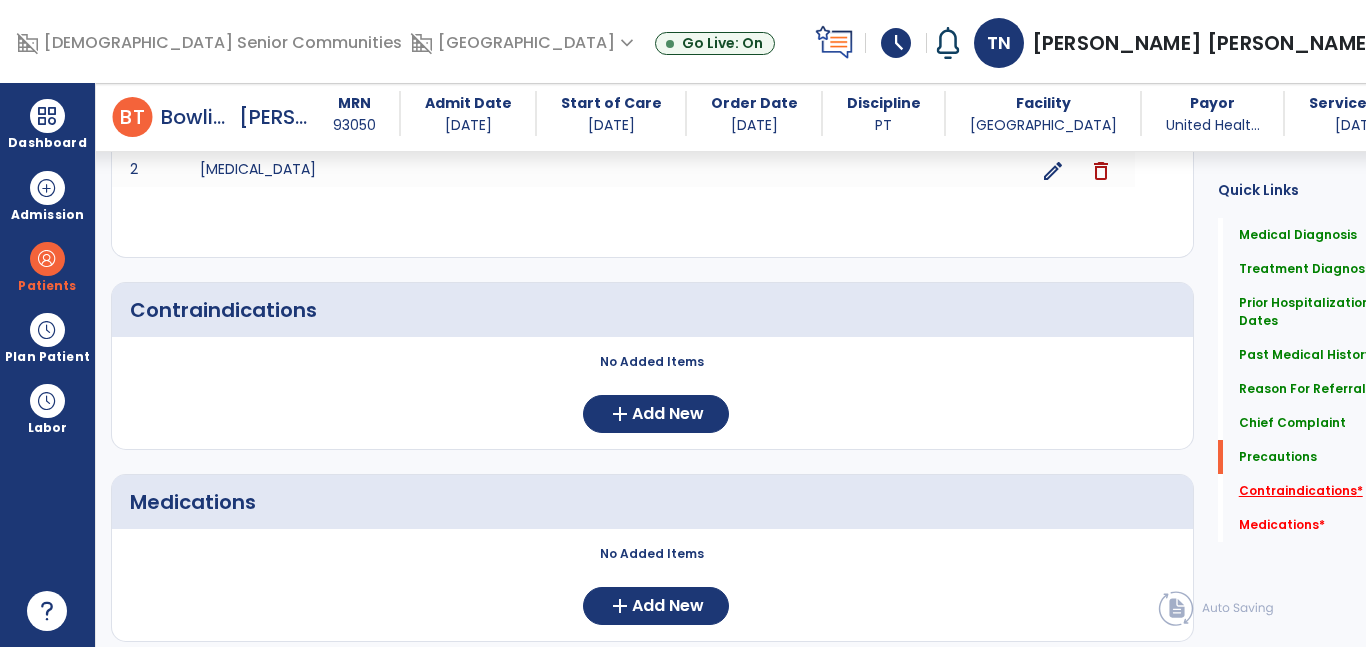 scroll, scrollTop: 2256, scrollLeft: 0, axis: vertical 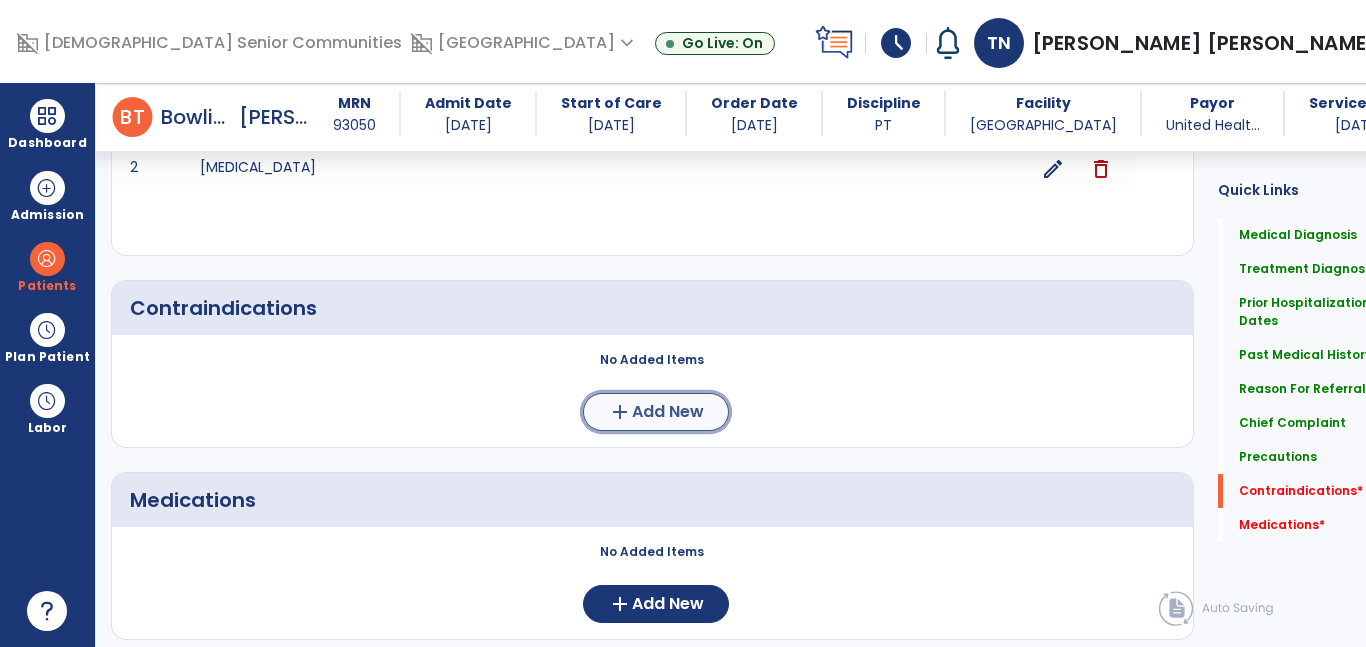 click on "Add New" 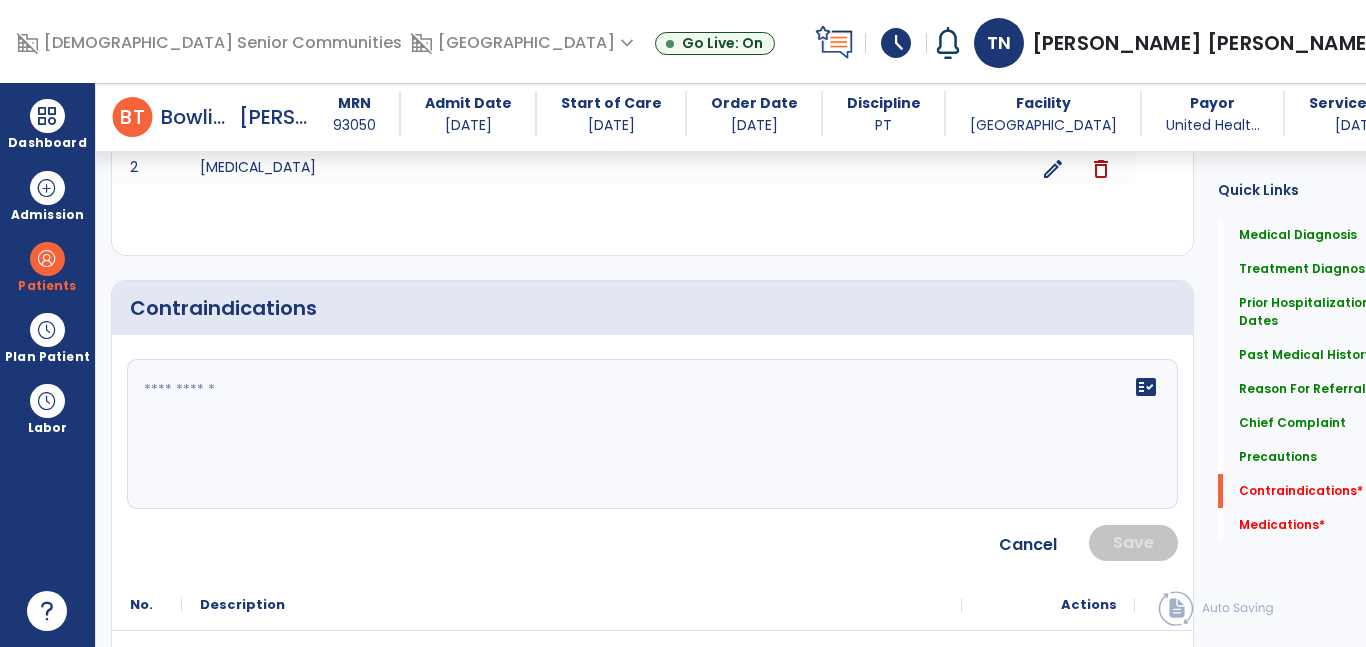 click on "fact_check" 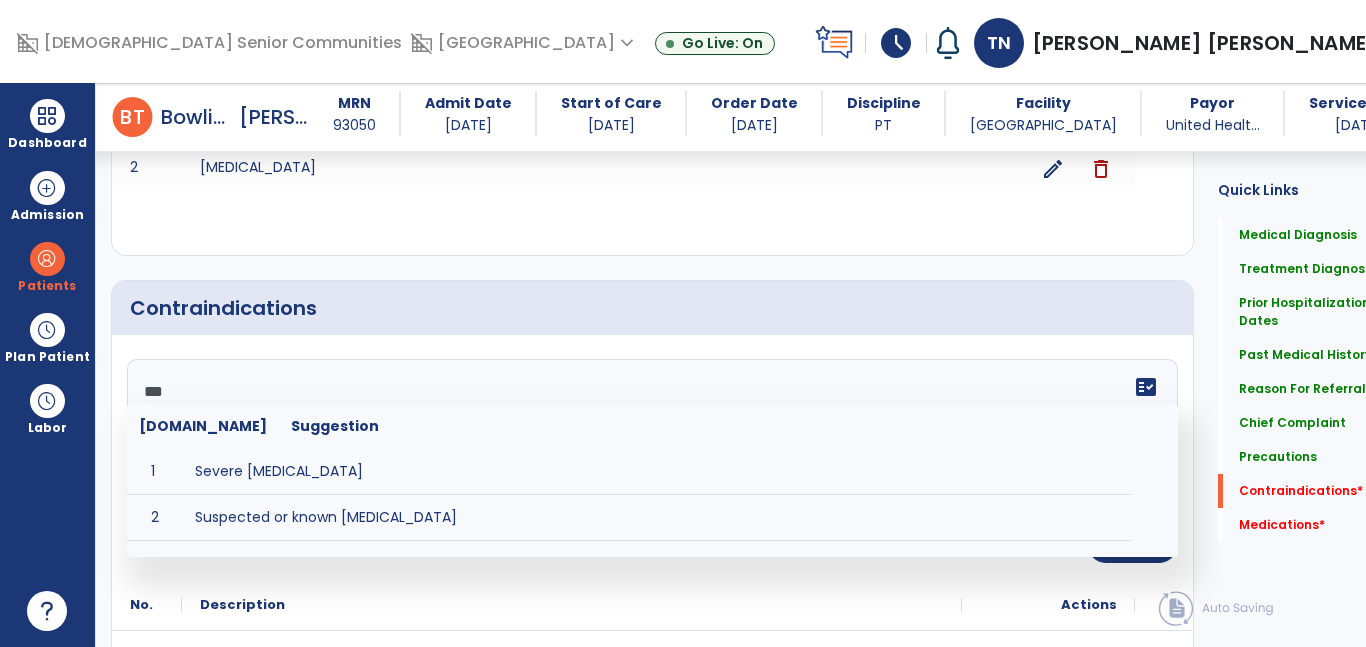 type on "****" 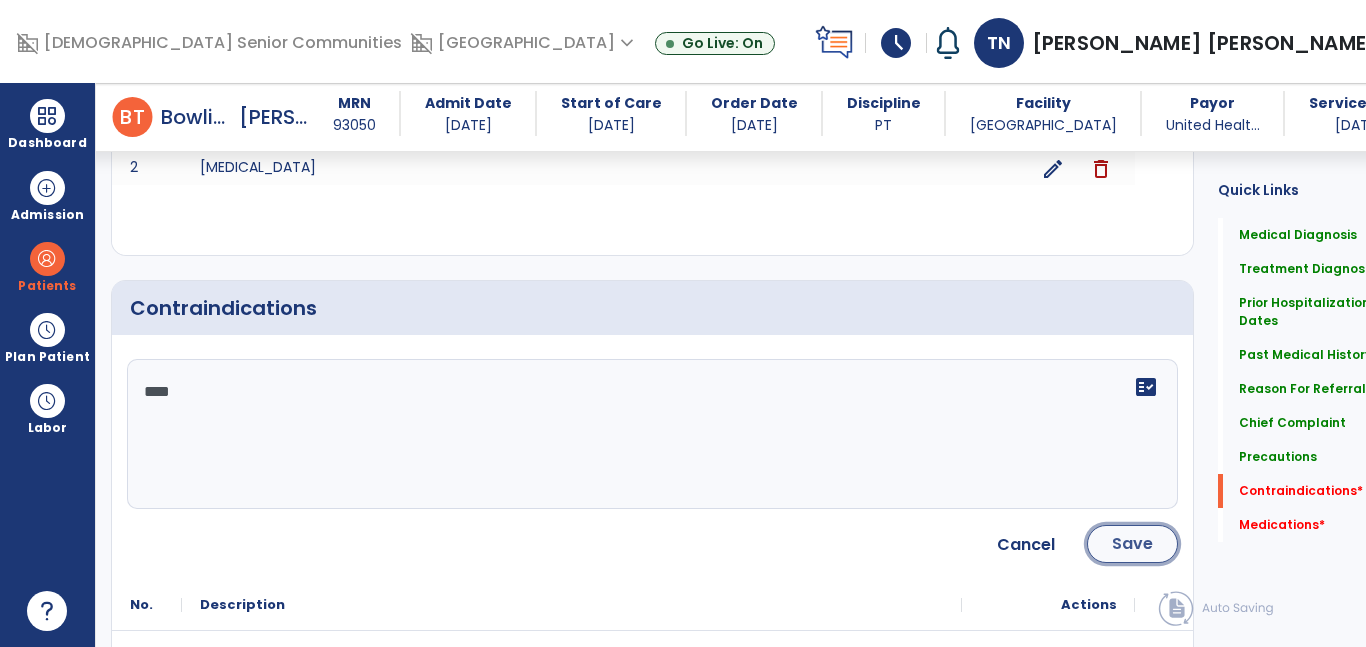 click on "Save" 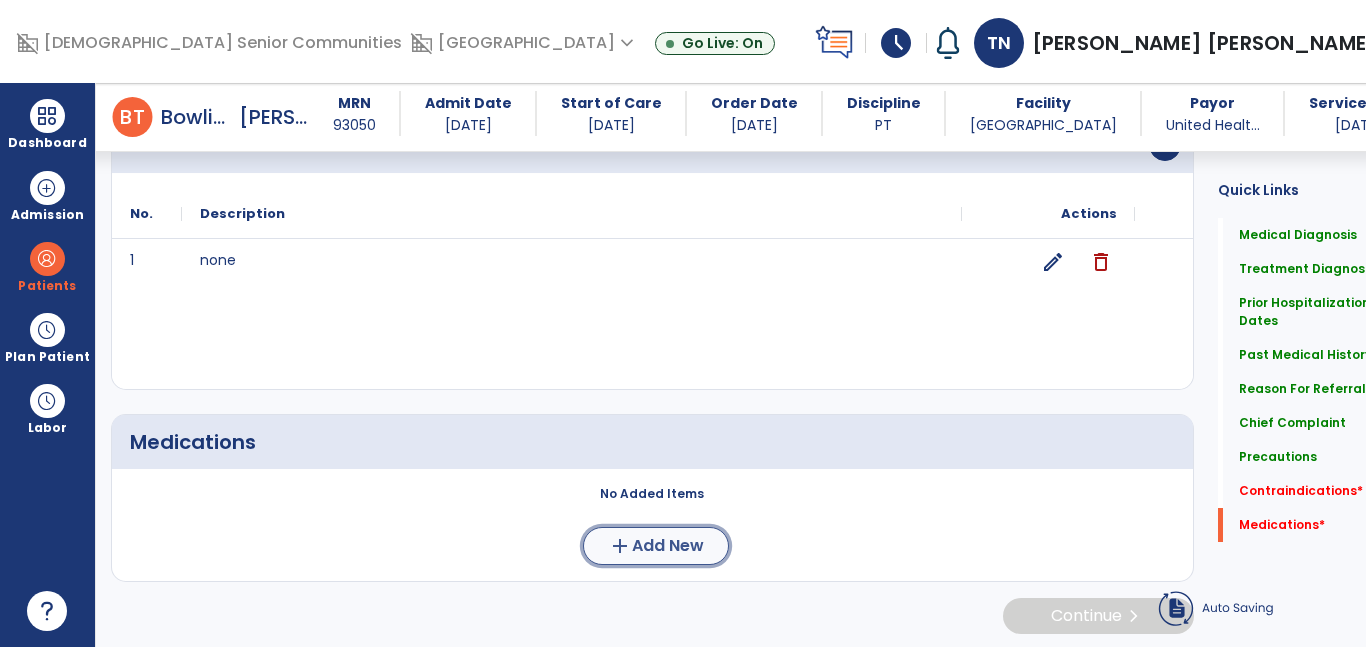 click on "add  Add New" 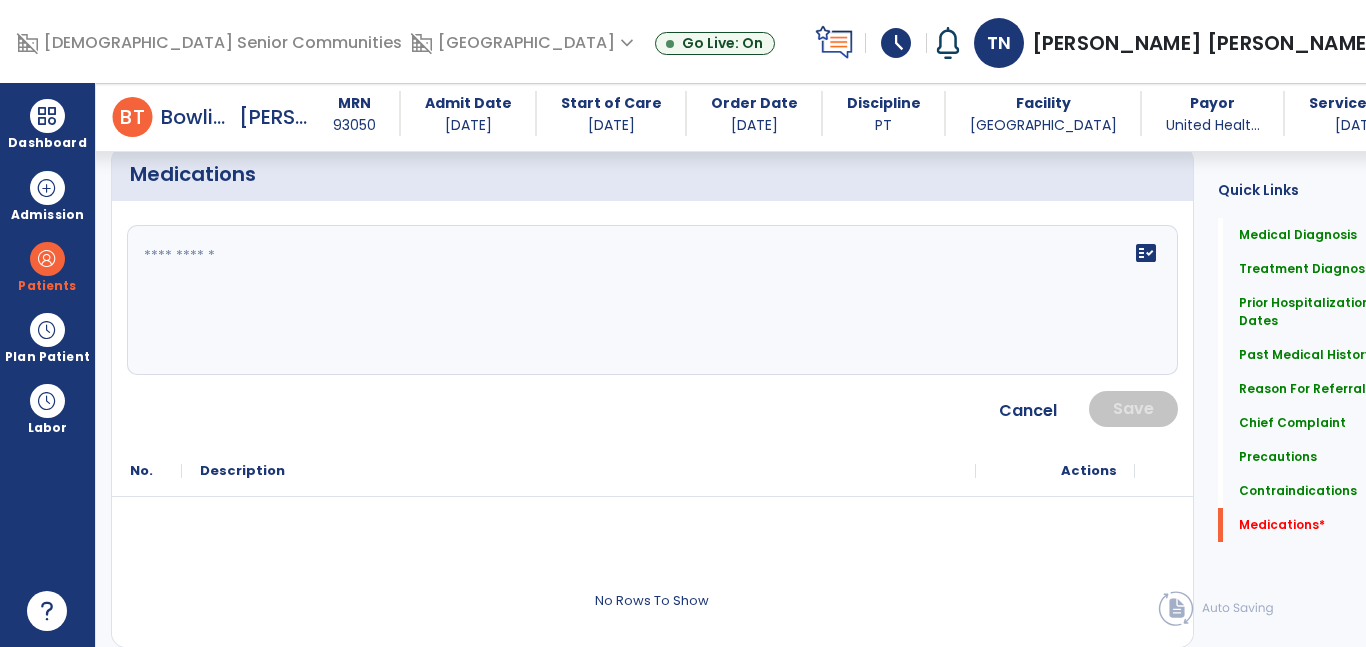 scroll, scrollTop: 2688, scrollLeft: 0, axis: vertical 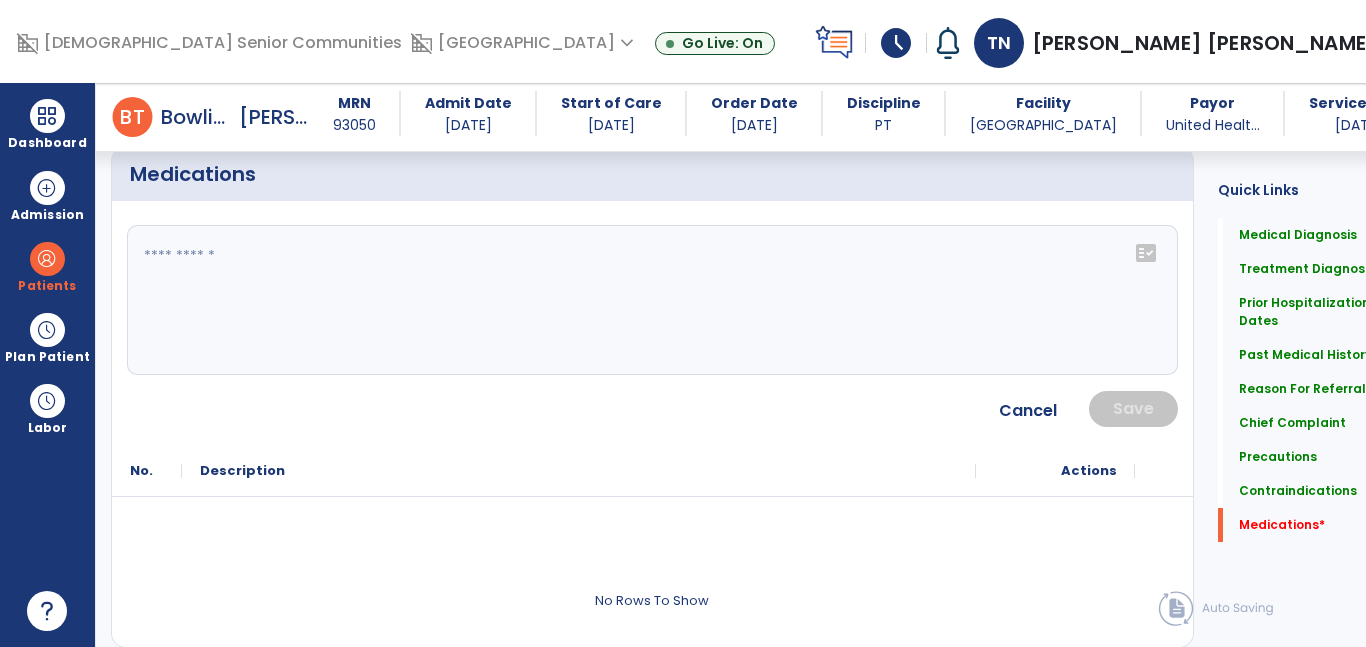 click on "fact_check" 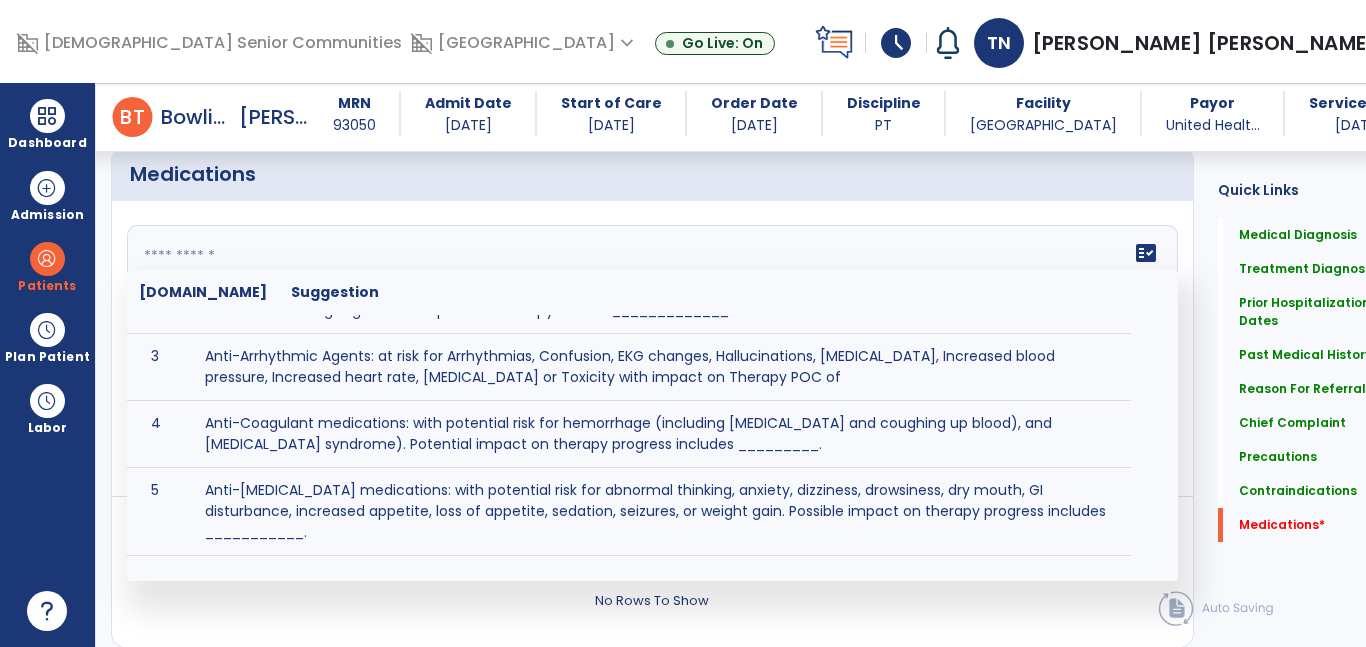 scroll, scrollTop: 139, scrollLeft: 0, axis: vertical 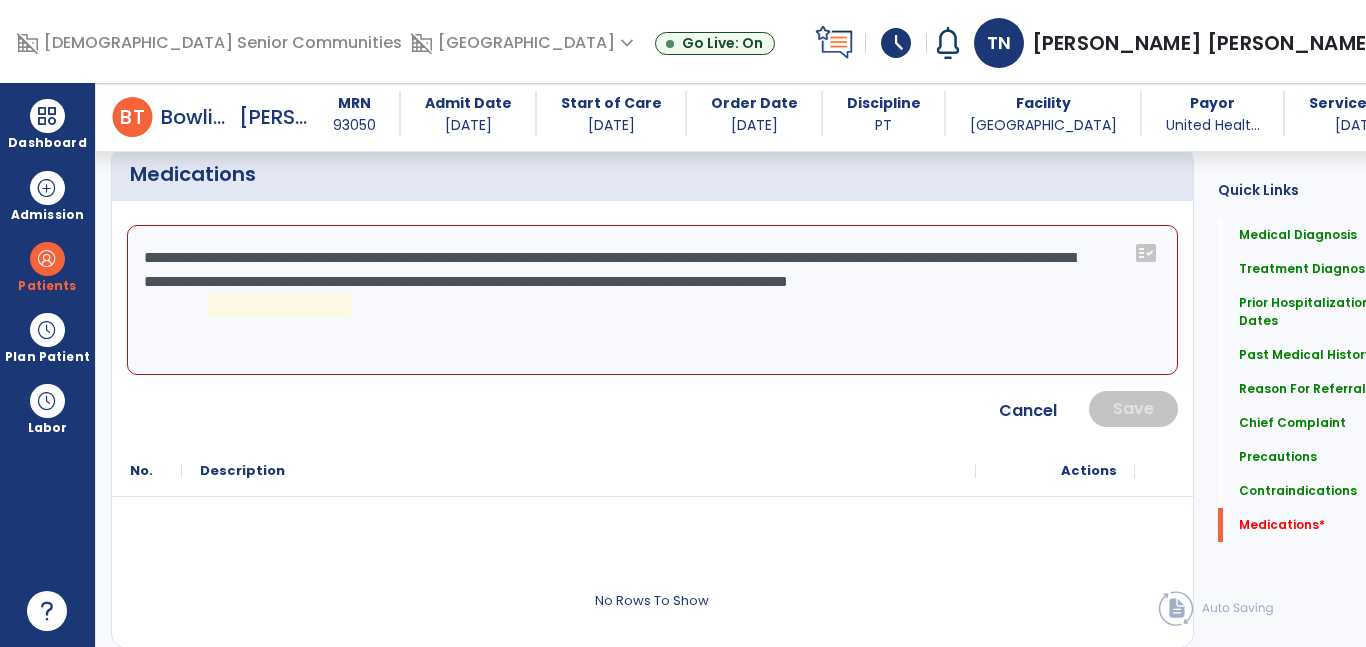 click on "**********" 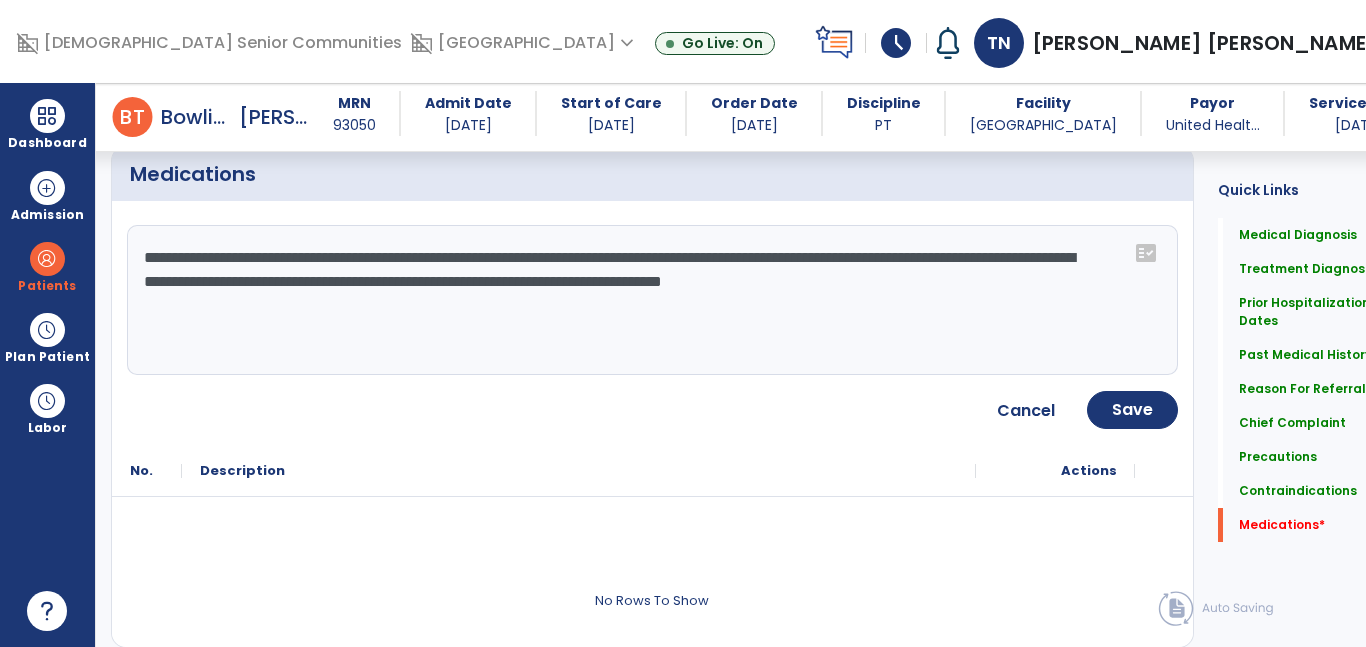 click on "**********" 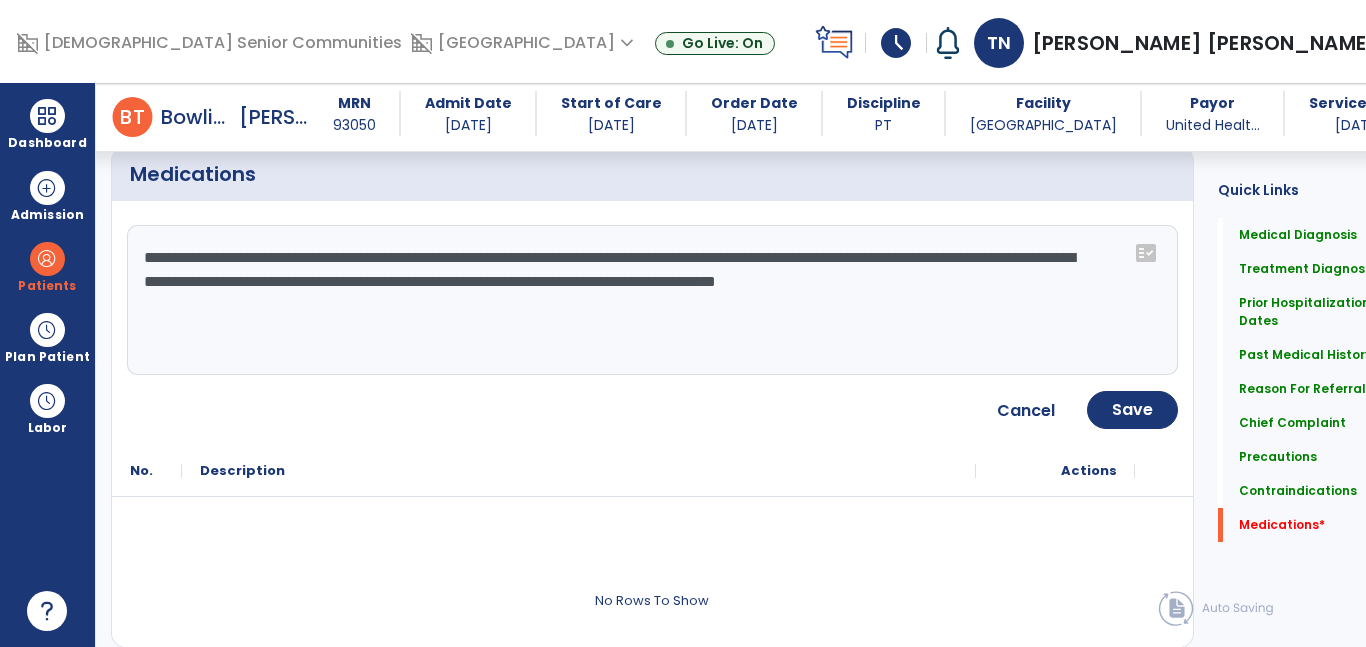 type on "**********" 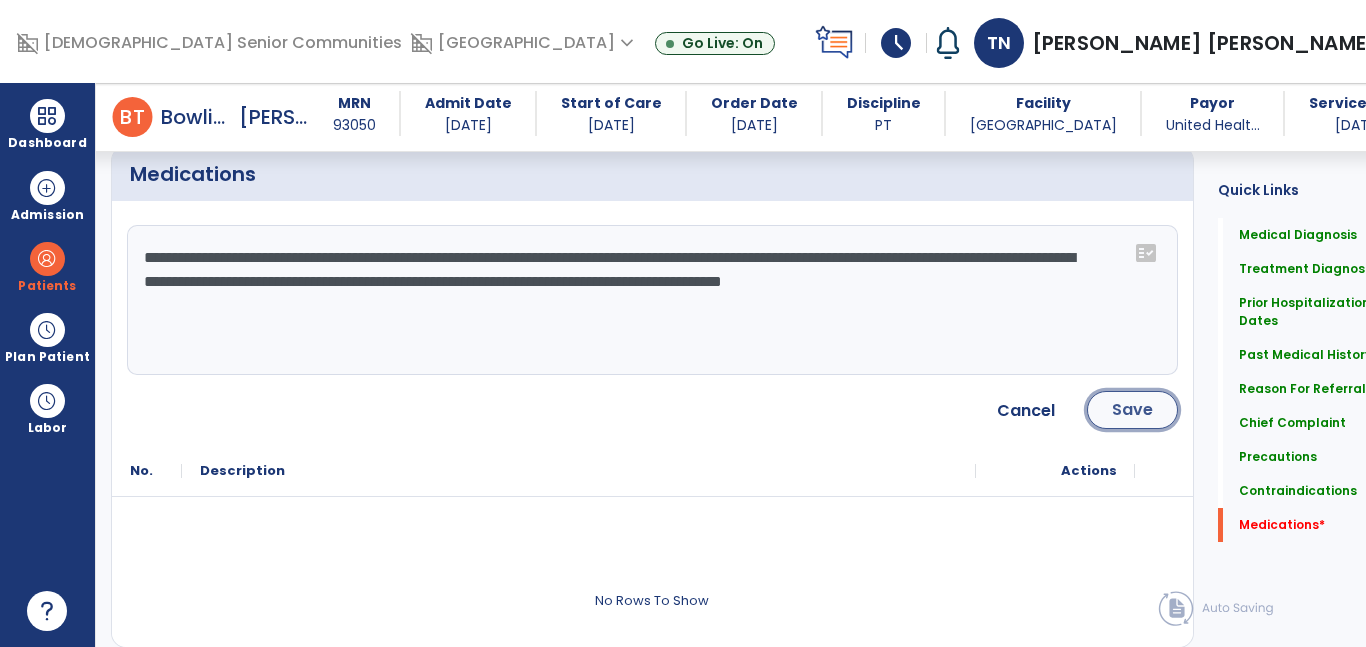 click on "Save" 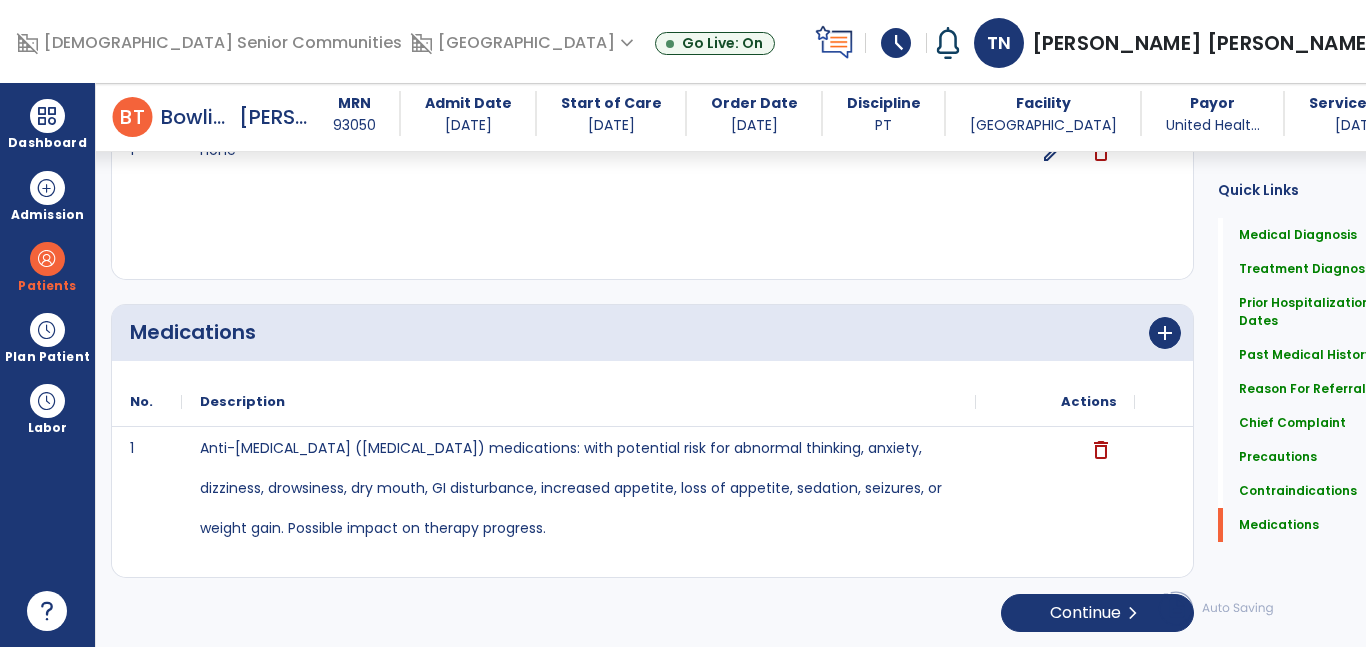 scroll, scrollTop: 2532, scrollLeft: 0, axis: vertical 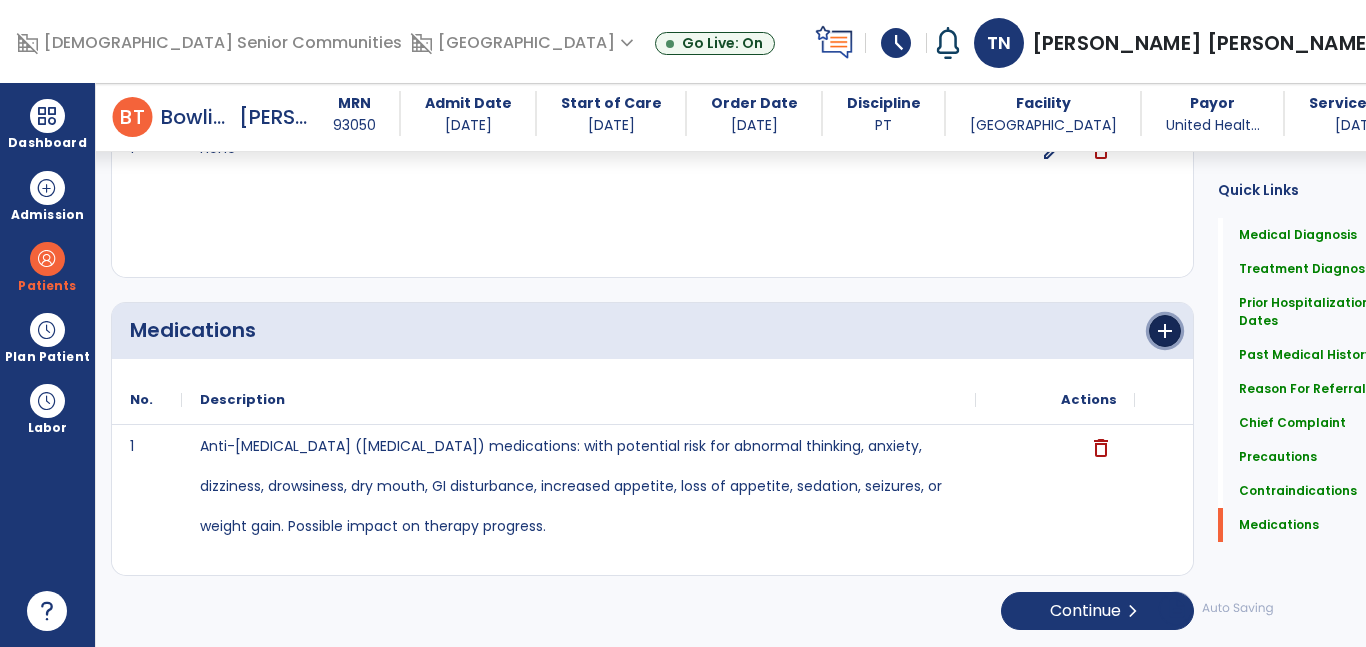 click on "add" 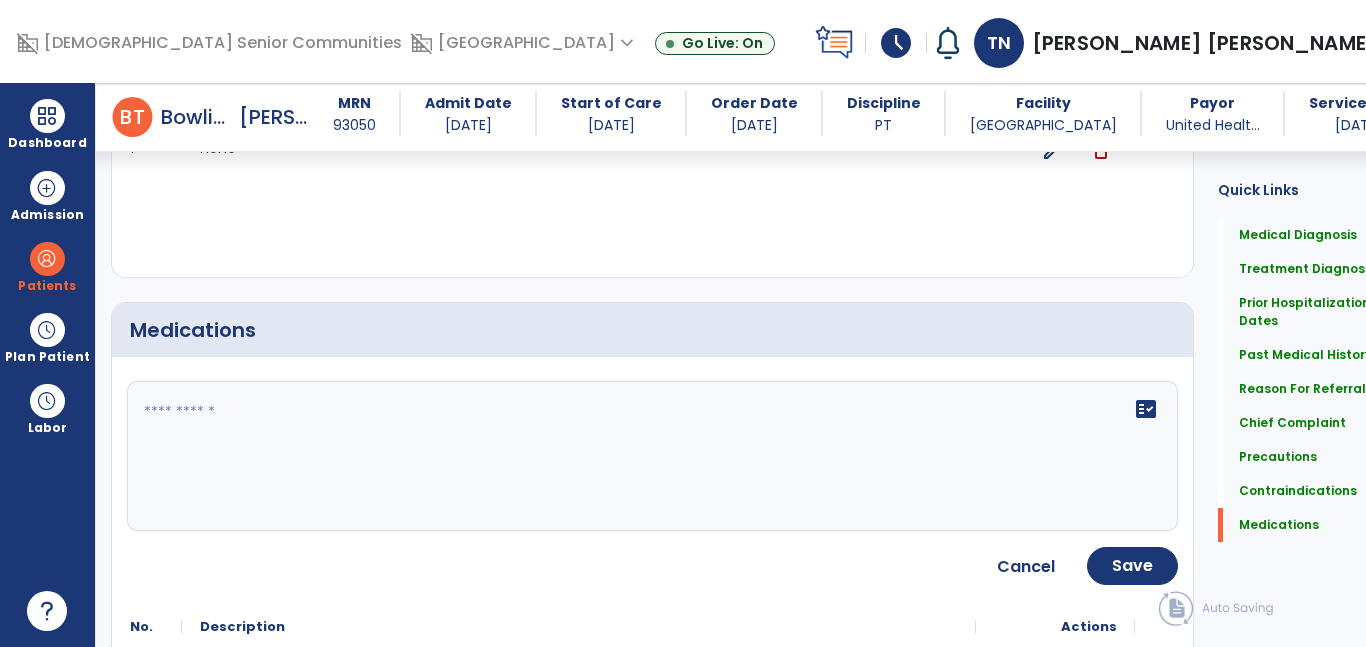 click on "fact_check" 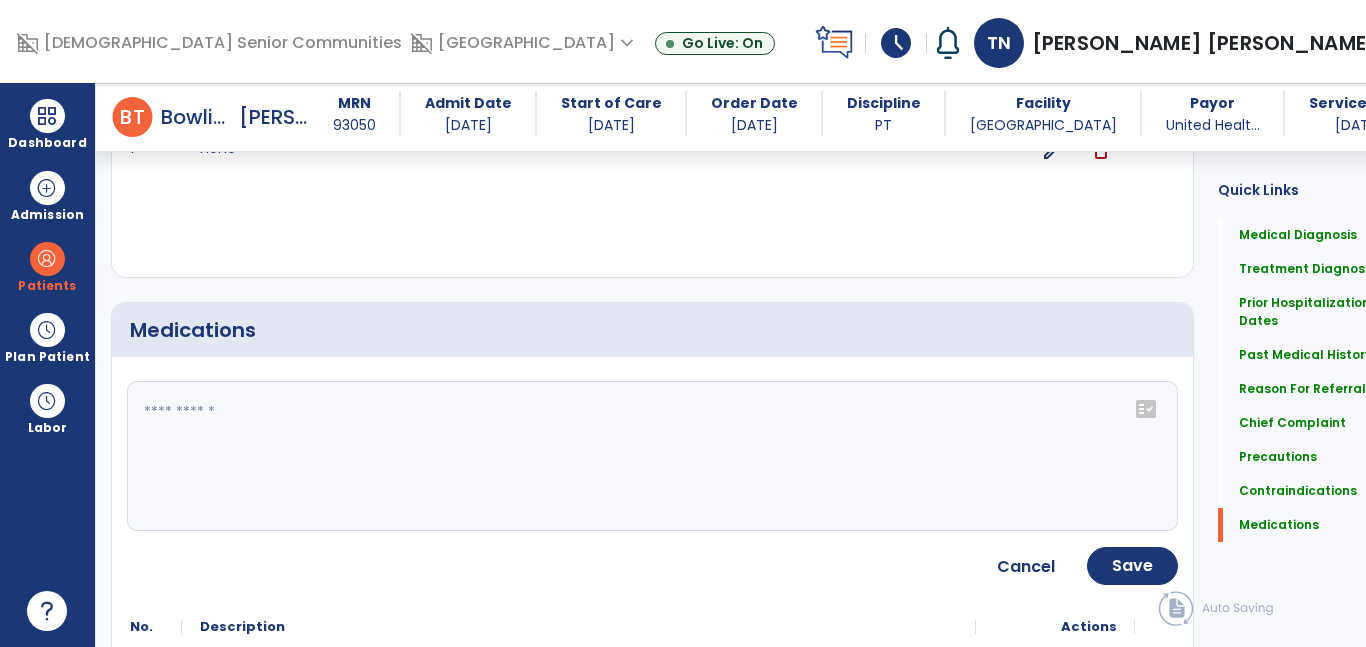 click 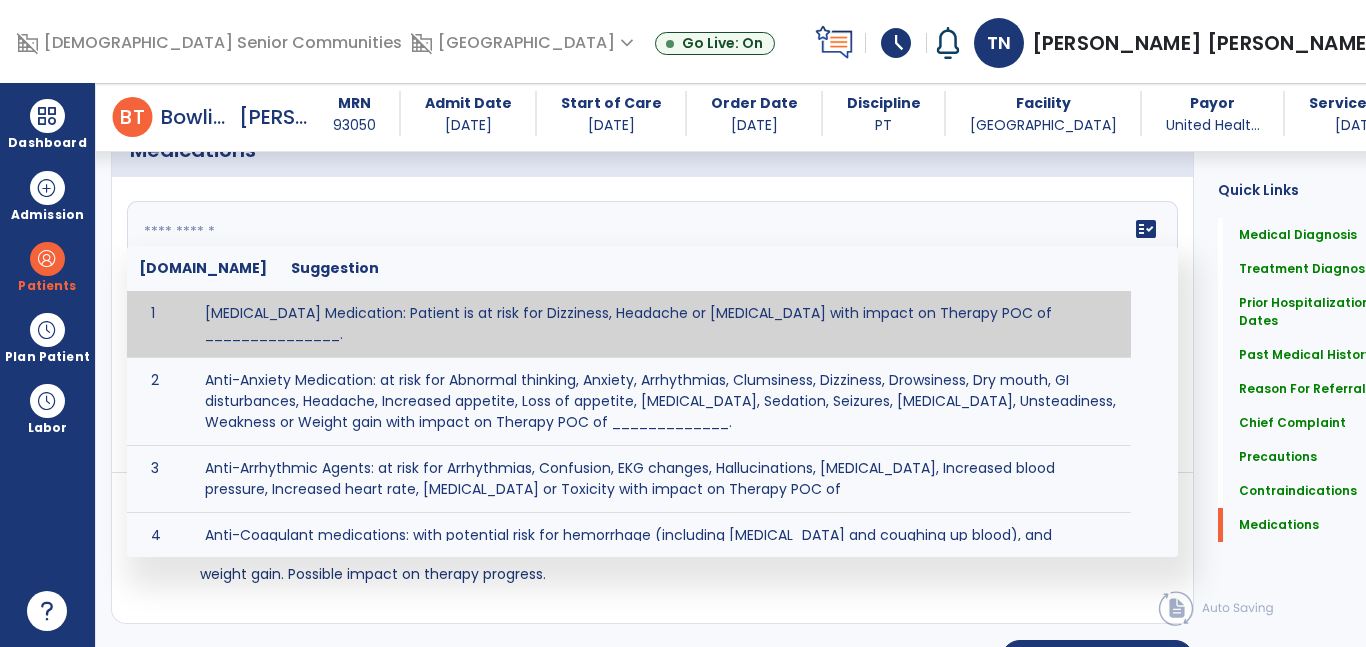 scroll, scrollTop: 2715, scrollLeft: 0, axis: vertical 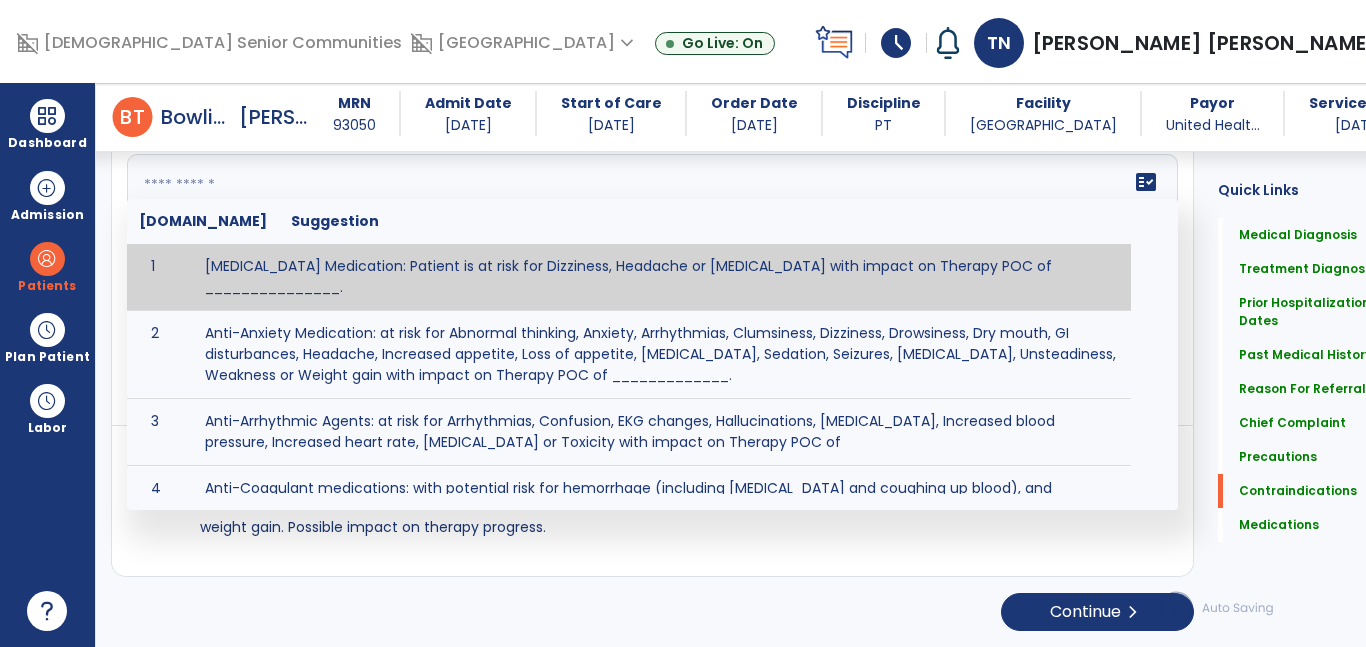 click 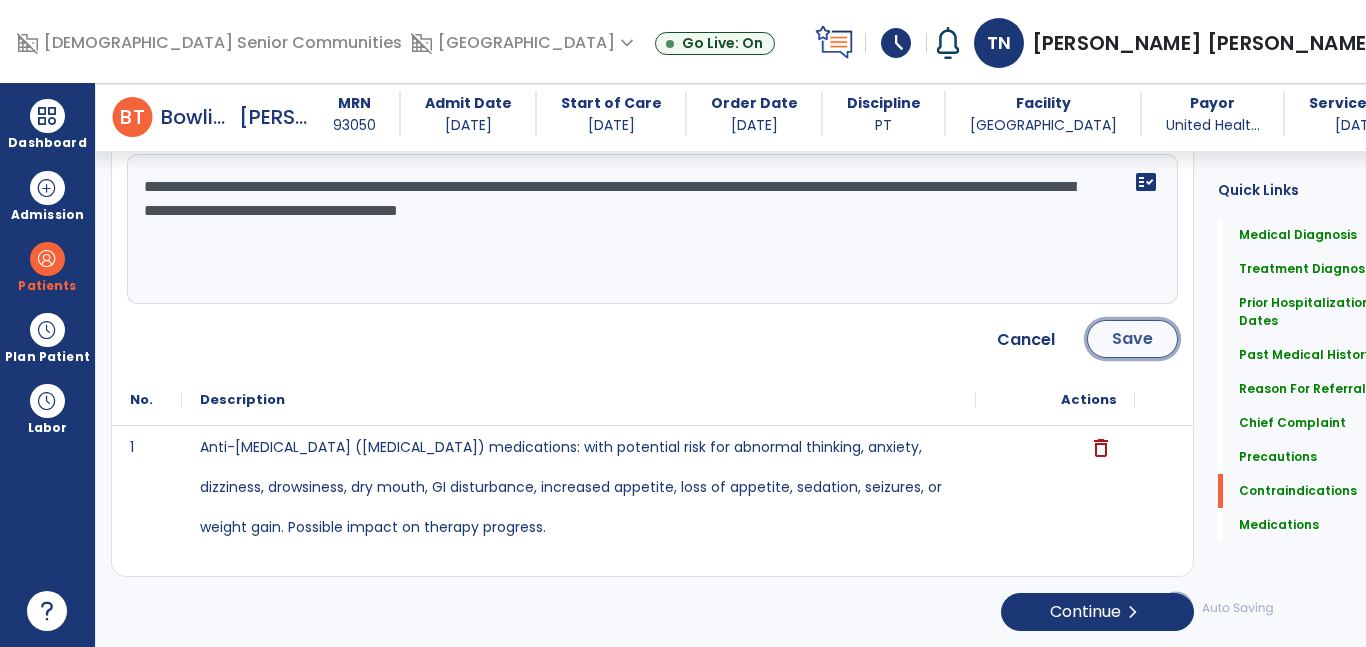 click on "Save" 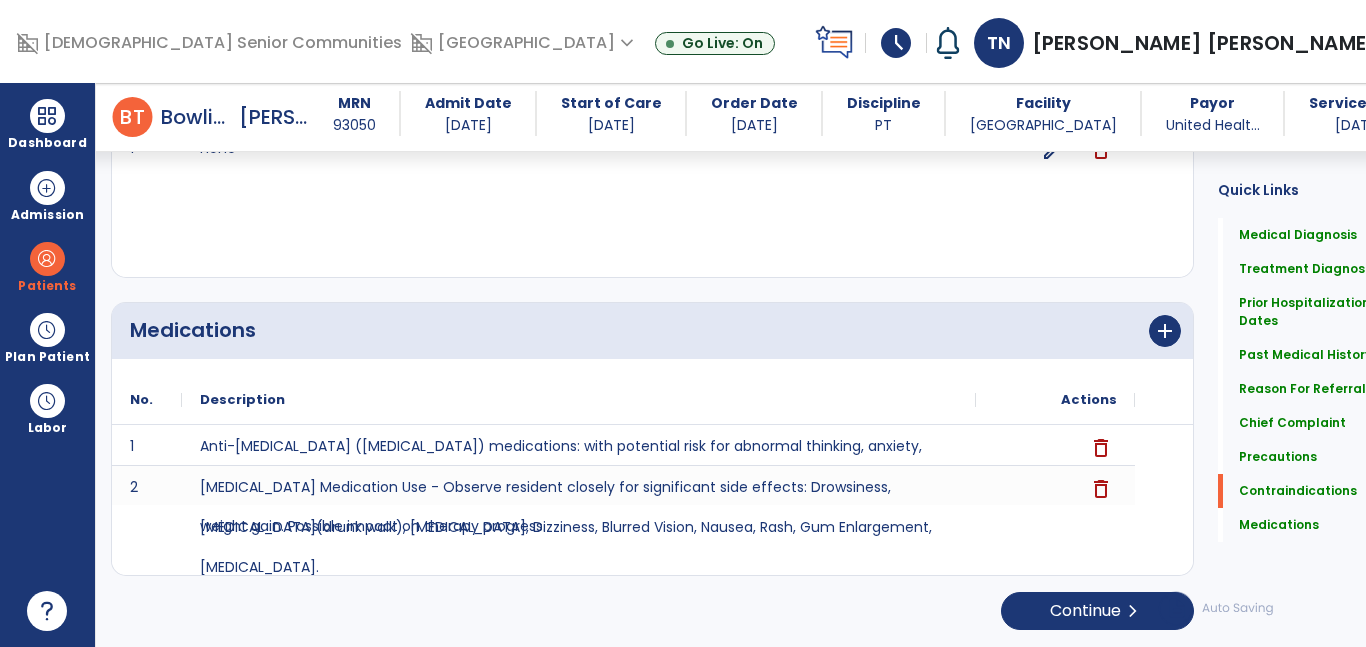 scroll, scrollTop: 2531, scrollLeft: 0, axis: vertical 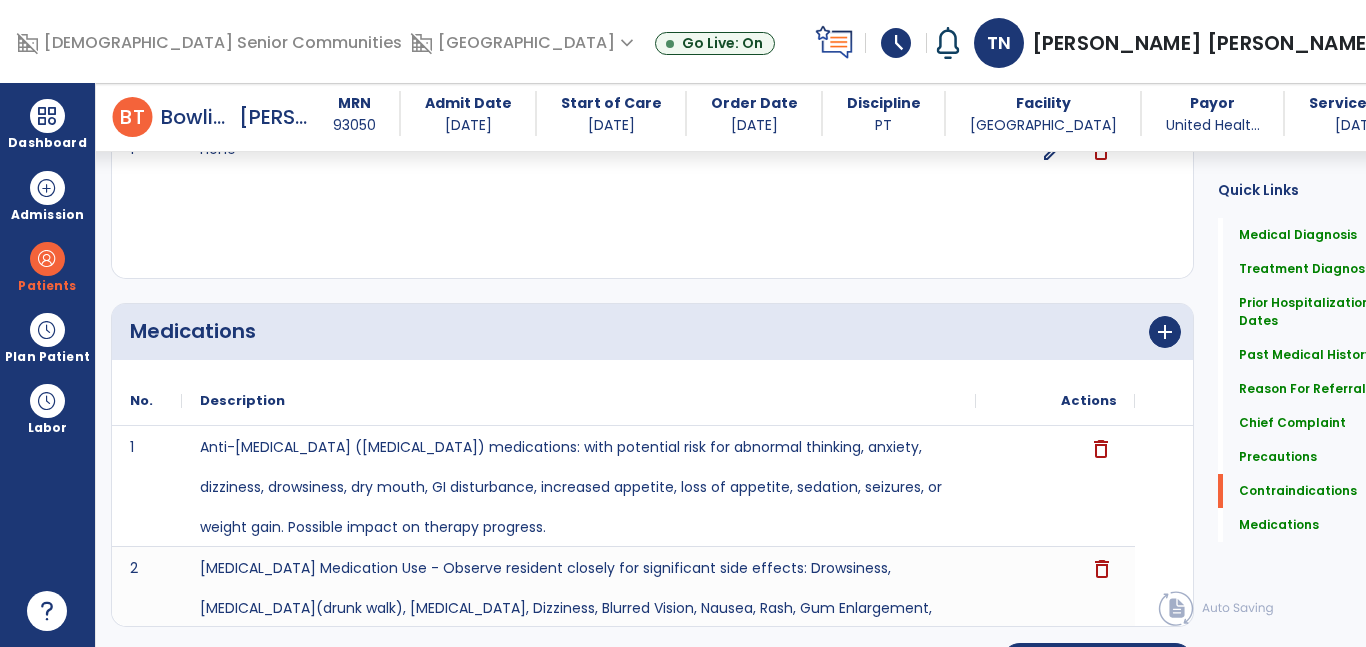 click on "delete" 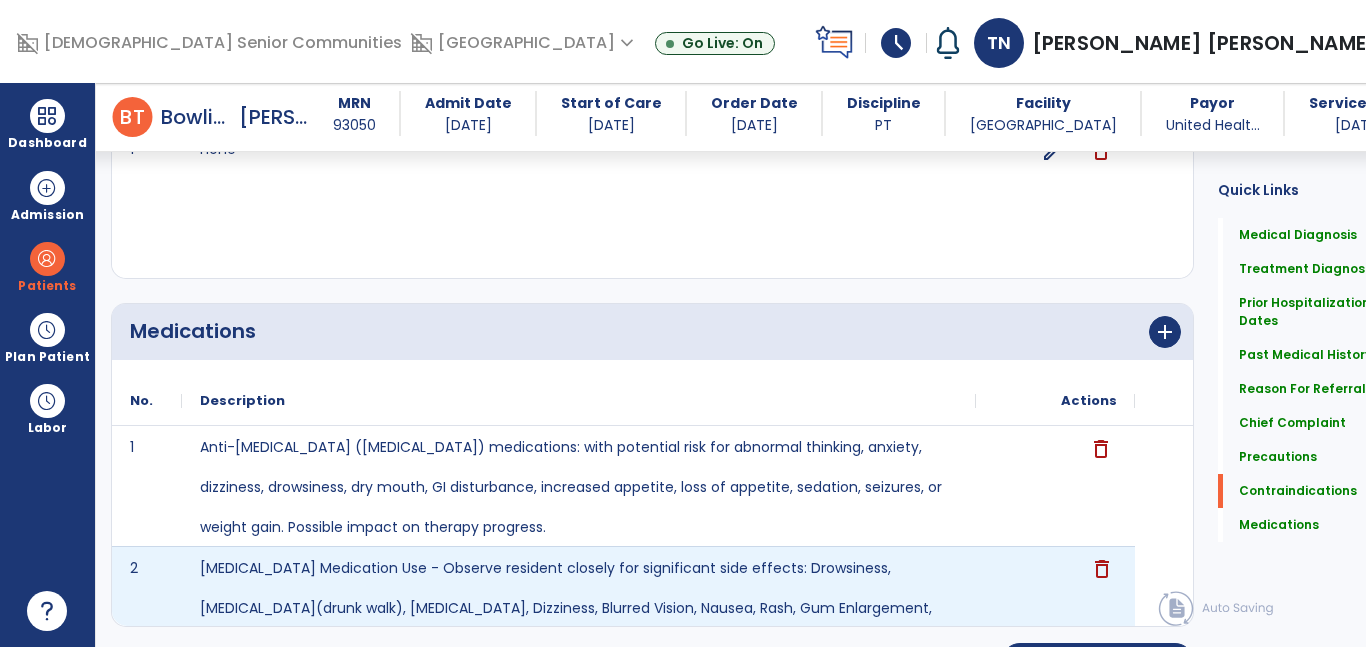 scroll, scrollTop: 2581, scrollLeft: 0, axis: vertical 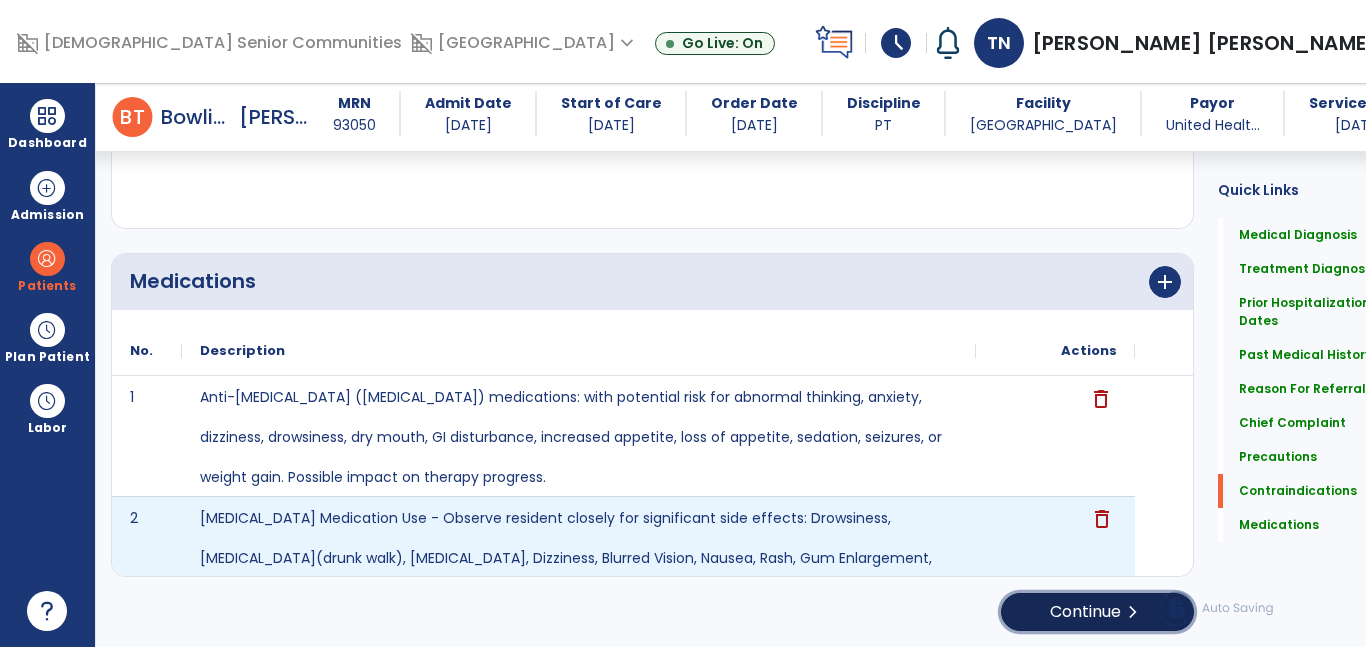 click on "chevron_right" 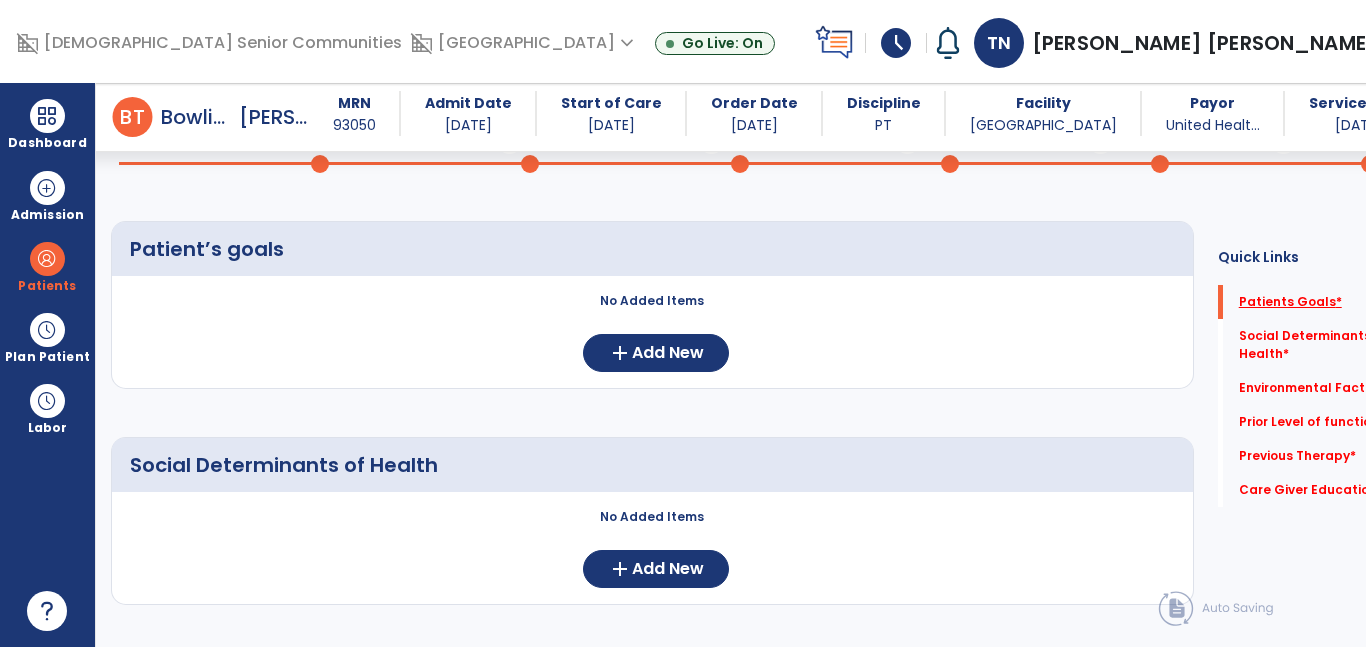 click on "Patients Goals   *" 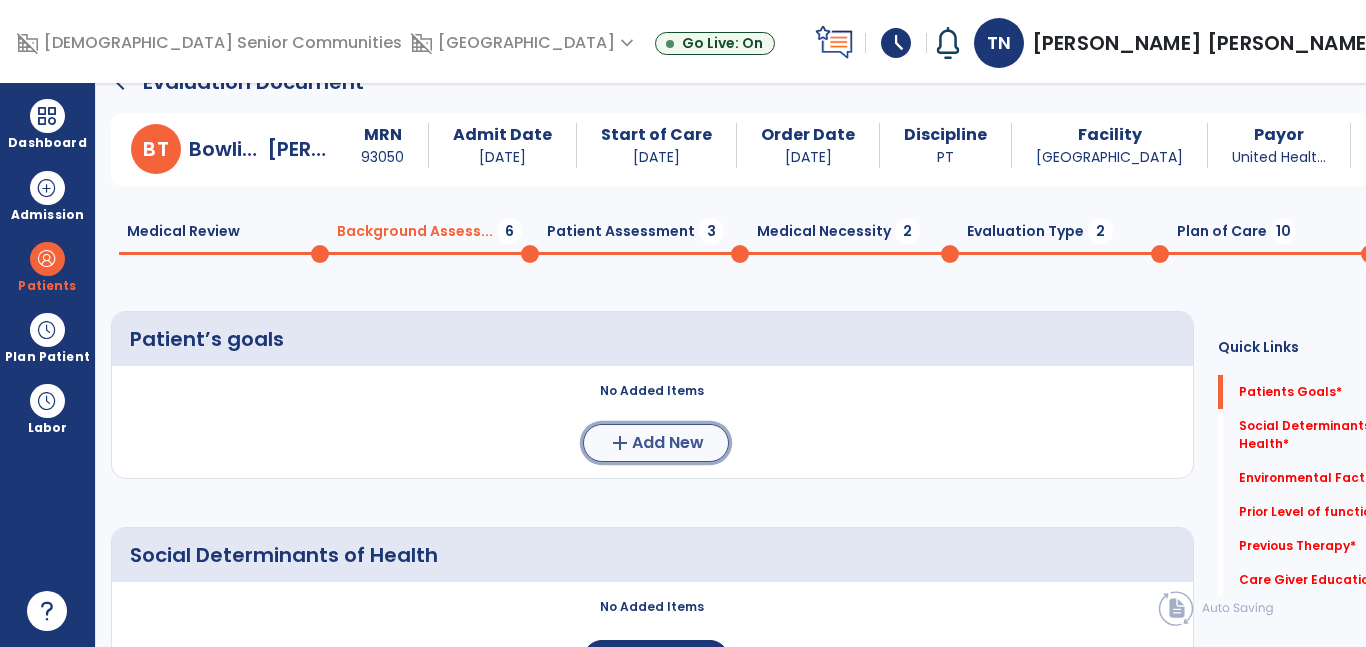 click on "Add New" 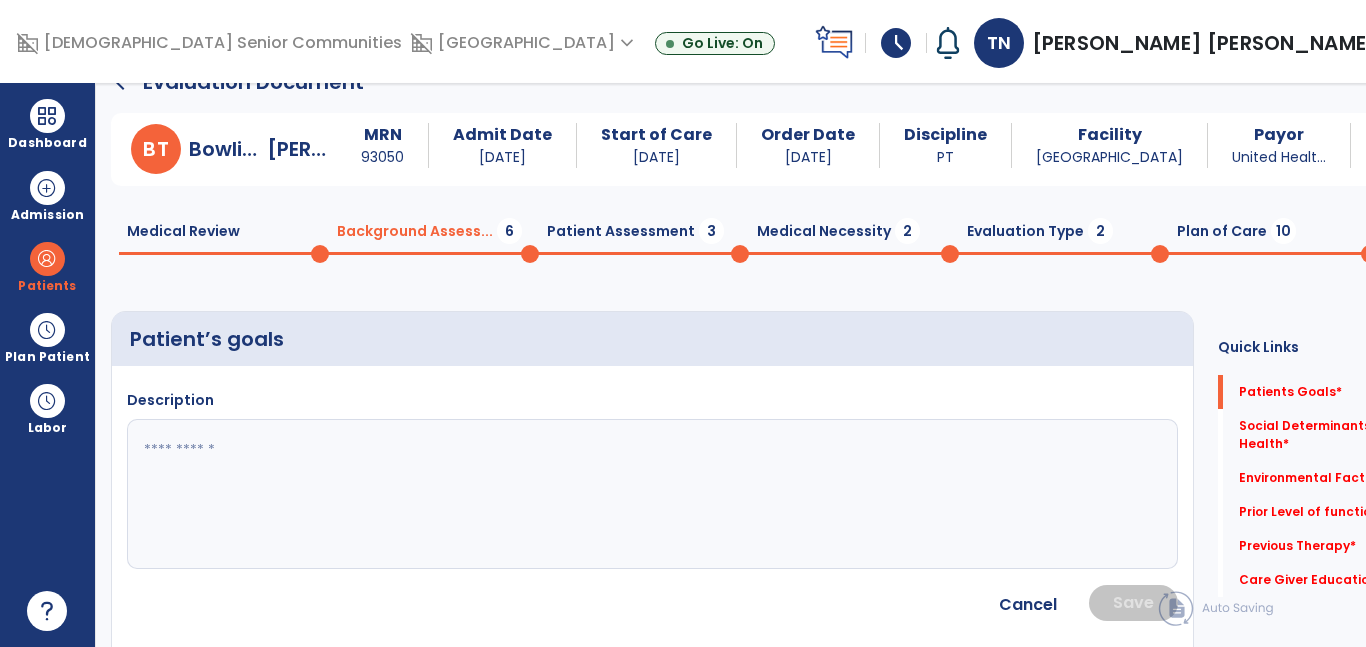 click 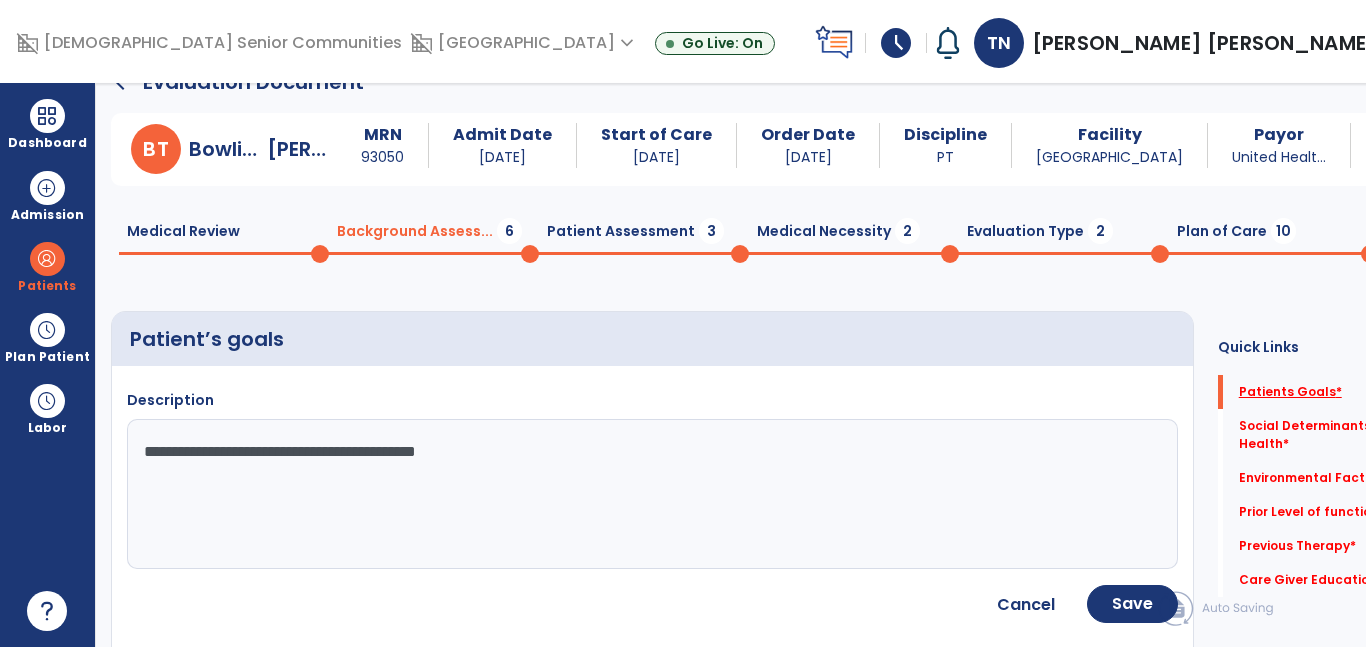 type on "**********" 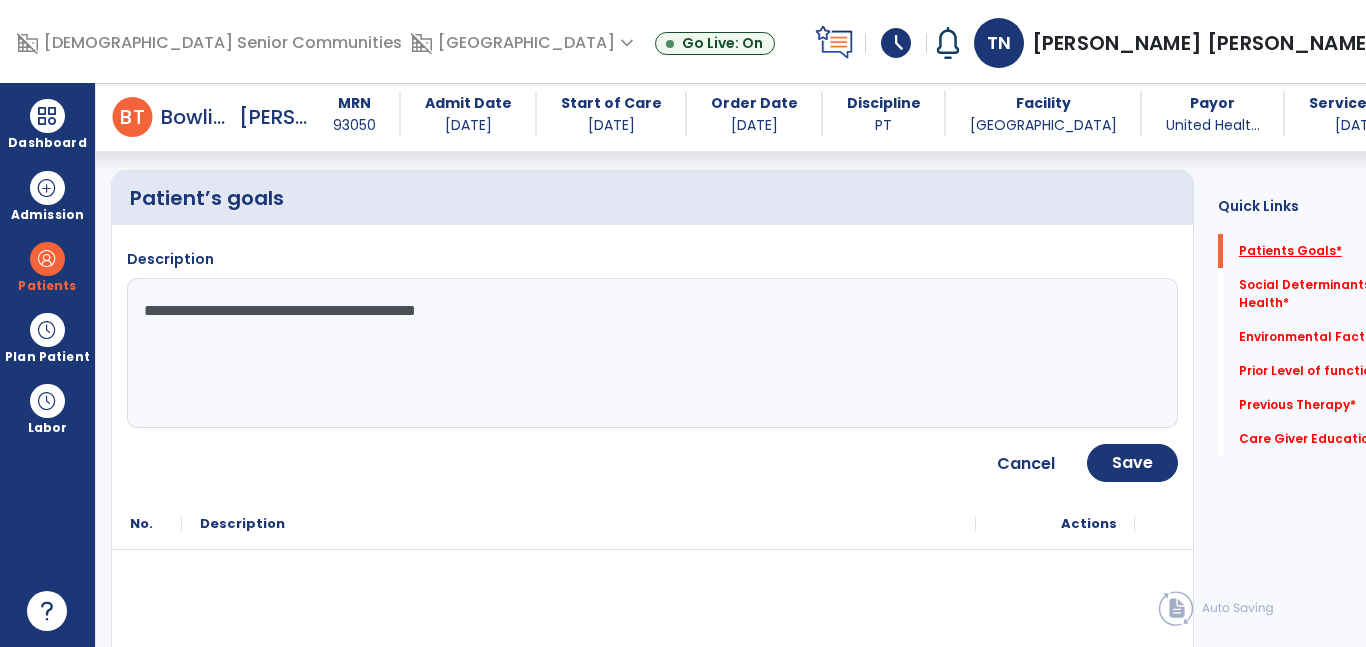 scroll, scrollTop: 236, scrollLeft: 0, axis: vertical 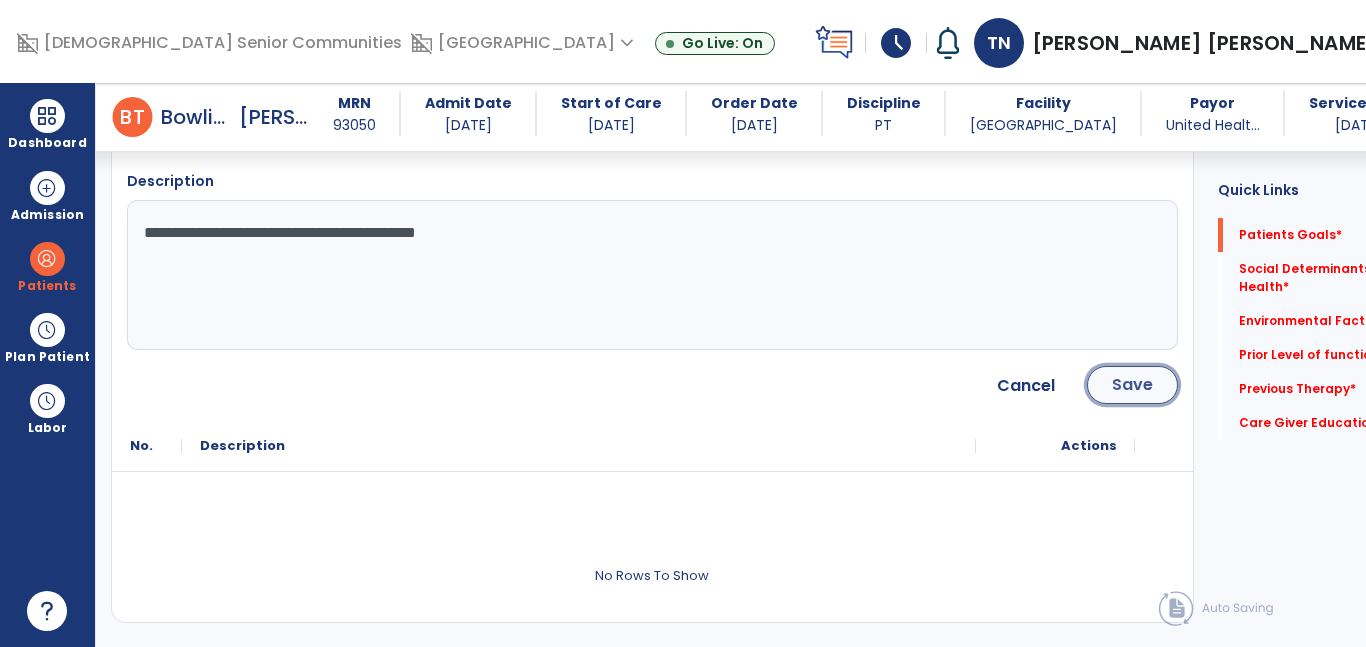 click on "Save" 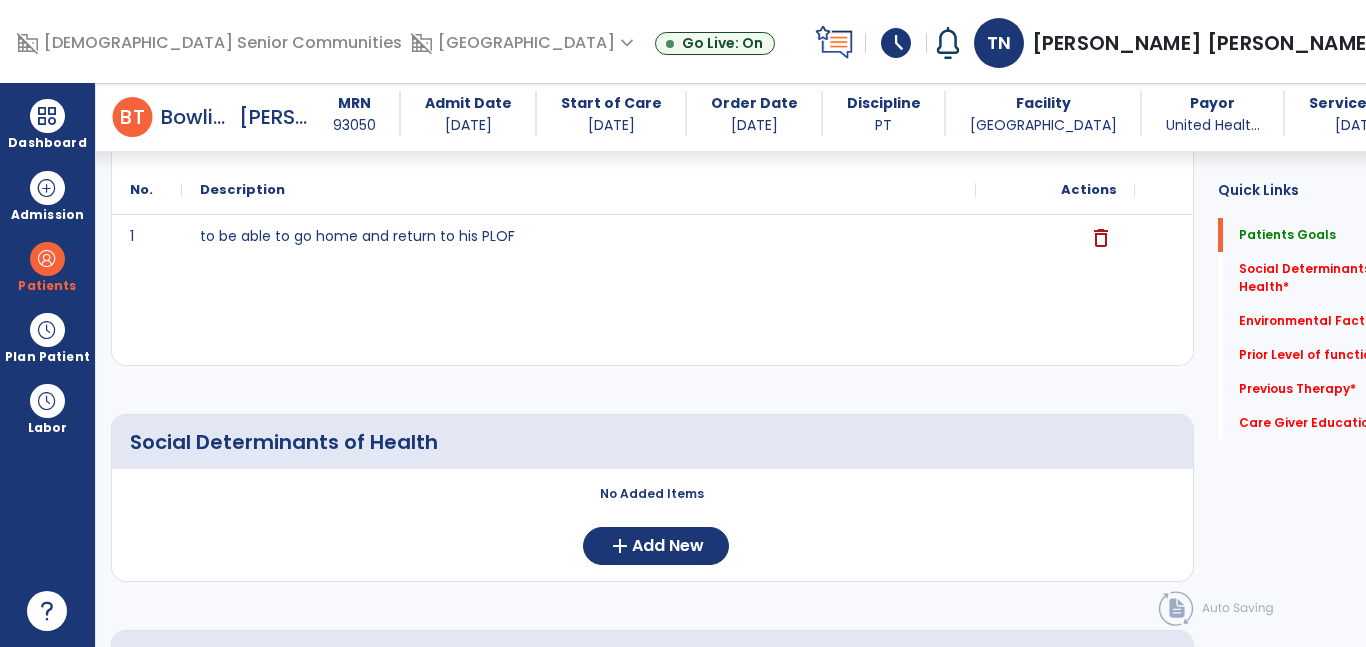scroll, scrollTop: 338, scrollLeft: 0, axis: vertical 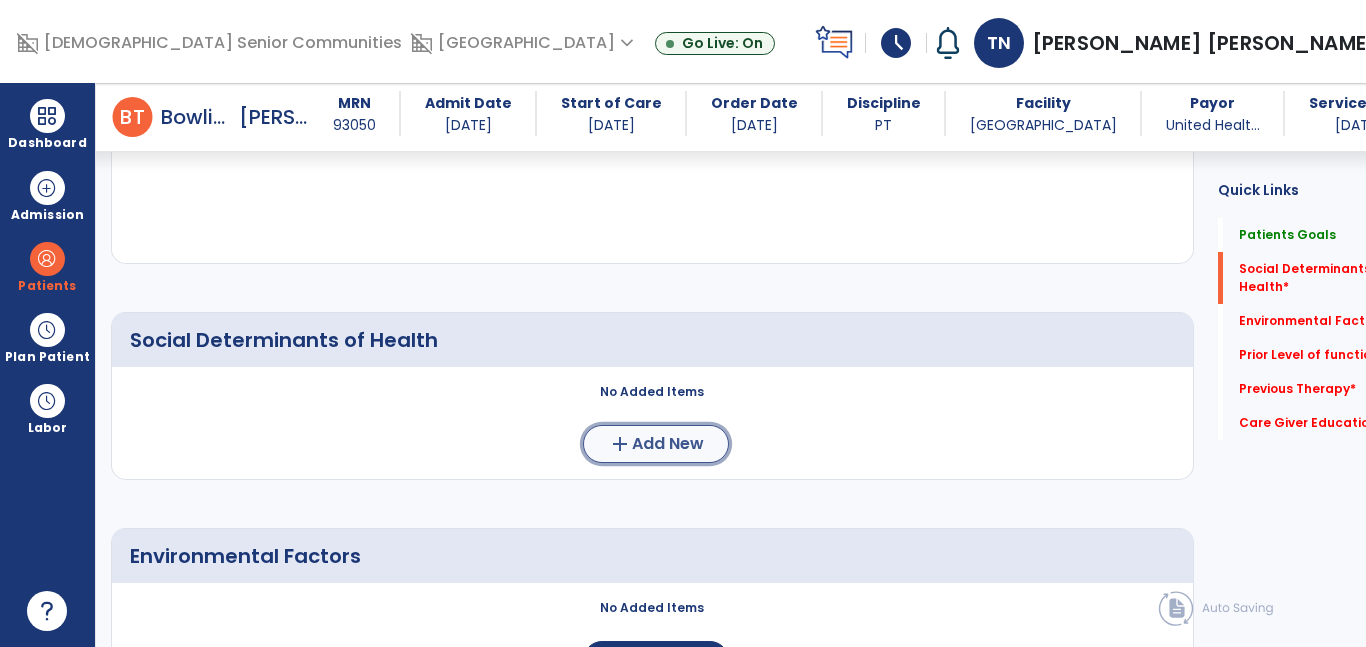 click on "Add New" 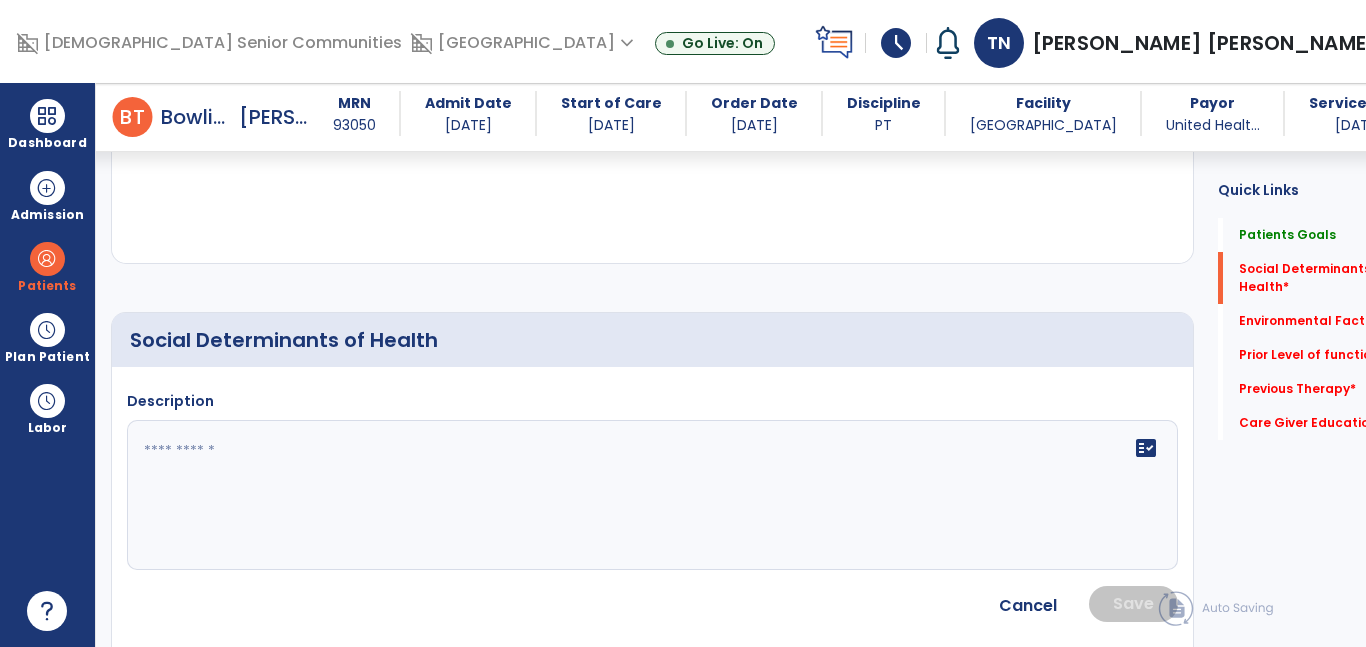click on "fact_check" 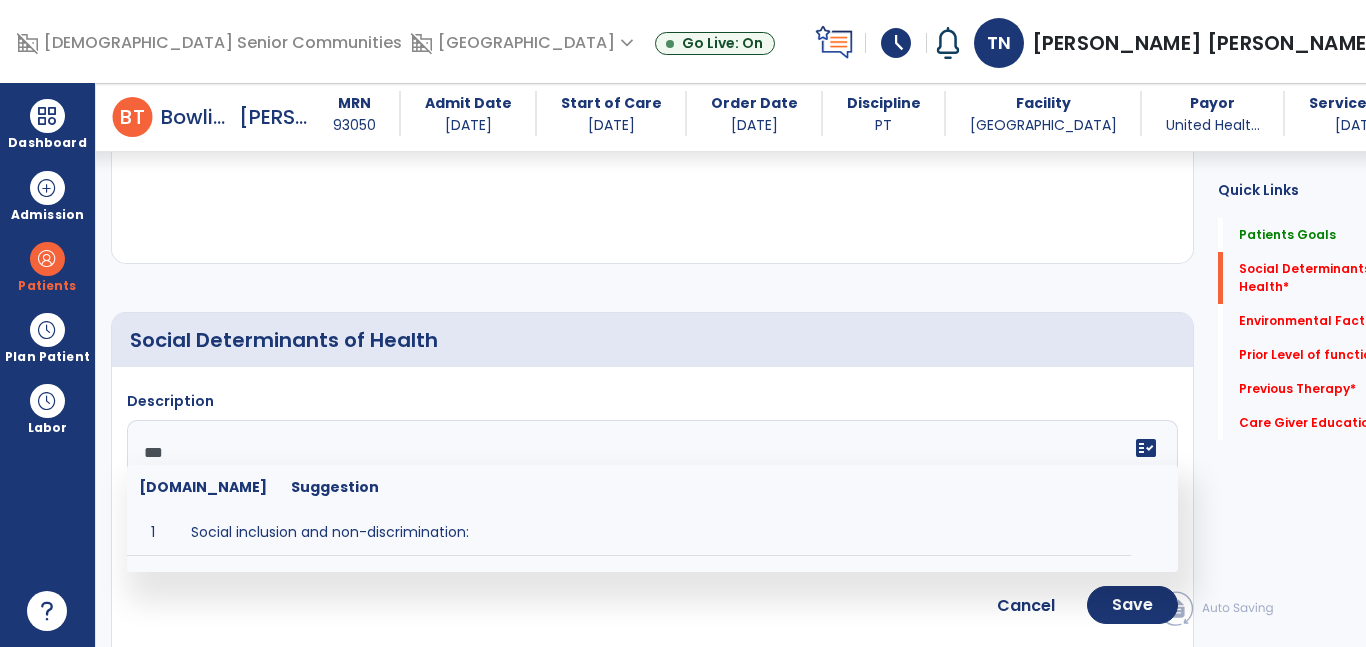 type on "****" 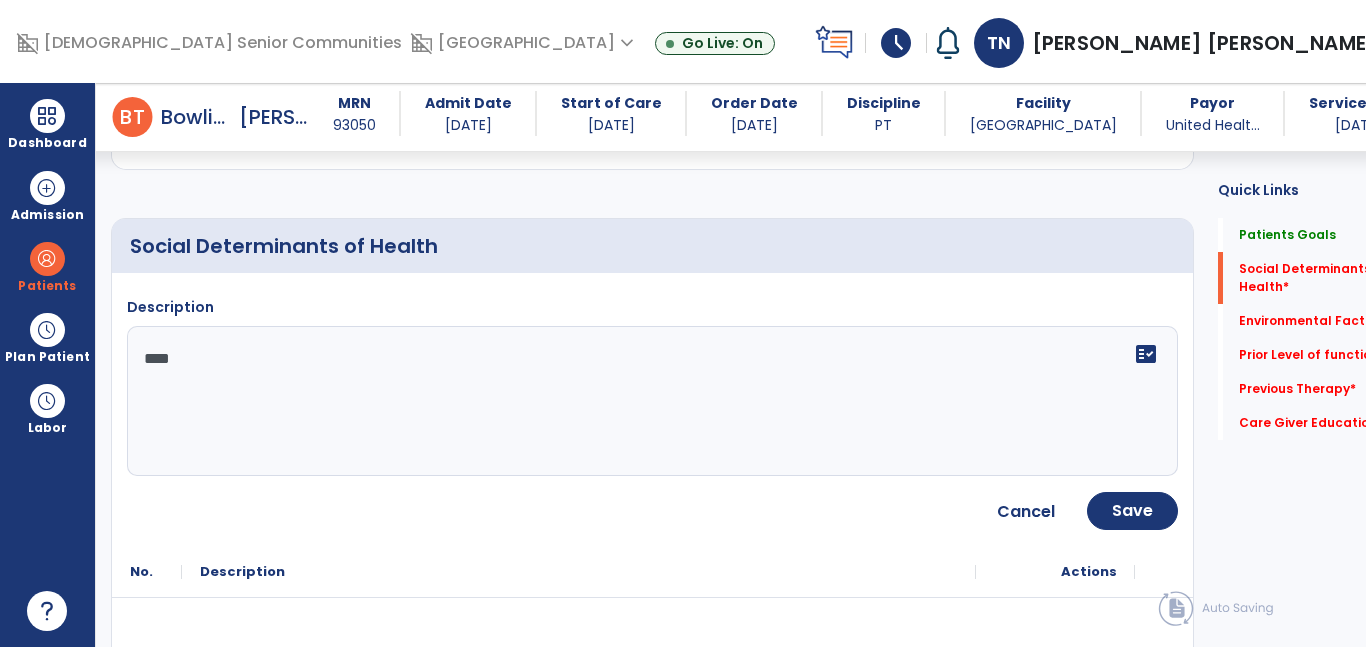 scroll, scrollTop: 461, scrollLeft: 0, axis: vertical 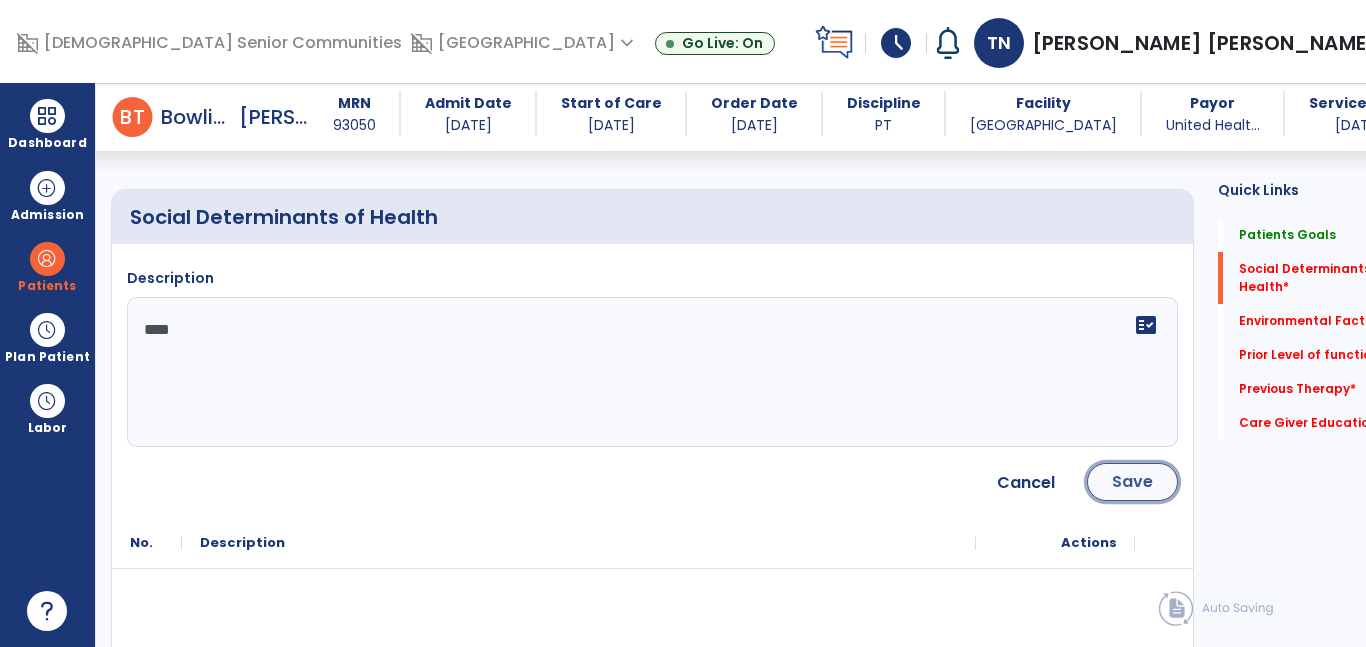click on "Save" 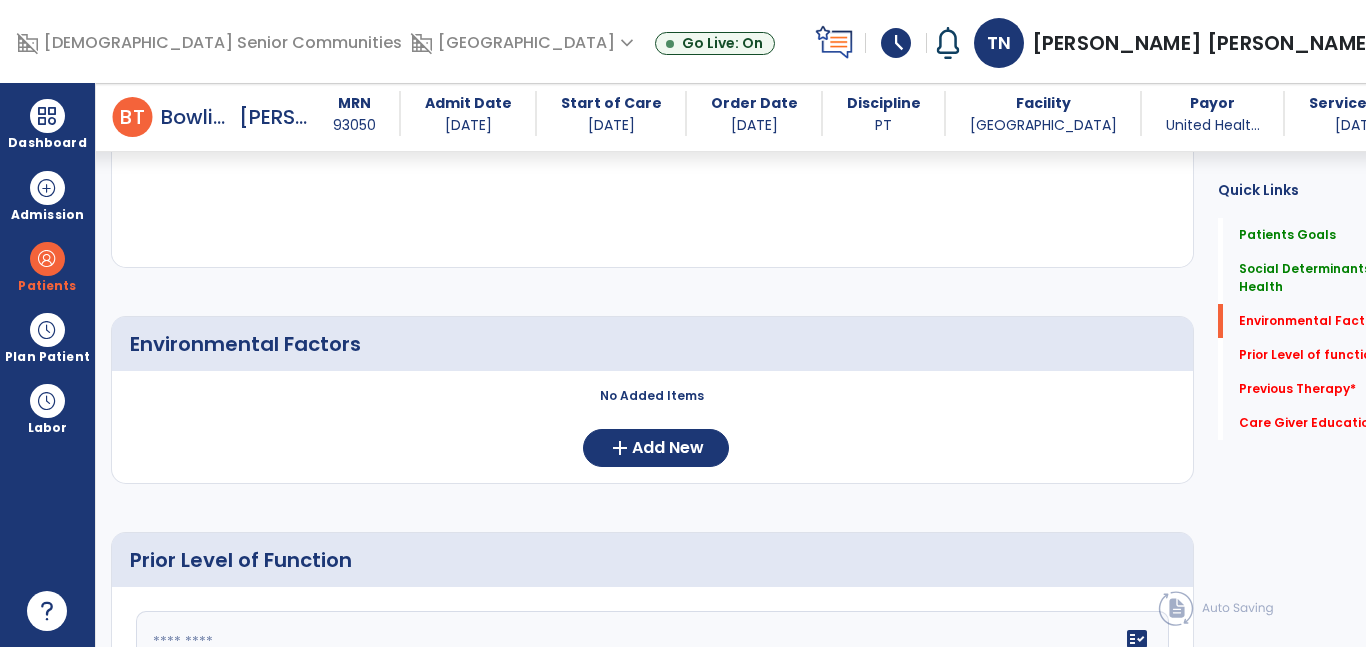 scroll, scrollTop: 676, scrollLeft: 0, axis: vertical 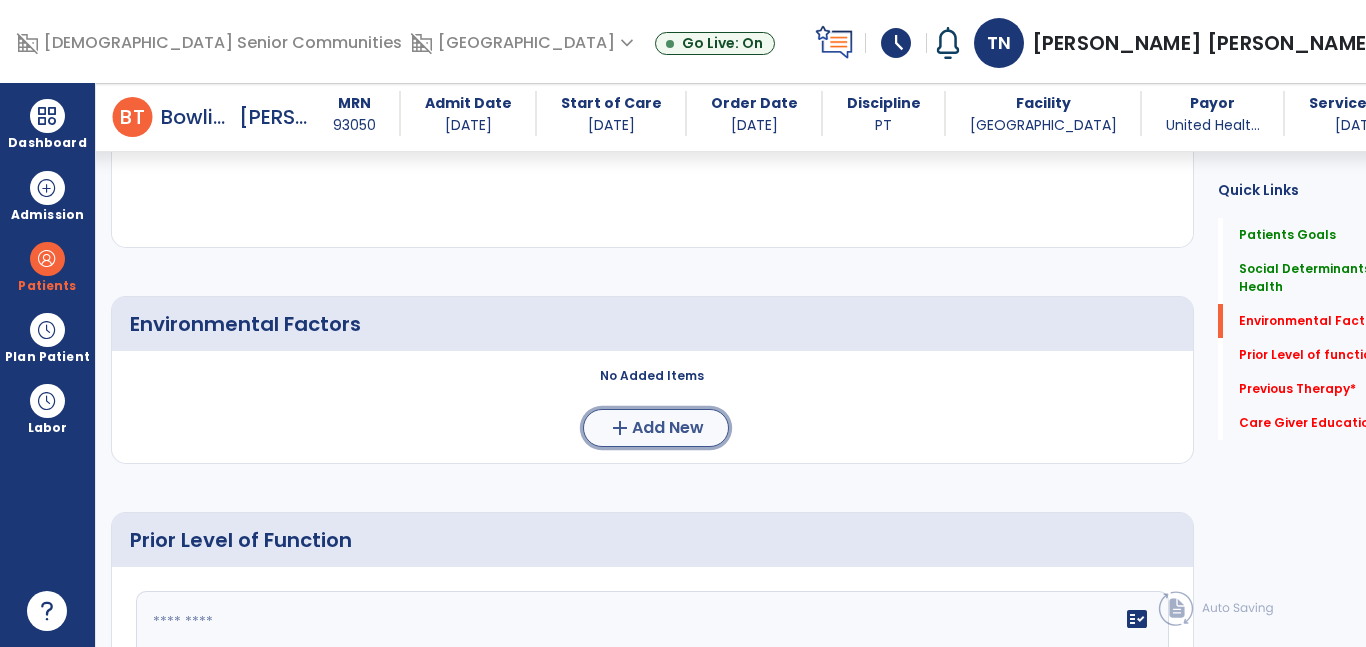 click on "Add New" 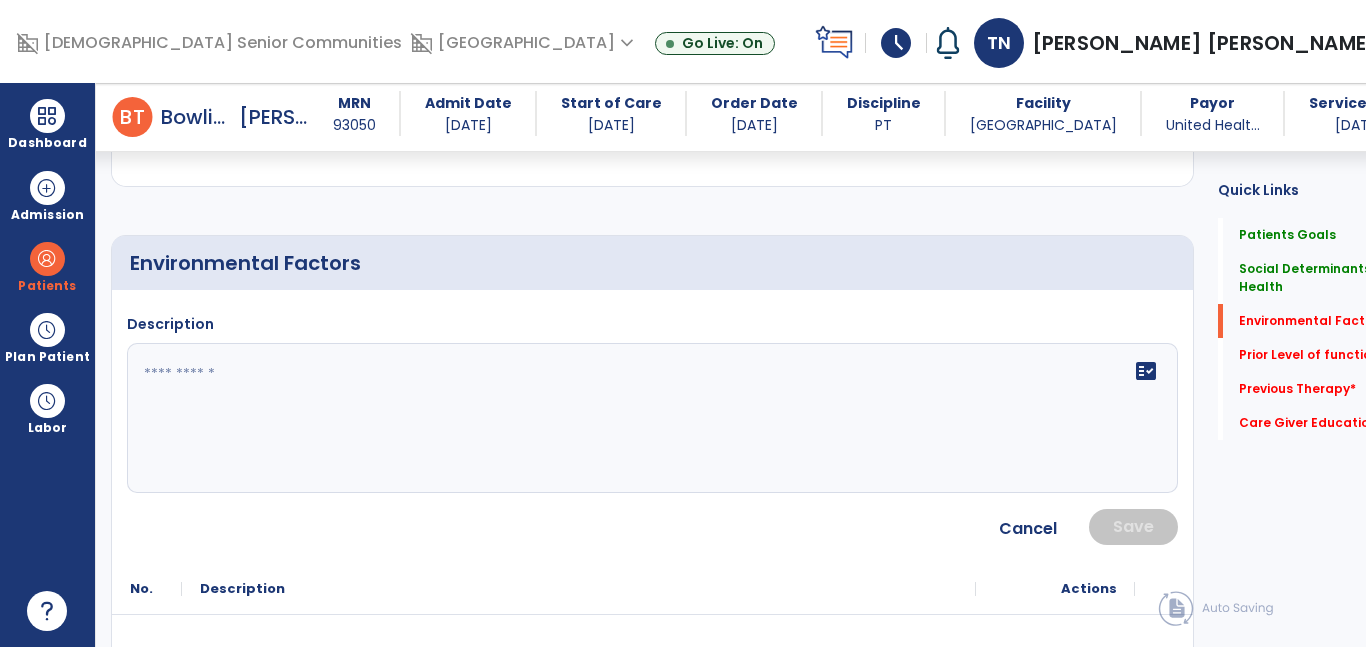 scroll, scrollTop: 761, scrollLeft: 0, axis: vertical 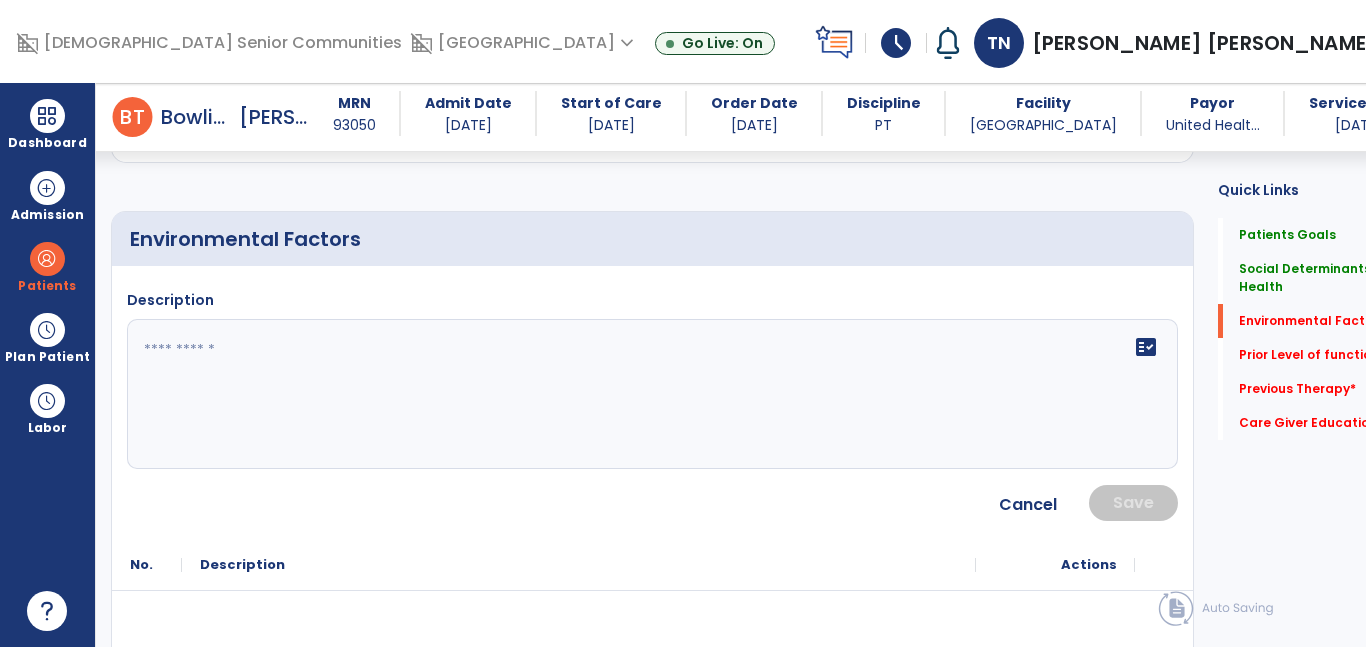 click on "fact_check" 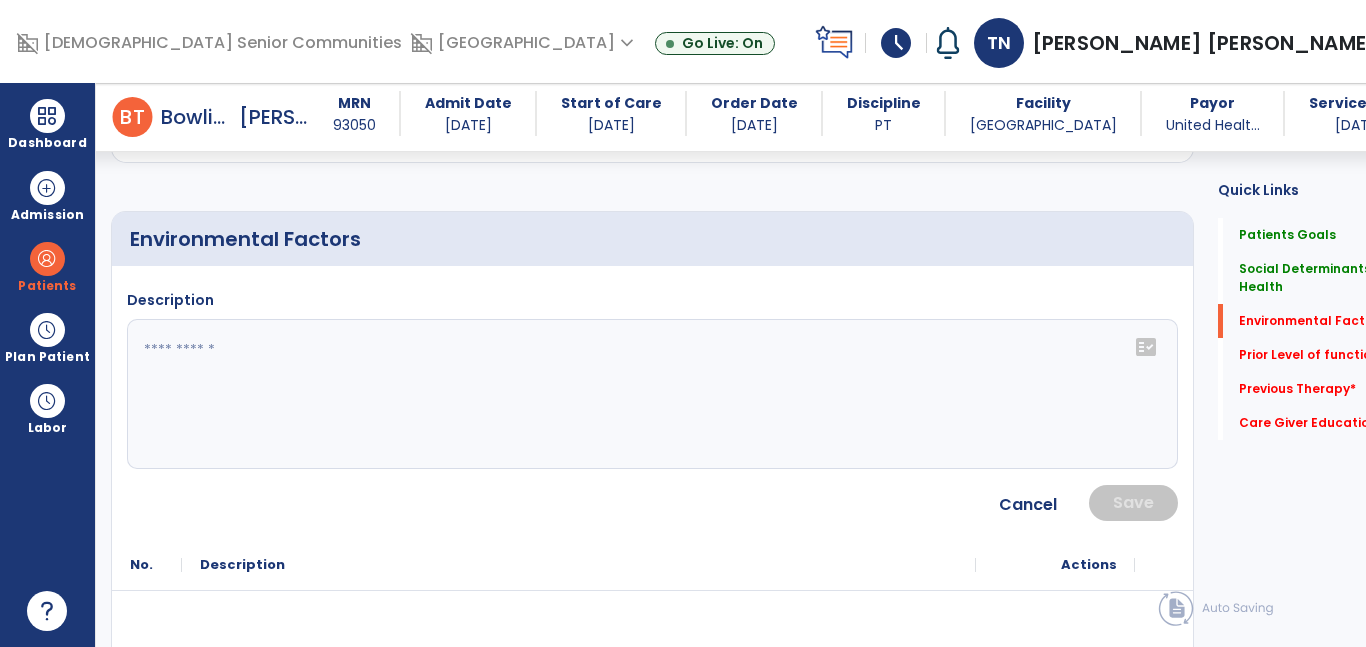 click on "fact_check" 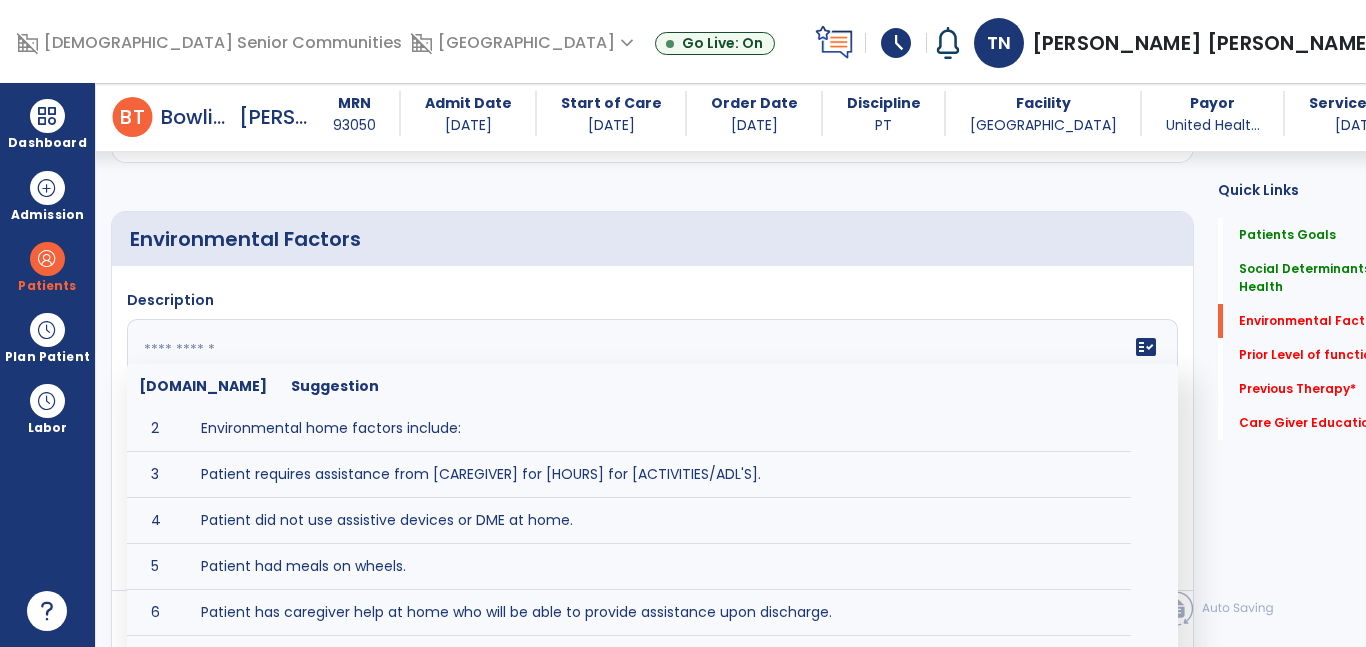 scroll, scrollTop: 102, scrollLeft: 0, axis: vertical 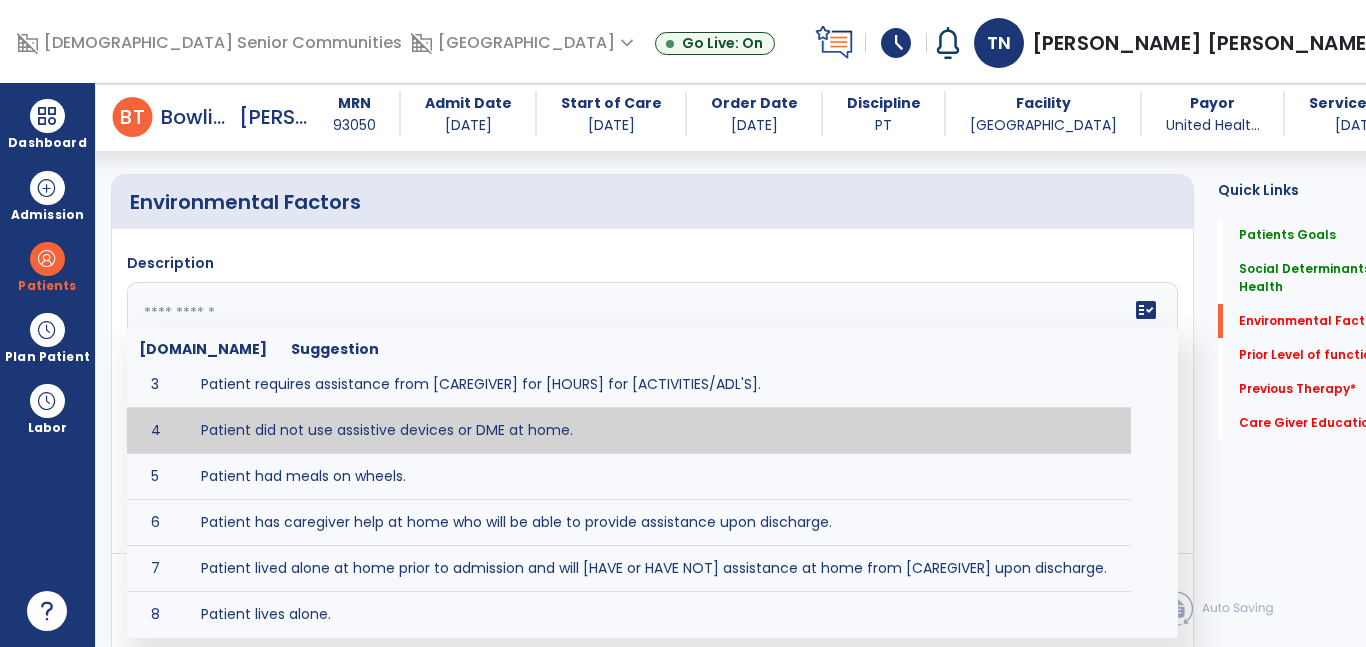 type on "**********" 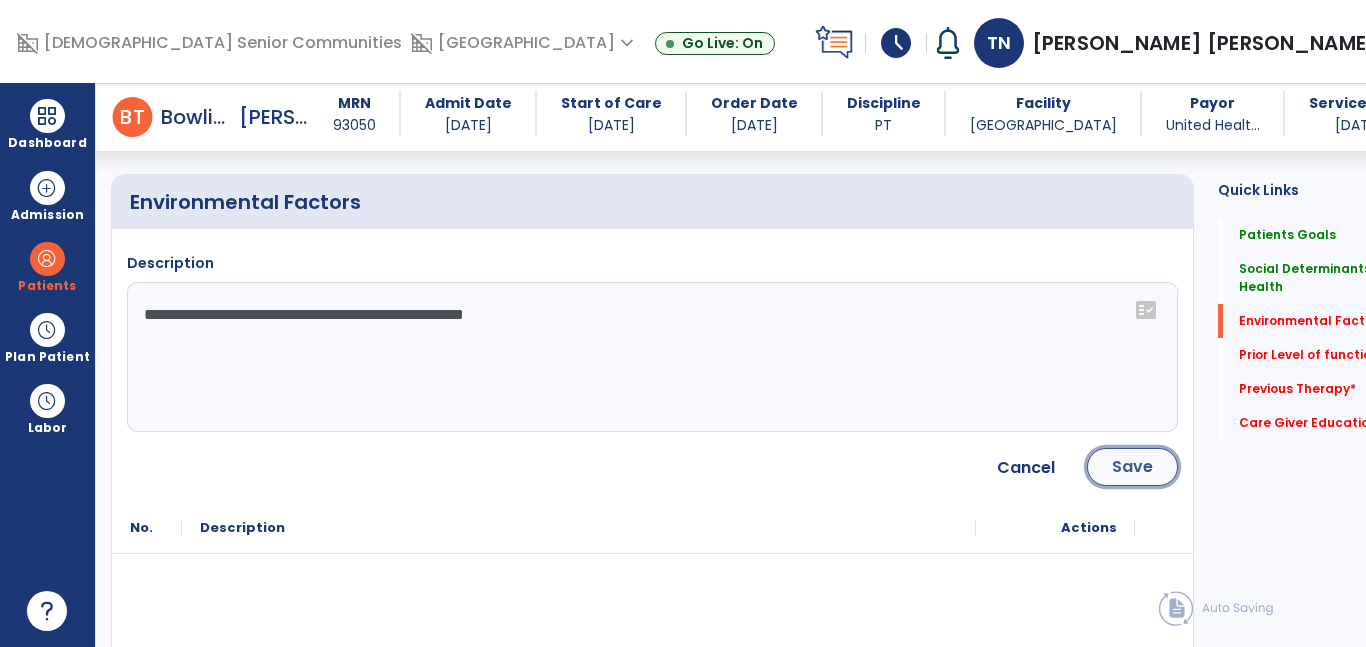 click on "Save" 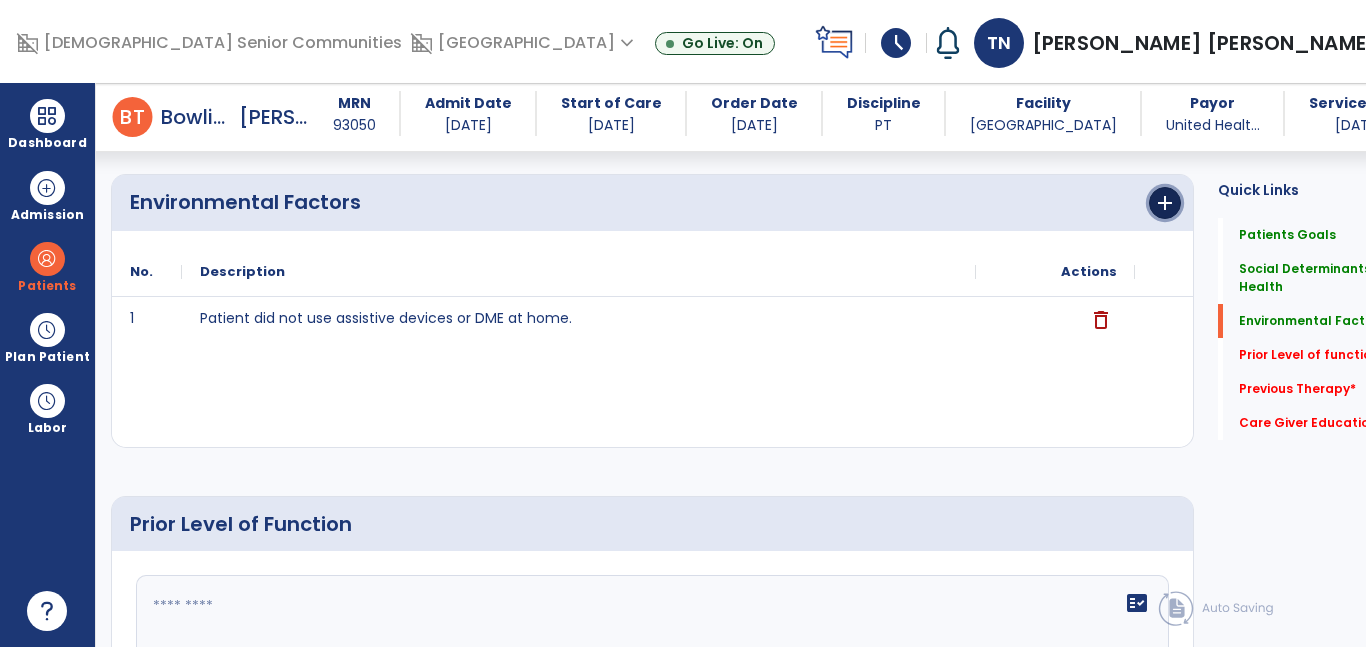 click on "add" 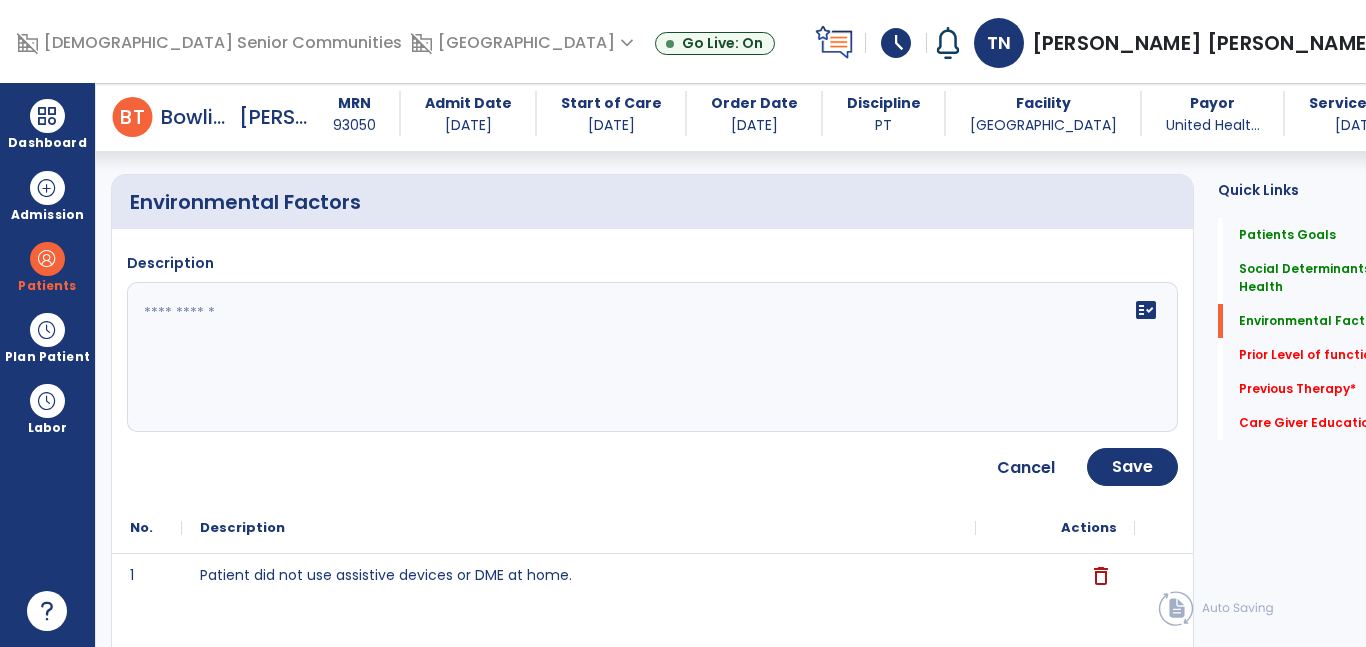 click 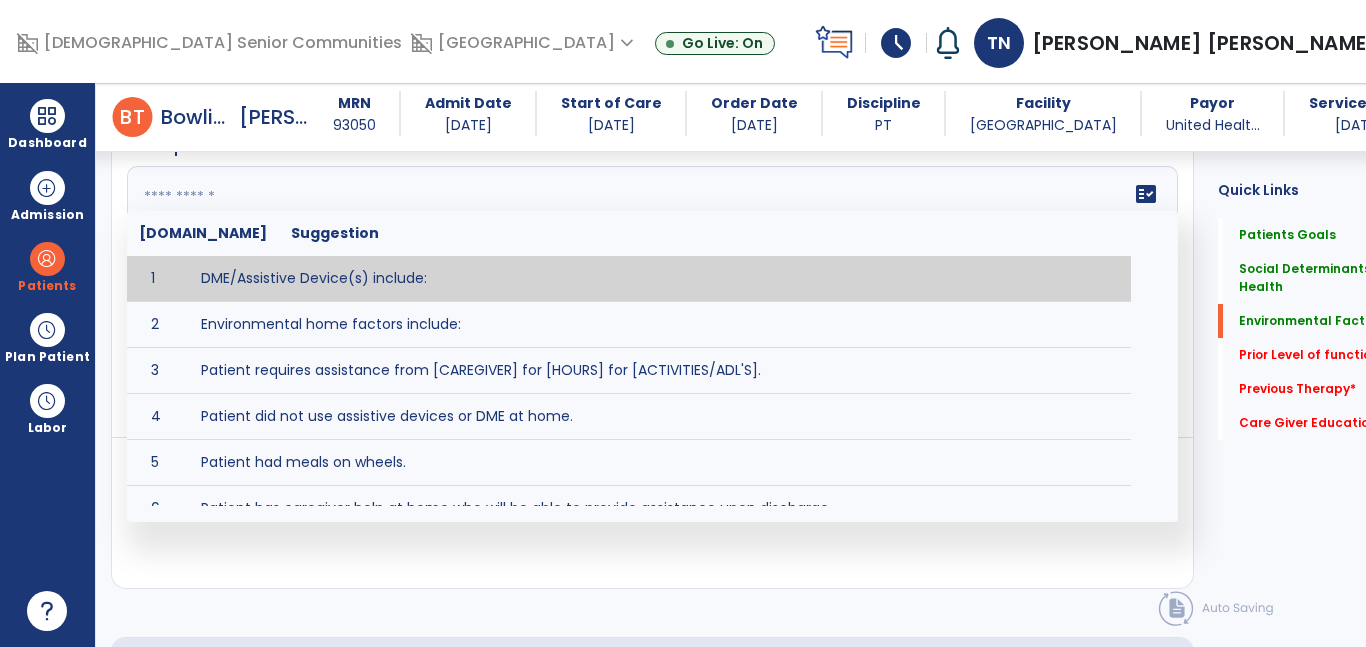 scroll, scrollTop: 917, scrollLeft: 0, axis: vertical 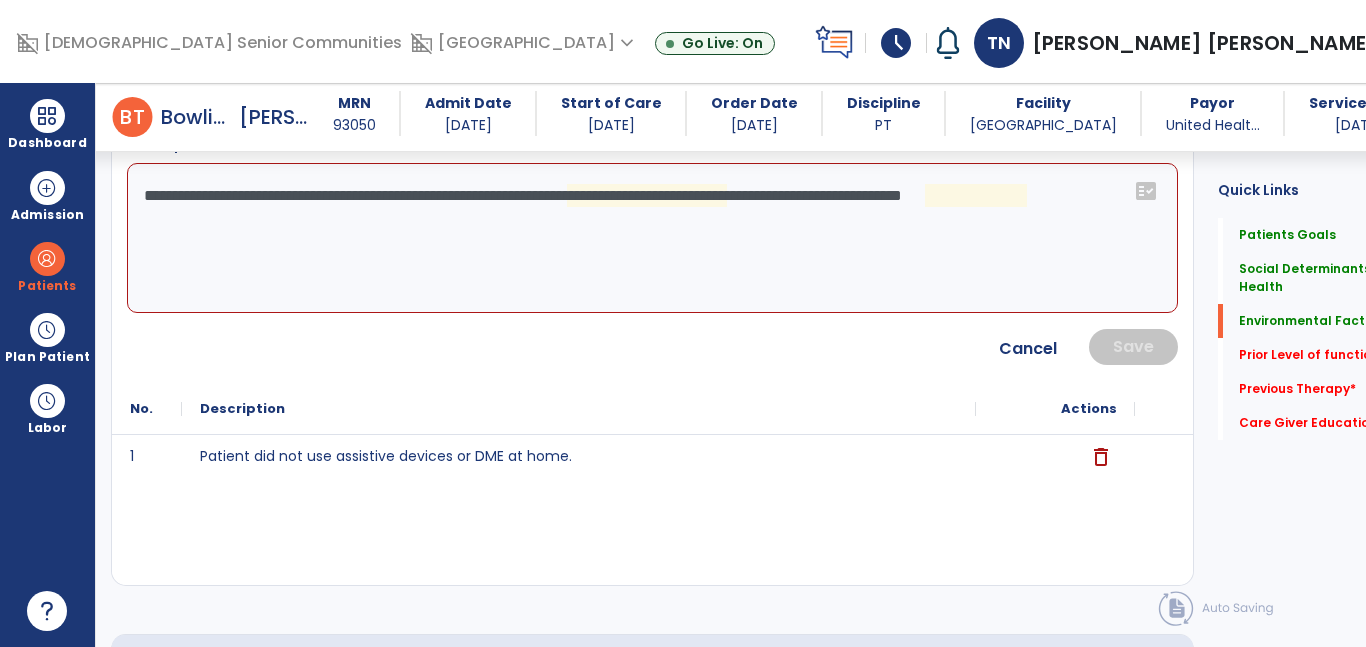 click on "**********" 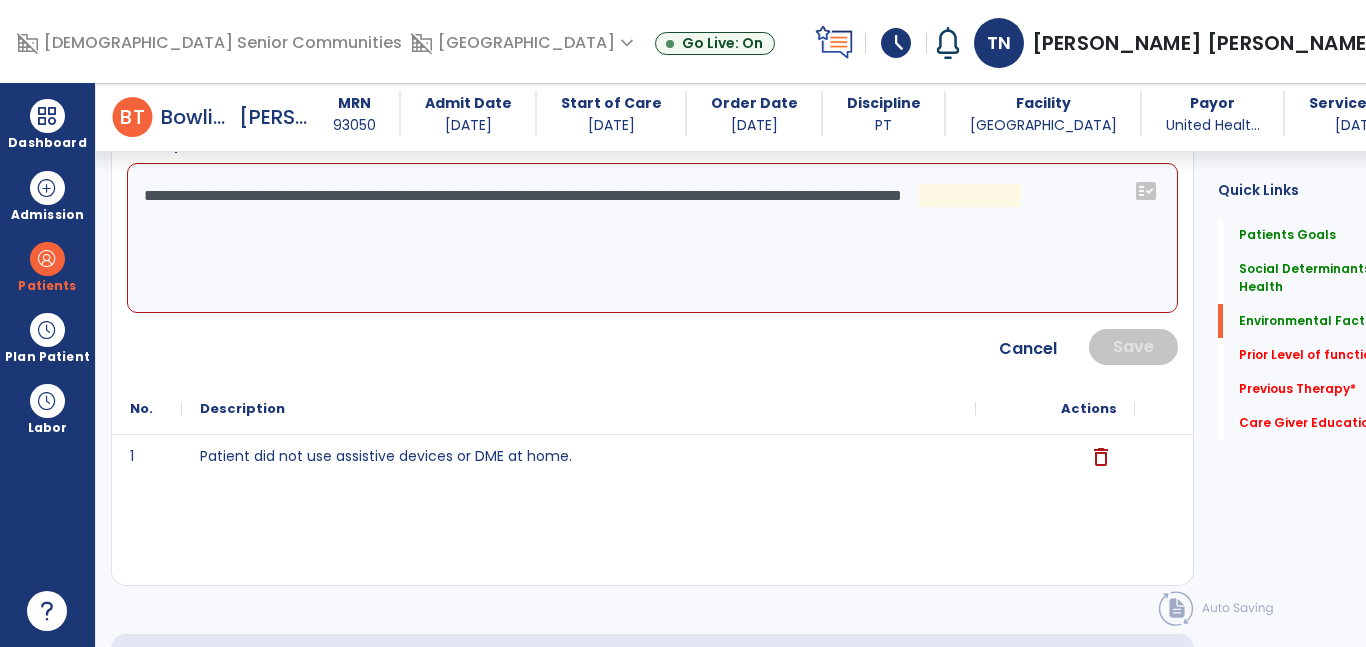click on "**********" 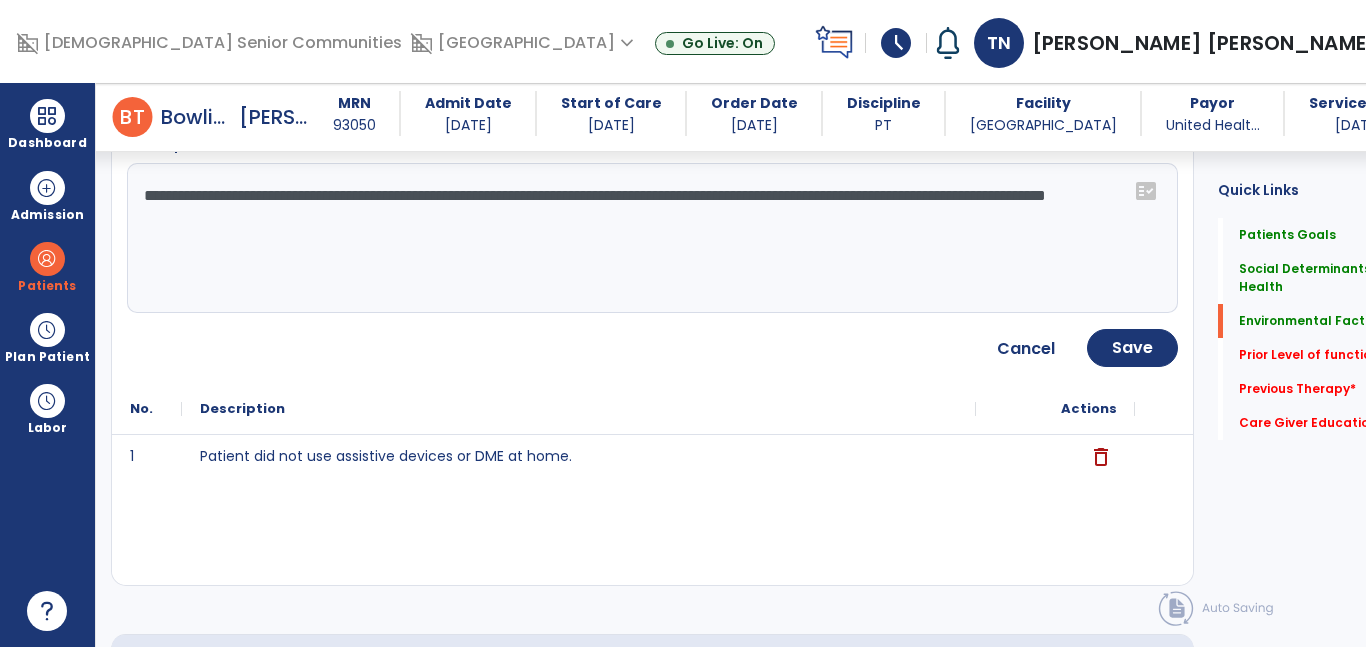 click on "**********" 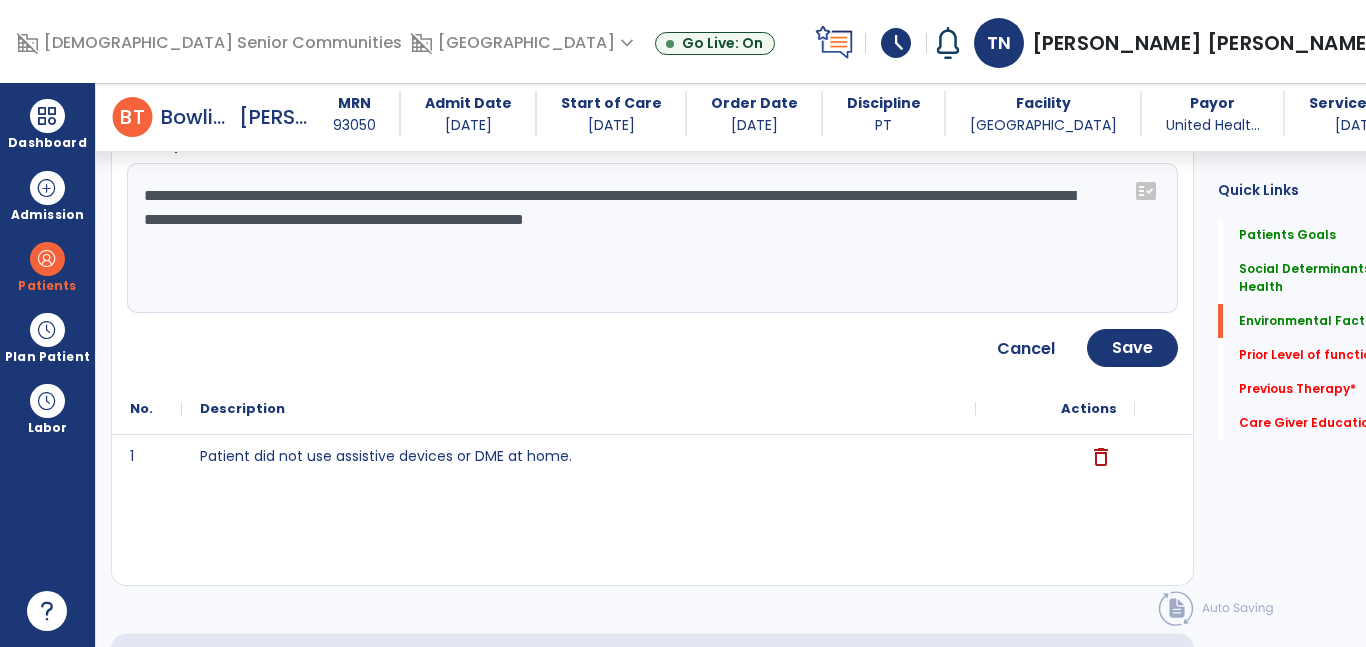 type on "**********" 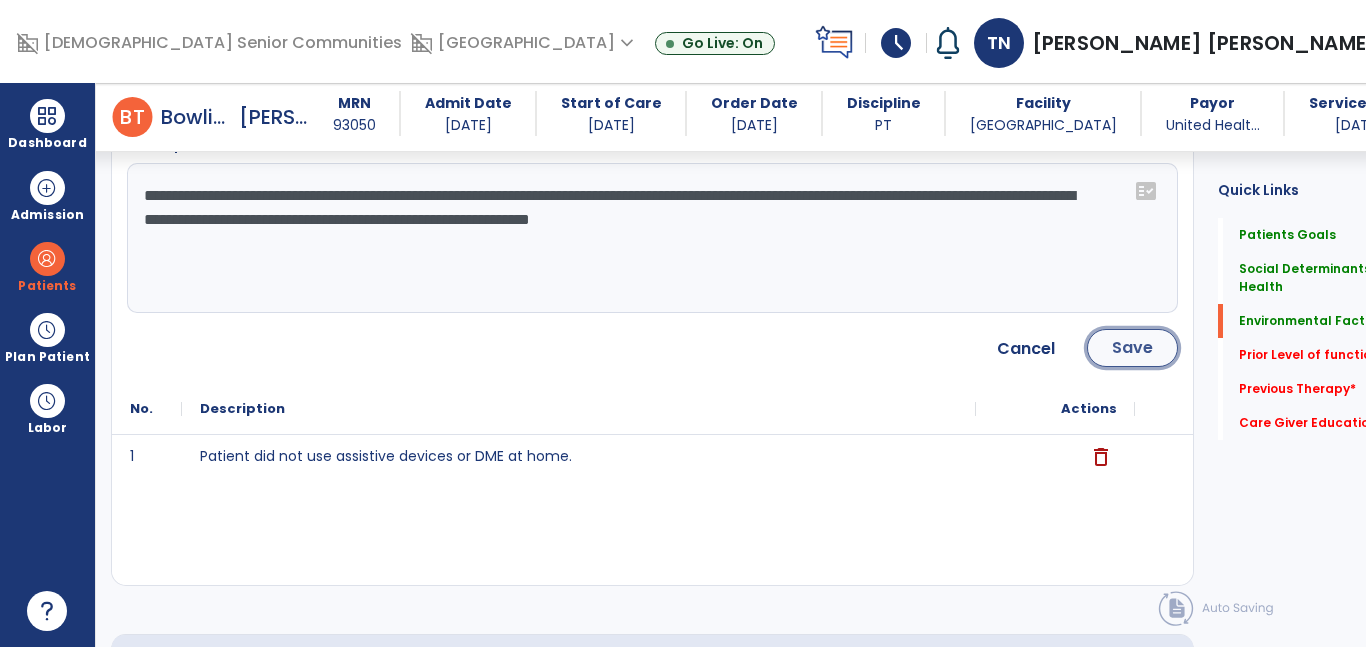 click on "Save" 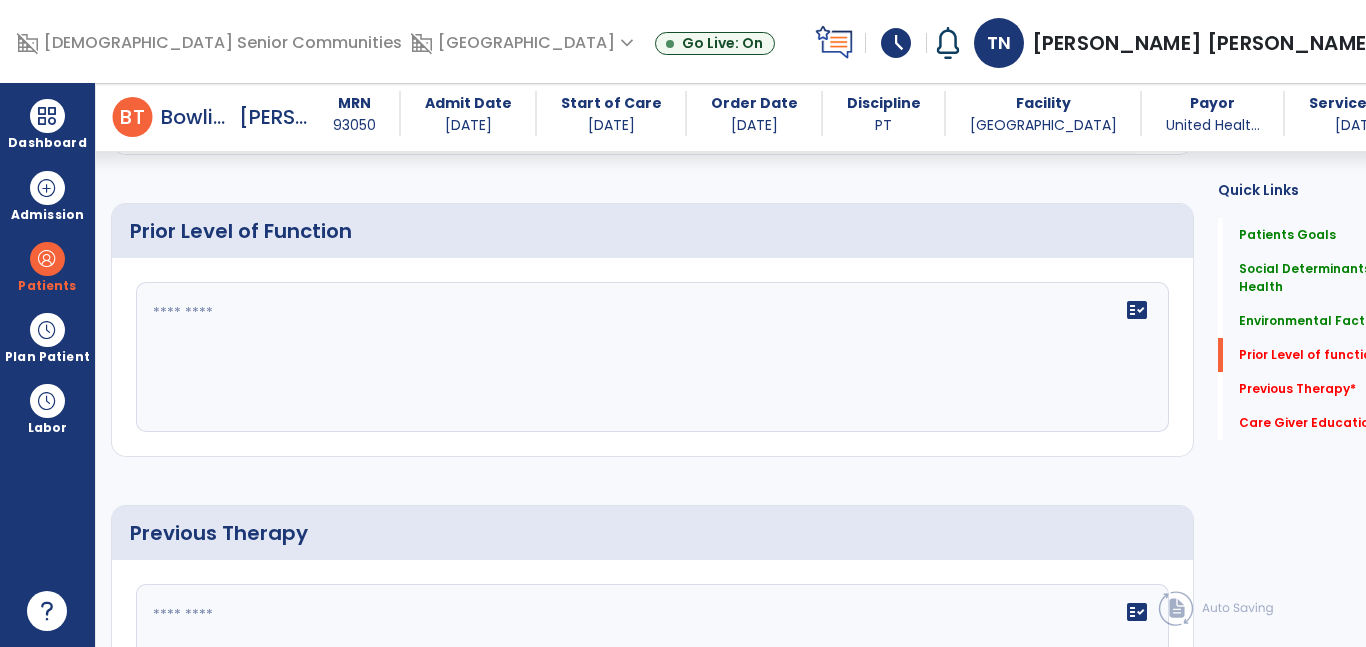 scroll, scrollTop: 1104, scrollLeft: 0, axis: vertical 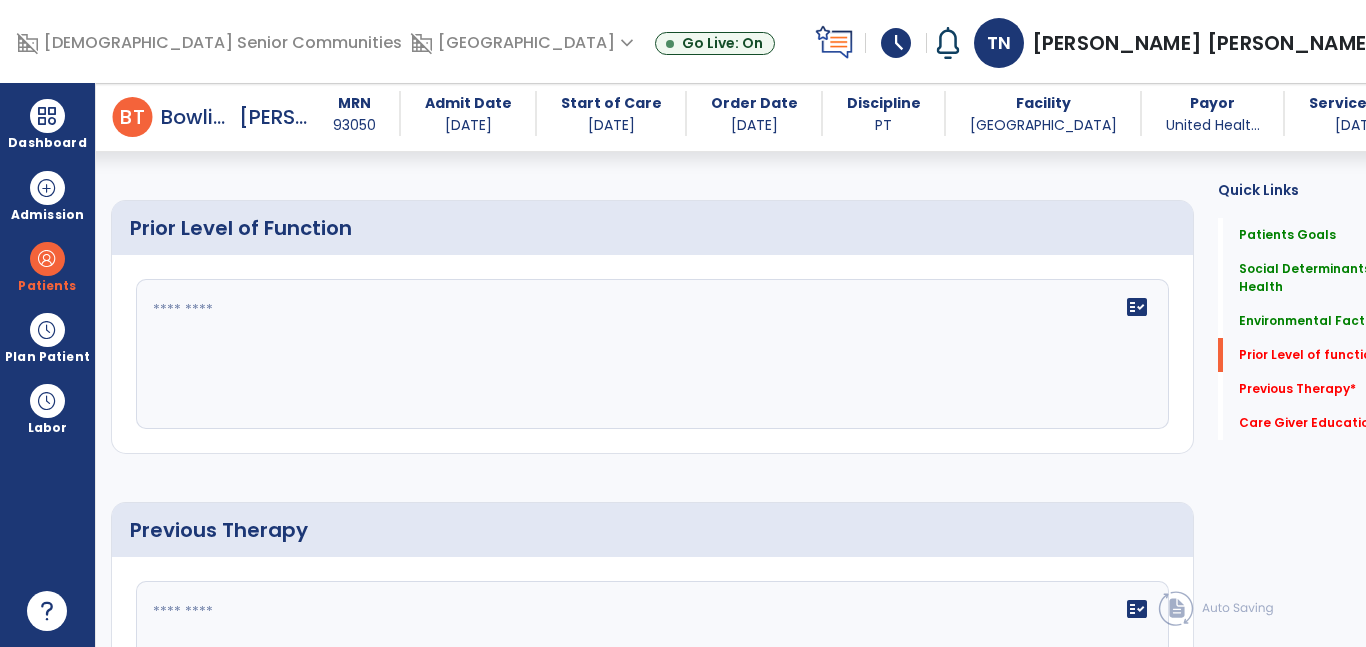 click 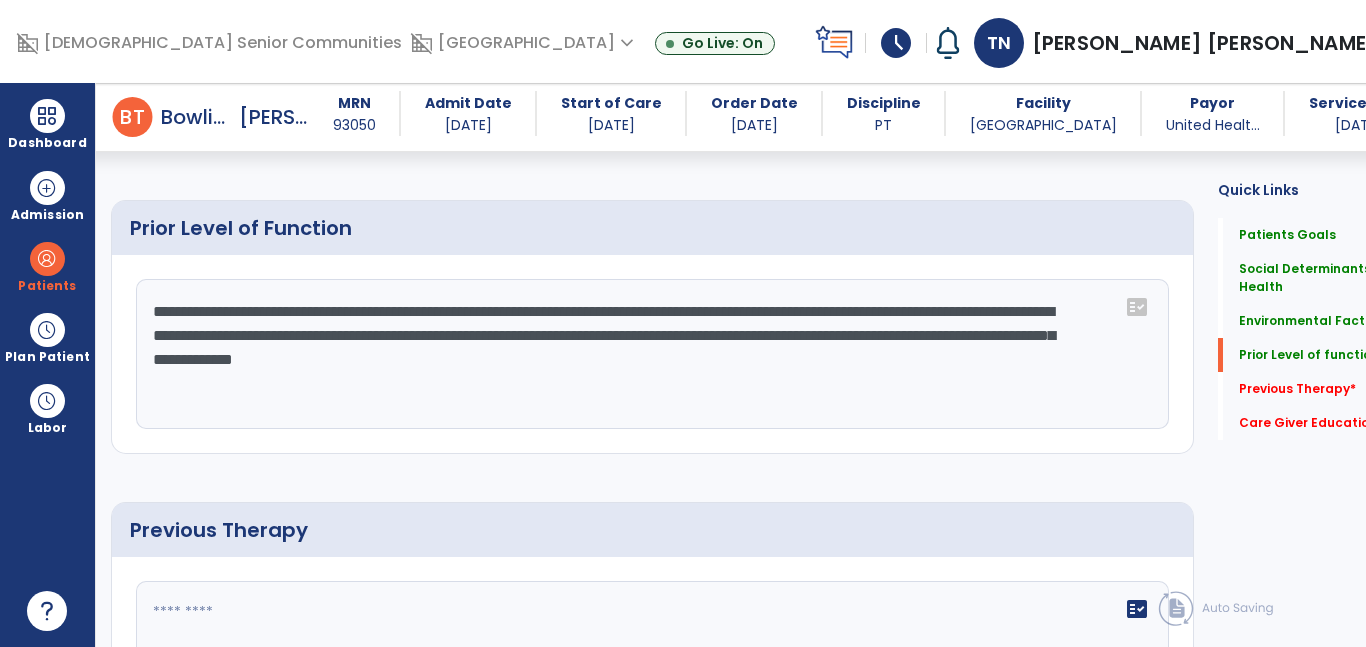 click on "**********" 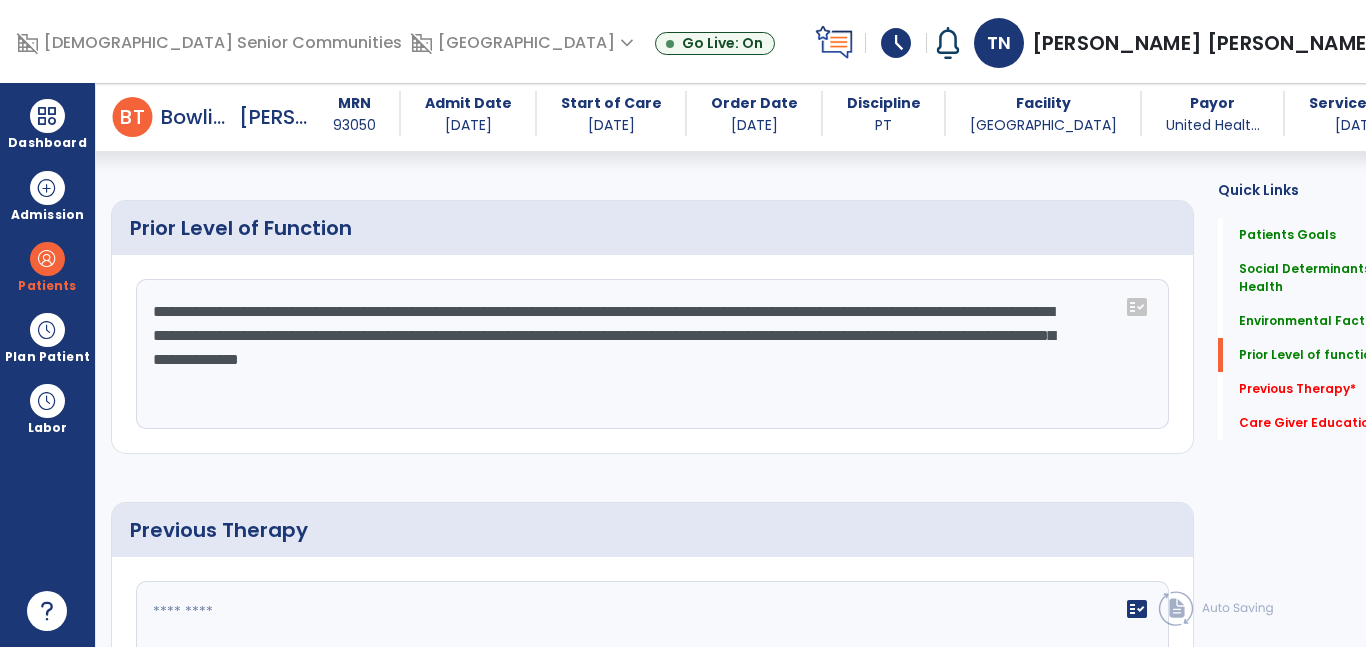 click on "**********" 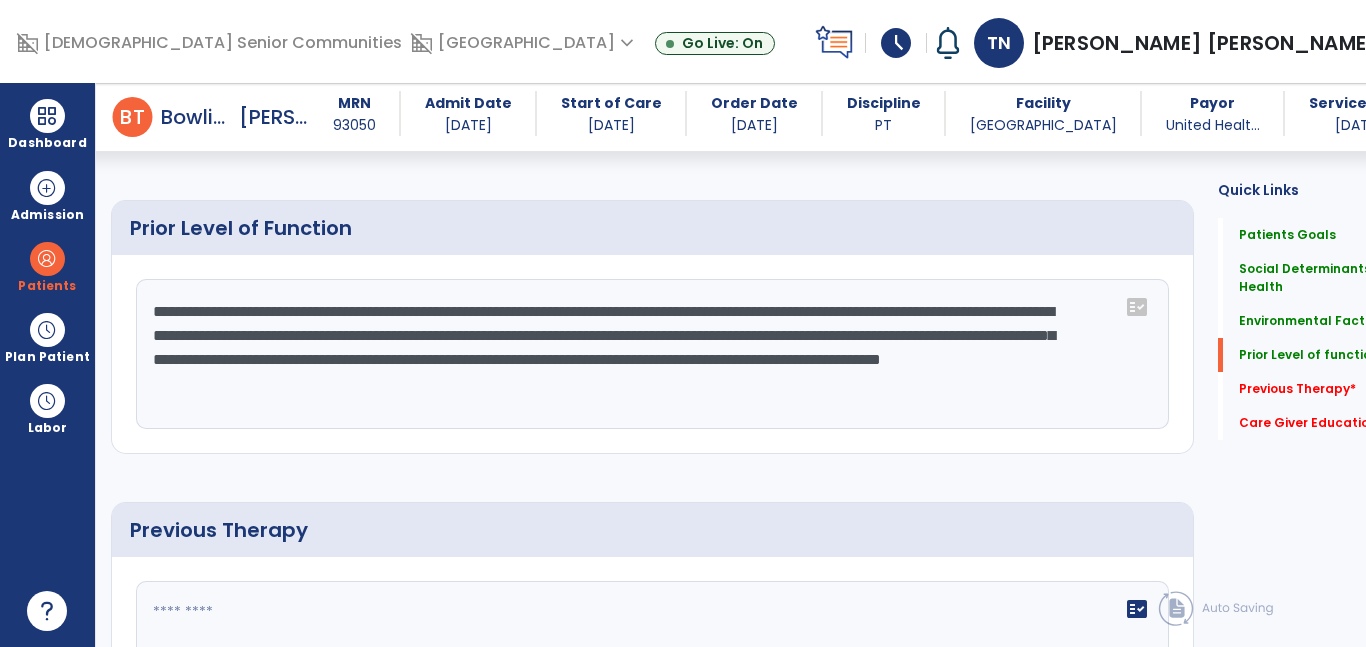 click on "**********" 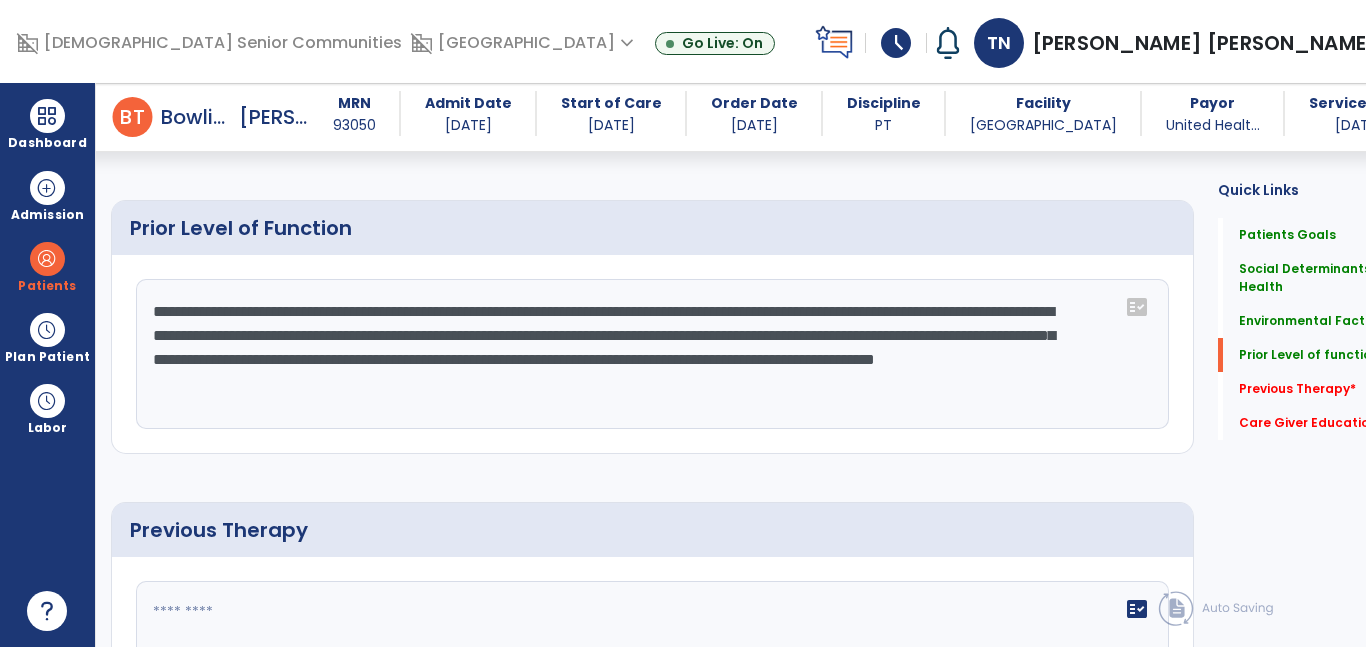 click on "**********" 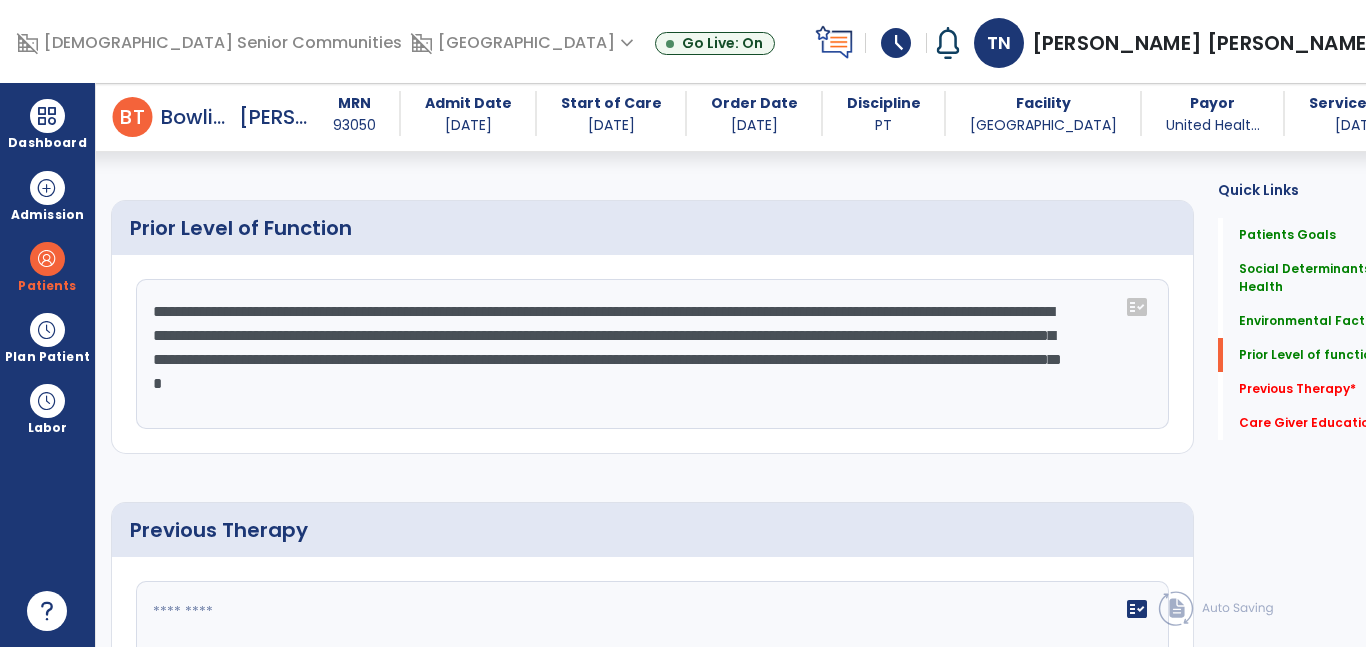 click on "**********" 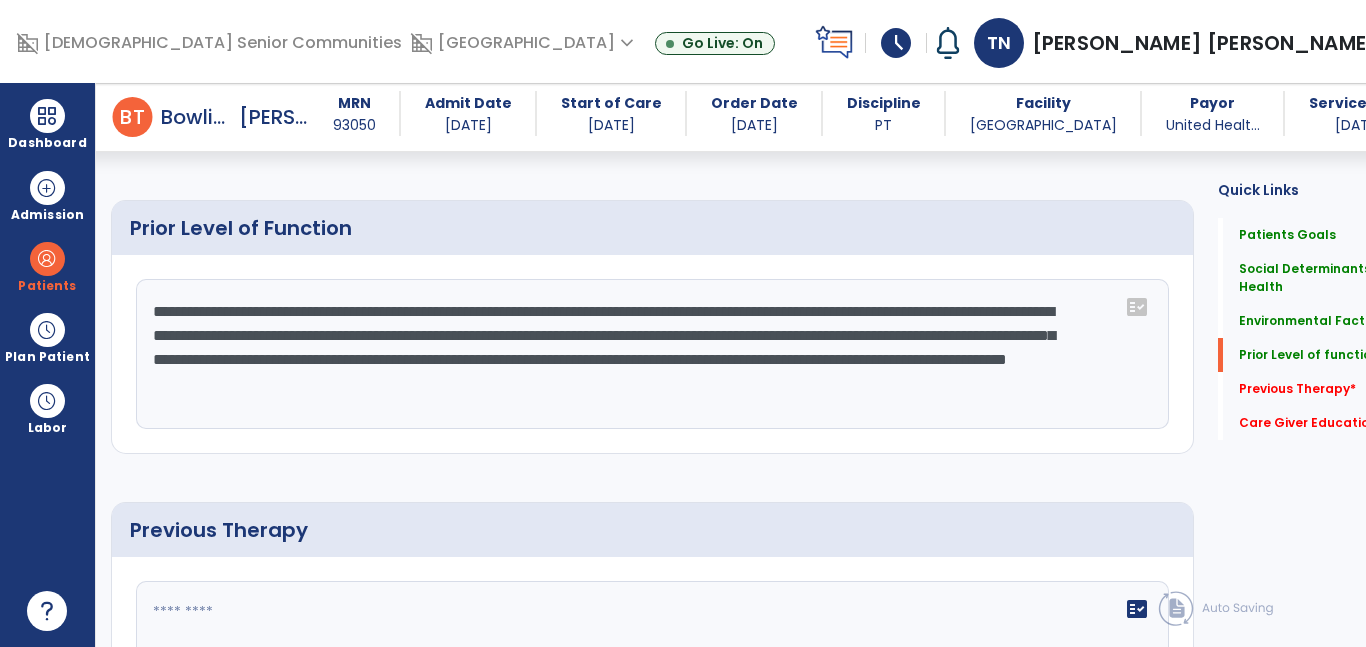 click on "**********" 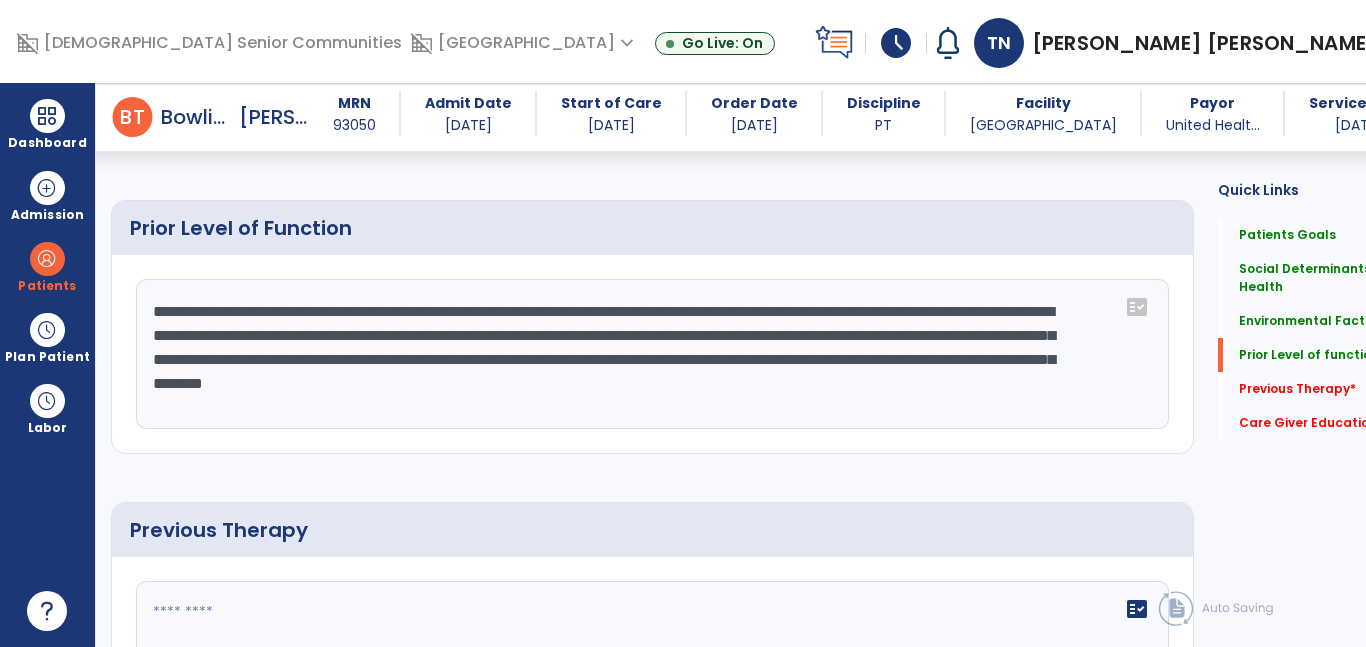 click on "**********" 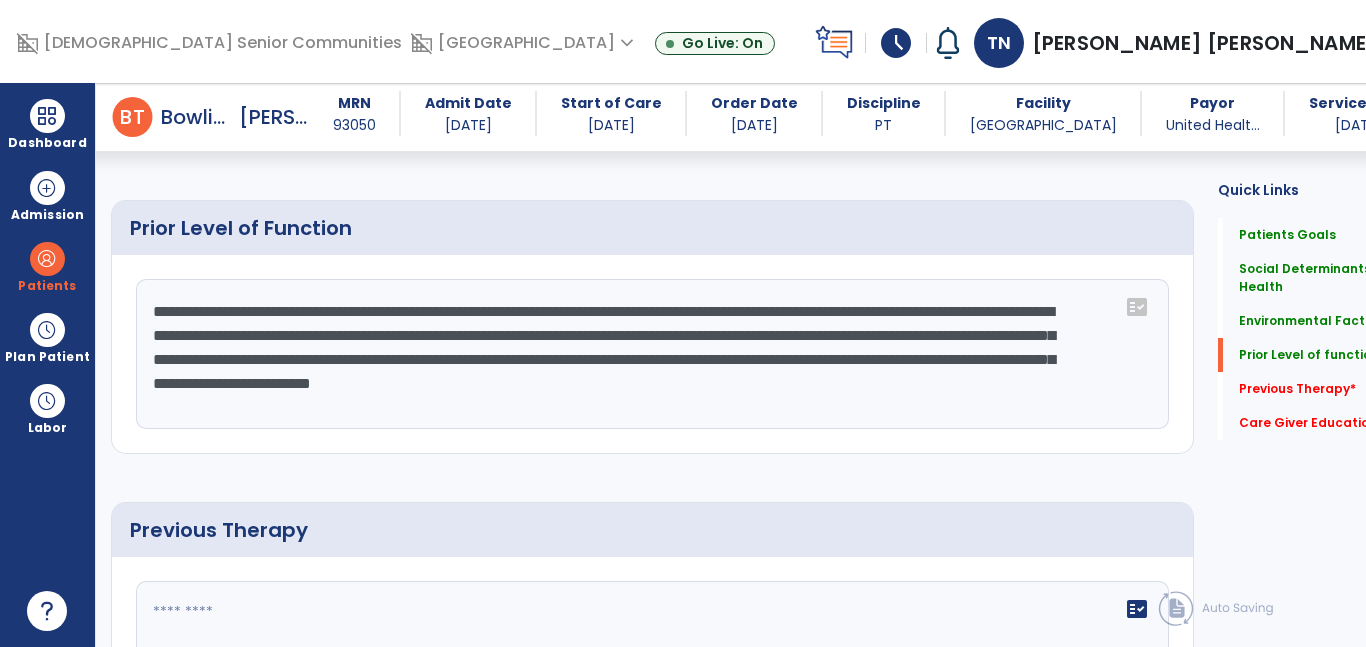 click on "**********" 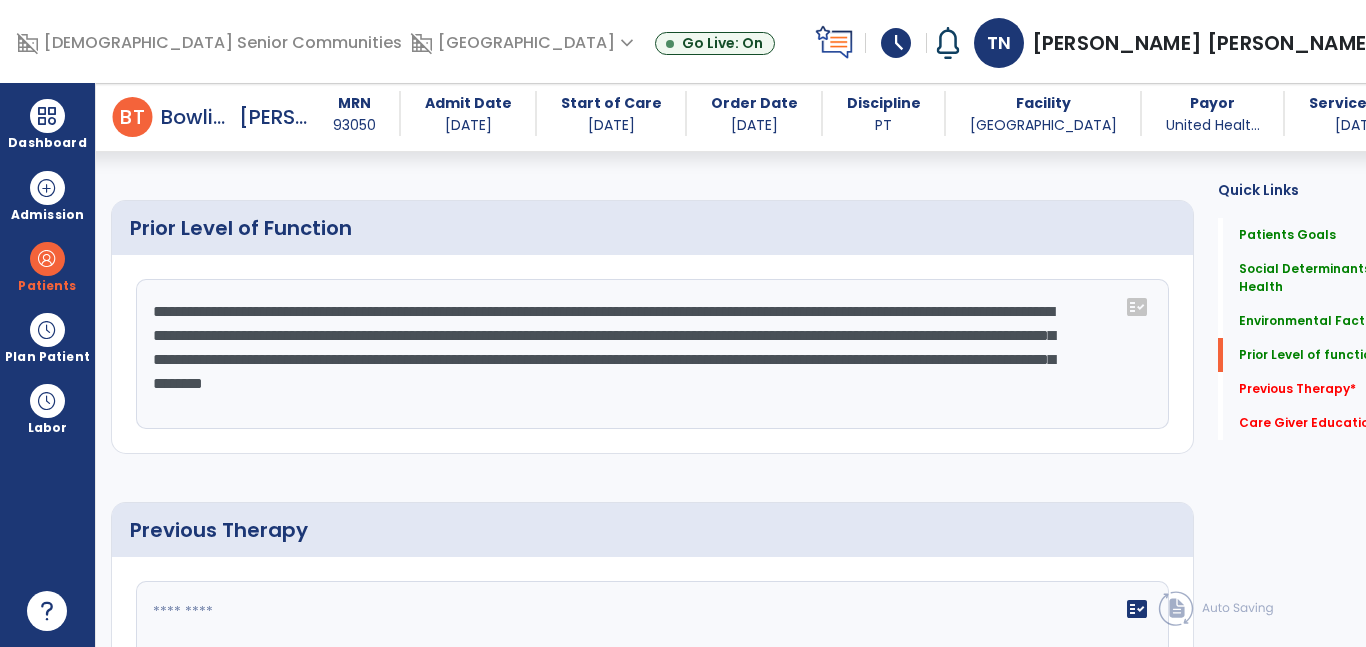 click on "**********" 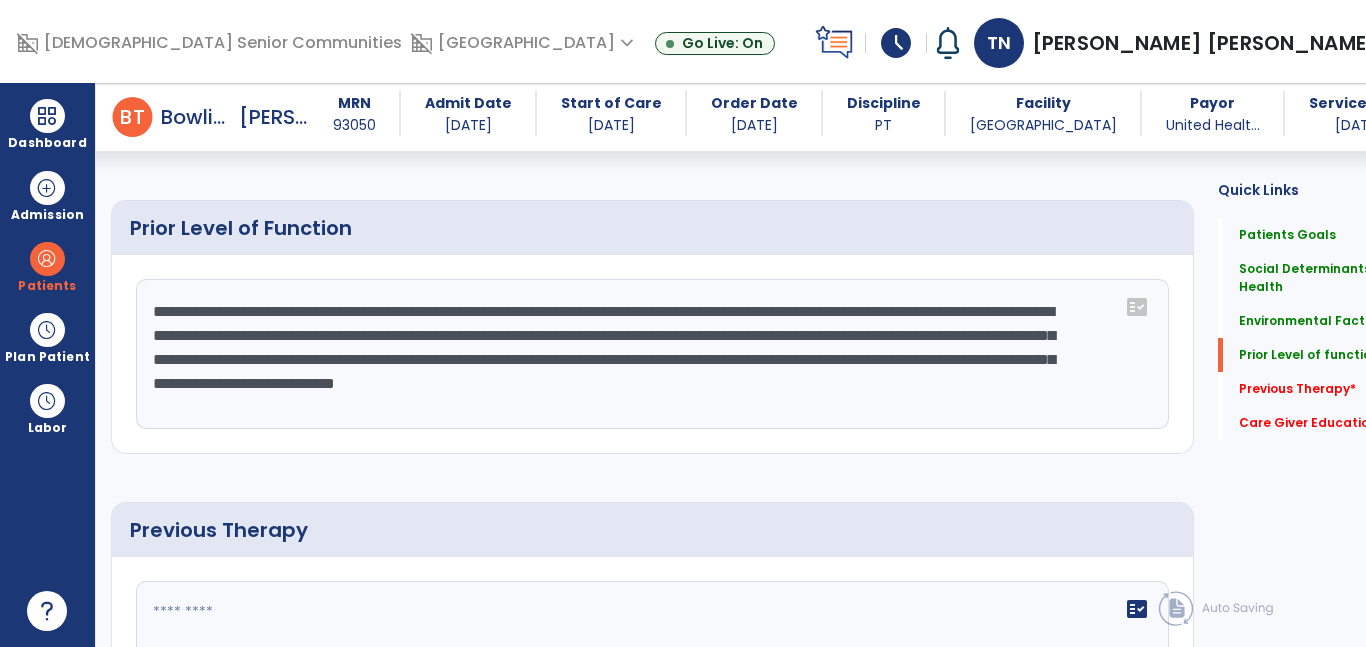 click on "**********" 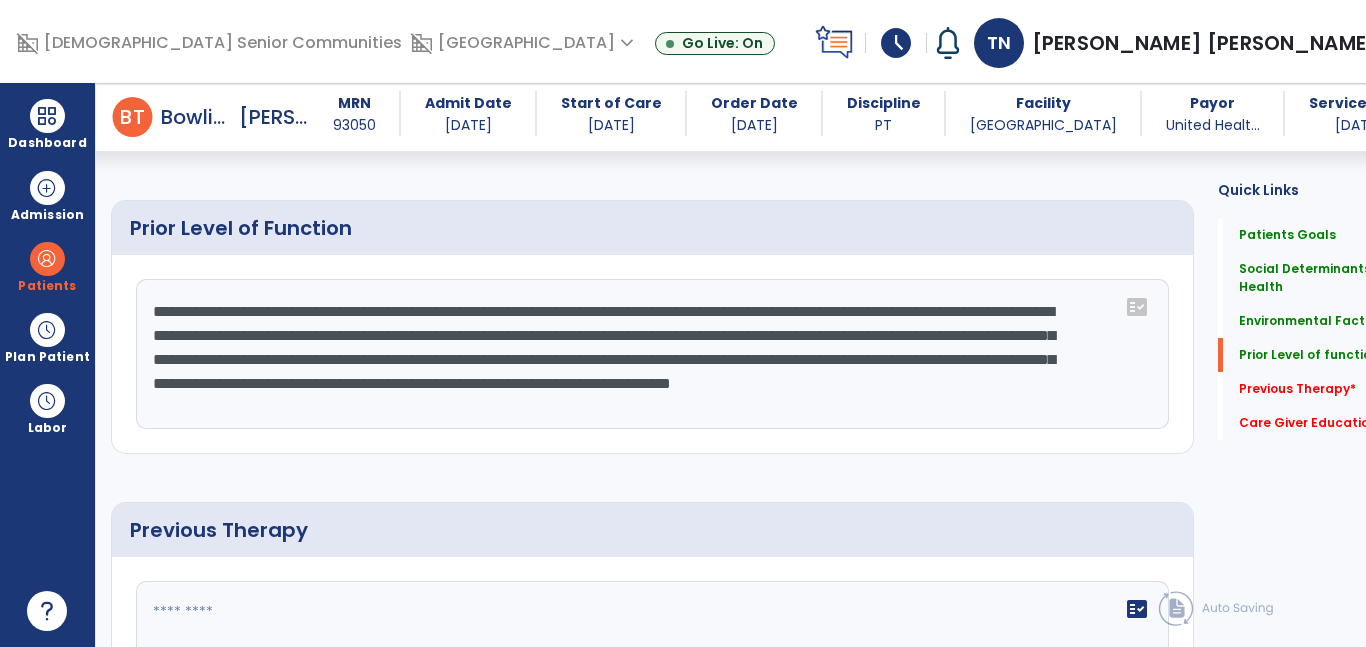 type on "**********" 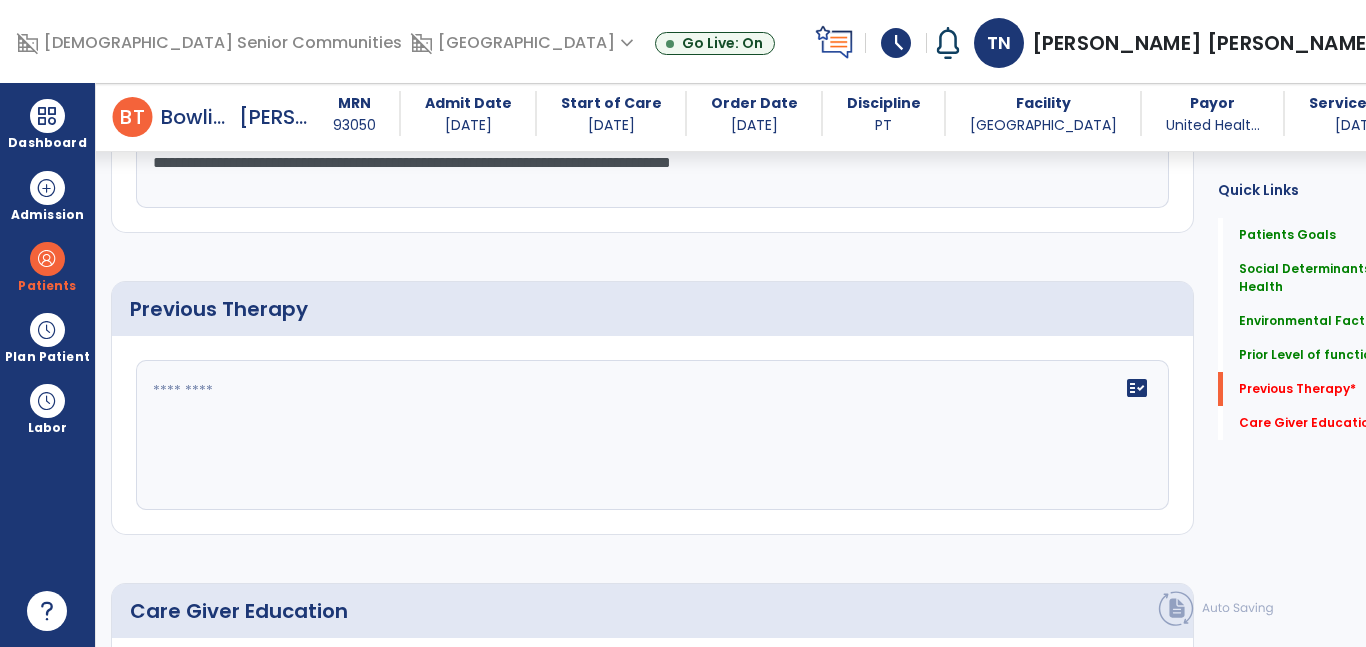scroll, scrollTop: 1358, scrollLeft: 0, axis: vertical 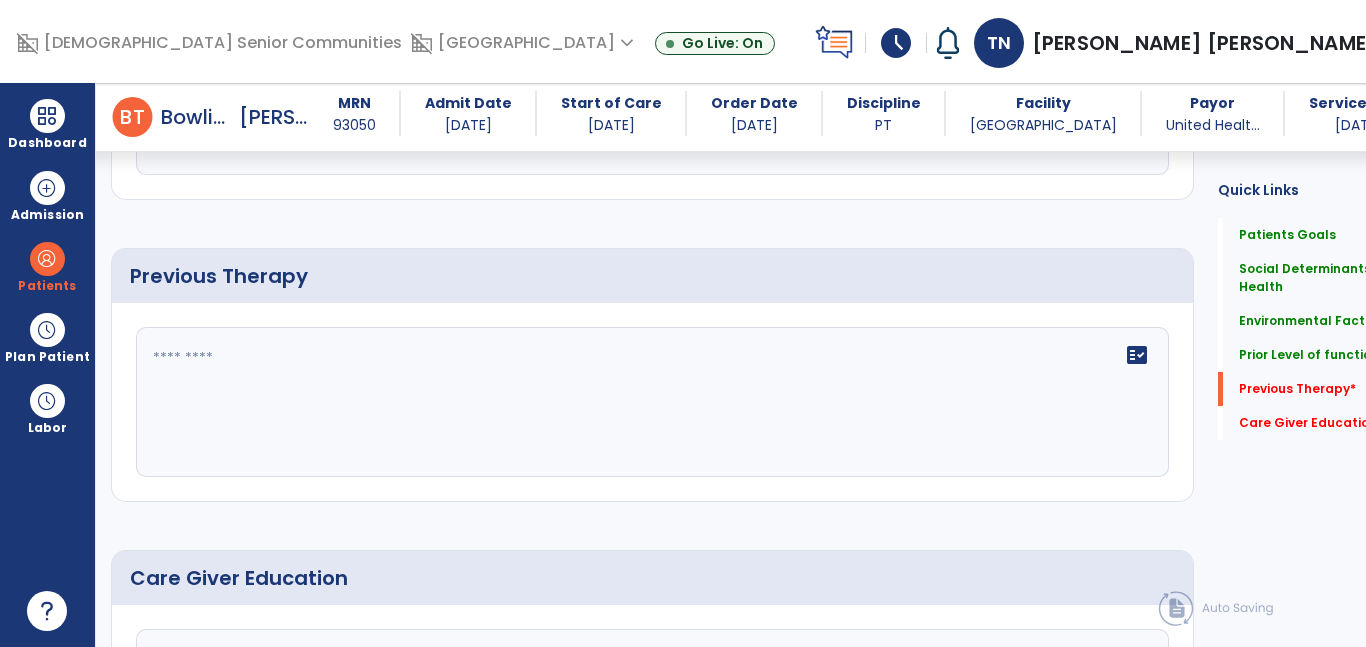 click on "fact_check" 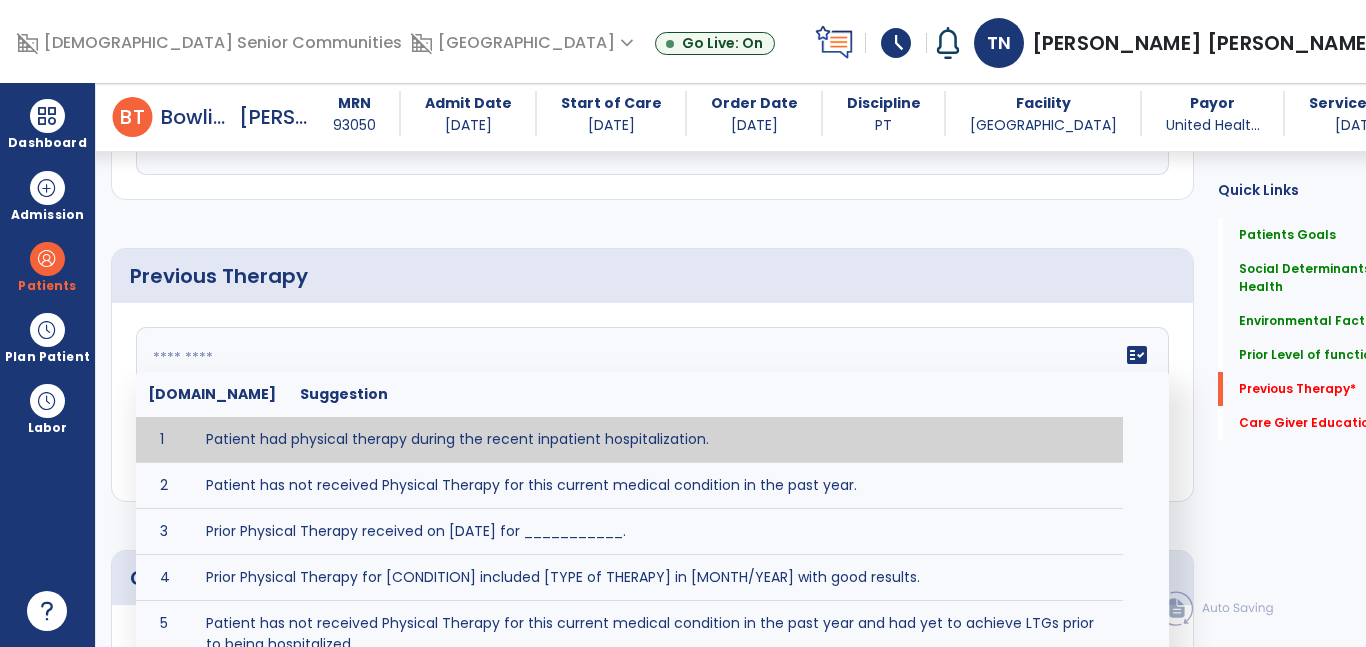 type on "**********" 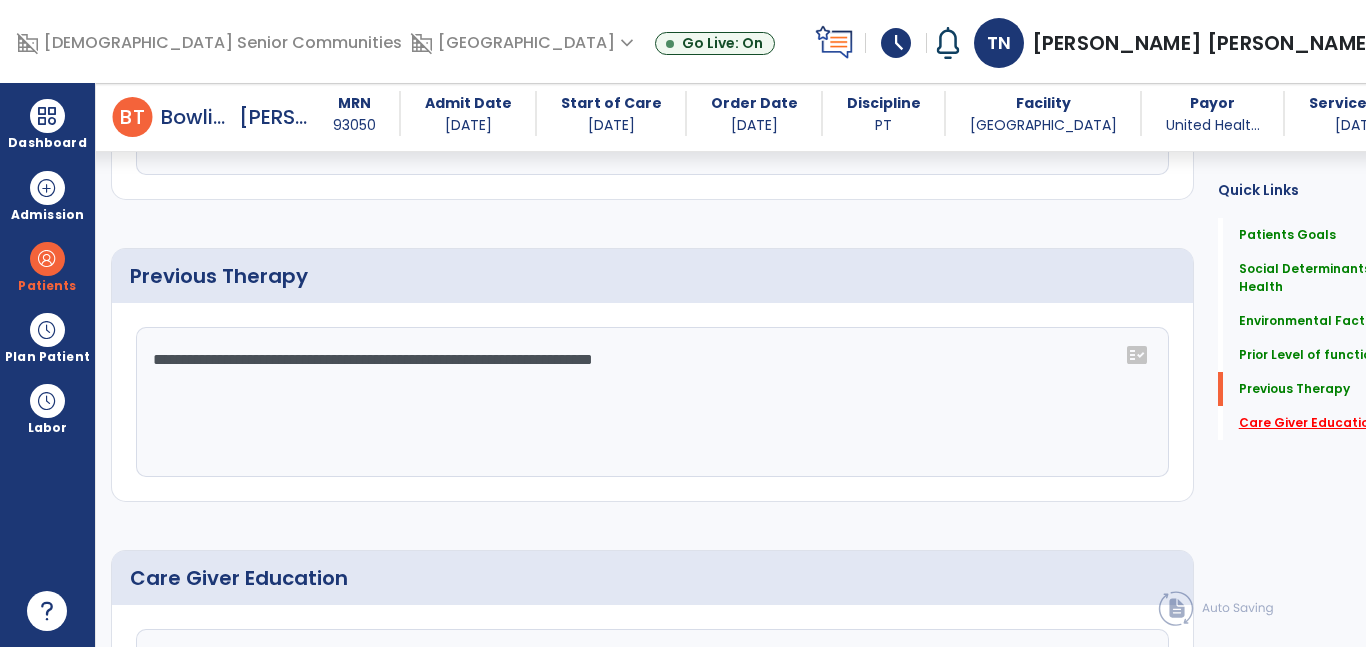 click on "Care Giver Education   *" 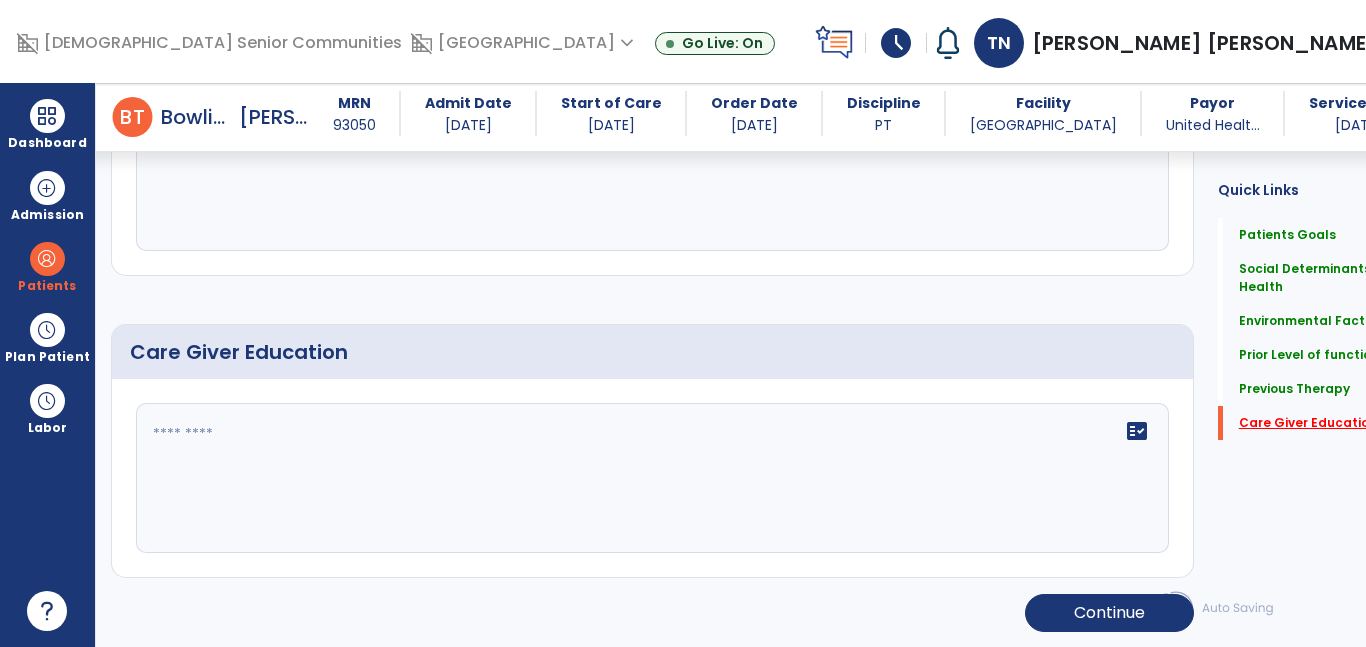 scroll, scrollTop: 1585, scrollLeft: 0, axis: vertical 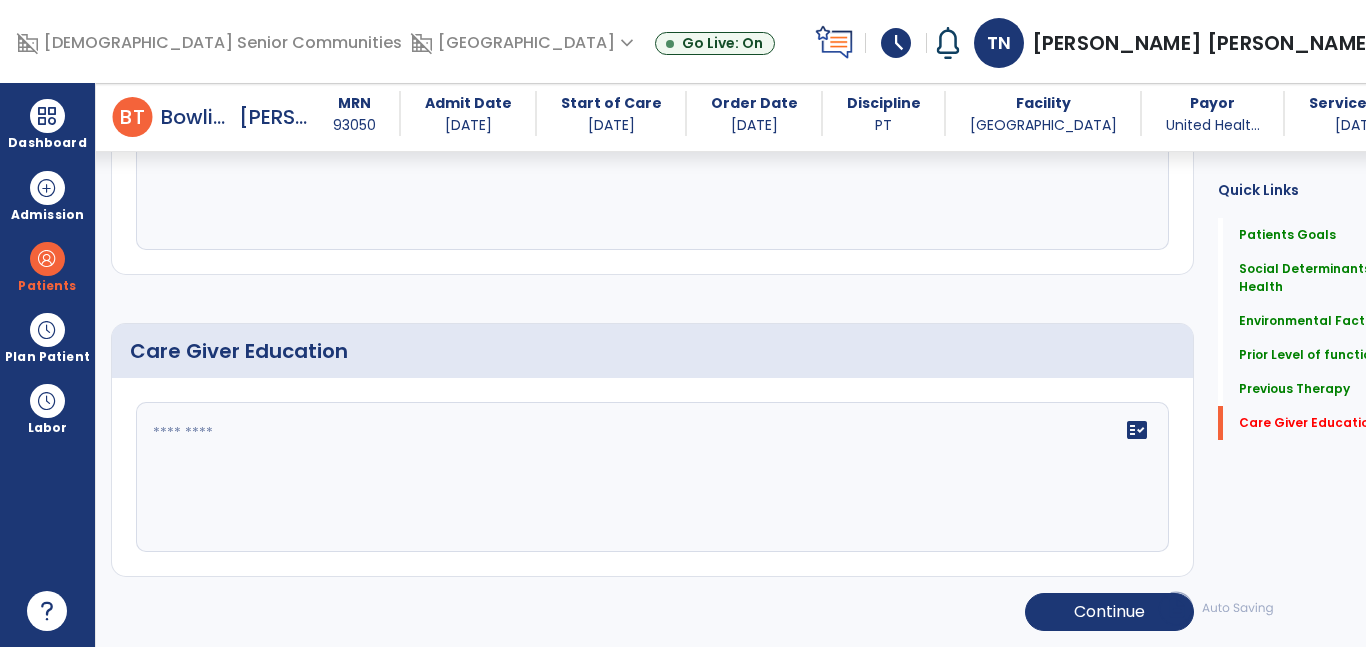 click on "fact_check" 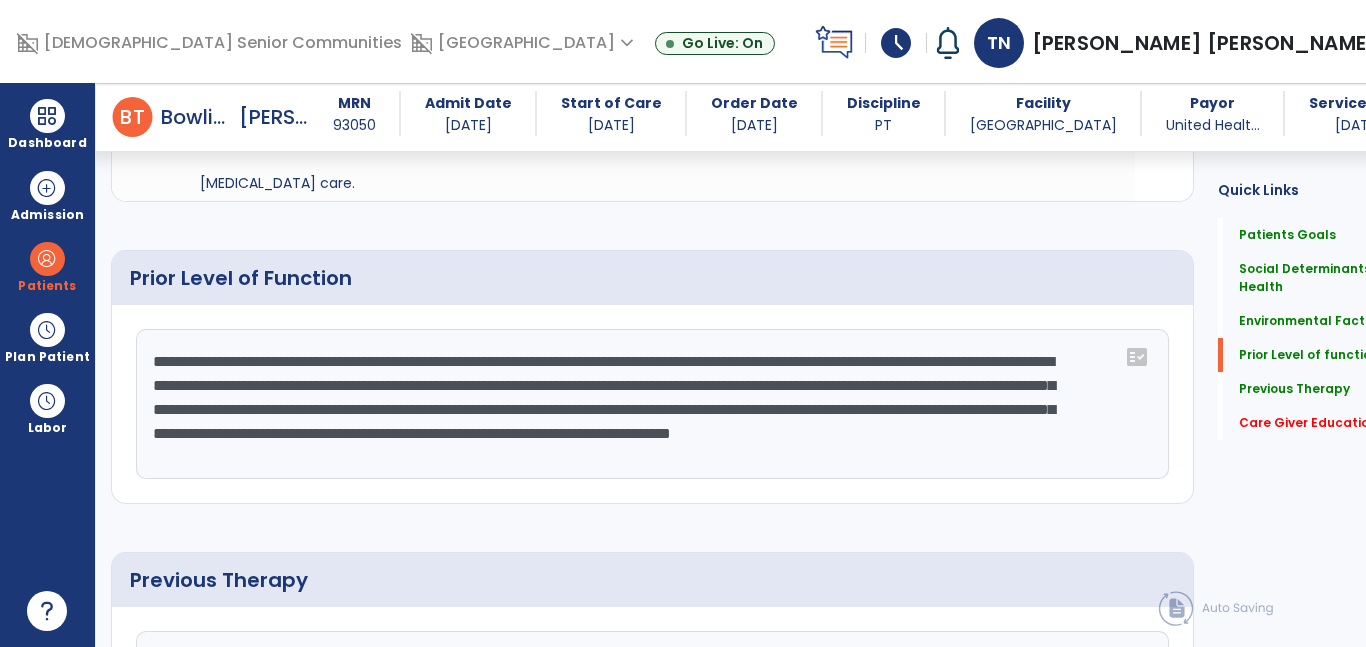 scroll, scrollTop: 1057, scrollLeft: 0, axis: vertical 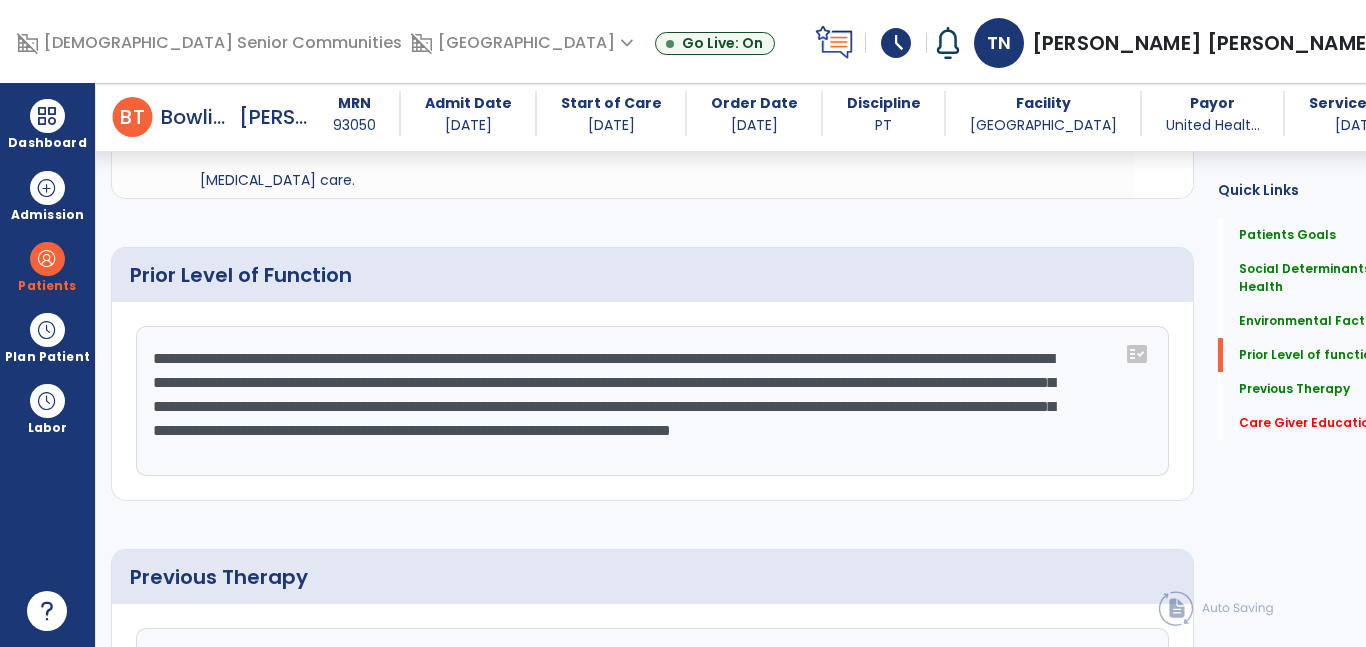 click on "**********" 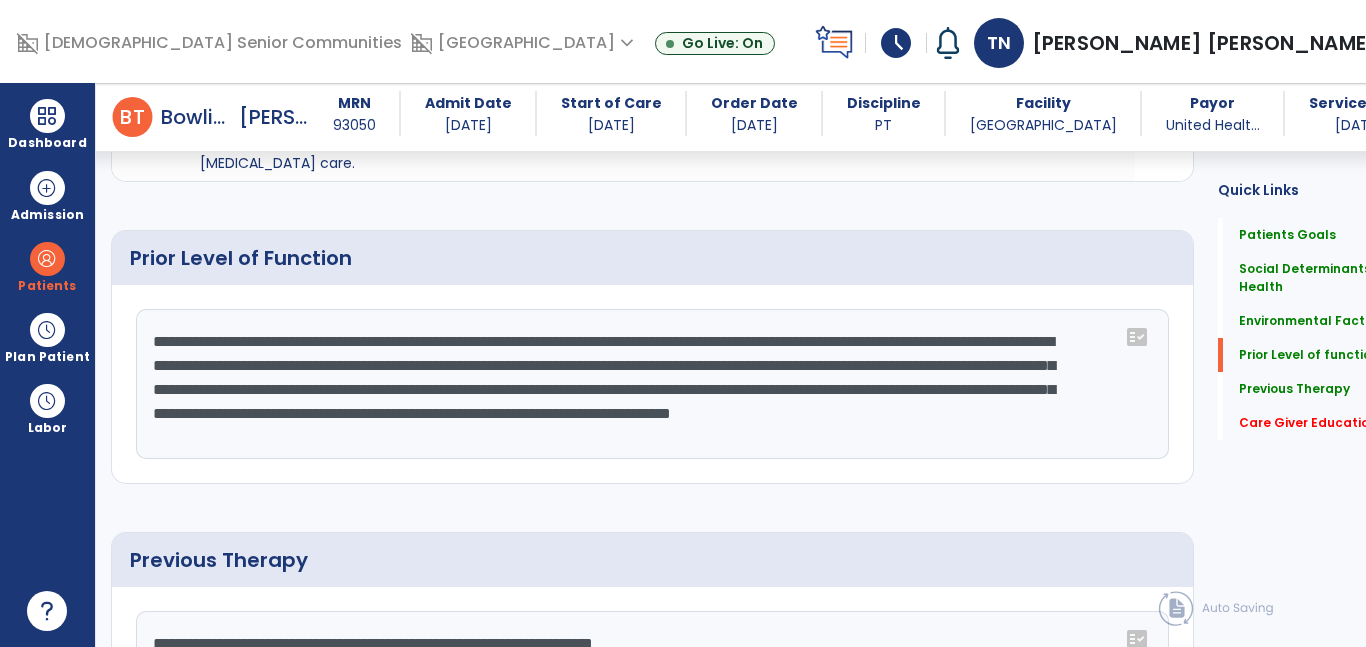 scroll, scrollTop: 1076, scrollLeft: 0, axis: vertical 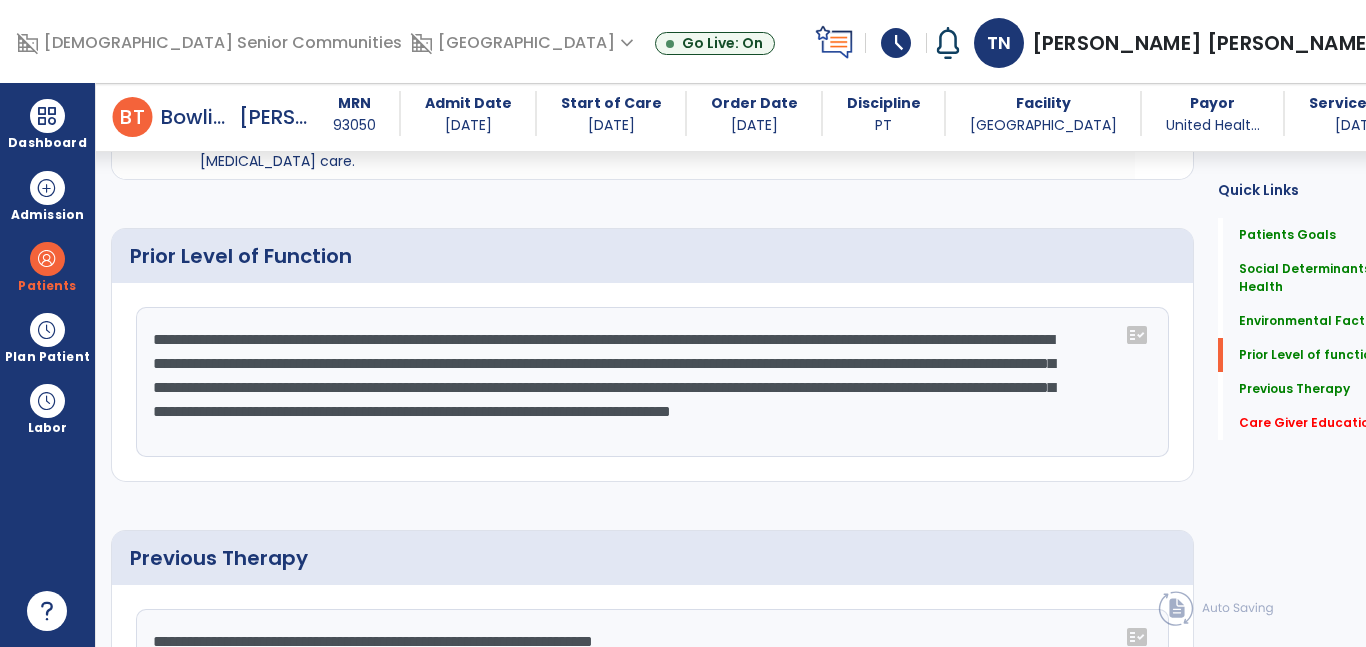click on "**********" 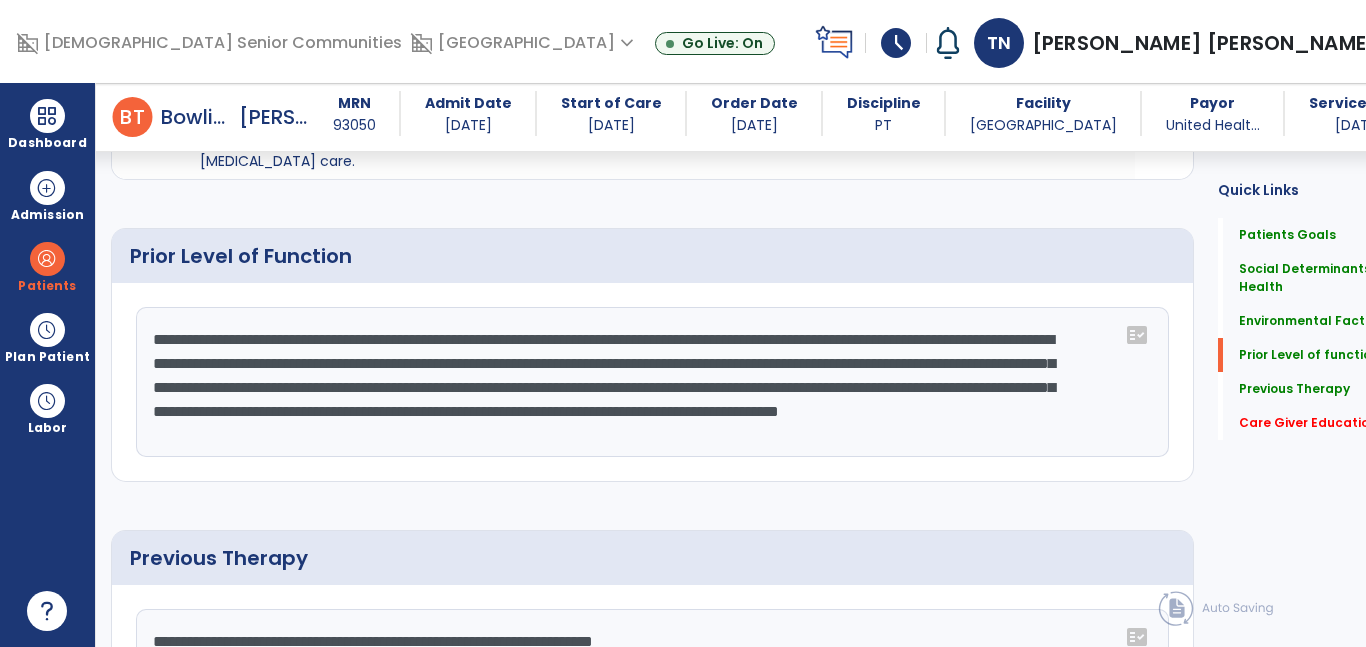click on "**********" 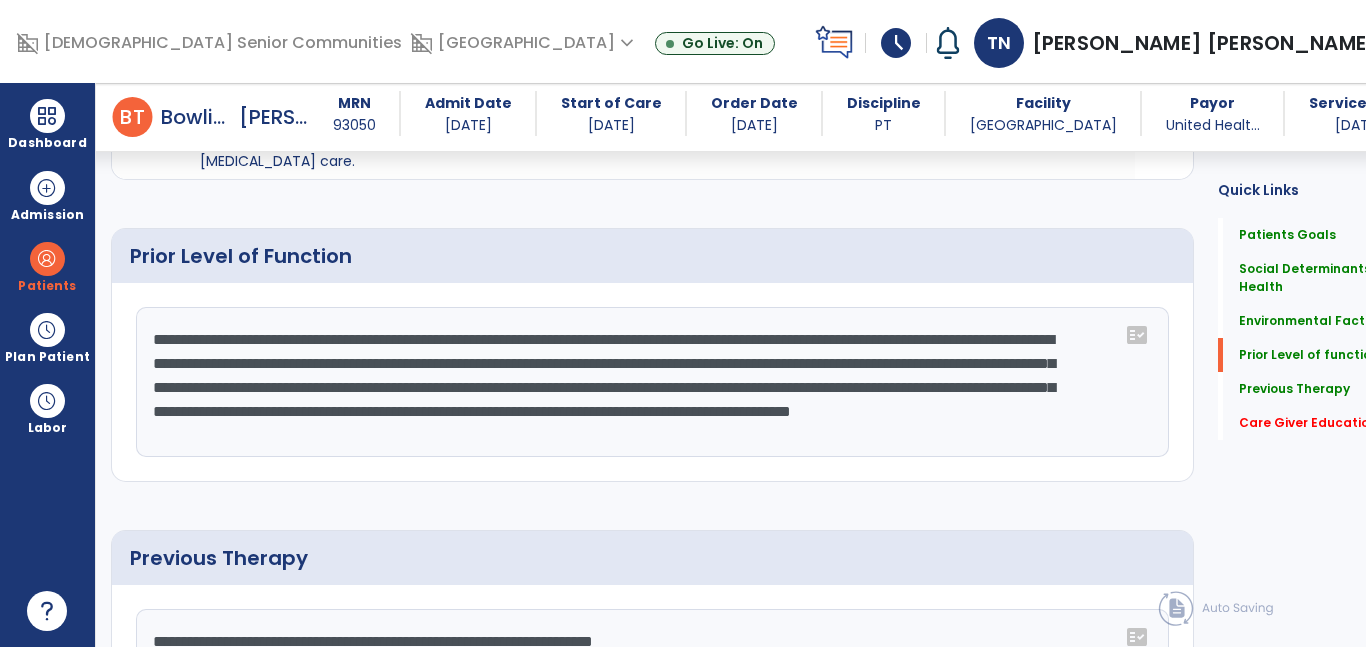 click on "**********" 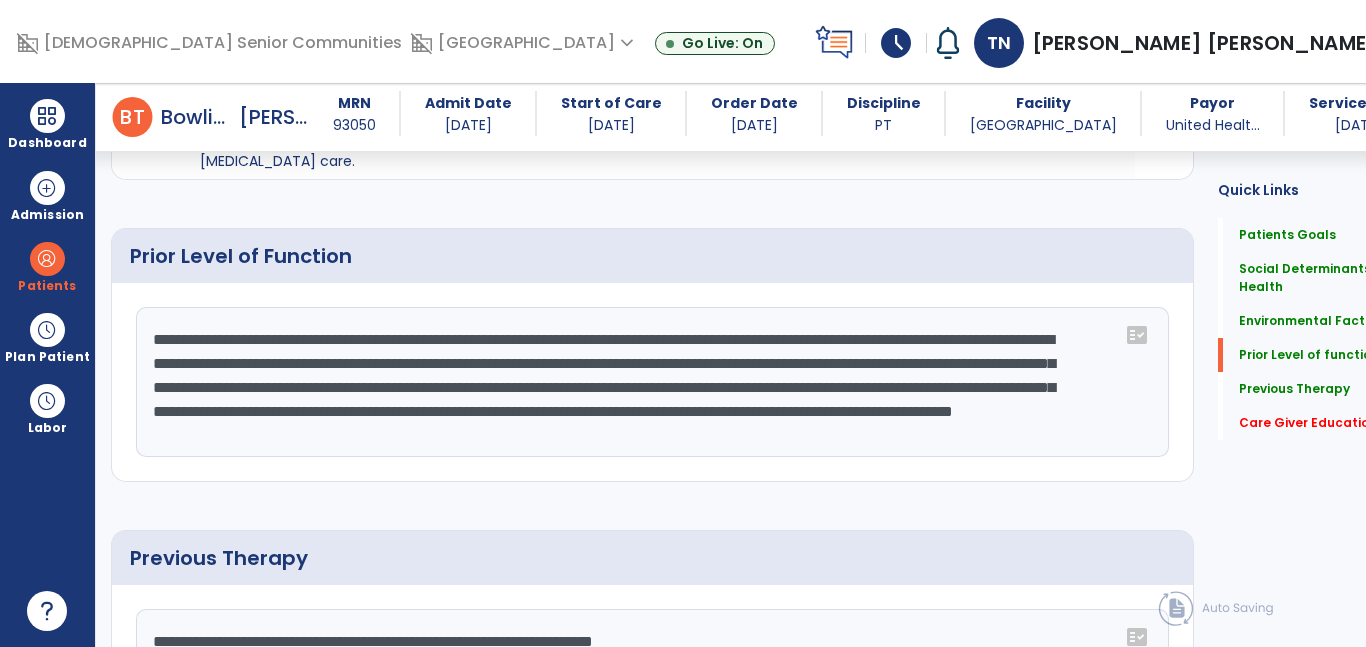 scroll, scrollTop: 24, scrollLeft: 0, axis: vertical 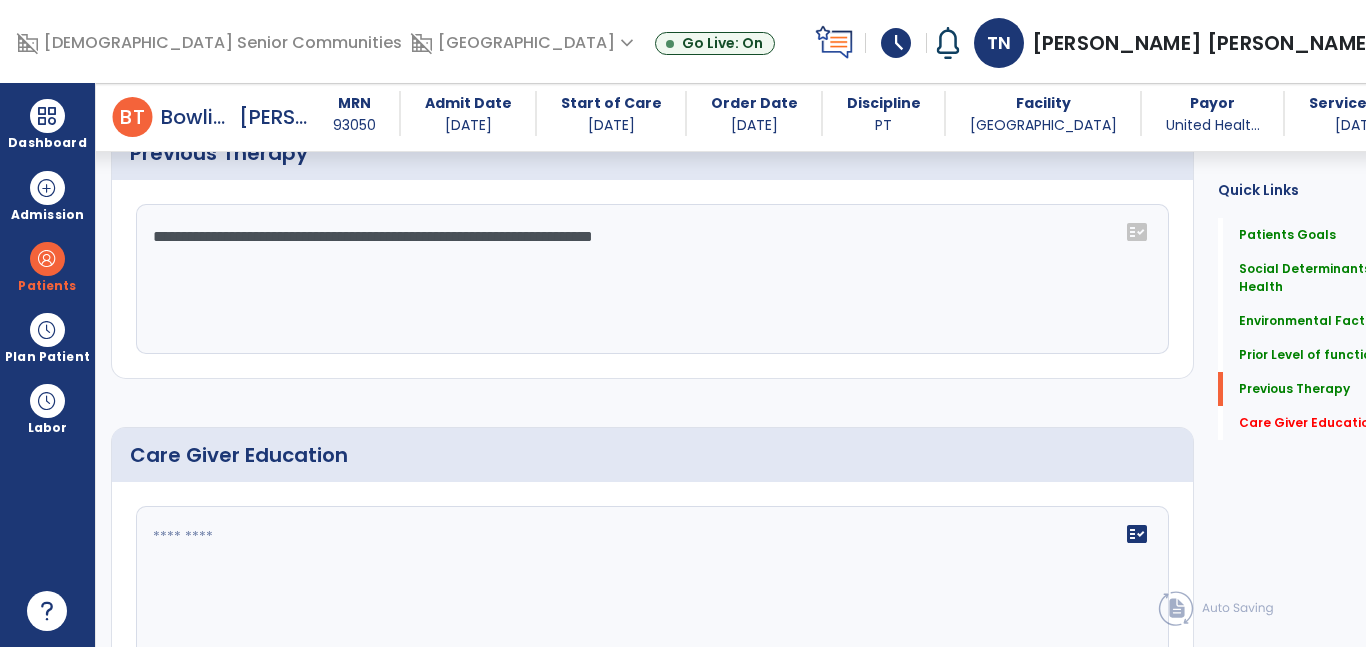 type on "**********" 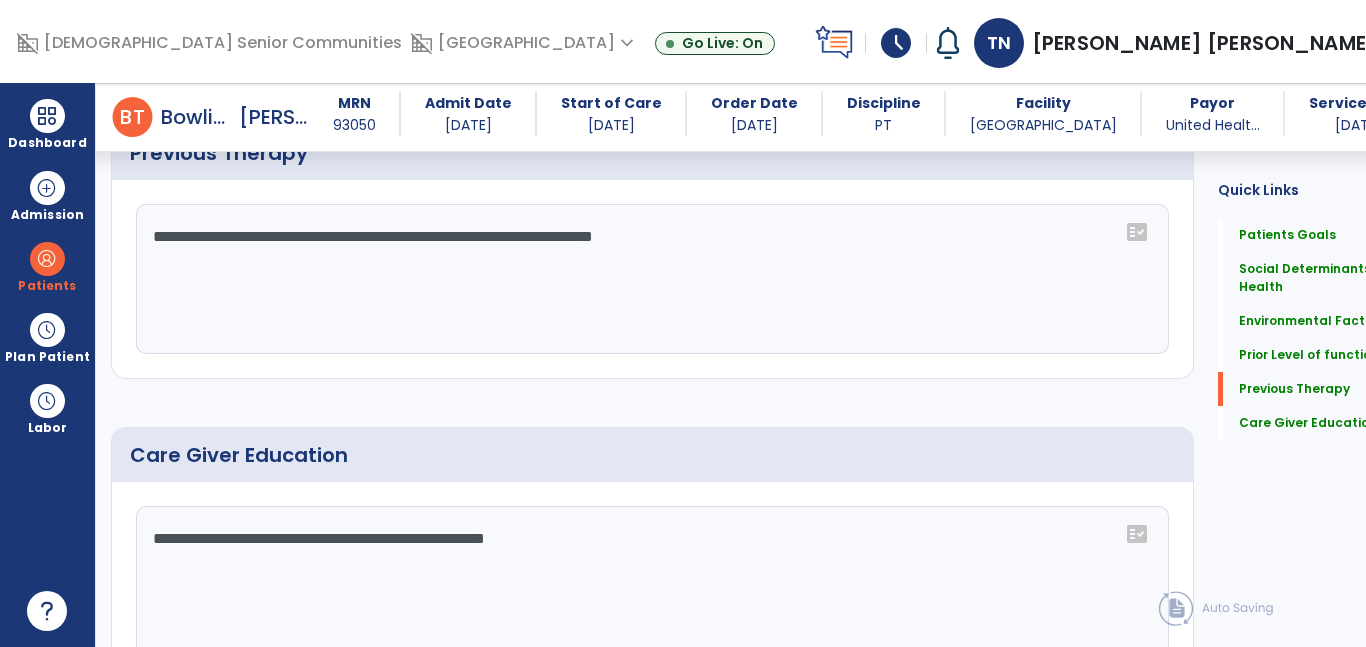 scroll, scrollTop: 1481, scrollLeft: 0, axis: vertical 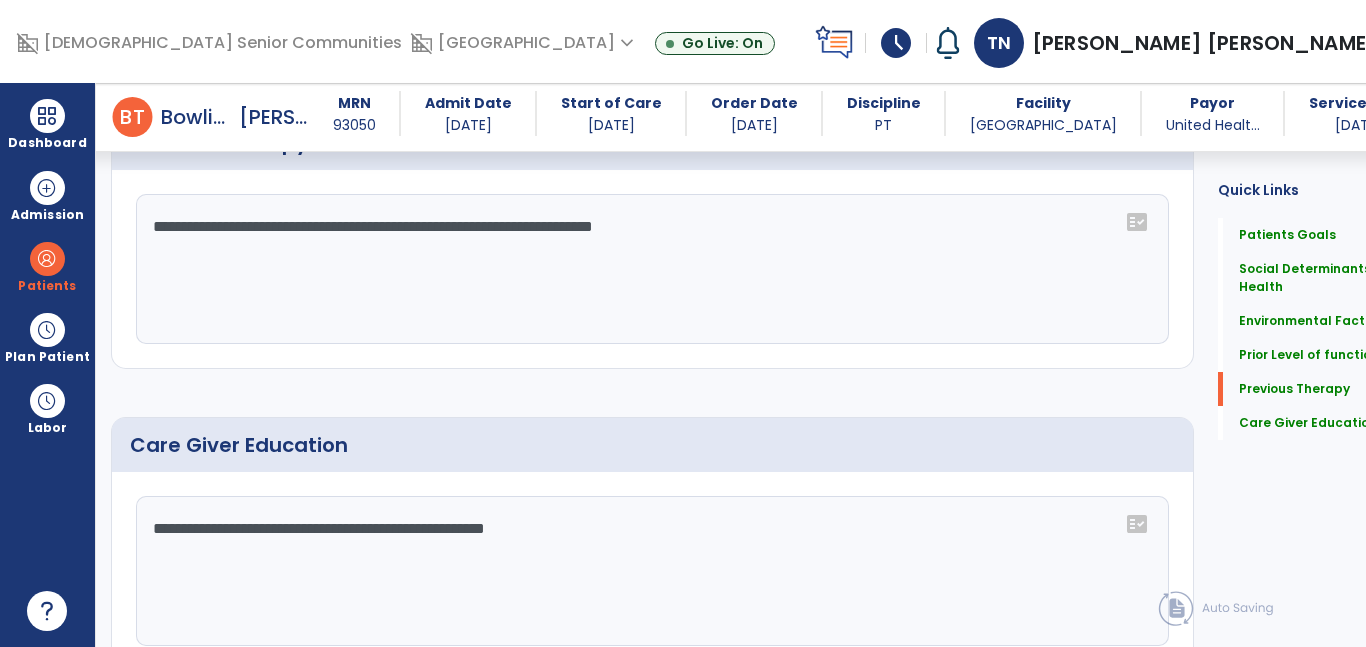 click on "**********" 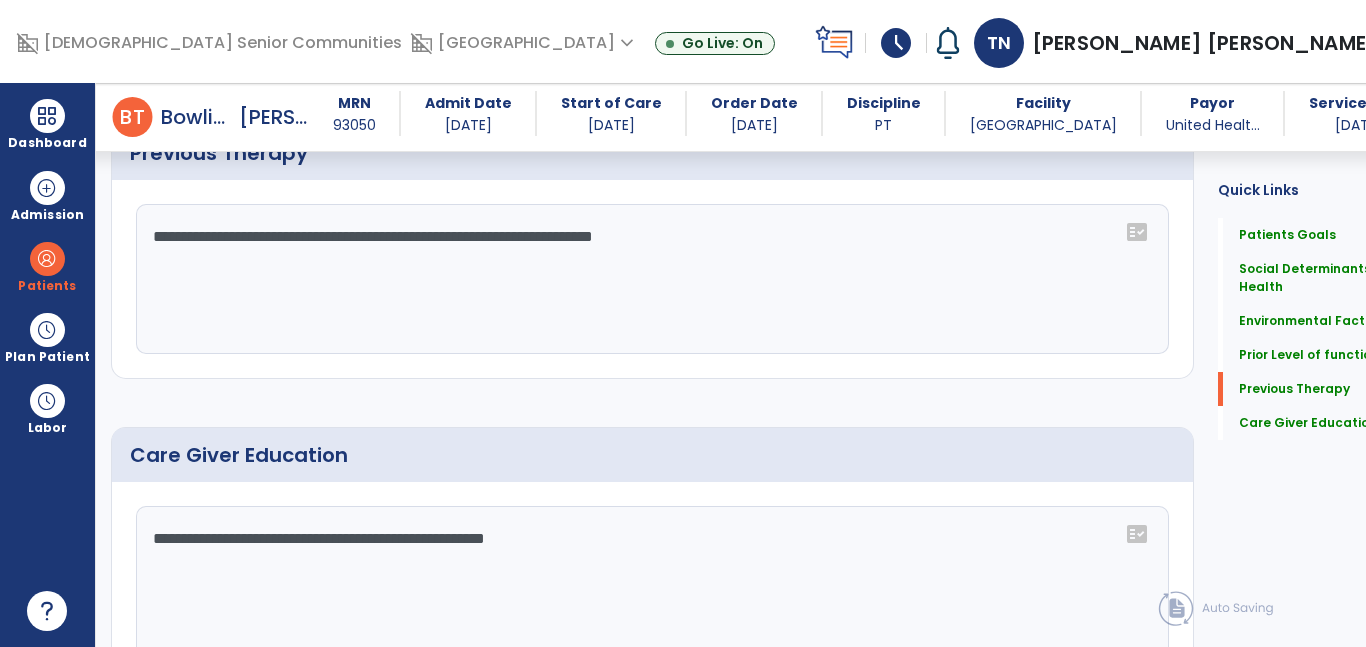 scroll, scrollTop: 1481, scrollLeft: 0, axis: vertical 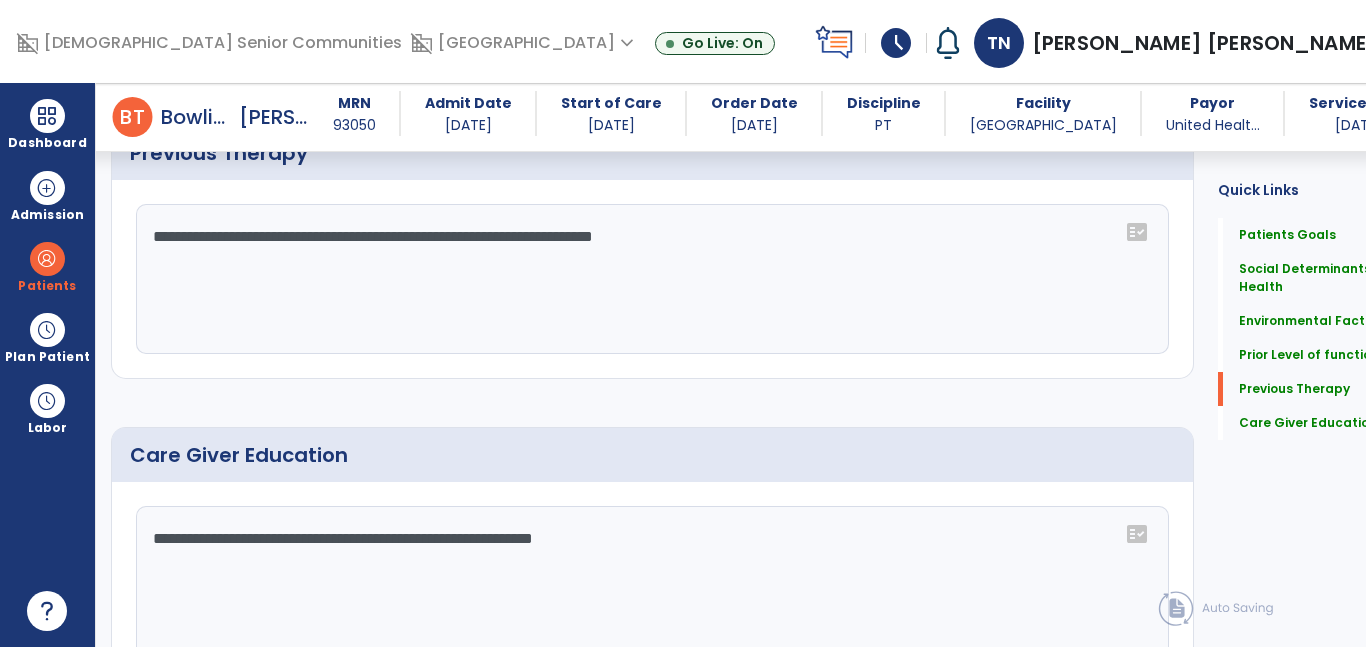 click on "**********" 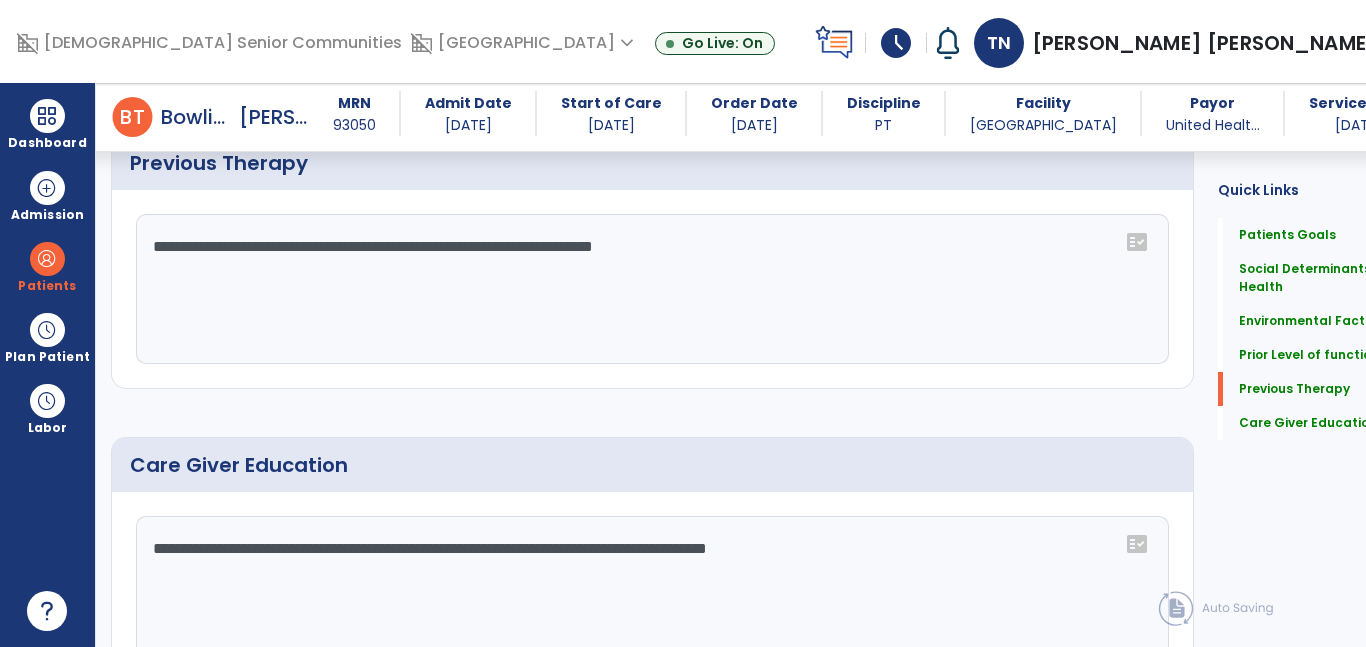 scroll, scrollTop: 1481, scrollLeft: 0, axis: vertical 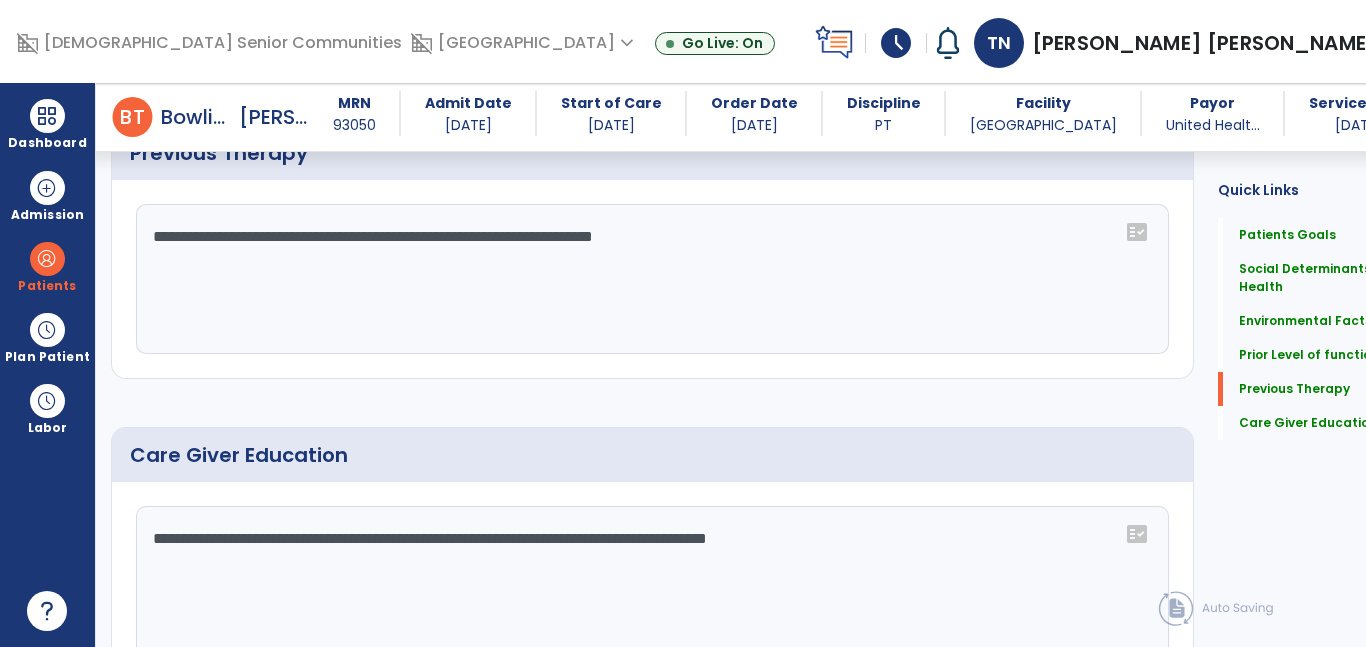 click on "**********" 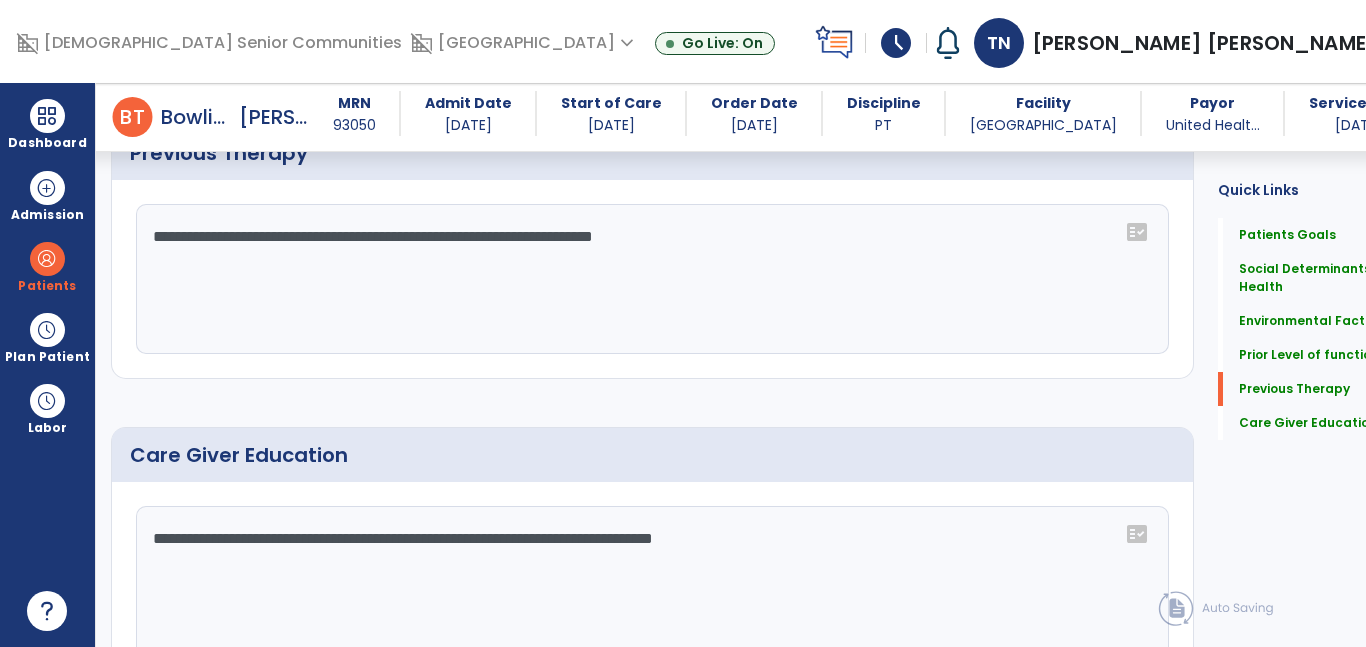click on "**********" 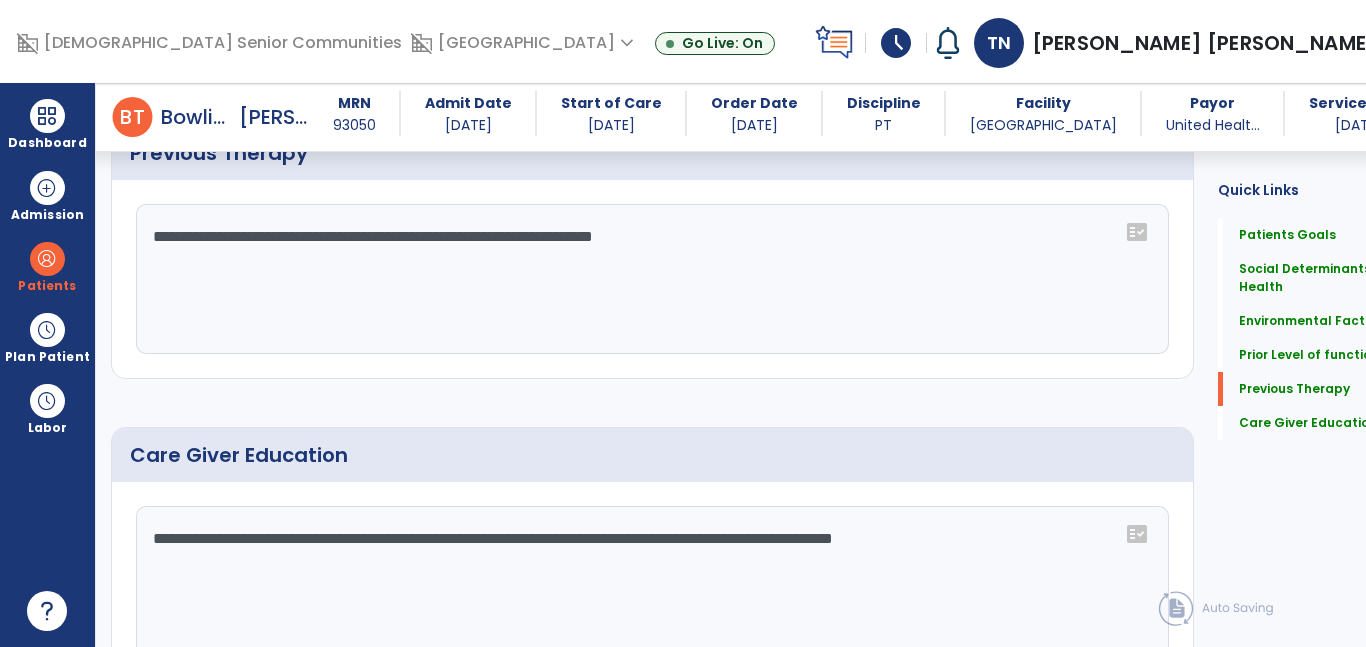 scroll, scrollTop: 1481, scrollLeft: 0, axis: vertical 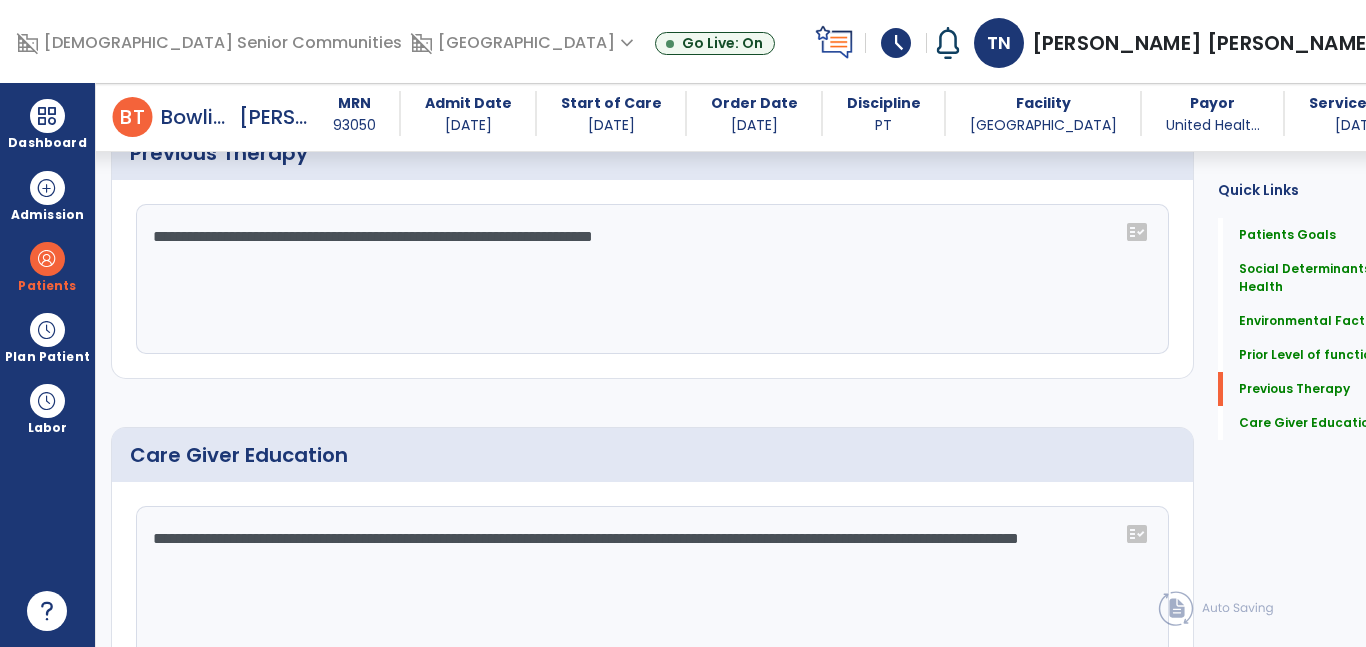 click on "**********" 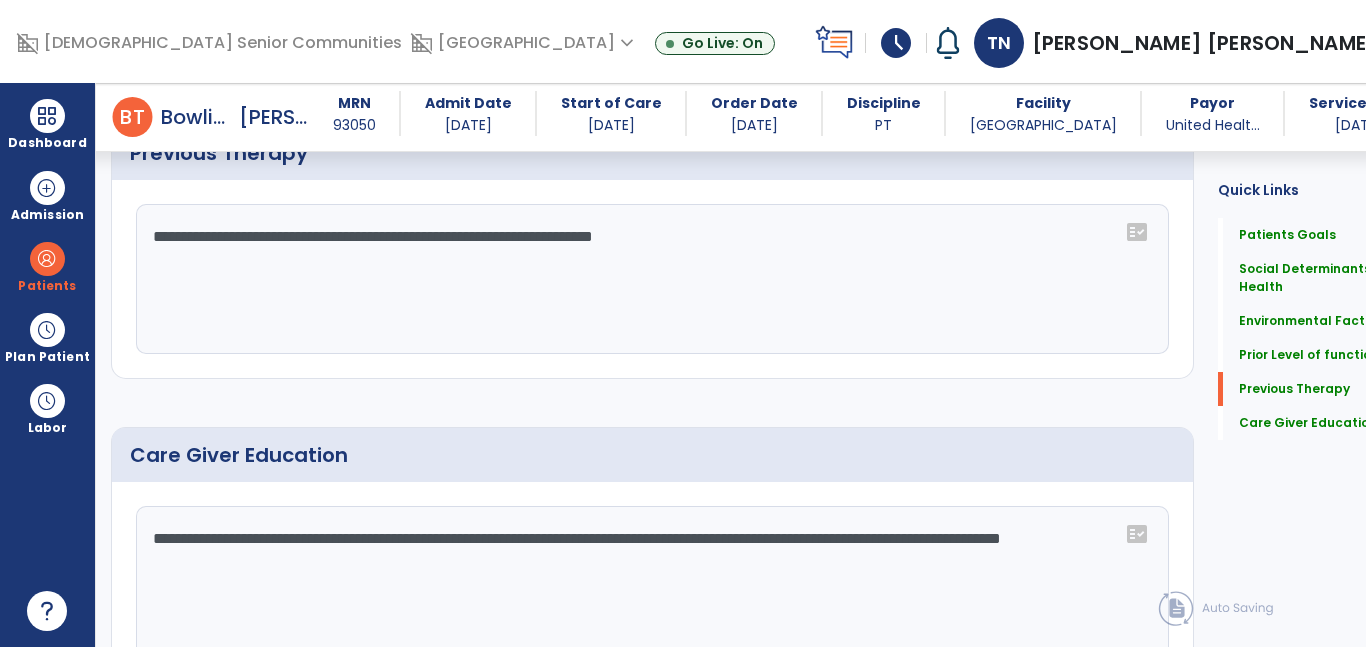 scroll, scrollTop: 1481, scrollLeft: 0, axis: vertical 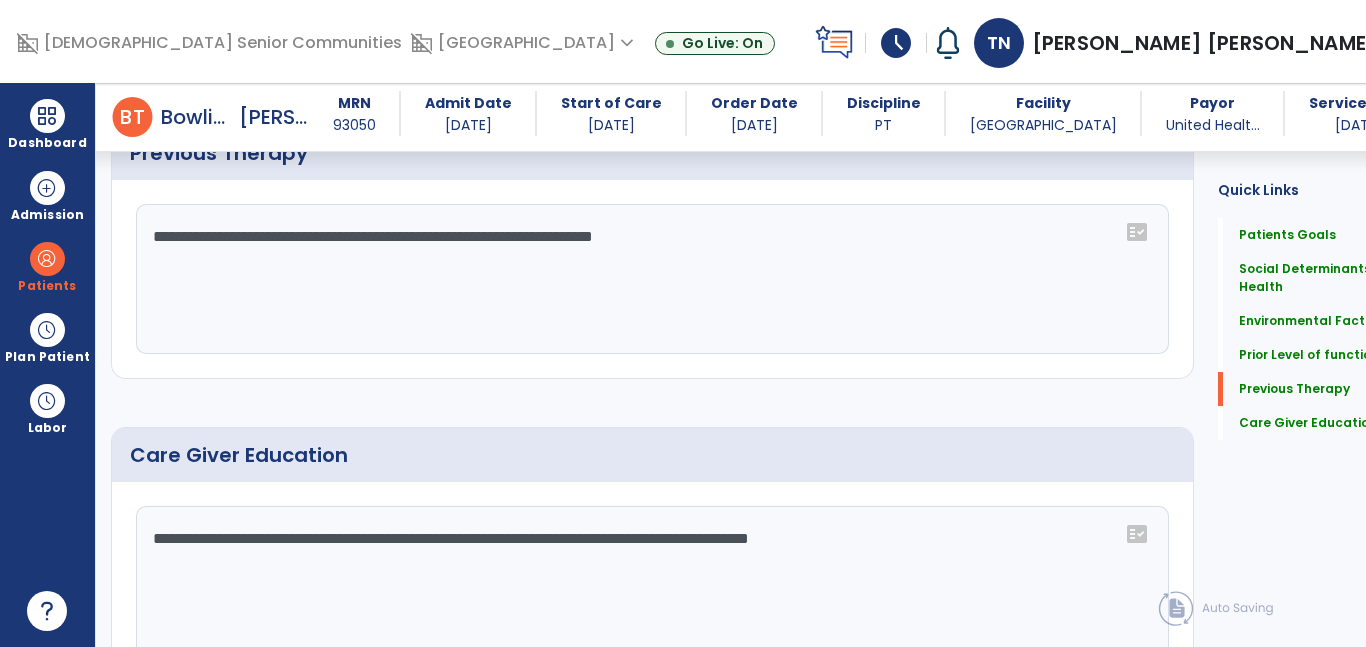 type on "**********" 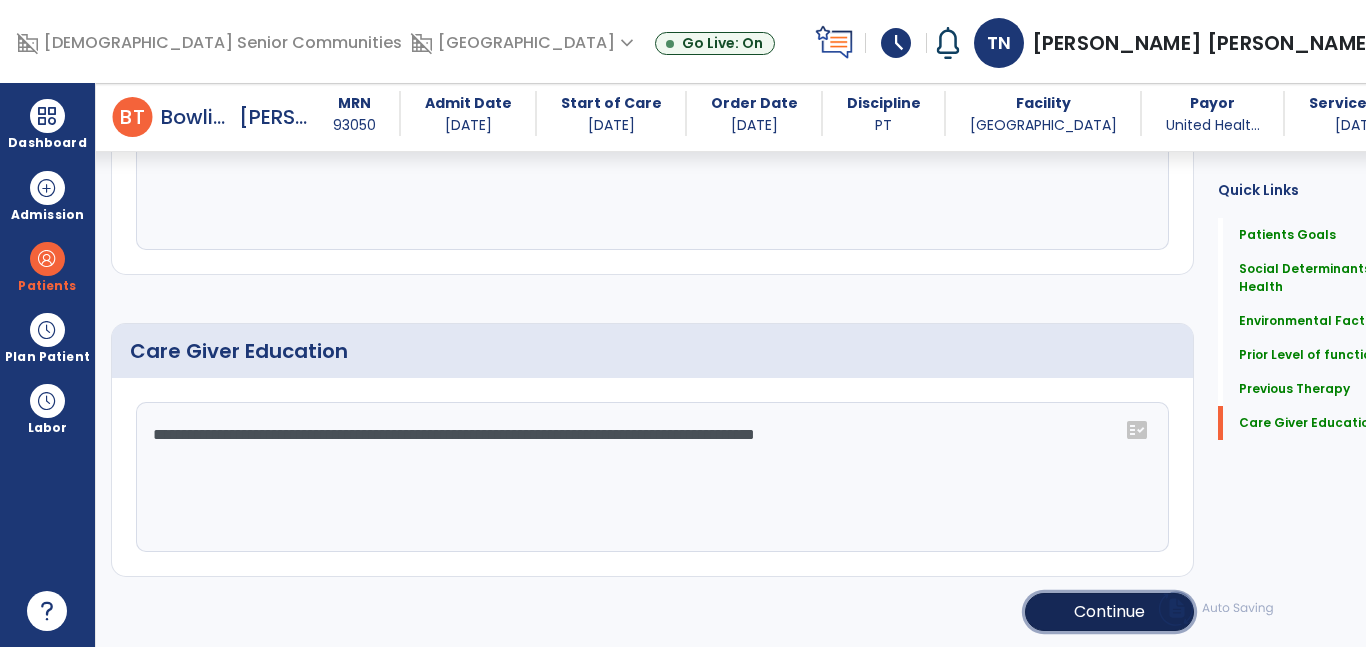 click on "Continue" 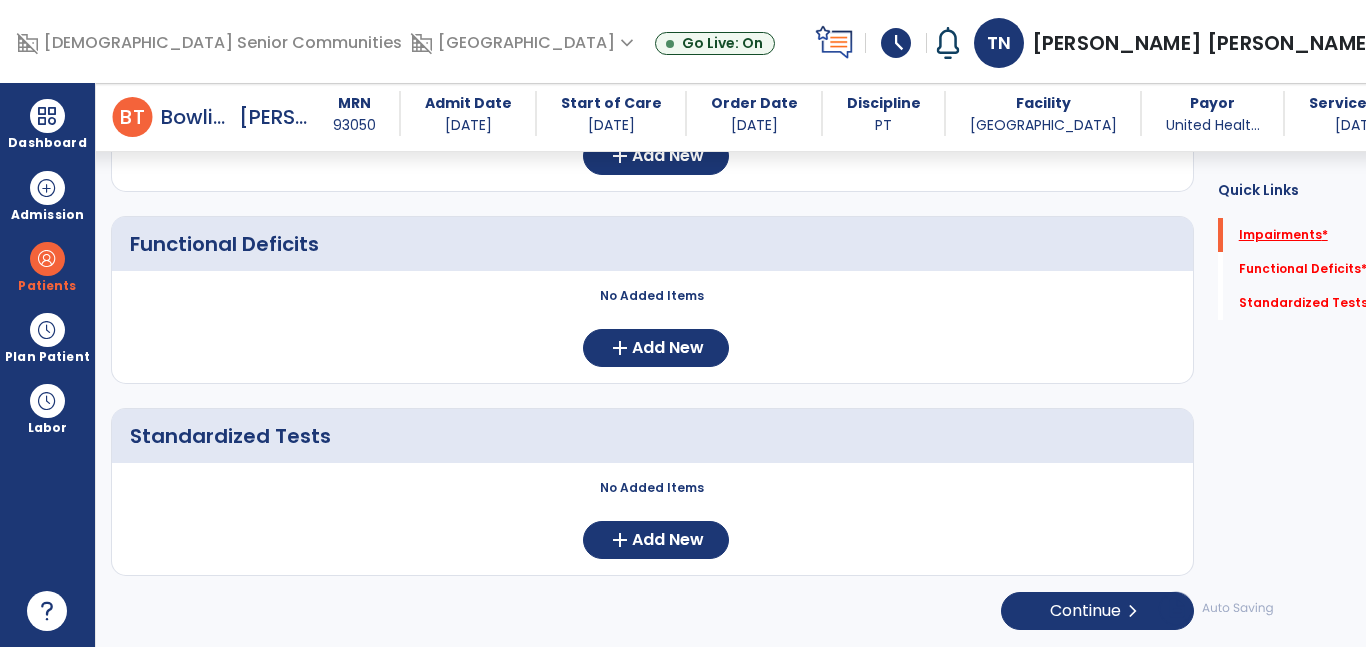 click on "Impairments   *" 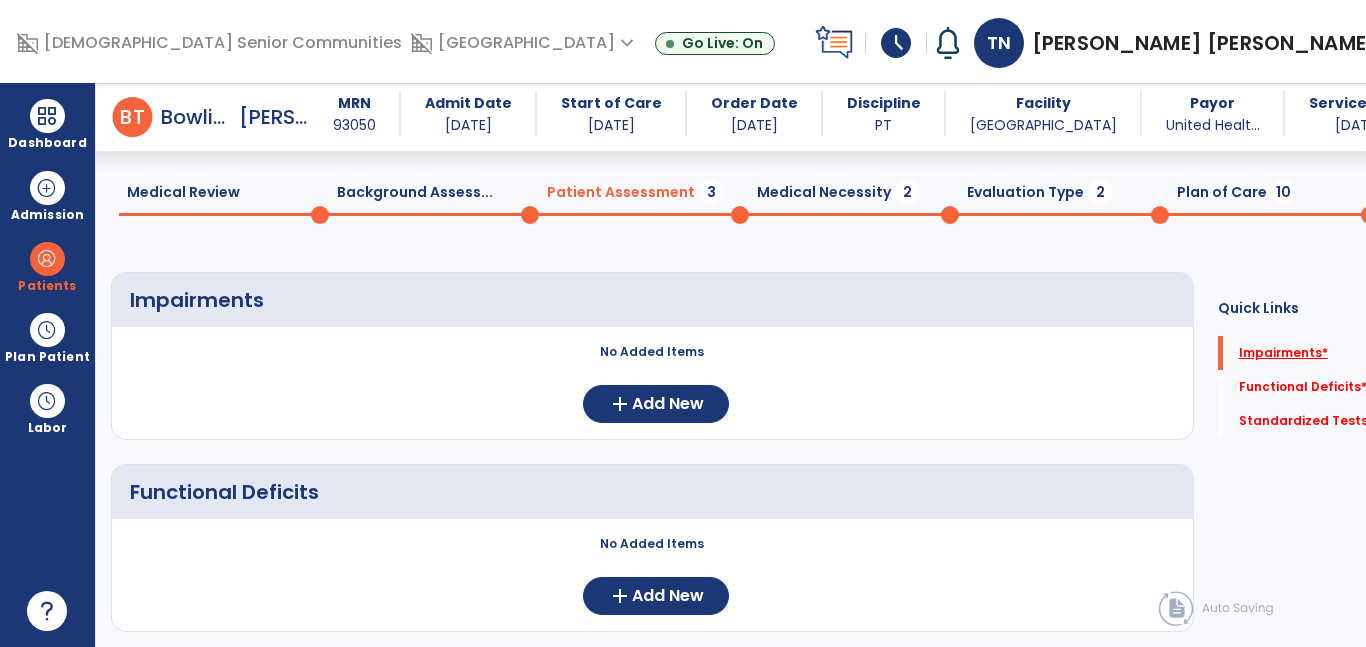 scroll, scrollTop: 48, scrollLeft: 0, axis: vertical 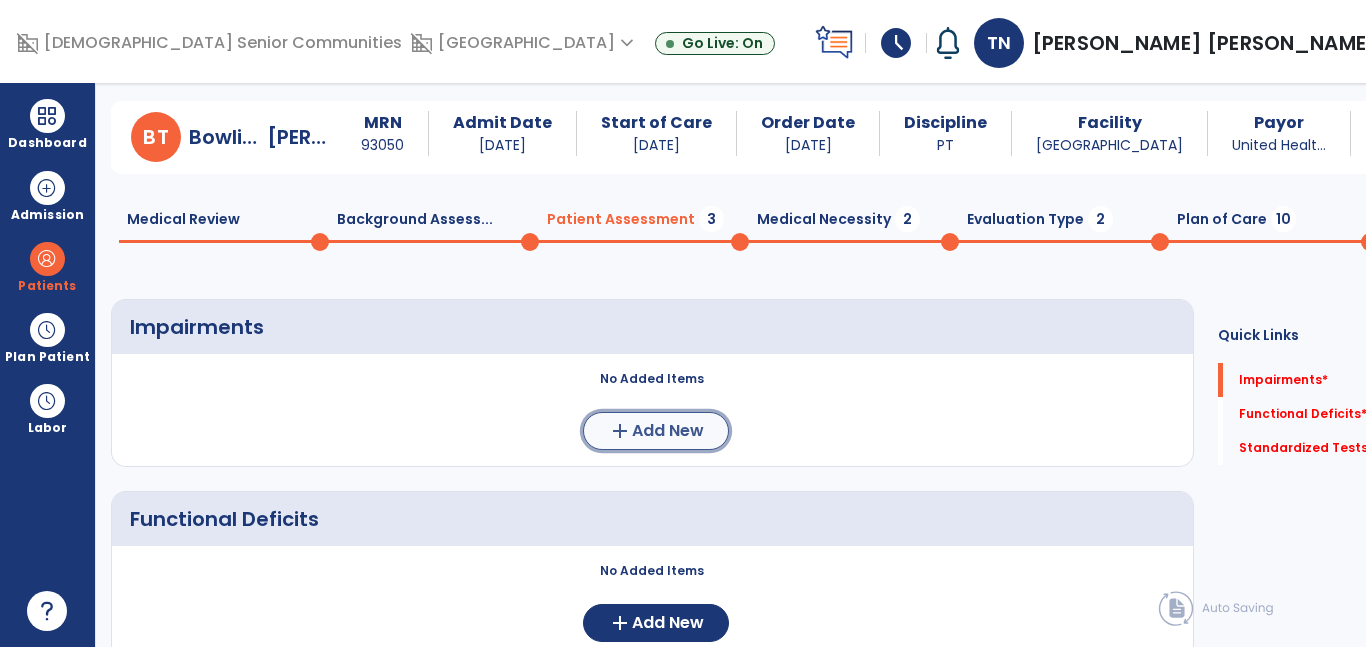 click on "Add New" 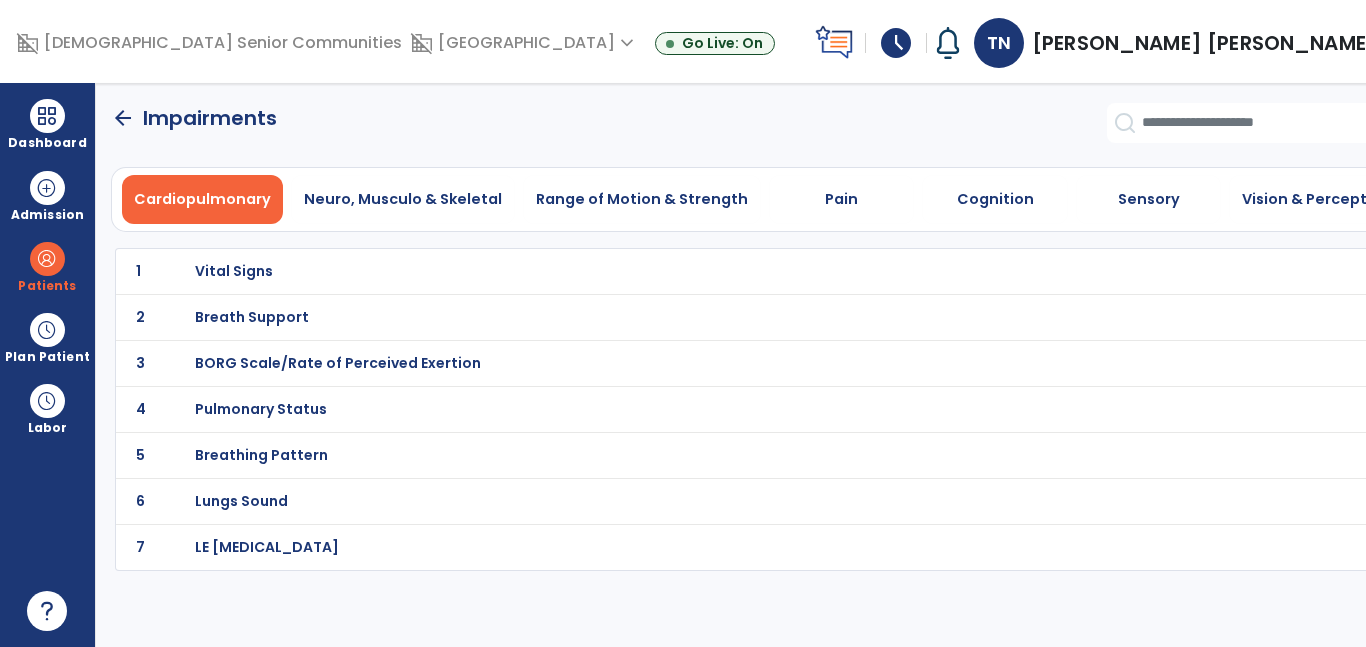 scroll, scrollTop: 0, scrollLeft: 0, axis: both 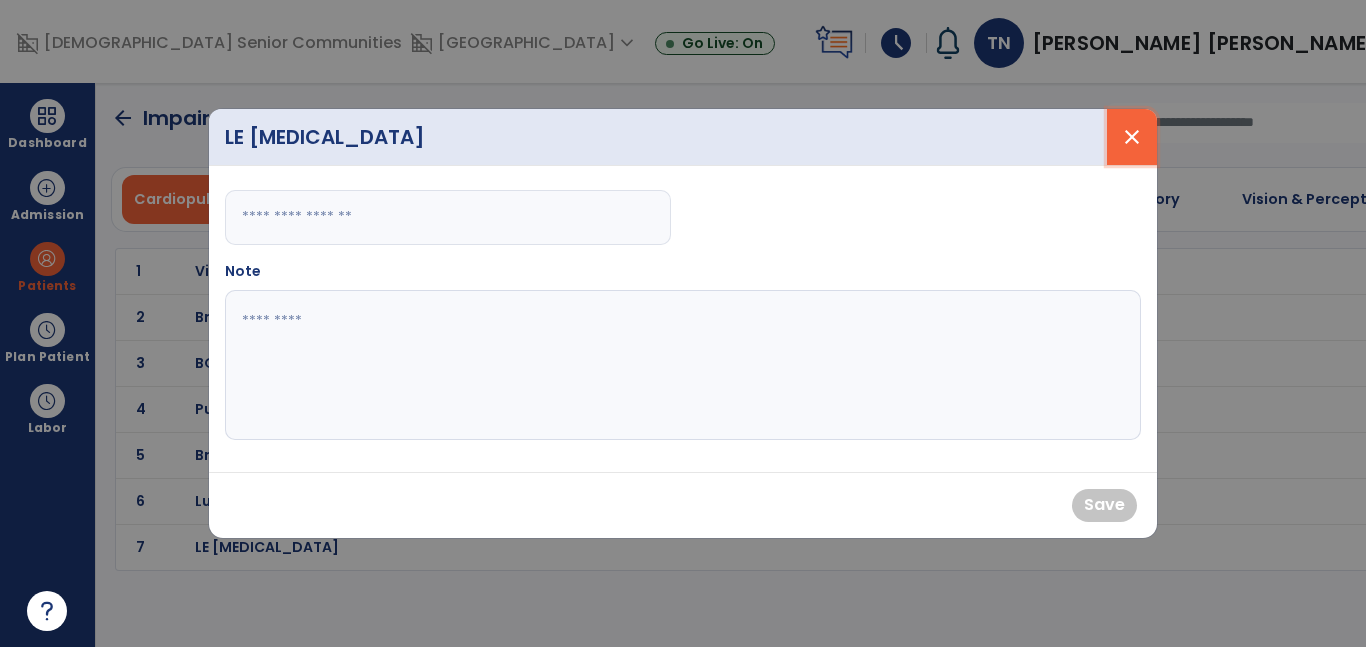 click on "close" at bounding box center (1132, 137) 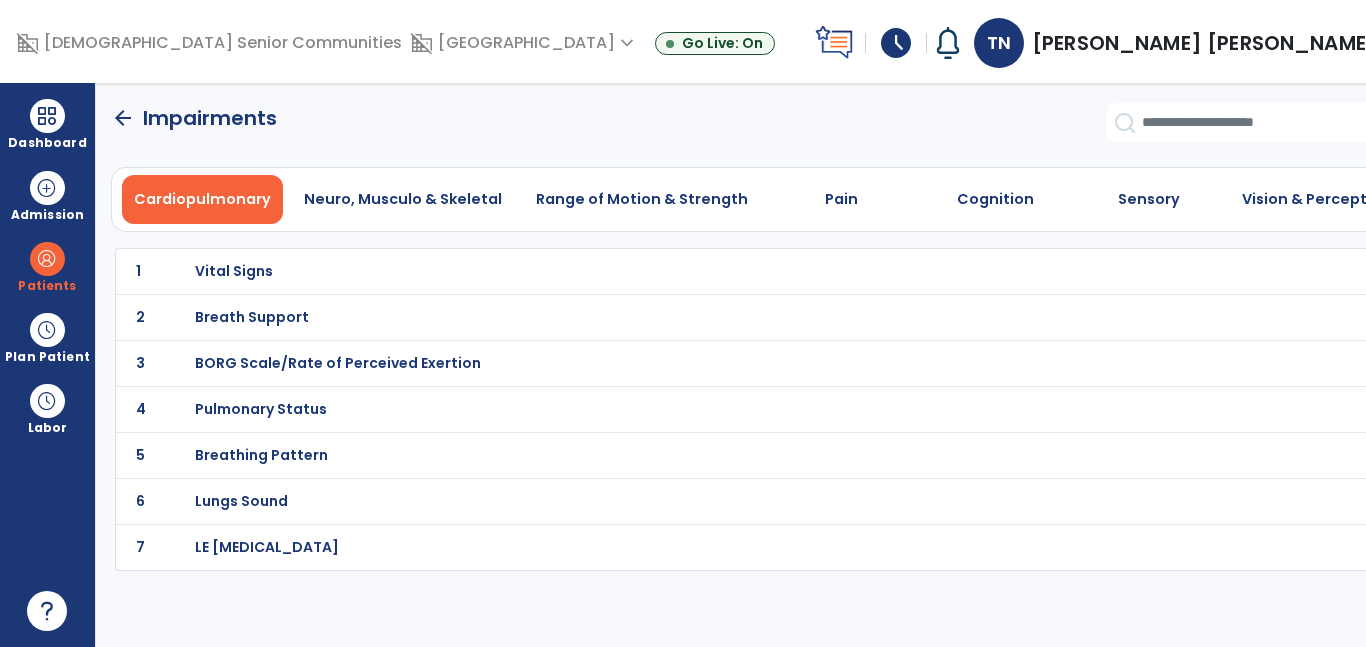 click on "7 LE Edema" 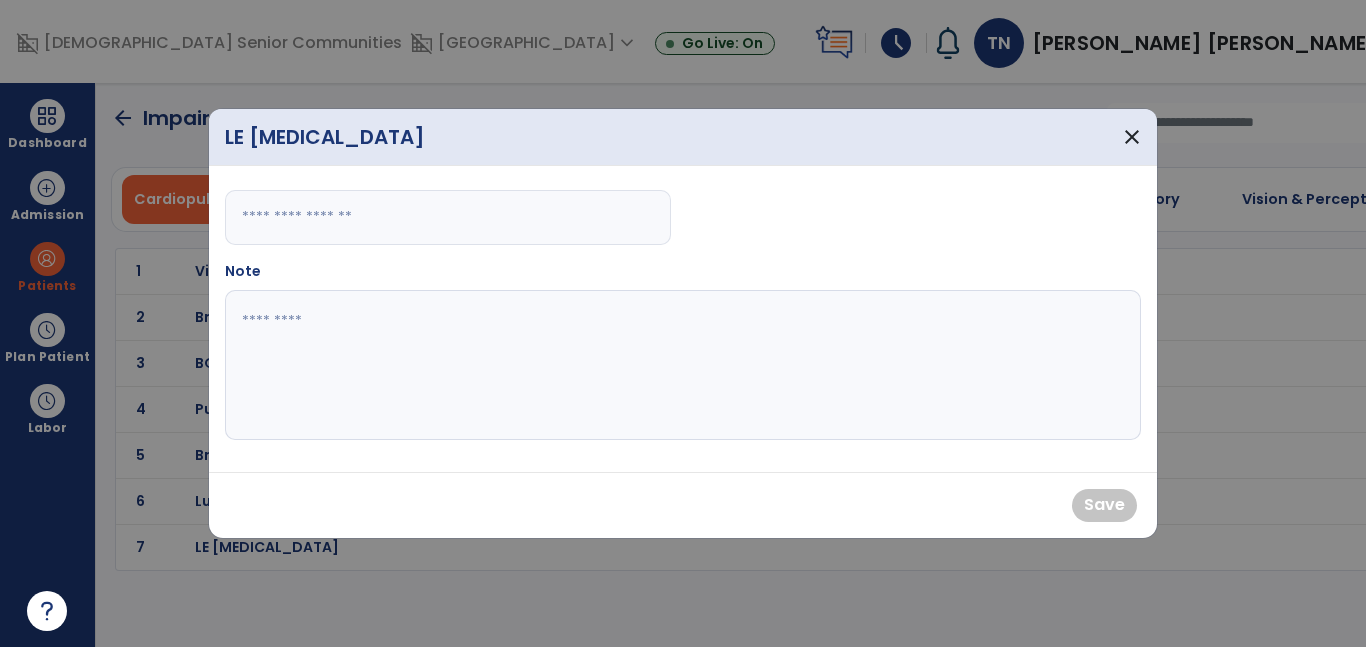 click at bounding box center (448, 217) 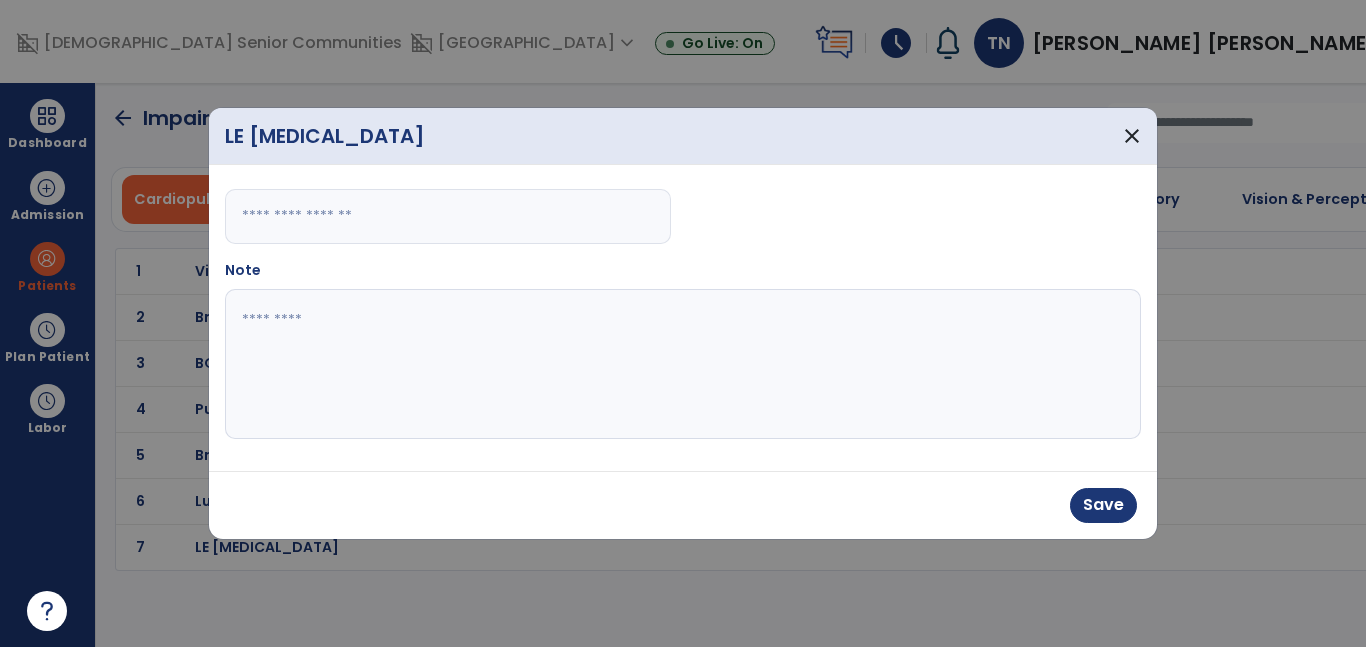 type on "*****" 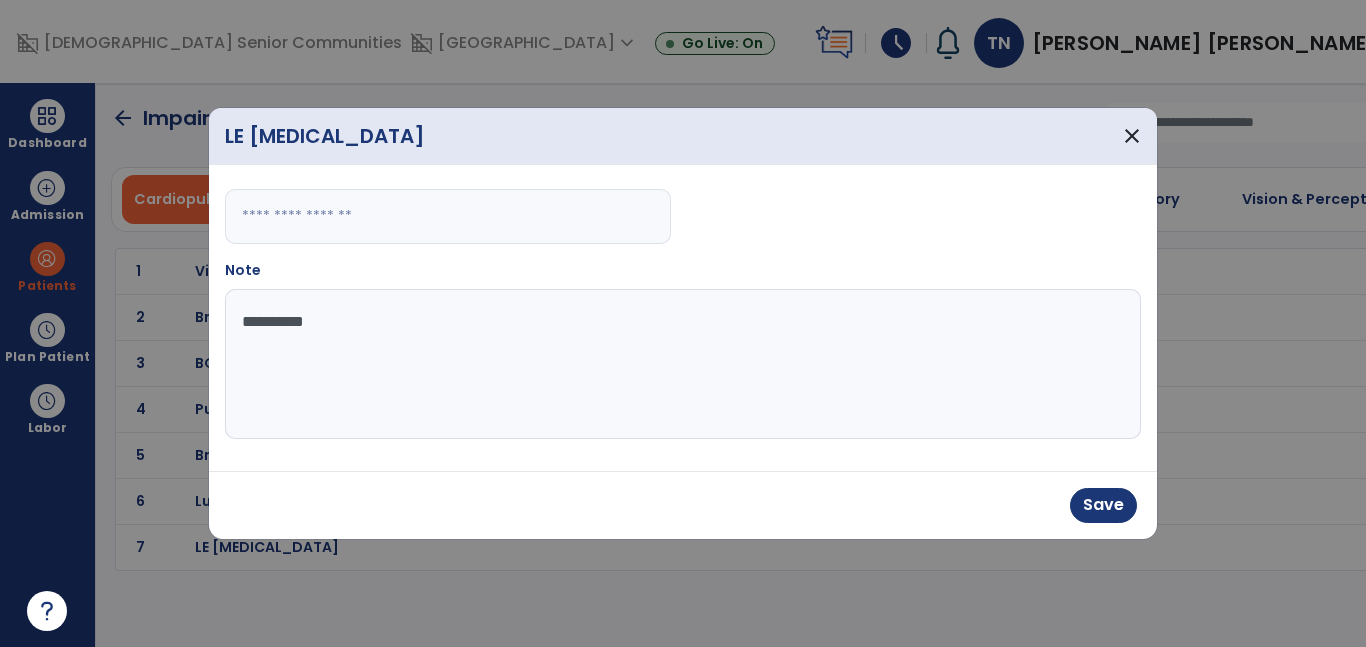 type on "**********" 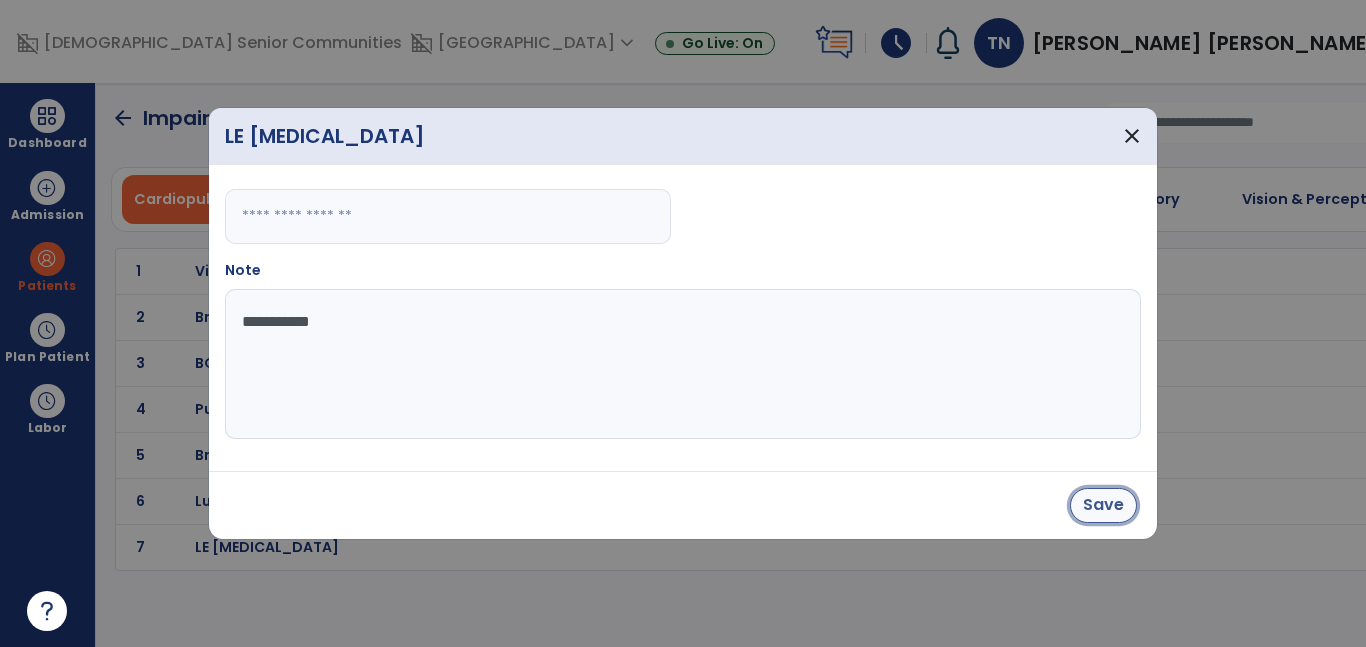 click on "Save" at bounding box center (1103, 505) 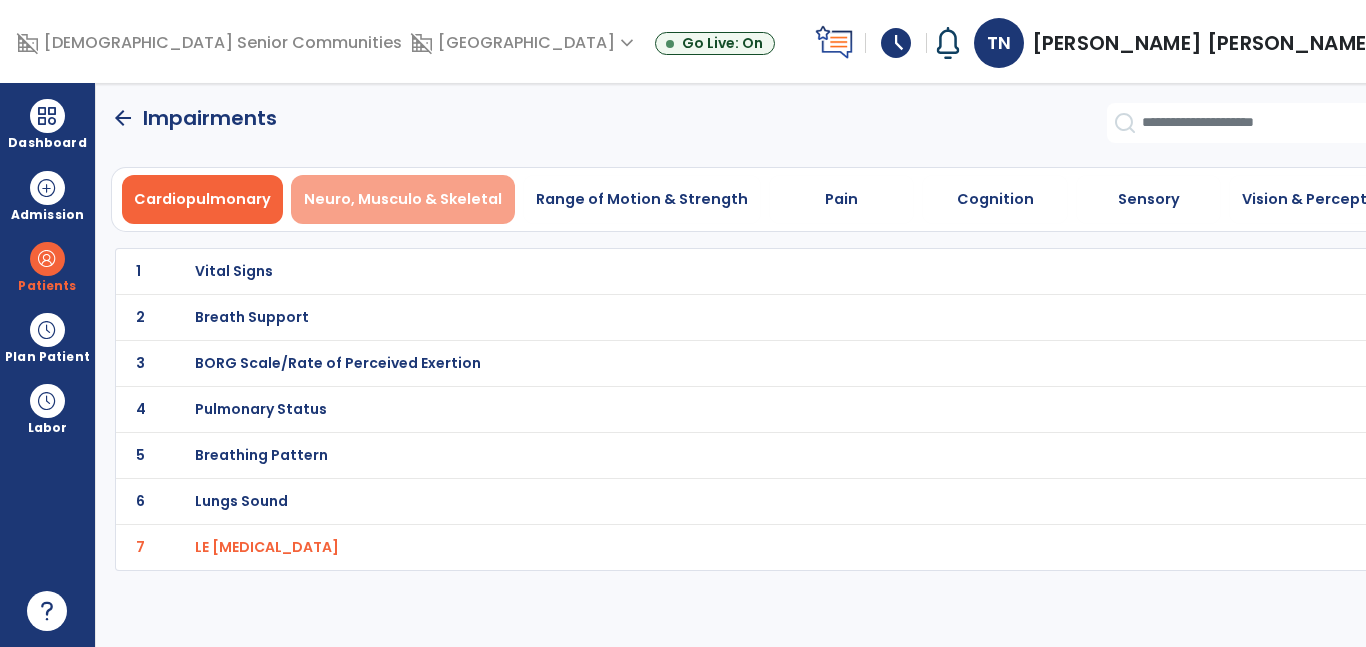 click on "Neuro, Musculo & Skeletal" at bounding box center [403, 199] 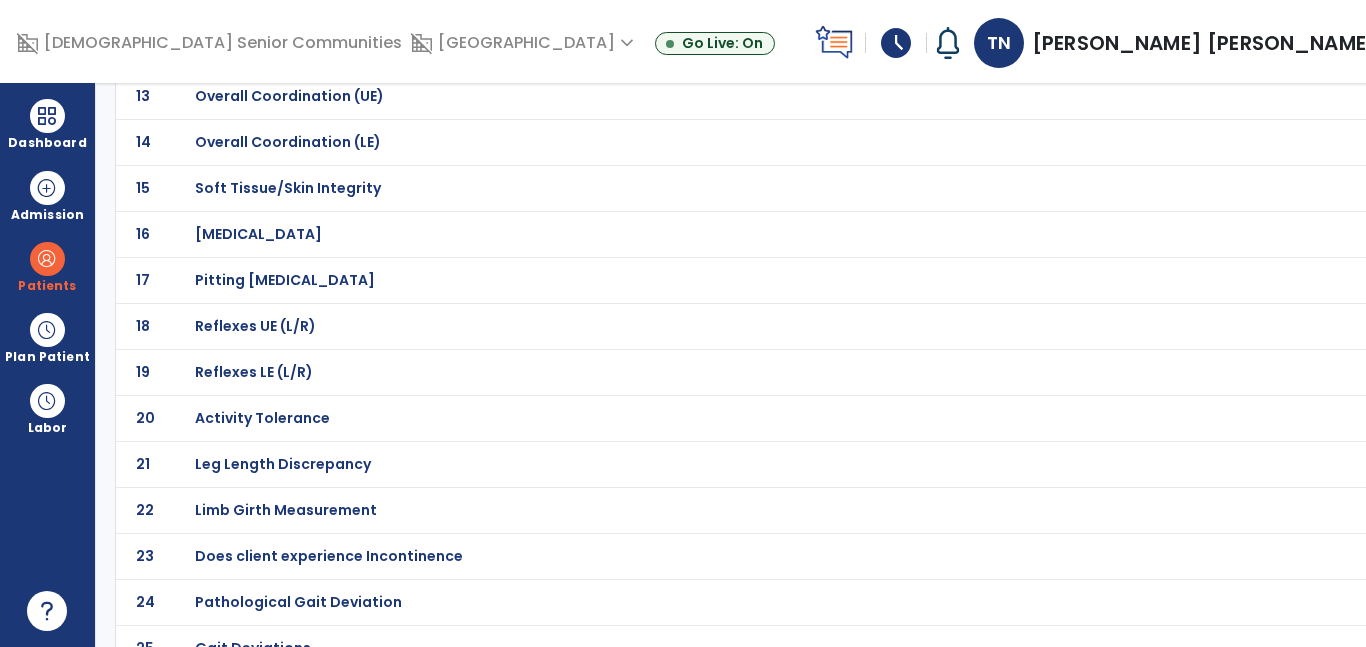 scroll, scrollTop: 723, scrollLeft: 0, axis: vertical 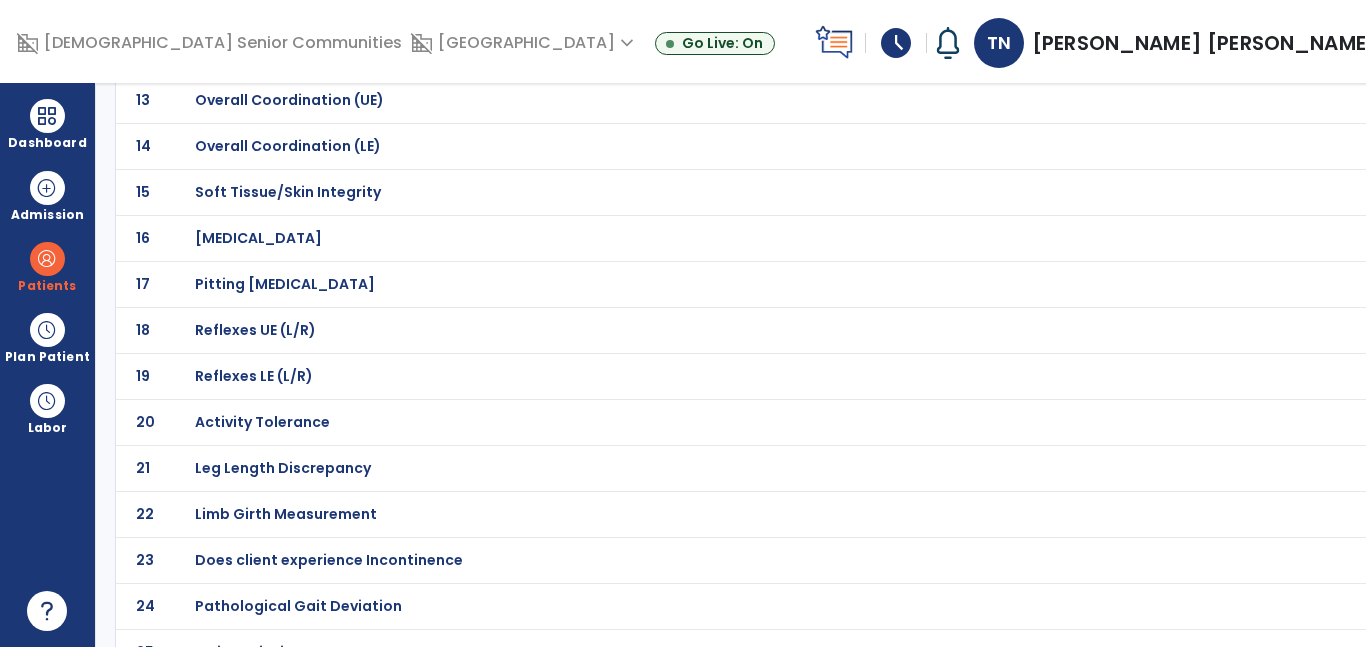 click on "Edema" at bounding box center [719, -452] 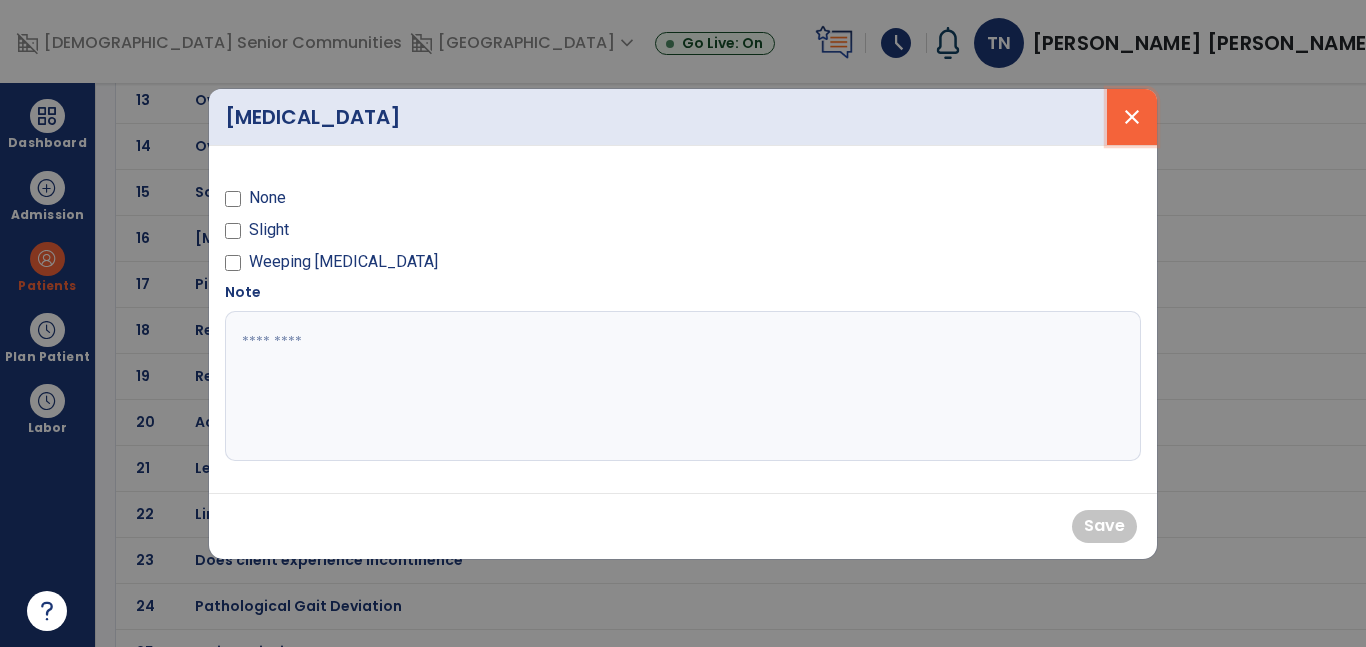 click on "close" at bounding box center [1132, 117] 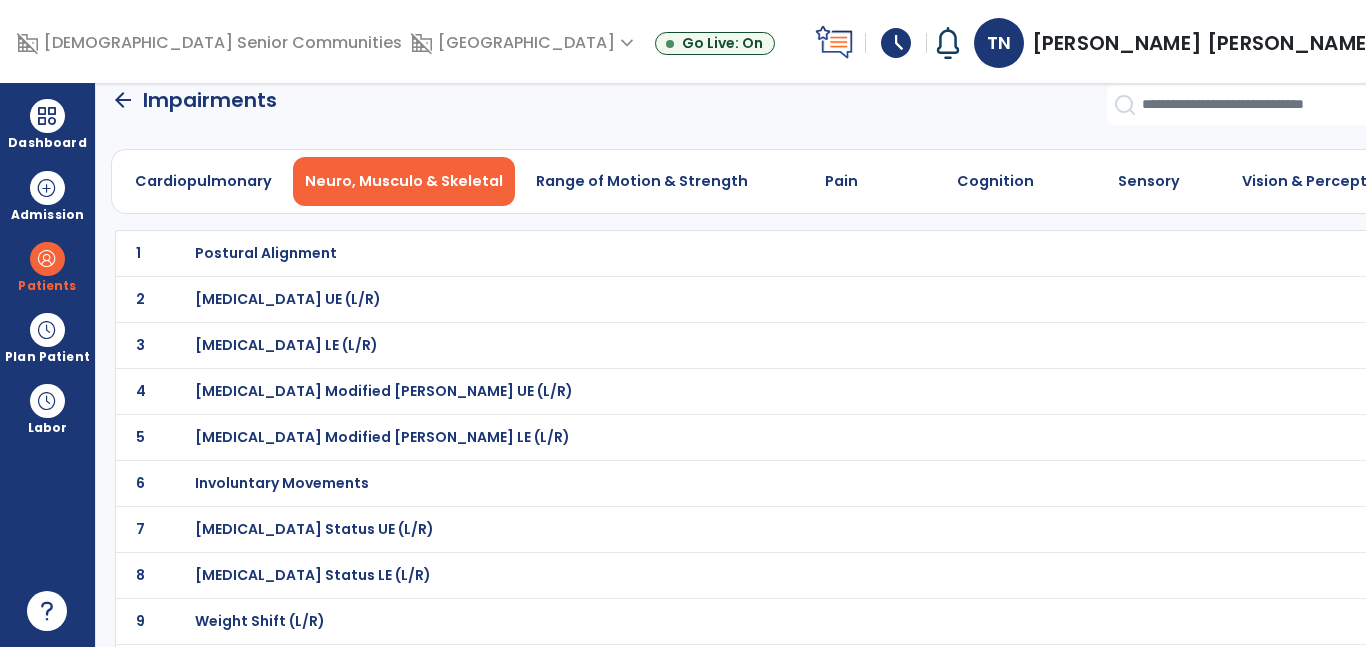 scroll, scrollTop: 0, scrollLeft: 0, axis: both 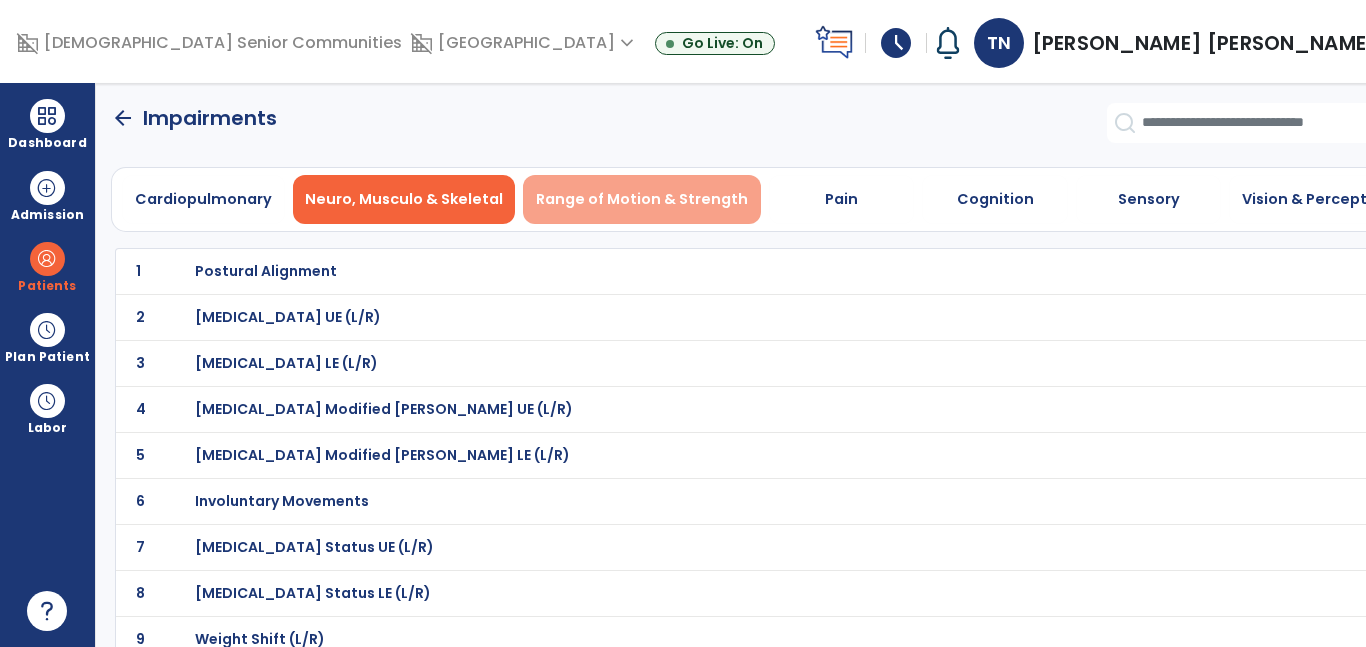click on "Range of Motion & Strength" at bounding box center [642, 199] 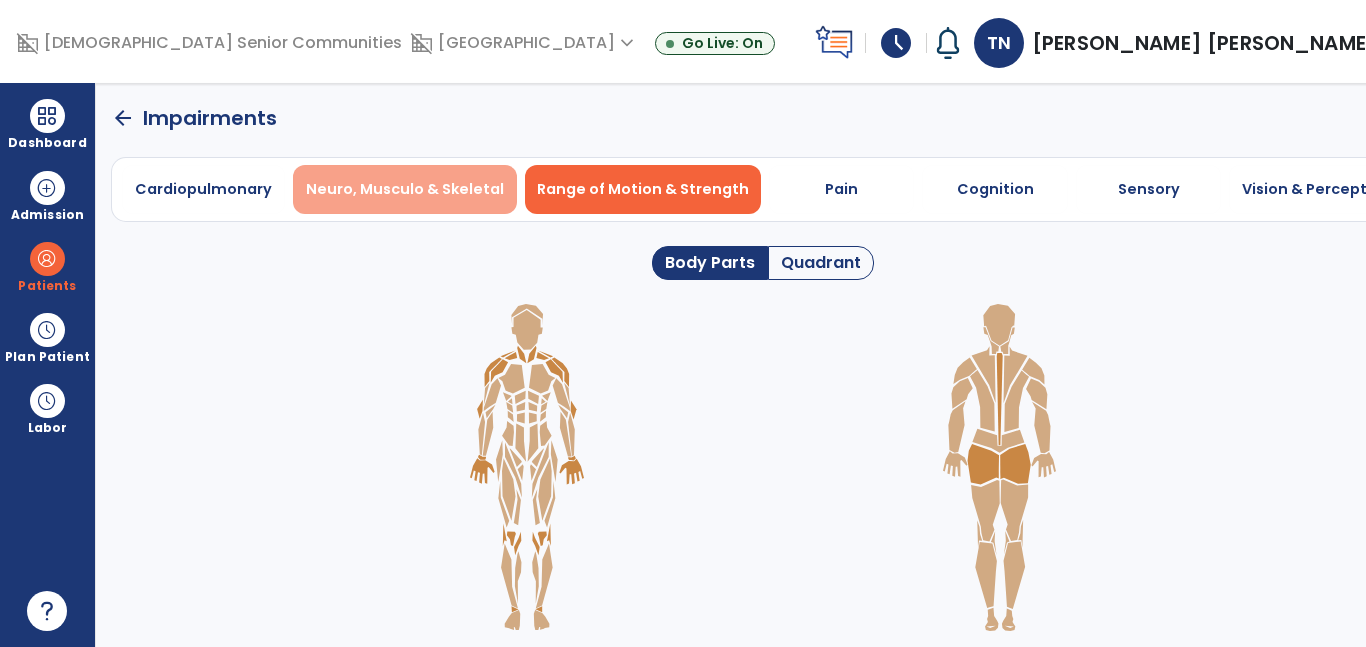click on "Neuro, Musculo & Skeletal" at bounding box center [405, 189] 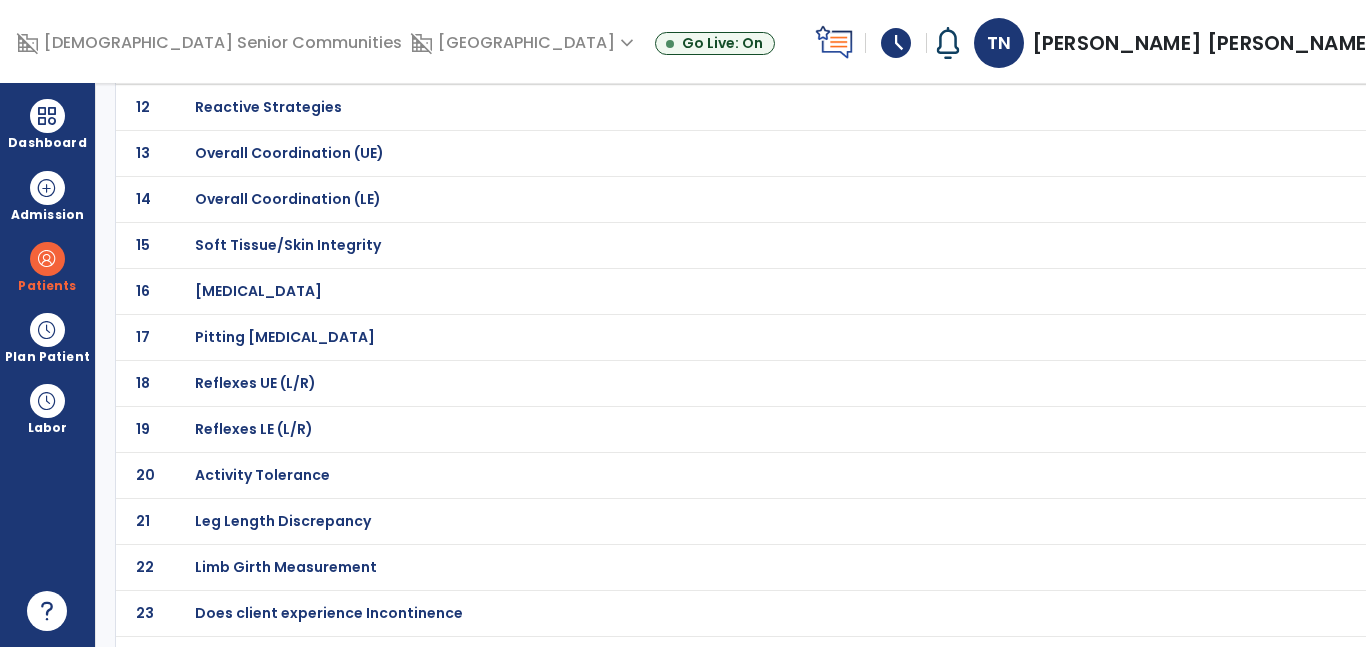 scroll, scrollTop: 752, scrollLeft: 0, axis: vertical 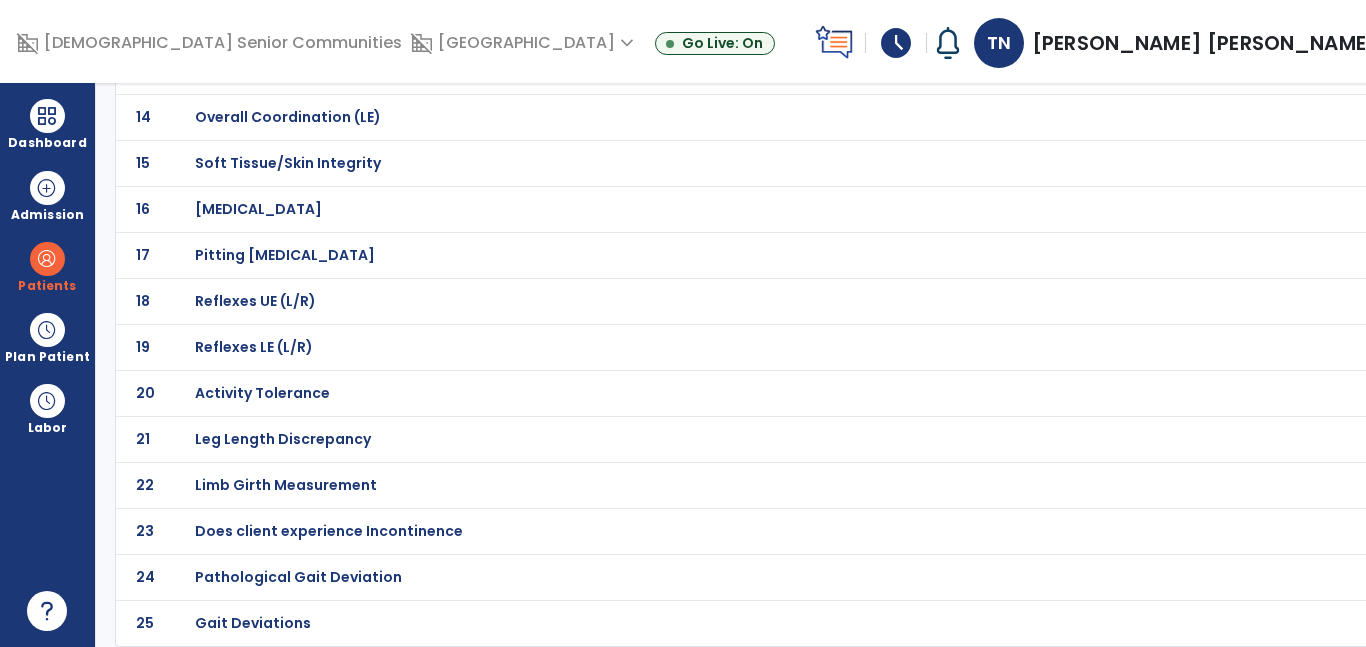 click on "Limb Girth Measurement" at bounding box center [719, -481] 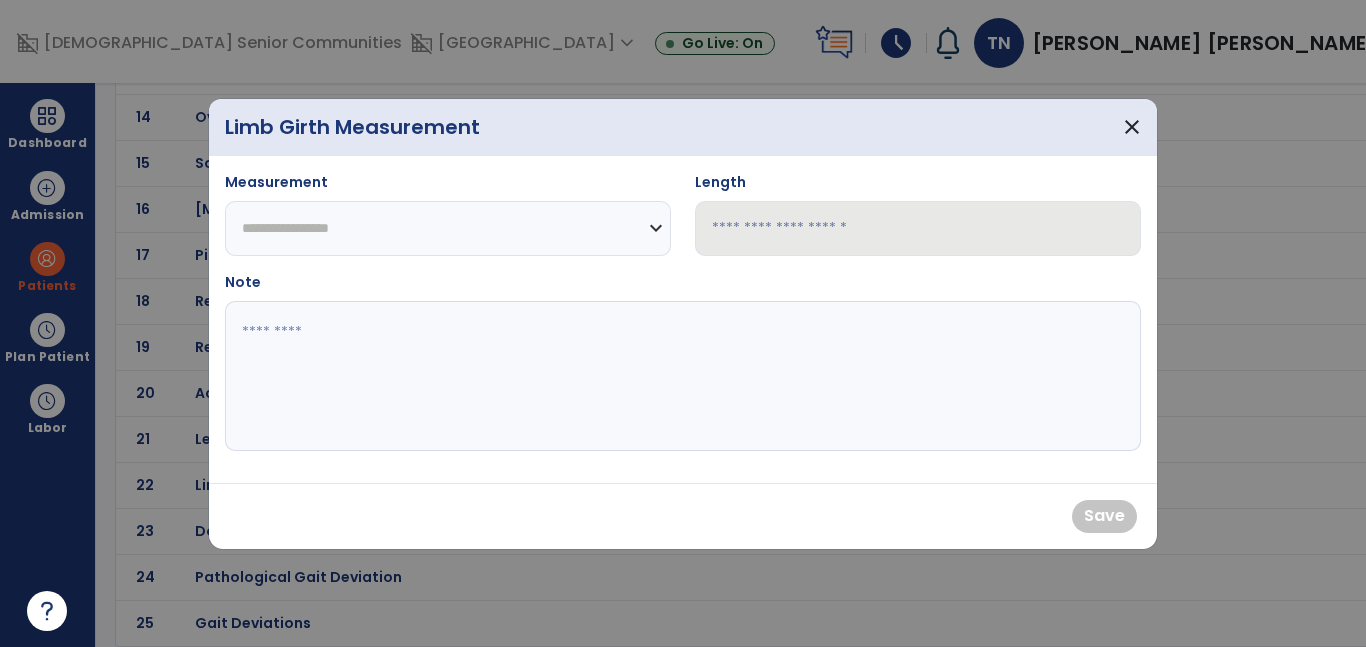 click on "**********" at bounding box center [448, 228] 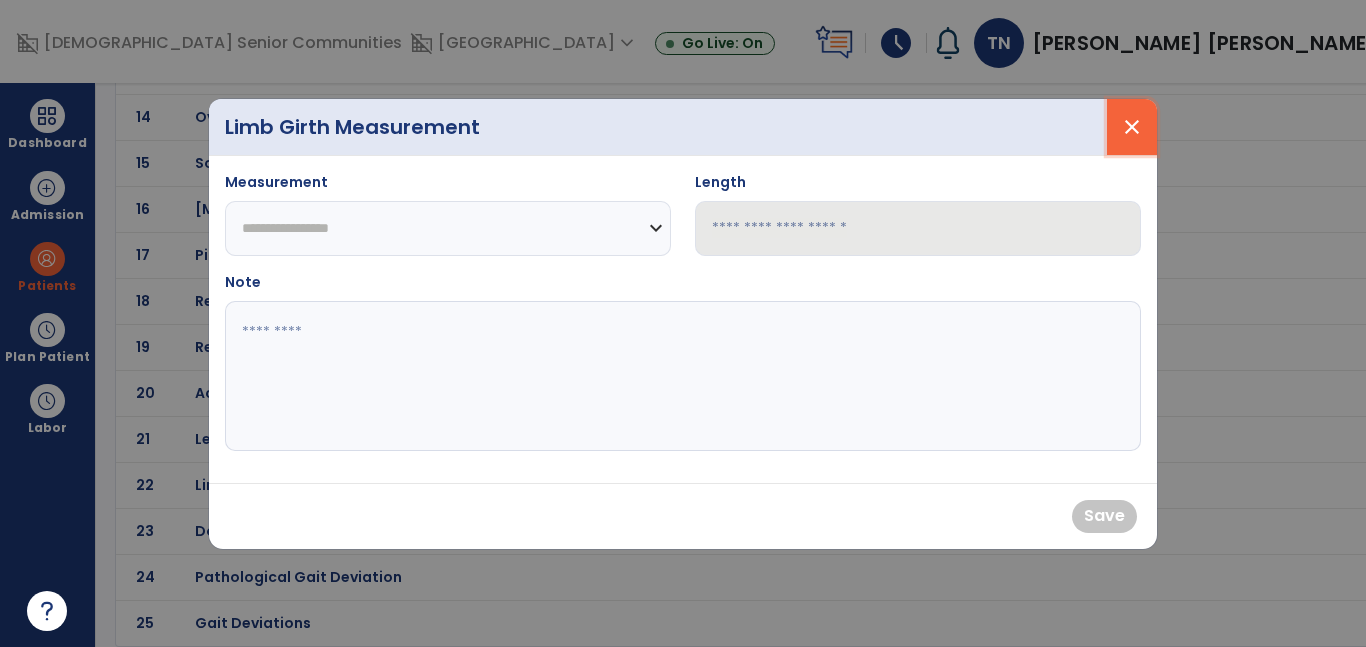 click on "close" at bounding box center [1132, 127] 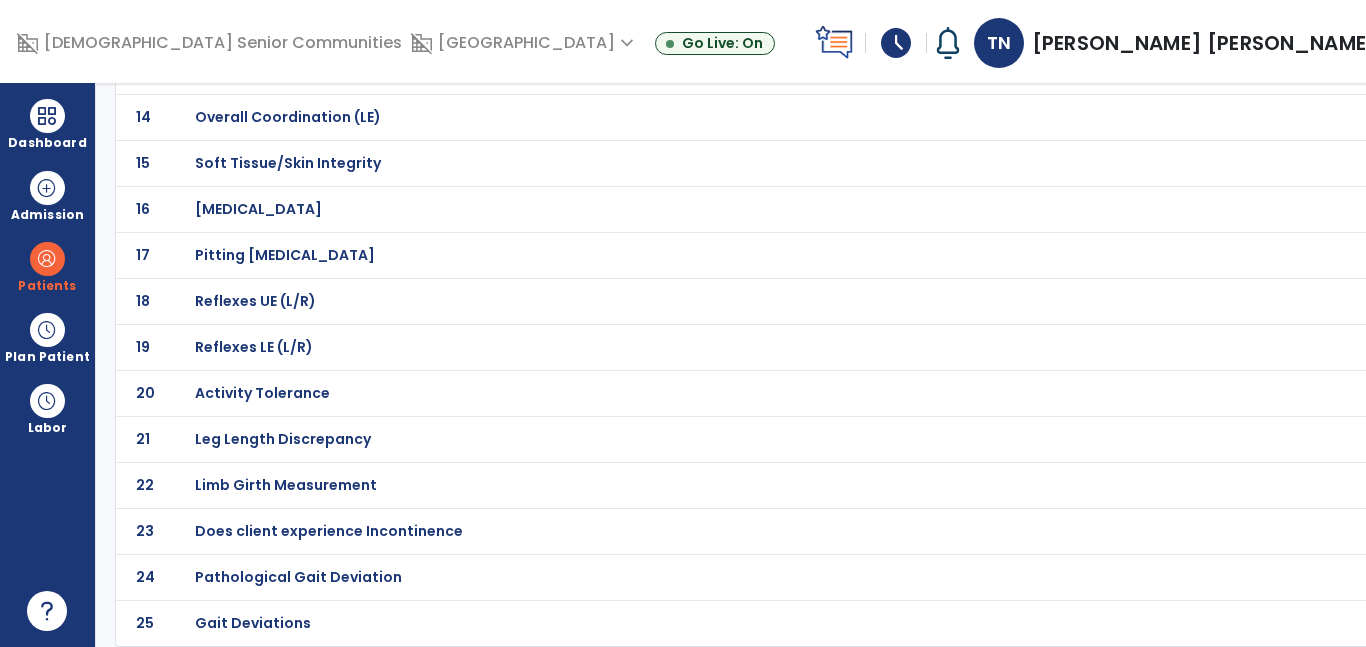 click on "Pitting Edema" at bounding box center (719, -481) 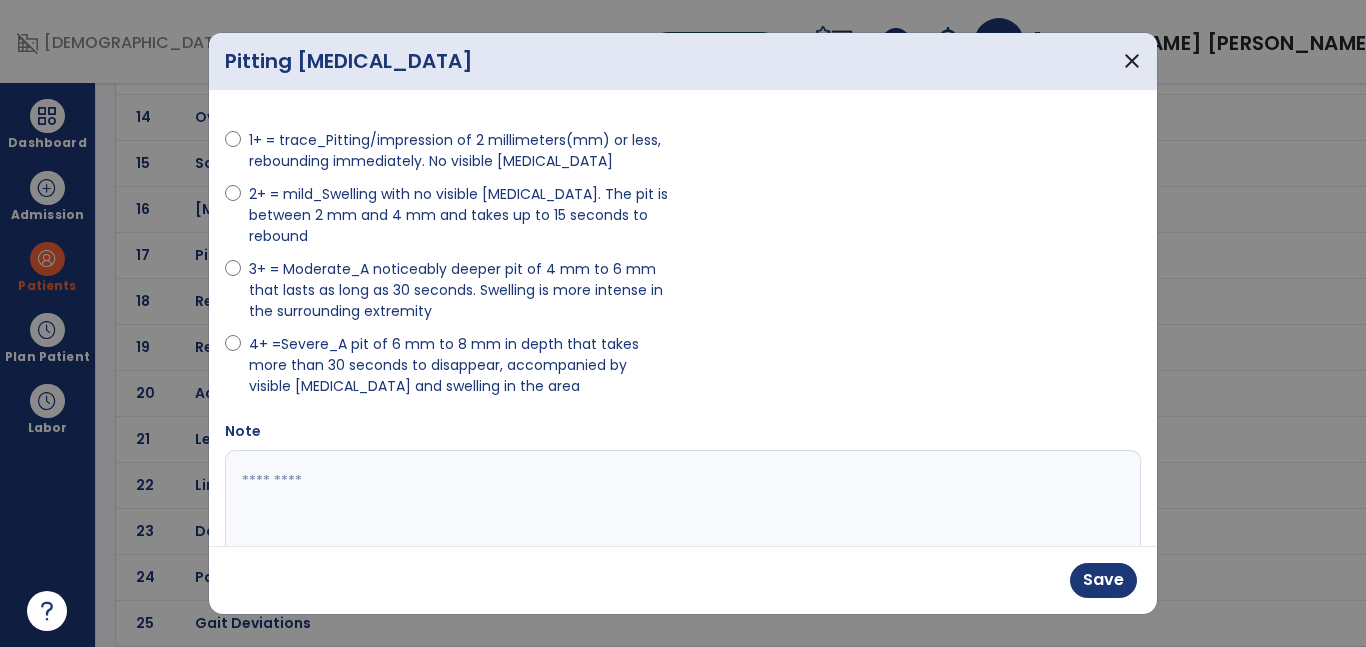 click at bounding box center (680, 525) 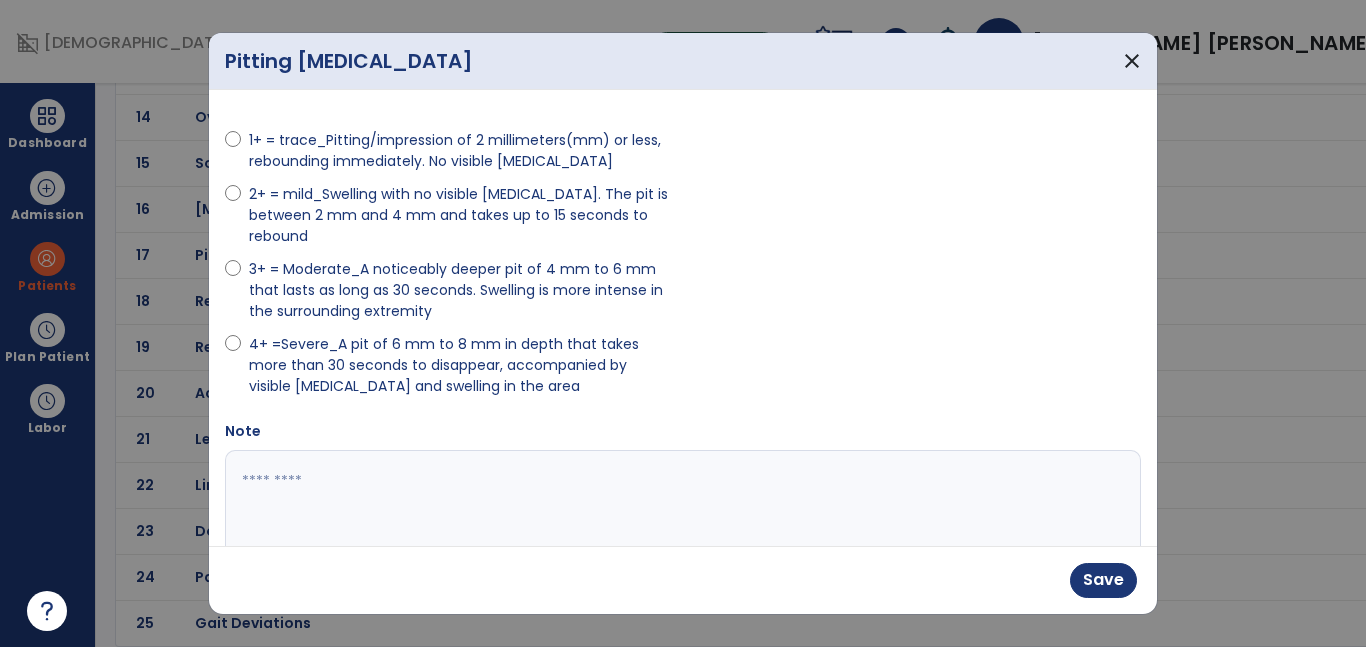 type on "*" 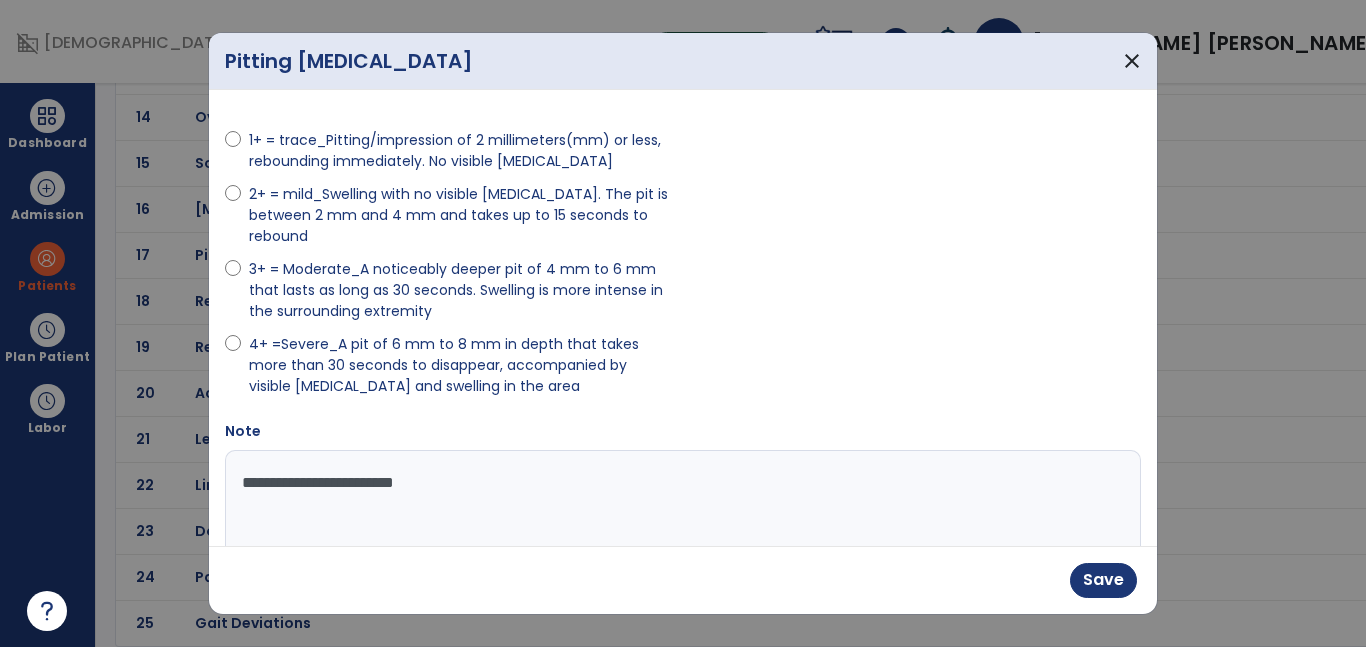 click on "3+ = Moderate_A noticeably deeper pit of 4 mm to 6 mm that lasts as long as 30 seconds. Swelling is more intense in the surrounding extremity" at bounding box center [460, 290] 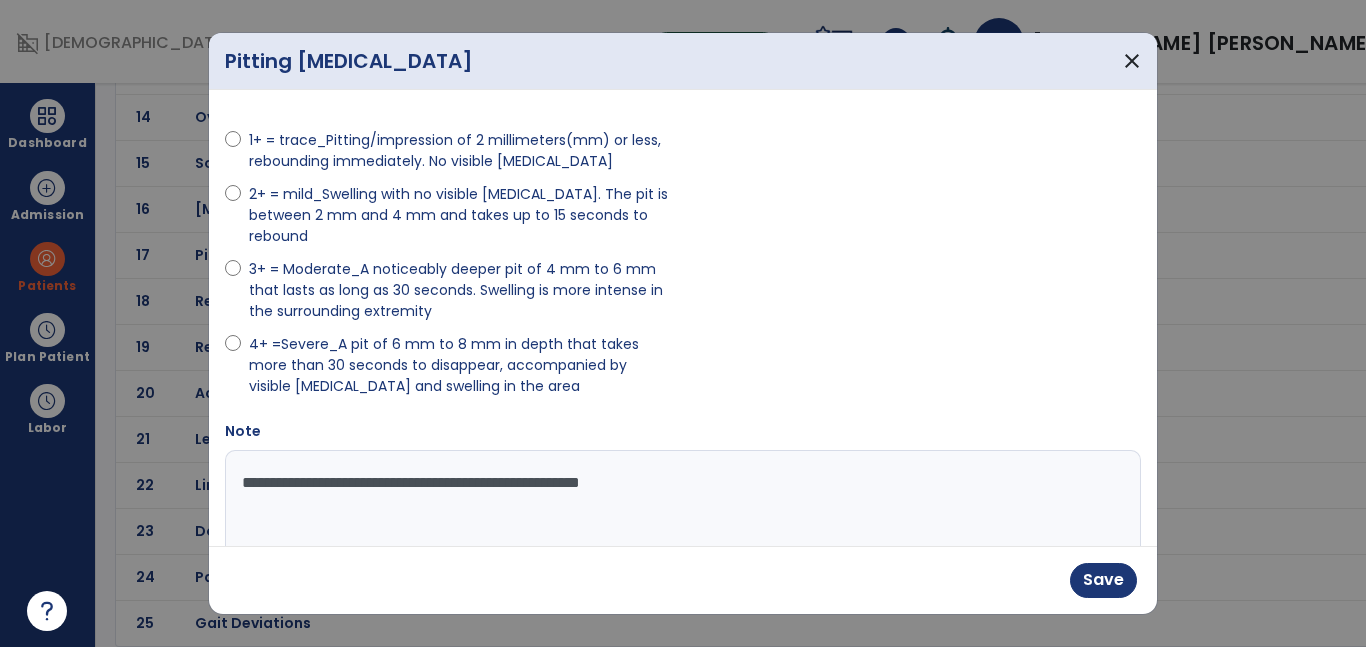 type on "**********" 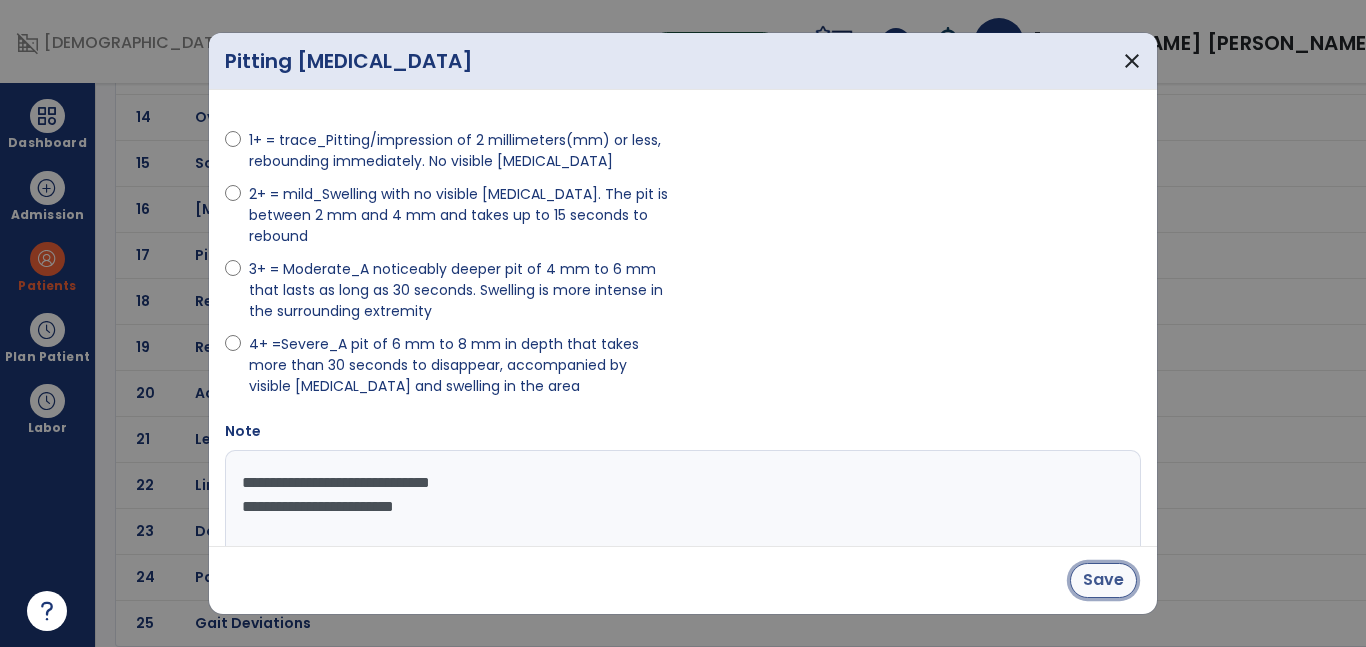 click on "Save" at bounding box center [1103, 580] 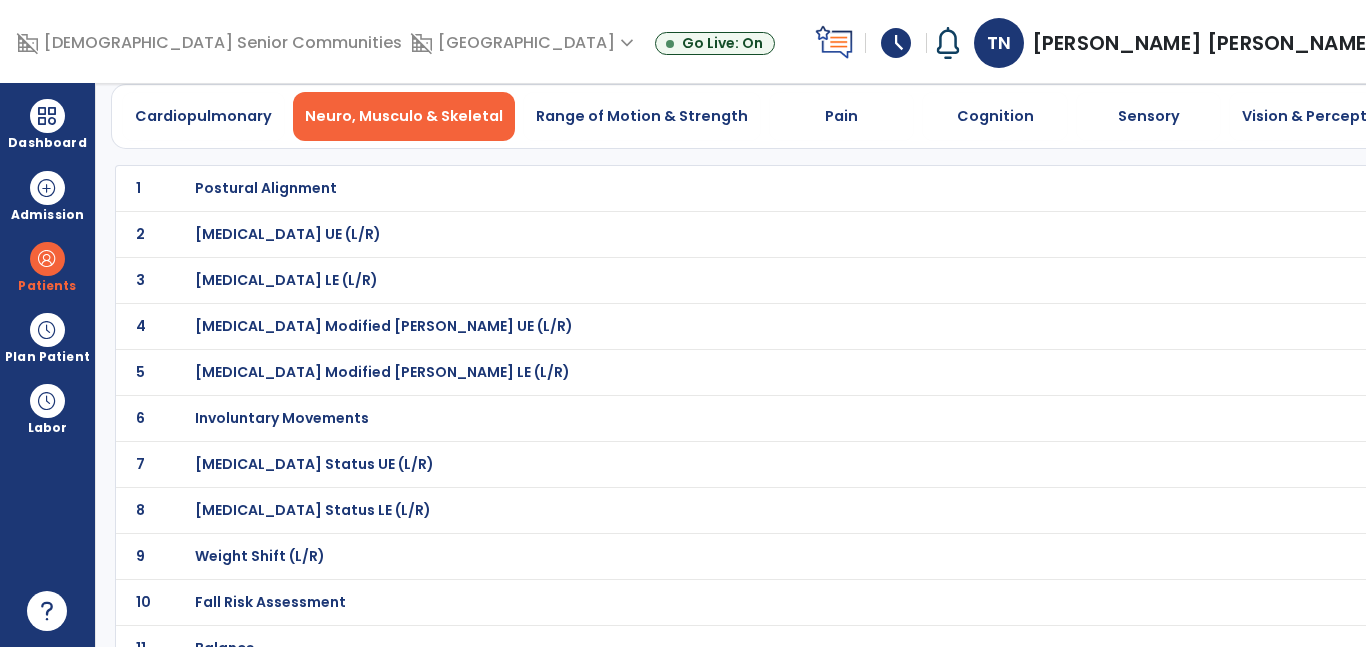 scroll, scrollTop: 0, scrollLeft: 0, axis: both 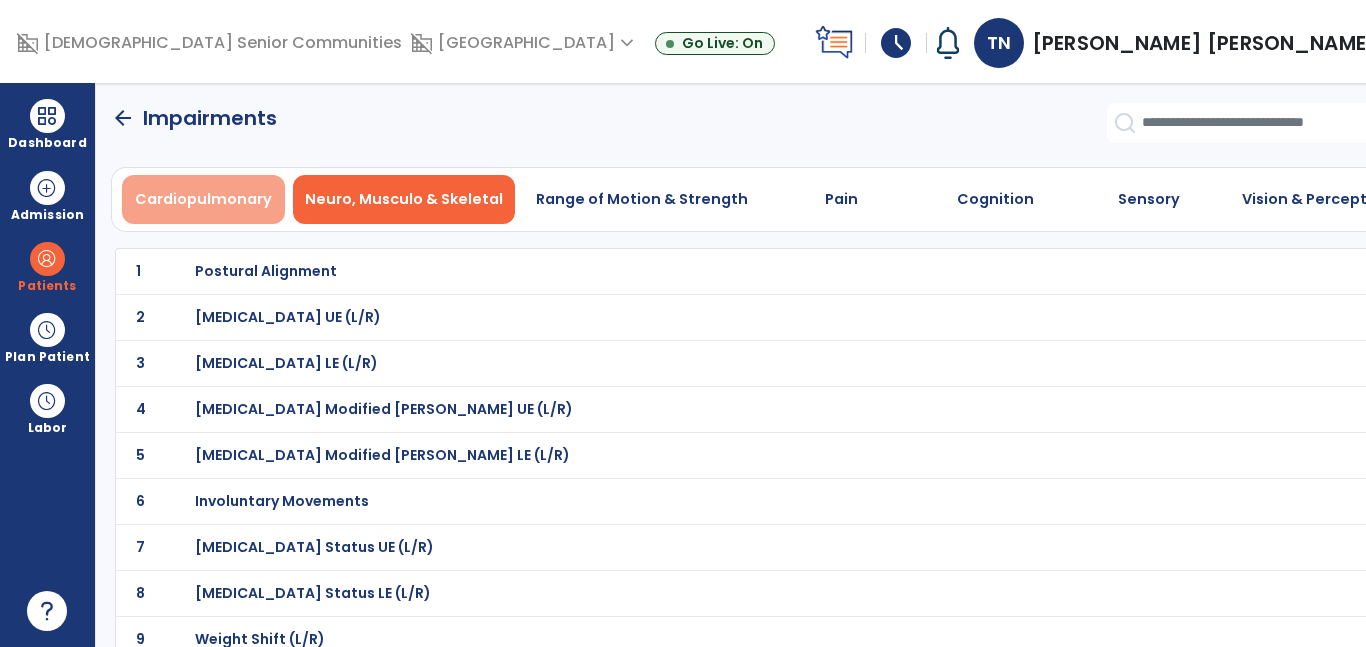 click on "Cardiopulmonary" at bounding box center [203, 199] 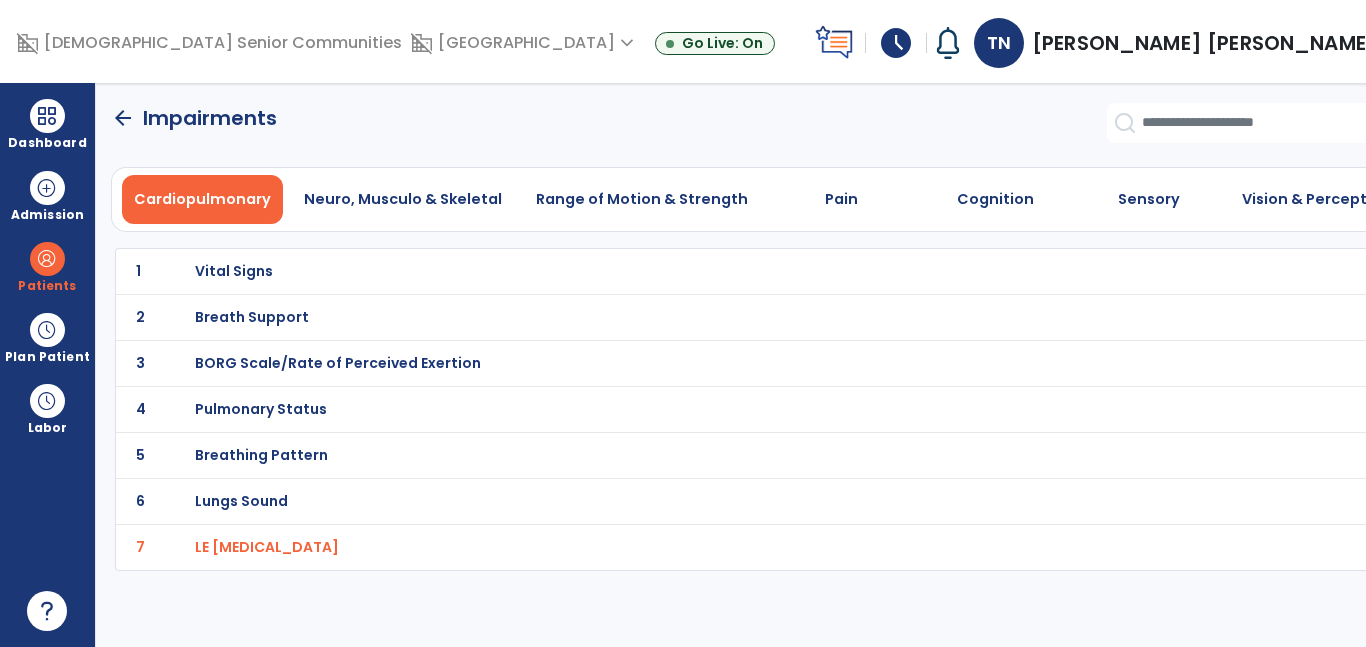 click on "LE Edema" at bounding box center [719, 271] 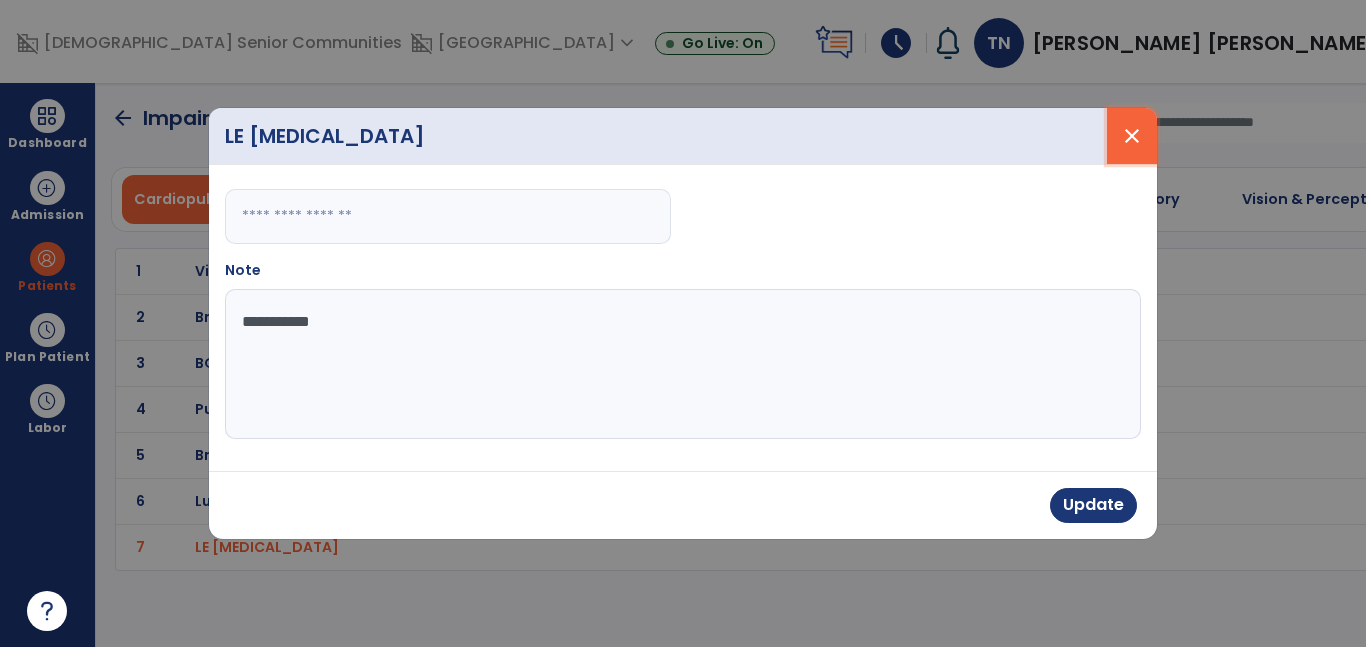 click on "close" at bounding box center [1132, 136] 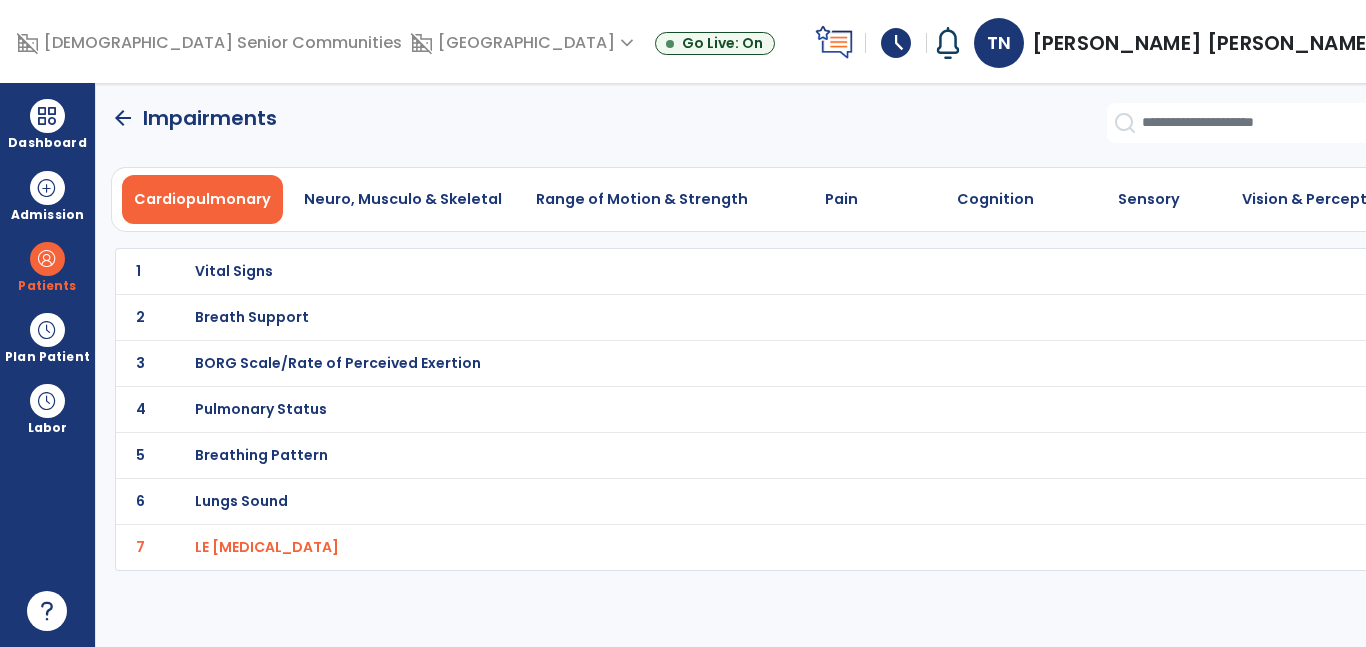 click on "7 LE Edema" 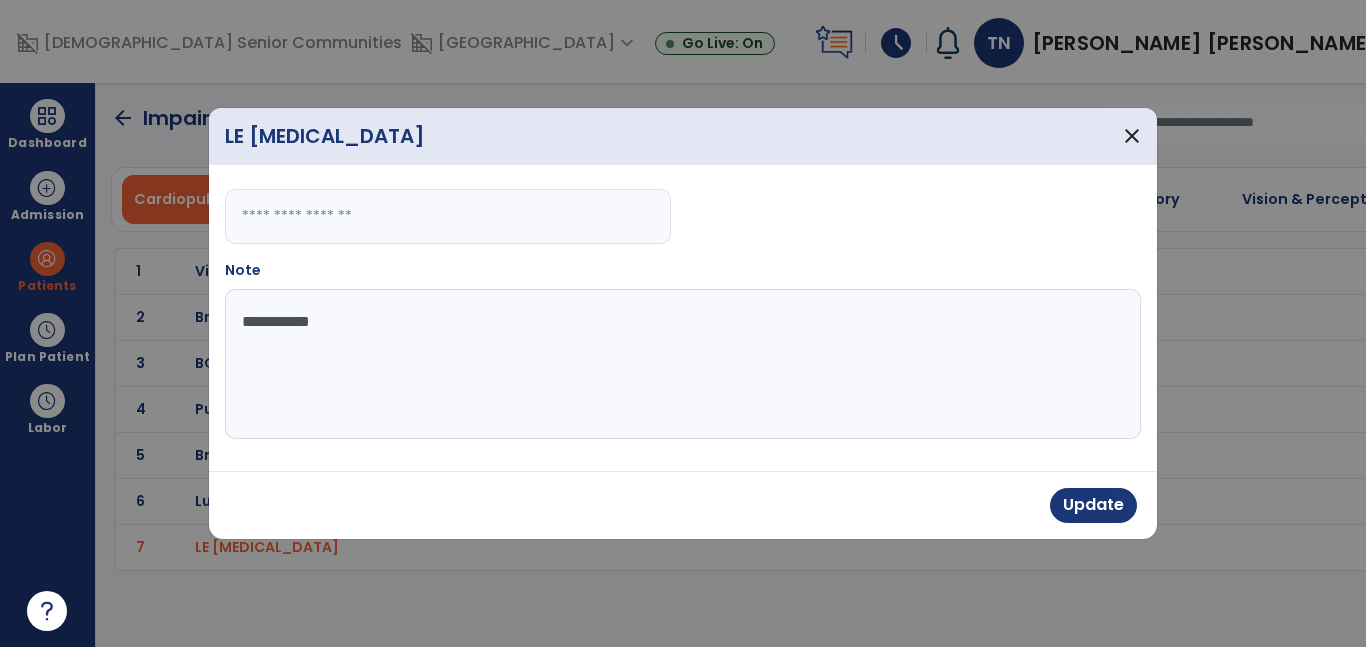 click on "*****" at bounding box center [448, 216] 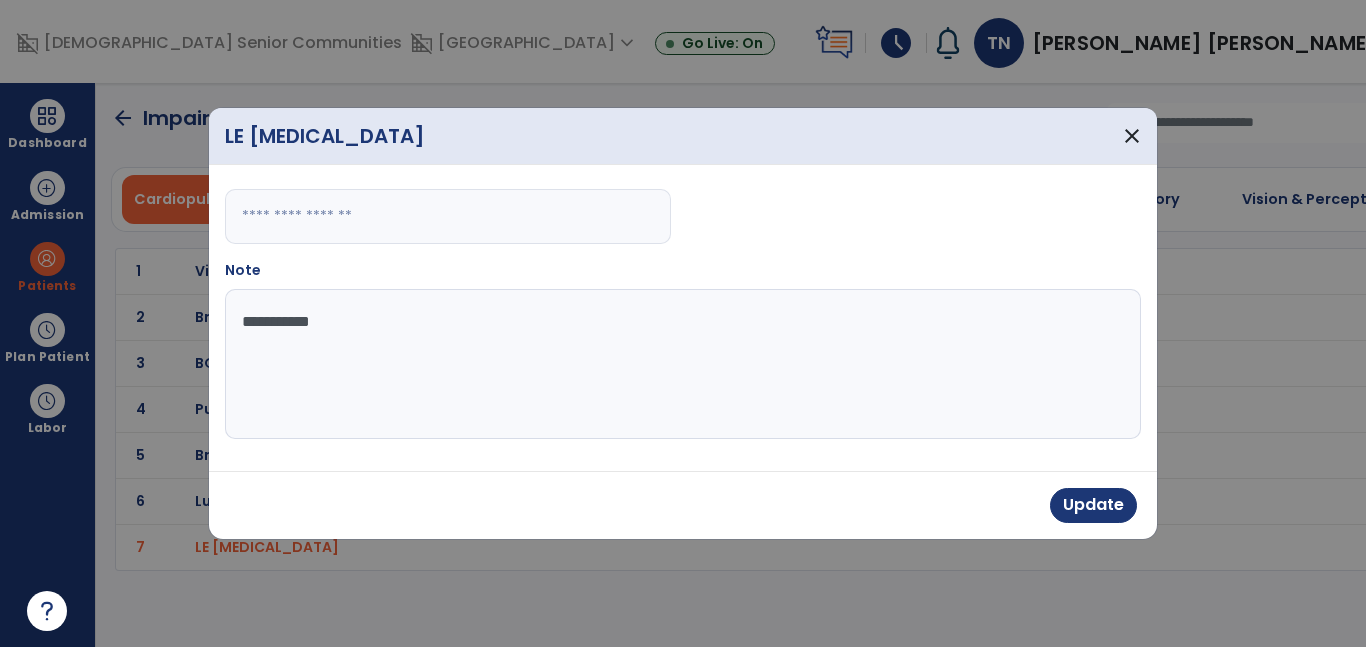 type on "*" 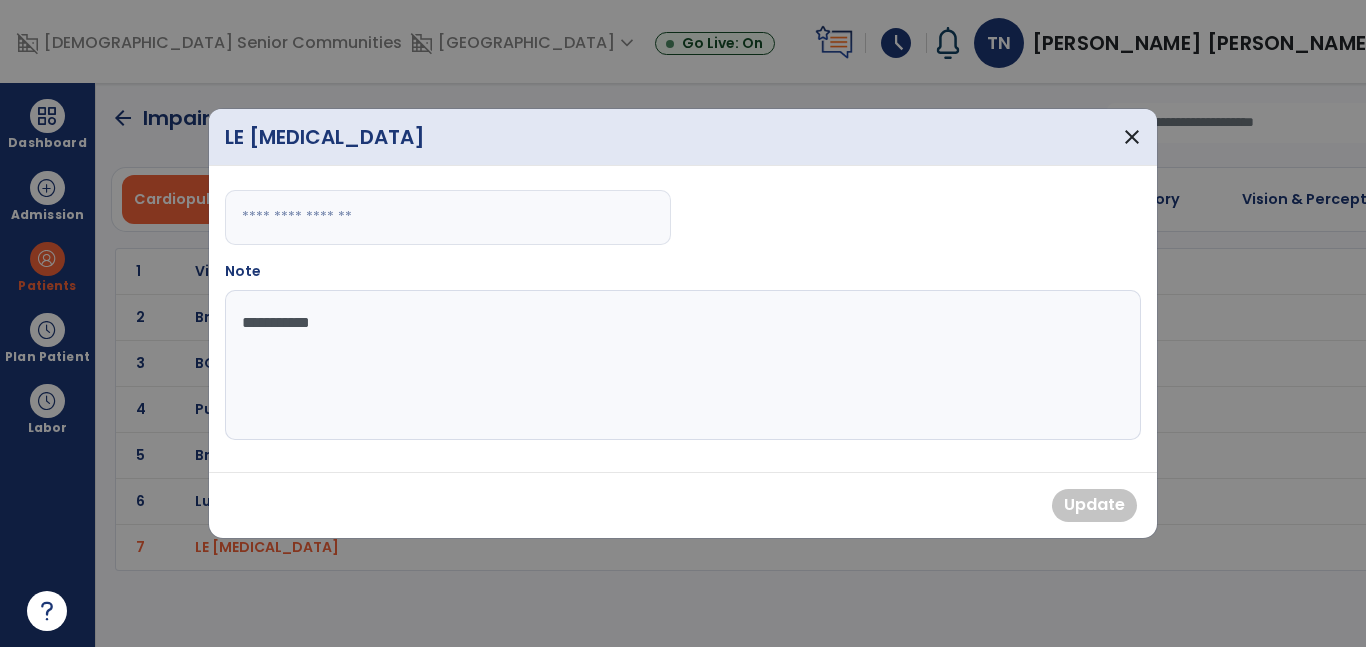 type 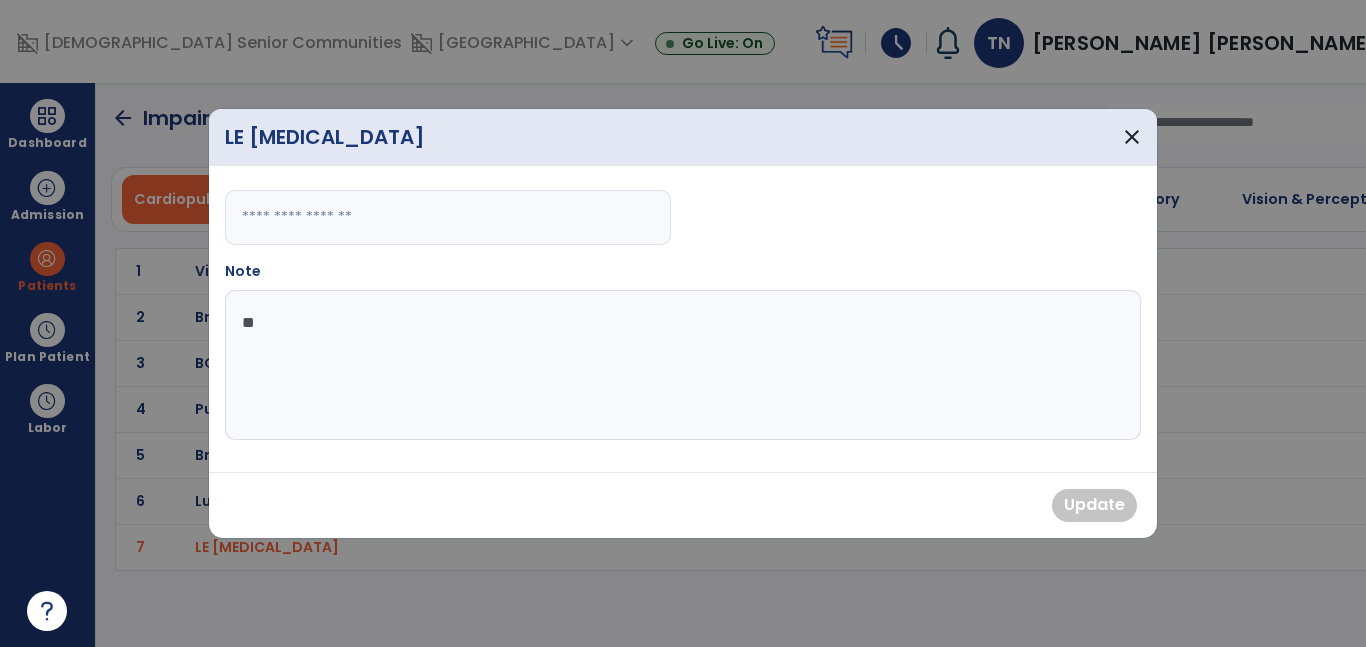 type on "*" 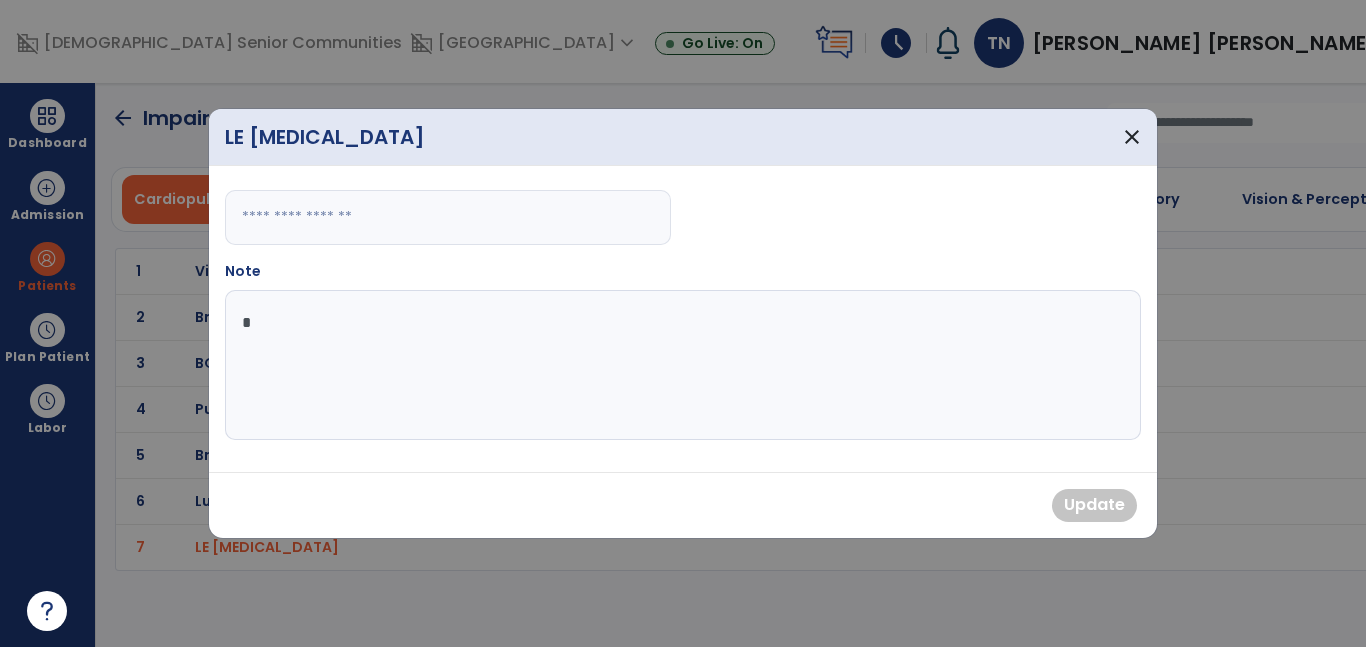 type 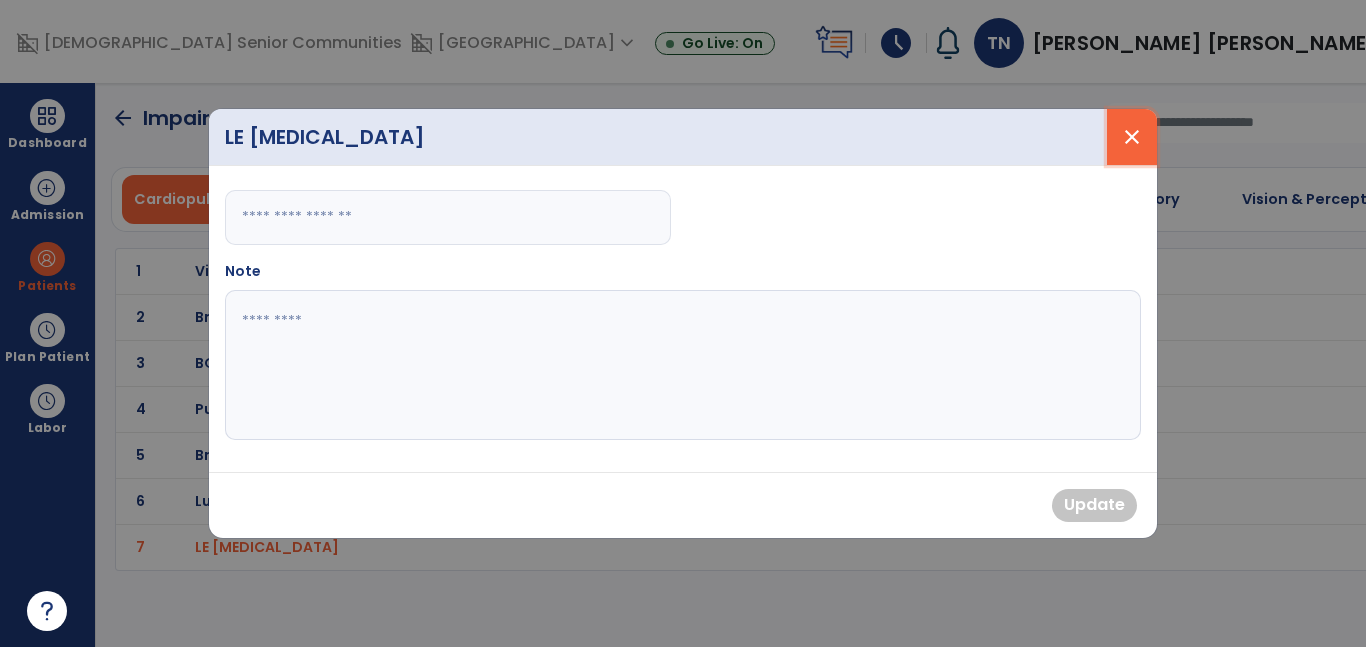 click on "close" at bounding box center [1132, 137] 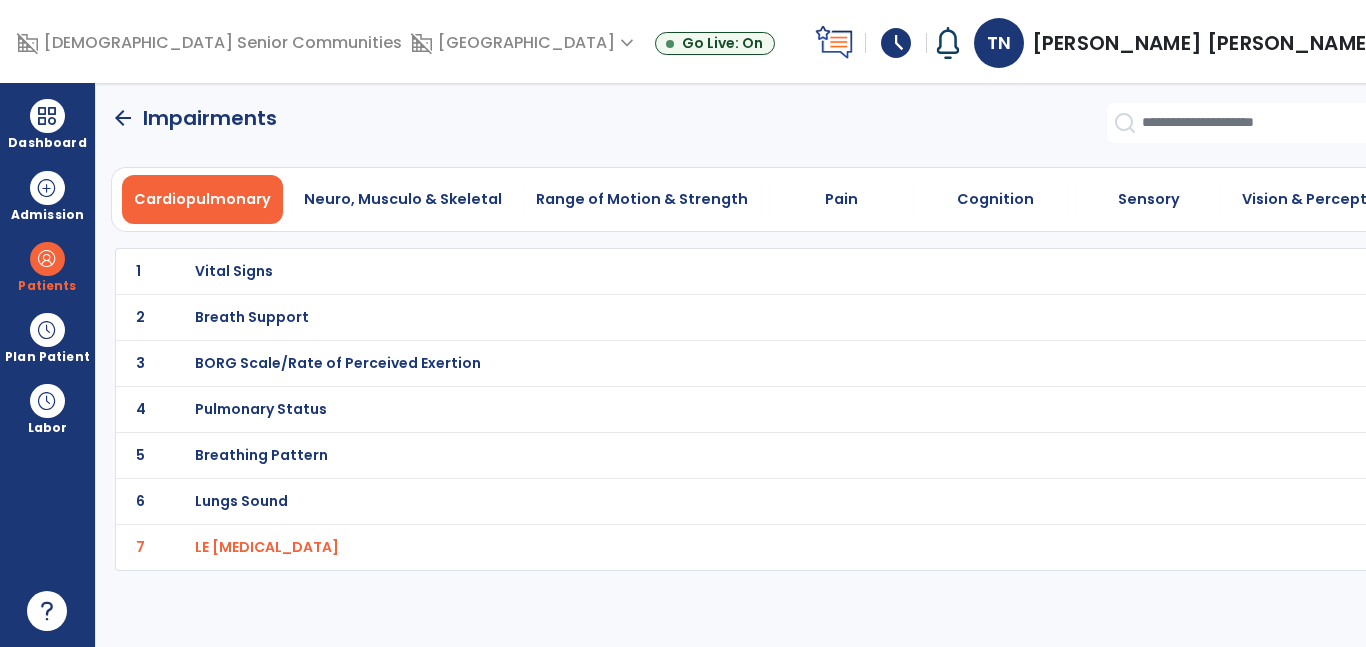 click on "7 LE Edema" 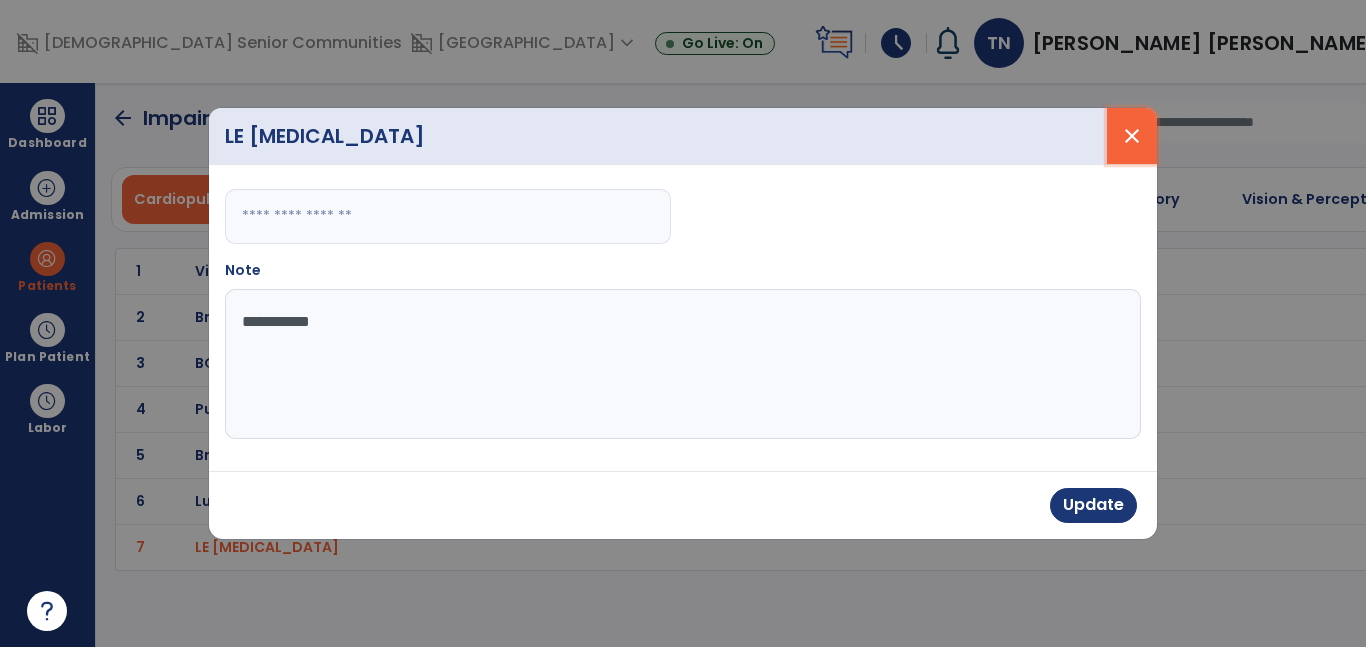 click on "close" at bounding box center (1132, 136) 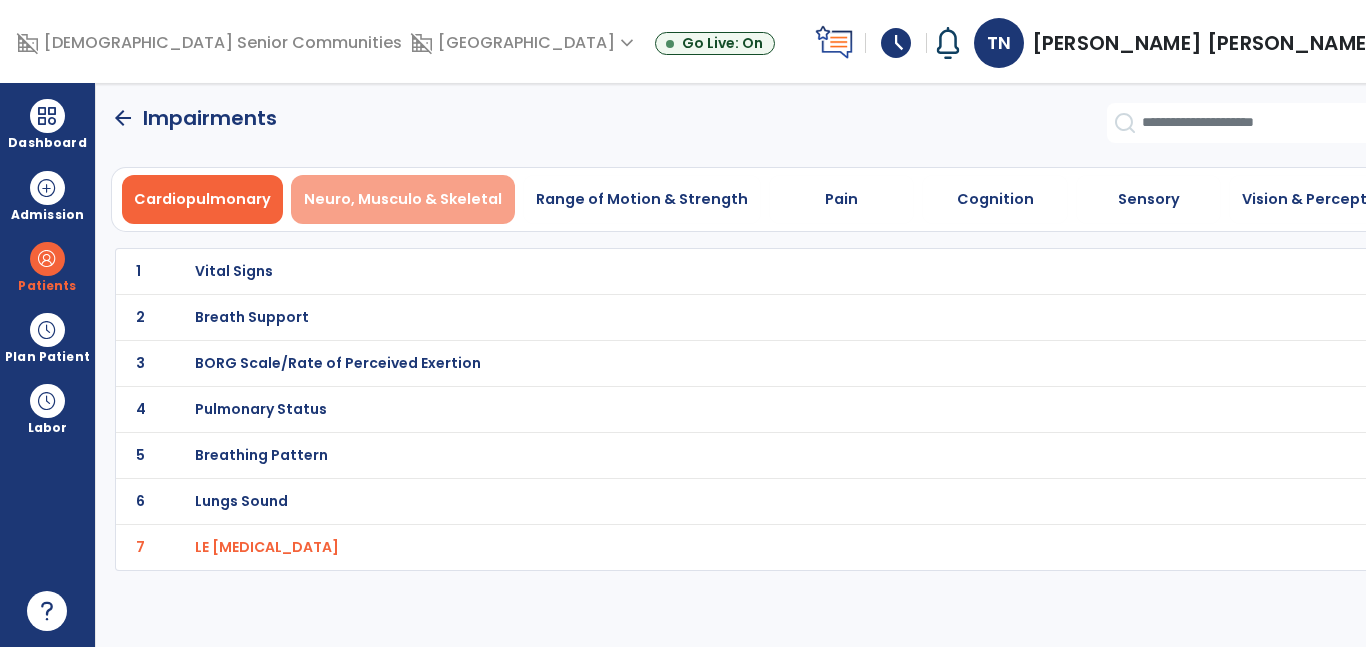 click on "Neuro, Musculo & Skeletal" at bounding box center (403, 199) 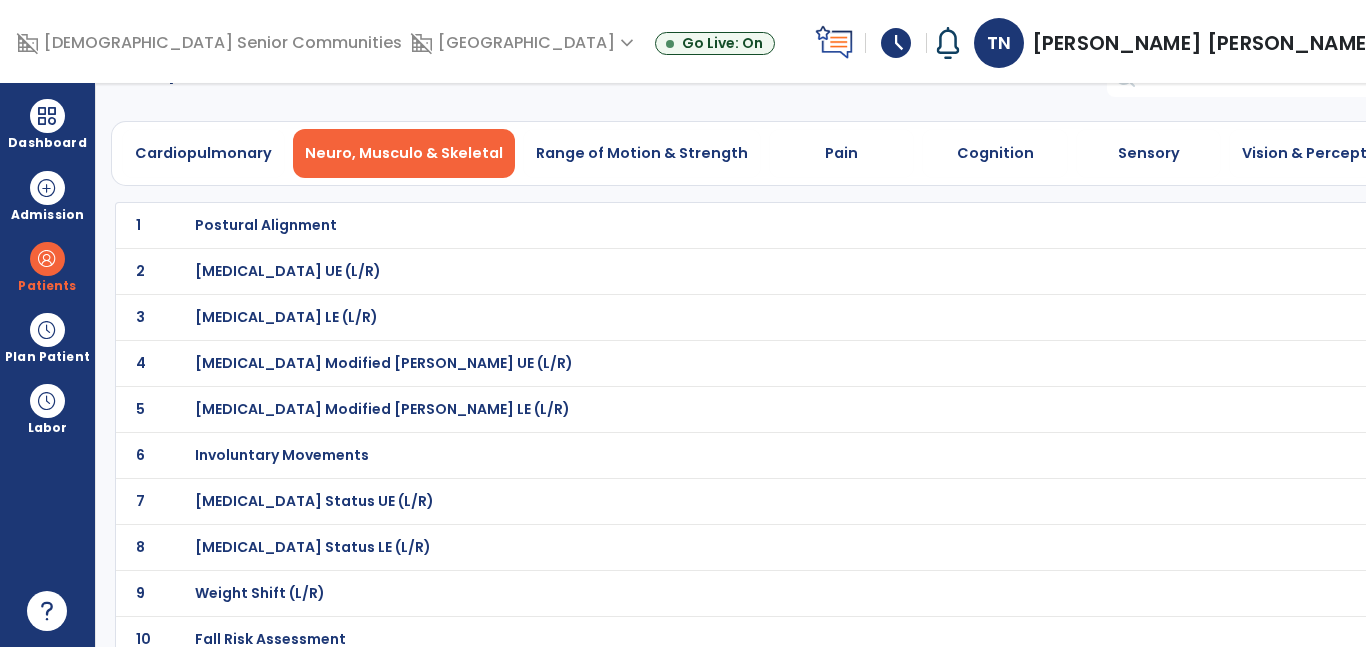 scroll, scrollTop: 31, scrollLeft: 0, axis: vertical 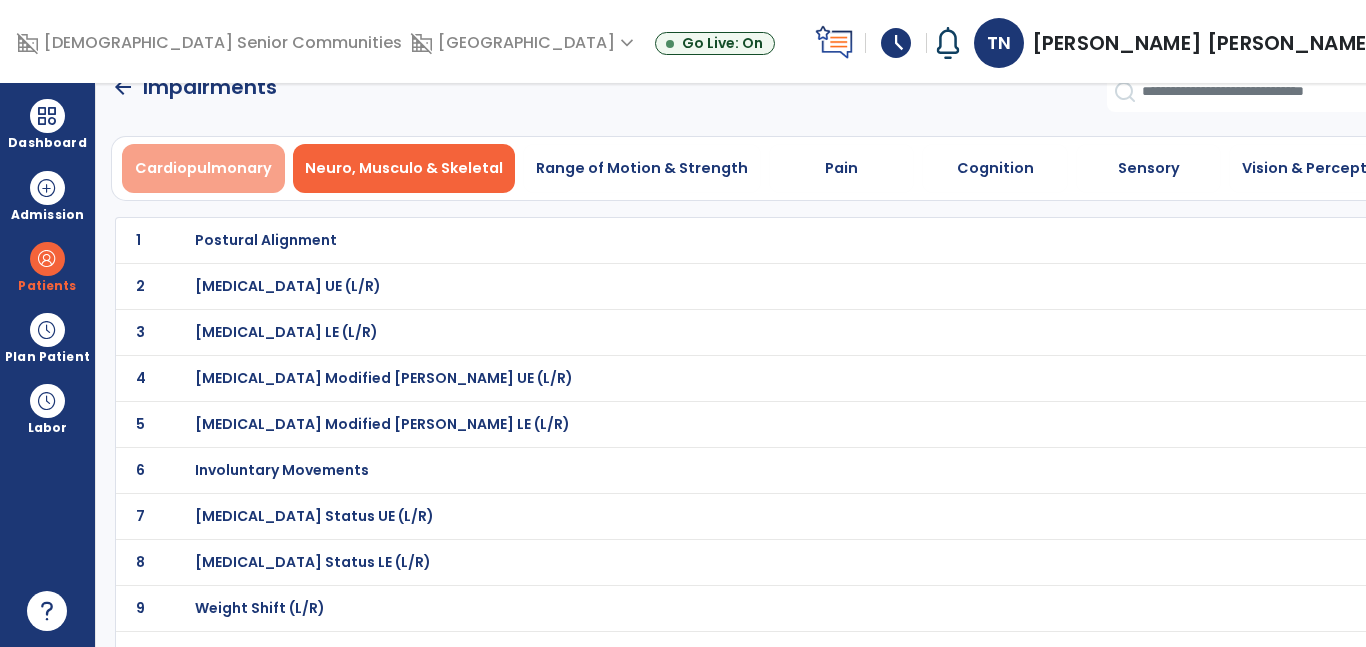 click on "Cardiopulmonary" at bounding box center (203, 168) 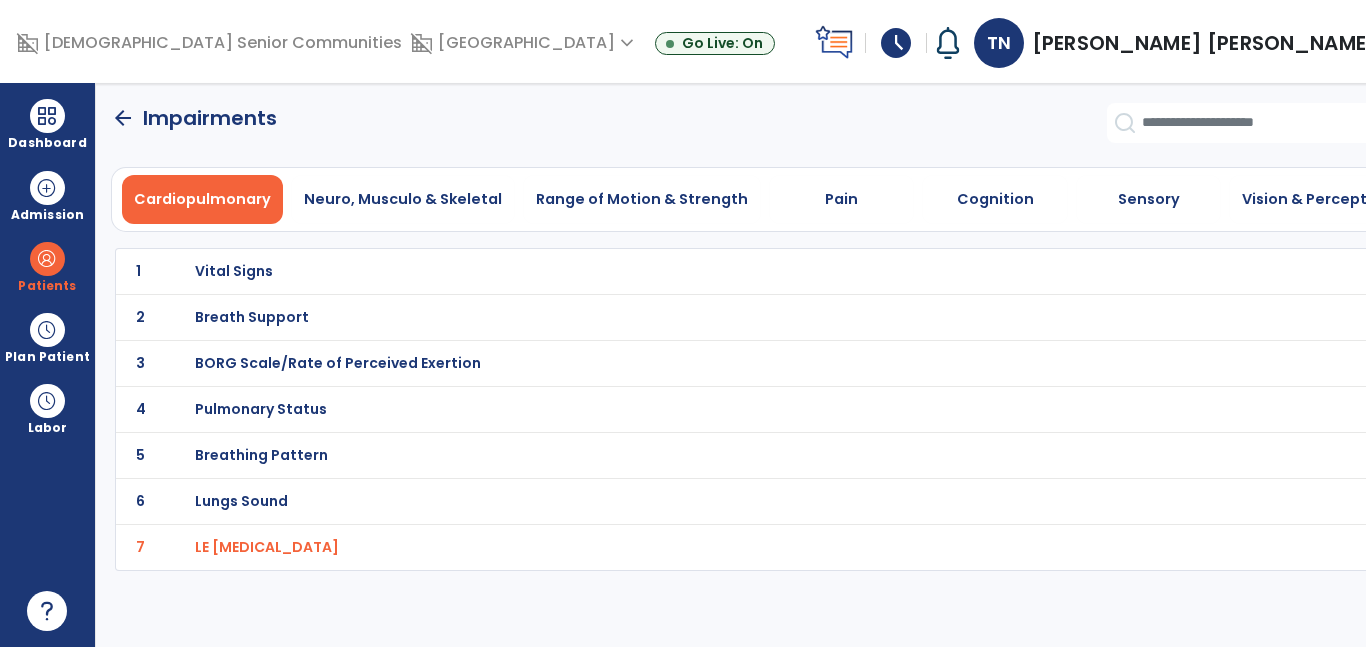 scroll, scrollTop: 0, scrollLeft: 0, axis: both 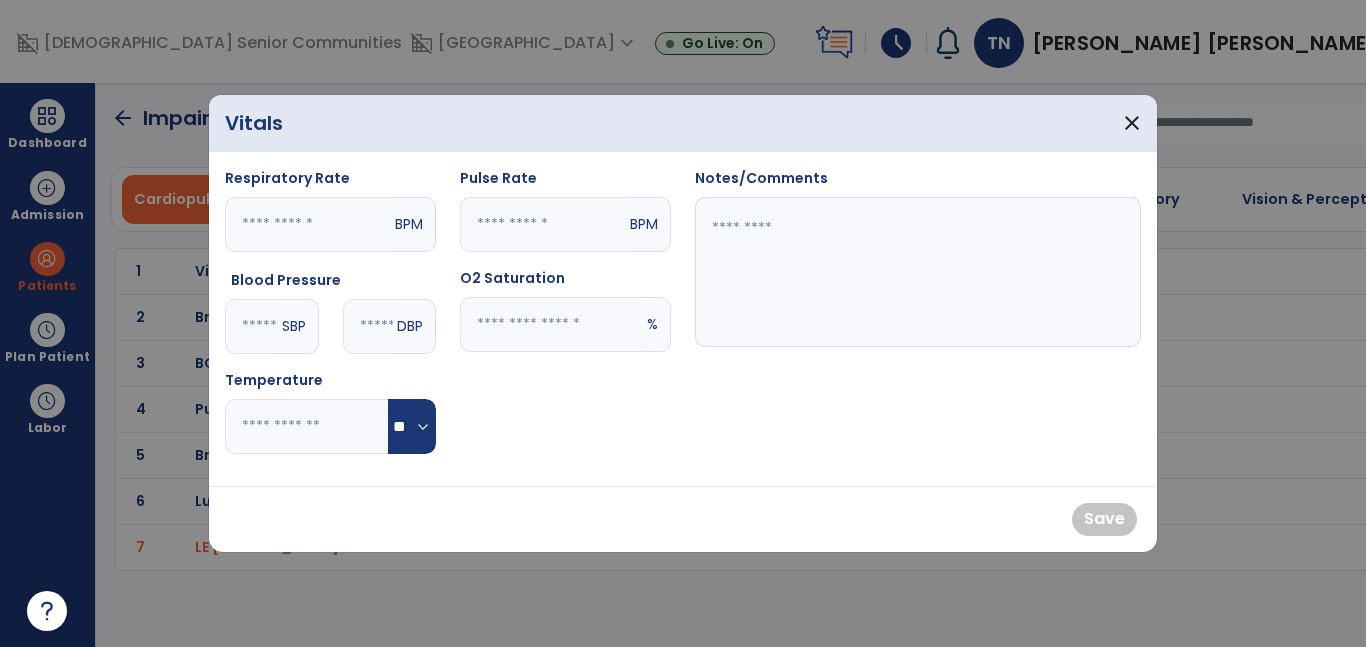 click at bounding box center (308, 224) 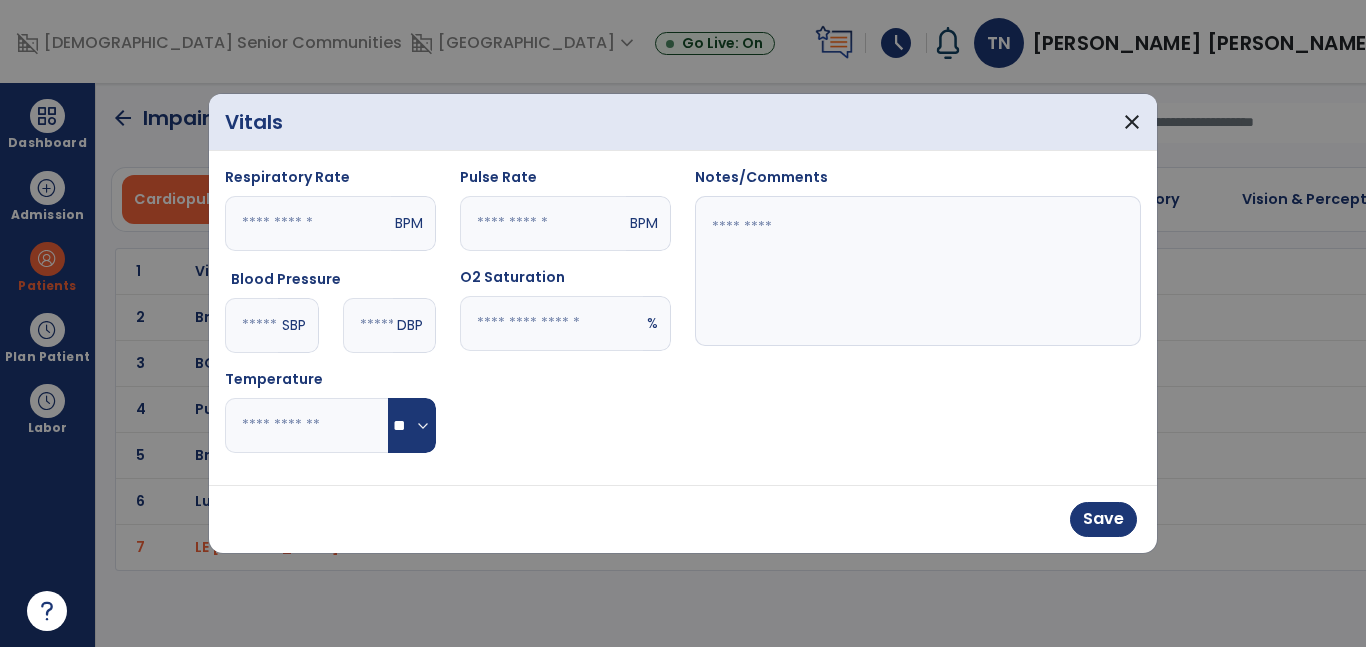 type on "**" 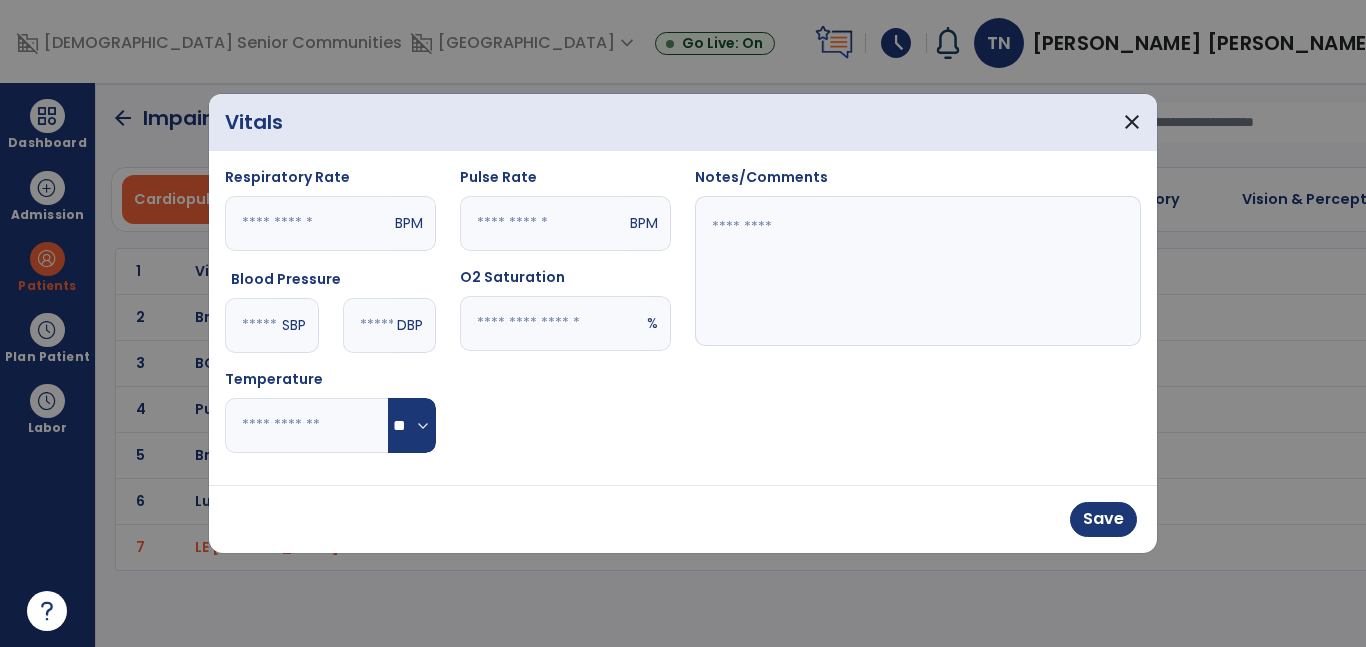 click at bounding box center (543, 223) 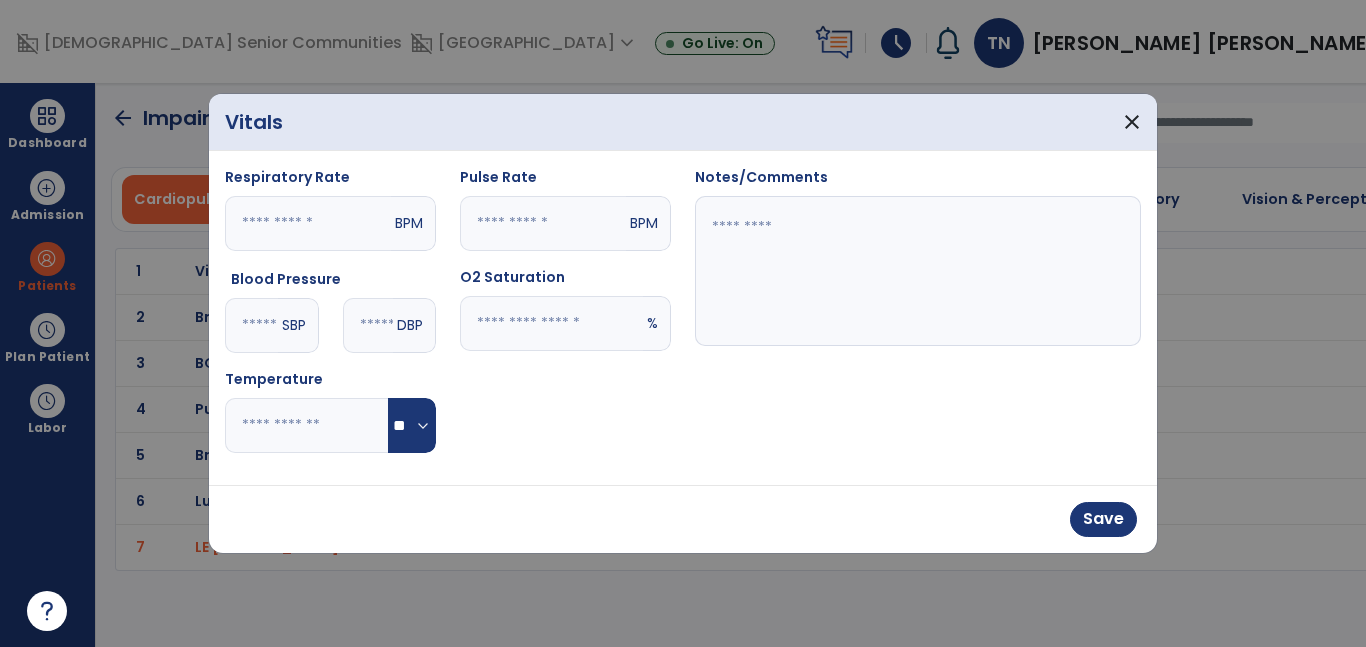 type on "**" 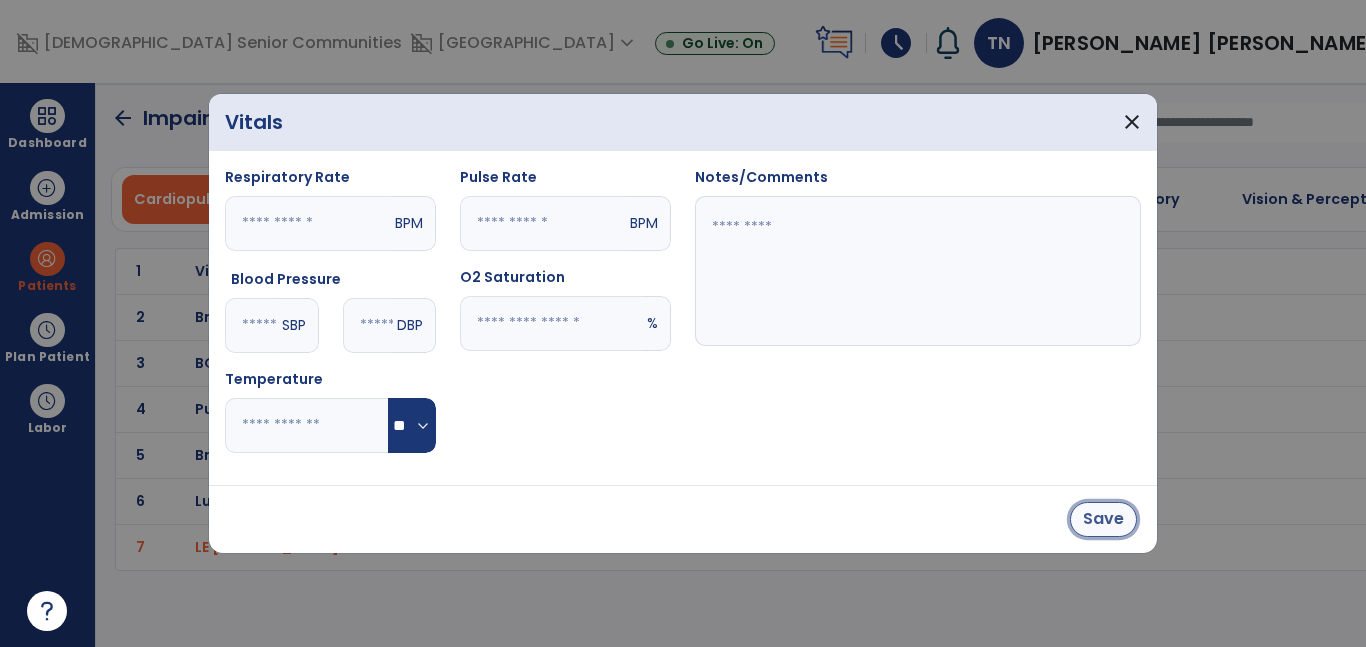 click on "Save" at bounding box center [1103, 519] 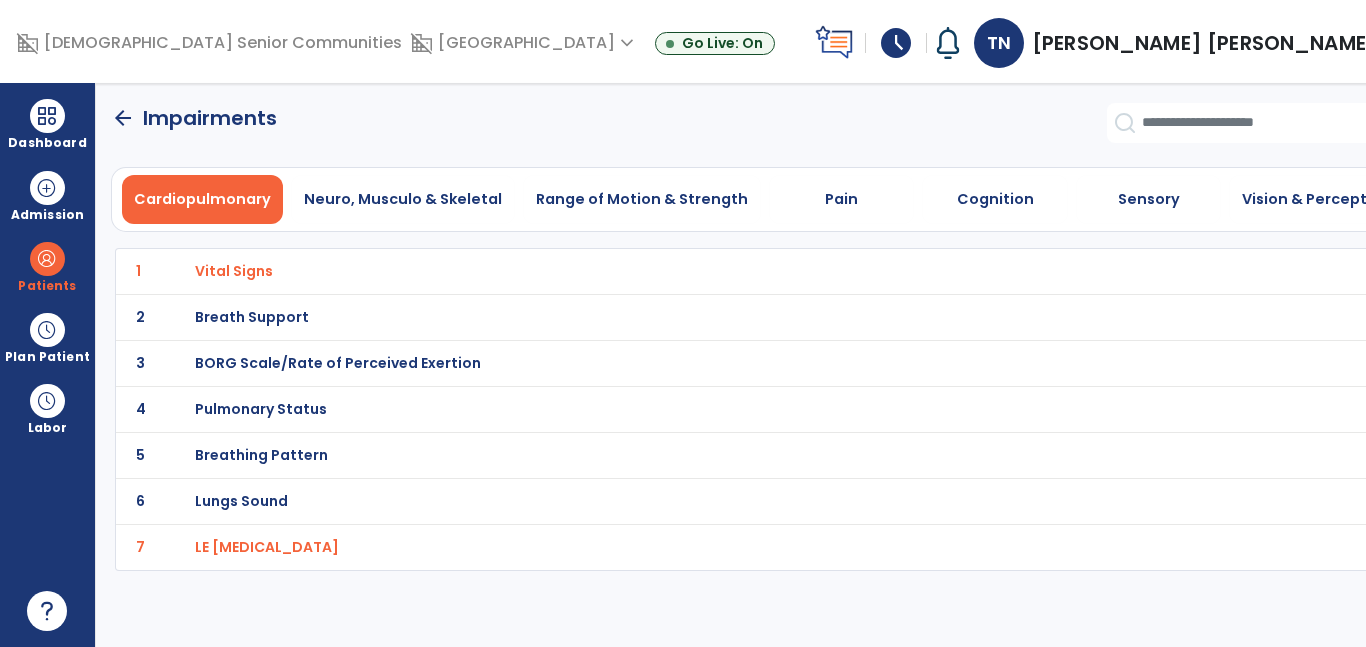 click on "Vital Signs" at bounding box center (719, 271) 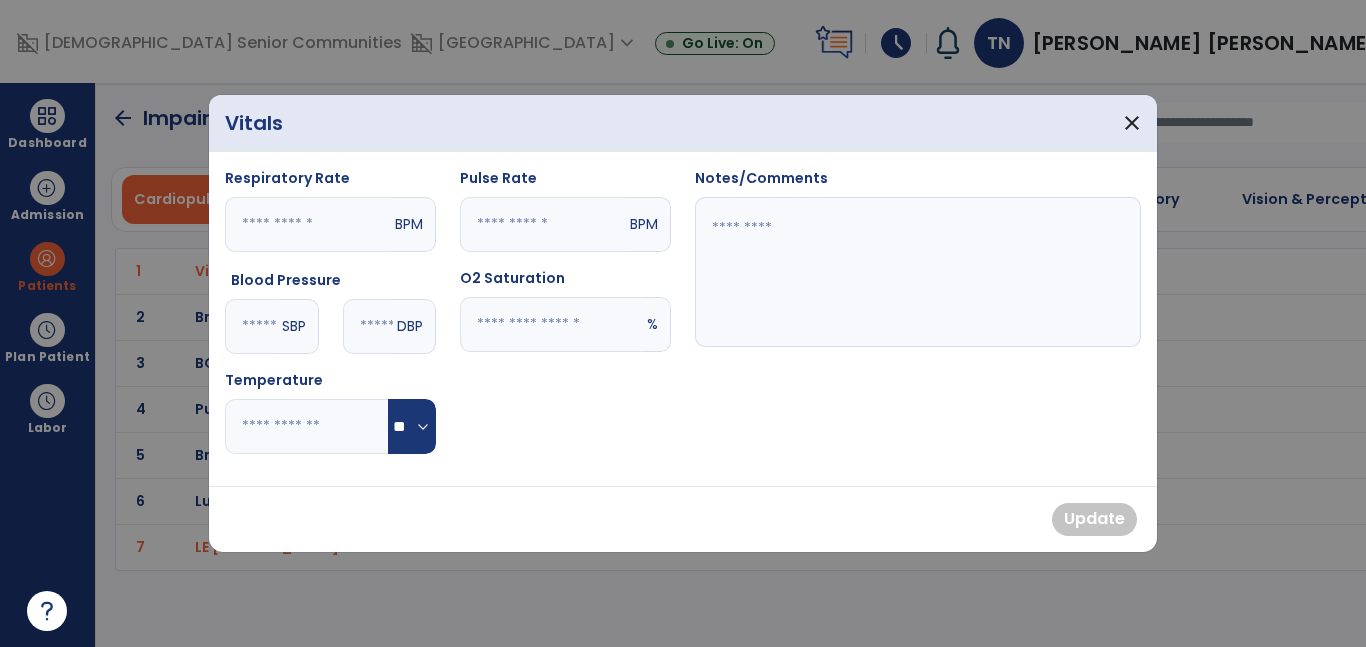 click at bounding box center [251, 326] 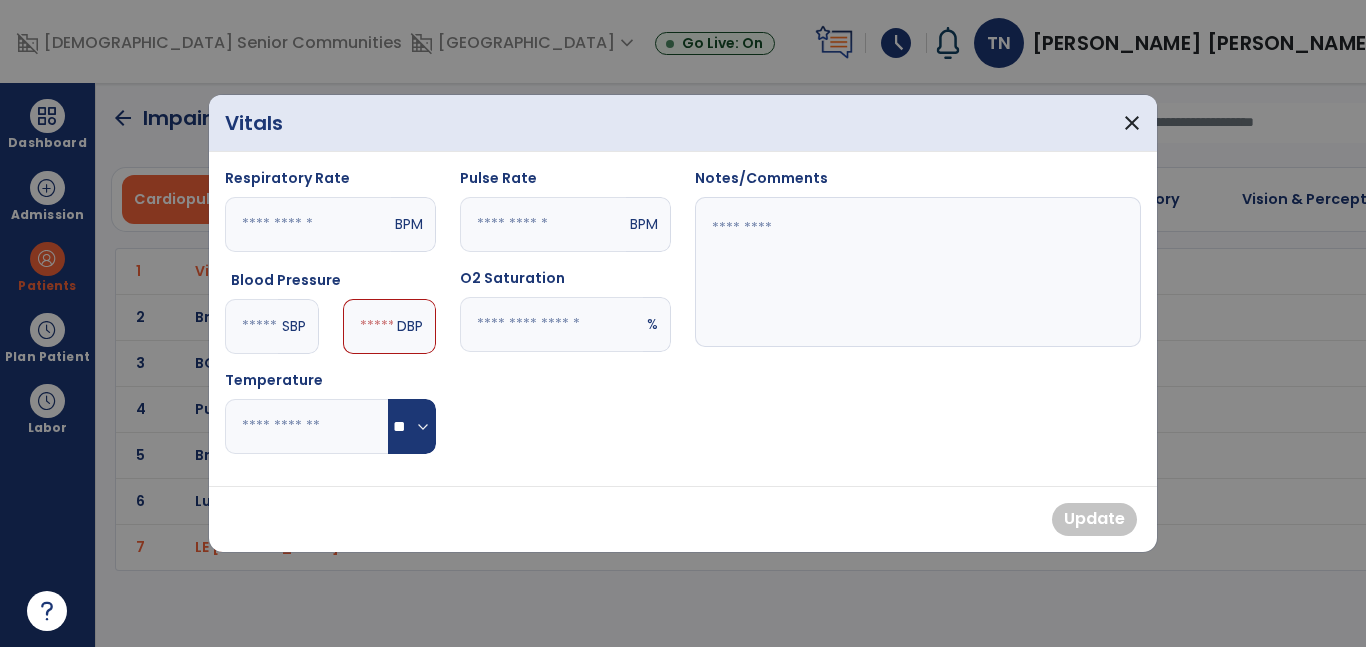 type on "***" 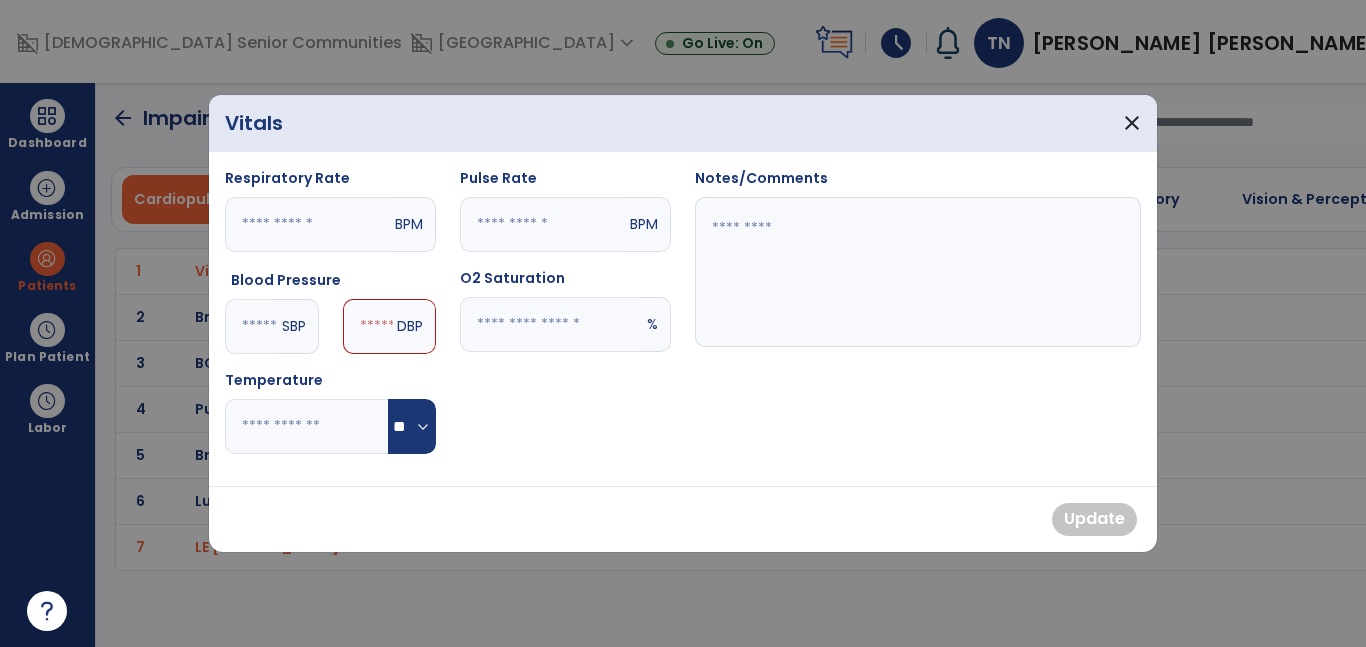 click at bounding box center [368, 326] 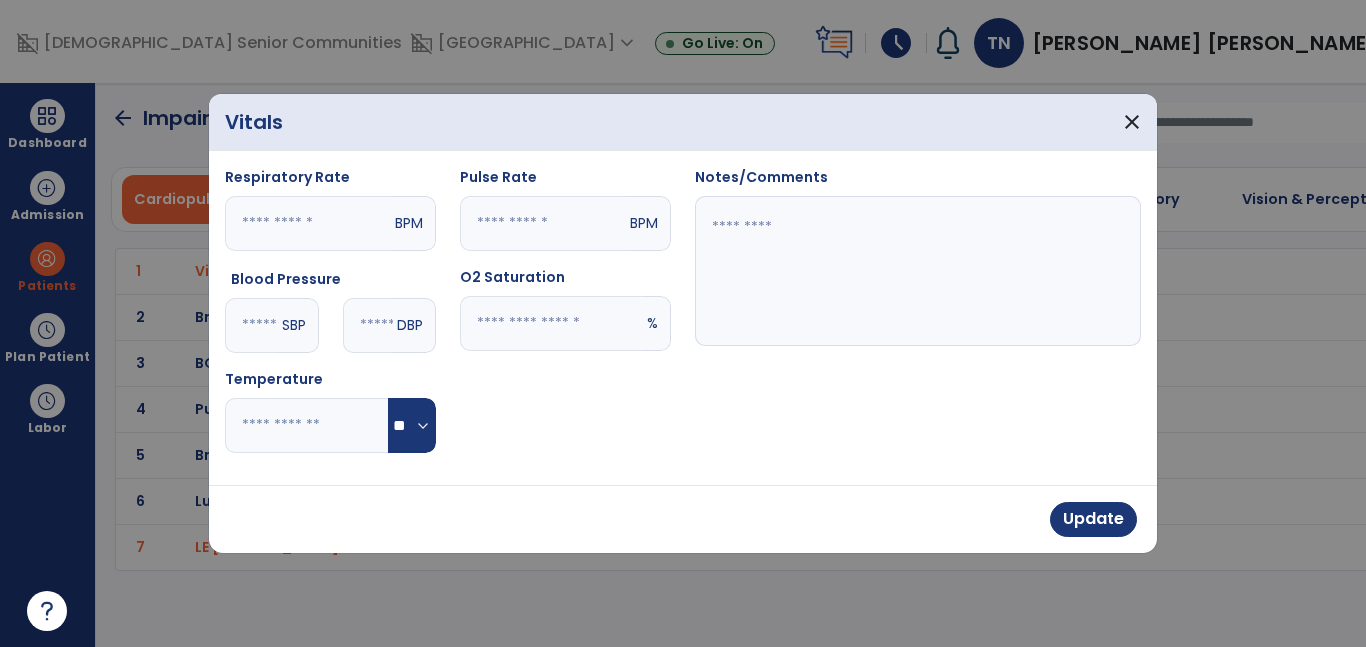 type on "**" 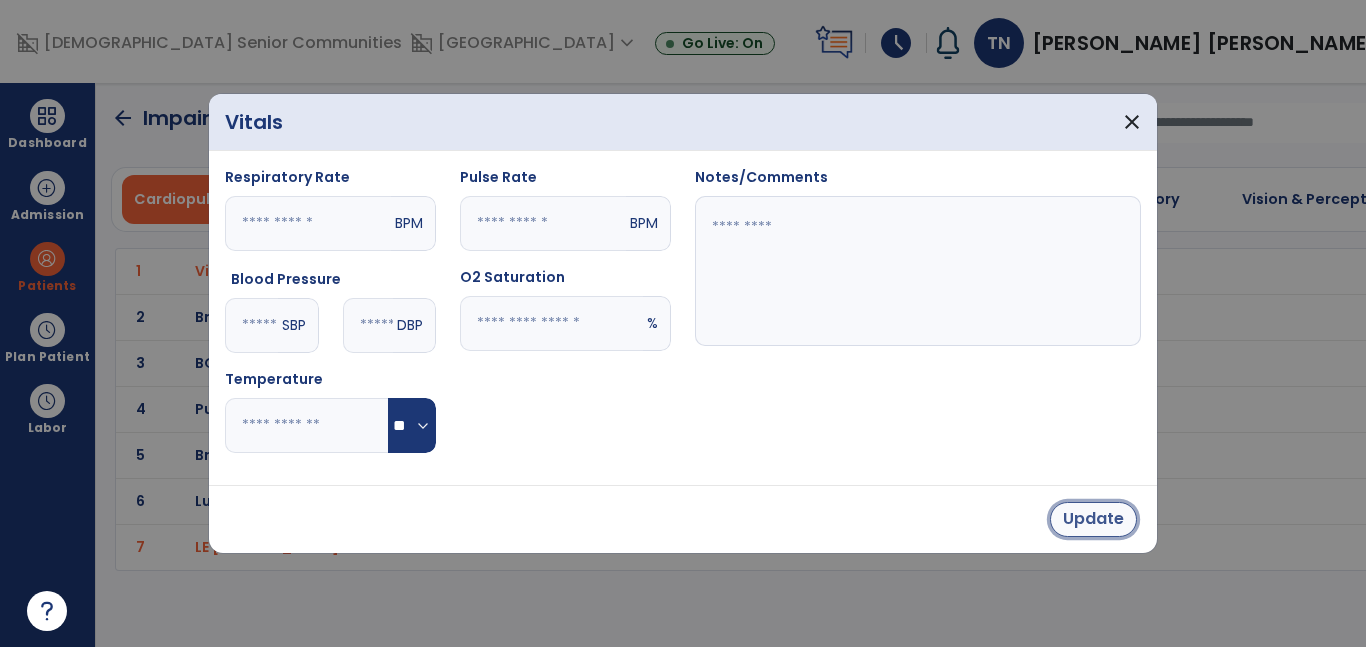 click on "Update" at bounding box center [1093, 519] 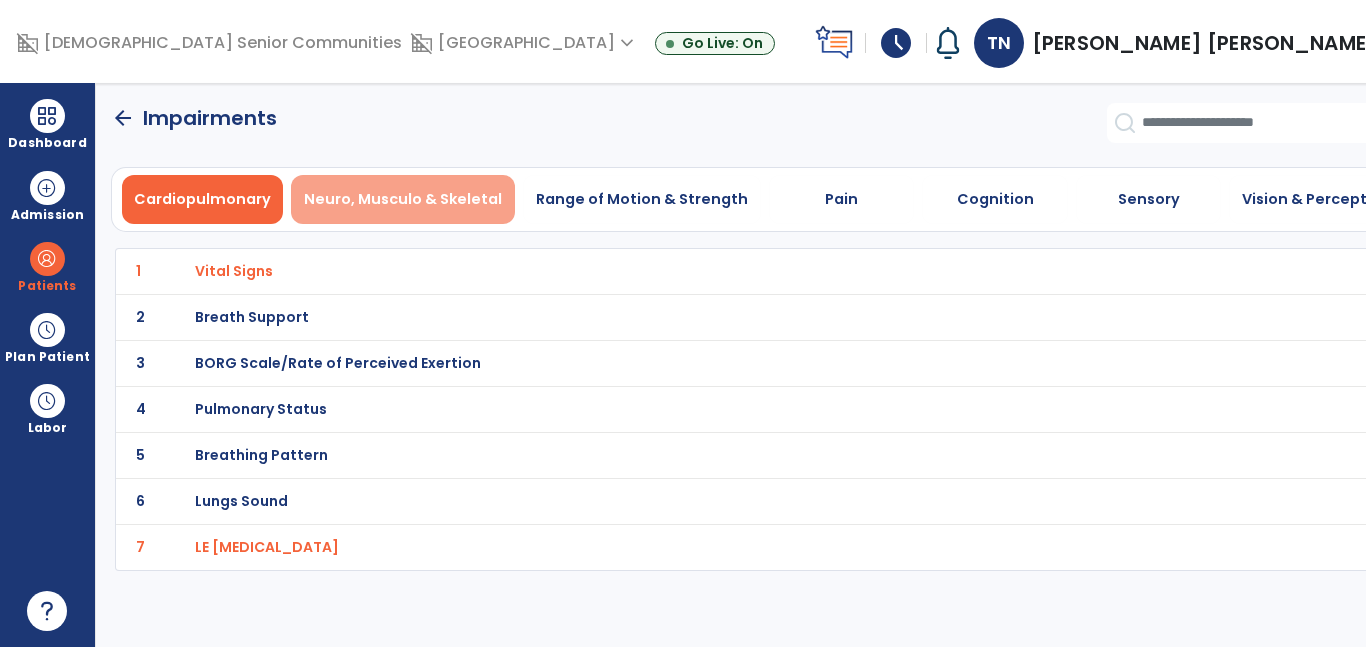 click on "Neuro, Musculo & Skeletal" at bounding box center [403, 199] 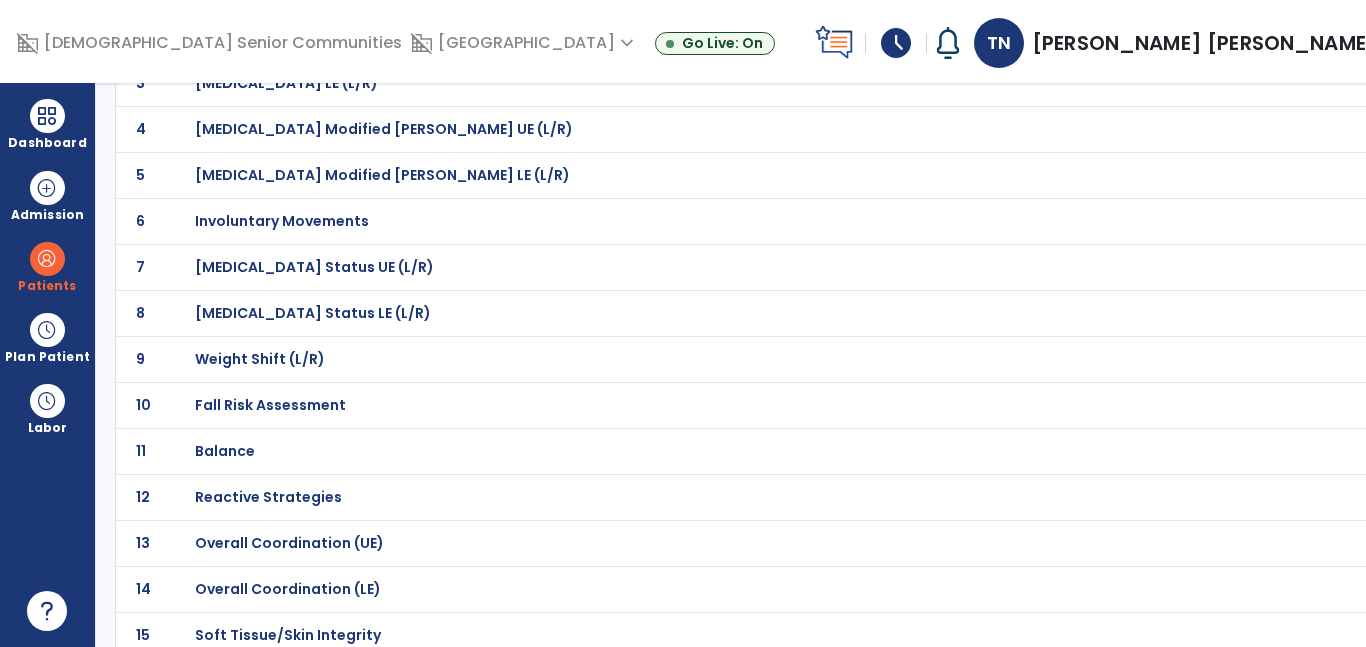 scroll, scrollTop: 752, scrollLeft: 0, axis: vertical 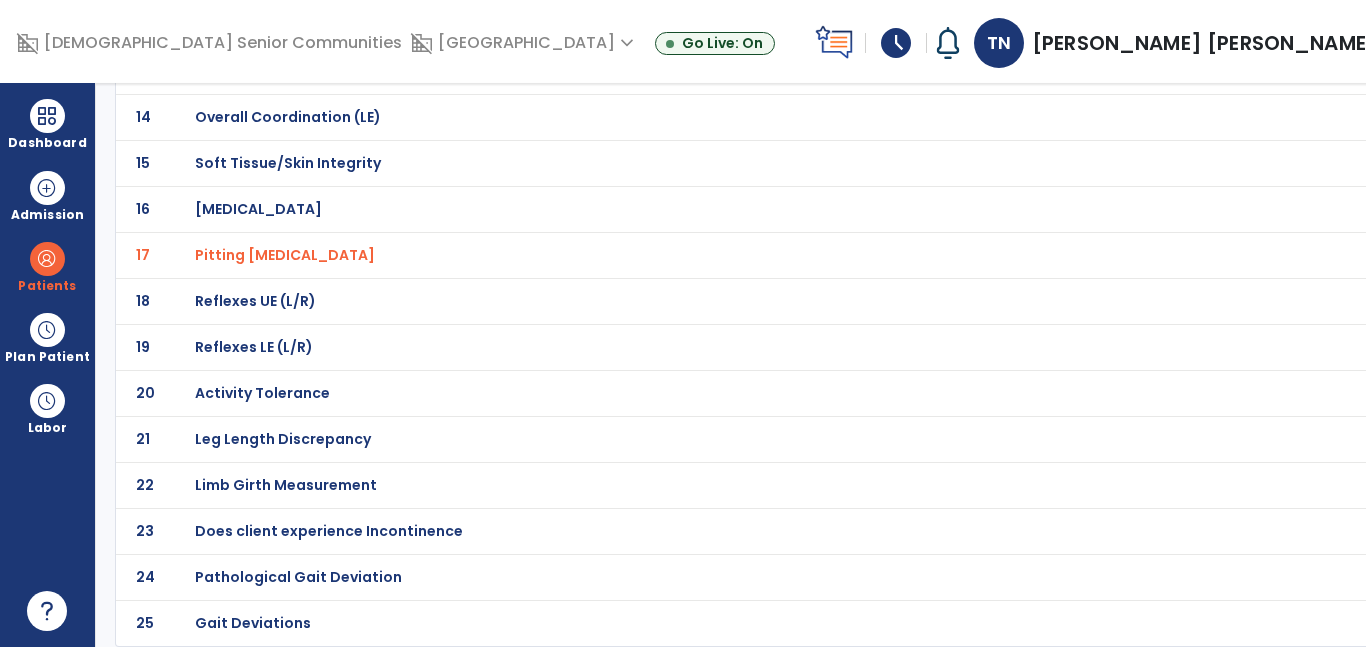 click on "Gait Deviations" at bounding box center [719, -481] 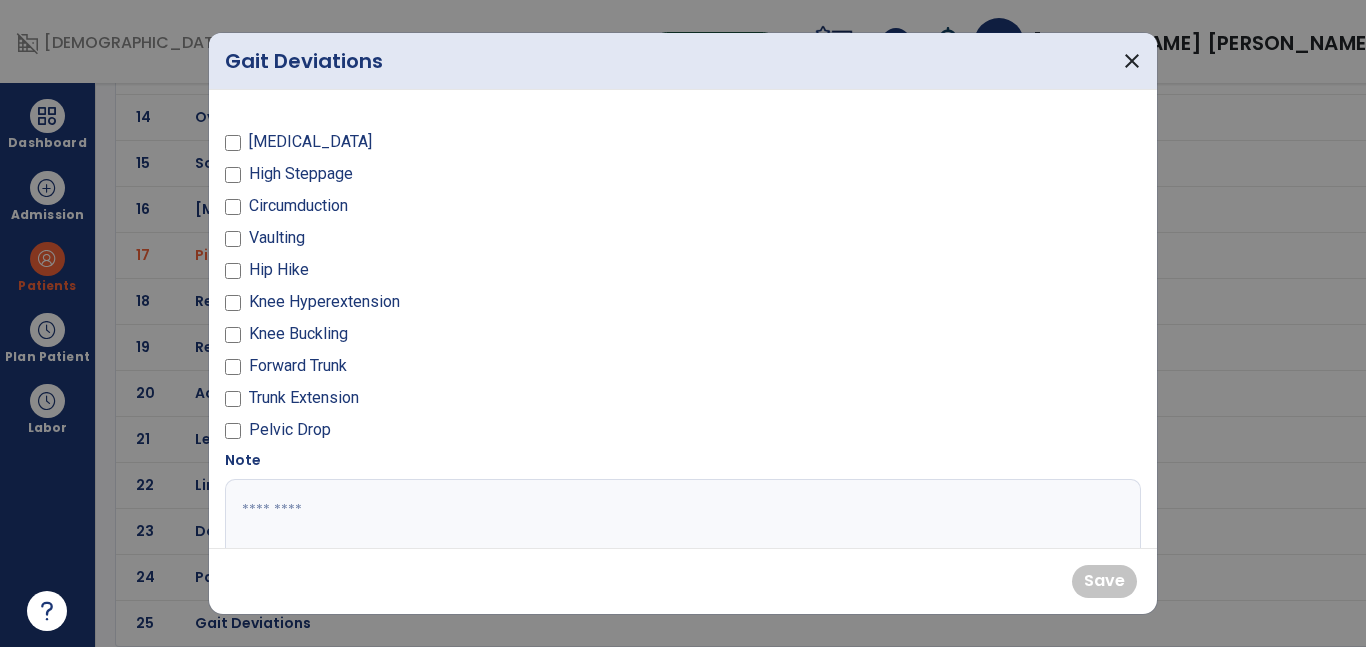click on "Foot drop      High Steppage      Circumduction      Vaulting      Hip Hike      Knee Hyperextension      Knee Buckling      Forward Trunk      Trunk Extension      Pelvic Drop  Note" at bounding box center (683, 318) 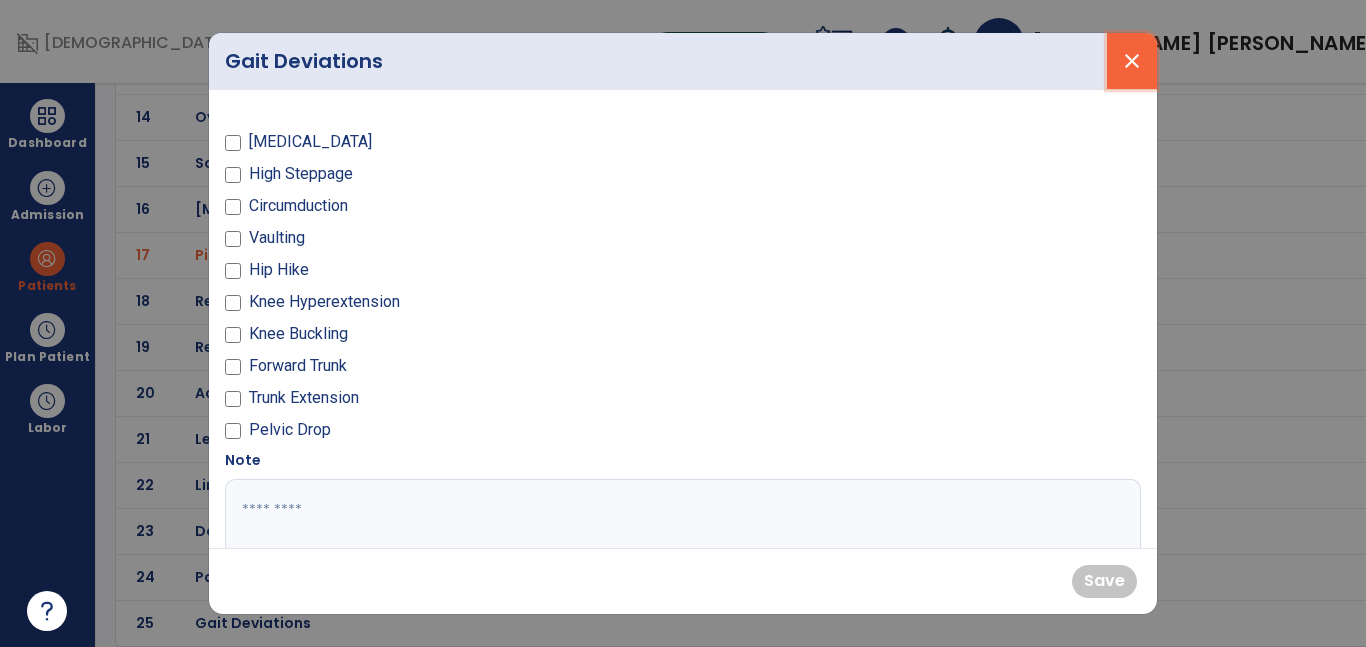 click on "close" at bounding box center (1132, 61) 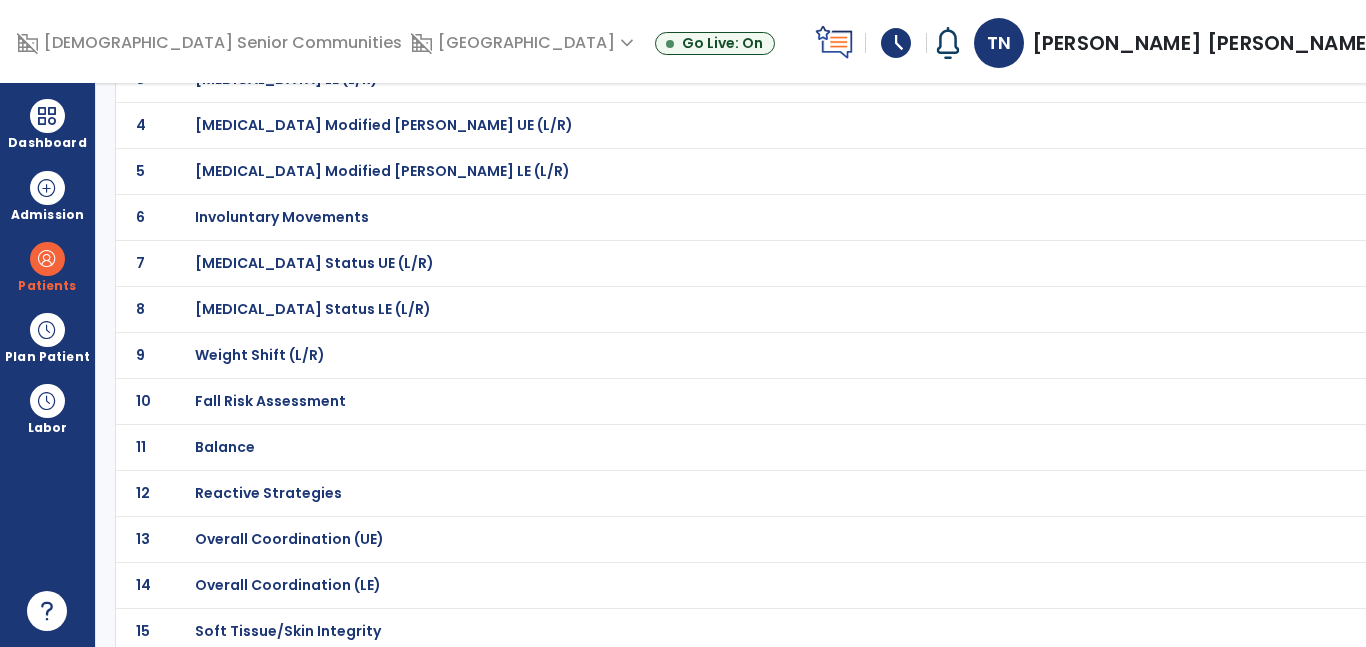 scroll, scrollTop: 295, scrollLeft: 0, axis: vertical 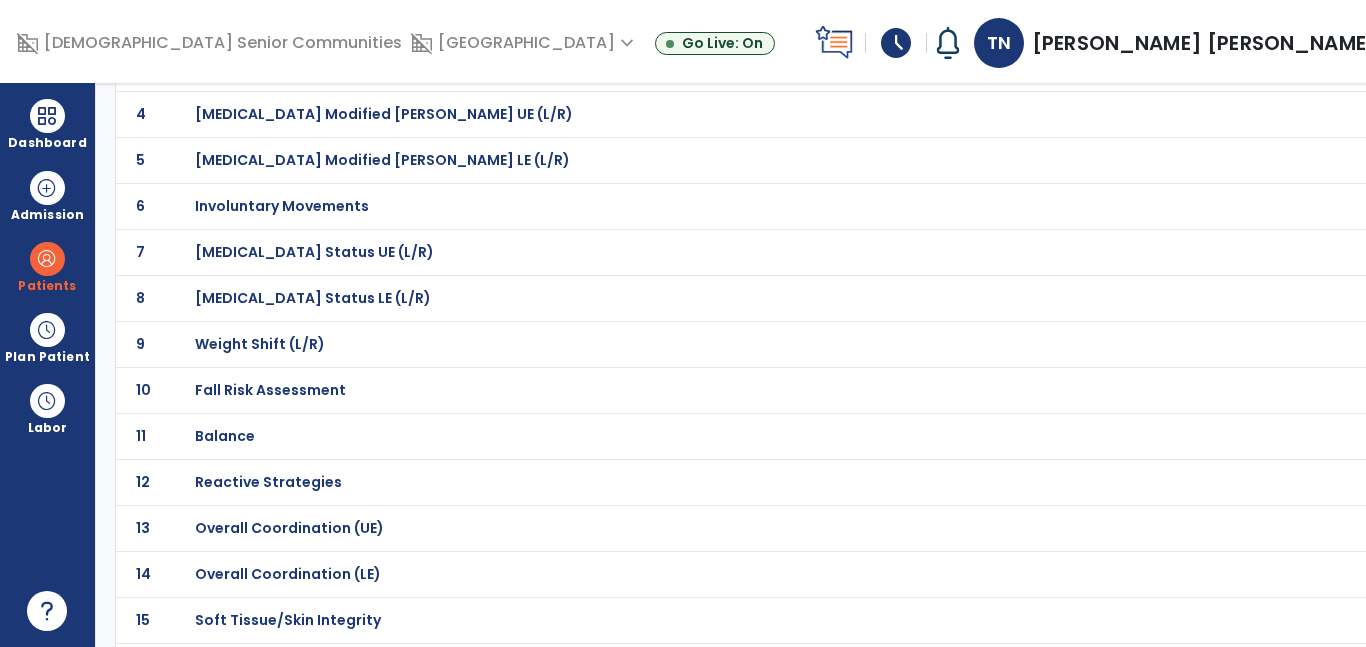 click on "Fall Risk Assessment" at bounding box center (719, -24) 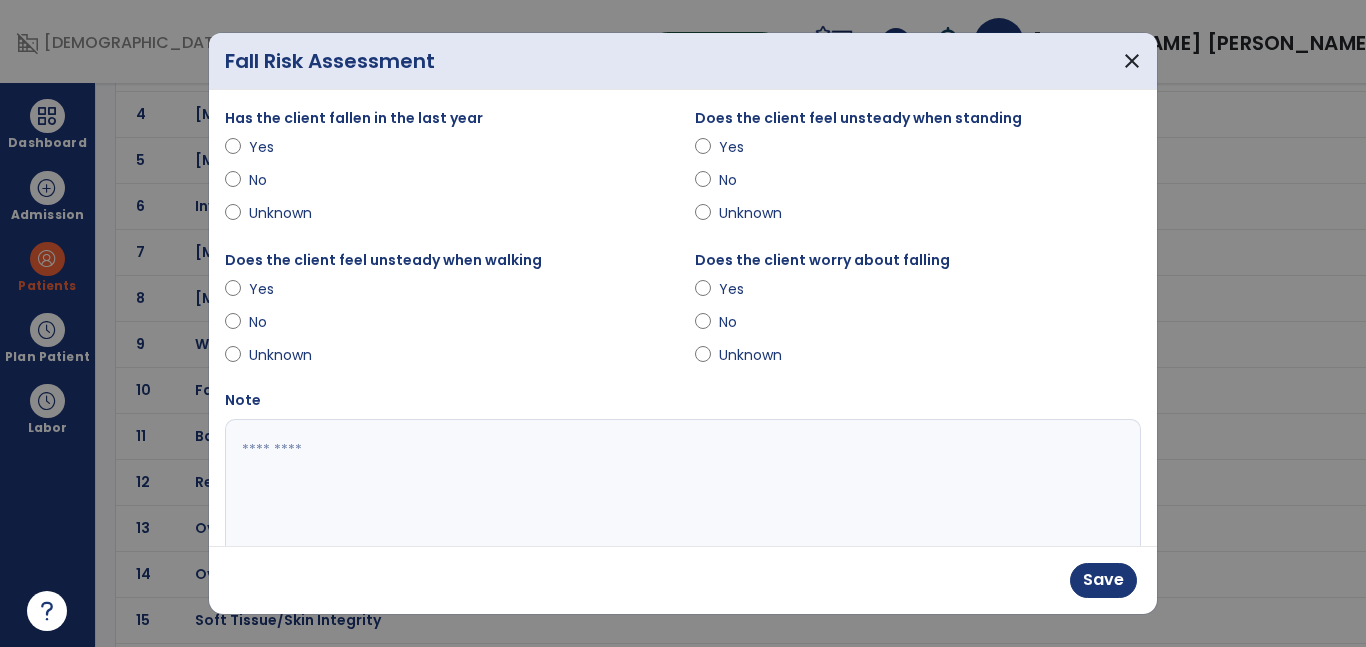 click at bounding box center (680, 494) 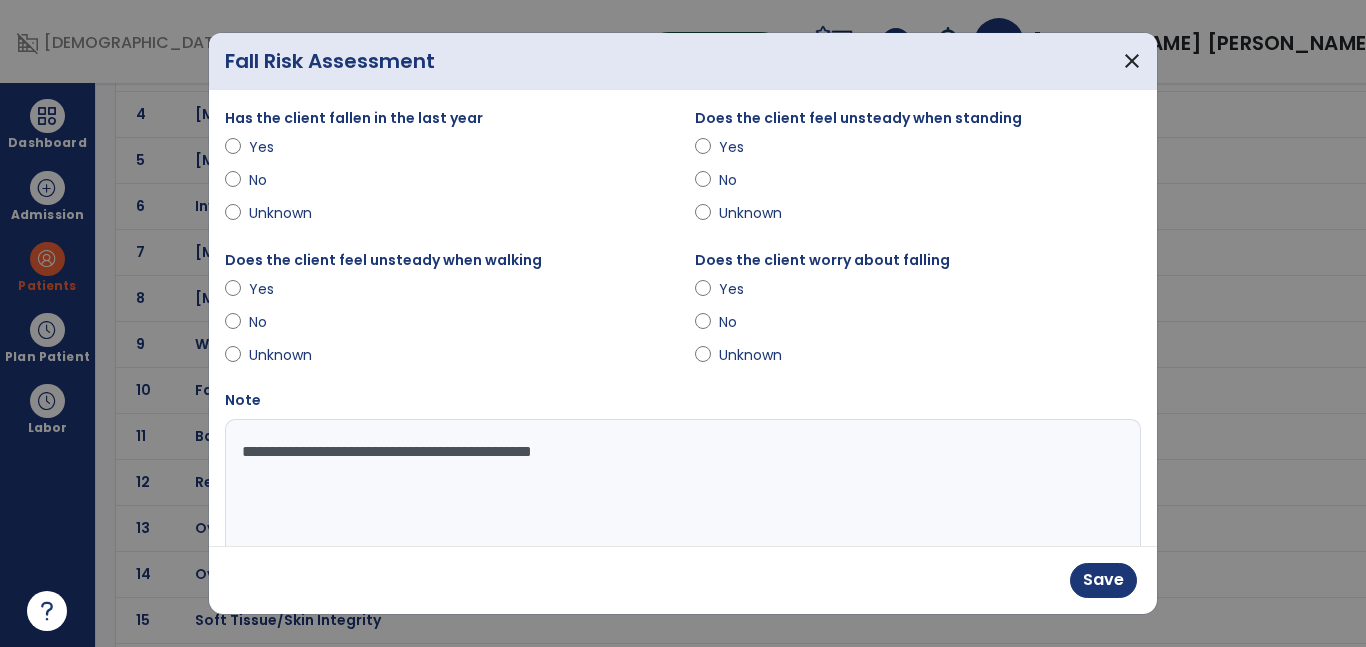 type on "**********" 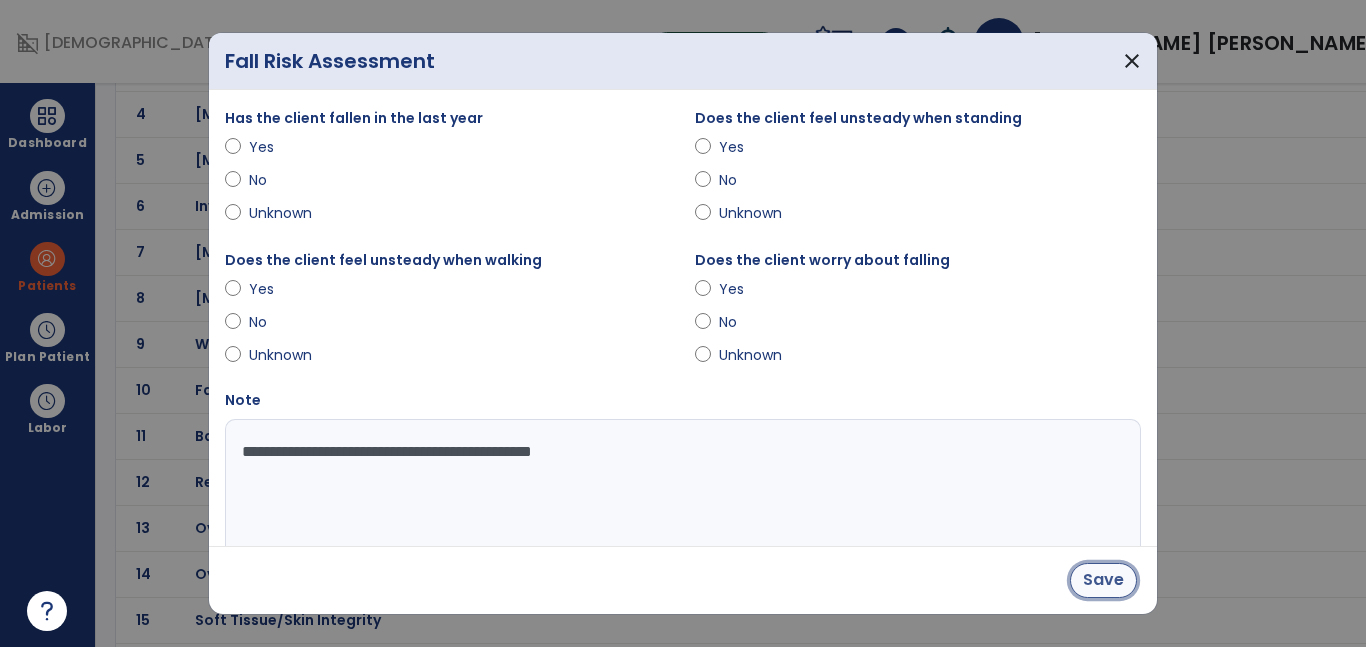 click on "Save" at bounding box center (1103, 580) 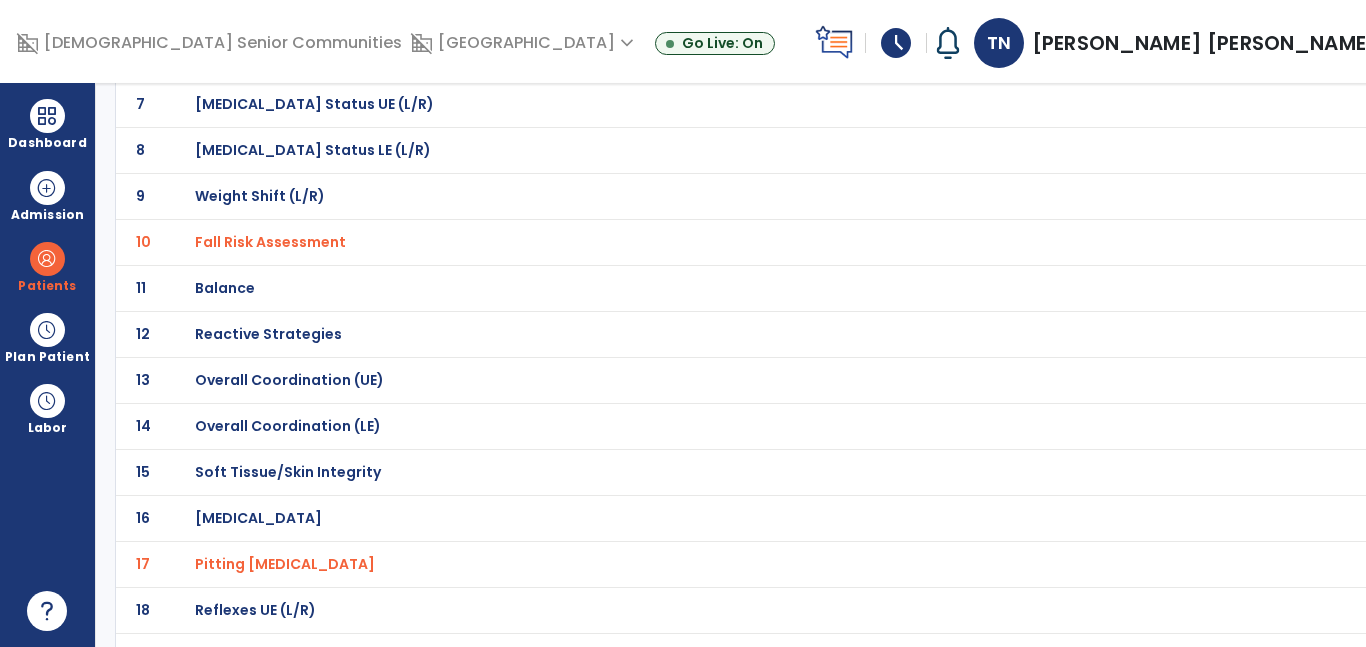scroll, scrollTop: 445, scrollLeft: 0, axis: vertical 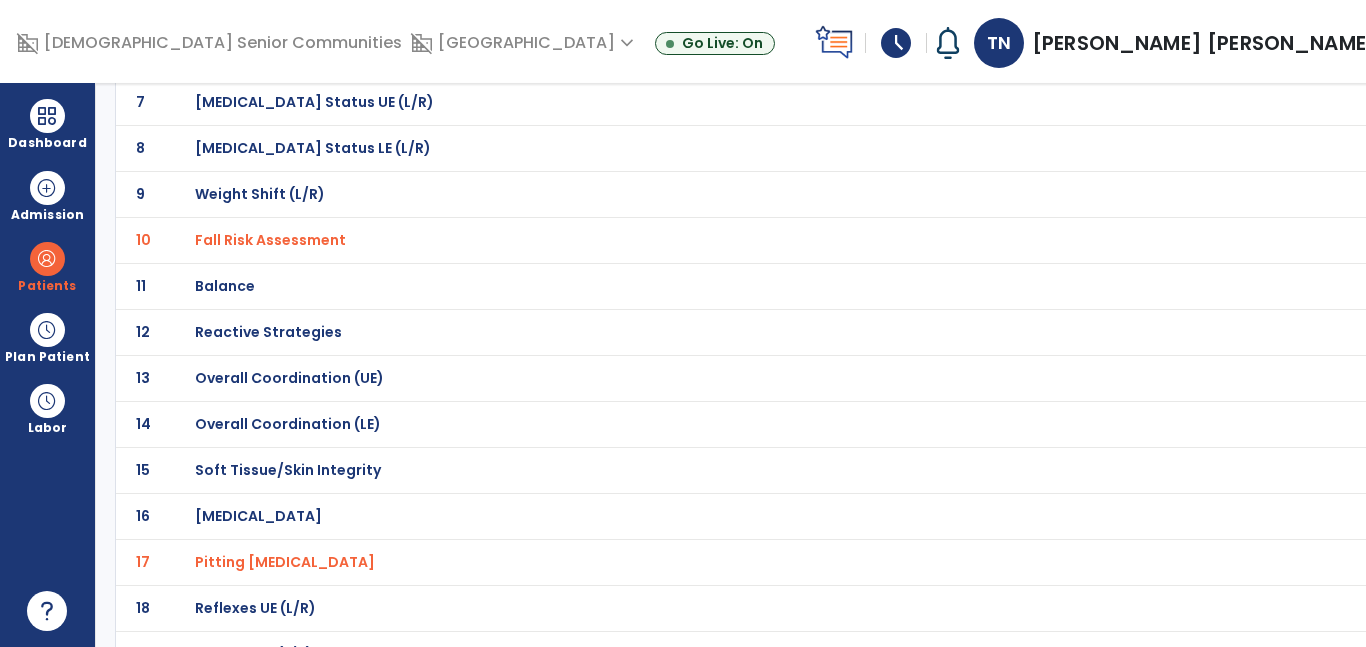 click on "Balance" at bounding box center (719, -174) 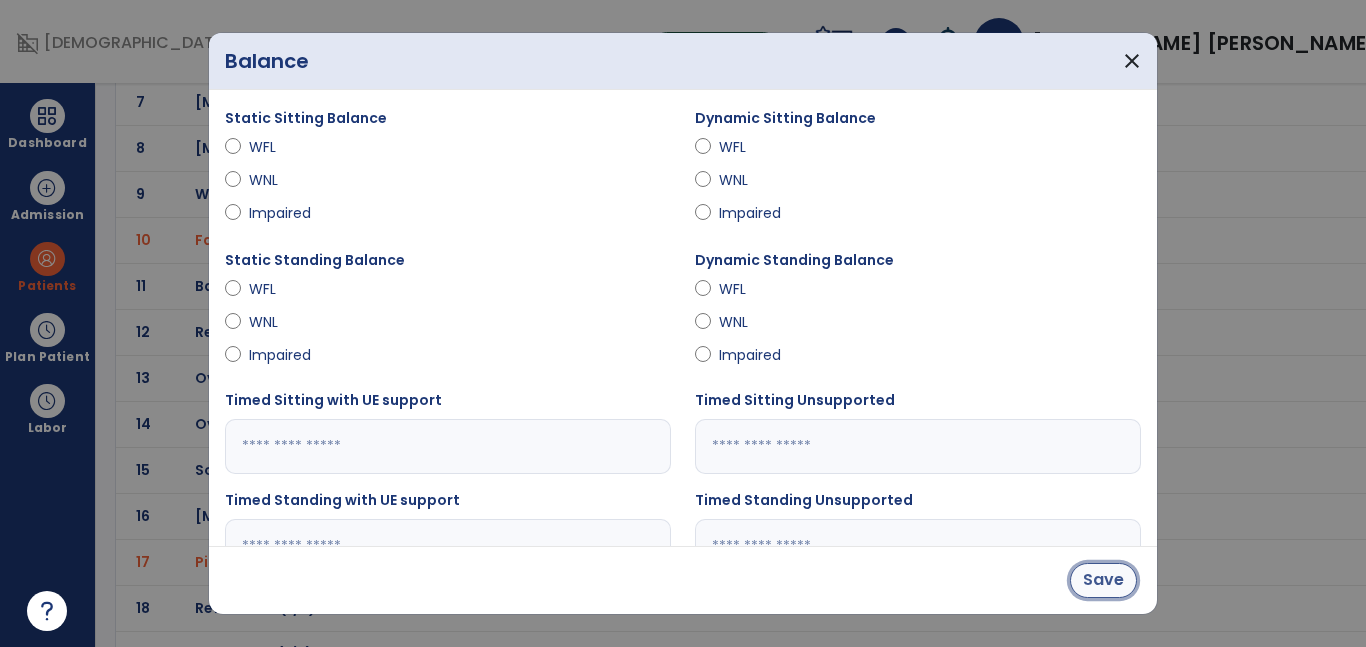 click on "Save" at bounding box center [1103, 580] 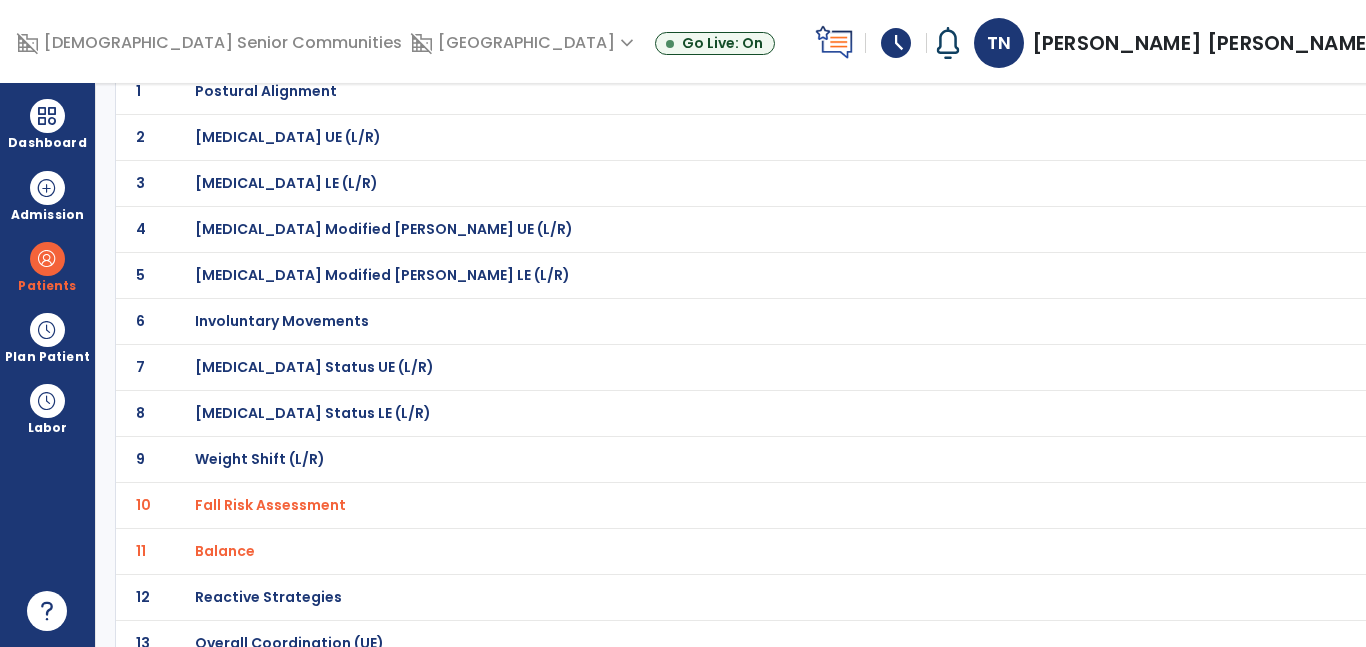 scroll, scrollTop: 0, scrollLeft: 0, axis: both 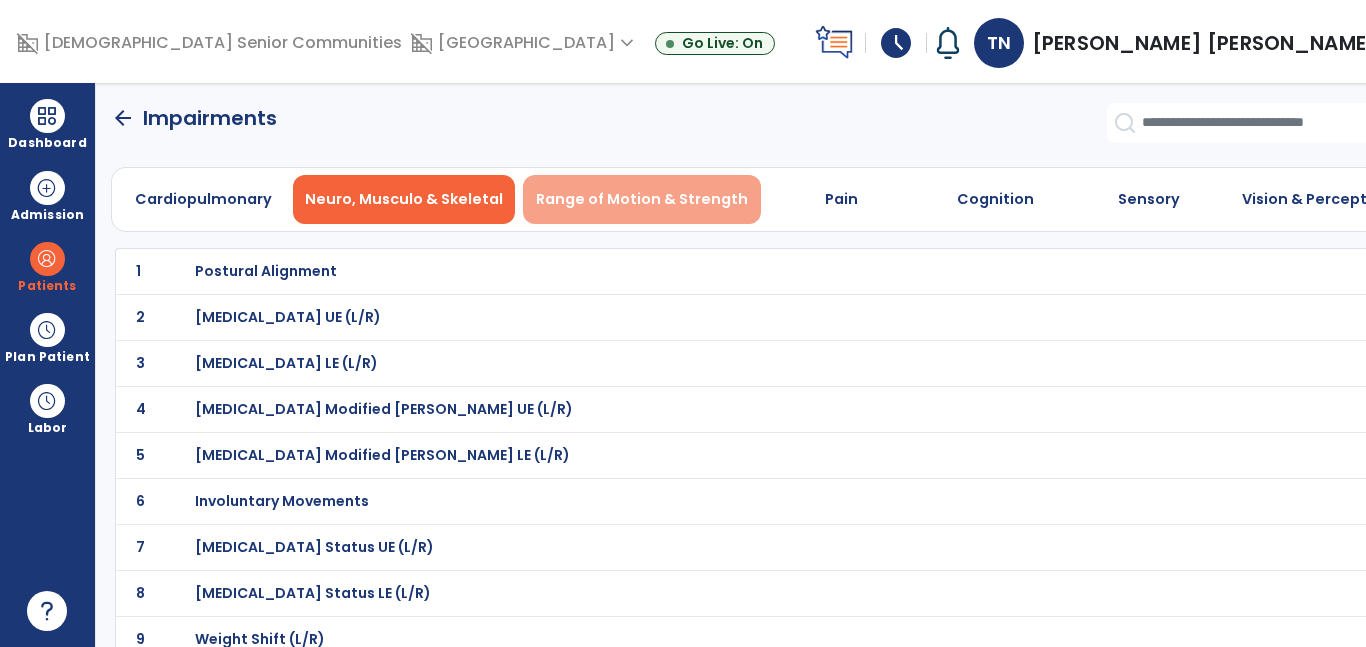 click on "Range of Motion & Strength" at bounding box center [642, 199] 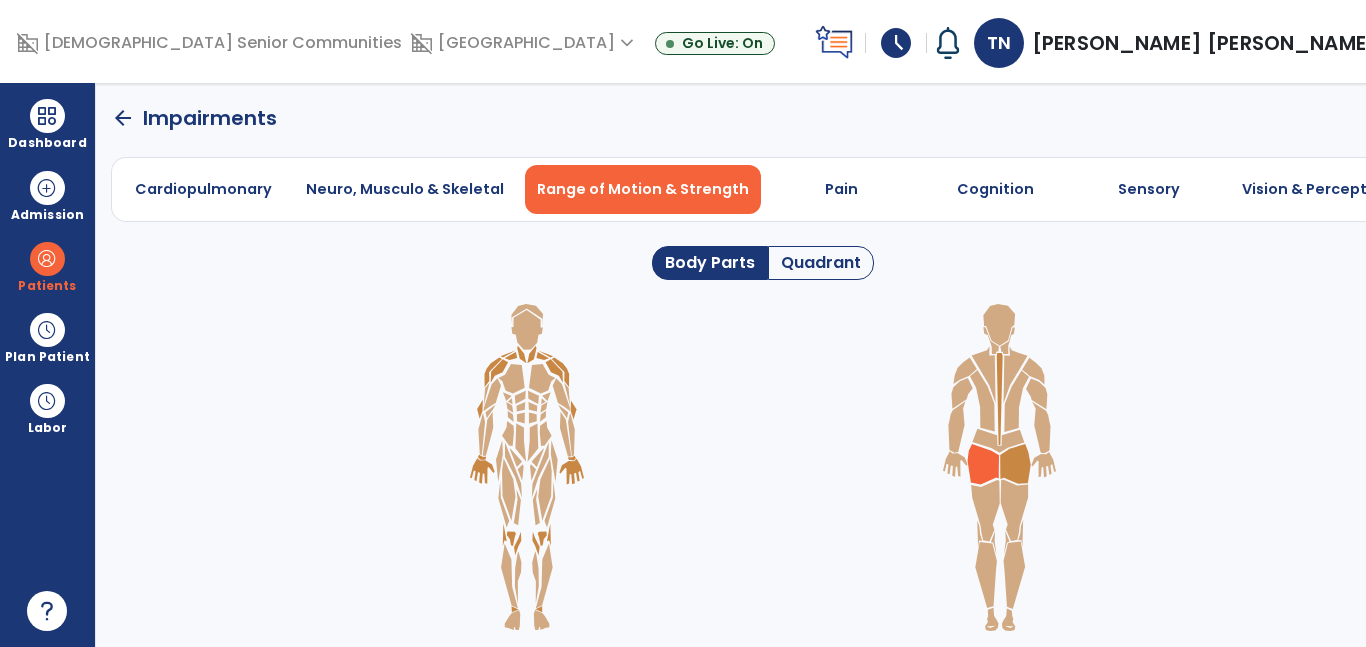 click 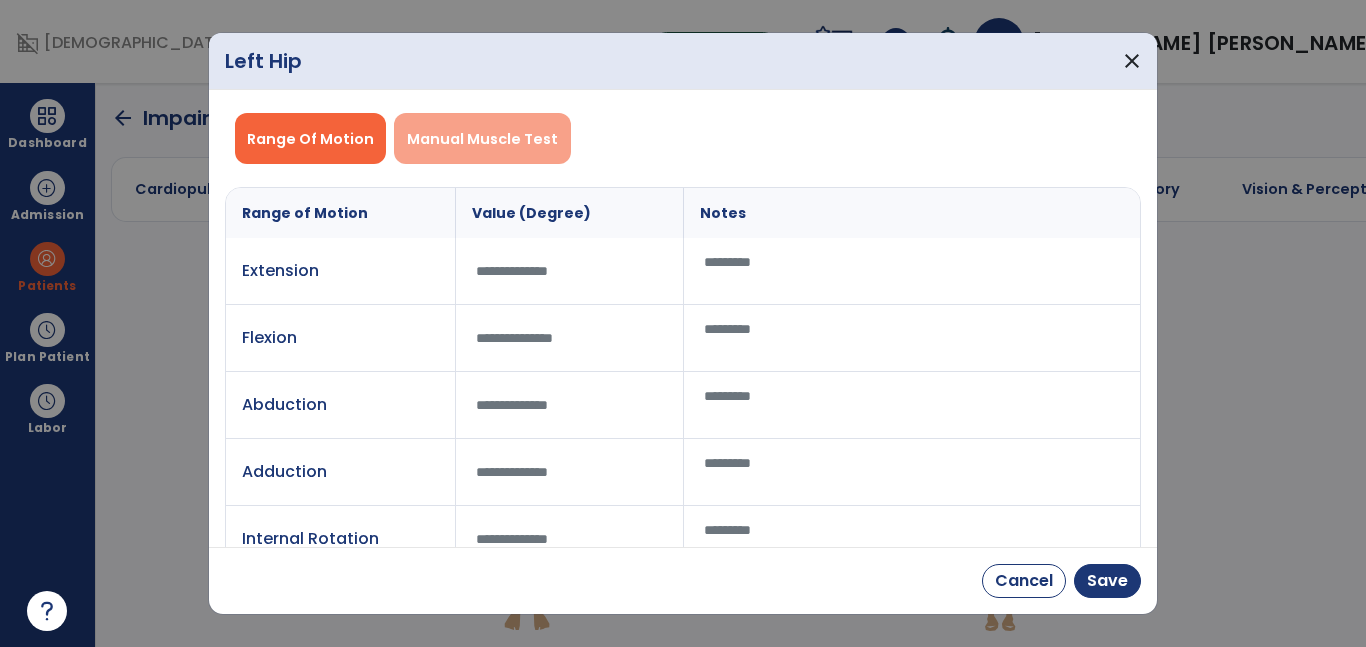 click on "Manual Muscle Test" at bounding box center (482, 138) 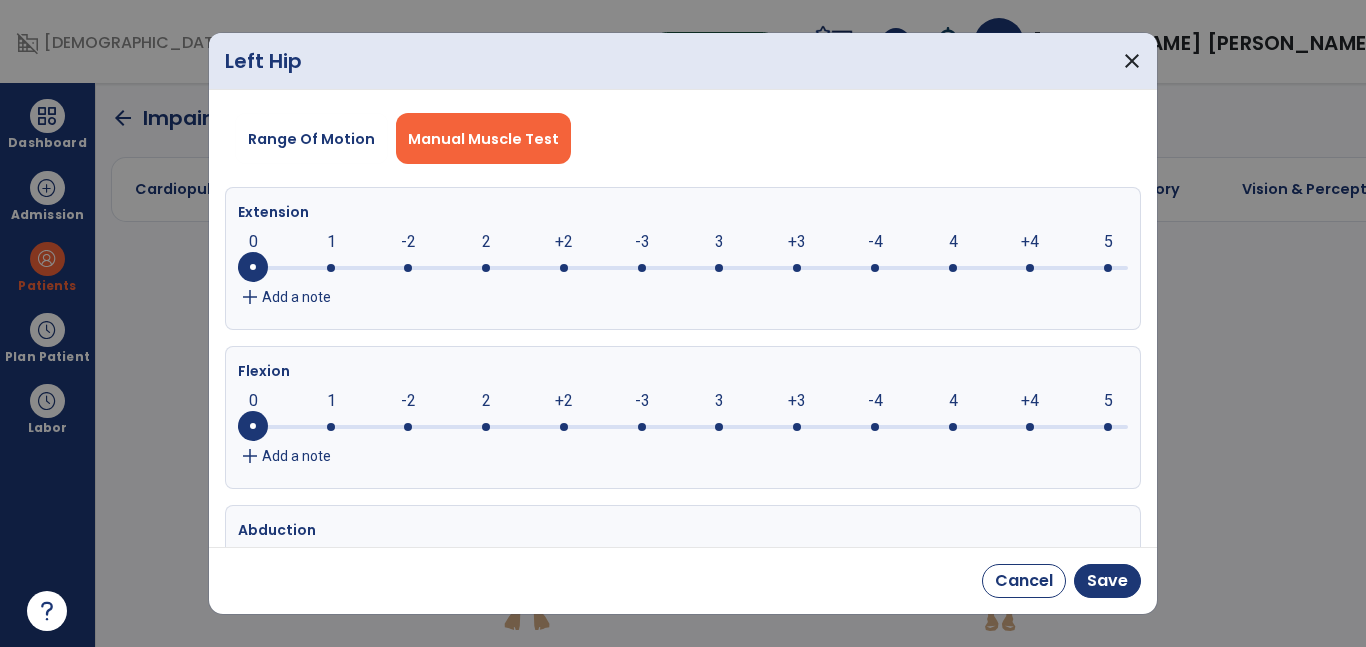 click on "+3" 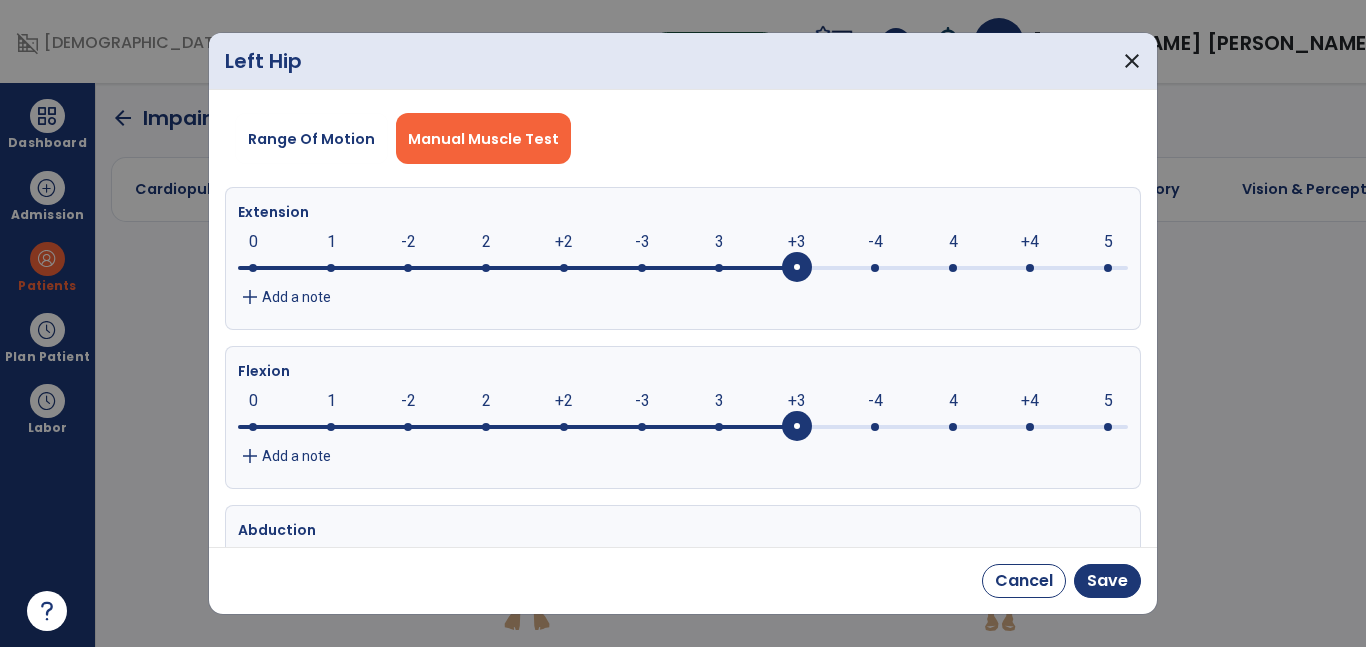 click 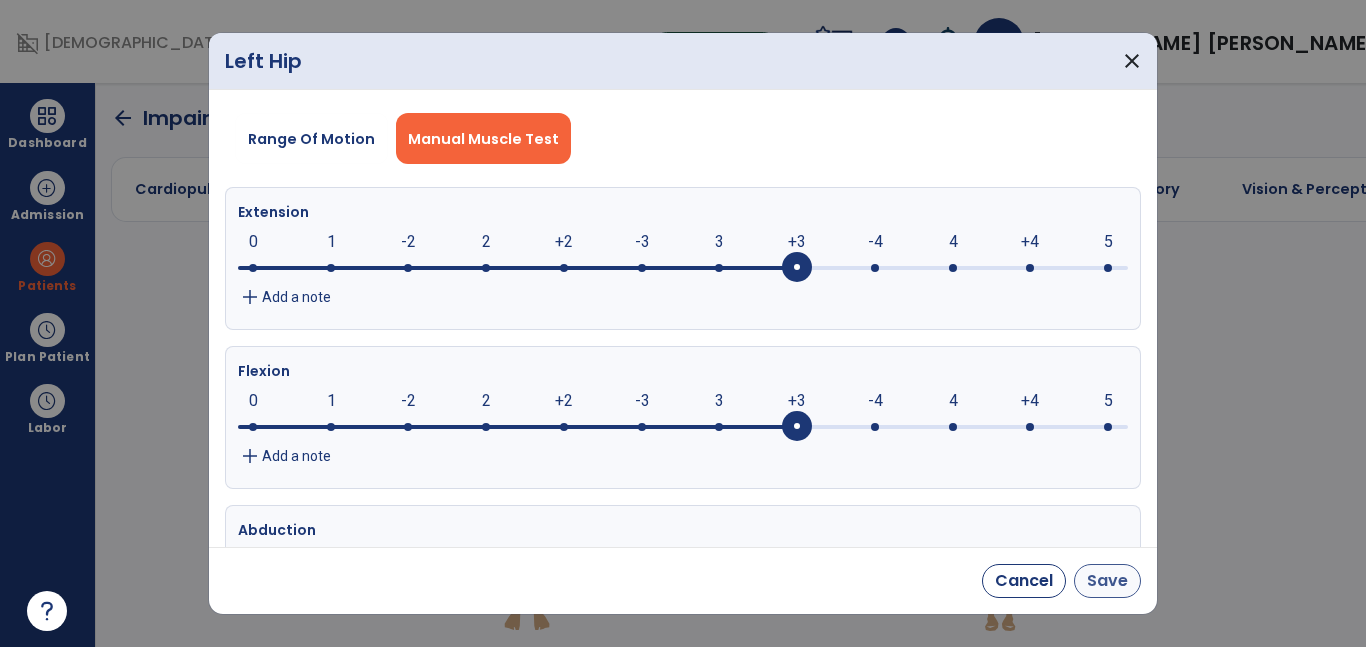click on "Save" at bounding box center [1107, 581] 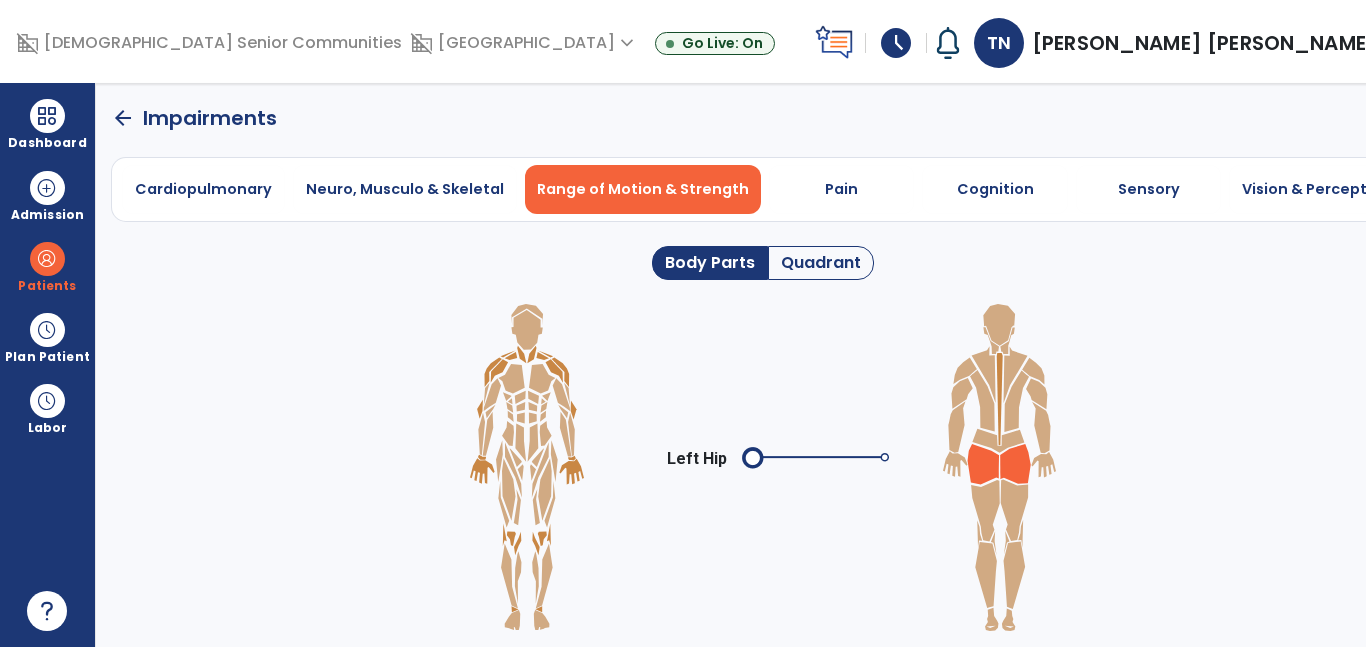 click 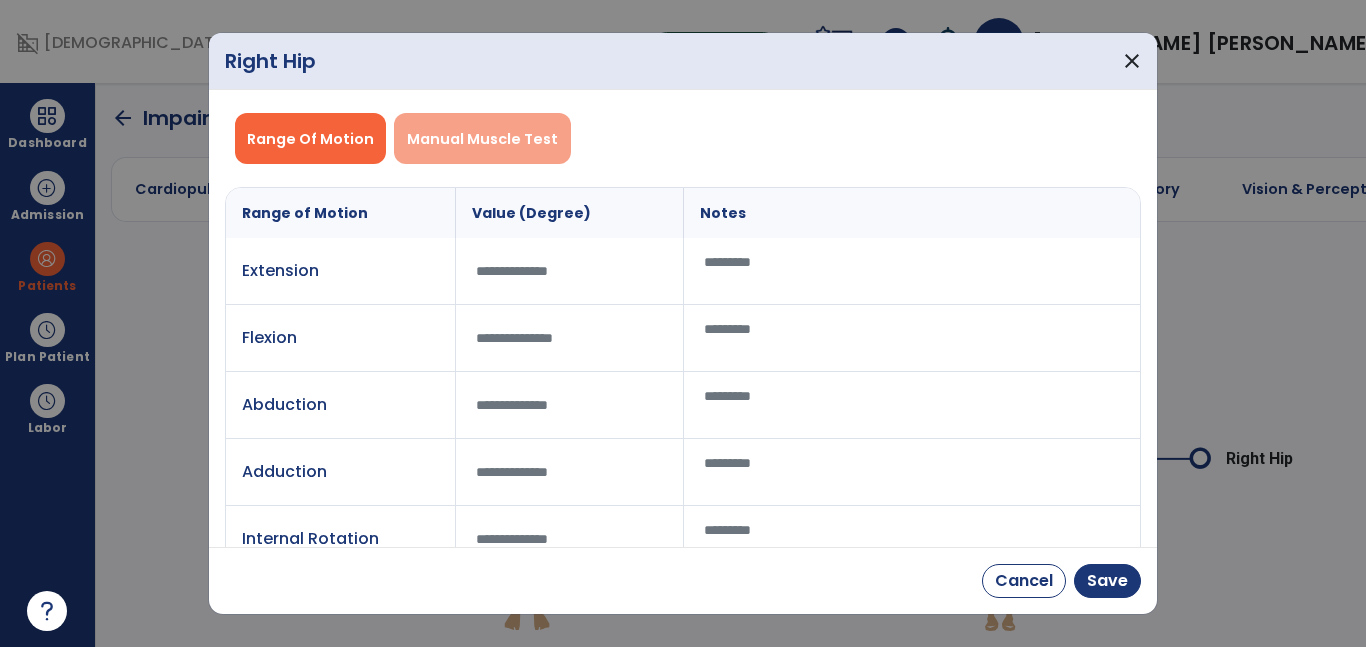 click on "Manual Muscle Test" at bounding box center [482, 139] 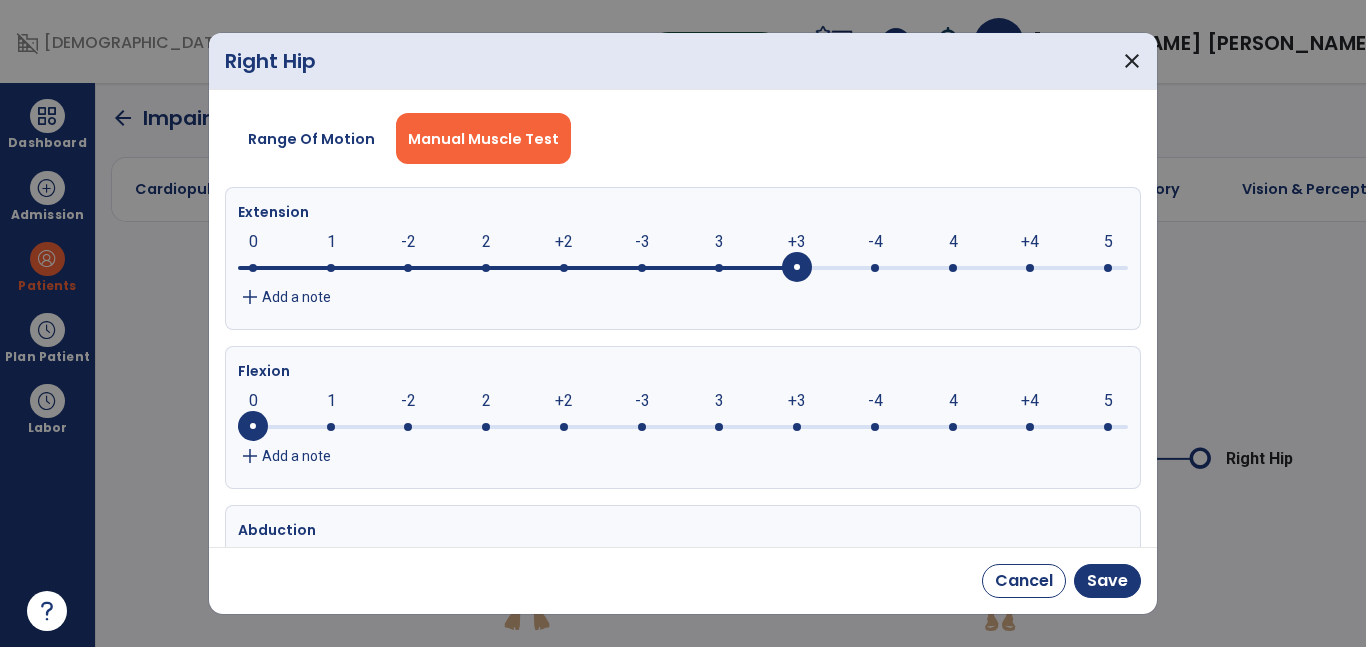 click on "+3" 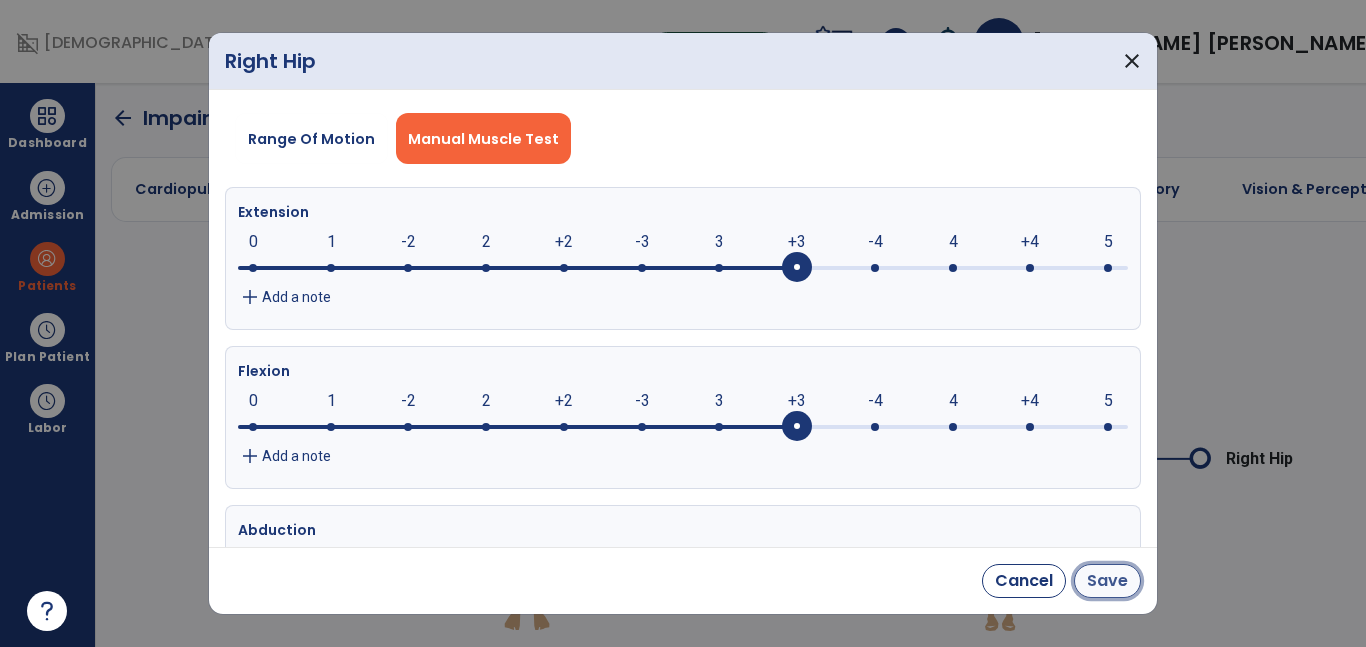 click on "Save" at bounding box center (1107, 581) 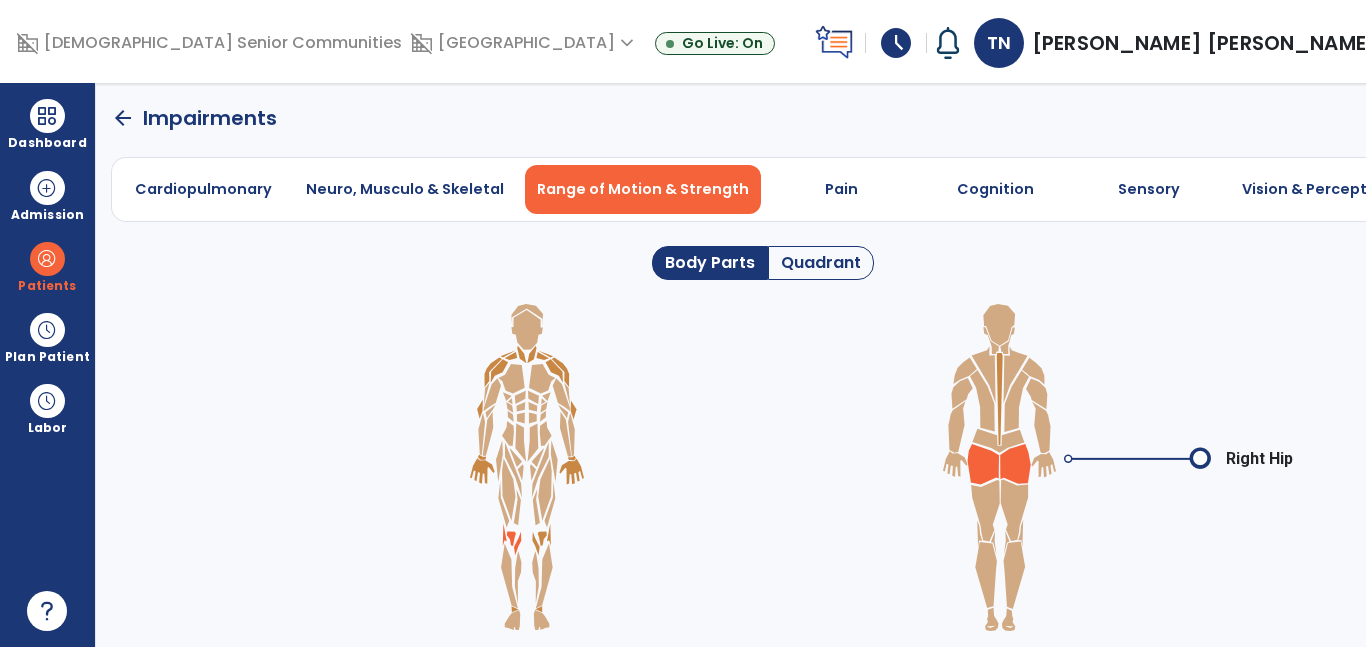 click 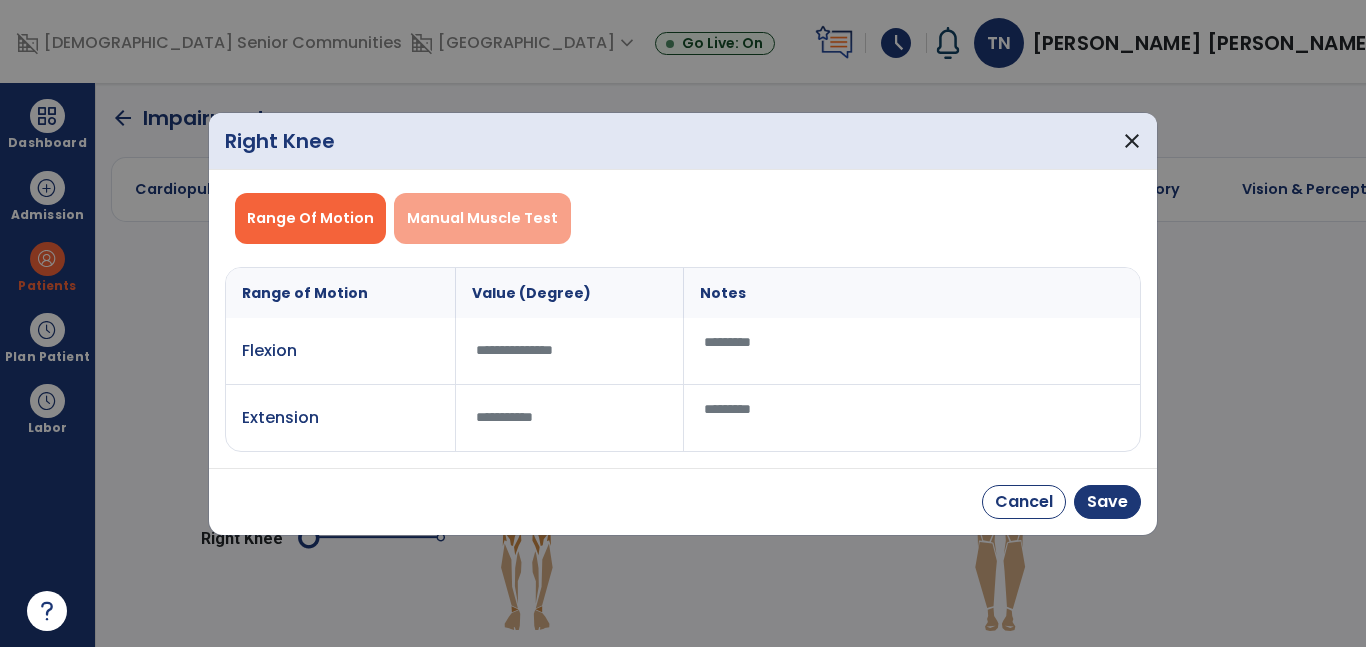 click on "Manual Muscle Test" at bounding box center (482, 218) 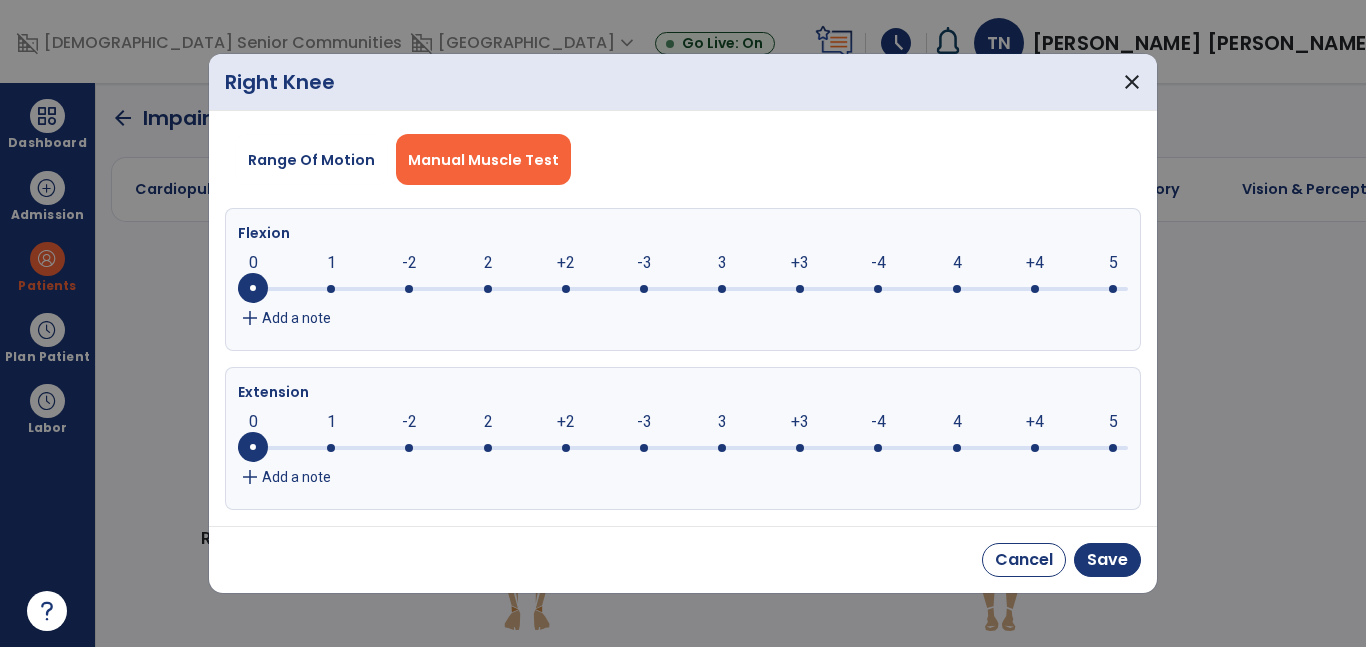 click on "+4" 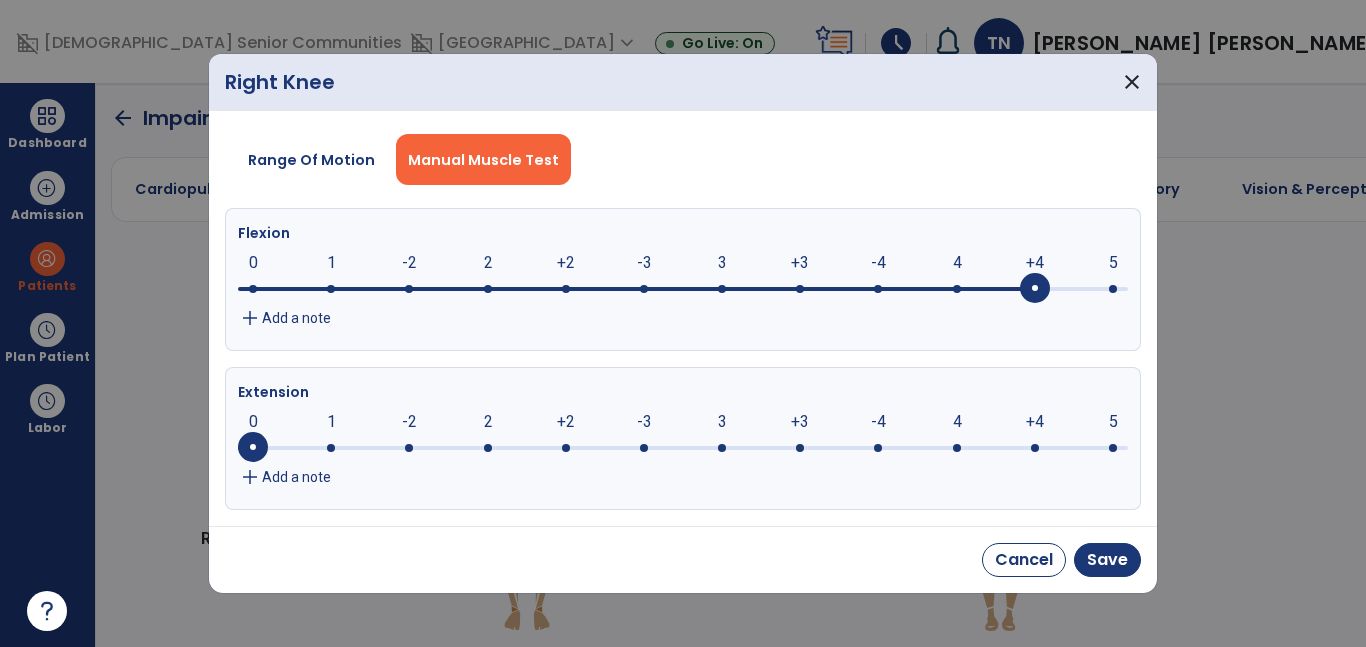 click 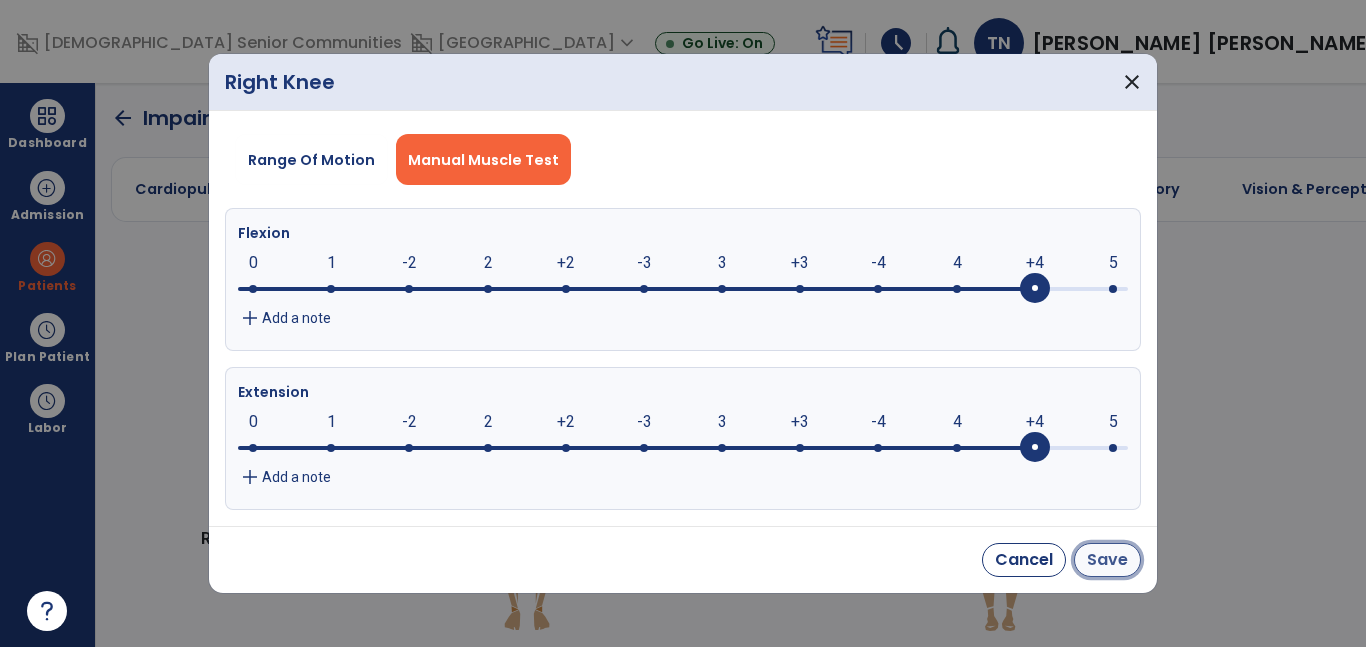 click on "Save" at bounding box center (1107, 560) 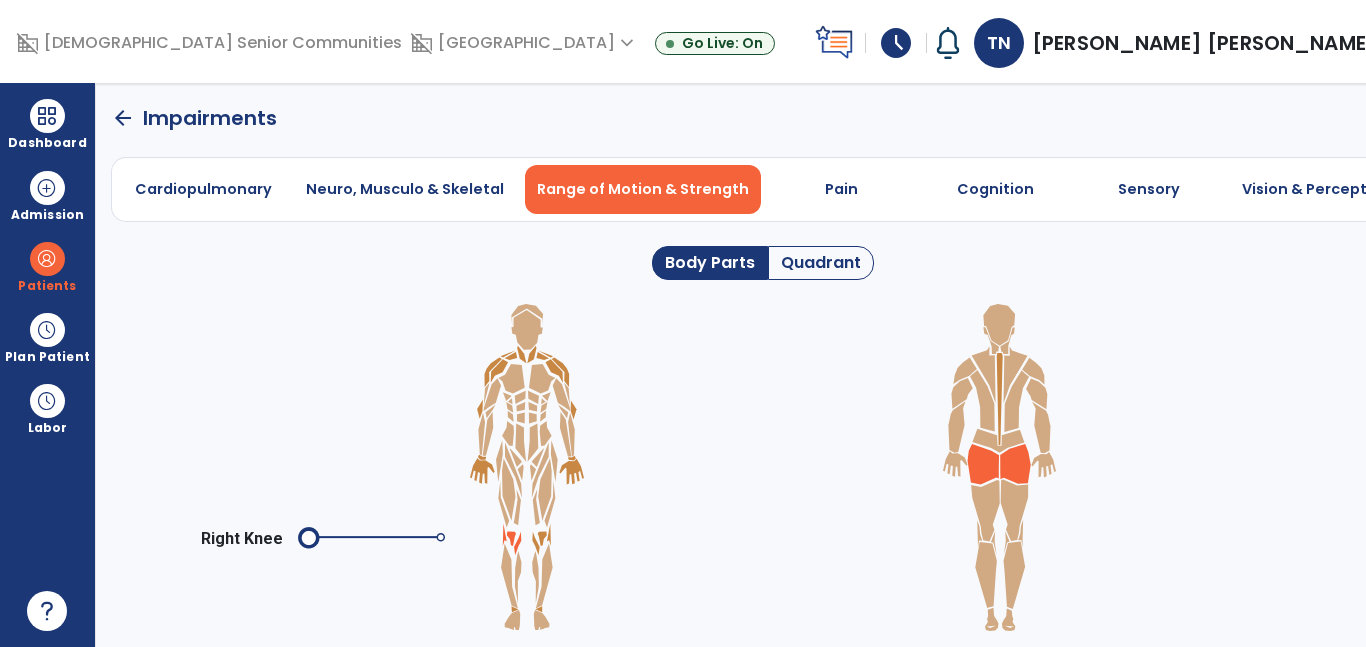 click 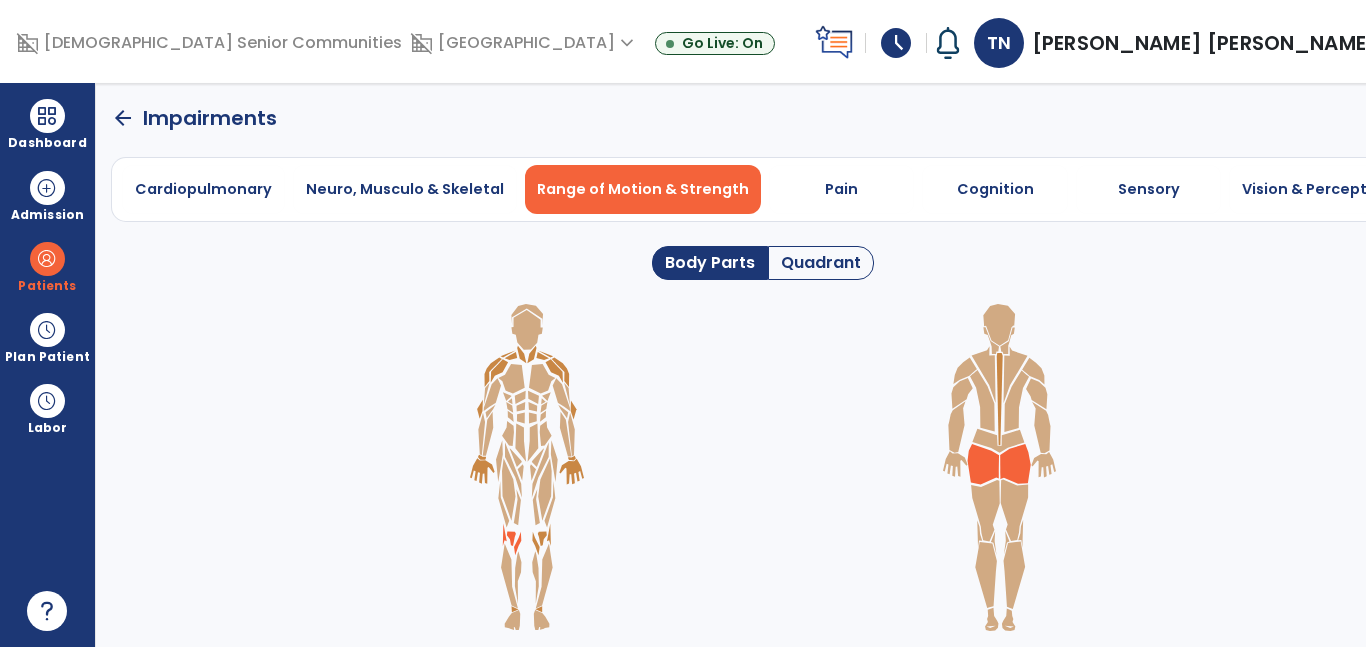 click 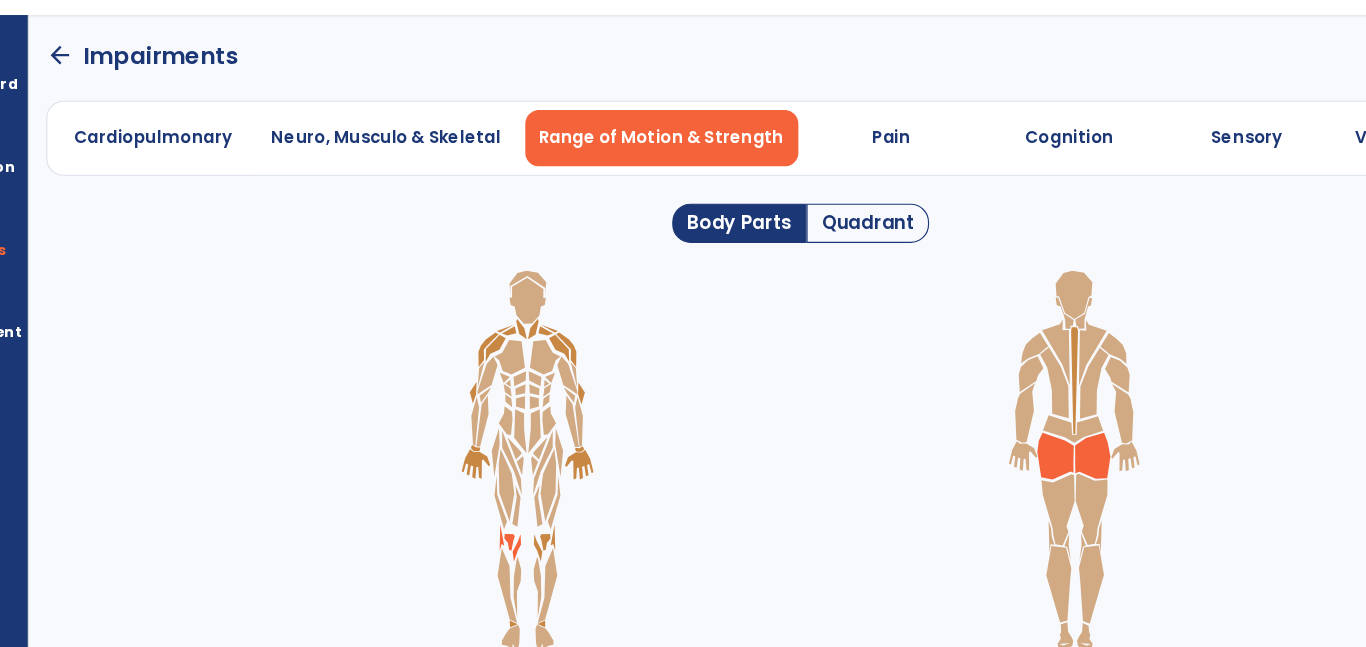 click 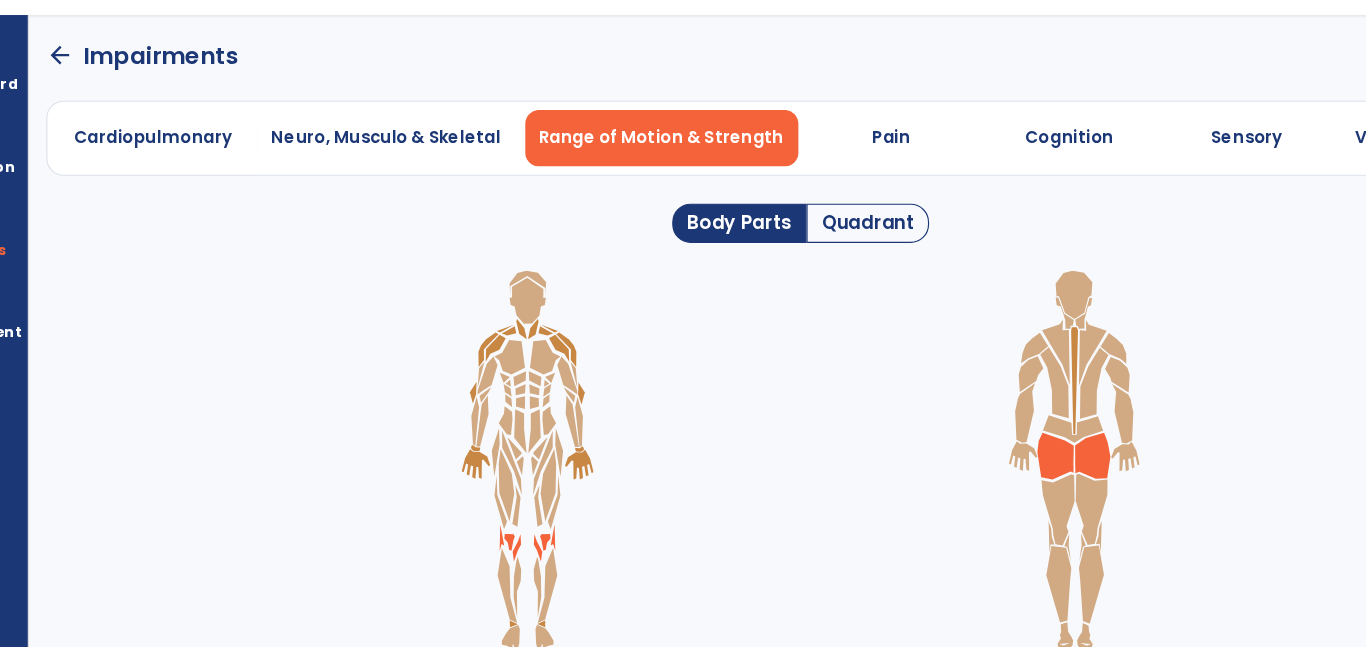 click 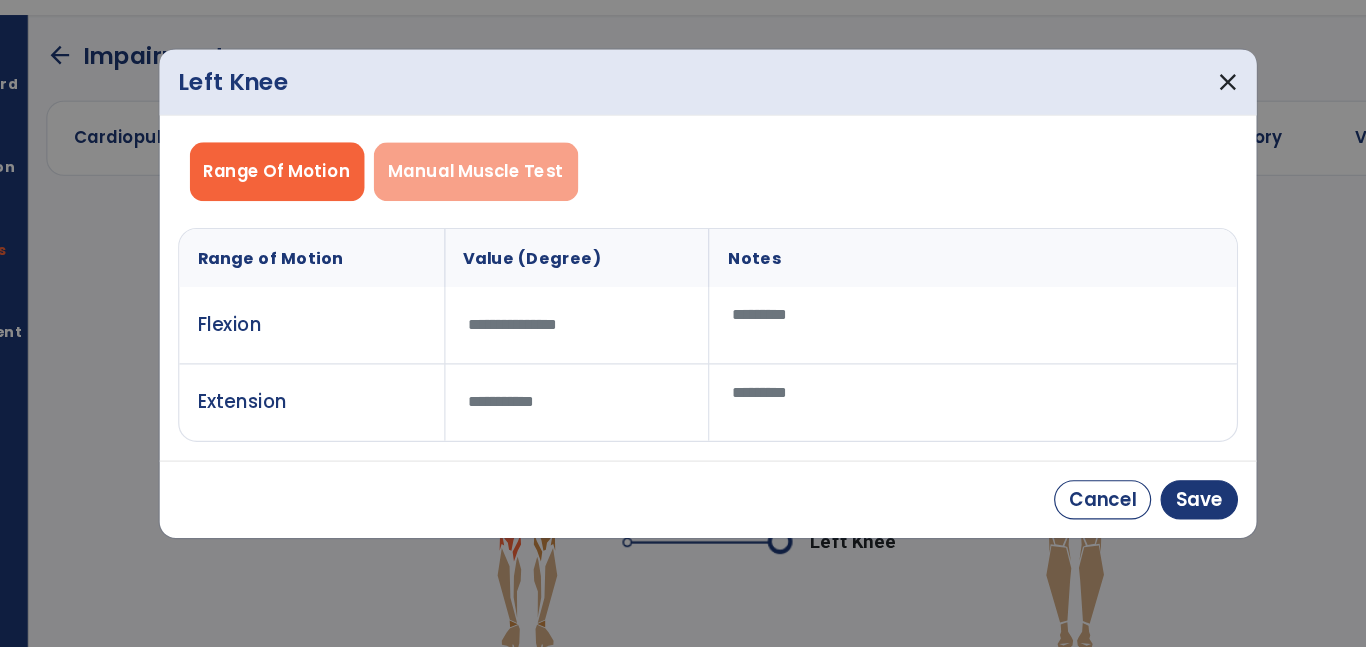 click on "Manual Muscle Test" at bounding box center (482, 218) 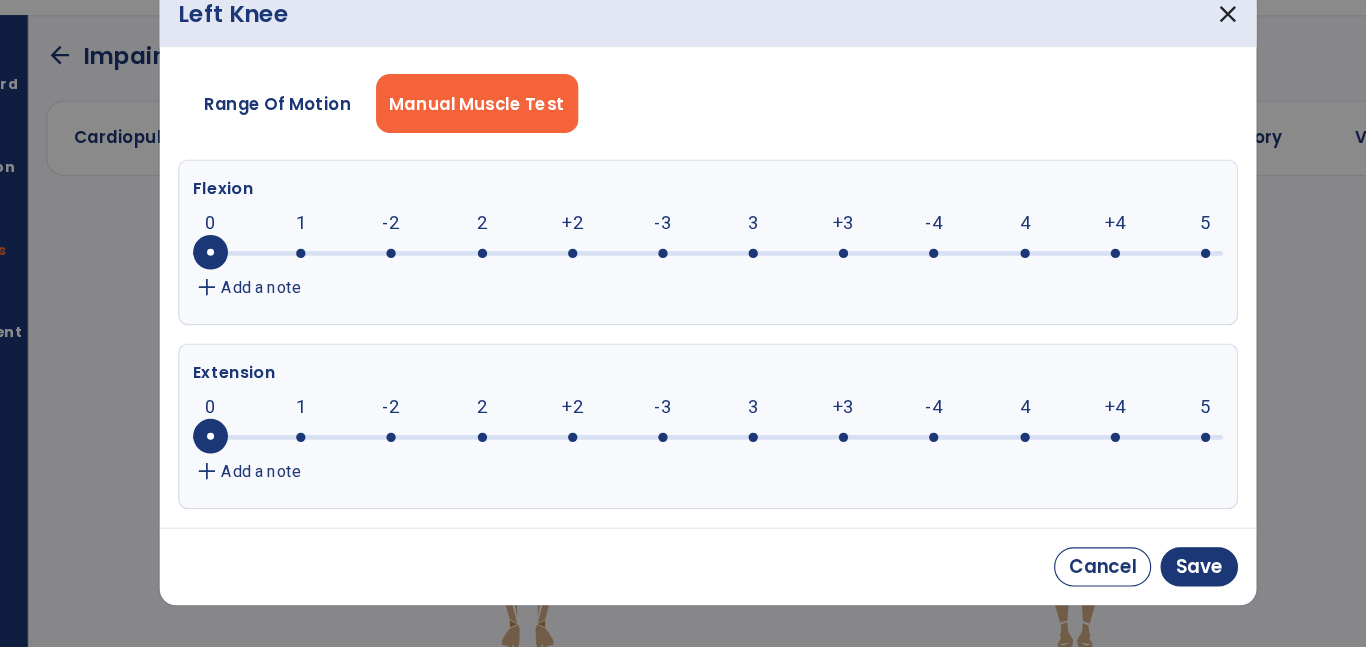 click on "4" 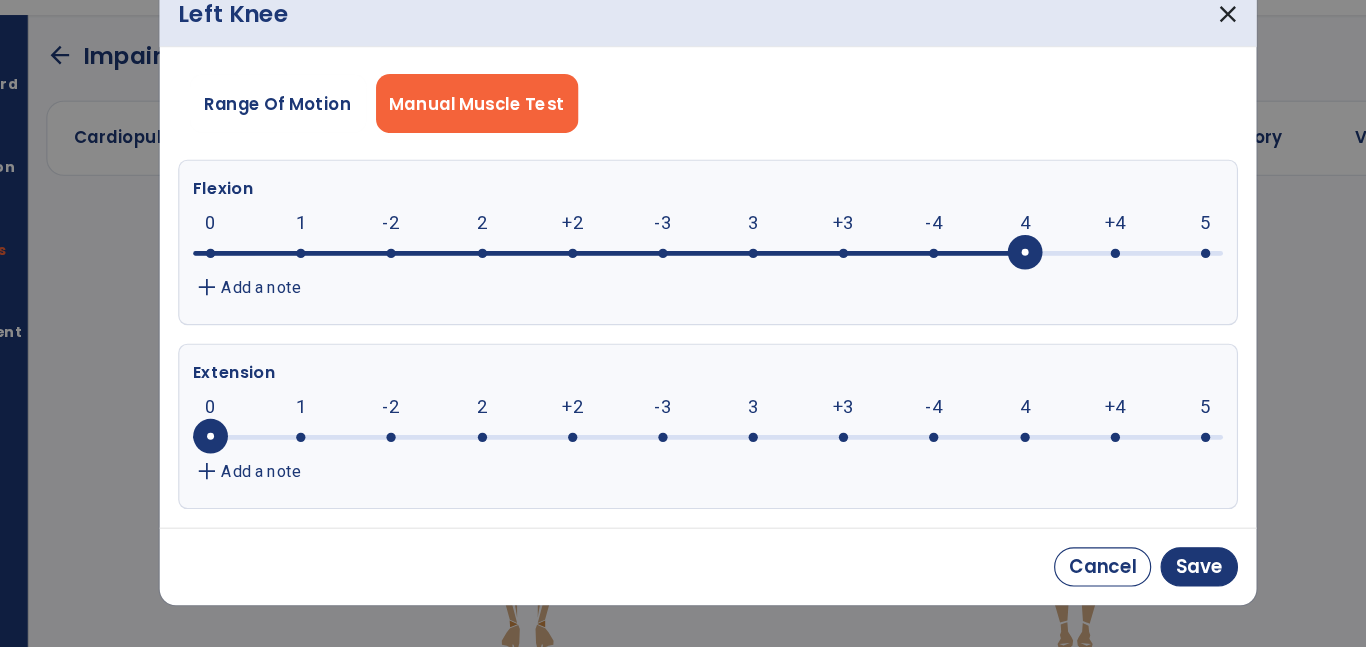 click 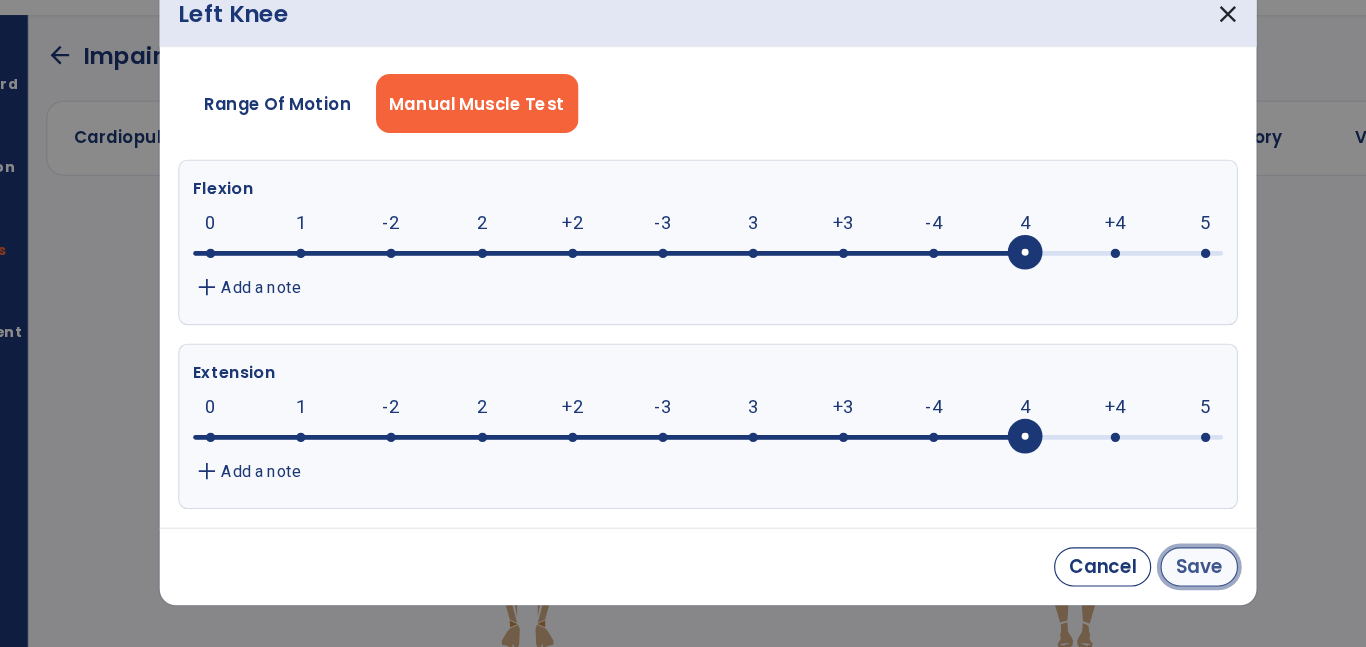click on "Save" at bounding box center [1107, 560] 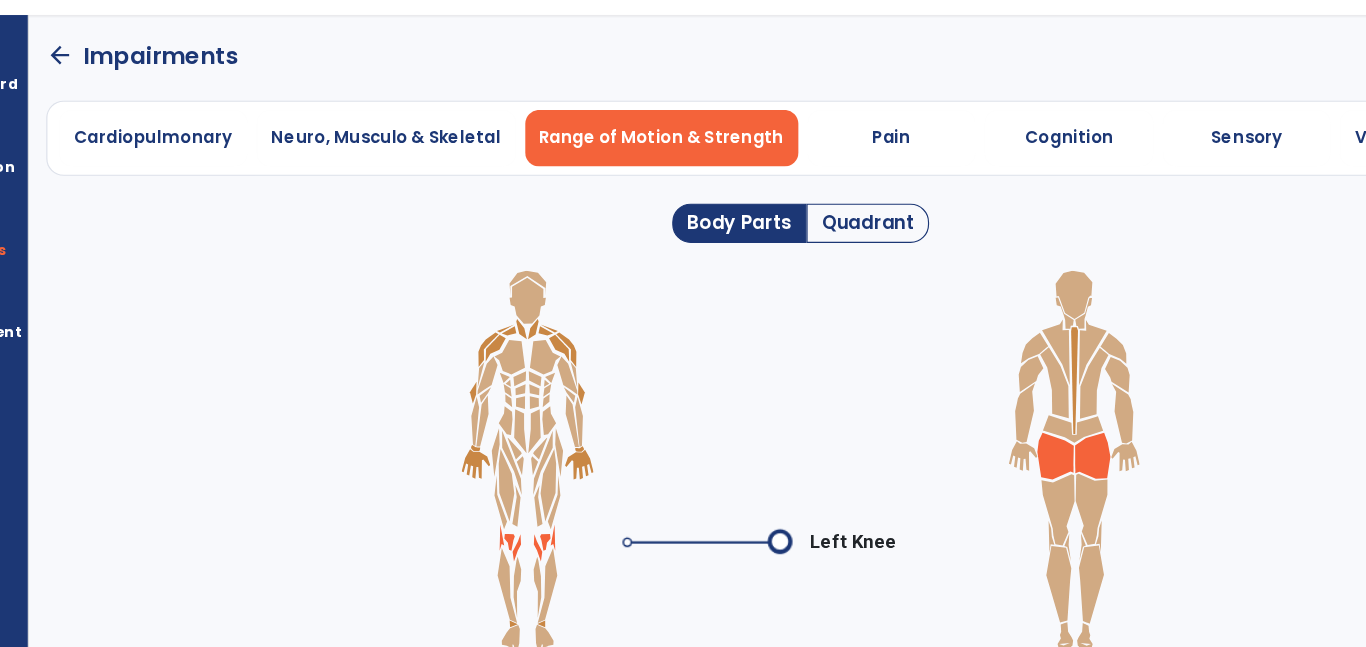 click 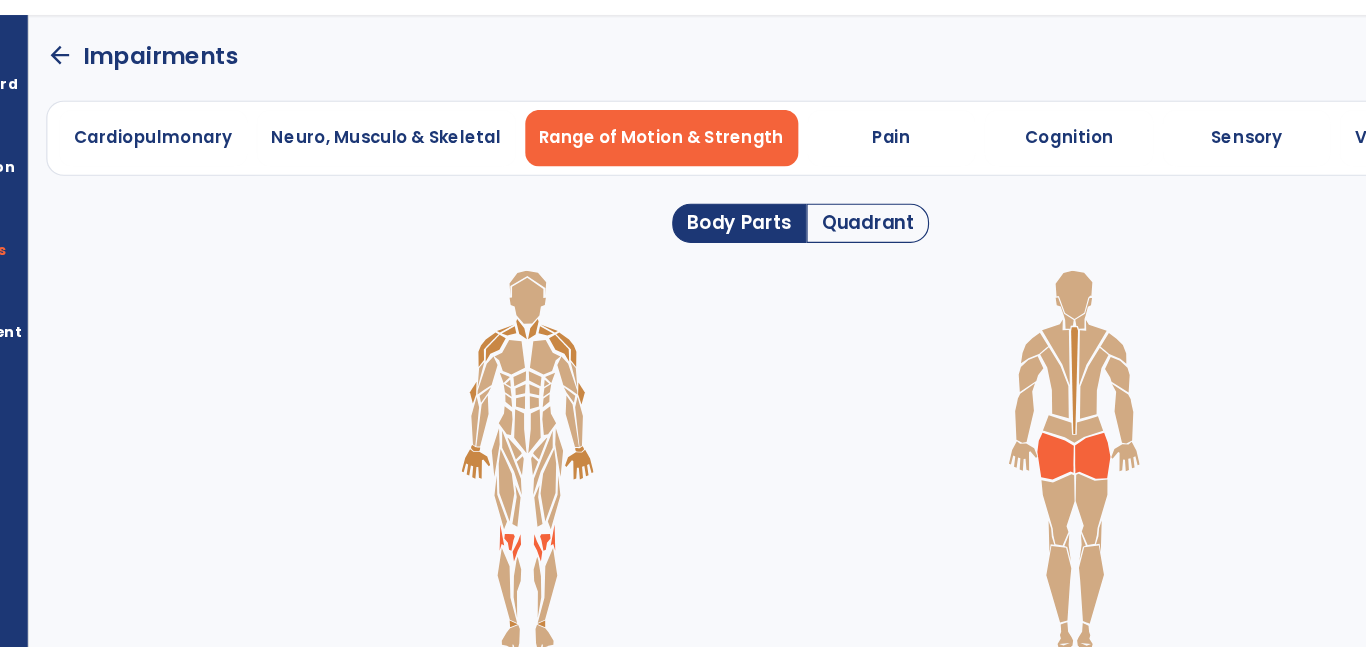 click 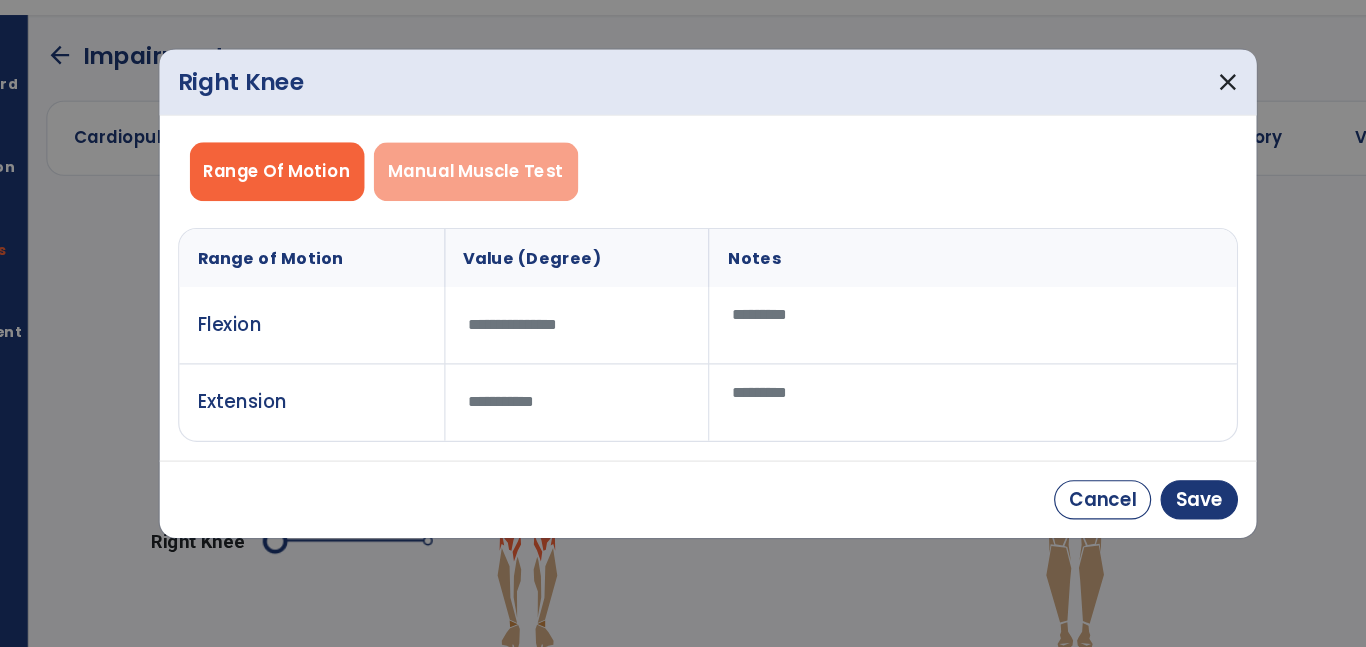 click on "Manual Muscle Test" at bounding box center [482, 218] 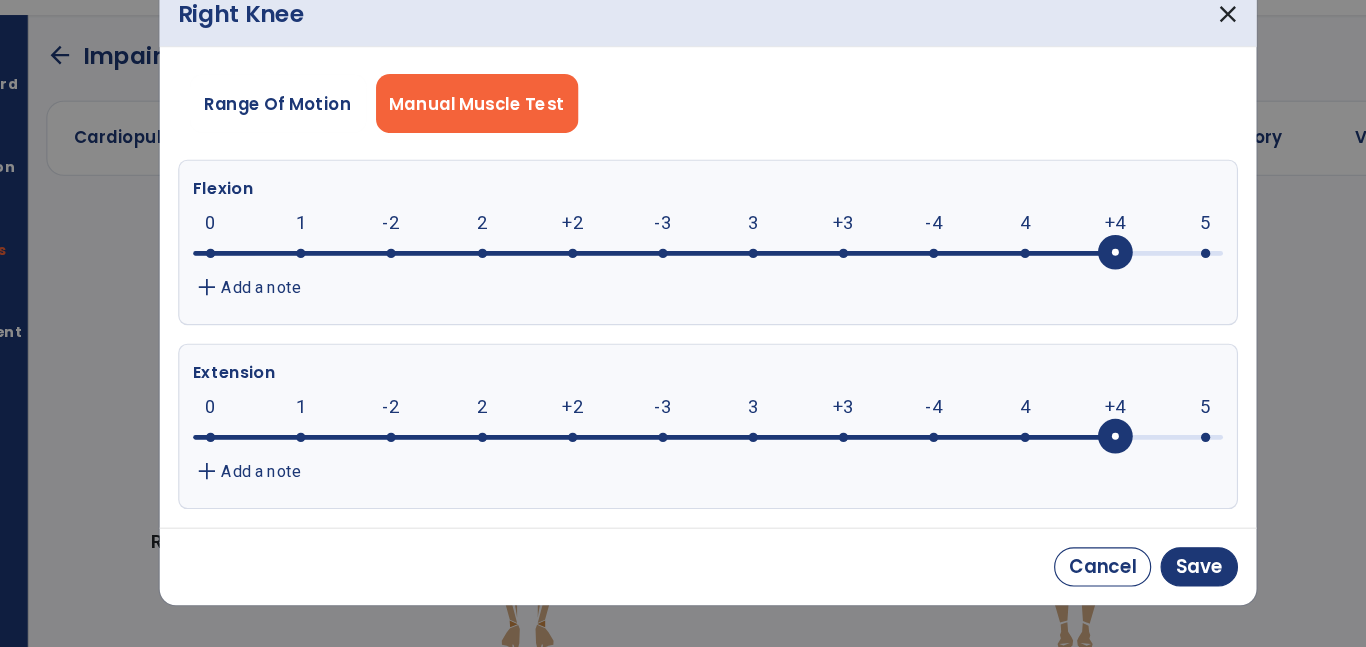click on "4" 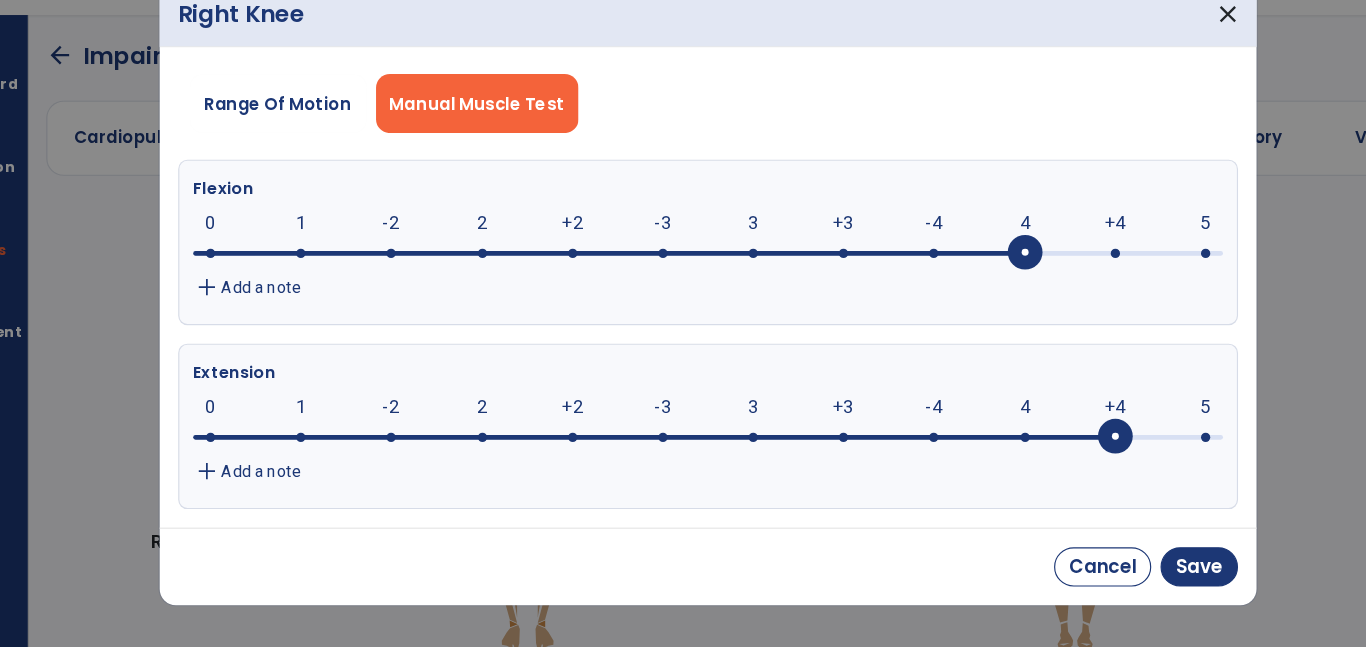 click 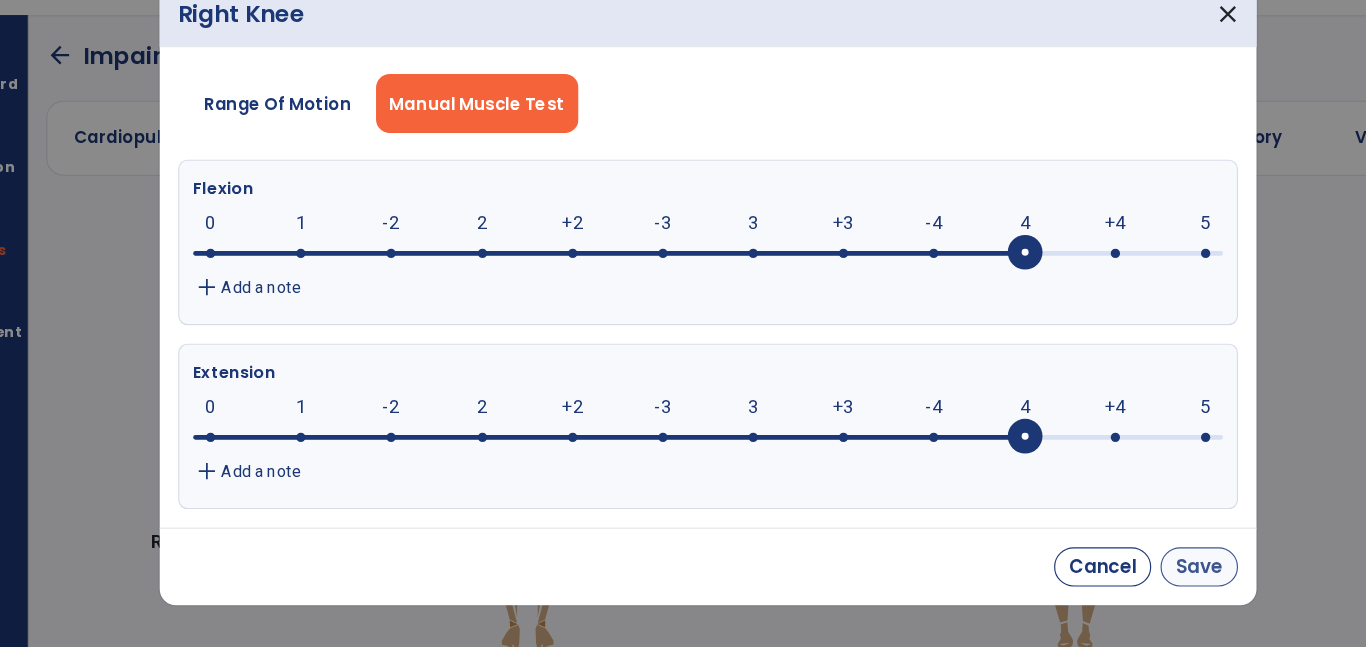 click on "Save" at bounding box center (1107, 560) 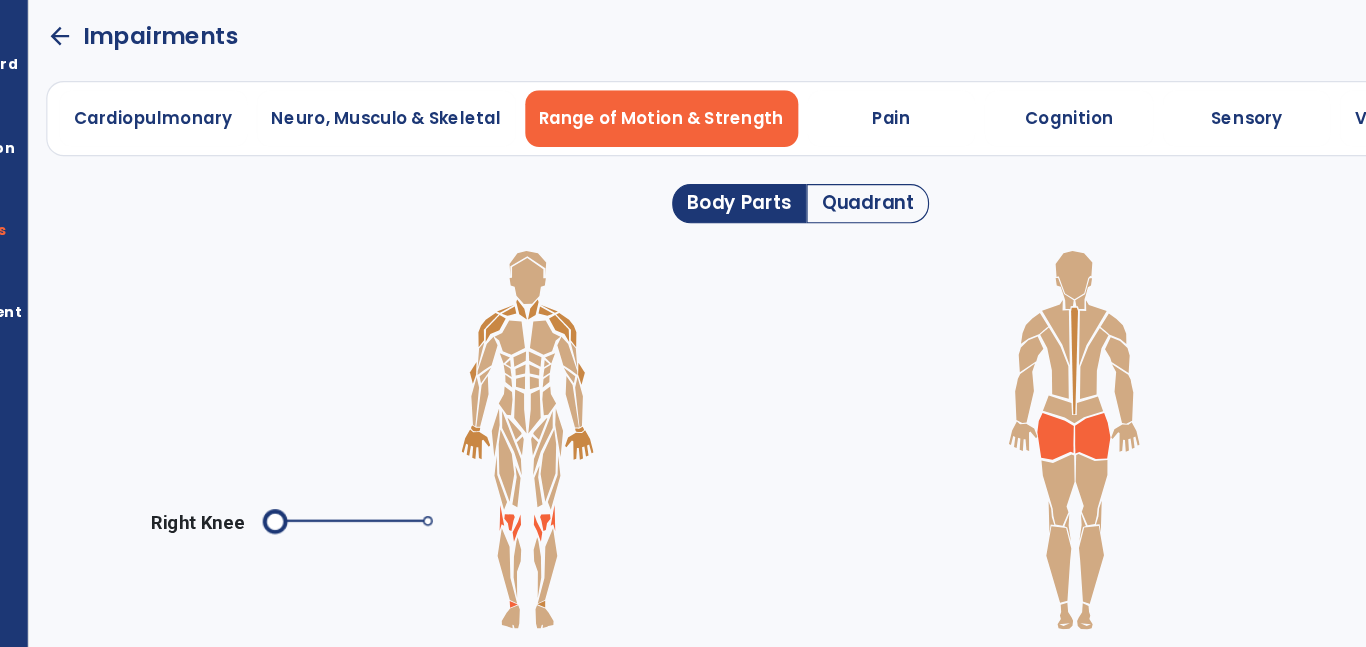 click 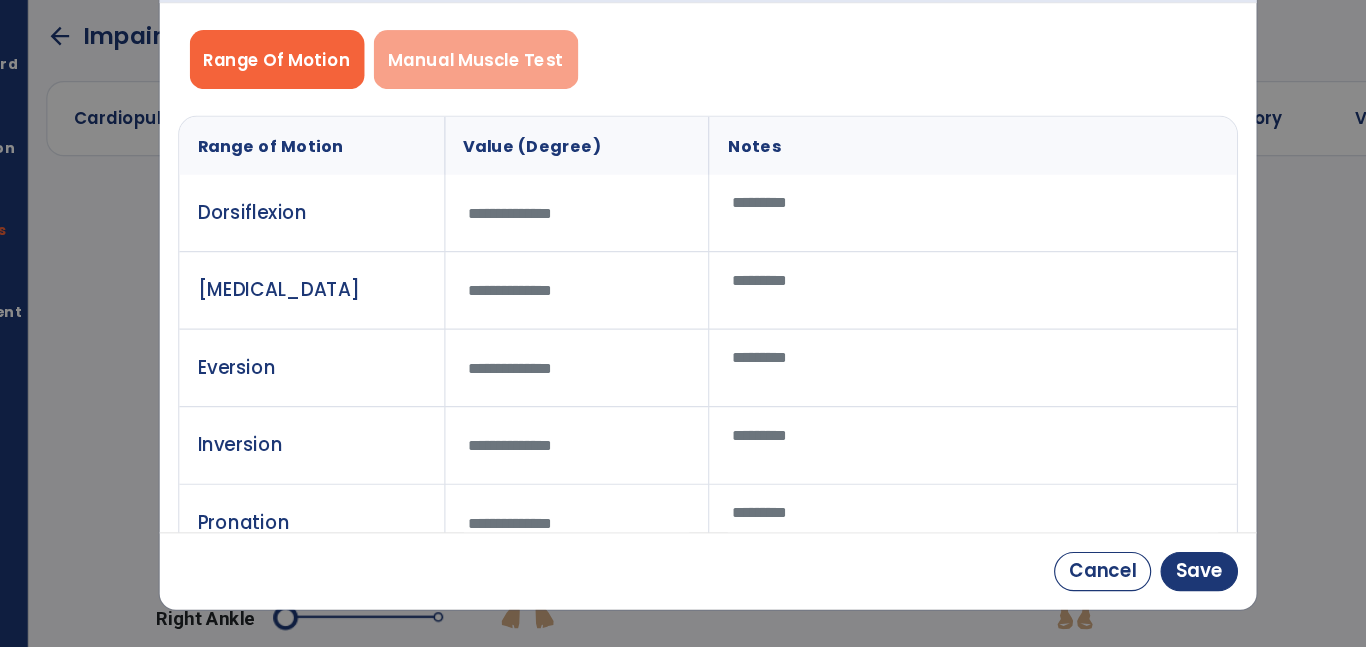 click on "Manual Muscle Test" at bounding box center (482, 139) 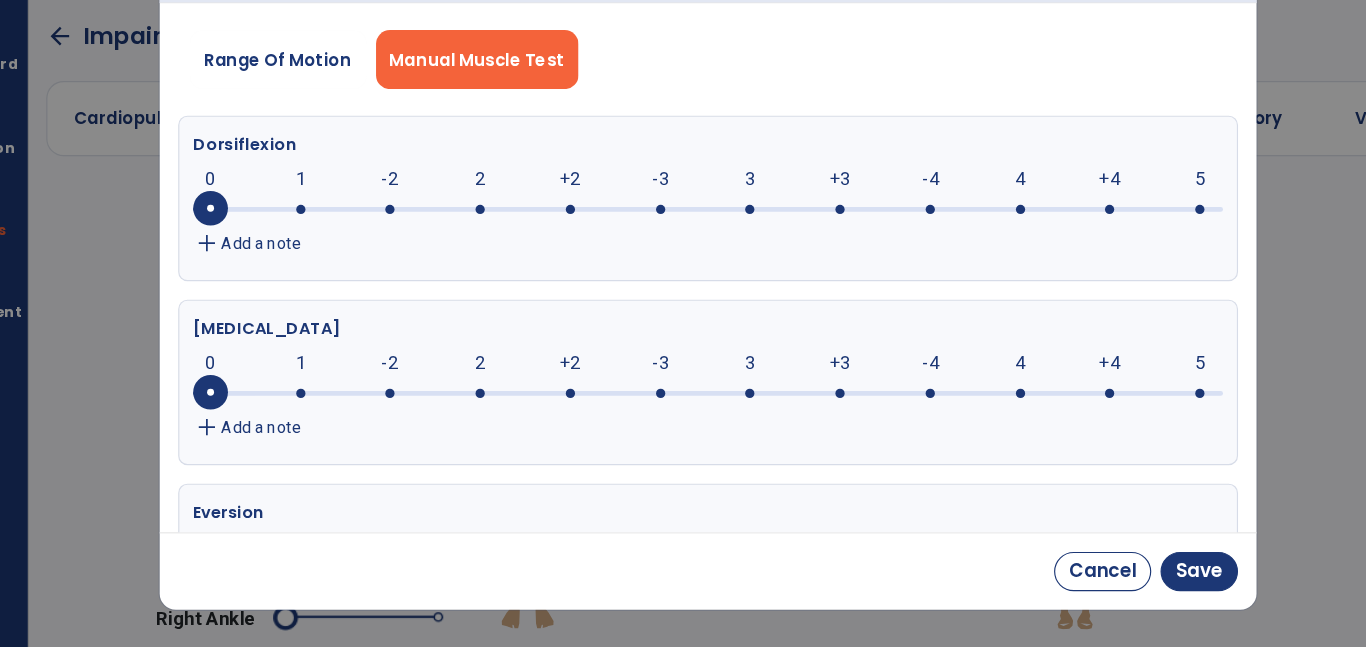 click 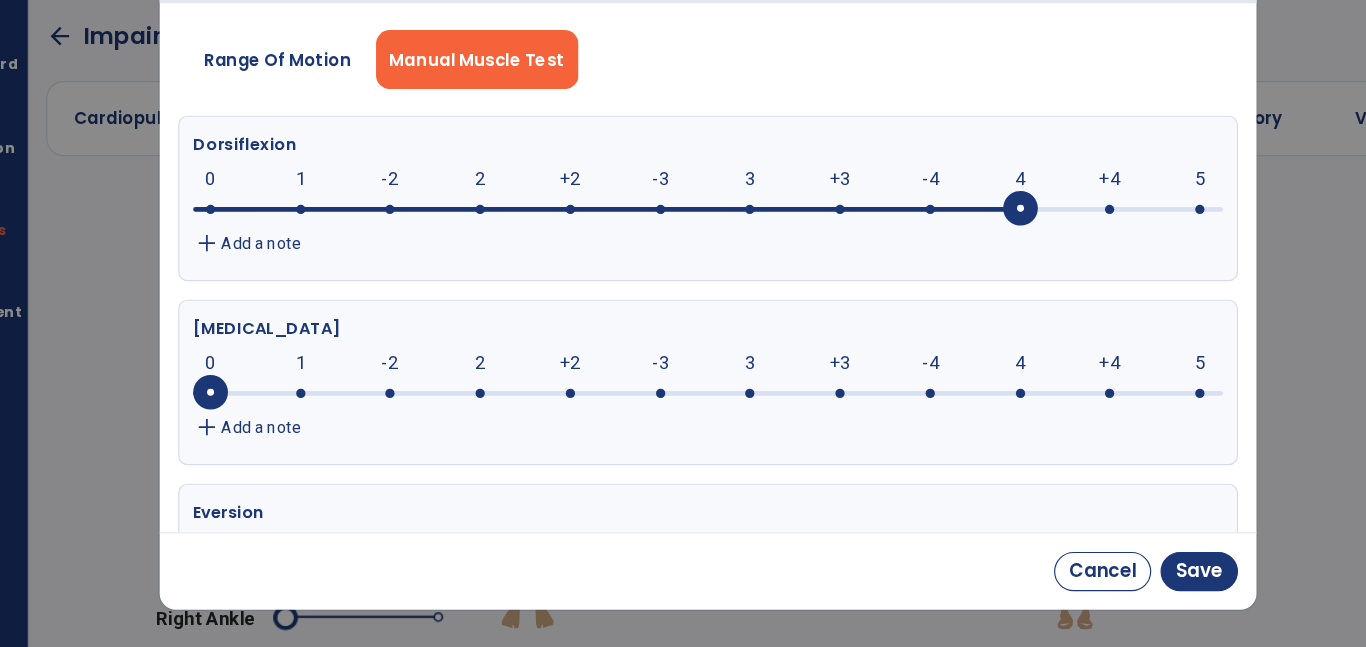 click 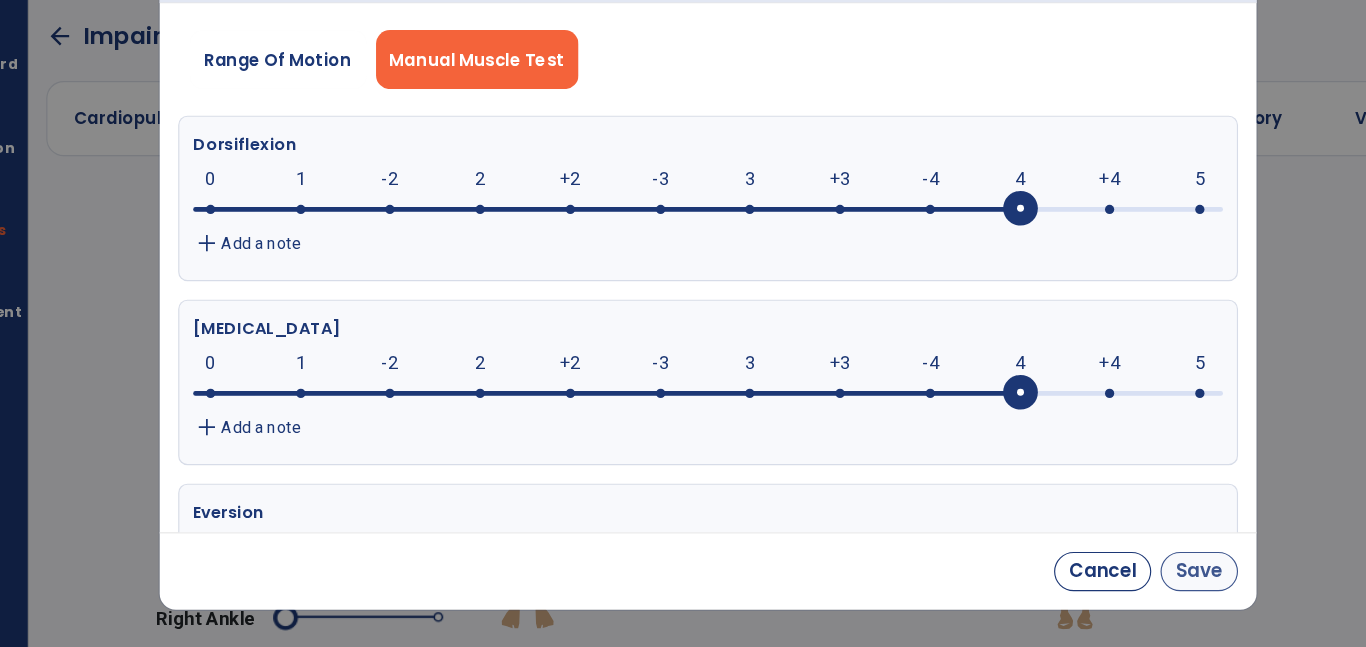click on "Save" at bounding box center (1107, 581) 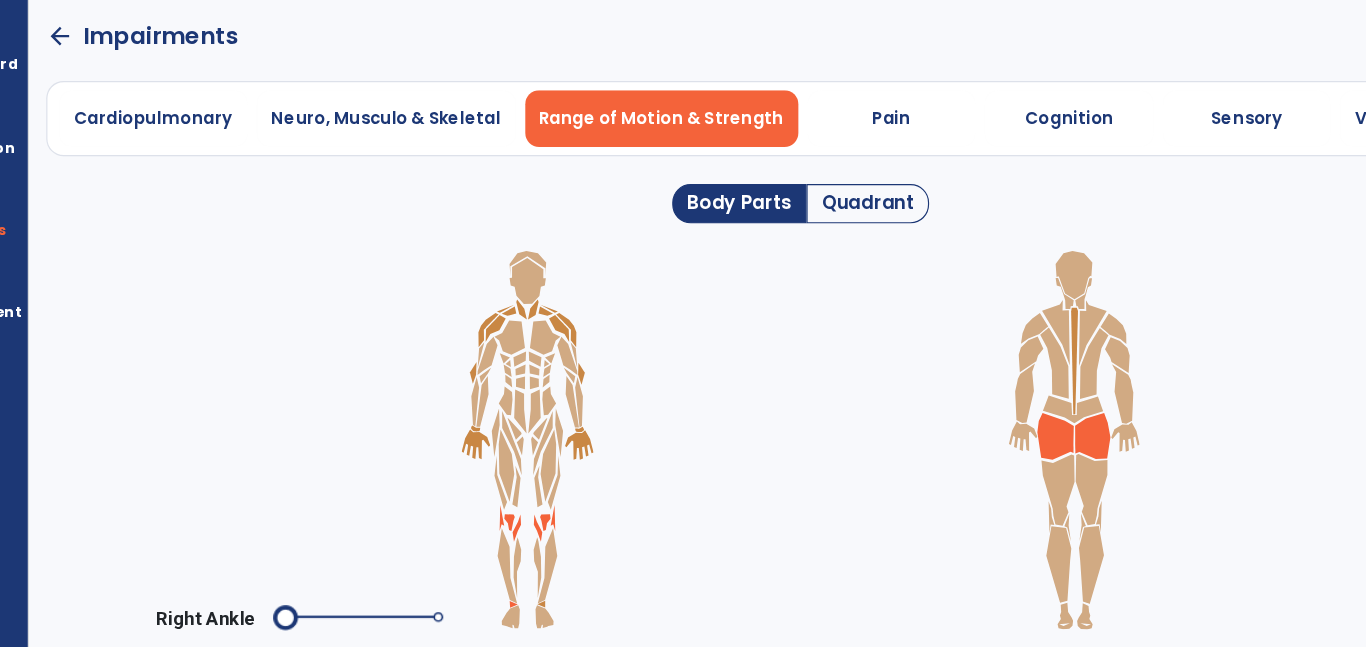 click 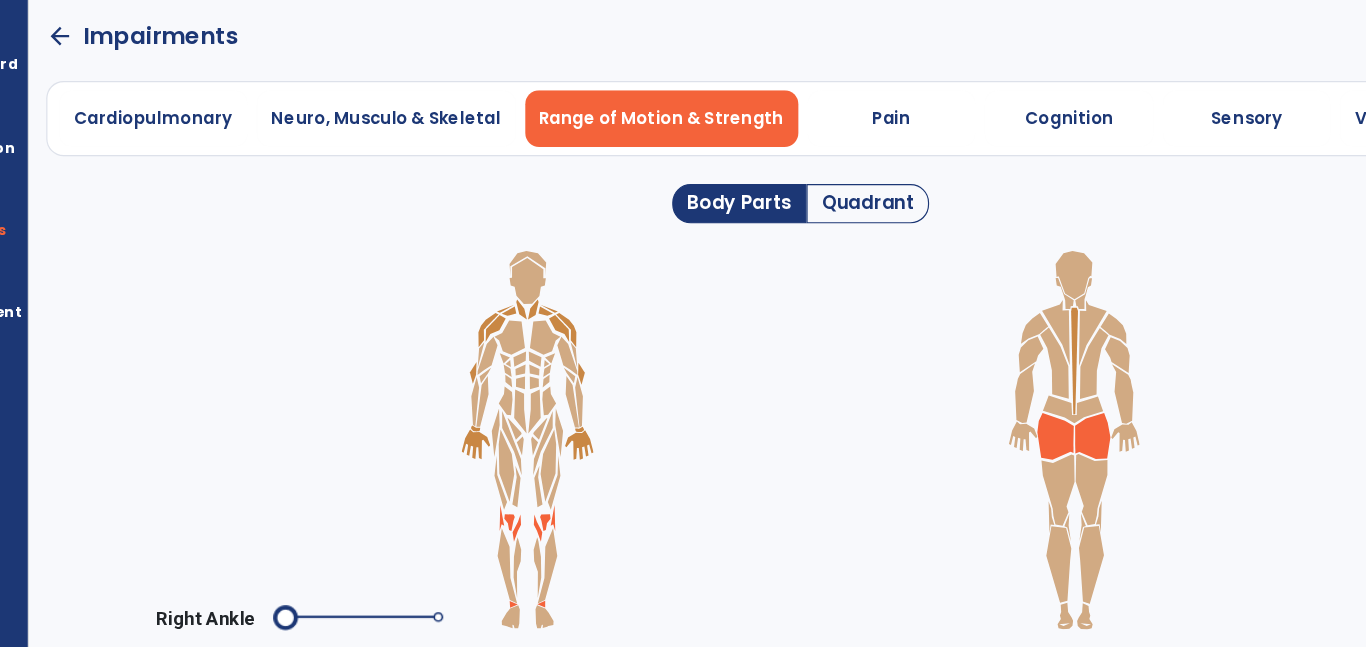 click 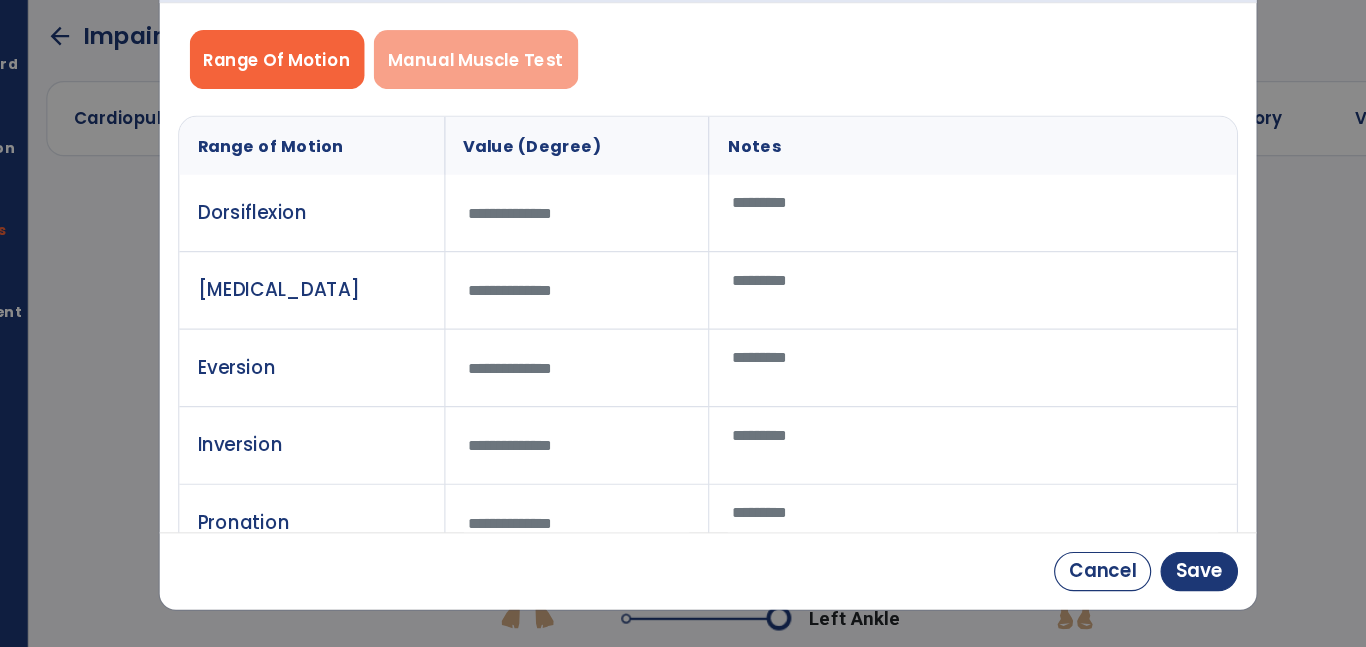 click on "Manual Muscle Test" at bounding box center (482, 138) 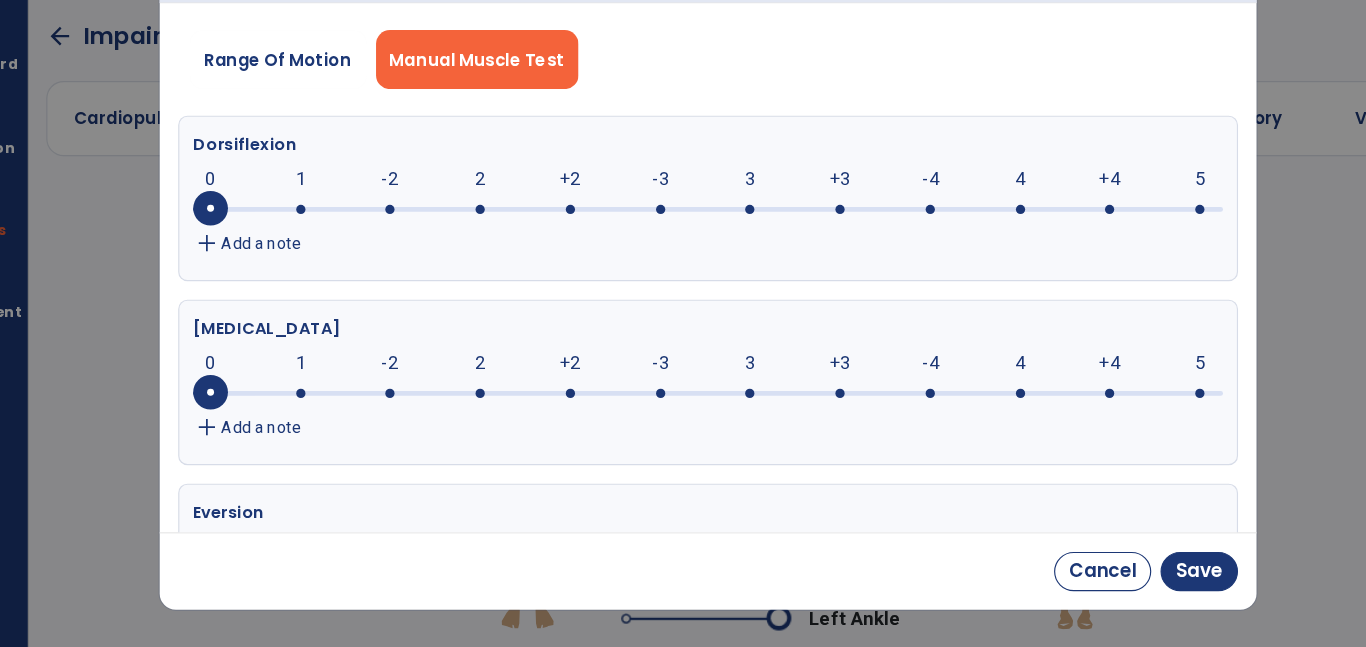 click on "4" 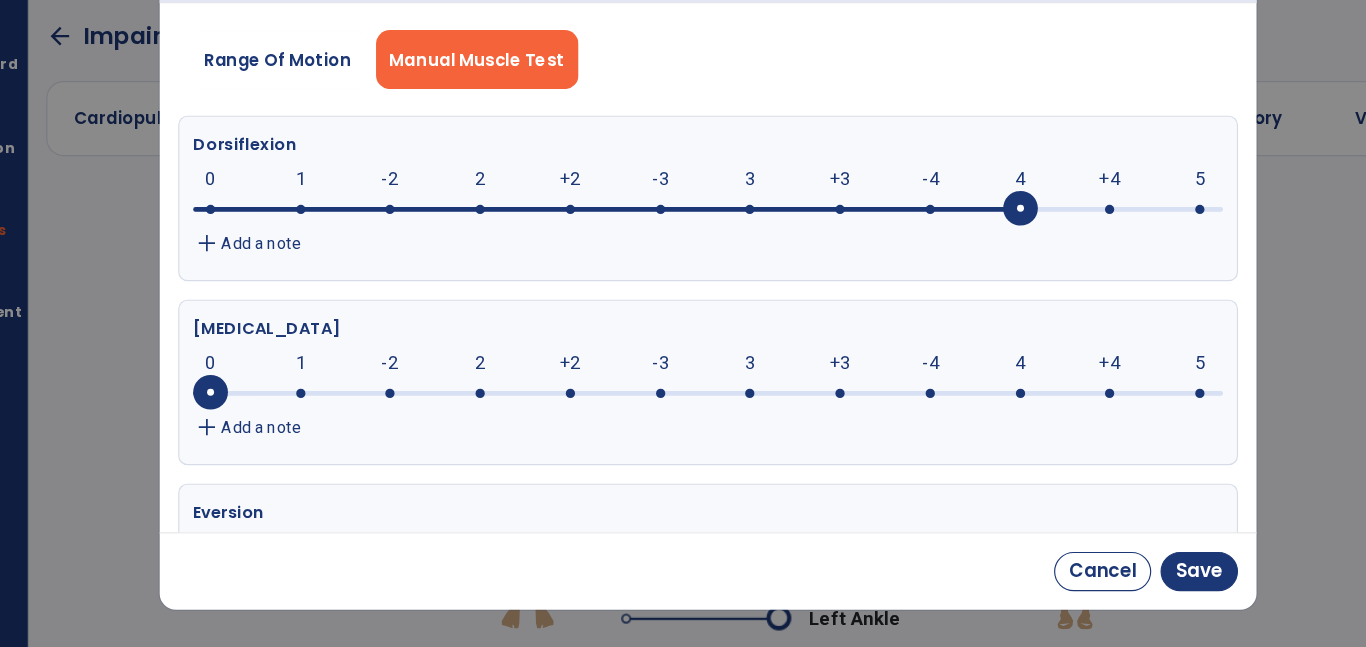click 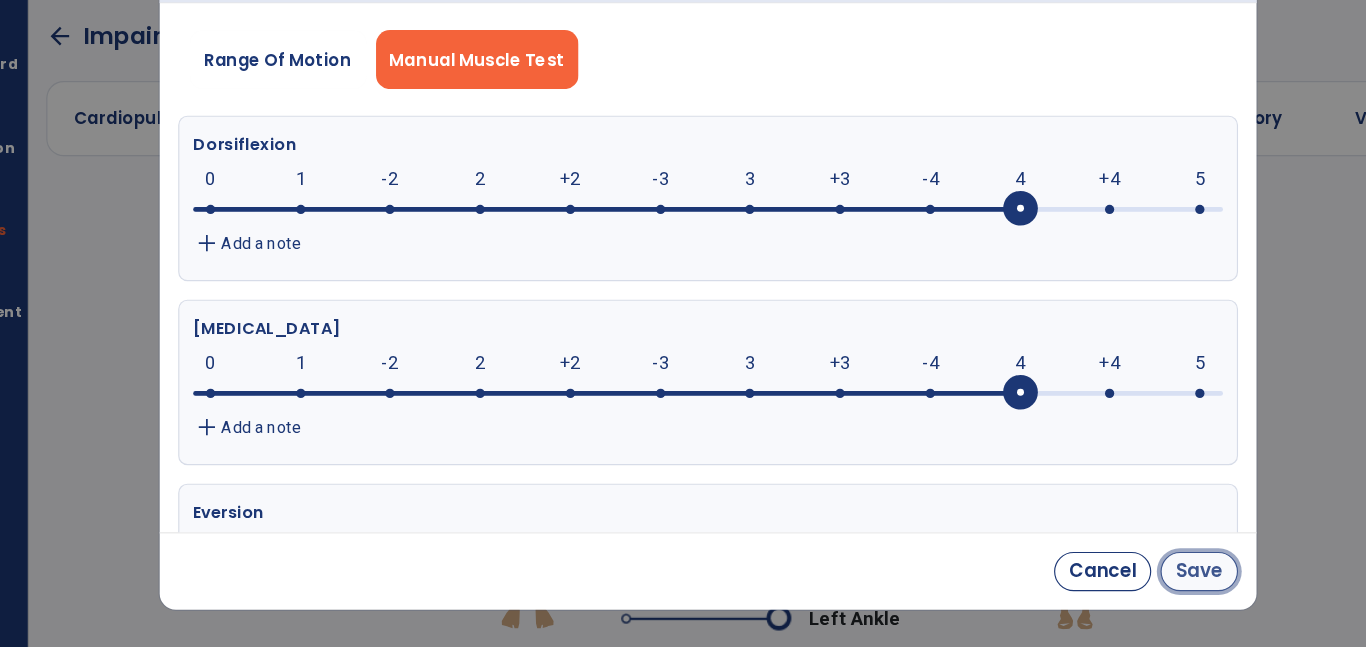 click on "Save" at bounding box center (1107, 581) 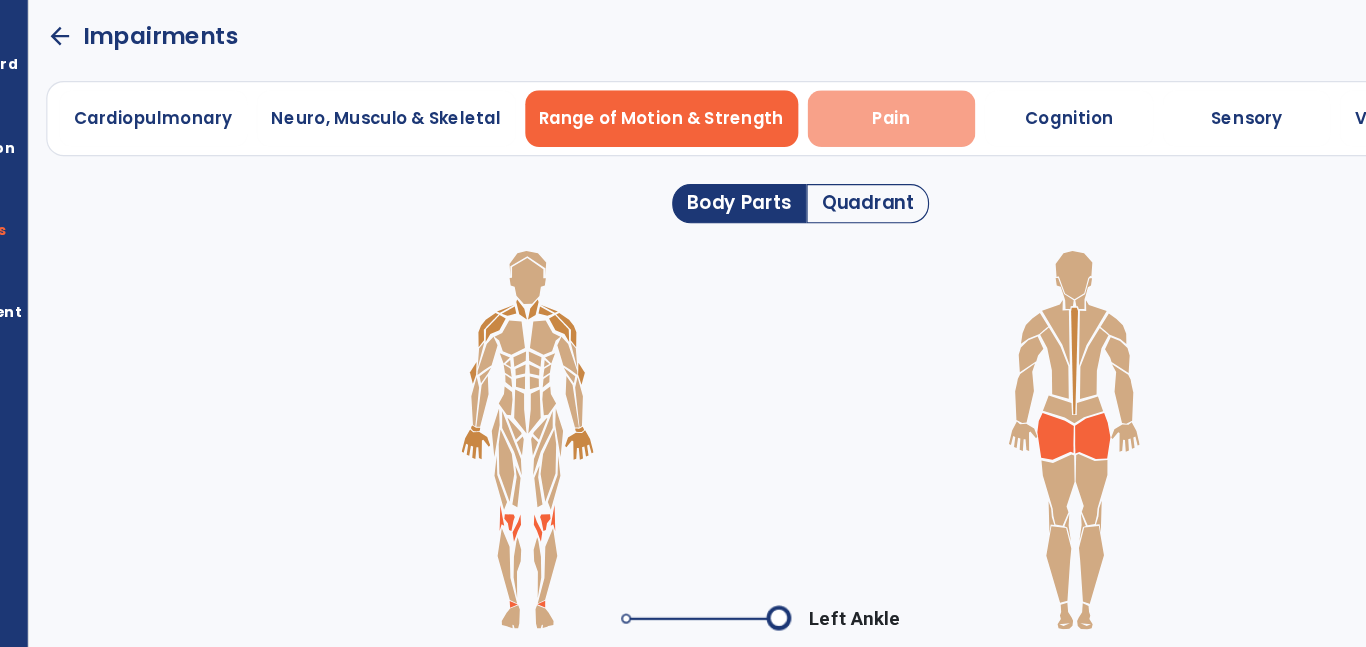 click on "Pain" at bounding box center [841, 189] 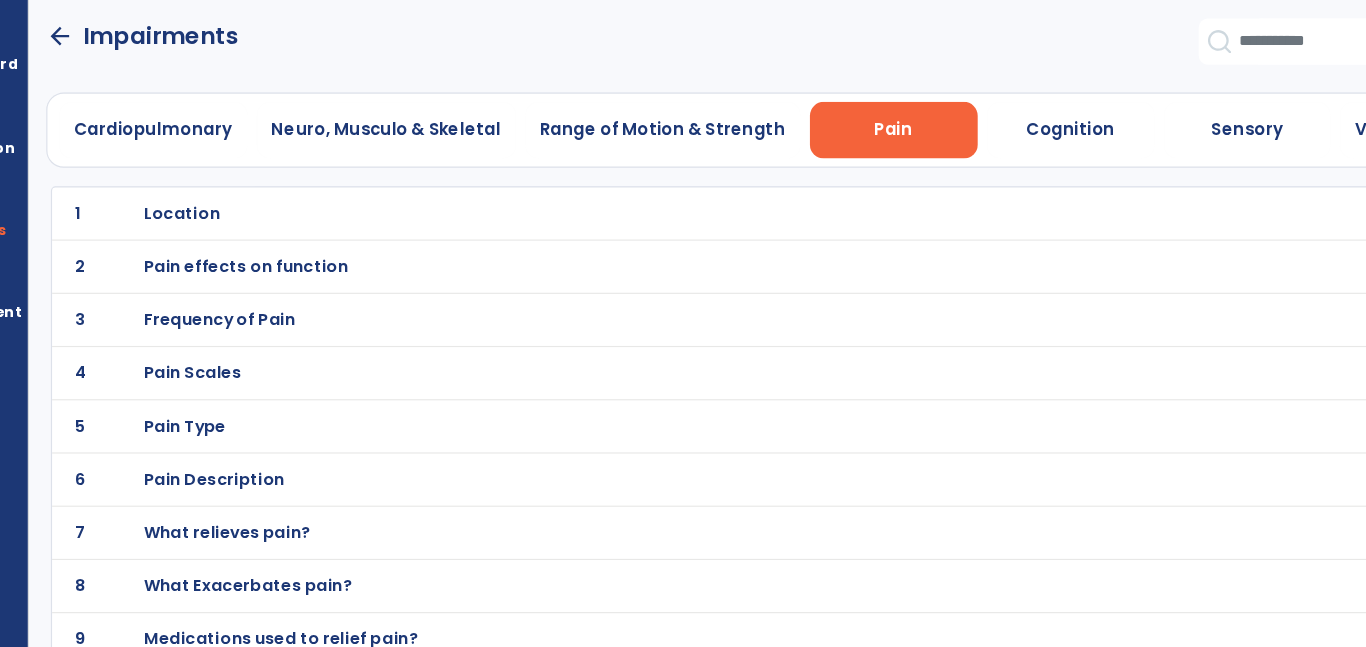 scroll, scrollTop: 5, scrollLeft: 0, axis: vertical 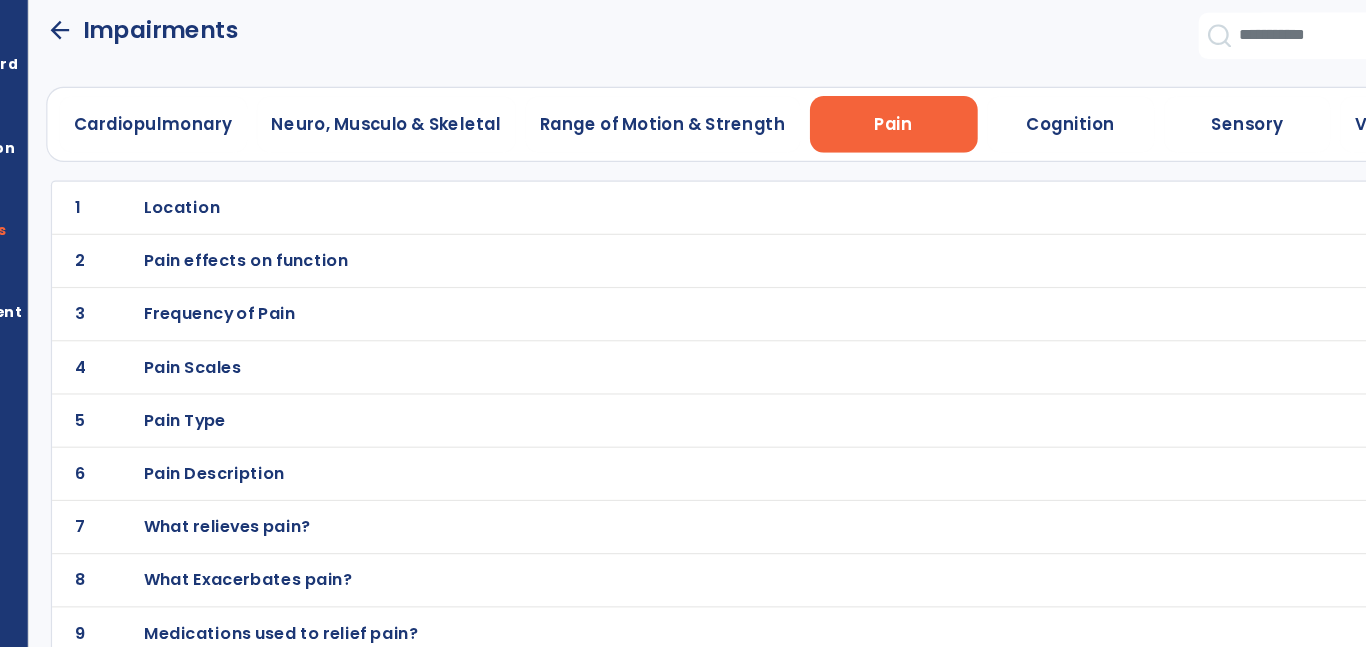 click on "Location" at bounding box center (719, 266) 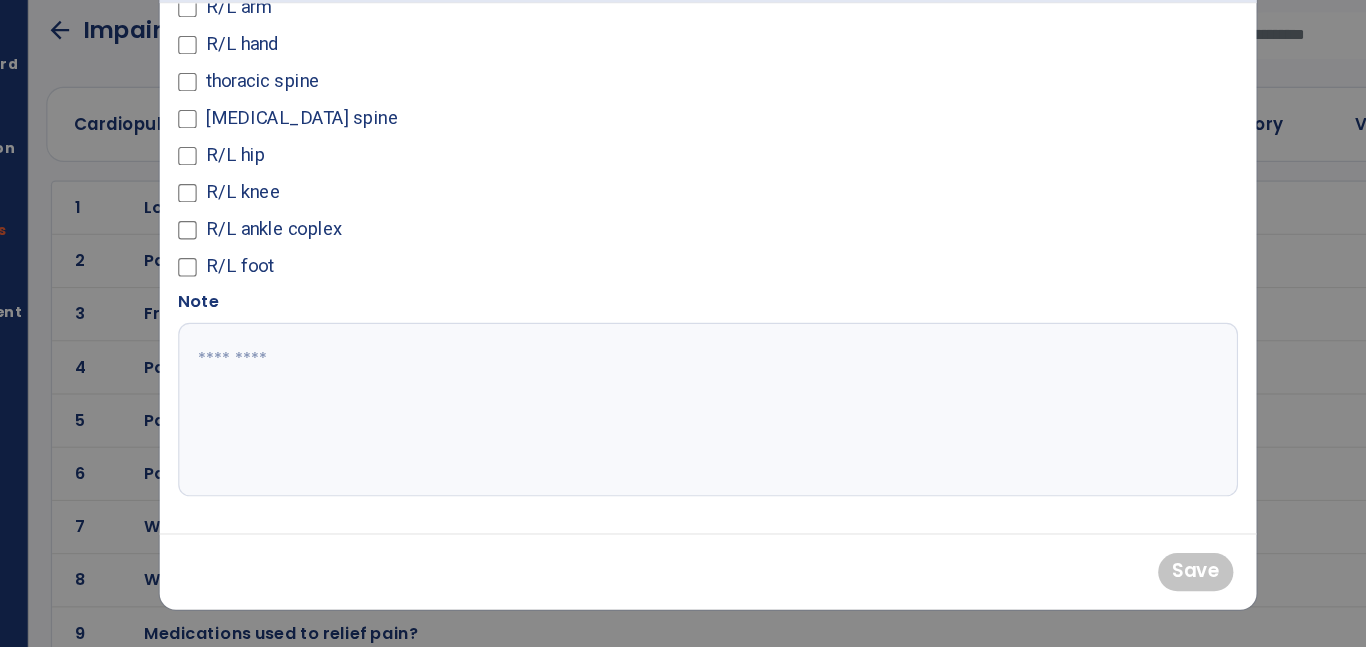 scroll, scrollTop: 0, scrollLeft: 0, axis: both 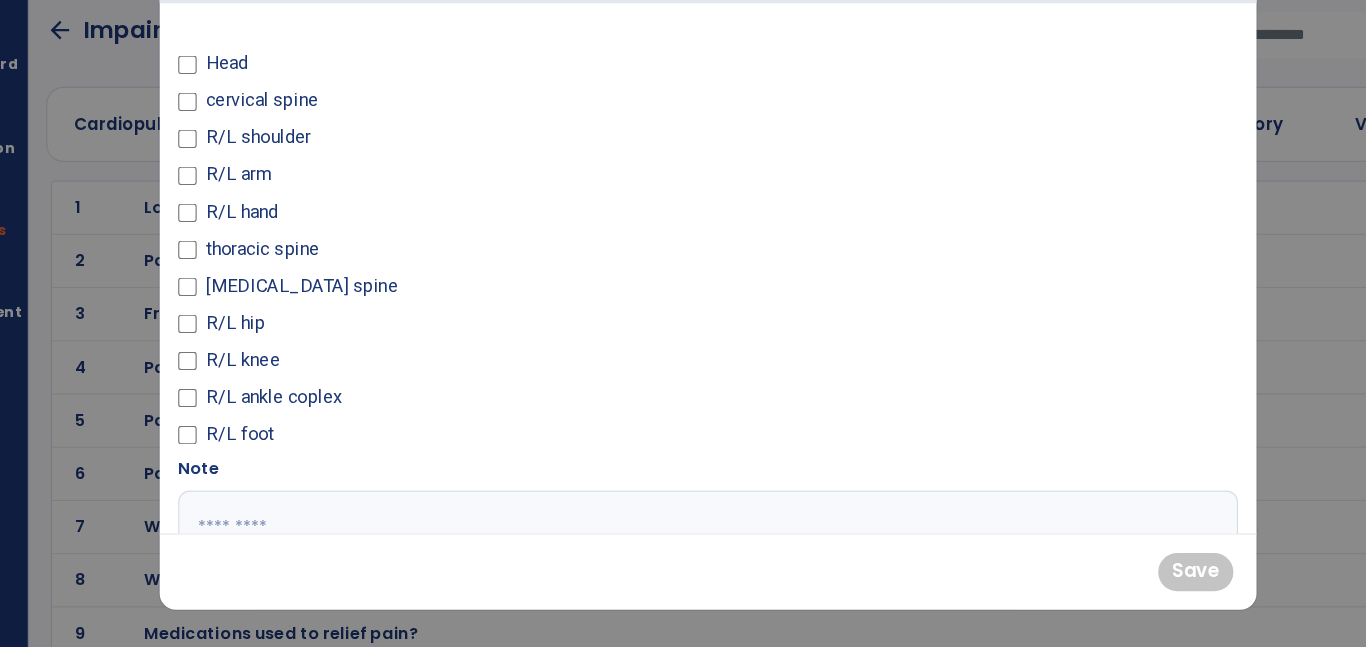 click at bounding box center [683, 323] 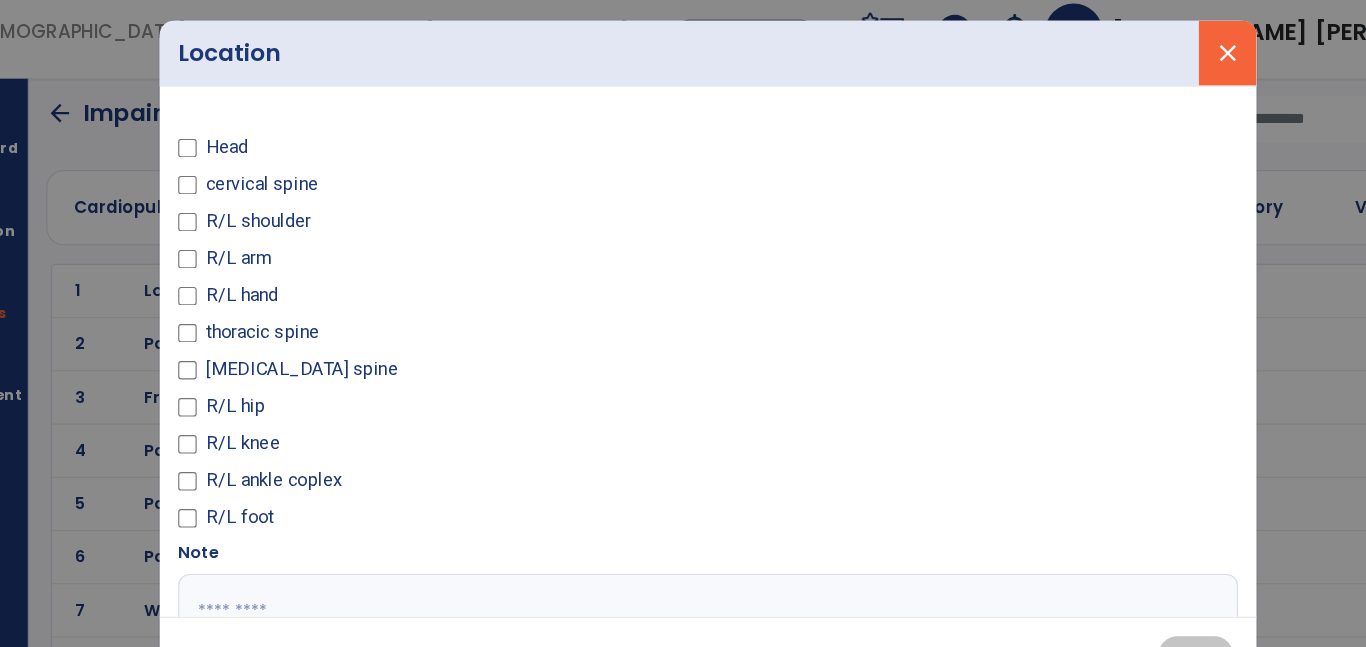 click on "close" at bounding box center (1132, 61) 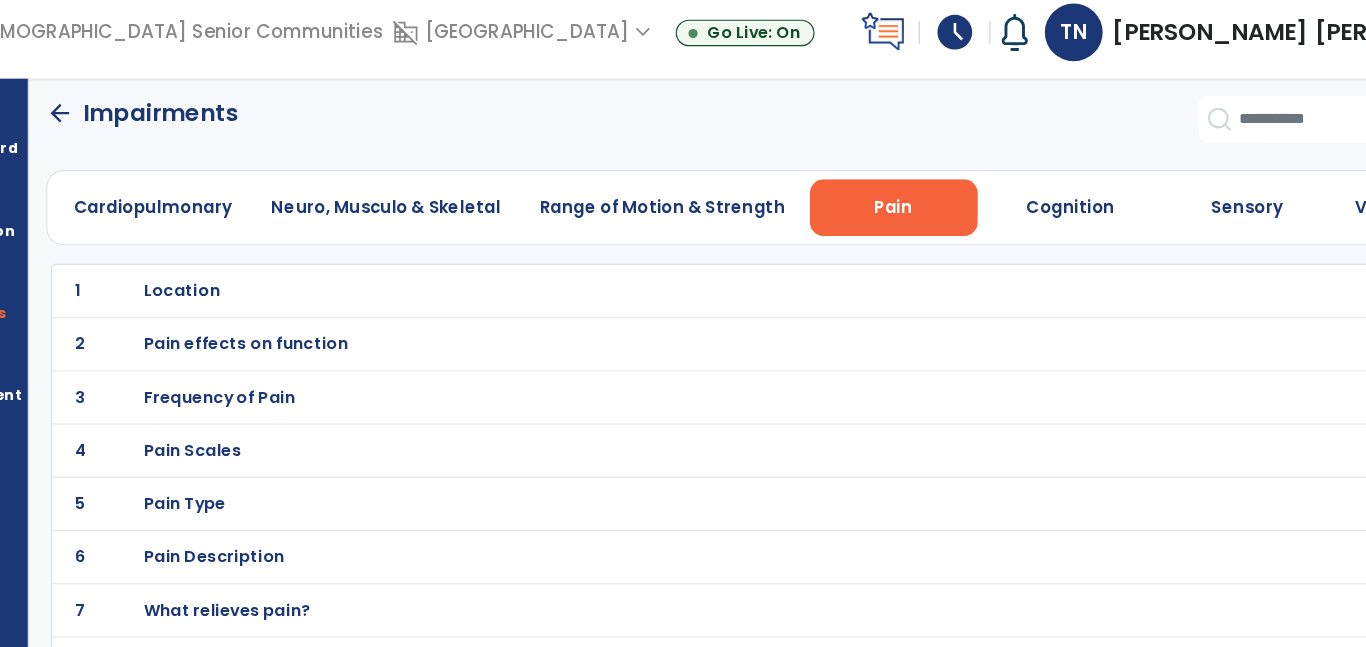 click on "Pain effects on function" at bounding box center [719, 266] 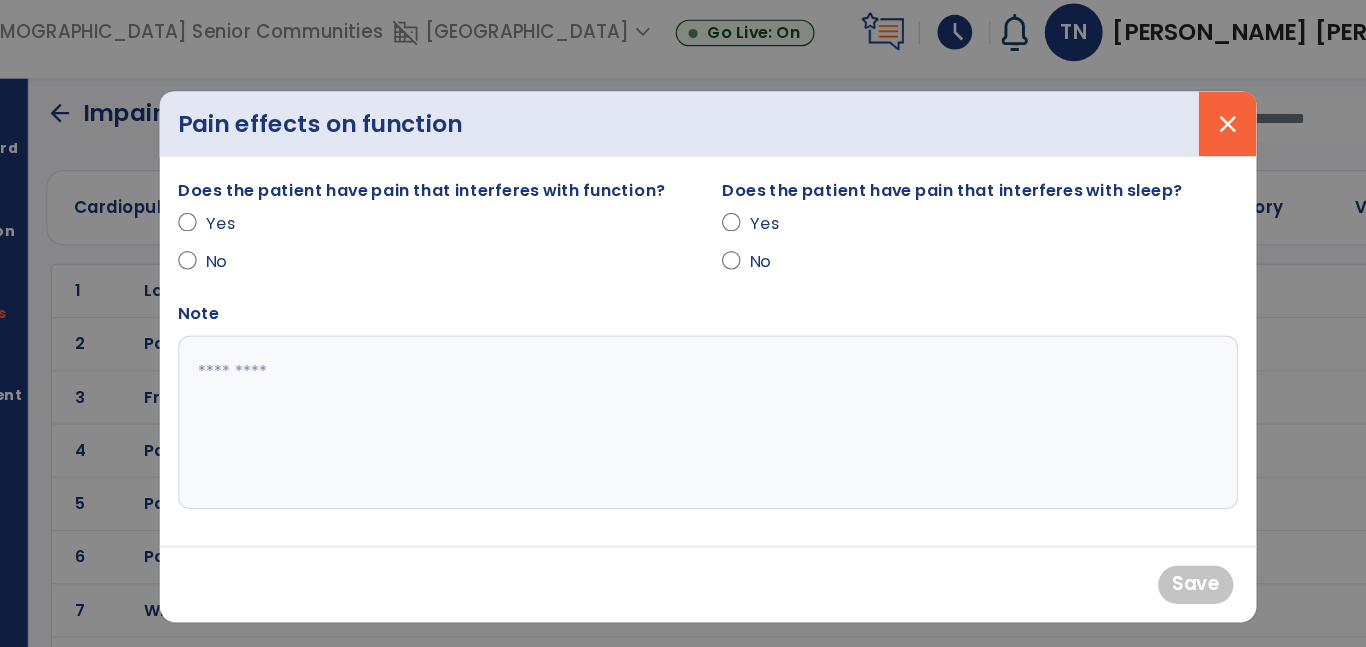 click on "close" at bounding box center (1132, 122) 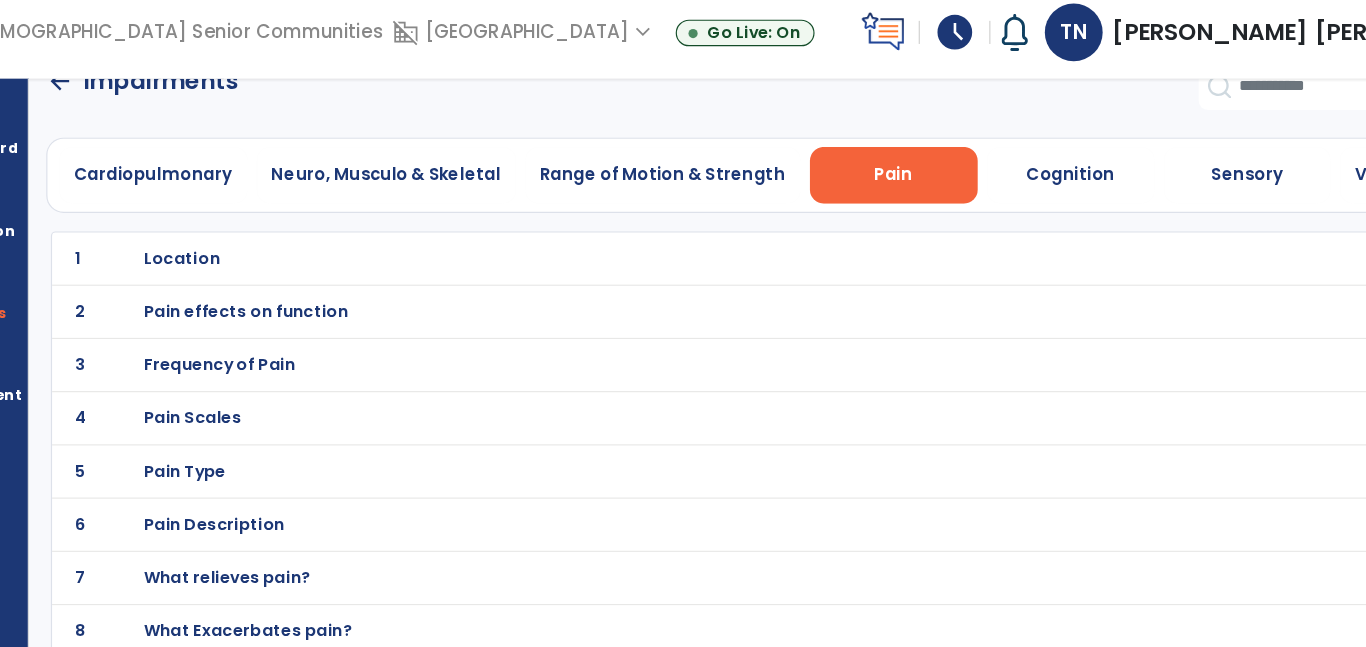 scroll, scrollTop: 62, scrollLeft: 0, axis: vertical 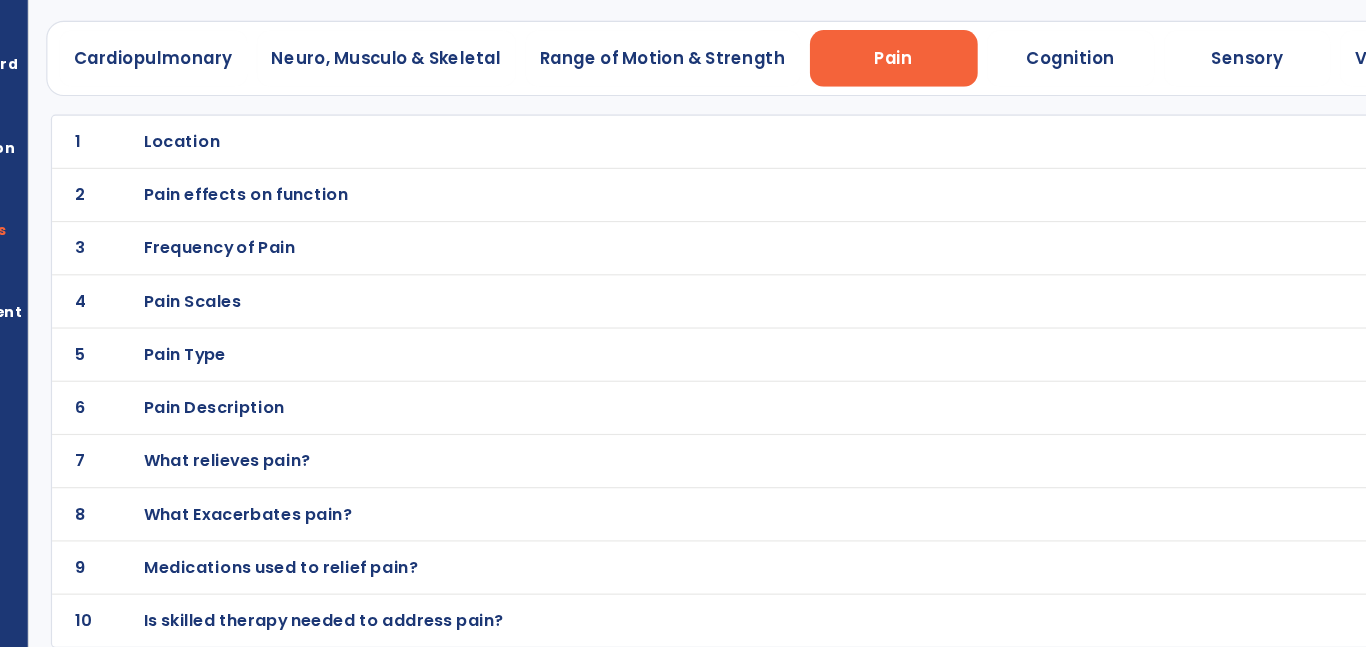 click on "Pain Scales" at bounding box center [719, 209] 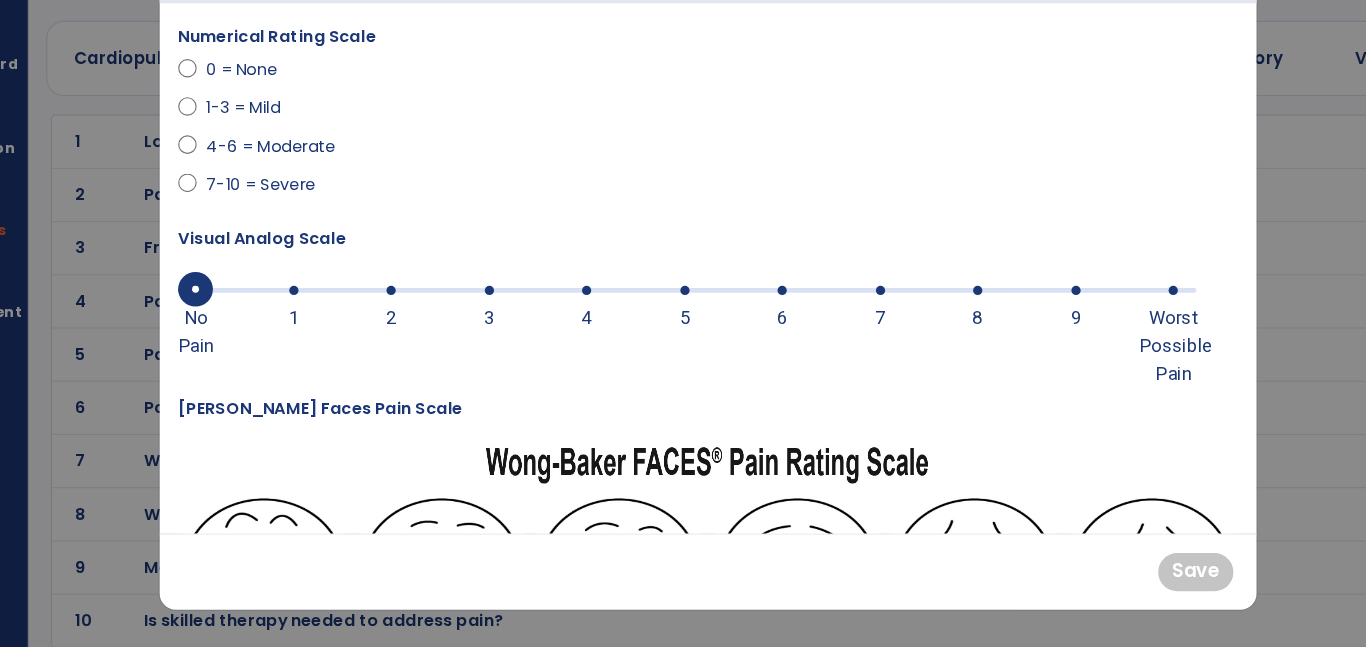 click at bounding box center (240, 337) 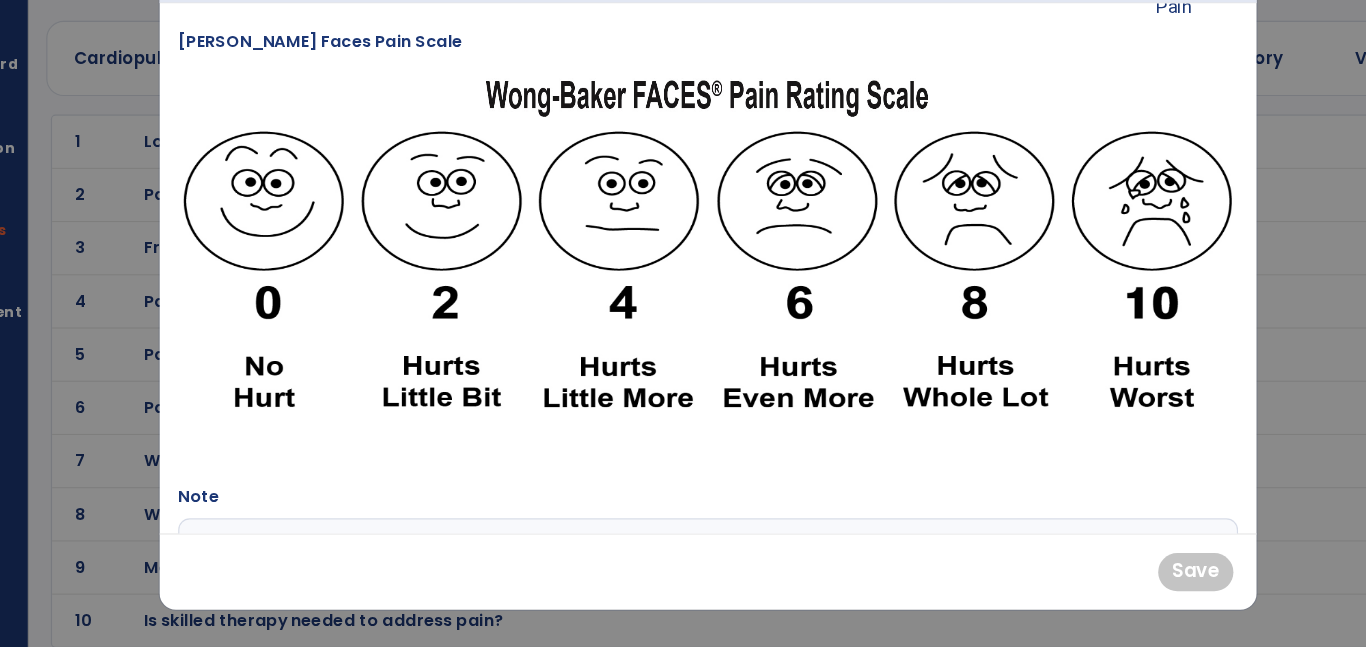 scroll, scrollTop: 315, scrollLeft: 0, axis: vertical 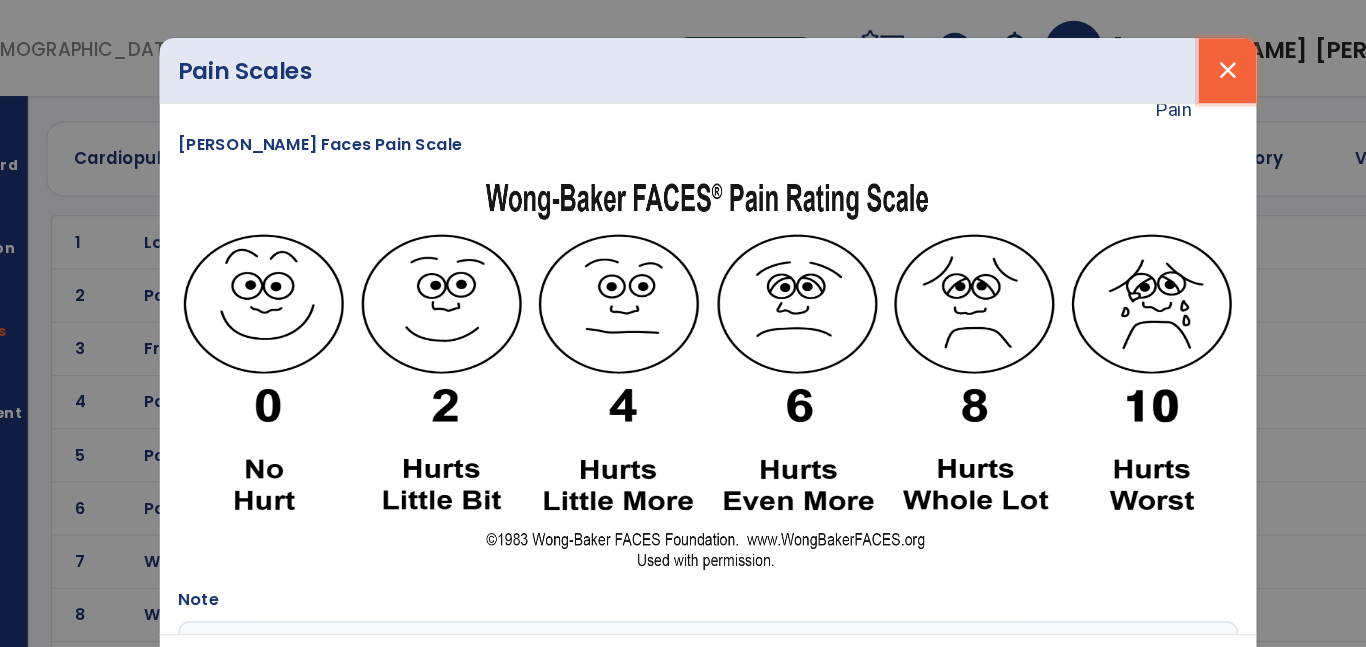 click on "close" at bounding box center (1132, 61) 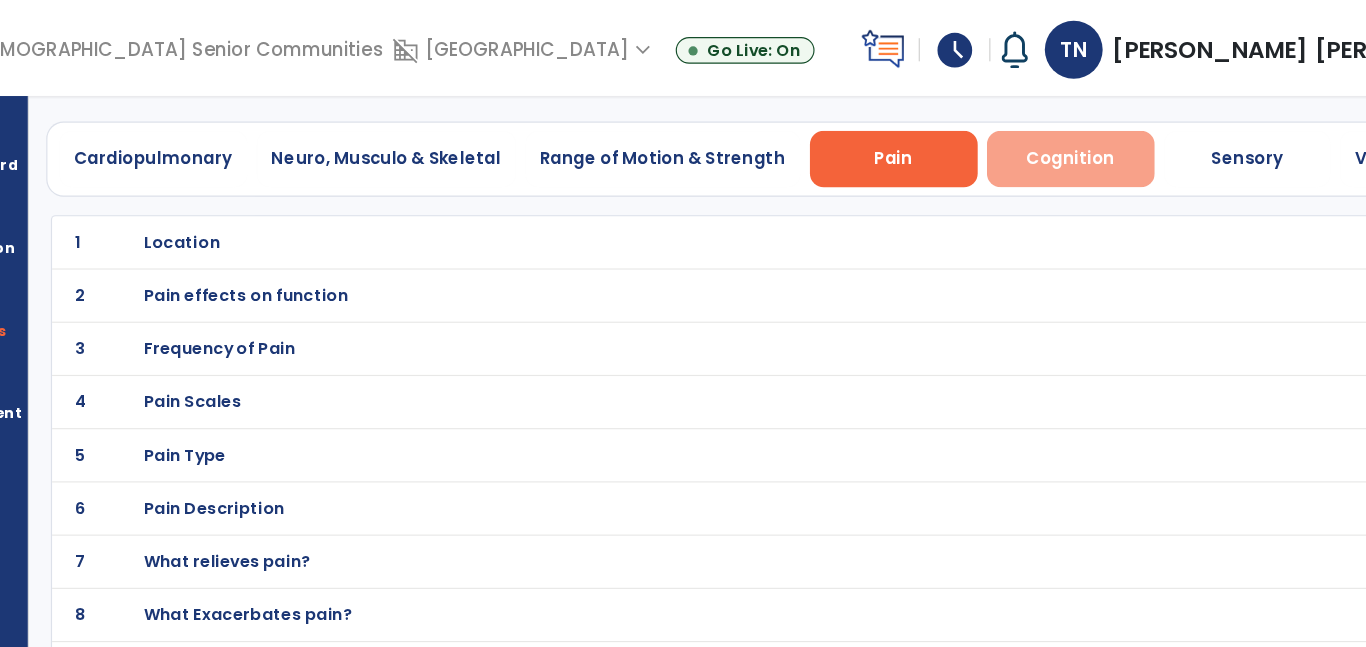 click on "Cognition" at bounding box center [996, 137] 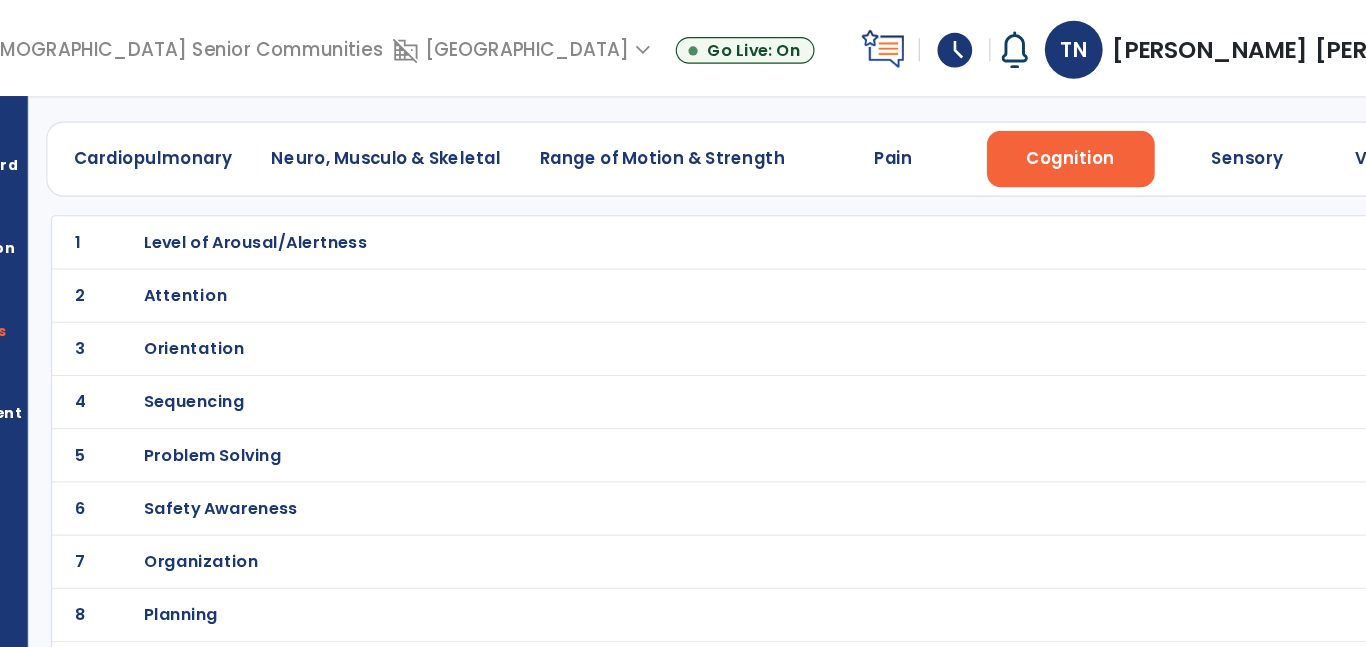 scroll, scrollTop: 200, scrollLeft: 0, axis: vertical 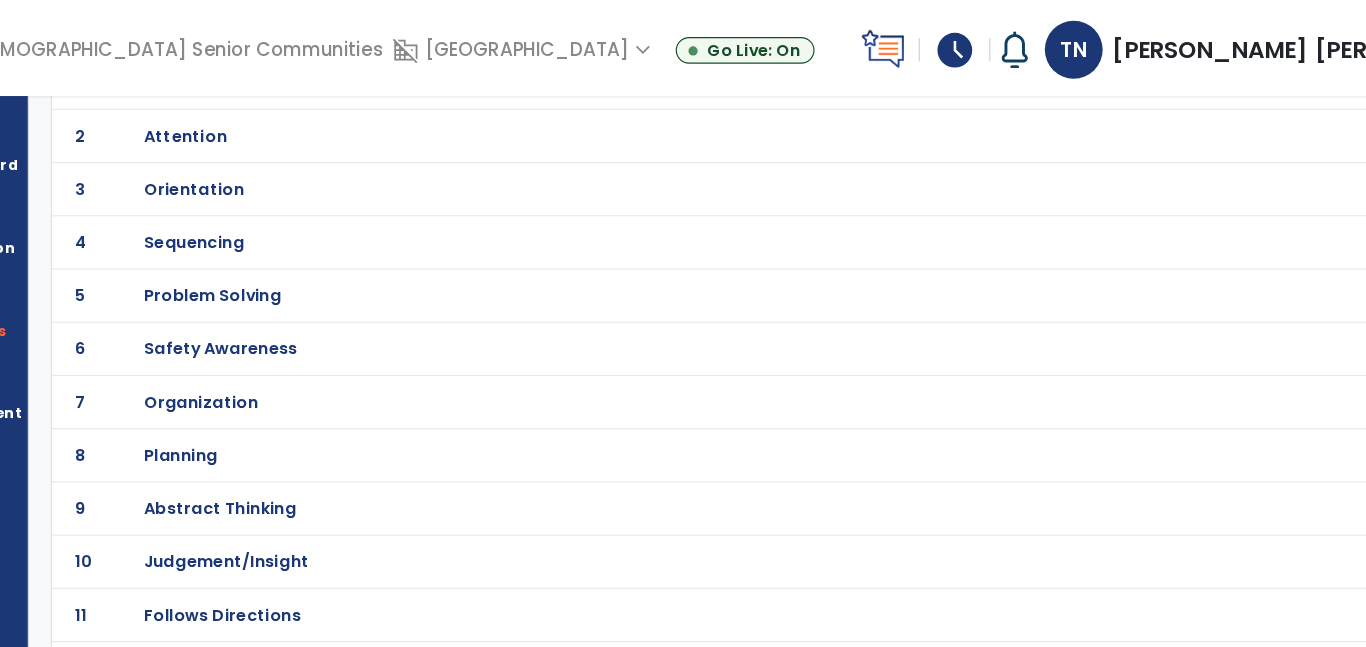 click on "11 Follows Directions" 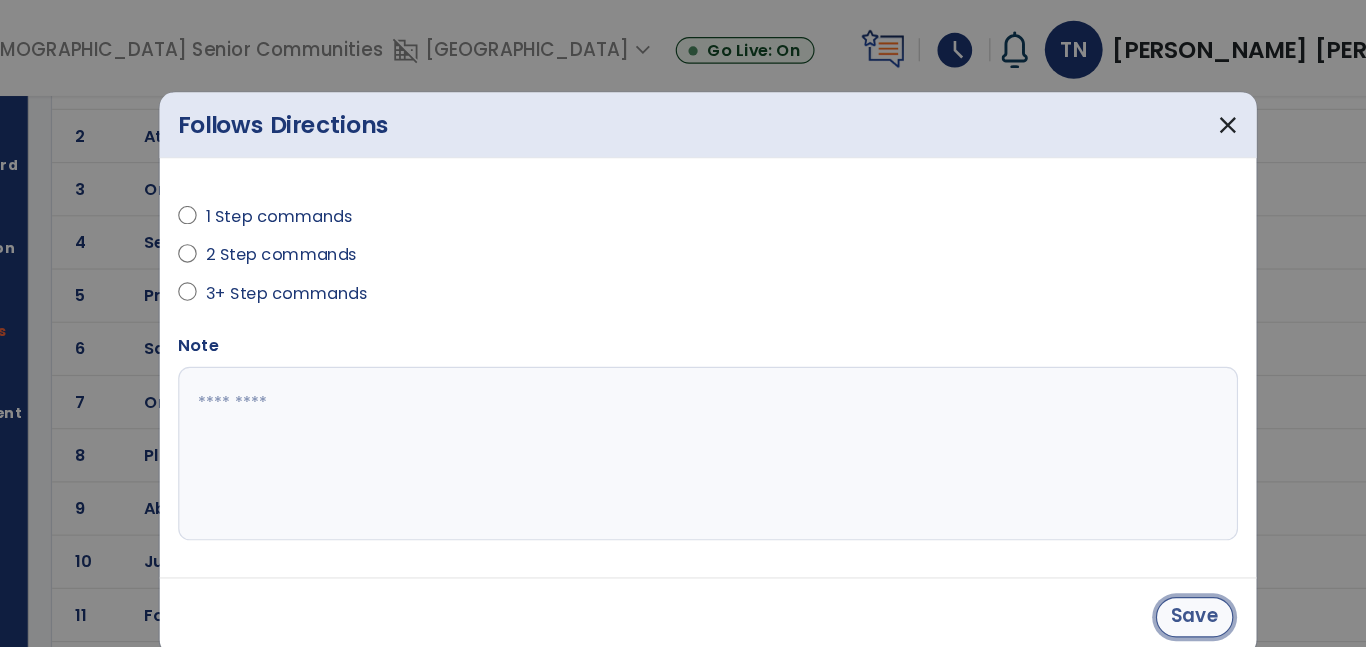 click on "Save" at bounding box center (1103, 533) 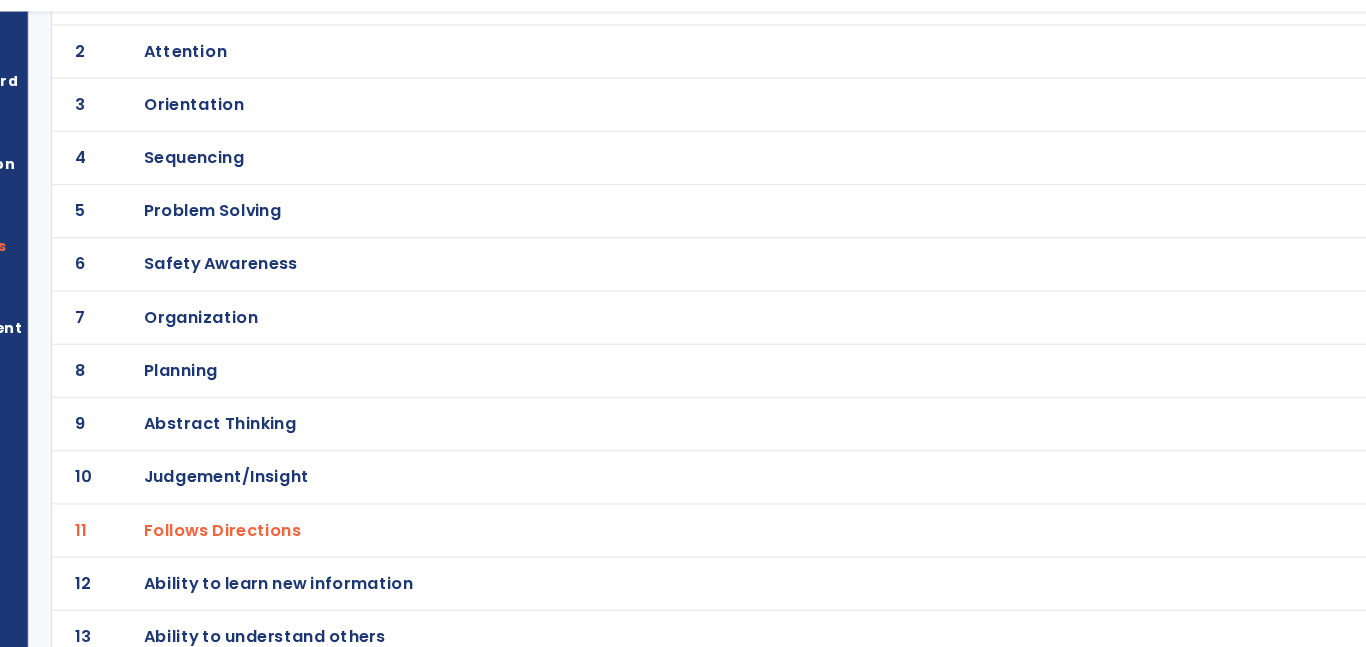 click on "Judgement/Insight" at bounding box center [719, 71] 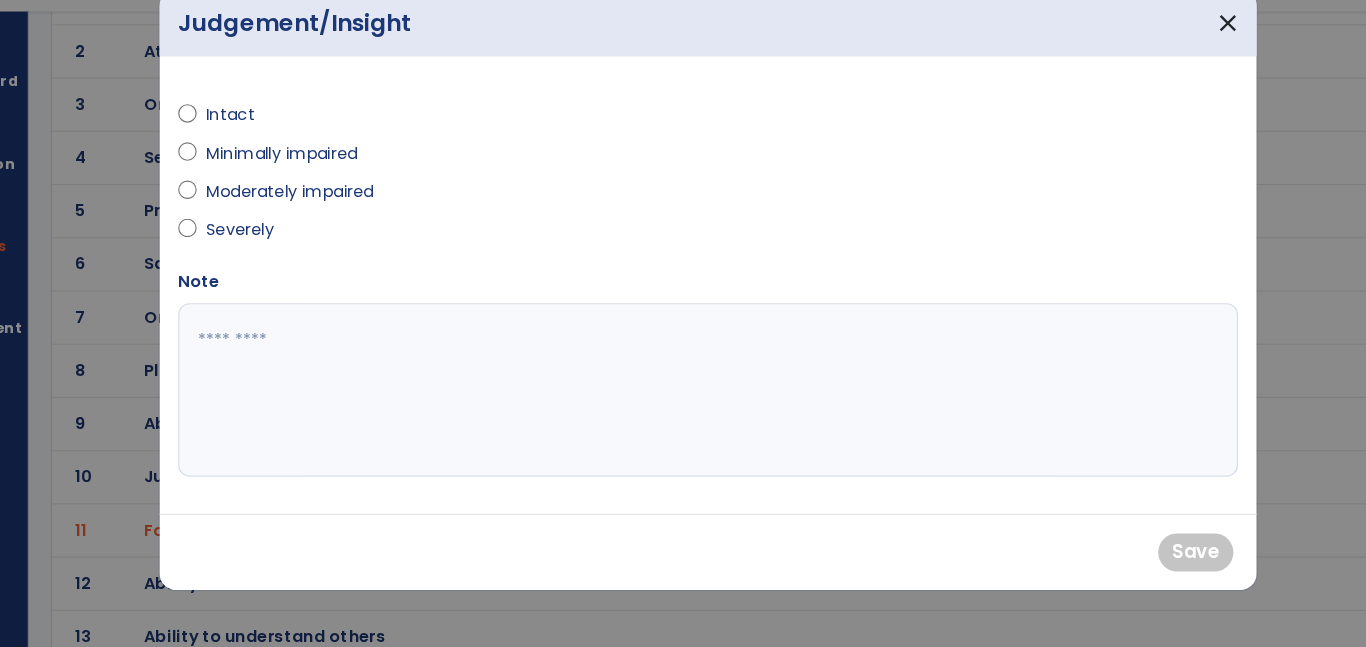 click on "Minimally impaired" at bounding box center [314, 205] 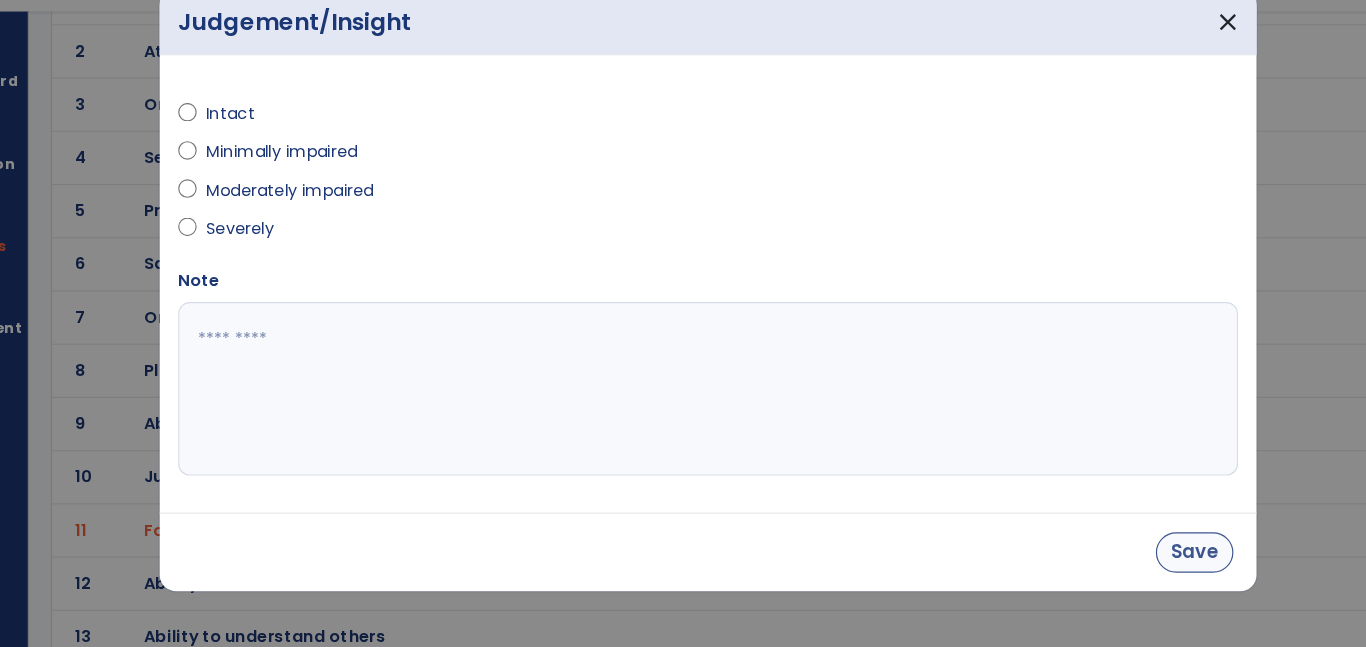 click on "Save" at bounding box center [1103, 550] 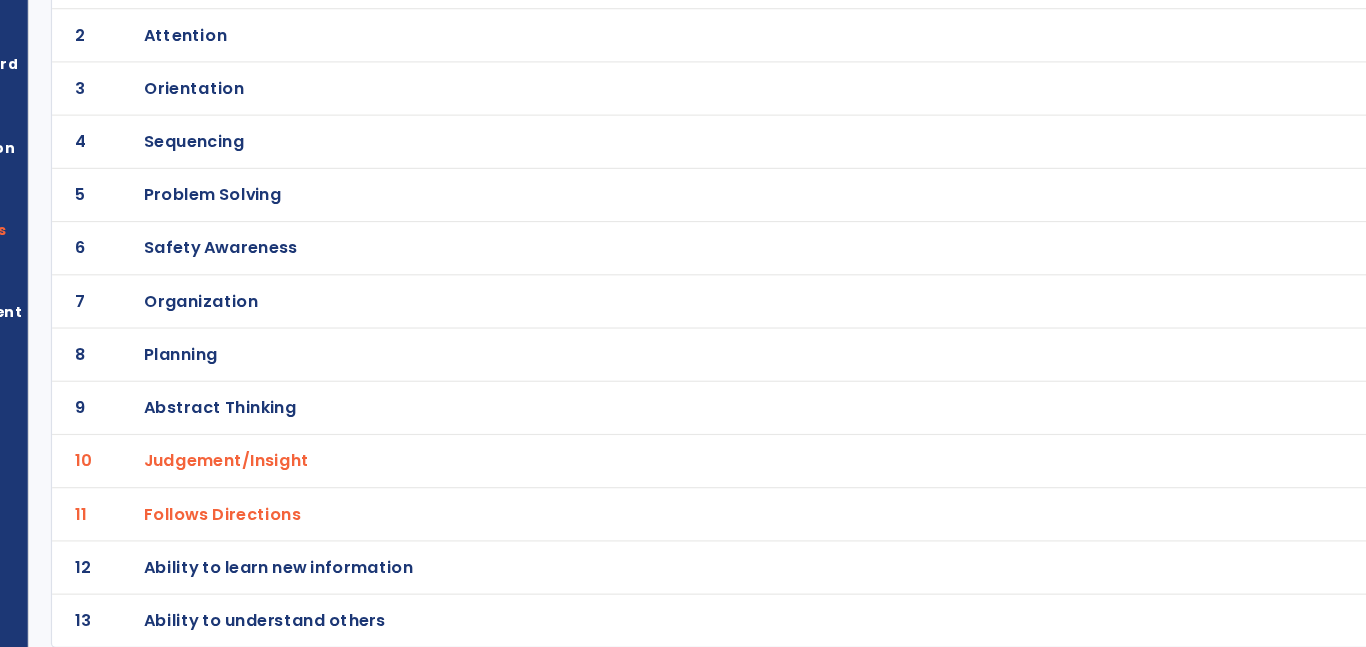 click on "Ability to understand others" at bounding box center (719, 71) 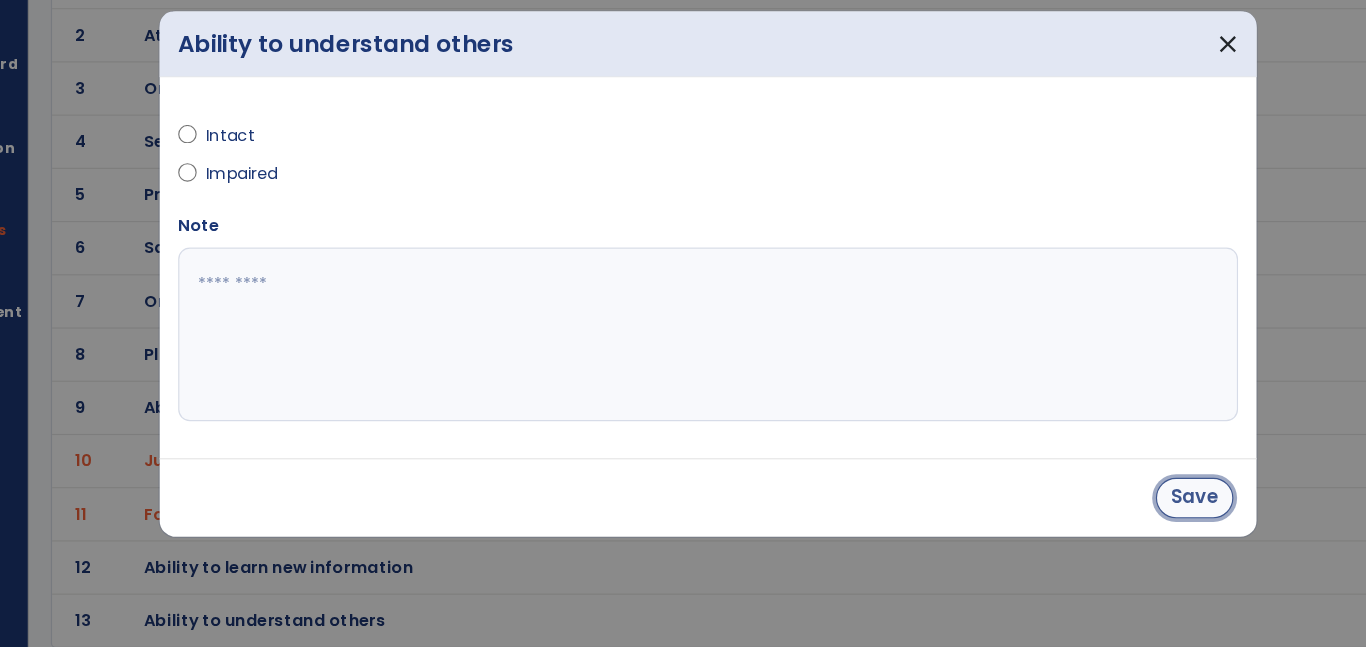 click on "Save" at bounding box center (1103, 517) 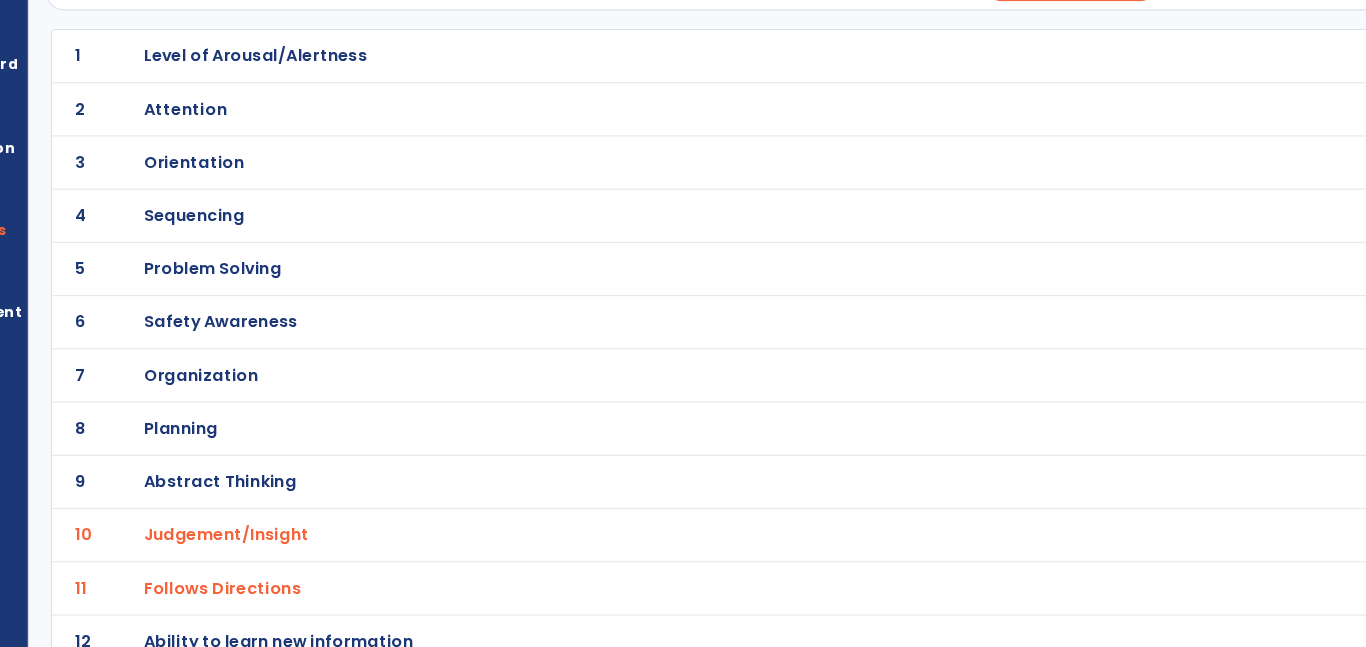 scroll, scrollTop: 134, scrollLeft: 0, axis: vertical 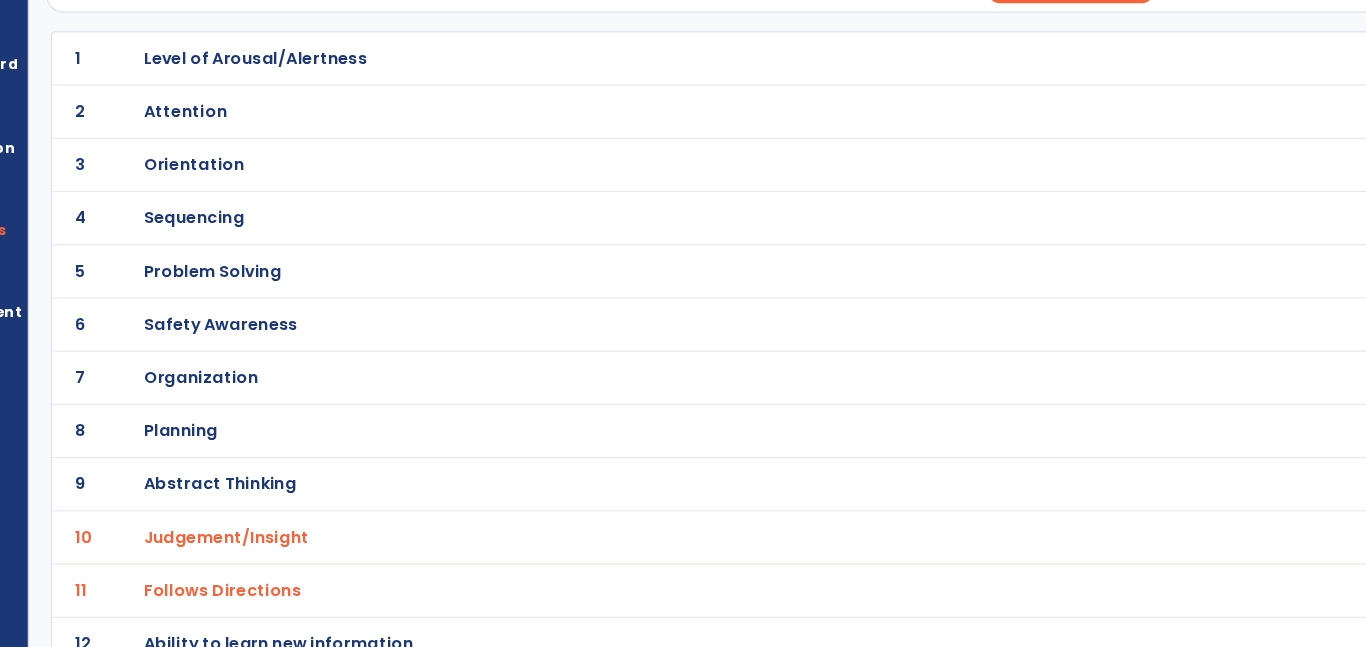 click on "Organization" at bounding box center (719, 137) 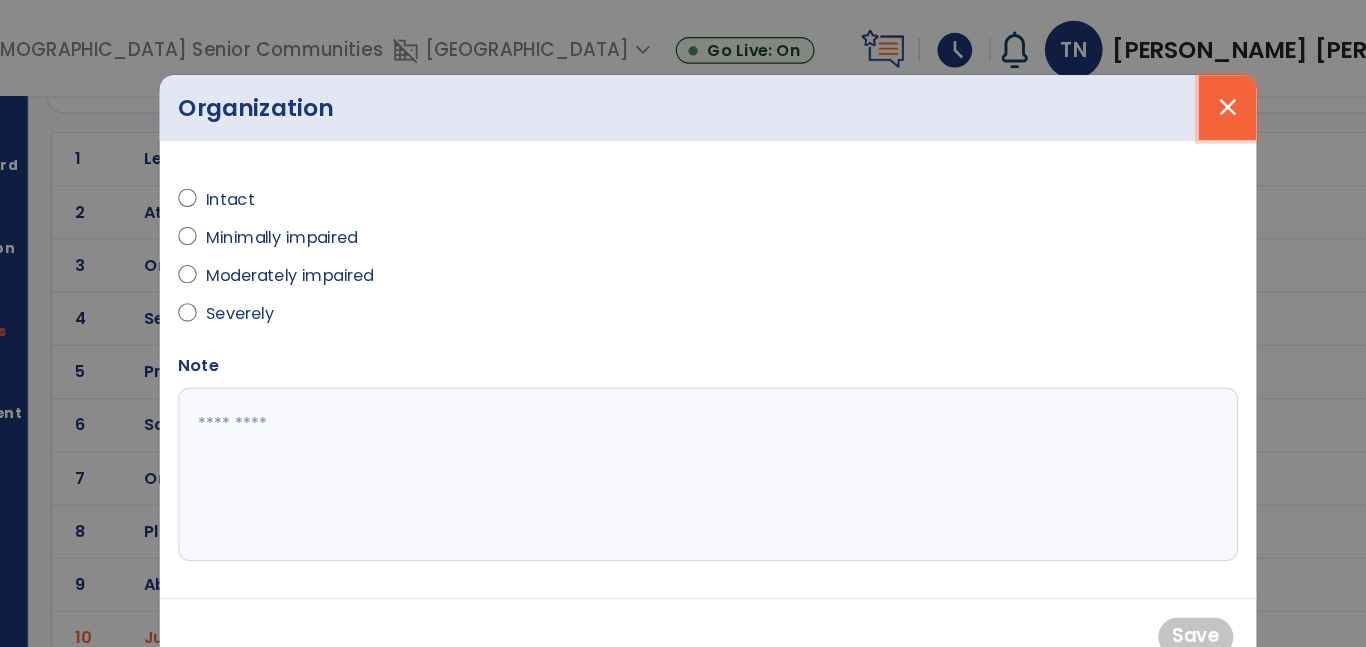 click on "close" at bounding box center [1132, 93] 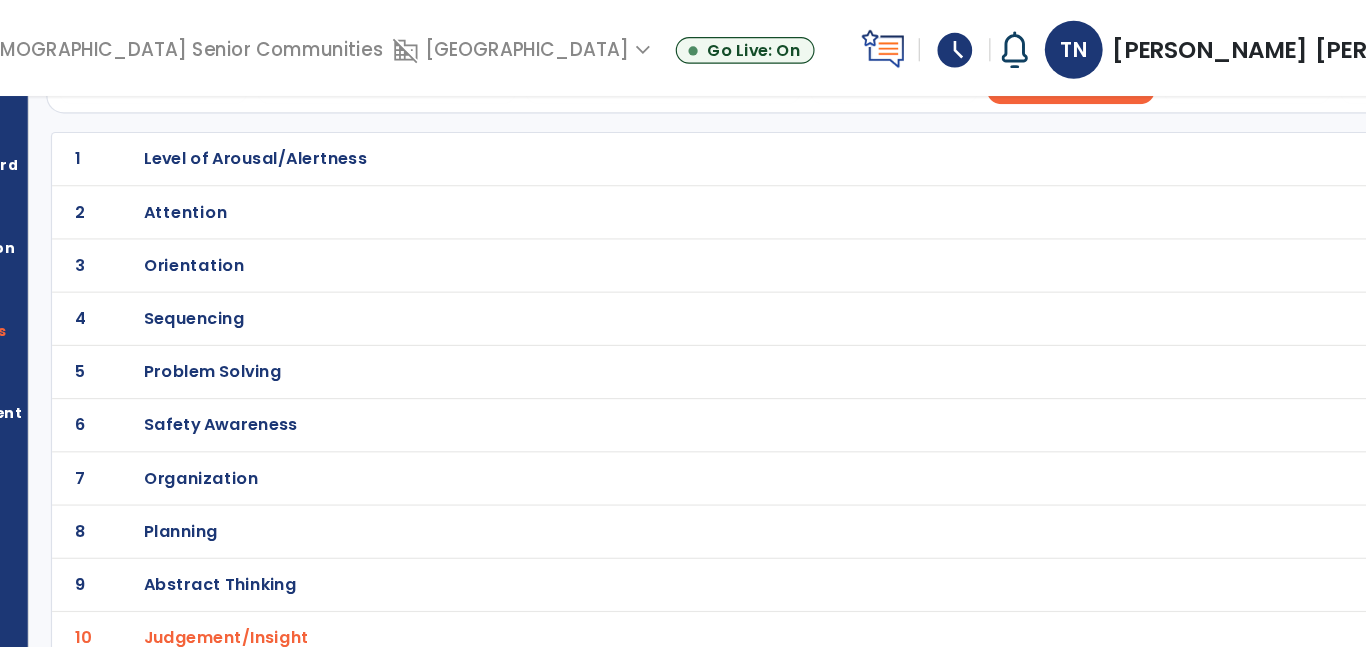 click on "6 Safety Awareness" 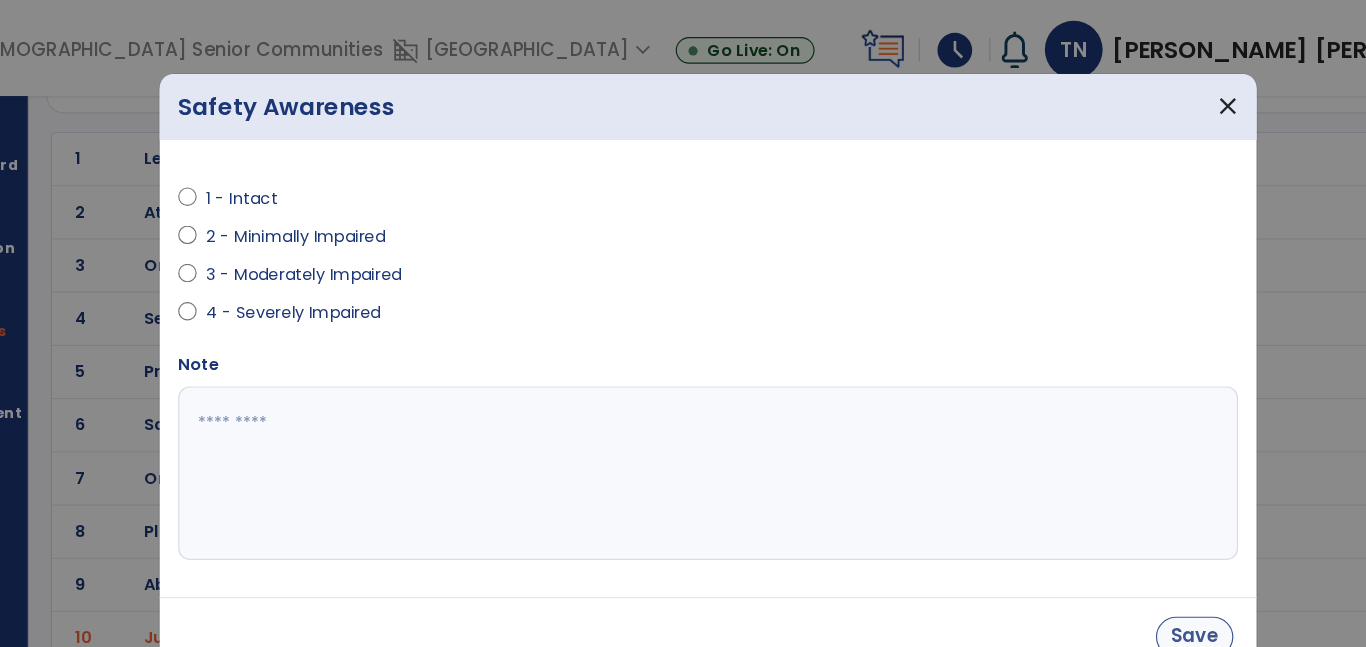 click on "Save" at bounding box center (1103, 550) 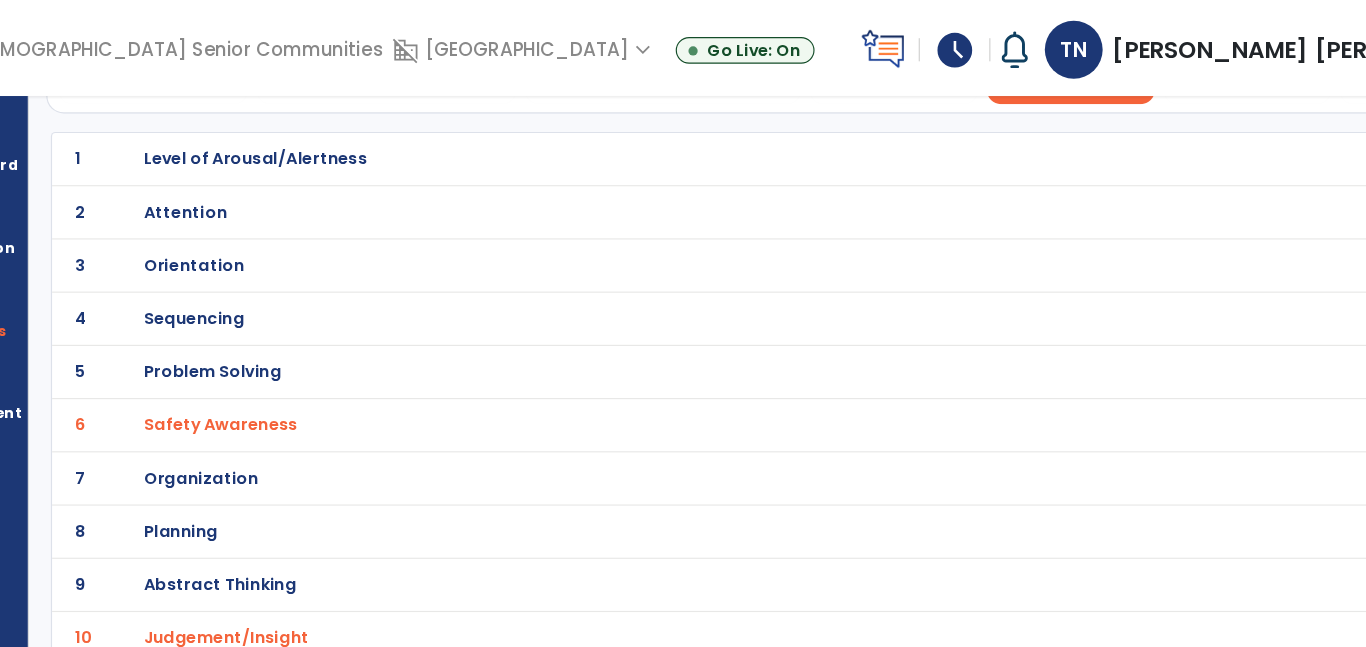 click on "Orientation" at bounding box center [719, 137] 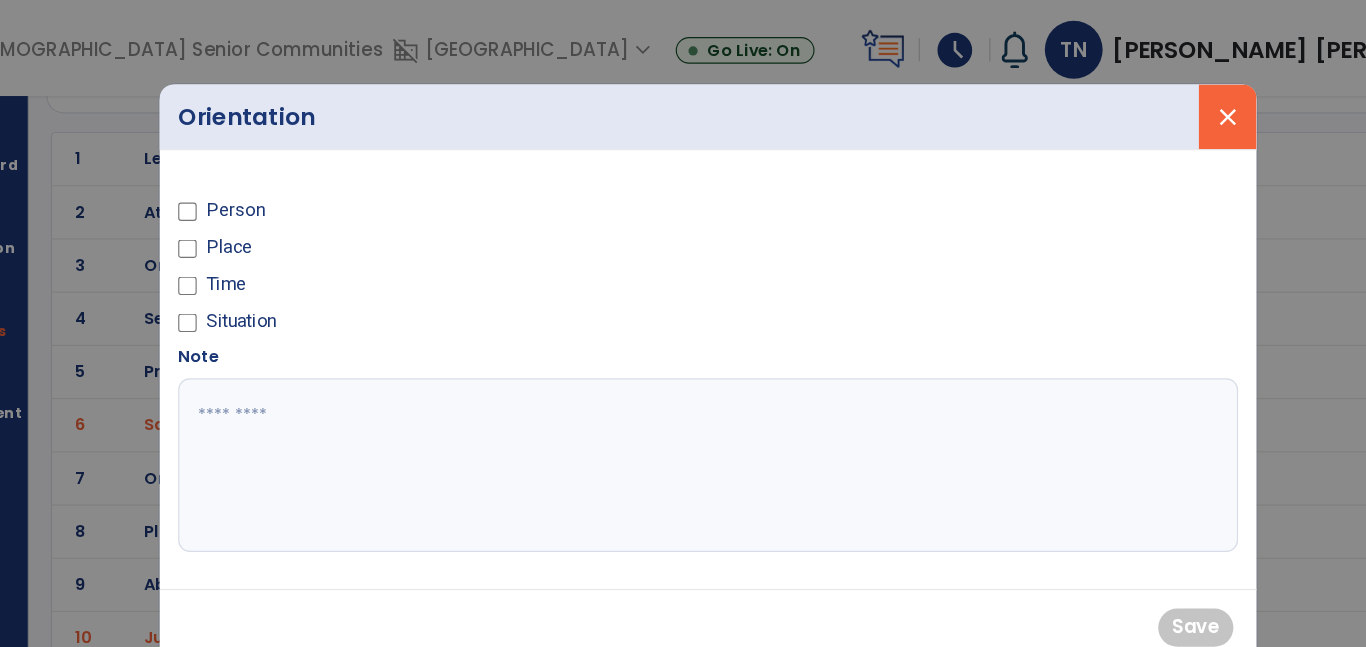 click on "close" at bounding box center [1132, 101] 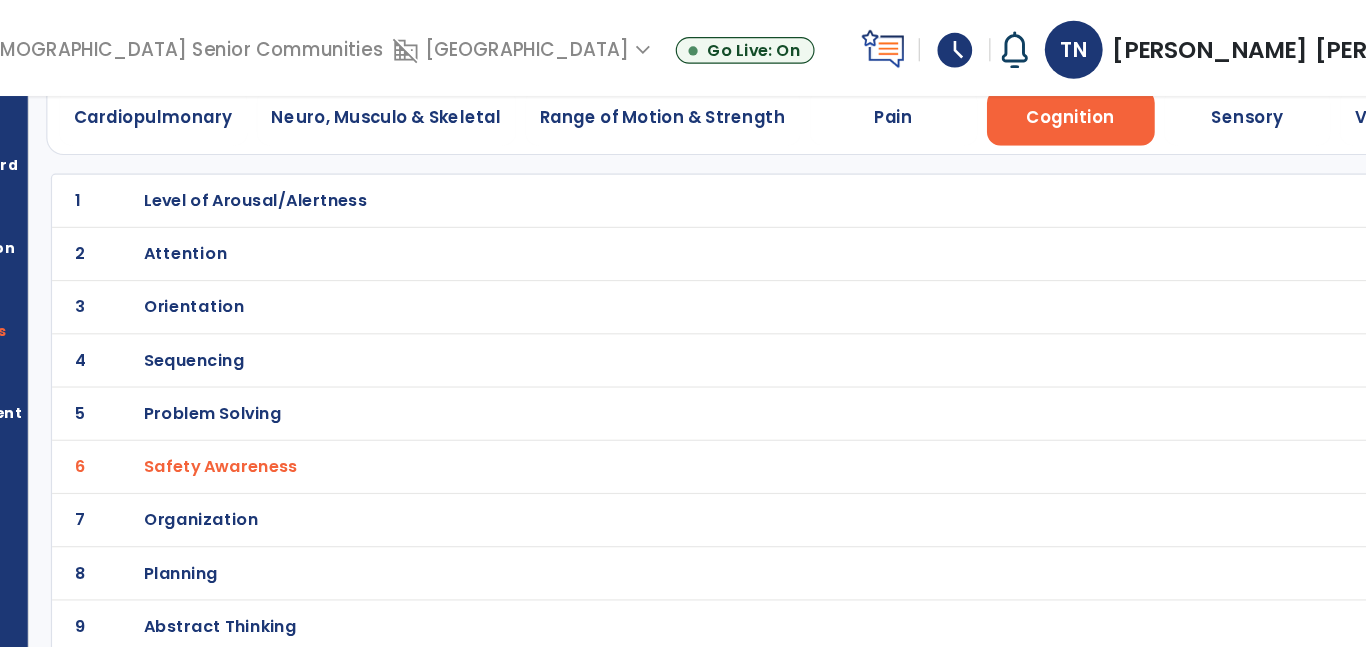 scroll, scrollTop: 85, scrollLeft: 0, axis: vertical 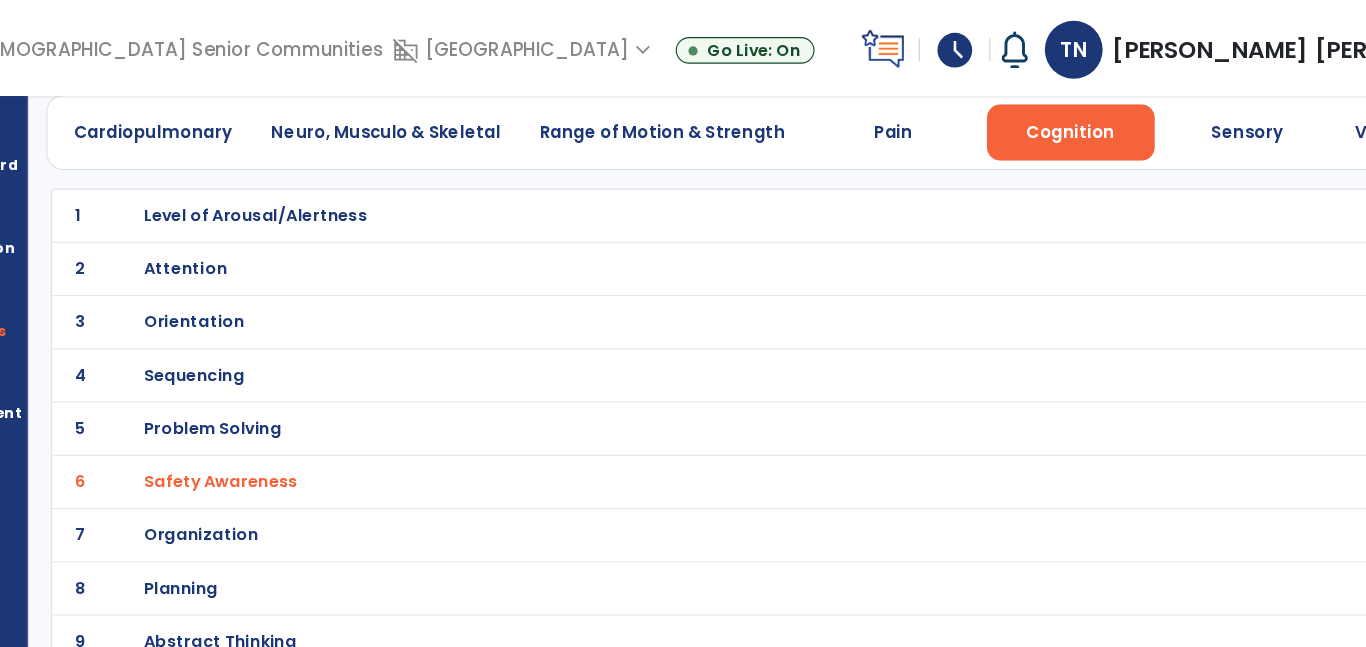 click on "Orientation" at bounding box center [719, 186] 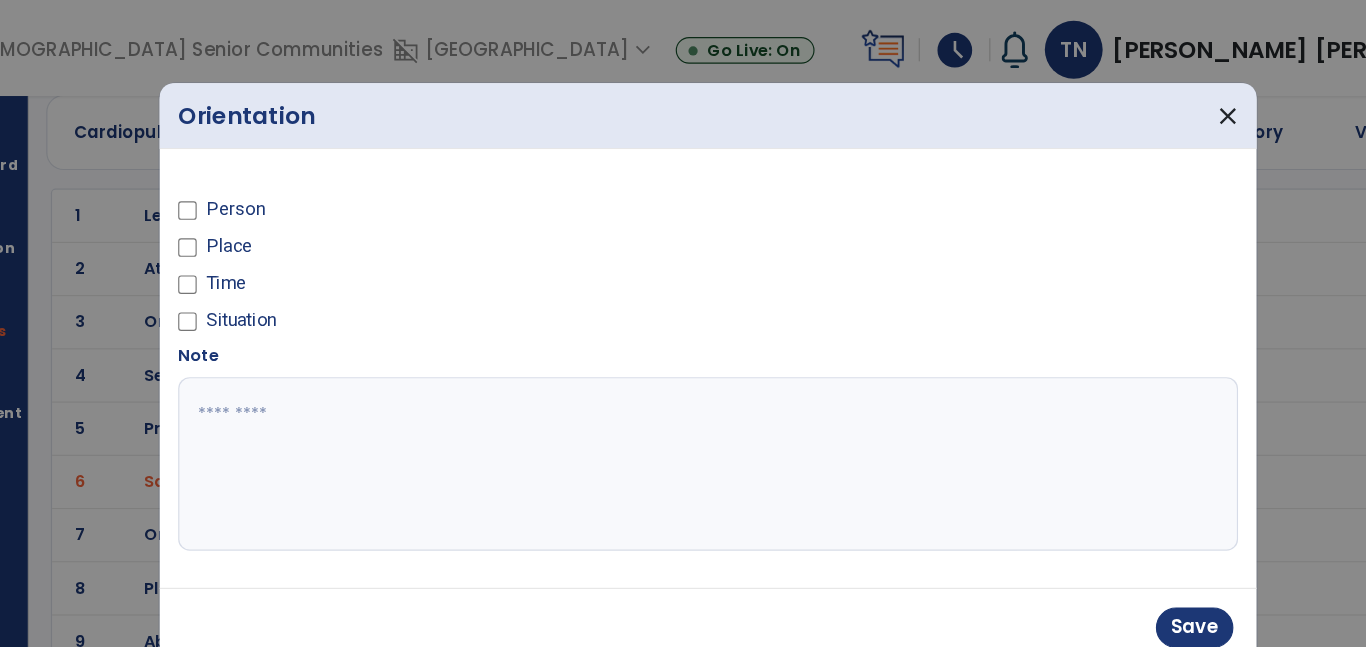 click on "Place" at bounding box center [269, 213] 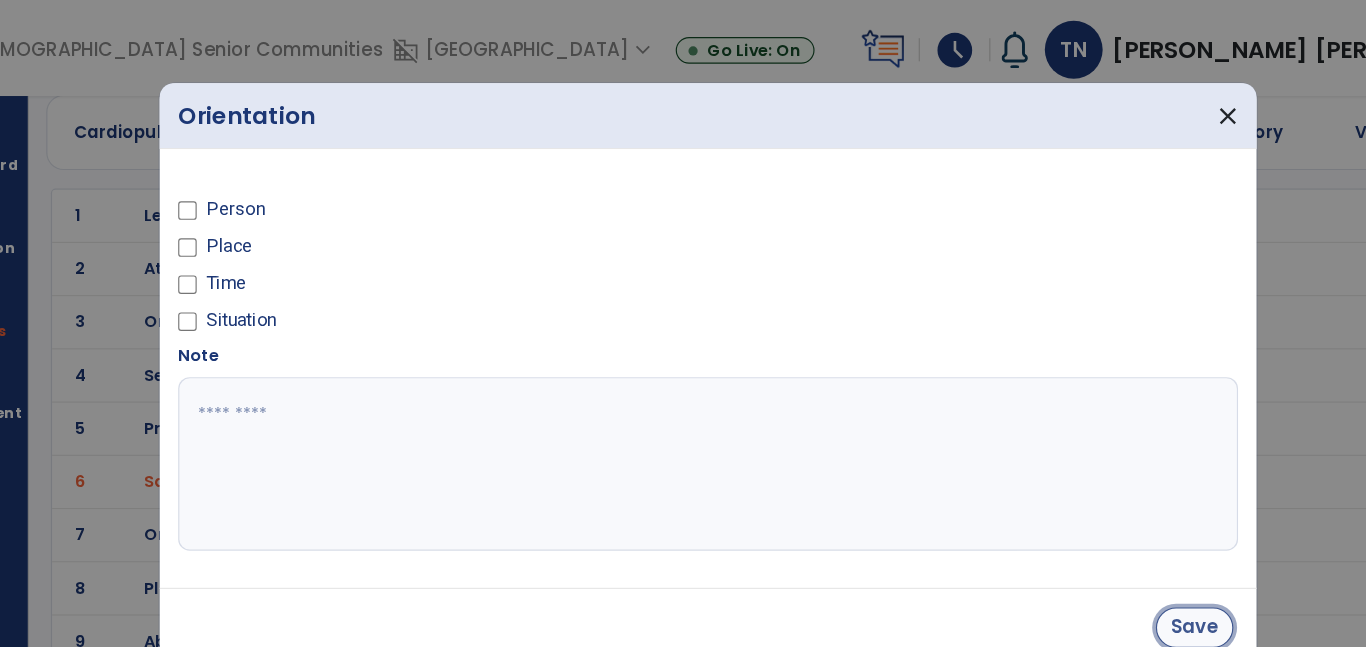 click on "Save" at bounding box center (1103, 542) 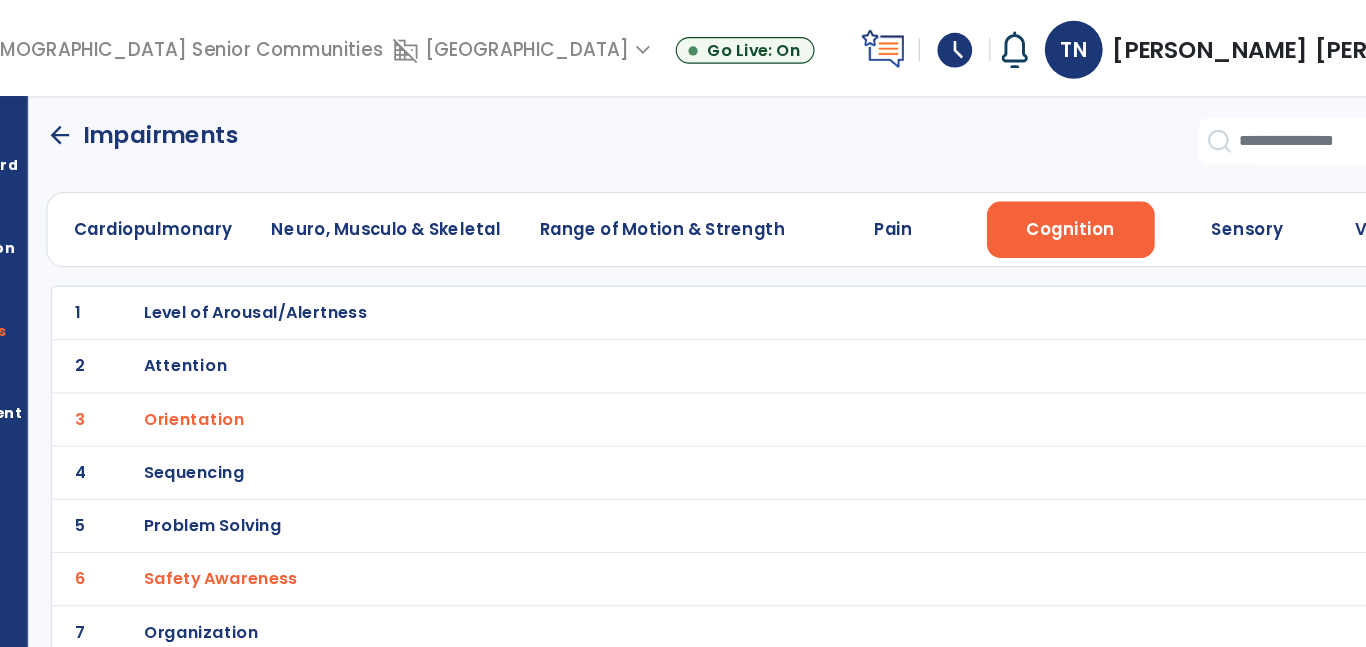 scroll, scrollTop: 0, scrollLeft: 0, axis: both 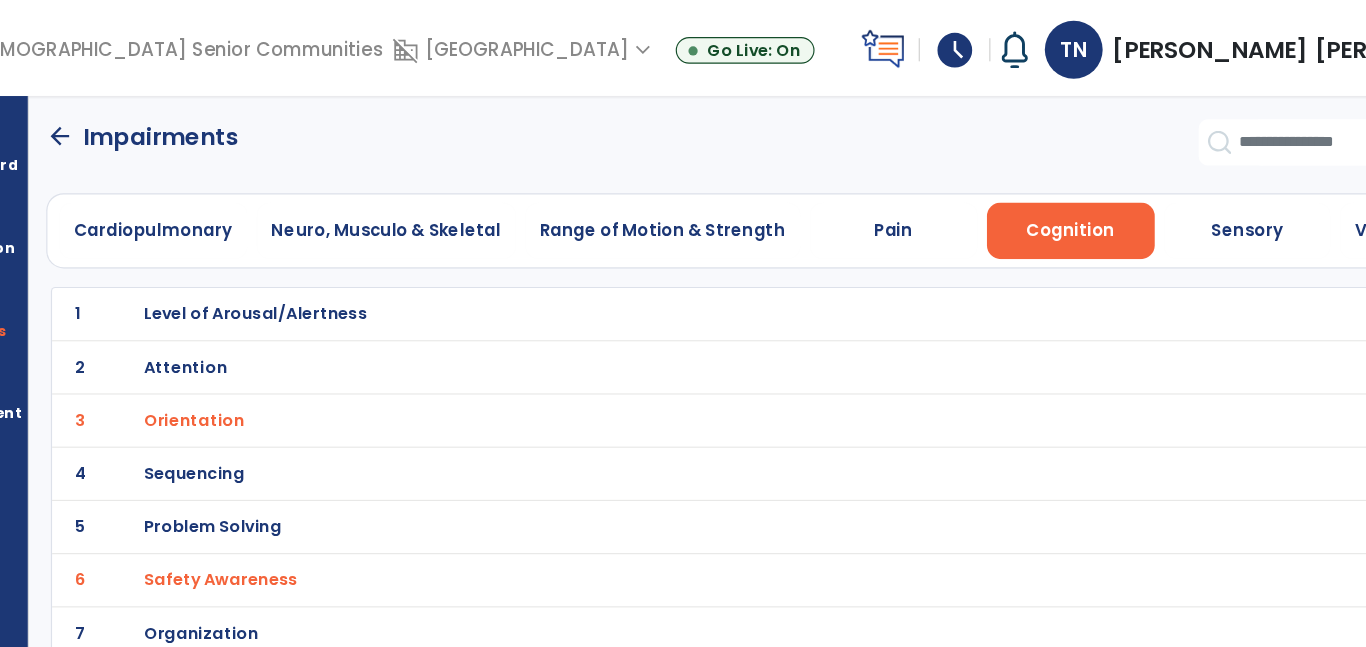 click on "arrow_back" 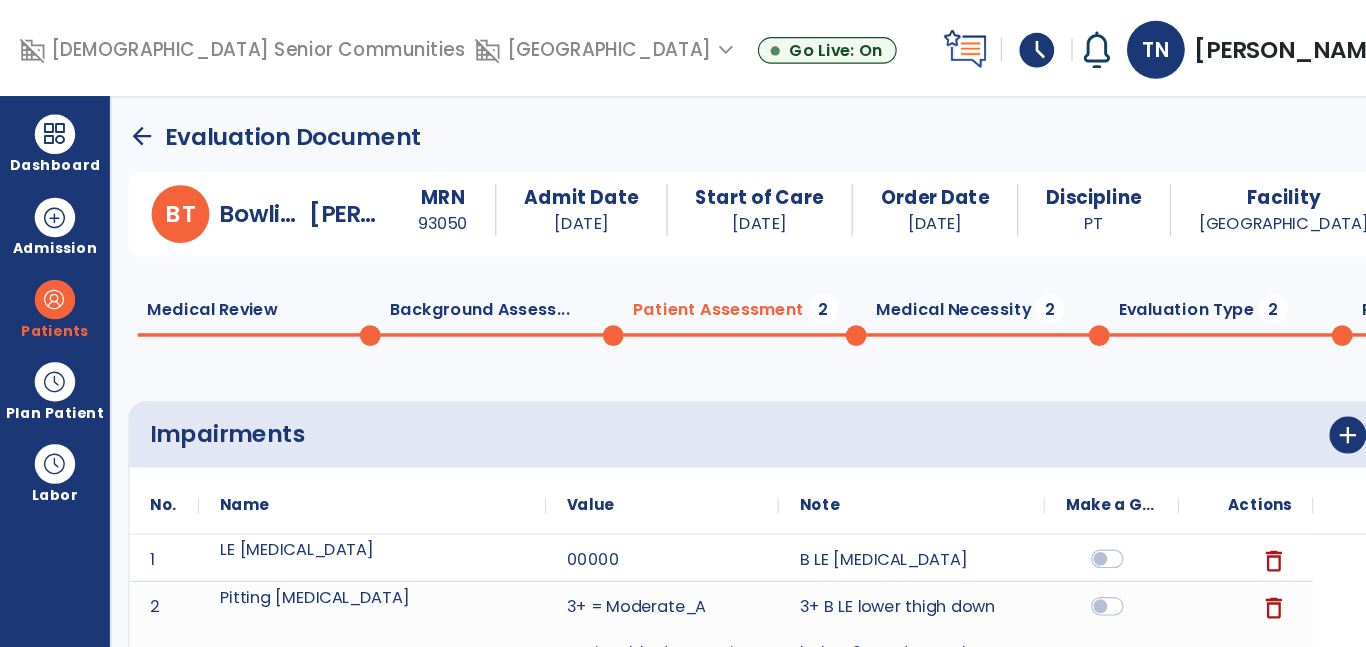 scroll, scrollTop: 0, scrollLeft: 0, axis: both 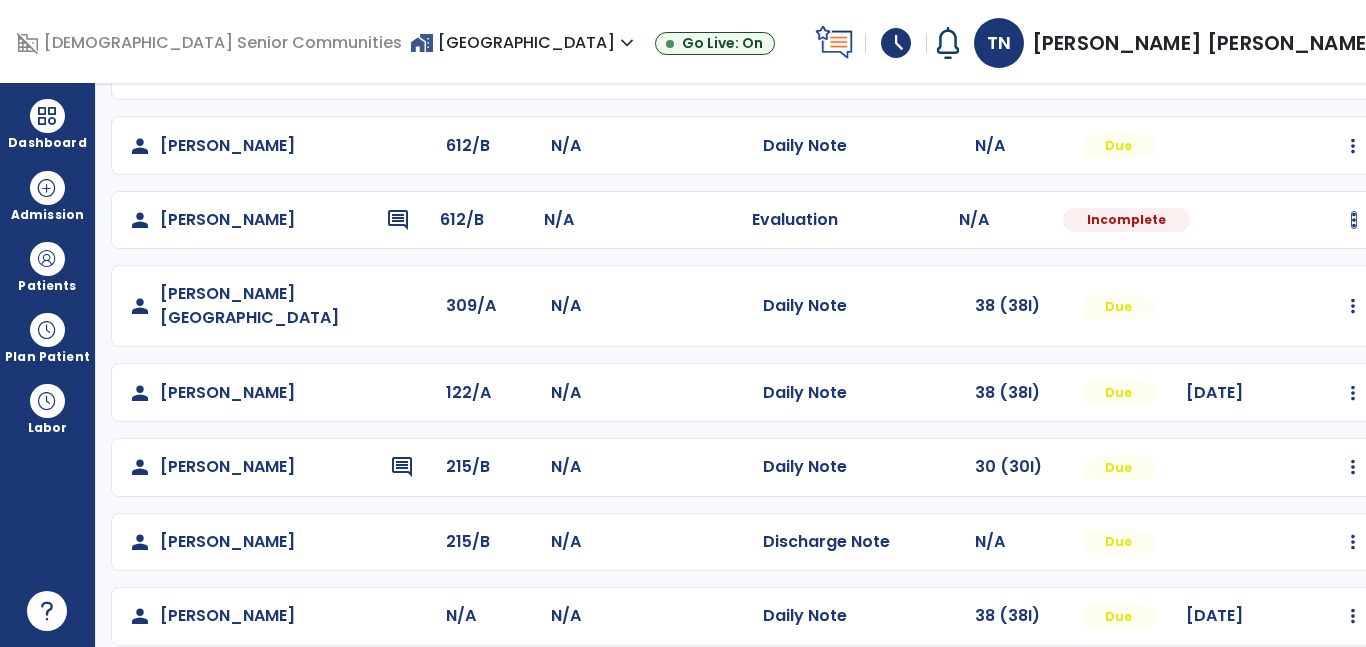 click at bounding box center [1353, -89] 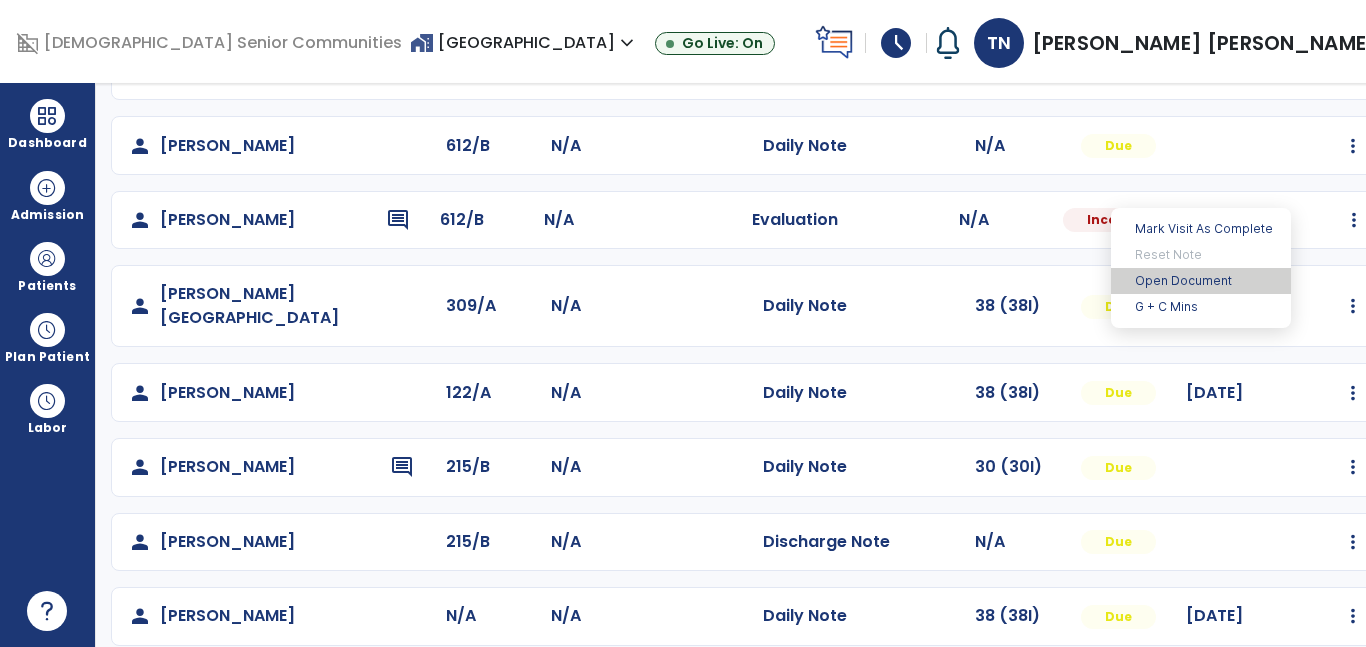 click on "Open Document" at bounding box center [1201, 281] 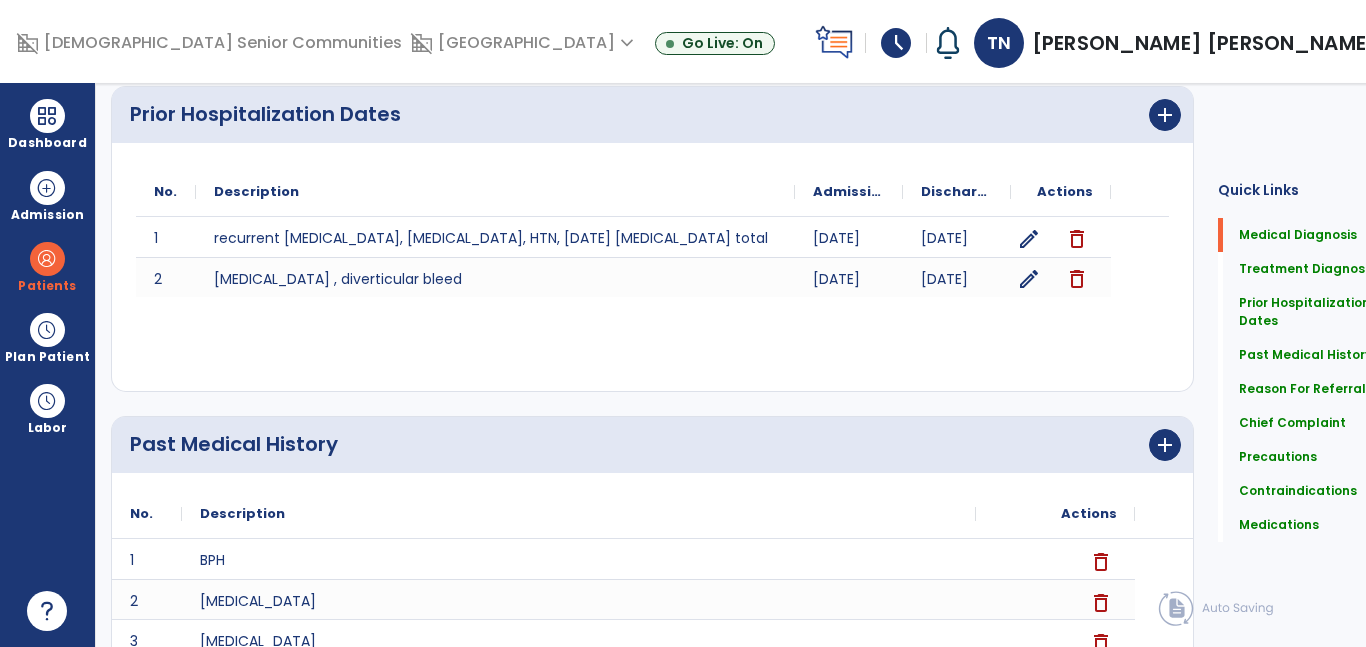 scroll, scrollTop: 0, scrollLeft: 0, axis: both 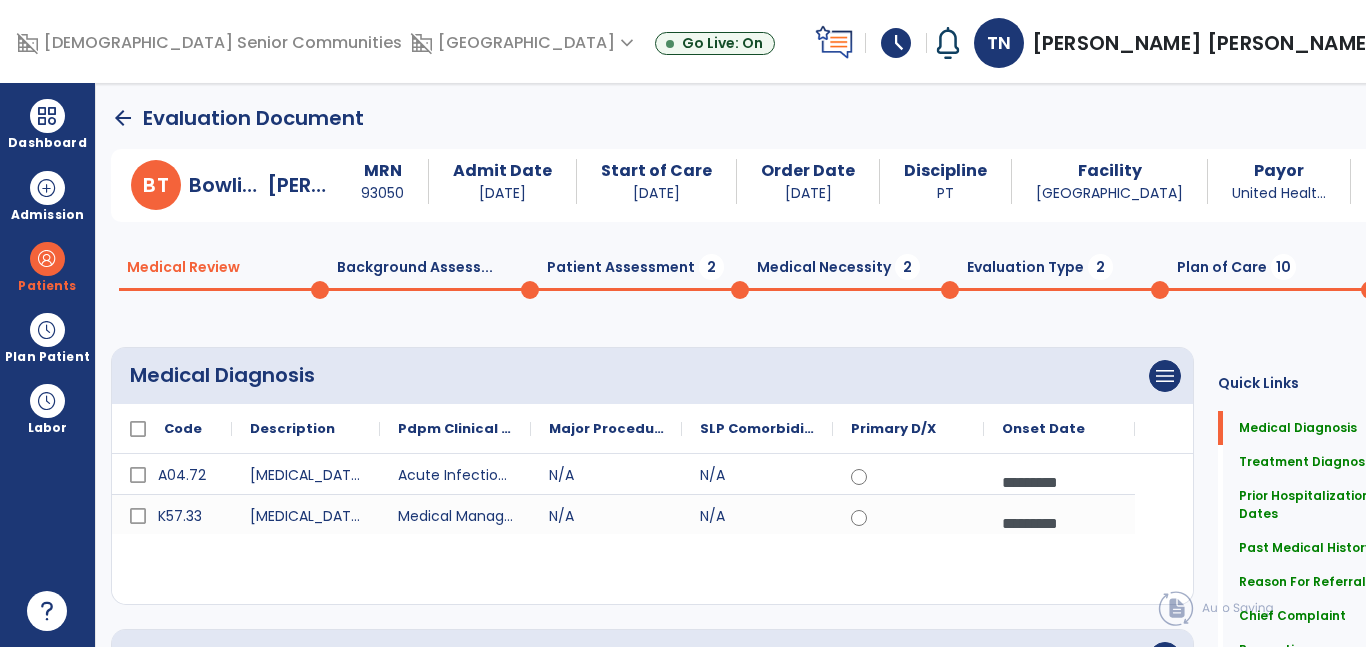 click on "Medical Necessity  2" 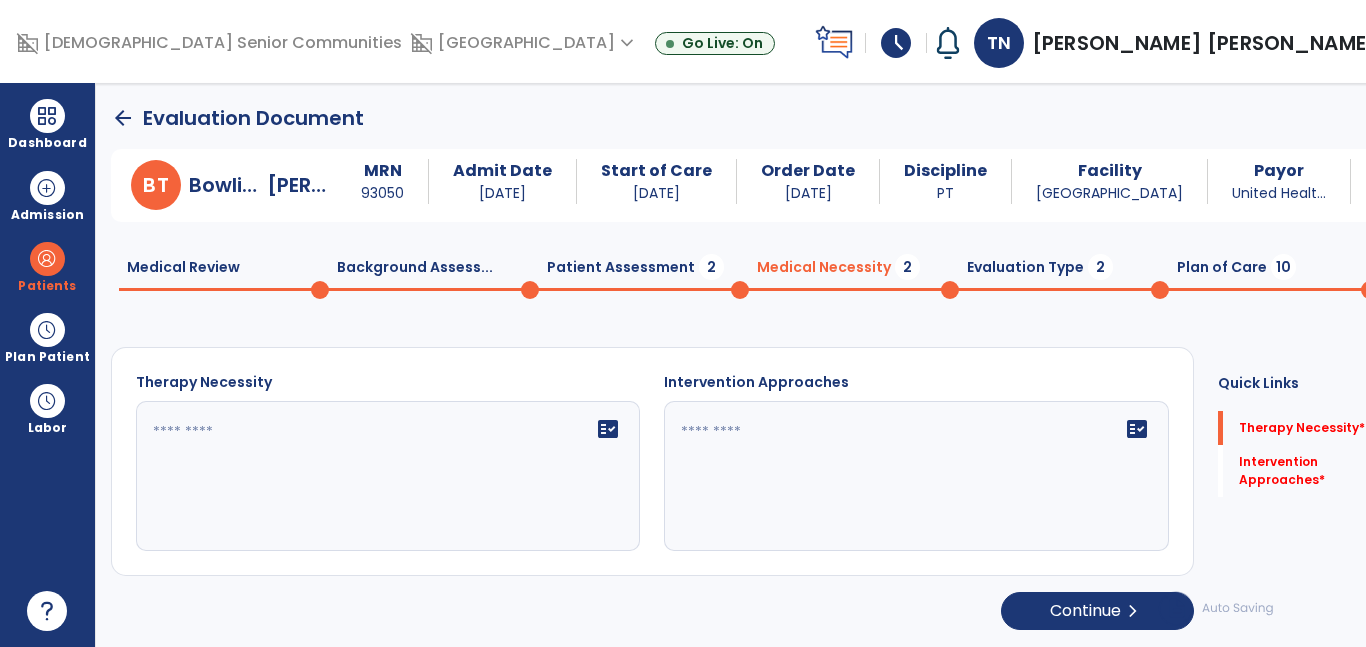 click on "Patient Assessment  2" 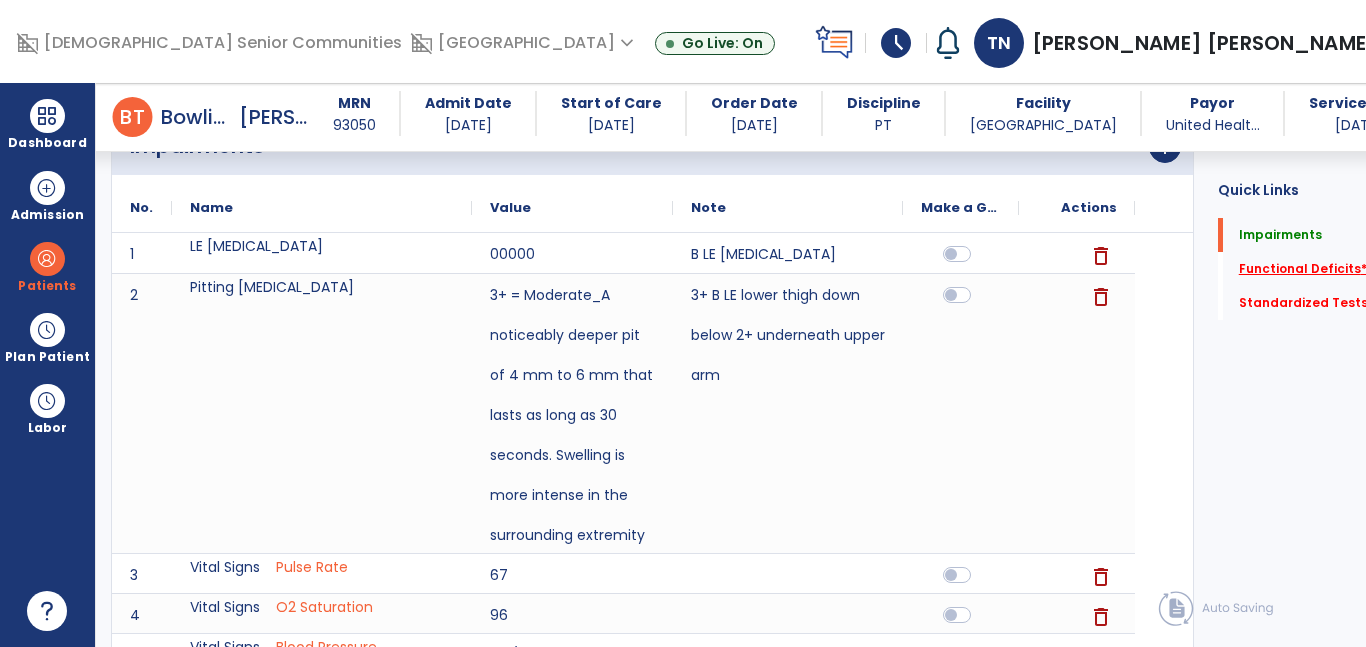 click on "Functional Deficits   *" 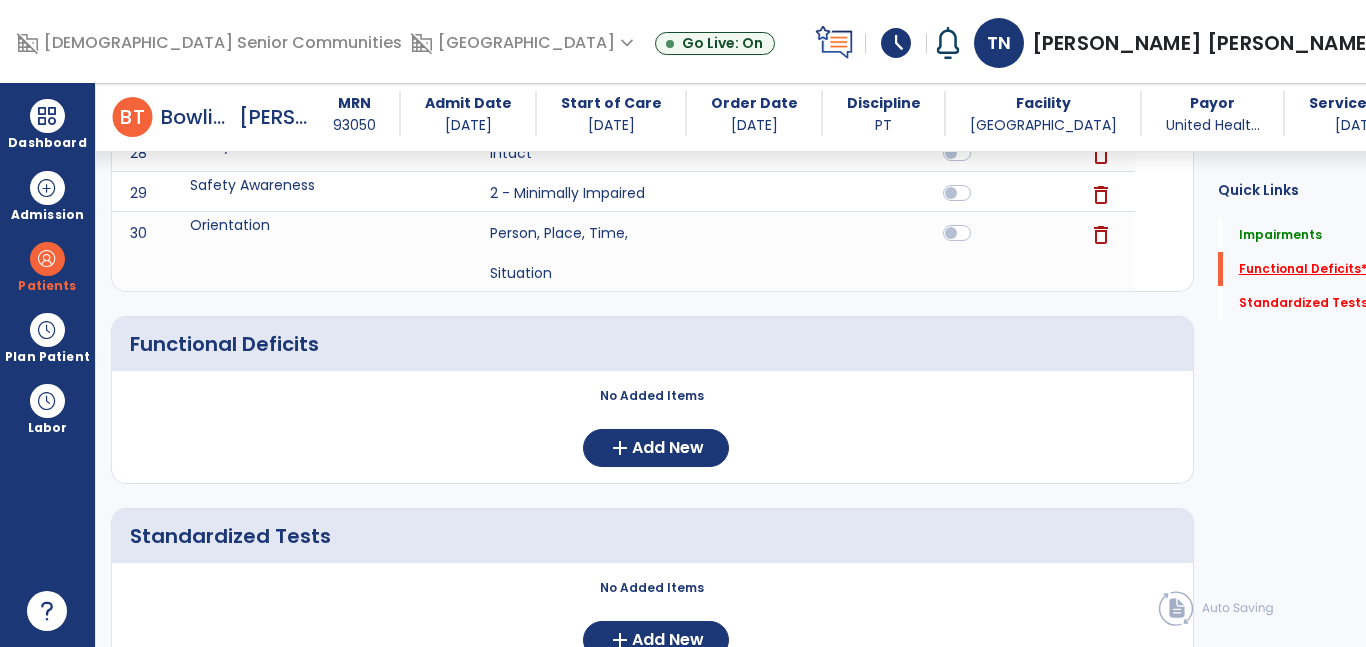 scroll, scrollTop: 1828, scrollLeft: 0, axis: vertical 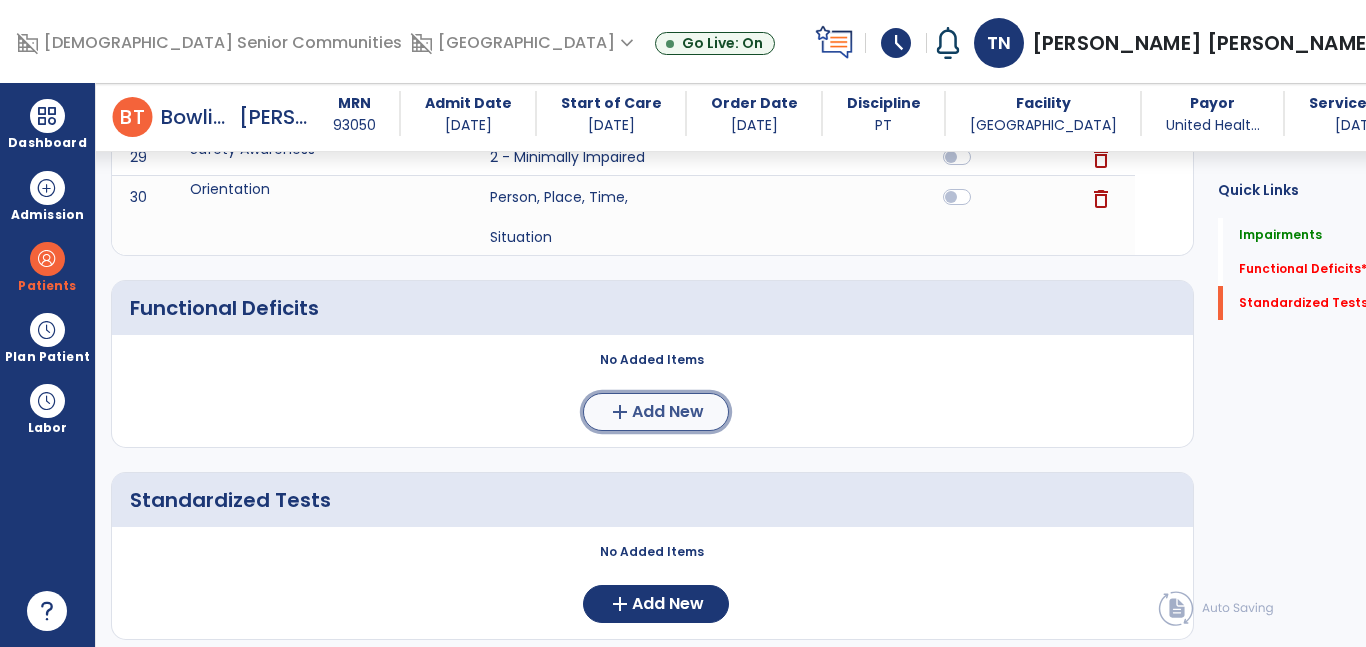 click on "Add New" 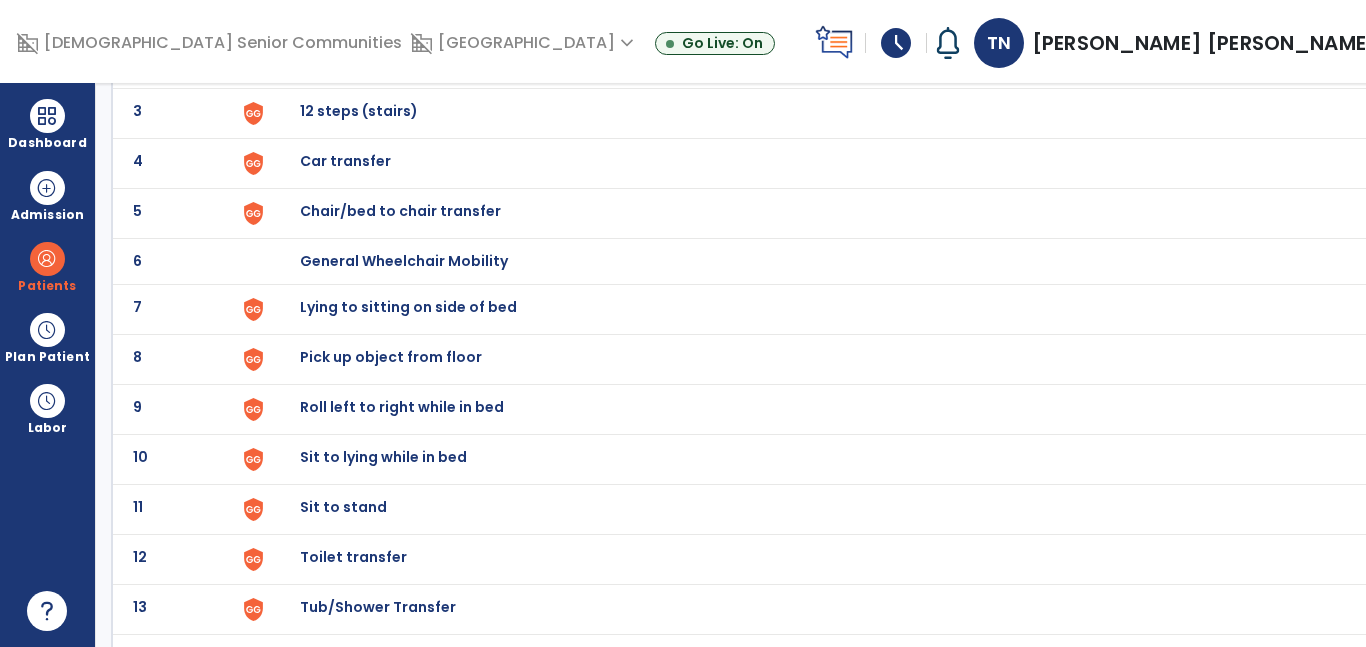 scroll, scrollTop: 0, scrollLeft: 0, axis: both 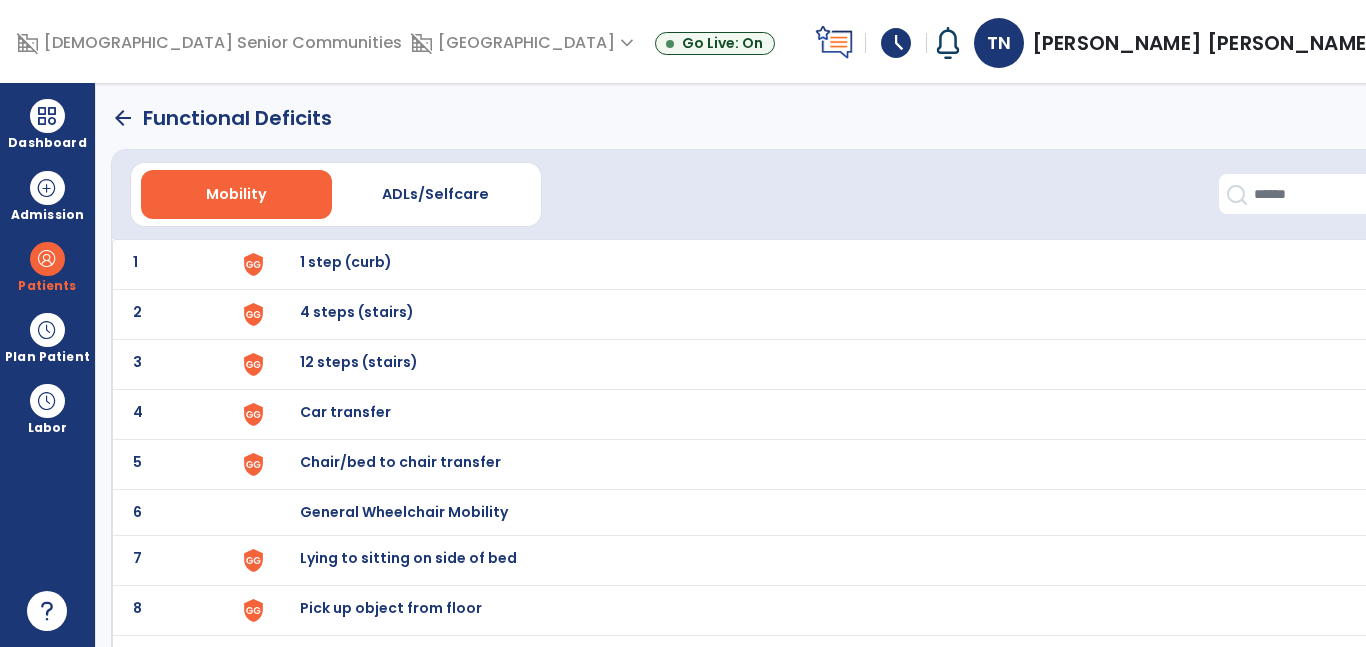 click on "1 step (curb)" at bounding box center (826, 264) 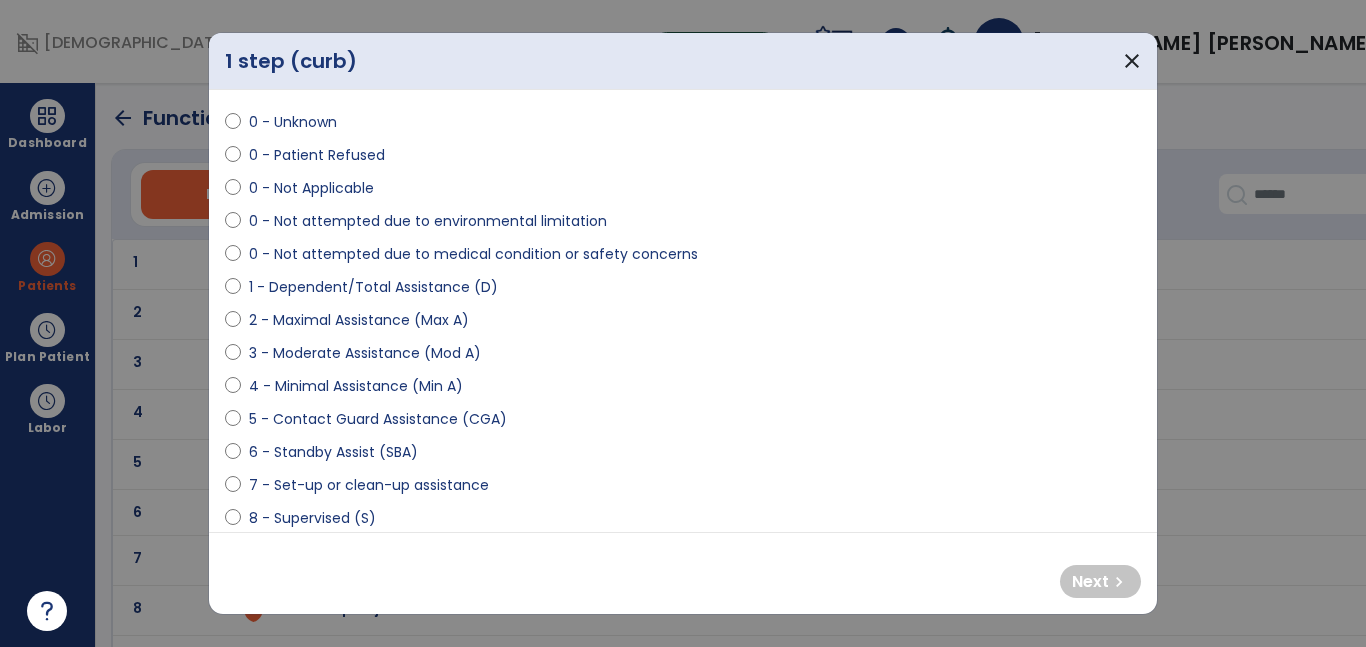 scroll, scrollTop: 67, scrollLeft: 0, axis: vertical 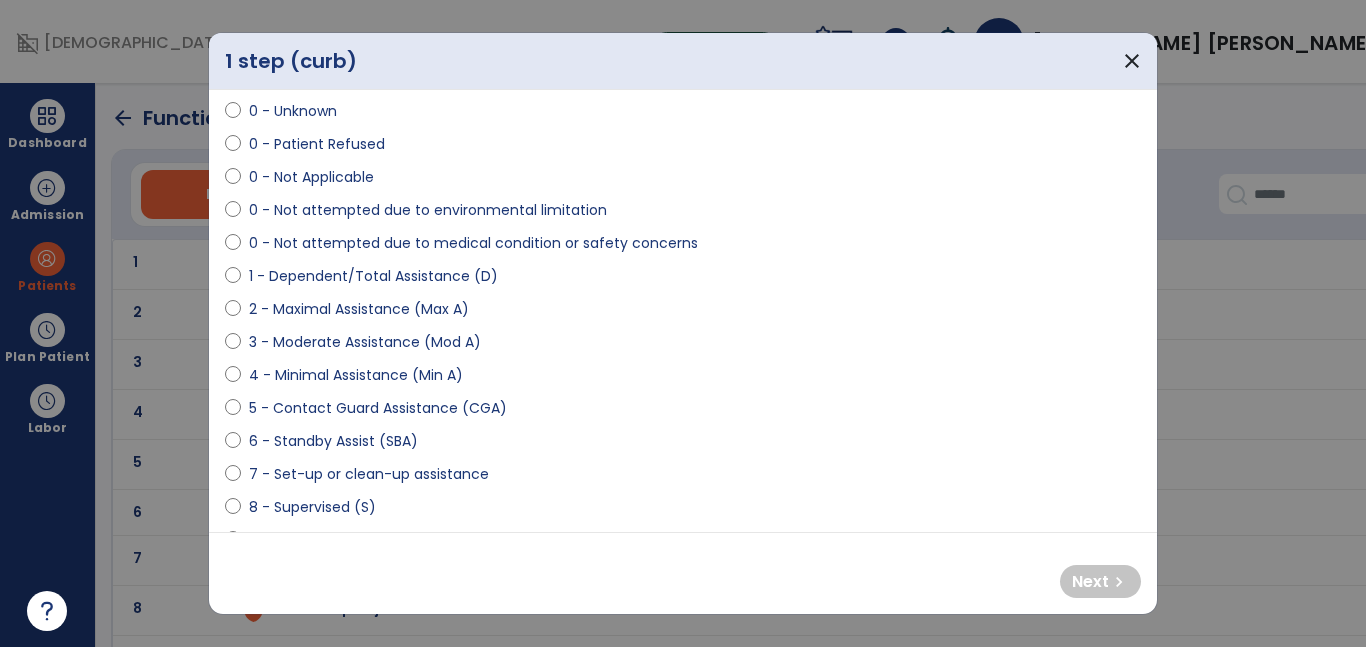 click on "4 - Minimal Assistance (Min A)" at bounding box center (356, 375) 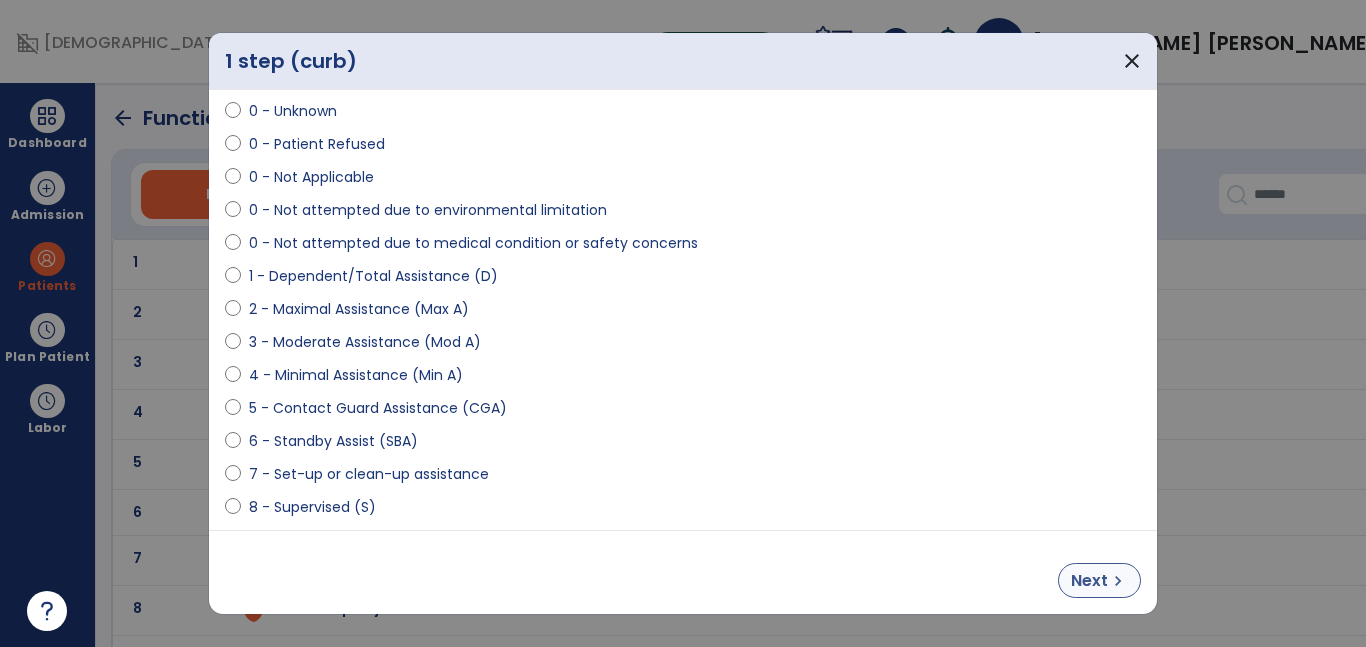 click on "chevron_right" at bounding box center (1118, 581) 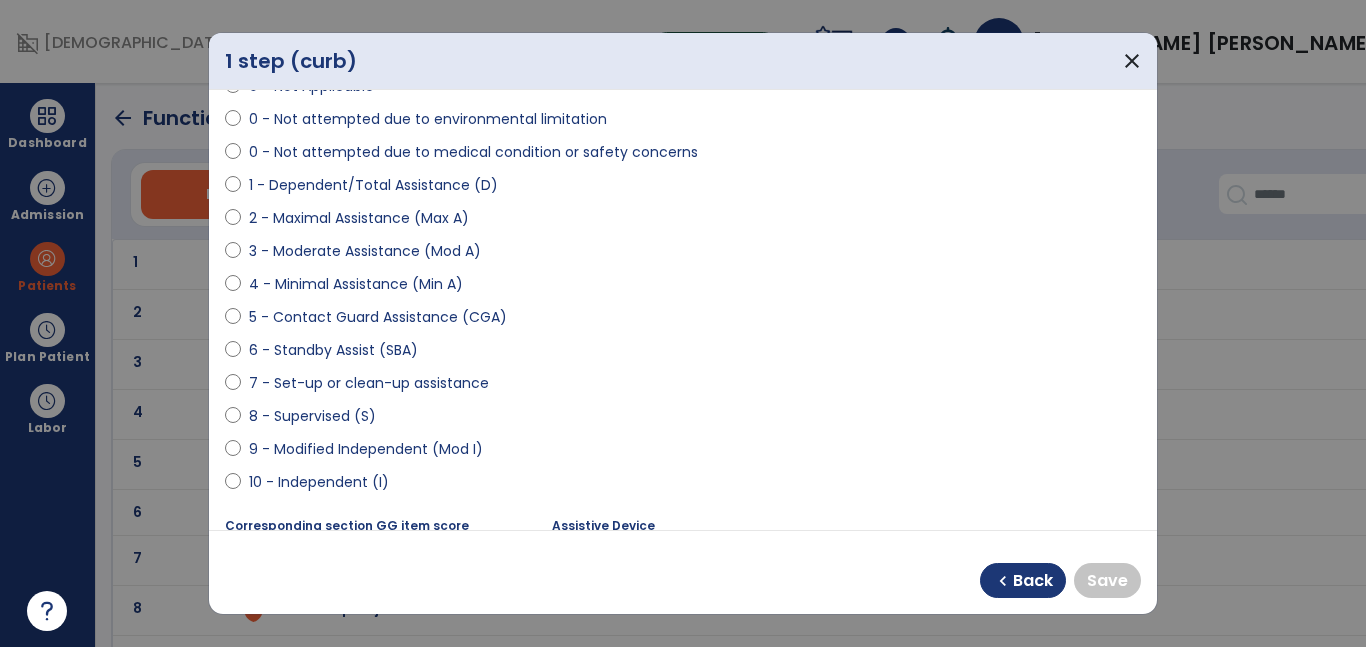 scroll, scrollTop: 166, scrollLeft: 0, axis: vertical 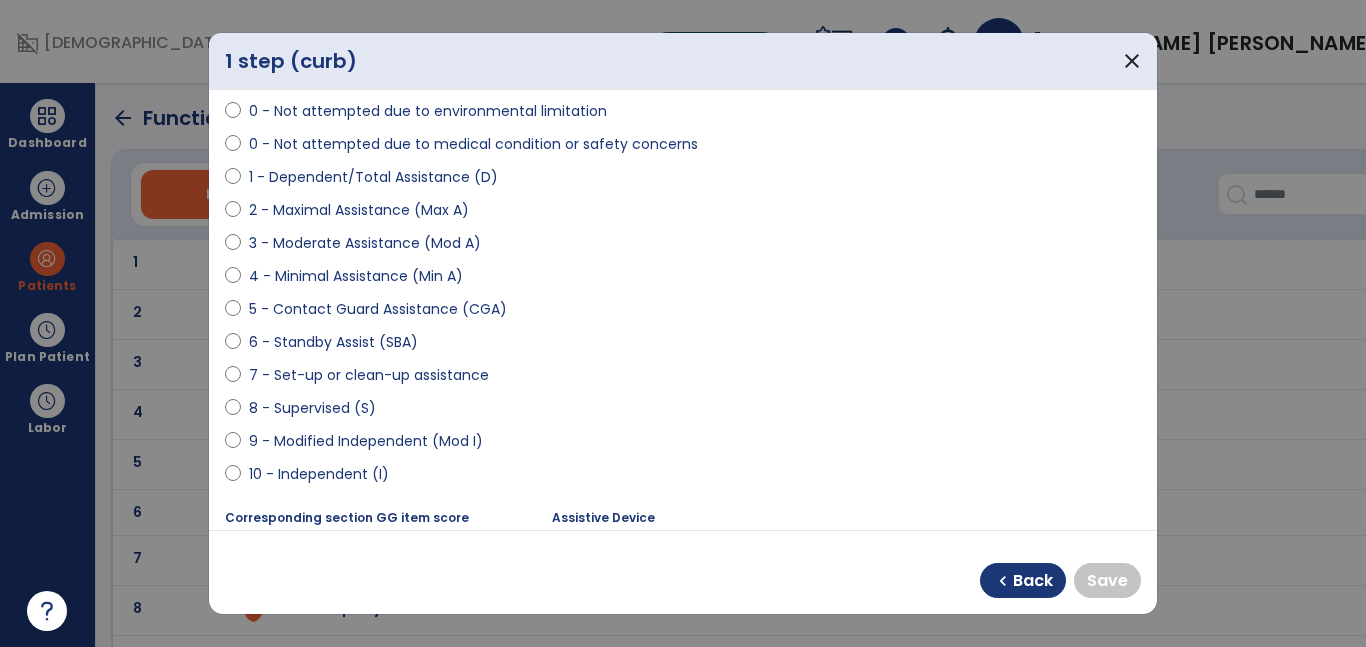 click on "10 - Independent (I)" at bounding box center [319, 474] 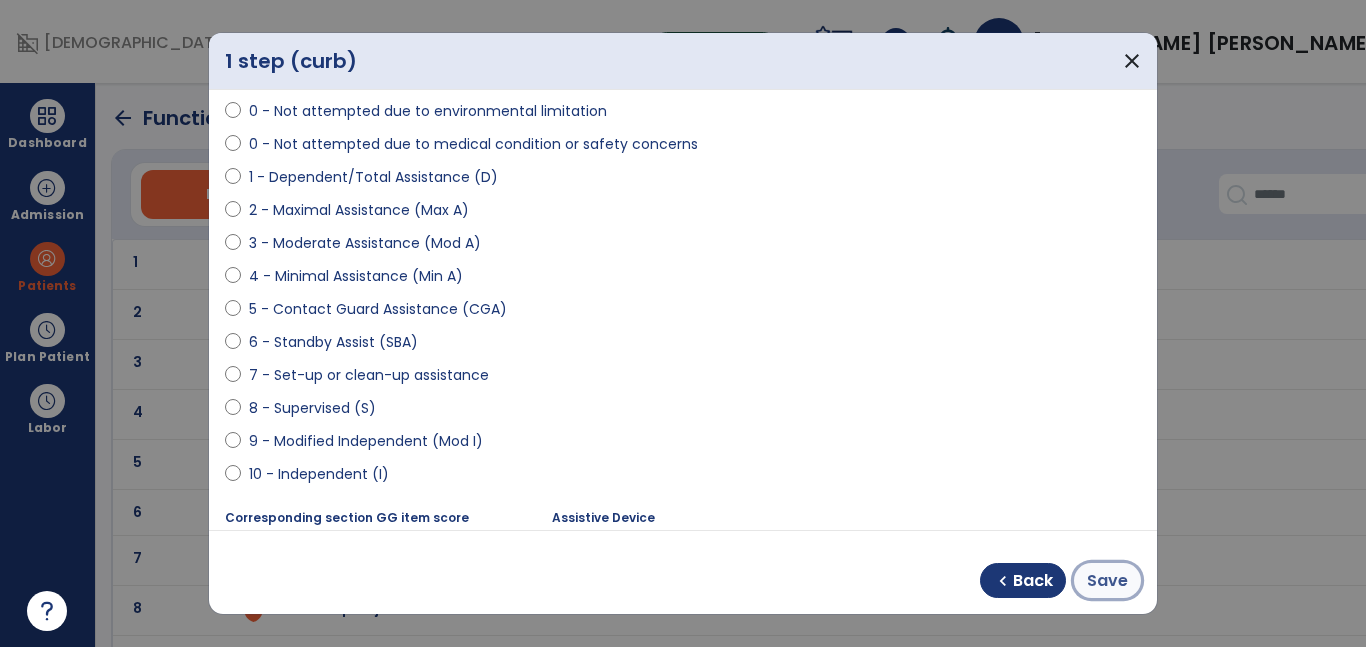 click on "Save" at bounding box center [1107, 580] 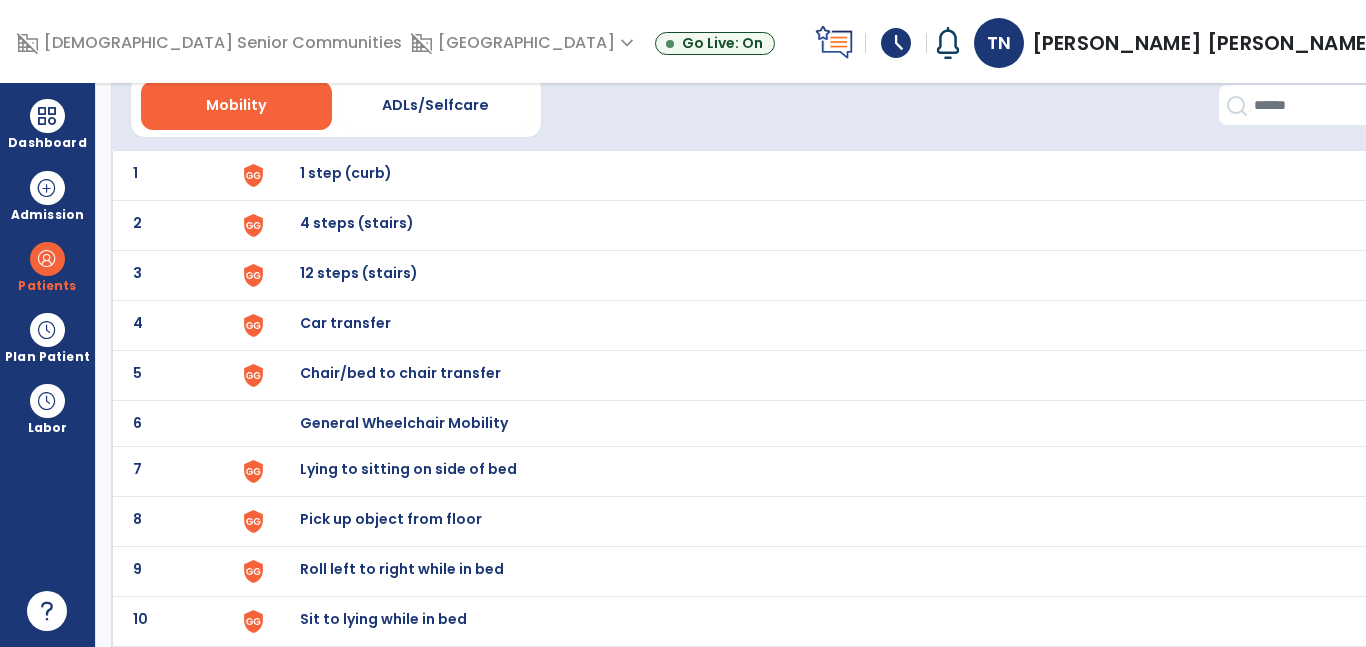 scroll, scrollTop: 103, scrollLeft: 0, axis: vertical 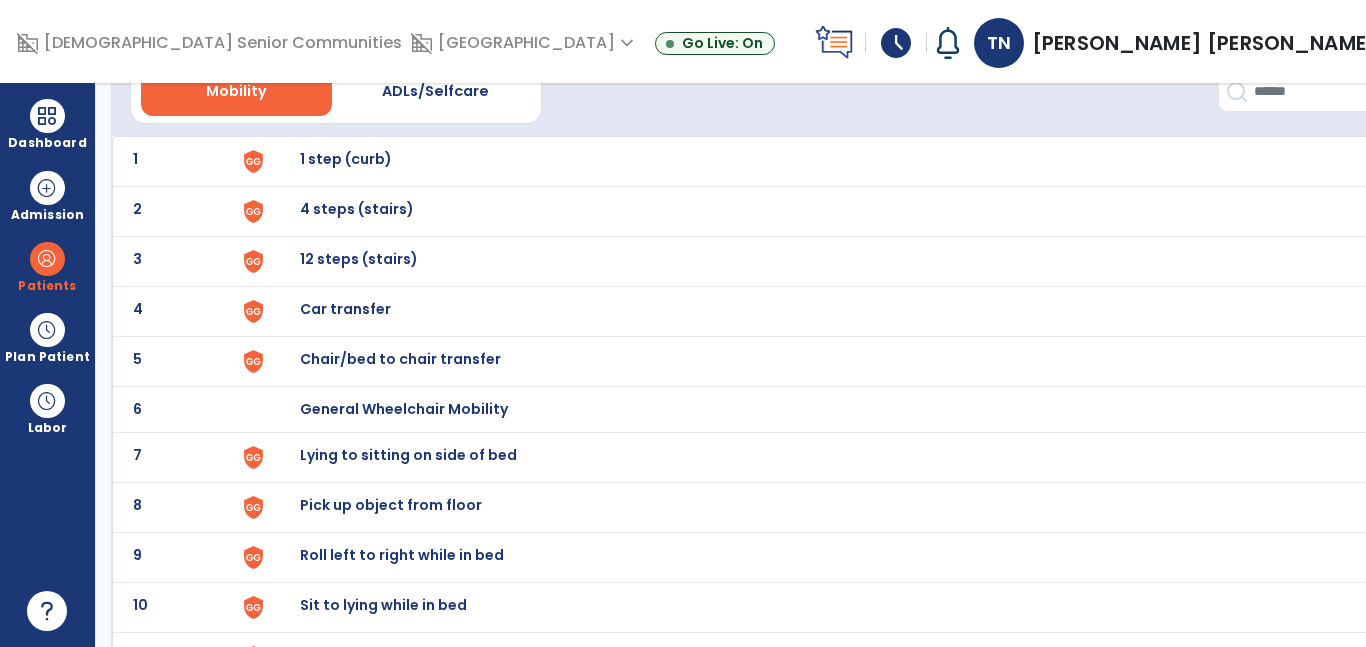 click on "5 Chair/bed to chair transfer" 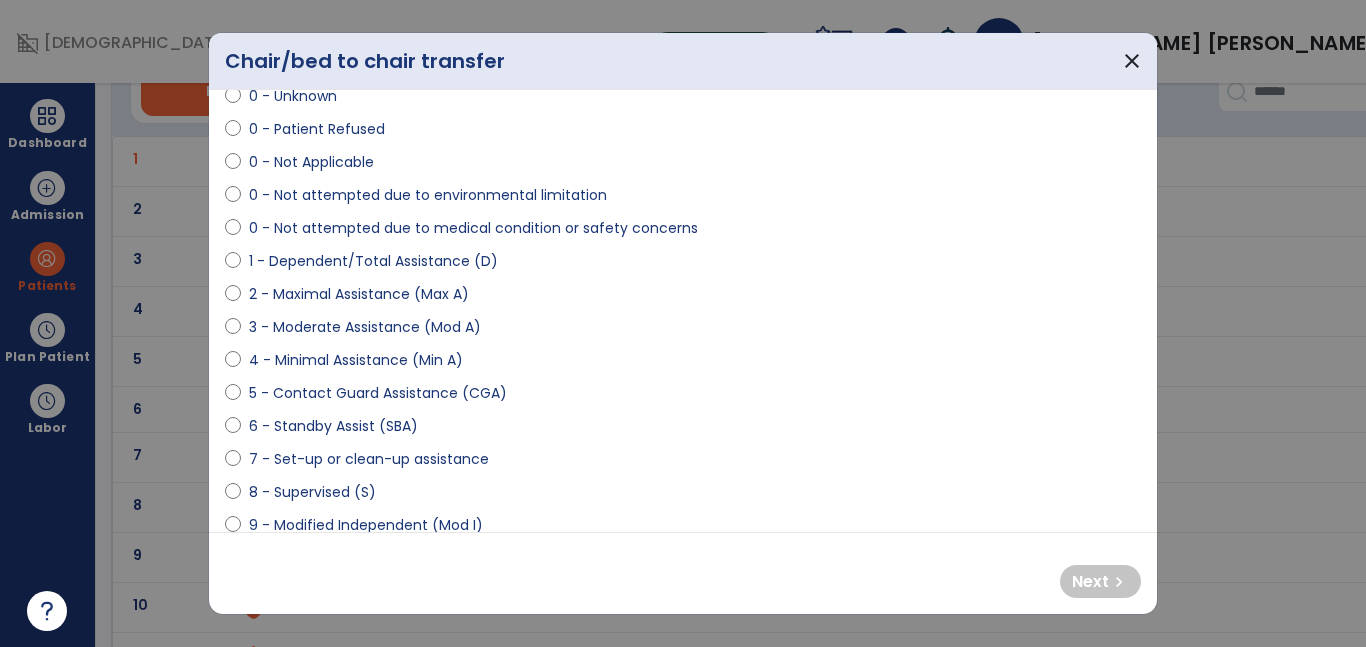 scroll, scrollTop: 83, scrollLeft: 0, axis: vertical 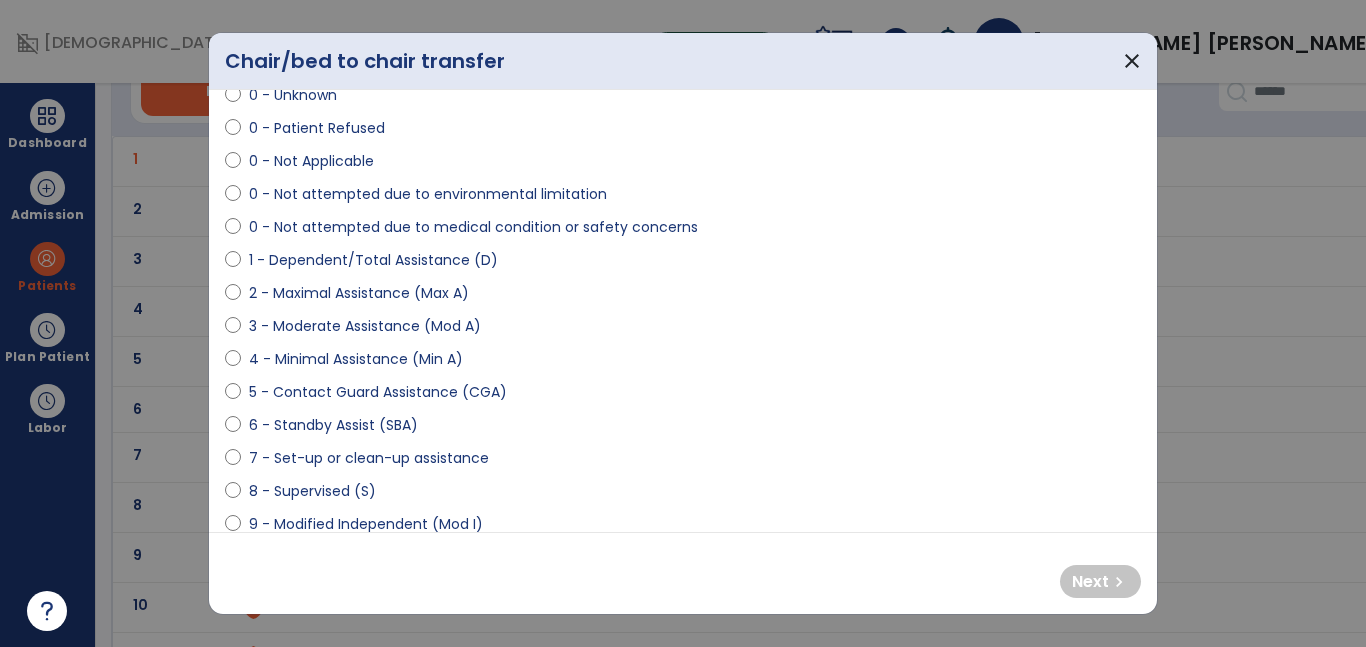click on "4 - Minimal Assistance (Min A)" at bounding box center [356, 359] 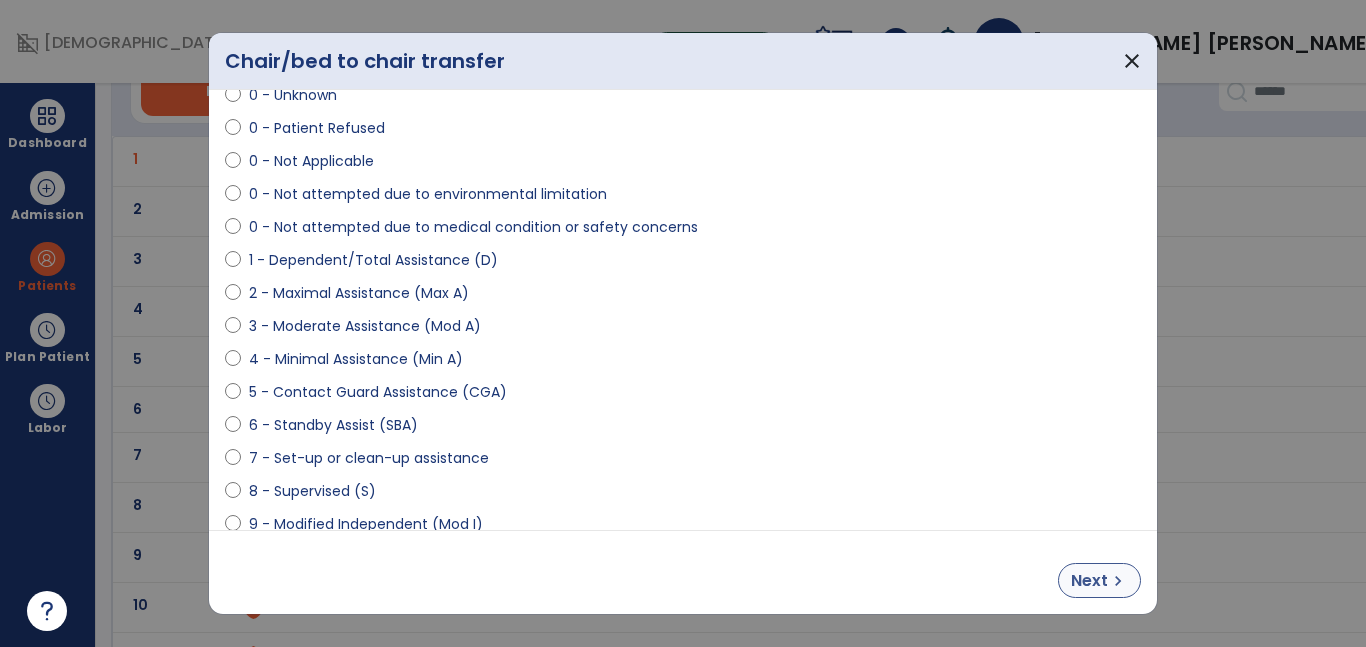 click on "Next" at bounding box center [1089, 581] 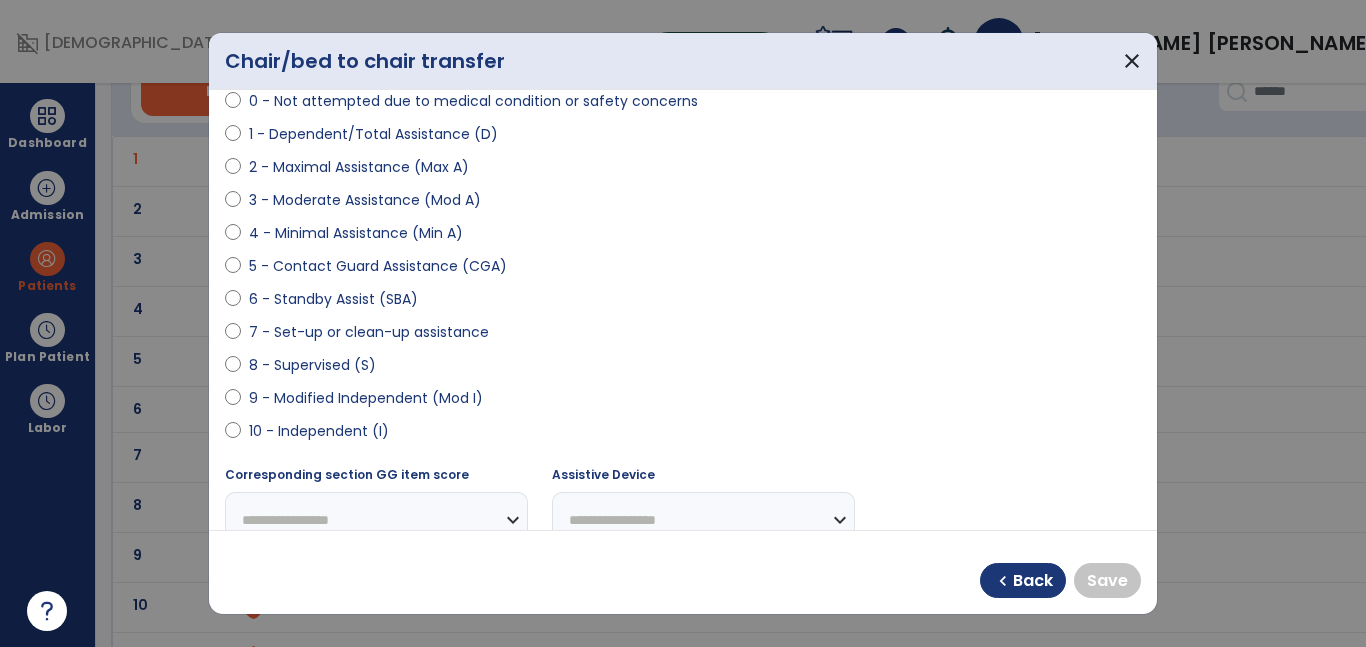 scroll, scrollTop: 212, scrollLeft: 0, axis: vertical 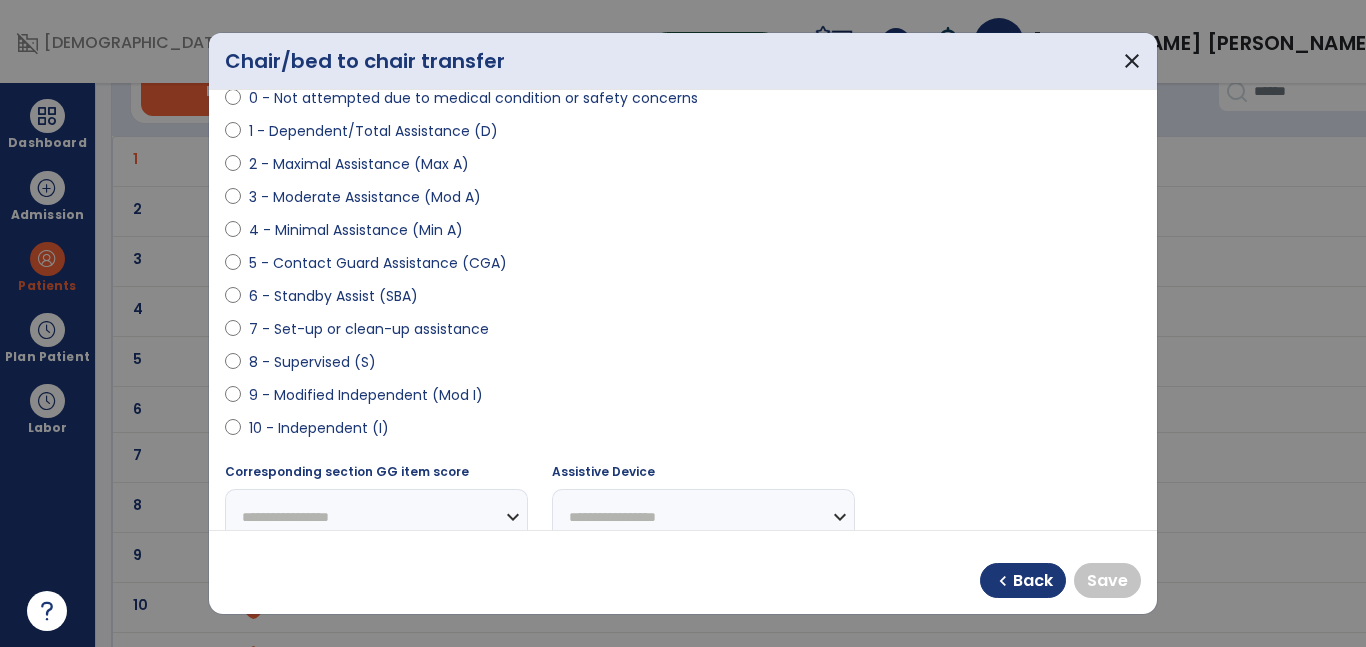 click on "10 - Independent (I)" at bounding box center [319, 428] 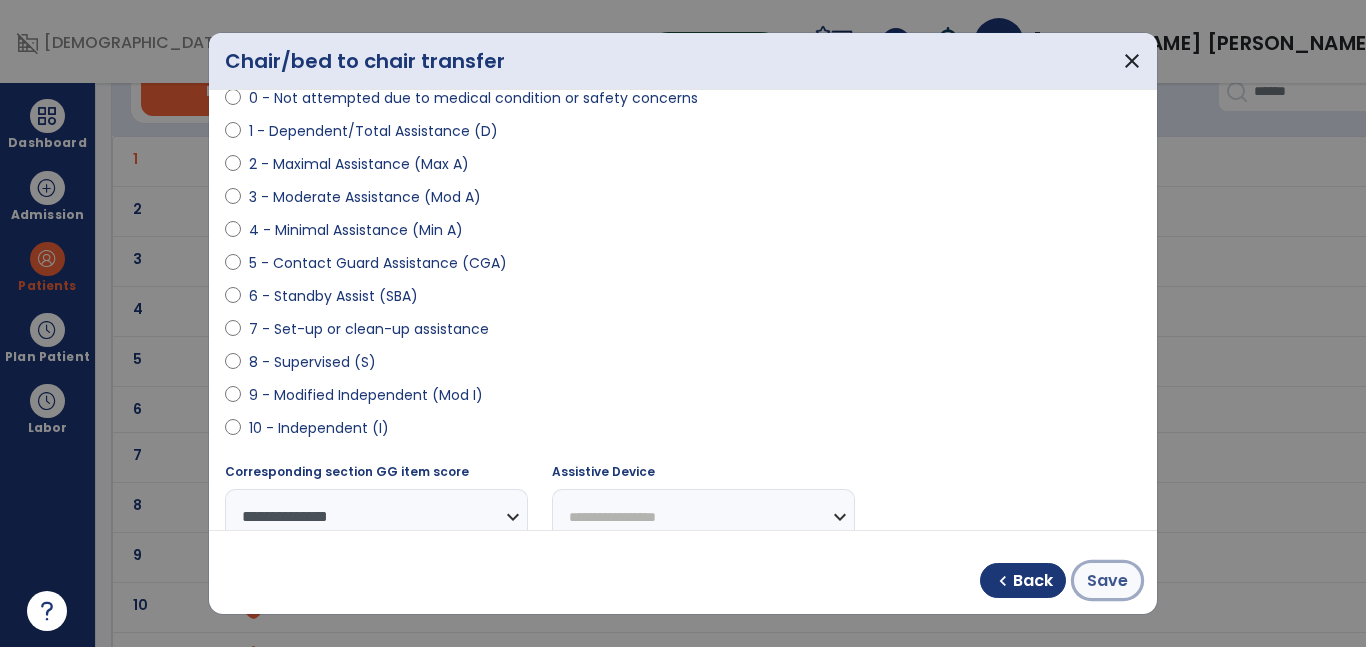 click on "Save" at bounding box center (1107, 581) 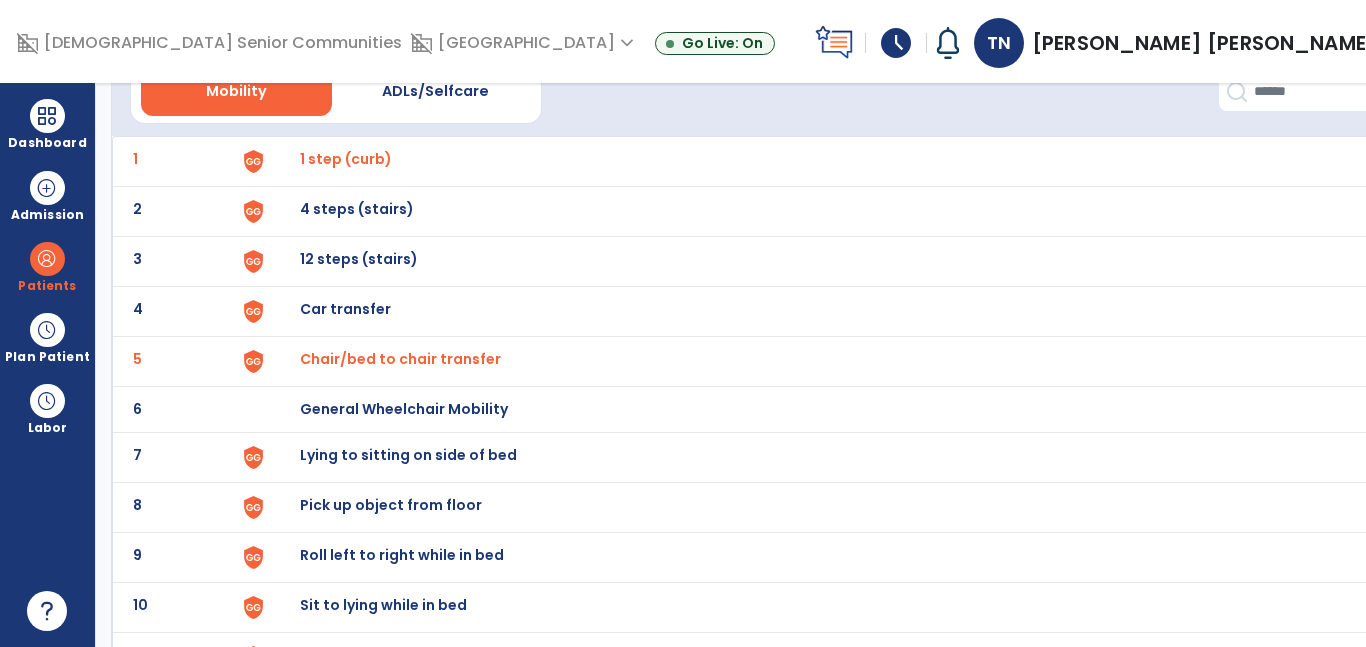 click on "Lying to sitting on side of bed" at bounding box center (826, 161) 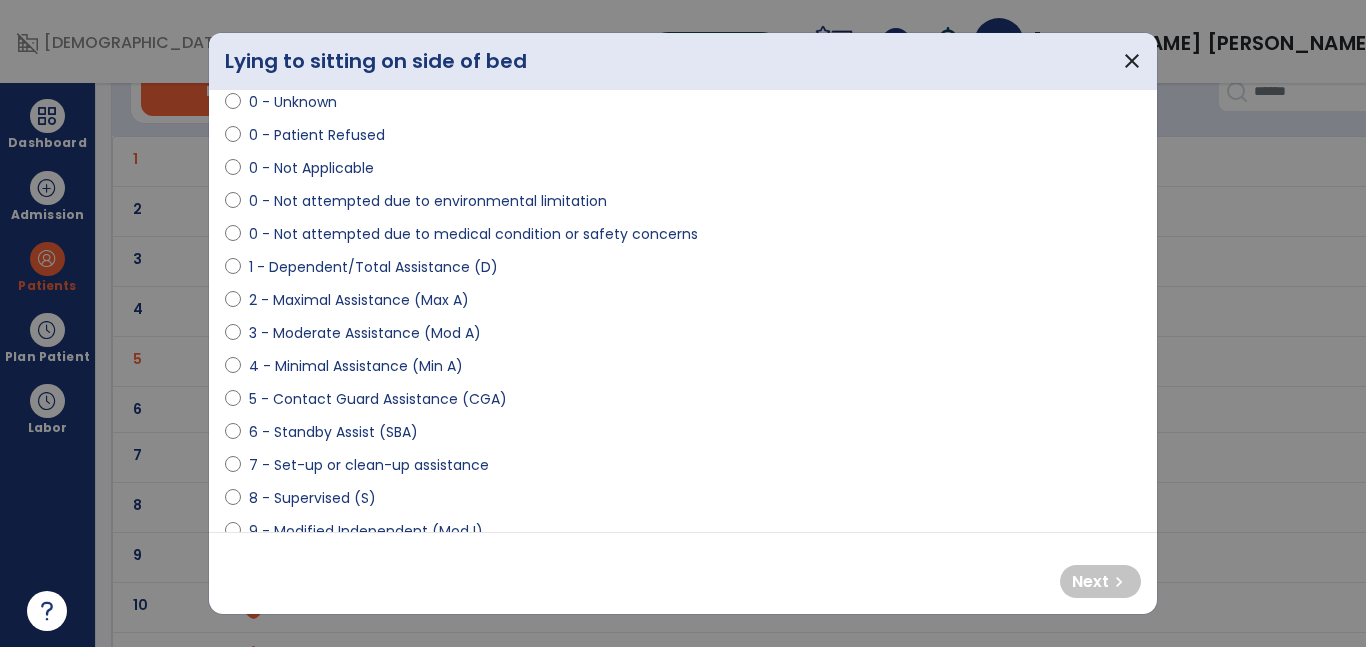 scroll, scrollTop: 101, scrollLeft: 0, axis: vertical 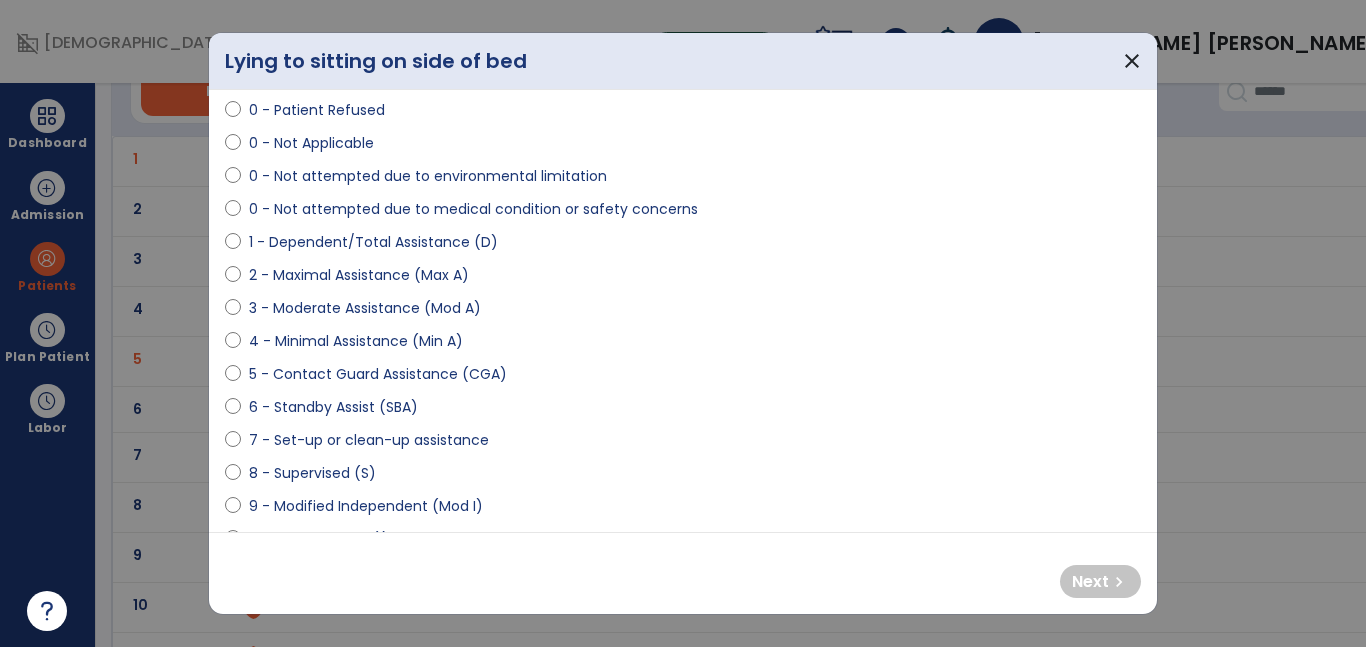 click on "4 - Minimal Assistance (Min A)" at bounding box center (356, 341) 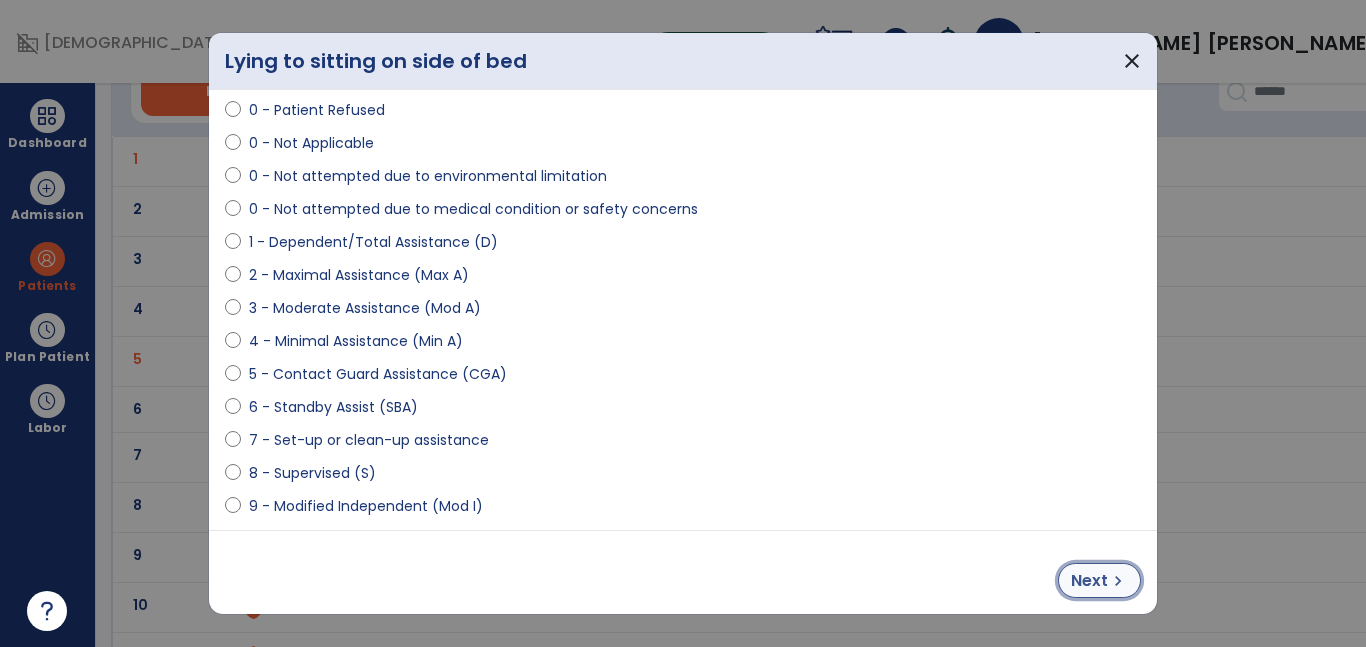 click on "Next" at bounding box center [1089, 581] 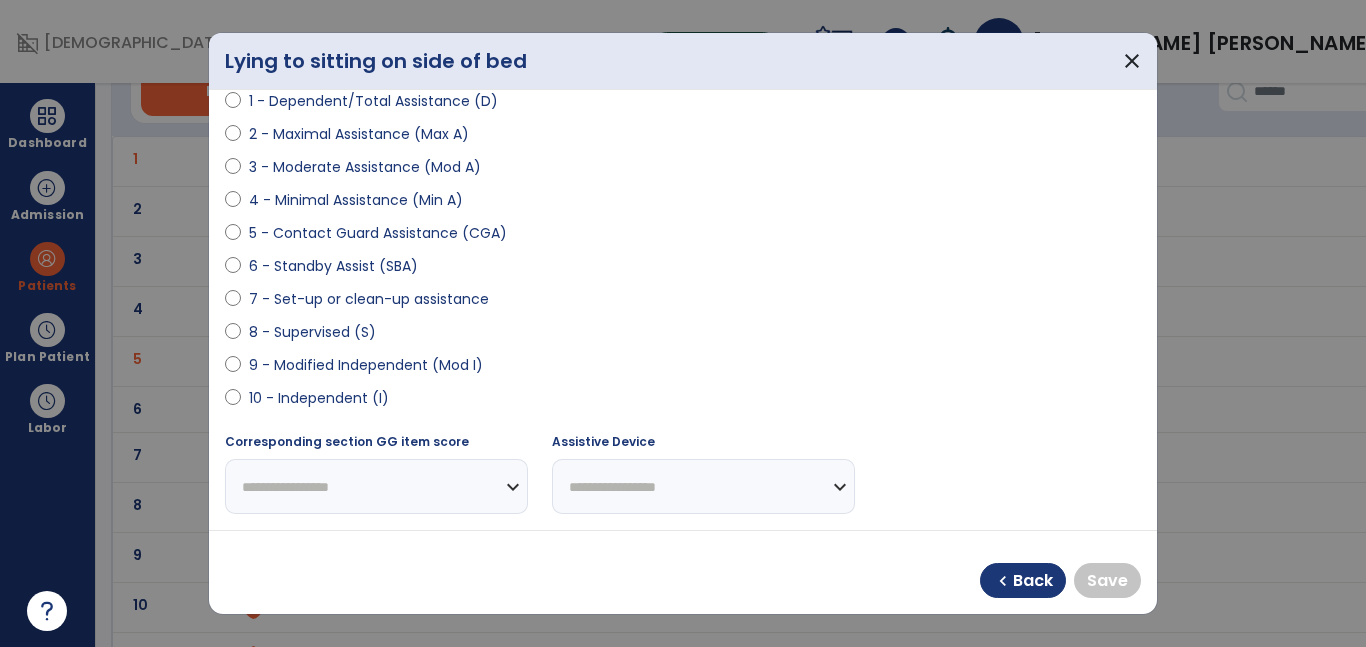 scroll, scrollTop: 272, scrollLeft: 0, axis: vertical 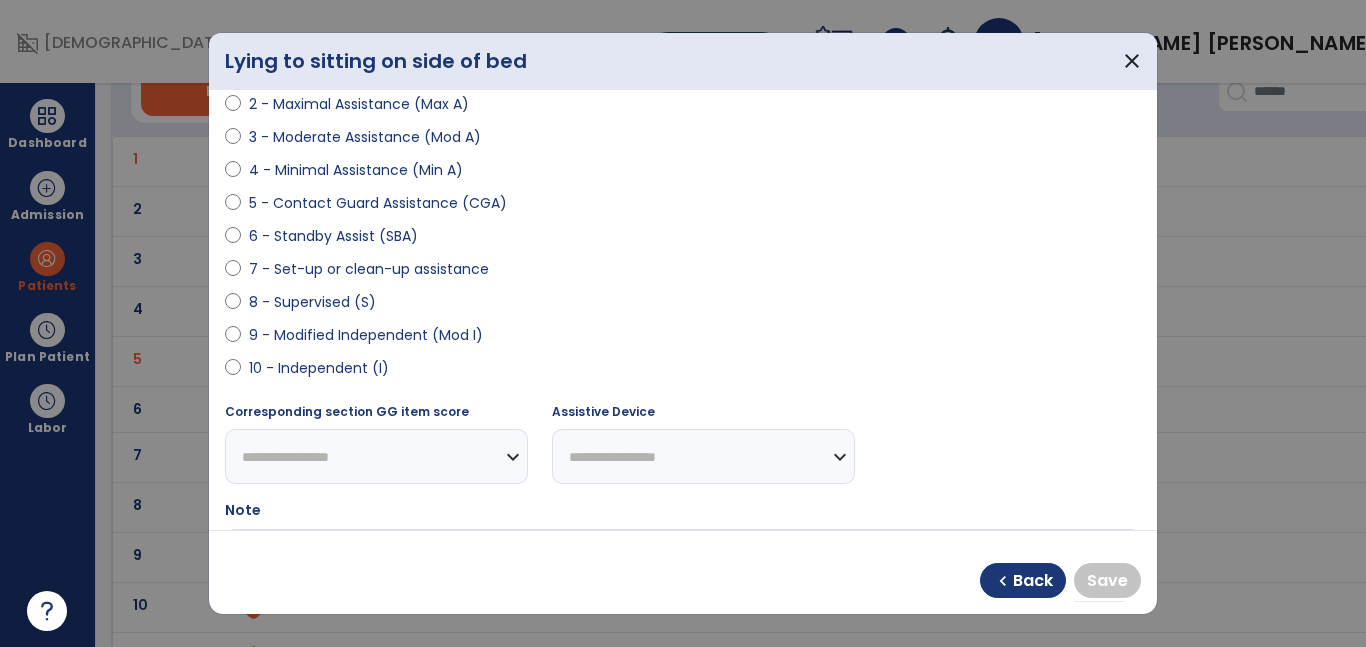 click on "10 - Independent (I)" at bounding box center [319, 368] 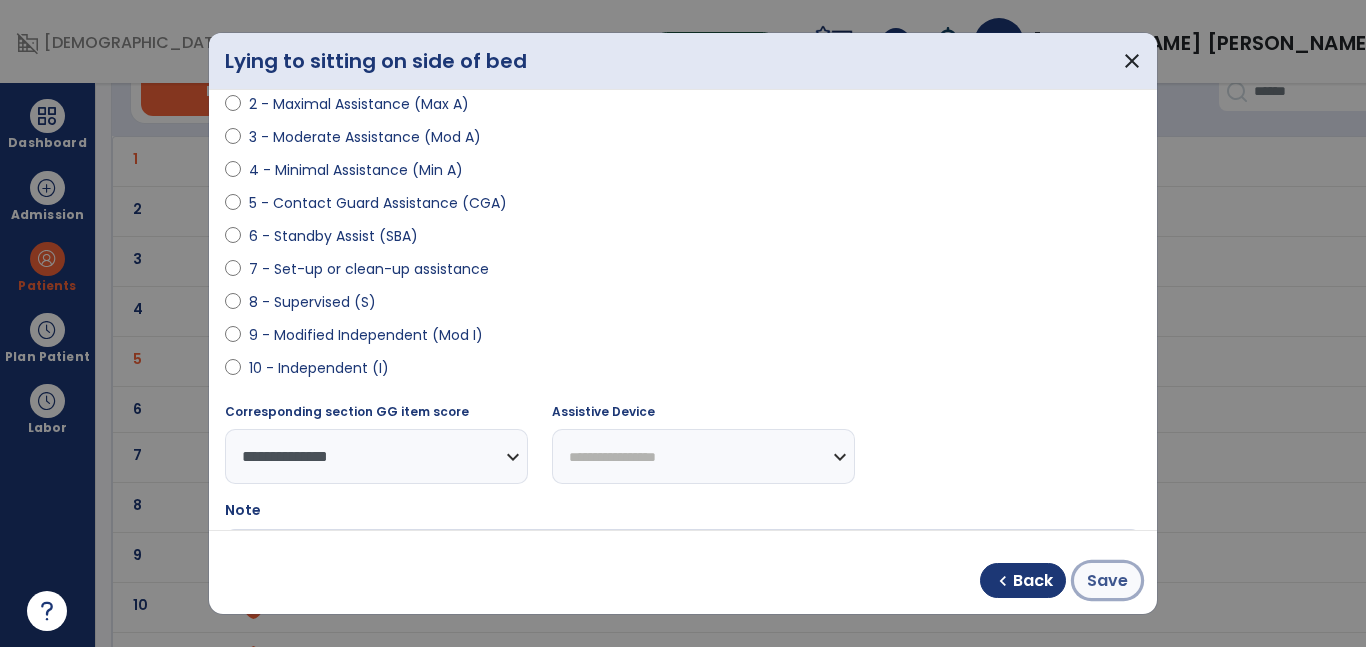 click on "Save" at bounding box center (1107, 581) 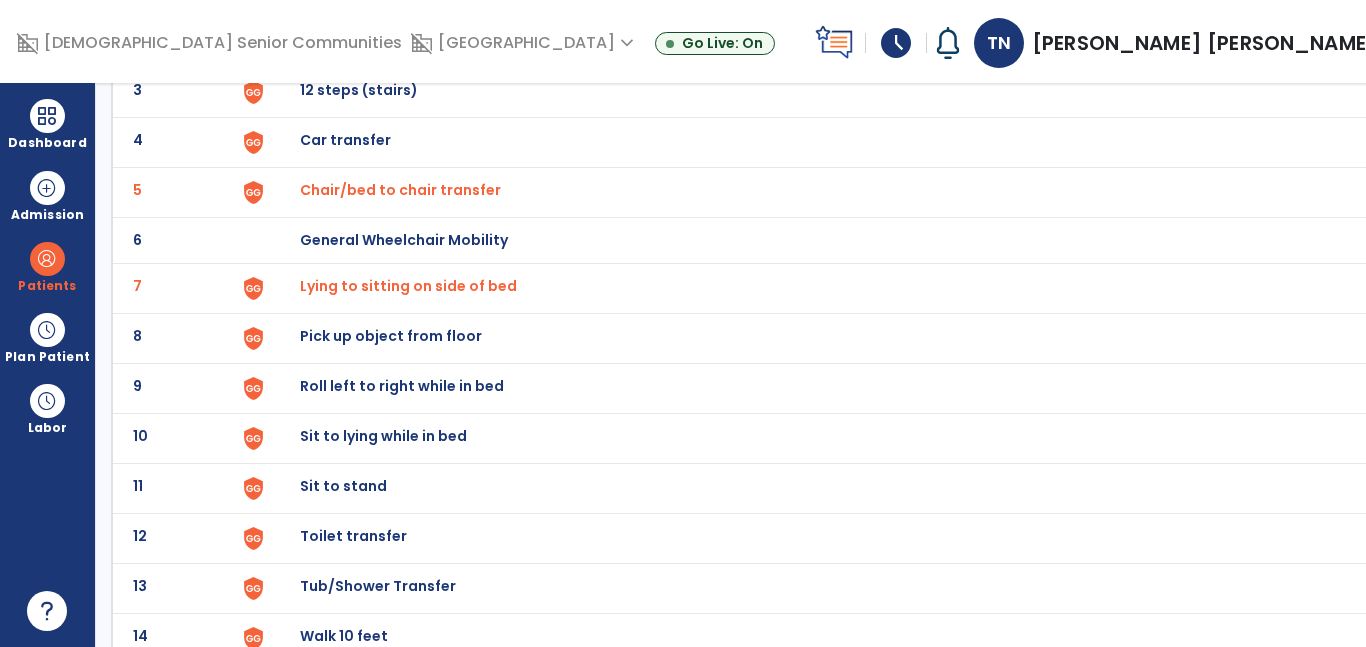 scroll, scrollTop: 286, scrollLeft: 0, axis: vertical 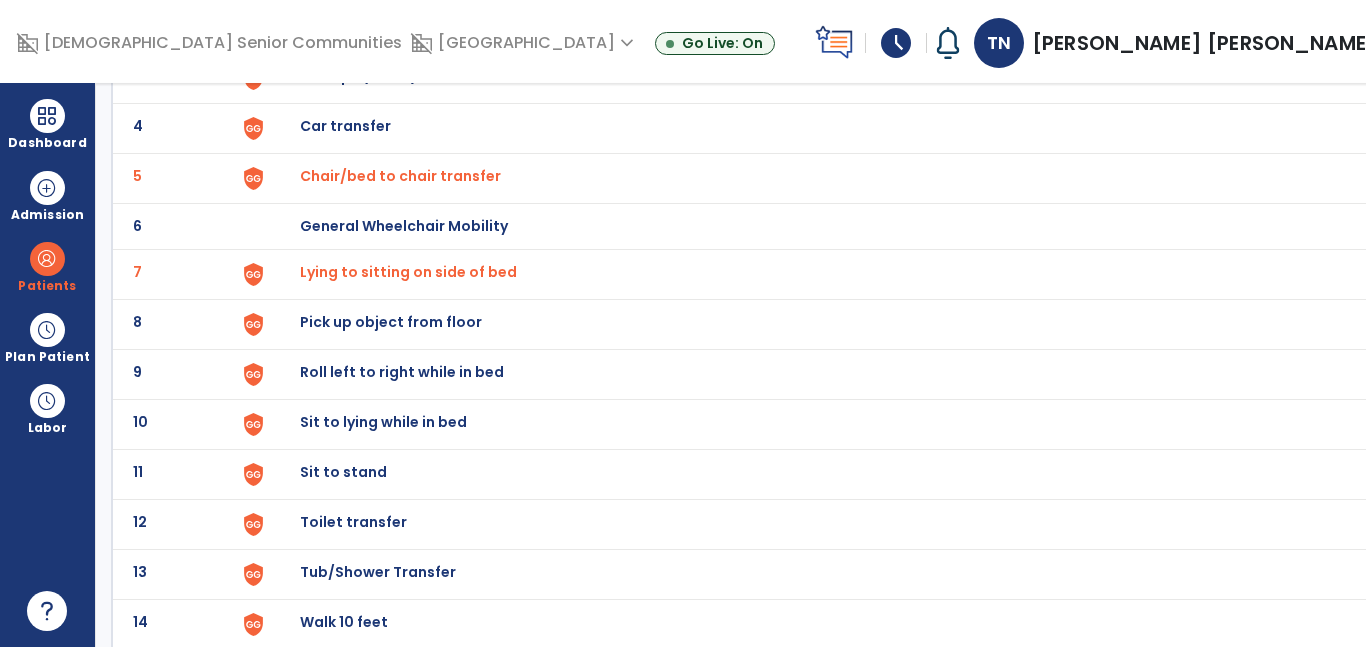 click on "Pick up object from floor" at bounding box center [826, -22] 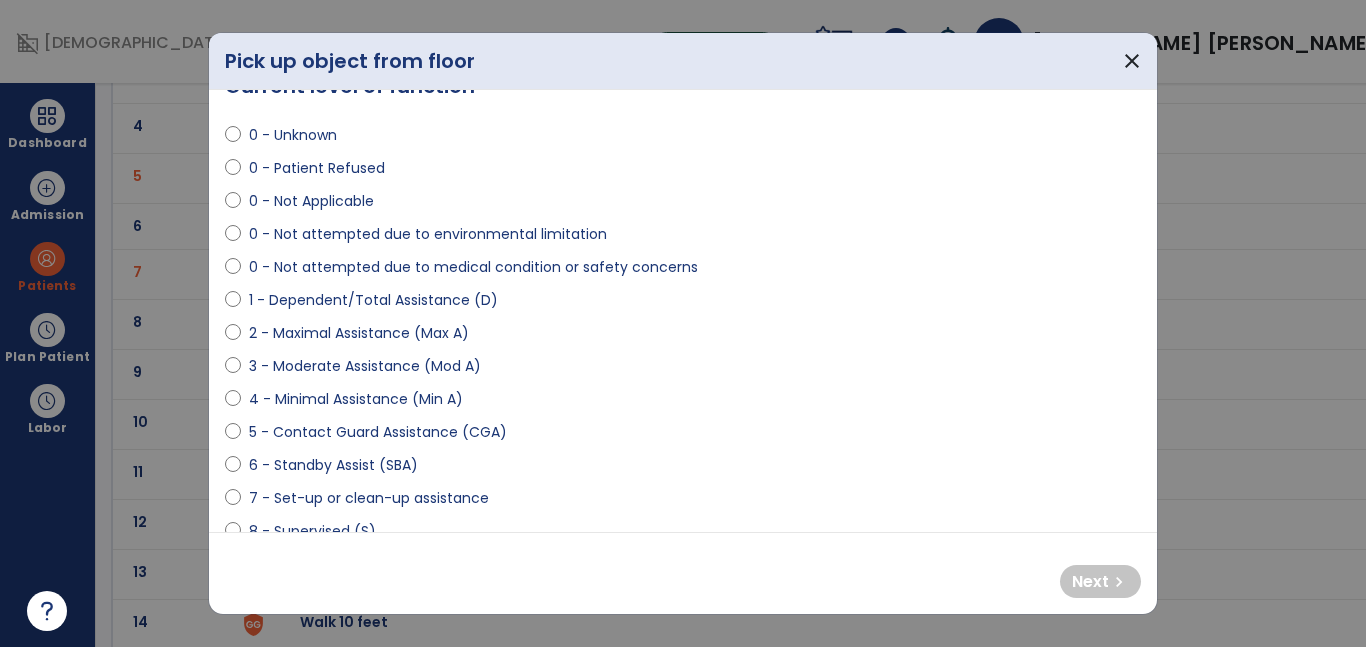 scroll, scrollTop: 49, scrollLeft: 0, axis: vertical 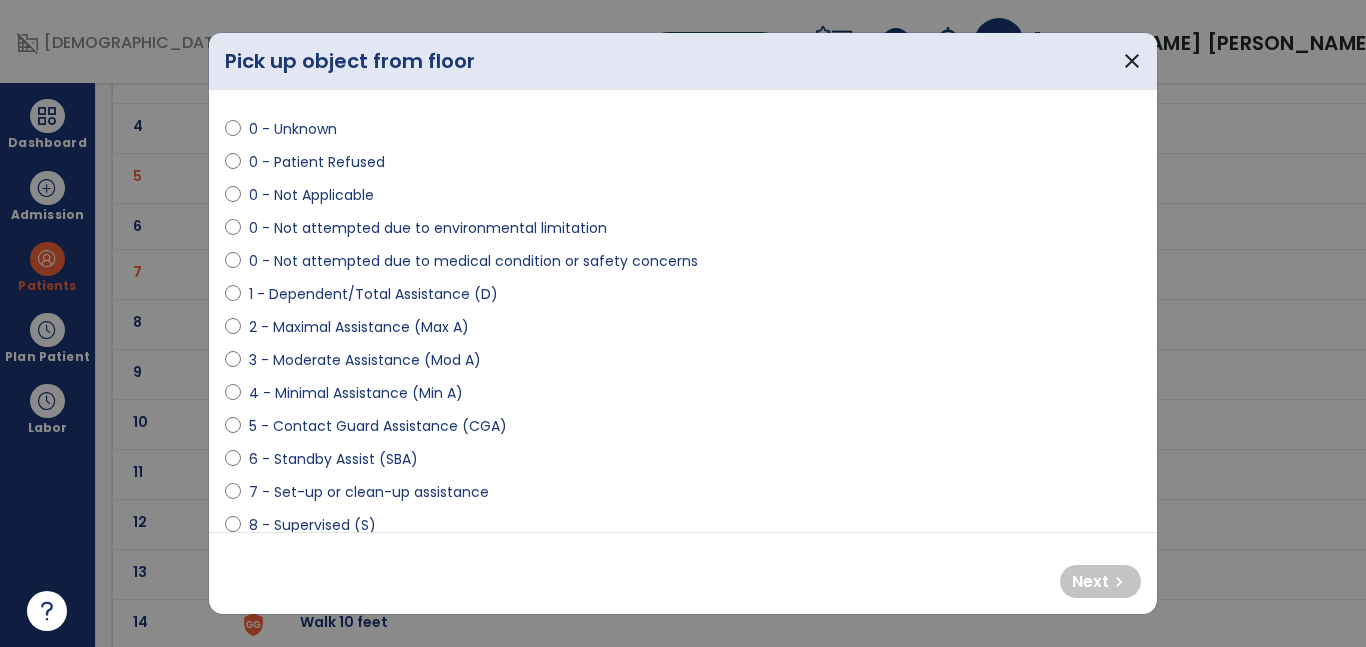 click on "4 - Minimal Assistance (Min A)" at bounding box center [356, 393] 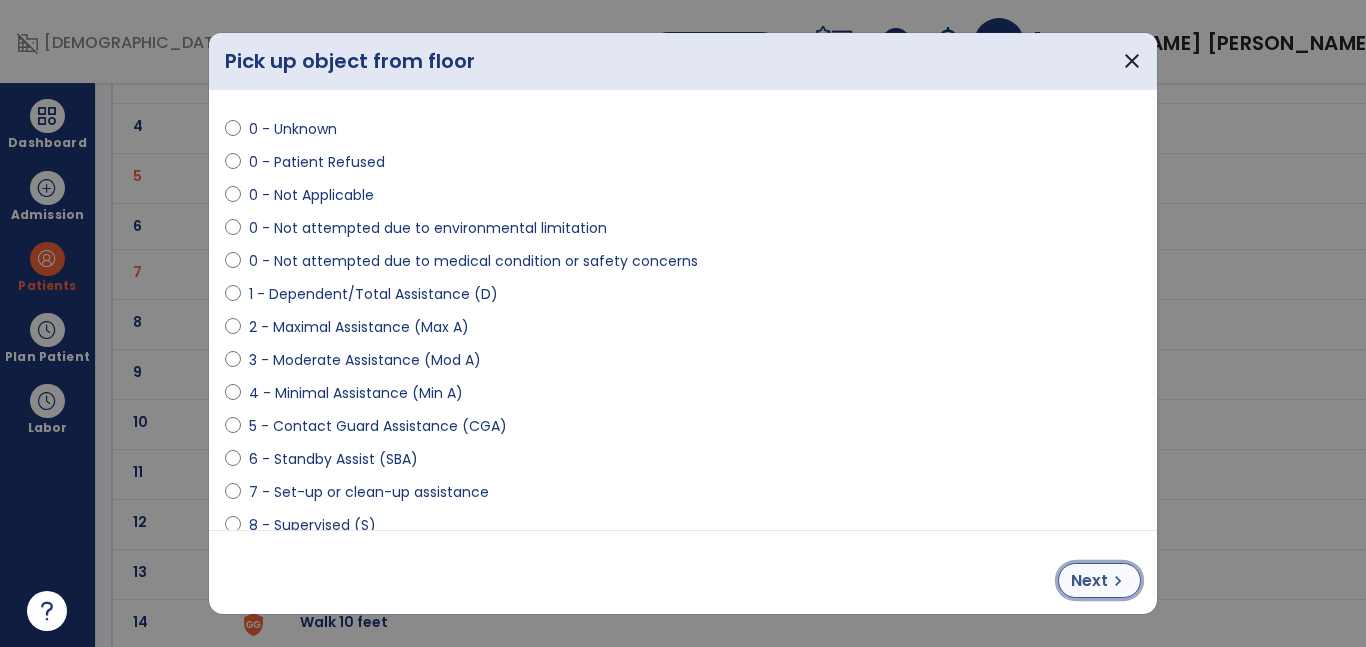 click on "chevron_right" at bounding box center [1118, 581] 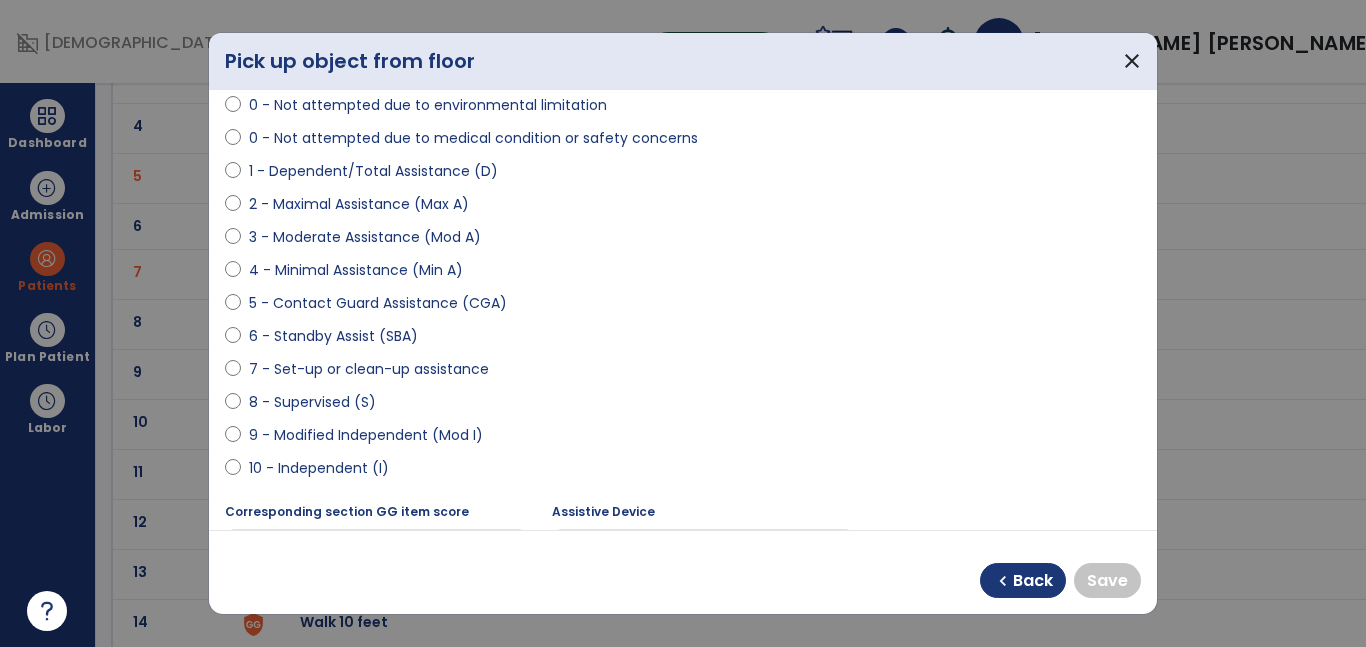 scroll, scrollTop: 173, scrollLeft: 0, axis: vertical 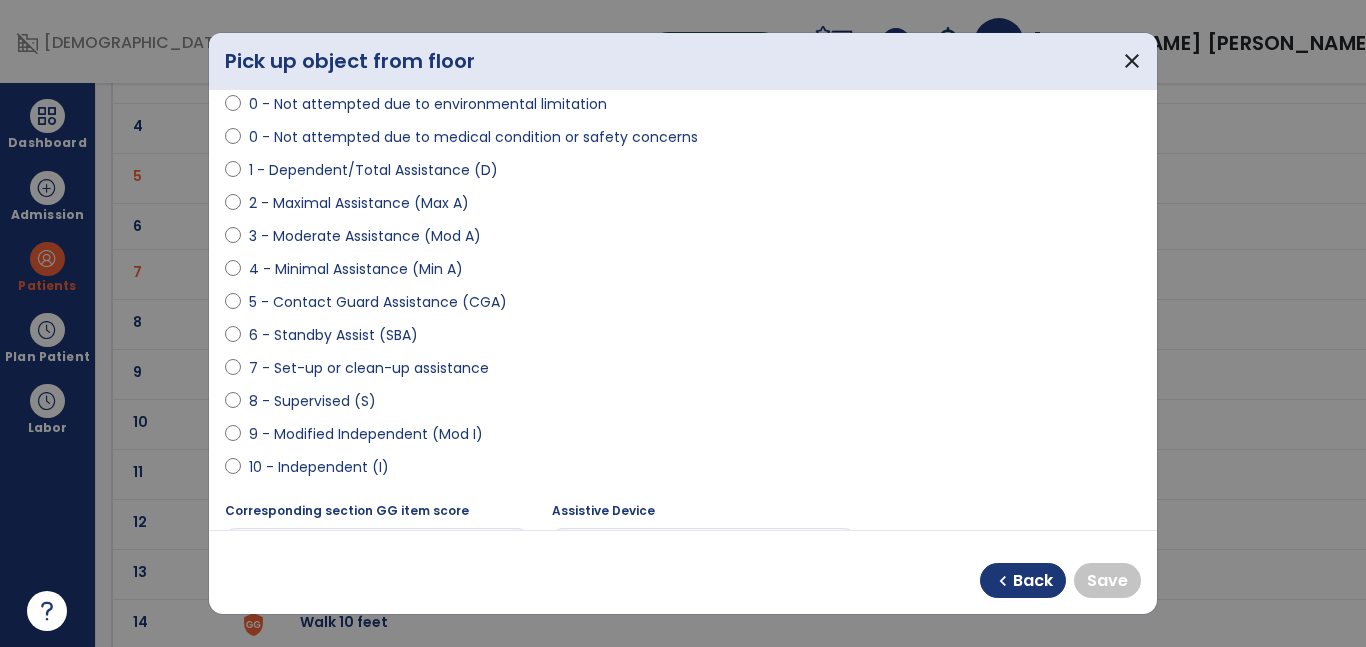 click on "10 - Independent (I)" at bounding box center (319, 467) 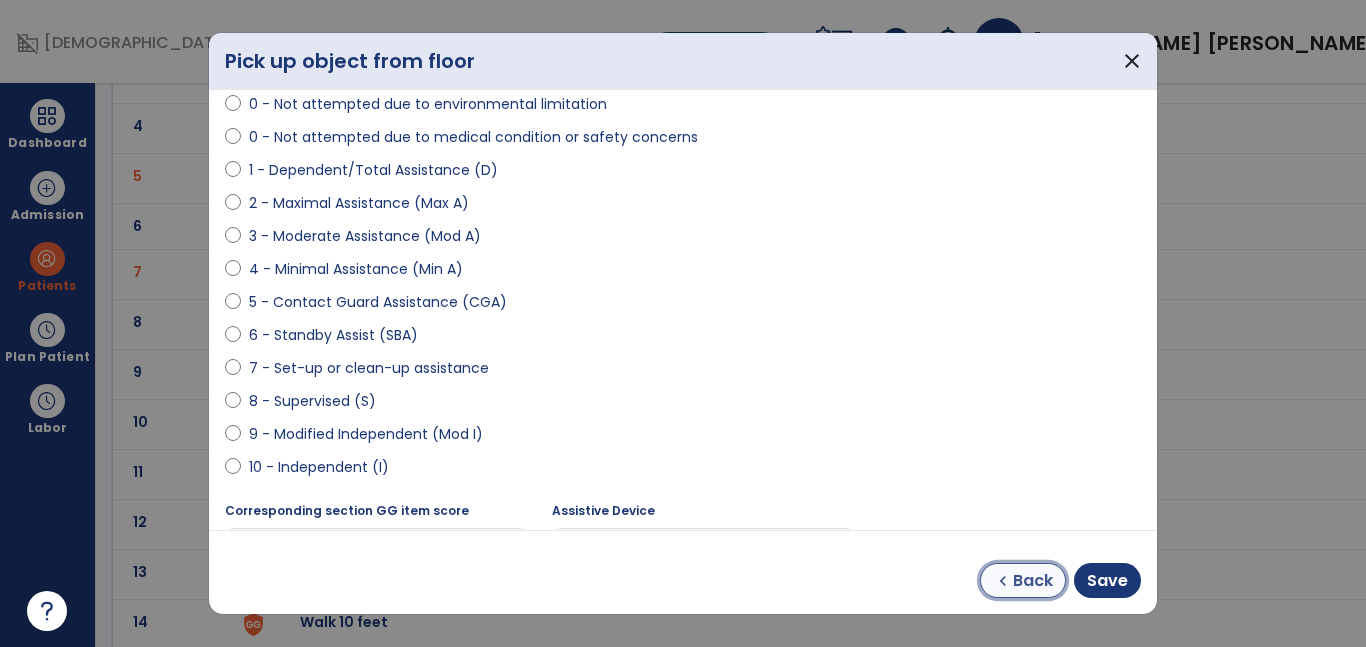 click on "Back" at bounding box center [1033, 581] 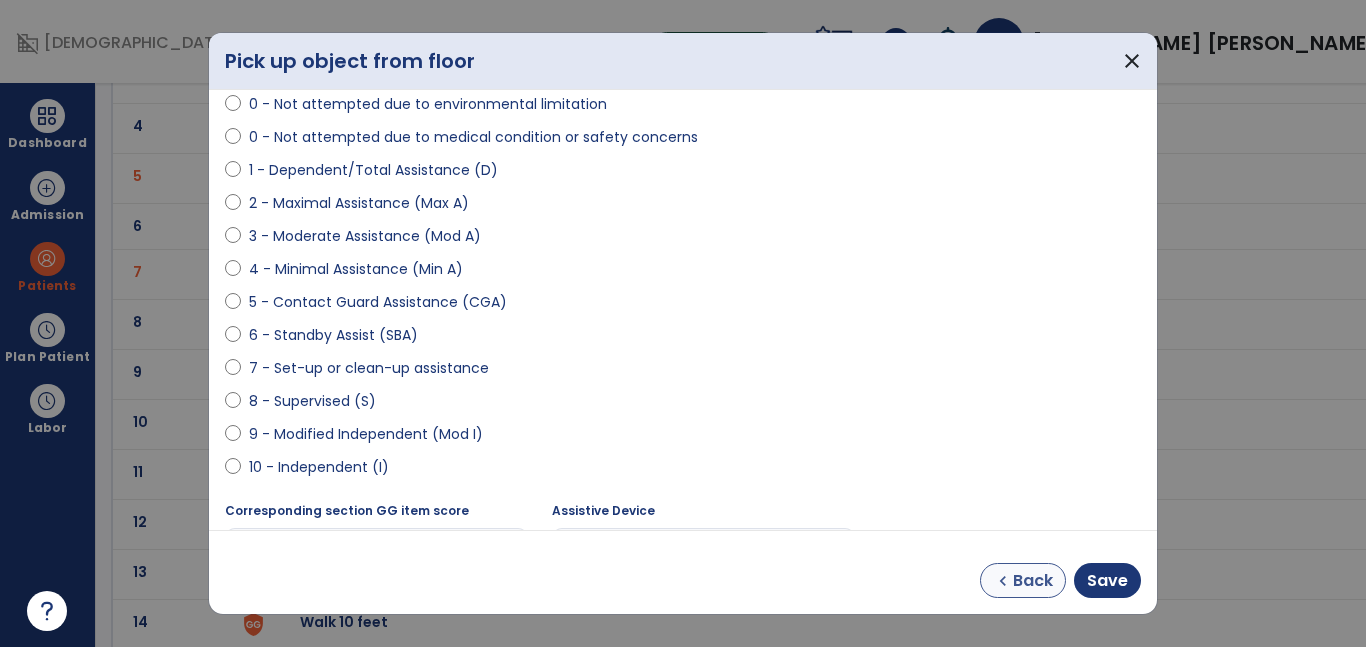 select on "**********" 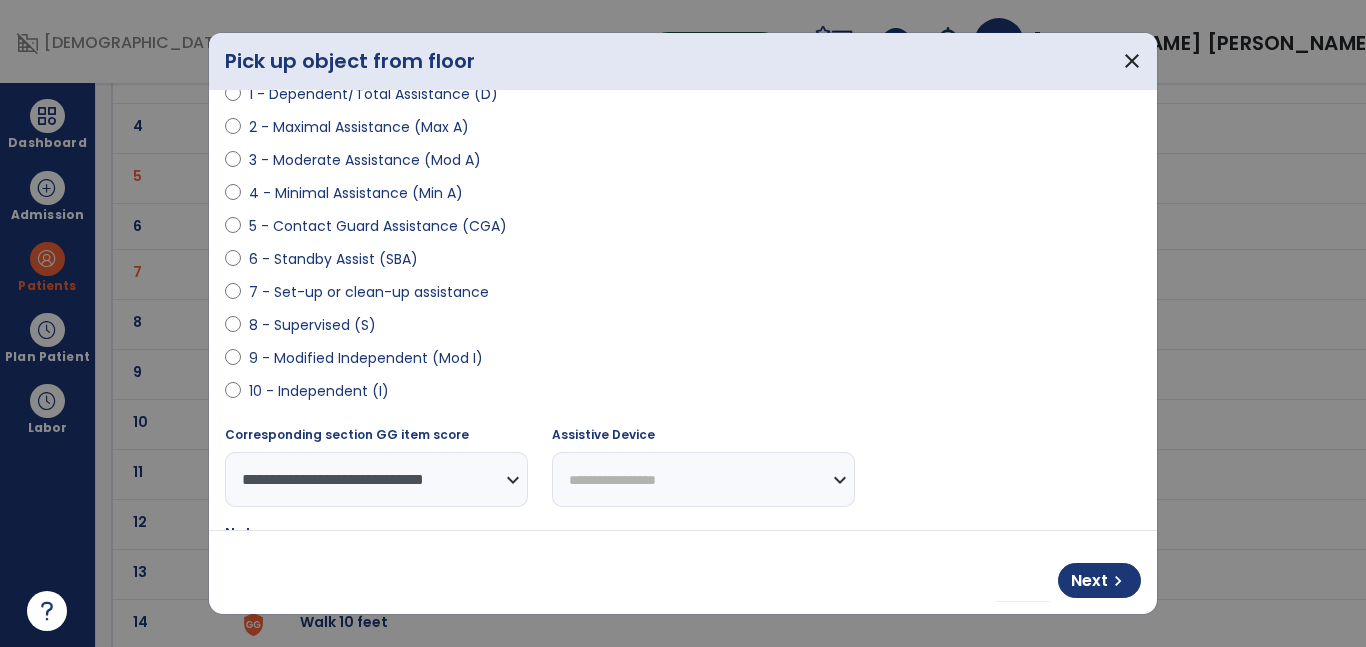 scroll, scrollTop: 264, scrollLeft: 0, axis: vertical 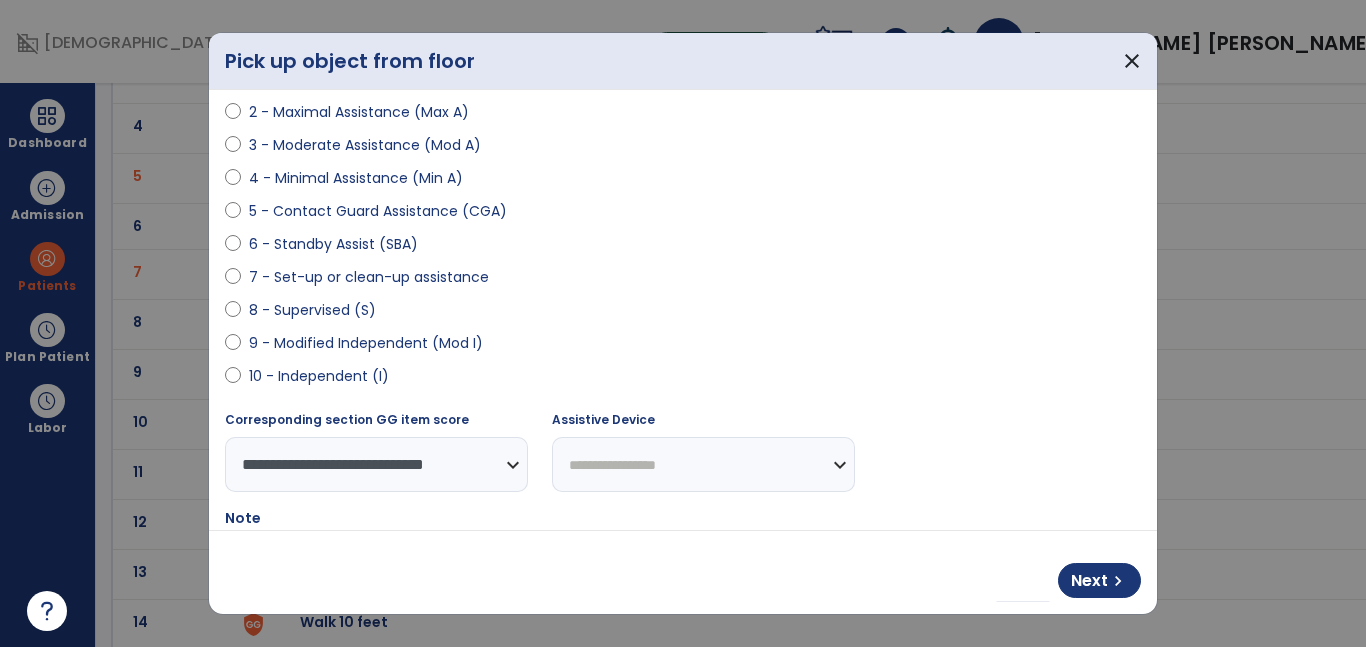 click on "**********" at bounding box center (703, 464) 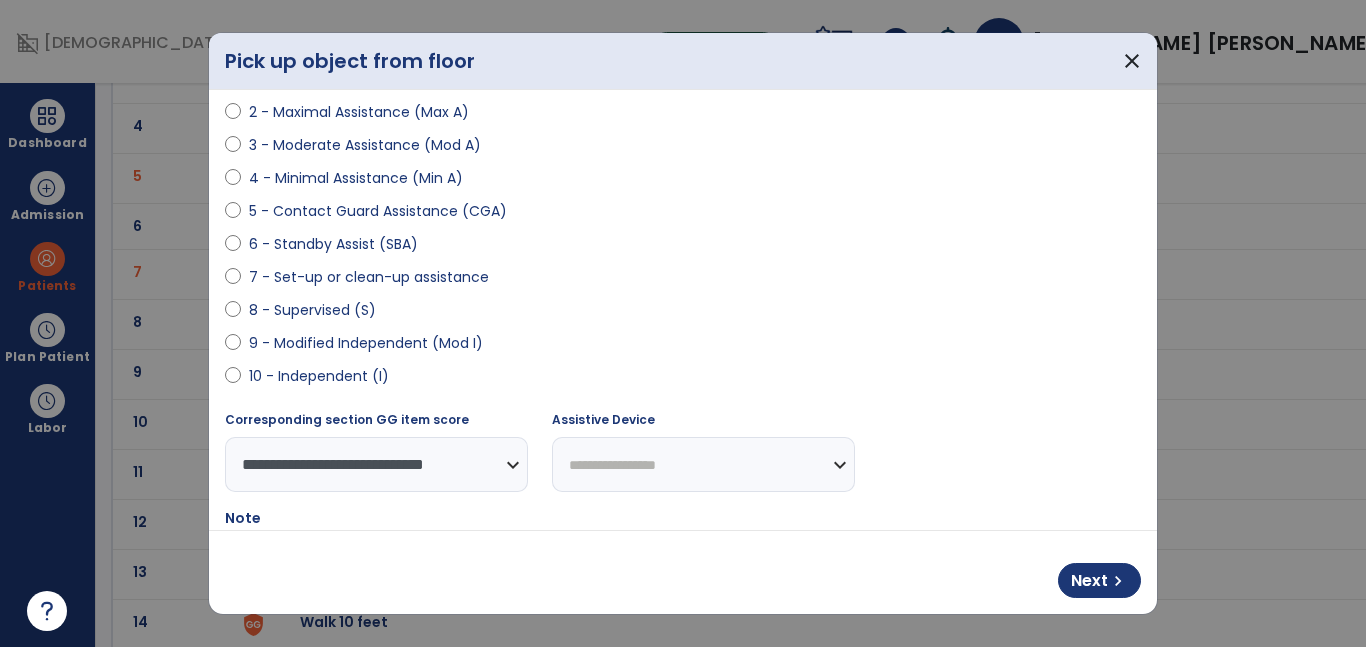 select on "**********" 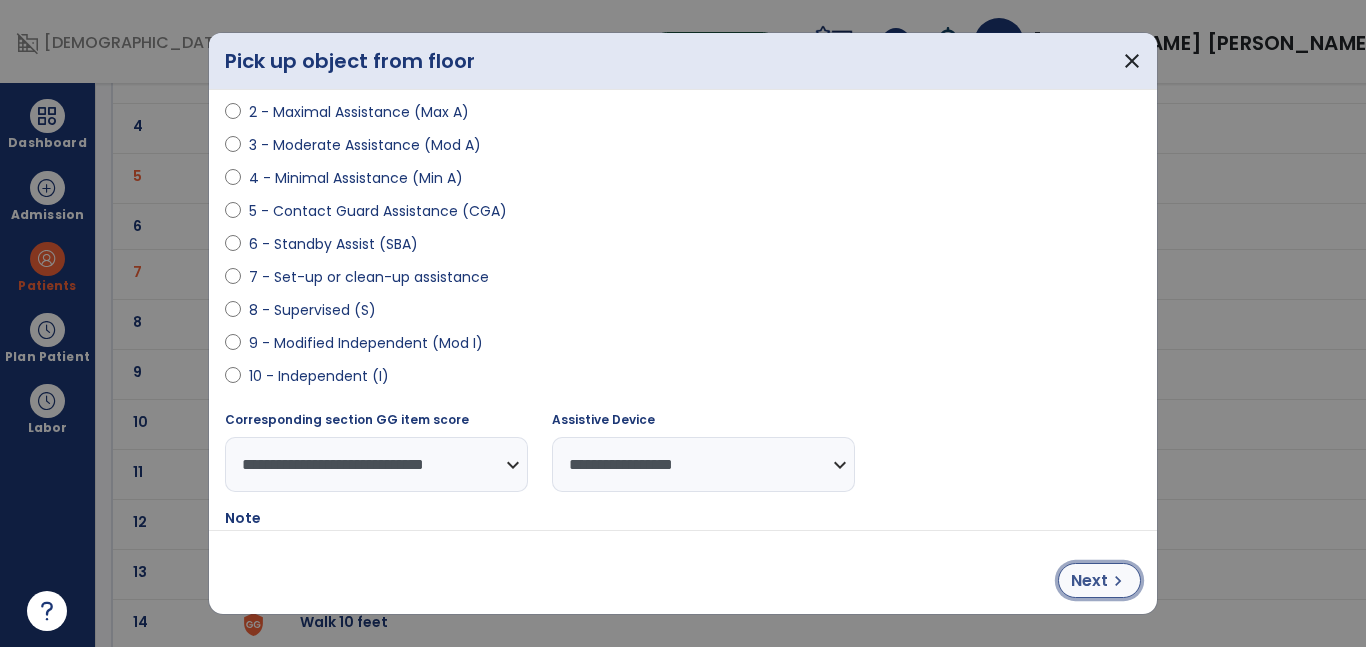 click on "Next  chevron_right" at bounding box center (1099, 580) 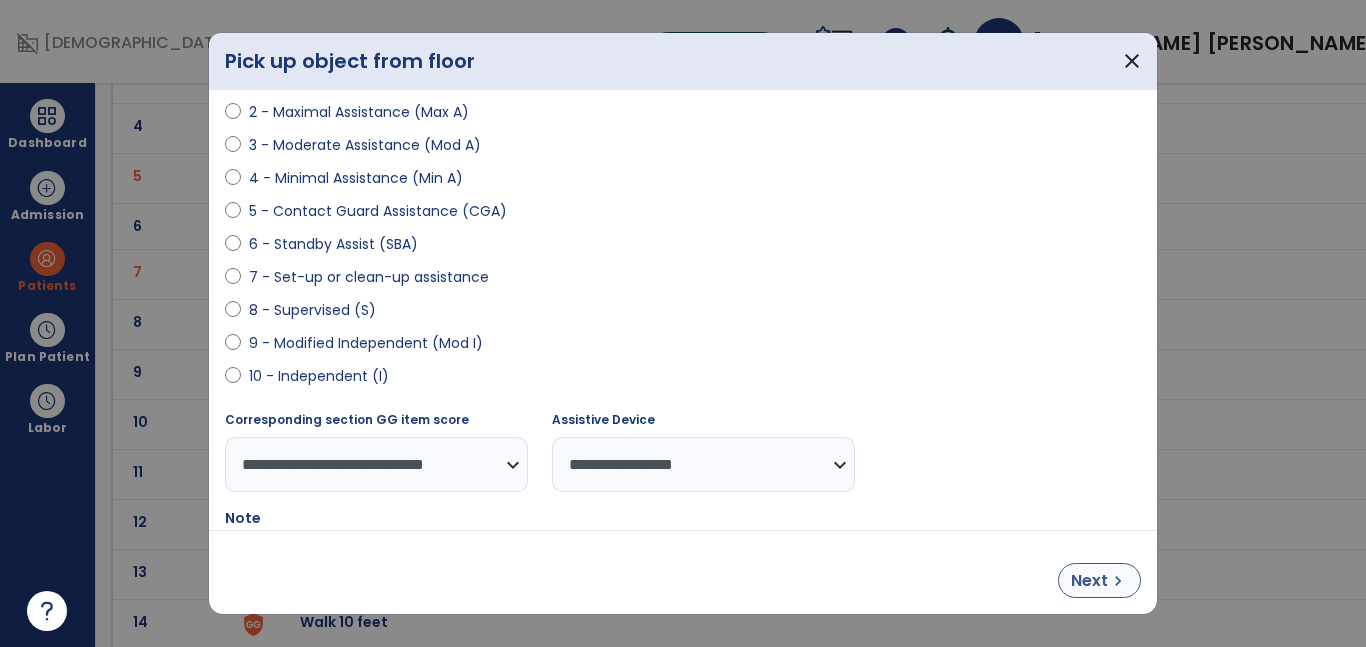 select on "**********" 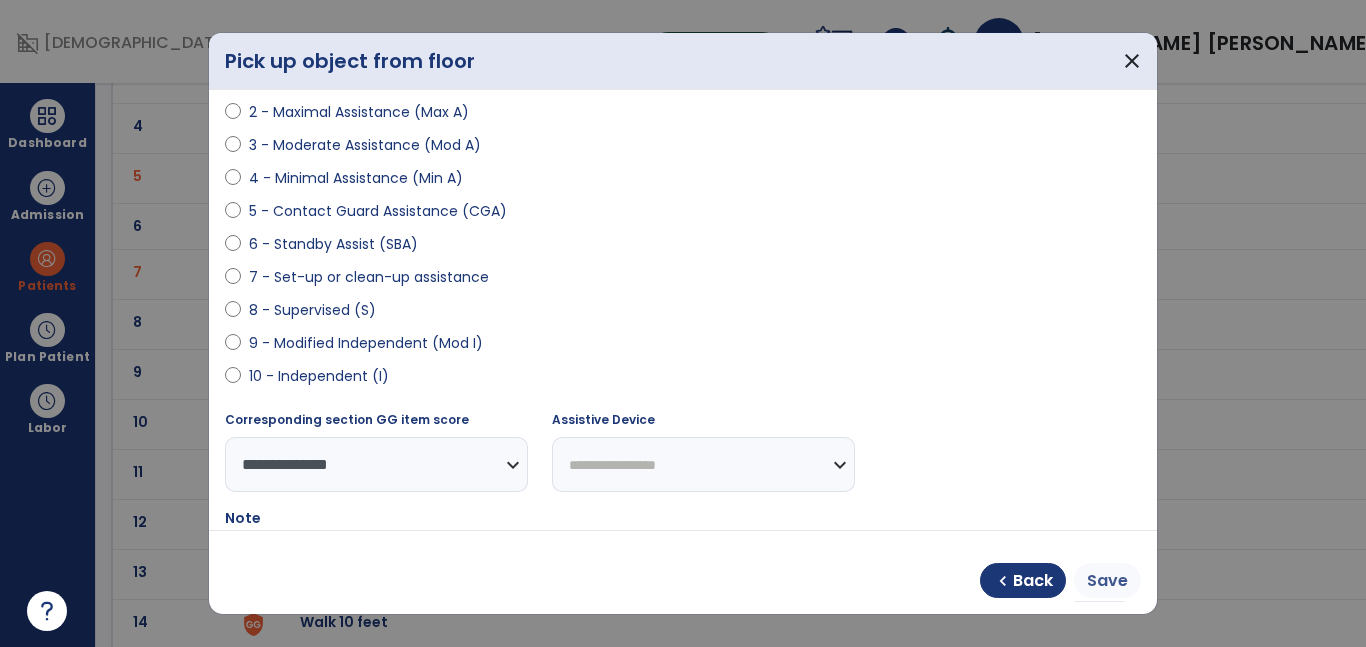 click on "Save" at bounding box center (1107, 581) 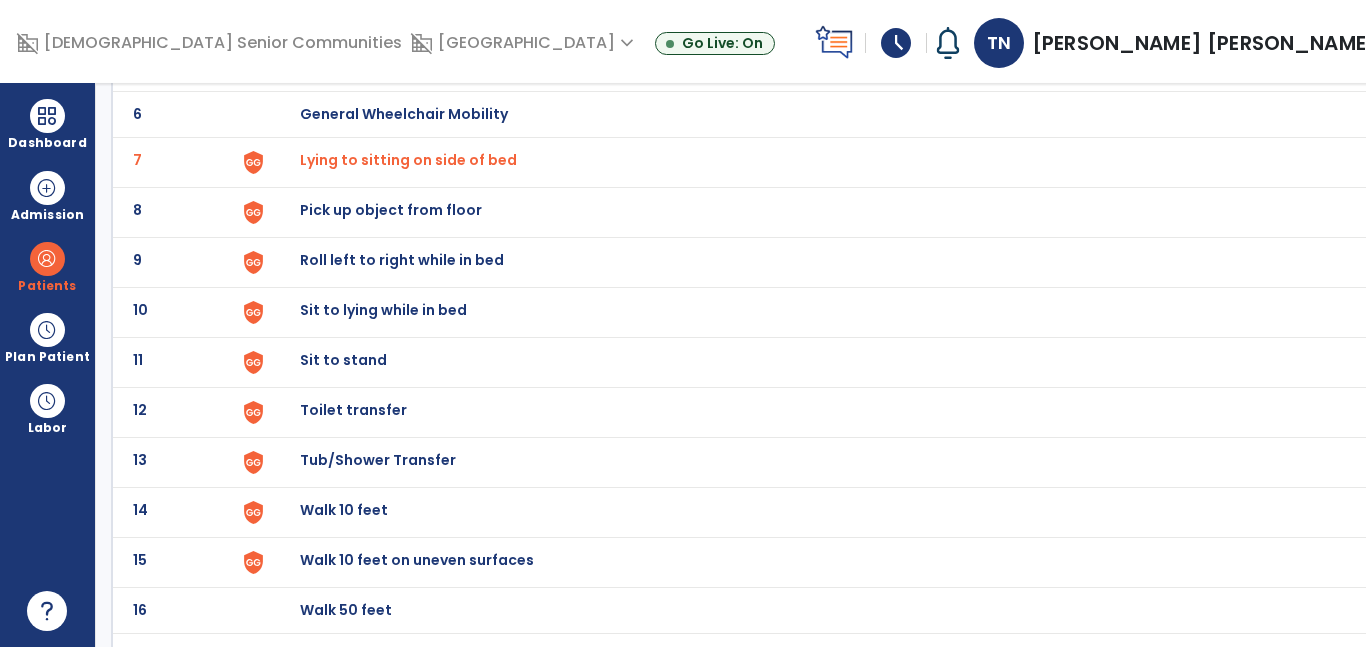 scroll, scrollTop: 400, scrollLeft: 0, axis: vertical 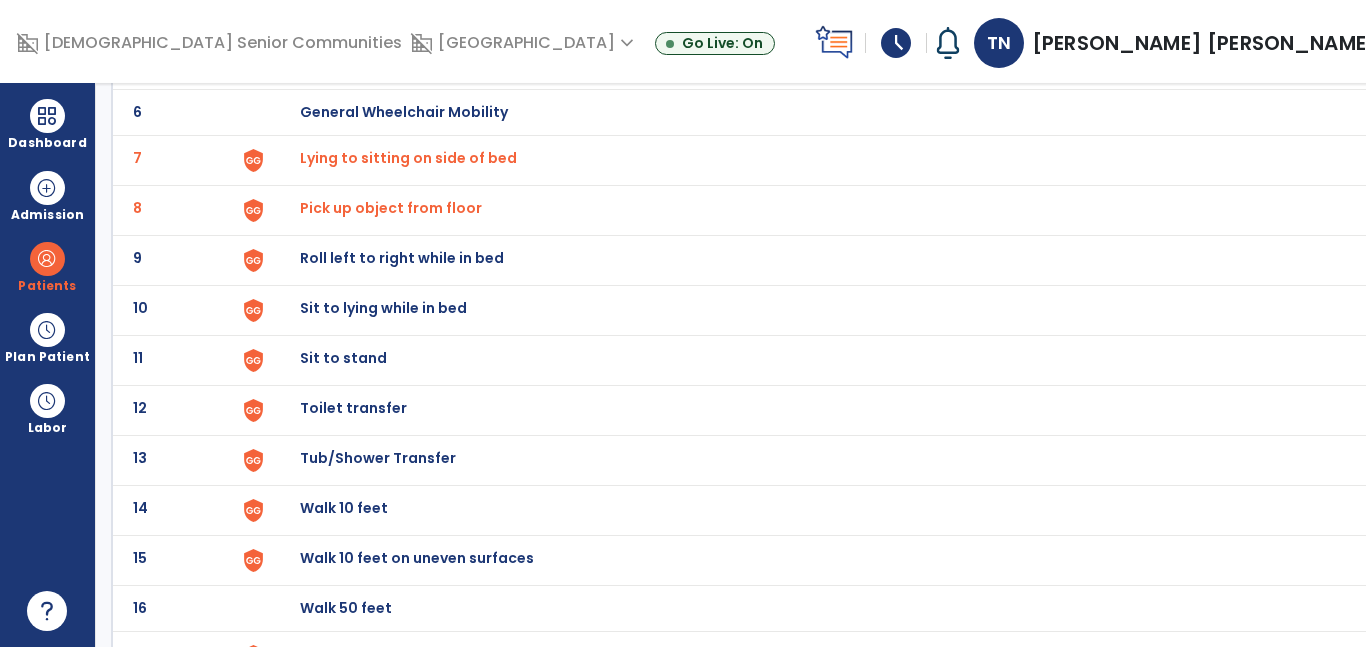 click on "Pick up object from floor" at bounding box center [346, -138] 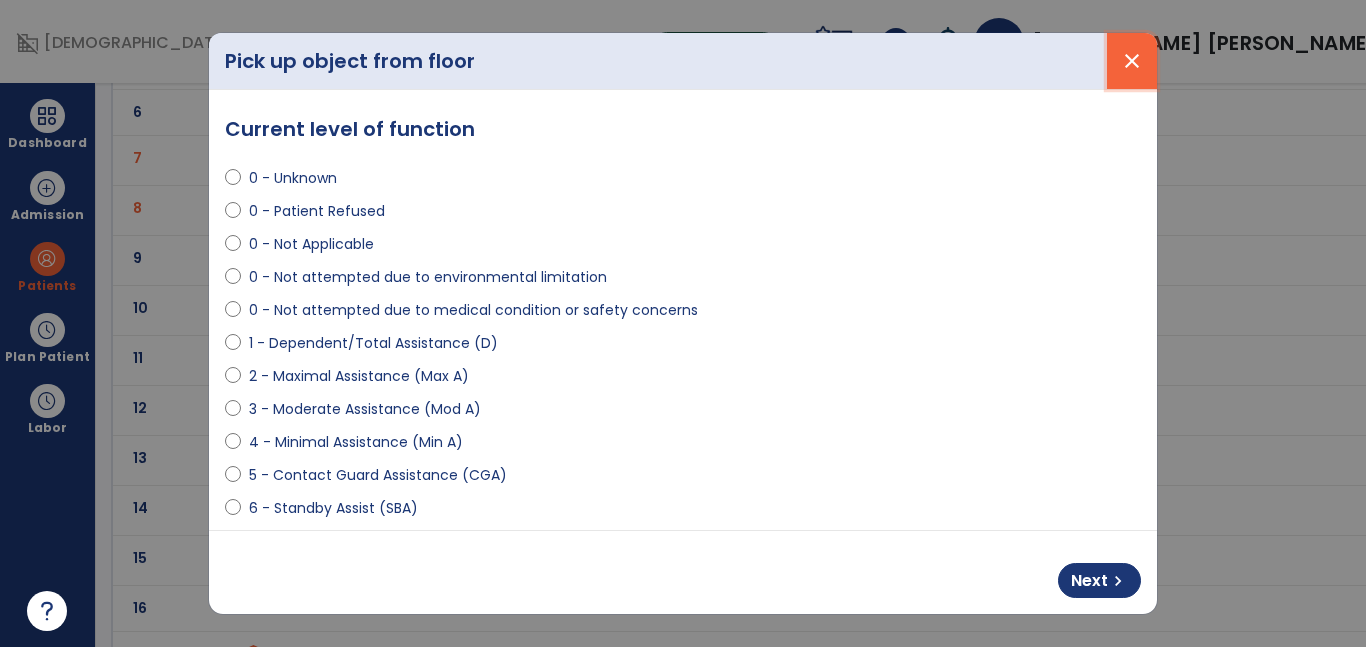 click on "close" at bounding box center (1132, 61) 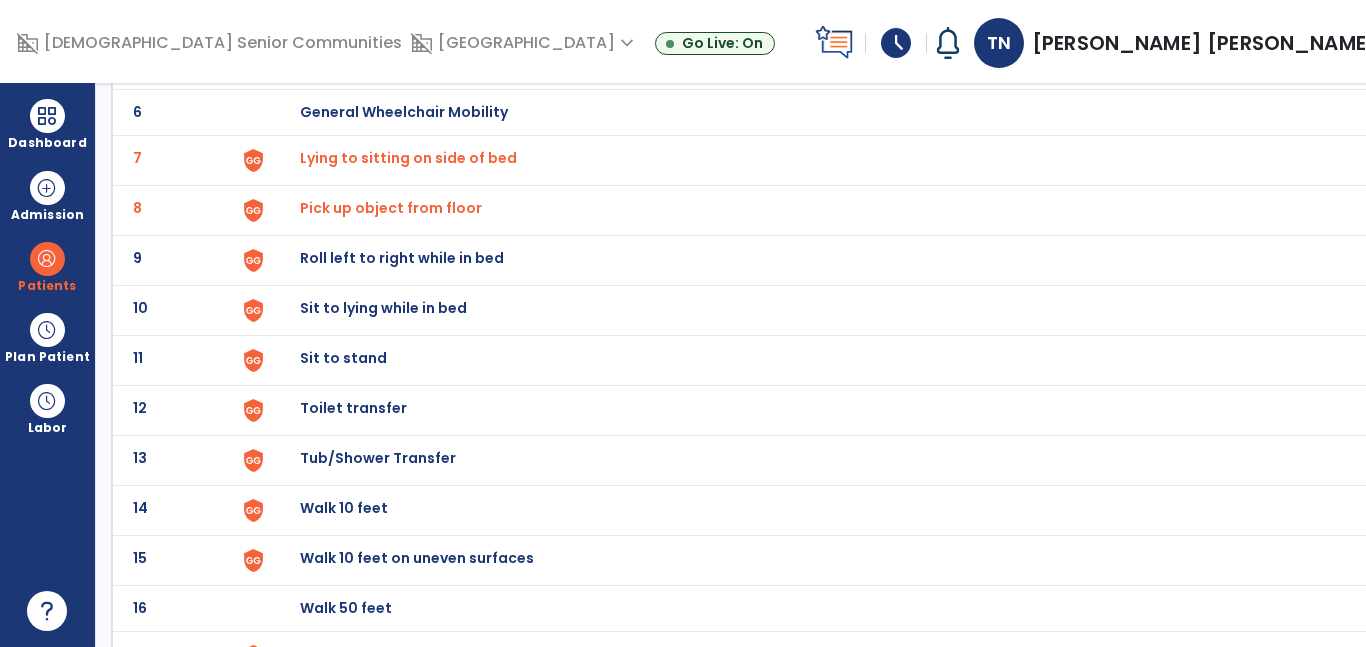 click on "Roll left to right while in bed" at bounding box center (826, -136) 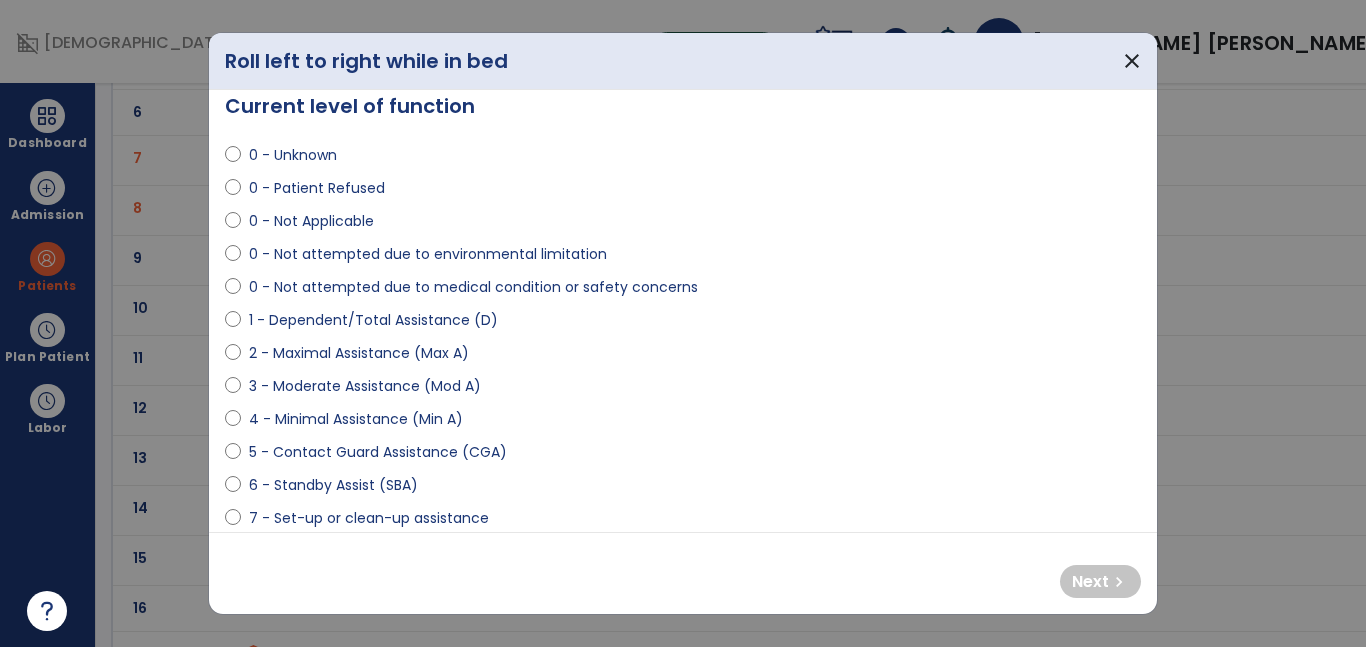 scroll, scrollTop: 0, scrollLeft: 0, axis: both 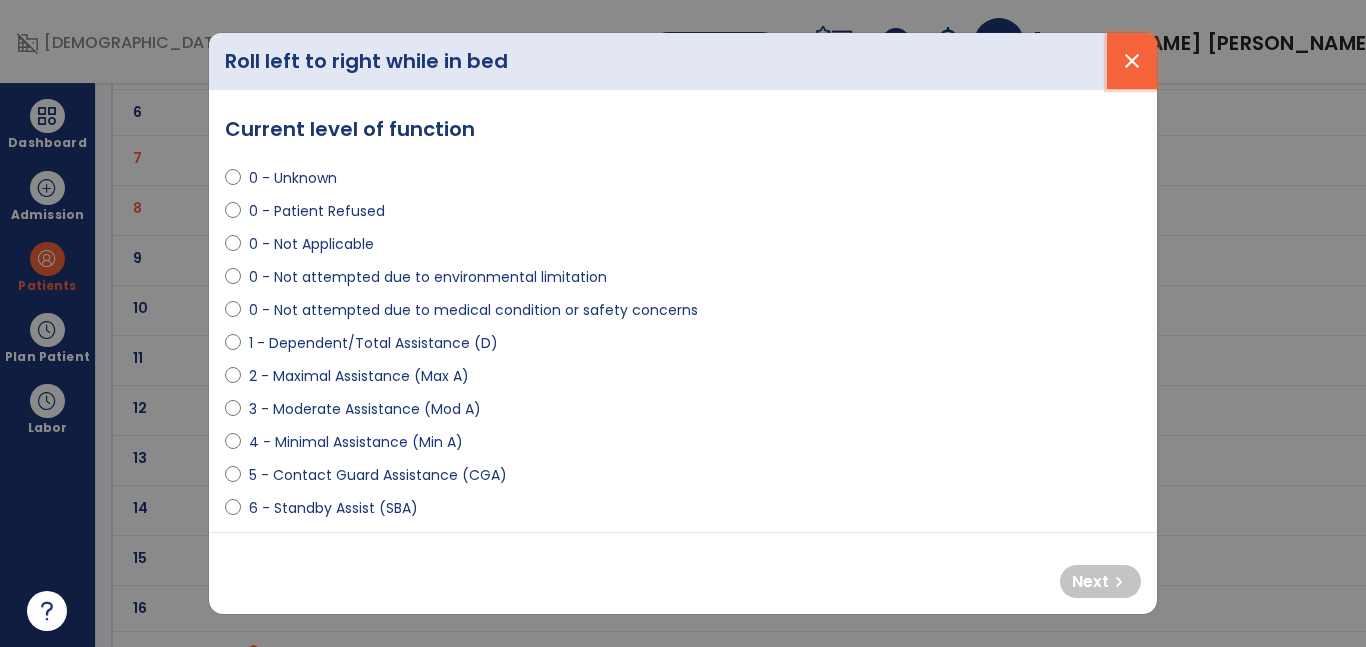 click on "close" at bounding box center (1132, 61) 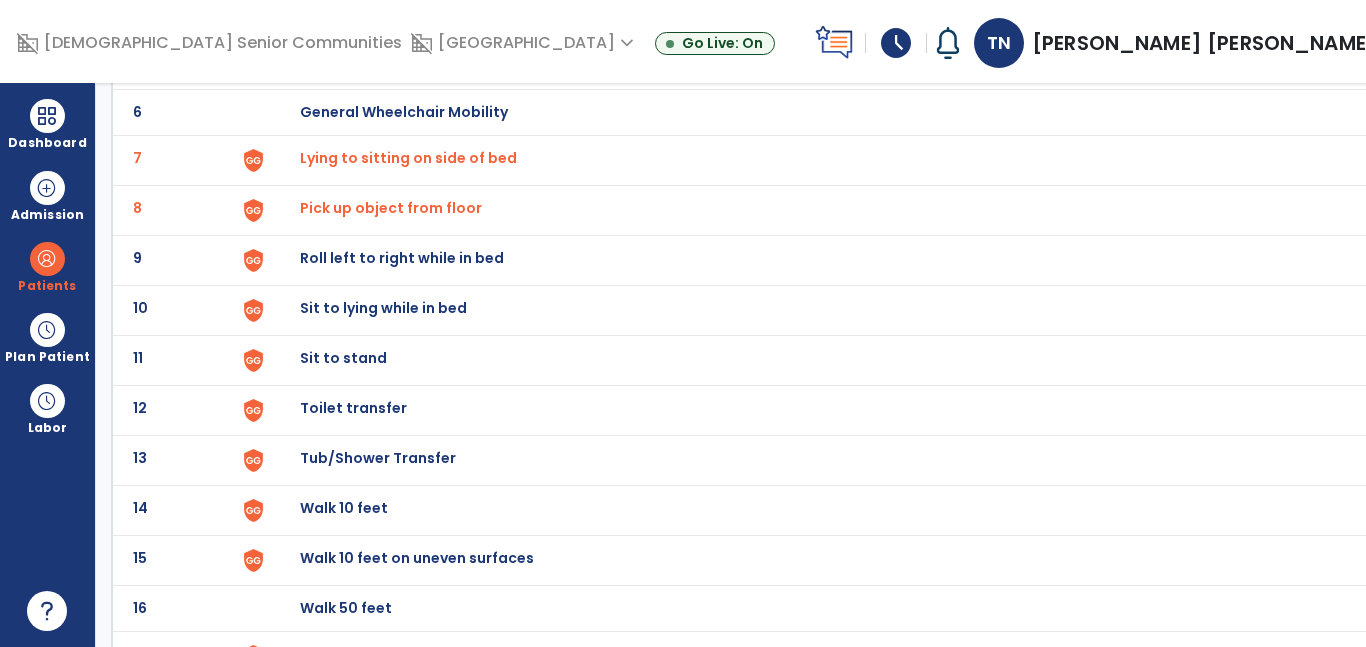 click on "Sit to stand" at bounding box center [826, -136] 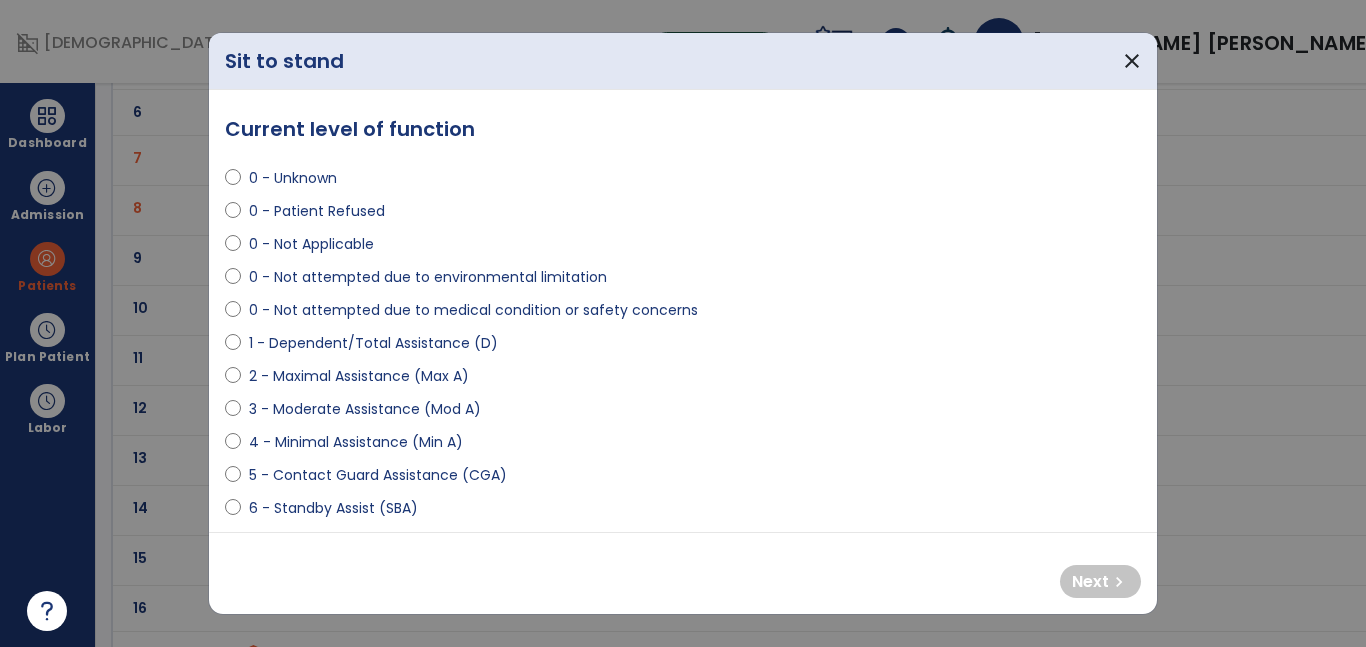 click on "4 - Minimal Assistance (Min A)" at bounding box center (356, 442) 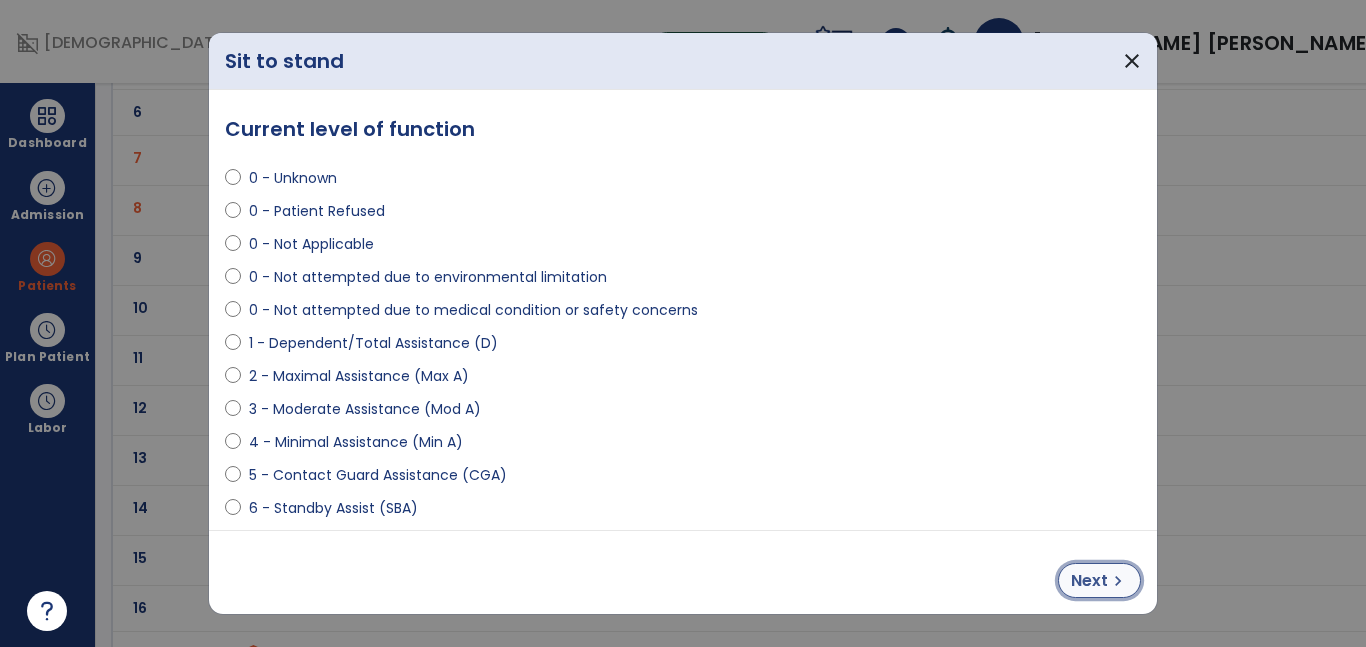 click on "chevron_right" at bounding box center [1118, 581] 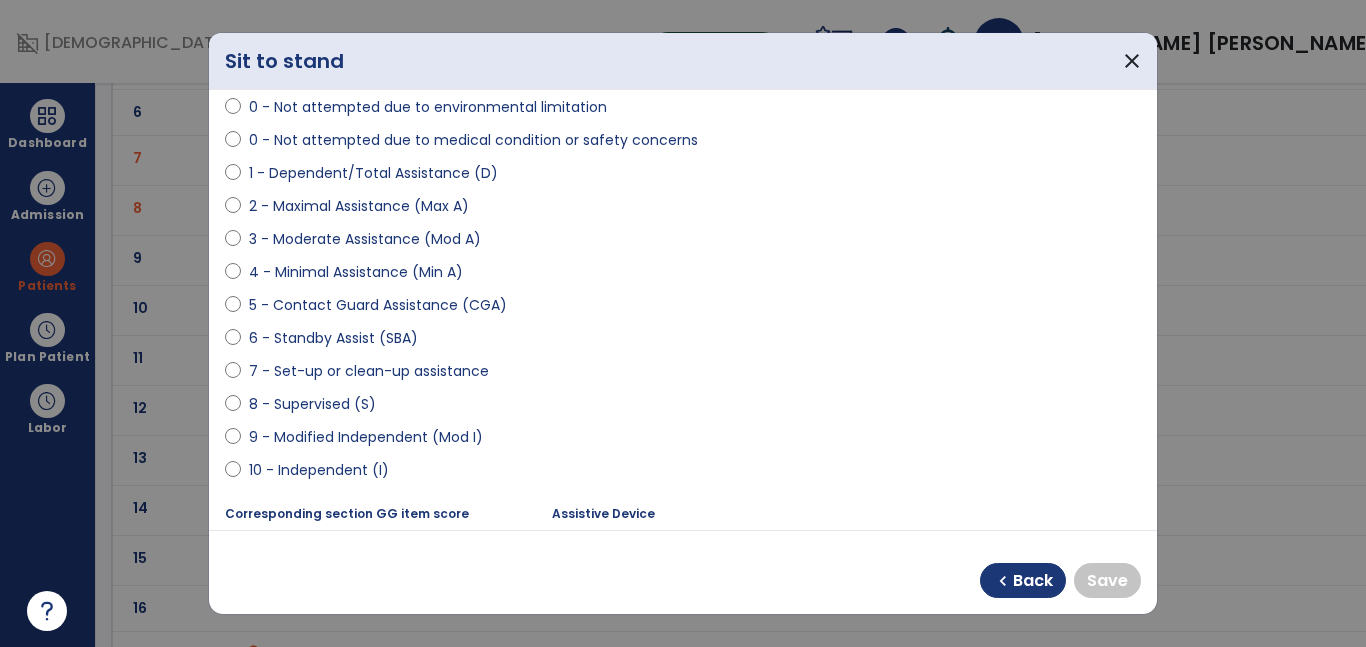 scroll, scrollTop: 170, scrollLeft: 0, axis: vertical 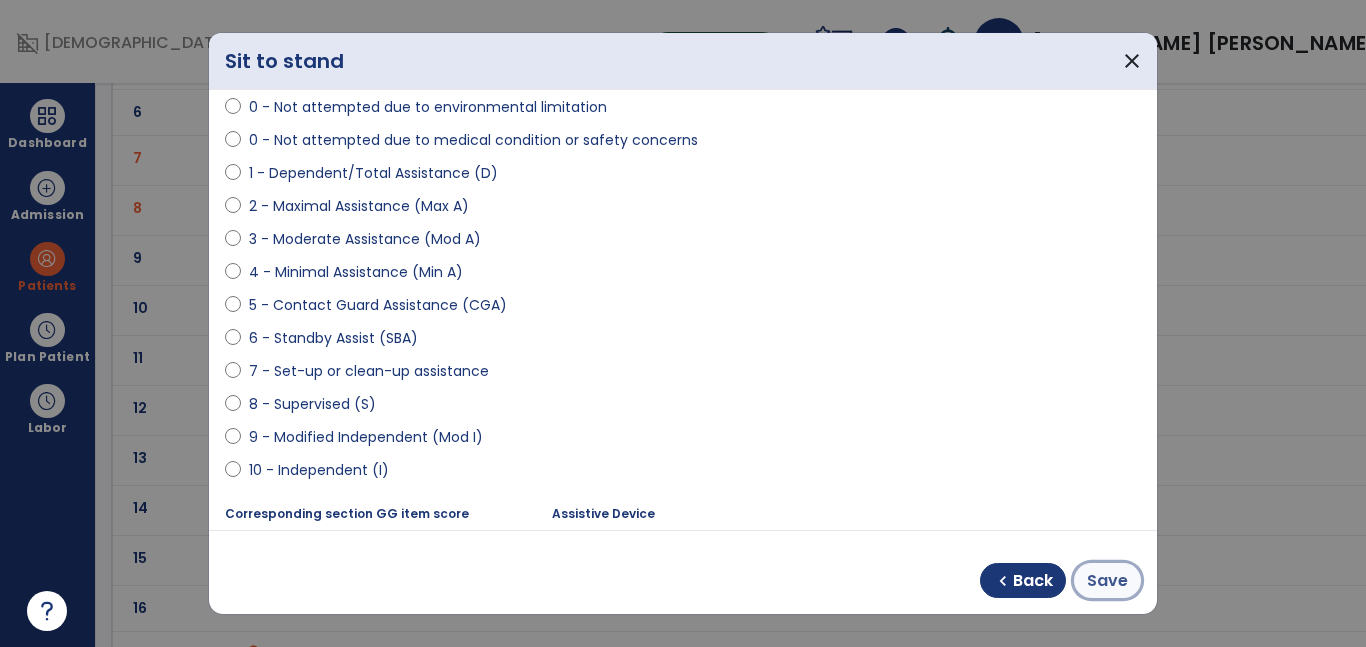 click on "Save" at bounding box center (1107, 581) 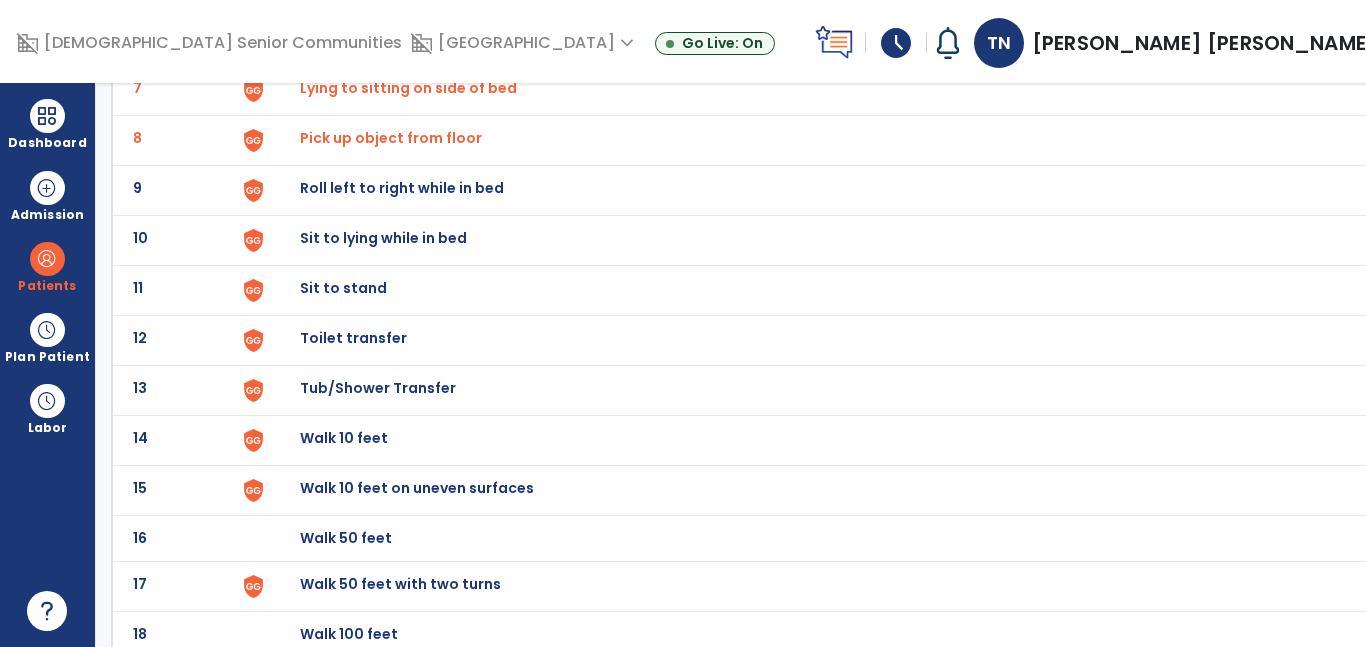 scroll, scrollTop: 472, scrollLeft: 0, axis: vertical 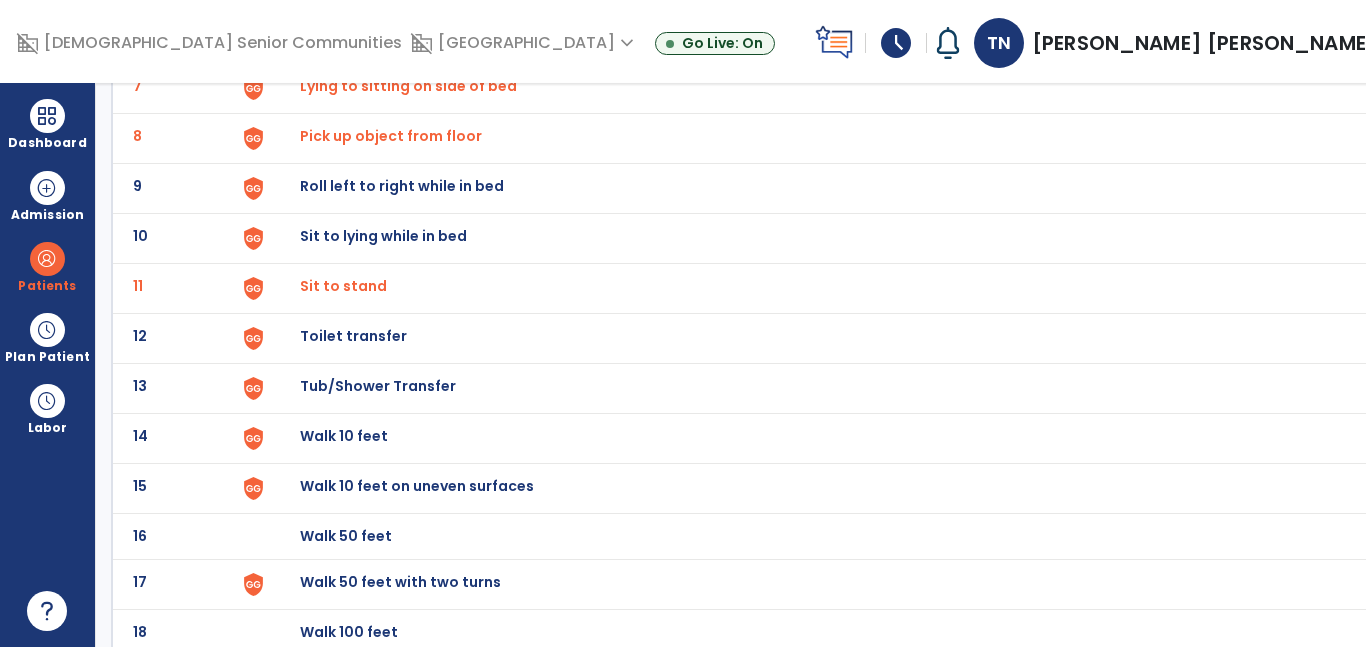 click on "Toilet transfer" at bounding box center [826, -208] 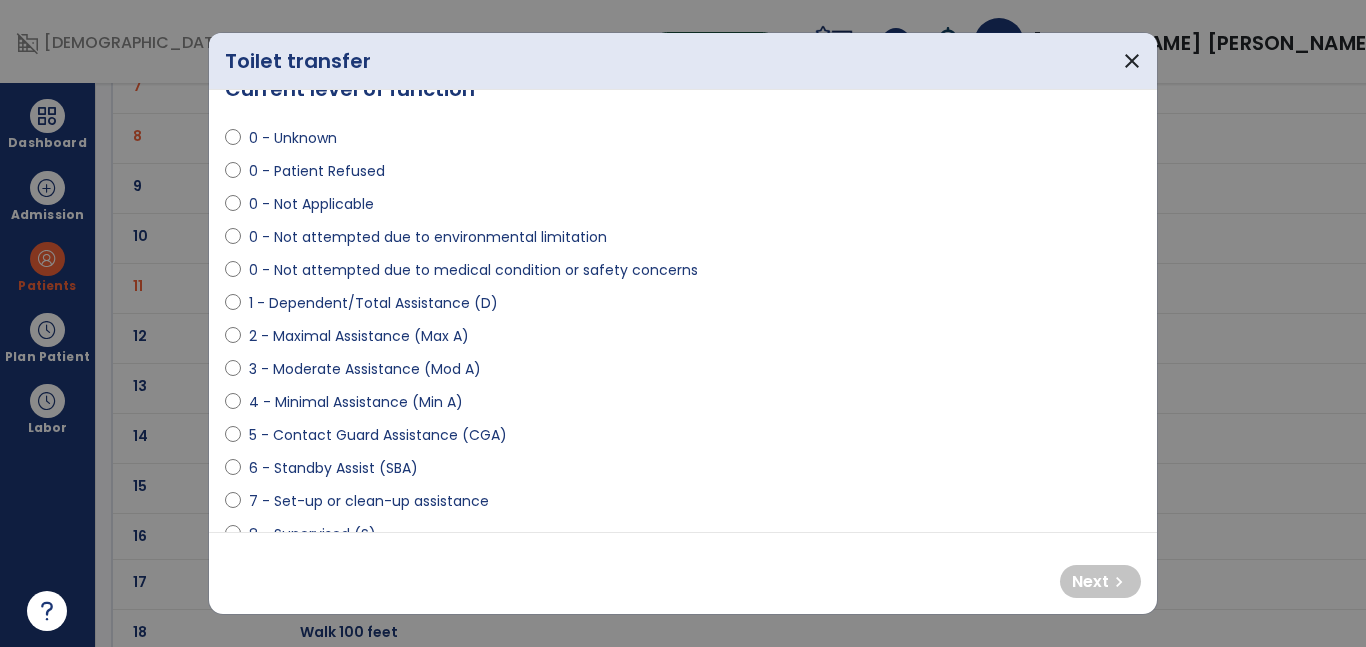 scroll, scrollTop: 41, scrollLeft: 0, axis: vertical 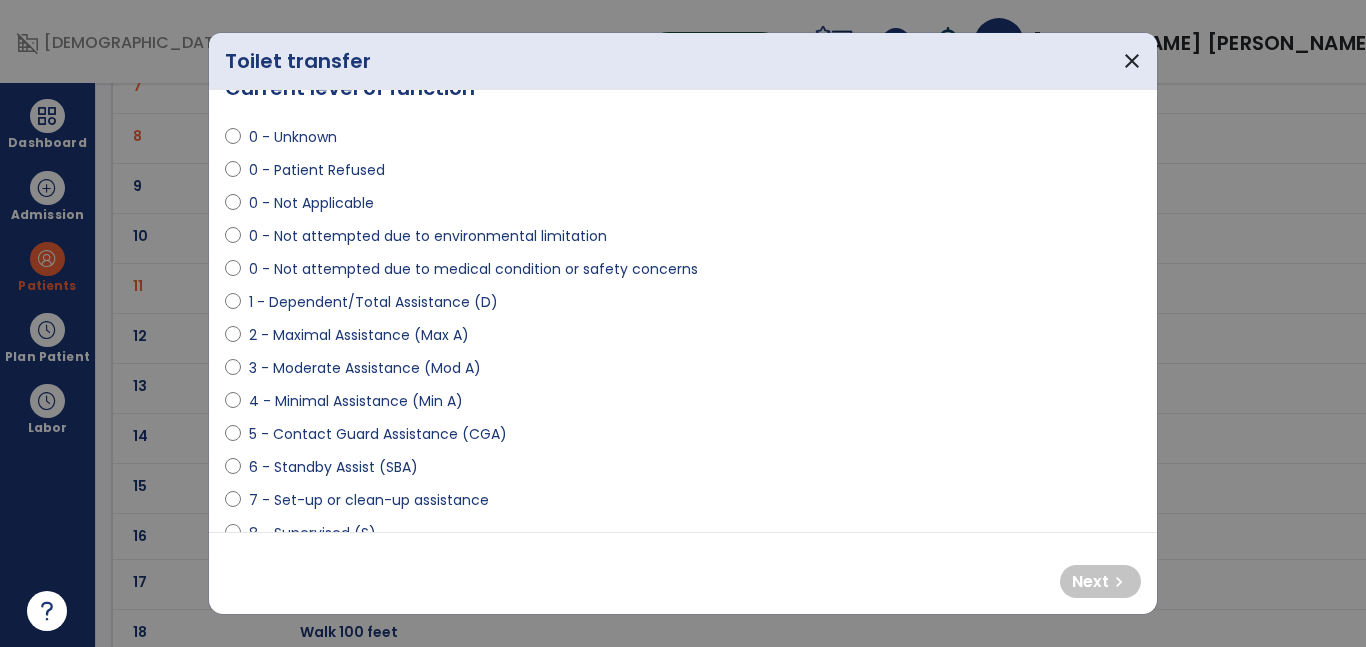 click on "4 - Minimal Assistance (Min A)" at bounding box center (356, 401) 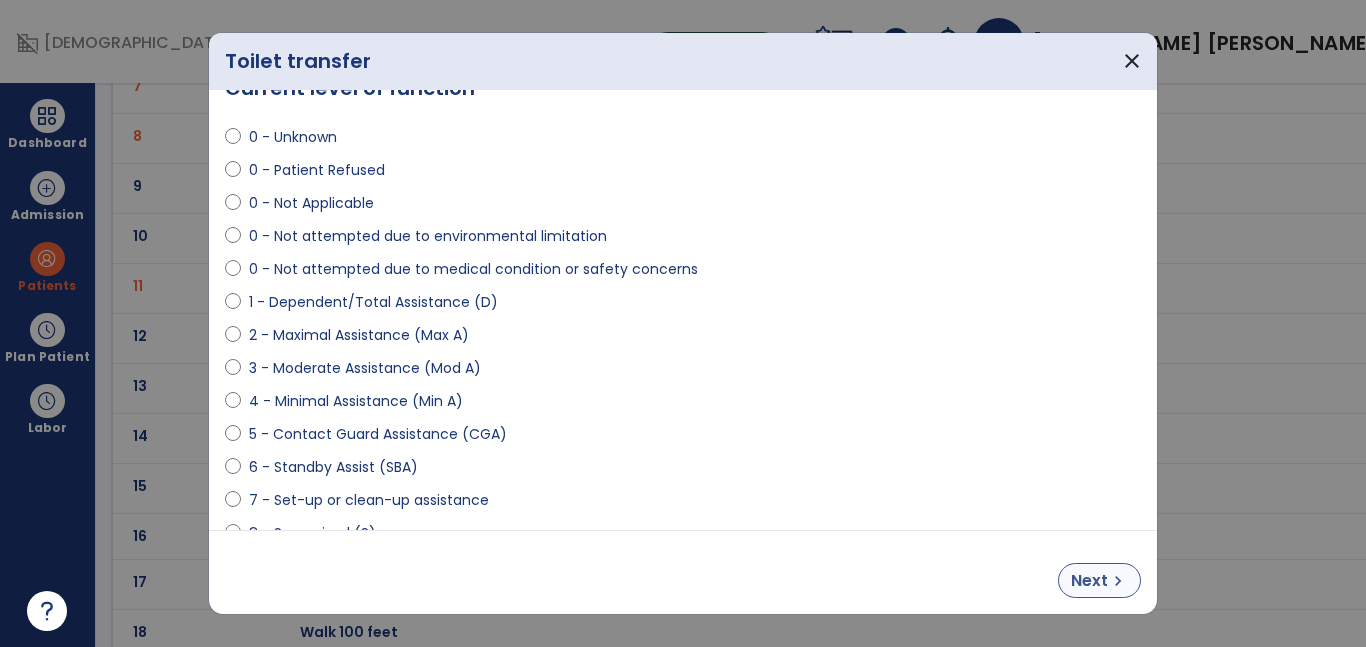 click on "Next  chevron_right" at bounding box center [1099, 580] 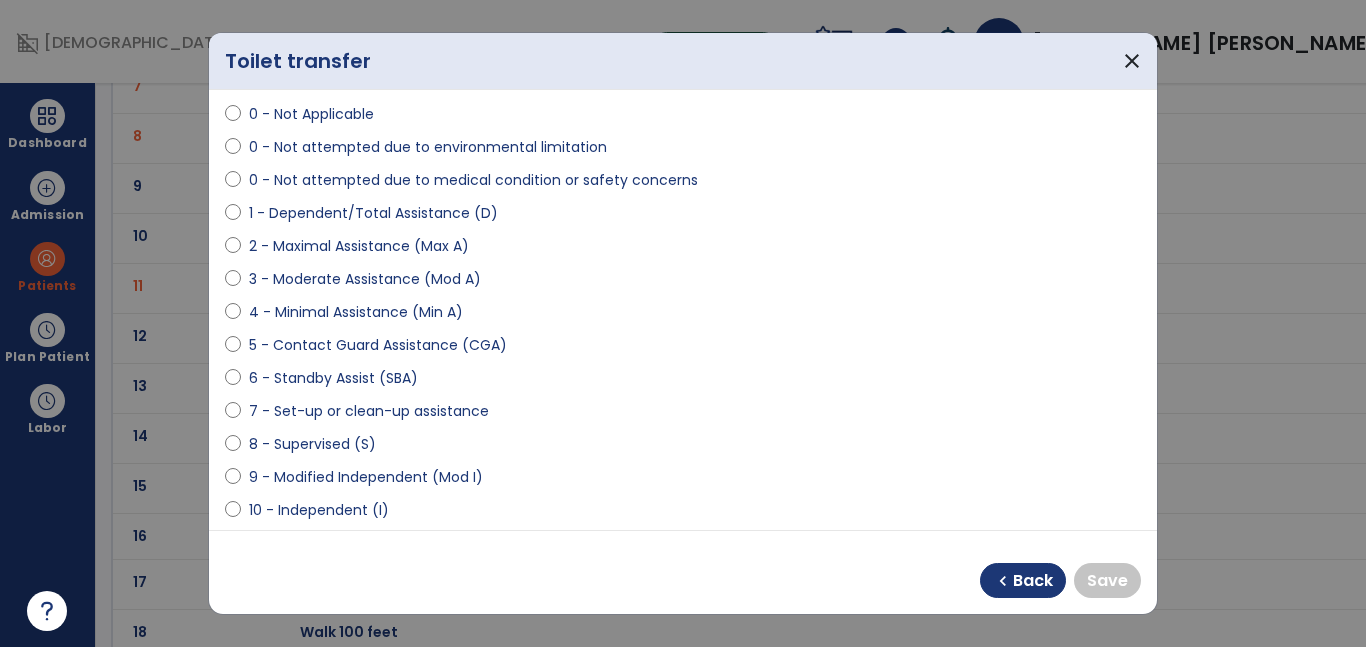 scroll, scrollTop: 145, scrollLeft: 0, axis: vertical 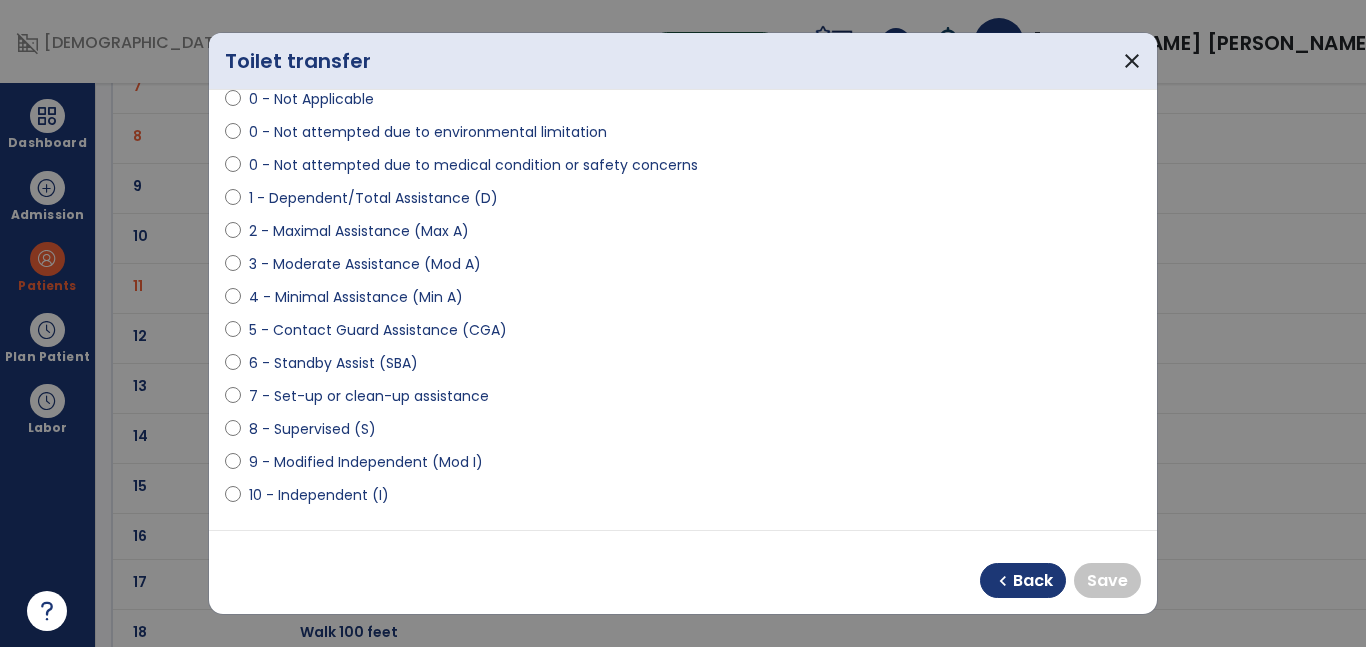 click on "10 - Independent (I)" at bounding box center [319, 495] 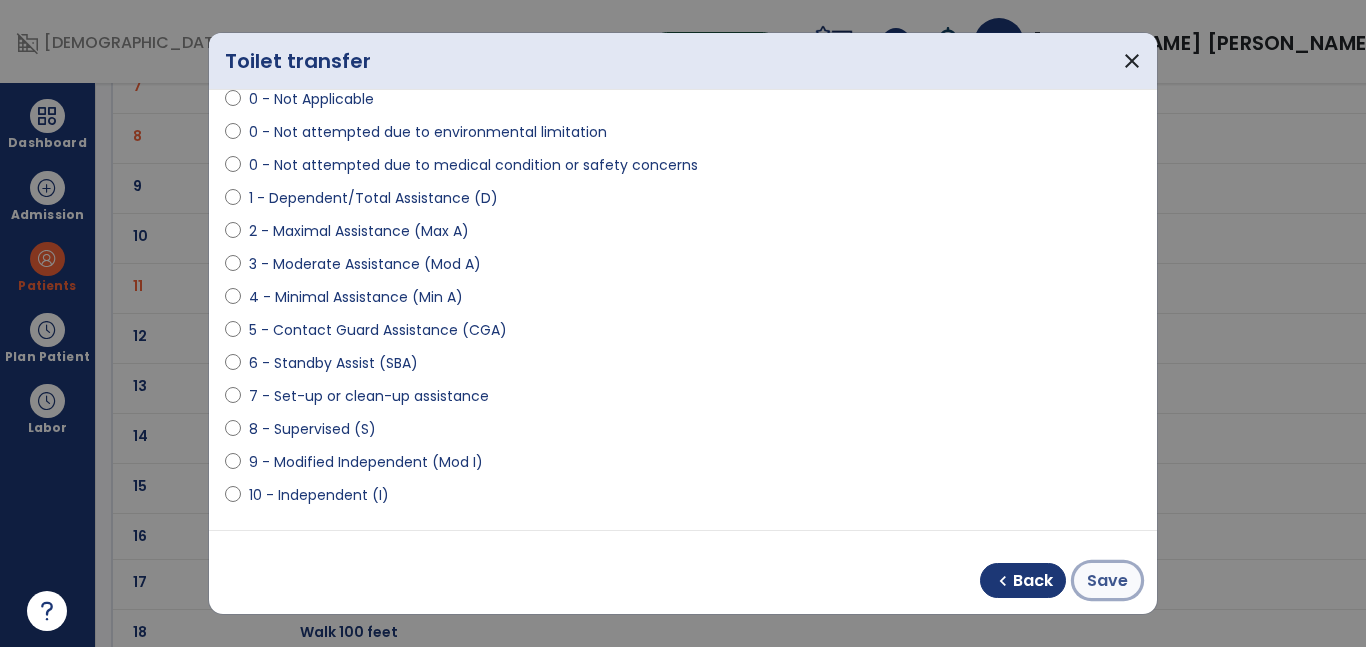 click on "Save" at bounding box center (1107, 581) 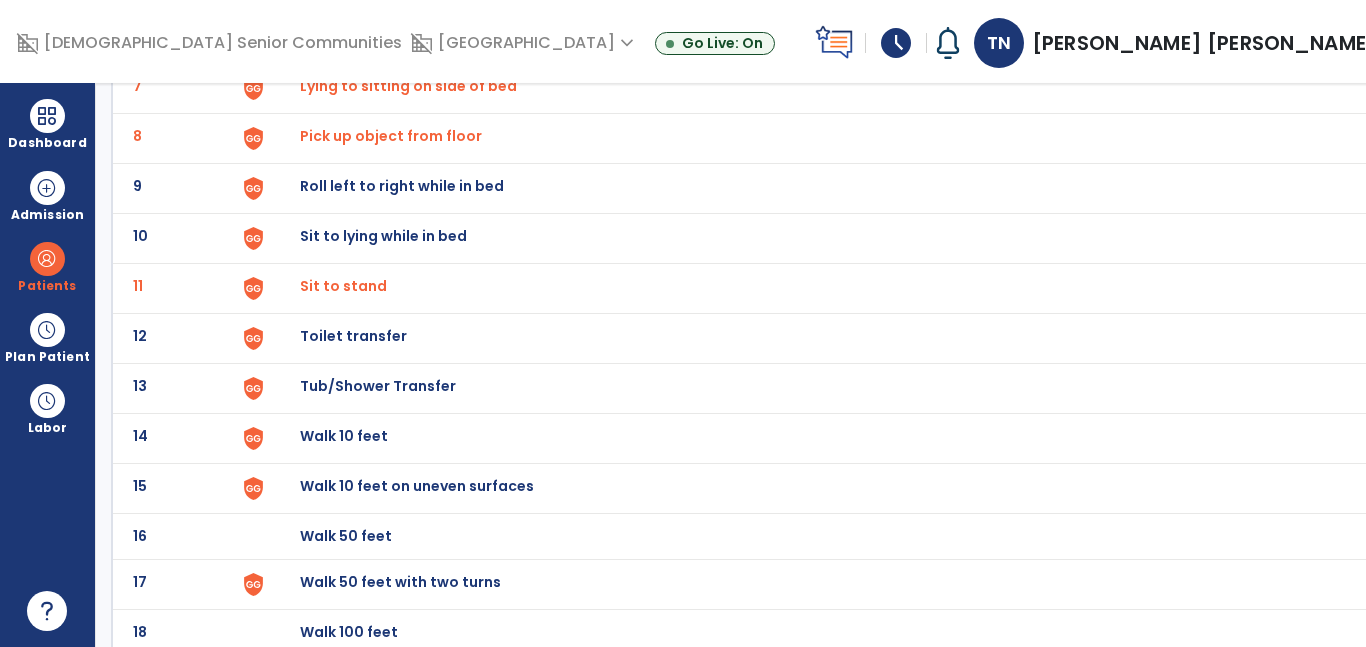 click on "Walk 10 feet" at bounding box center (826, -208) 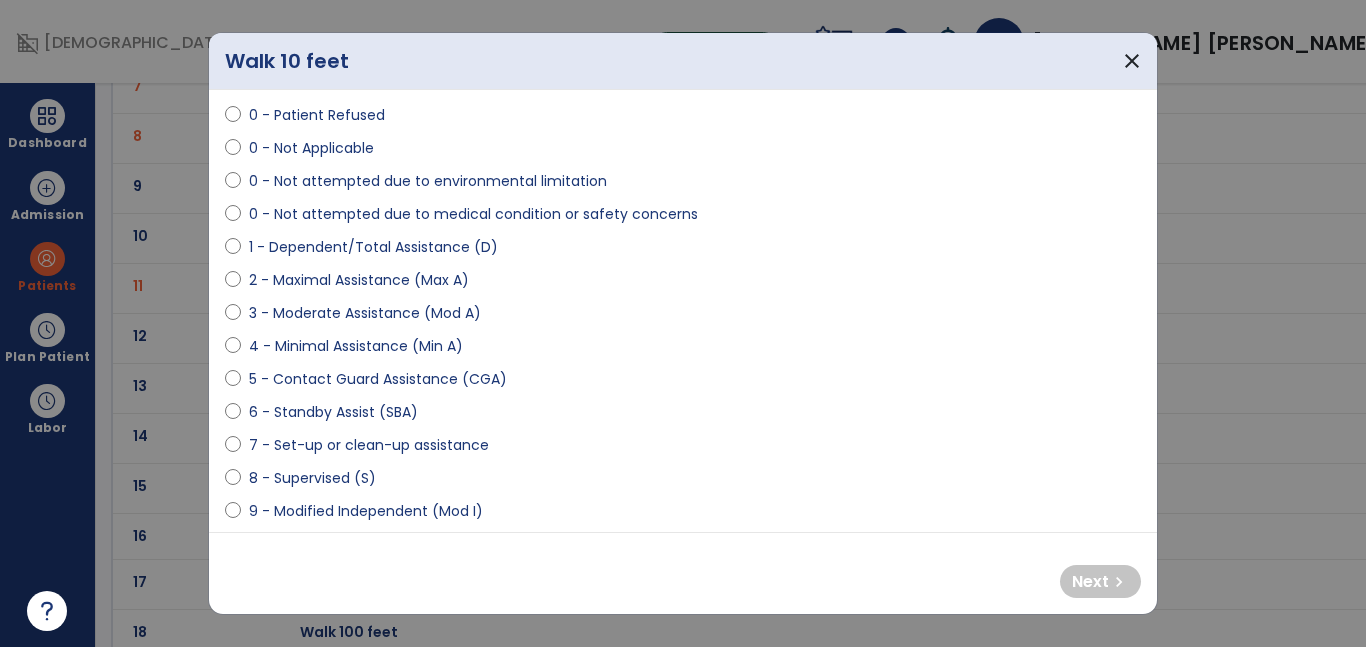 scroll, scrollTop: 99, scrollLeft: 0, axis: vertical 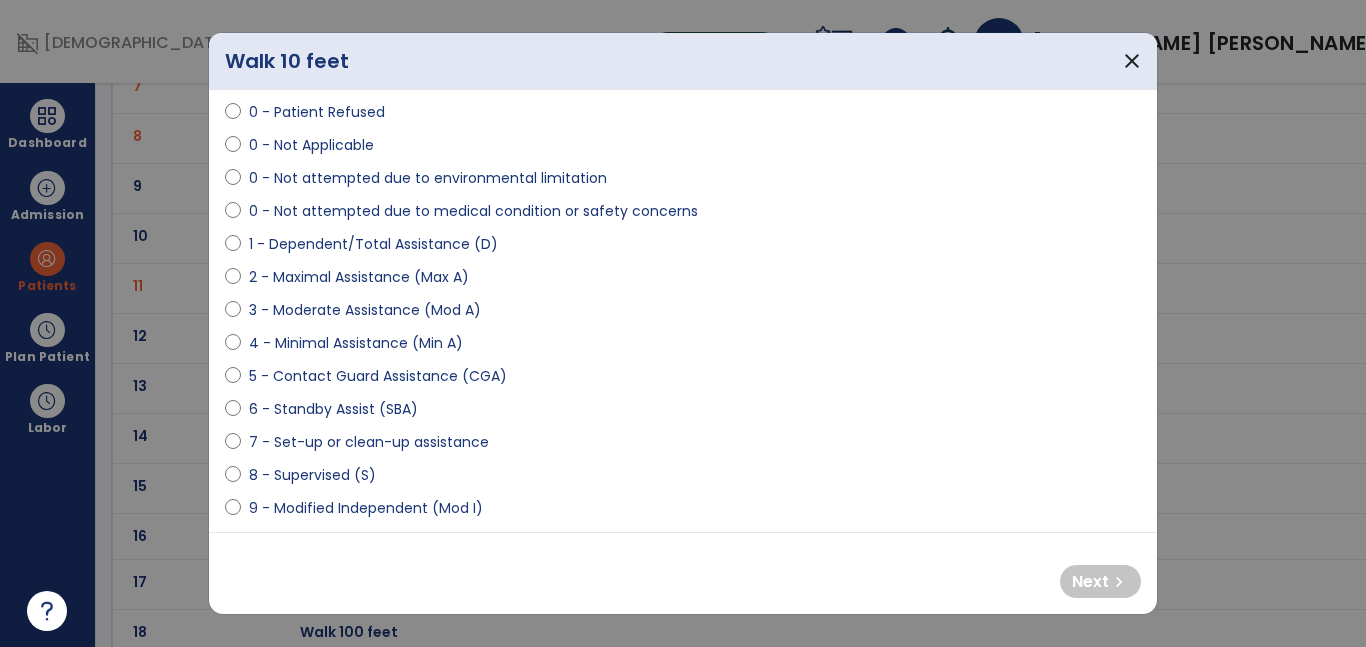 click on "5 - Contact Guard Assistance (CGA)" at bounding box center [378, 376] 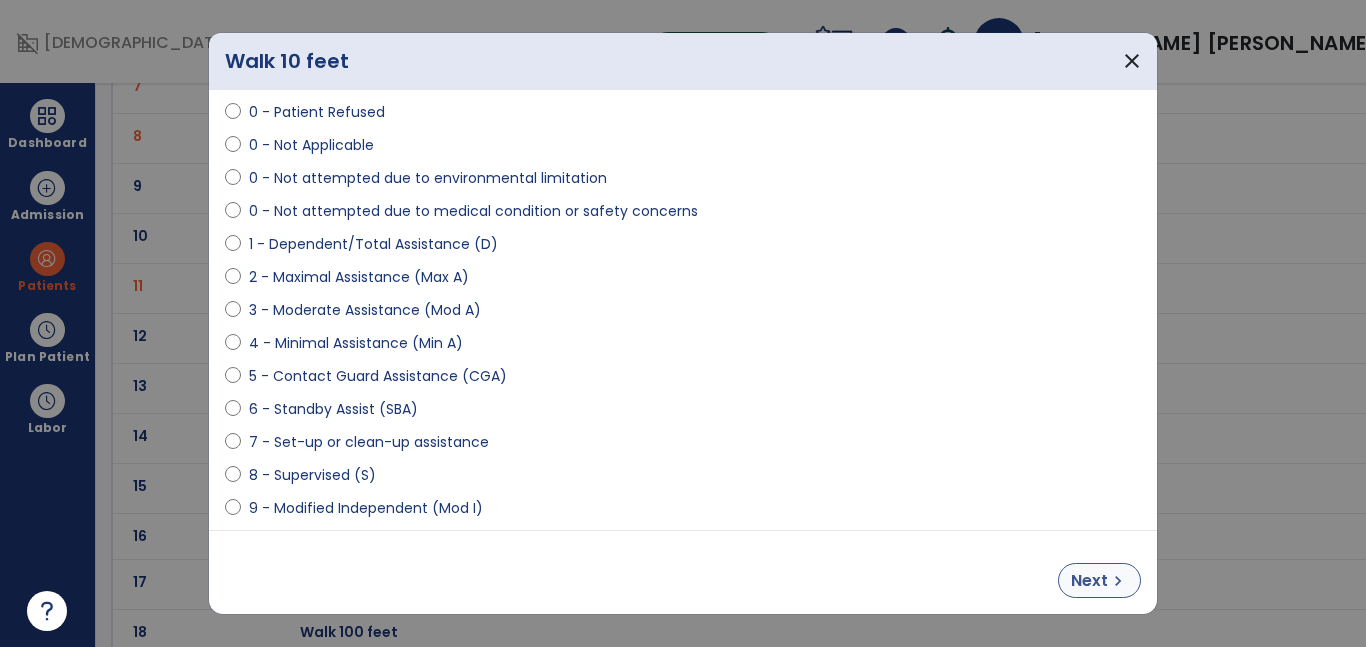 click on "Next" at bounding box center (1089, 581) 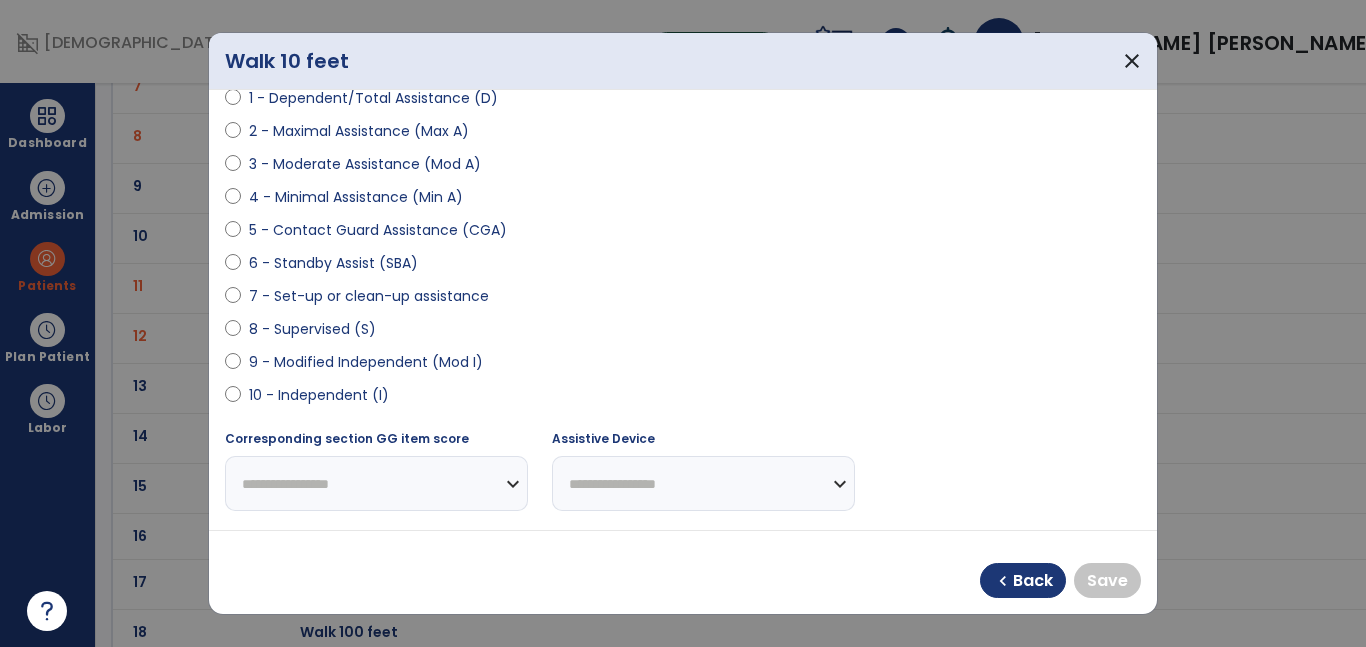 scroll, scrollTop: 267, scrollLeft: 0, axis: vertical 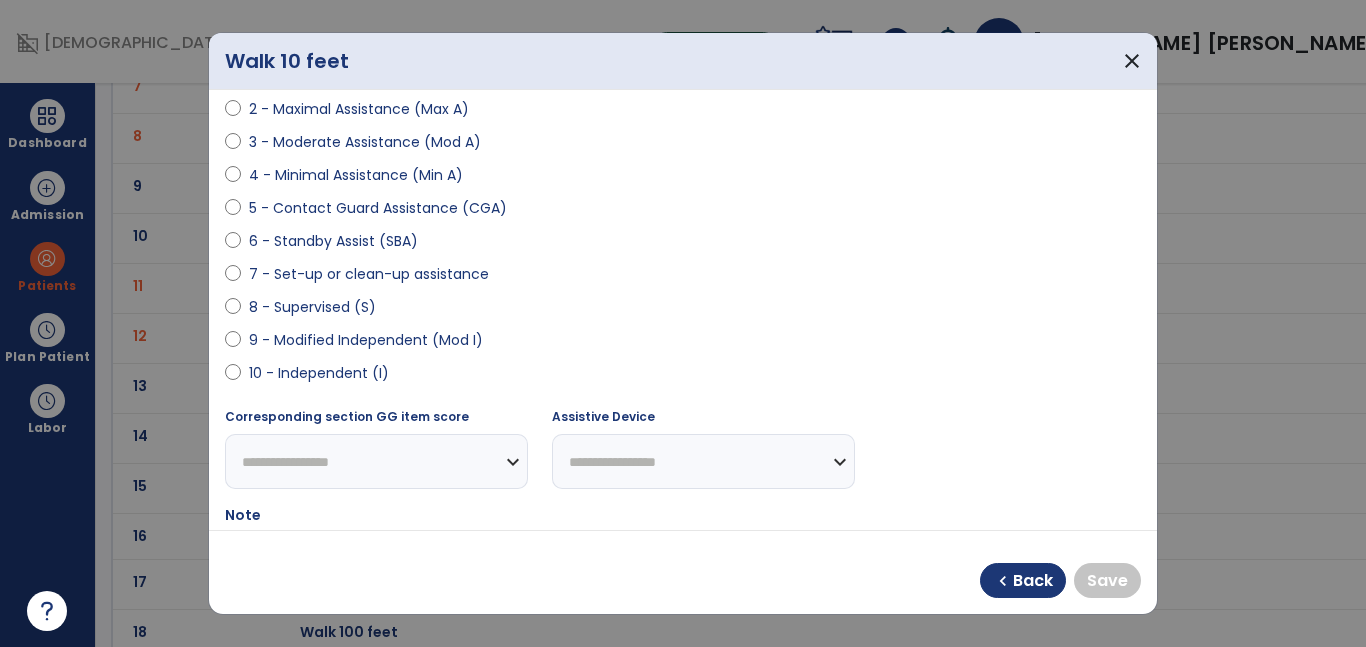 click on "10 - Independent (I)" at bounding box center [319, 373] 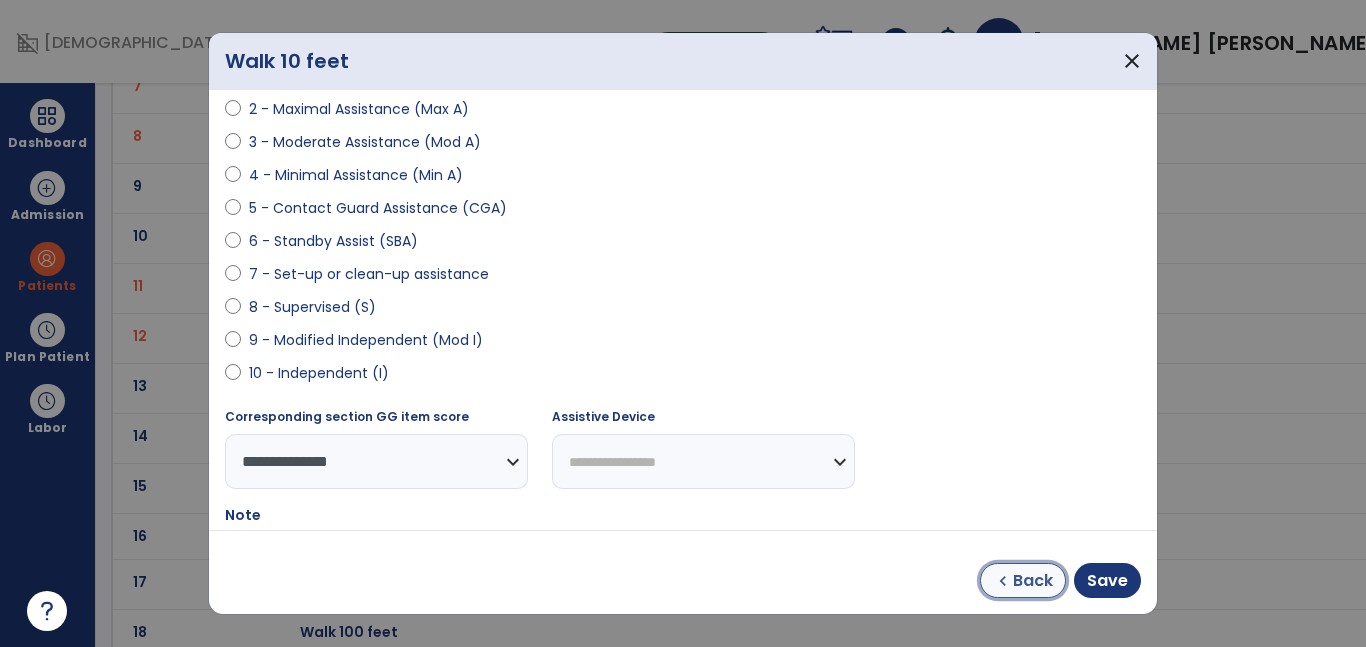 click on "Back" at bounding box center [1033, 581] 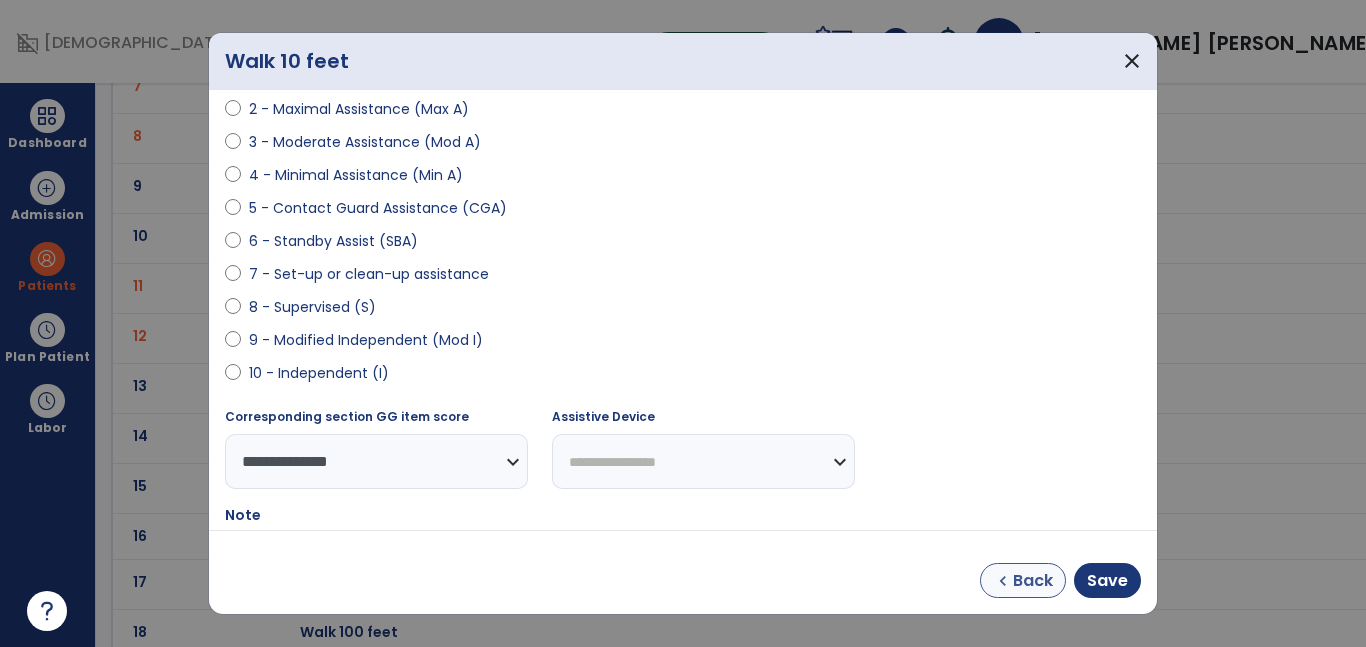 select on "**********" 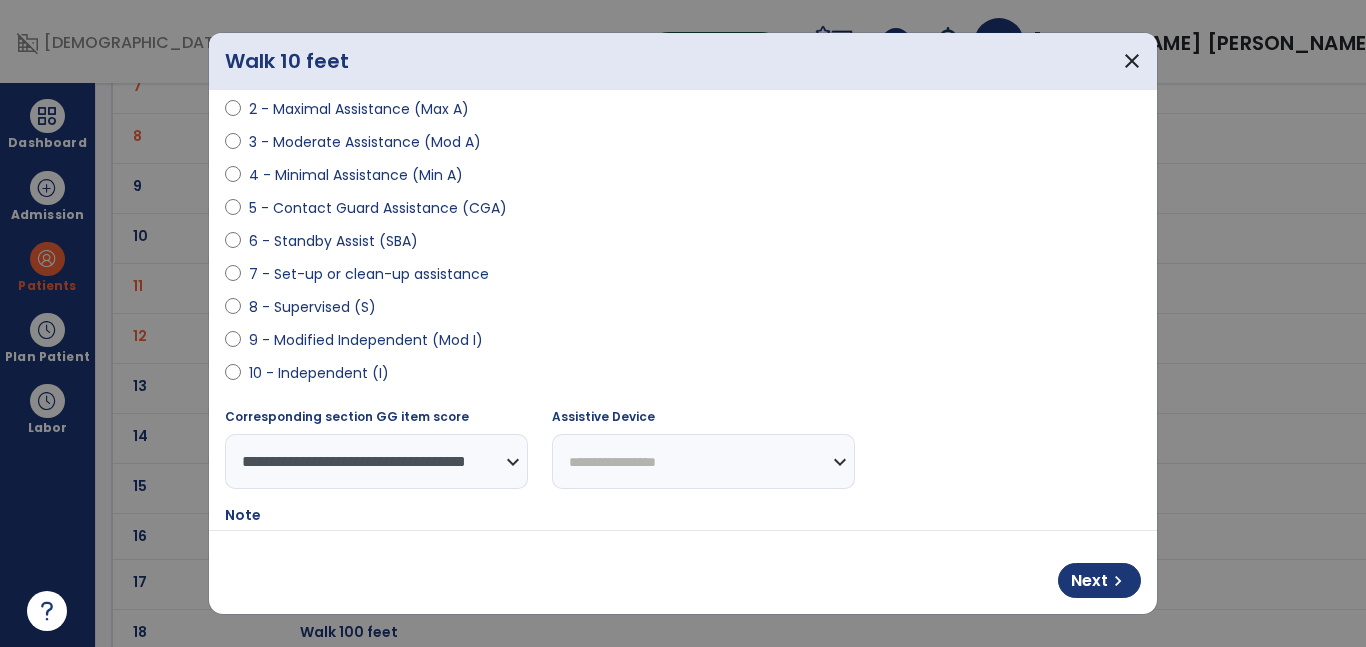 click on "**********" at bounding box center (703, 461) 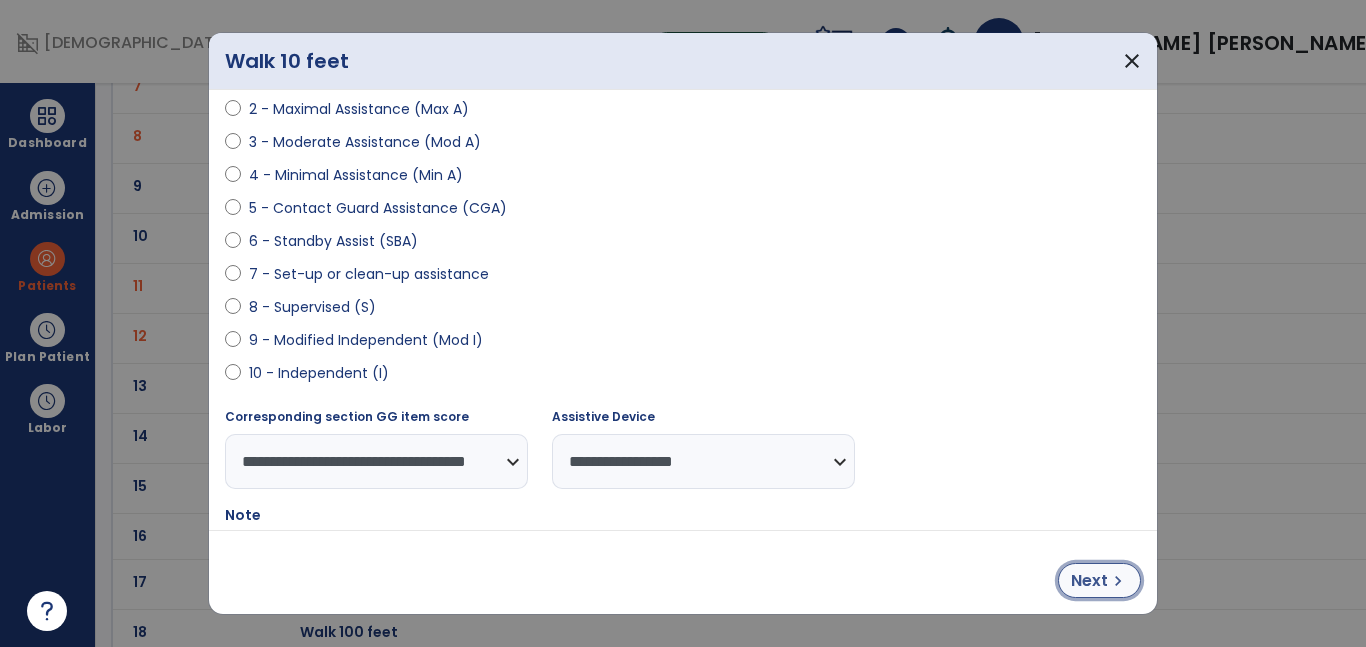 click on "Next" at bounding box center (1089, 581) 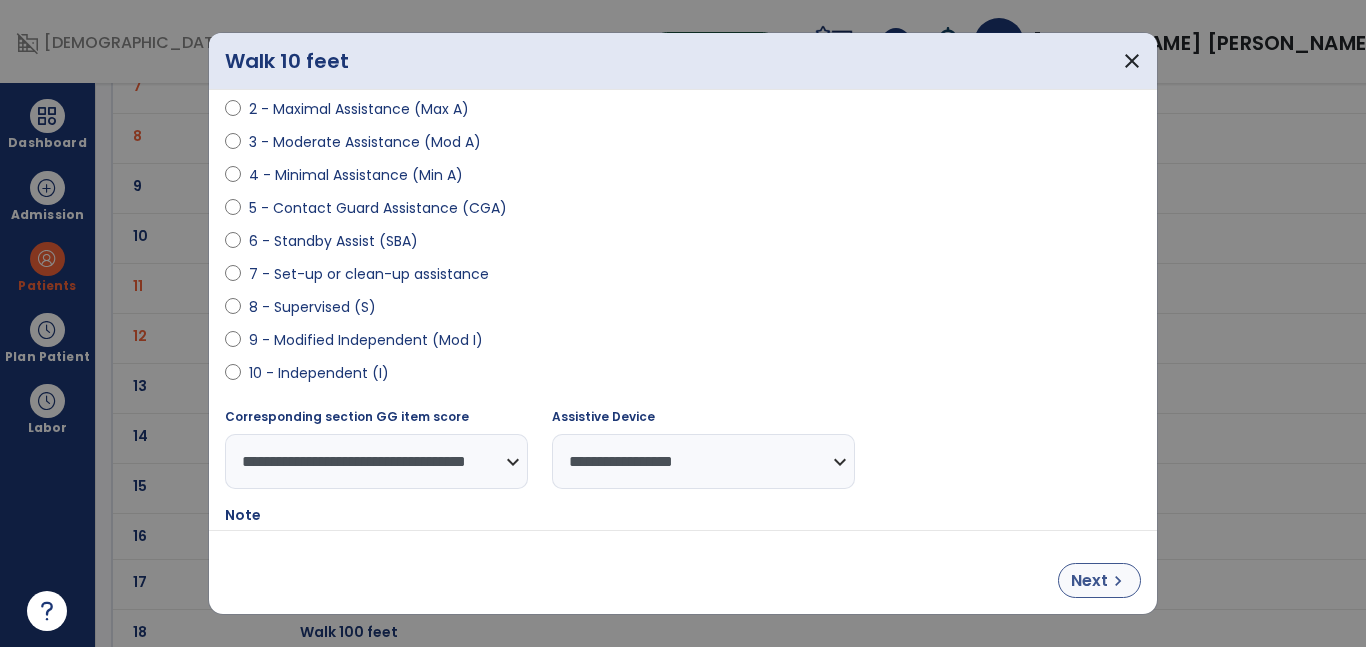 select on "**********" 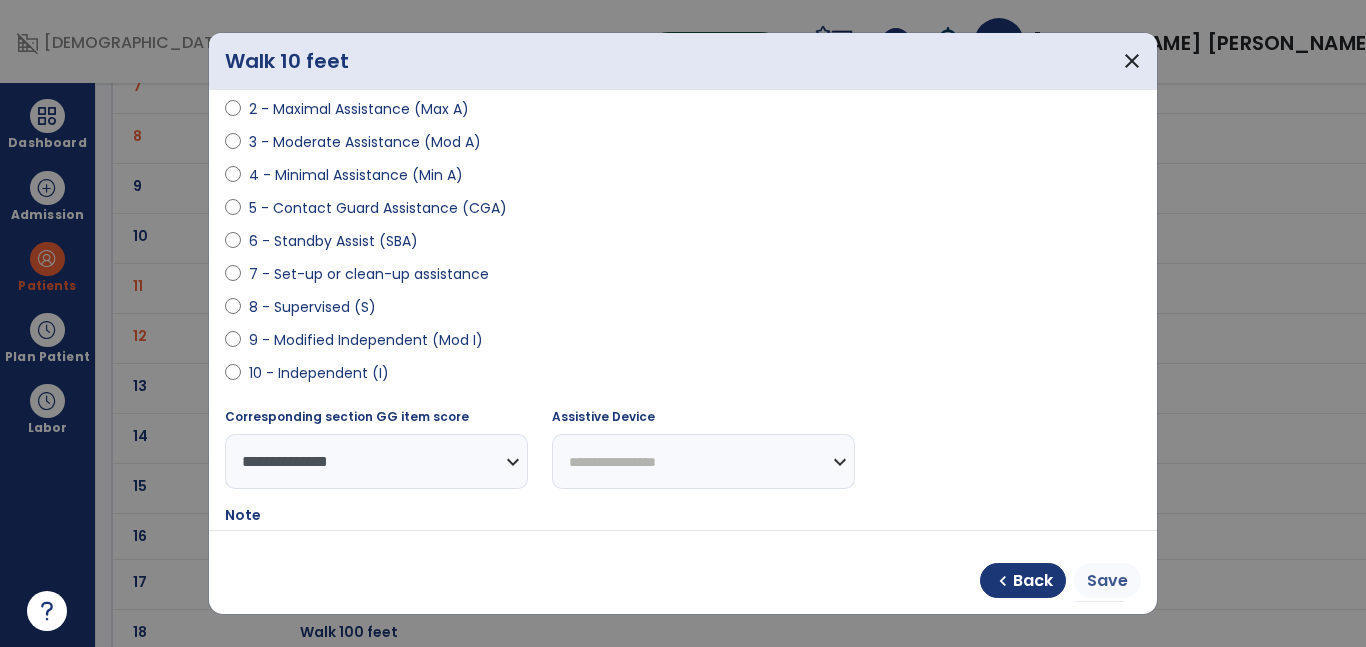 click on "Save" at bounding box center [1107, 581] 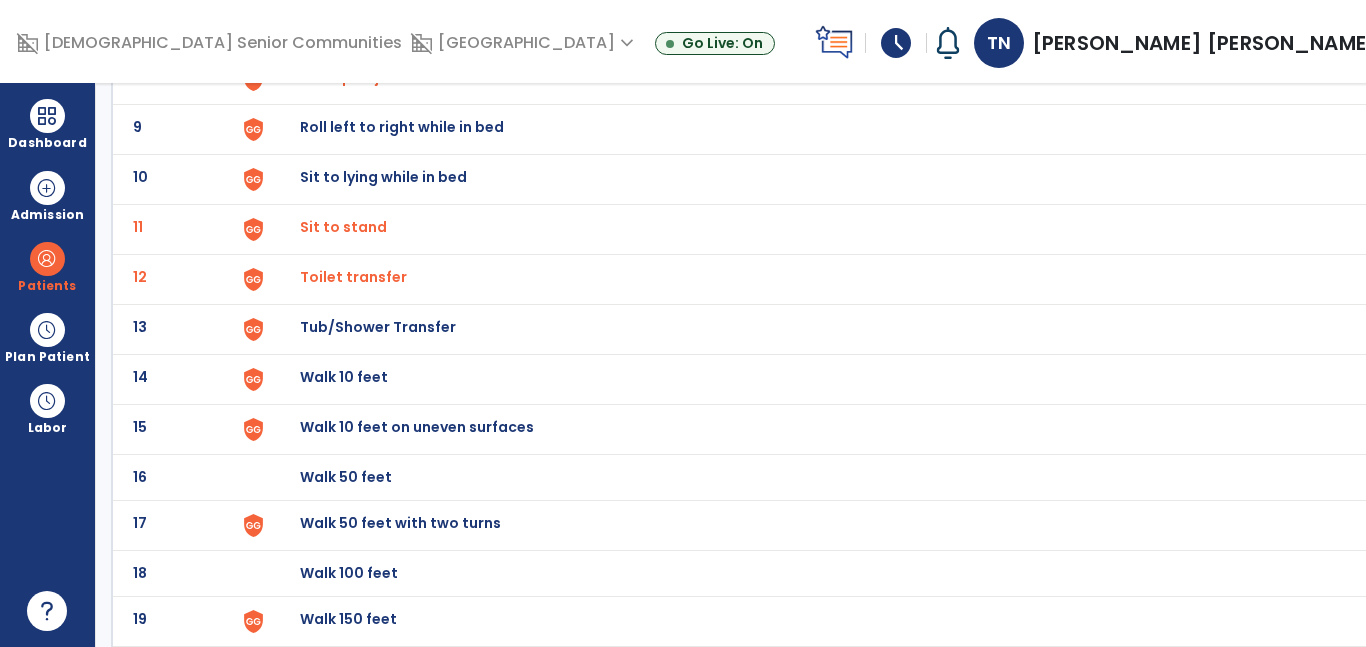 scroll, scrollTop: 535, scrollLeft: 0, axis: vertical 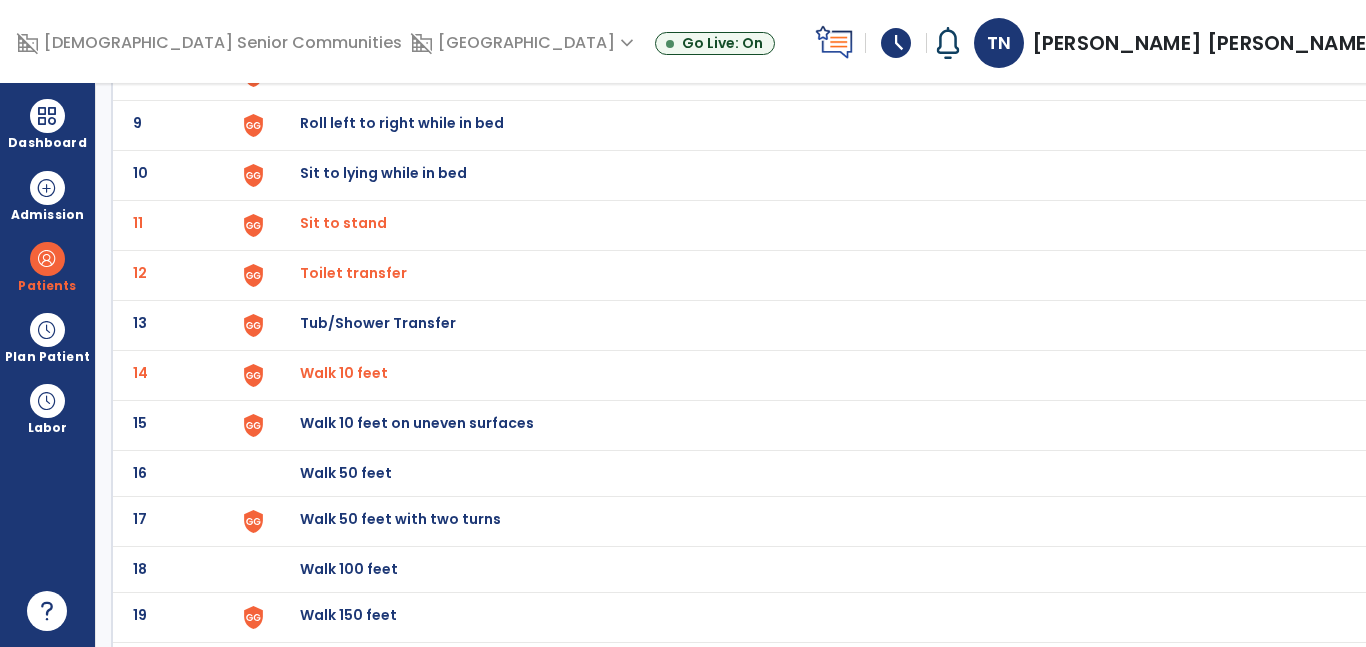 click on "Walk 10 feet" at bounding box center (826, -271) 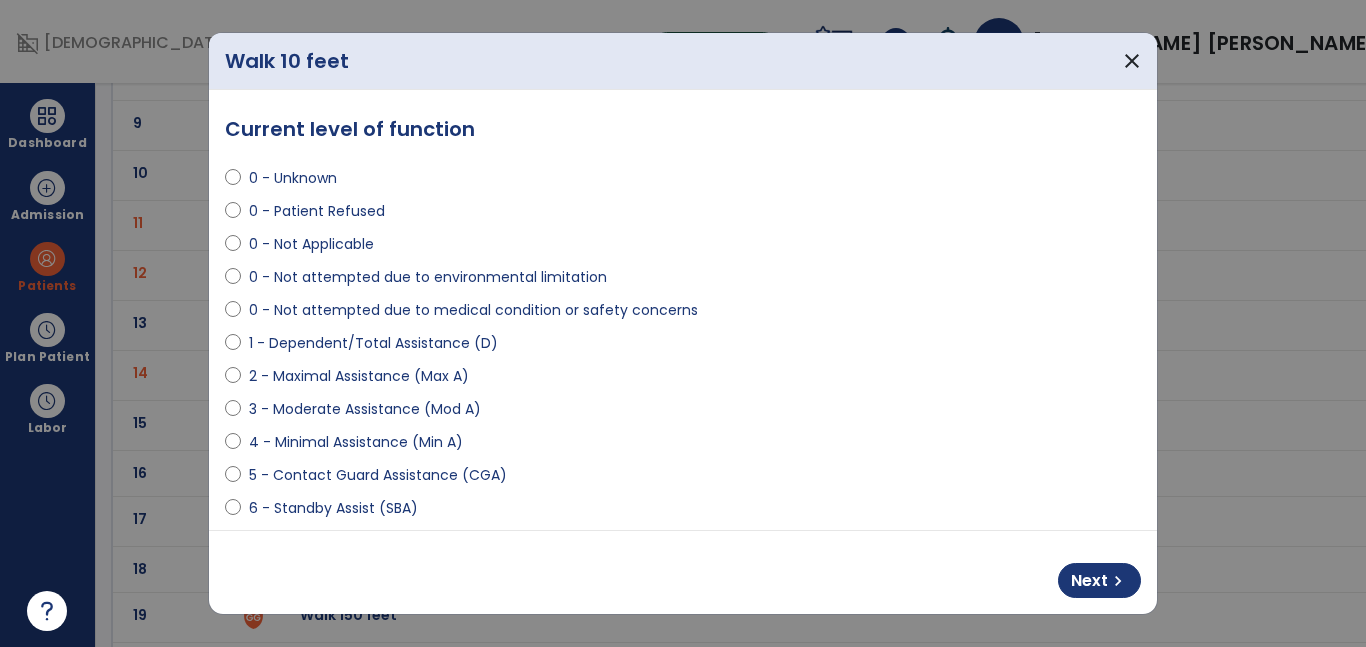click on "Next  chevron_right" at bounding box center [683, 572] 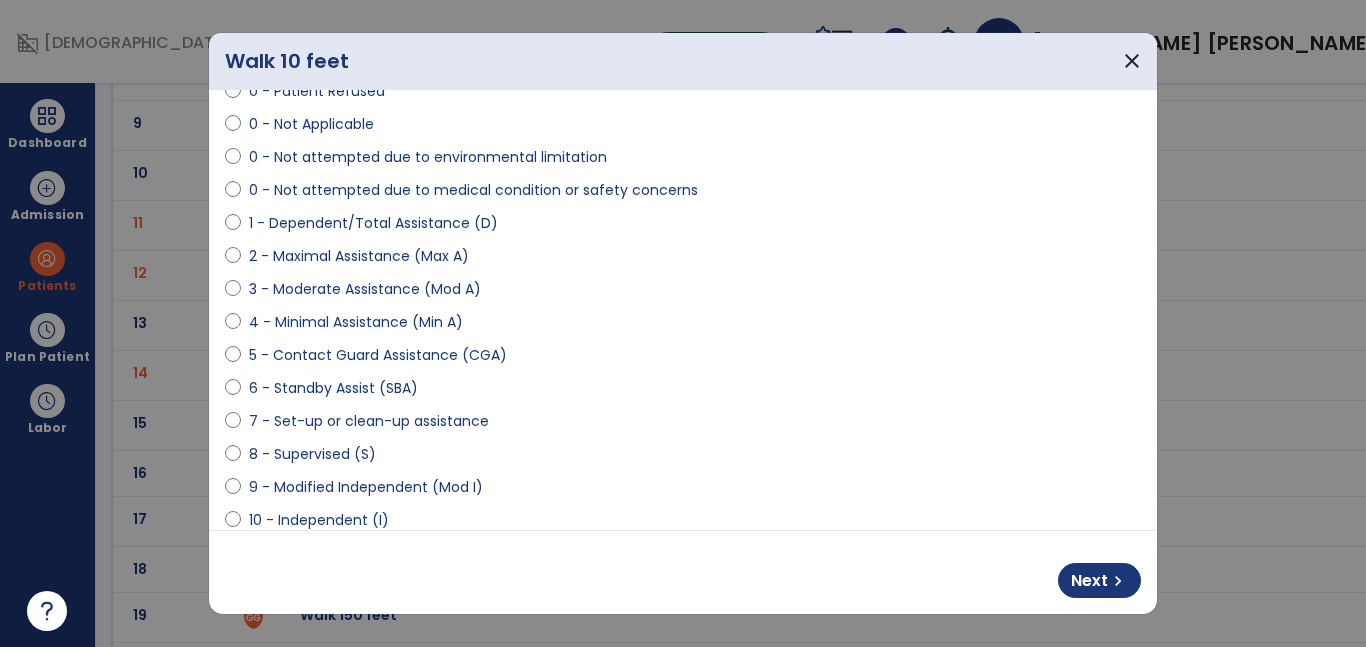 scroll, scrollTop: 122, scrollLeft: 0, axis: vertical 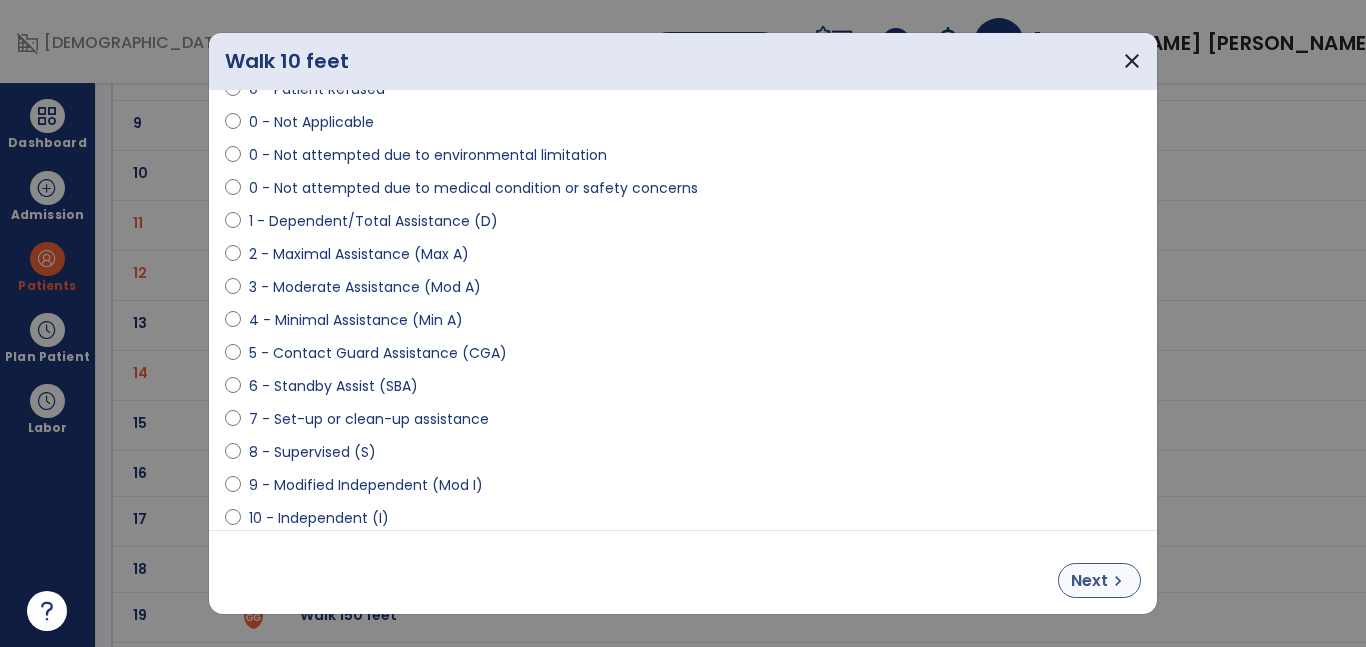 click on "Next  chevron_right" at bounding box center (1099, 580) 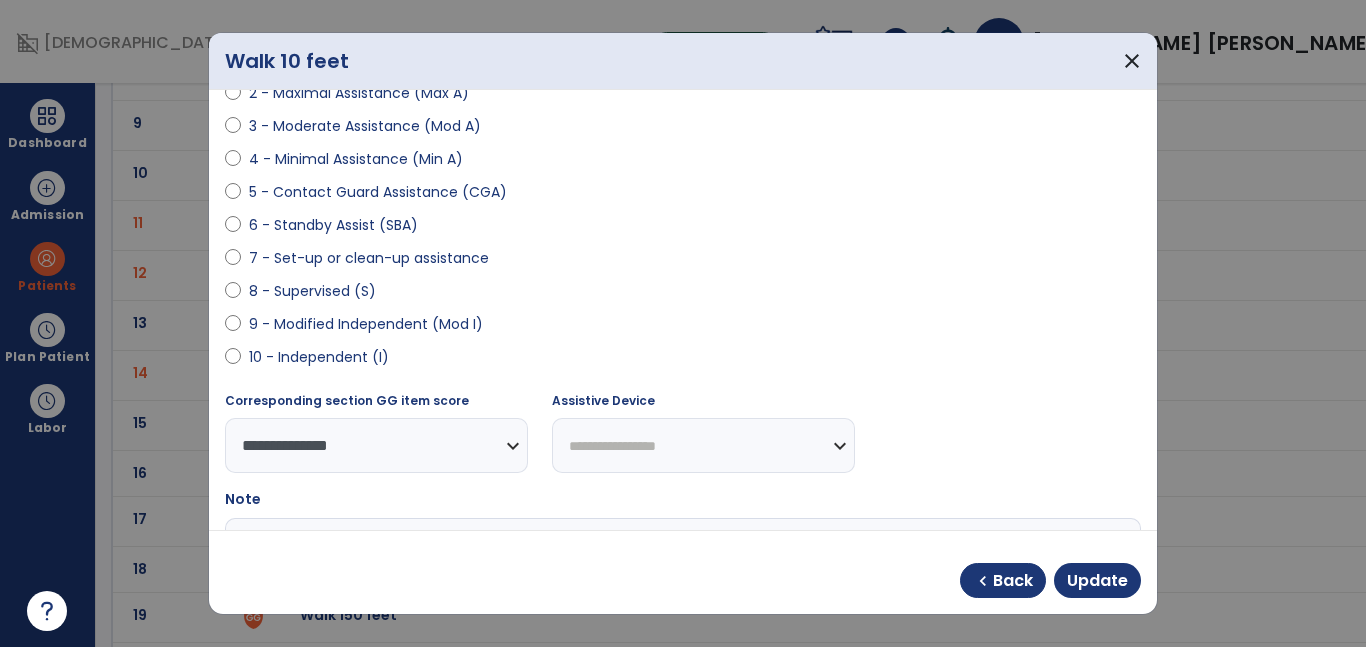 scroll, scrollTop: 348, scrollLeft: 0, axis: vertical 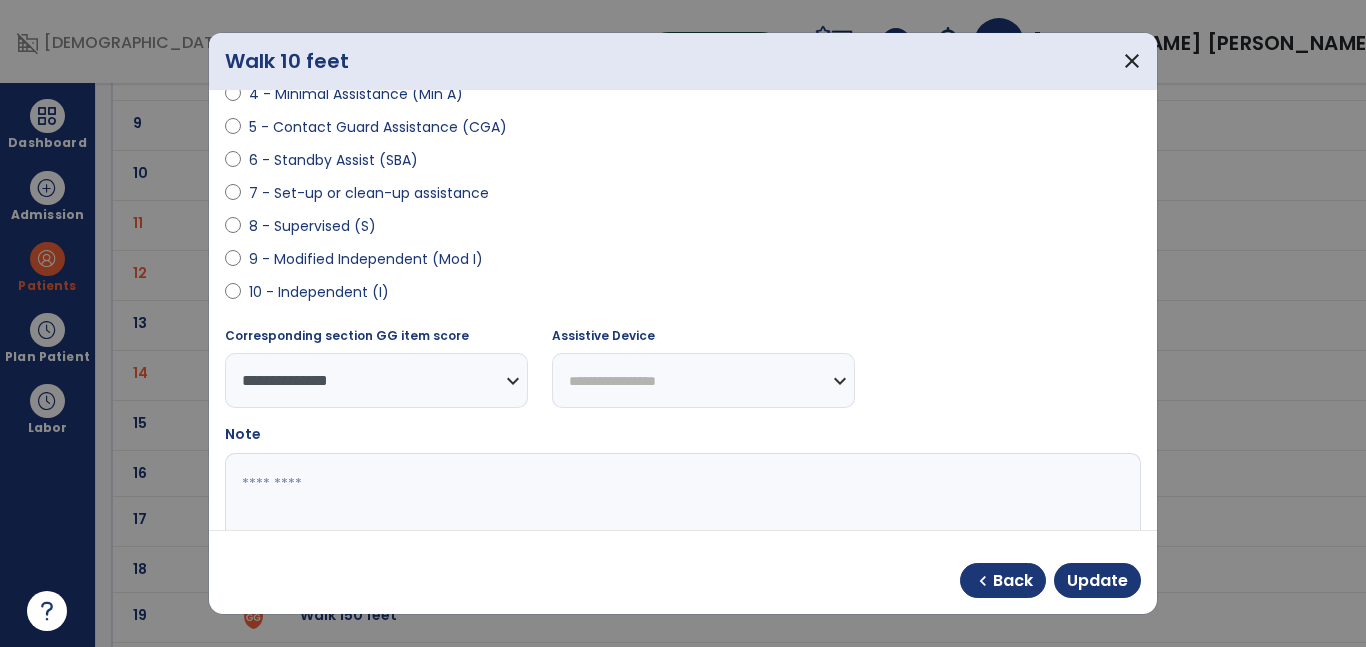 click on "**********" at bounding box center (703, 380) 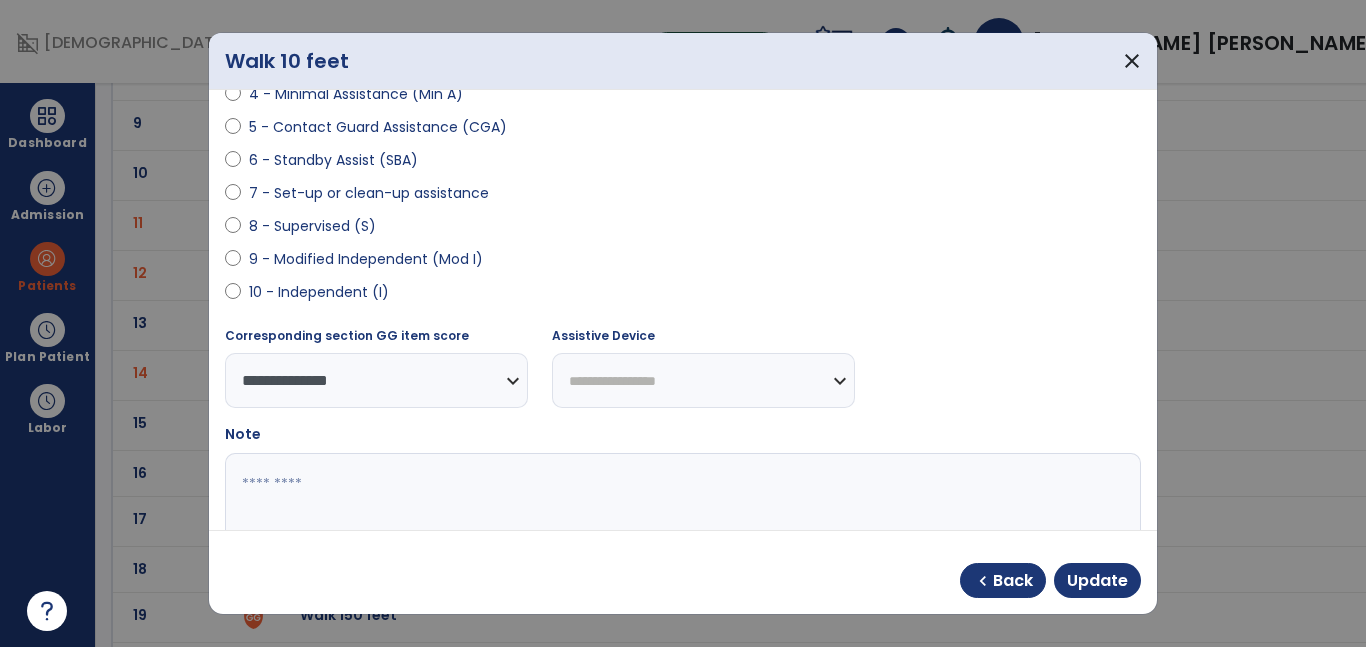 select on "****" 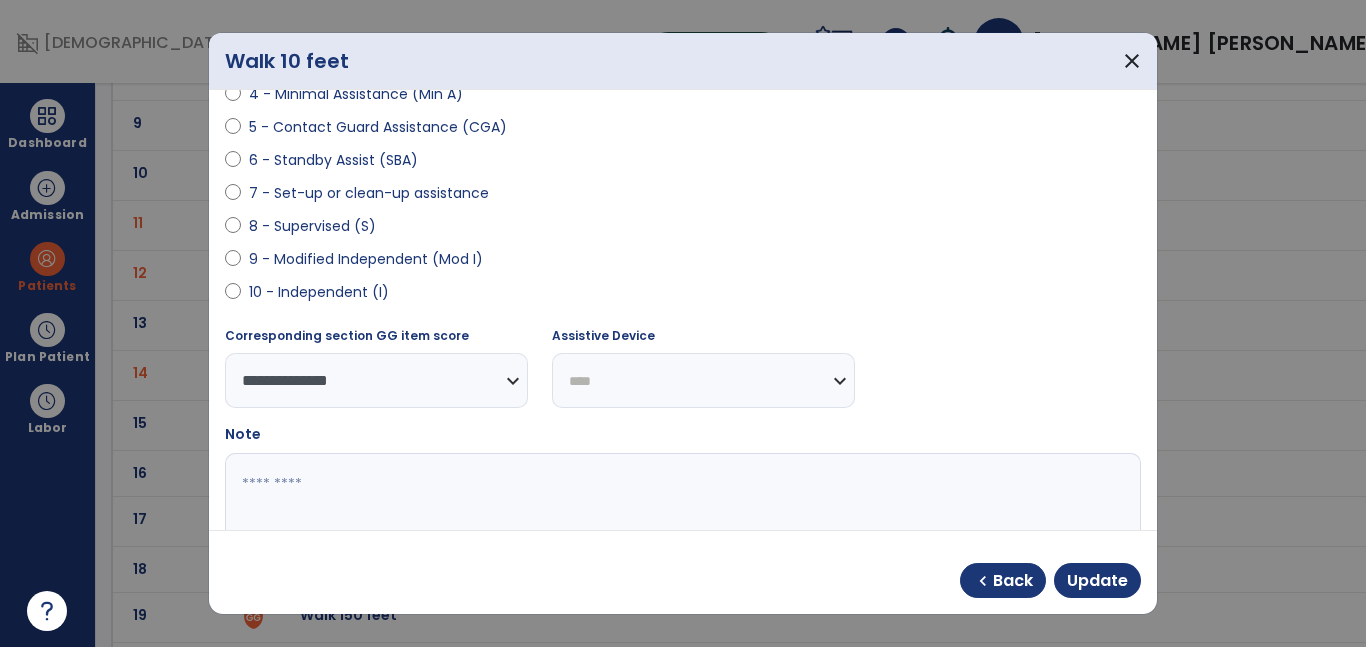 click on "**********" at bounding box center (703, 380) 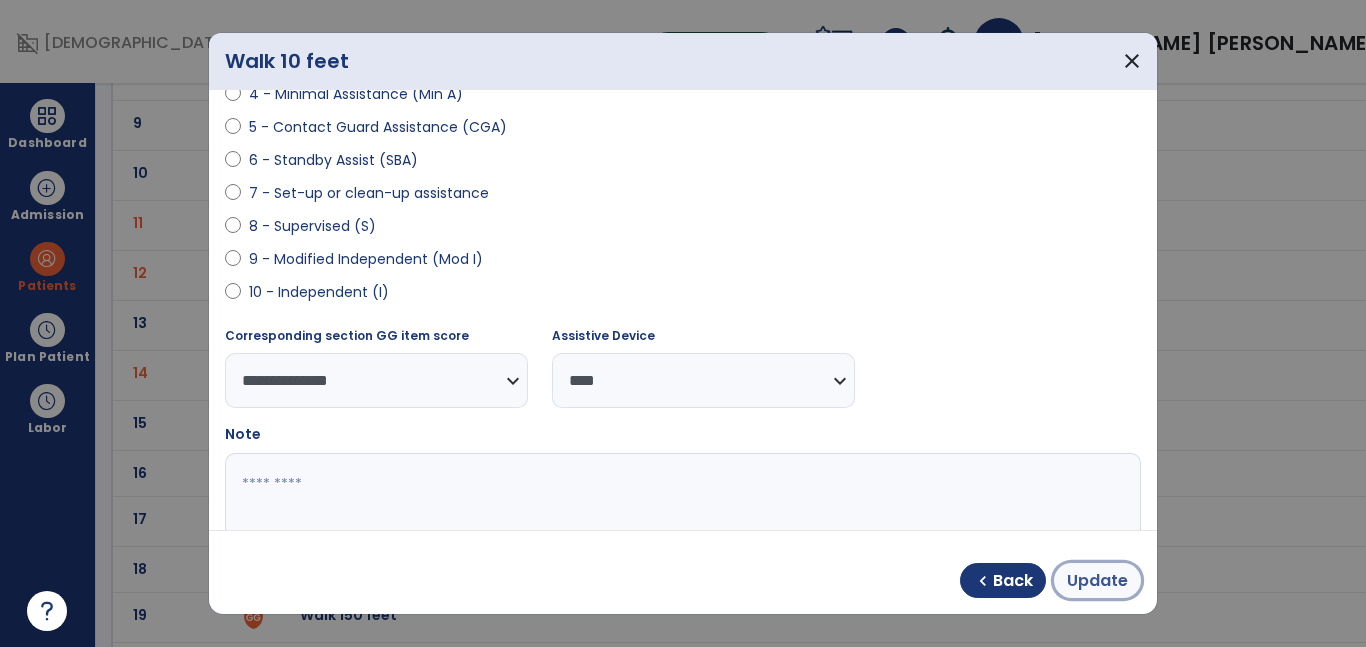 click on "Update" at bounding box center [1097, 581] 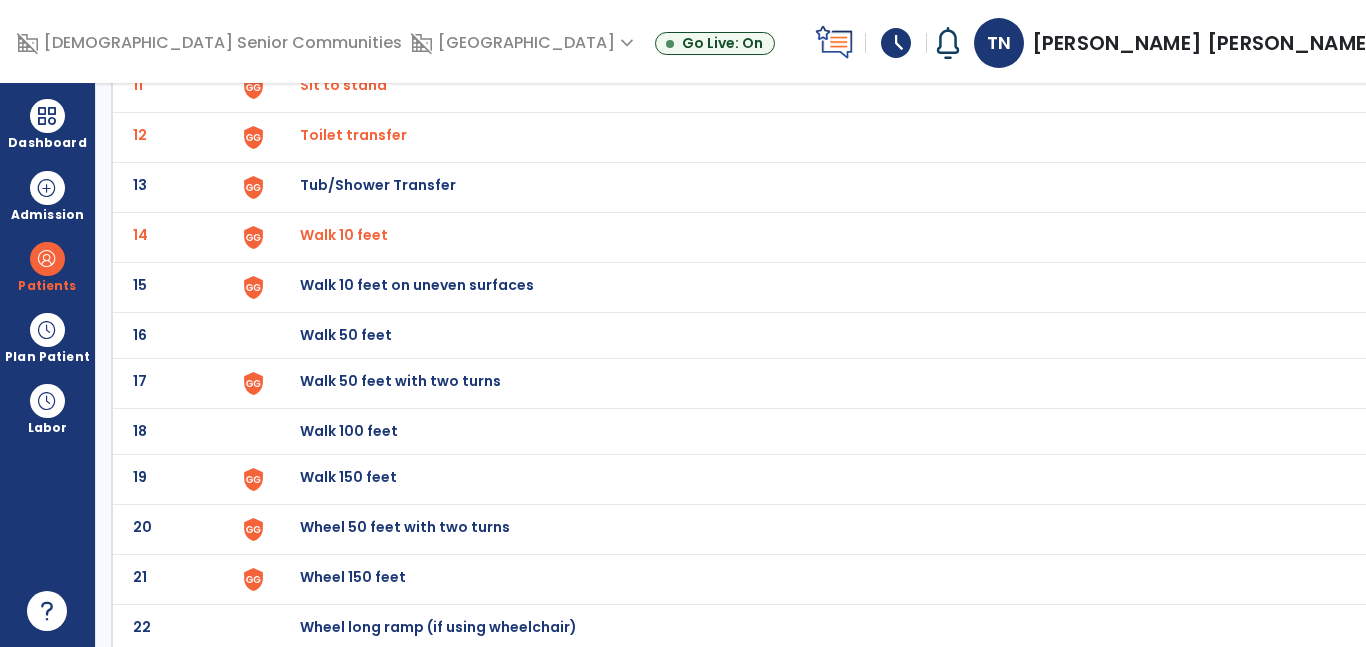 scroll, scrollTop: 675, scrollLeft: 0, axis: vertical 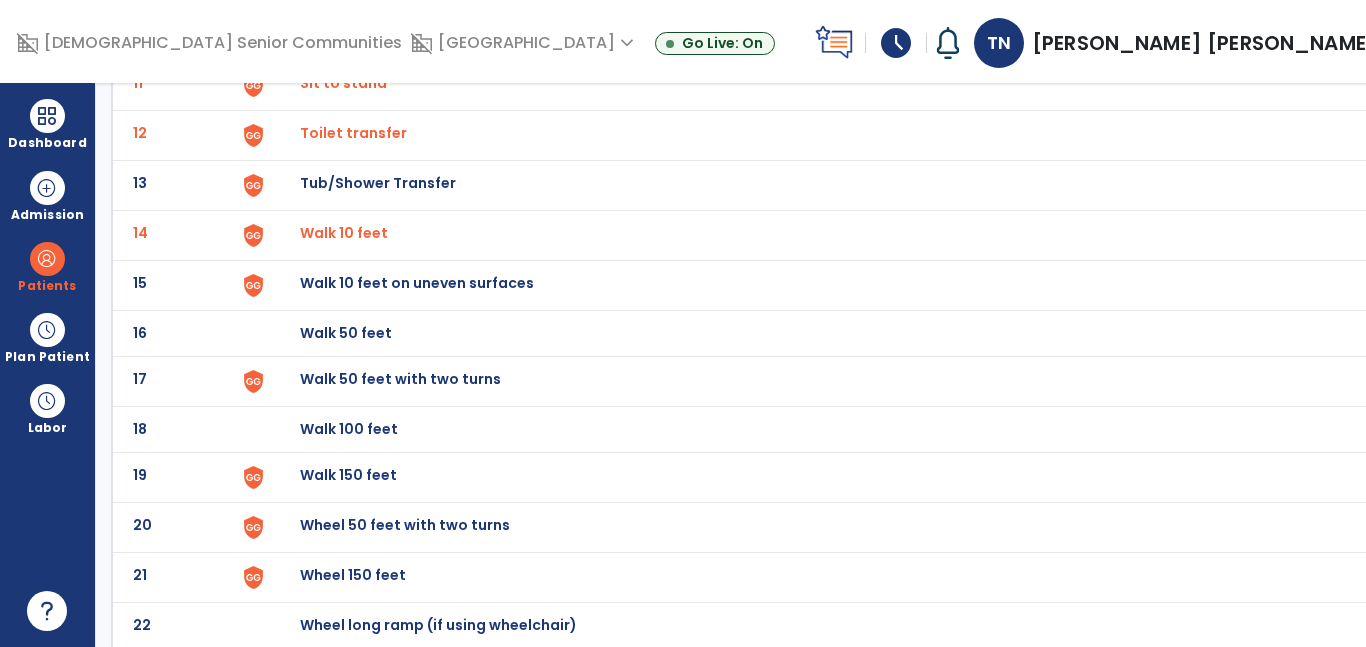 click on "Walk 50 feet" at bounding box center (826, -411) 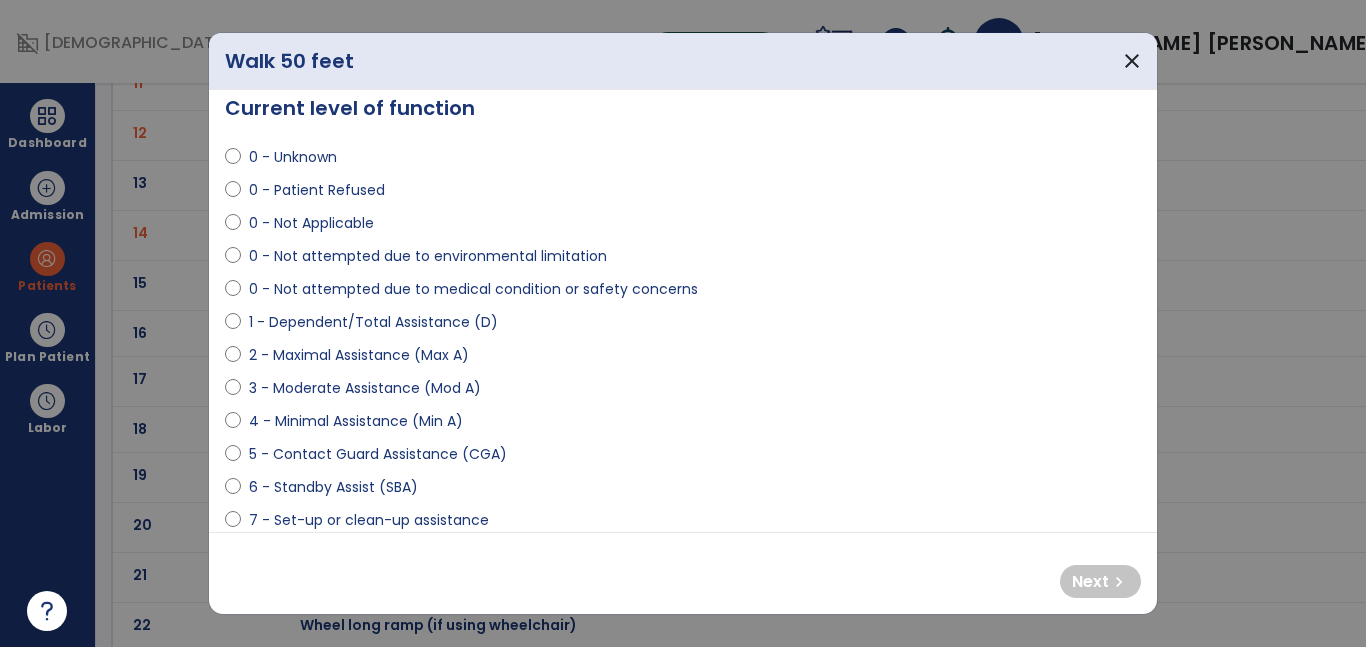 scroll, scrollTop: 46, scrollLeft: 0, axis: vertical 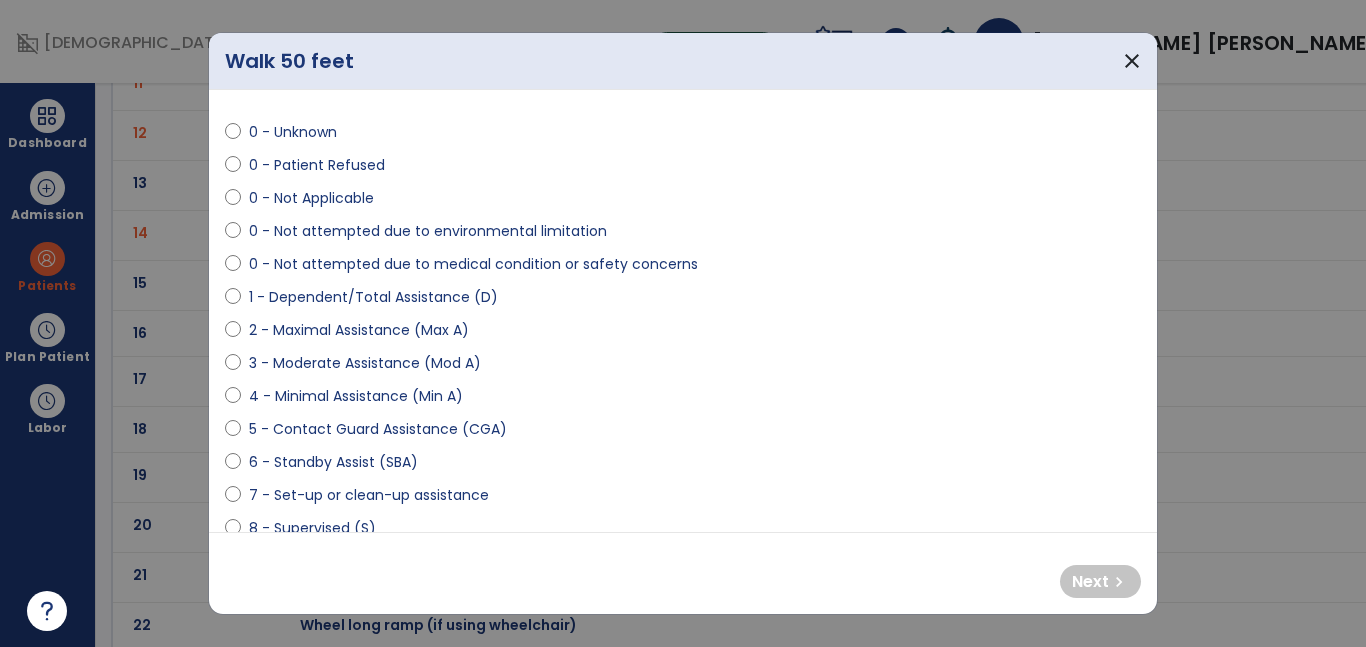 click on "5 - Contact Guard Assistance (CGA)" at bounding box center [378, 429] 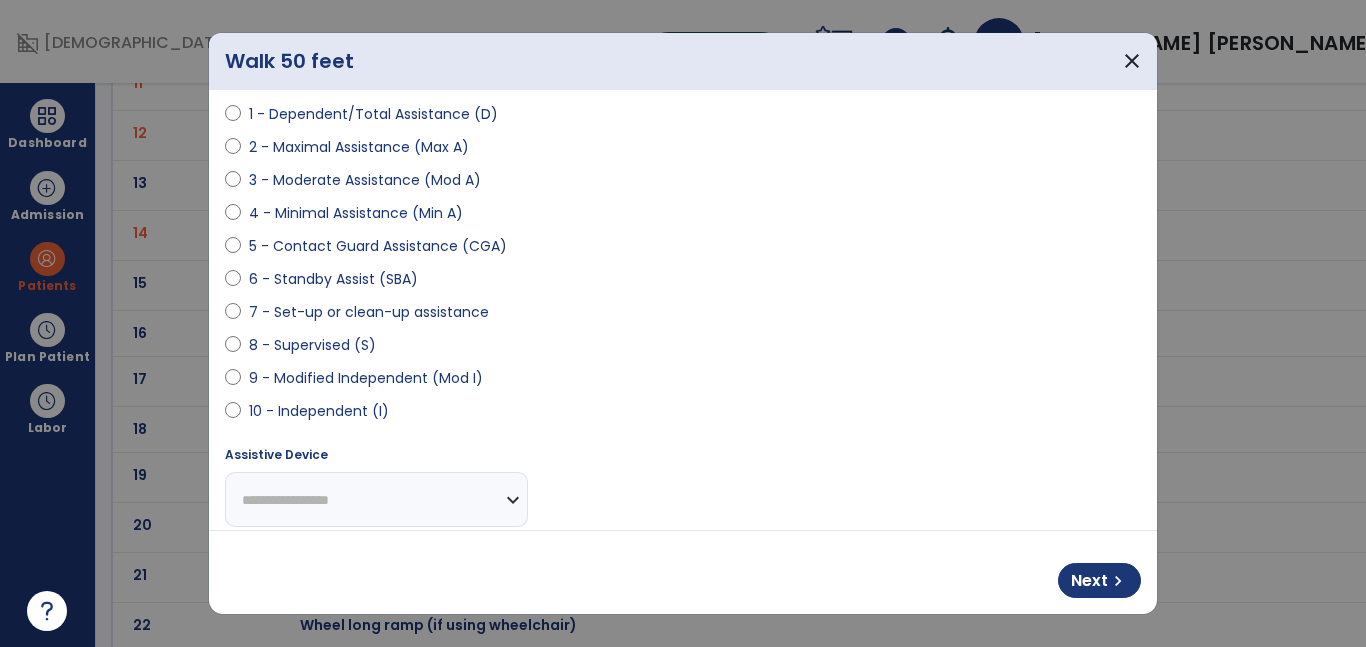 scroll, scrollTop: 298, scrollLeft: 0, axis: vertical 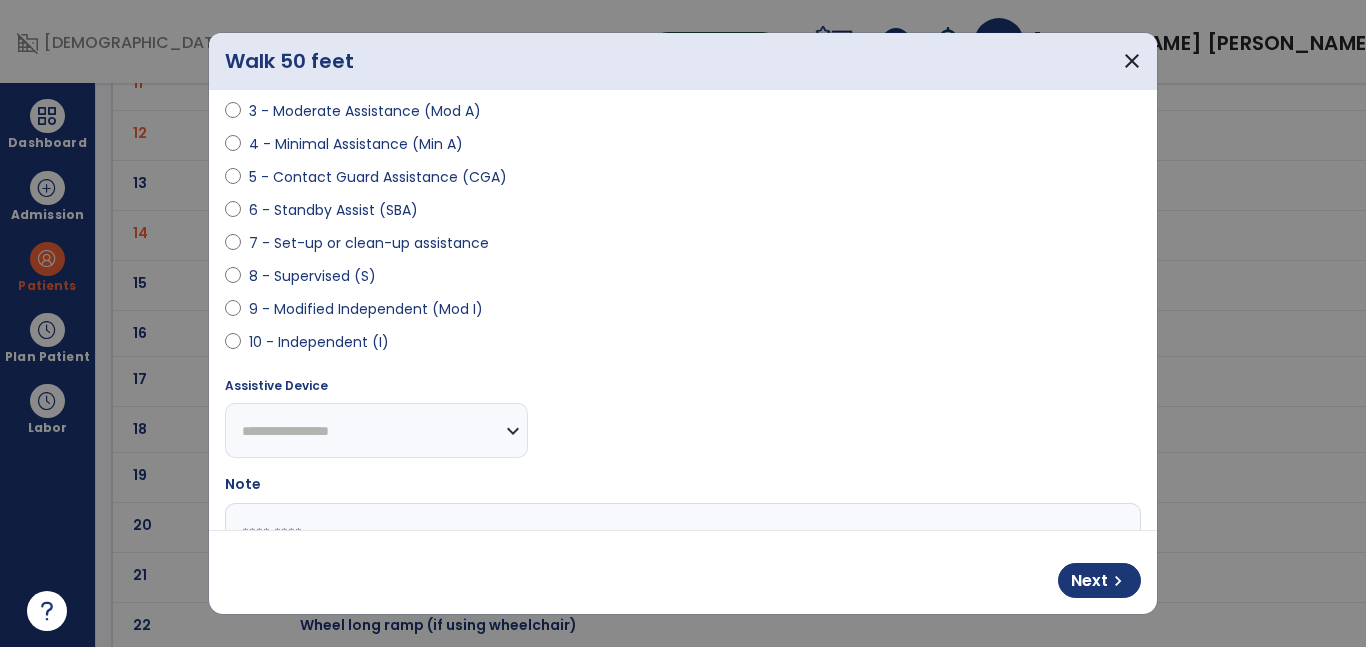 click on "**********" at bounding box center [376, 430] 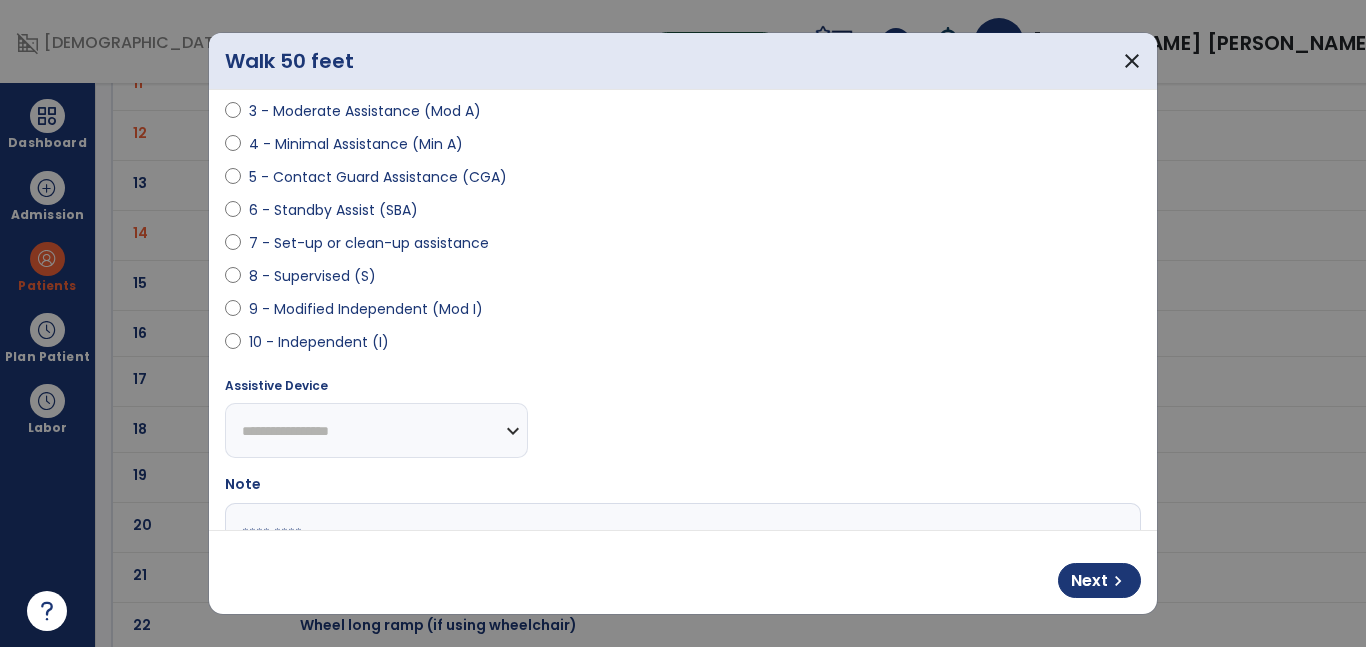select on "**********" 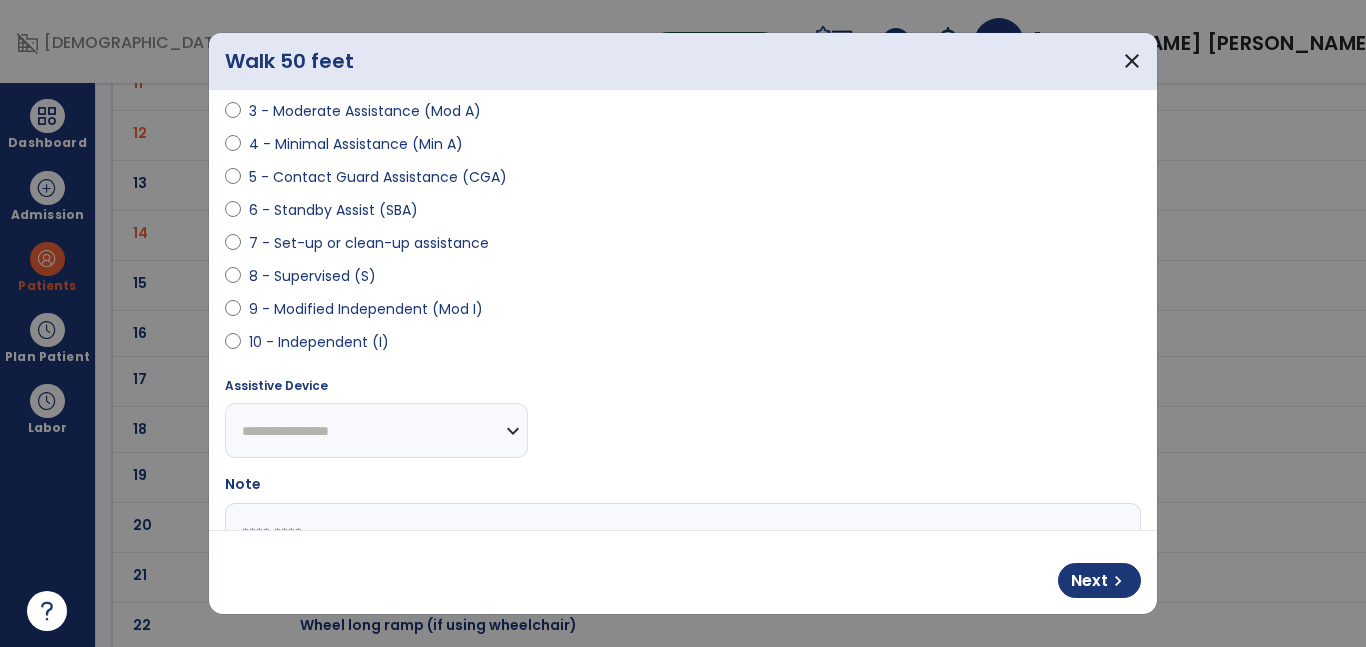 click on "**********" at bounding box center [376, 430] 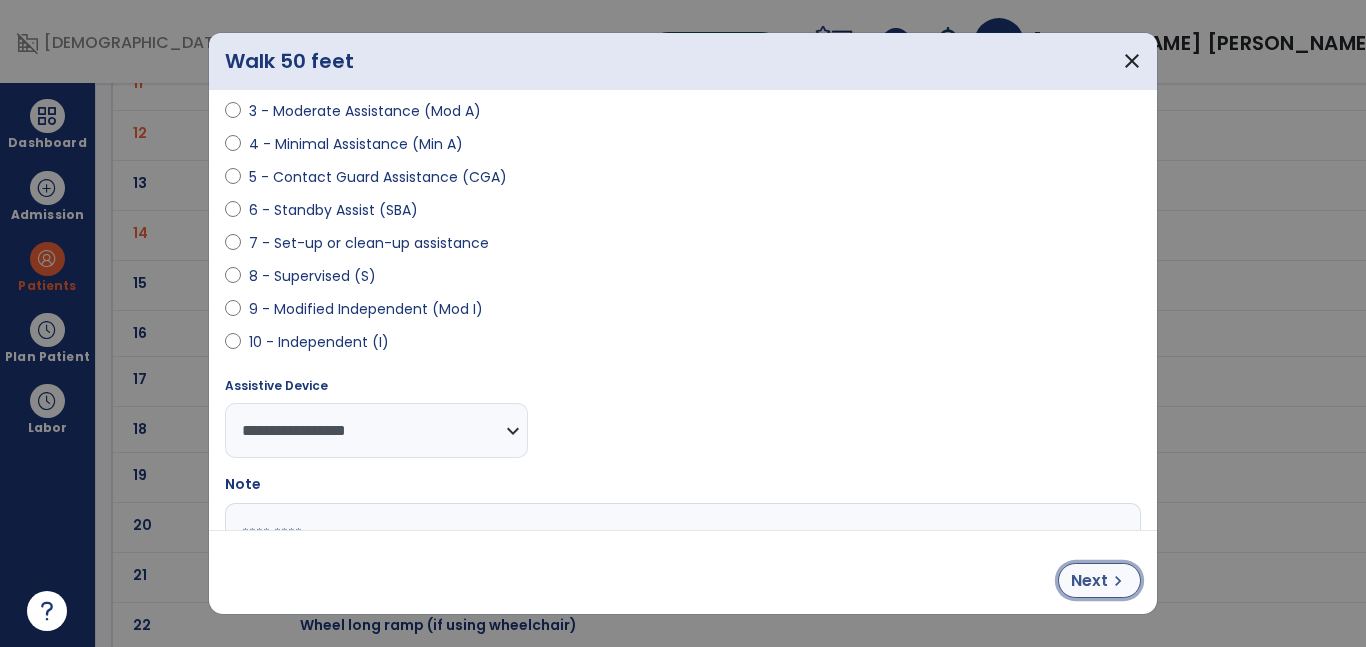 click on "Next" at bounding box center (1089, 581) 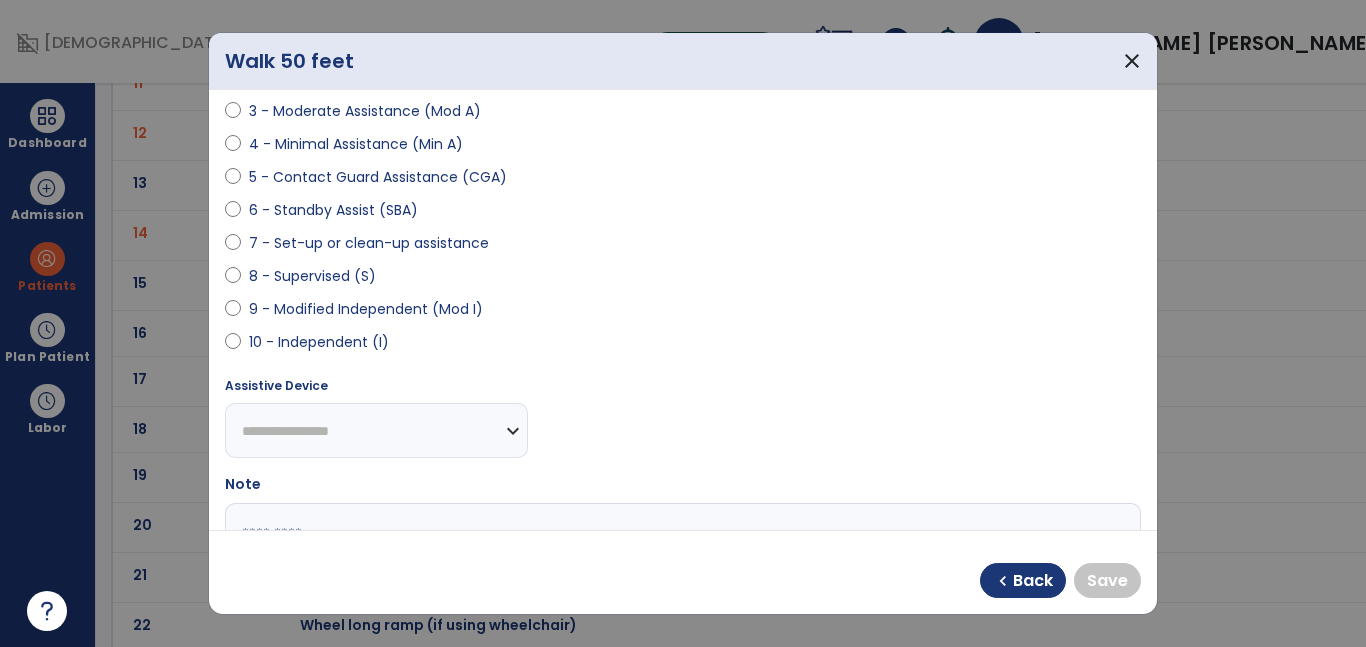 click on "10 - Independent (I)" at bounding box center [319, 342] 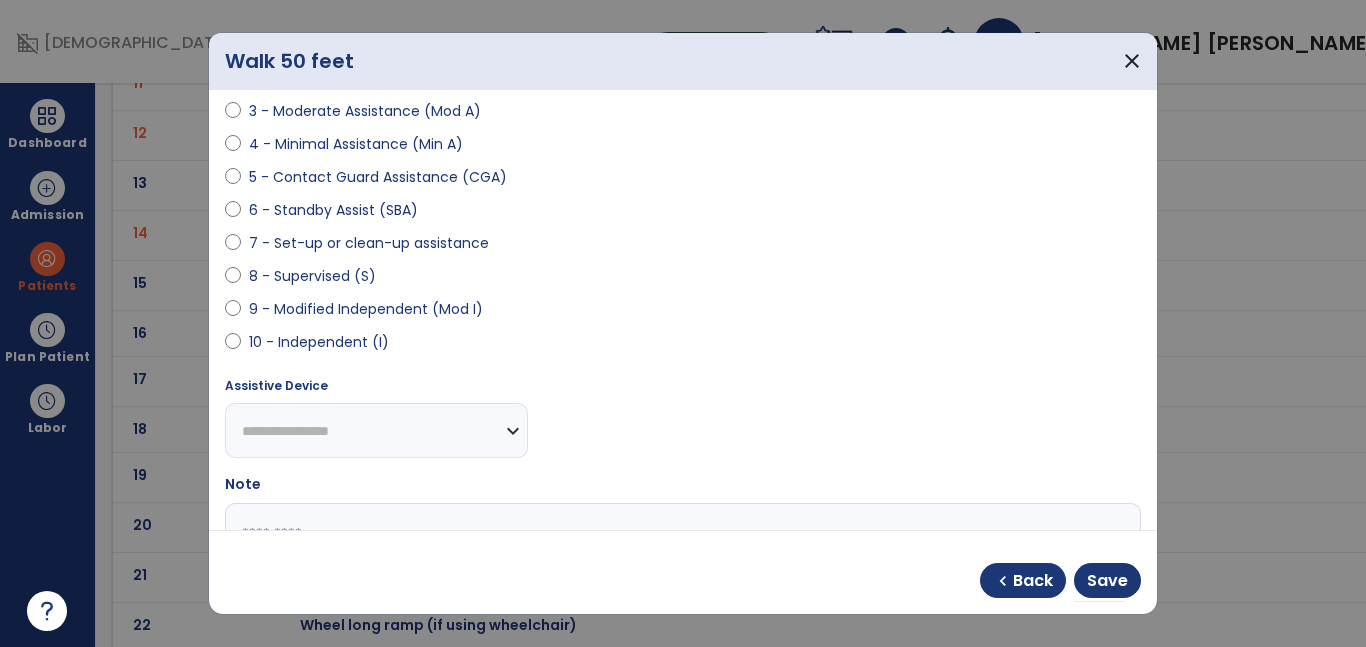 click on "**********" at bounding box center [376, 430] 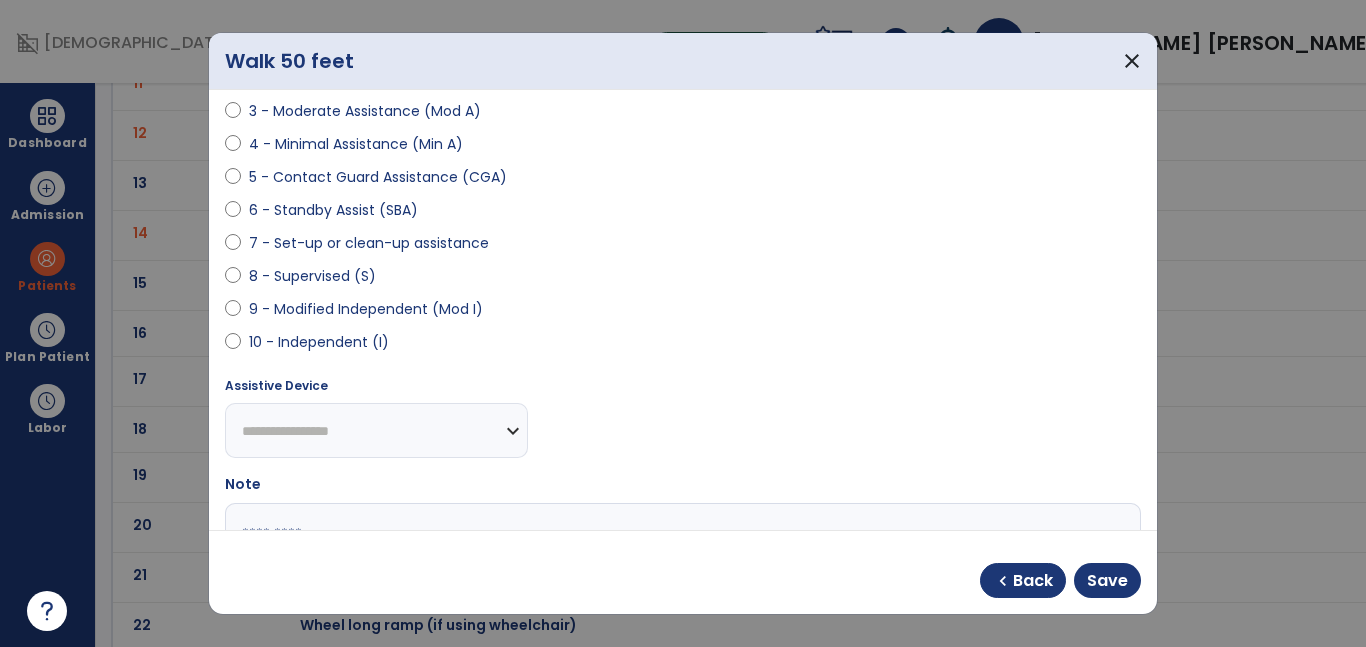 select on "****" 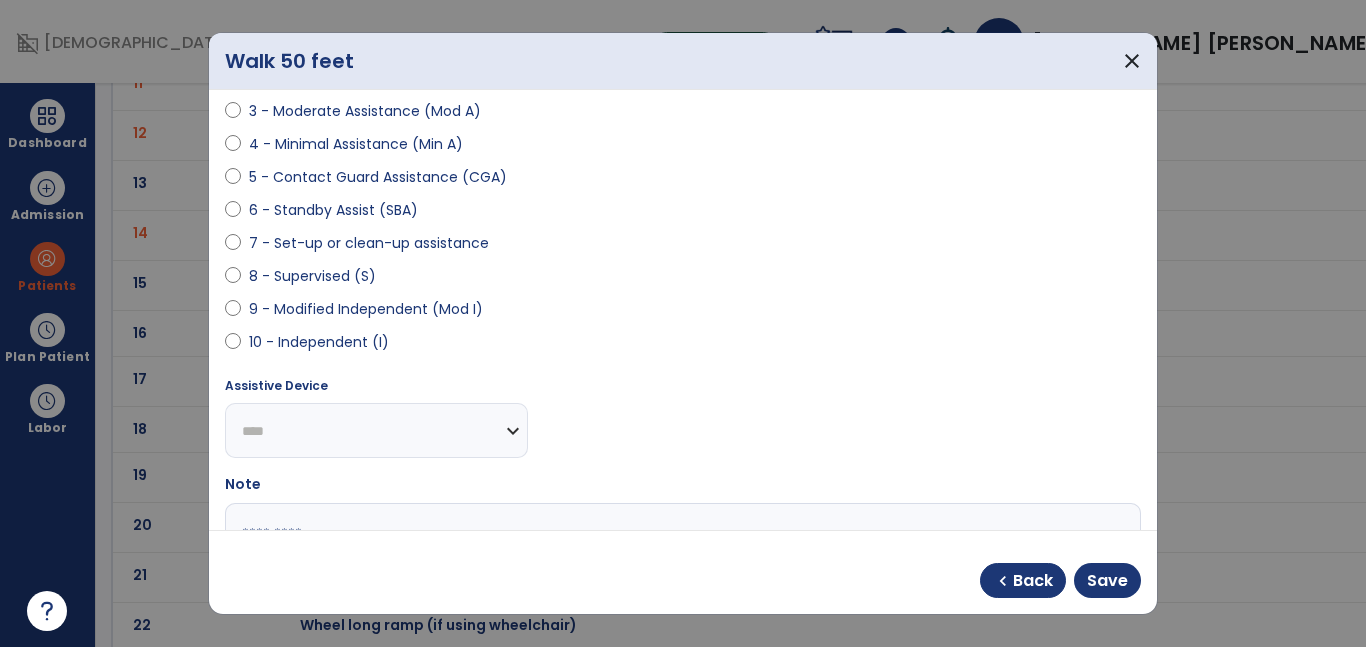 click on "**********" at bounding box center [376, 430] 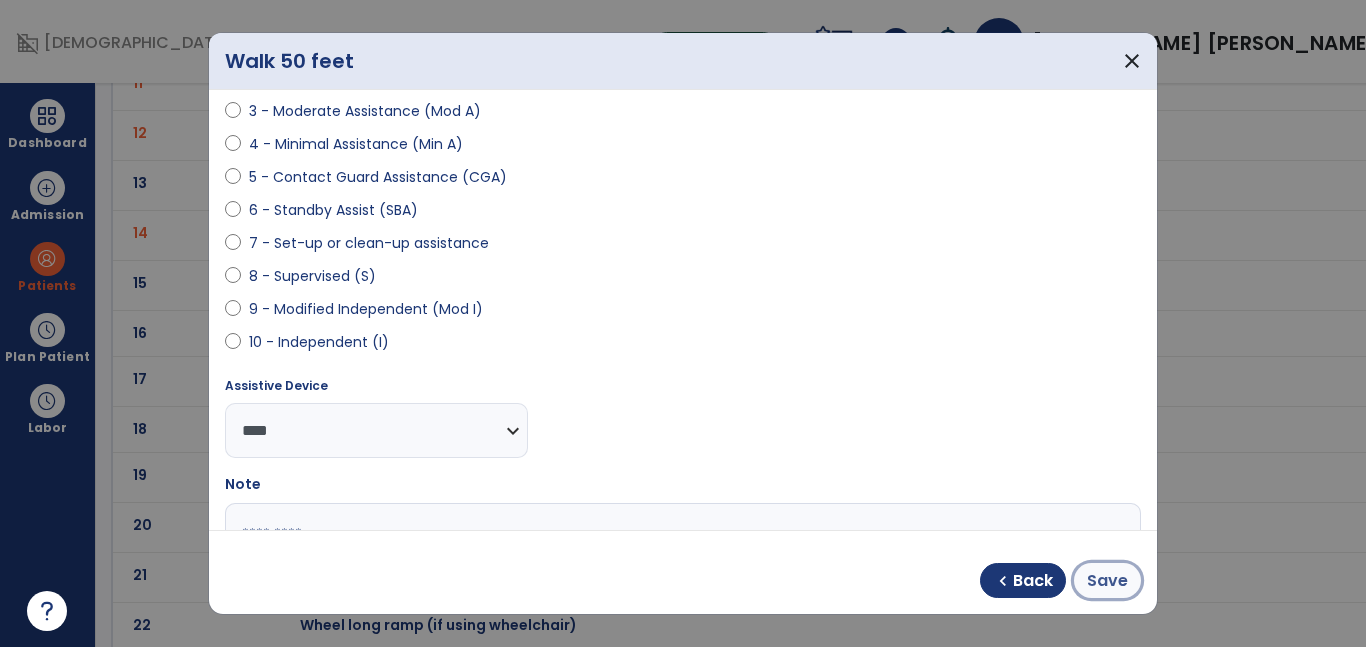 click on "Save" at bounding box center (1107, 581) 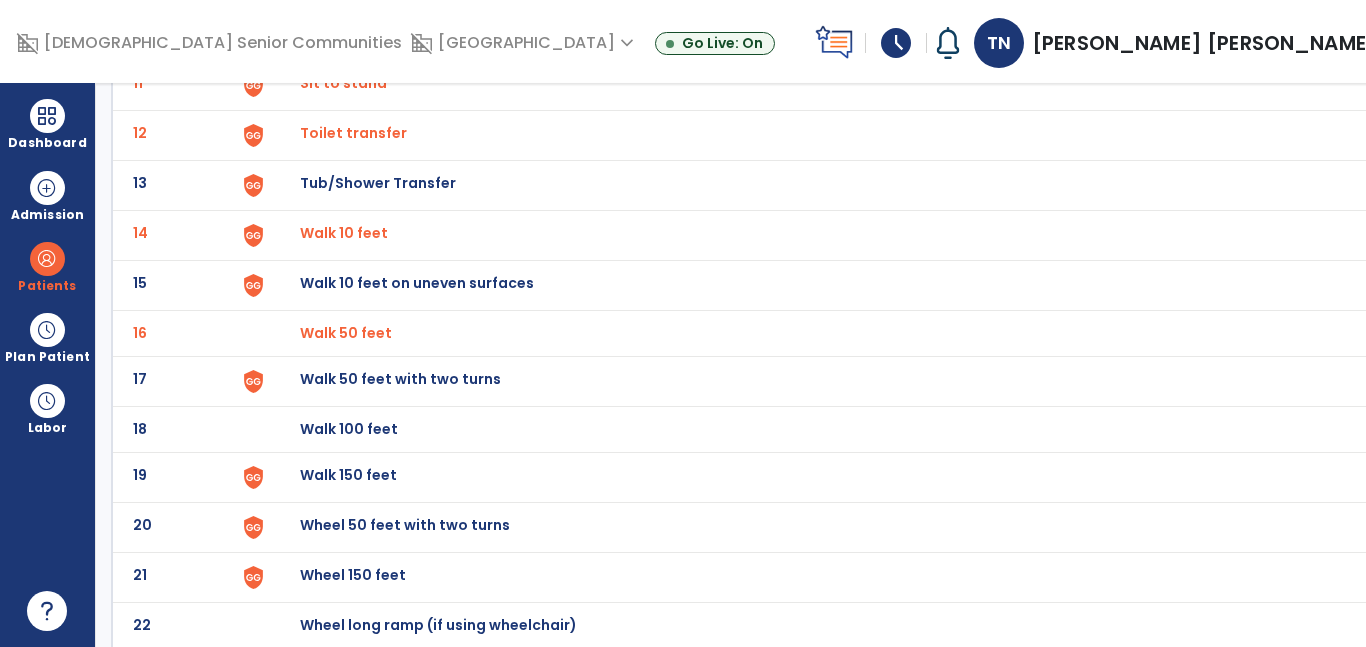 click on "Walk 50 feet with two turns" at bounding box center (826, -411) 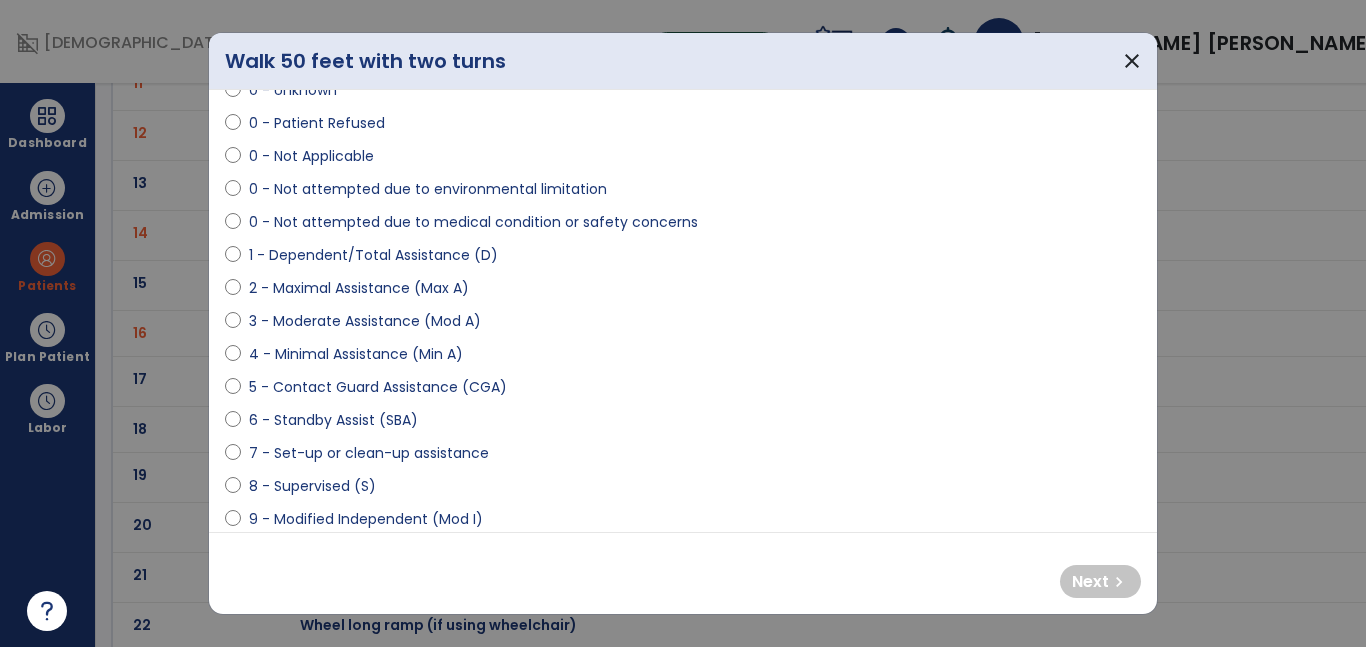 scroll, scrollTop: 99, scrollLeft: 0, axis: vertical 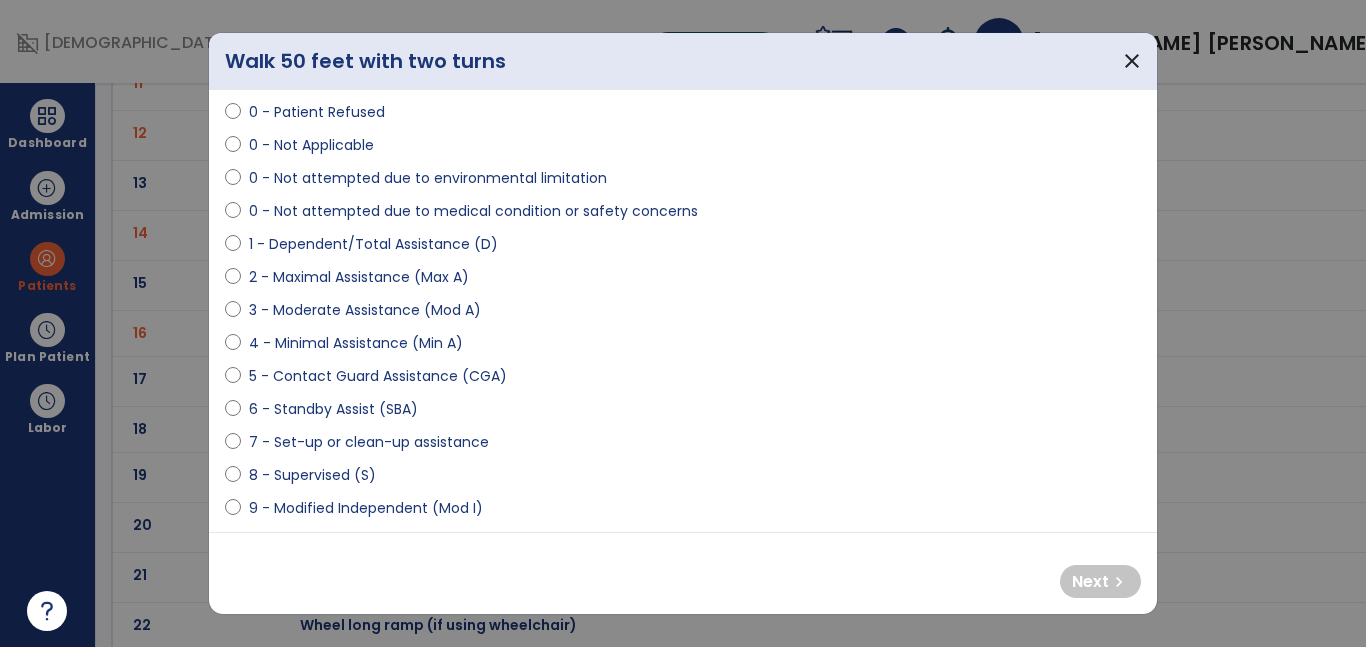 click on "4 - Minimal Assistance (Min A)" at bounding box center (356, 343) 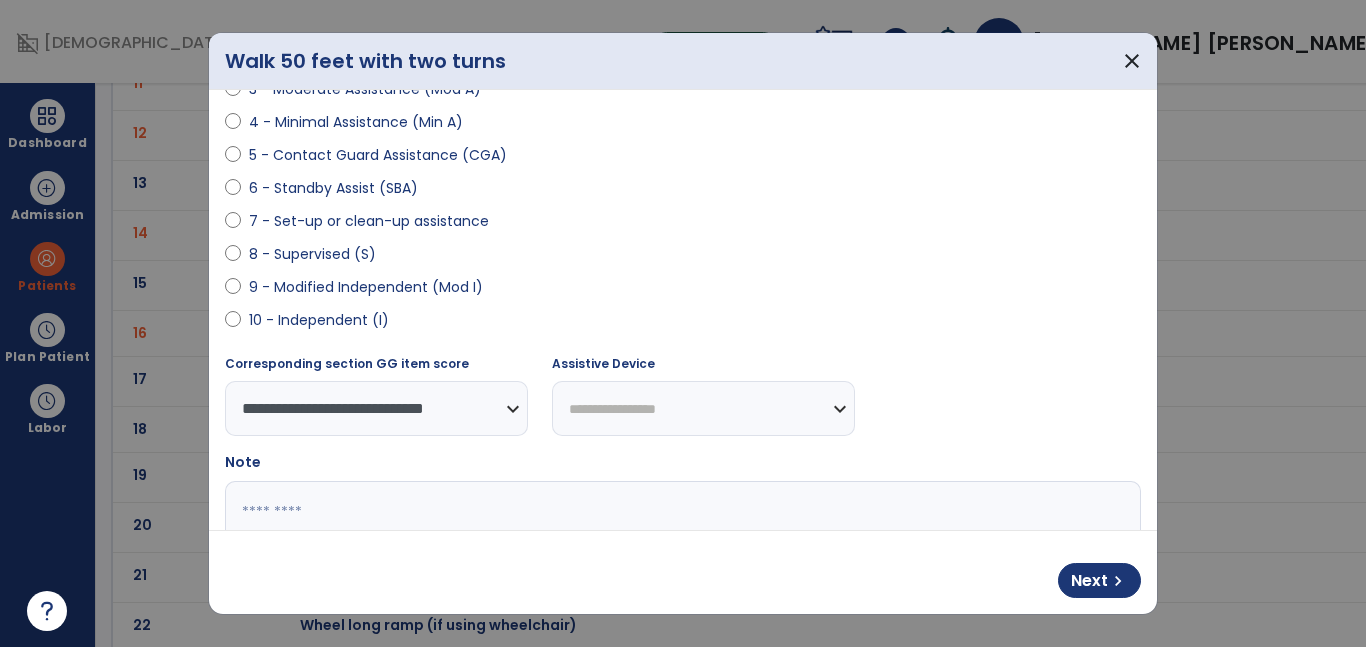 scroll, scrollTop: 324, scrollLeft: 0, axis: vertical 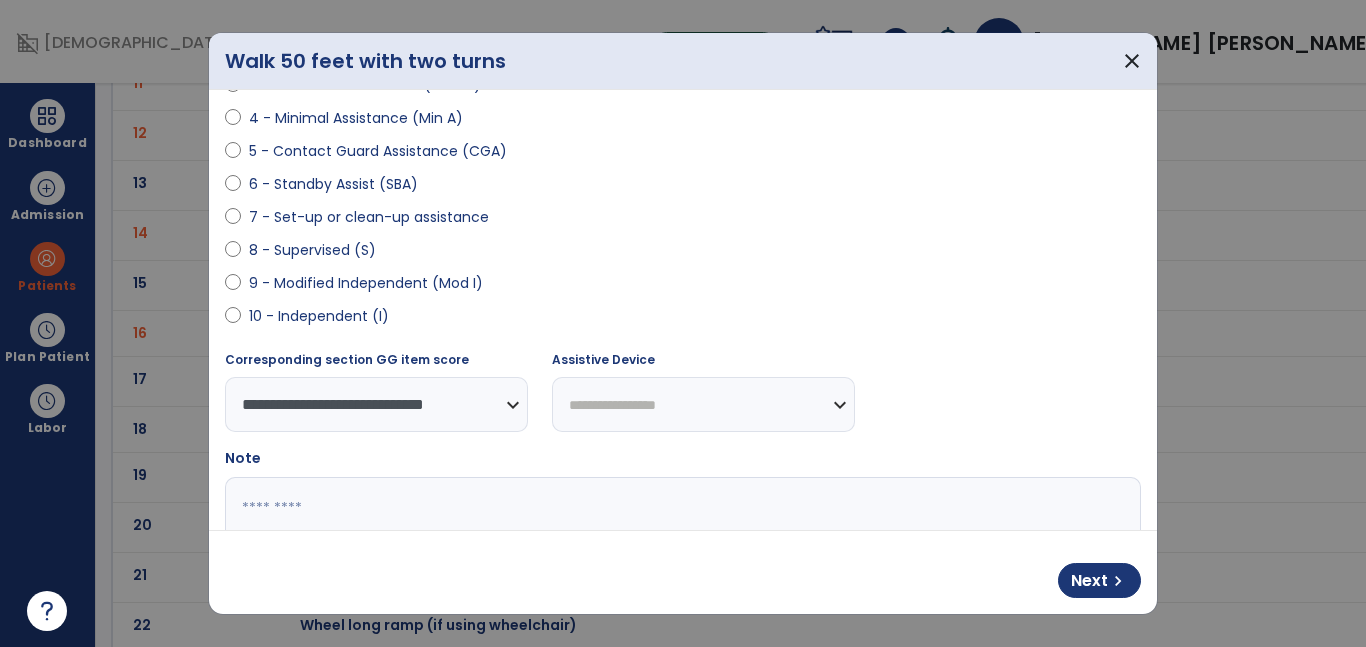 click on "**********" at bounding box center (703, 404) 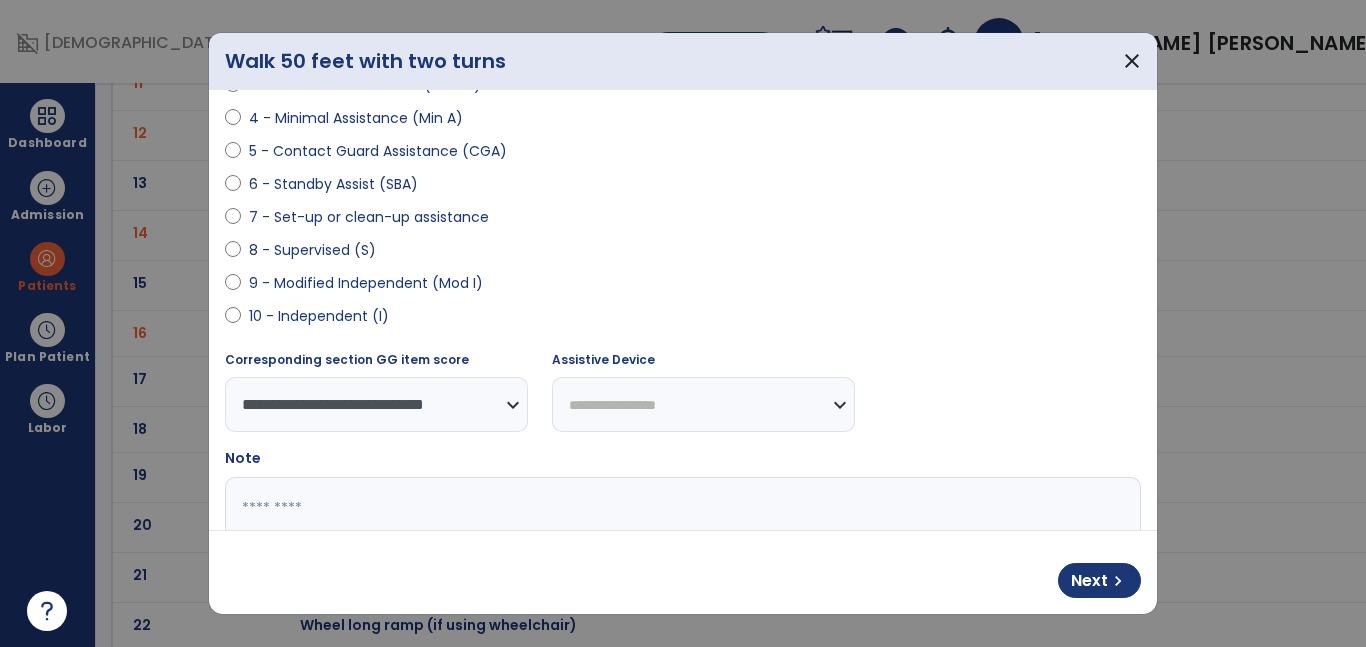 select on "**********" 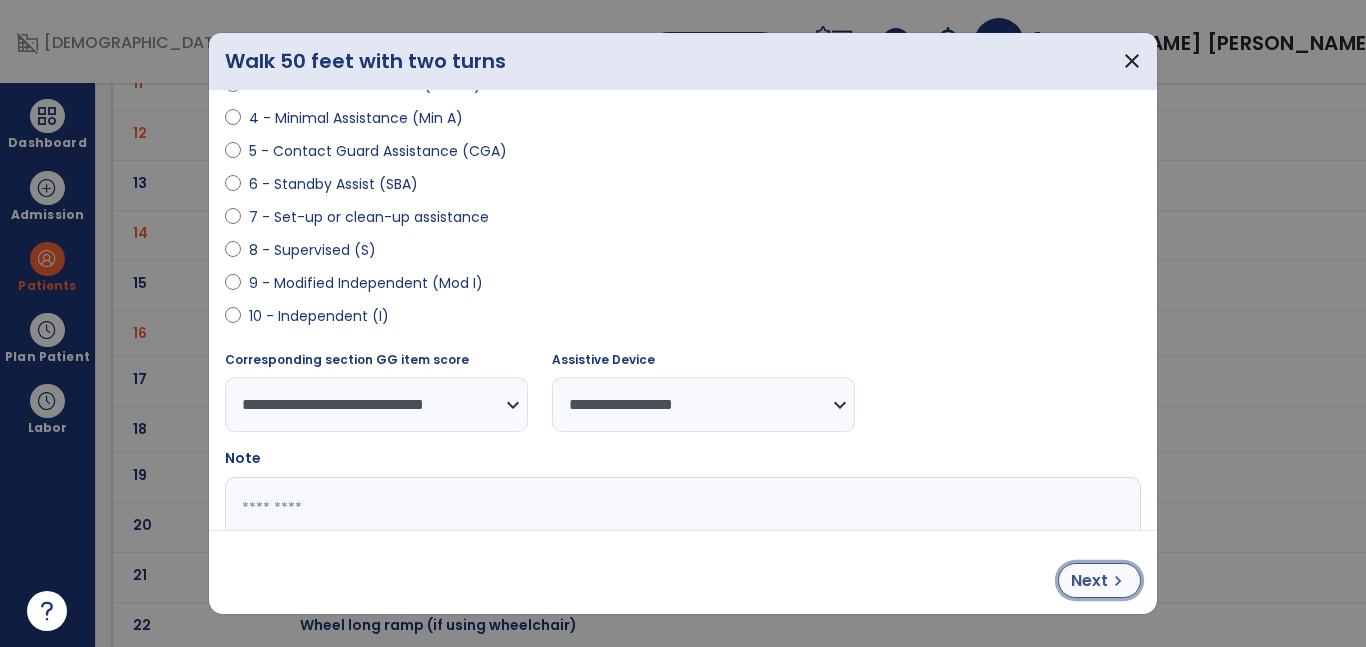click on "Next" at bounding box center [1089, 581] 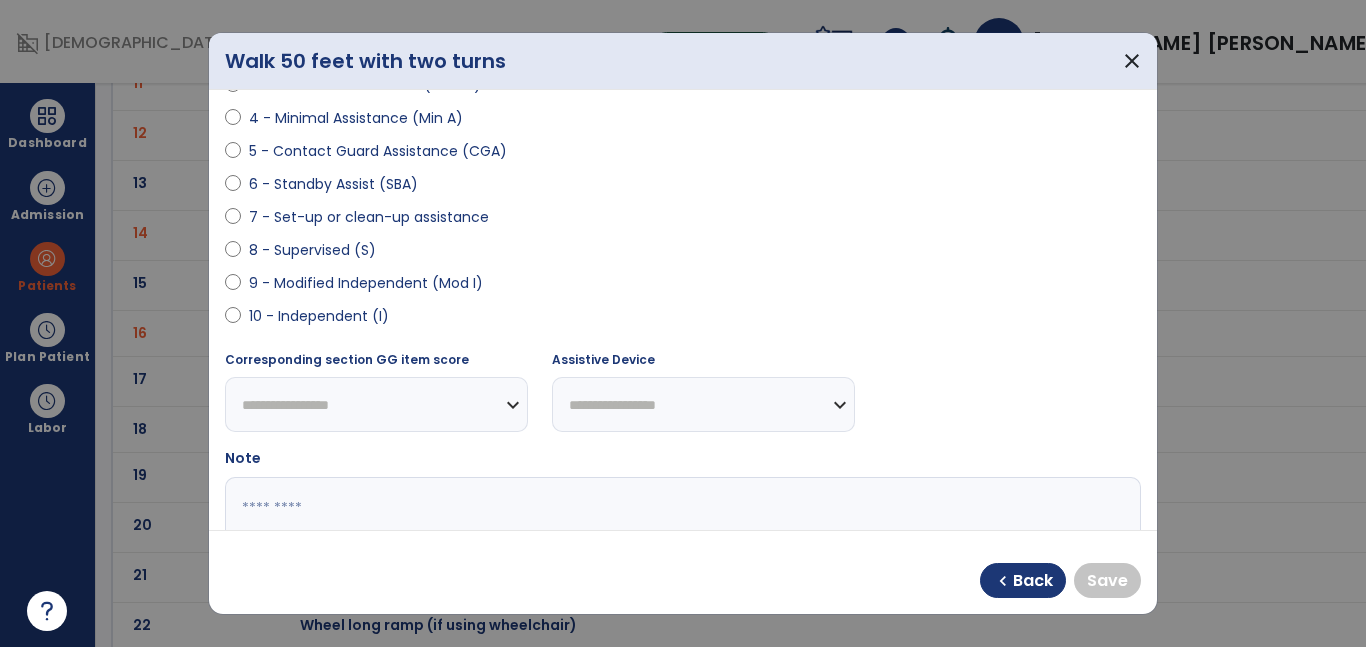 click on "10 - Independent (I)" at bounding box center [319, 316] 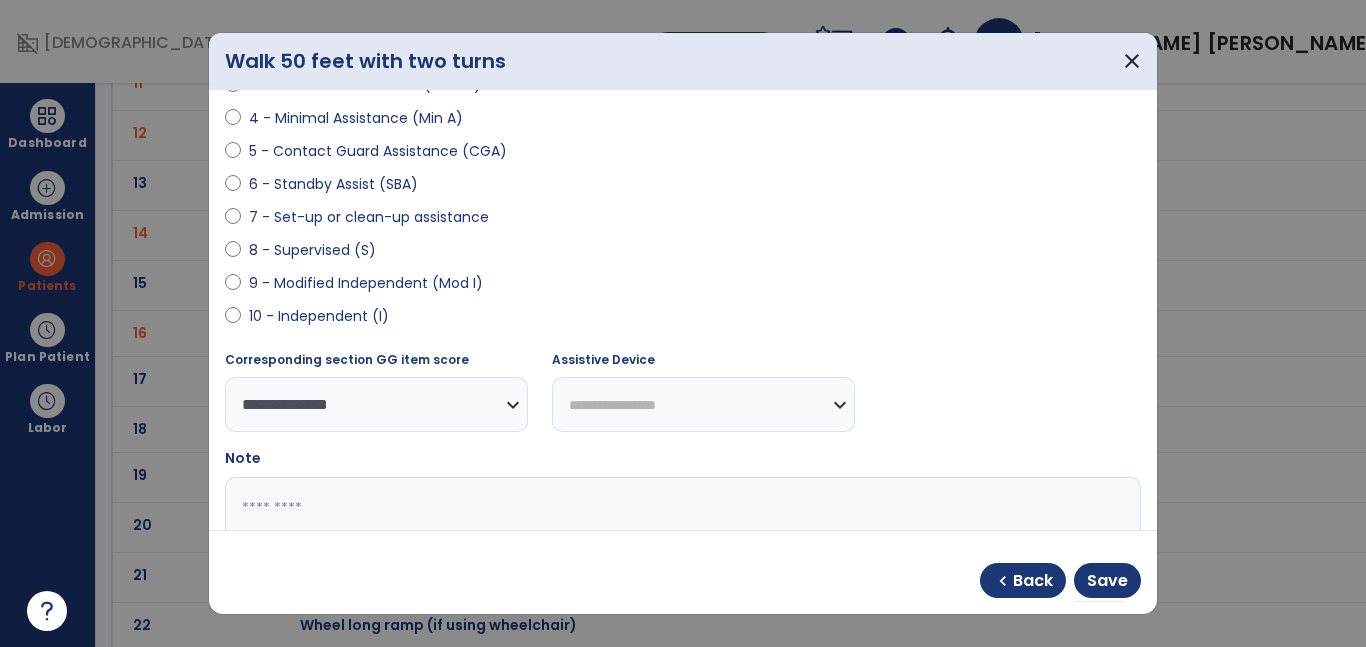 click on "**********" at bounding box center (703, 404) 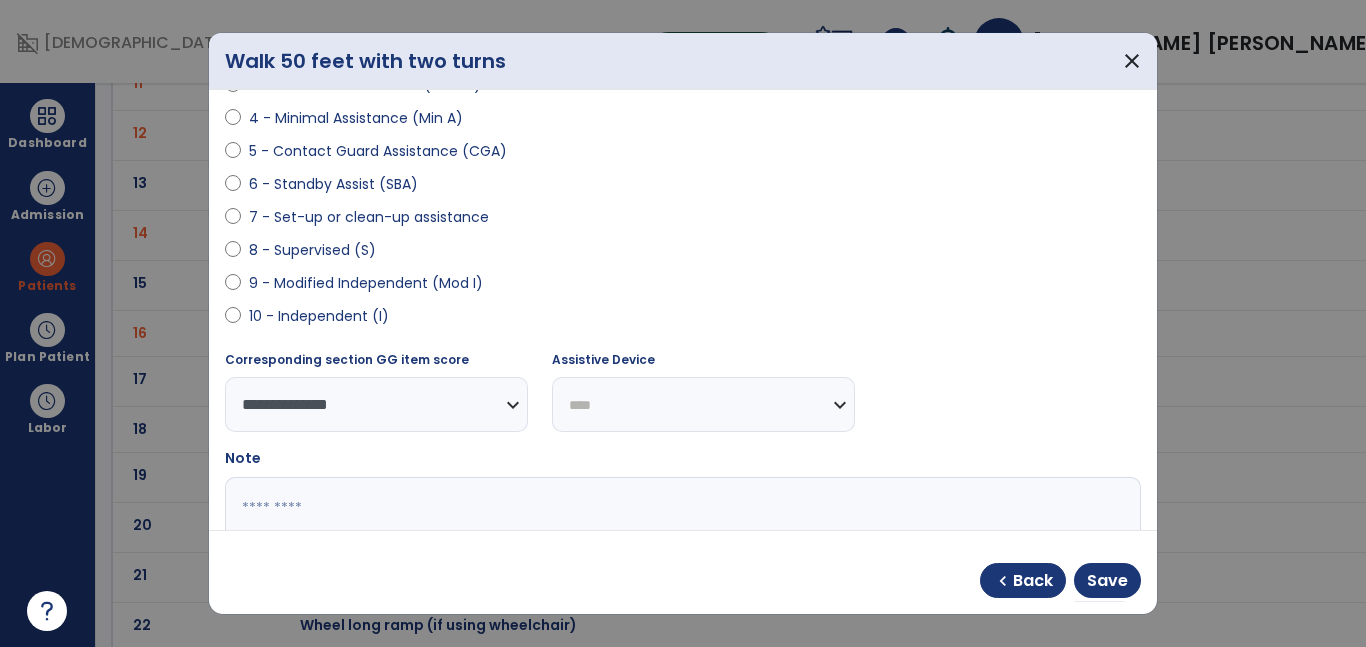 click on "**********" at bounding box center (703, 404) 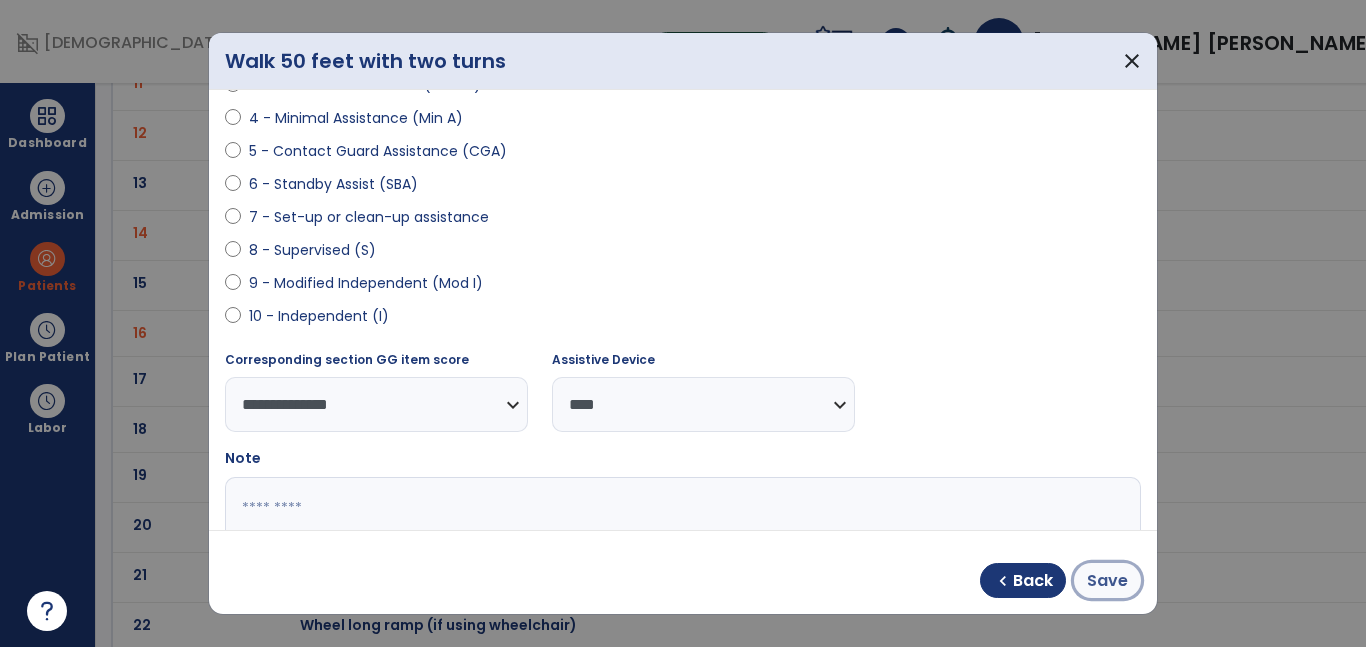 click on "Save" at bounding box center (1107, 581) 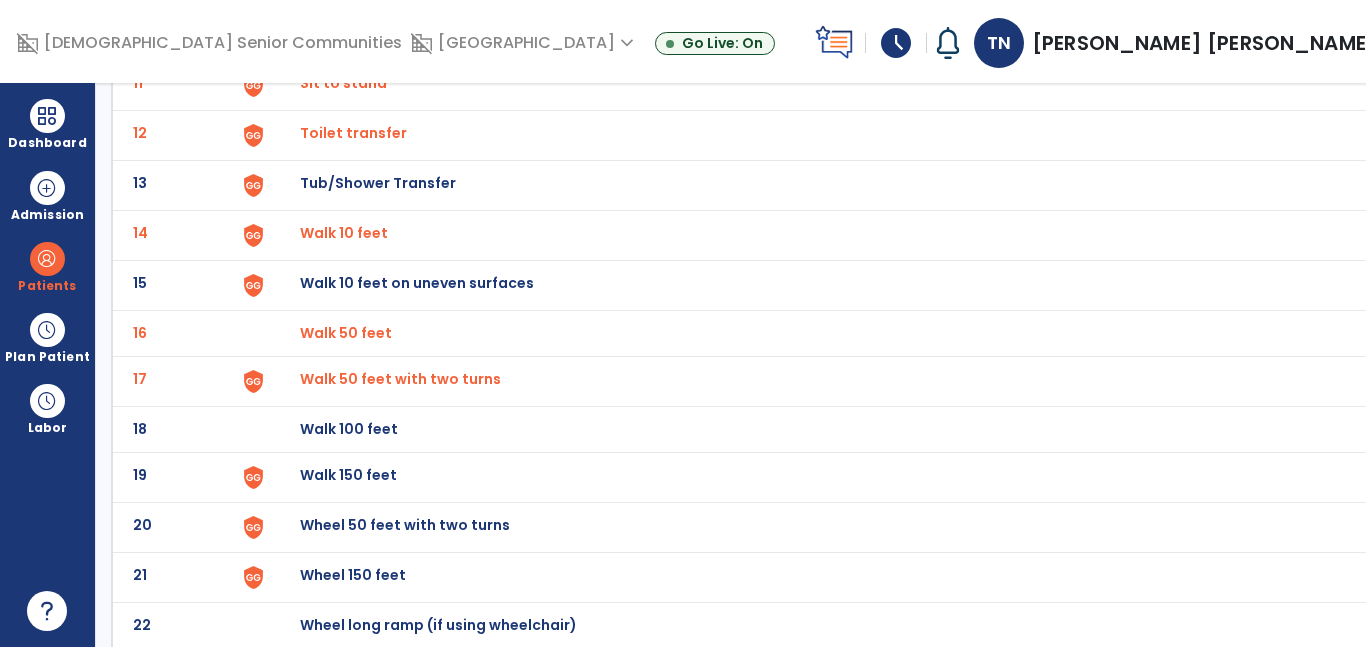 click on "Walk 150 feet" at bounding box center [826, -411] 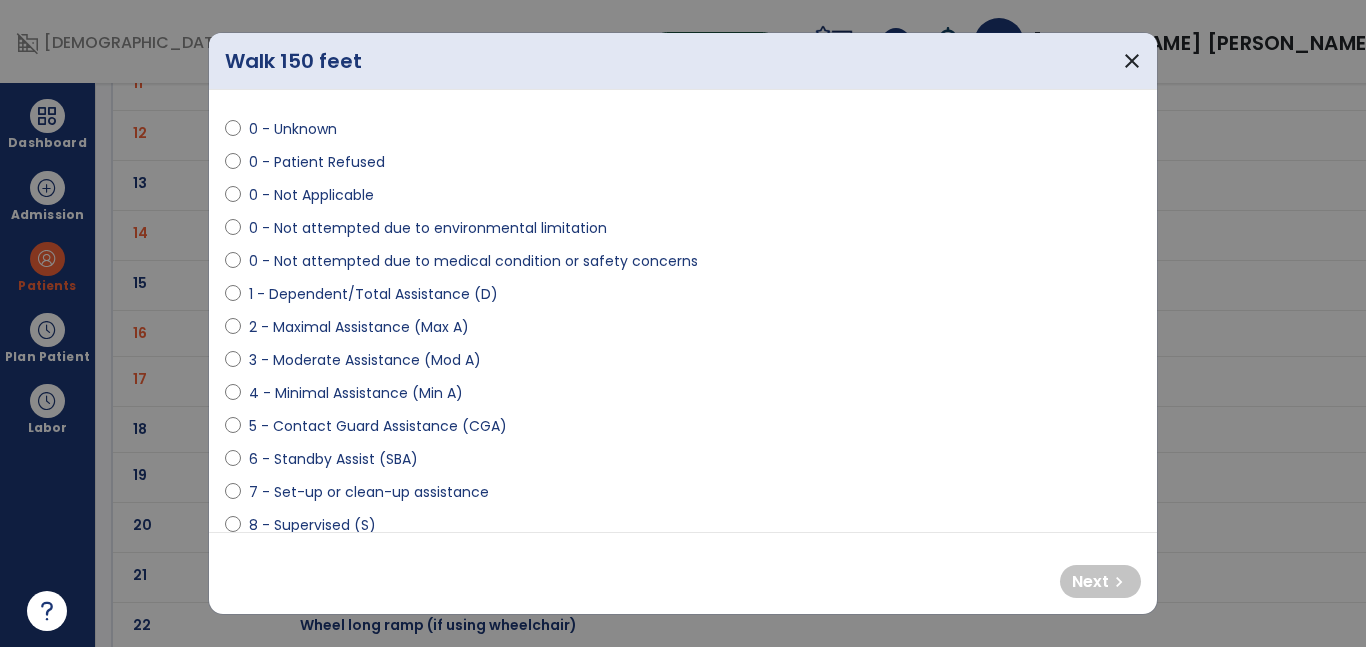 scroll, scrollTop: 81, scrollLeft: 0, axis: vertical 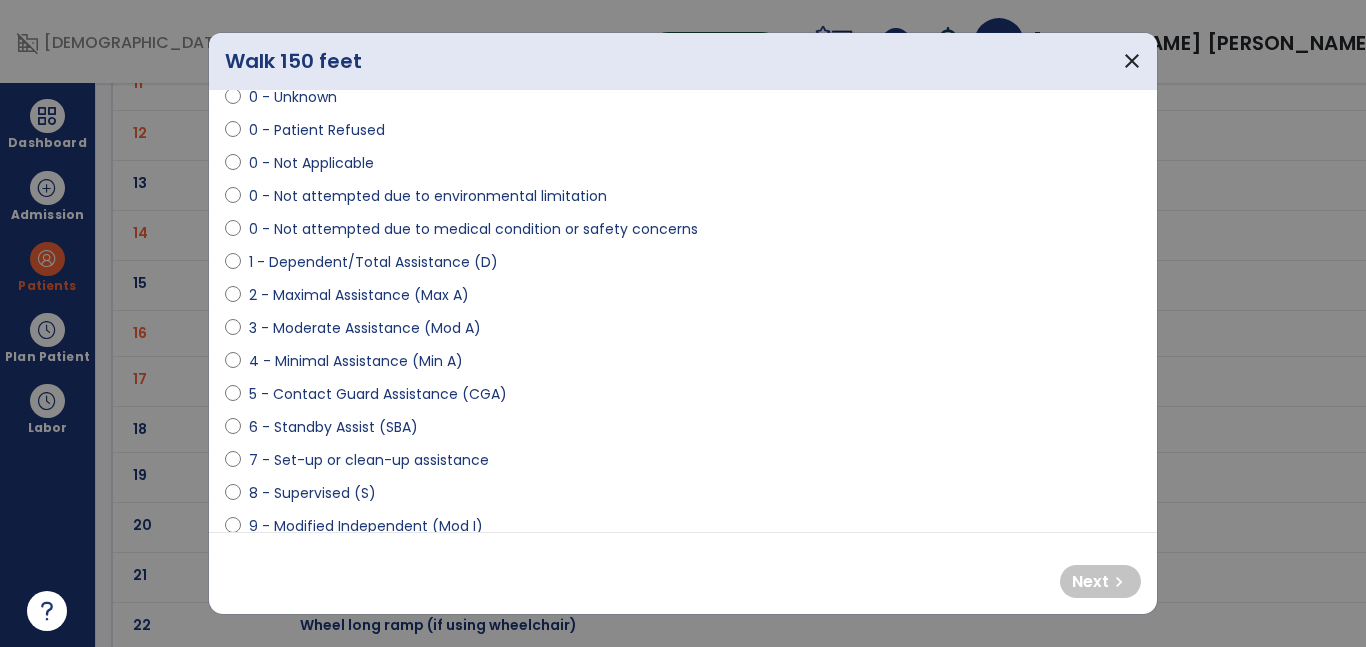 click on "0 - Not attempted due to medical condition or safety concerns" at bounding box center [473, 229] 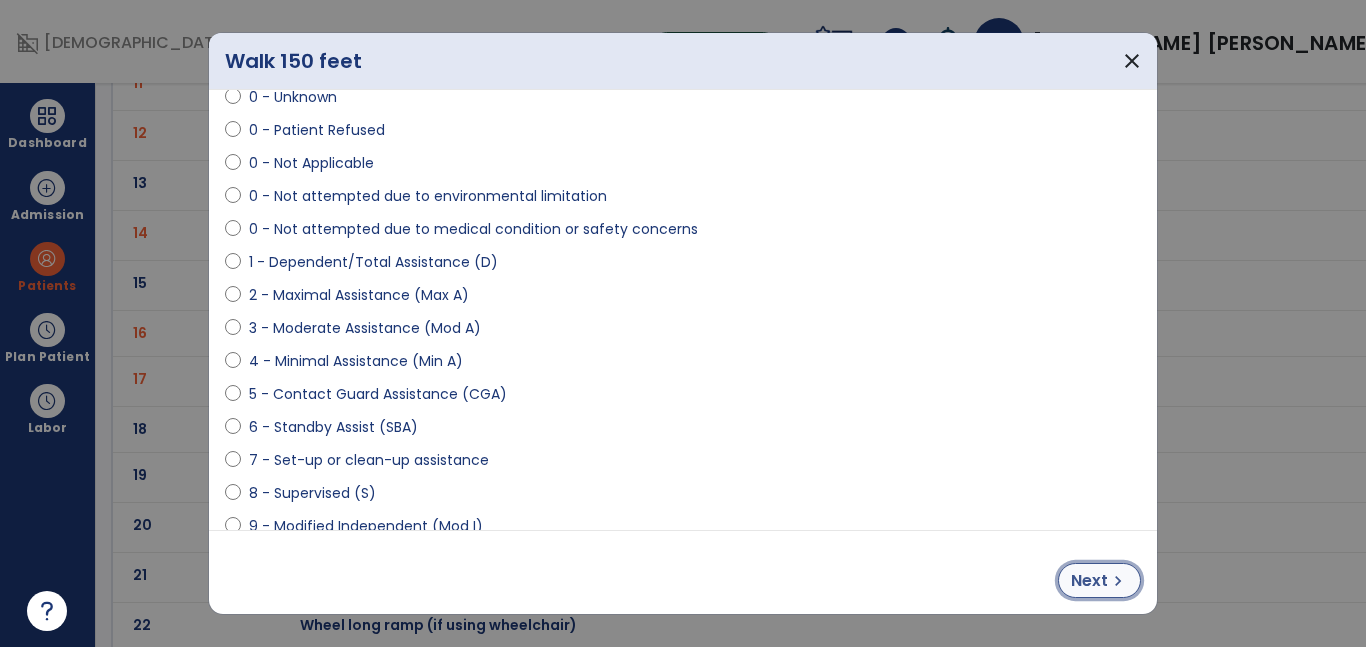 click on "Next" at bounding box center (1089, 581) 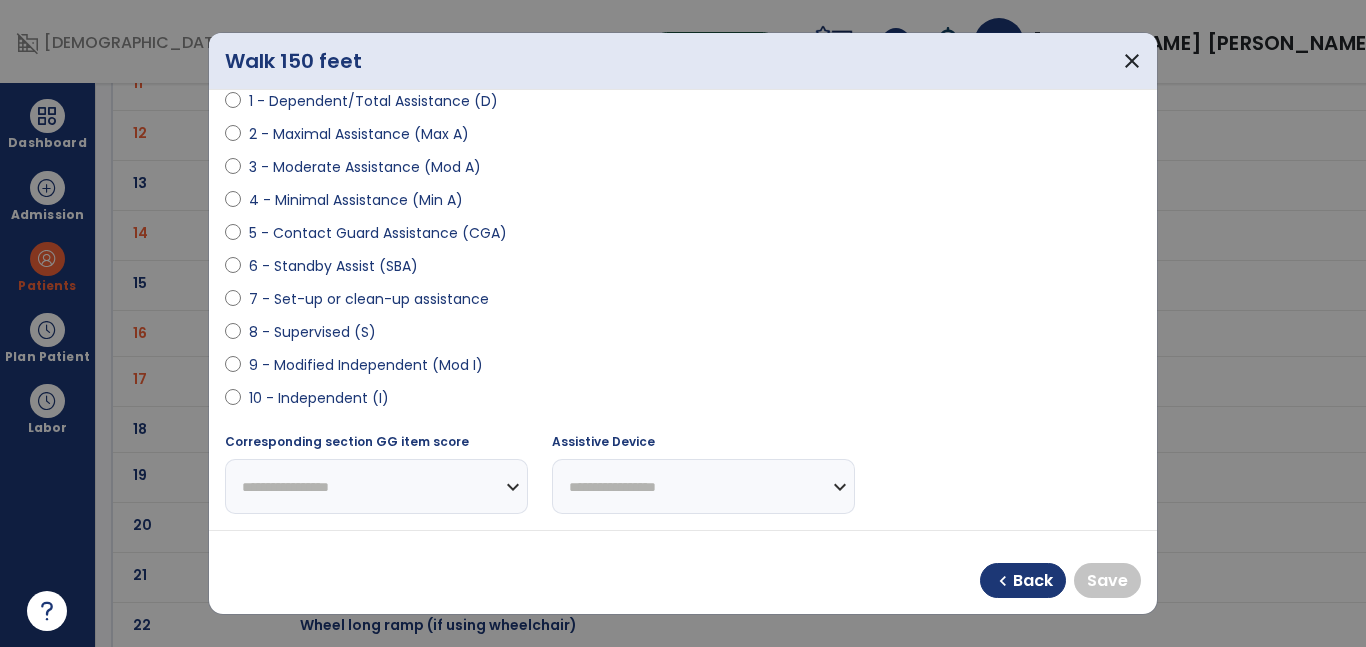 scroll, scrollTop: 252, scrollLeft: 0, axis: vertical 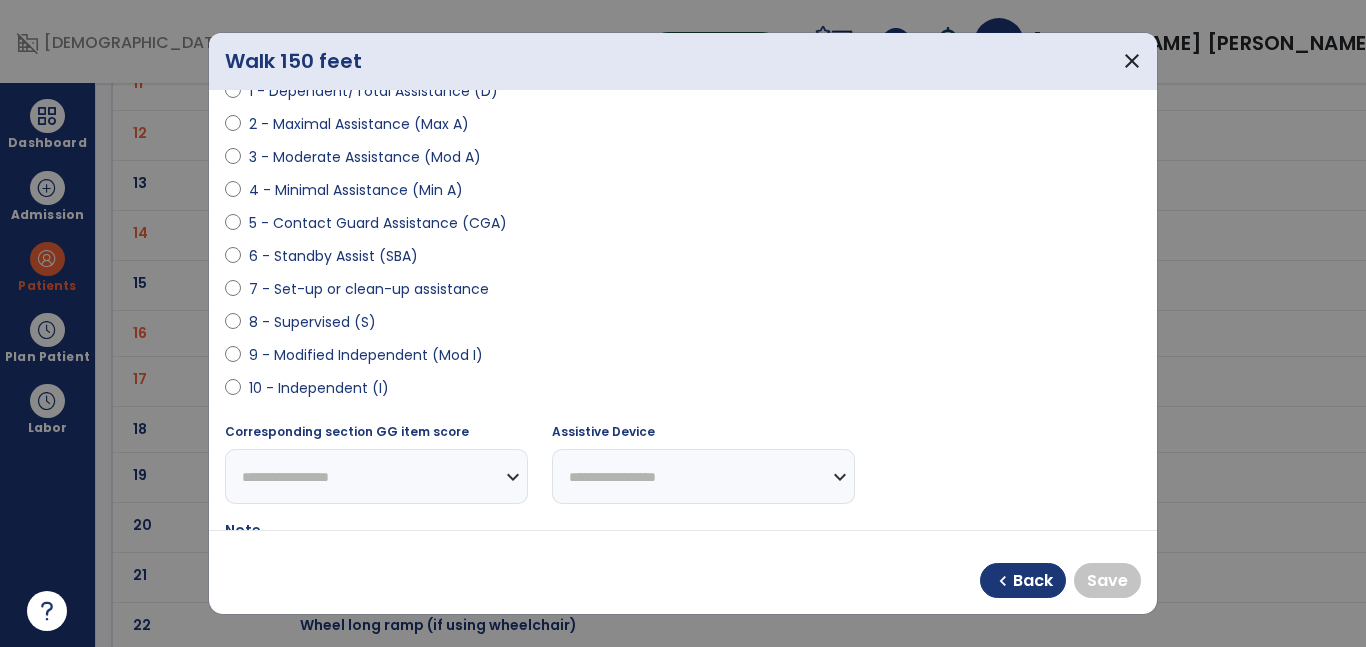 select on "**********" 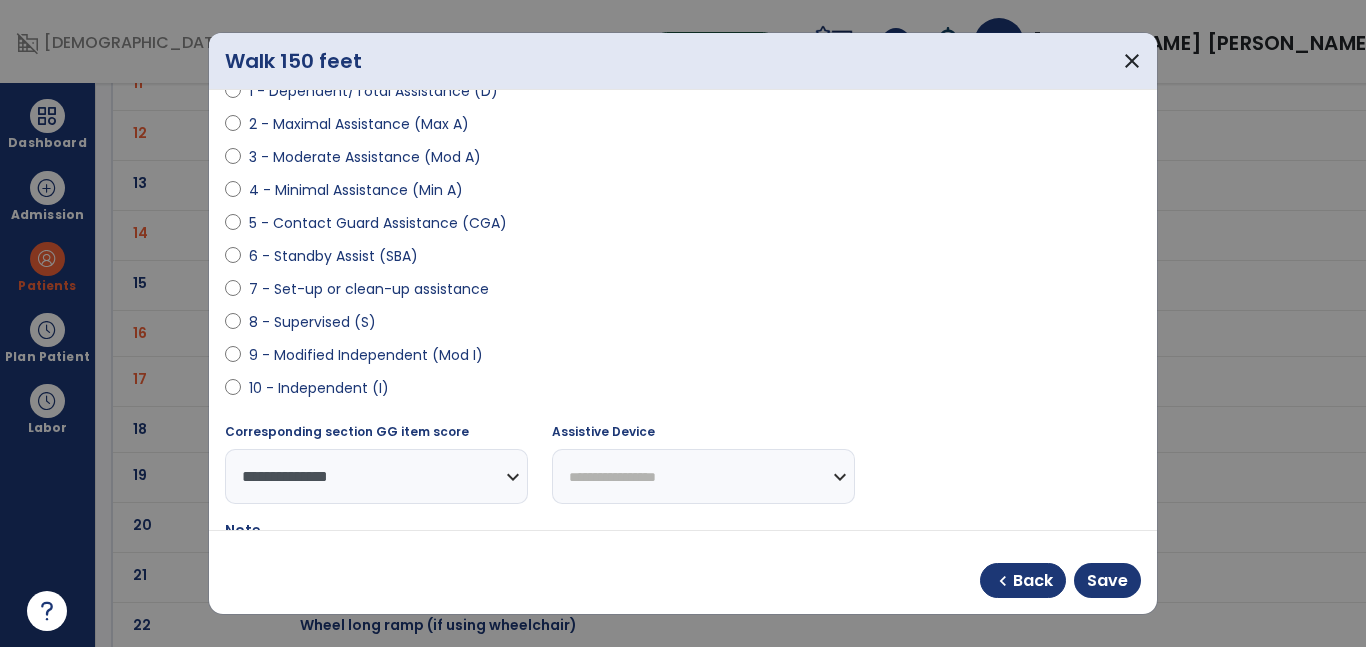 click on "**********" at bounding box center [703, 476] 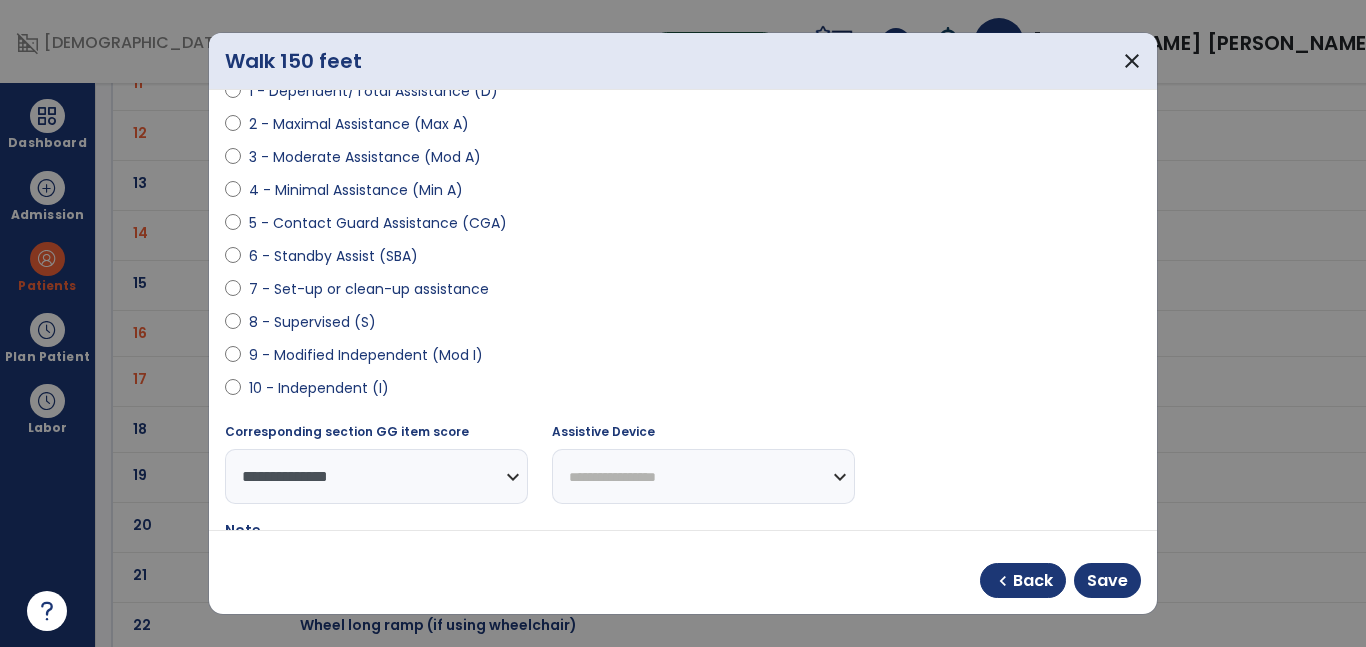 select on "****" 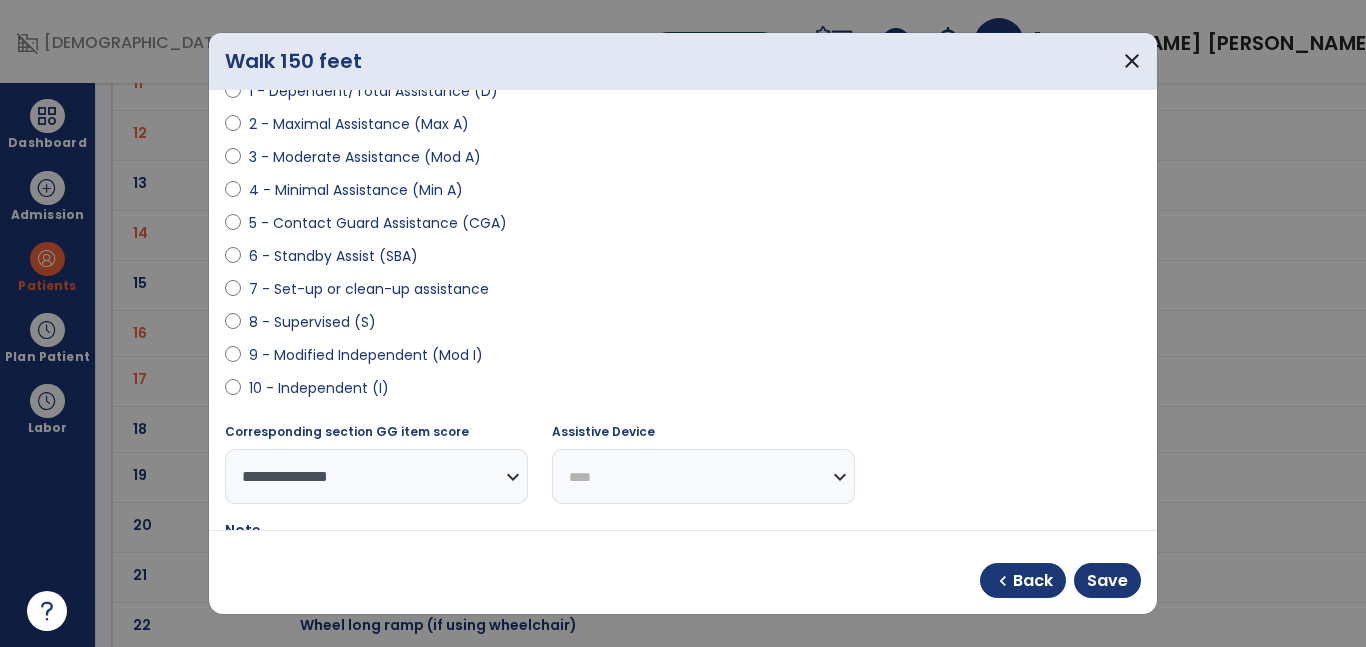 click on "**********" at bounding box center [703, 476] 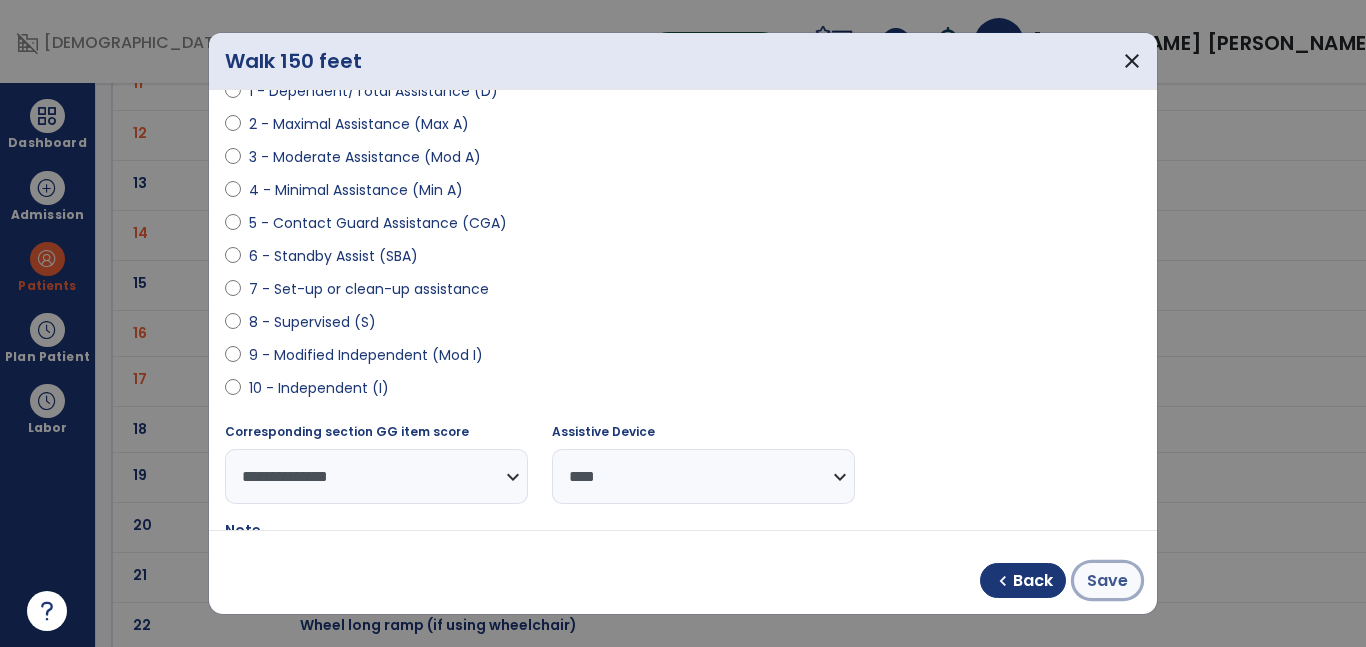 click on "Save" at bounding box center (1107, 581) 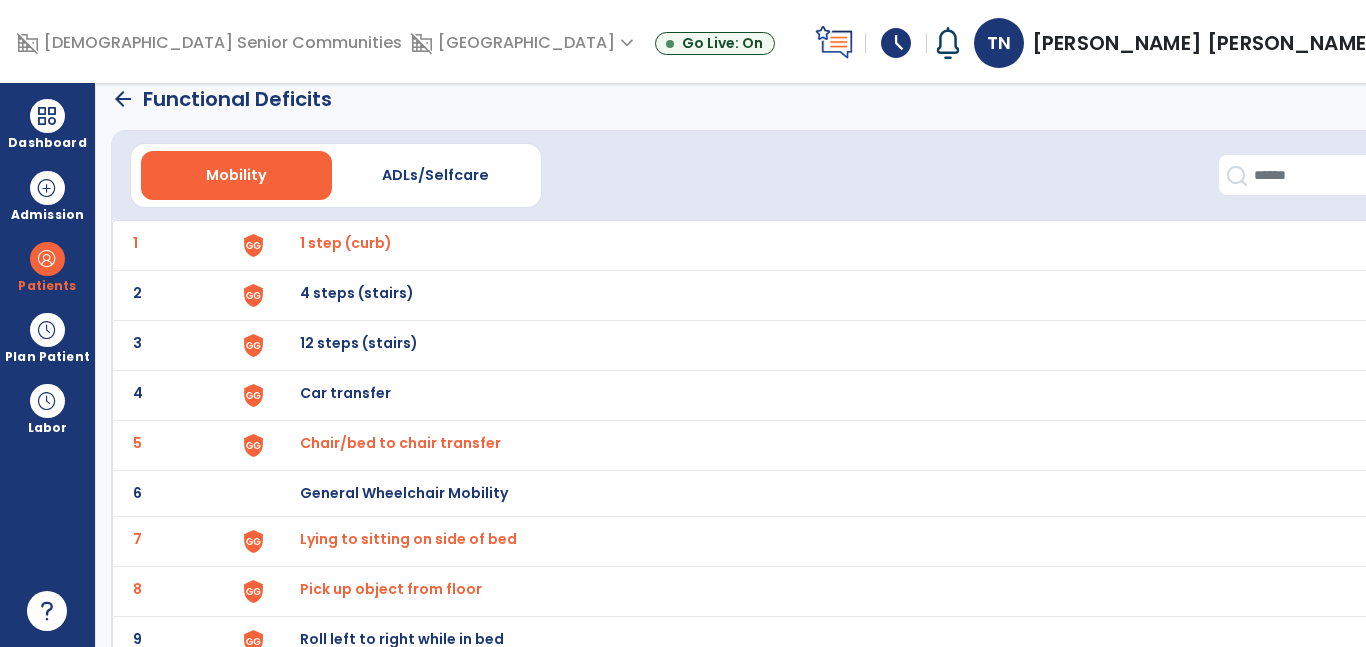 scroll, scrollTop: 0, scrollLeft: 0, axis: both 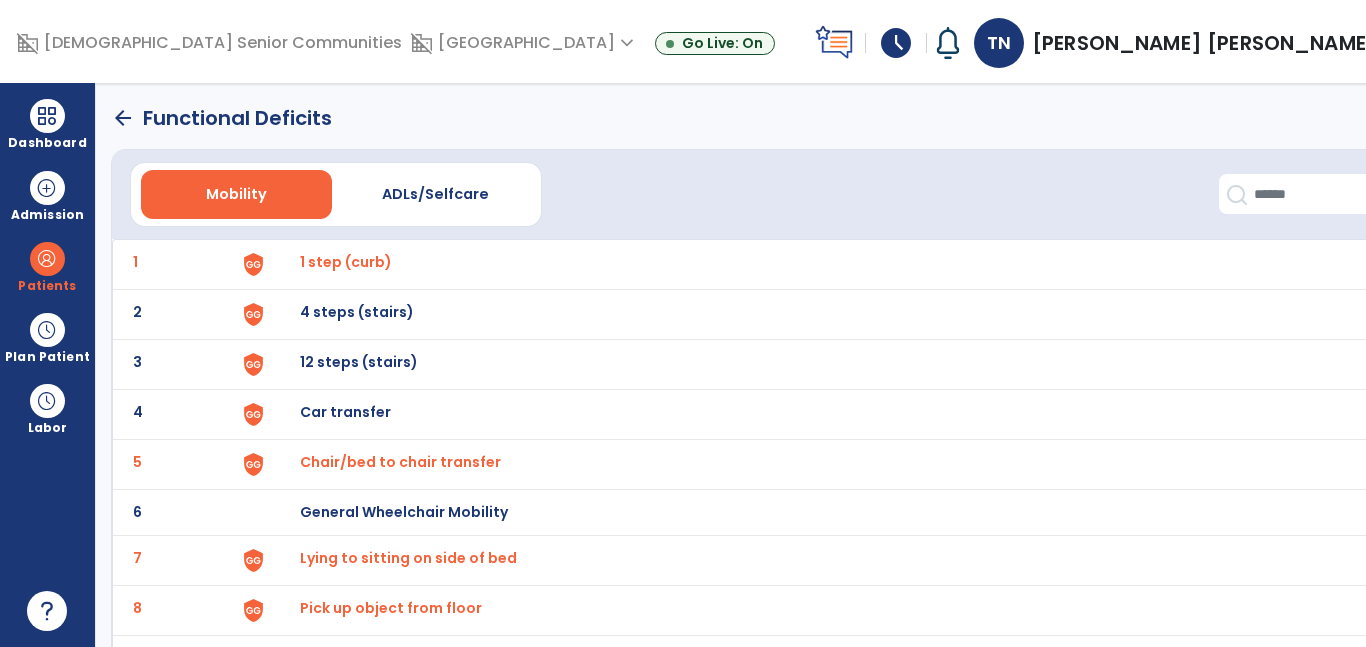 click on "arrow_back" 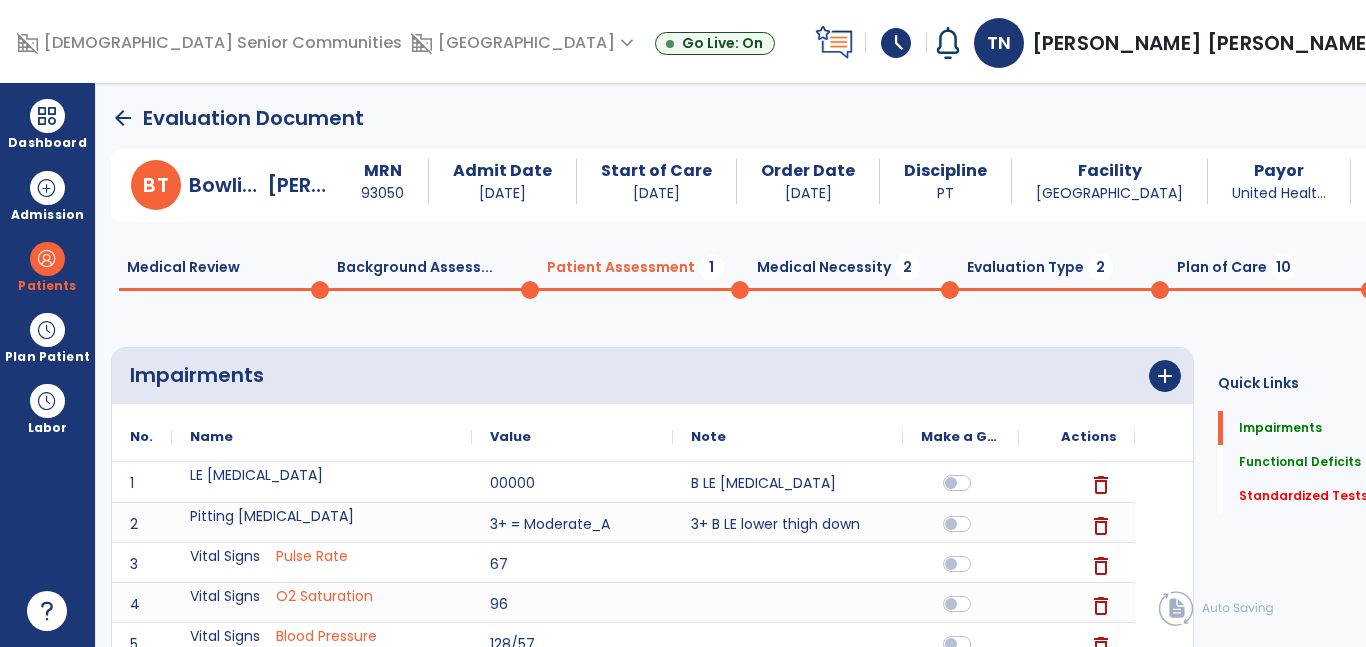 scroll, scrollTop: 20, scrollLeft: 0, axis: vertical 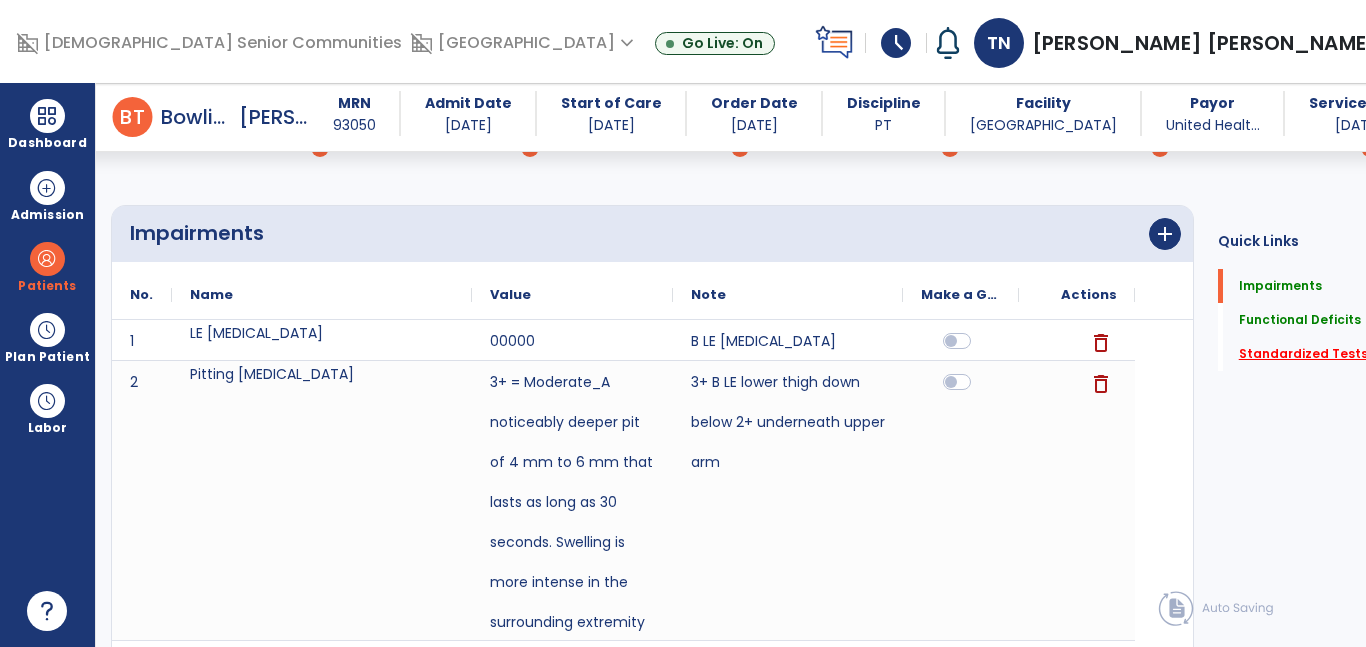 click on "Standardized Tests   *" 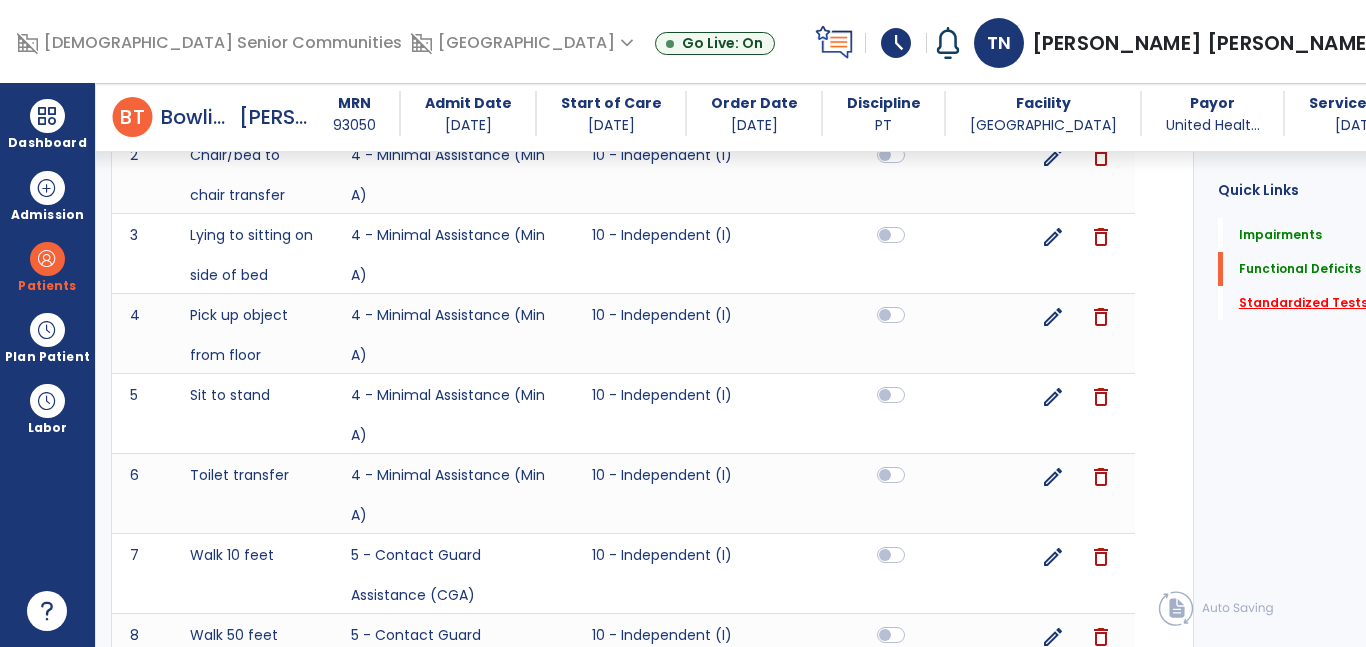 scroll, scrollTop: 2679, scrollLeft: 0, axis: vertical 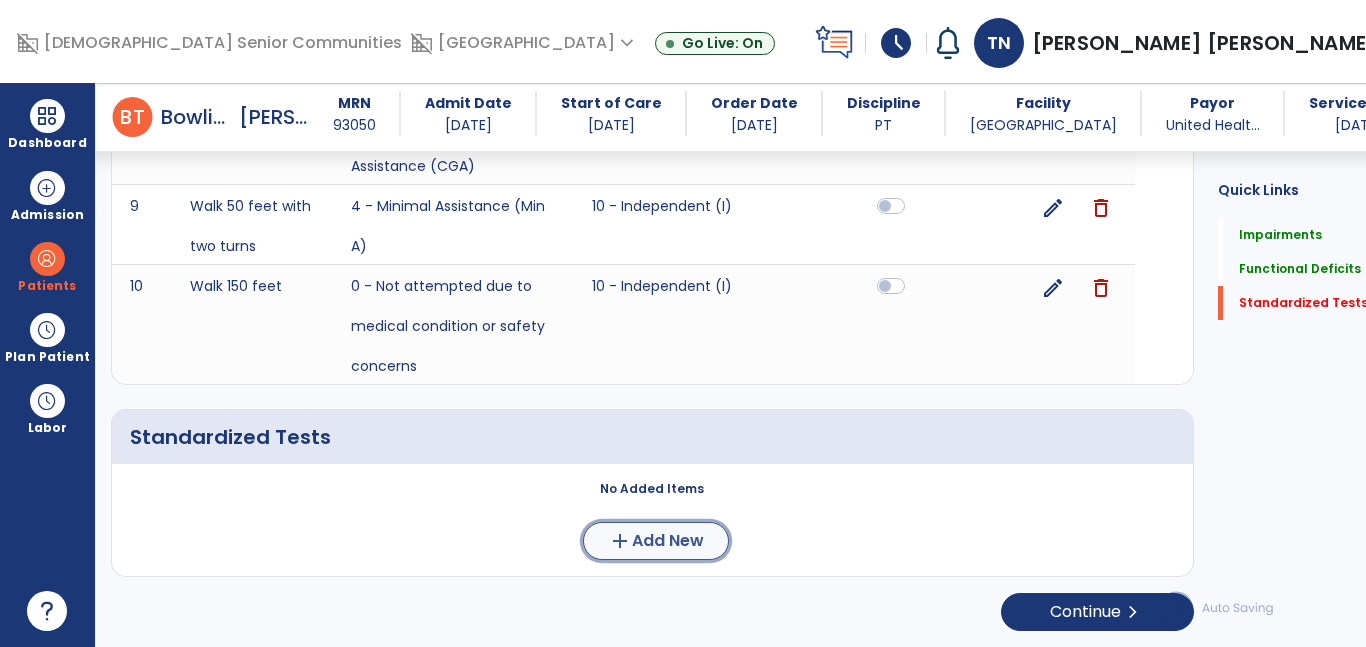 click on "Add New" 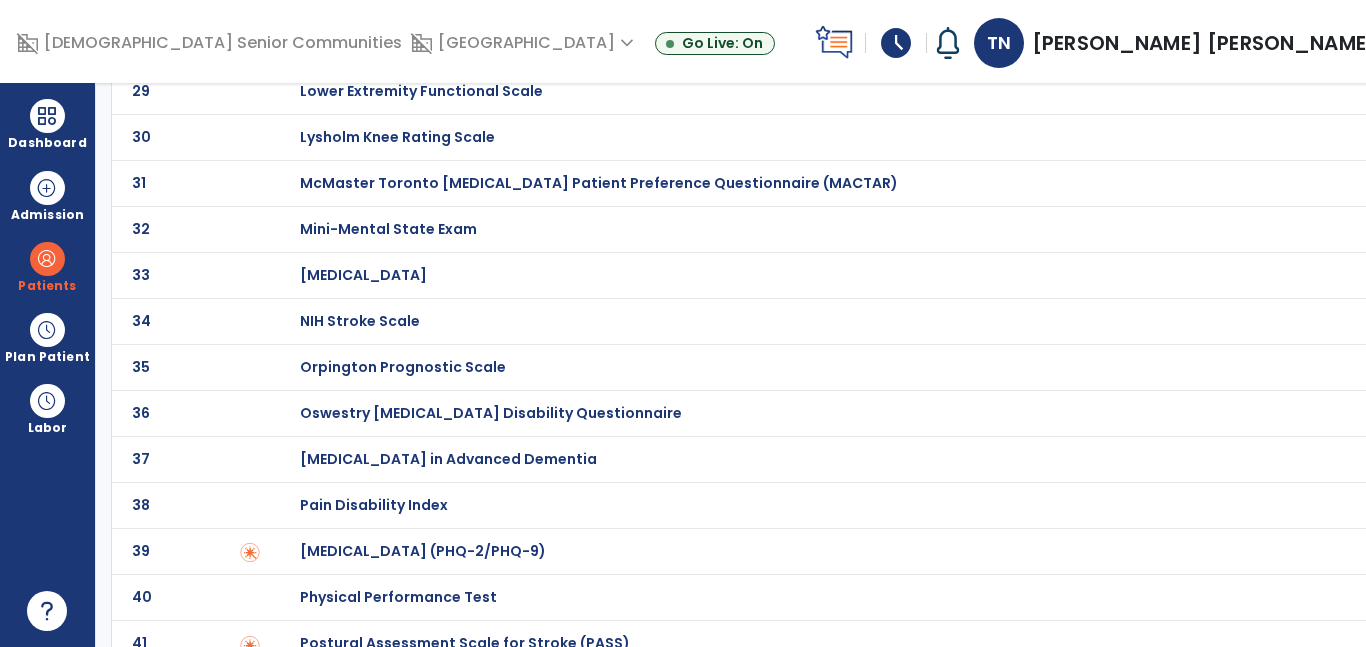scroll, scrollTop: 1878, scrollLeft: 0, axis: vertical 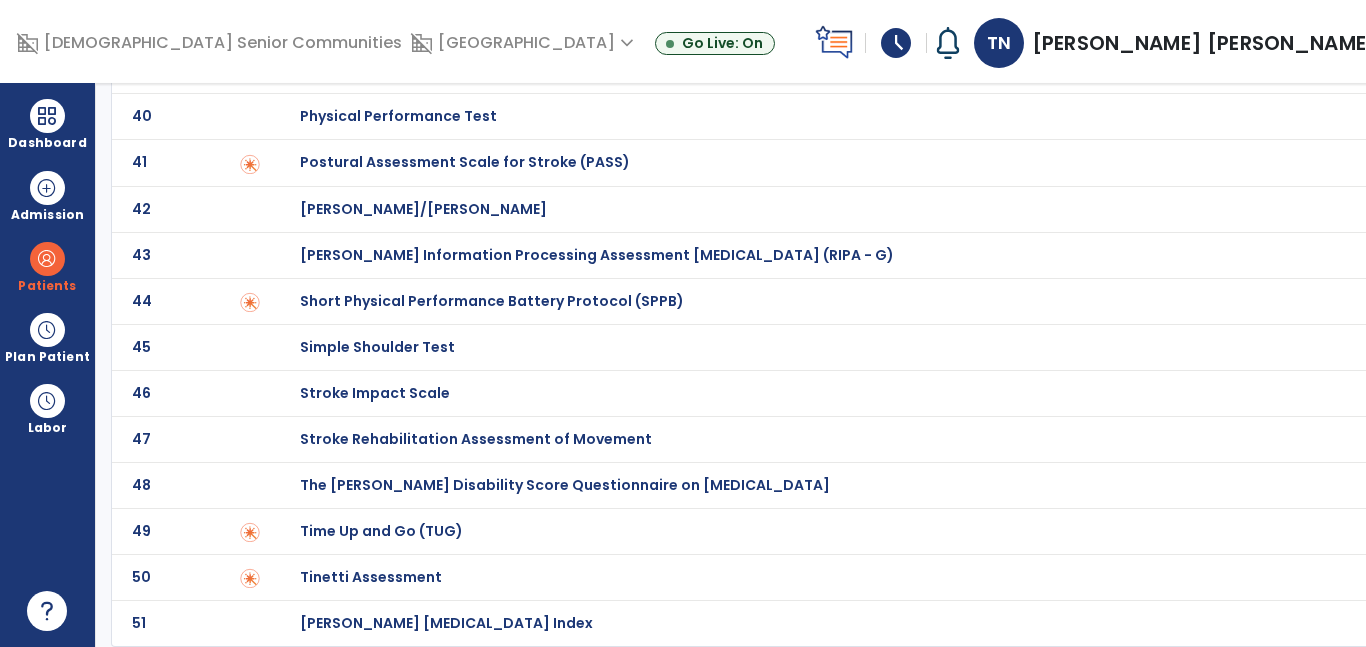 click on "49 Time Up and Go (TUG)" 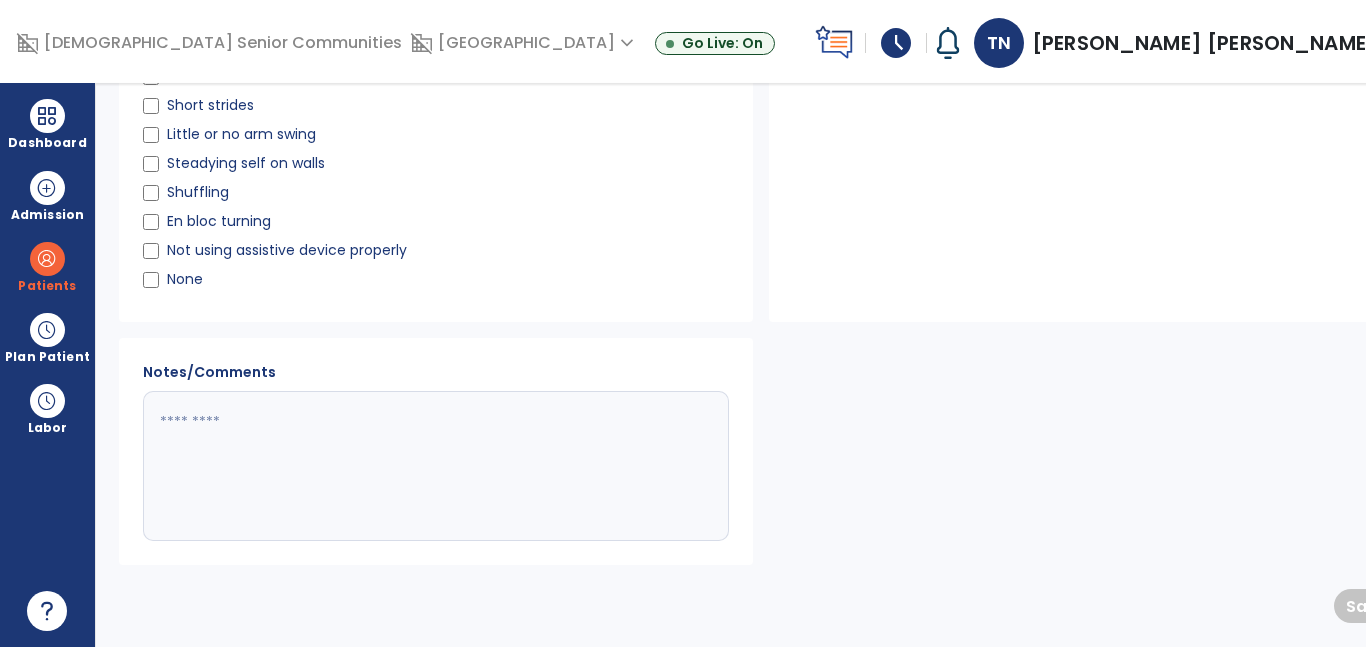 scroll, scrollTop: 0, scrollLeft: 0, axis: both 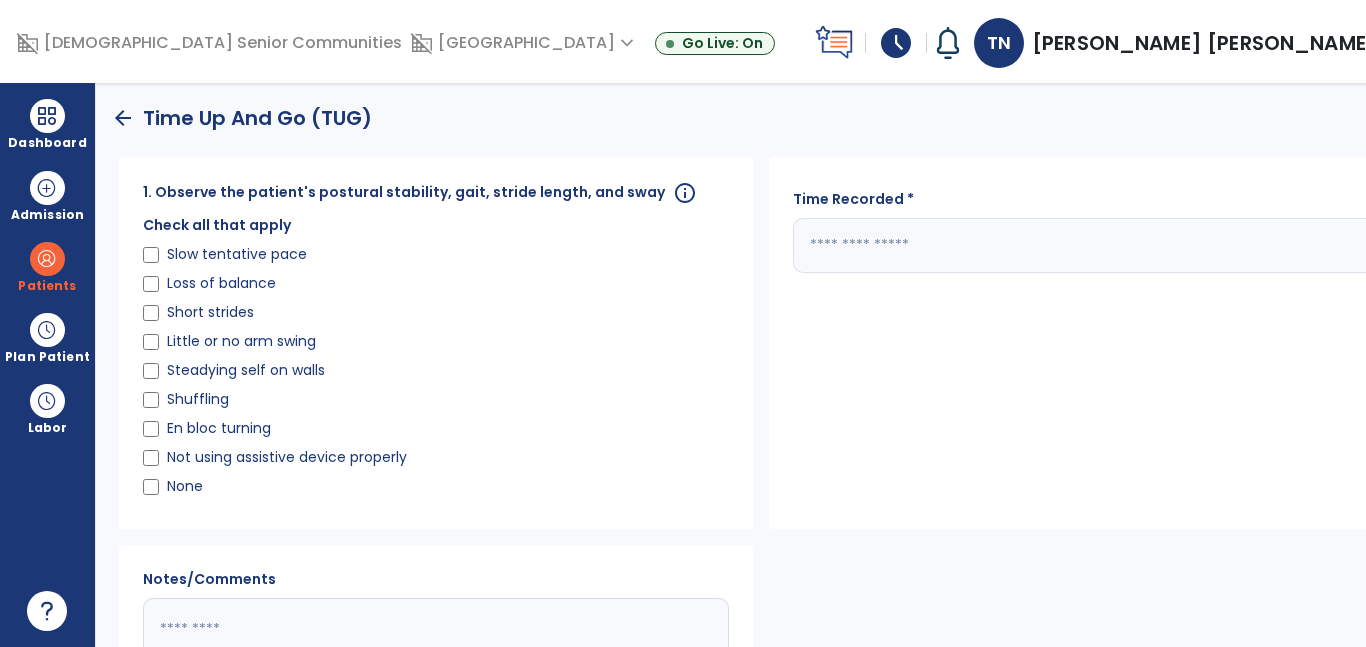 click 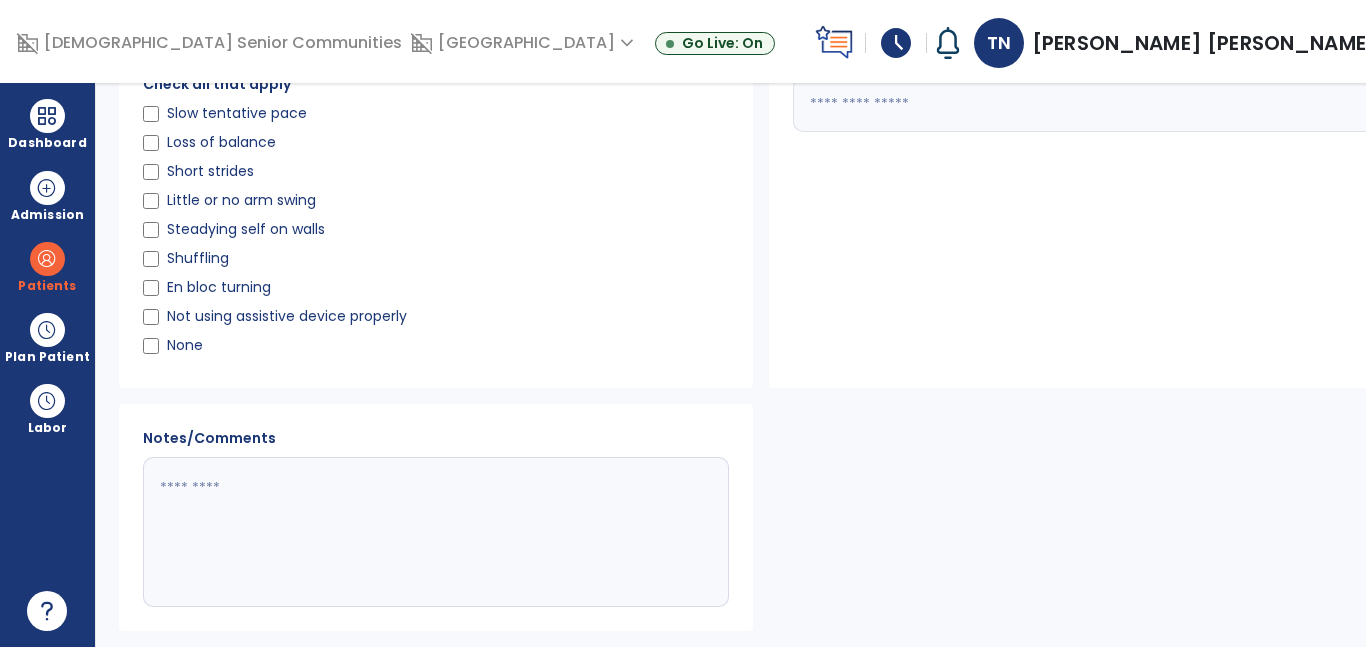 scroll, scrollTop: 141, scrollLeft: 0, axis: vertical 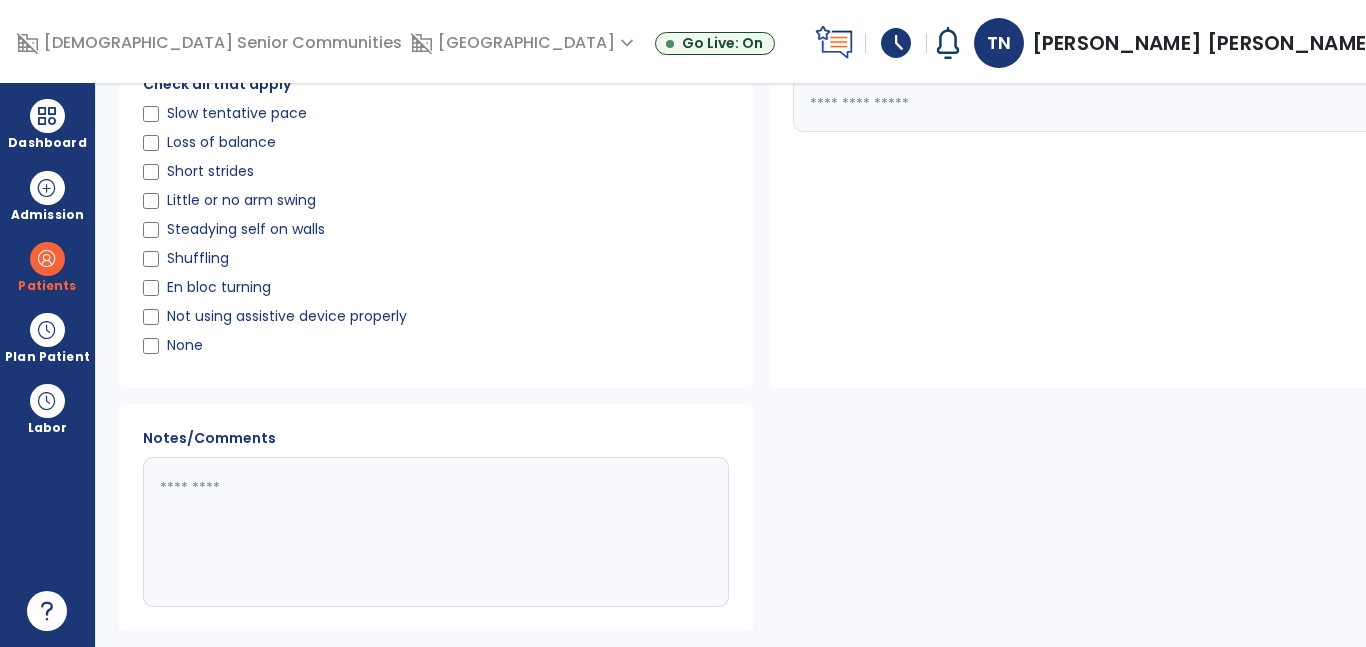 type on "**" 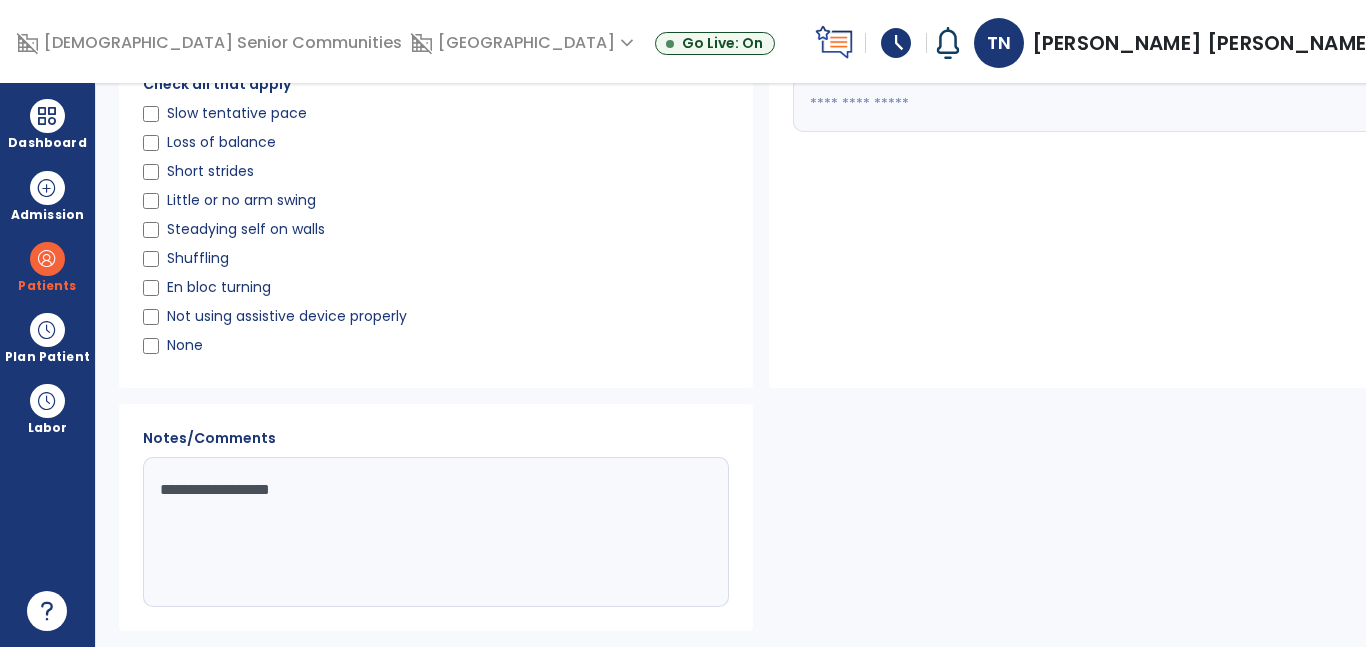 scroll, scrollTop: 207, scrollLeft: 0, axis: vertical 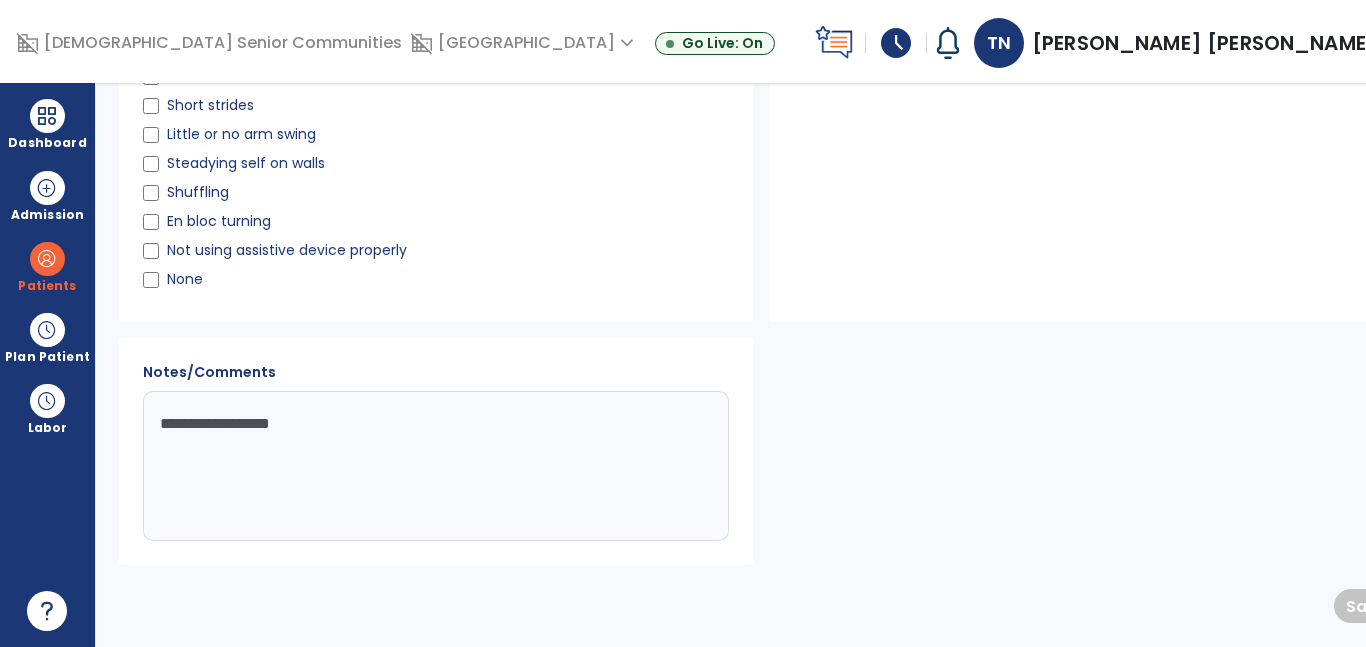 type on "**********" 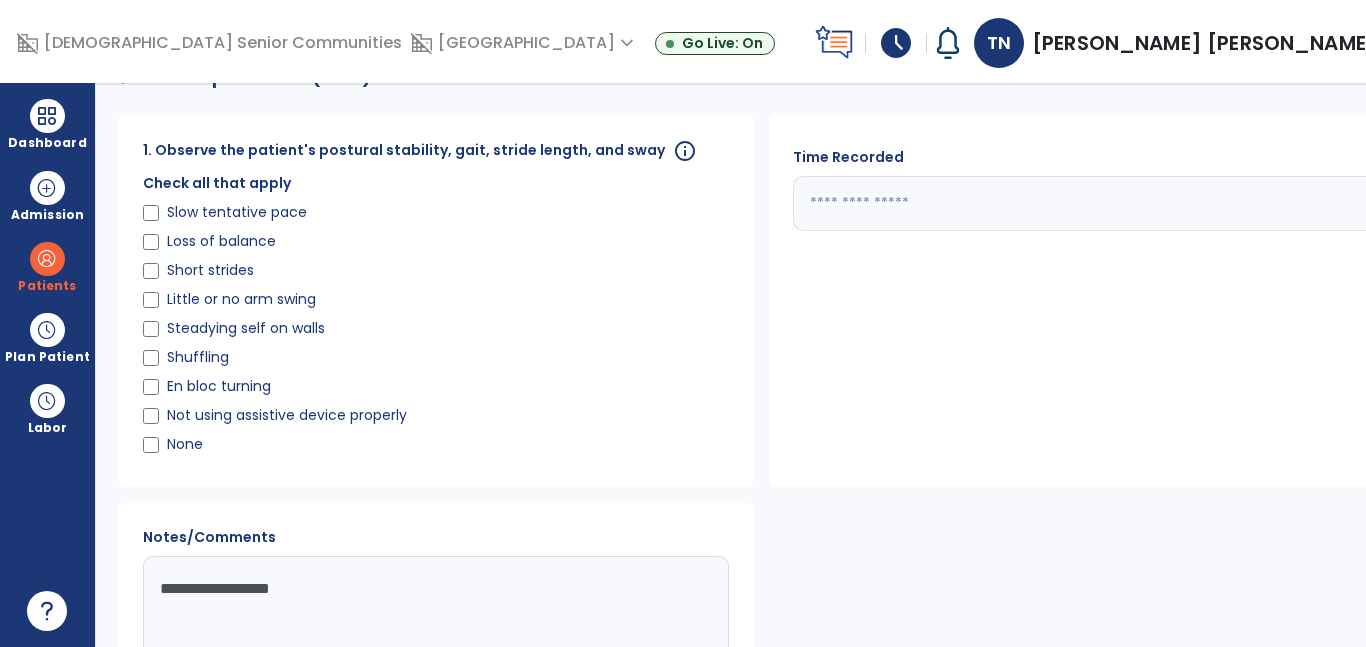 scroll, scrollTop: 0, scrollLeft: 0, axis: both 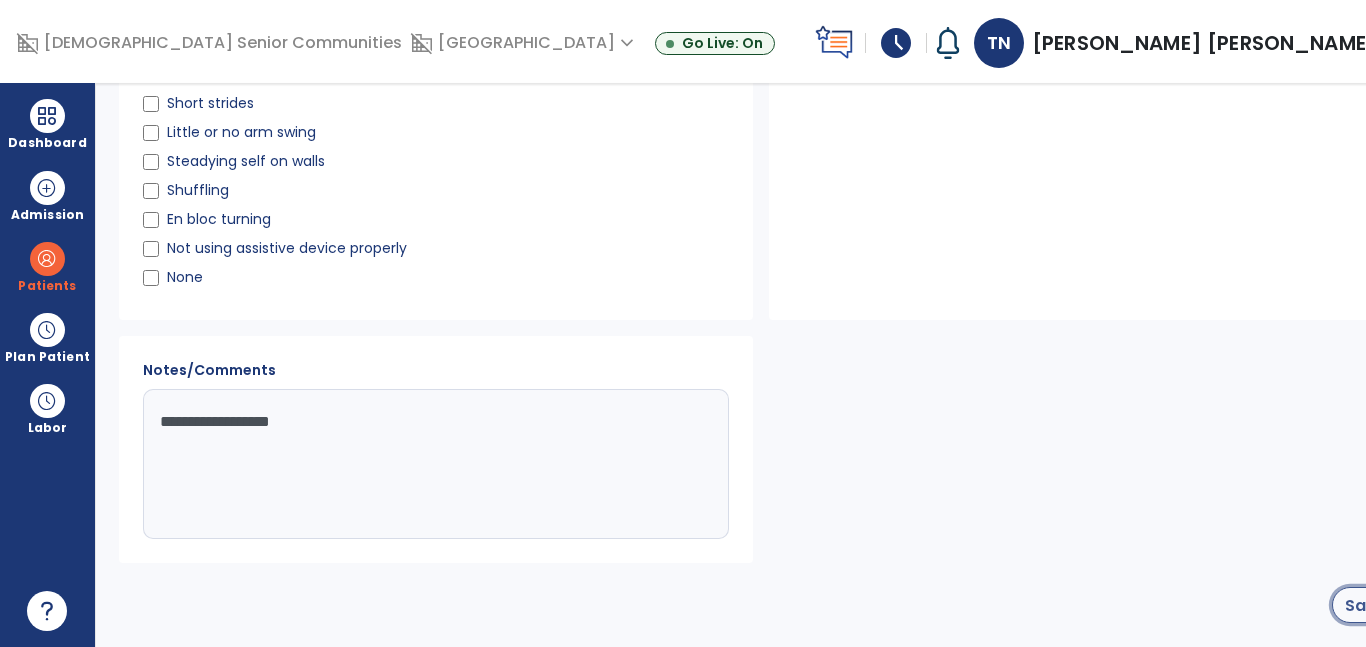 click on "Save" 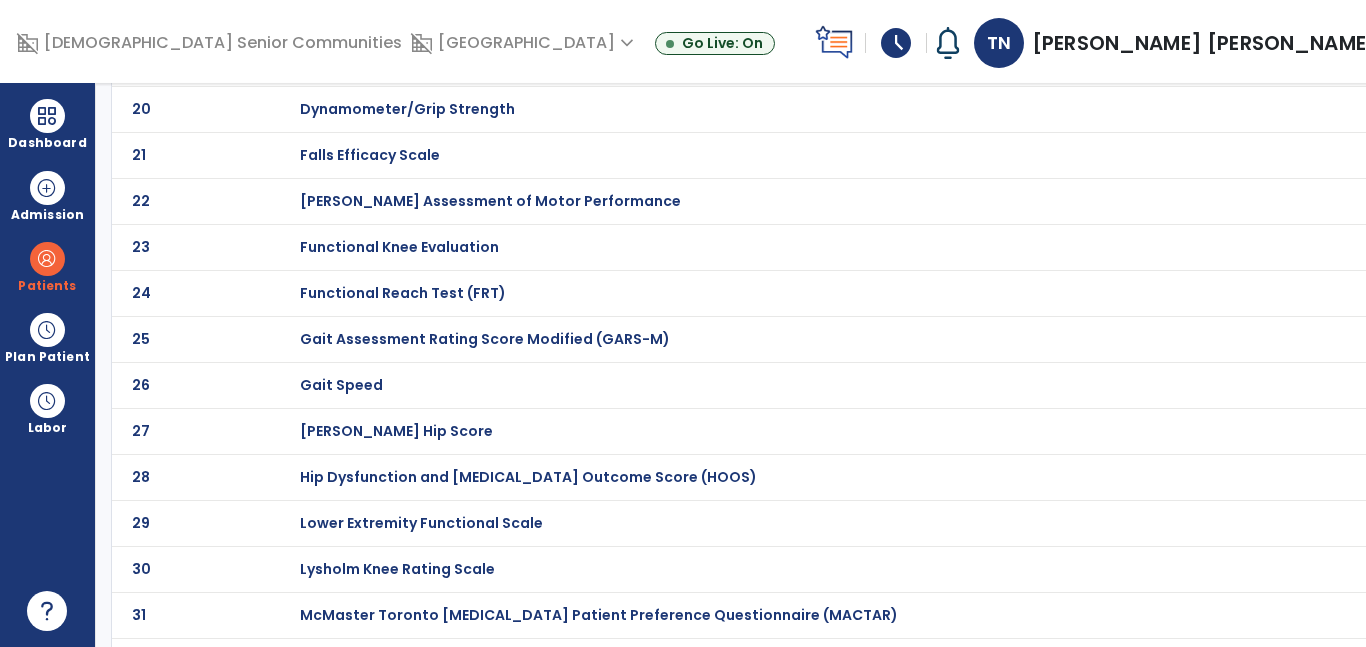 scroll, scrollTop: 0, scrollLeft: 0, axis: both 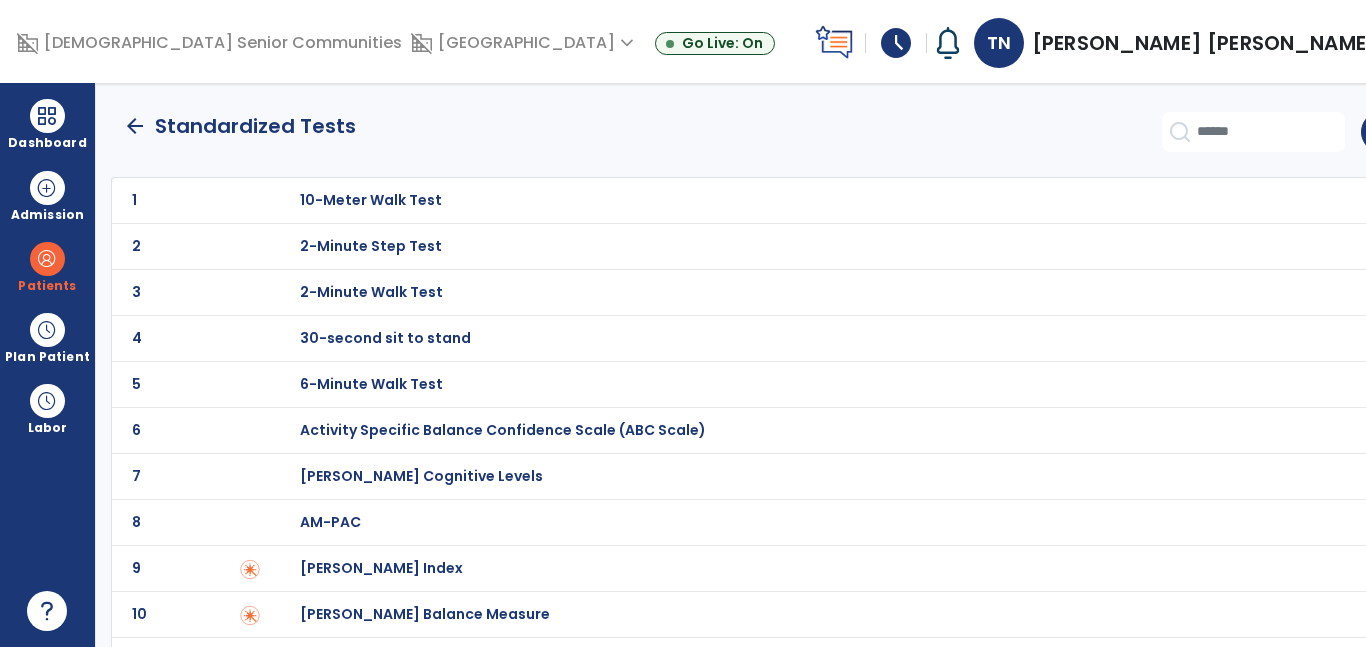 click on "arrow_back" 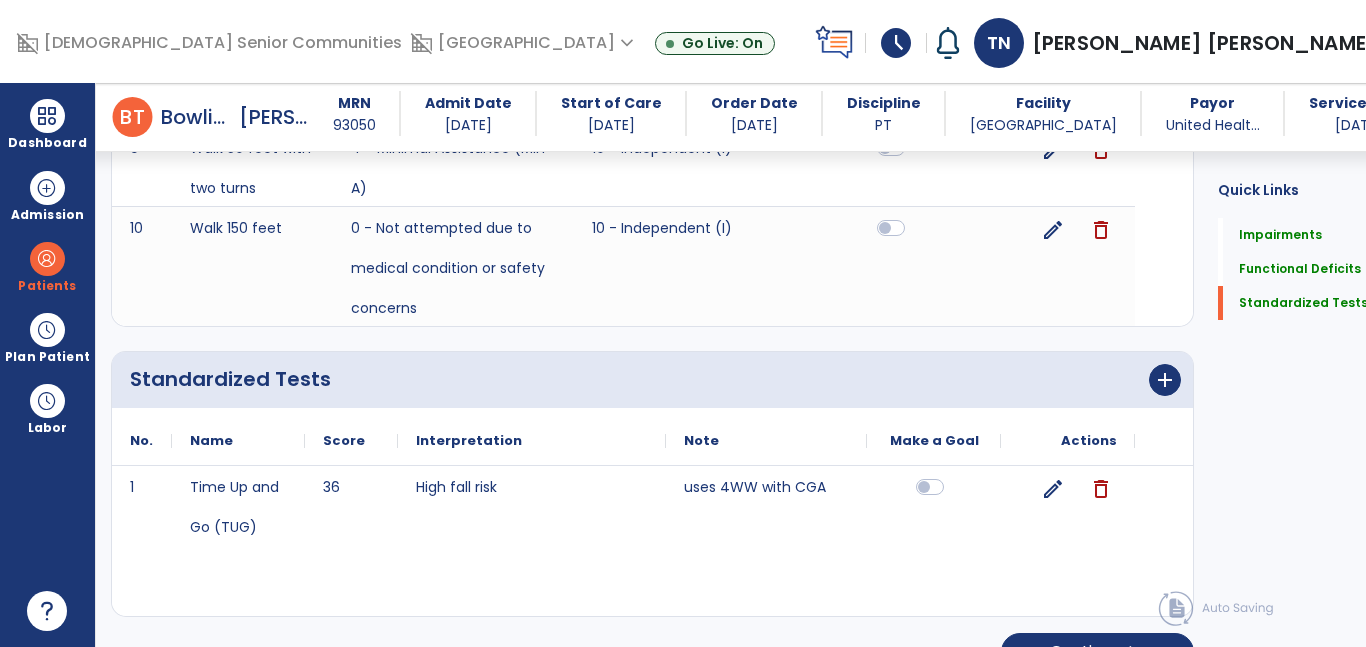 scroll, scrollTop: 2777, scrollLeft: 0, axis: vertical 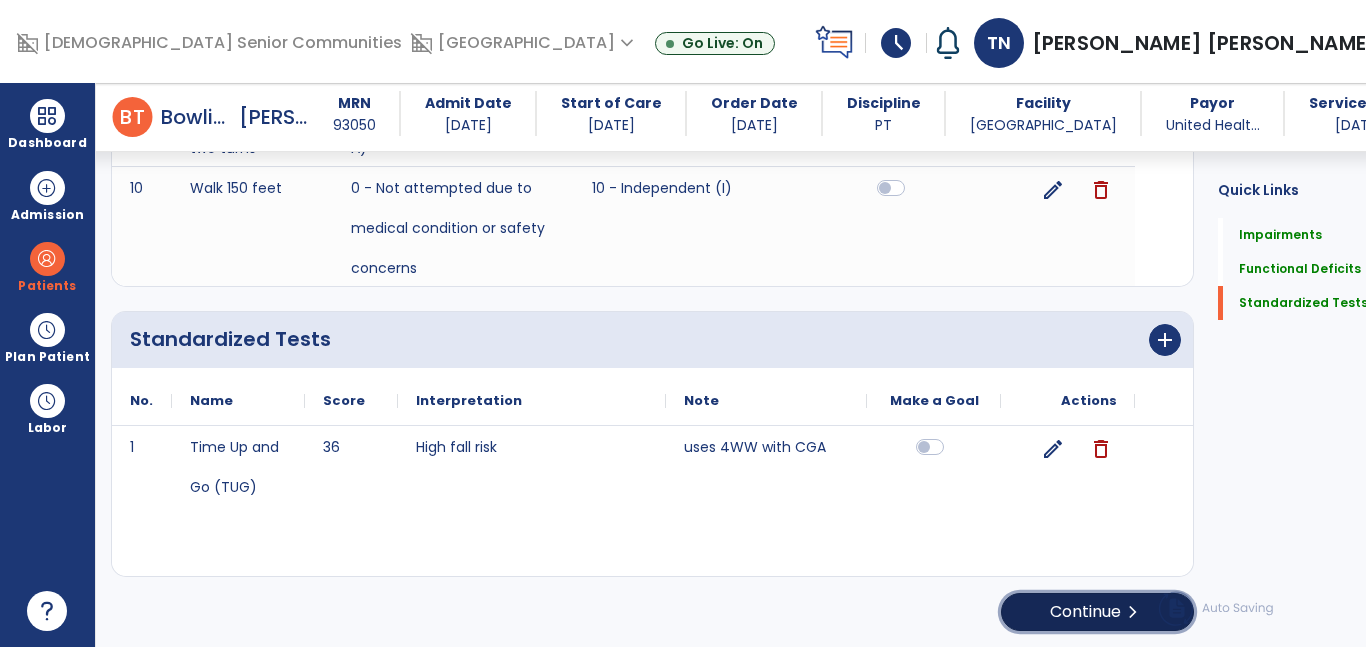 click on "Continue  chevron_right" 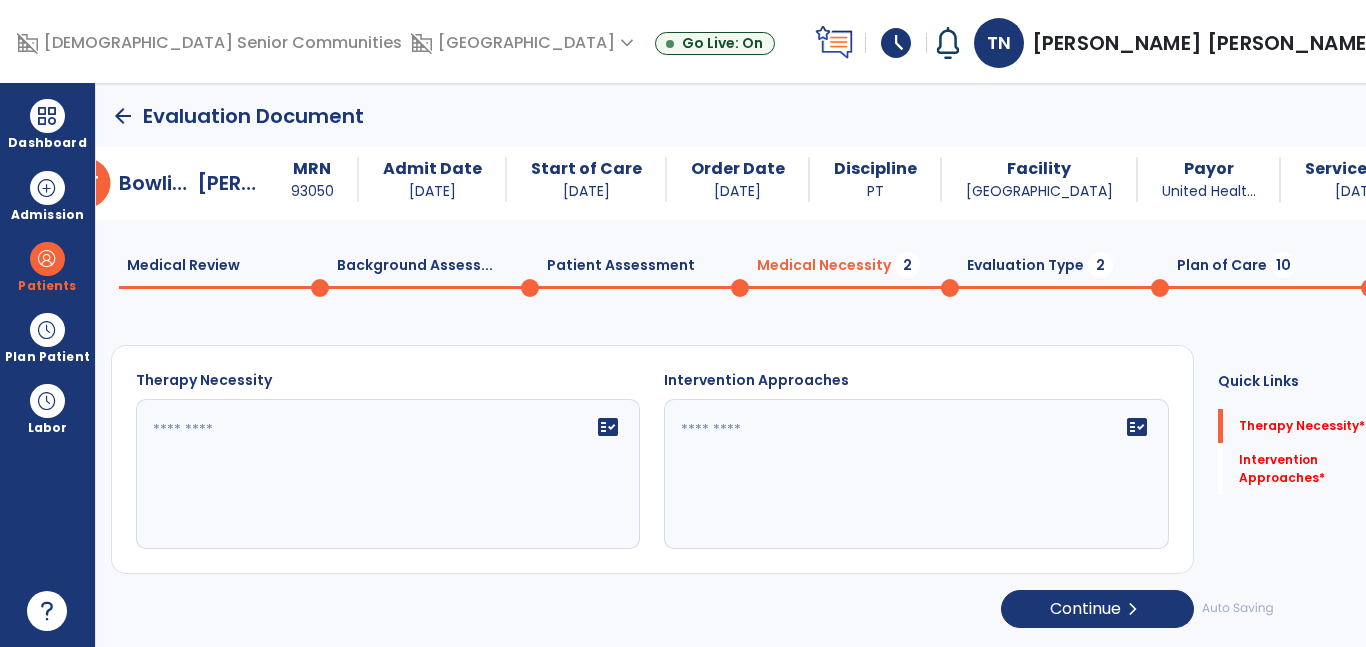 scroll, scrollTop: 0, scrollLeft: 0, axis: both 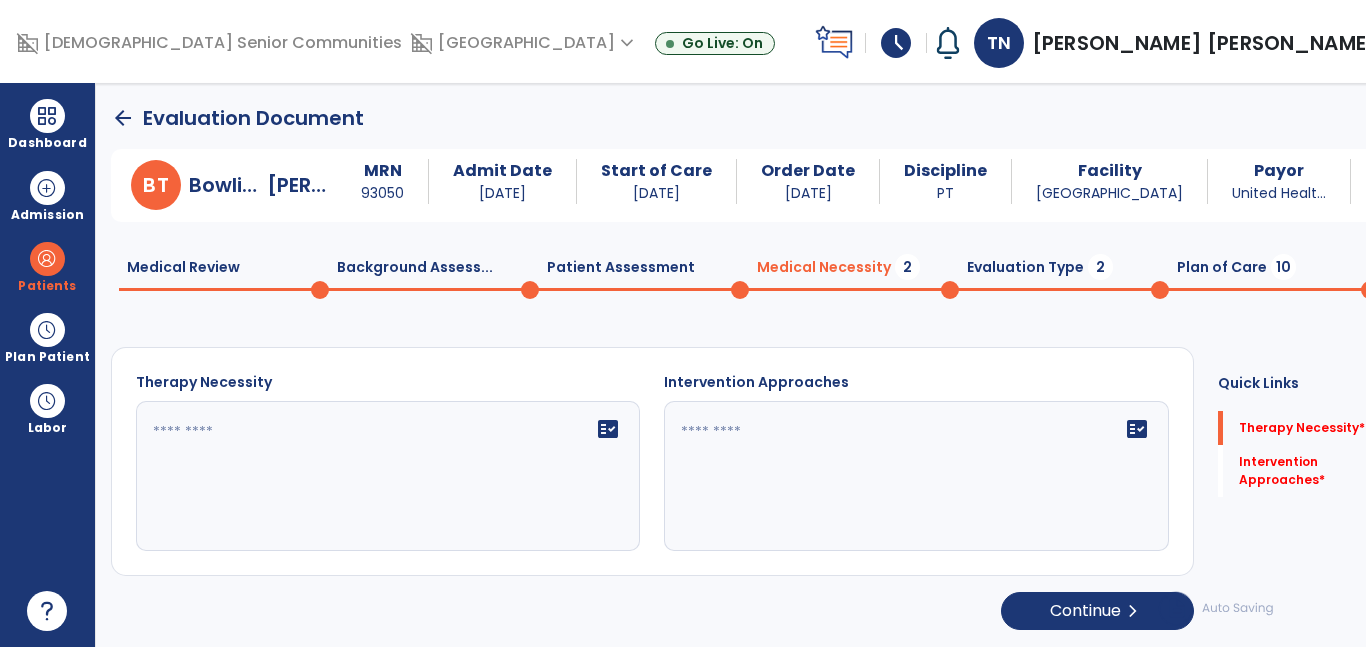click on "Evaluation Type  2" 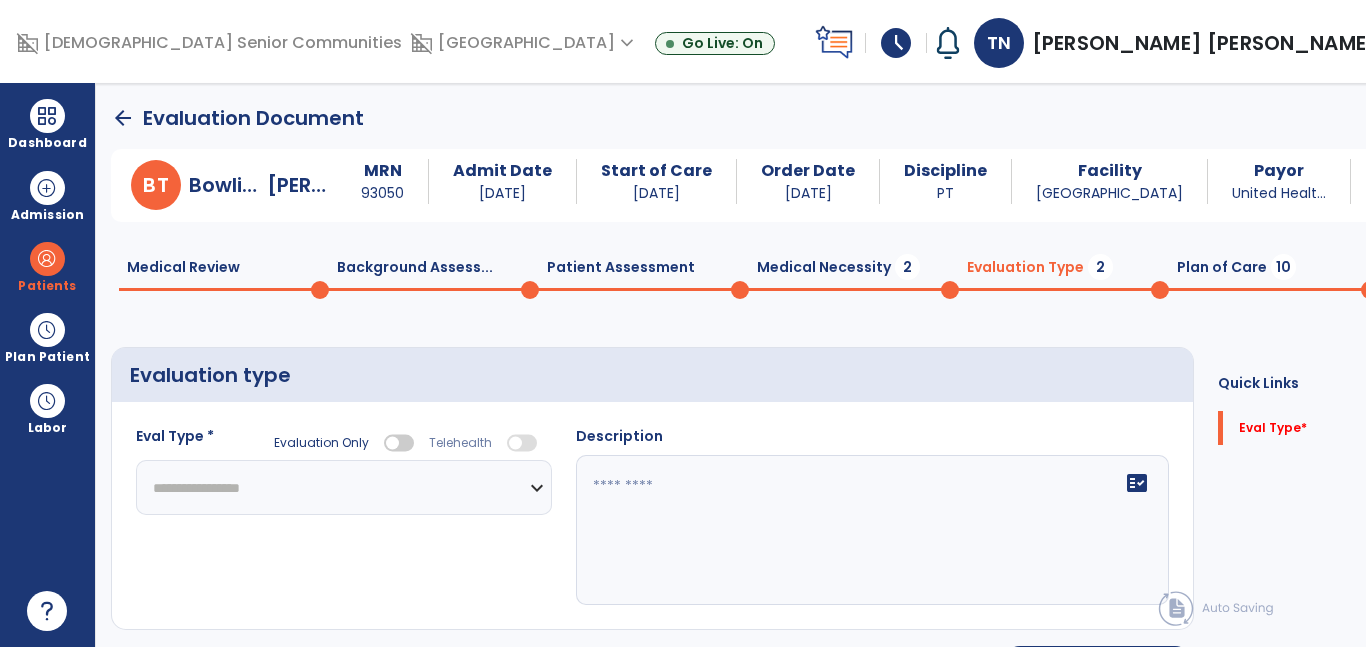 click on "**********" 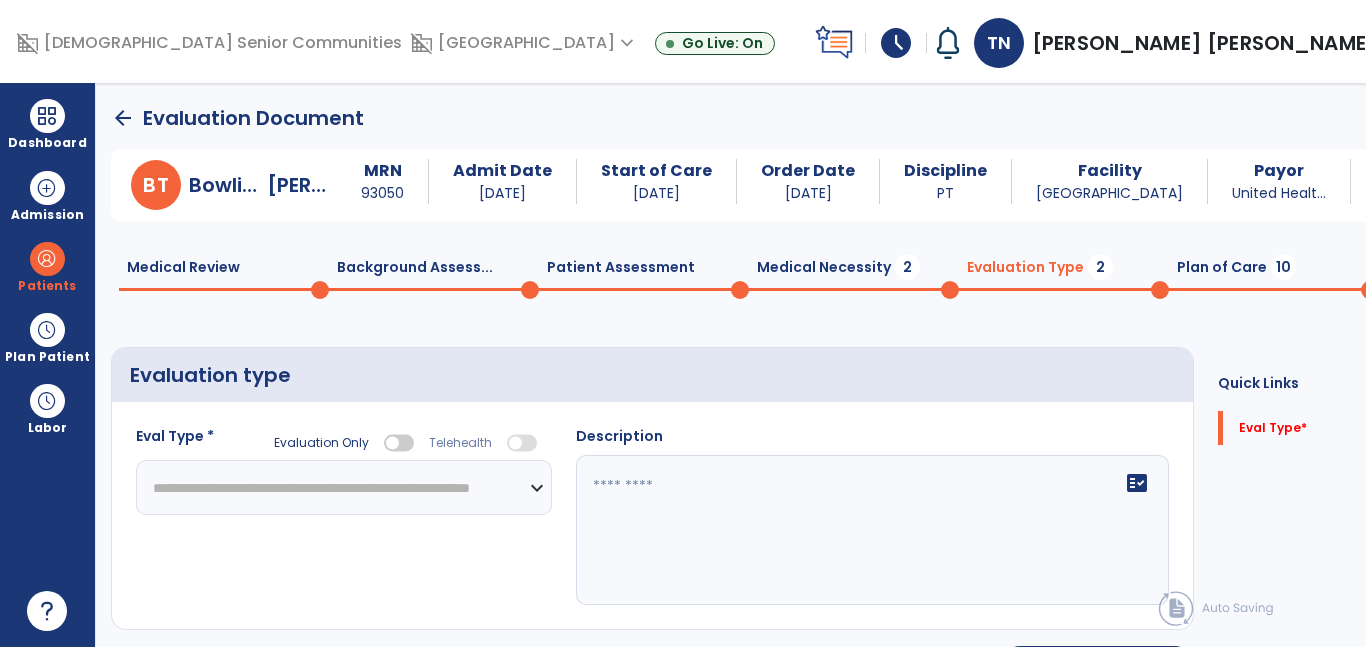 click on "**********" 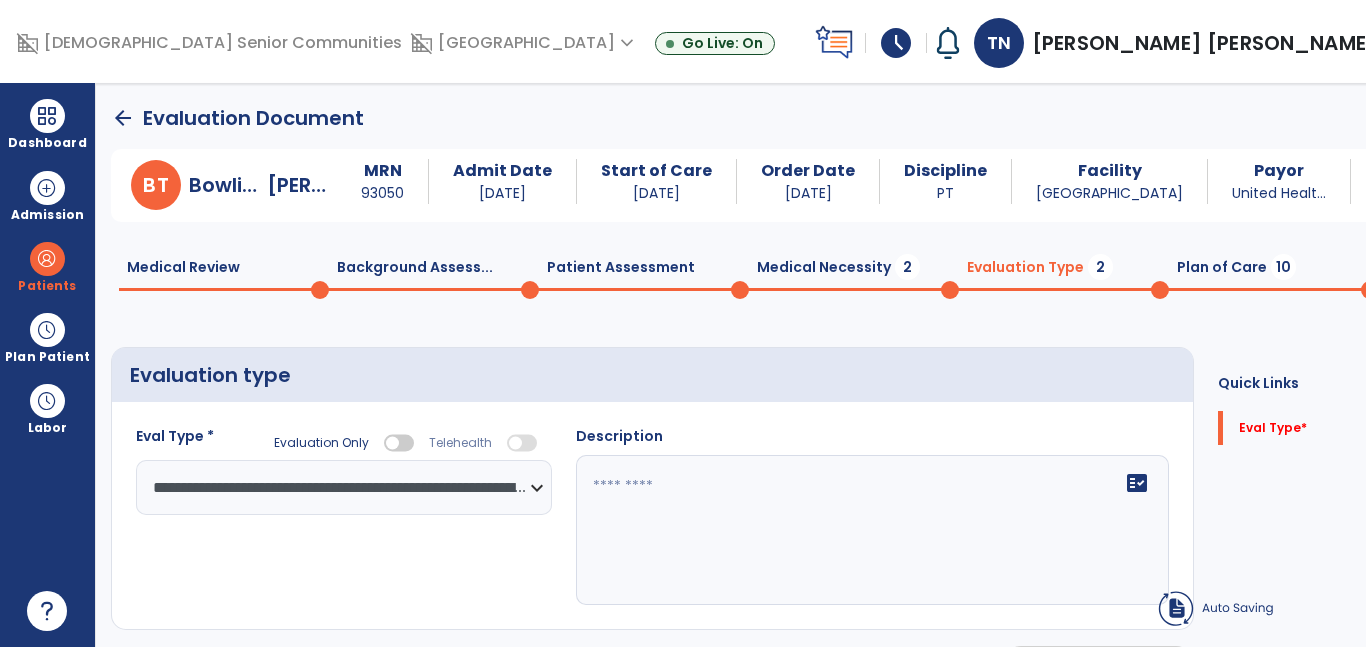 click on "fact_check" 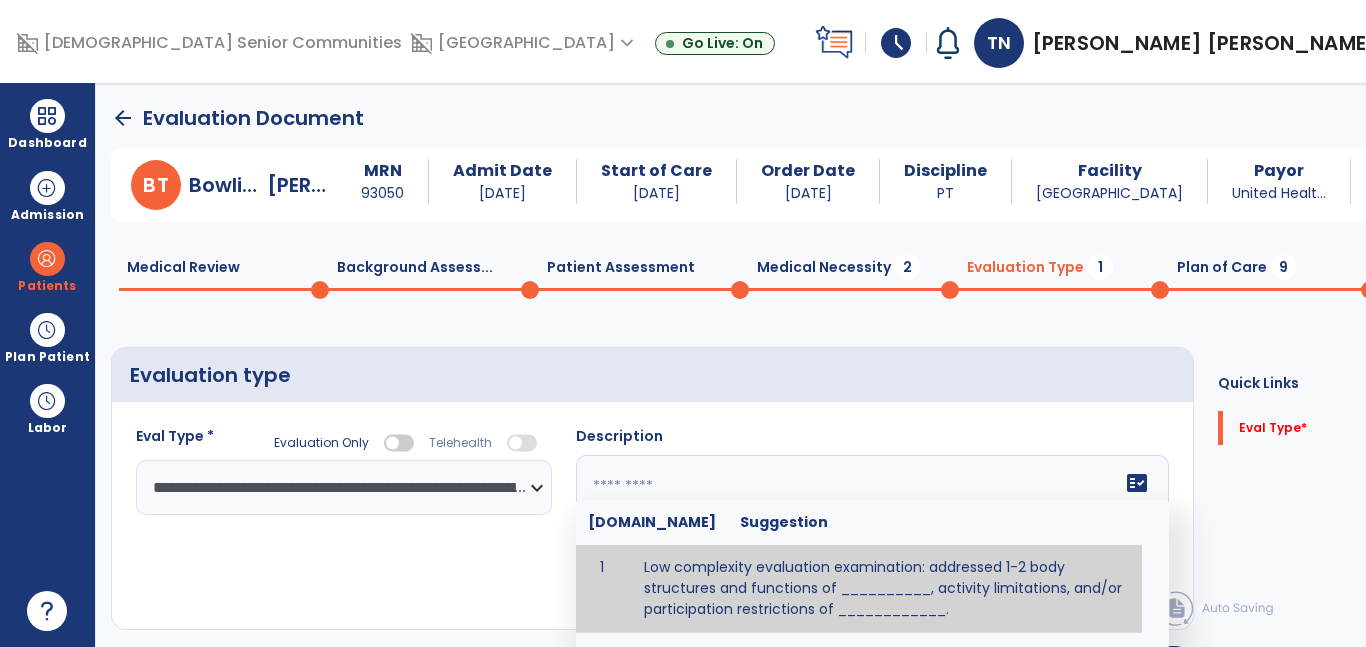 click 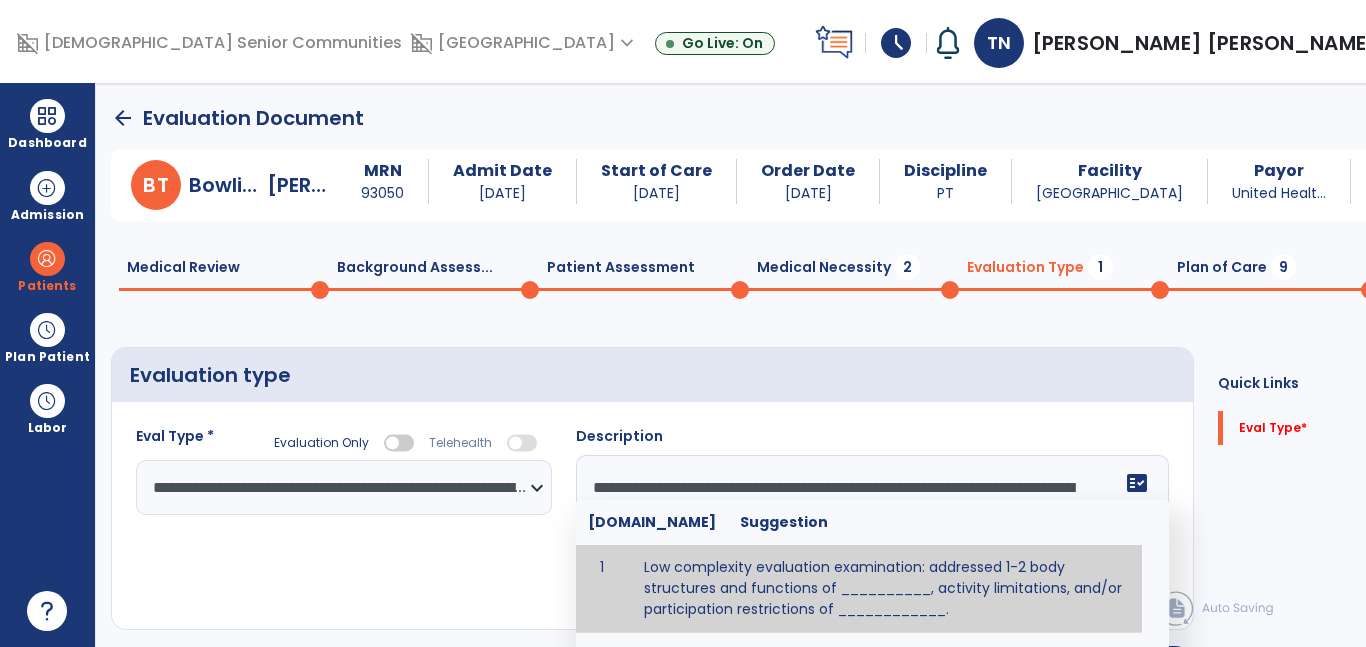 scroll, scrollTop: 16, scrollLeft: 0, axis: vertical 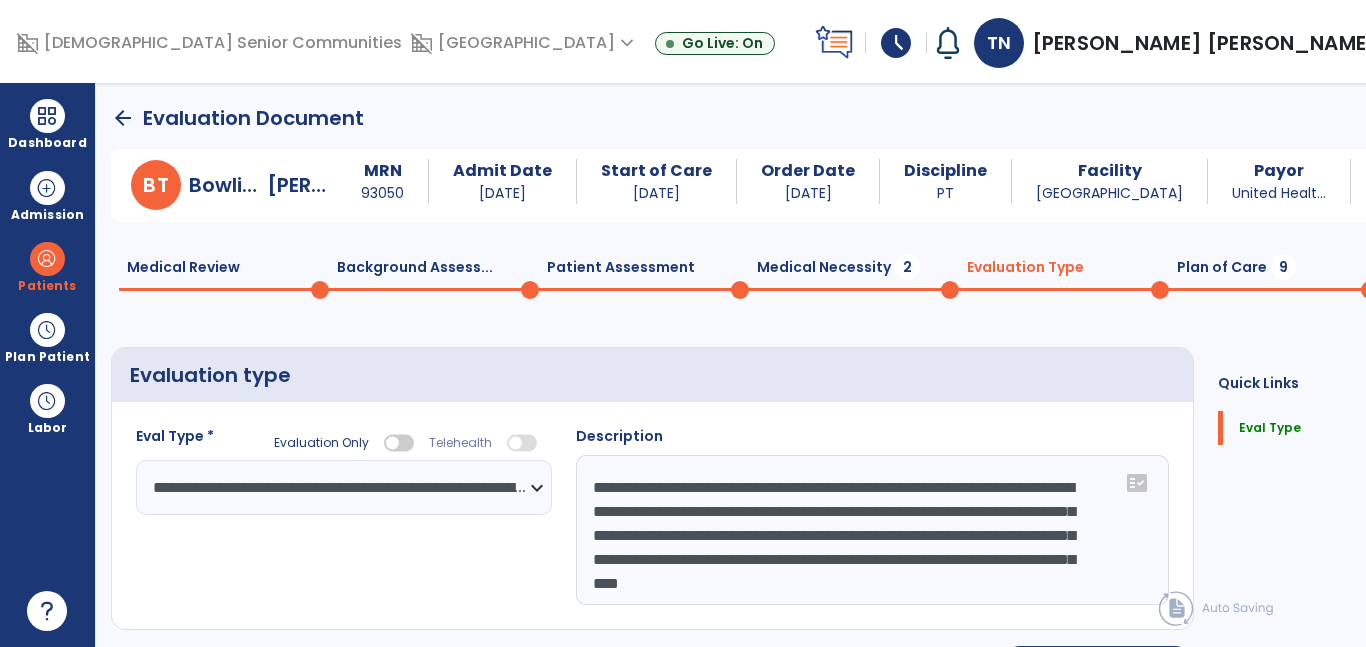 type on "**********" 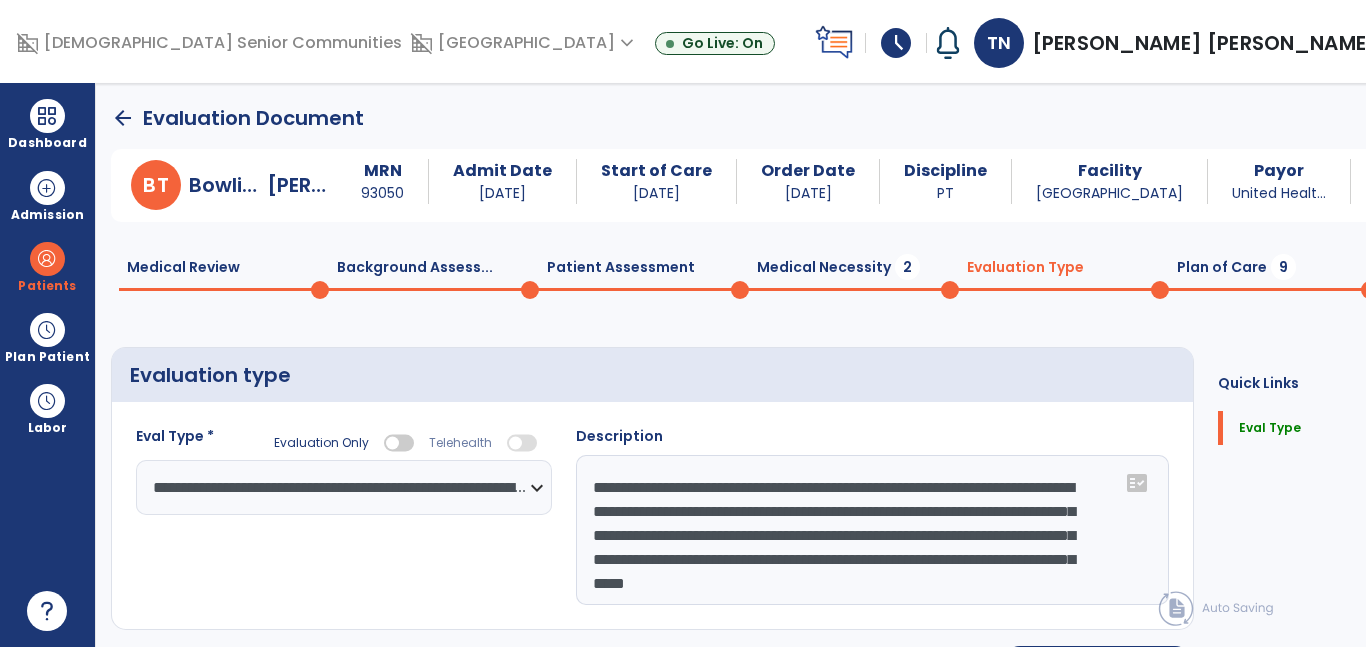scroll, scrollTop: 53, scrollLeft: 0, axis: vertical 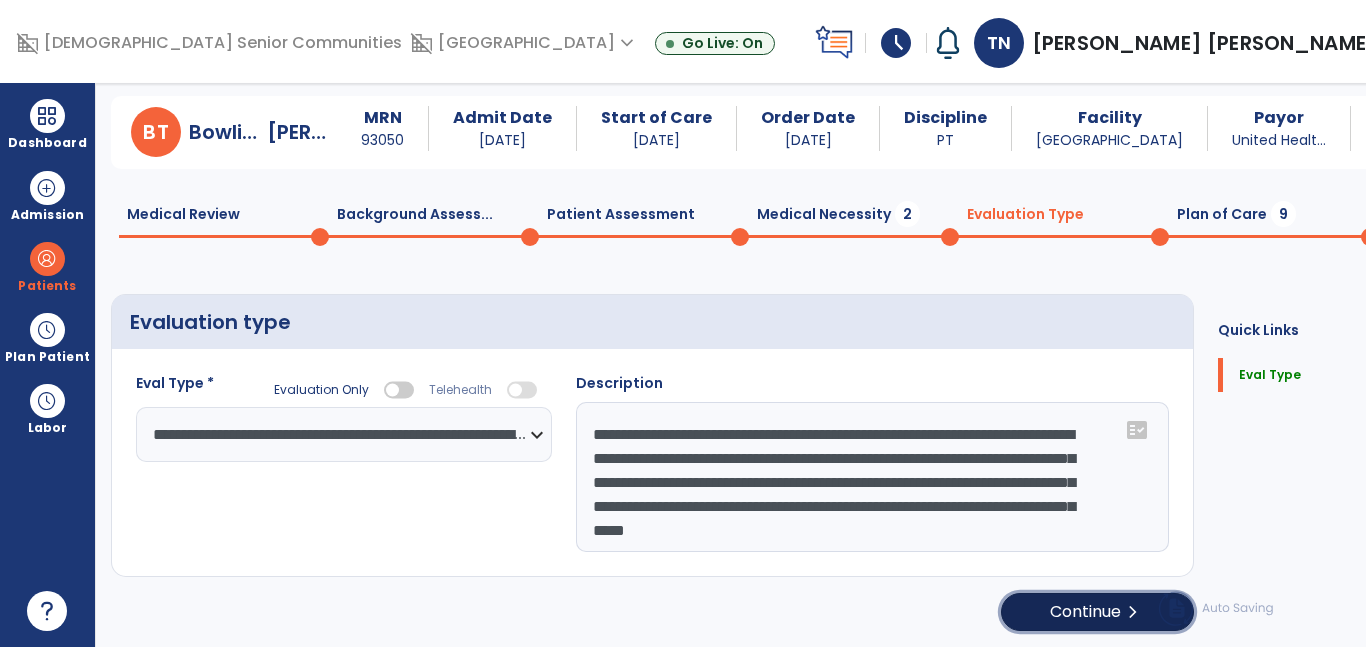 click on "Continue  chevron_right" 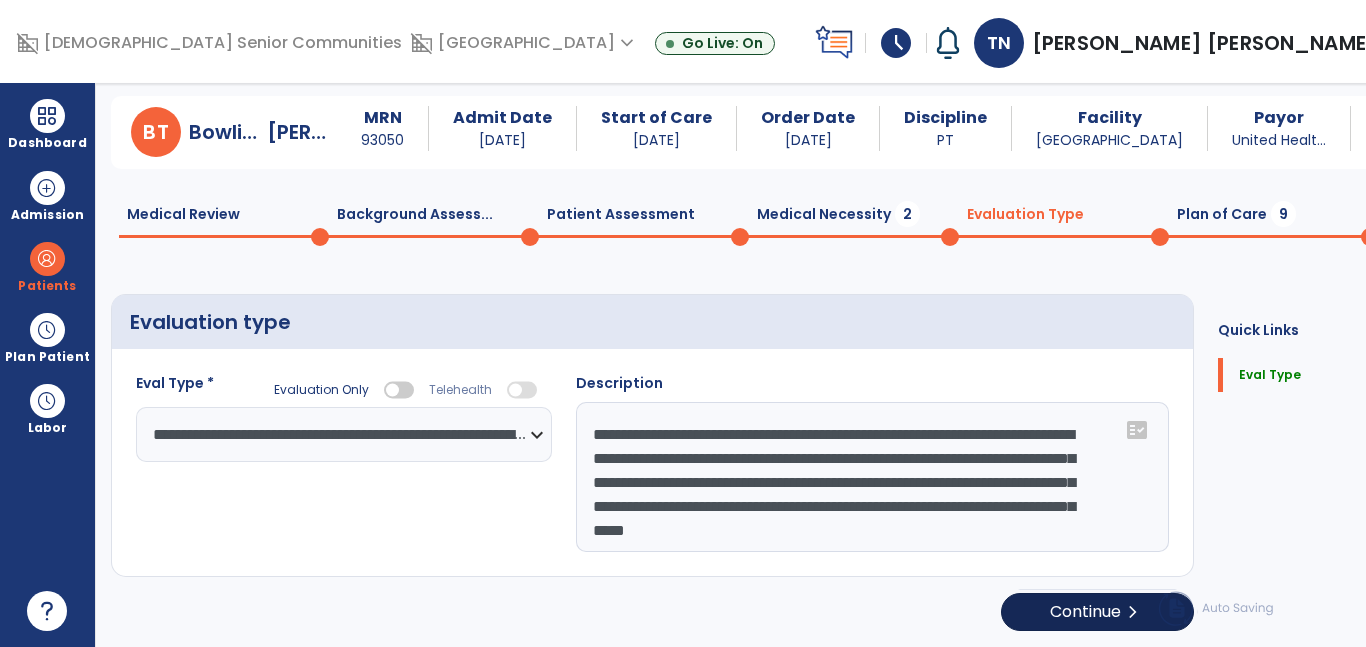 select on "*****" 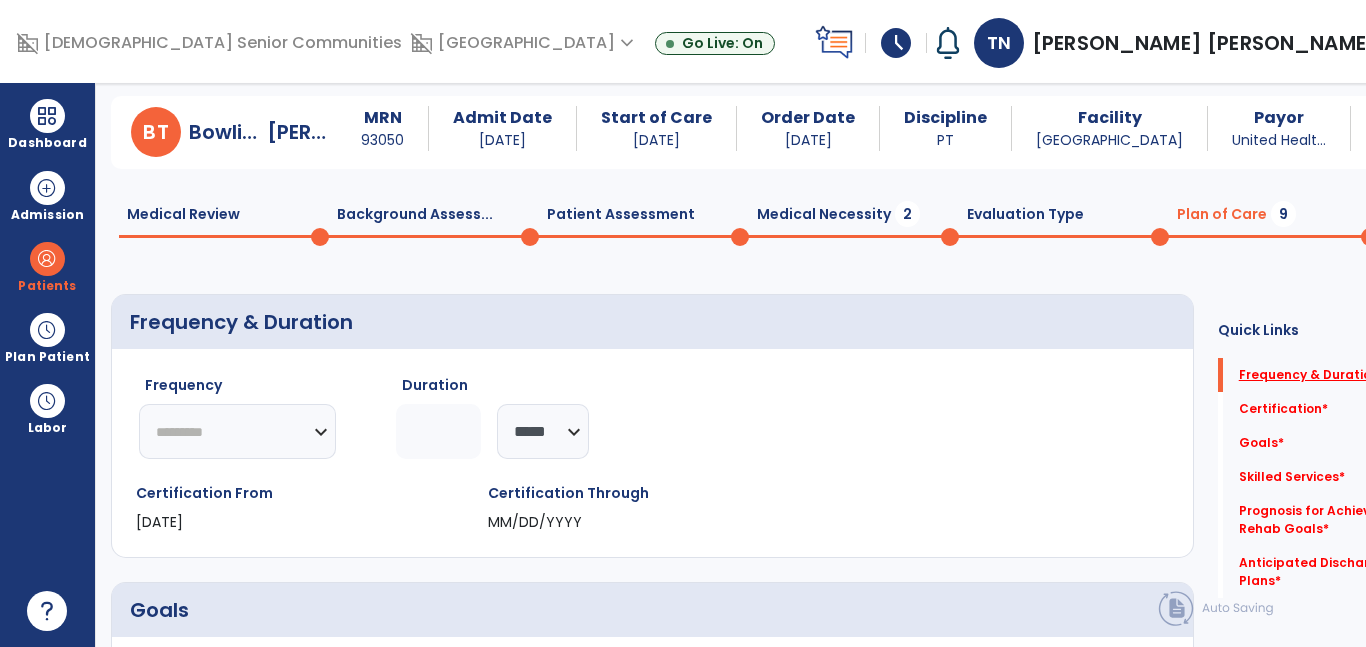 click on "Frequency & Duration   *" 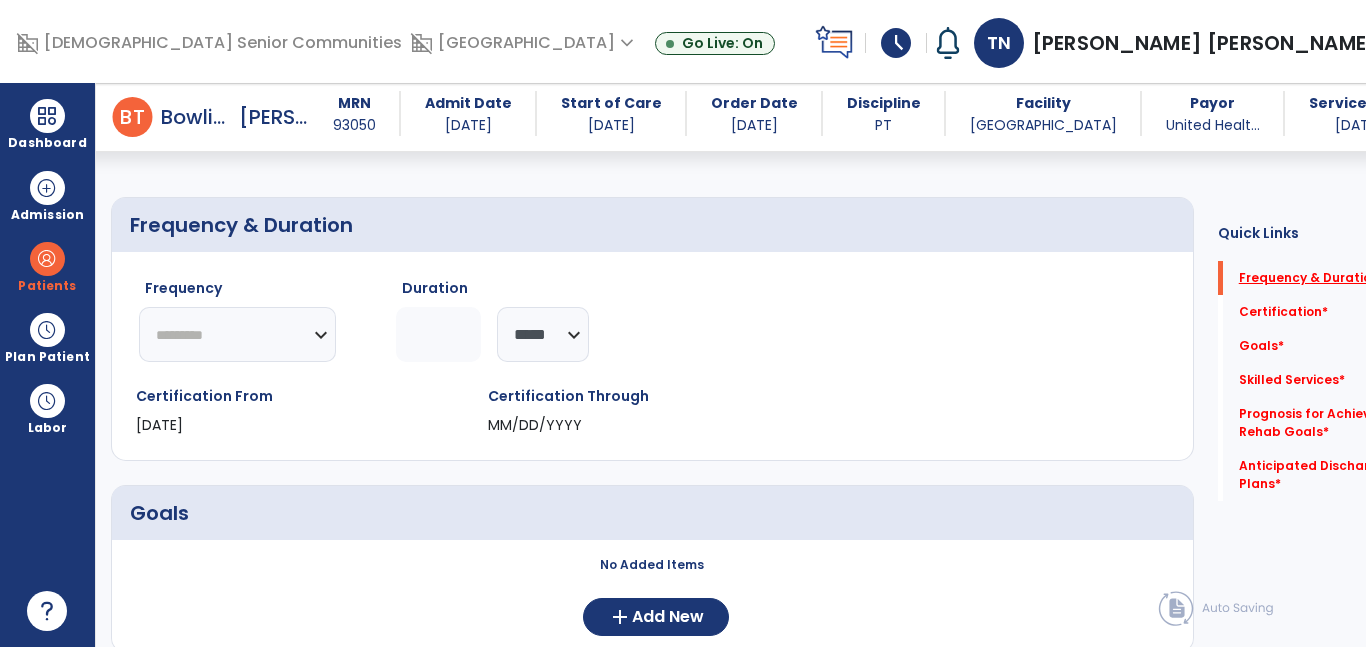 scroll, scrollTop: 130, scrollLeft: 0, axis: vertical 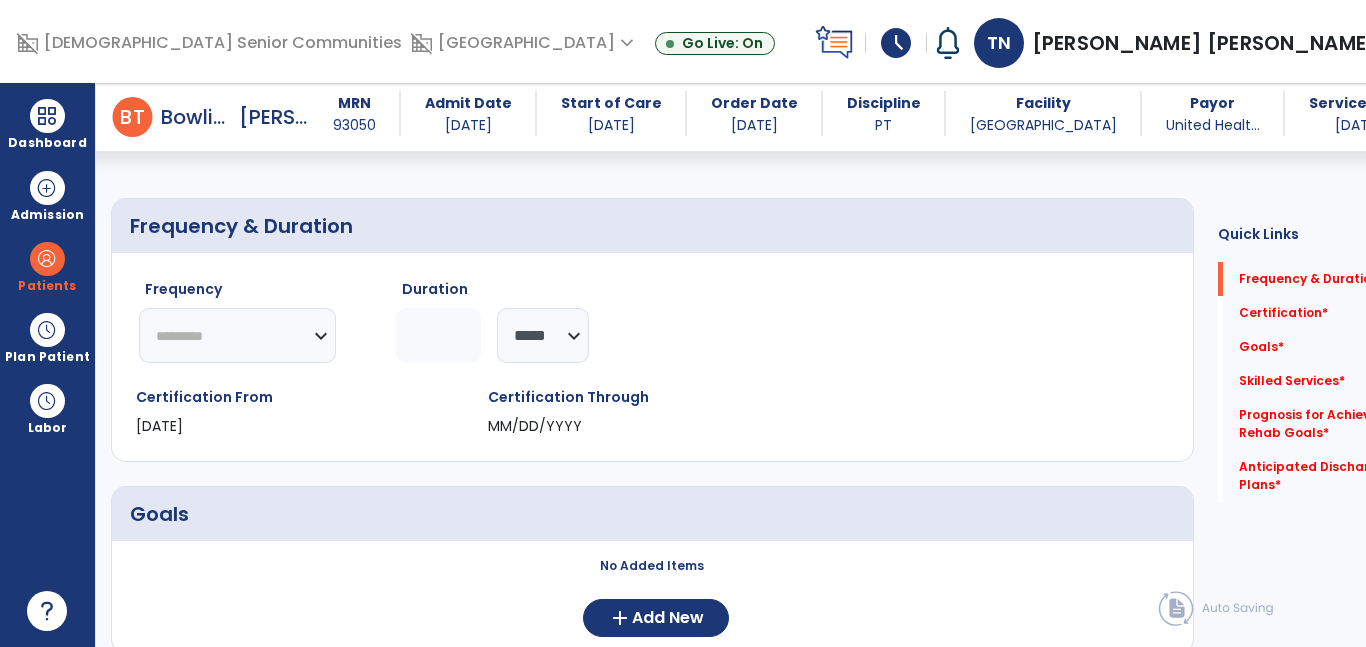 click on "********* ** ** ** ** ** ** **" 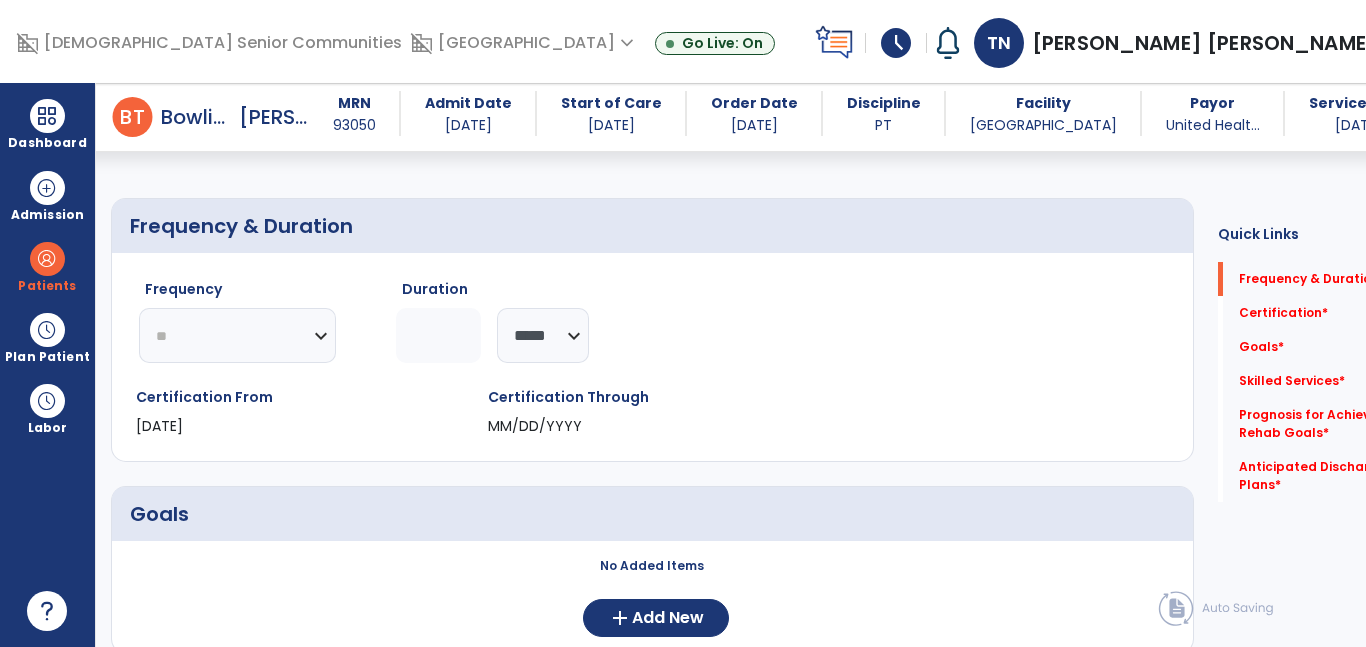 click on "********* ** ** ** ** ** ** **" 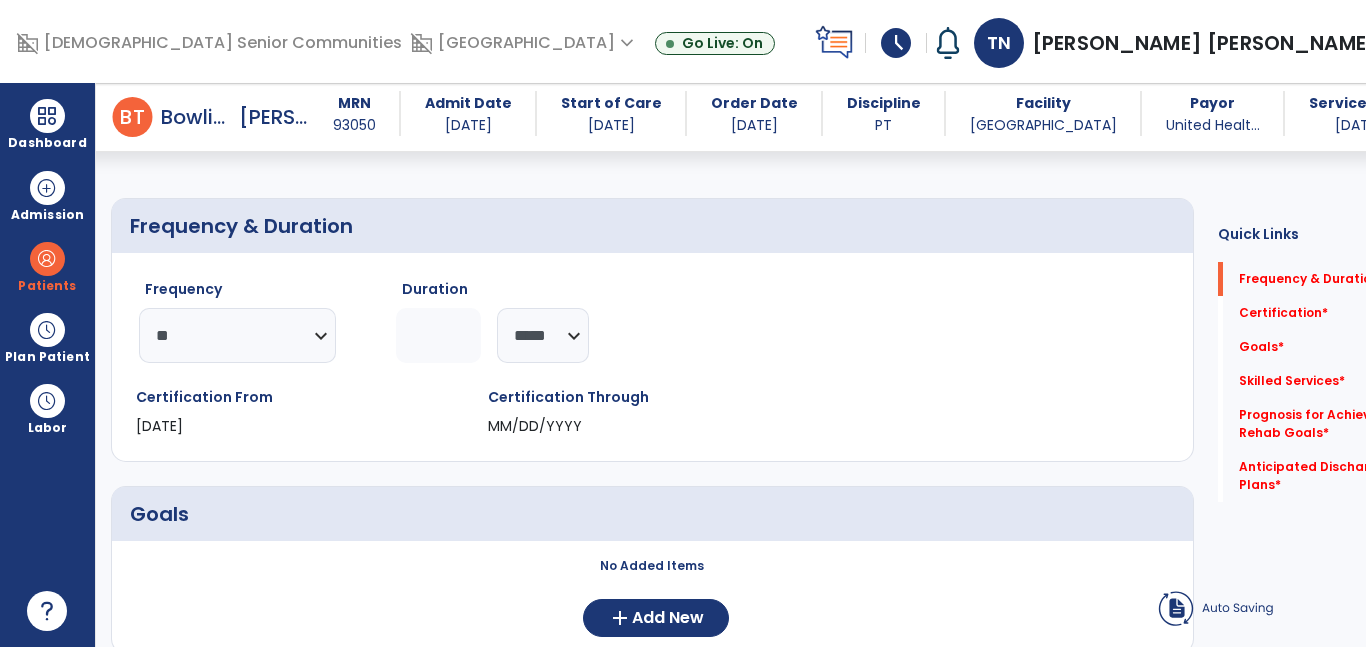 click 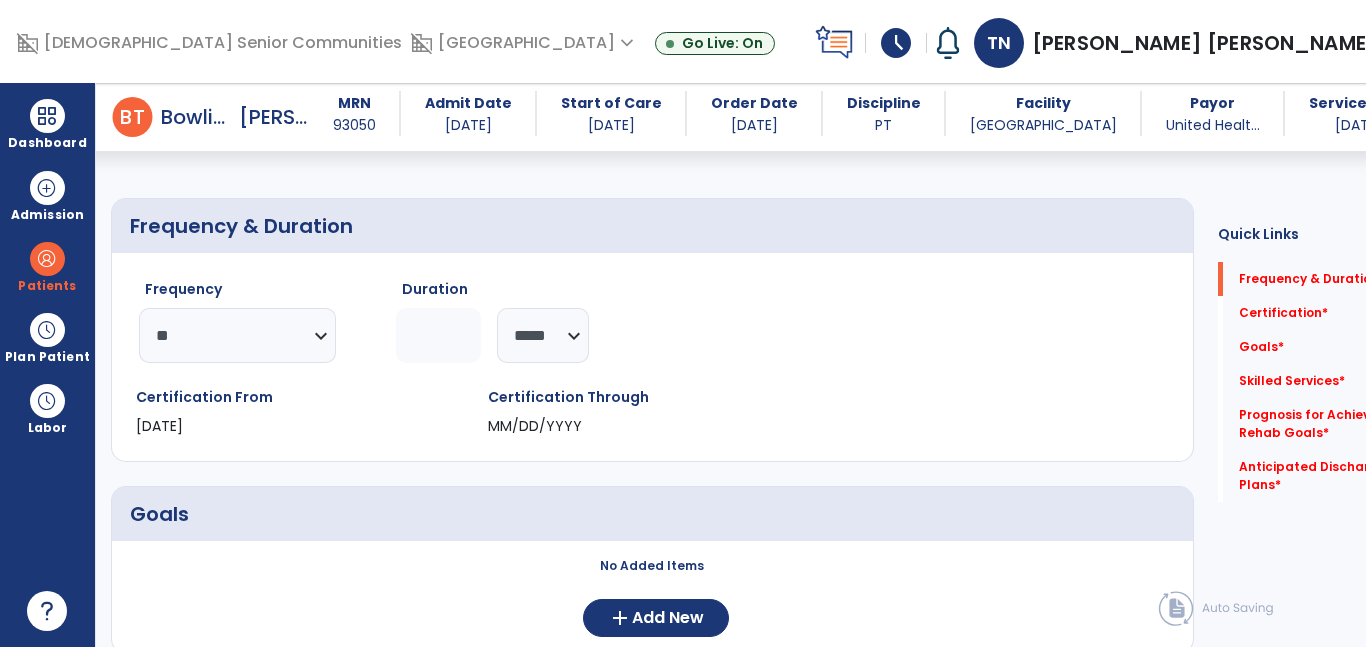 type on "*" 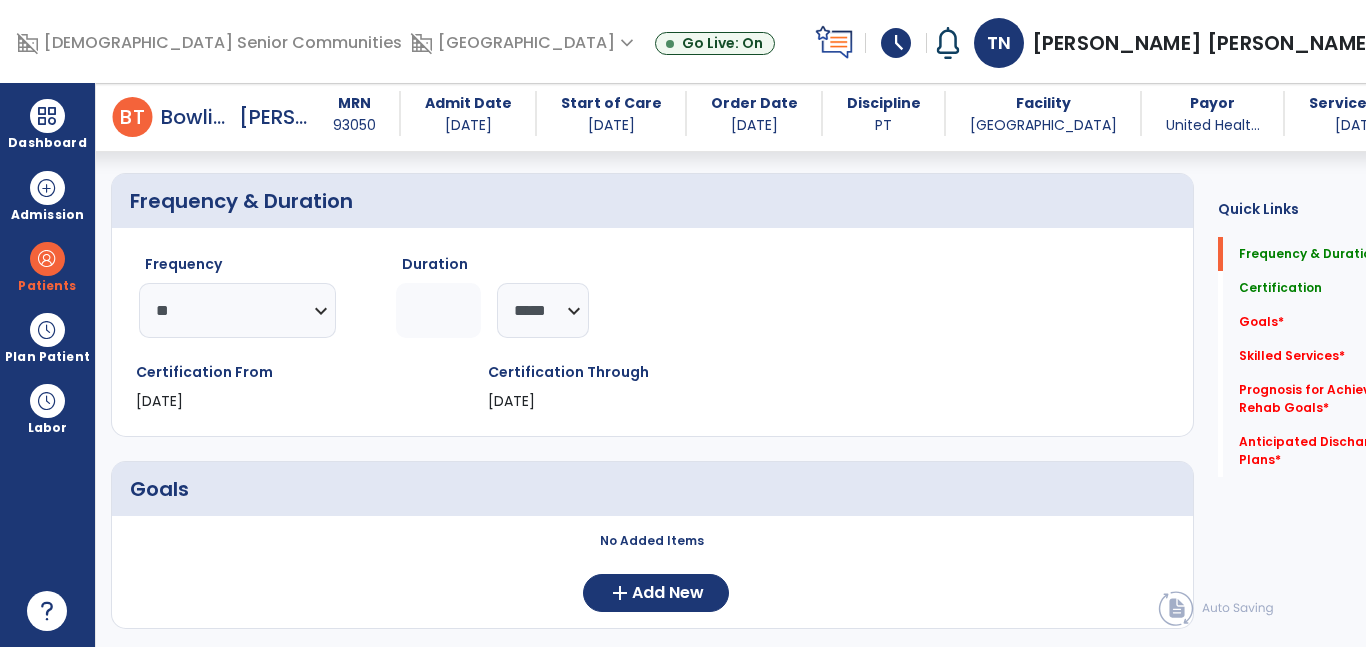 scroll, scrollTop: 164, scrollLeft: 0, axis: vertical 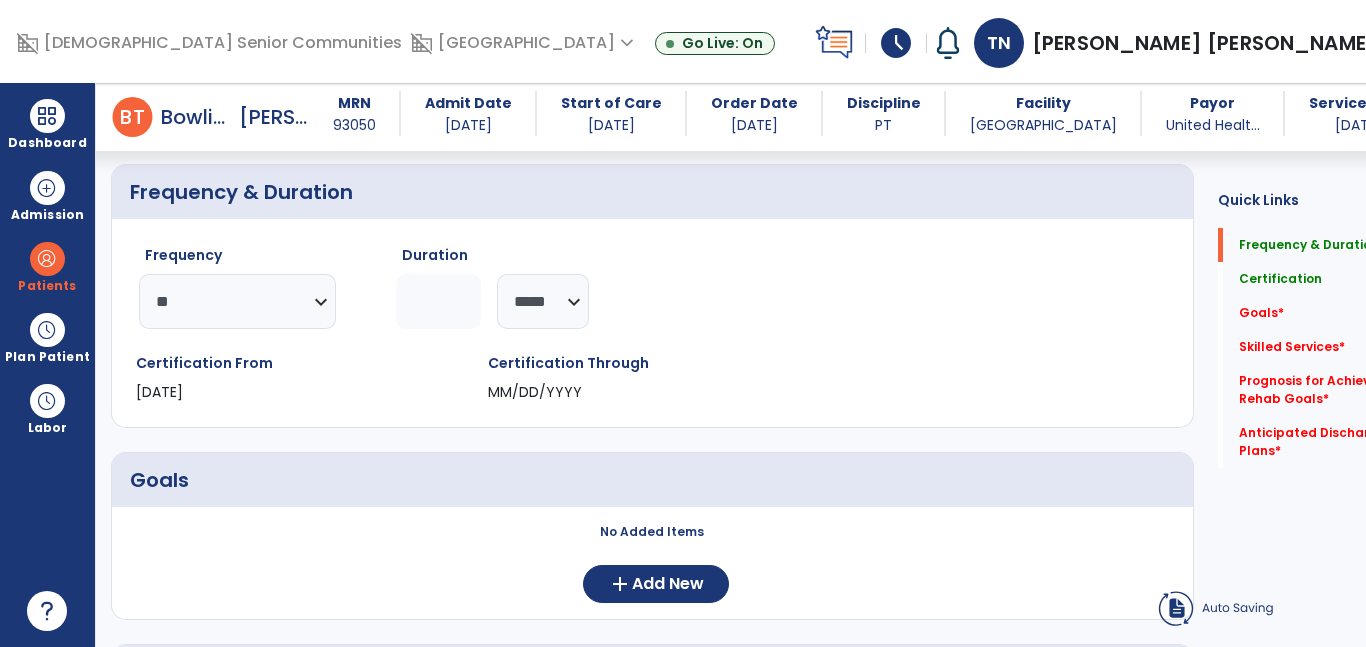 type on "*" 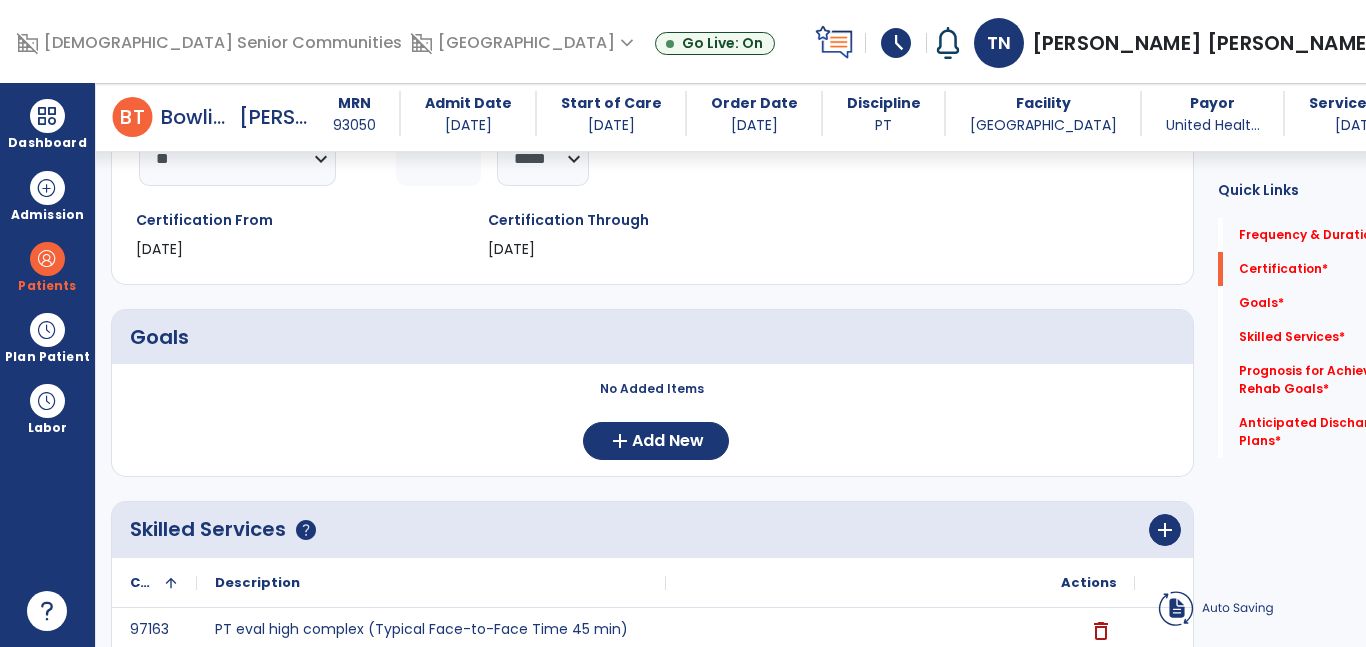 type on "*" 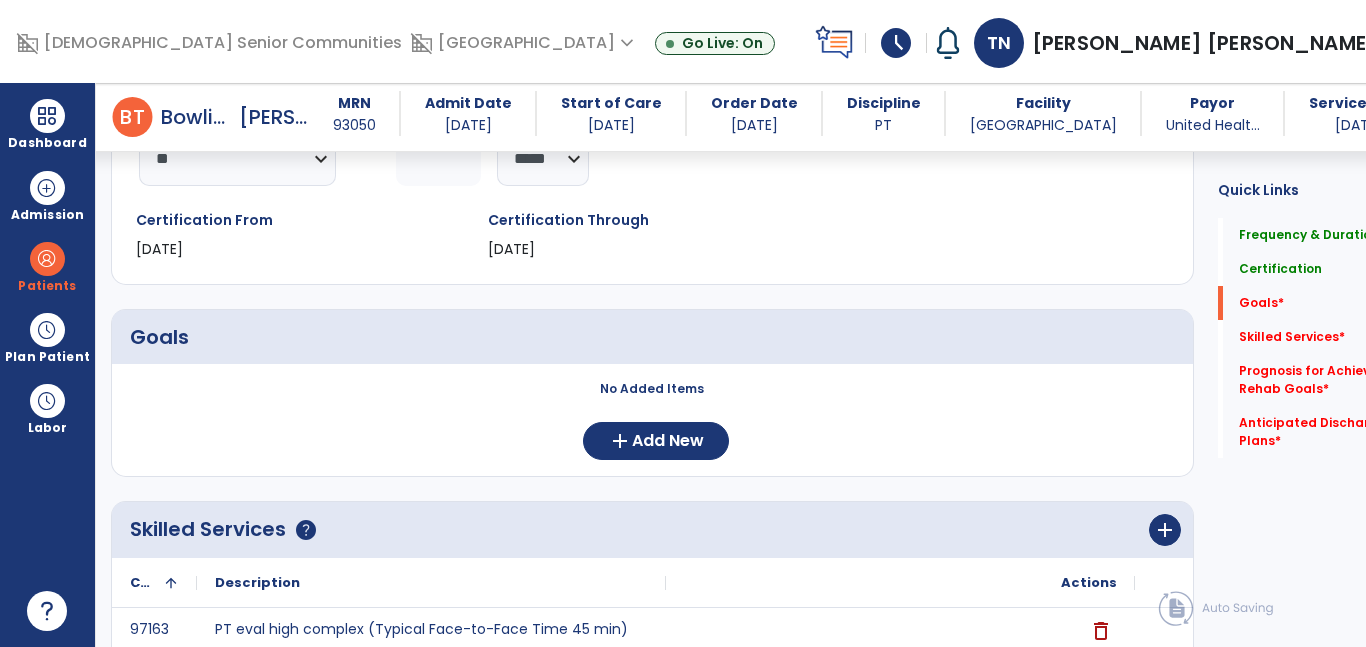 scroll, scrollTop: 308, scrollLeft: 0, axis: vertical 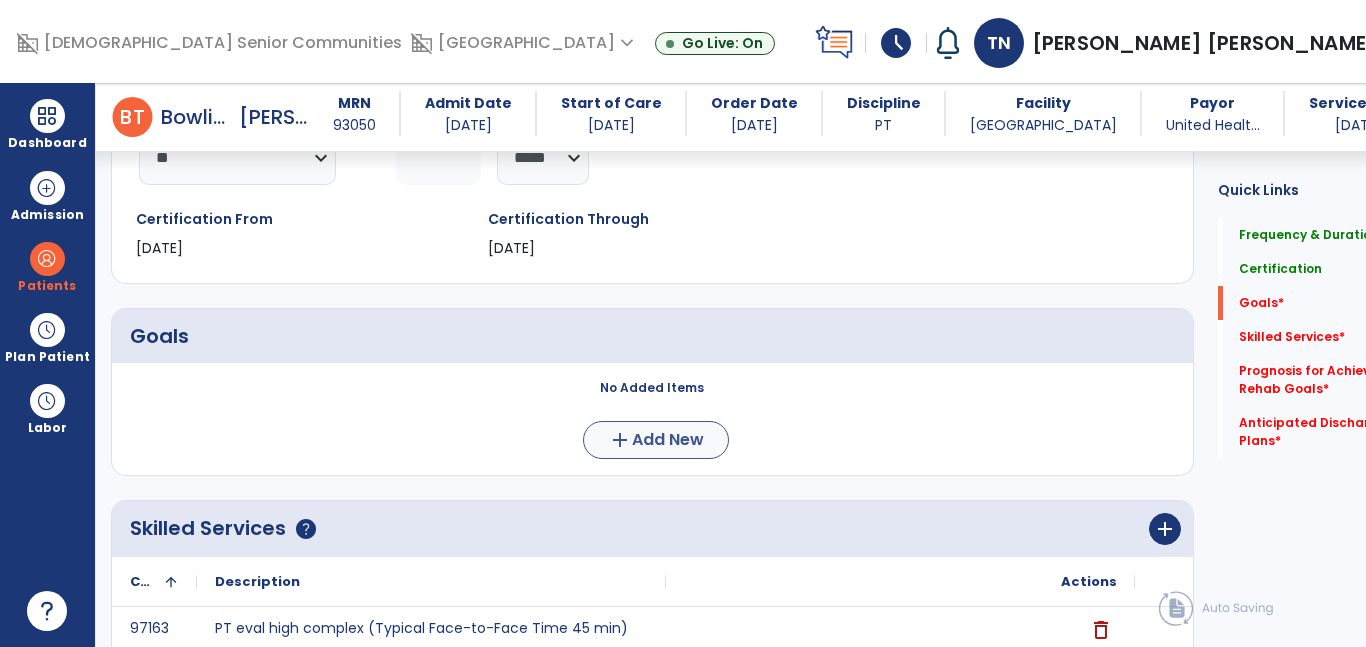 type on "*" 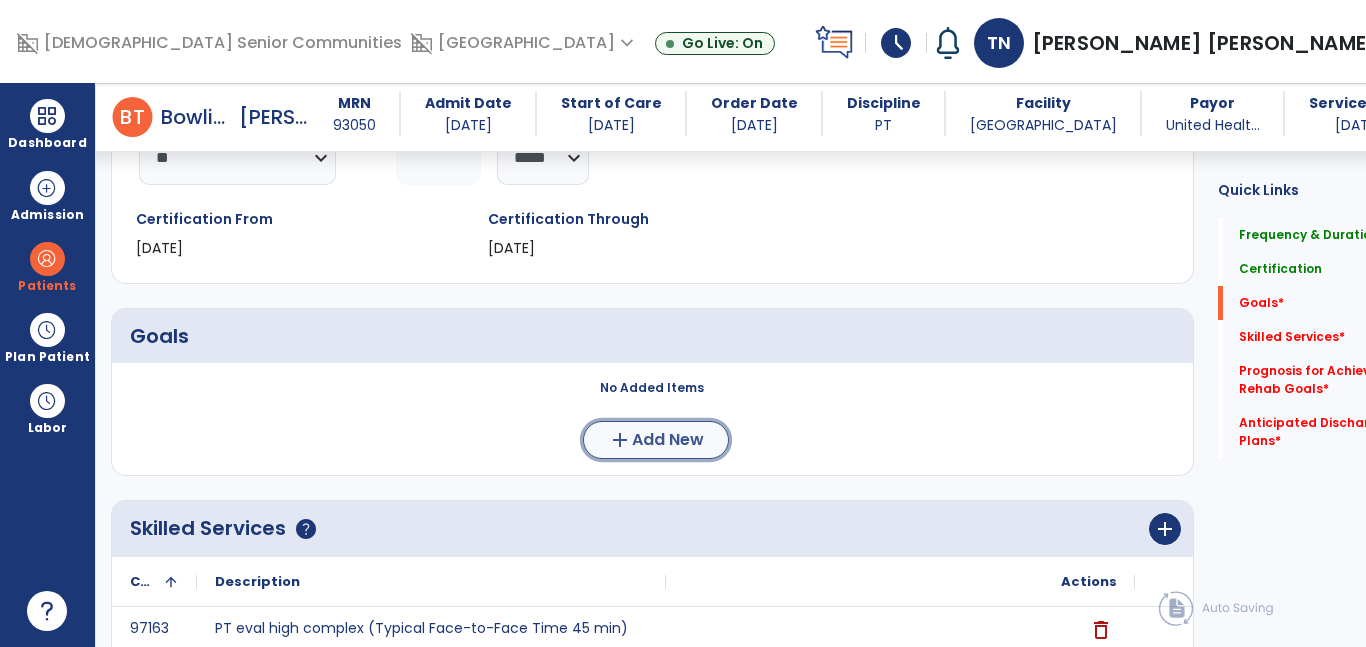 click on "Add New" at bounding box center (668, 440) 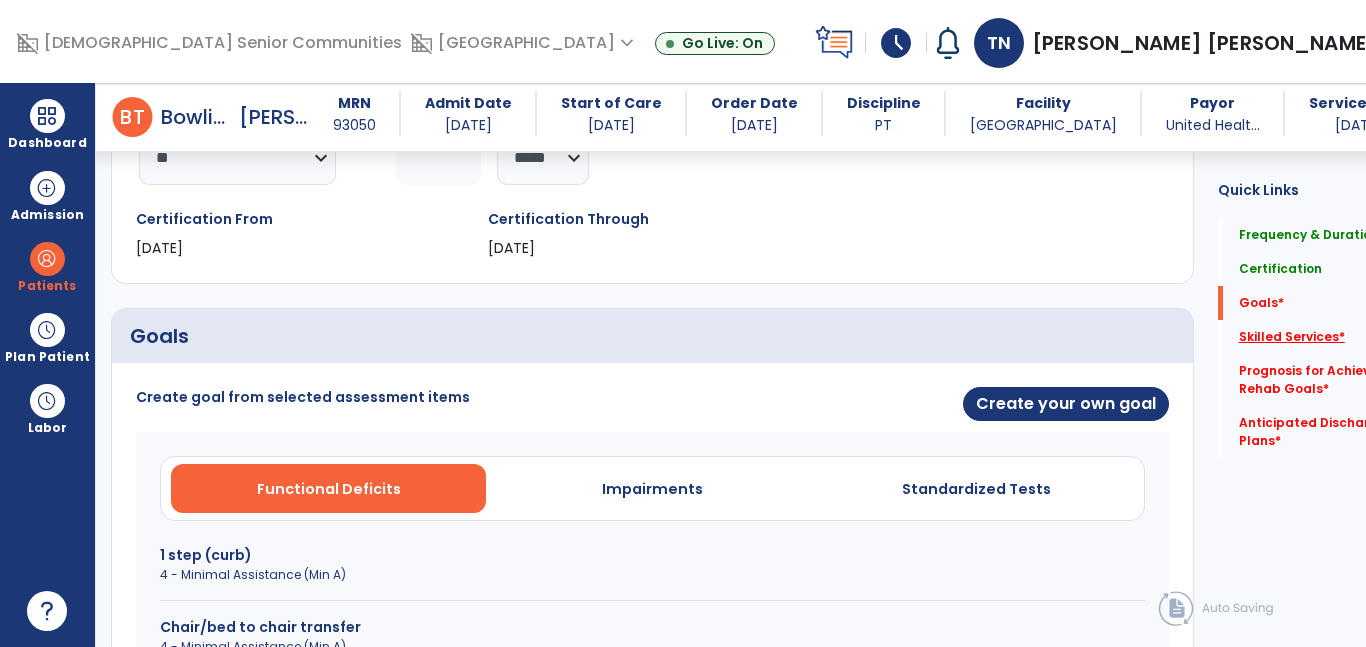 click on "Skilled Services   *" 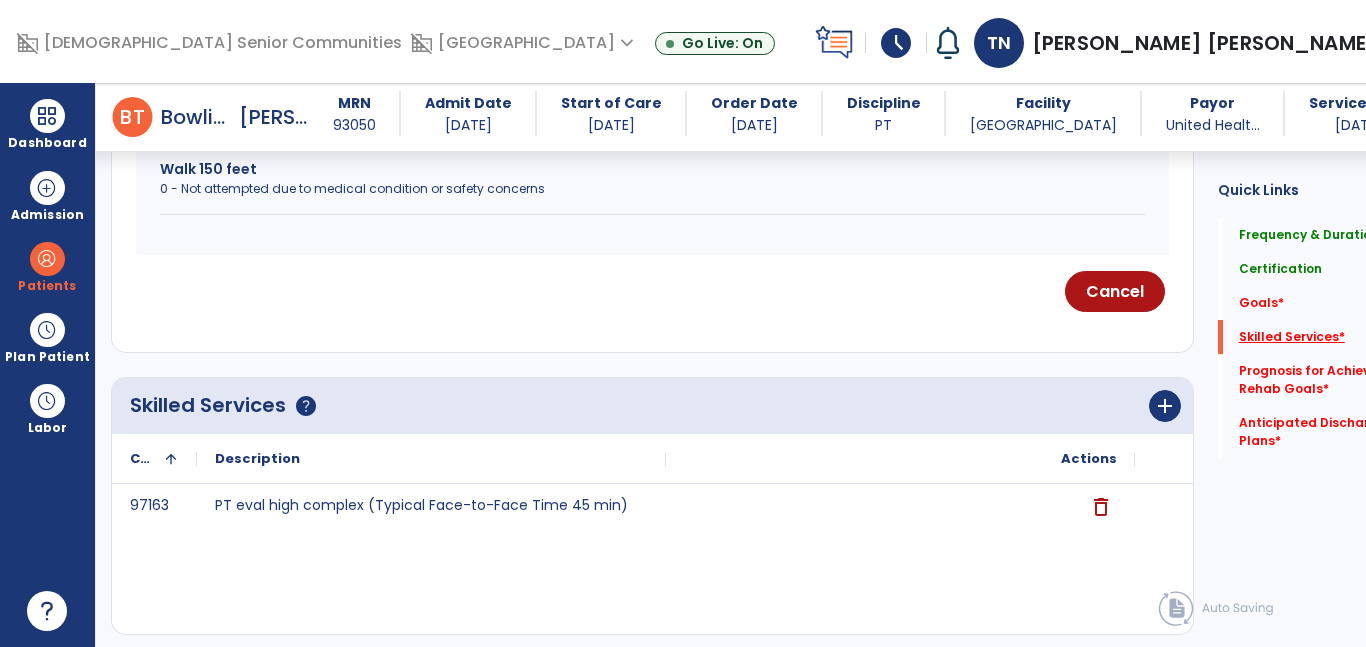 scroll, scrollTop: 1484, scrollLeft: 0, axis: vertical 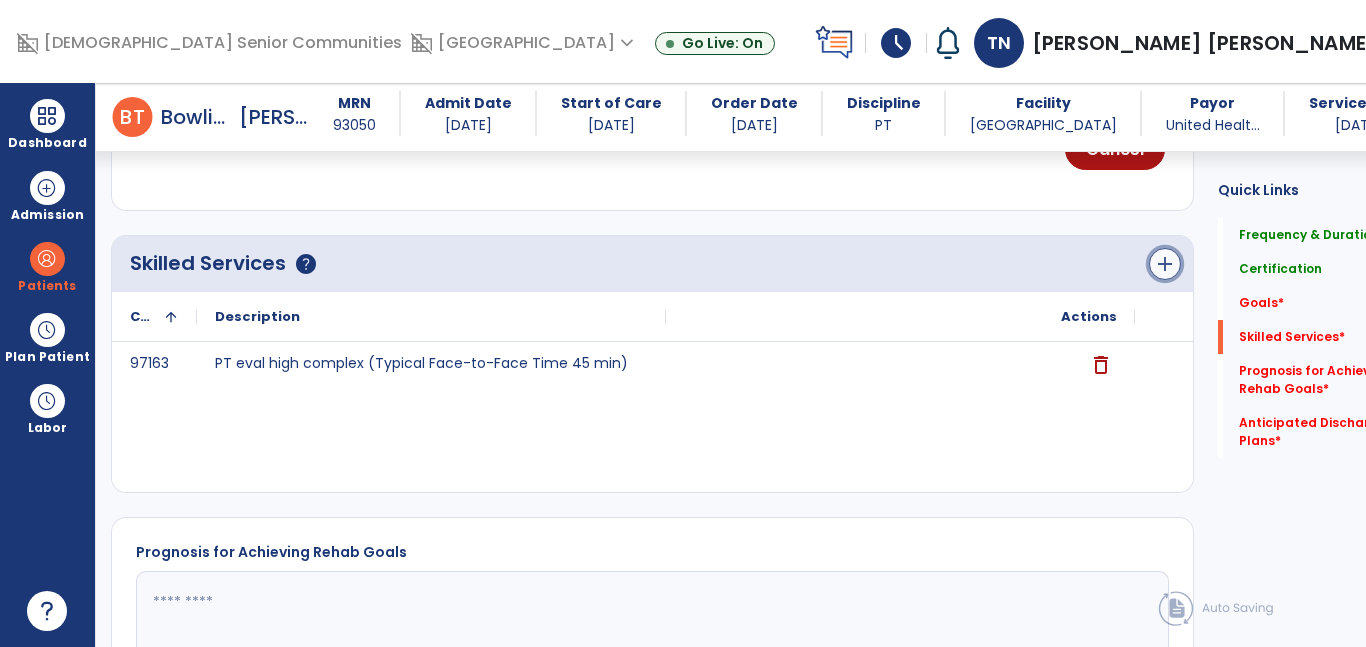 click on "add" 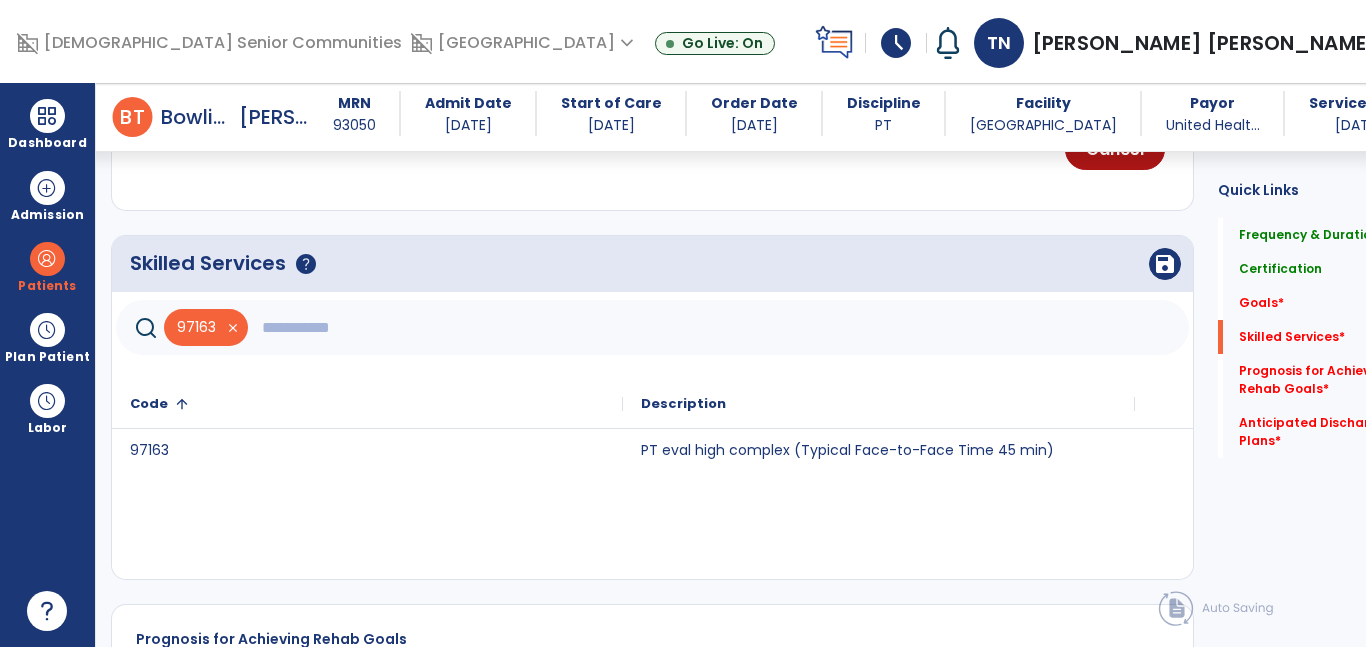 click 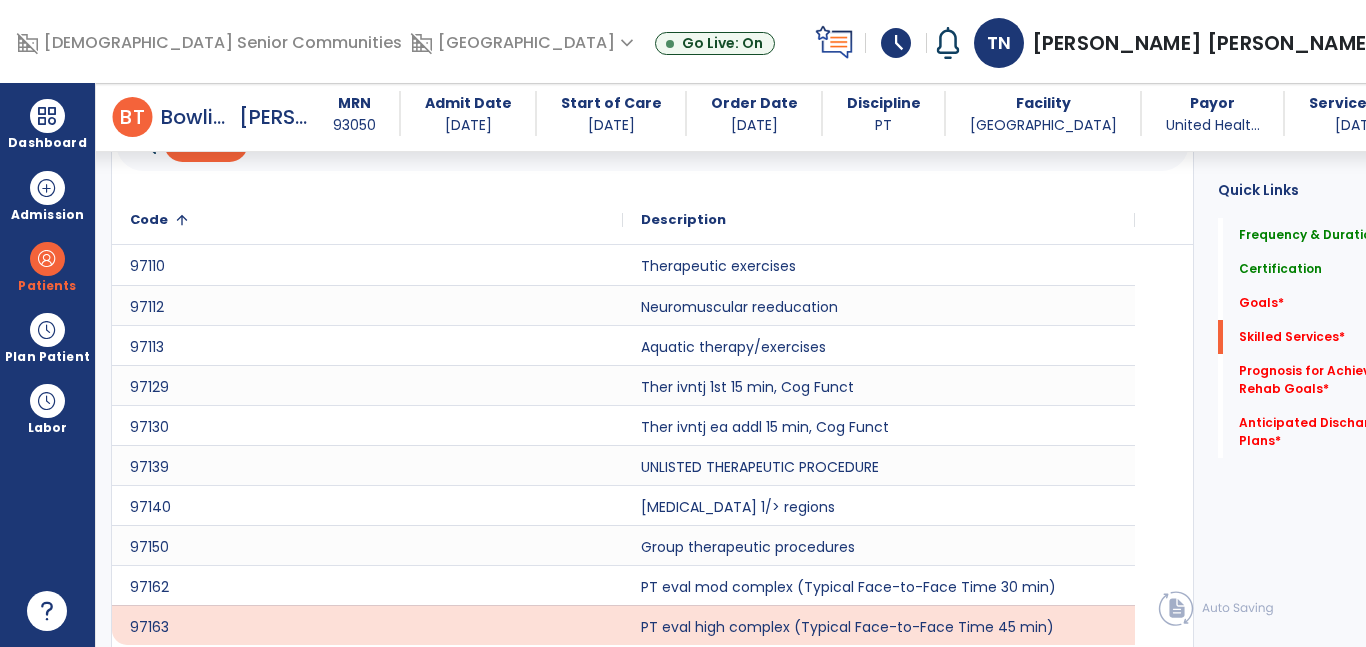 scroll, scrollTop: 1669, scrollLeft: 0, axis: vertical 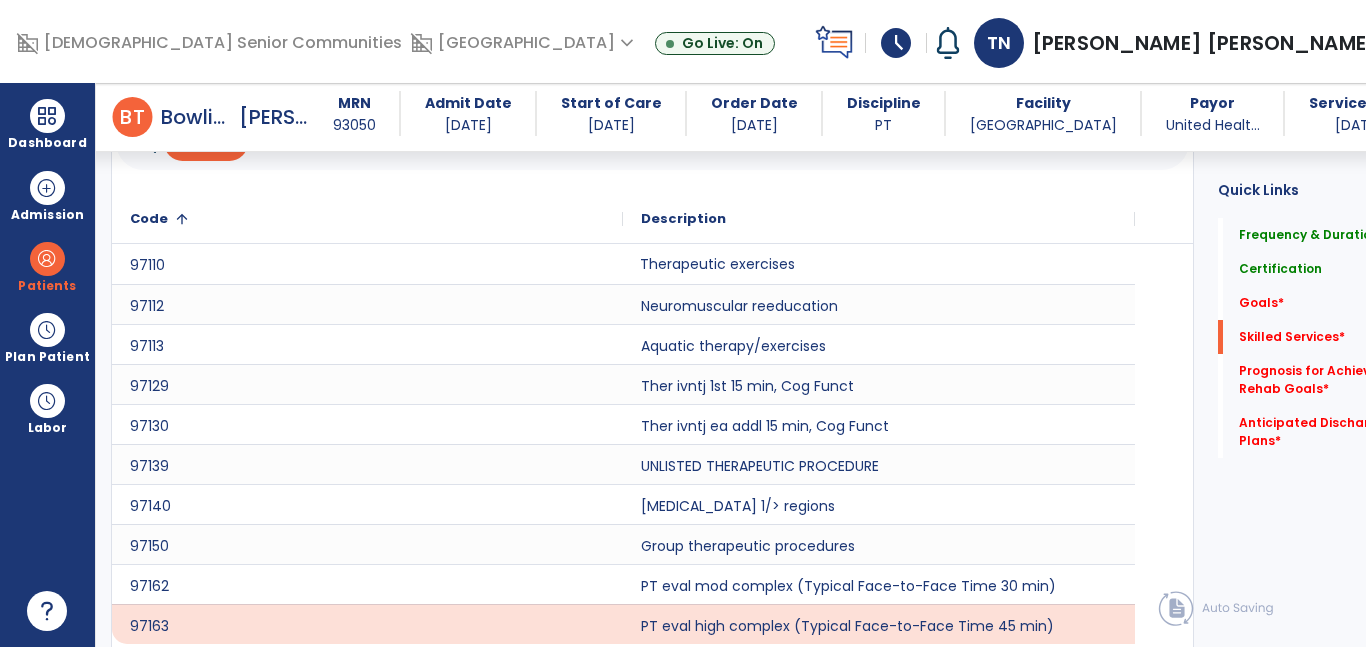 click on "Therapeutic exercises" 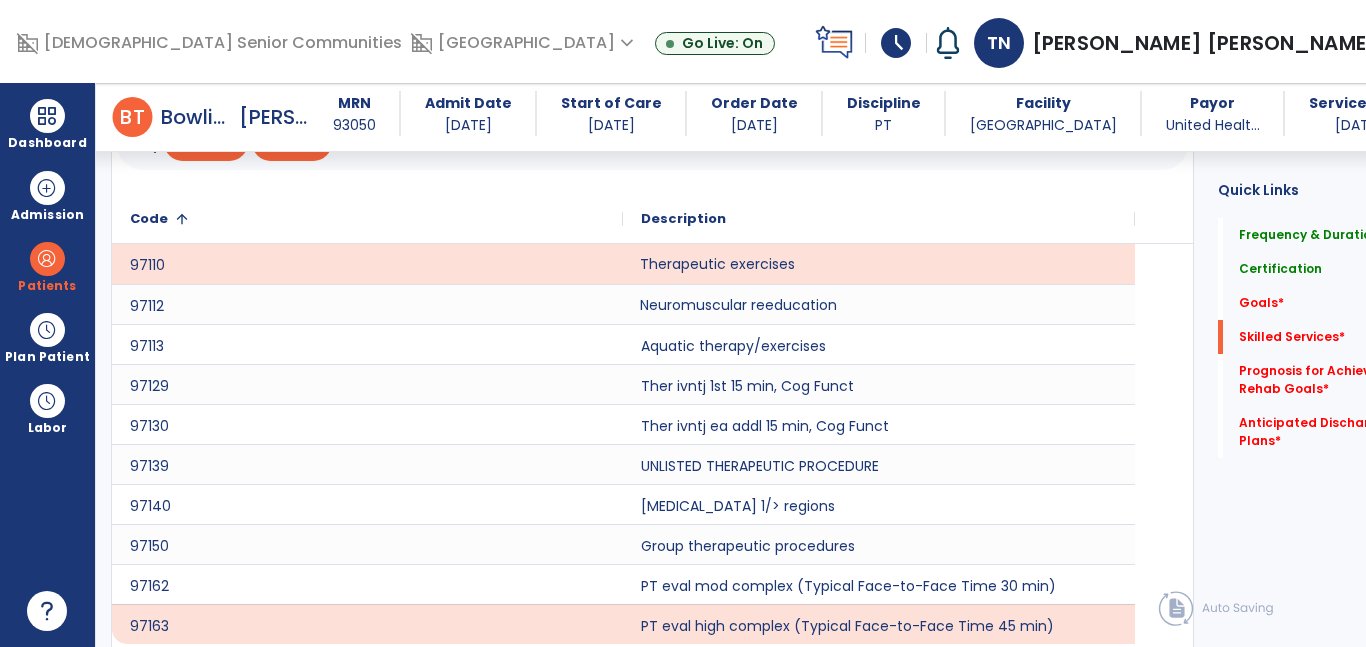 click on "Neuromuscular reeducation" 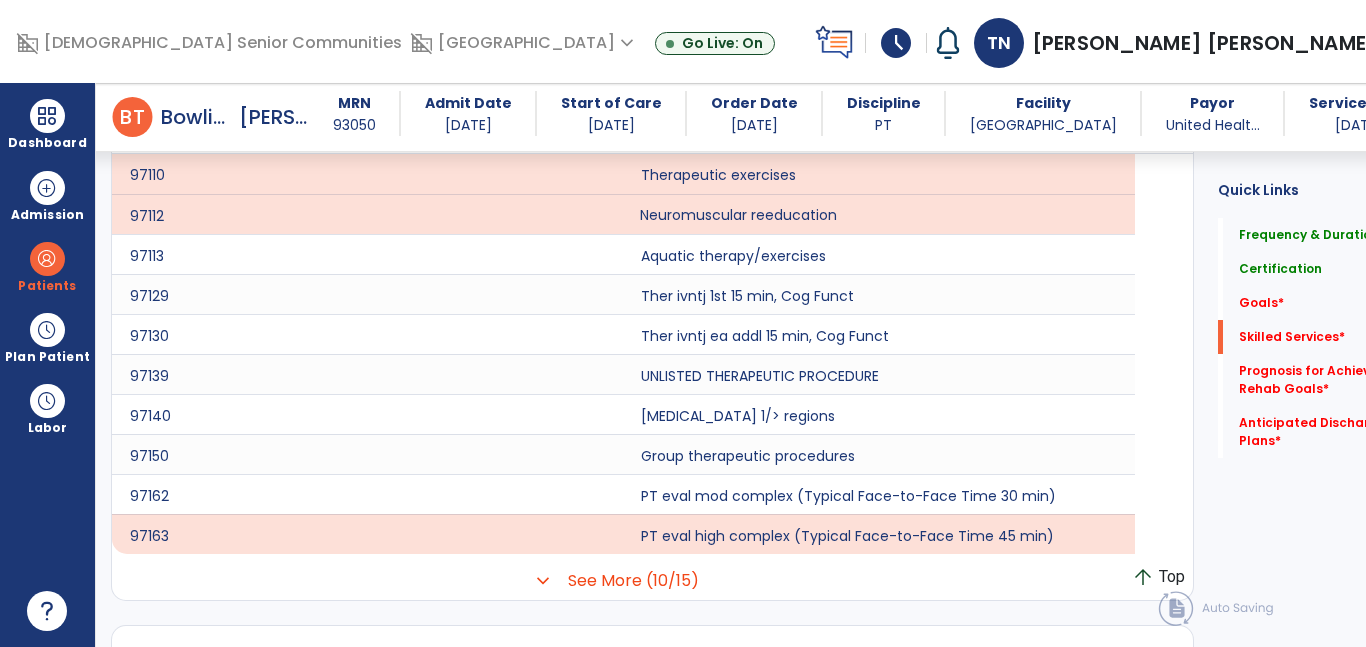 scroll, scrollTop: 1760, scrollLeft: 0, axis: vertical 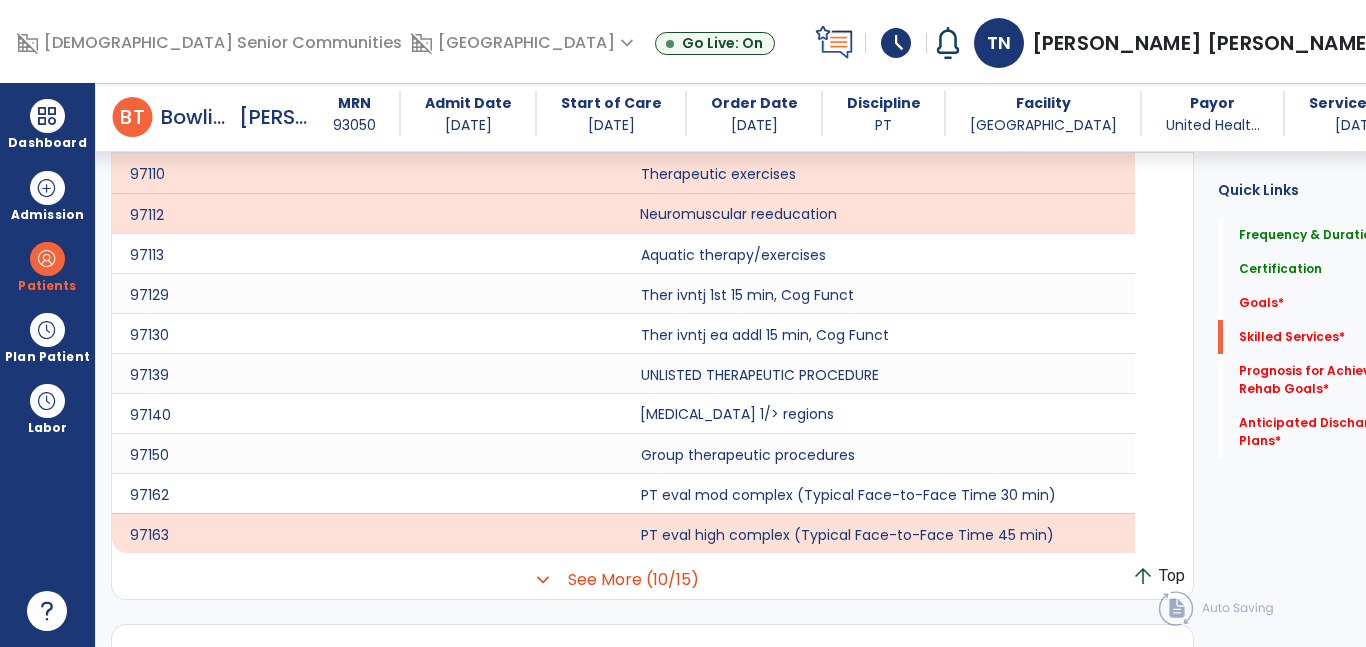 click on "Manual therapy 1/> regions" 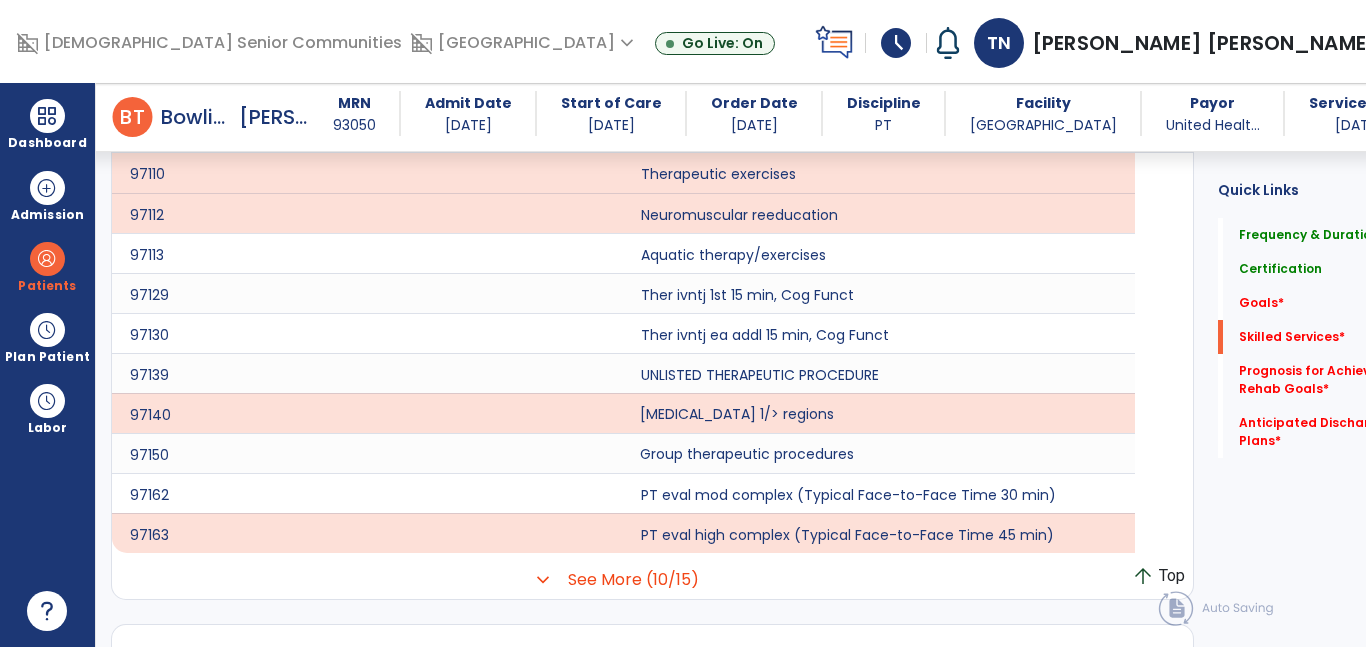 click on "Group therapeutic procedures" 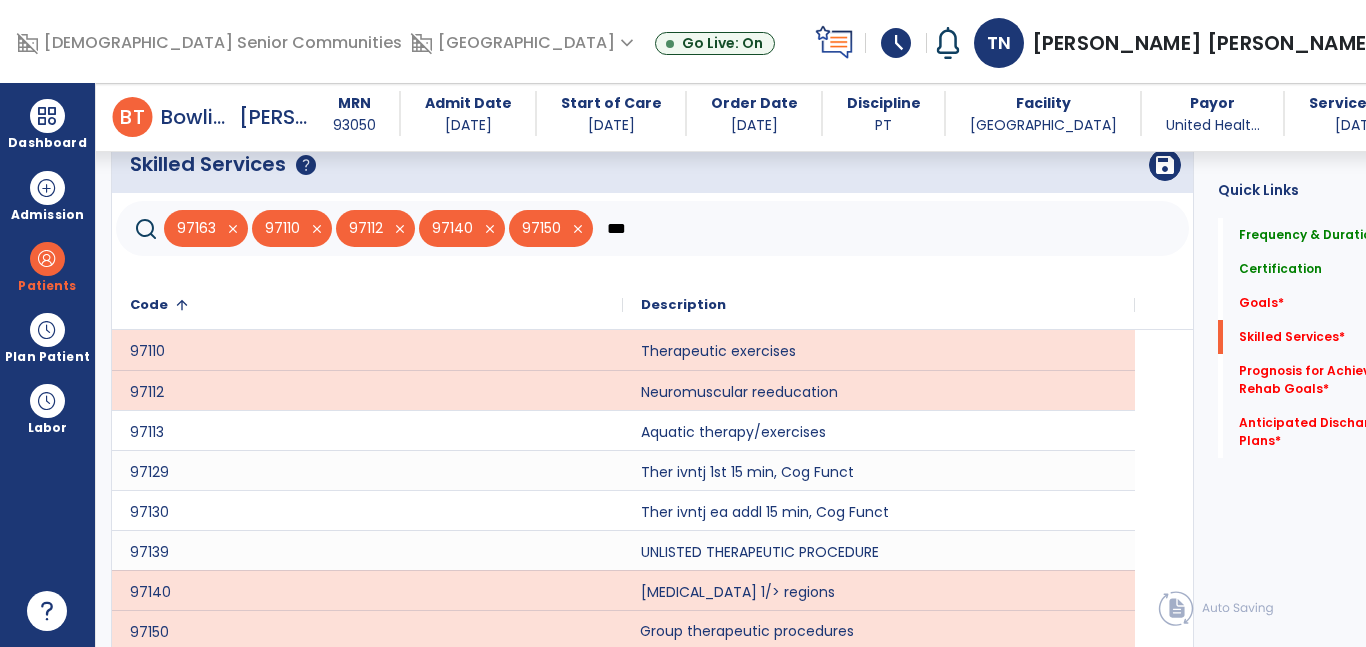 scroll, scrollTop: 1577, scrollLeft: 0, axis: vertical 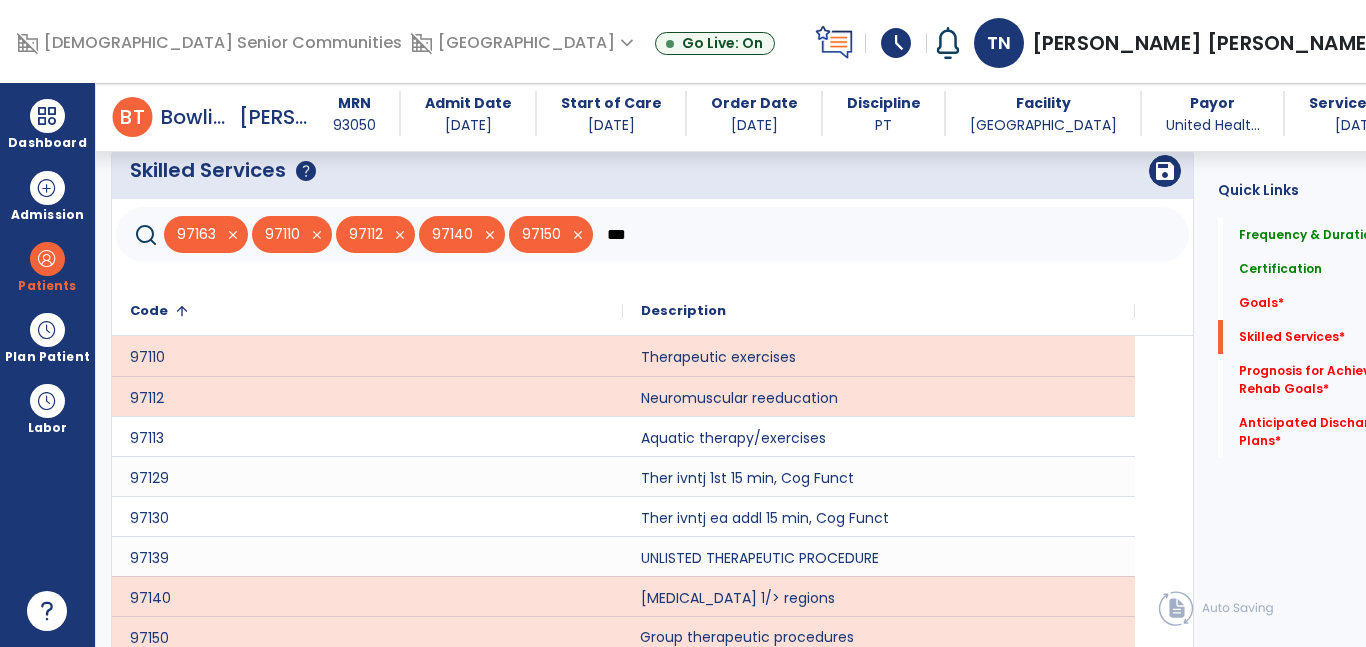 click on "***" 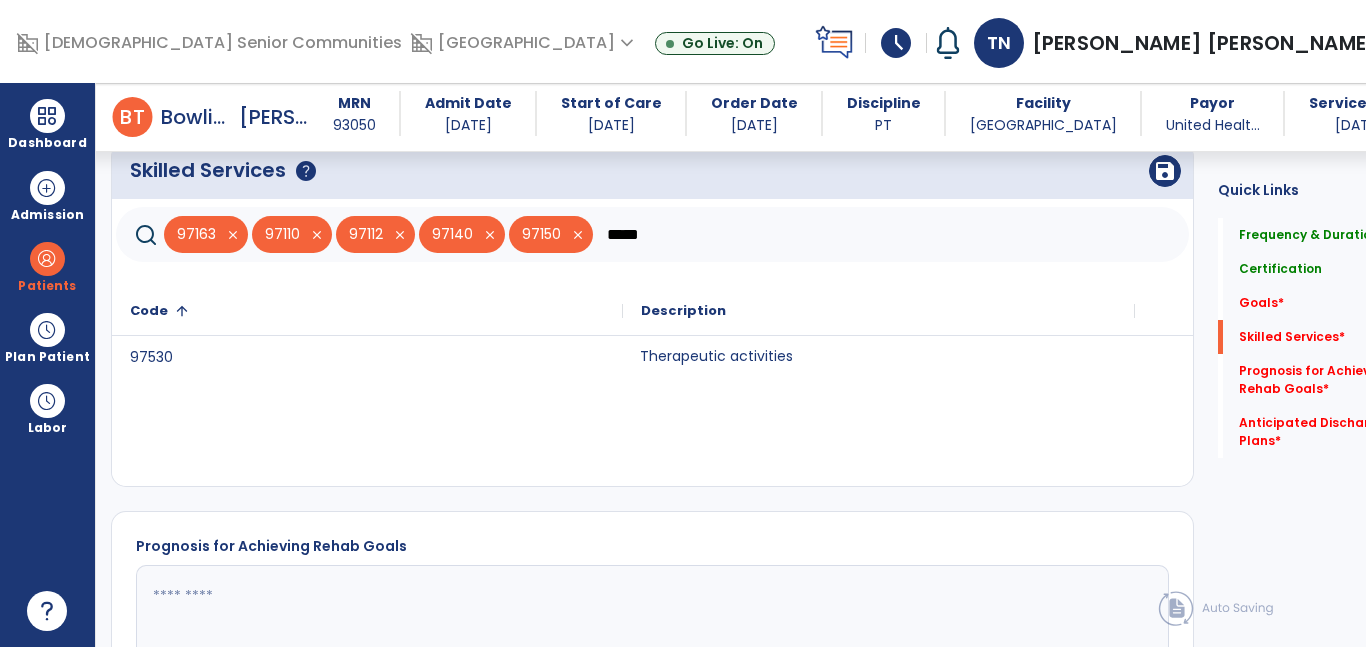 click on "Therapeutic activities" 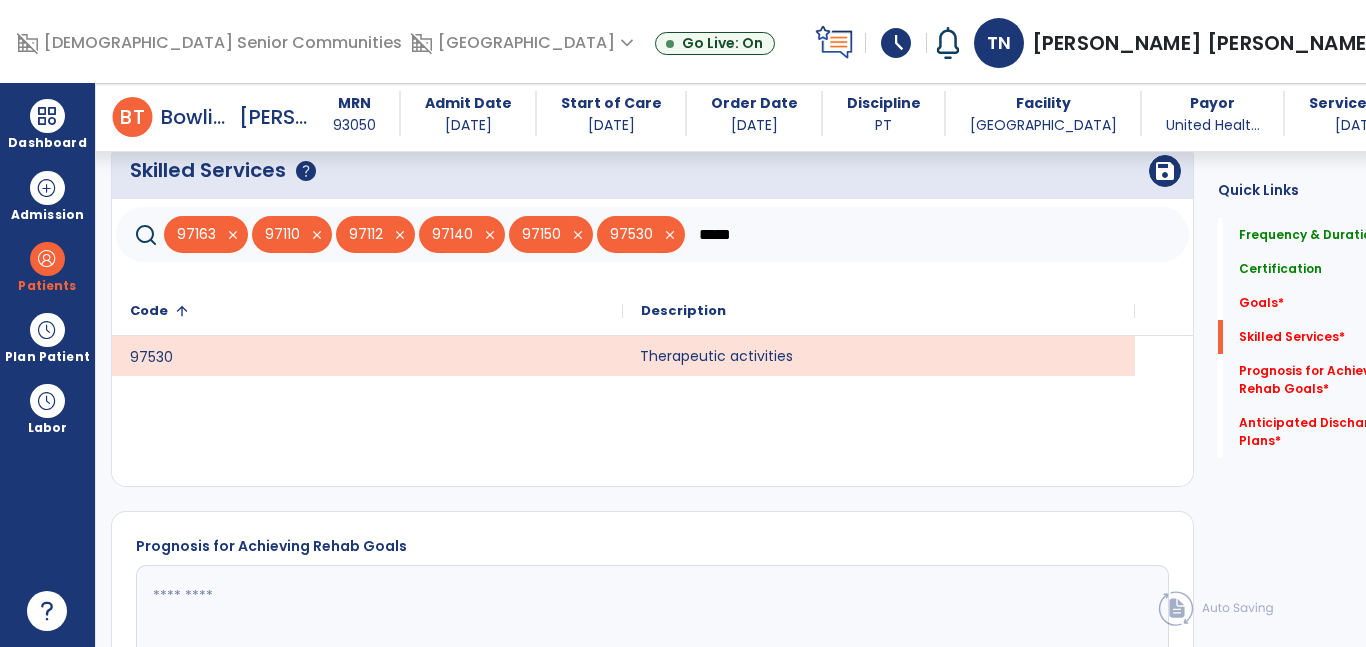 click on "*****" 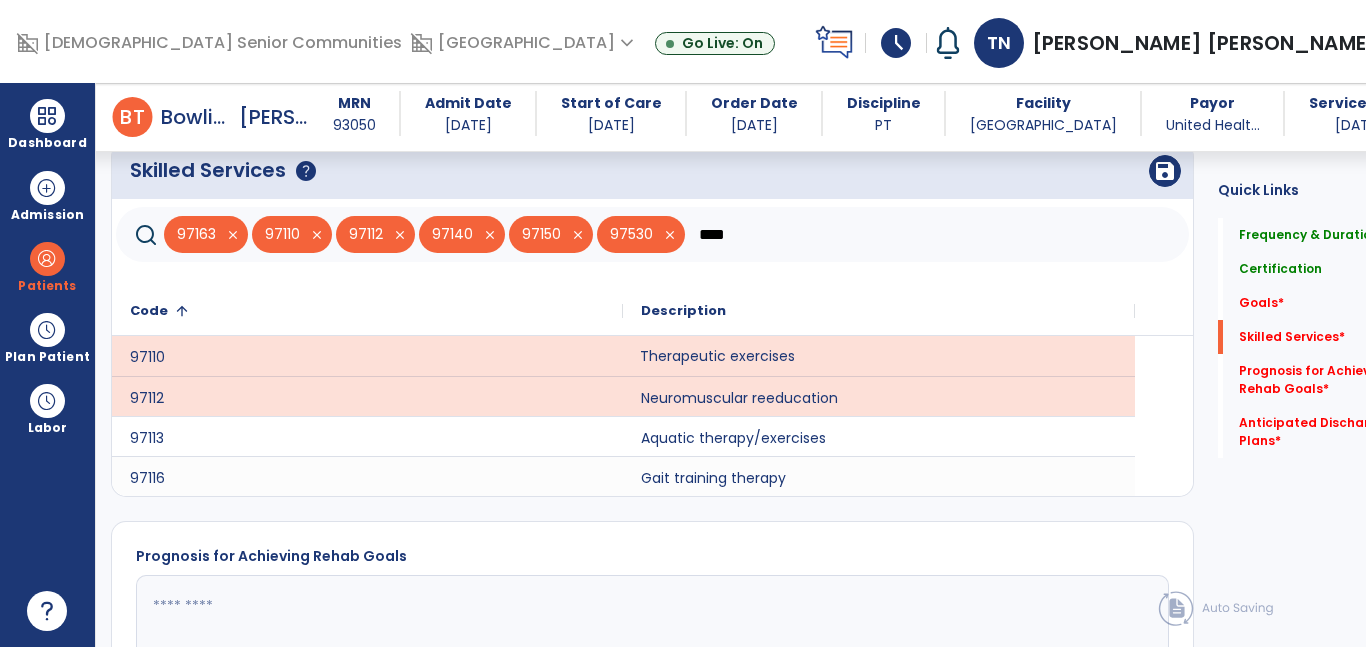 type on "****" 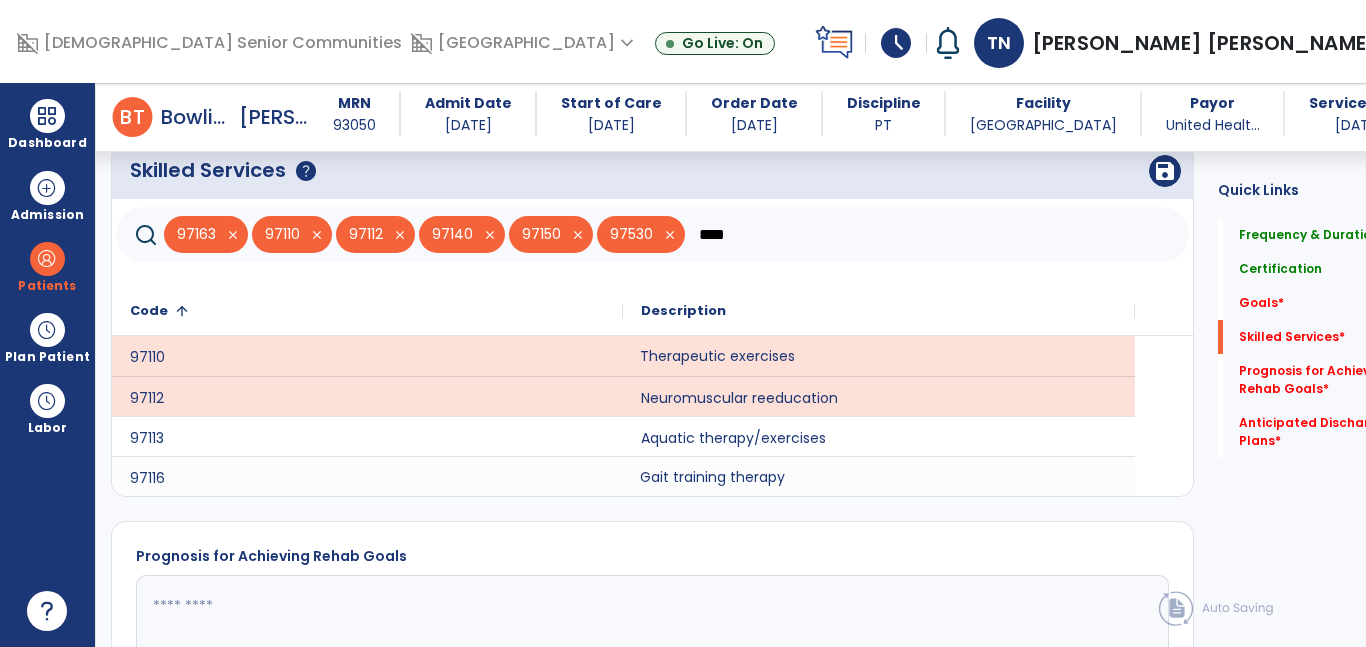 click on "Gait training therapy" 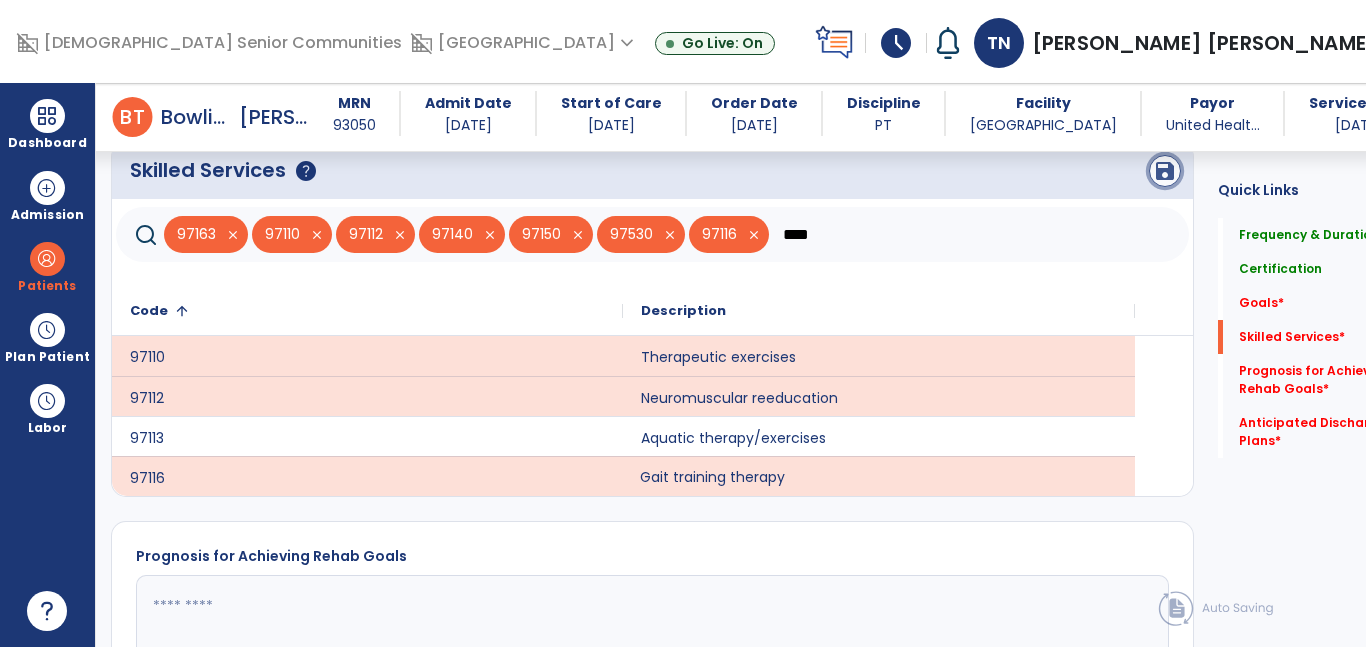 click on "save" 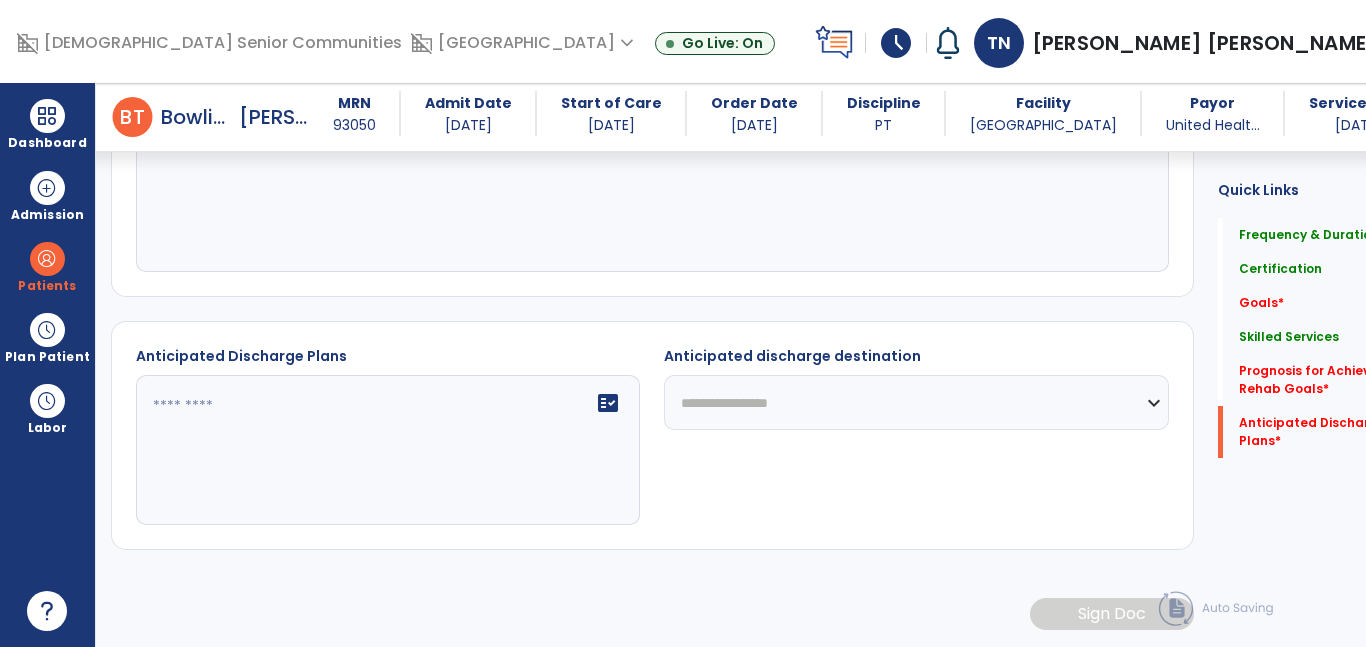 scroll, scrollTop: 1152, scrollLeft: 0, axis: vertical 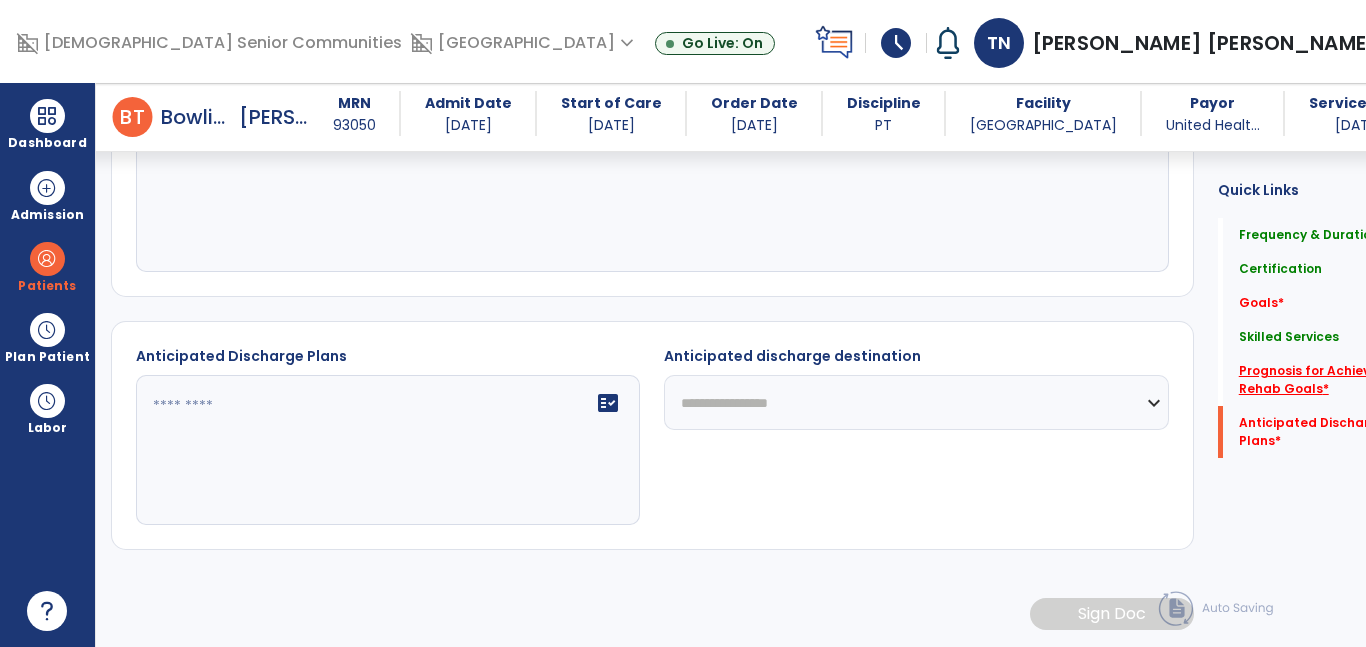 click on "Prognosis for Achieving Rehab Goals   *" 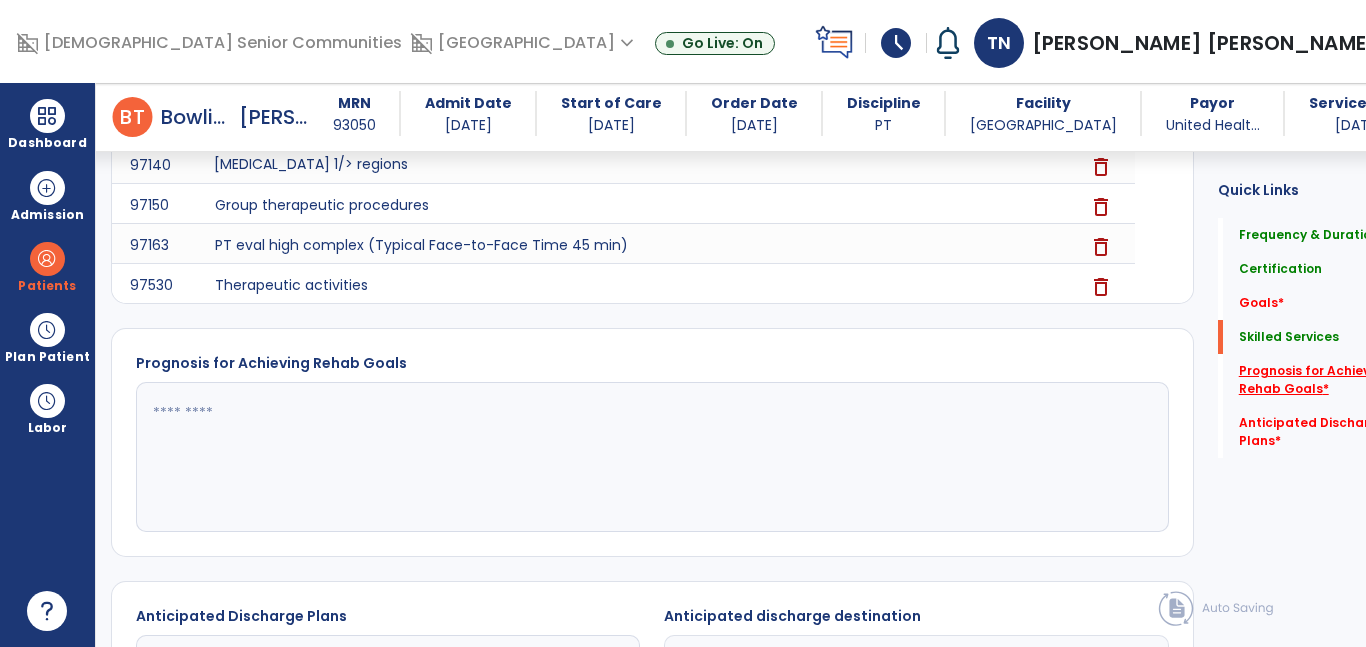 scroll, scrollTop: 856, scrollLeft: 0, axis: vertical 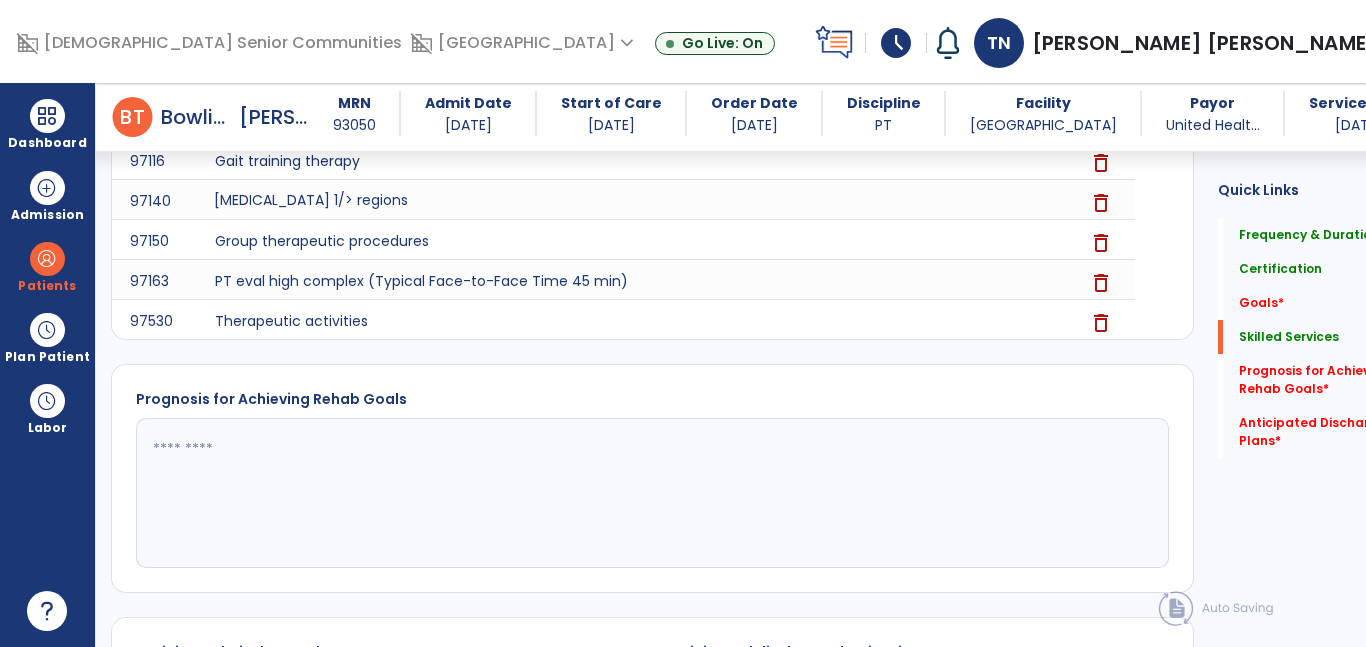click 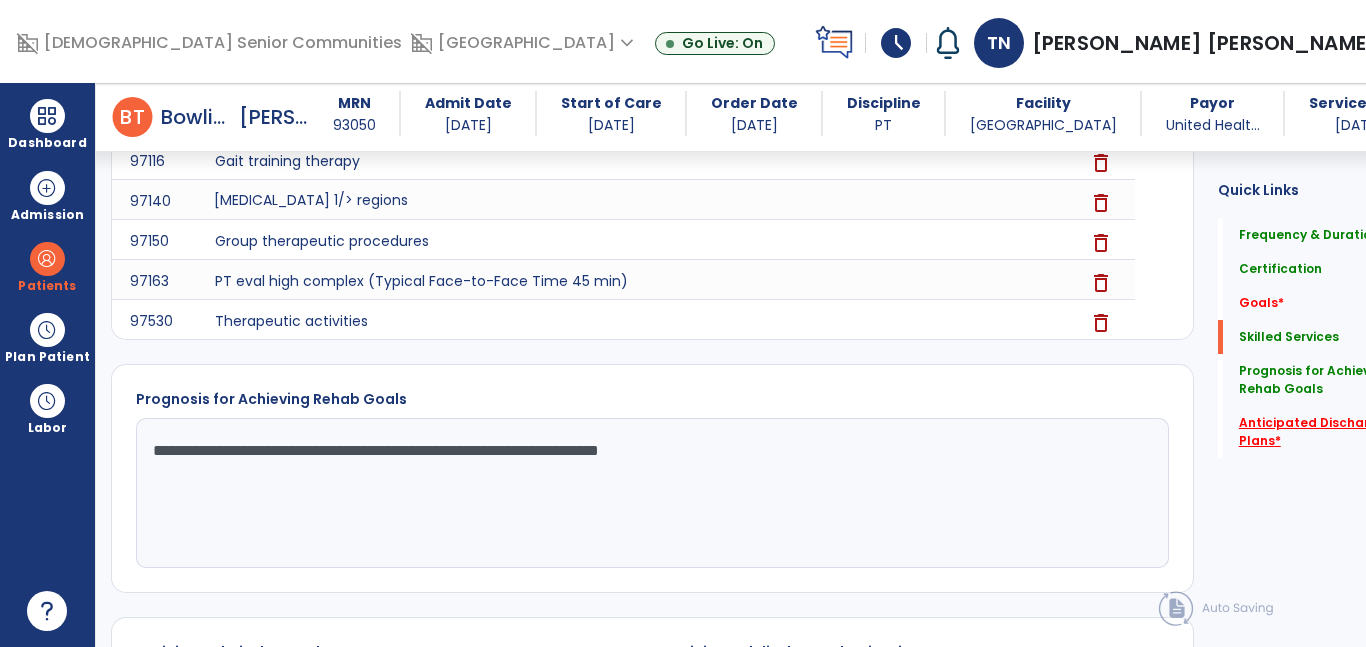 type on "**********" 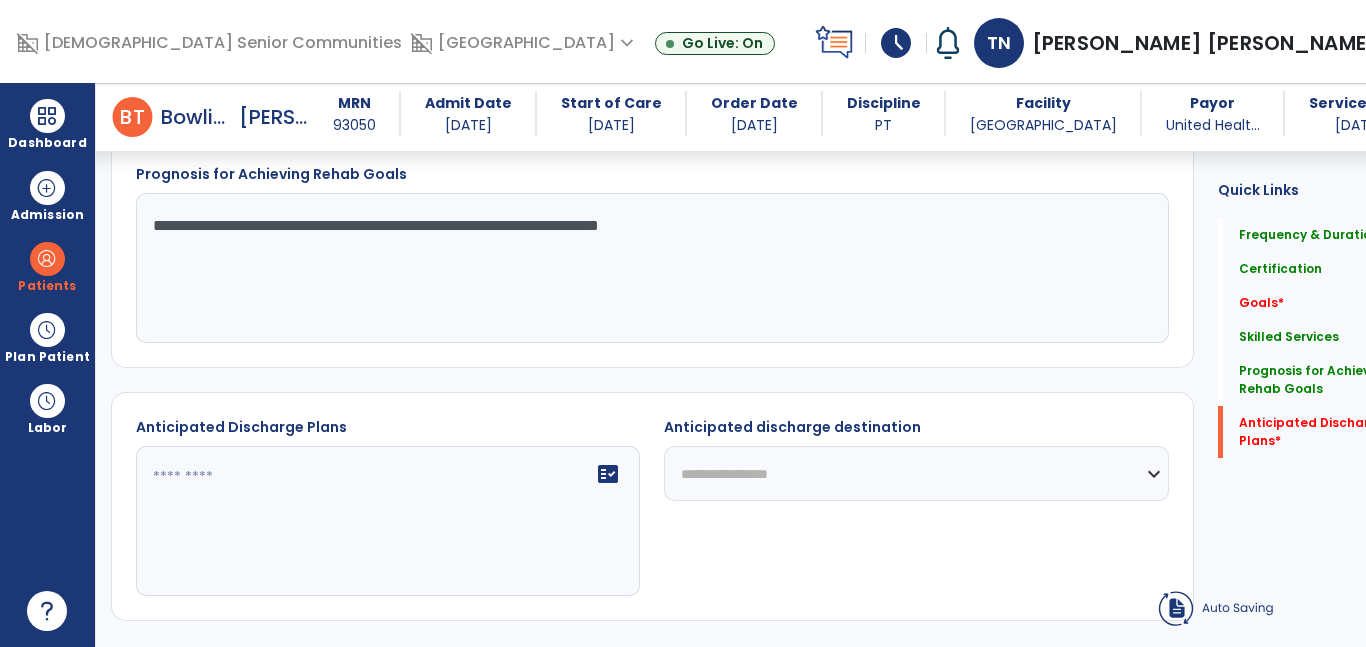 click on "fact_check" 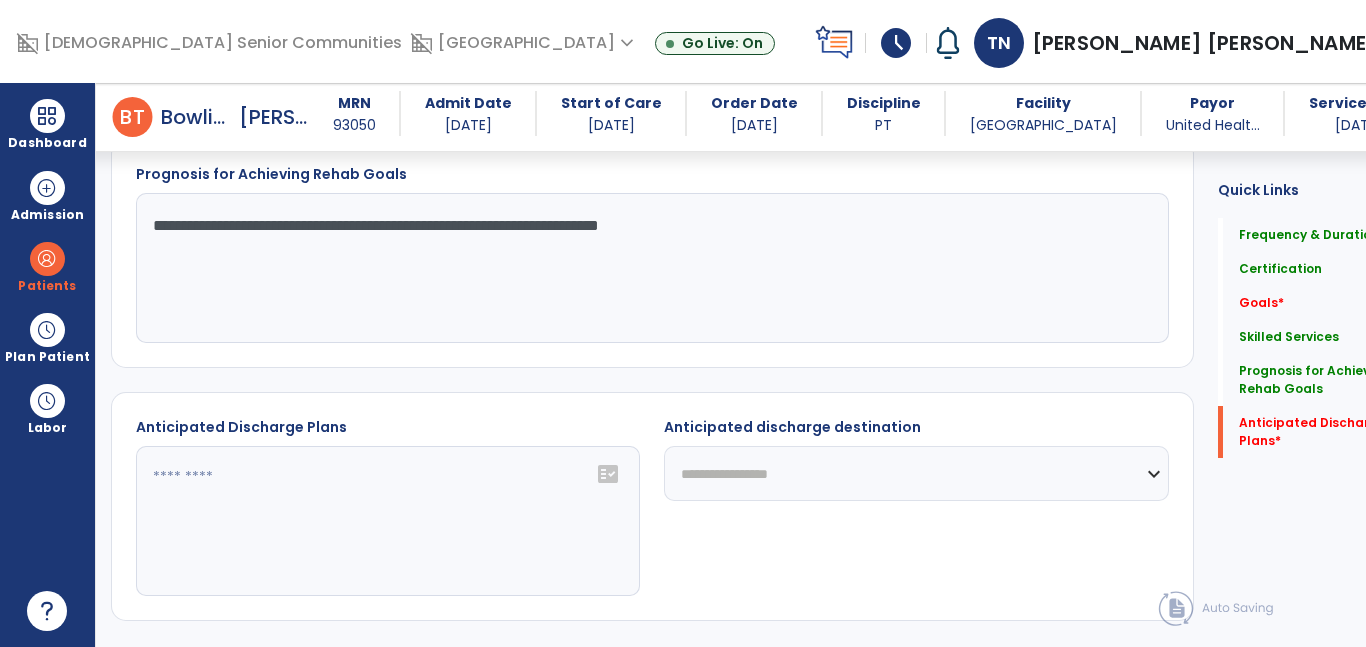 scroll, scrollTop: 1151, scrollLeft: 0, axis: vertical 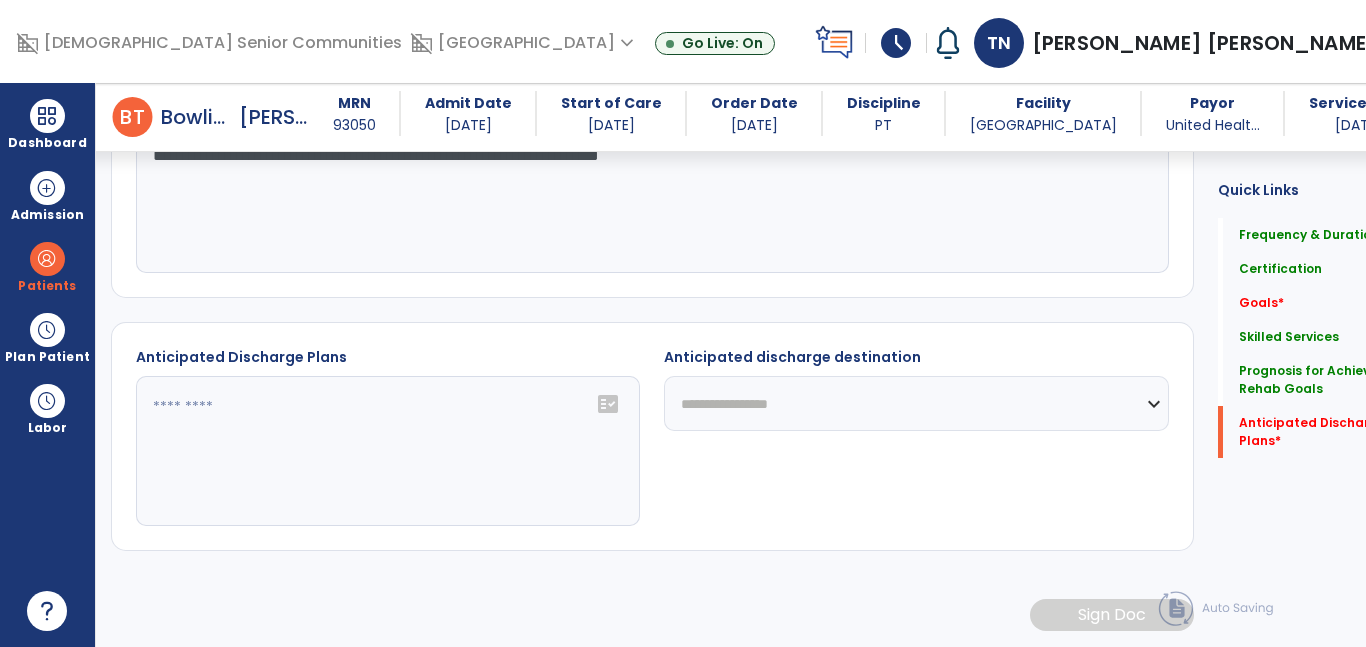 click 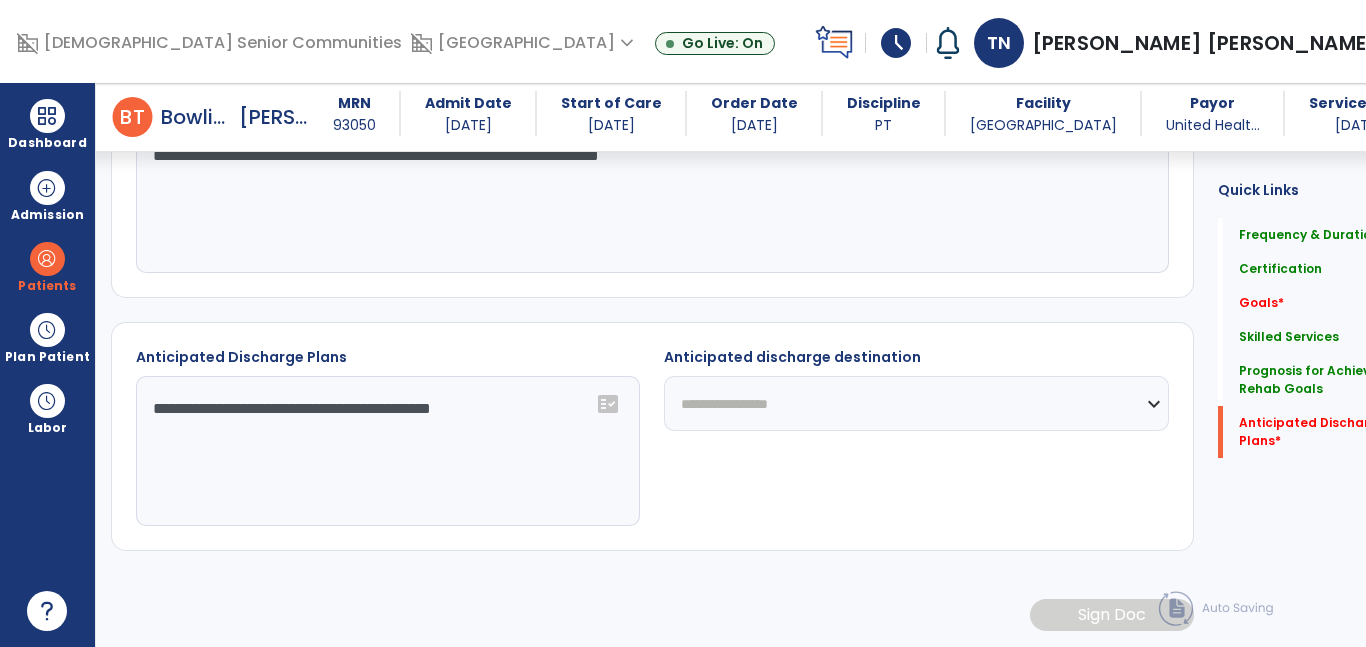 type on "**********" 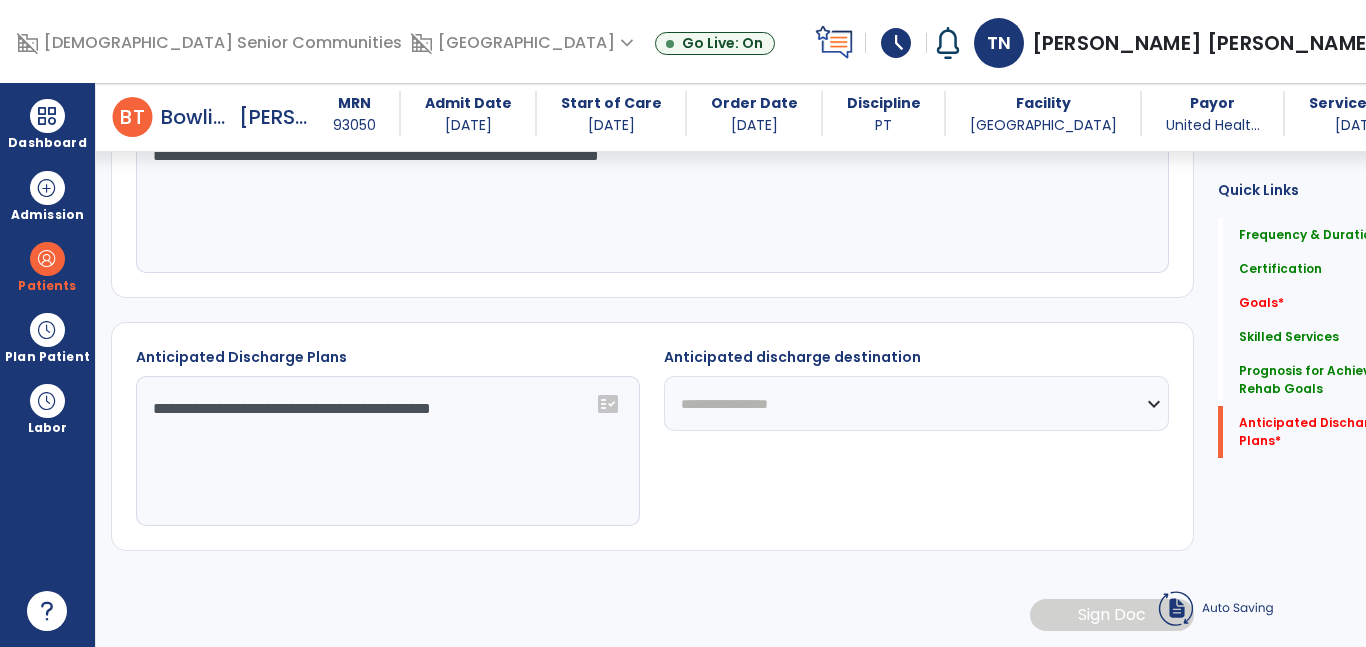 select on "**********" 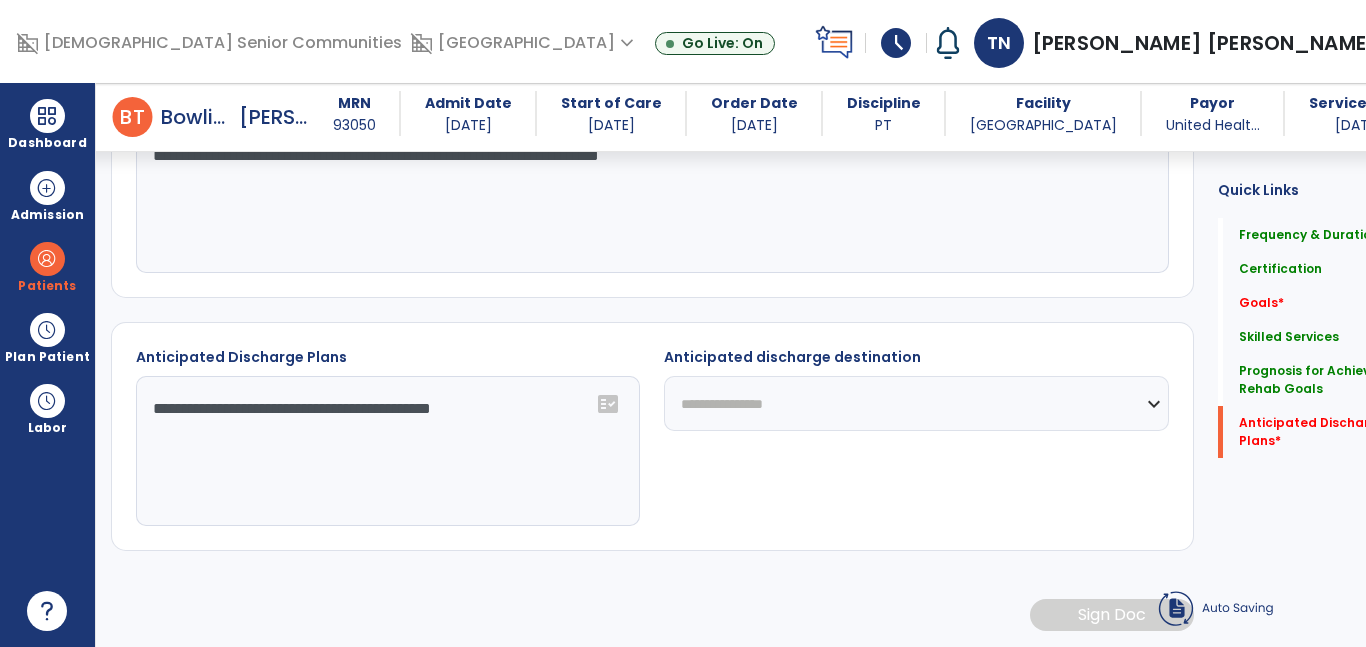 click on "**********" 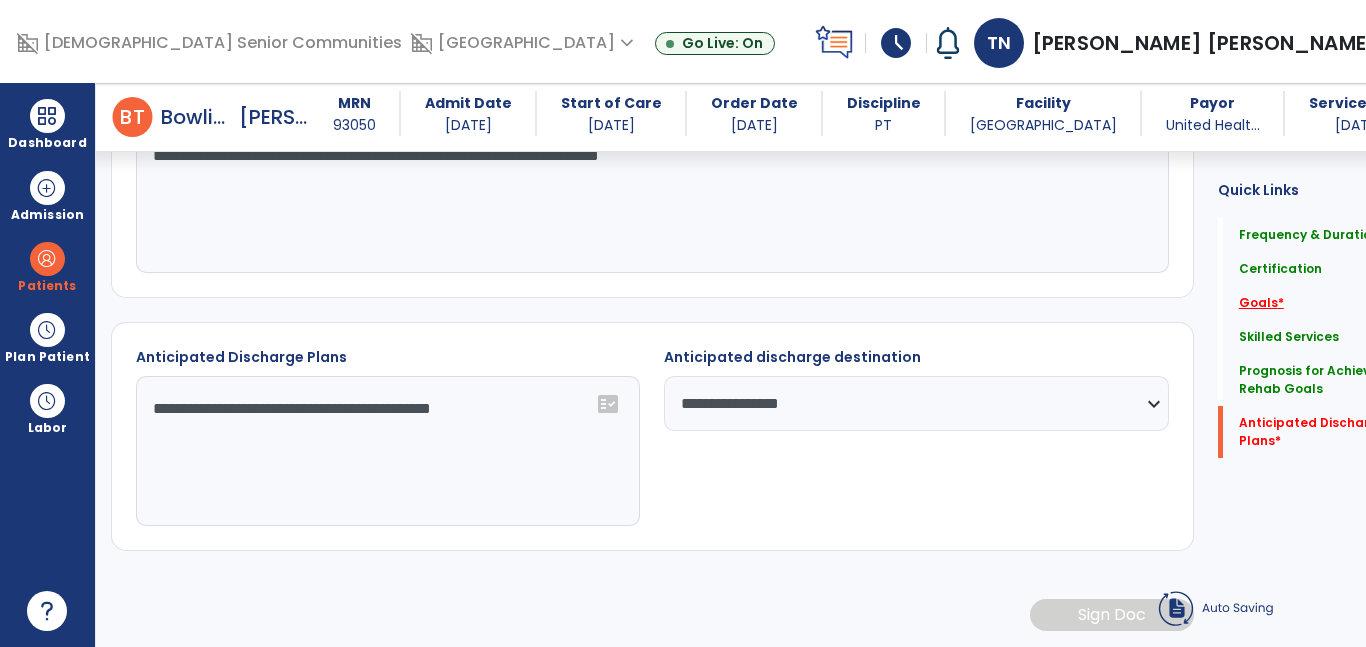 click on "Goals   *" 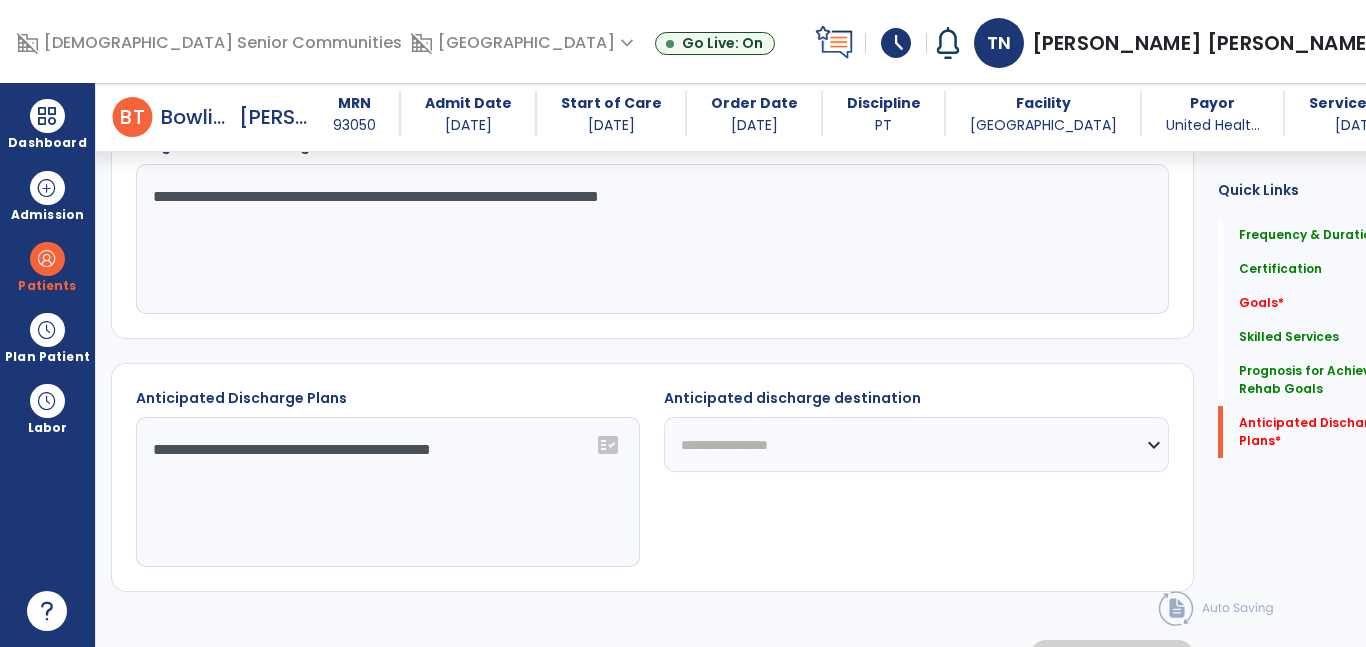 scroll, scrollTop: 1151, scrollLeft: 0, axis: vertical 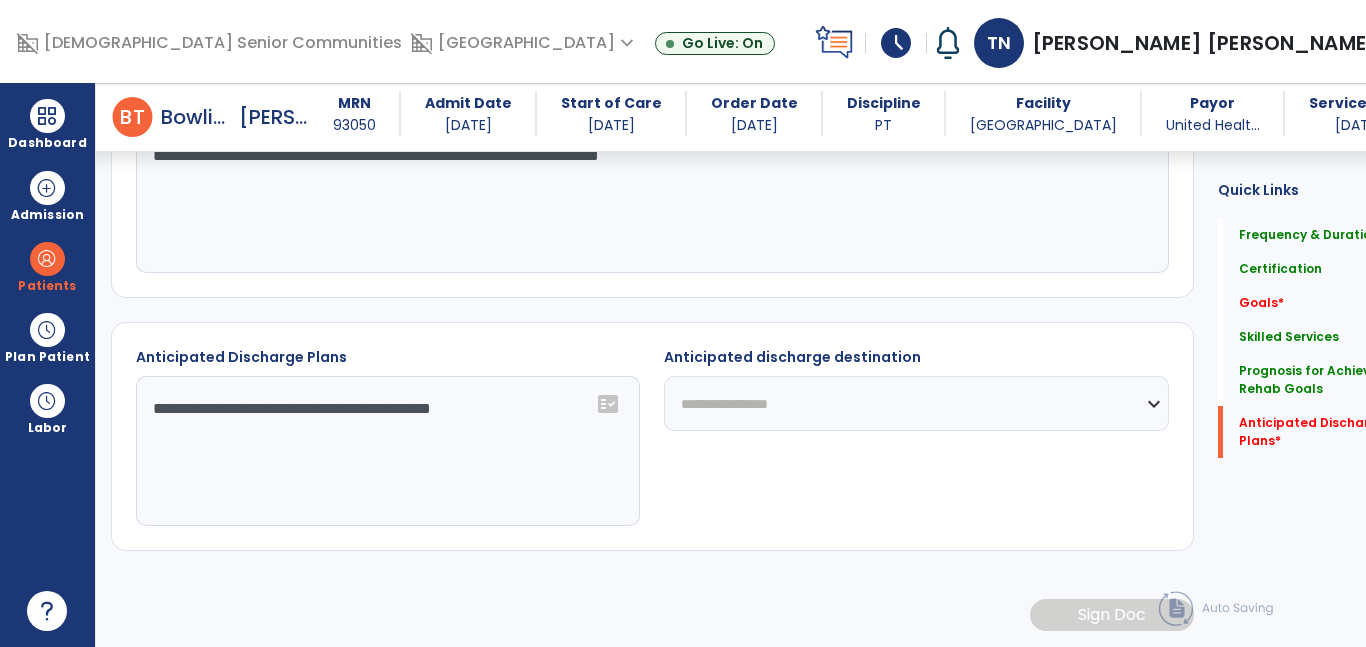 click on "**********" 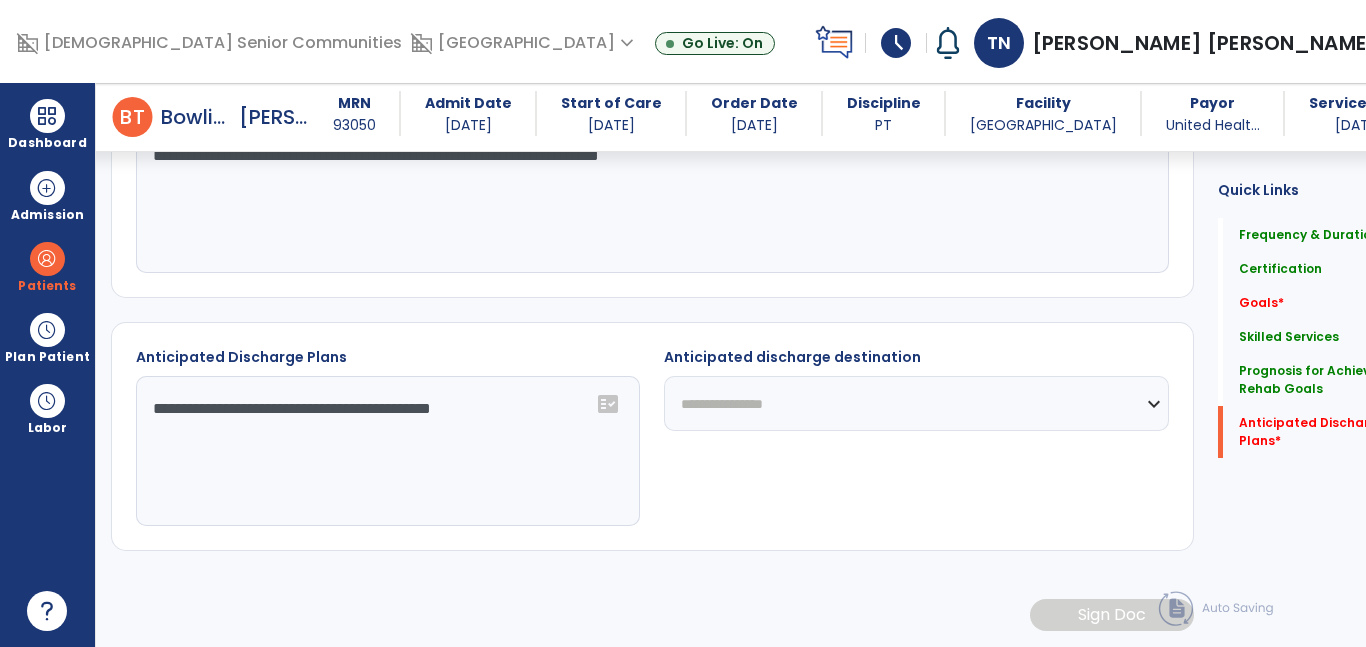 click on "**********" 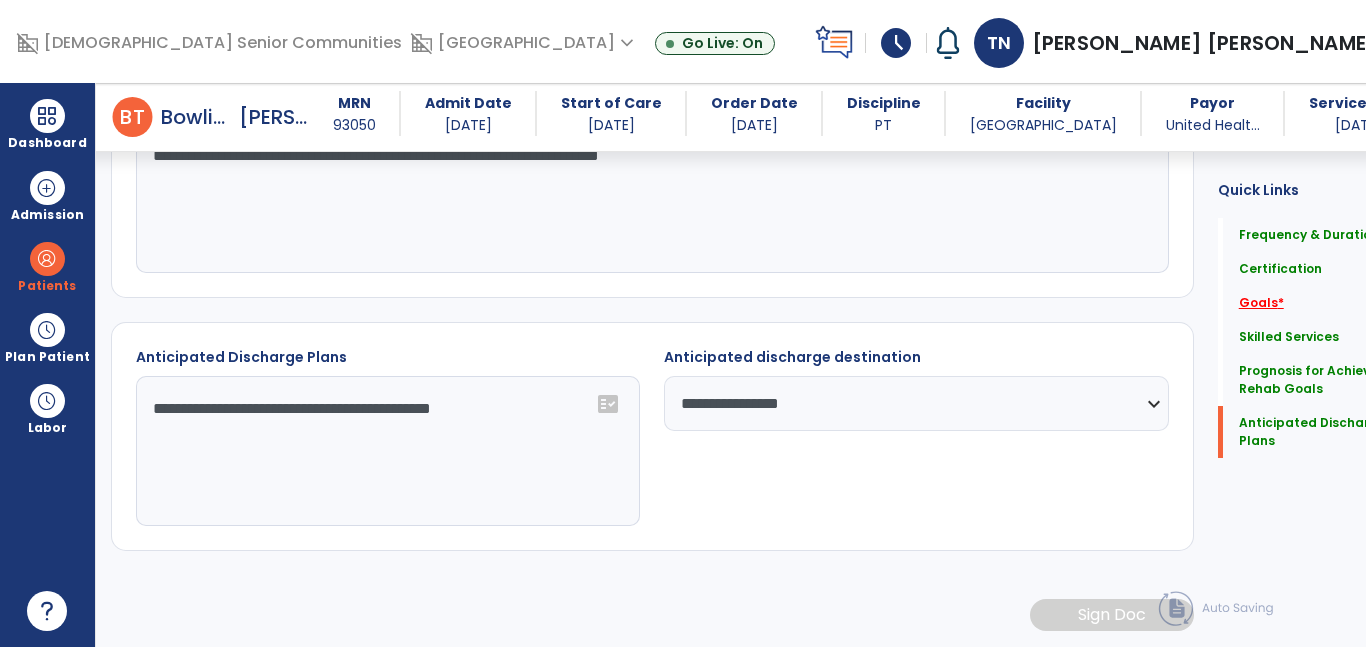 click on "Goals   *" 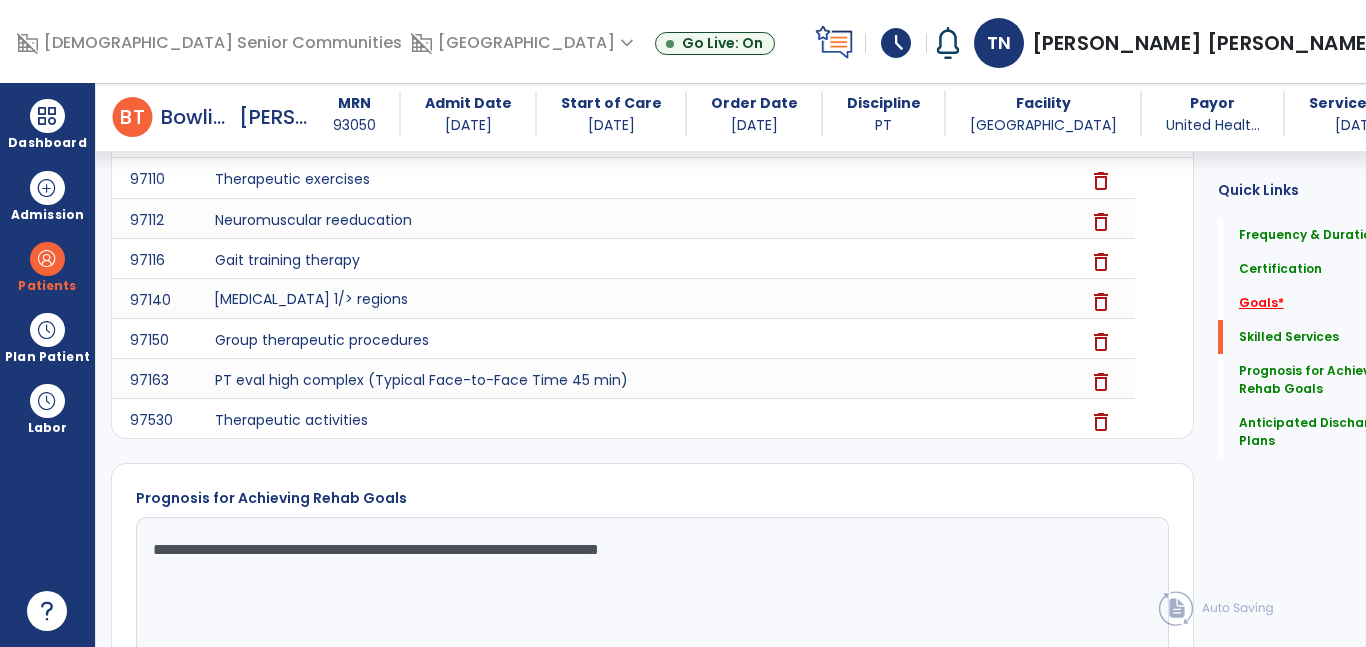 scroll, scrollTop: 336, scrollLeft: 0, axis: vertical 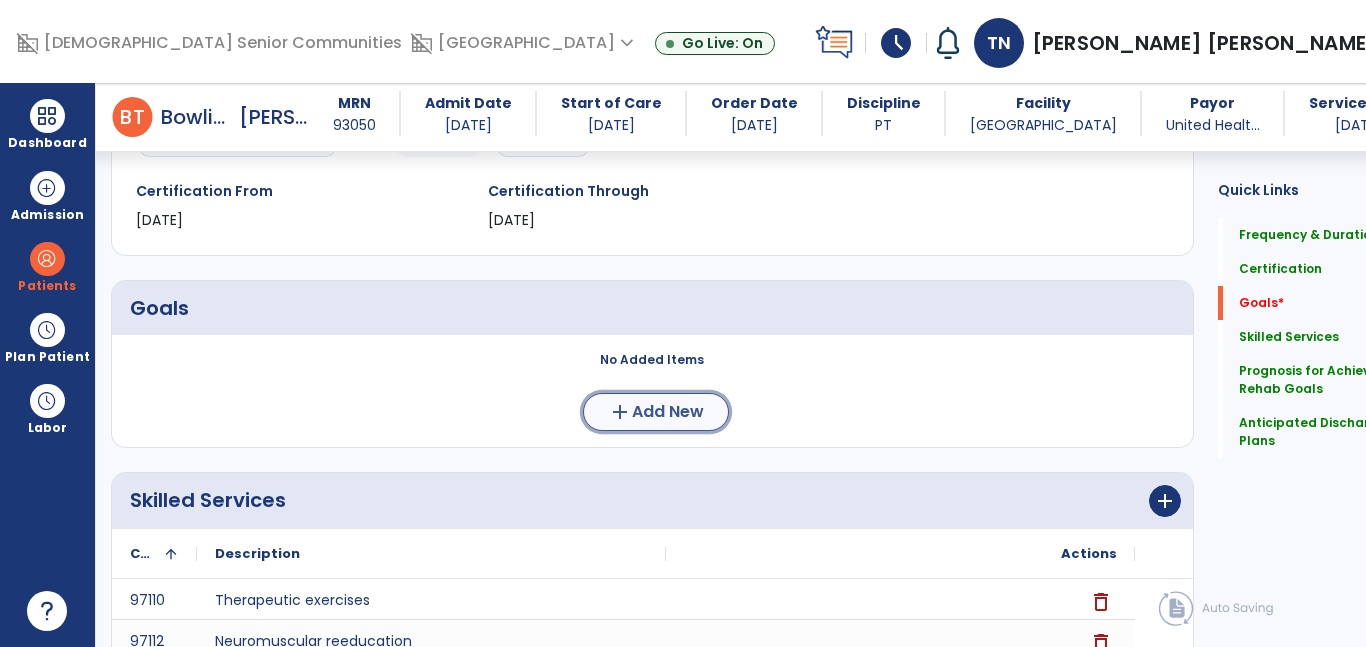 click on "Add New" at bounding box center (668, 412) 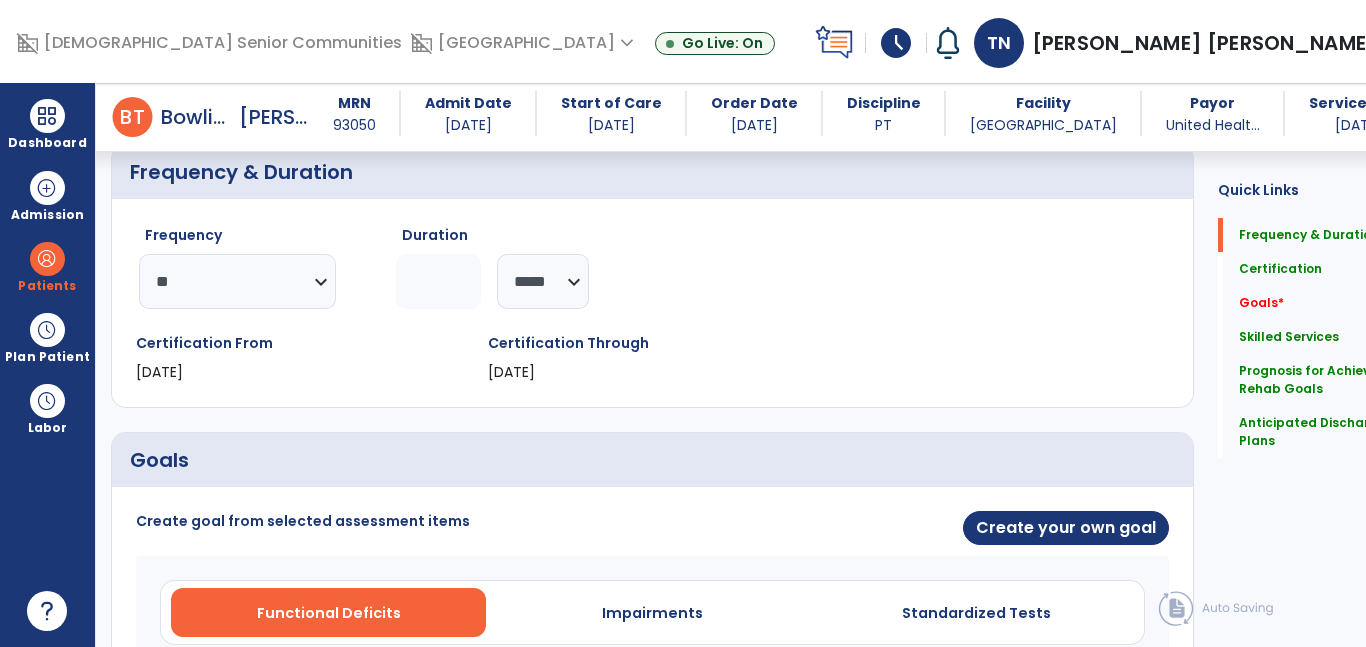 scroll, scrollTop: 0, scrollLeft: 0, axis: both 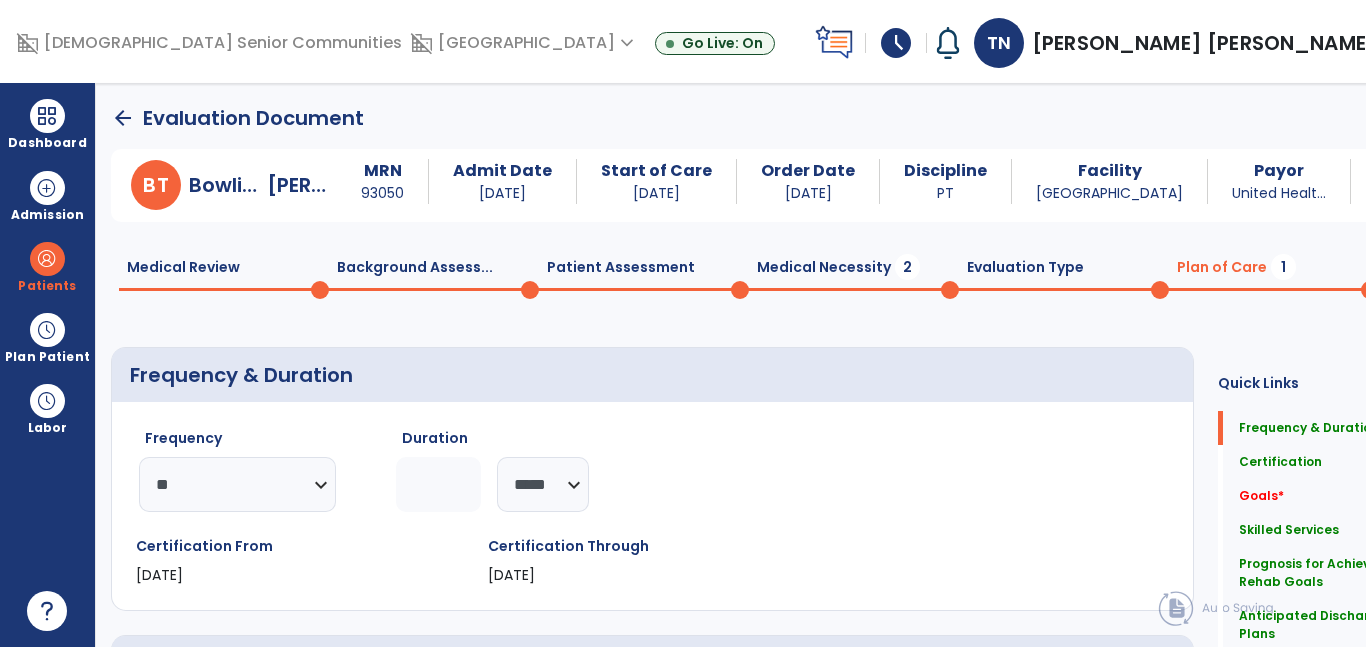 click on "Patient Assessment  0" 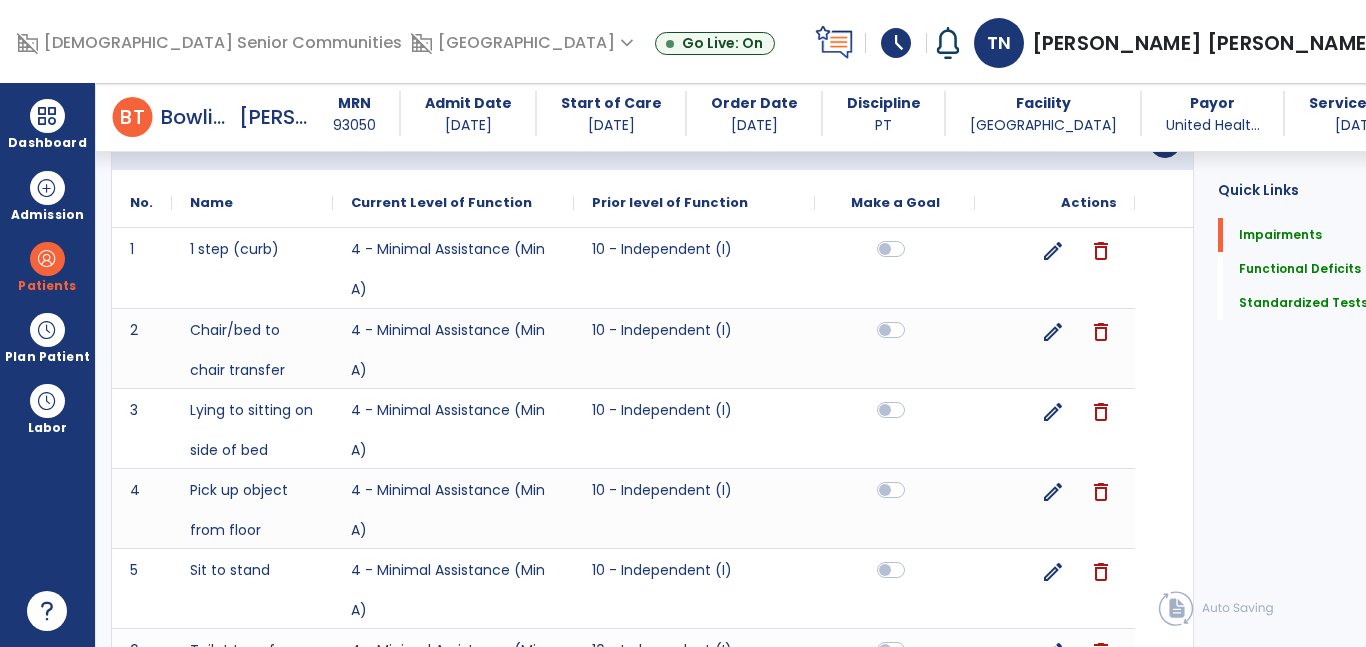 scroll, scrollTop: 2007, scrollLeft: 0, axis: vertical 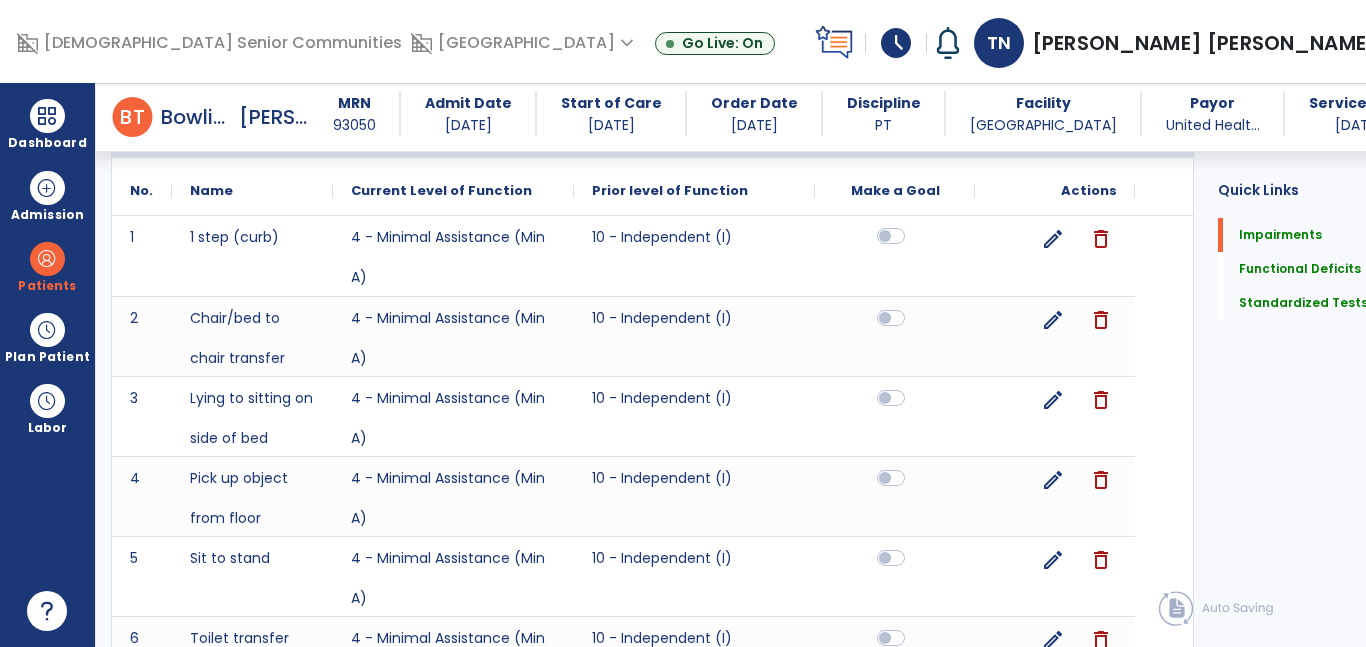 click 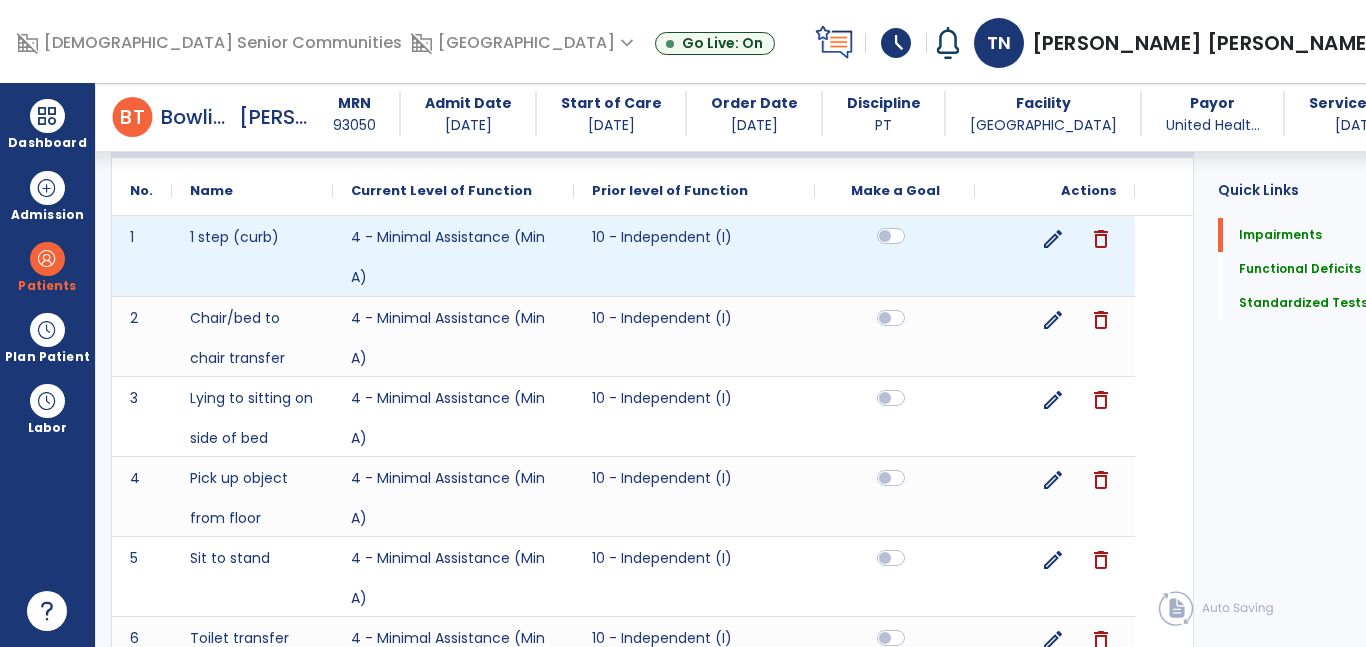 click 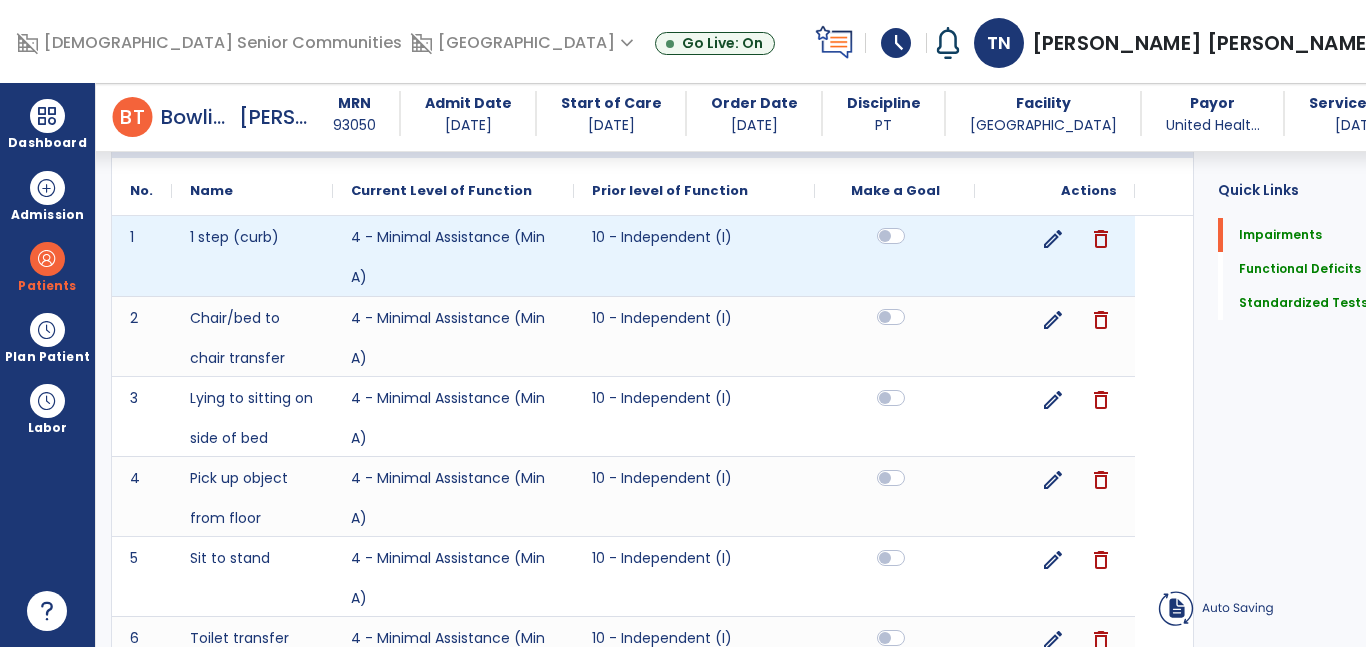 click 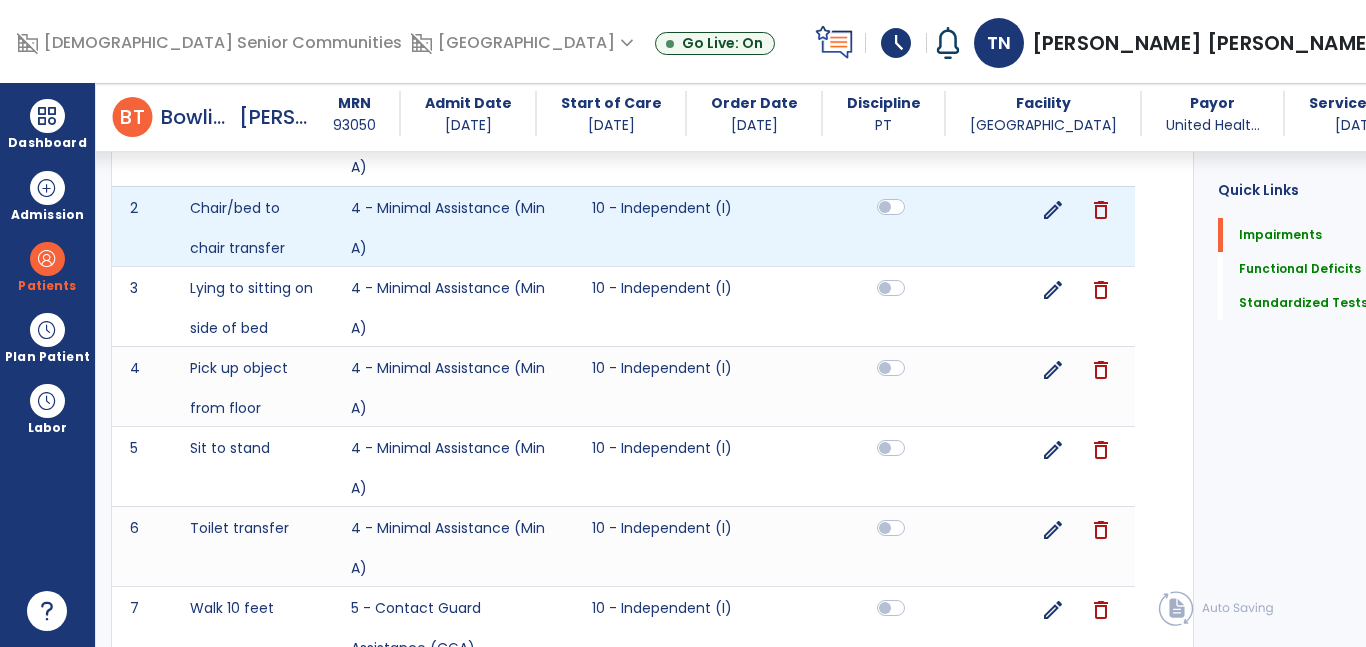 scroll, scrollTop: 2116, scrollLeft: 0, axis: vertical 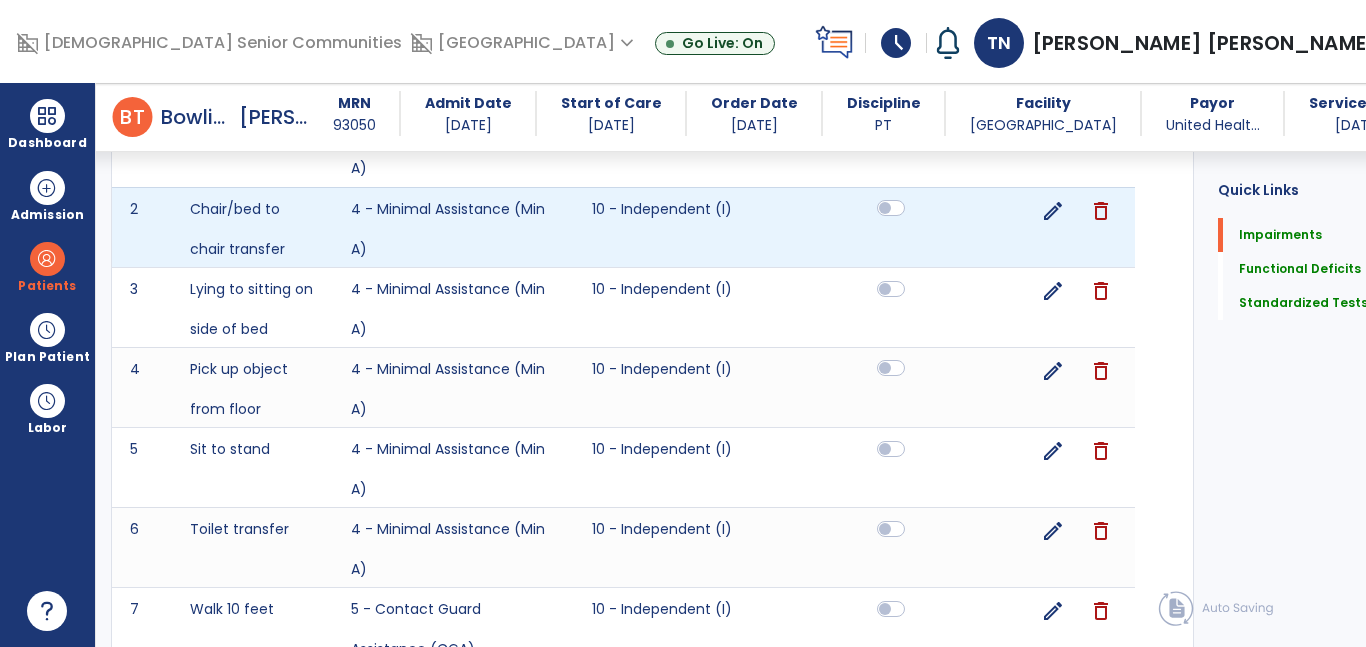 click 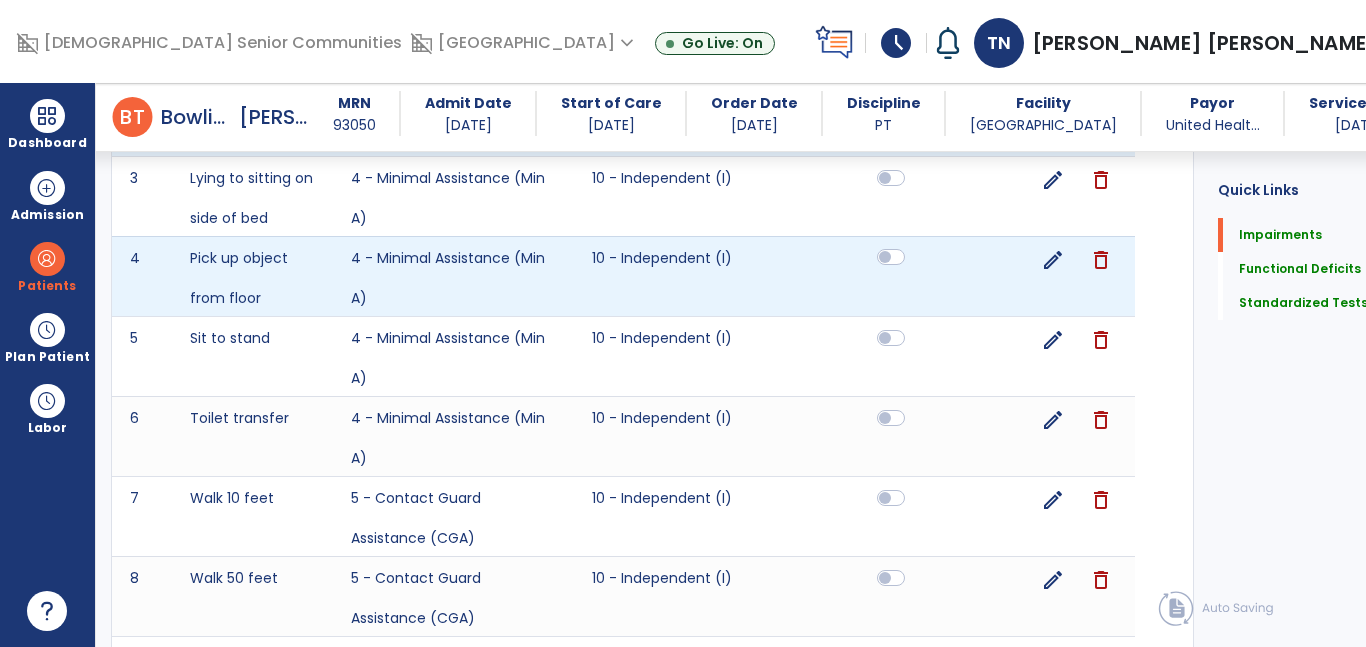 scroll, scrollTop: 2239, scrollLeft: 0, axis: vertical 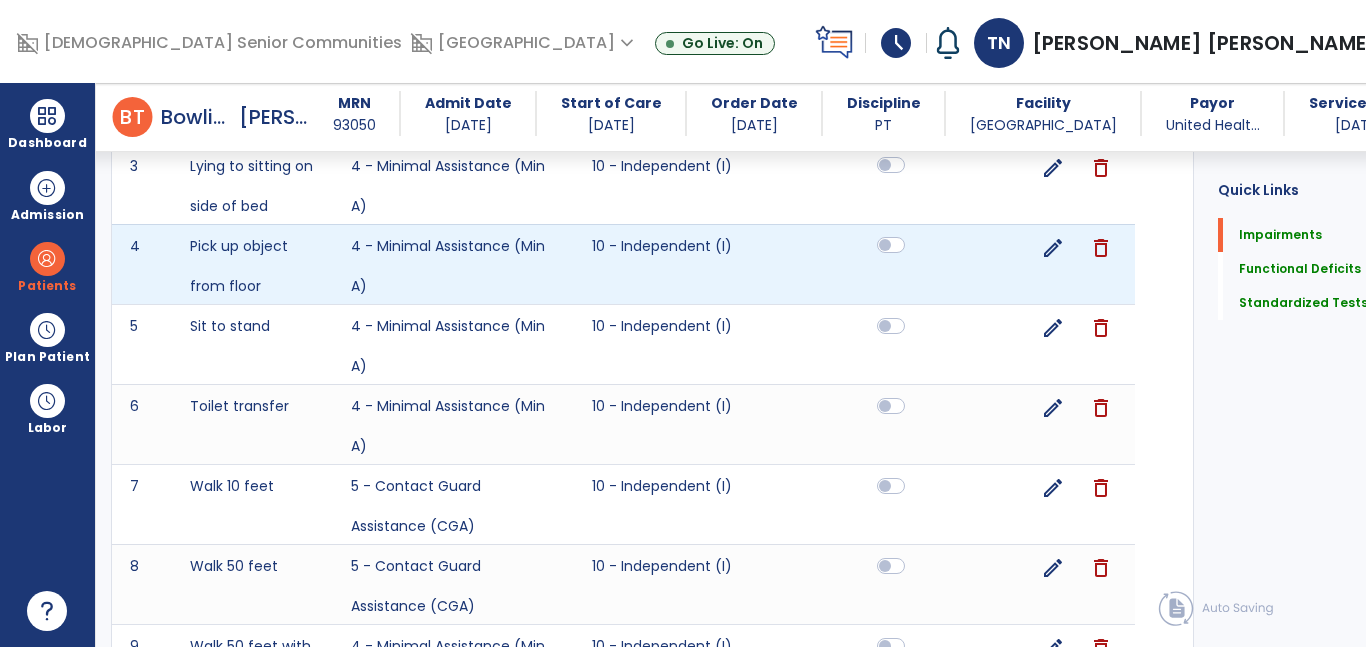 click 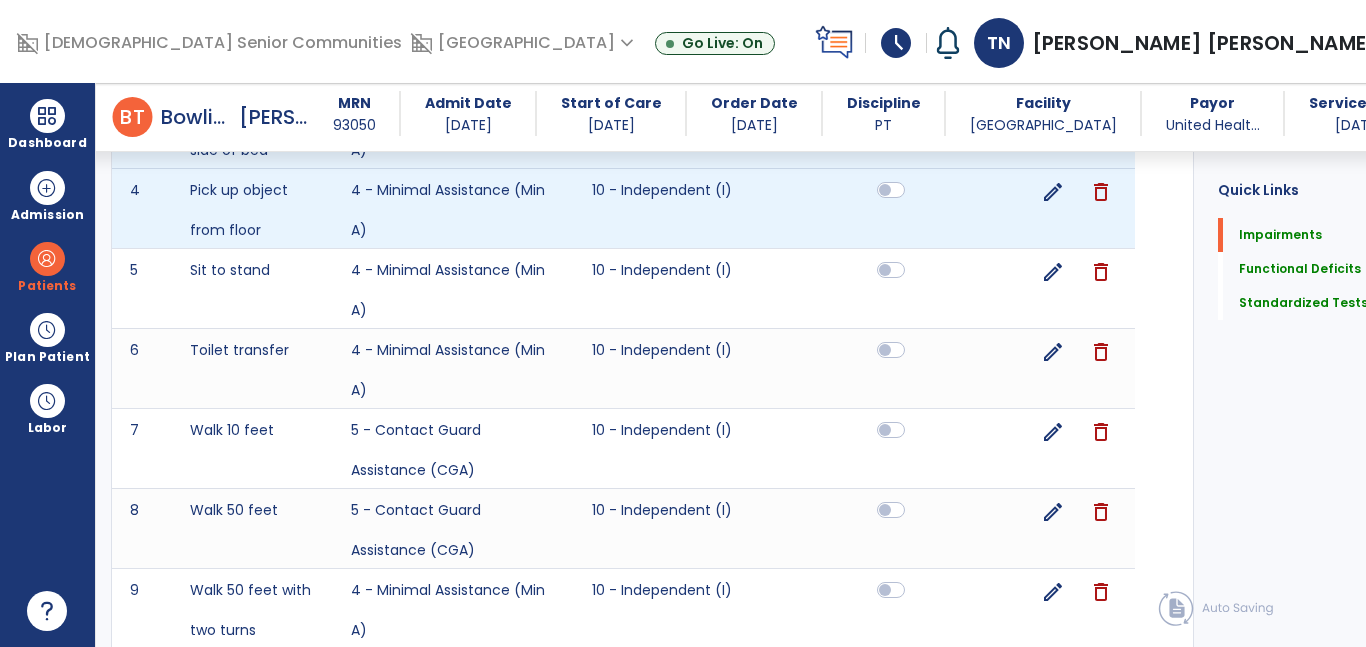 scroll, scrollTop: 2310, scrollLeft: 0, axis: vertical 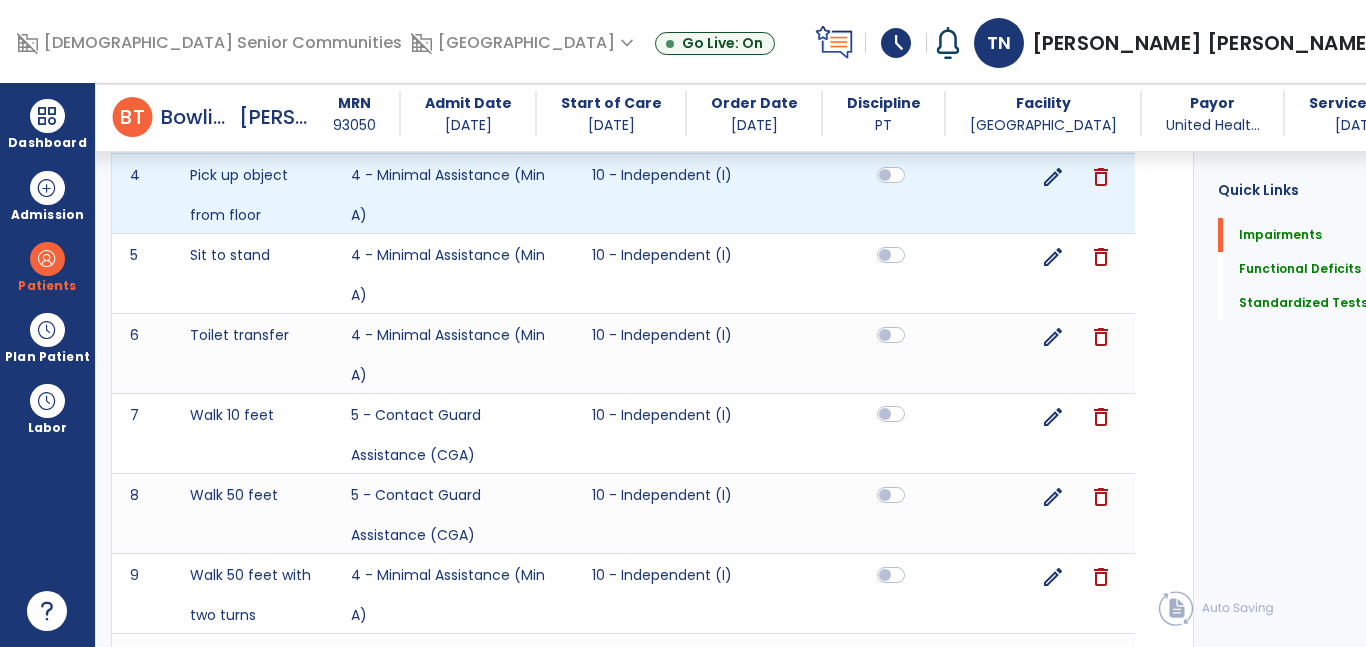 click 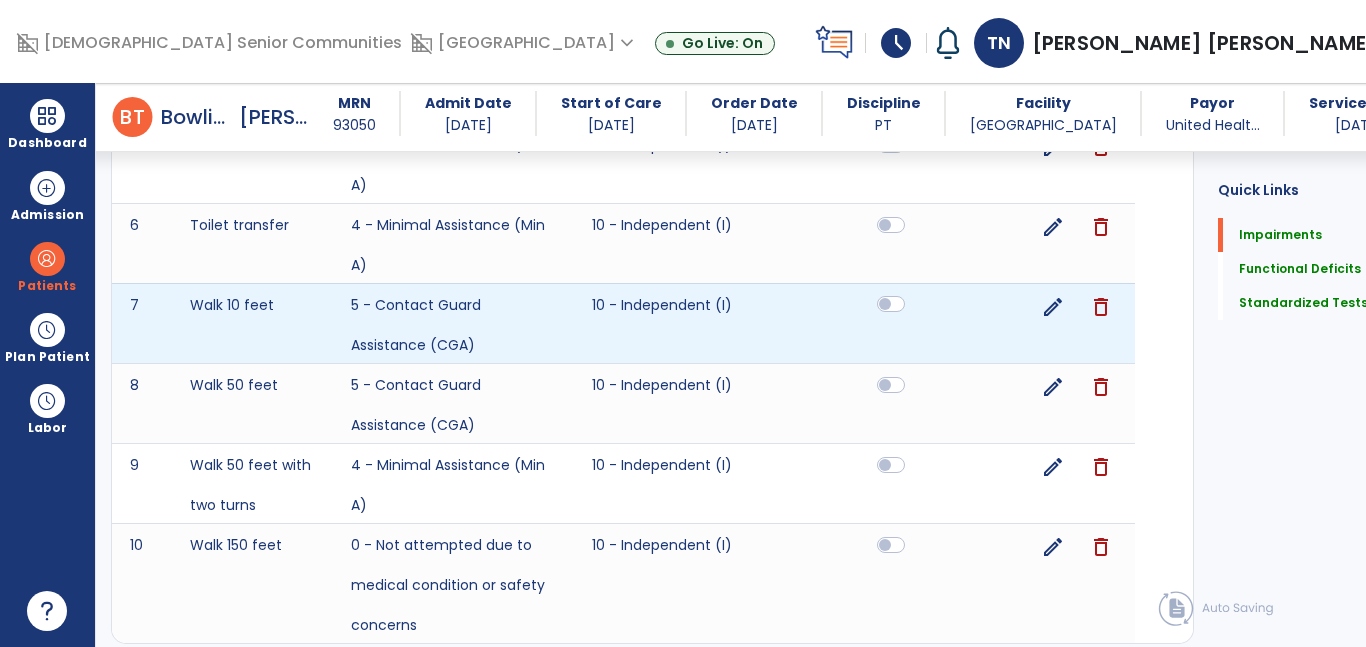 scroll, scrollTop: 2421, scrollLeft: 0, axis: vertical 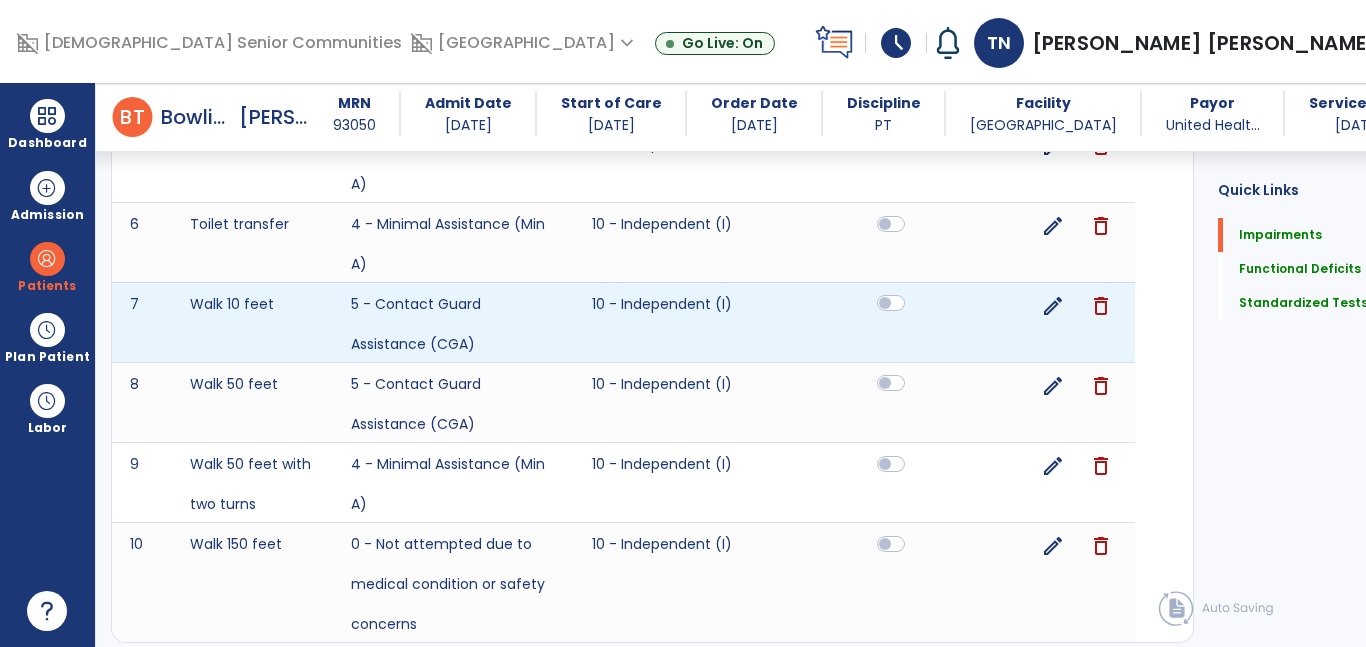 click 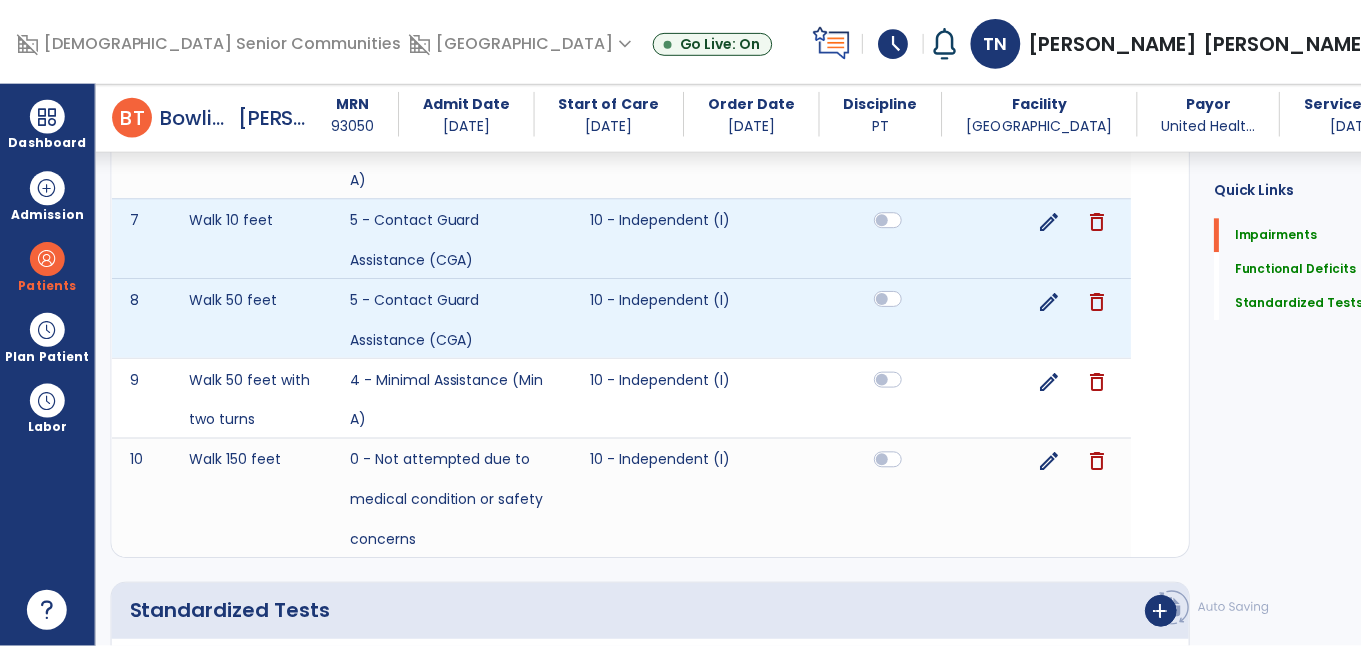 scroll, scrollTop: 2510, scrollLeft: 0, axis: vertical 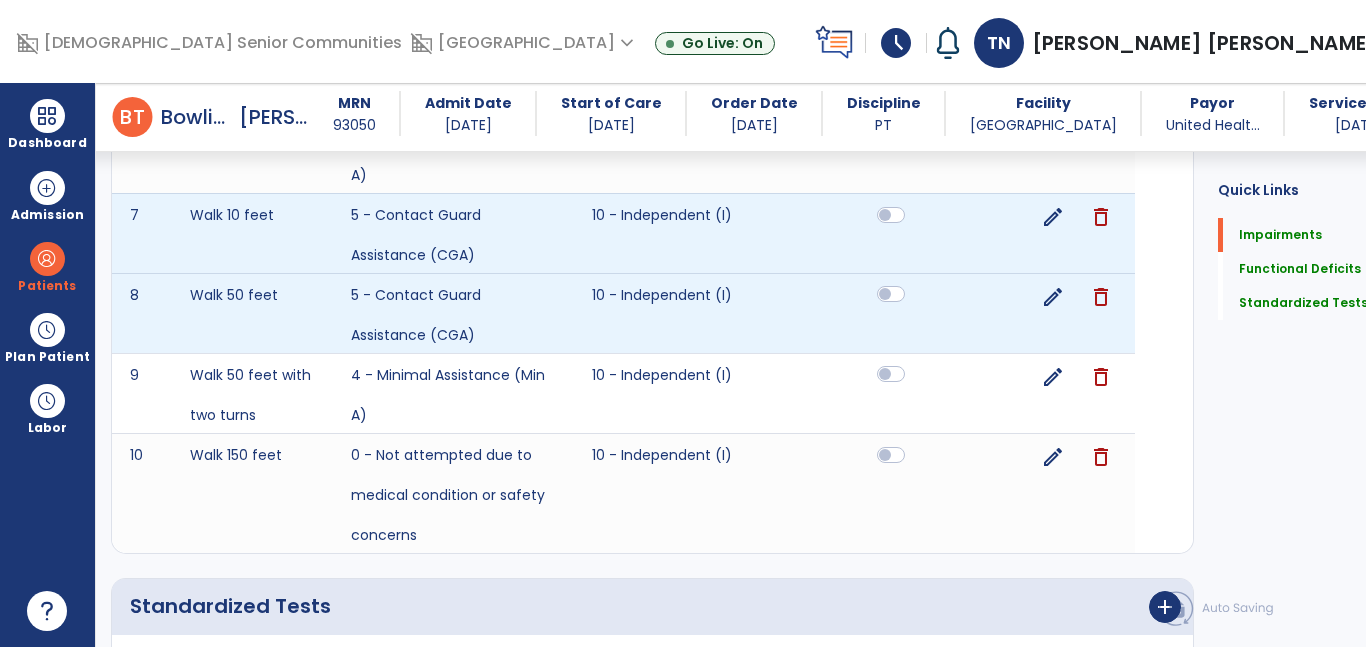 click 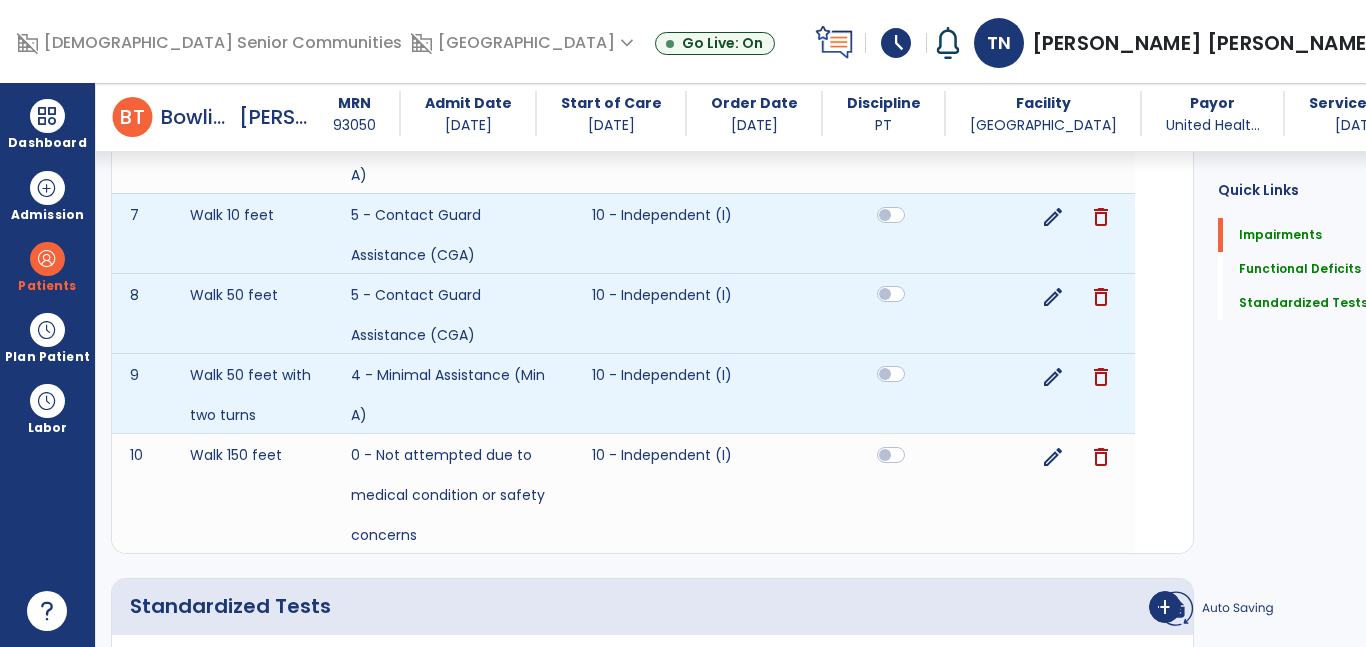 click 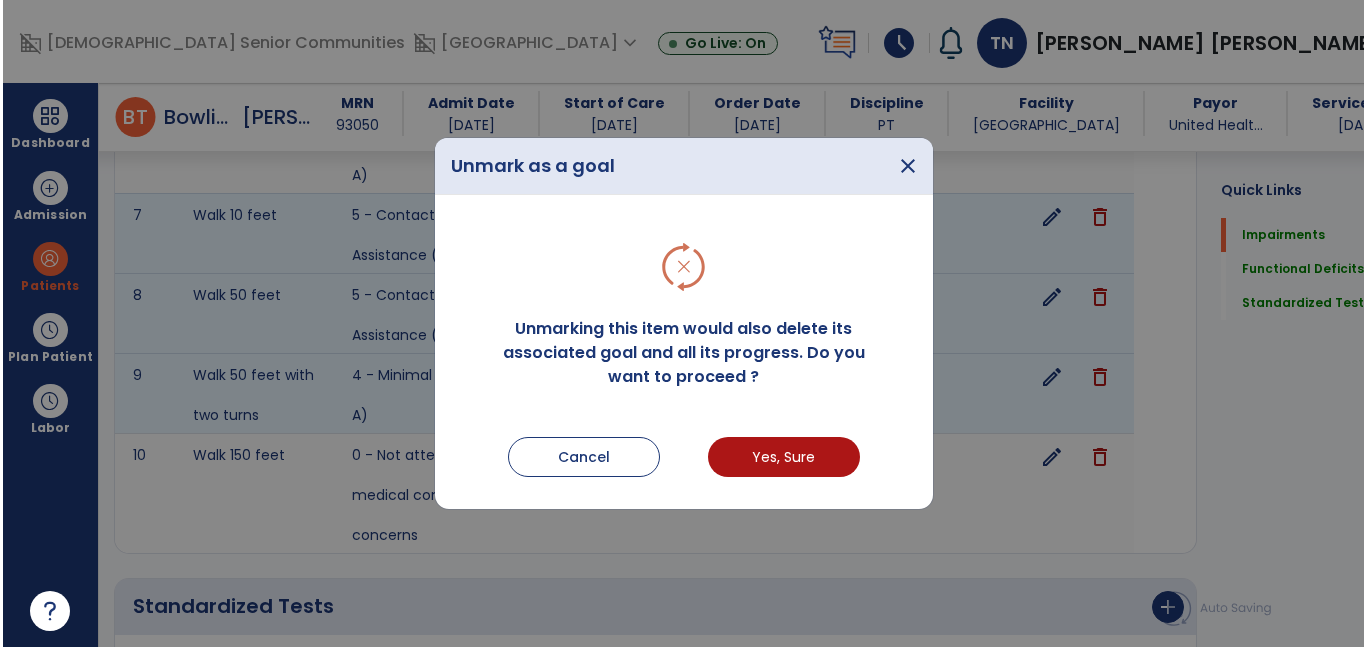 scroll, scrollTop: 2510, scrollLeft: 0, axis: vertical 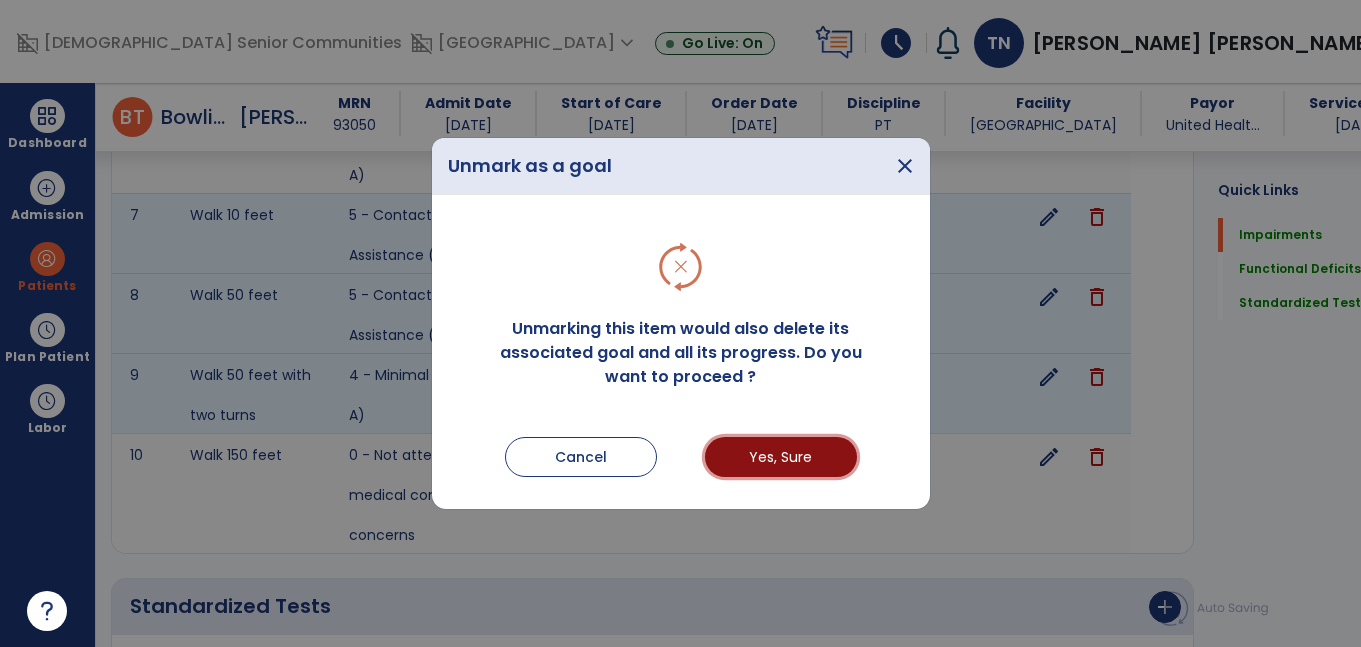click on "Yes, Sure" at bounding box center (781, 457) 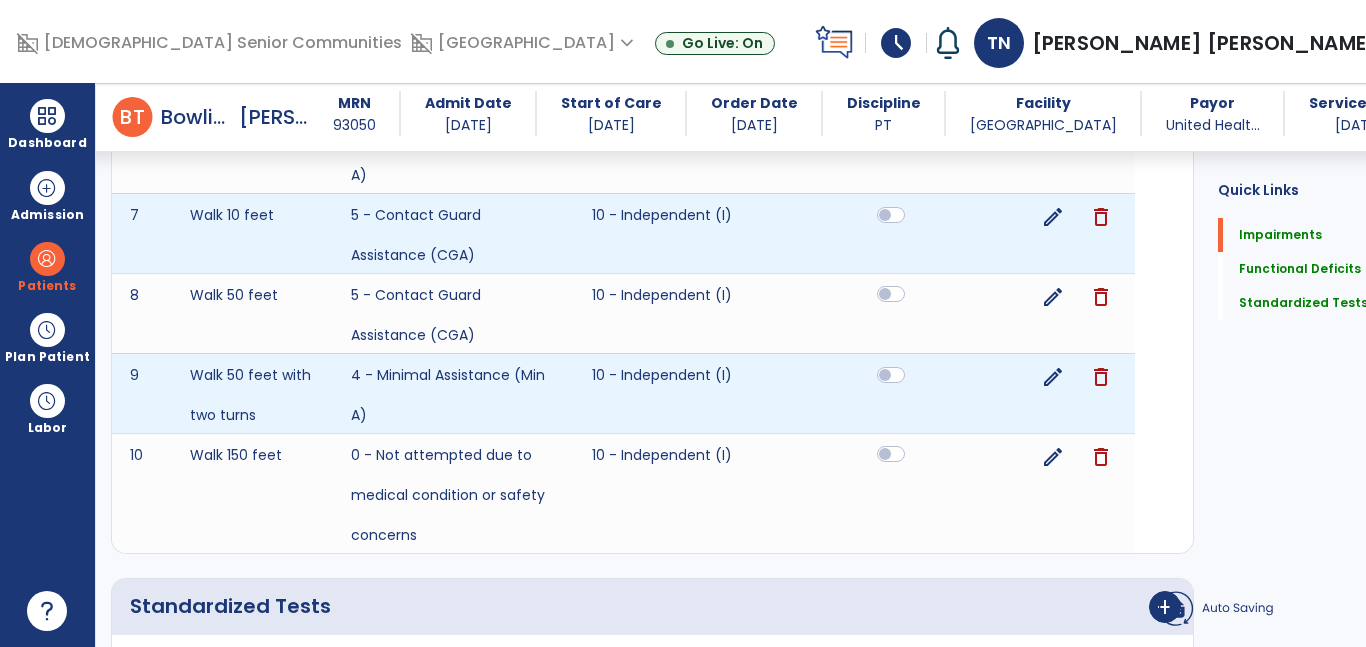 click 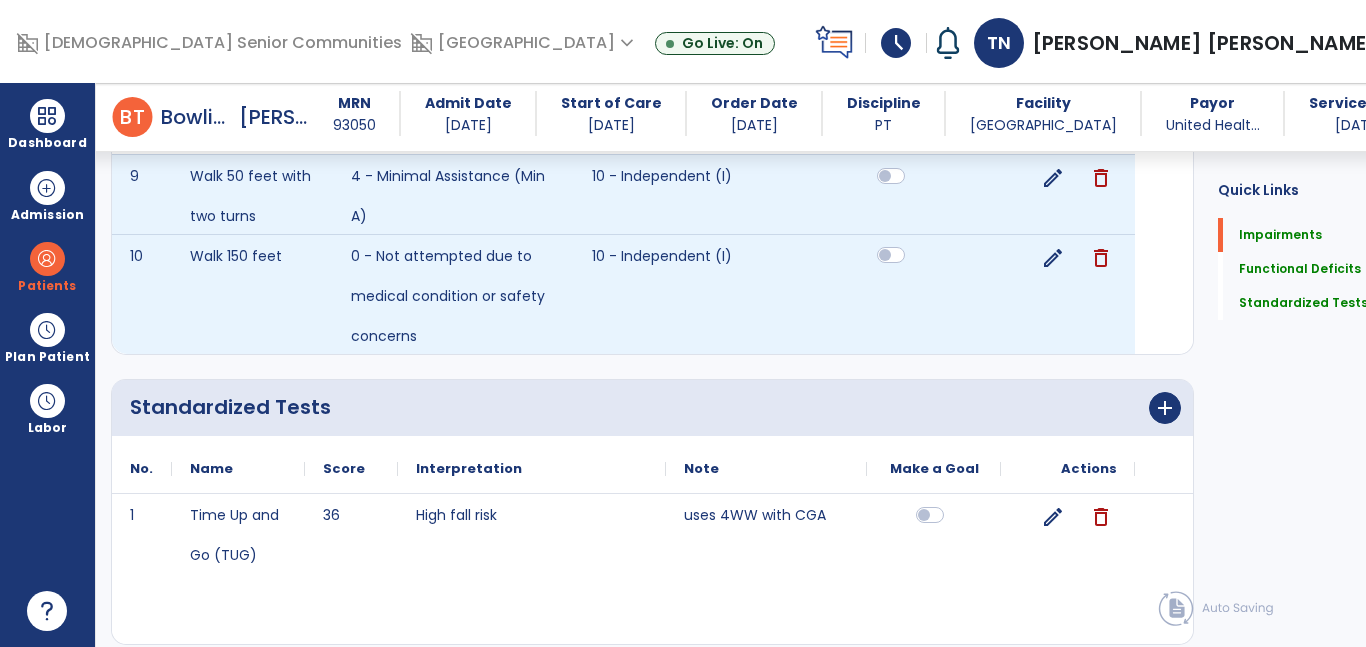 scroll, scrollTop: 2777, scrollLeft: 0, axis: vertical 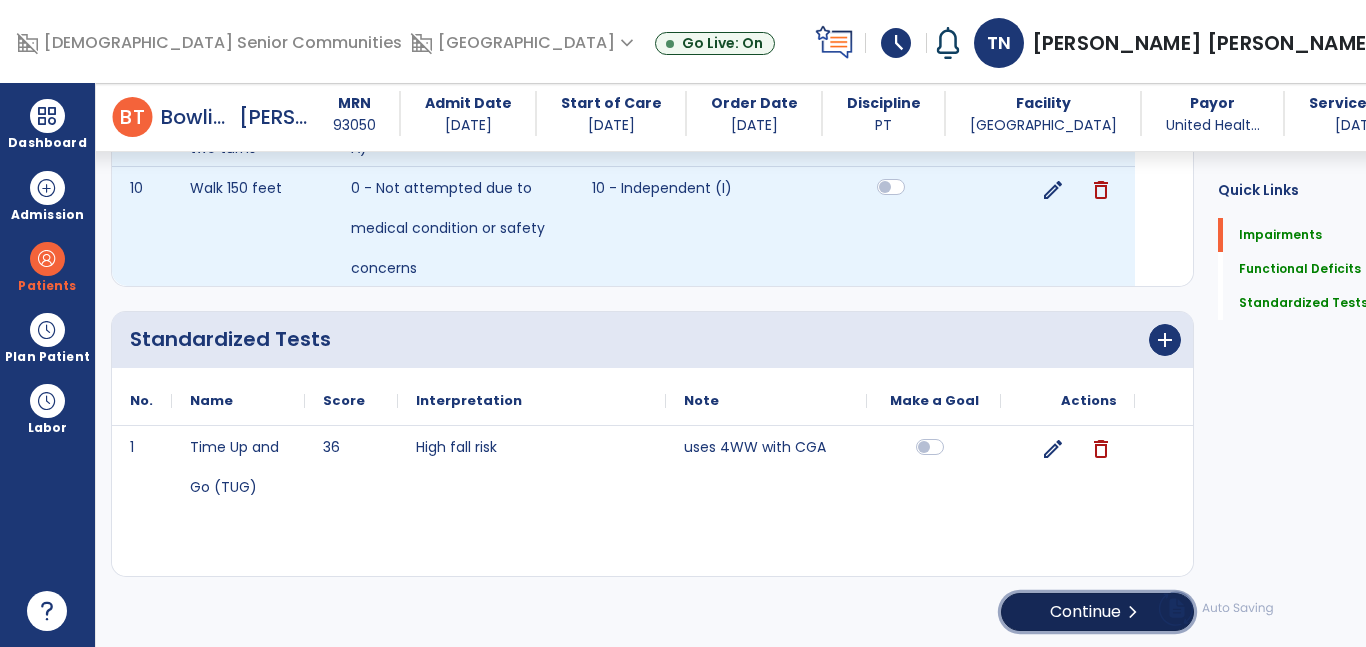 click on "Continue  chevron_right" 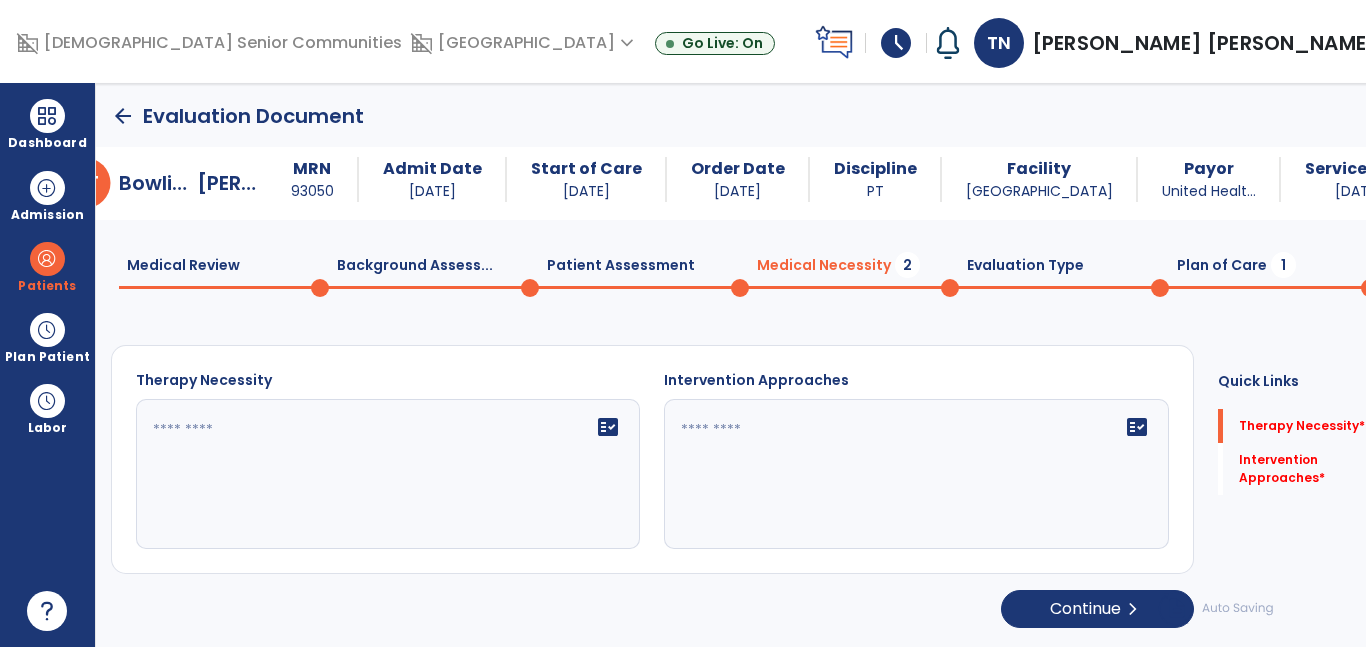 scroll, scrollTop: 0, scrollLeft: 0, axis: both 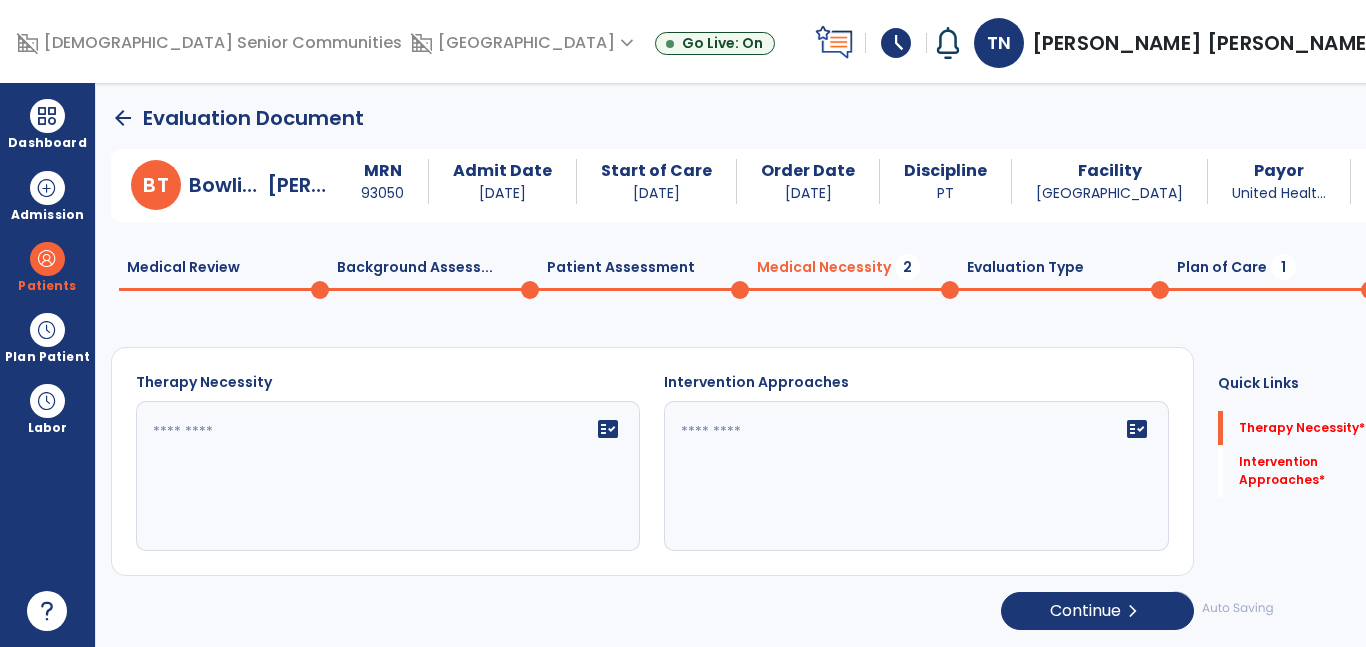click on "fact_check" 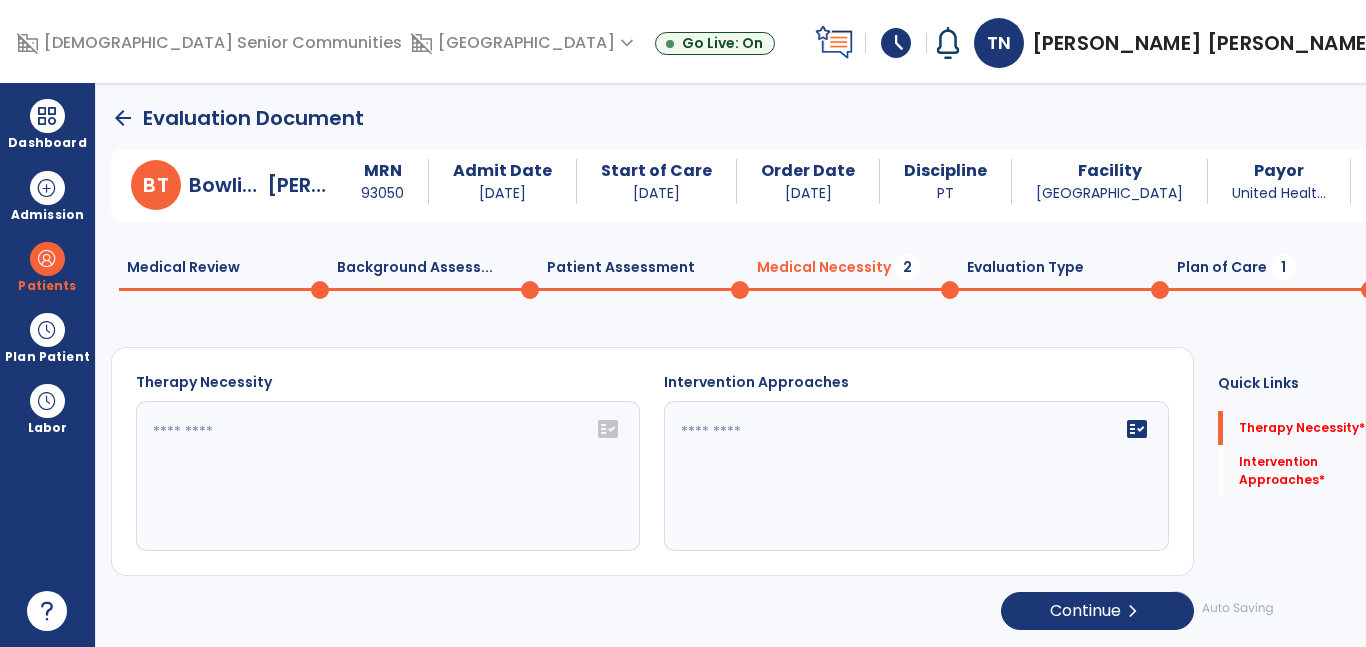 click on "fact_check" 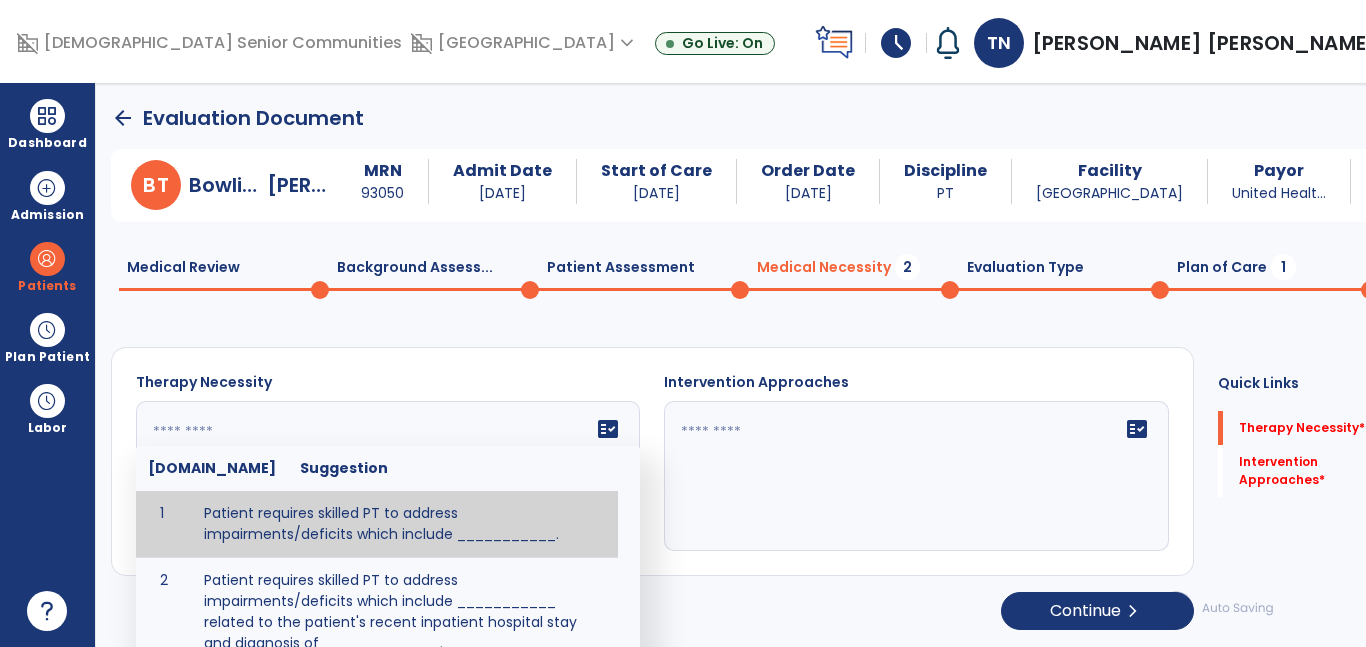 scroll, scrollTop: 36, scrollLeft: 0, axis: vertical 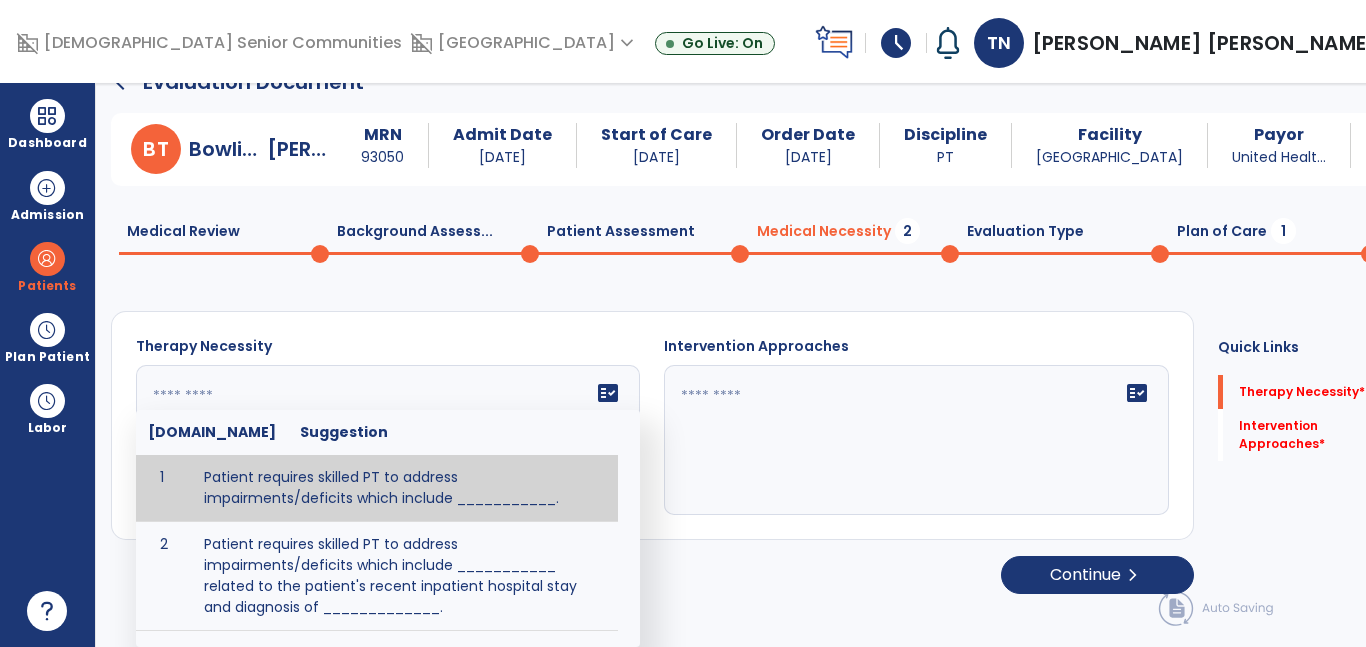 click 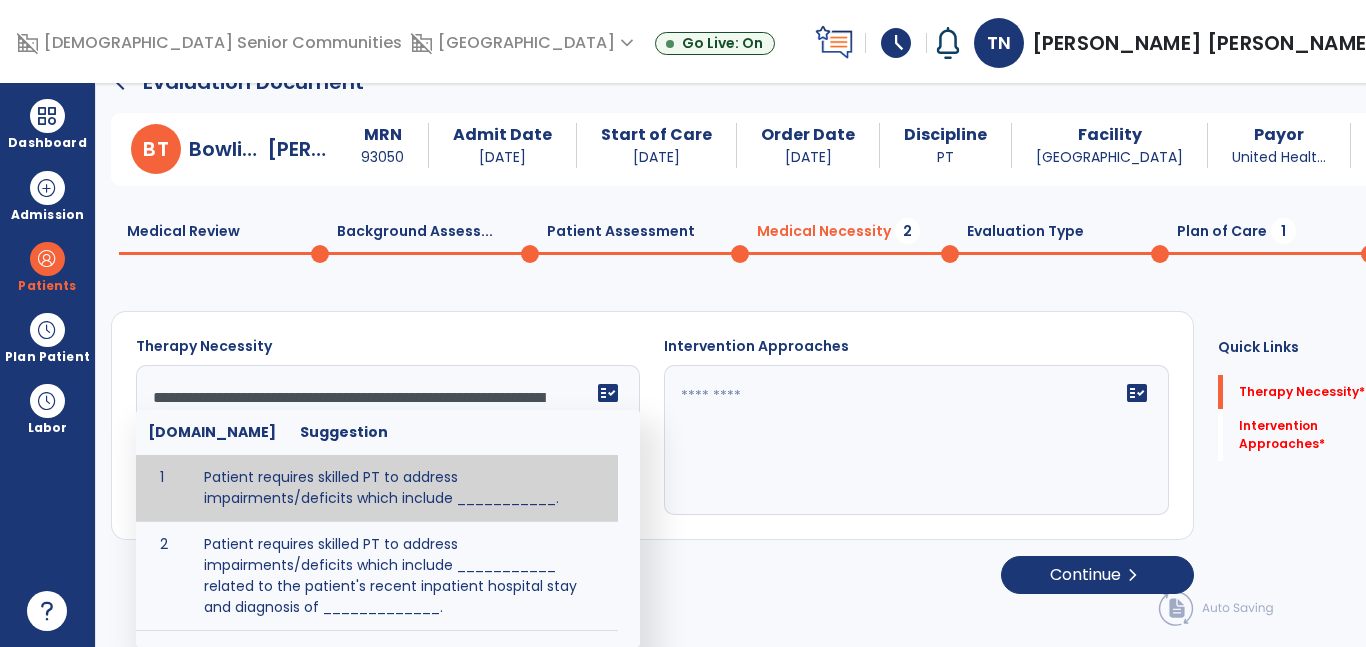 scroll, scrollTop: 40, scrollLeft: 0, axis: vertical 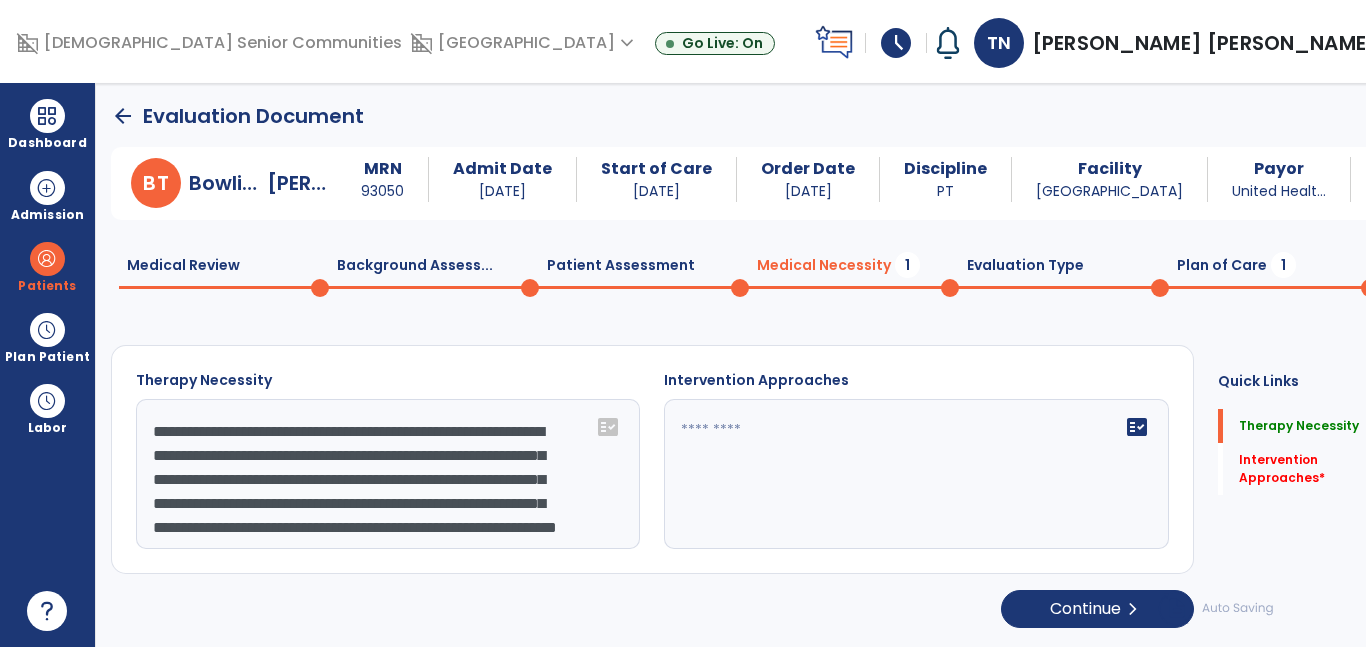 type on "**********" 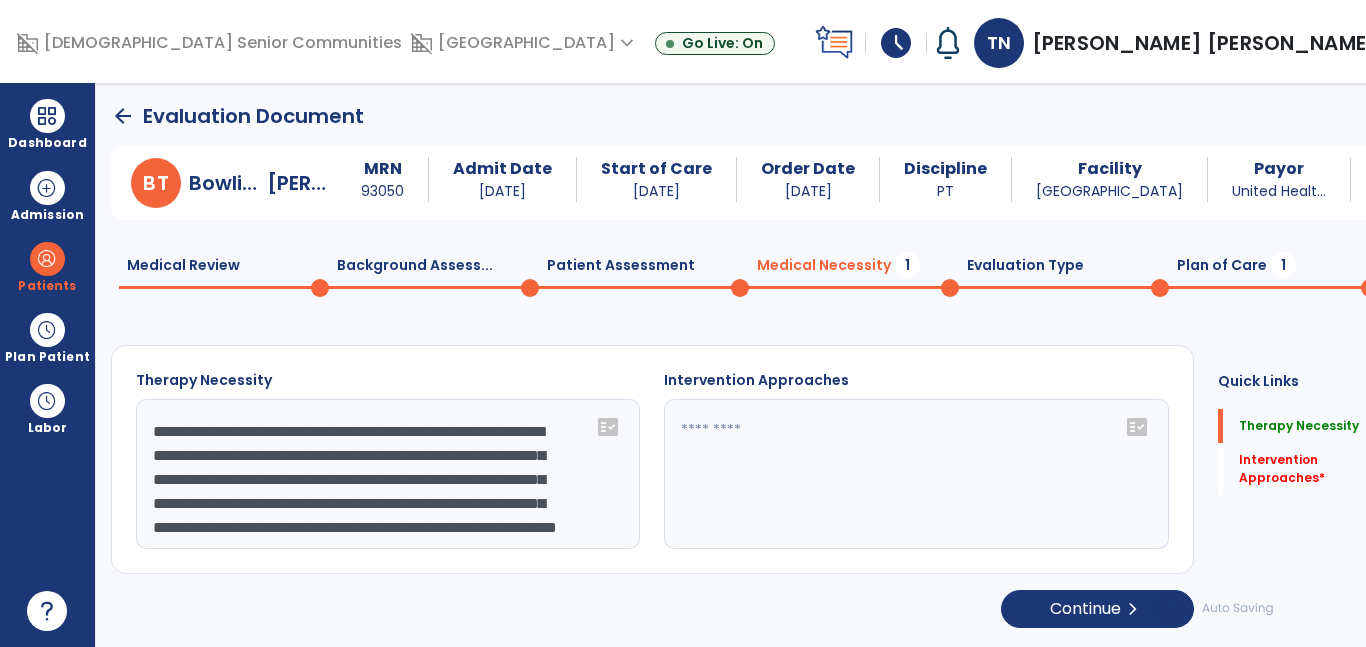 click 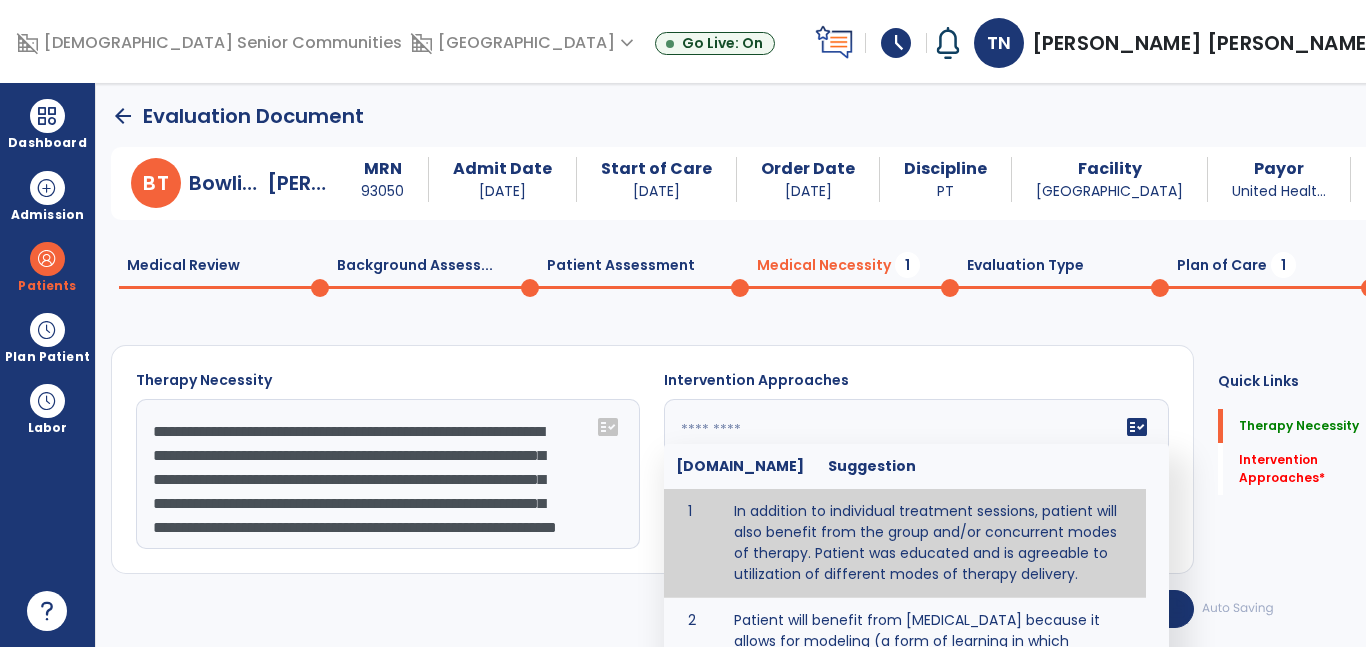 type on "**********" 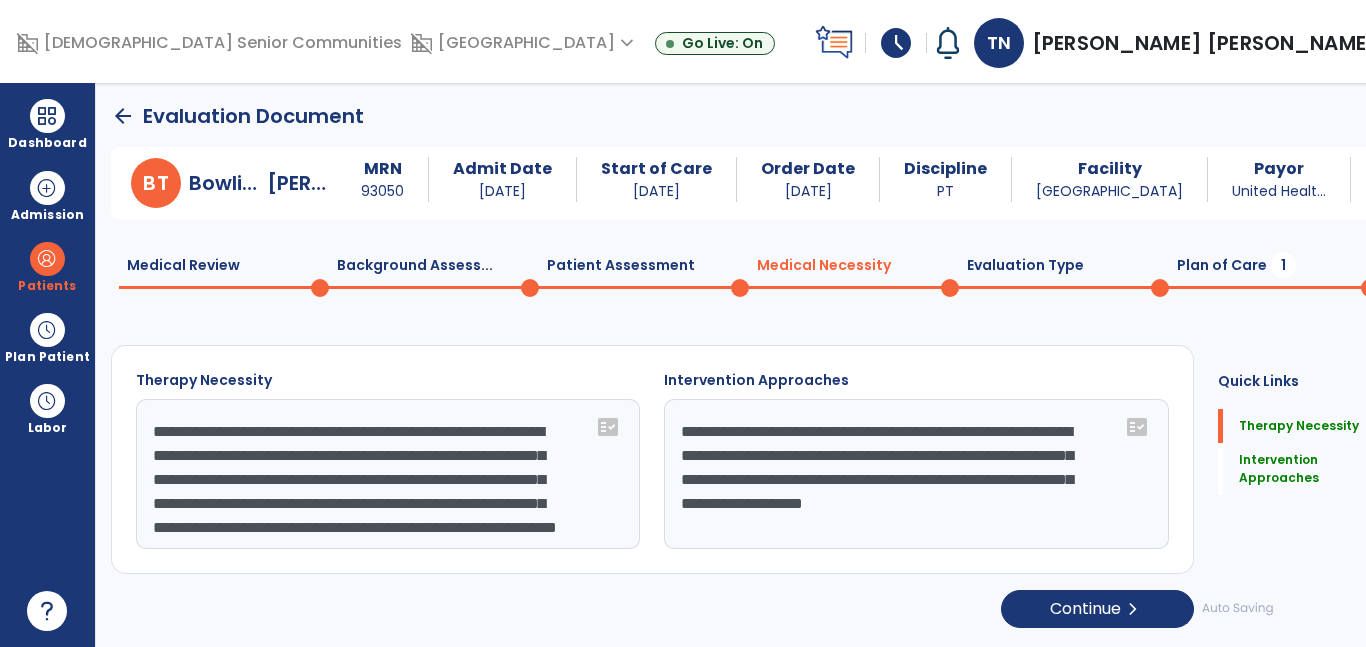 scroll, scrollTop: 1, scrollLeft: 0, axis: vertical 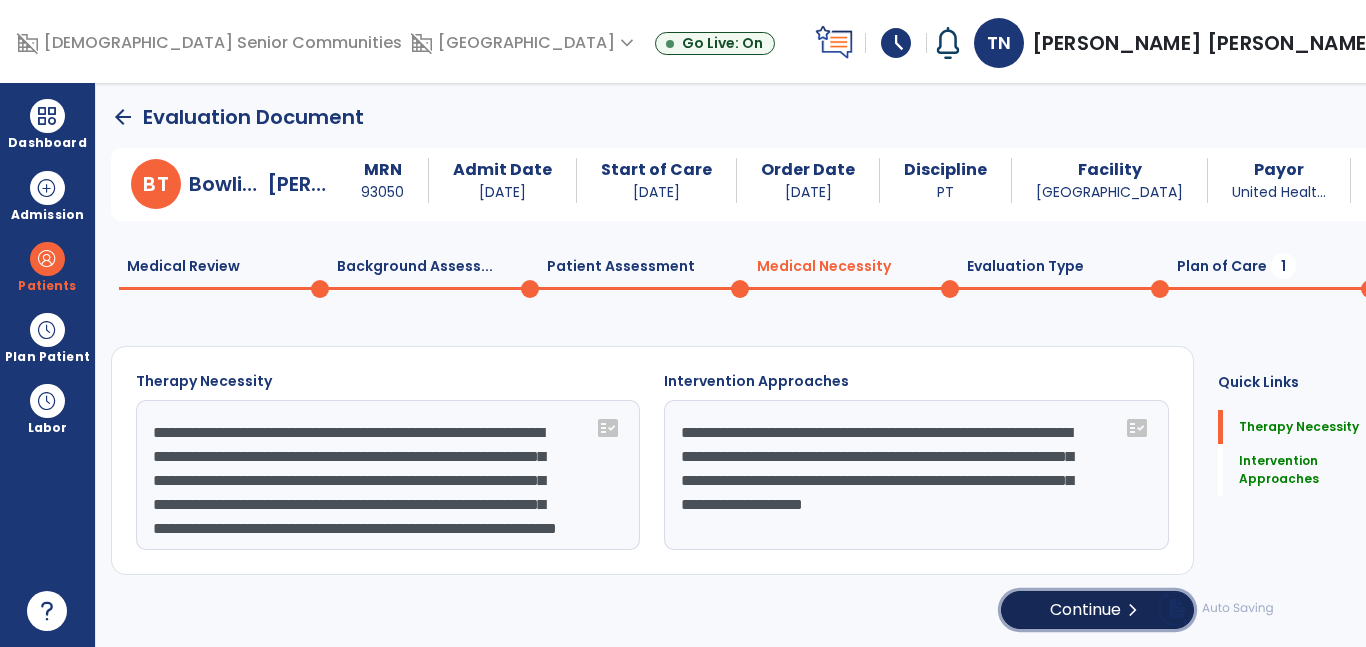 click on "Continue  chevron_right" 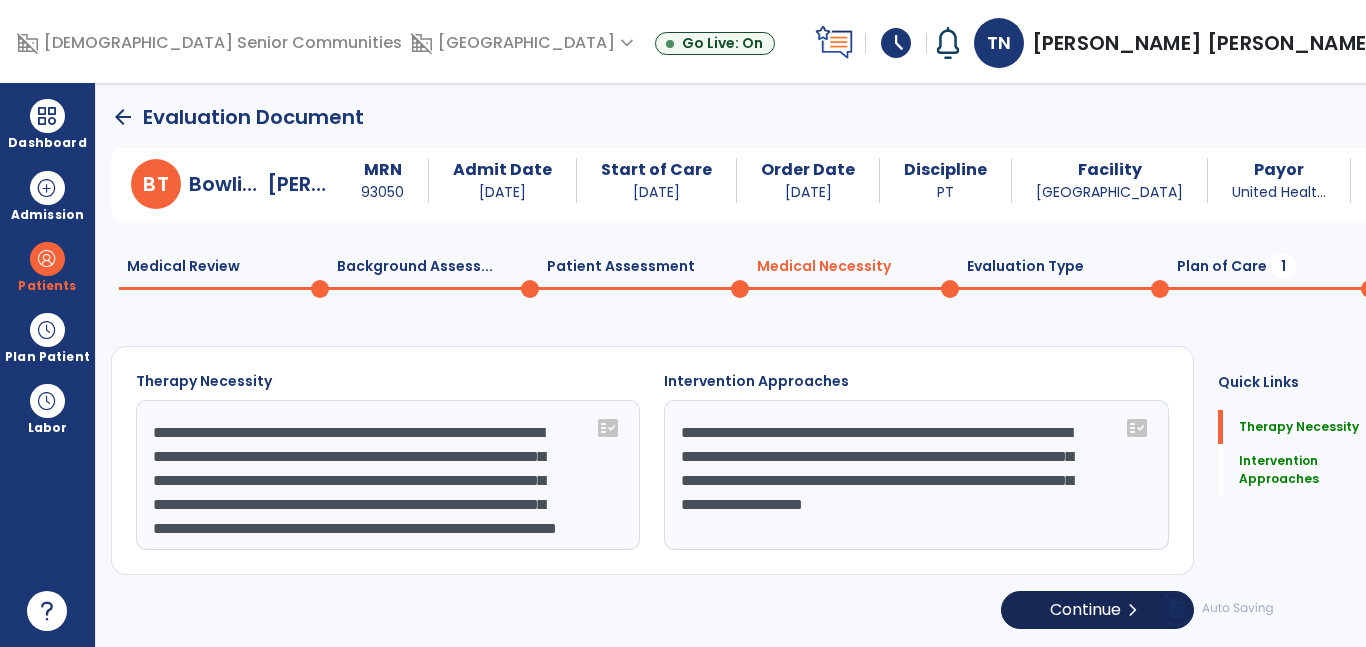 select on "**********" 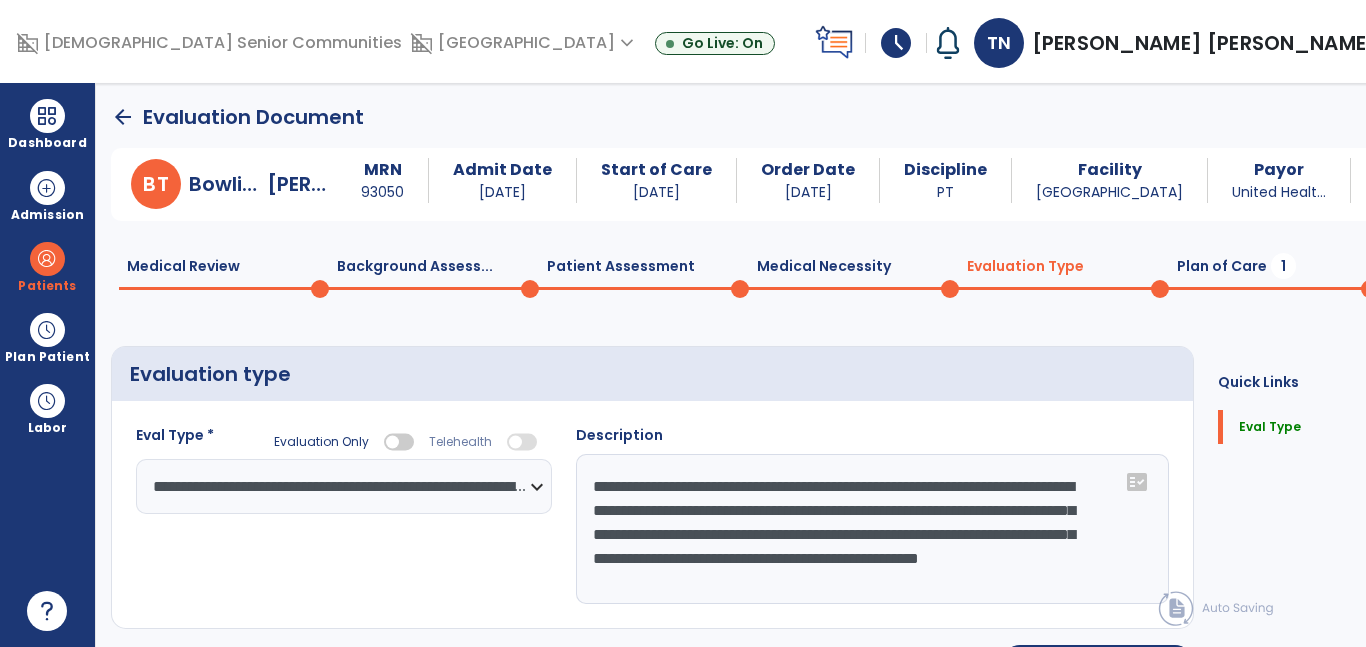 click on "Evaluation Type  0" 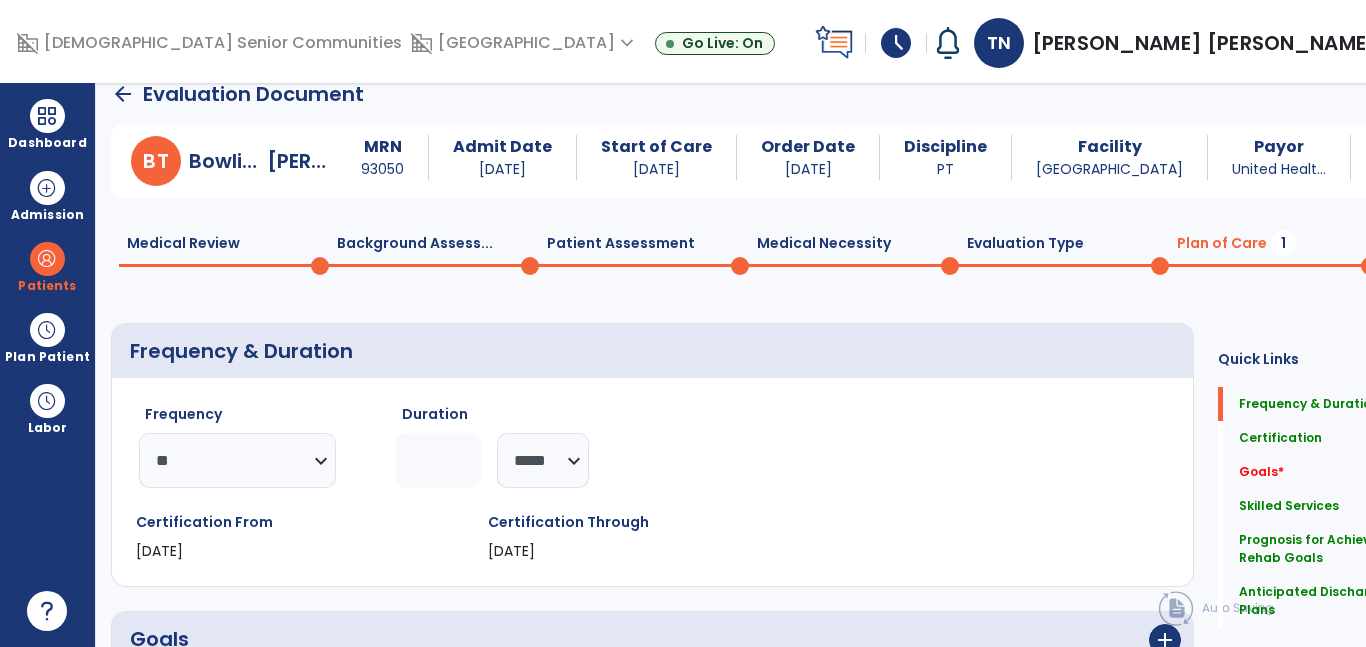 scroll, scrollTop: 12, scrollLeft: 0, axis: vertical 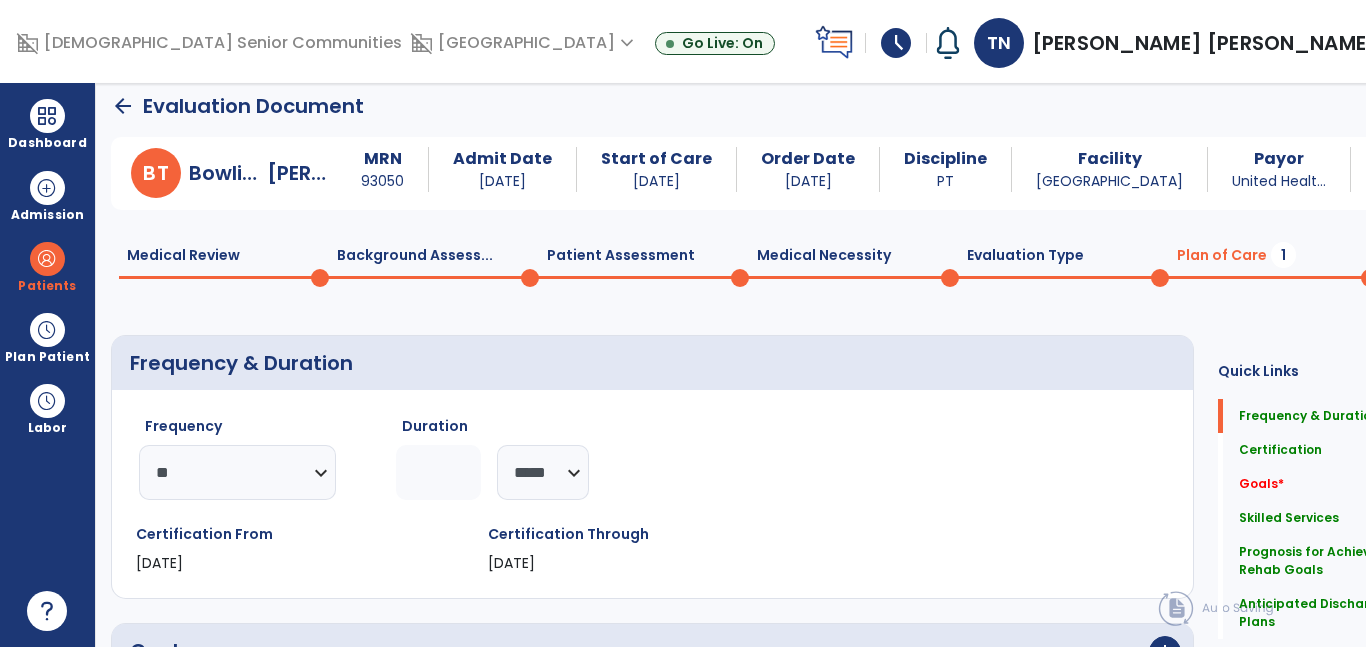 click on "Patient Assessment  0" 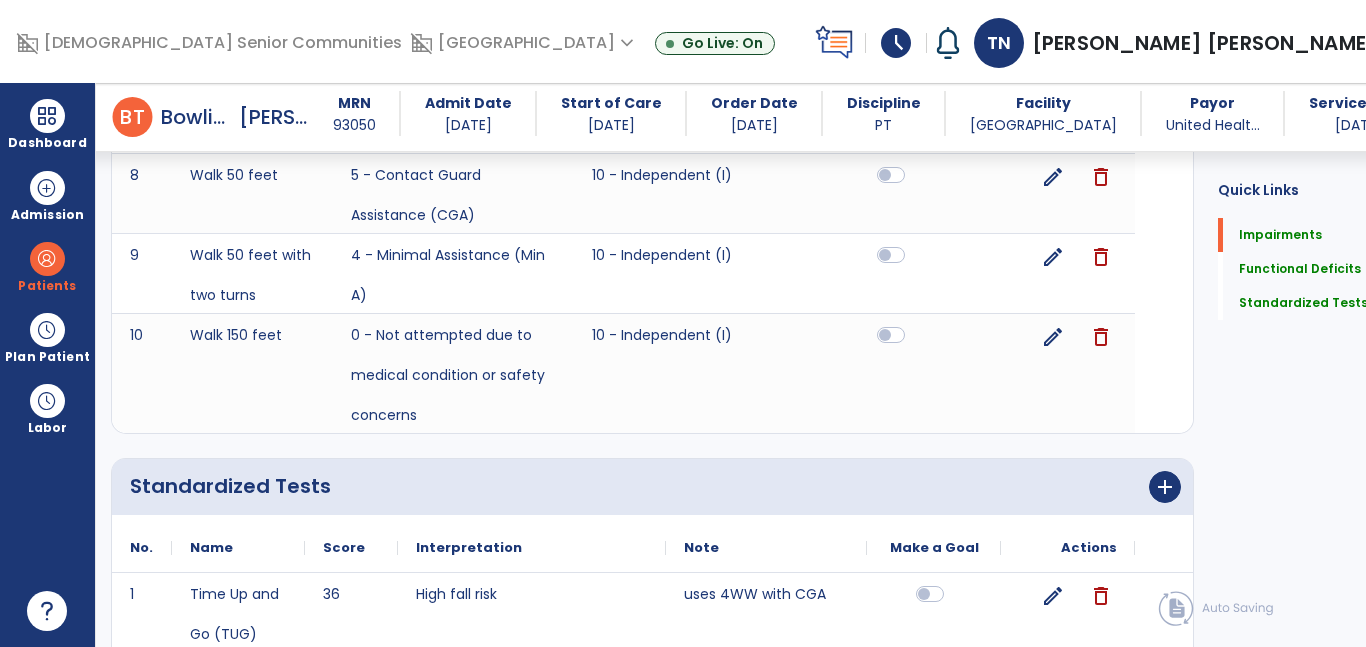 scroll, scrollTop: 2777, scrollLeft: 0, axis: vertical 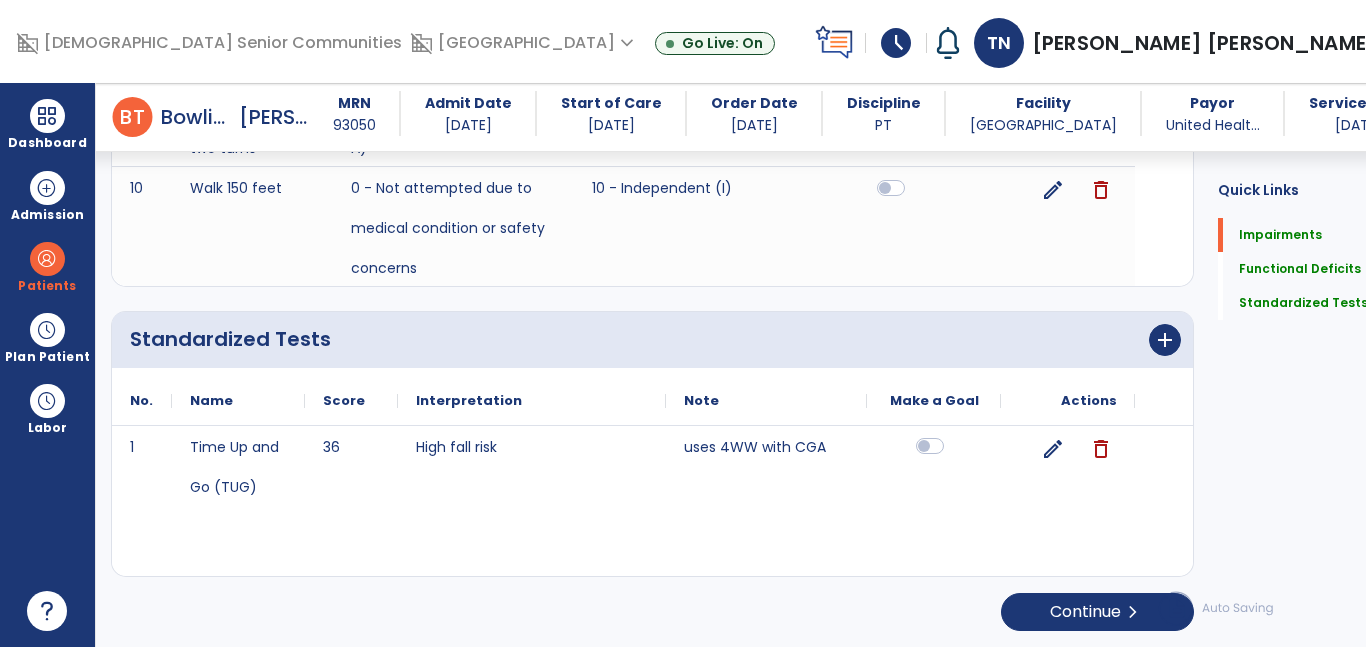 click 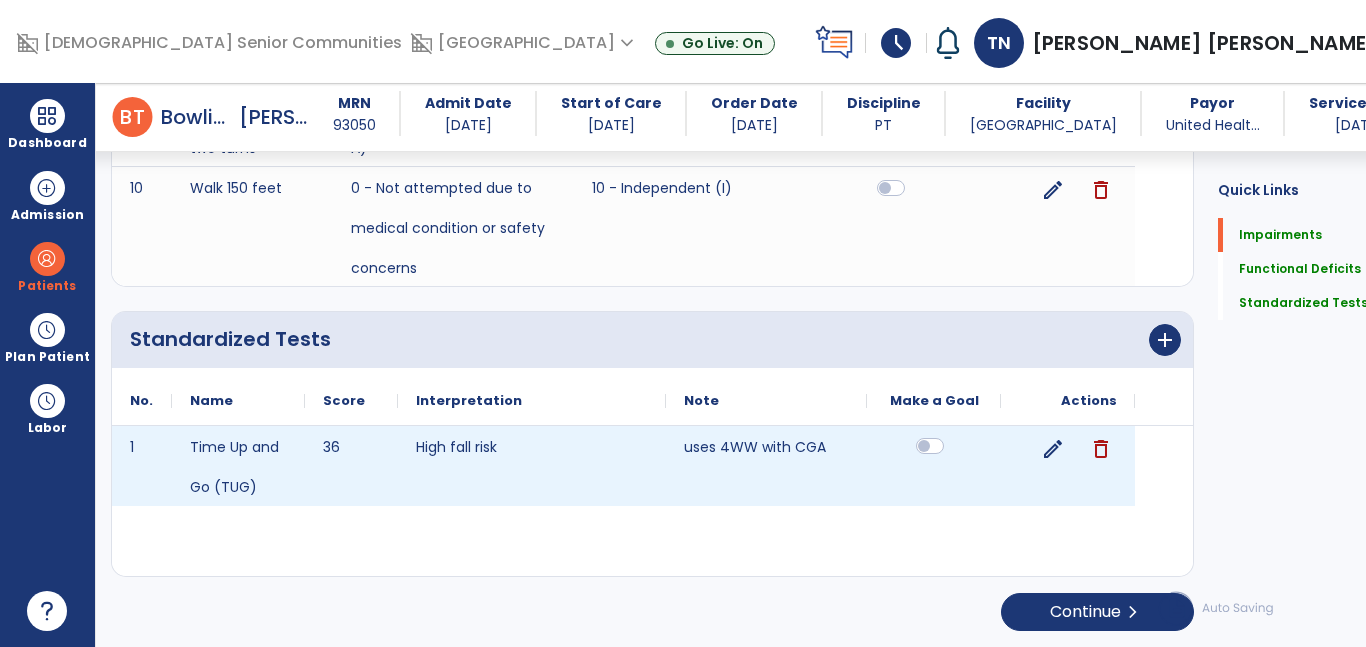 click 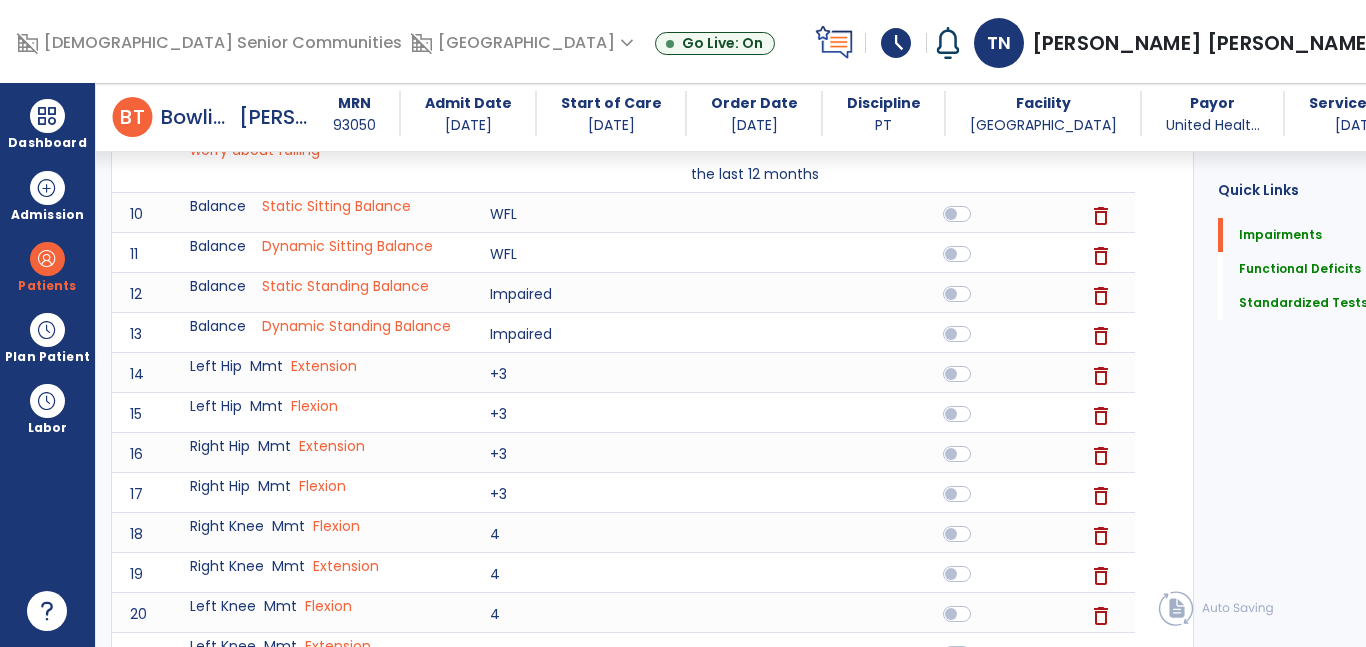 scroll, scrollTop: 0, scrollLeft: 0, axis: both 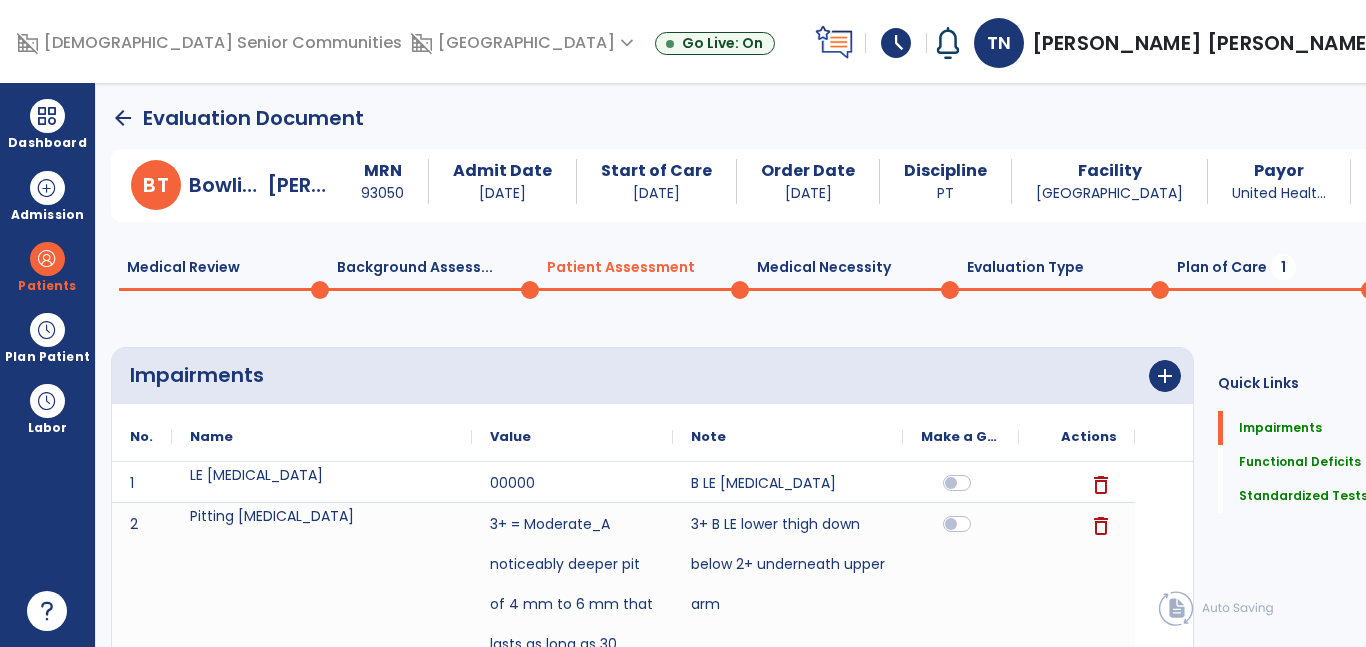 click on "Plan of Care  1" 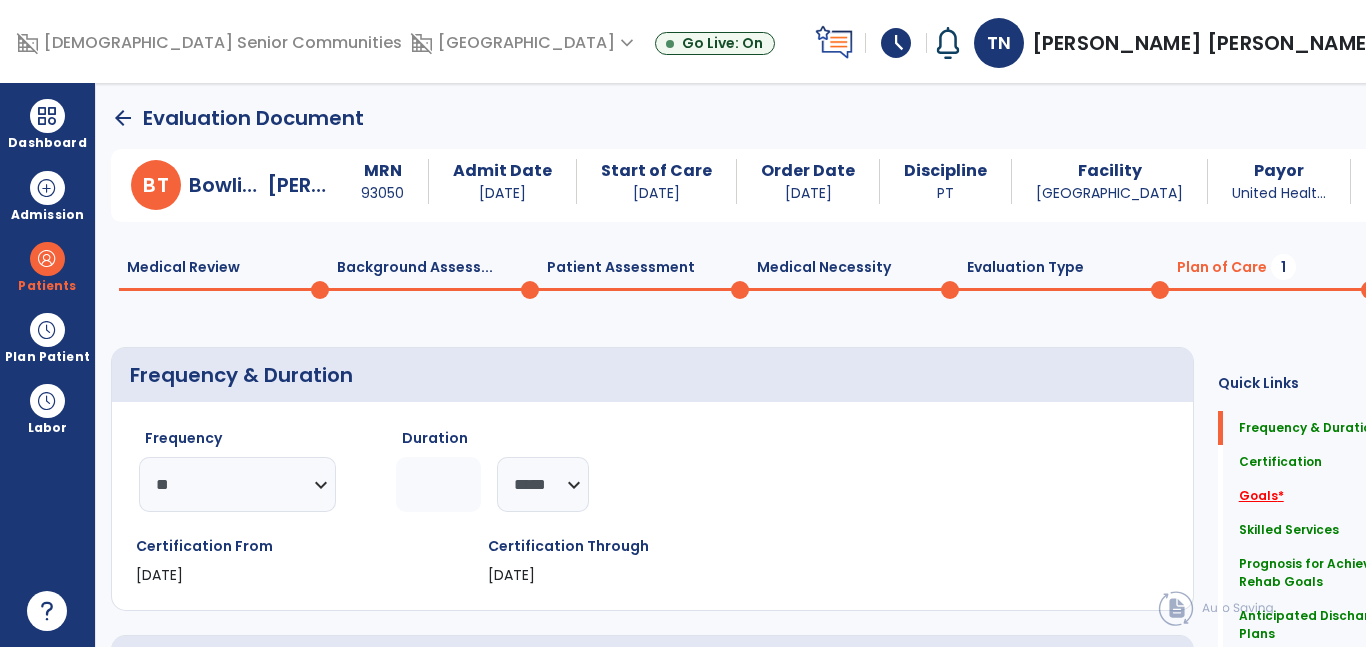 click on "Goals   *" 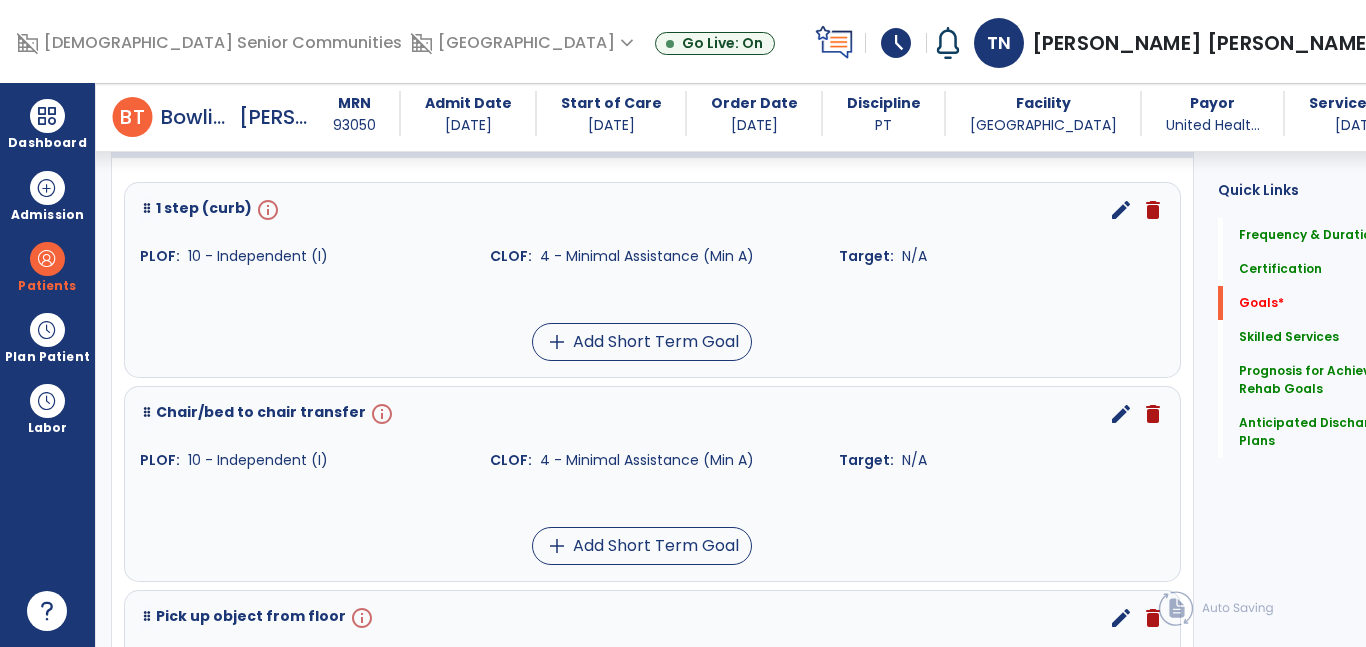 scroll, scrollTop: 538, scrollLeft: 0, axis: vertical 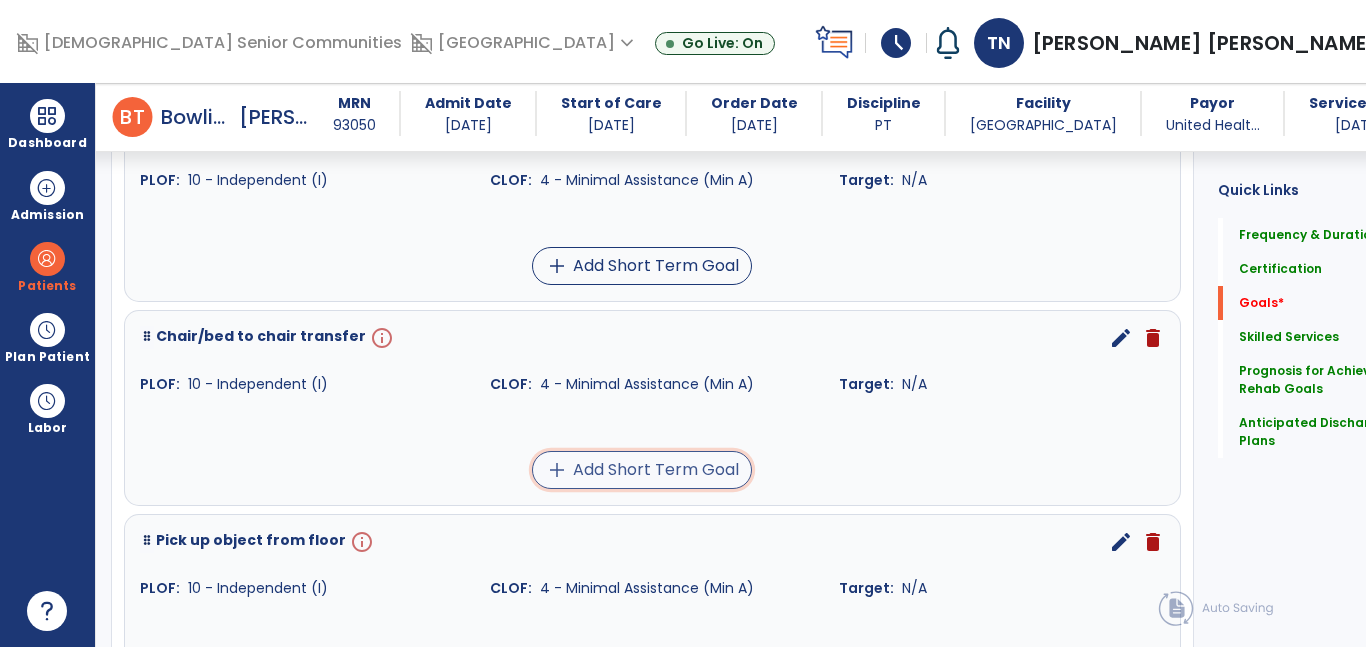 click on "add  Add Short Term Goal" at bounding box center (642, 470) 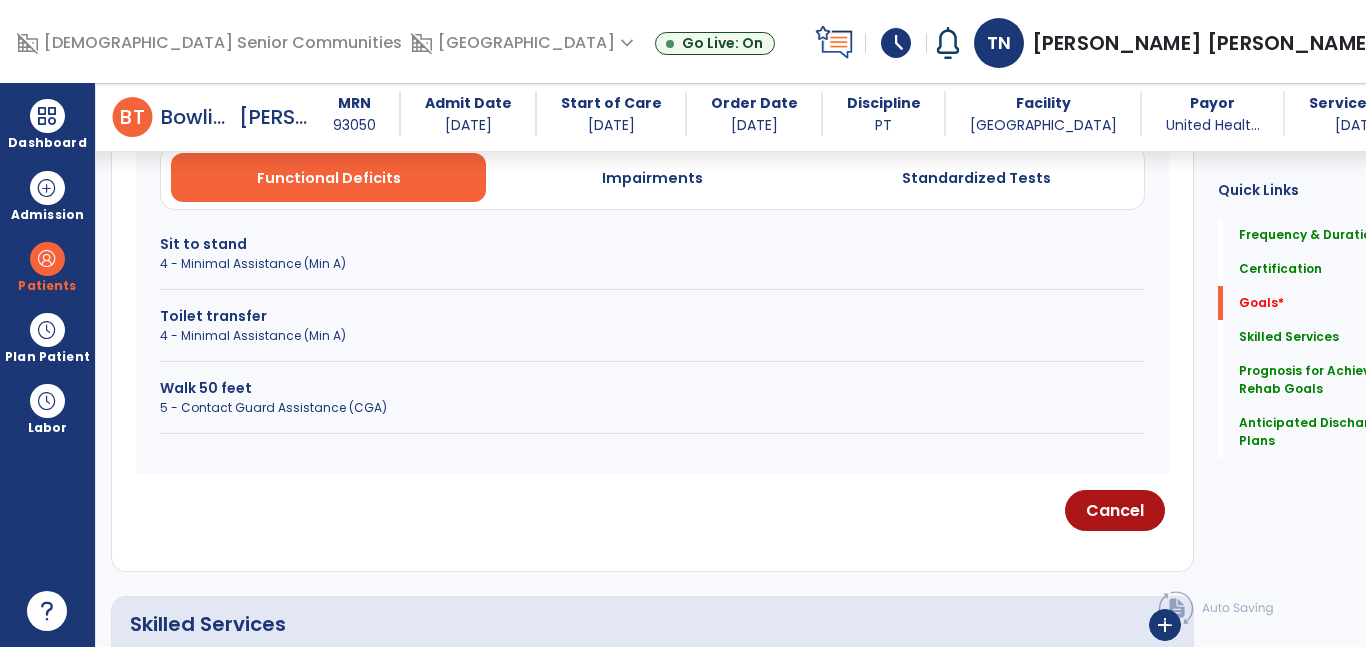 scroll, scrollTop: 614, scrollLeft: 0, axis: vertical 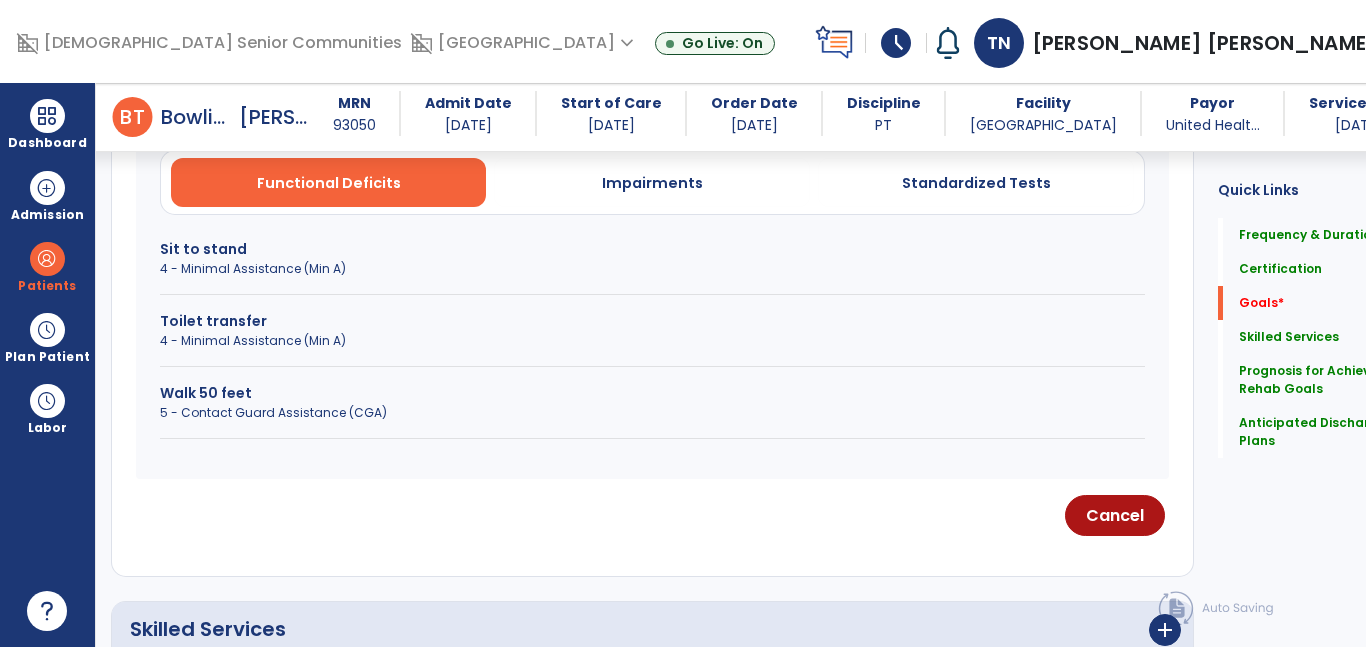 click on "Sit to stand" at bounding box center [652, 249] 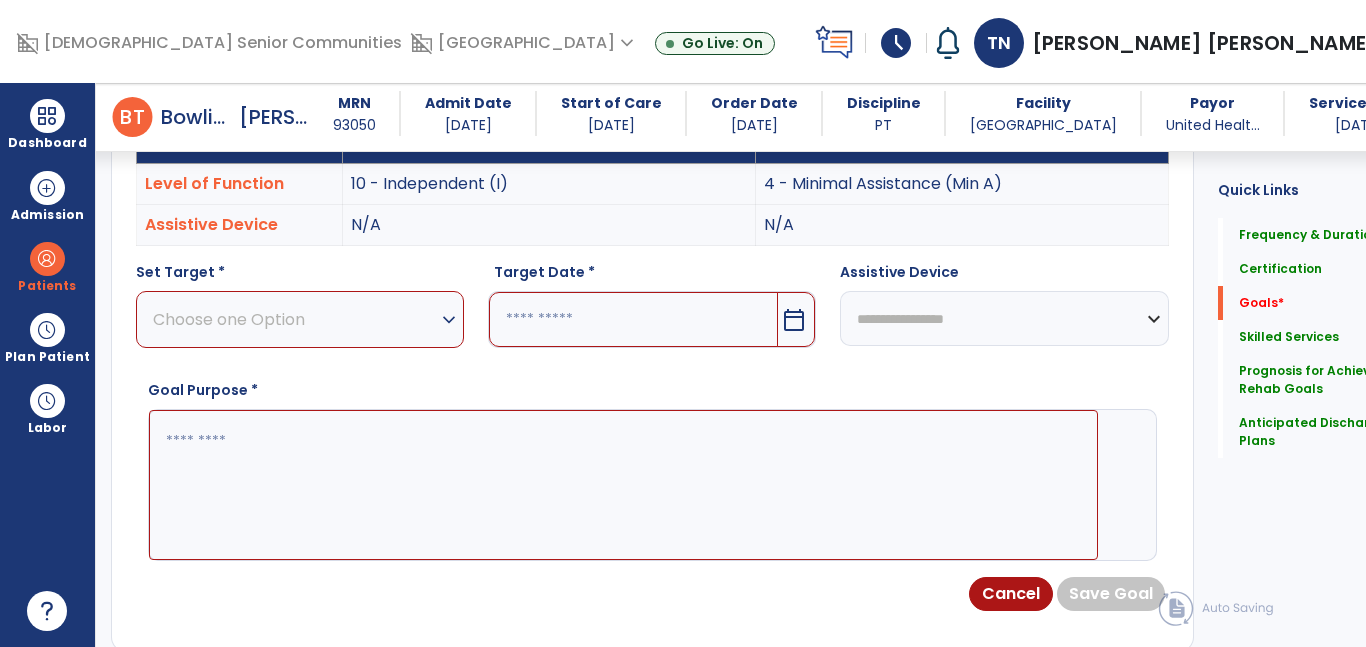 click on "Choose one Option" at bounding box center [295, 319] 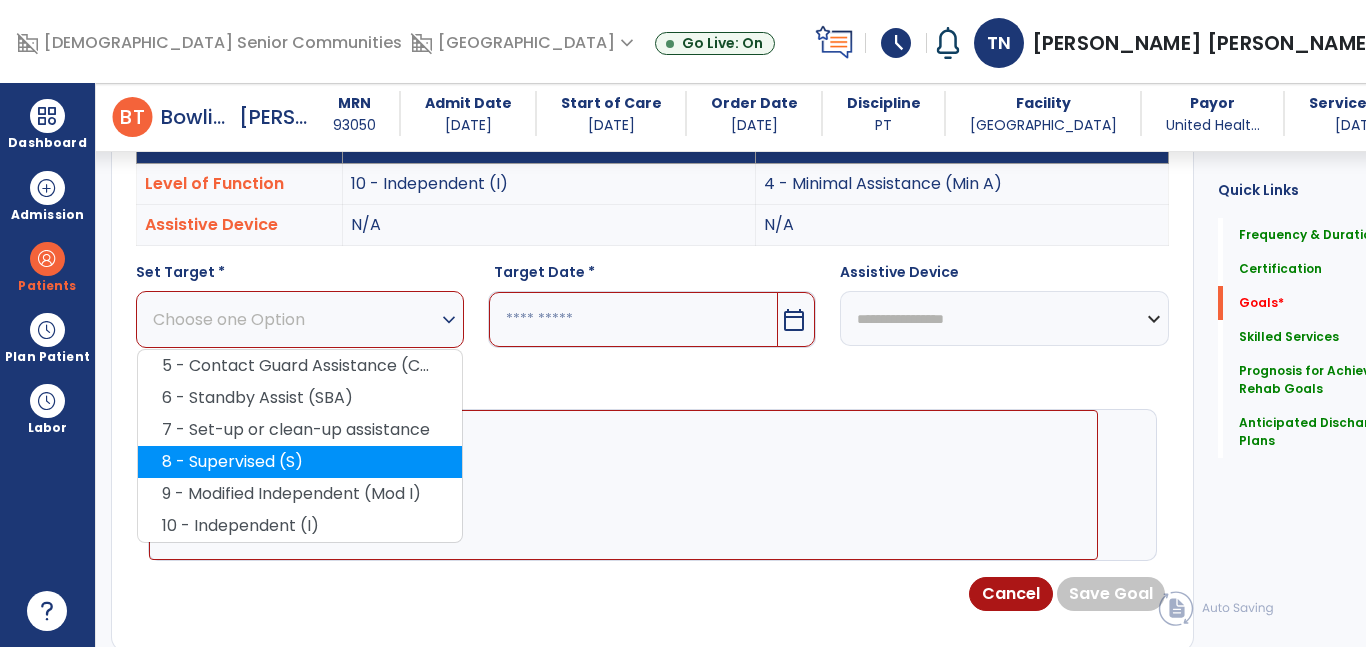 click on "8 - Supervised (S)" at bounding box center (300, 462) 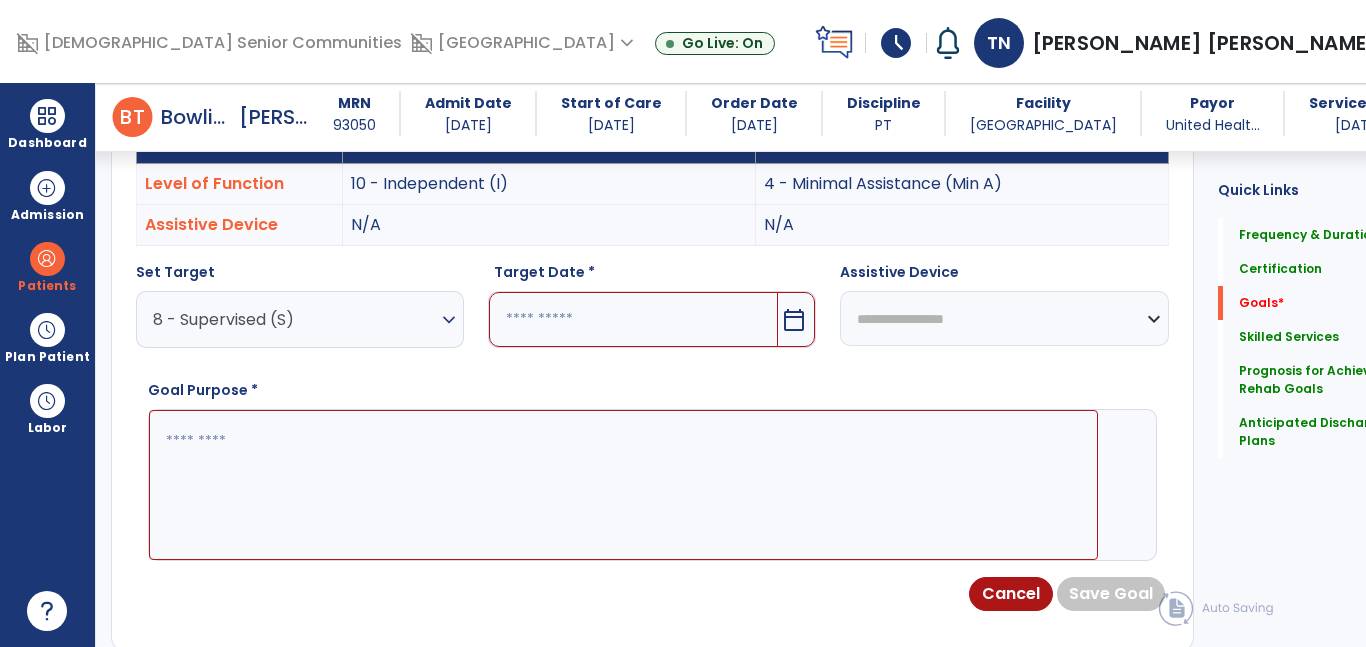 click at bounding box center (633, 319) 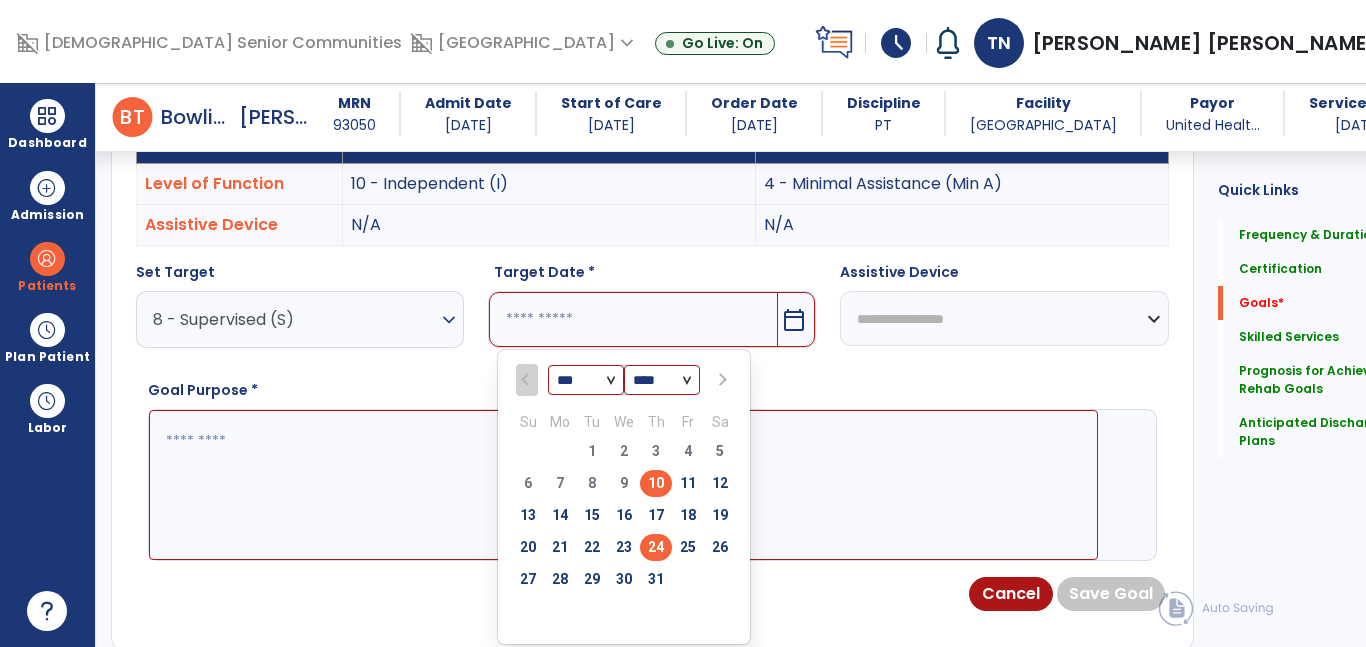 click on "24" at bounding box center (656, 547) 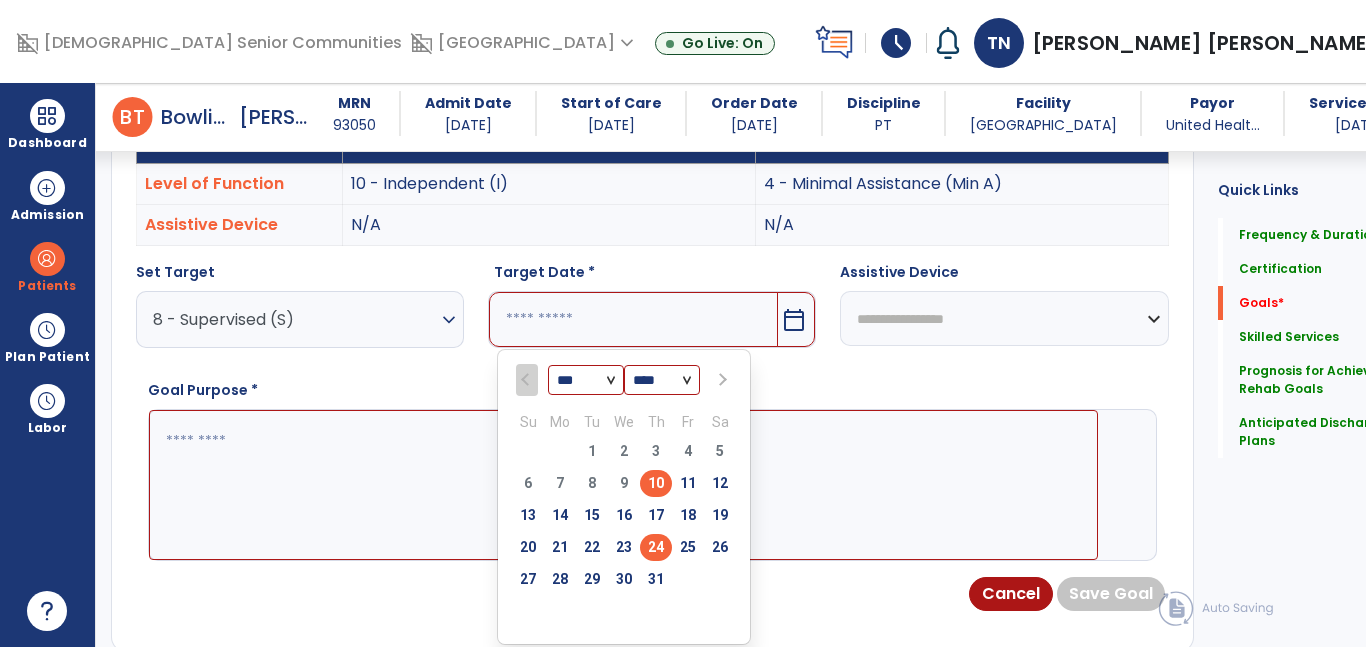 type on "*********" 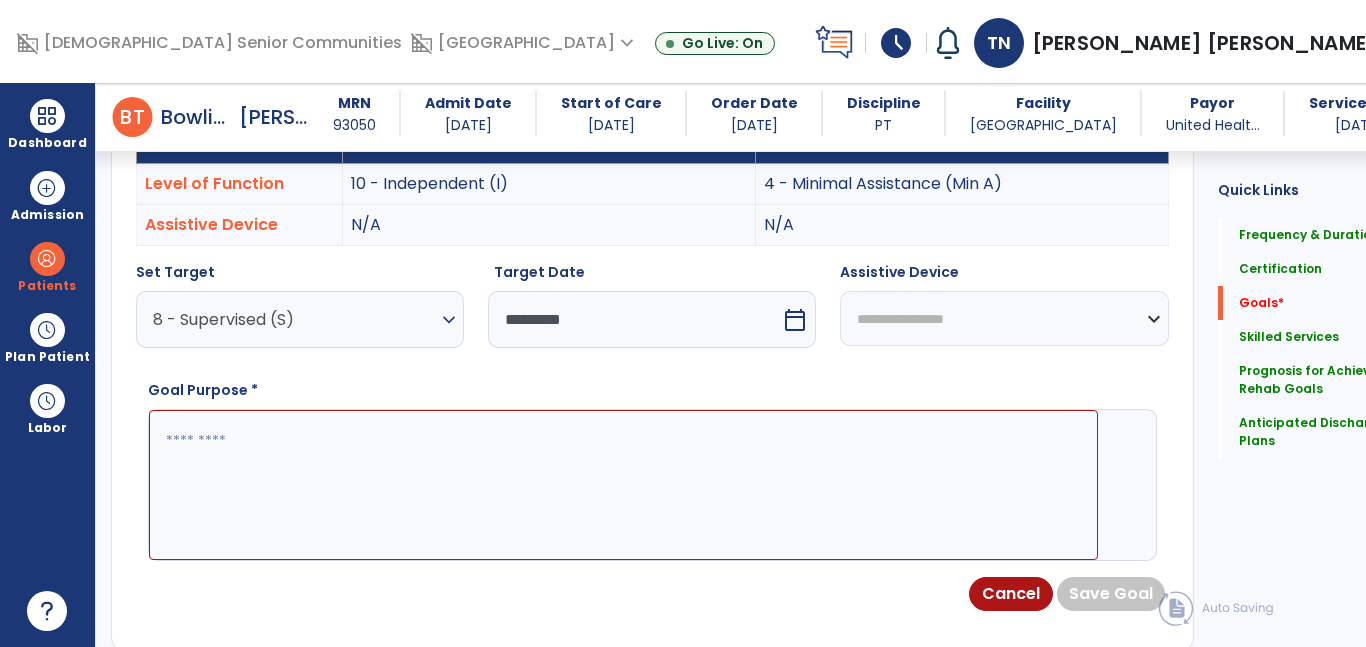 click on "**********" at bounding box center [1004, 318] 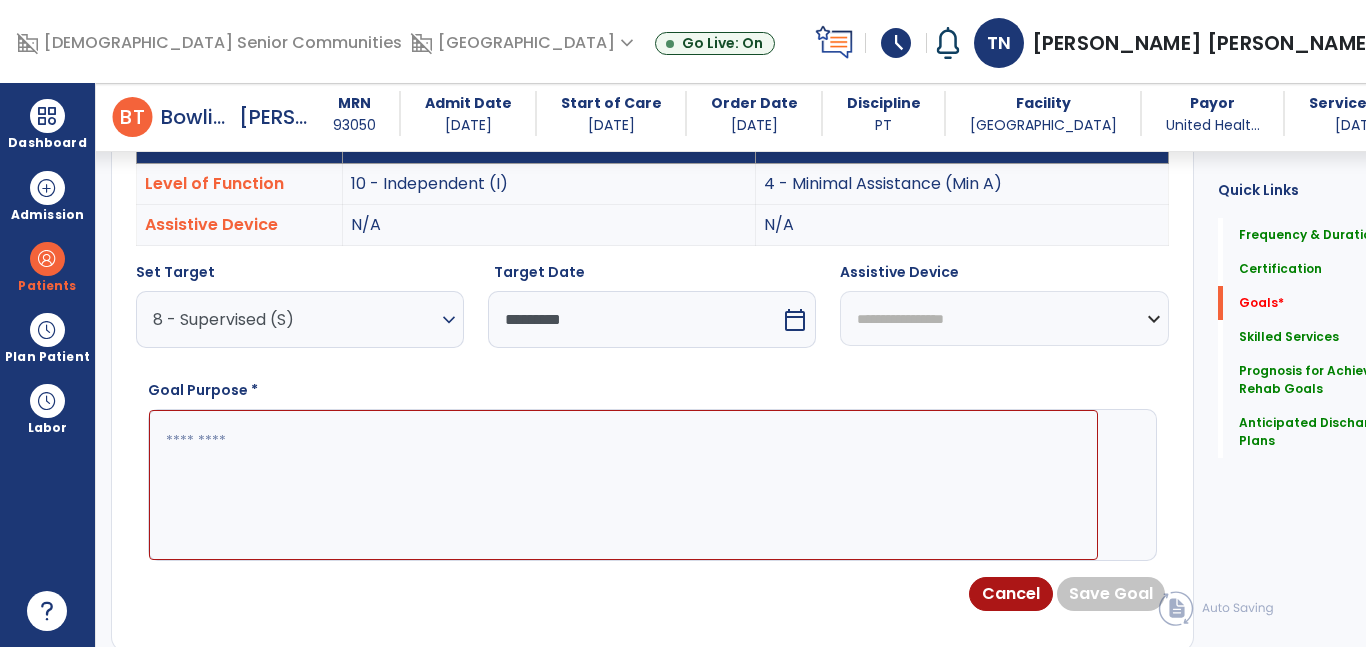 select on "**********" 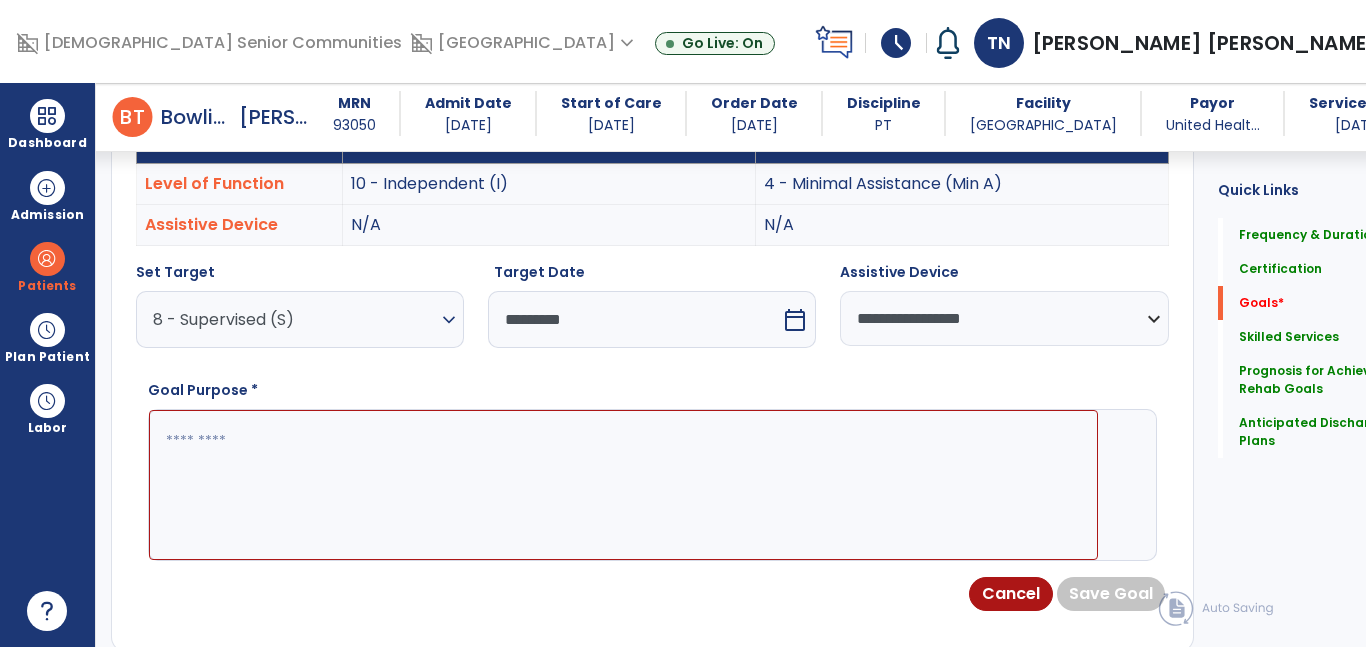 click at bounding box center (623, 485) 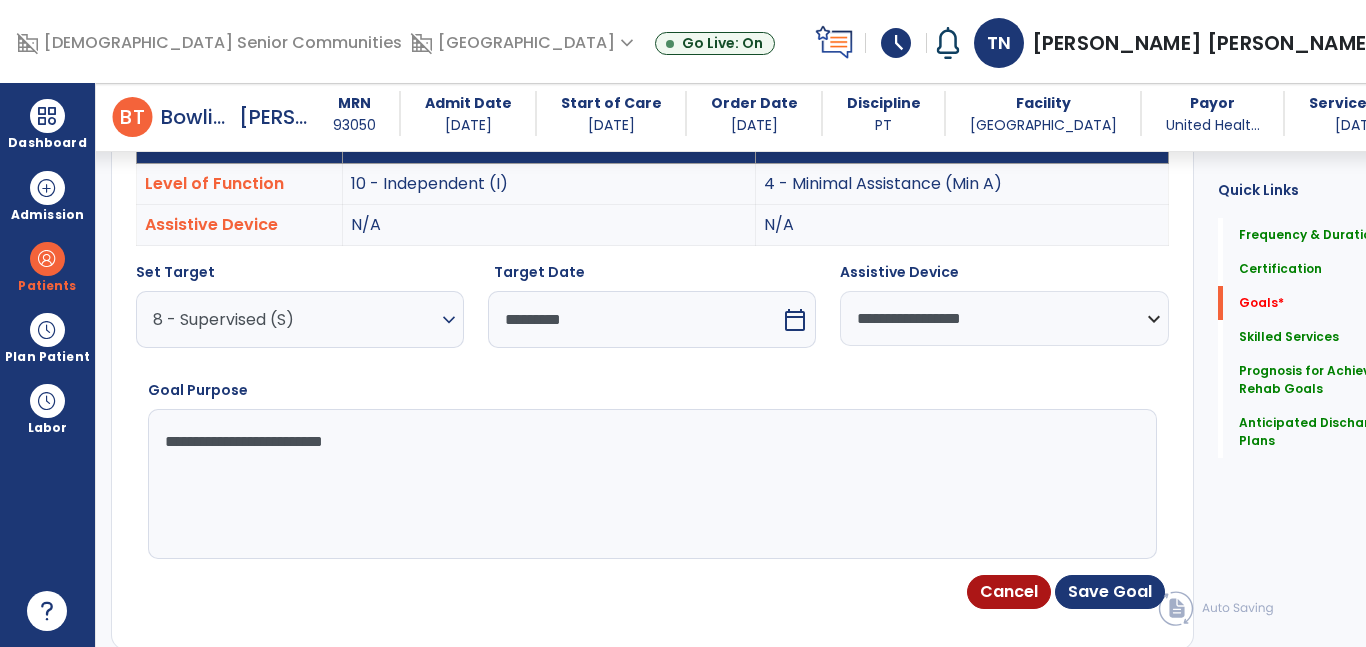 type on "**********" 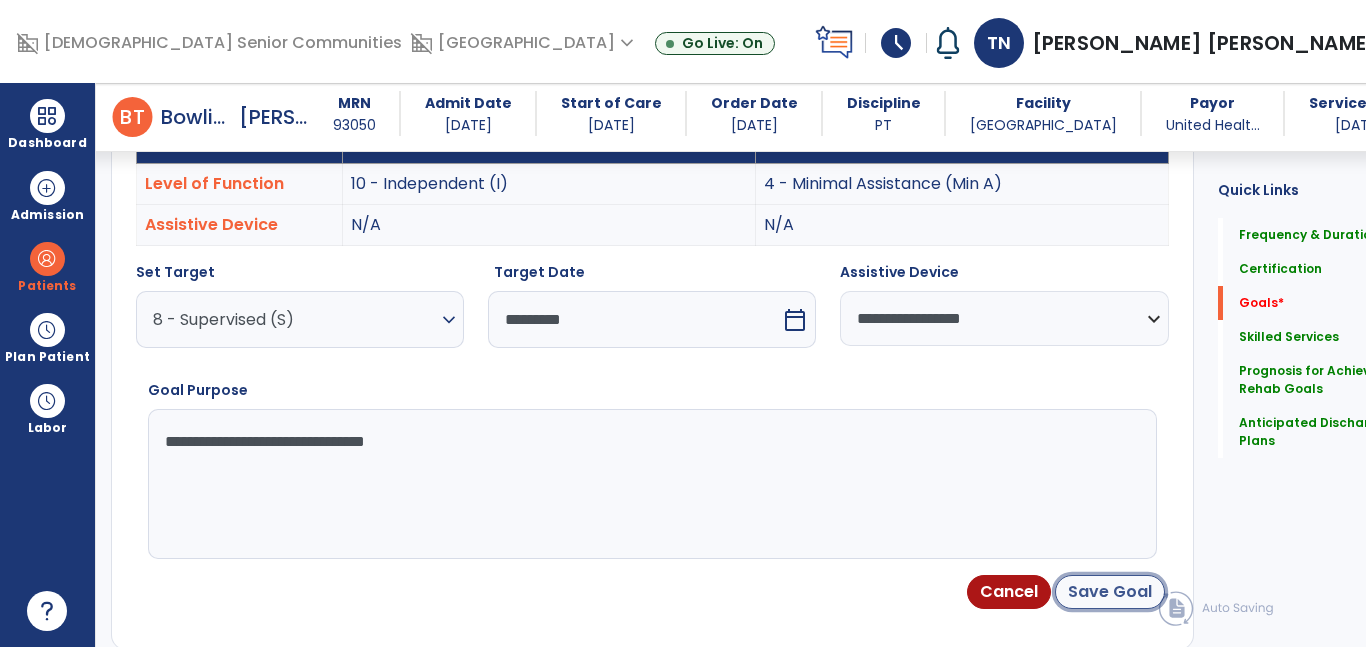 click on "Save Goal" at bounding box center [1110, 592] 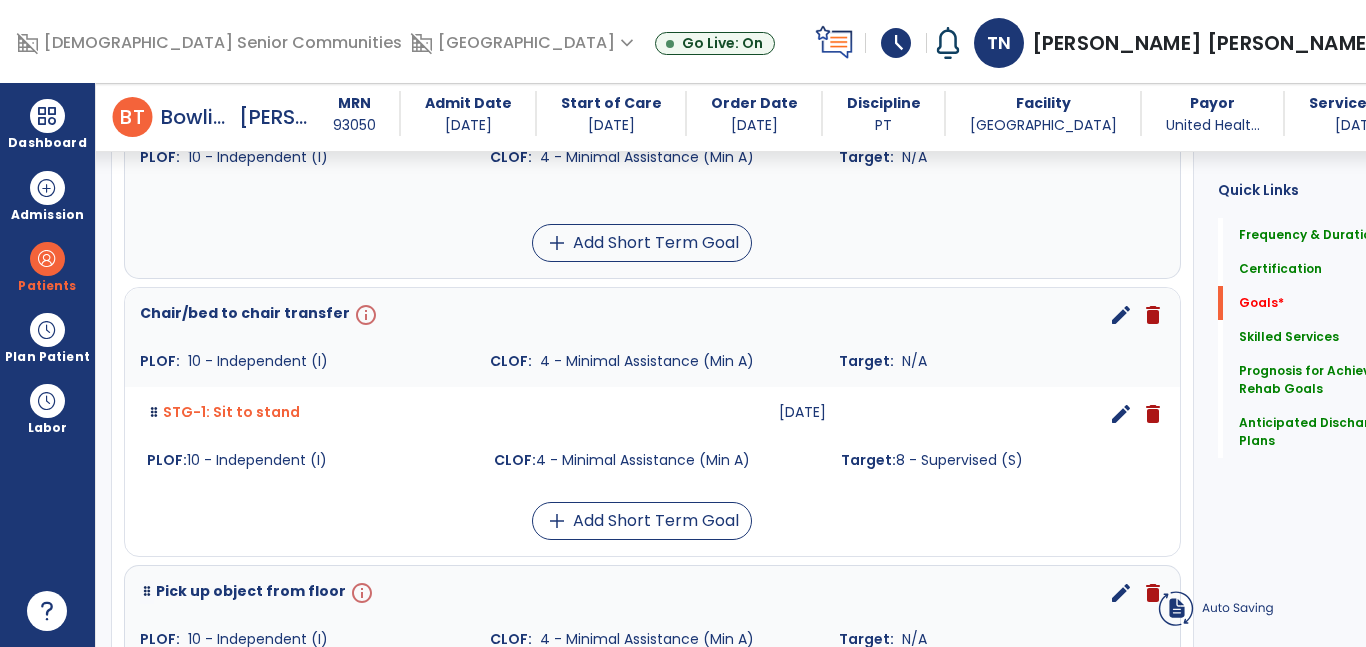 scroll, scrollTop: 616, scrollLeft: 0, axis: vertical 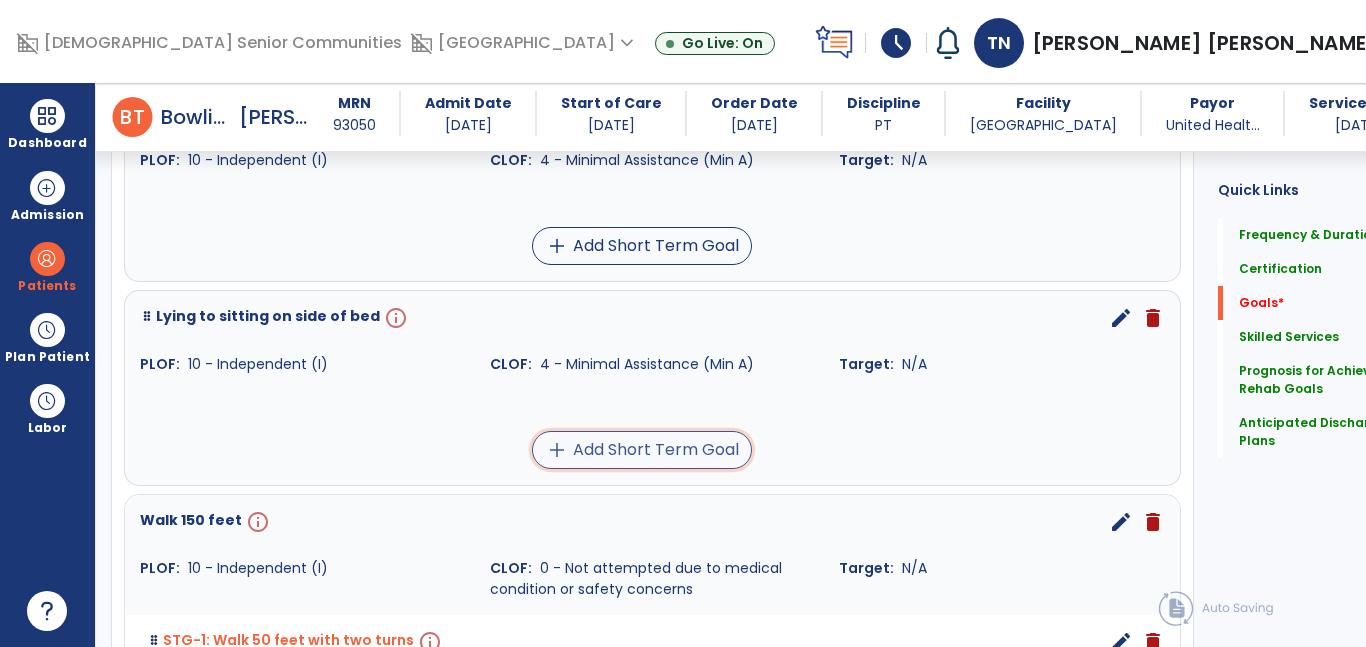 click on "add  Add Short Term Goal" at bounding box center [642, 450] 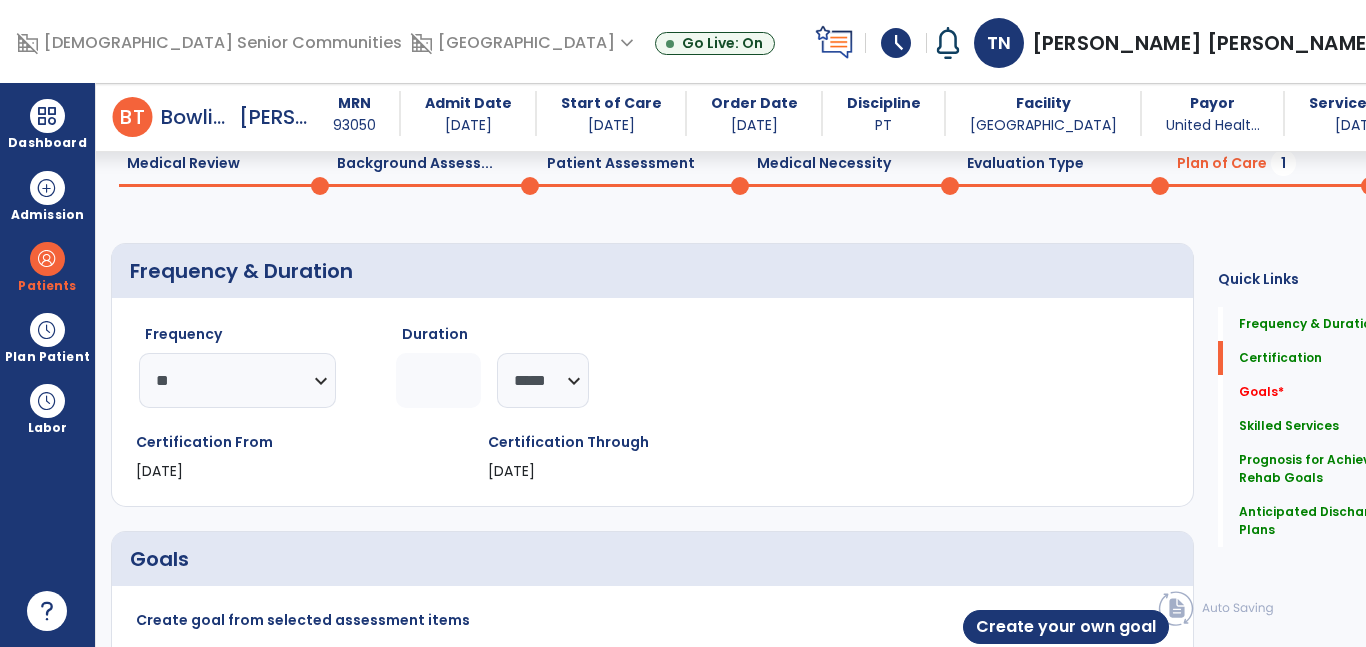 scroll, scrollTop: 0, scrollLeft: 0, axis: both 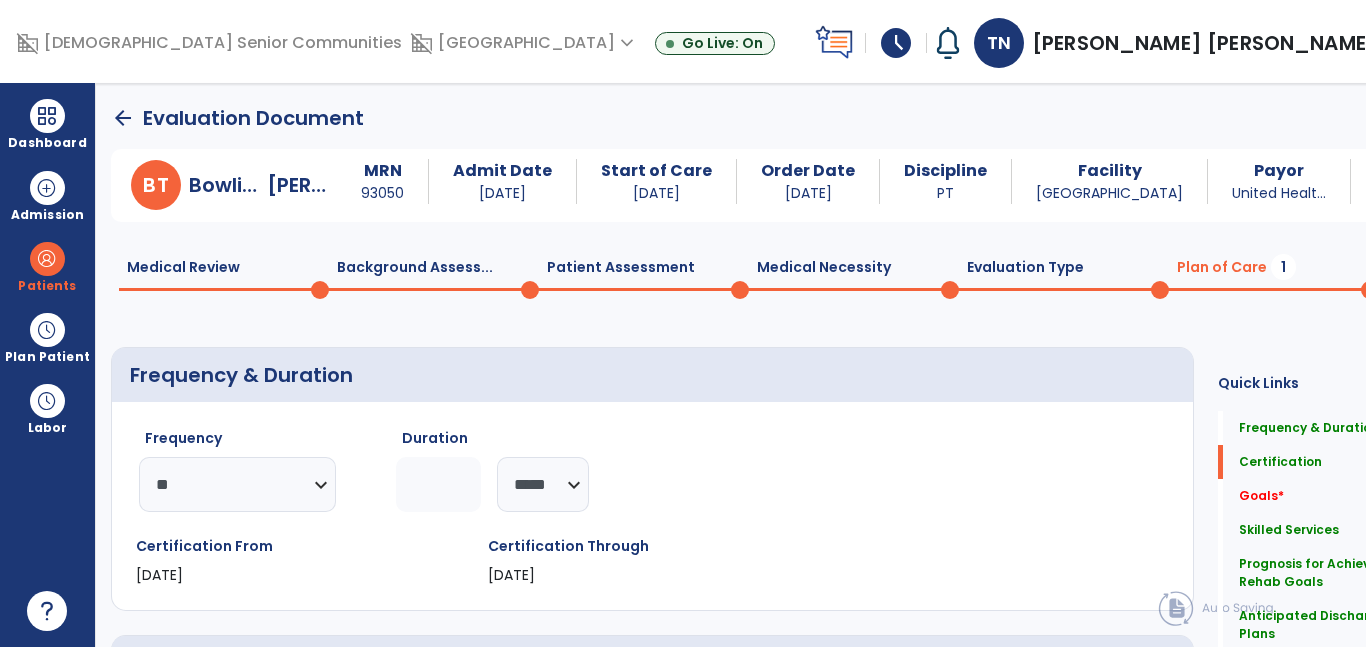 click on "Goals   *  Goals   *" 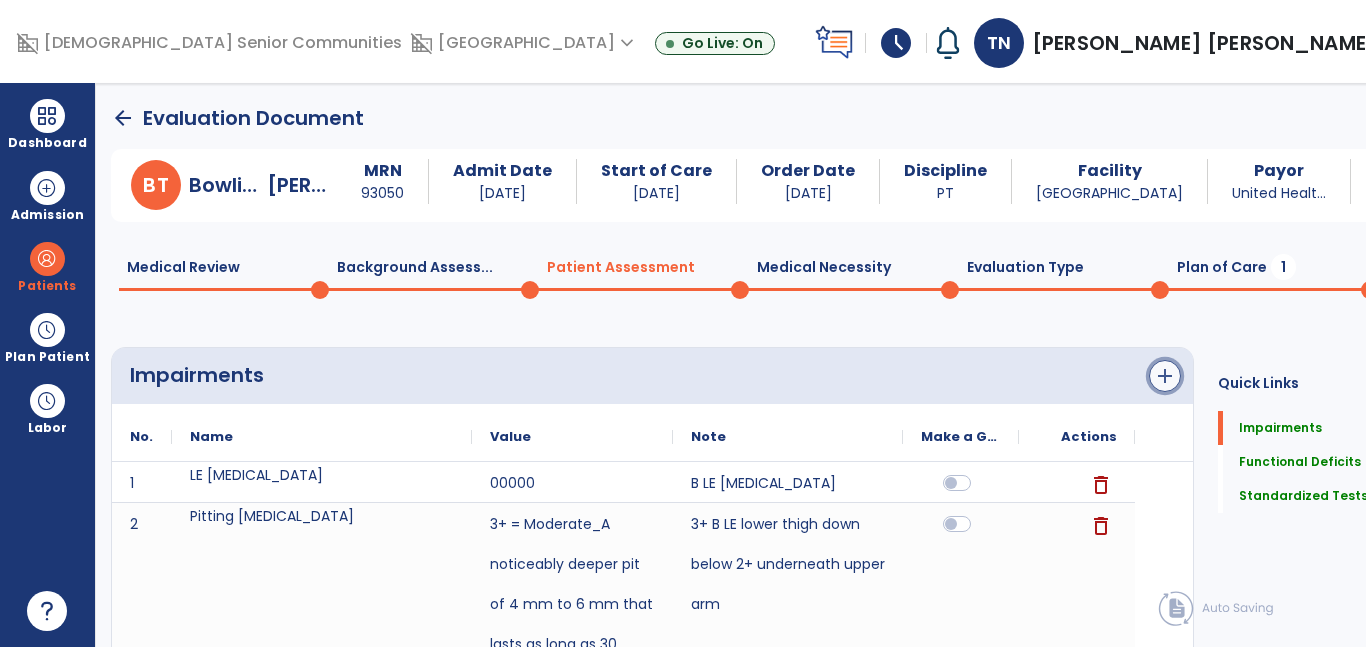 click on "add" 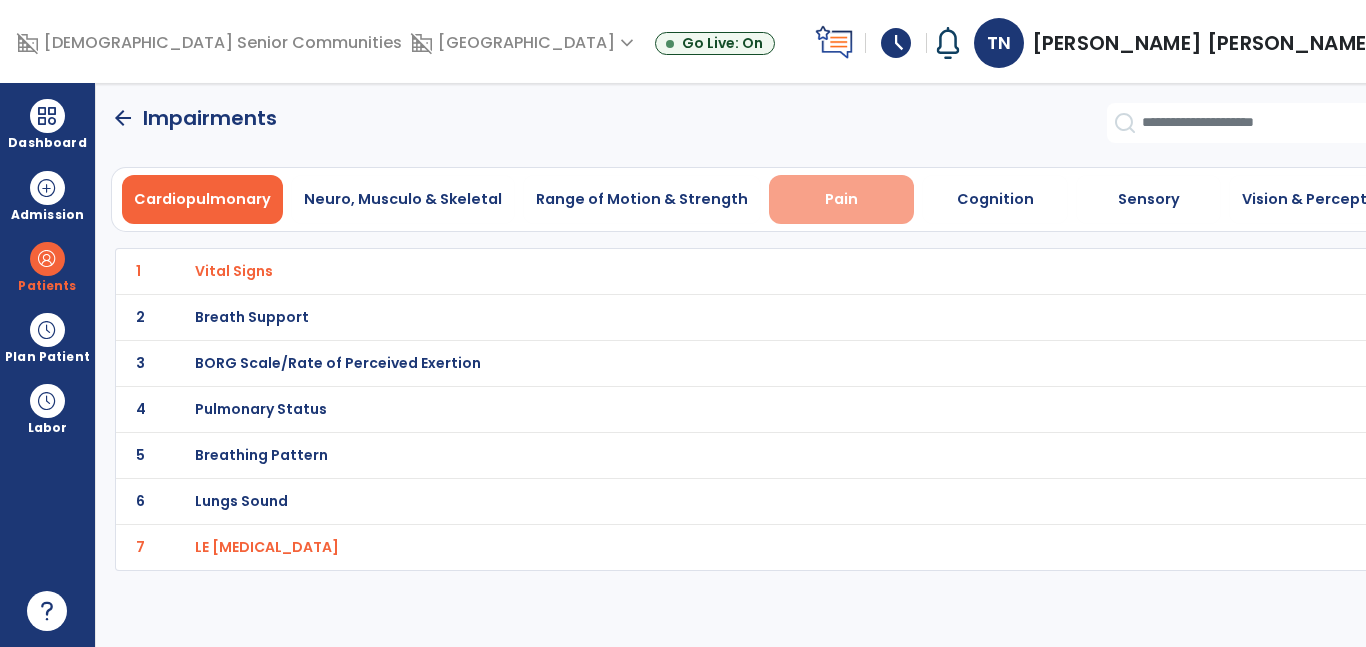 click on "Pain" at bounding box center (842, 199) 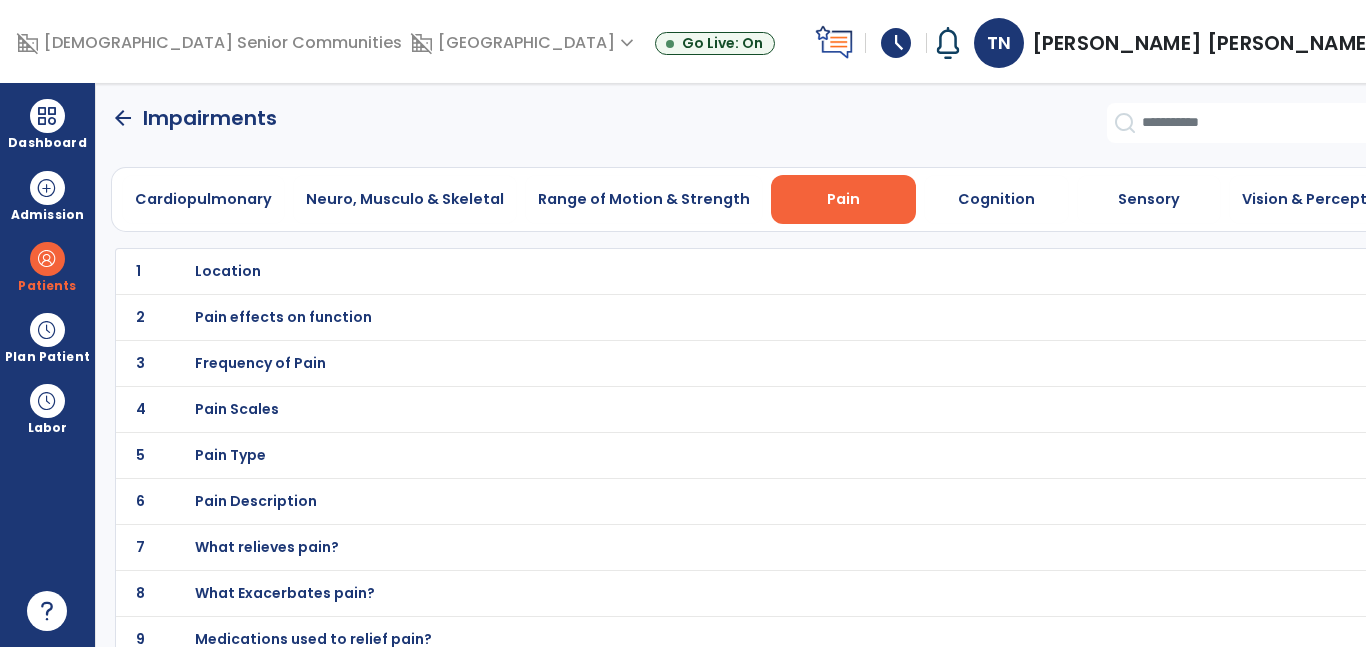 scroll, scrollTop: 1, scrollLeft: 0, axis: vertical 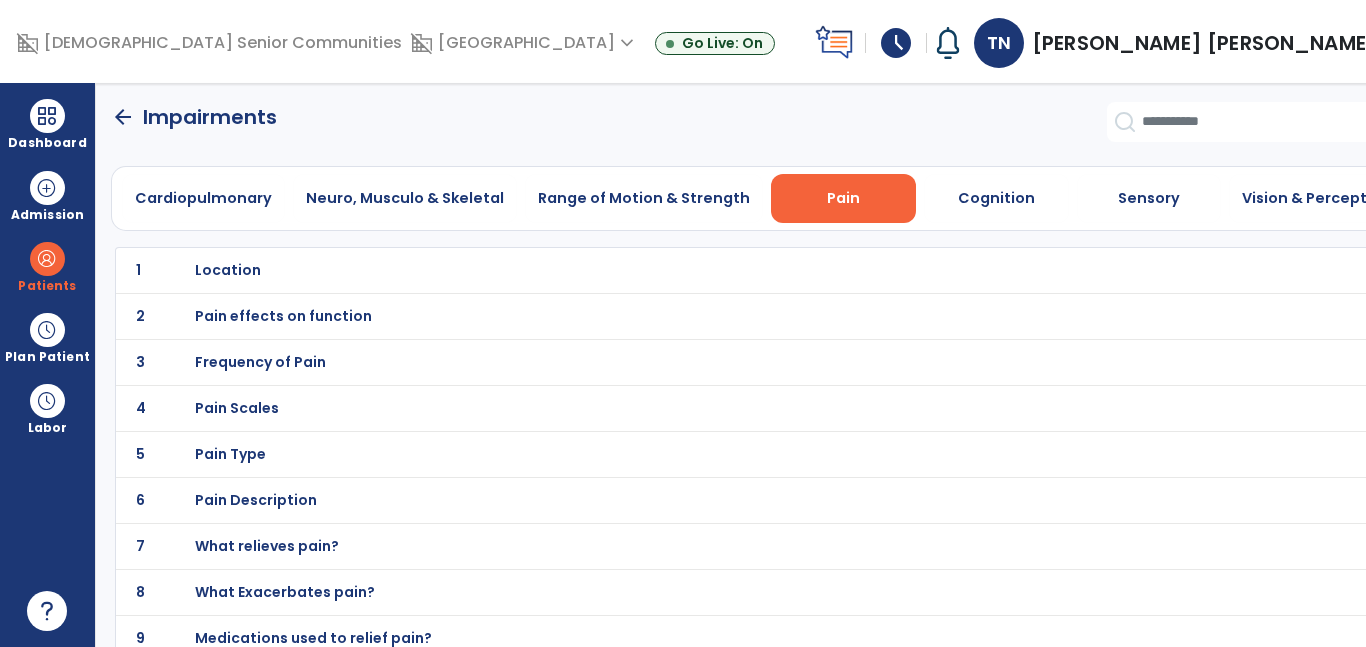 click on "arrow_back" 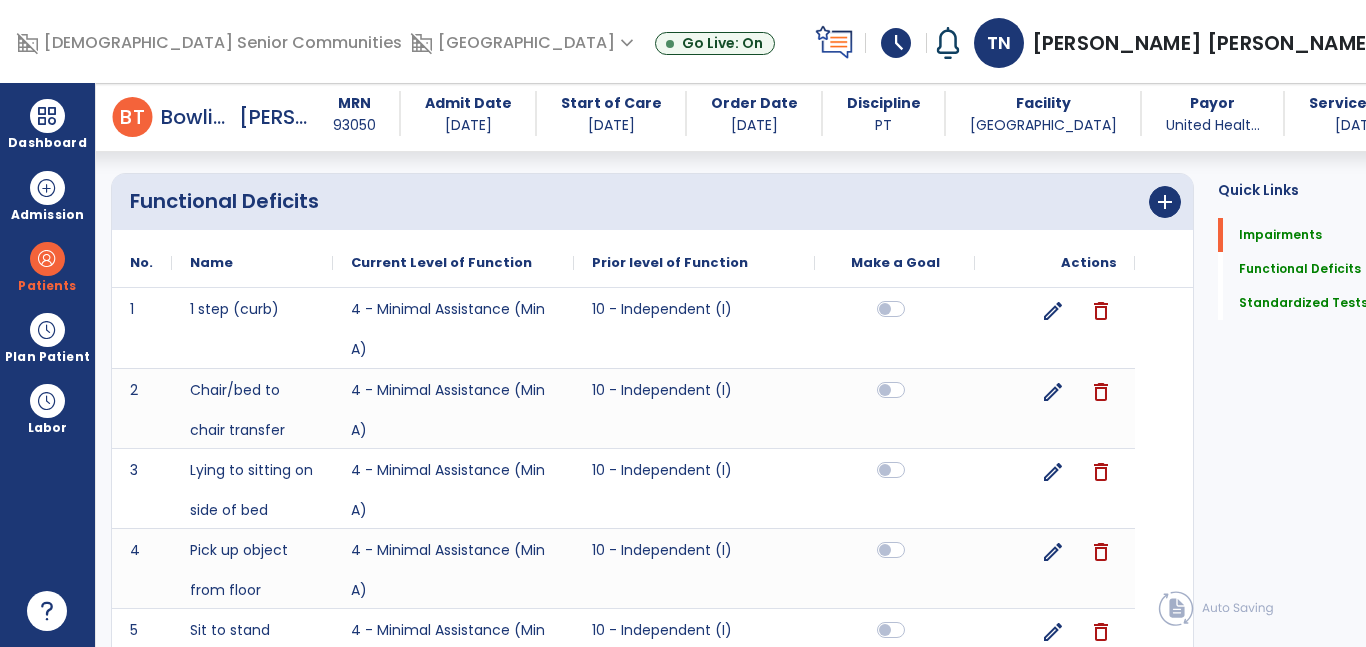 scroll, scrollTop: 1920, scrollLeft: 0, axis: vertical 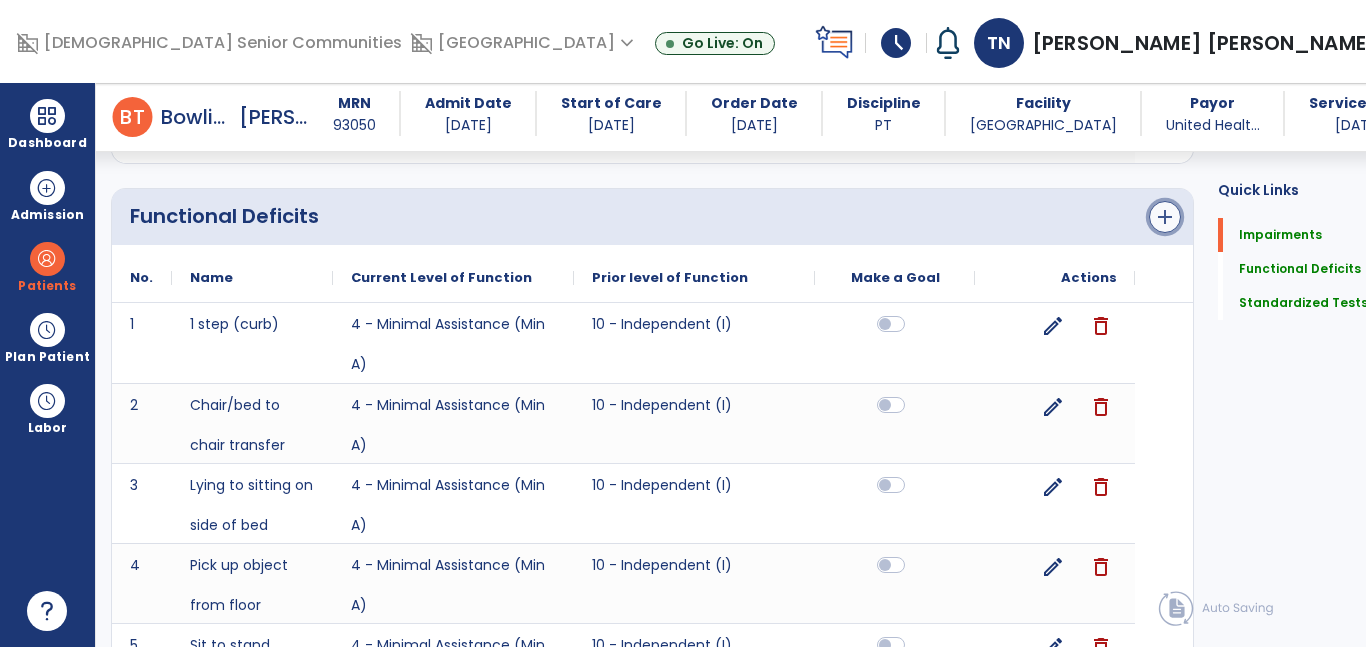 click on "add" 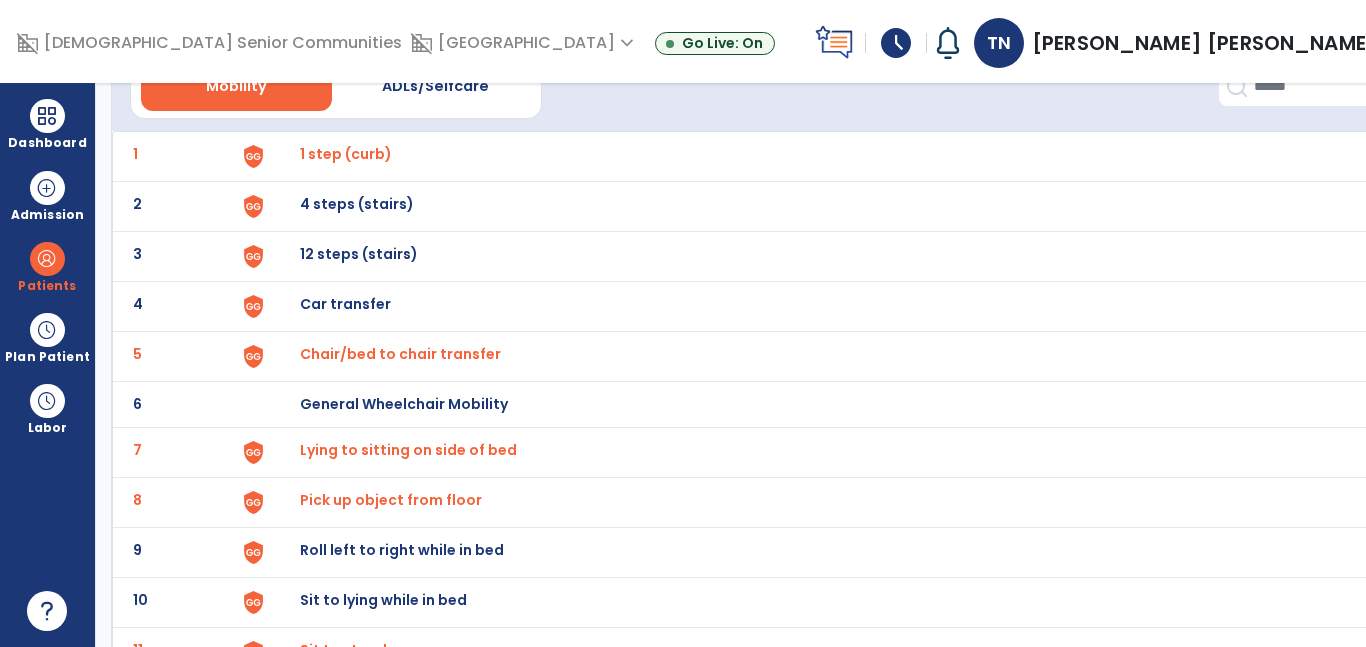 scroll, scrollTop: 121, scrollLeft: 0, axis: vertical 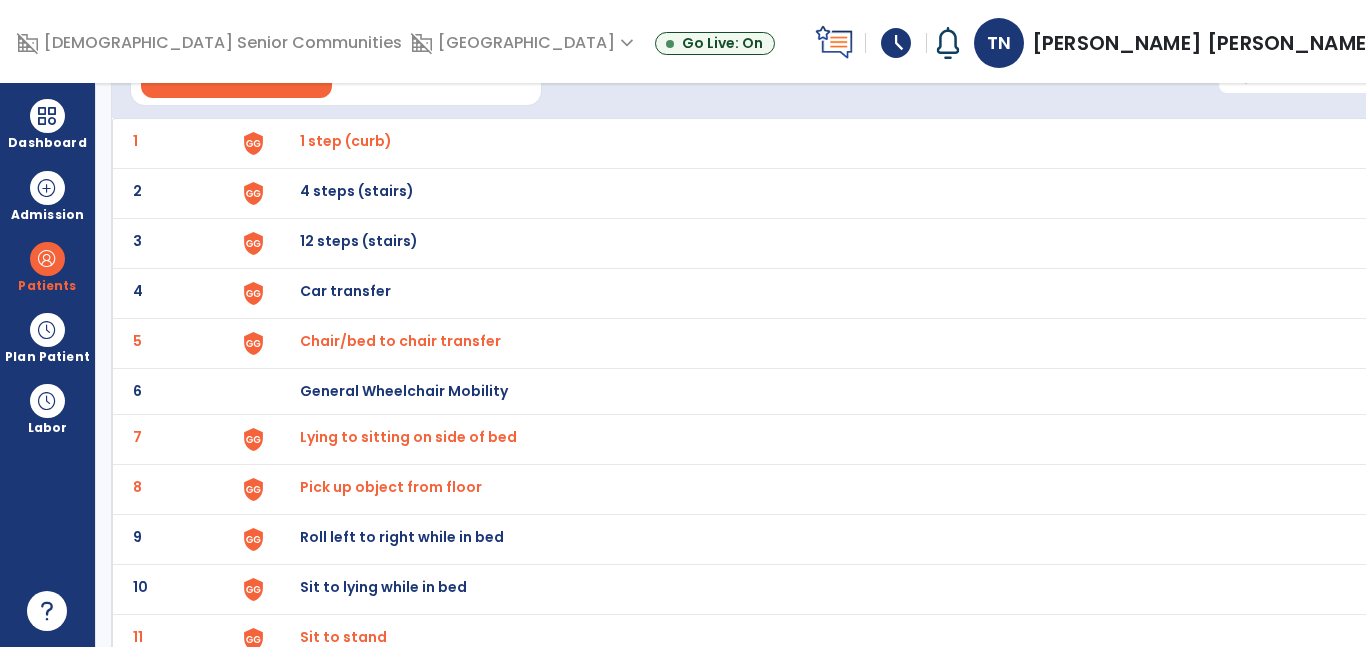 click on "Sit to lying while in bed" at bounding box center [826, 143] 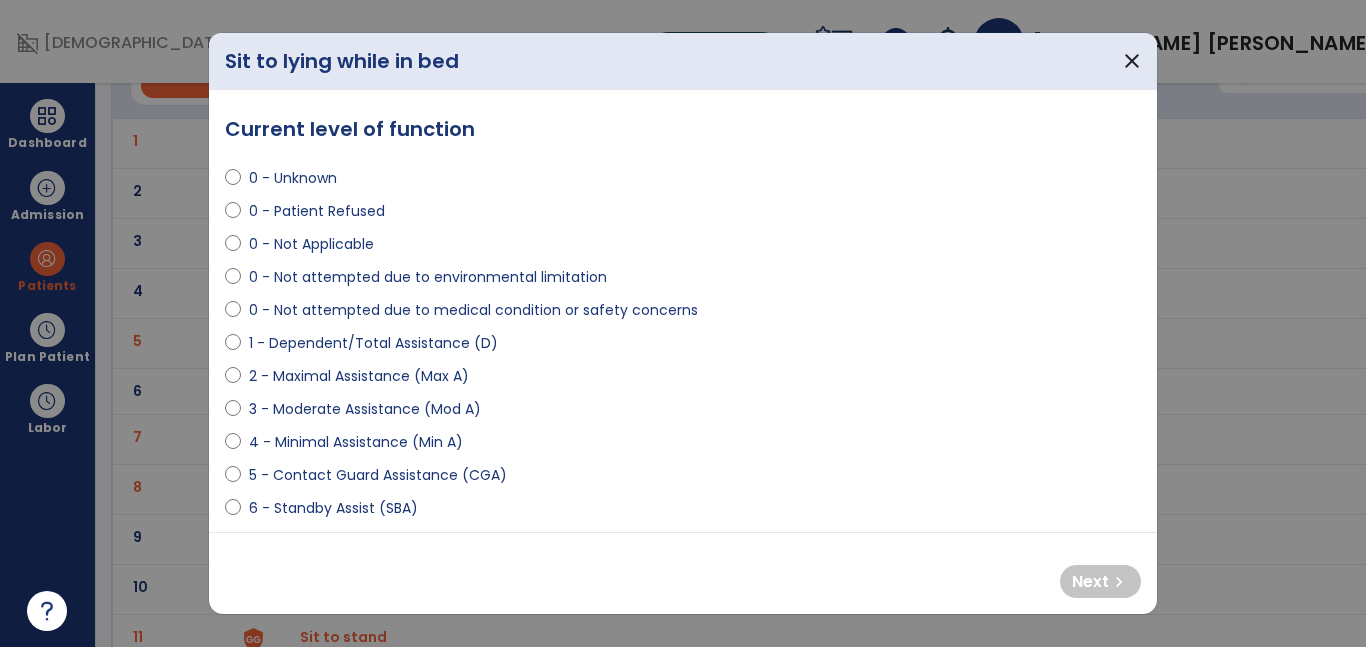 select on "**********" 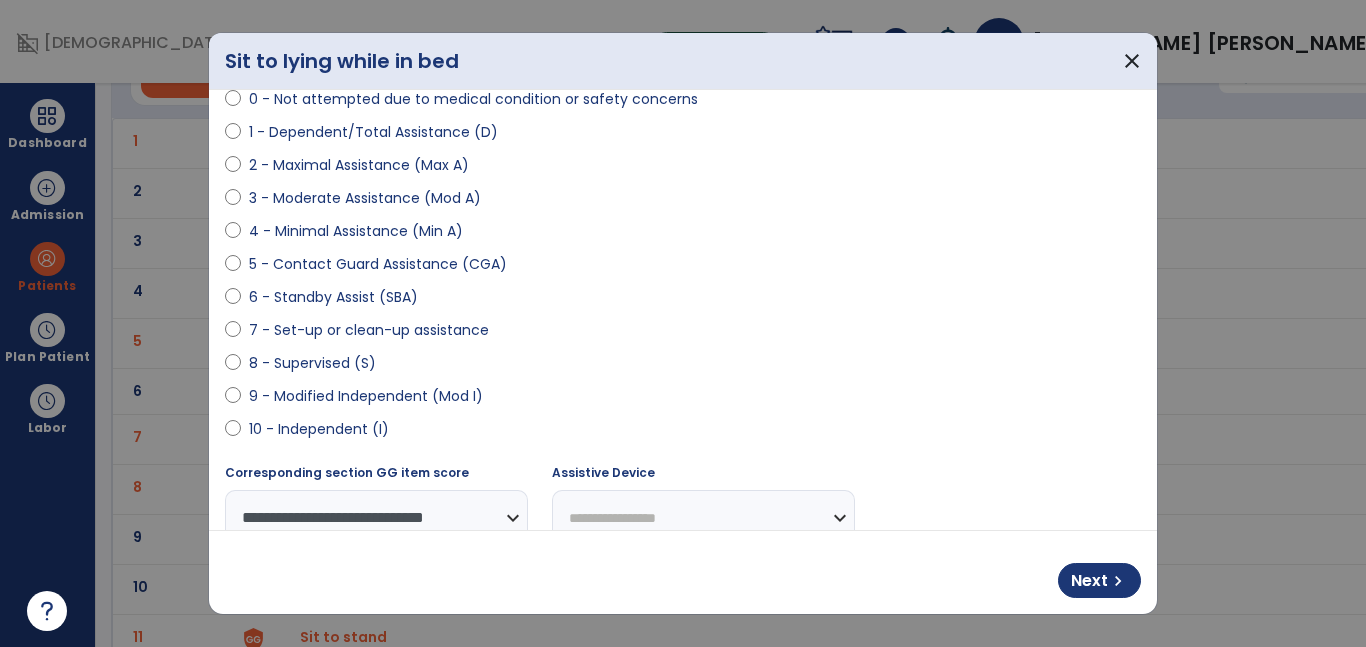 scroll, scrollTop: 219, scrollLeft: 0, axis: vertical 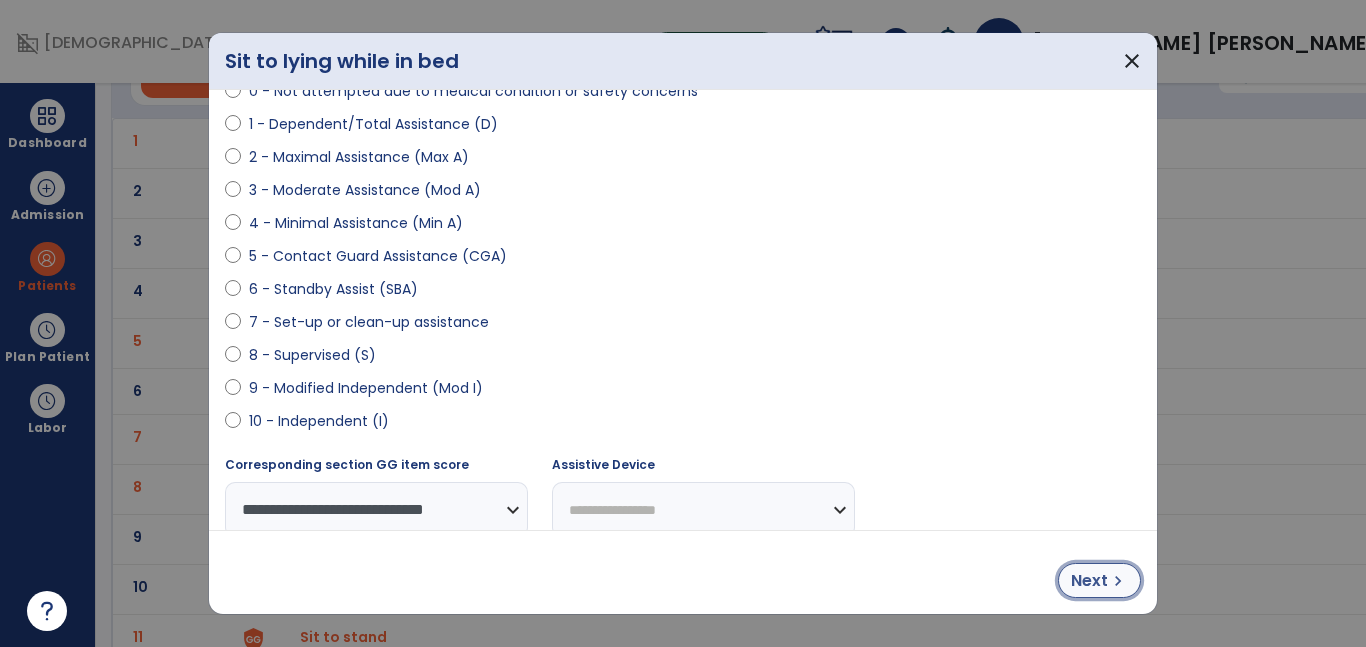 click on "Next" at bounding box center (1089, 581) 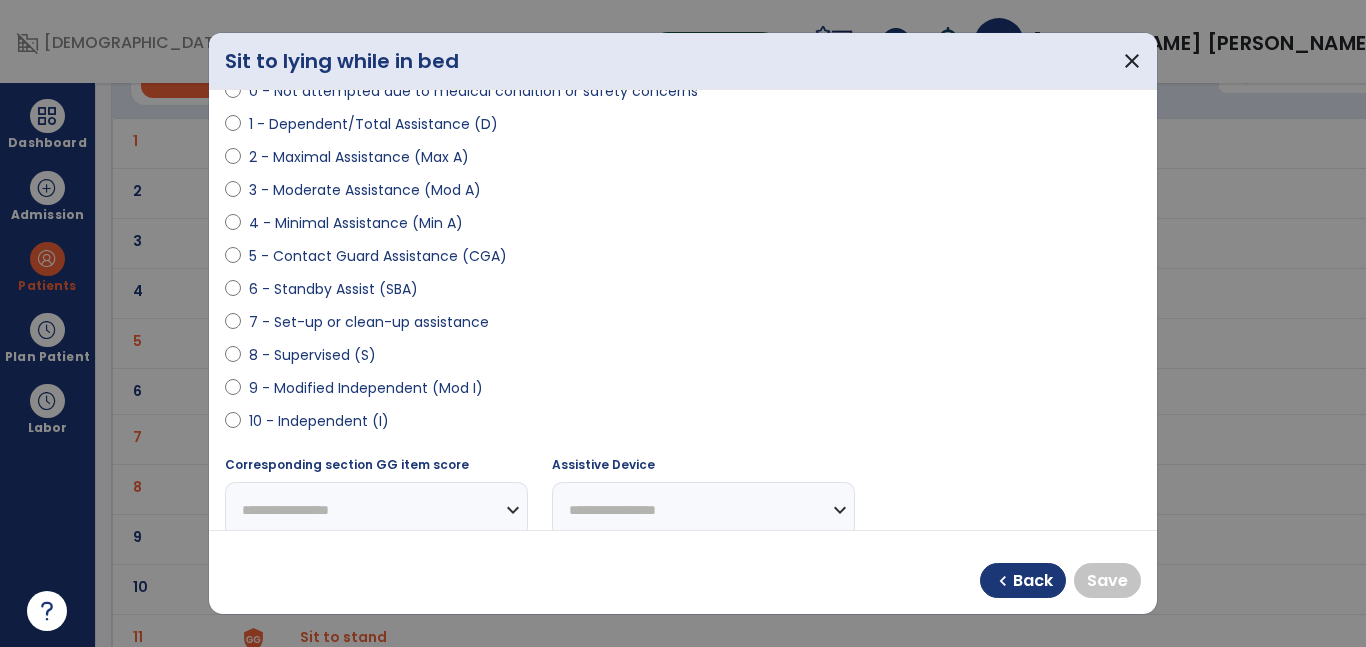 select on "**********" 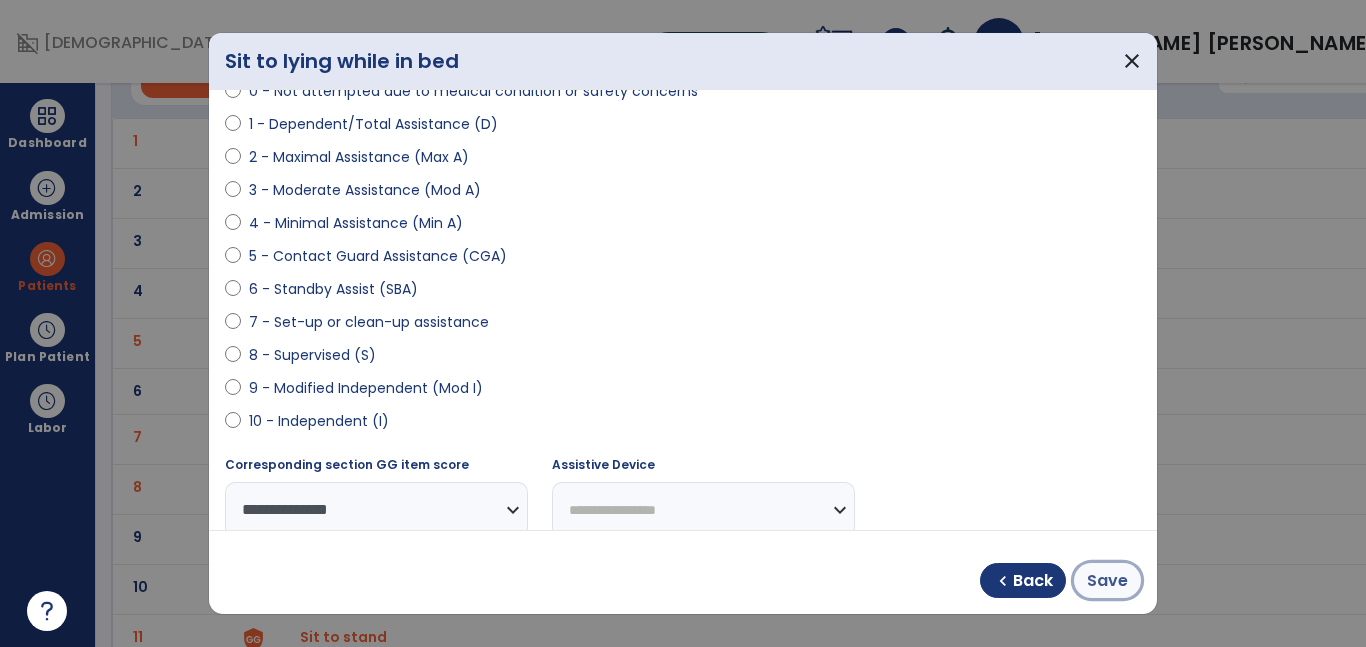 click on "Save" at bounding box center (1107, 581) 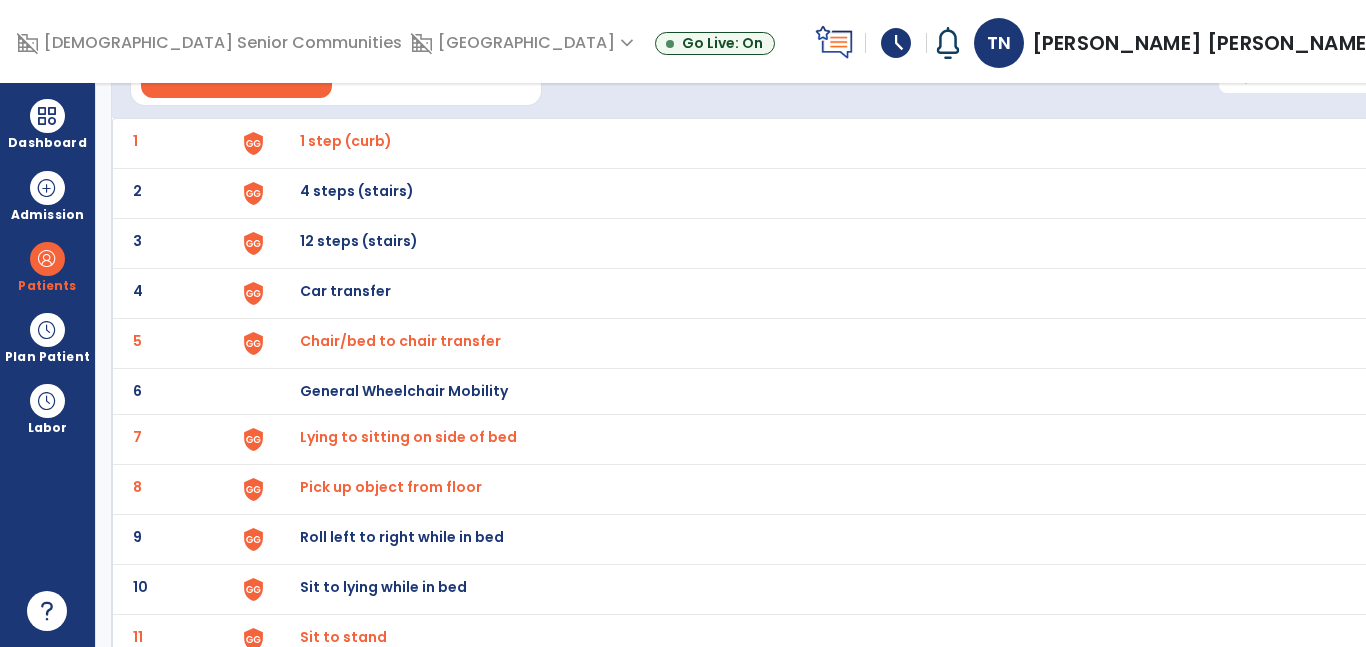 scroll, scrollTop: 0, scrollLeft: 0, axis: both 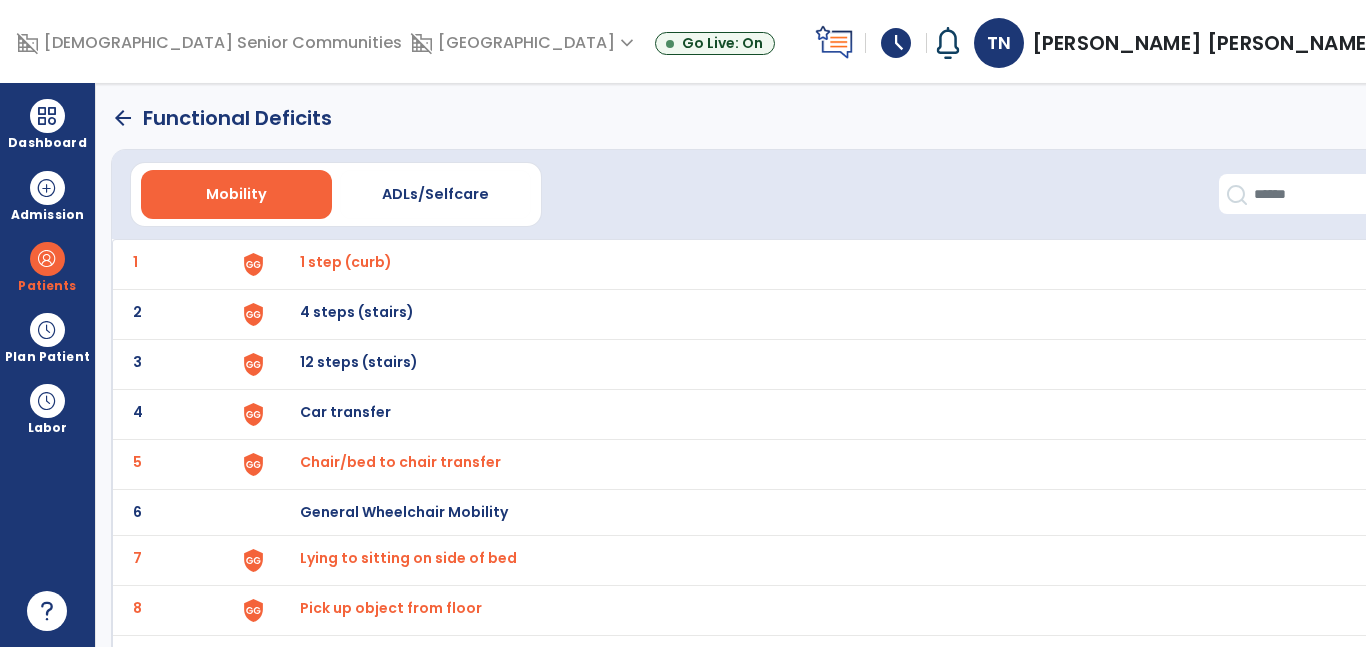 click on "arrow_back" 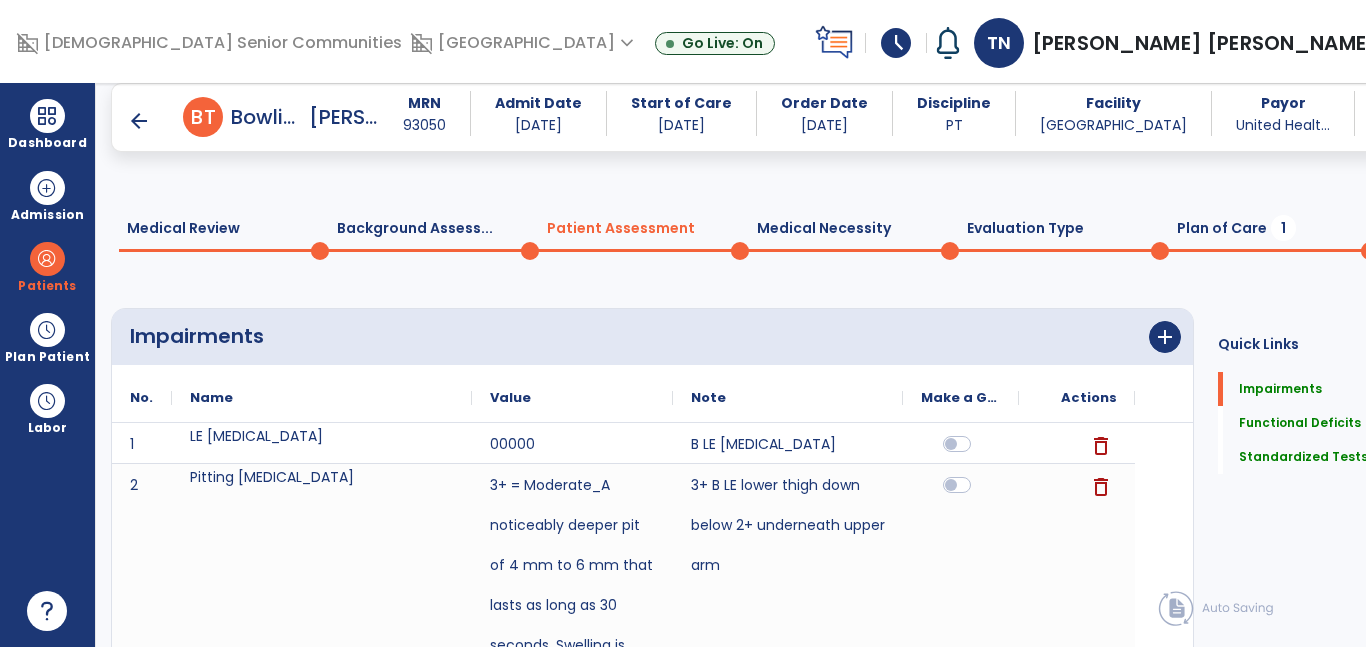 scroll, scrollTop: 63, scrollLeft: 0, axis: vertical 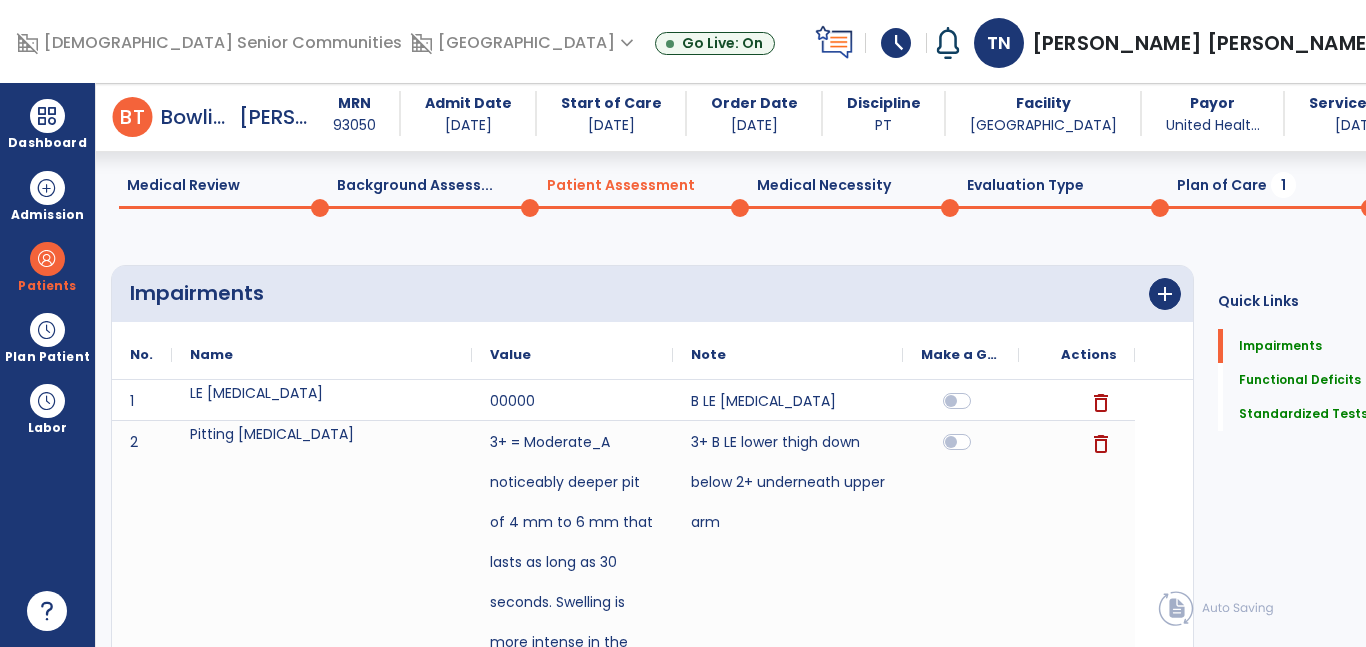 click on "Medical Necessity  0" 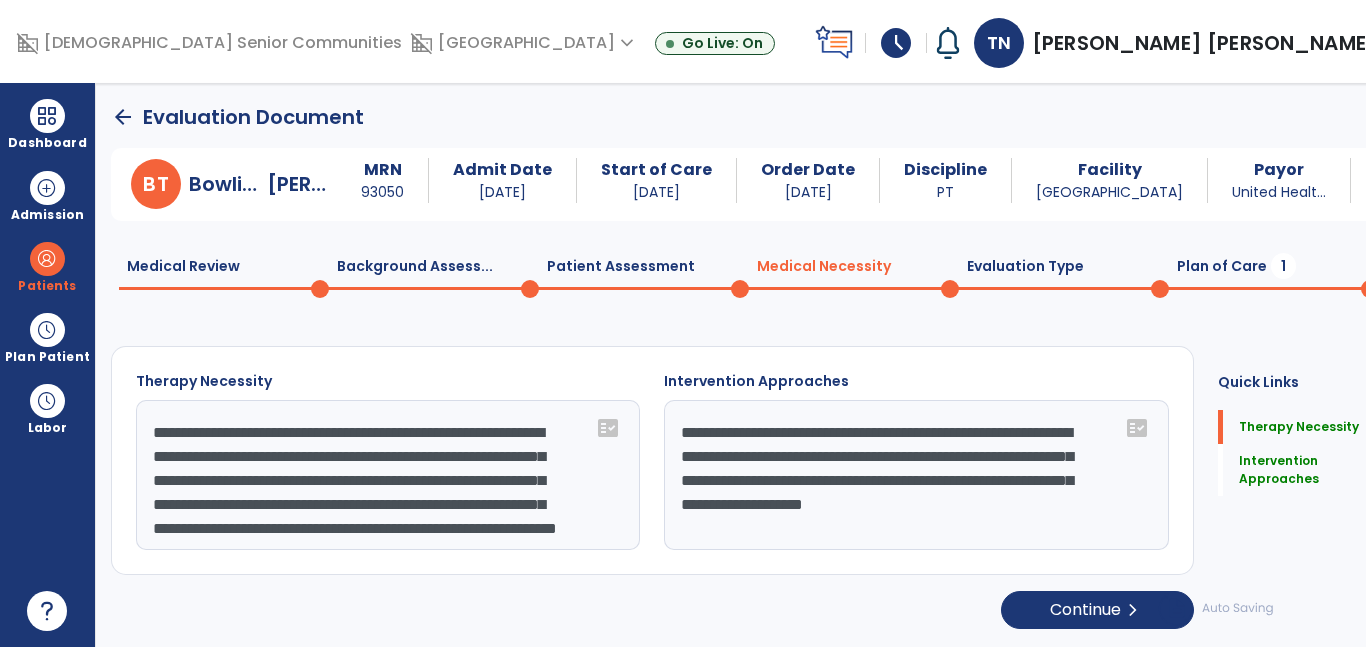 scroll, scrollTop: 0, scrollLeft: 0, axis: both 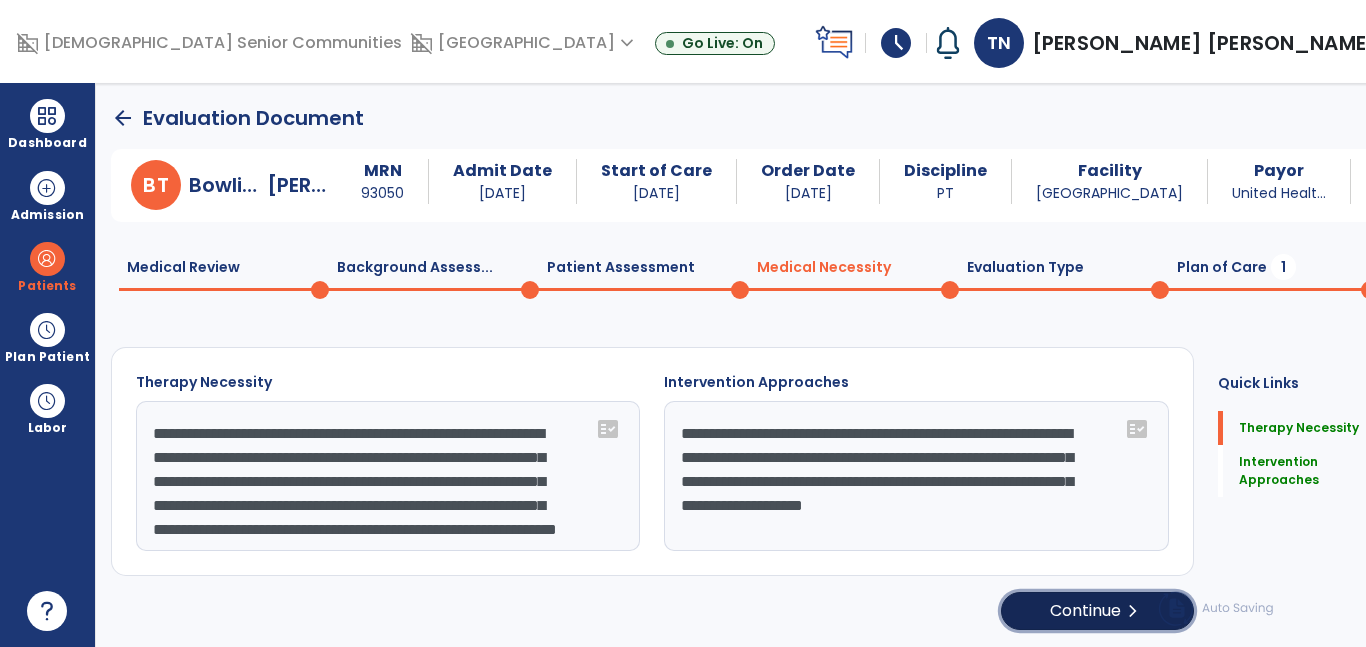 click on "Continue  chevron_right" 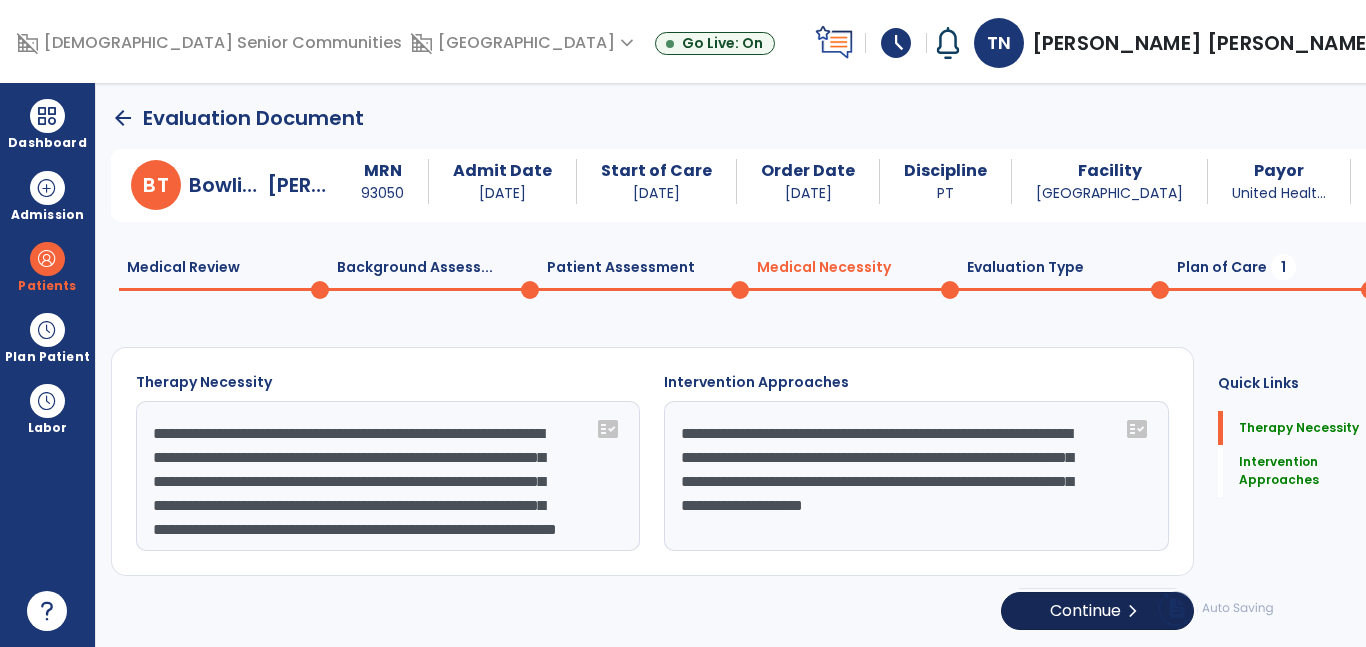 select on "**********" 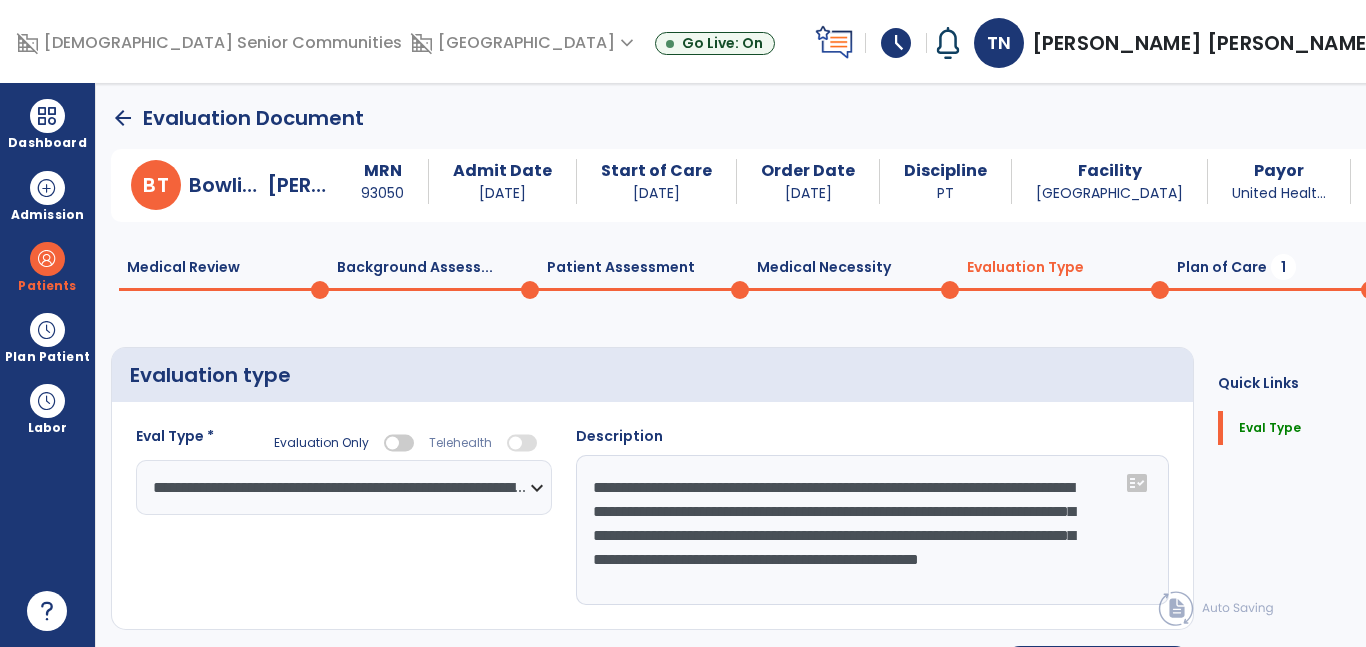 click on "Plan of Care  1" 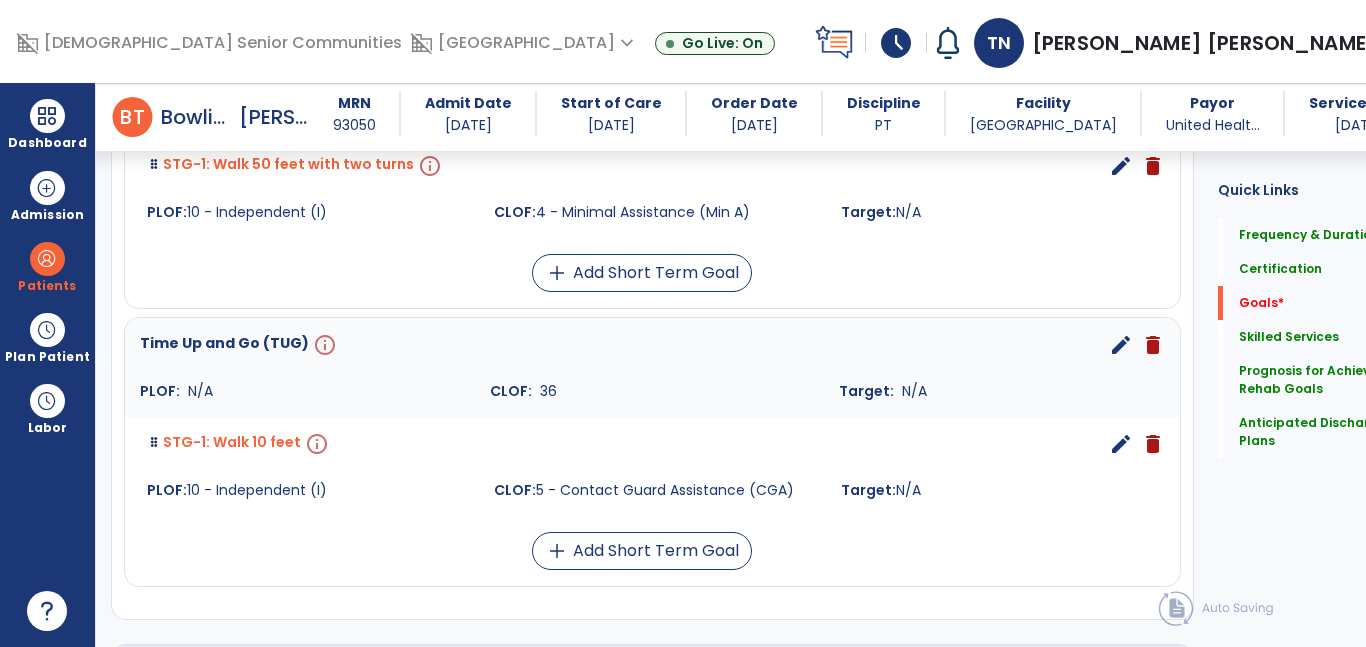 scroll, scrollTop: 1568, scrollLeft: 0, axis: vertical 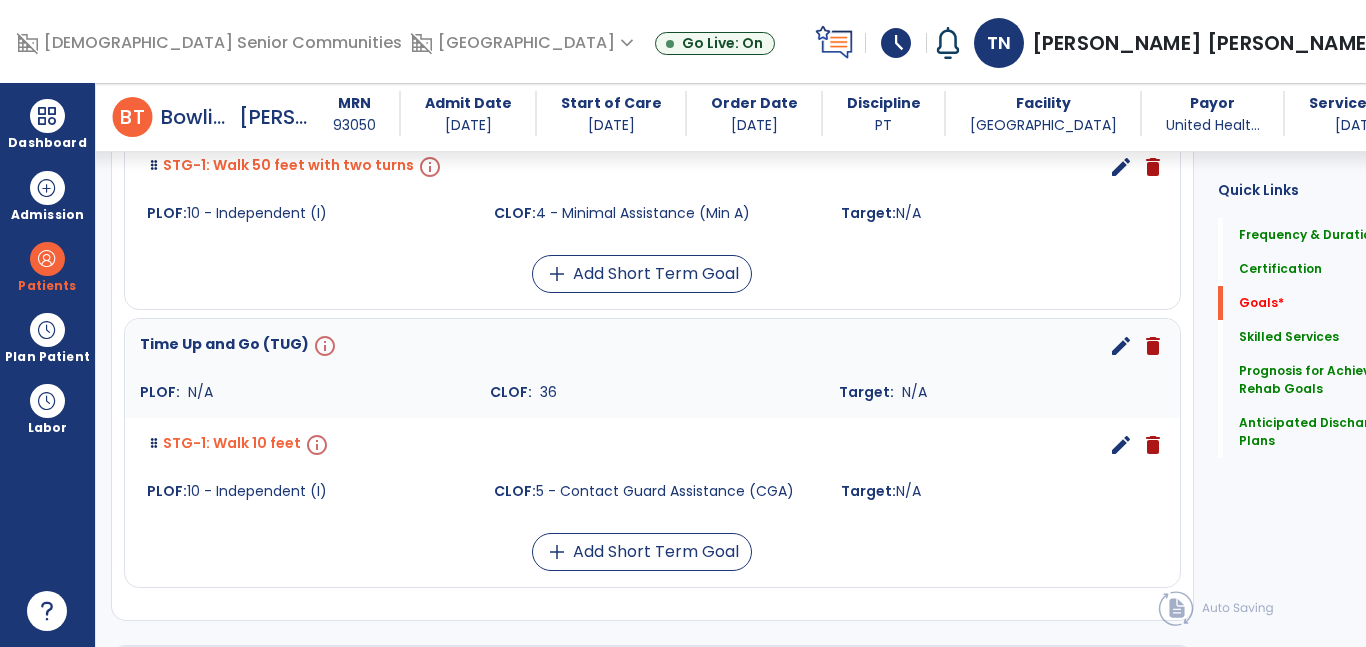 click on "edit" at bounding box center (1121, 445) 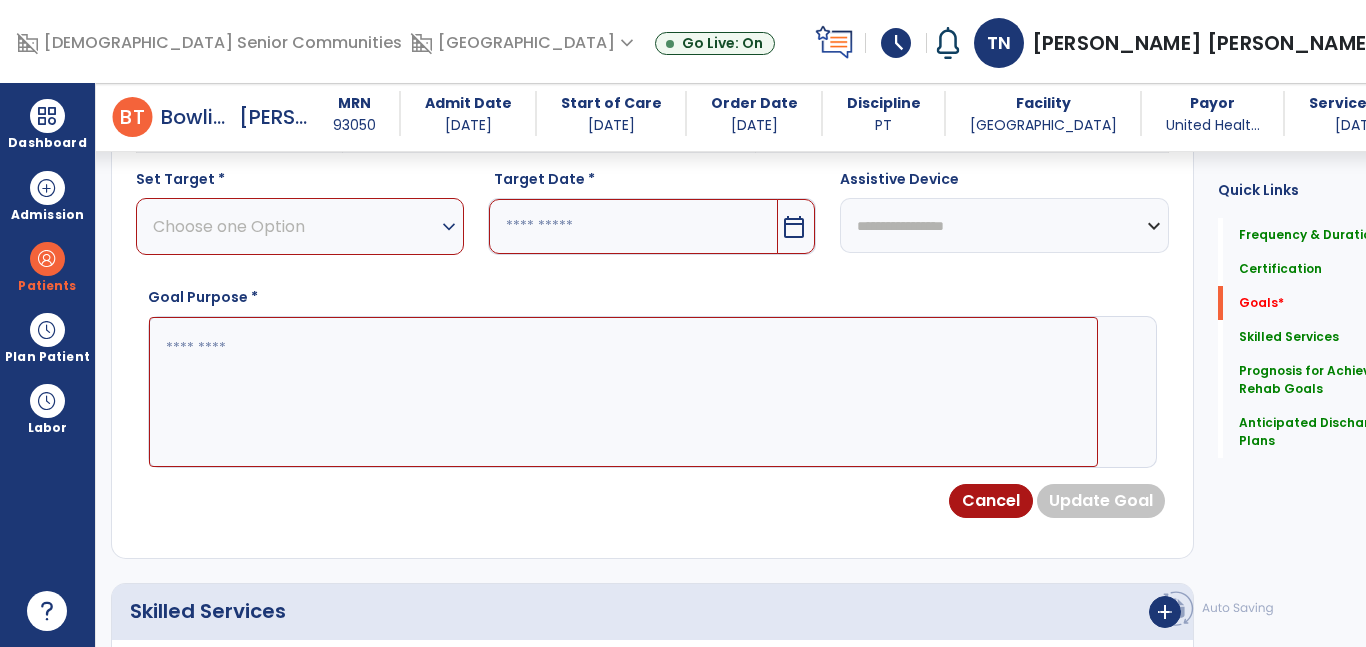 scroll, scrollTop: 534, scrollLeft: 0, axis: vertical 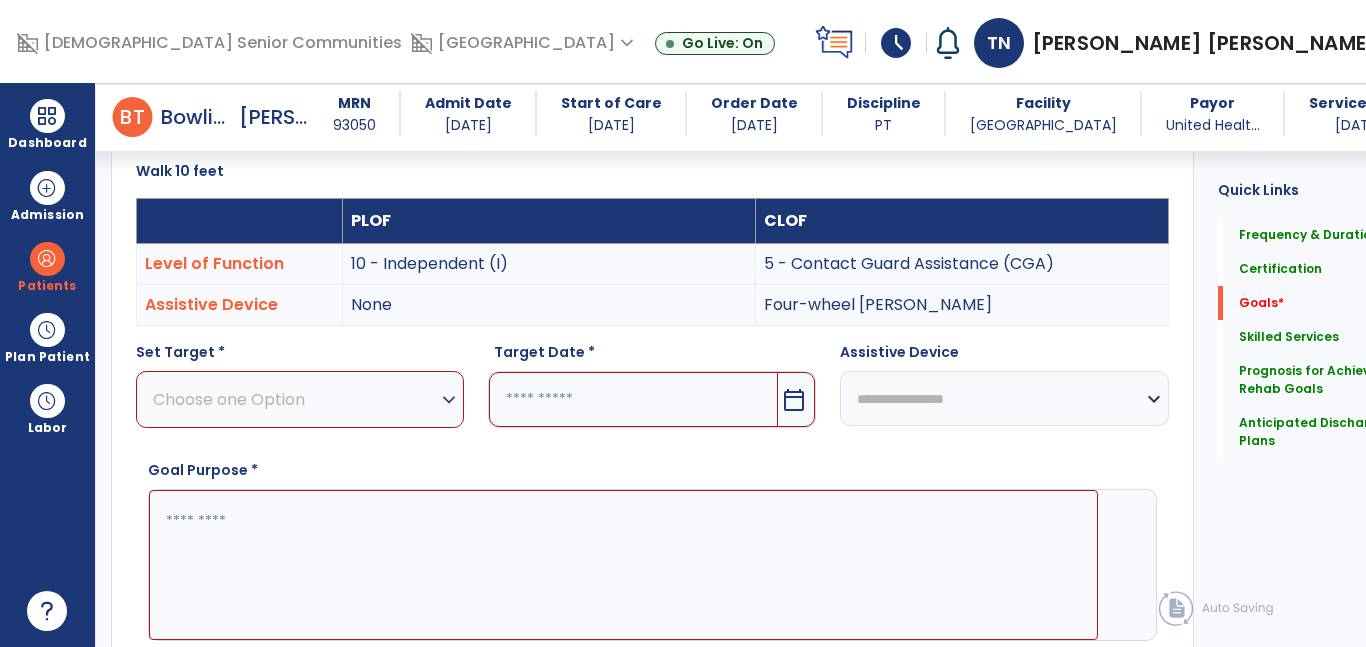click on "expand_more" at bounding box center [449, 400] 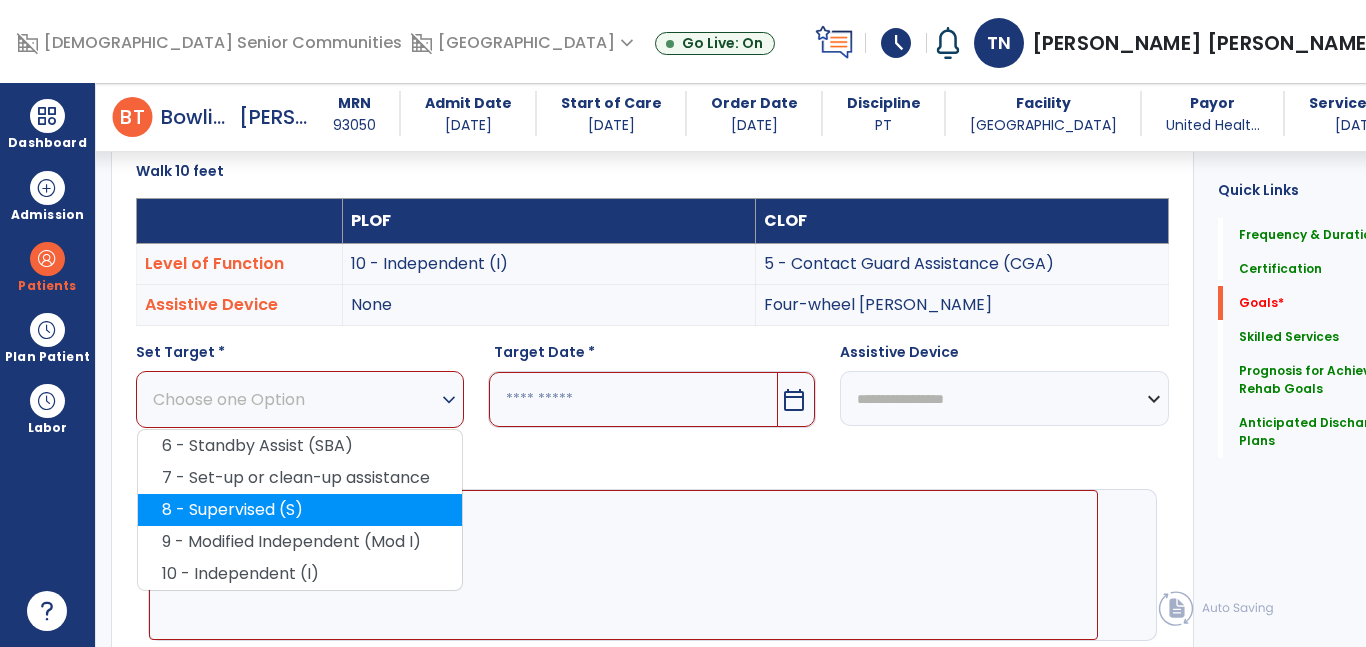 click on "8 - Supervised (S)" at bounding box center (300, 510) 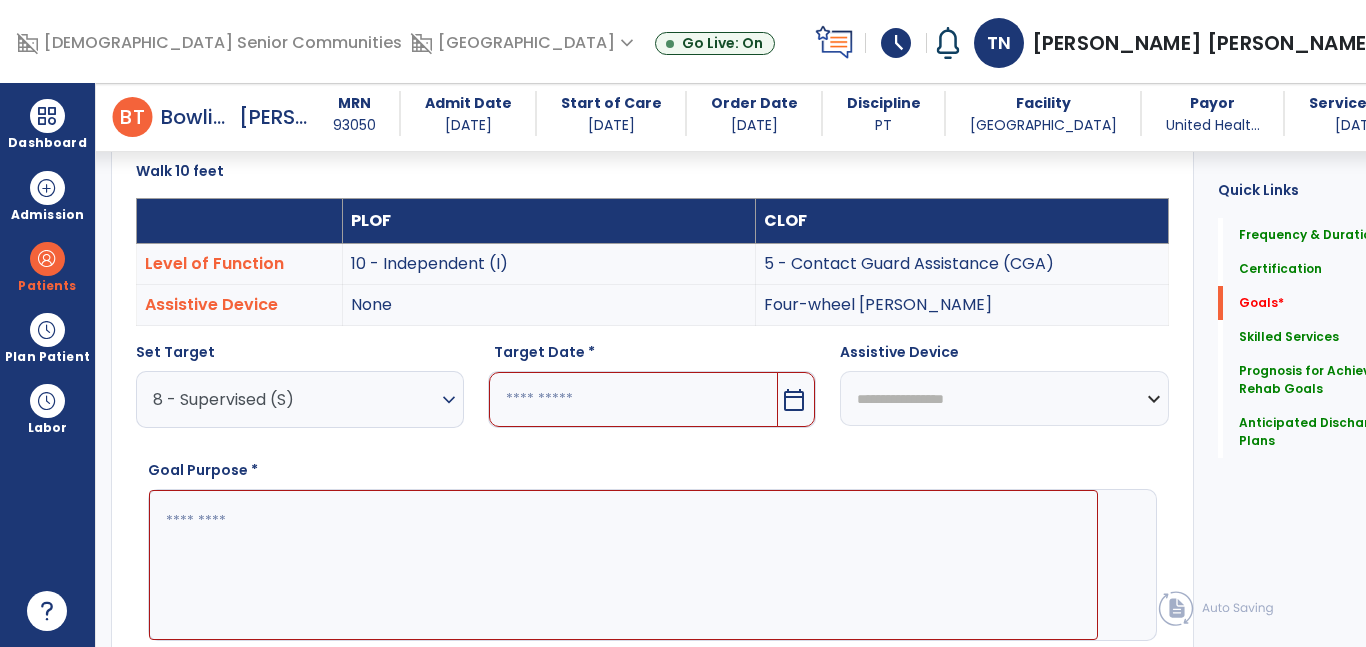 click at bounding box center [633, 399] 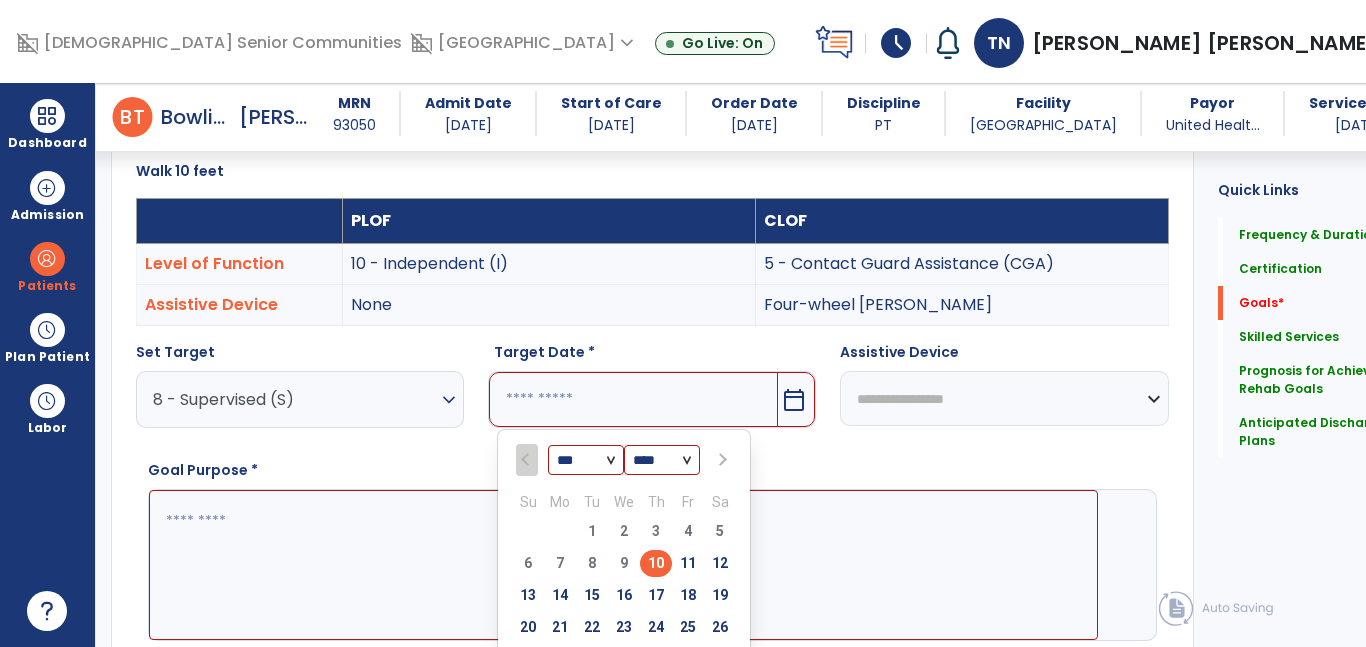 scroll, scrollTop: 561, scrollLeft: 0, axis: vertical 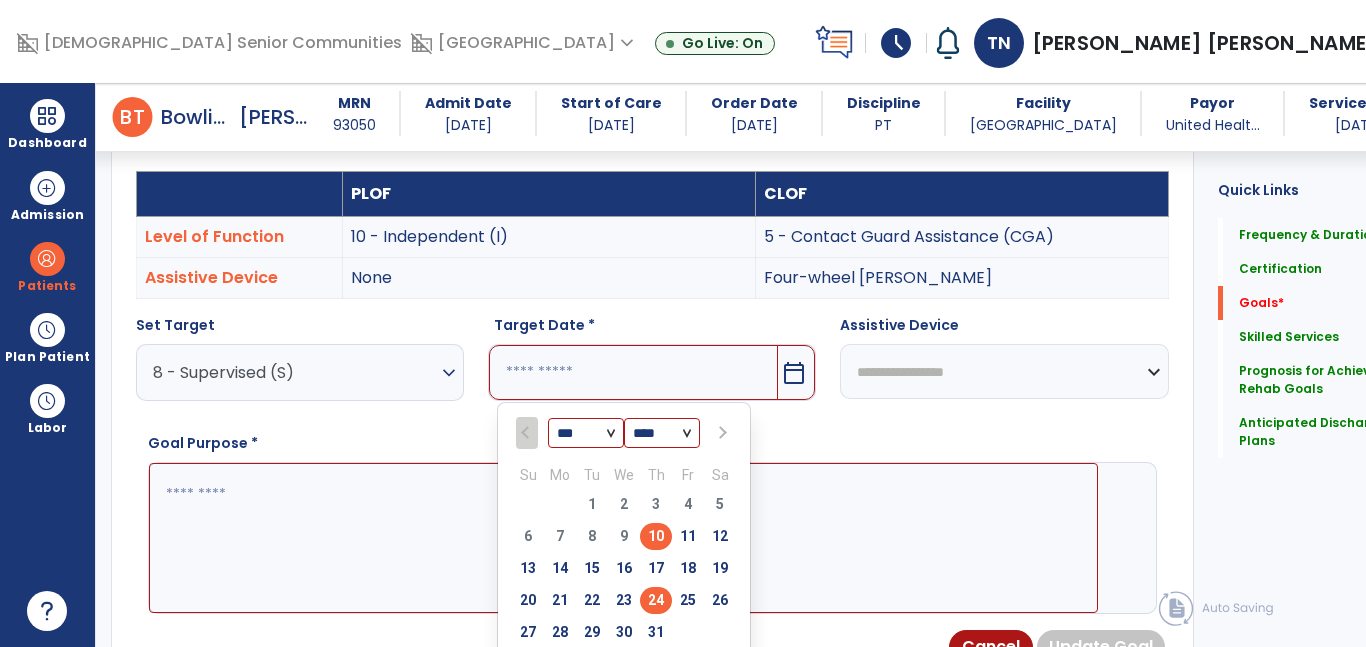 click on "24" at bounding box center (656, 600) 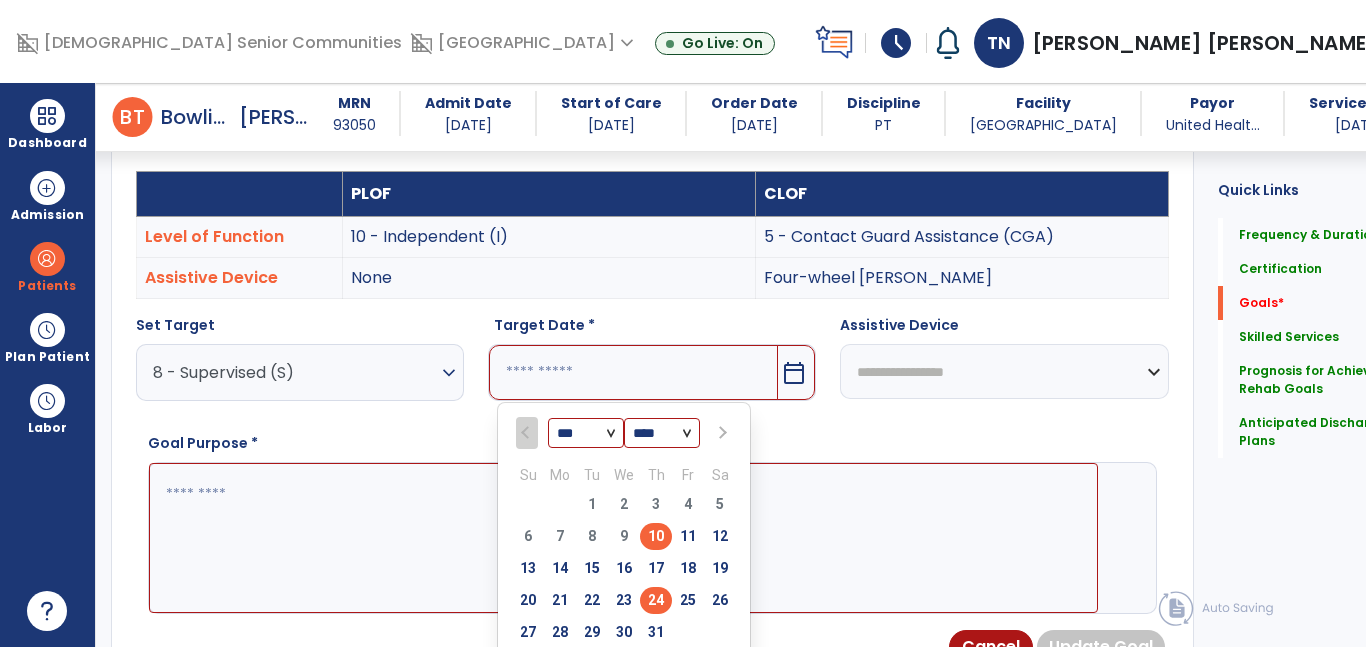 type on "*********" 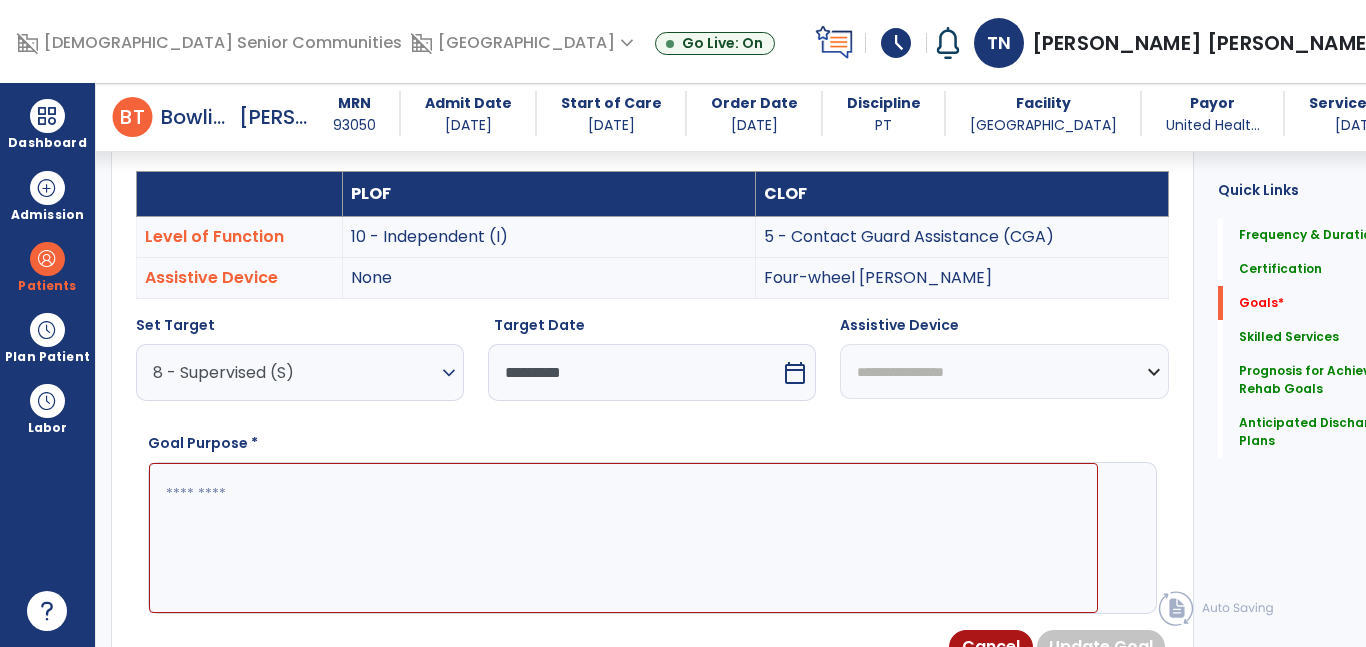 click on "**********" at bounding box center [1004, 371] 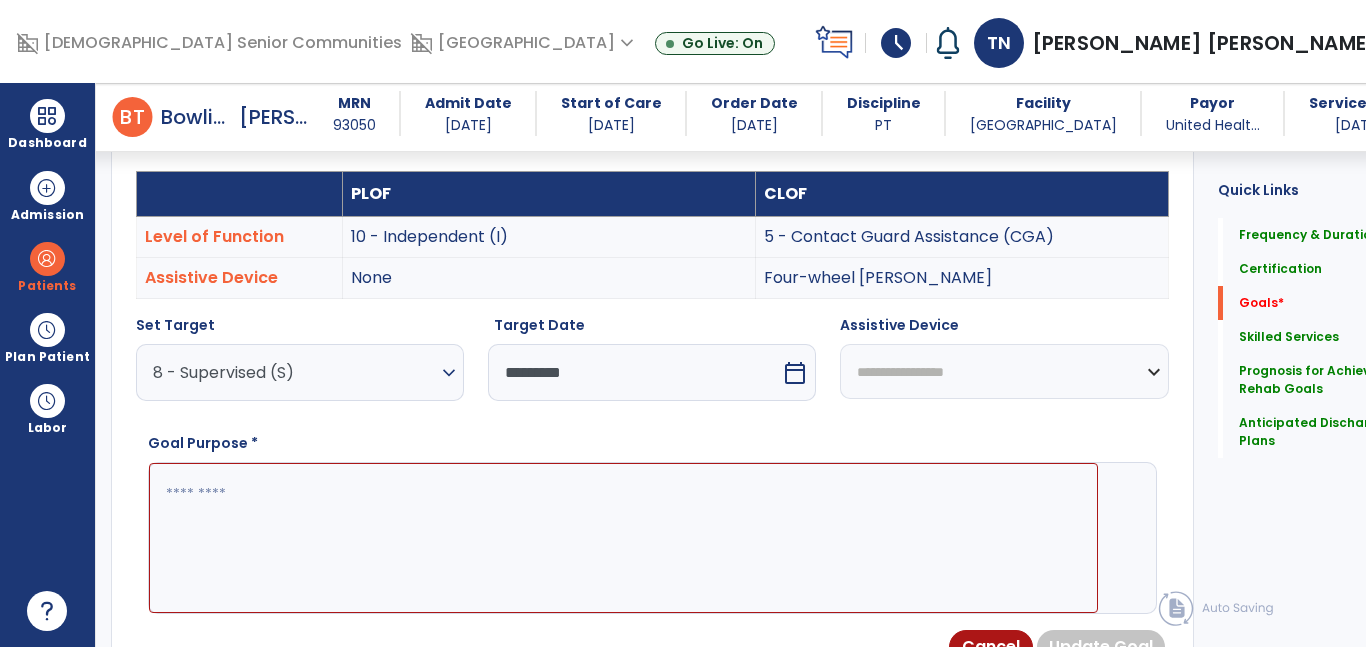 select on "**********" 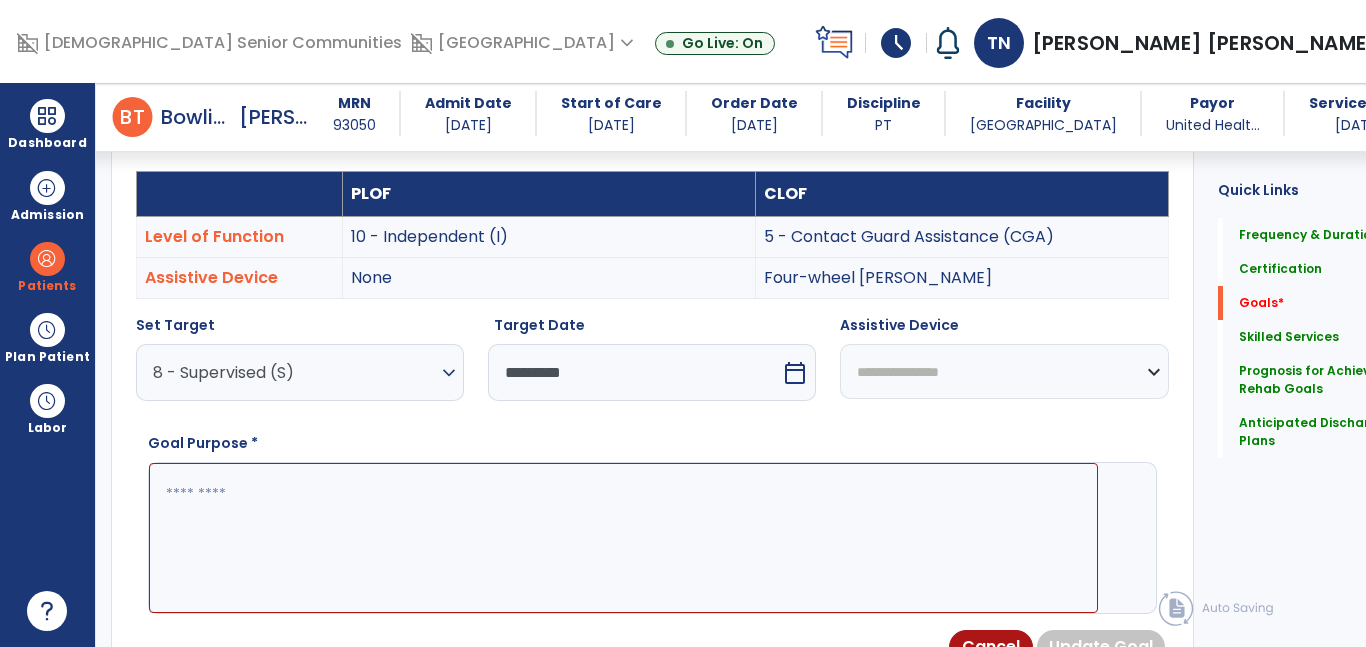 click on "**********" at bounding box center (1004, 371) 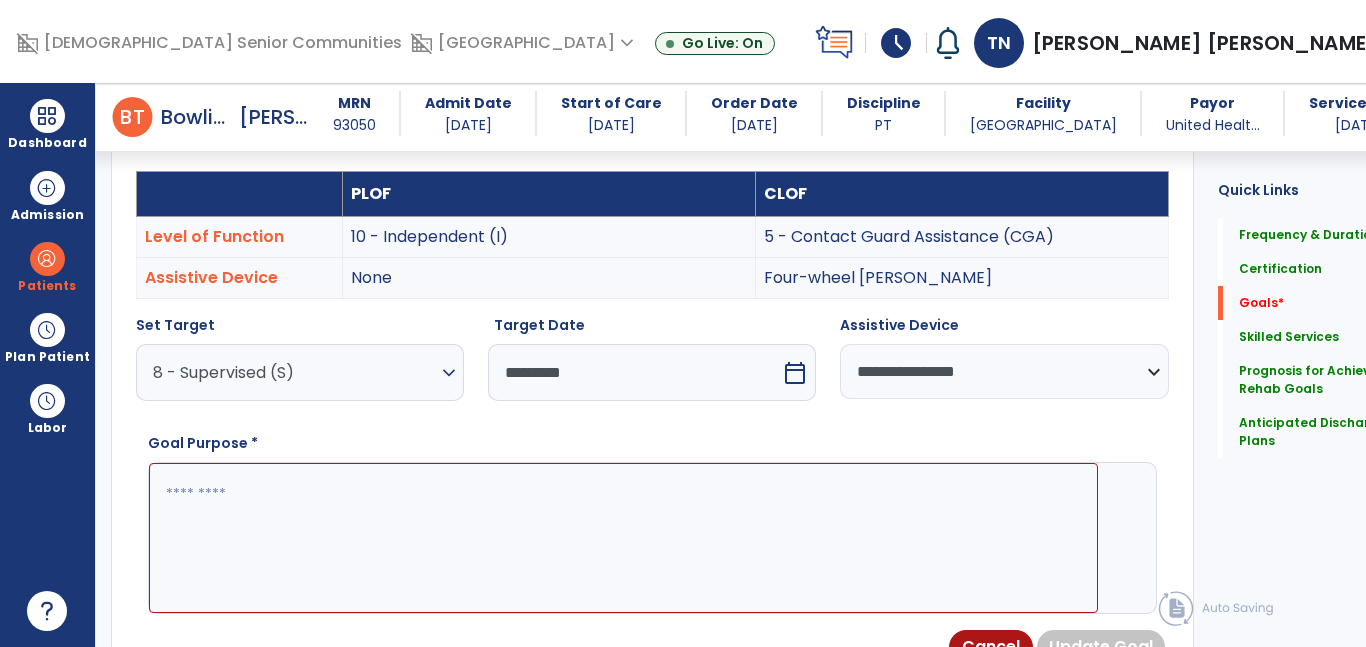 click at bounding box center [623, 538] 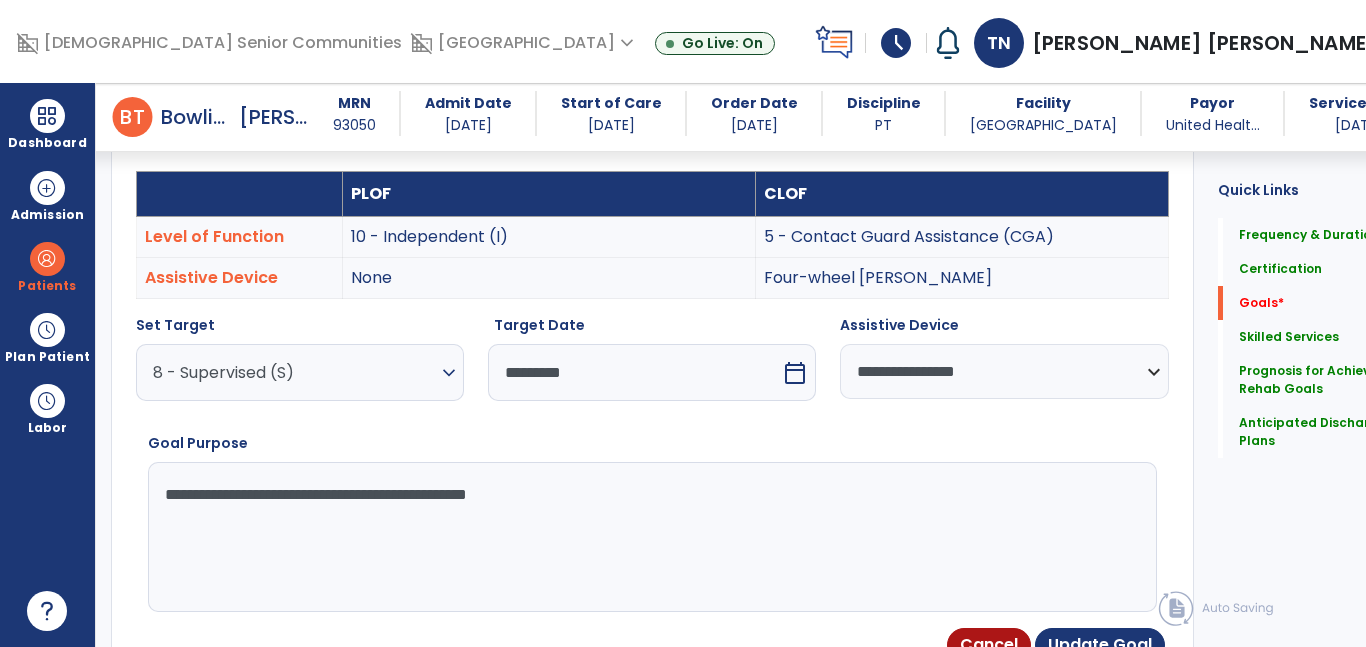 type on "**********" 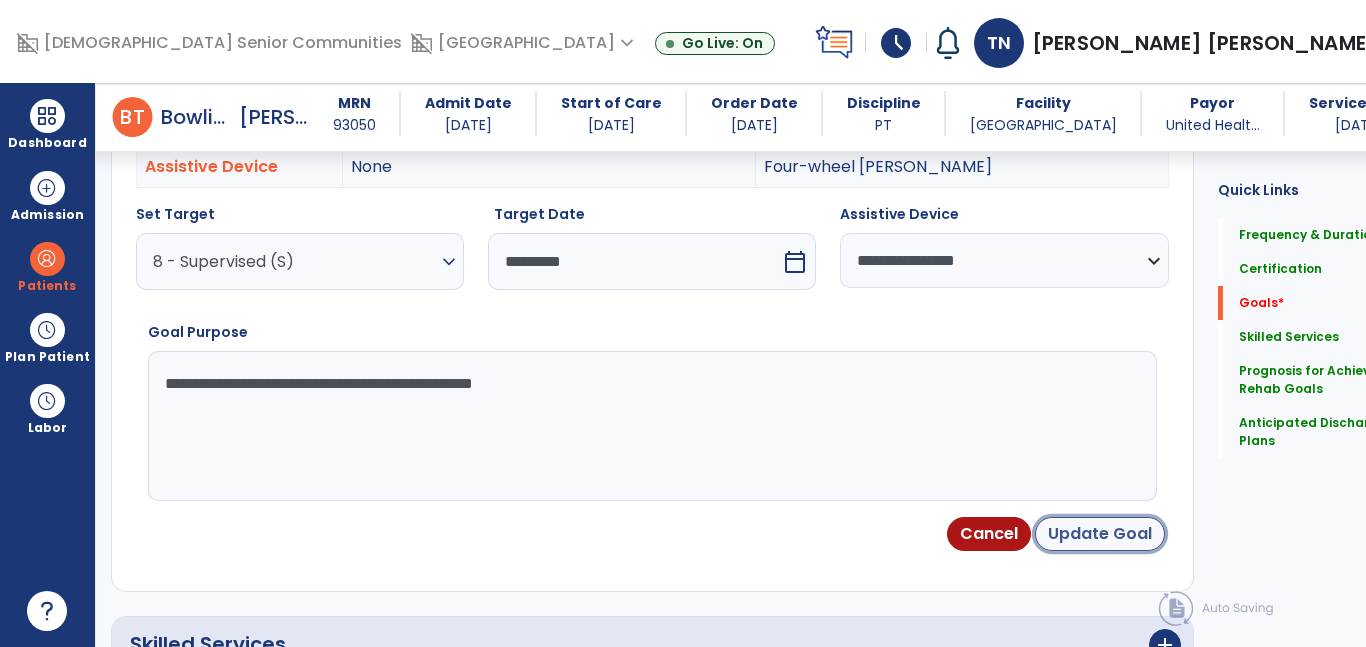 click on "Update Goal" at bounding box center (1100, 534) 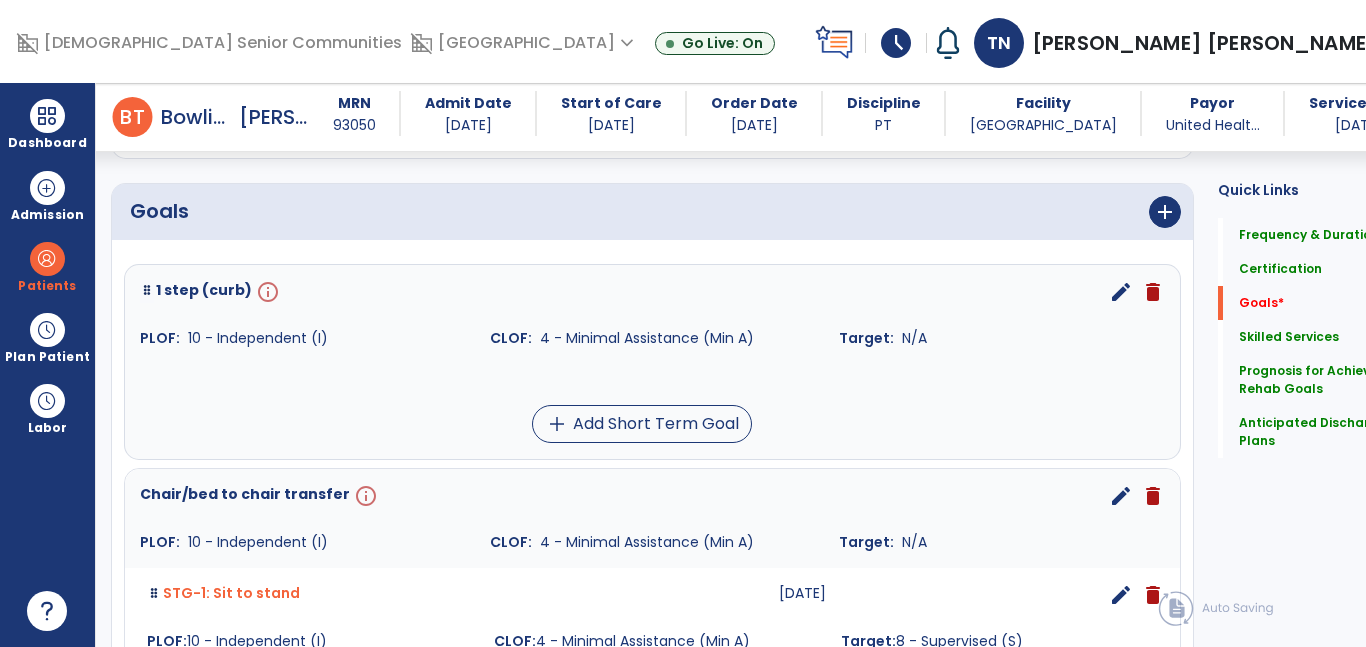 scroll, scrollTop: 431, scrollLeft: 0, axis: vertical 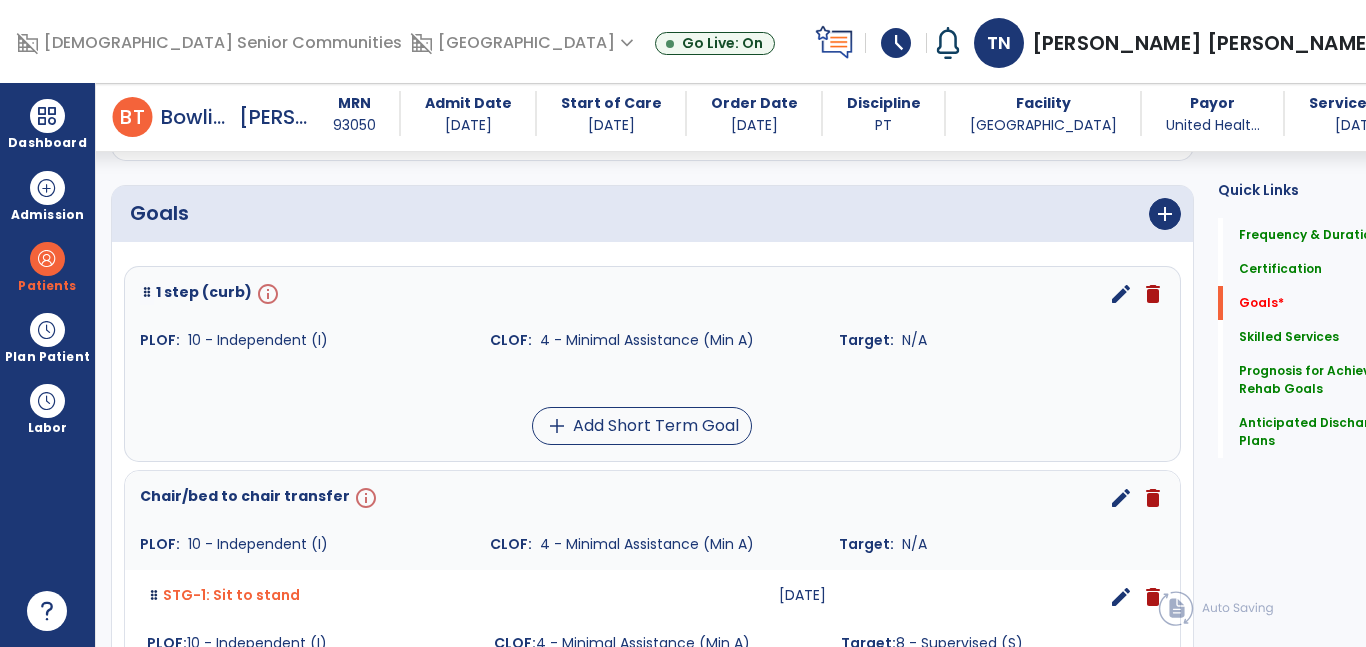 click on "edit" at bounding box center [1121, 294] 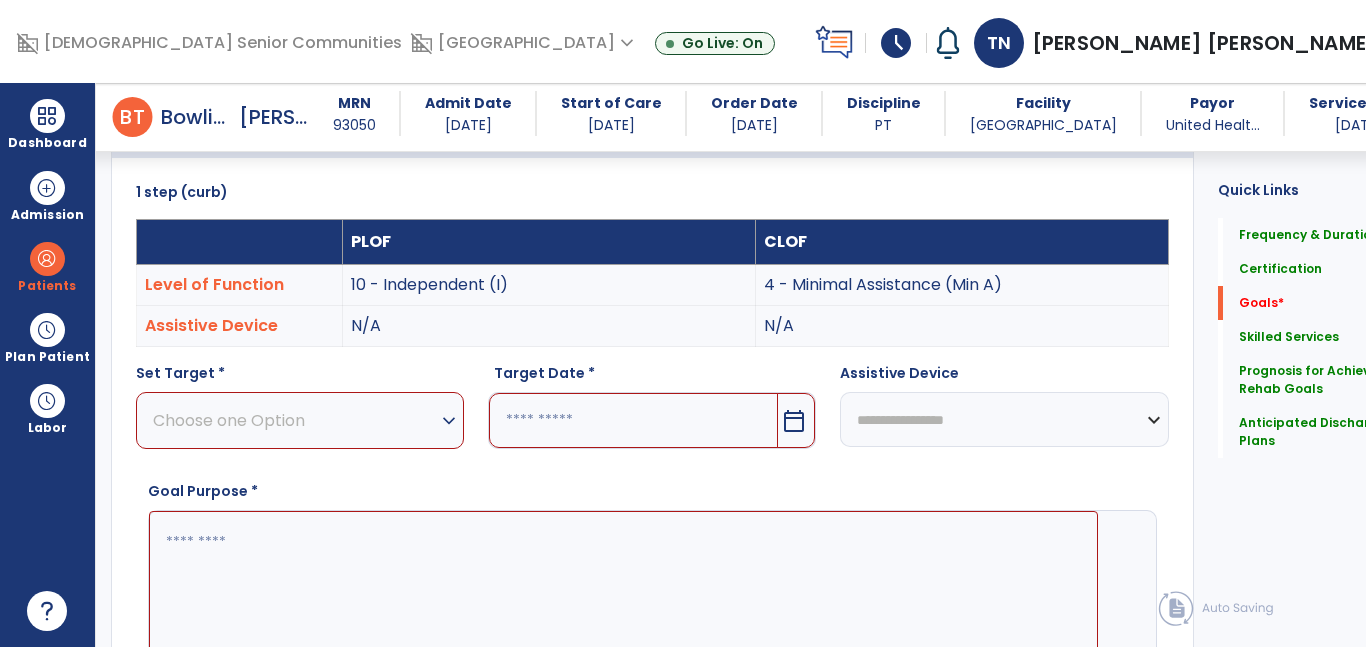 scroll, scrollTop: 534, scrollLeft: 0, axis: vertical 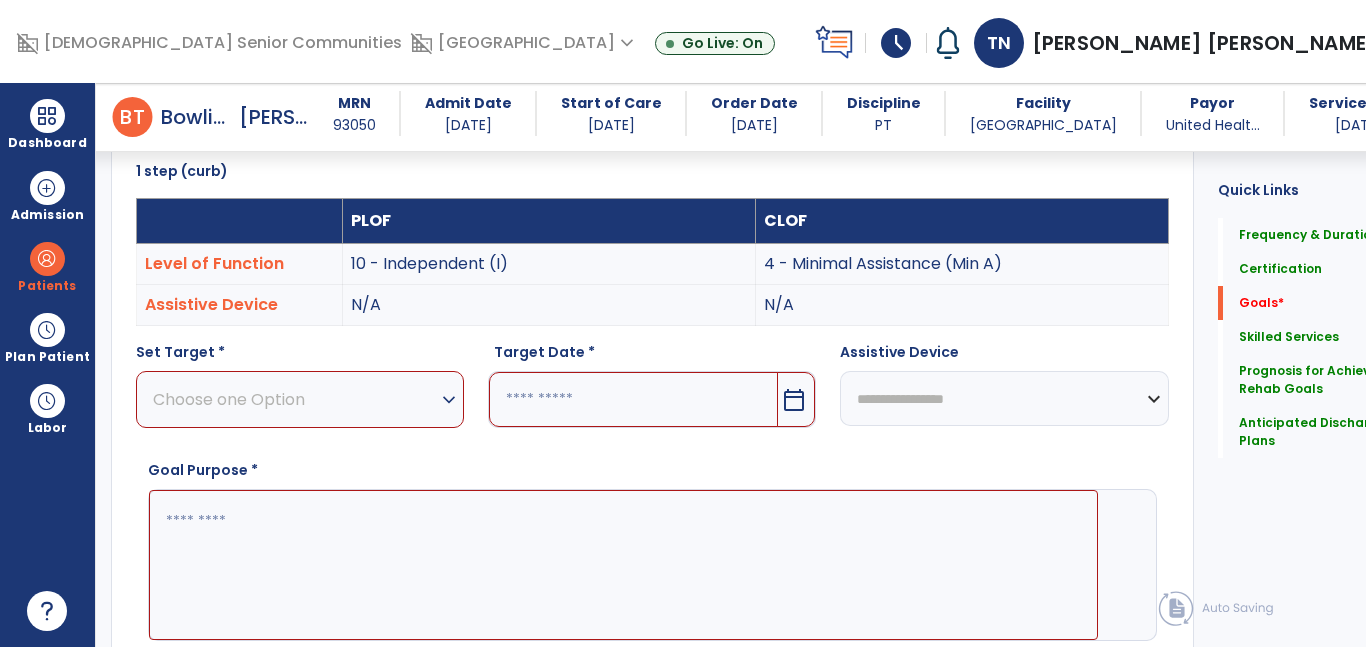 click on "Choose one Option" at bounding box center [295, 399] 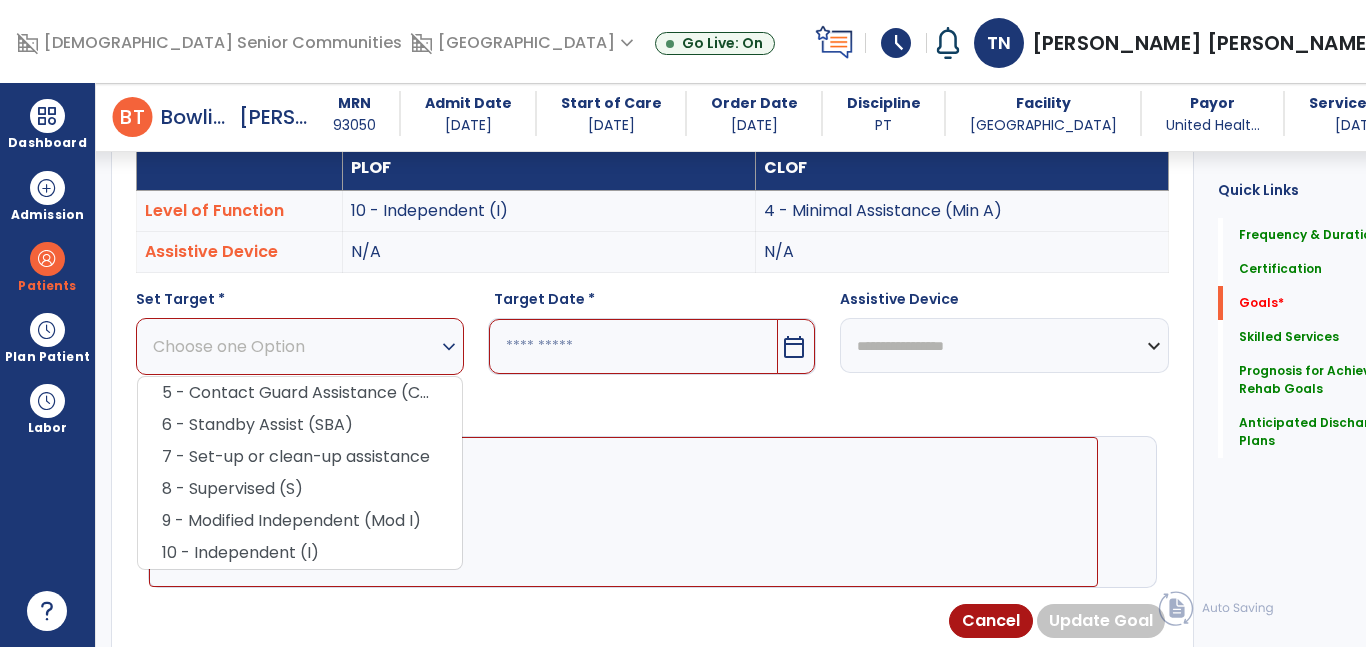 scroll, scrollTop: 606, scrollLeft: 0, axis: vertical 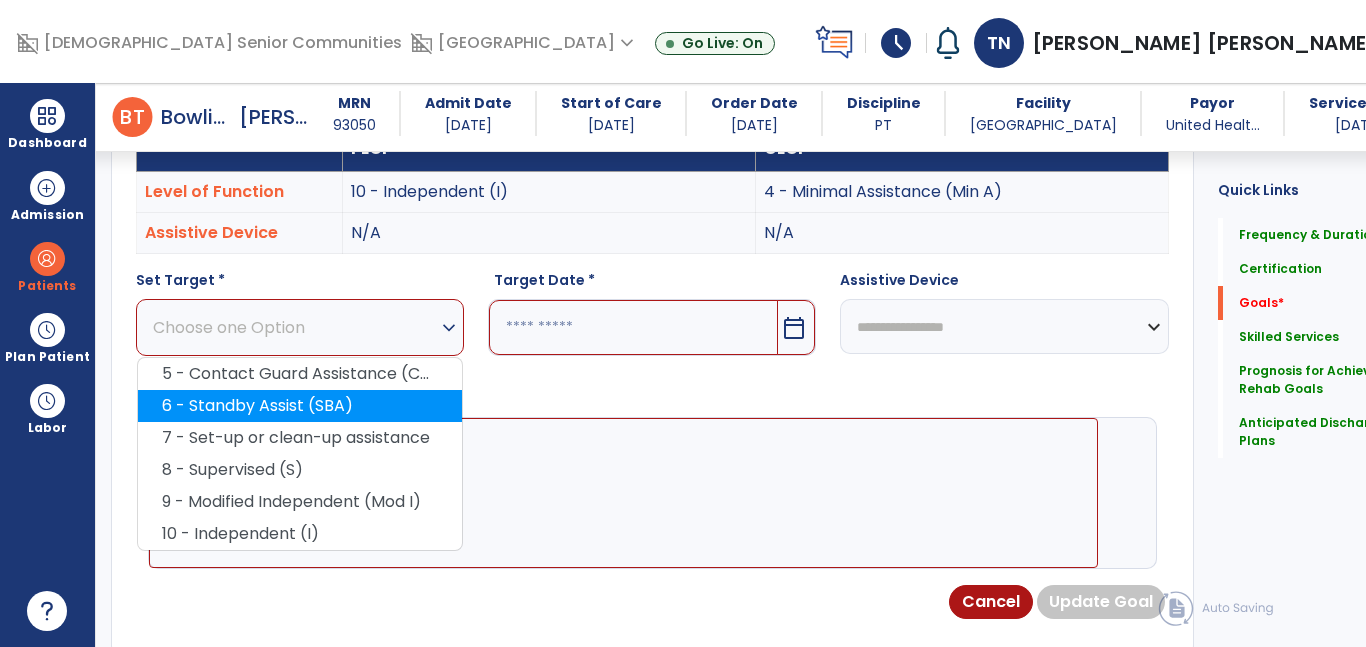 click on "6 - Standby Assist (SBA)" at bounding box center (300, 406) 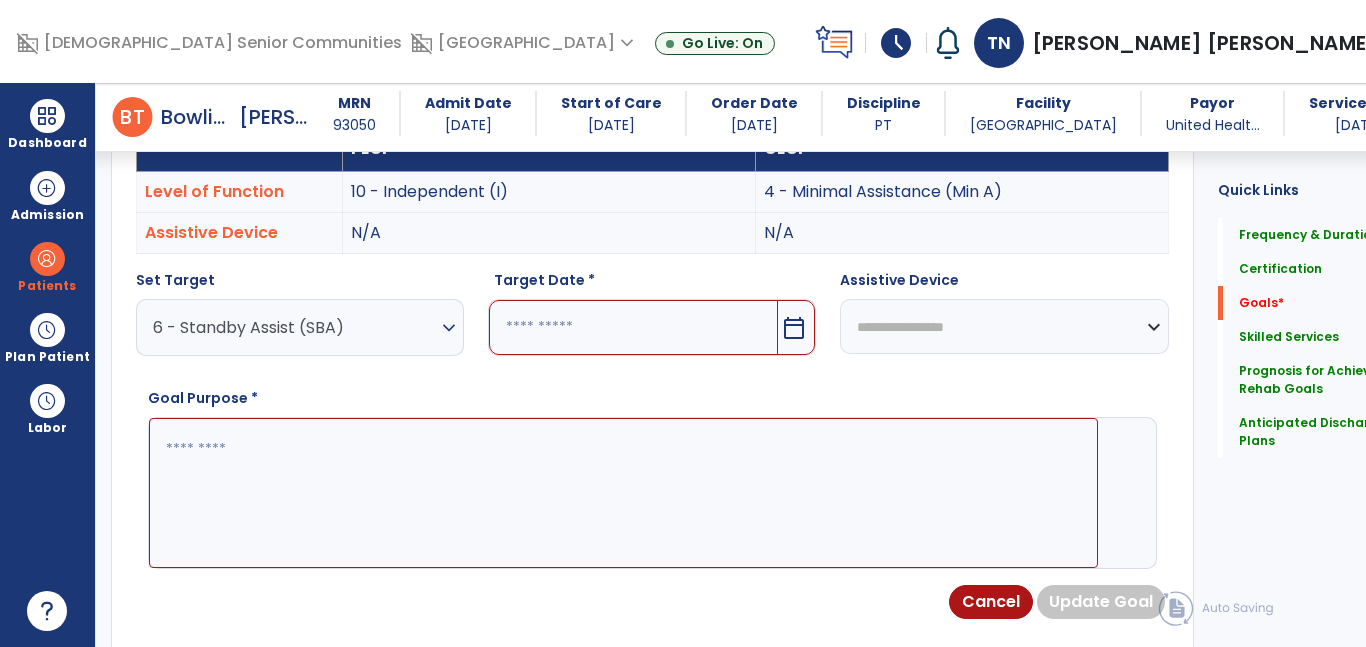 click at bounding box center [633, 327] 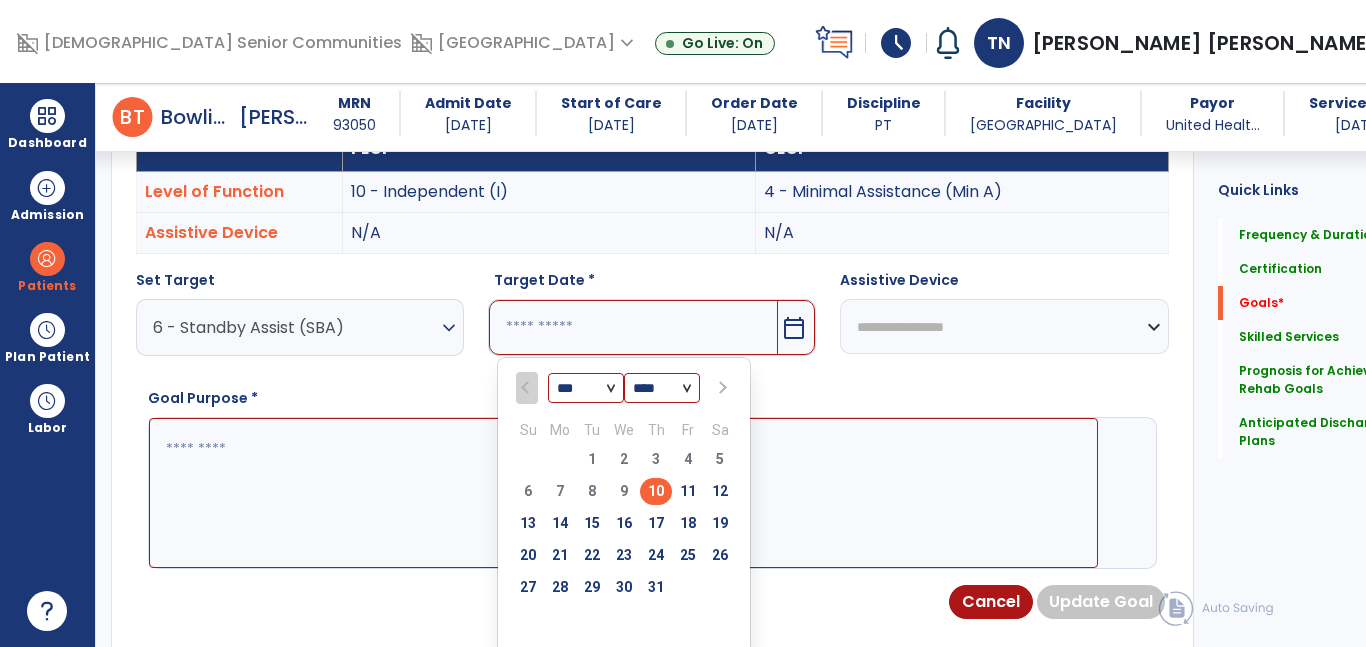 click on "Sa" at bounding box center (720, 430) 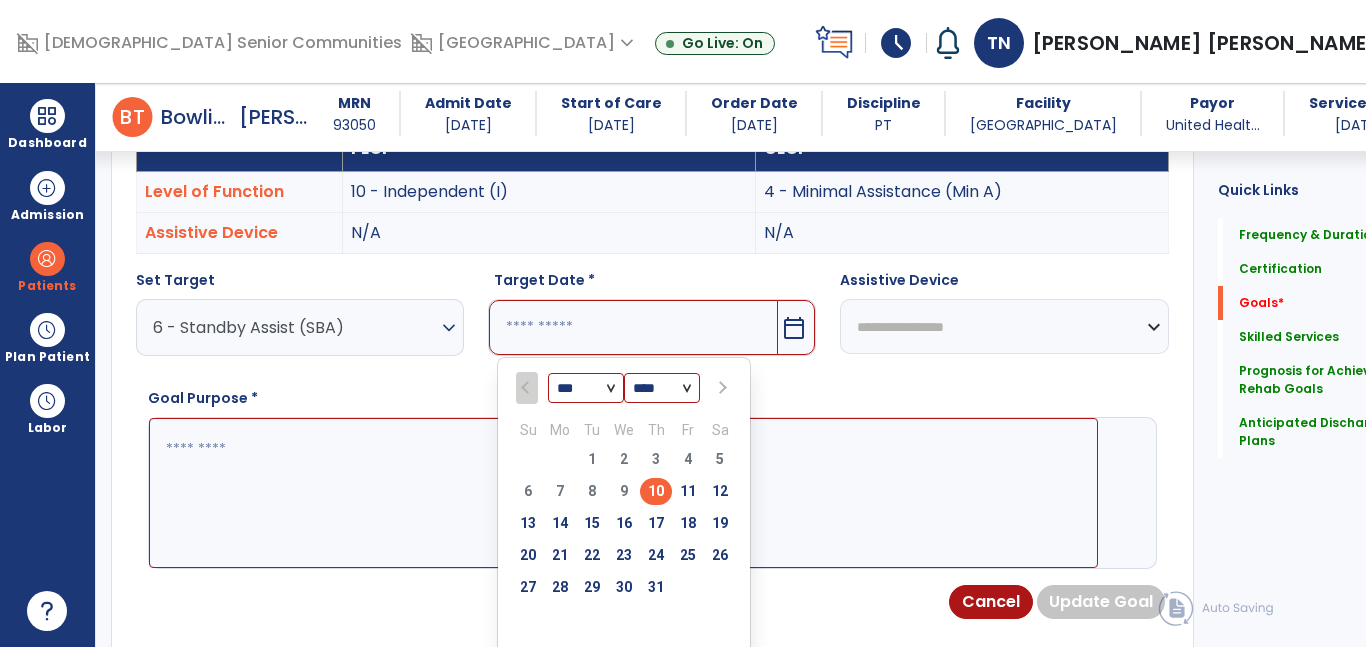 click at bounding box center (720, 388) 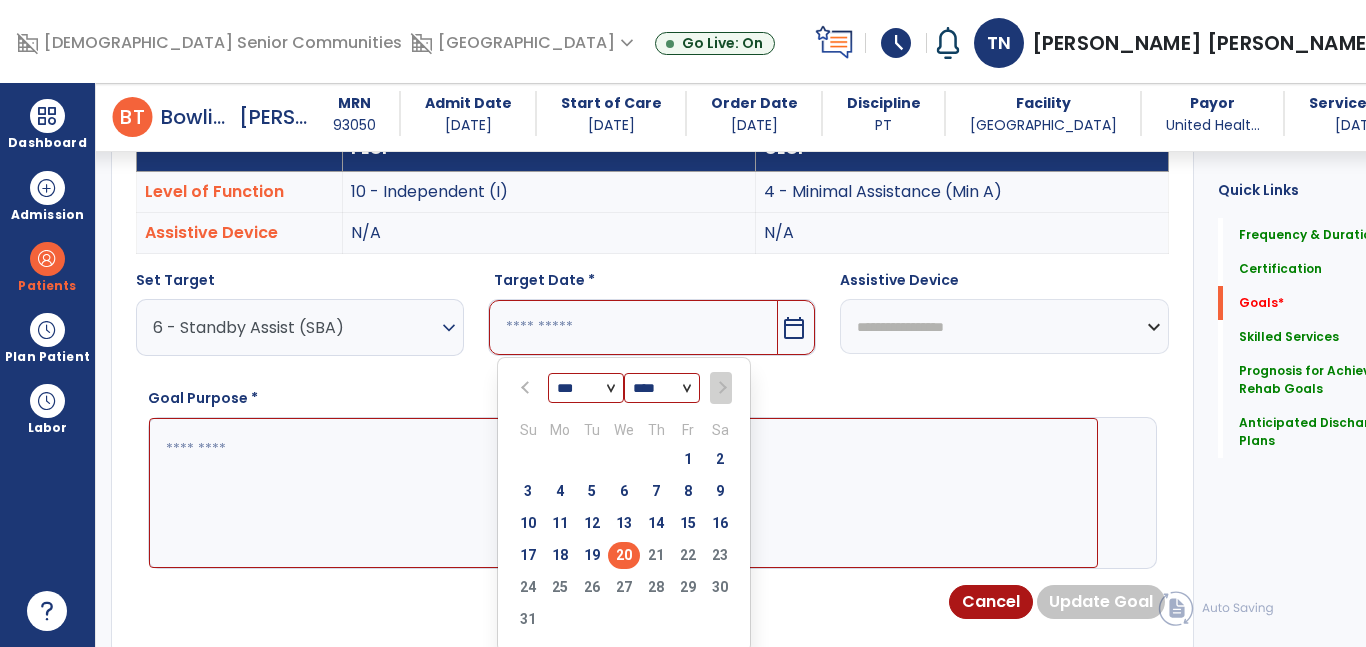 click on "20" at bounding box center (624, 555) 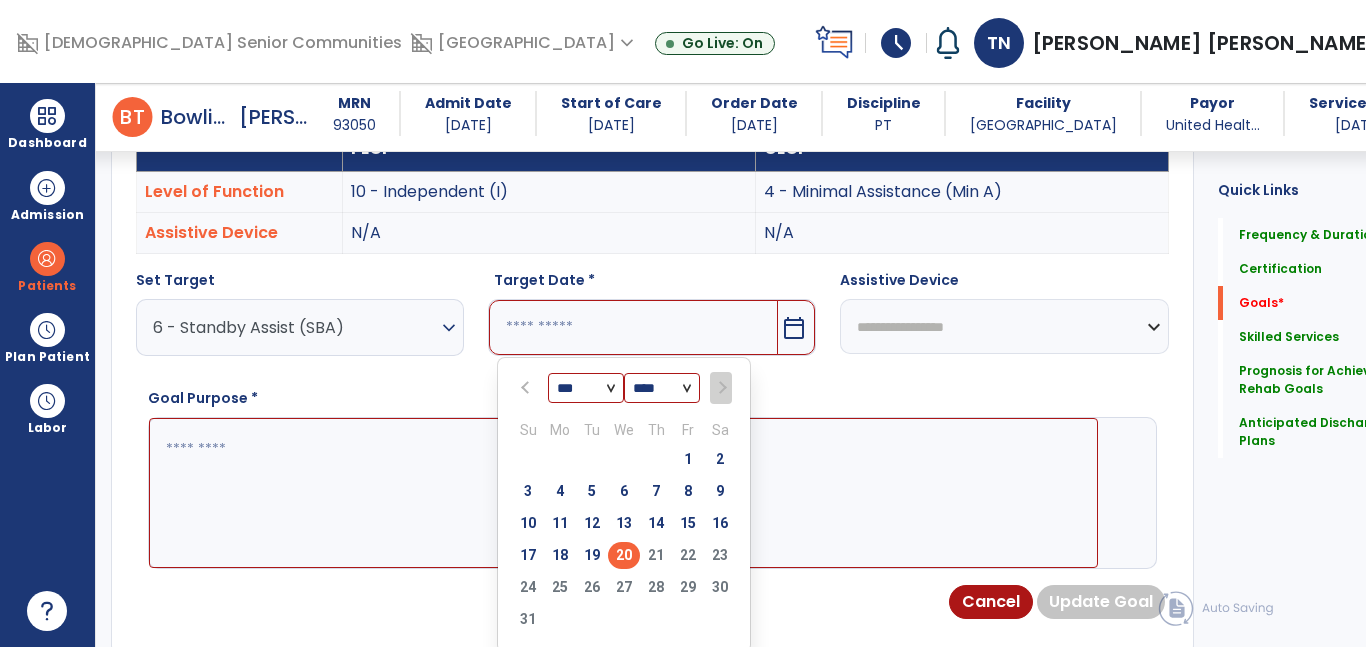 type on "*********" 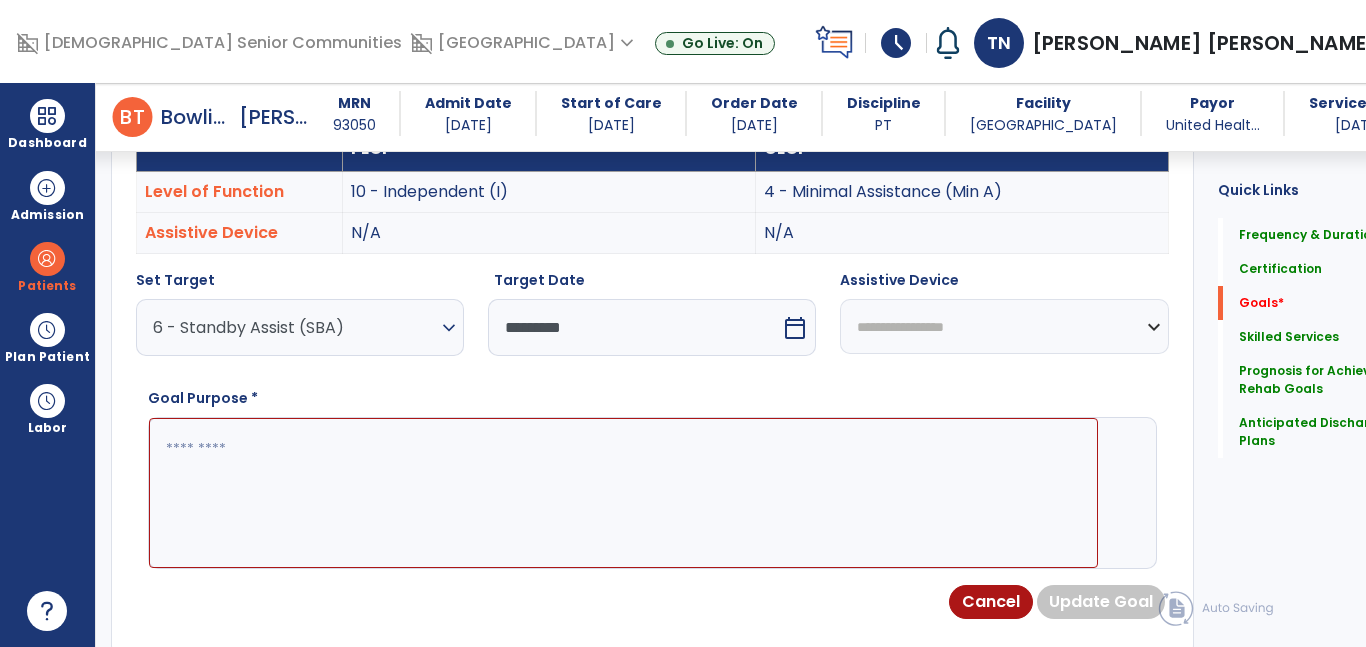 click at bounding box center [623, 493] 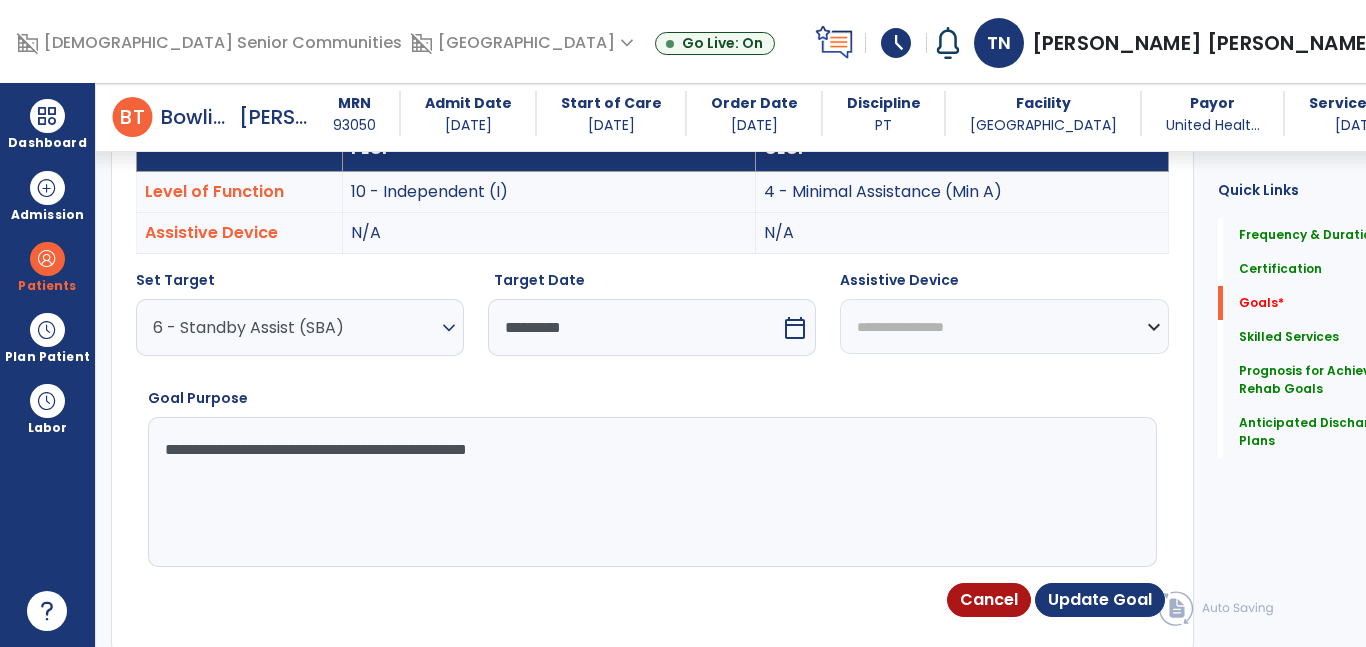 type on "**********" 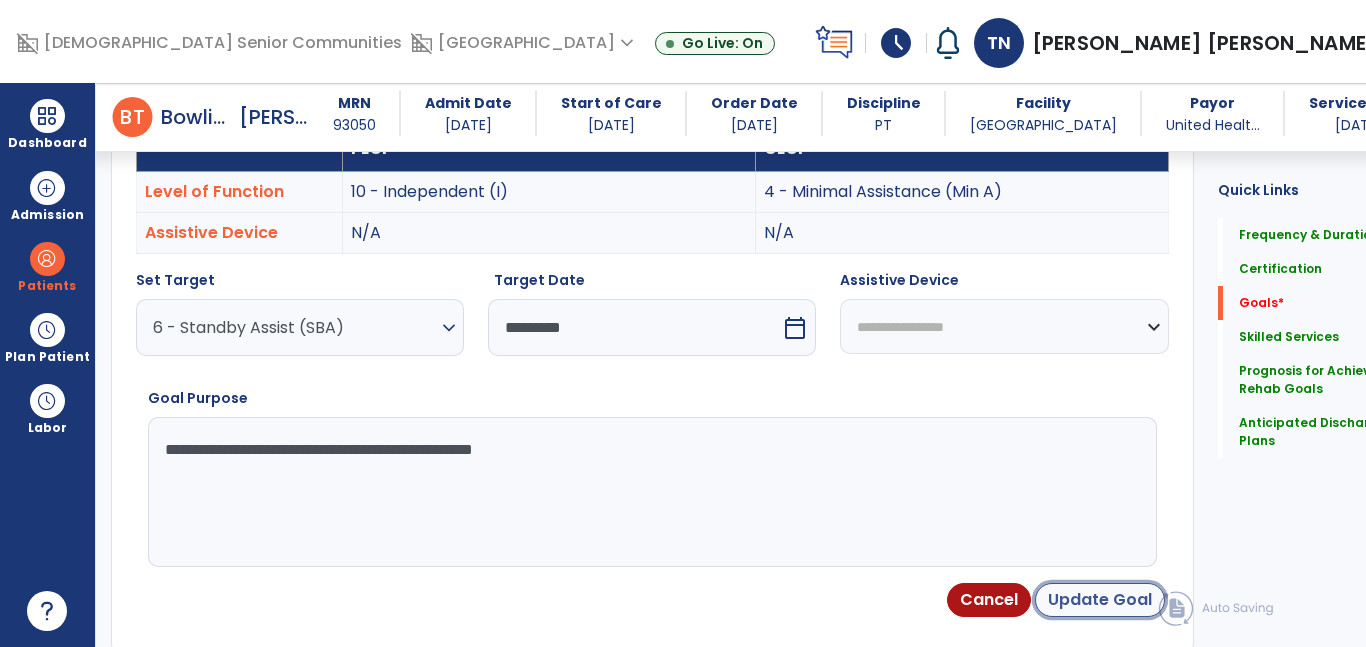 click on "Update Goal" at bounding box center (1100, 600) 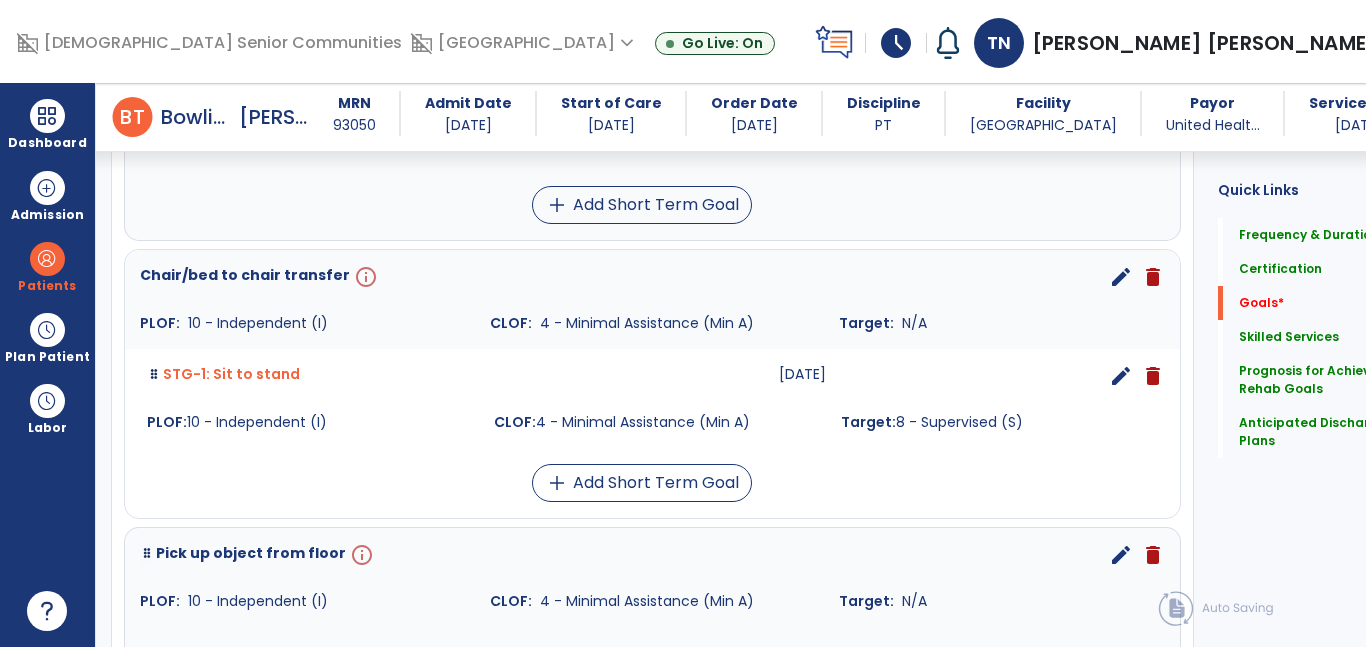 scroll, scrollTop: 662, scrollLeft: 0, axis: vertical 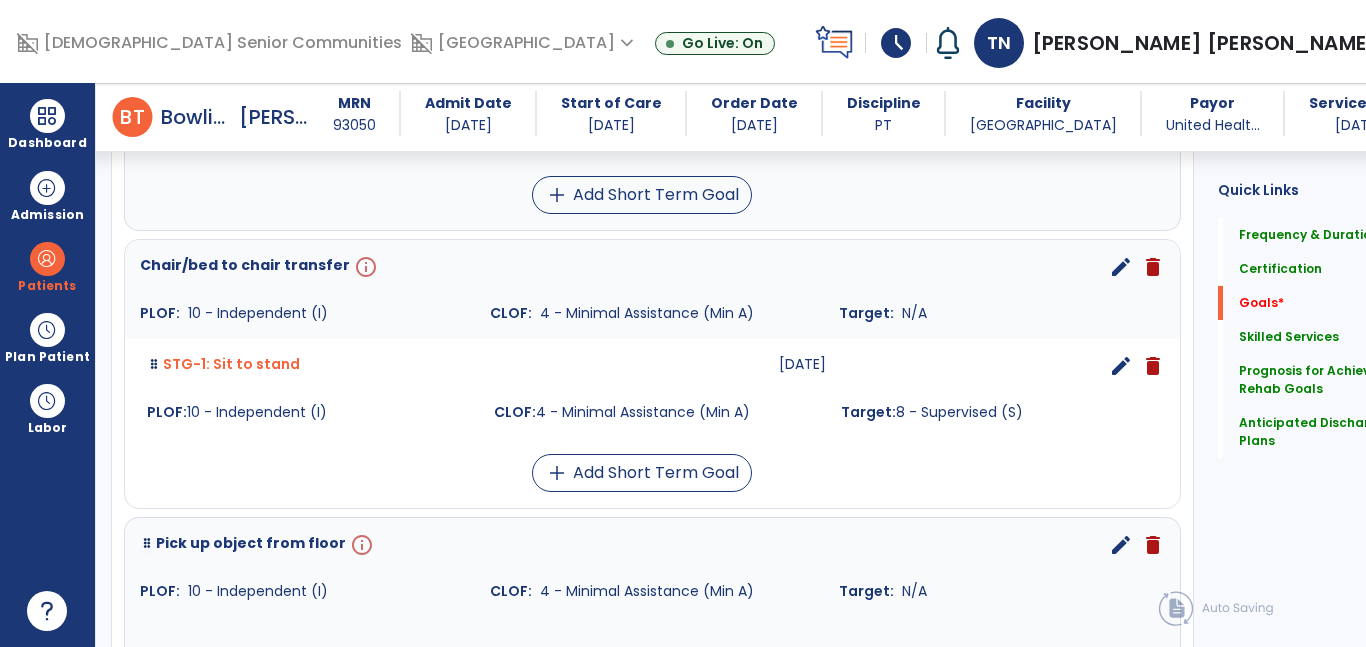 click on "edit" at bounding box center [1121, 267] 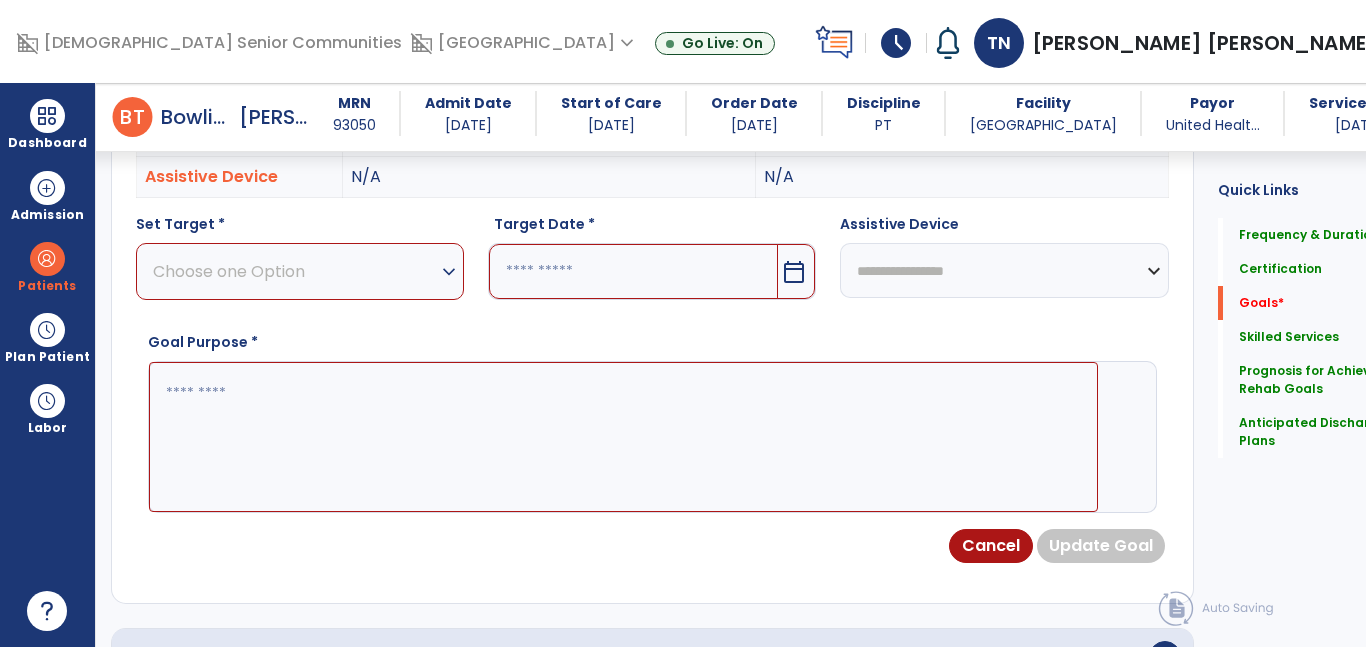 click on "expand_more" at bounding box center [449, 272] 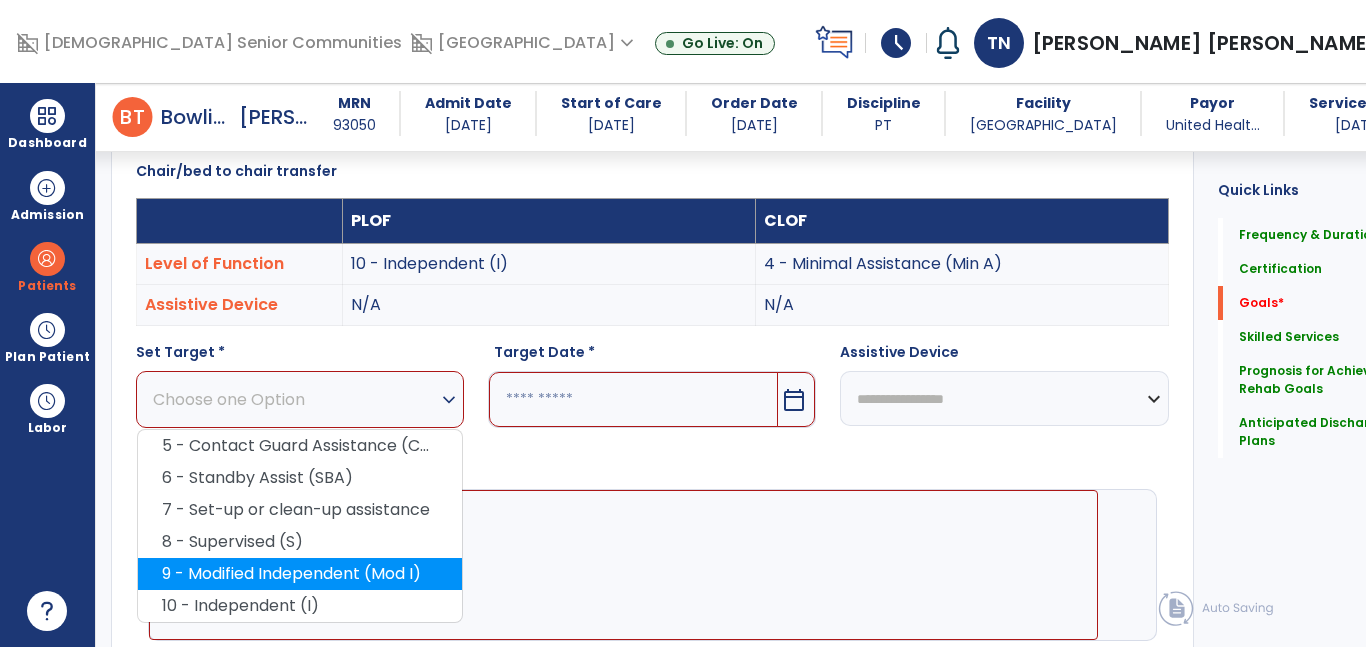 click on "9 - Modified Independent (Mod I)" at bounding box center [300, 574] 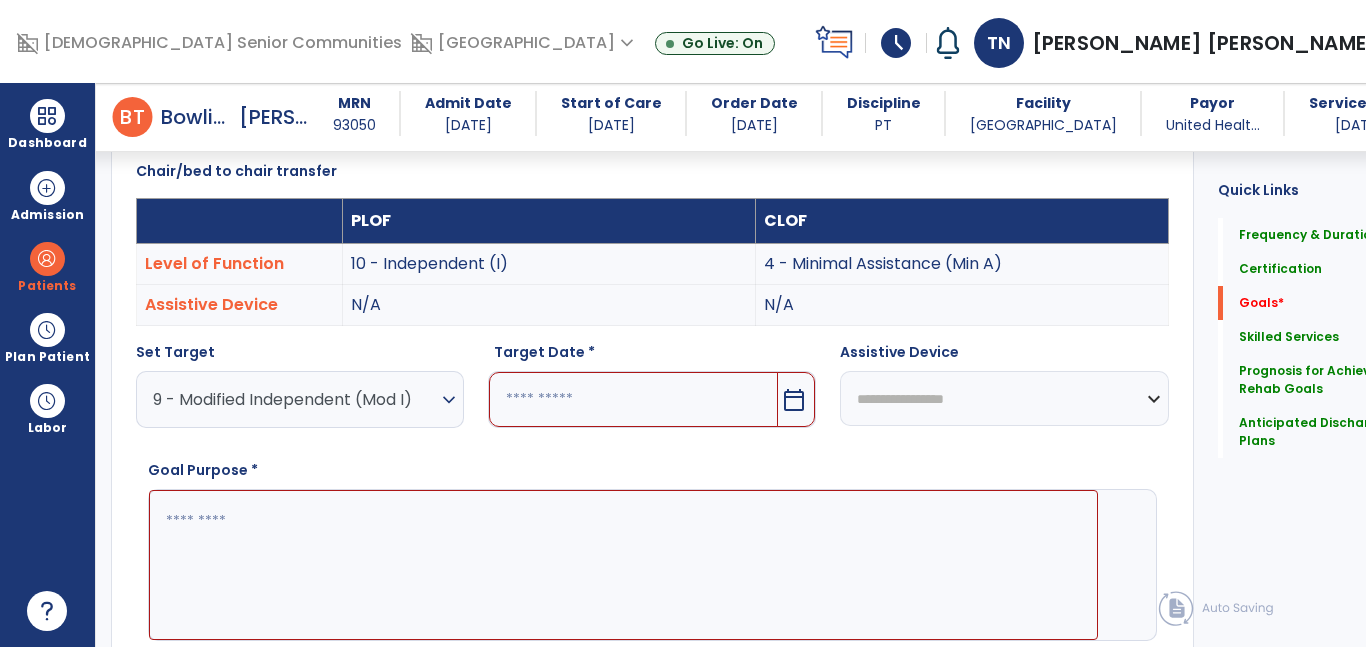 click on "calendar_today" at bounding box center [794, 400] 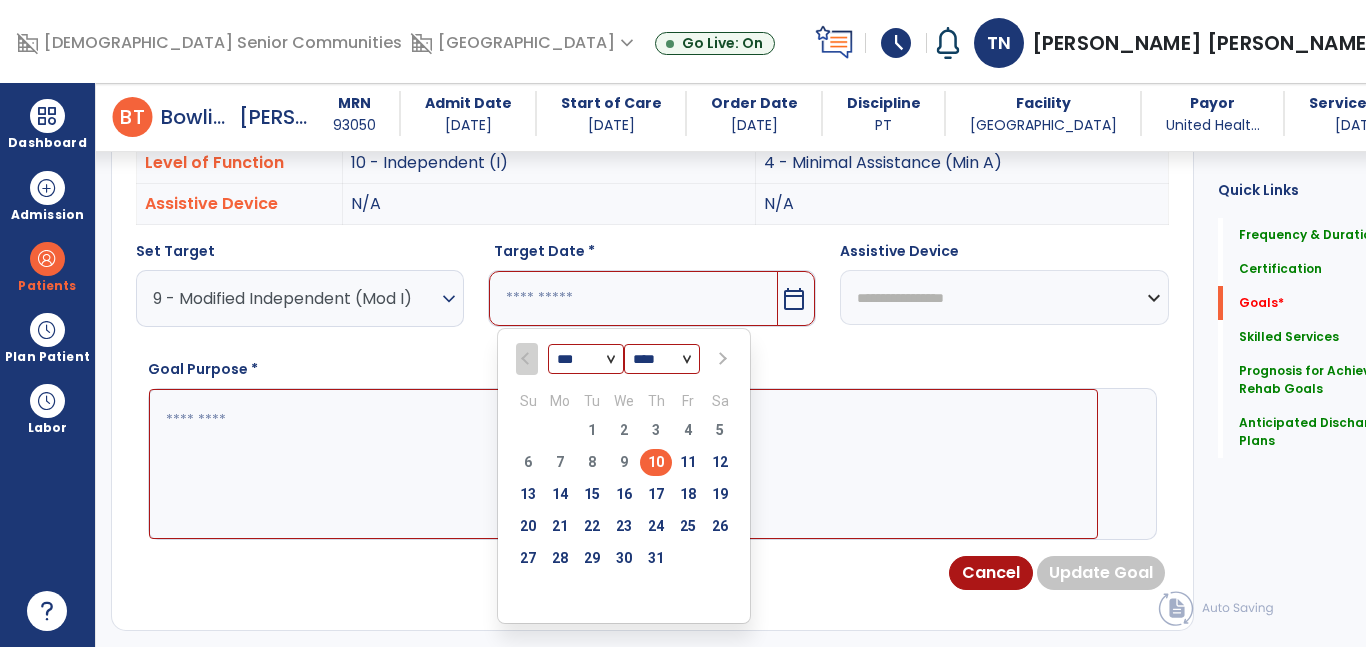 scroll, scrollTop: 636, scrollLeft: 0, axis: vertical 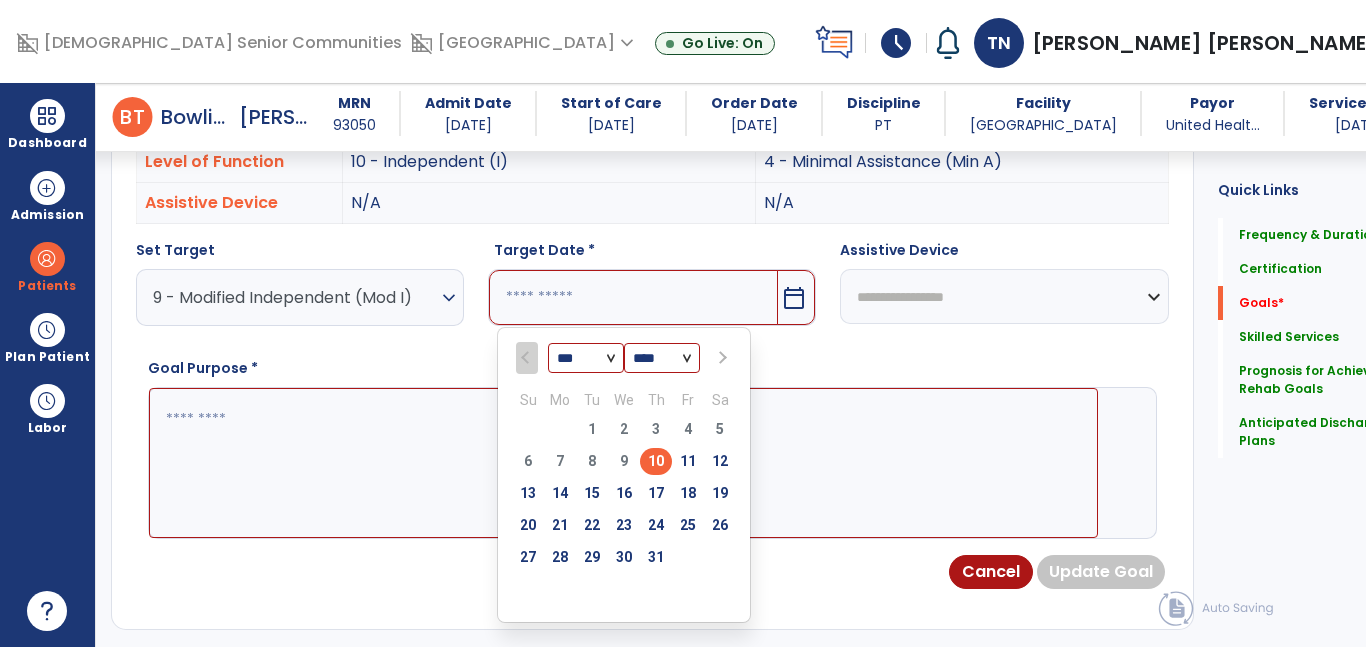 click at bounding box center [721, 358] 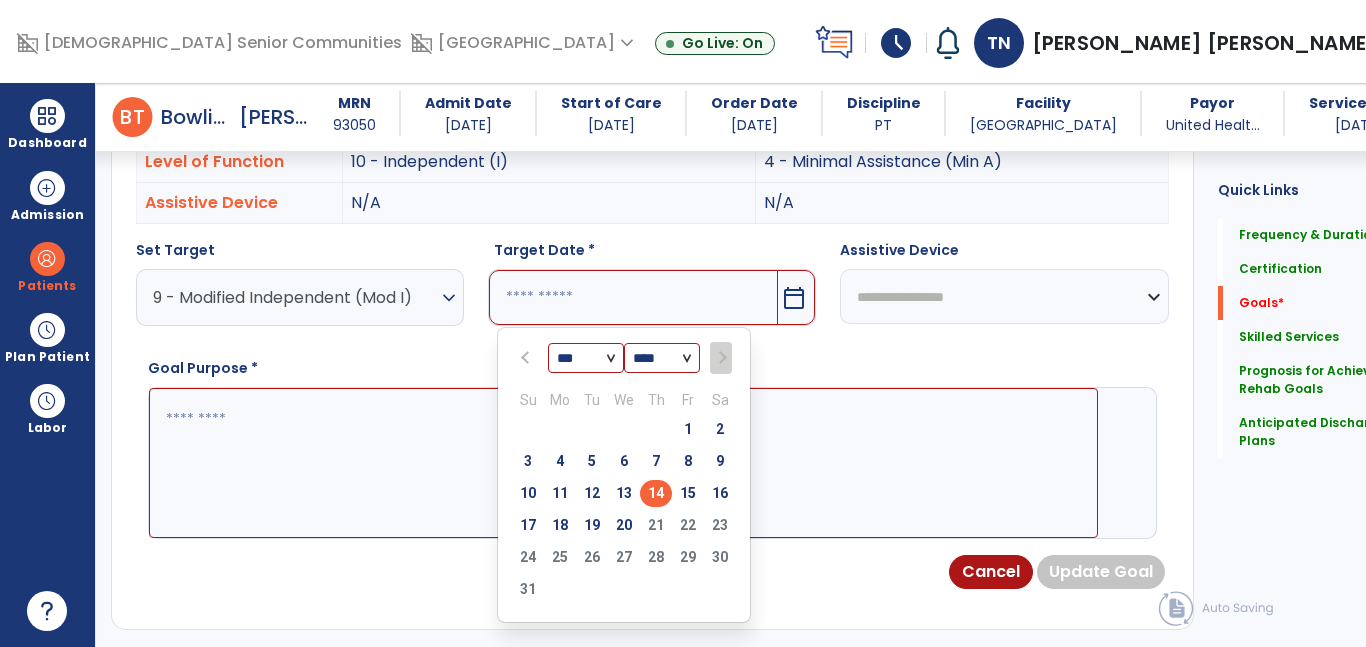 click on "14" at bounding box center (656, 493) 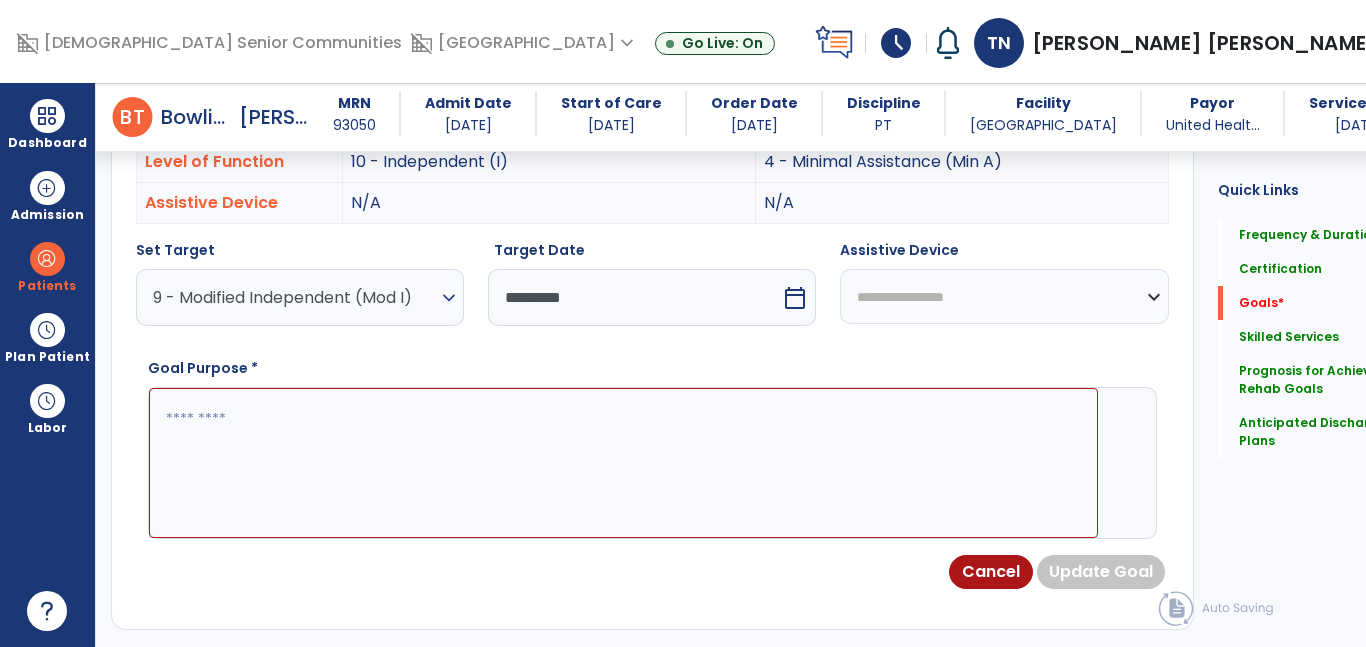 click at bounding box center [623, 463] 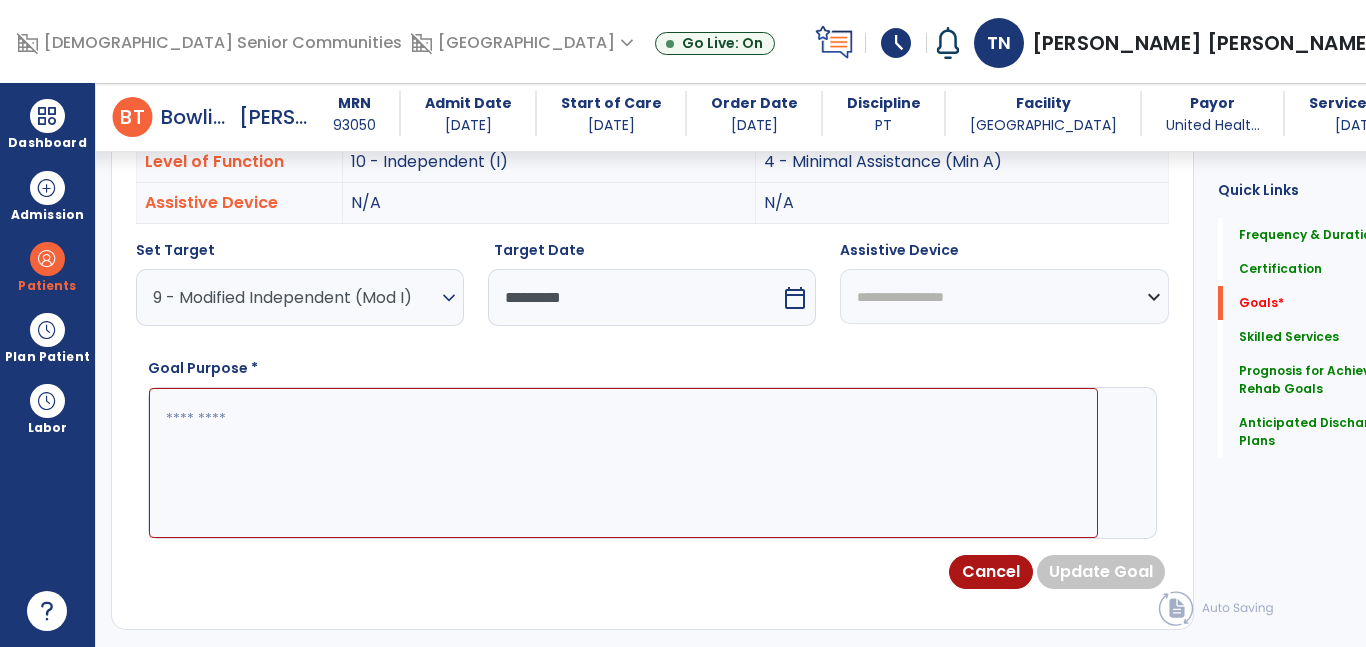 click on "**********" at bounding box center (1004, 296) 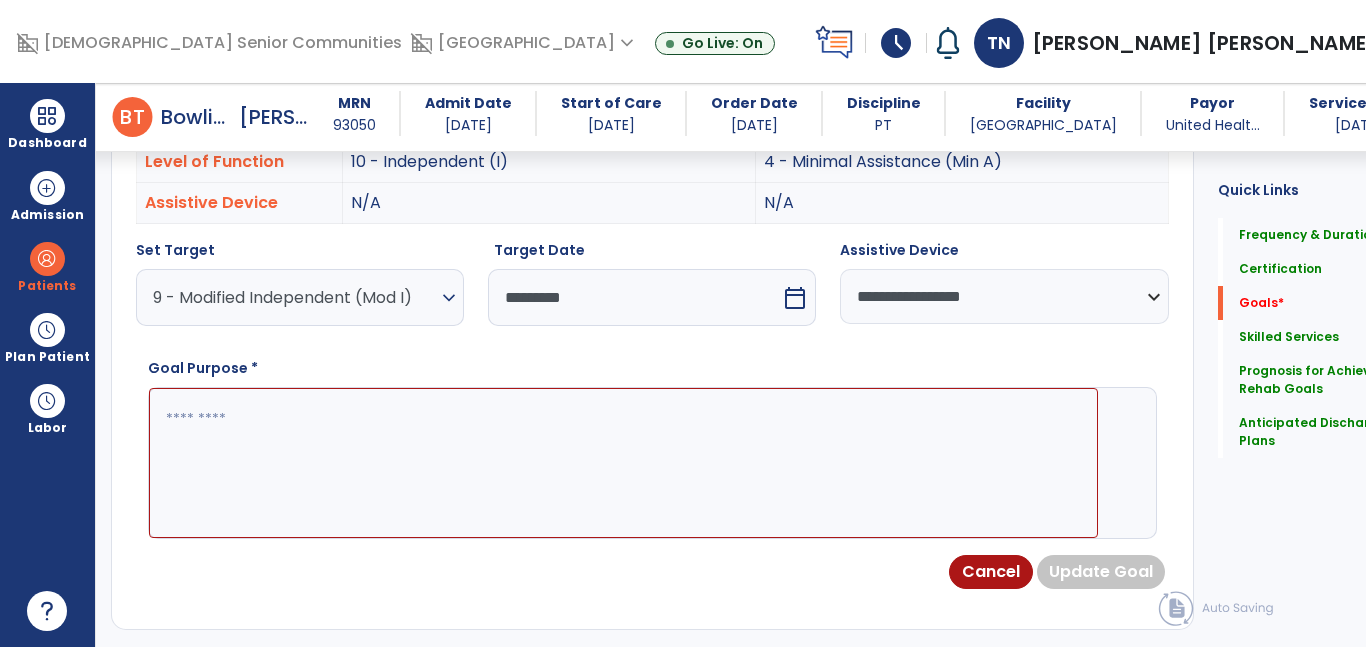click at bounding box center (623, 463) 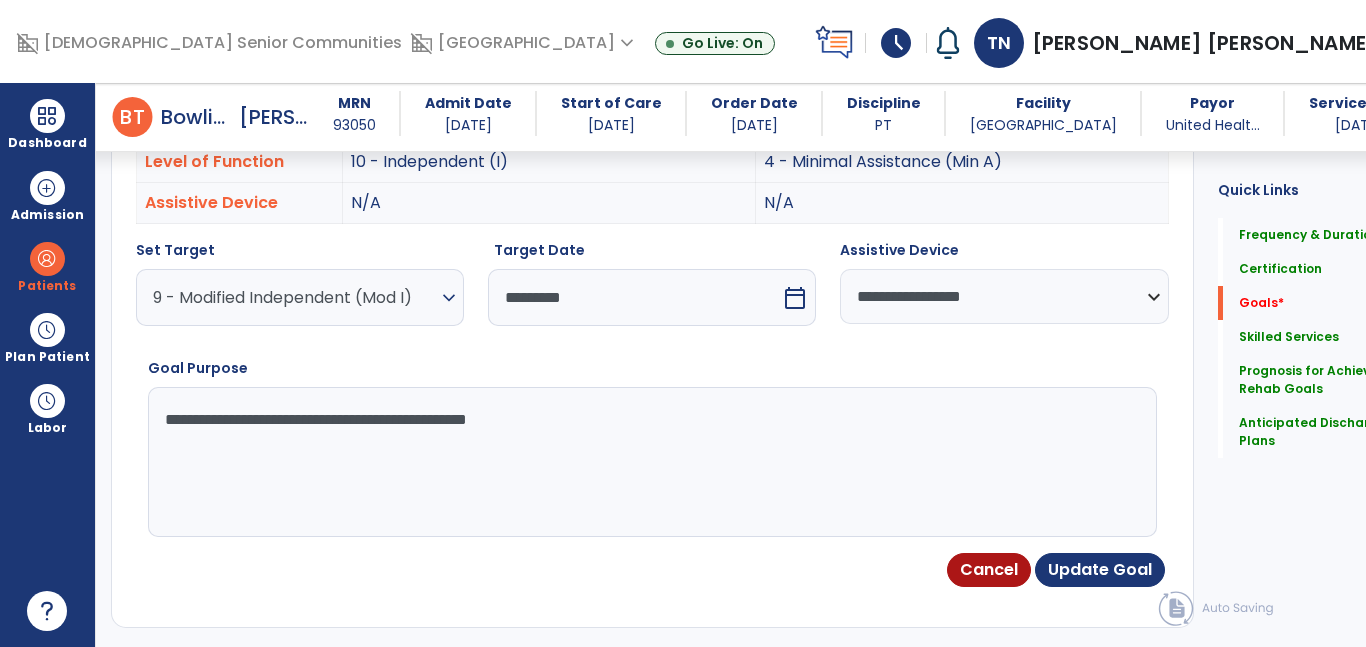 type on "**********" 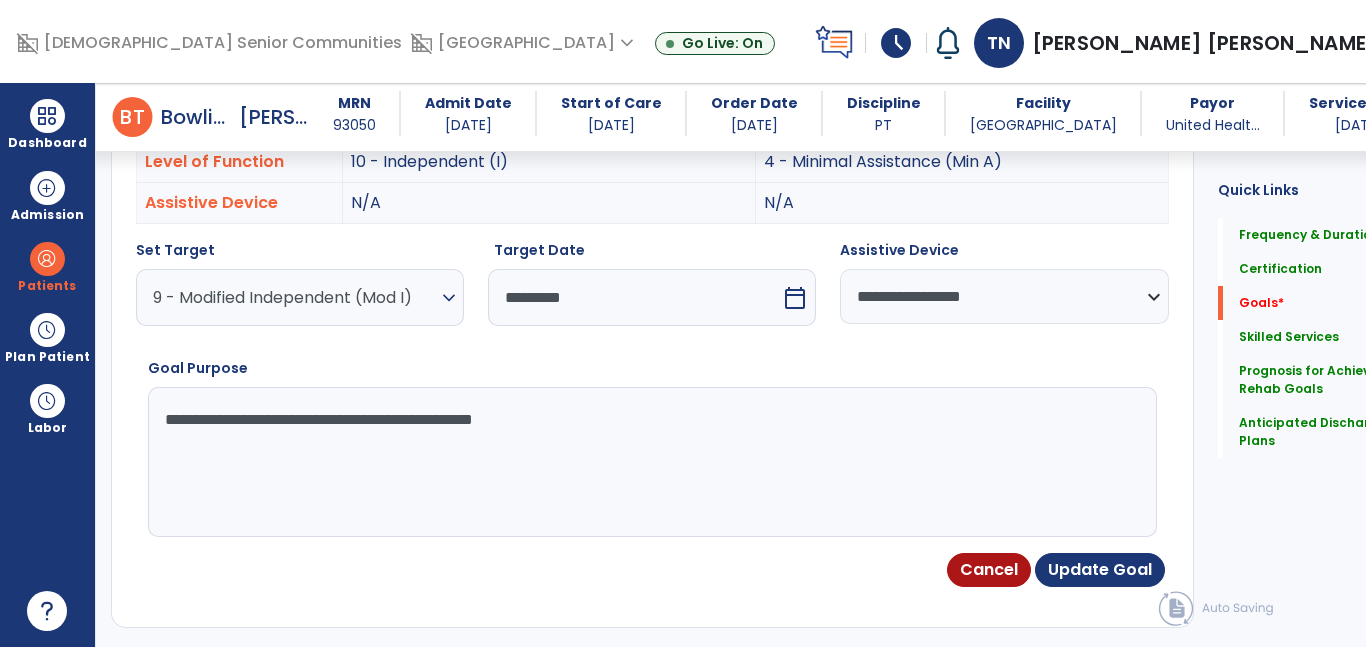 click on "**********" at bounding box center [623, 462] 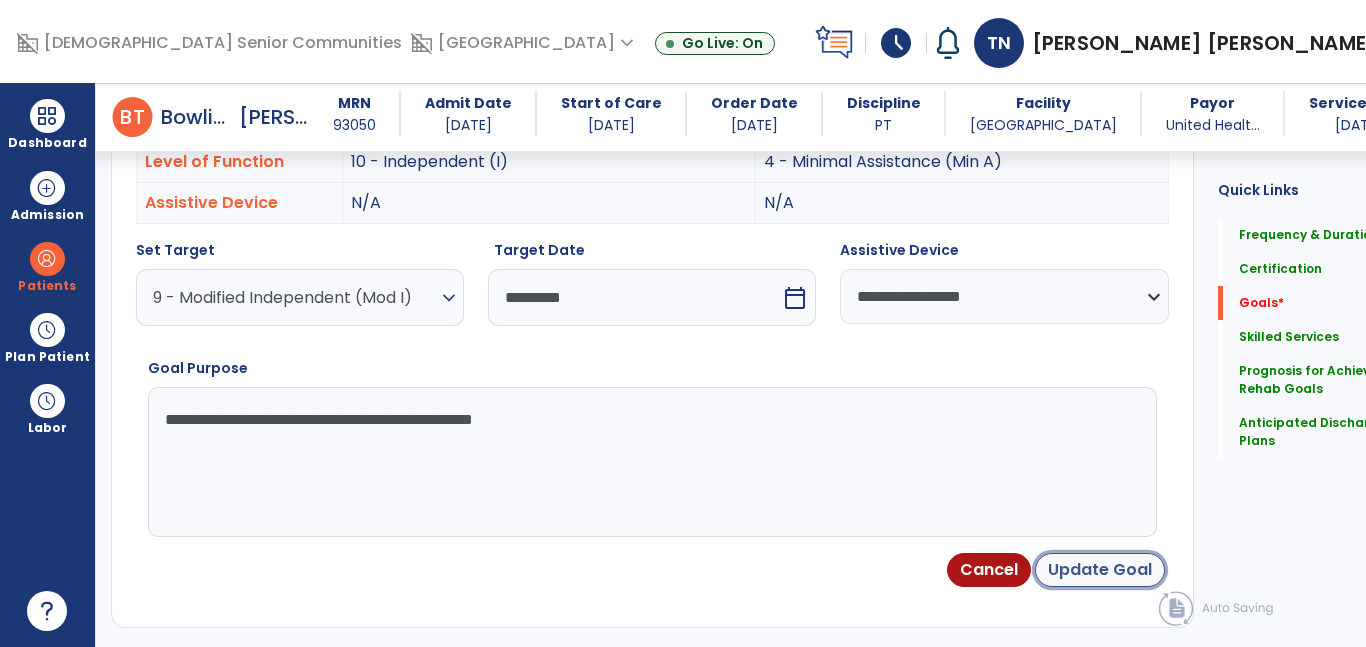 click on "Update Goal" at bounding box center (1100, 570) 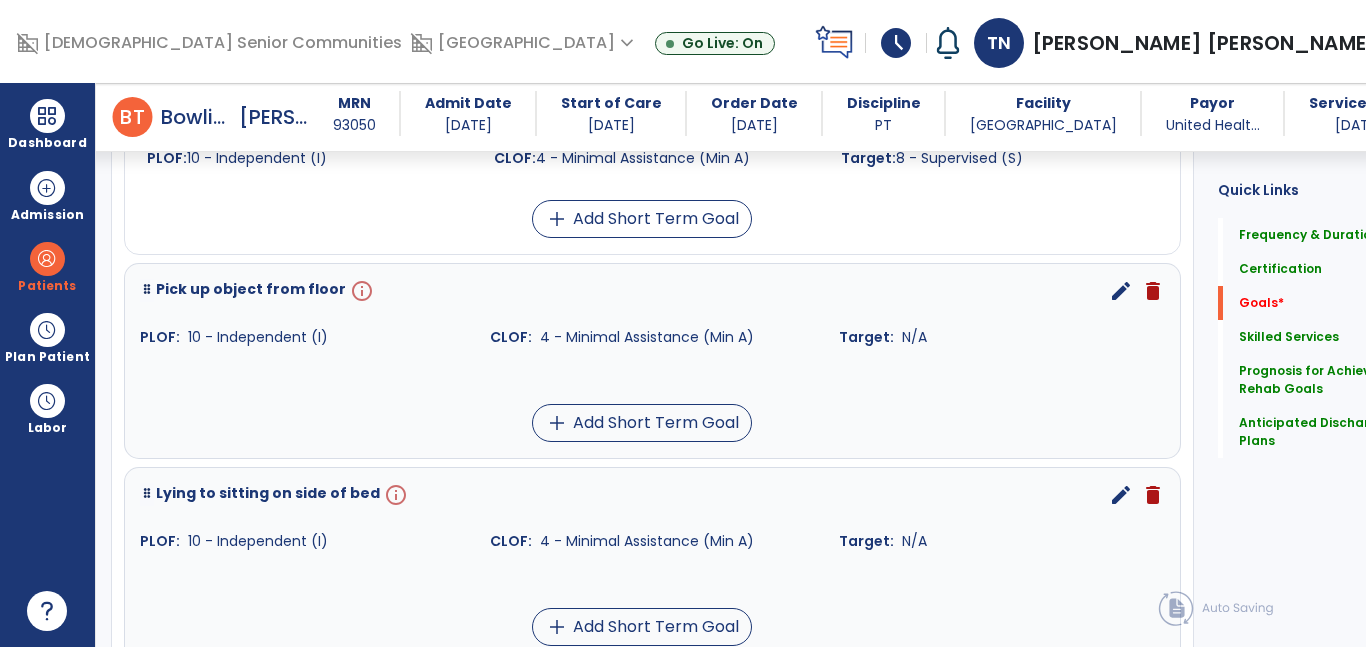 click on "edit" at bounding box center [1121, 291] 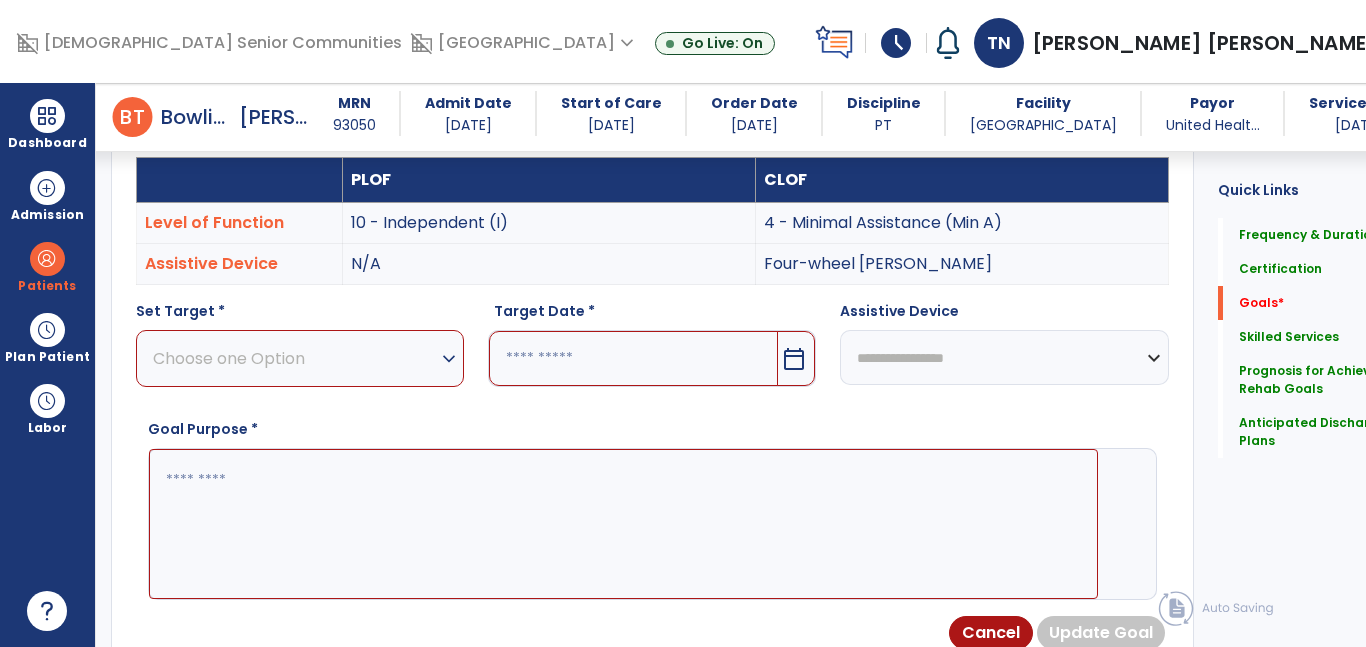 scroll, scrollTop: 534, scrollLeft: 0, axis: vertical 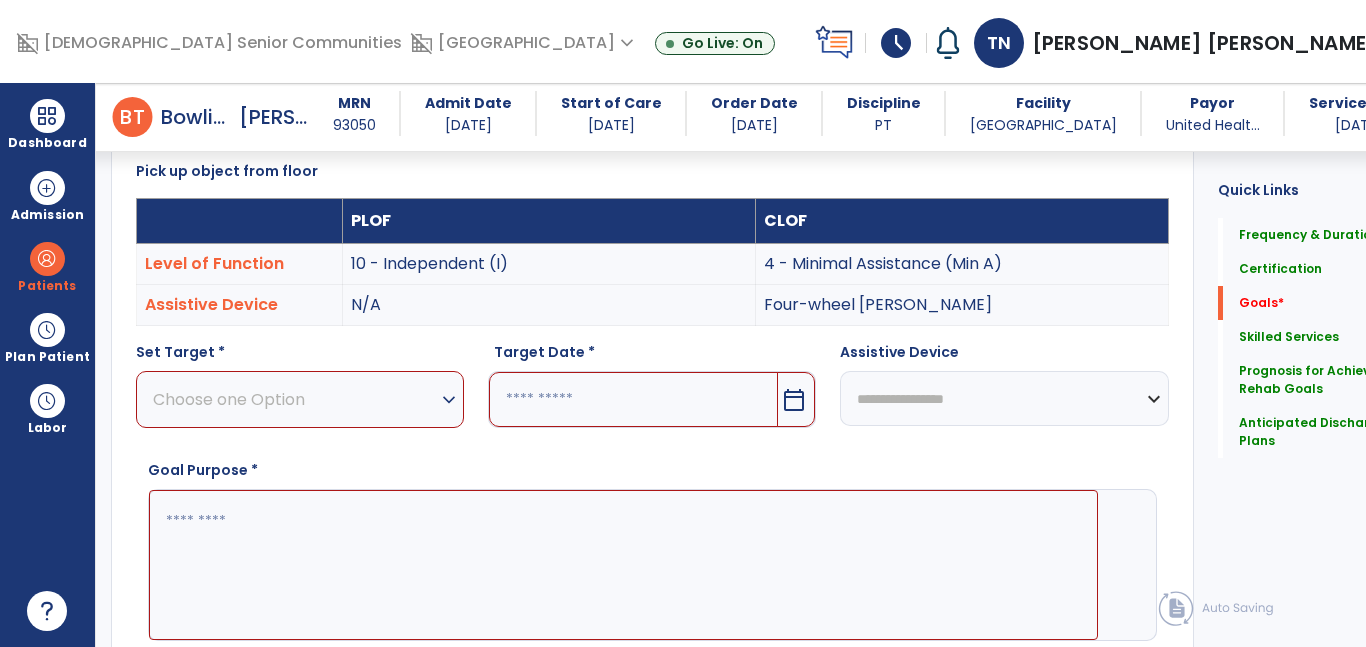 click on "expand_more" at bounding box center [449, 400] 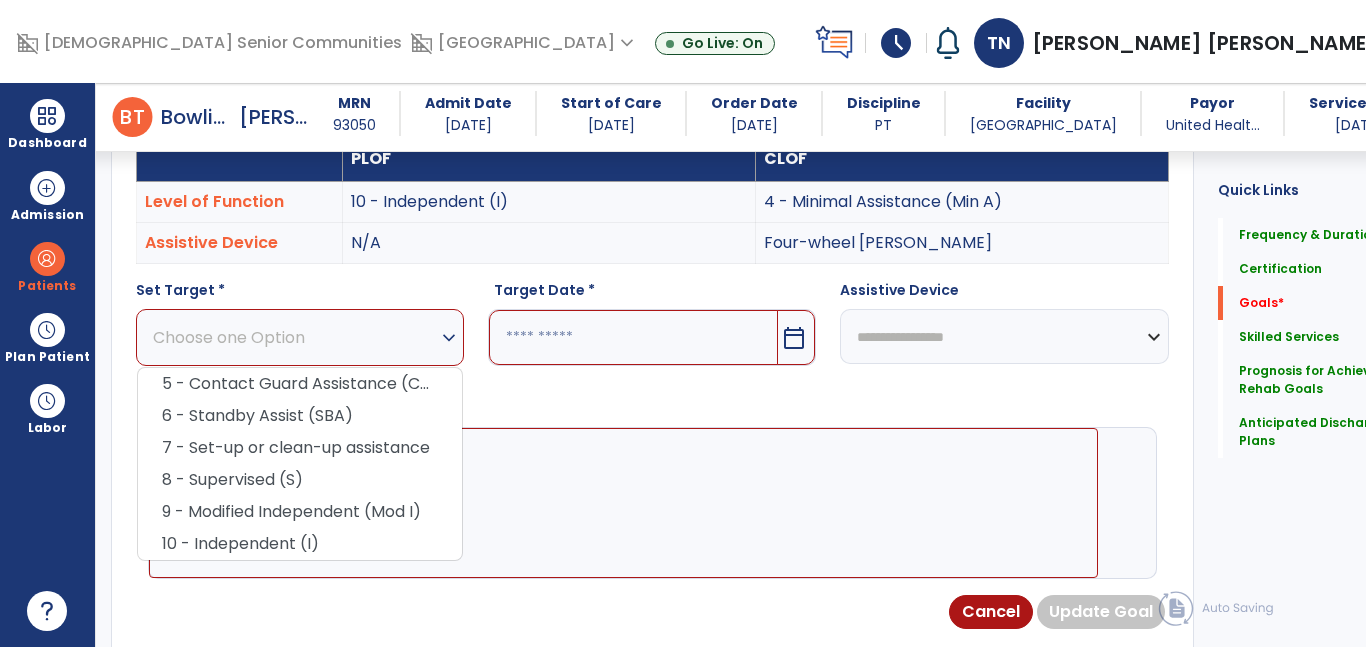 scroll, scrollTop: 600, scrollLeft: 0, axis: vertical 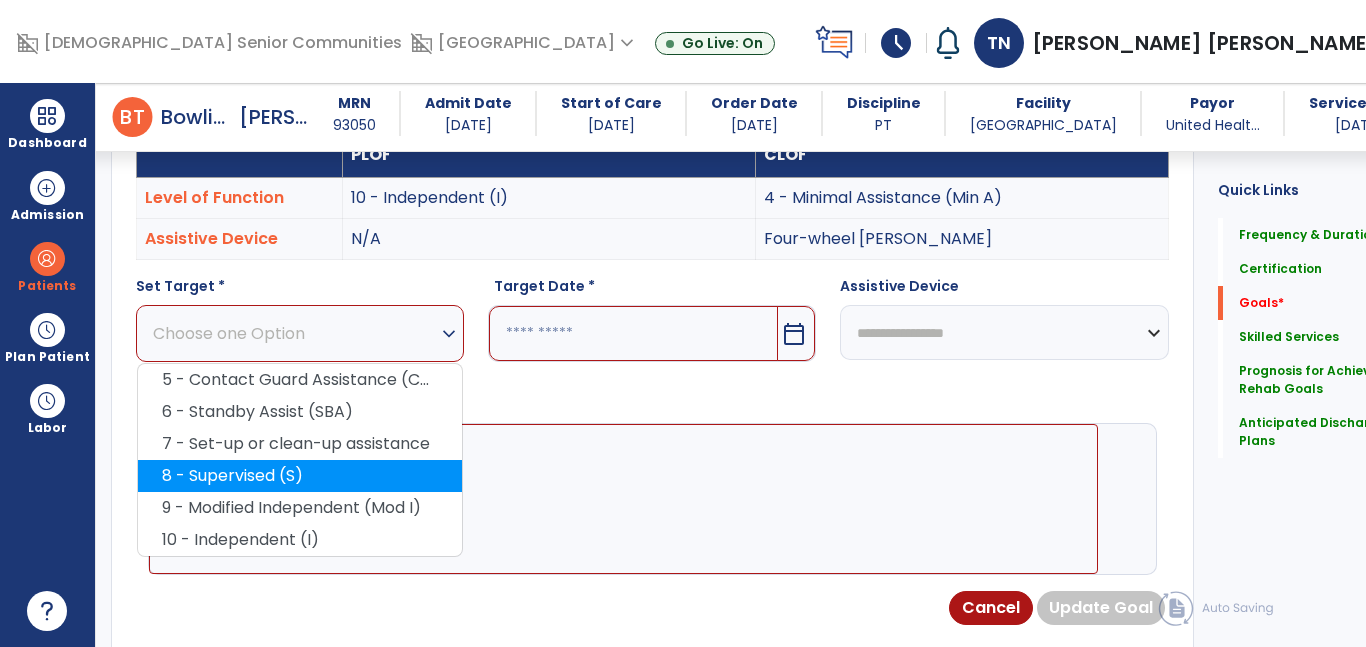 click on "8 - Supervised (S)" at bounding box center (300, 476) 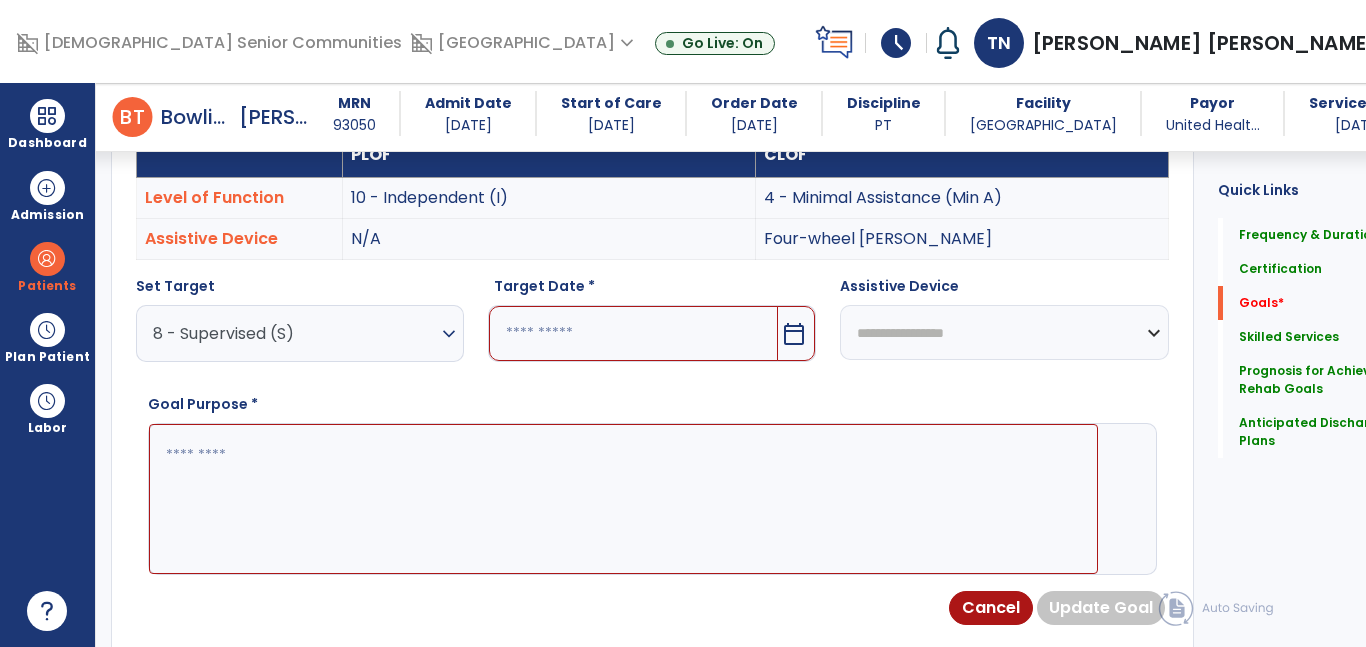 click at bounding box center [633, 333] 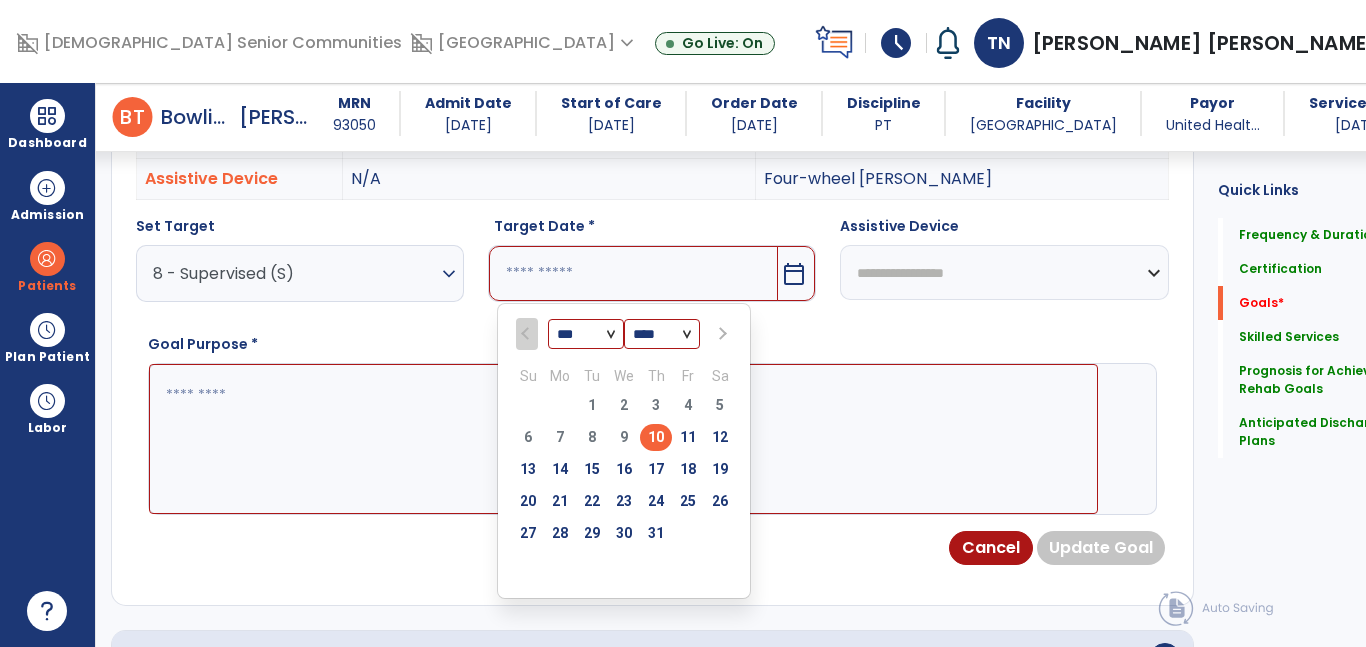 scroll, scrollTop: 663, scrollLeft: 0, axis: vertical 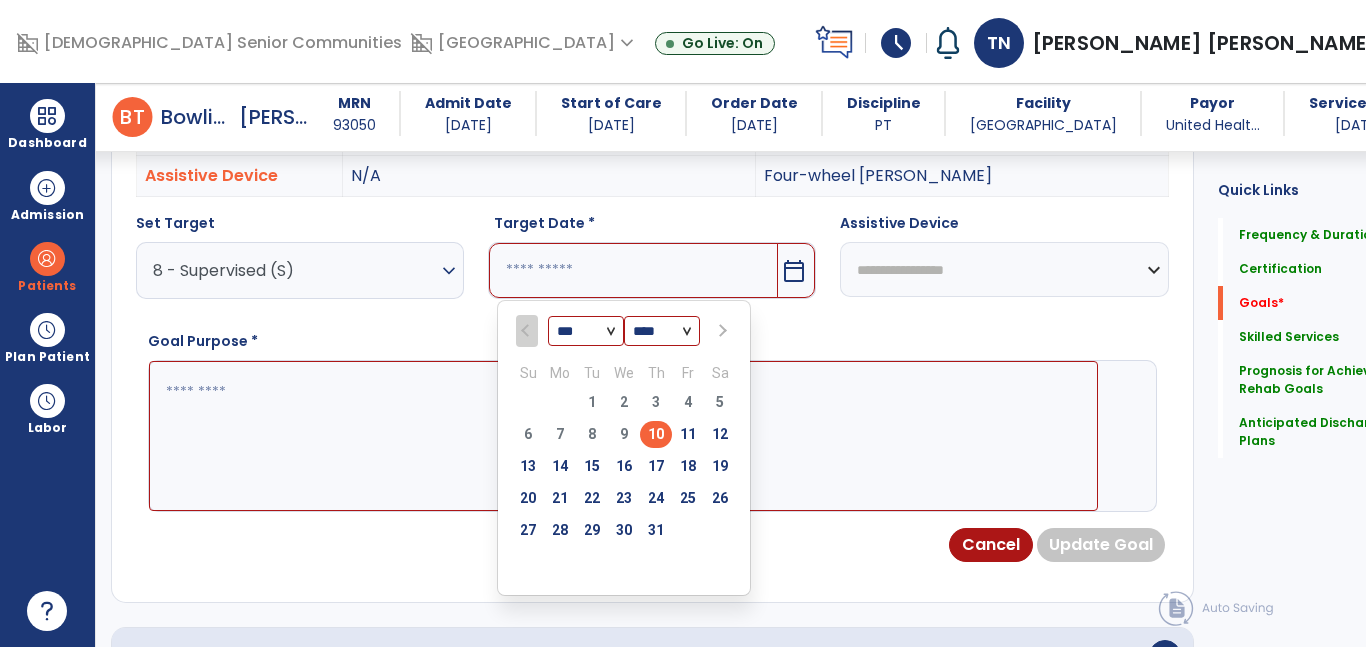 click at bounding box center (720, 331) 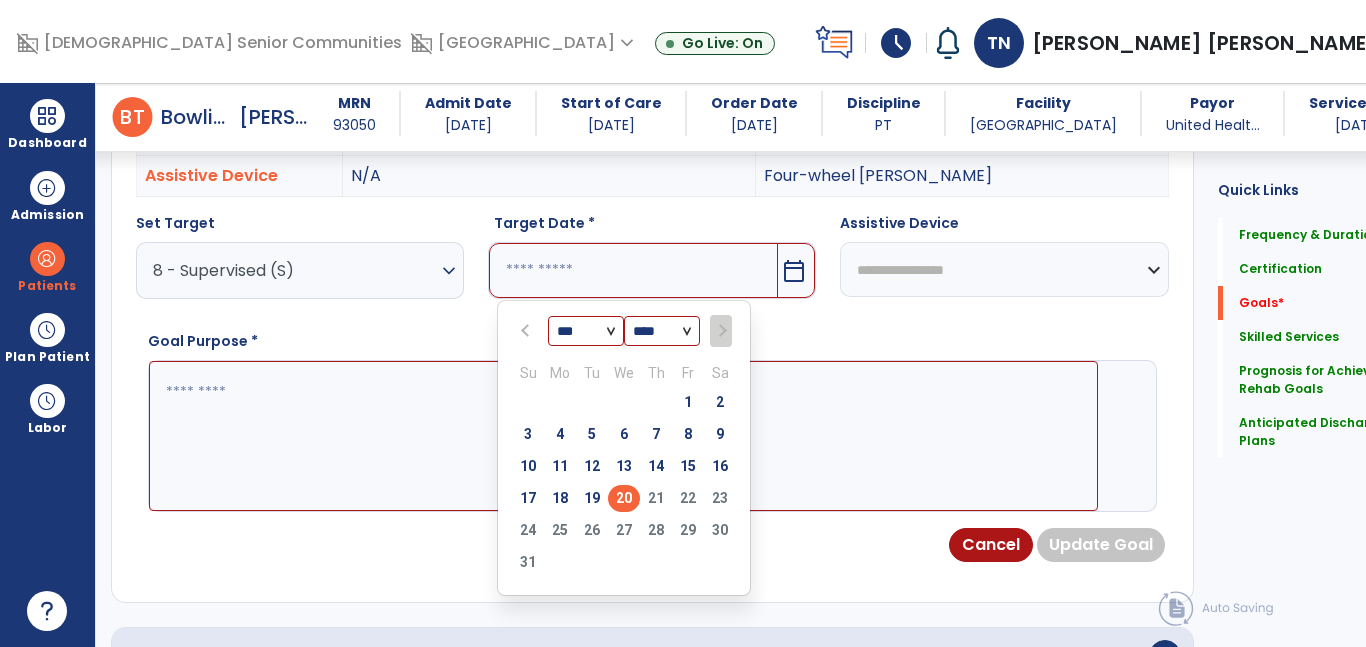 click on "20" at bounding box center (624, 498) 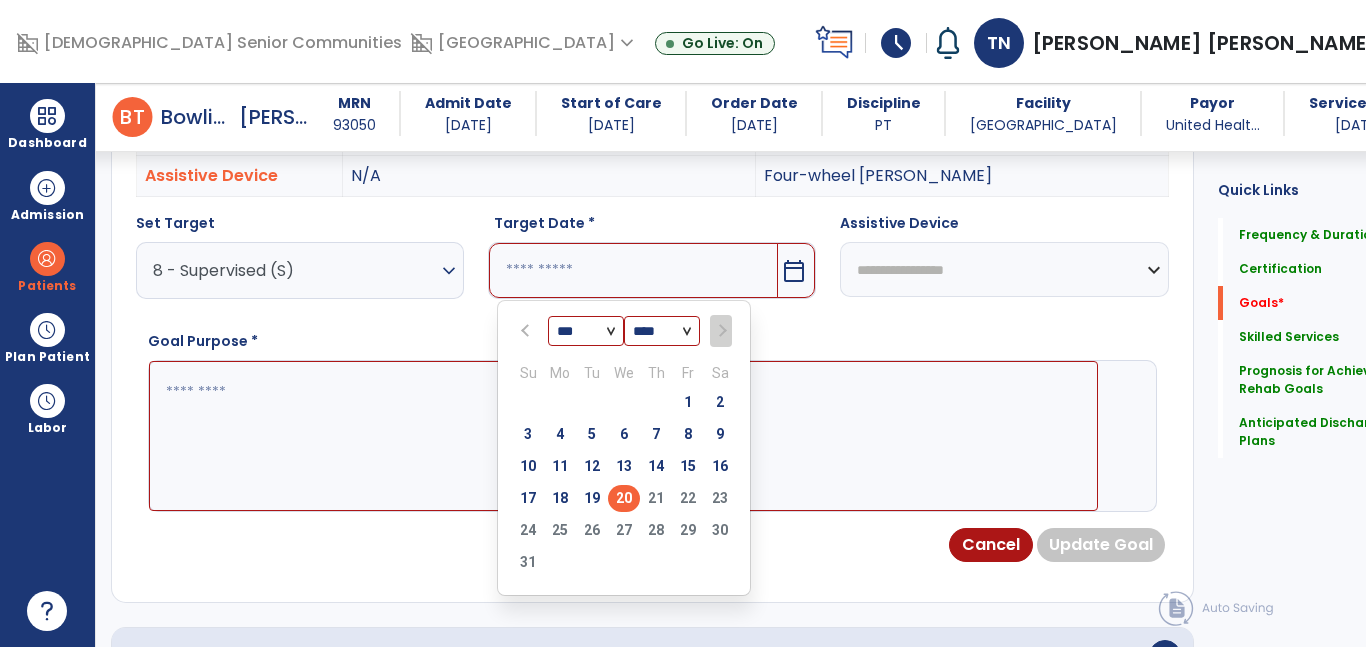 type on "*********" 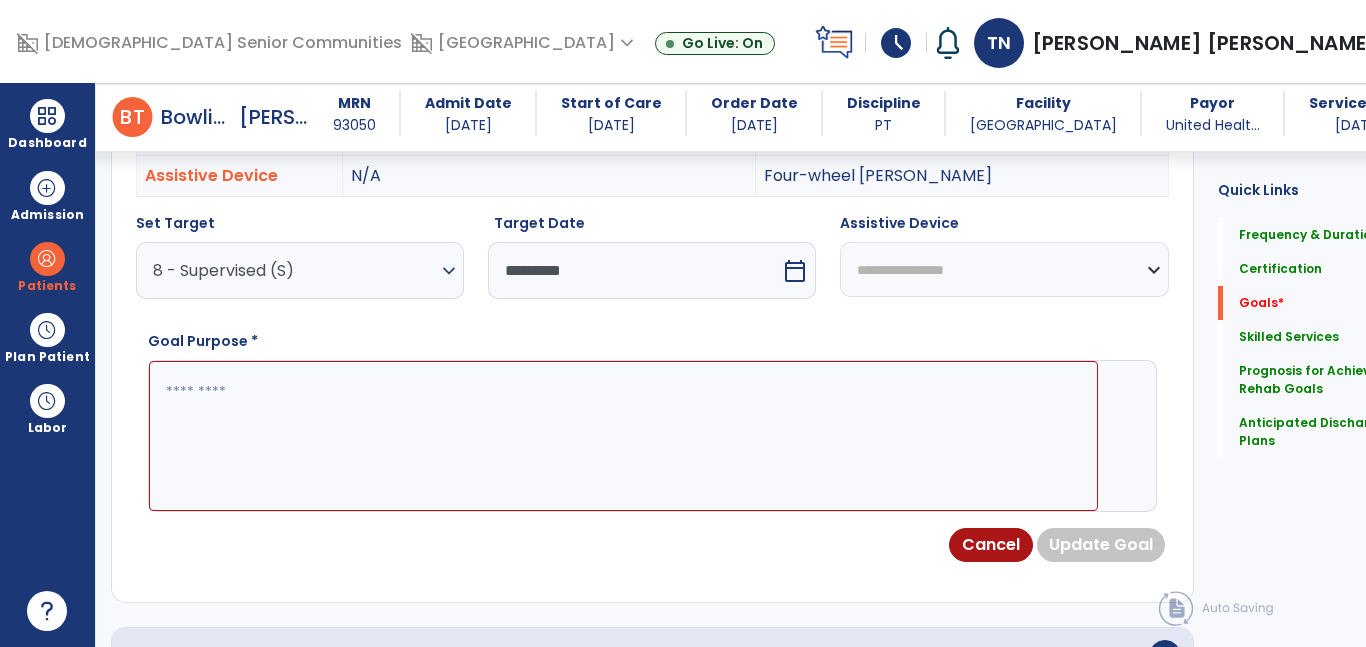 click at bounding box center (623, 436) 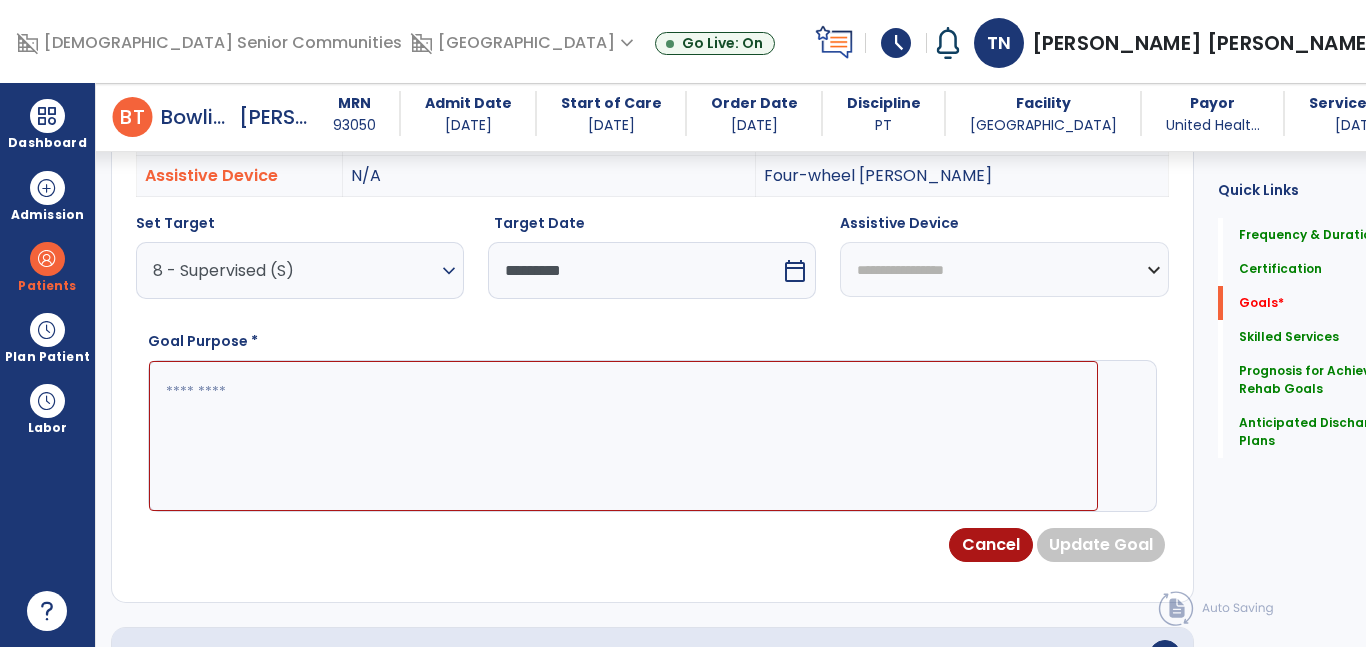 paste on "**********" 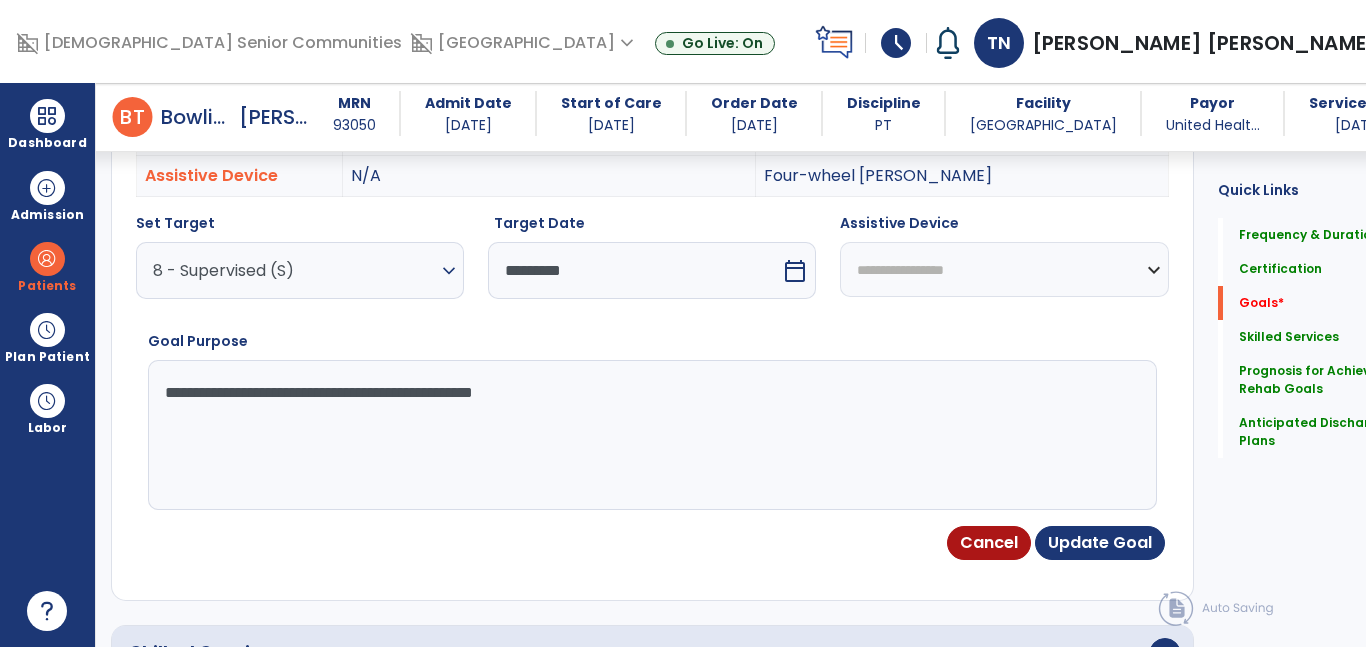 type on "**********" 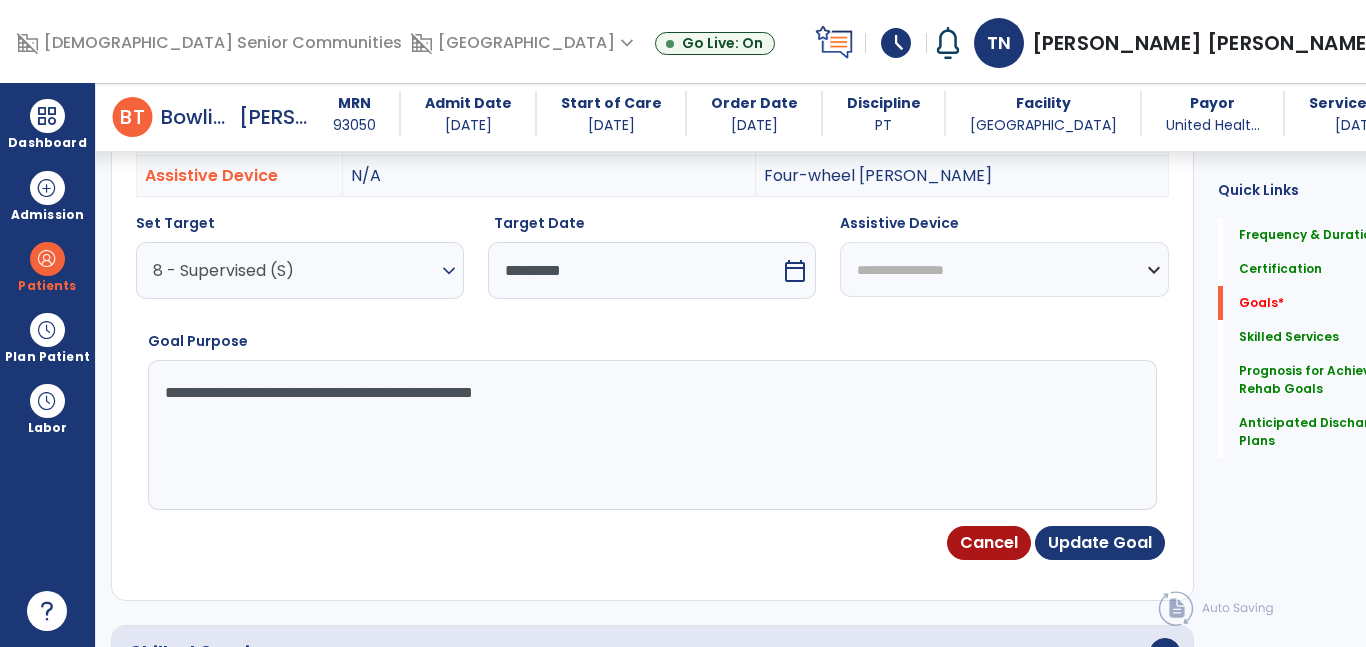 select on "**********" 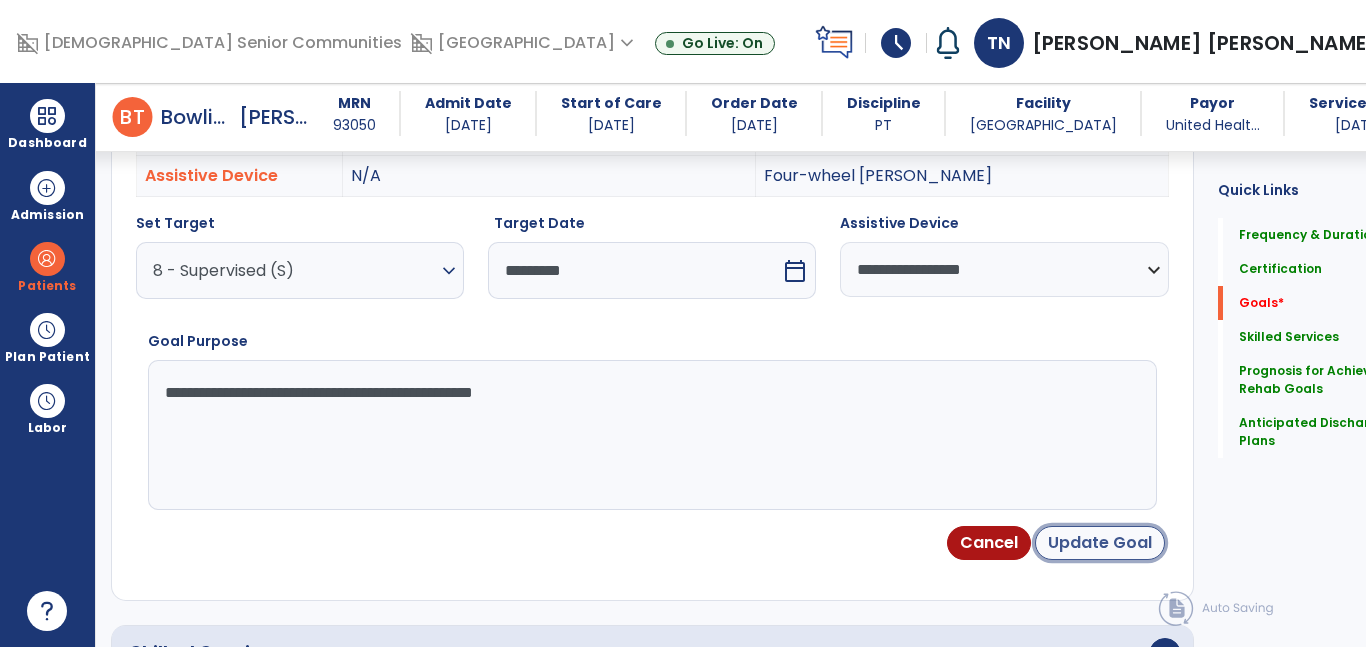 click on "Update Goal" at bounding box center (1100, 543) 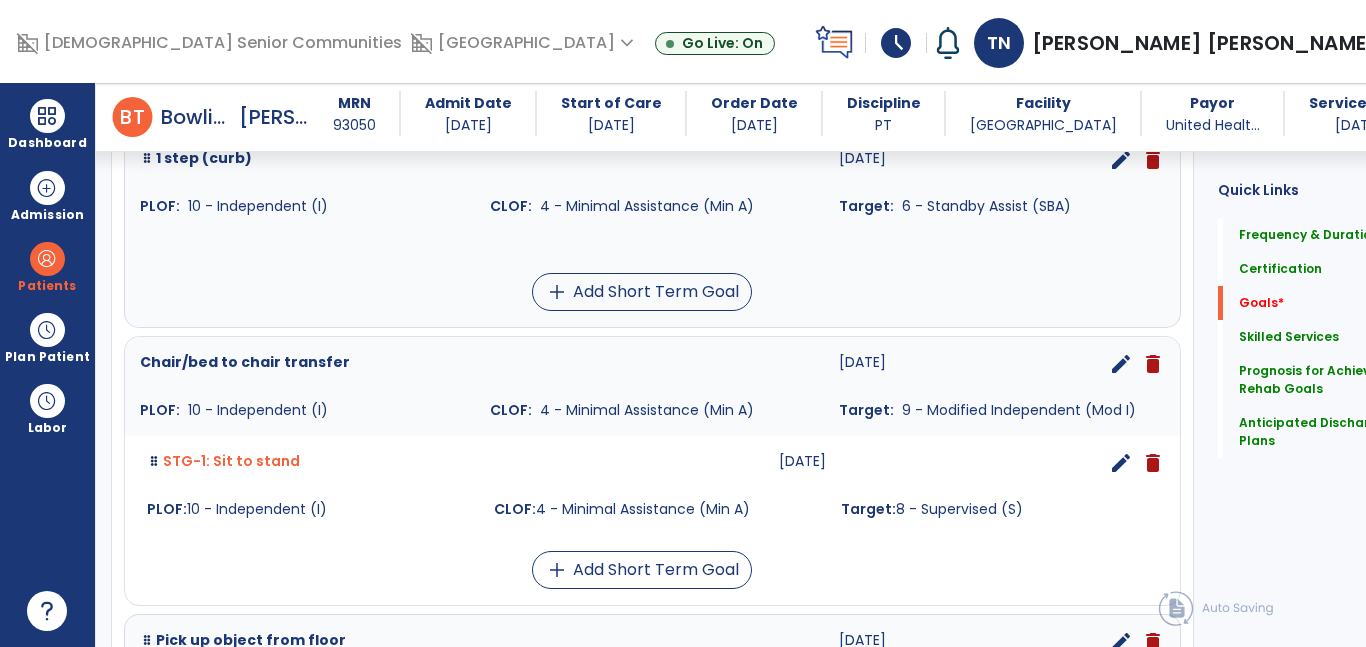 scroll, scrollTop: 580, scrollLeft: 0, axis: vertical 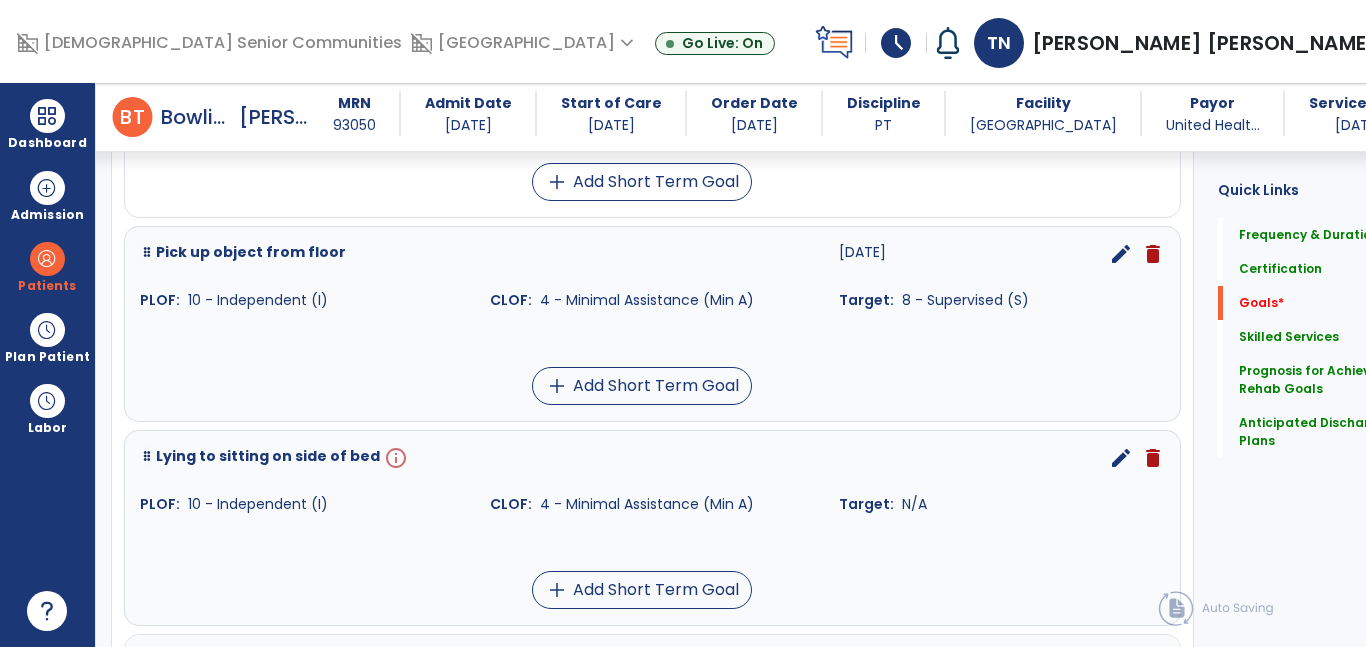 click on "edit" at bounding box center (1121, 458) 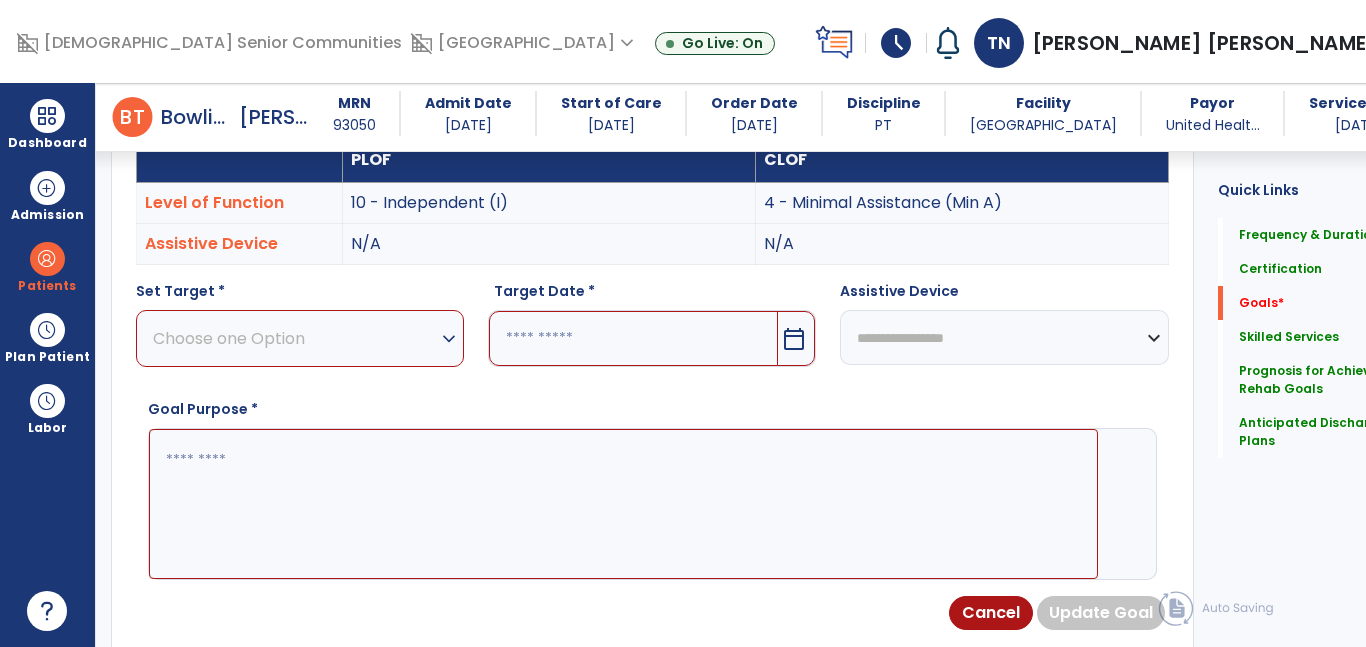 scroll, scrollTop: 534, scrollLeft: 0, axis: vertical 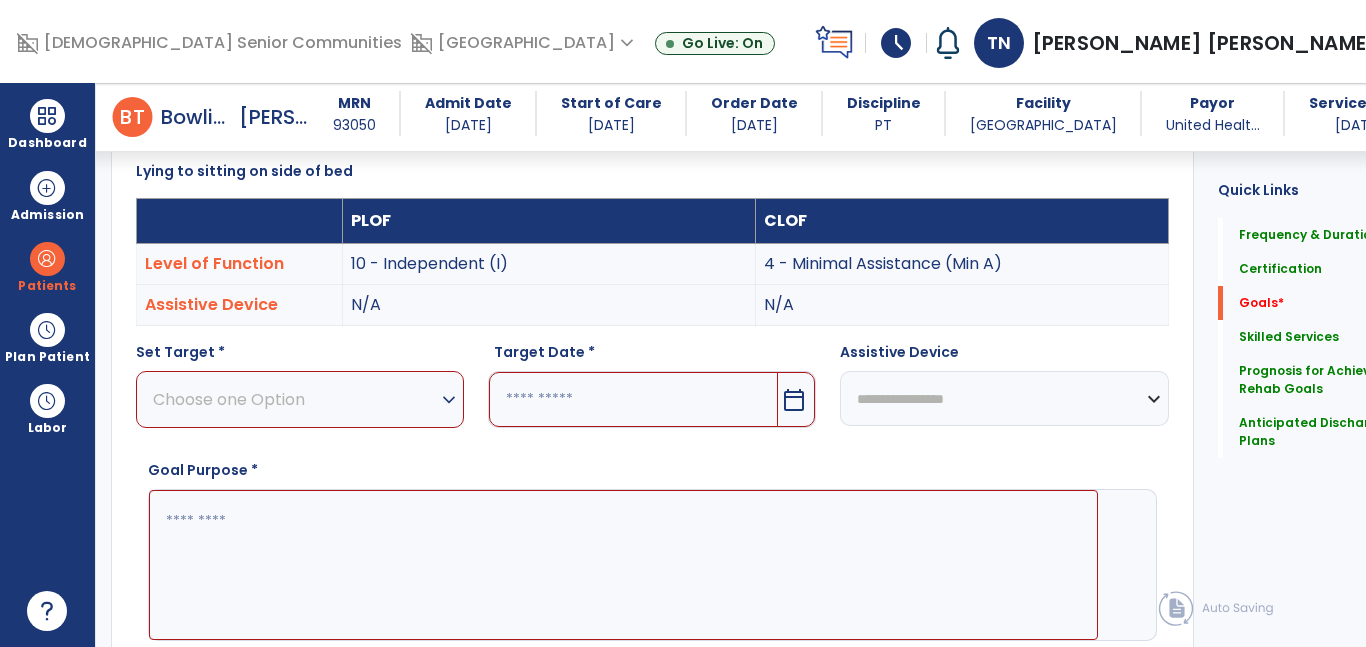 click on "Choose one Option" at bounding box center (295, 399) 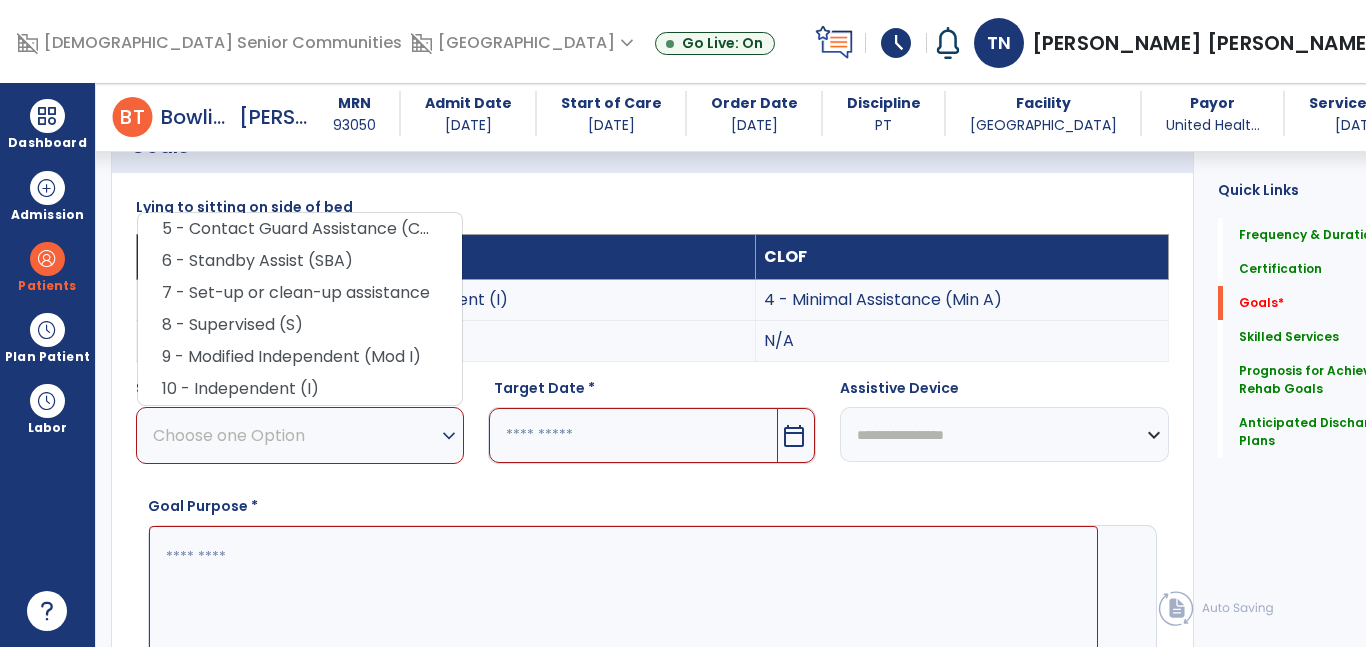scroll, scrollTop: 506, scrollLeft: 0, axis: vertical 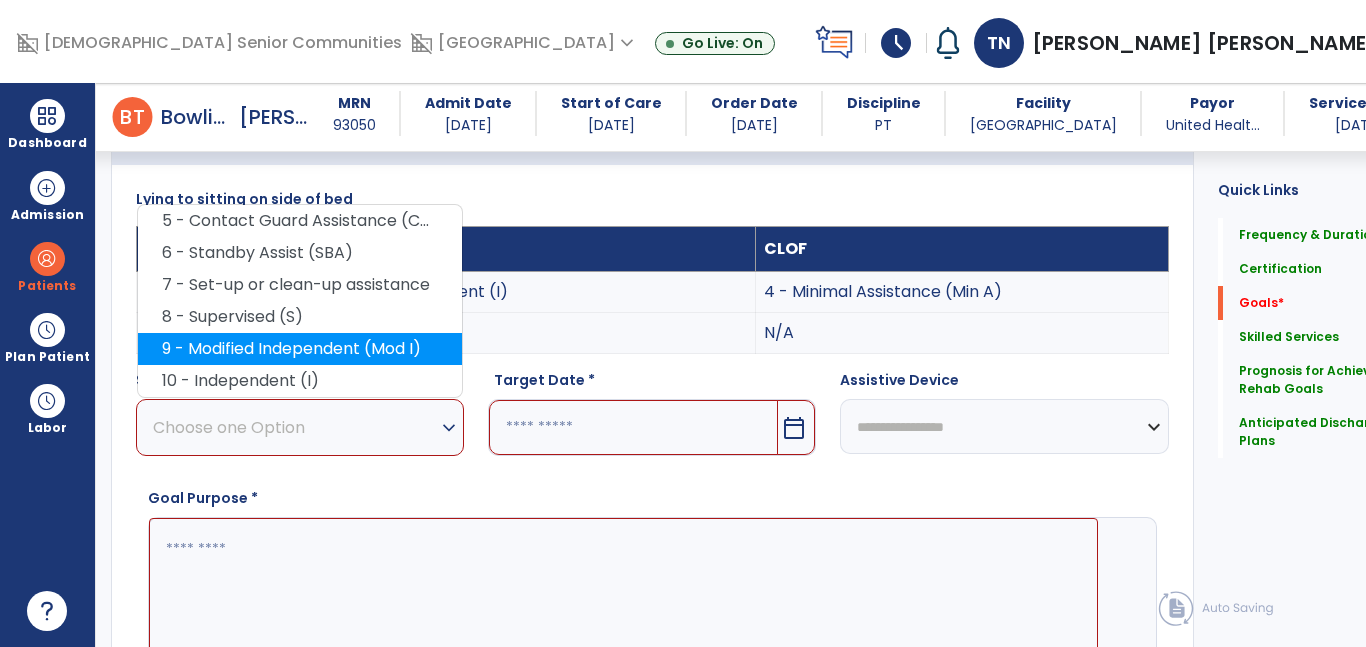 click on "9 - Modified Independent (Mod I)" at bounding box center [300, 349] 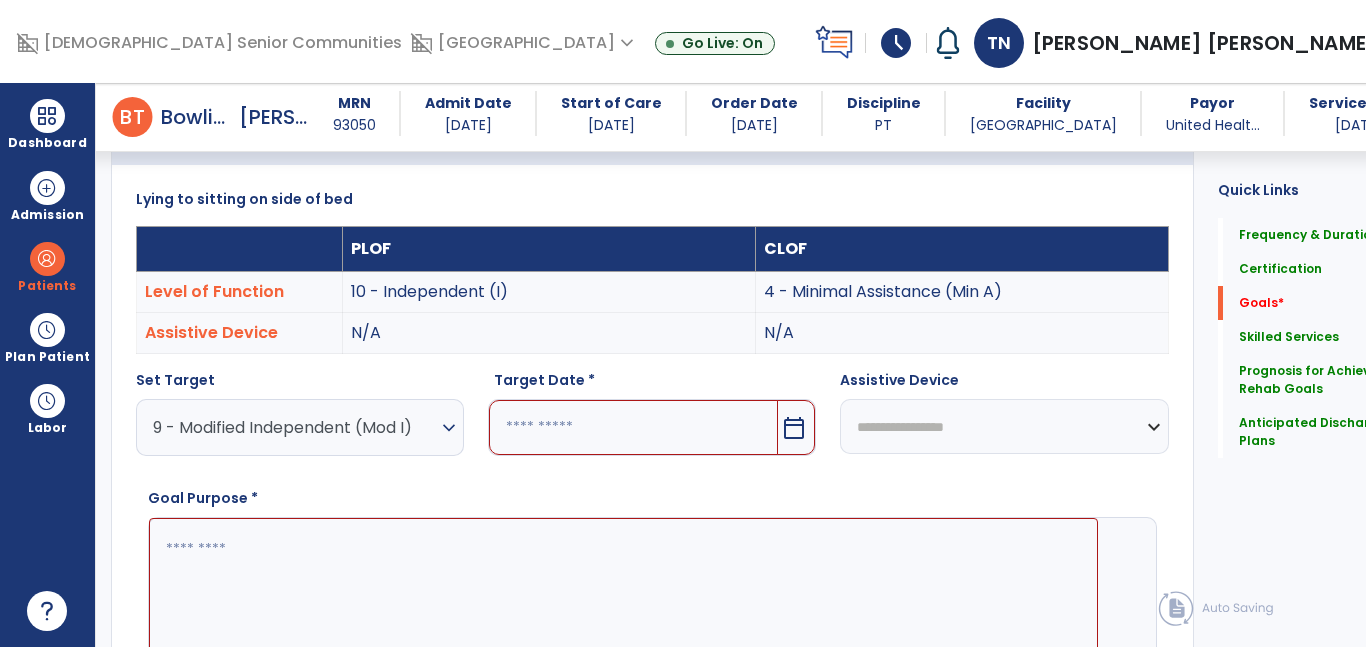click at bounding box center [623, 593] 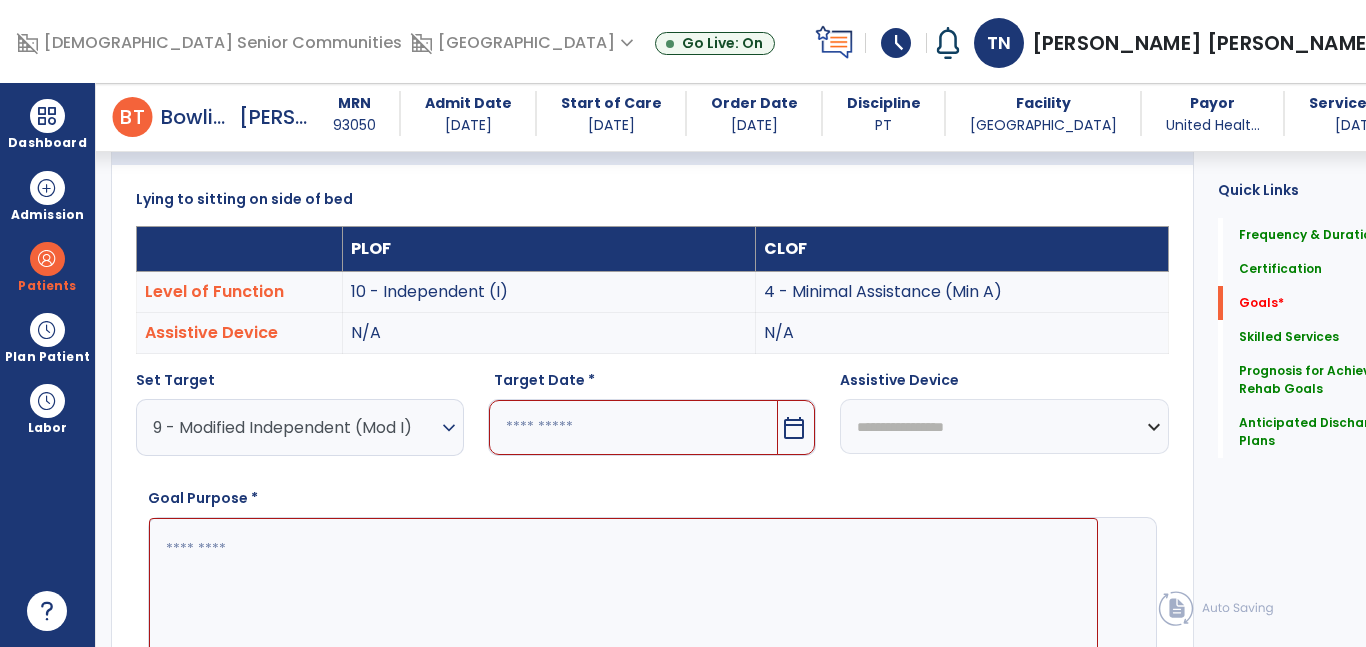 paste on "**********" 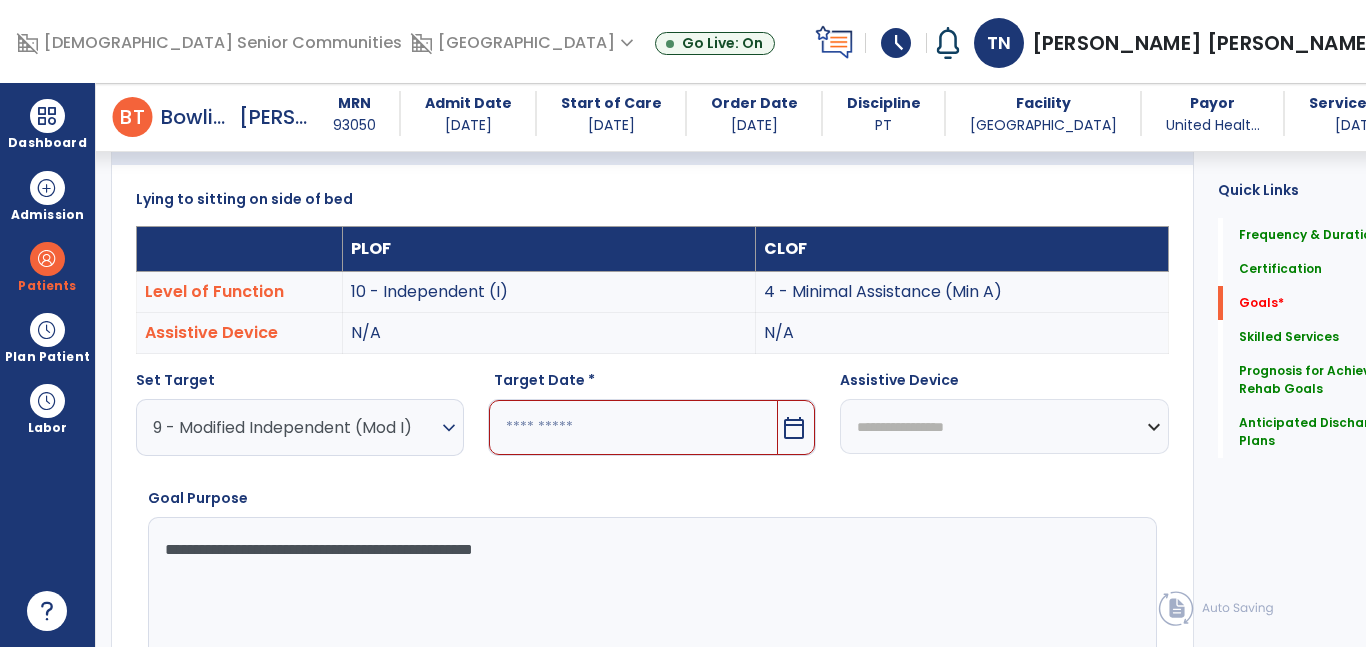 type on "**********" 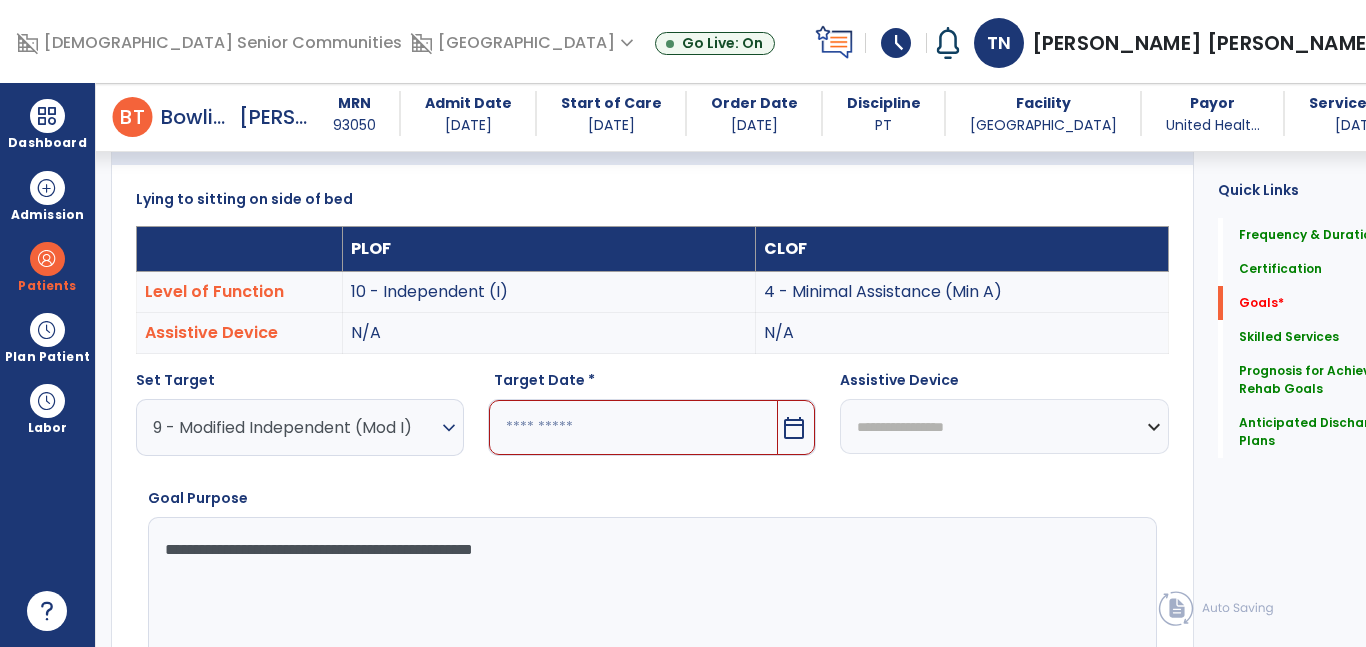 click on "calendar_today" at bounding box center [794, 428] 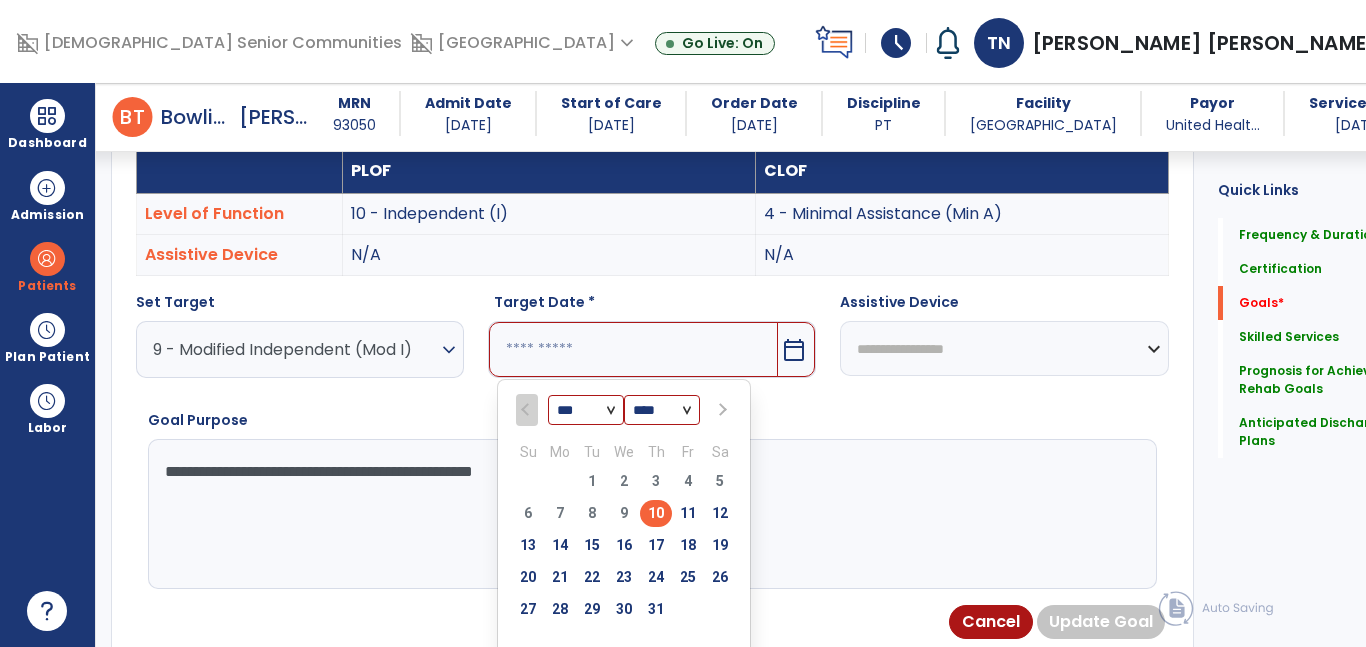 scroll, scrollTop: 597, scrollLeft: 0, axis: vertical 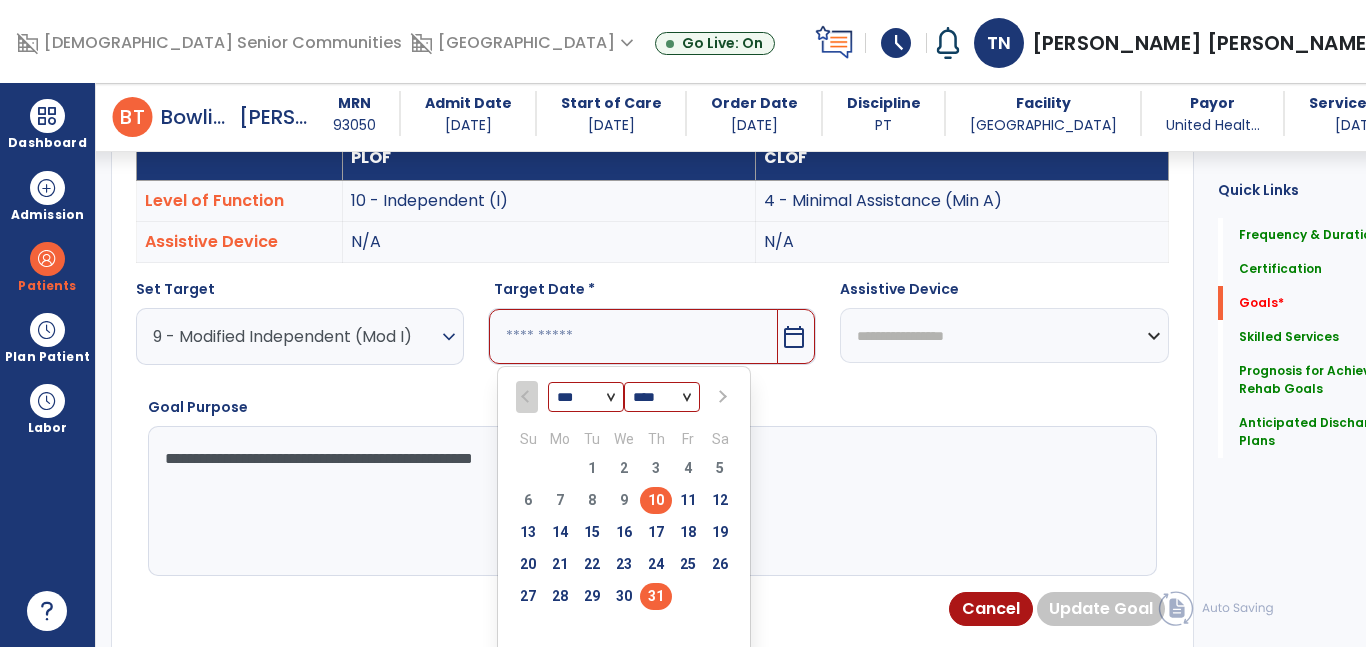 click on "31" at bounding box center (656, 596) 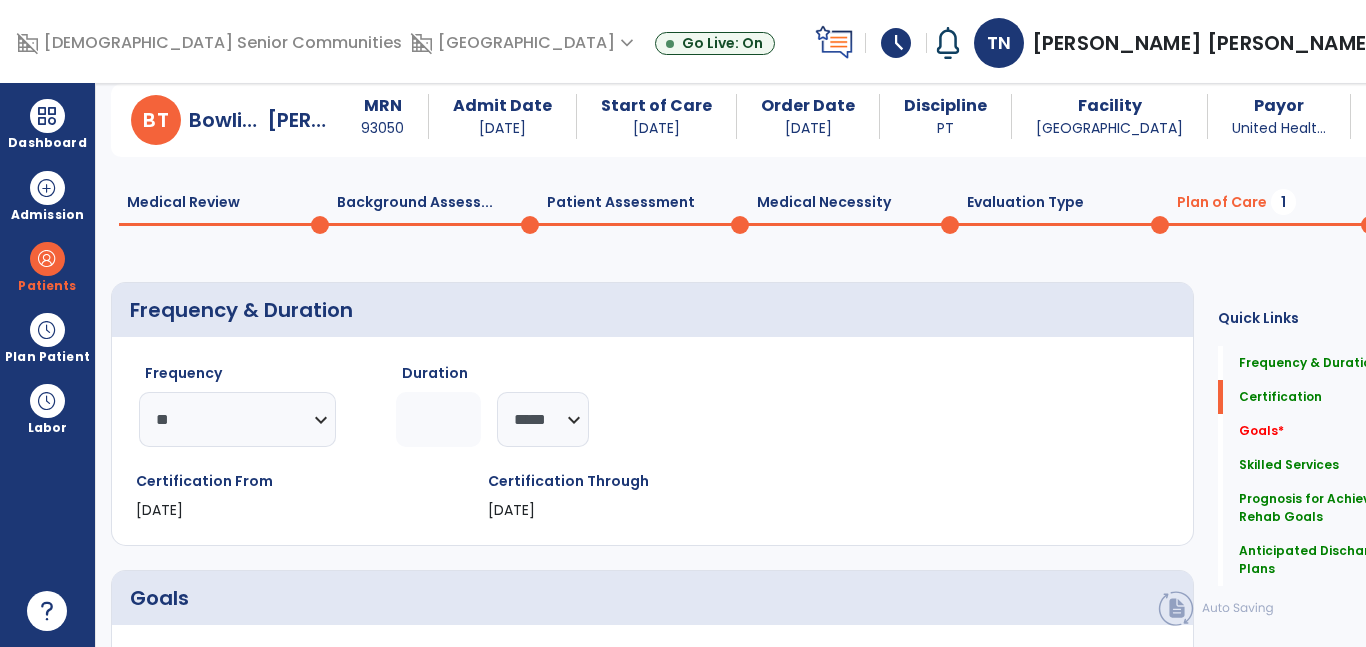 scroll, scrollTop: 0, scrollLeft: 0, axis: both 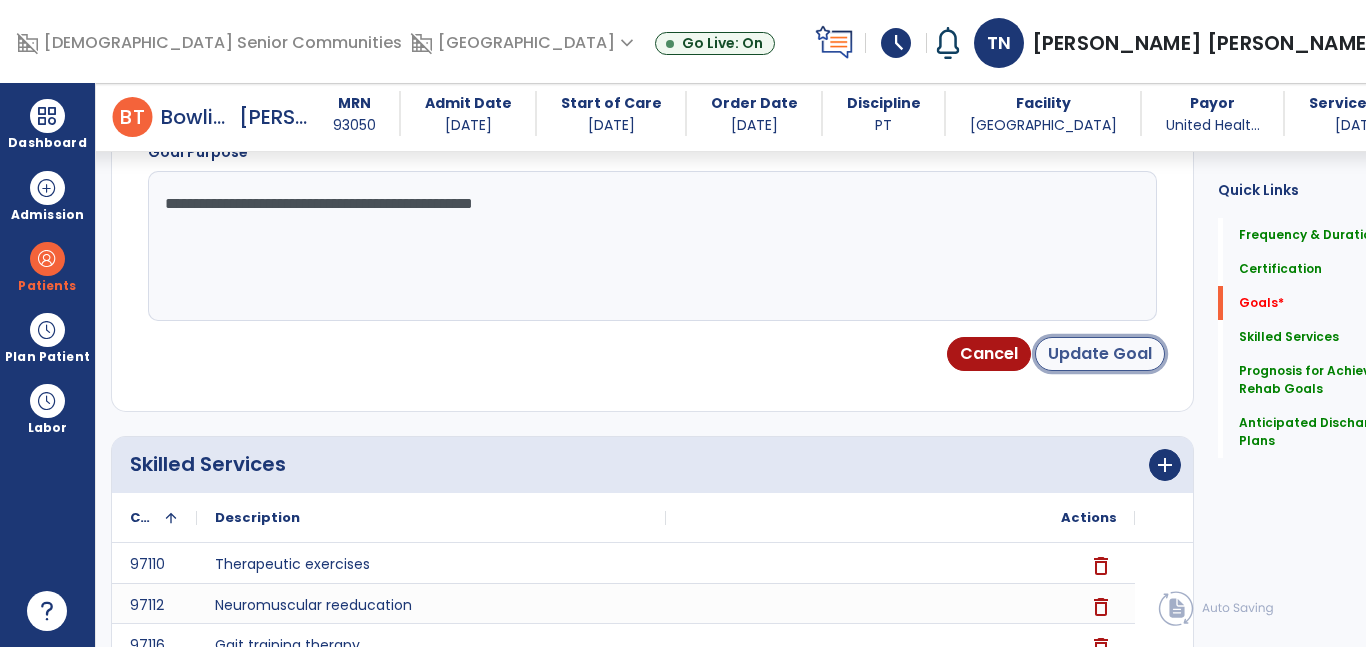 click on "Update Goal" at bounding box center (1100, 354) 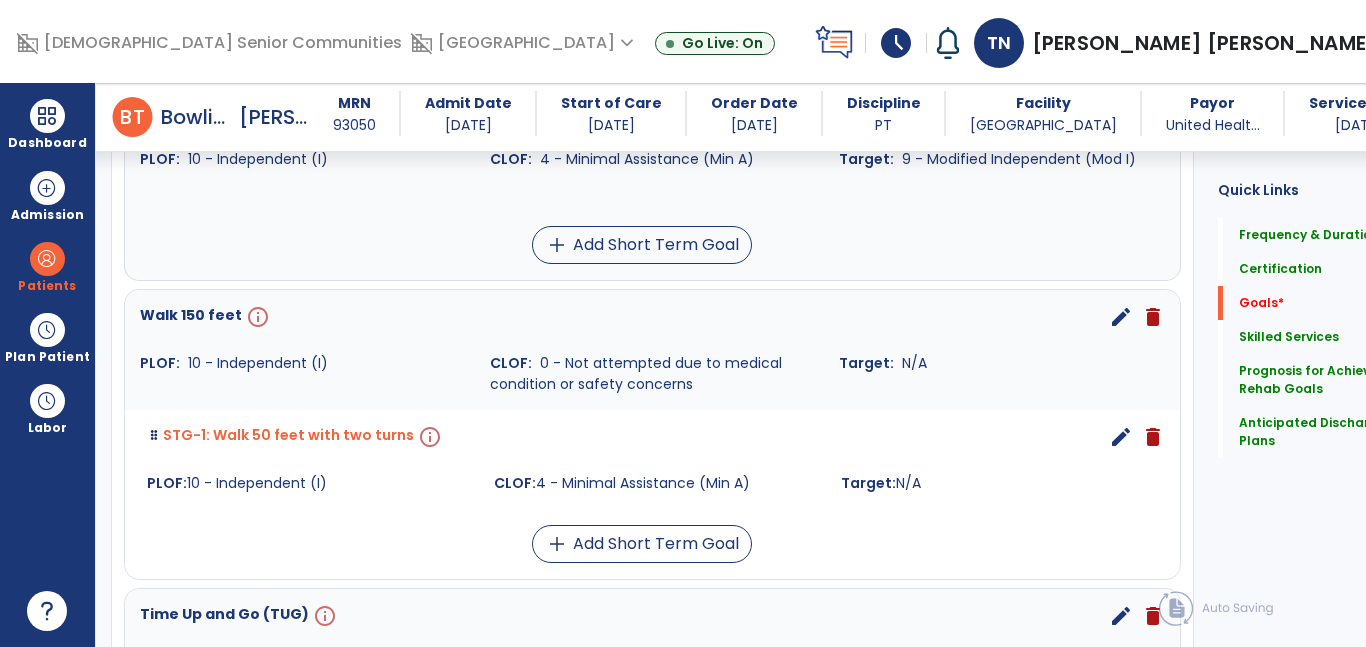 scroll, scrollTop: 1301, scrollLeft: 0, axis: vertical 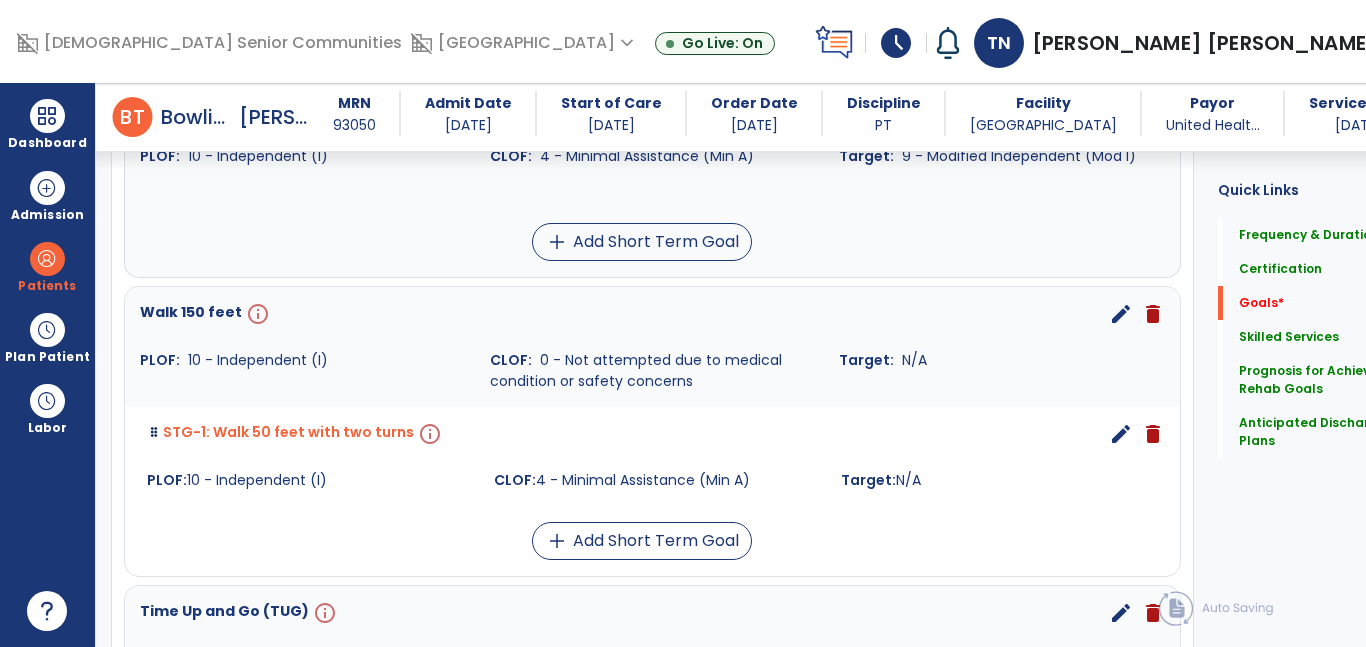 click on "edit" at bounding box center (1121, 314) 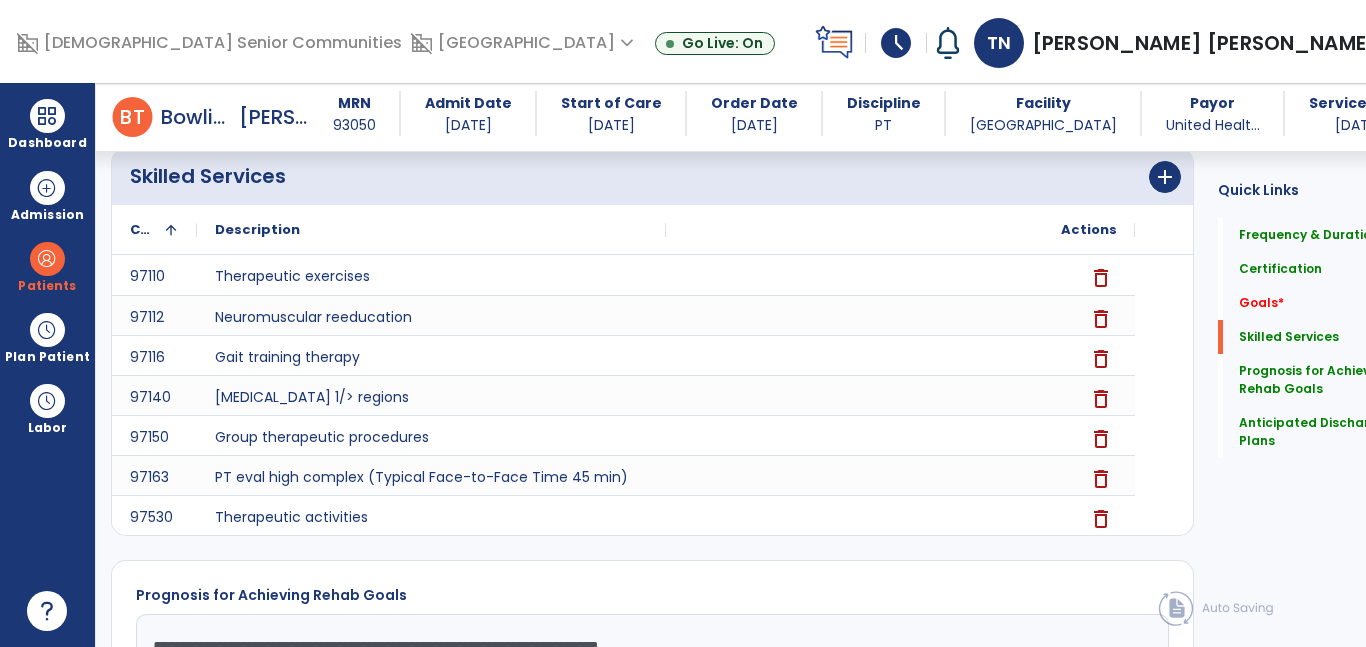 scroll, scrollTop: 534, scrollLeft: 0, axis: vertical 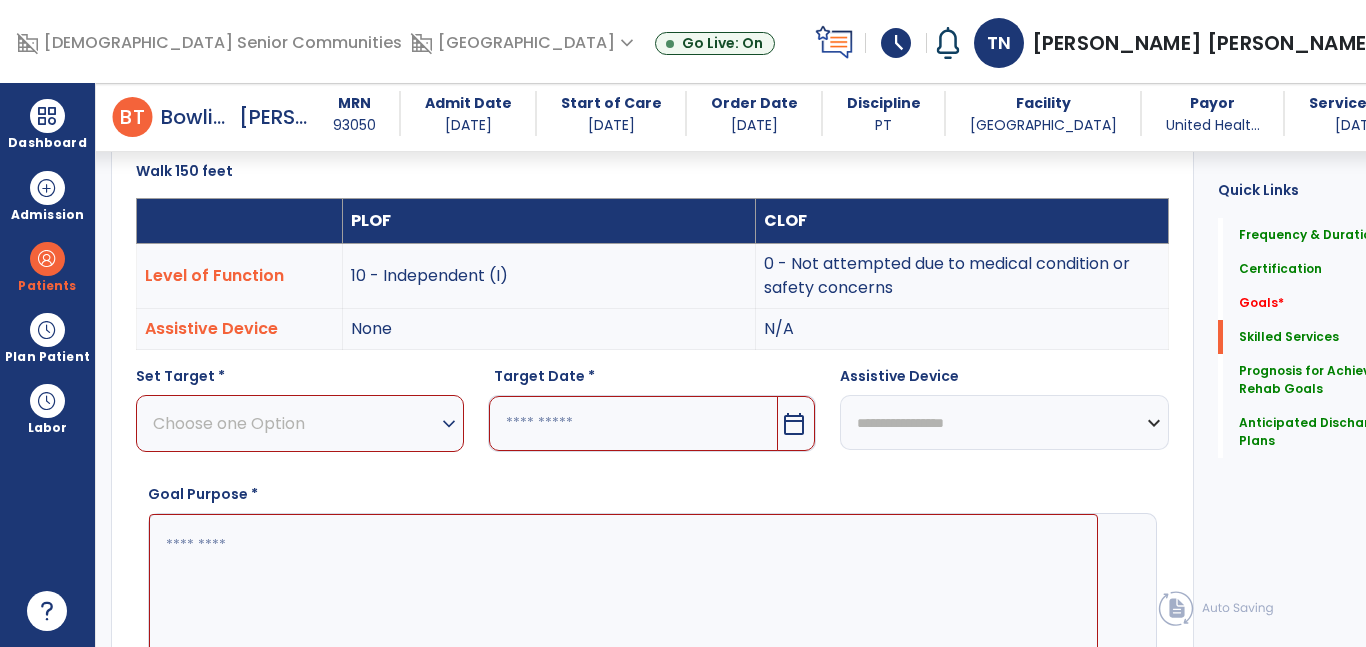 click on "Choose one Option" at bounding box center (295, 423) 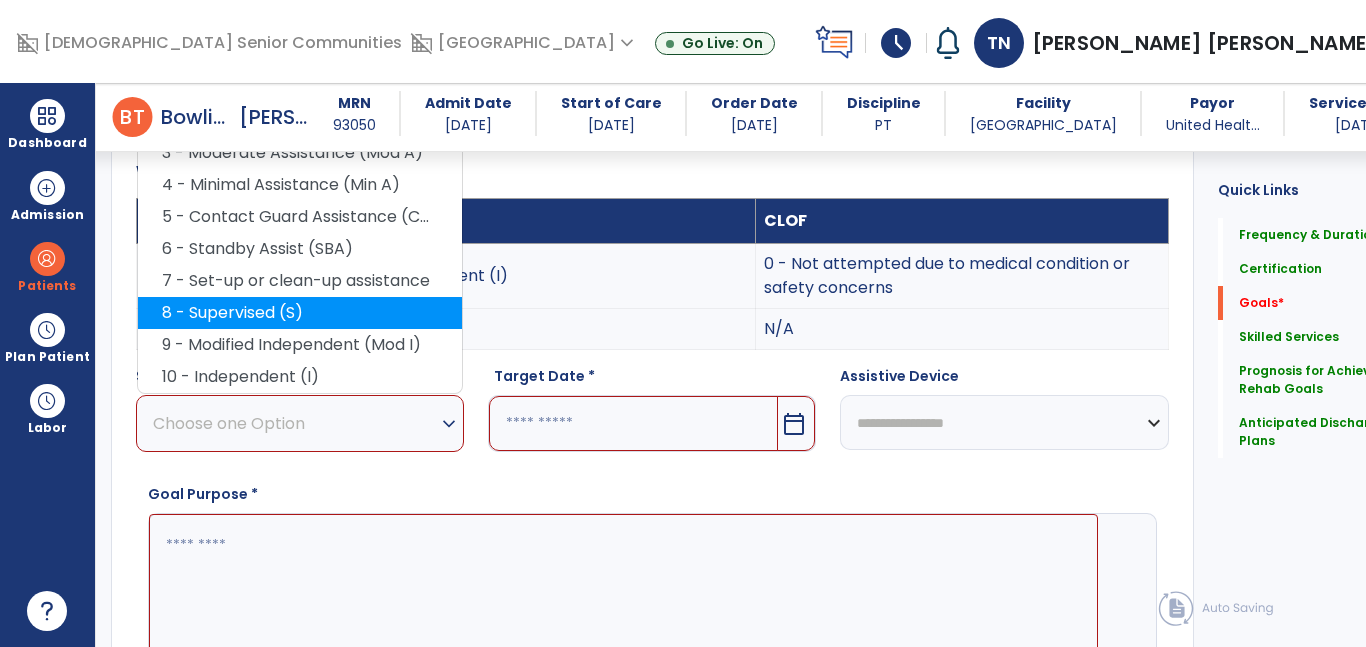 click on "8 - Supervised (S)" at bounding box center [300, 313] 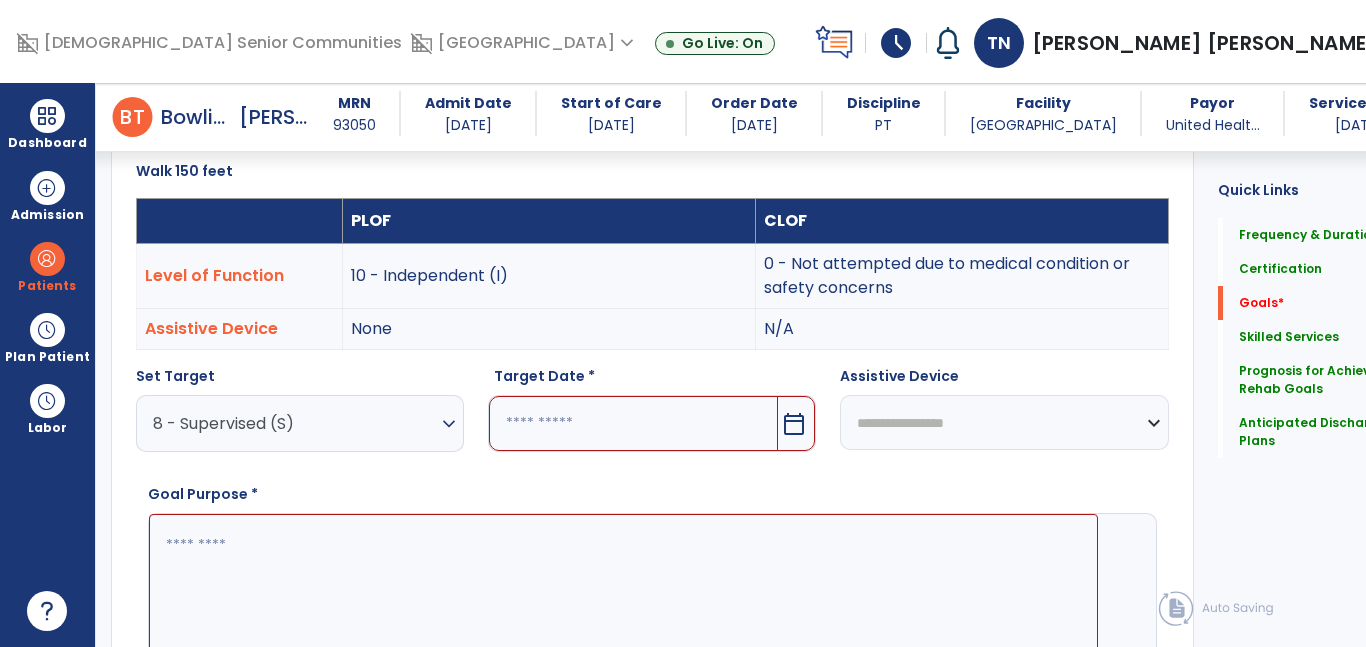 click on "**********" at bounding box center [1004, 422] 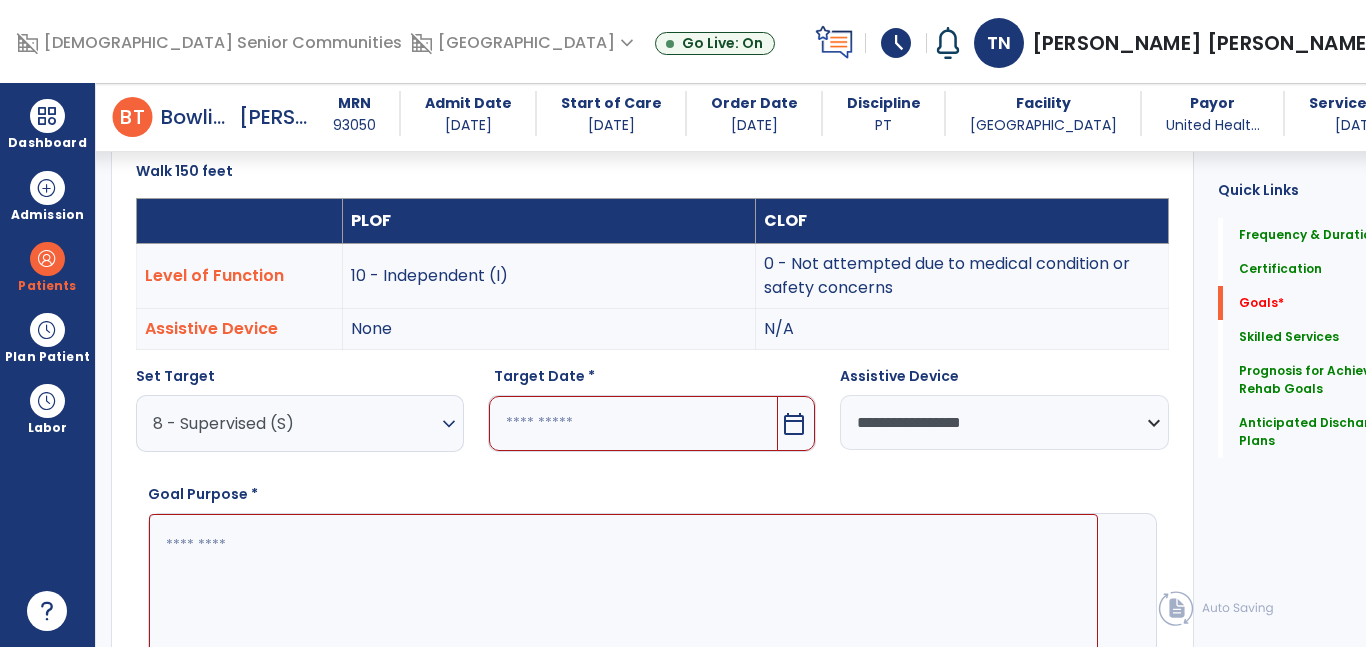 click at bounding box center [633, 423] 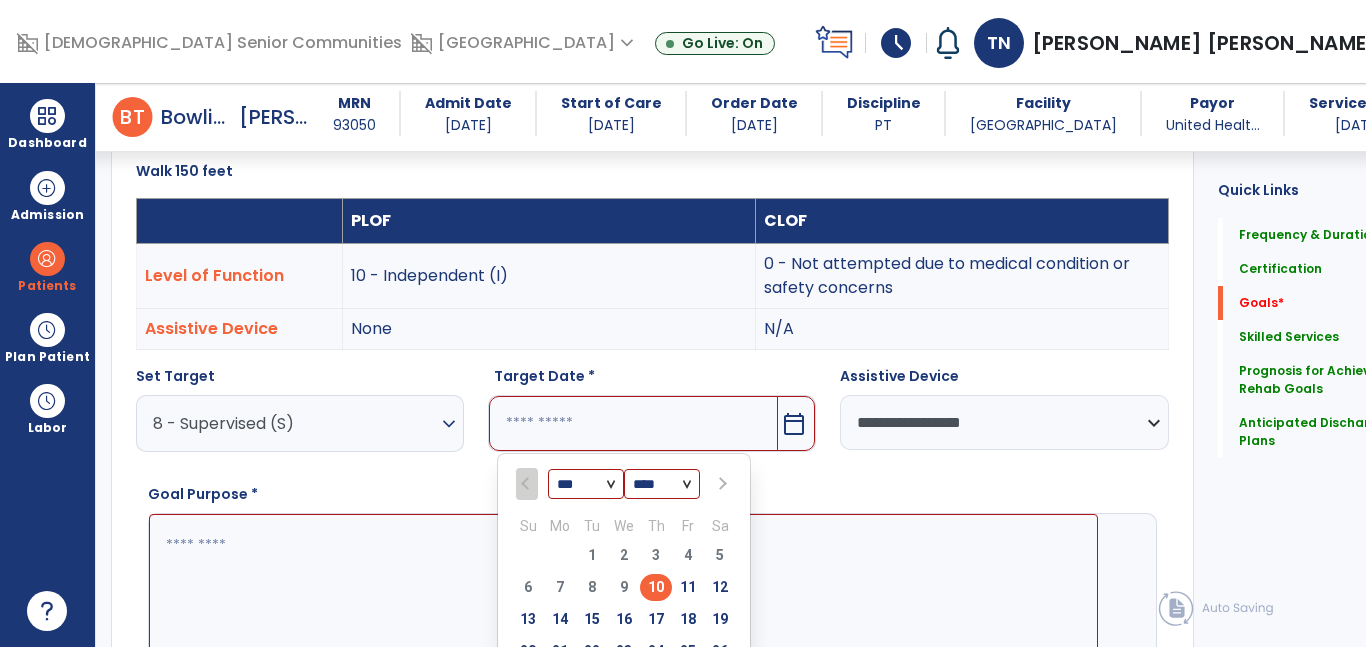 click on "calendar_today" at bounding box center [794, 424] 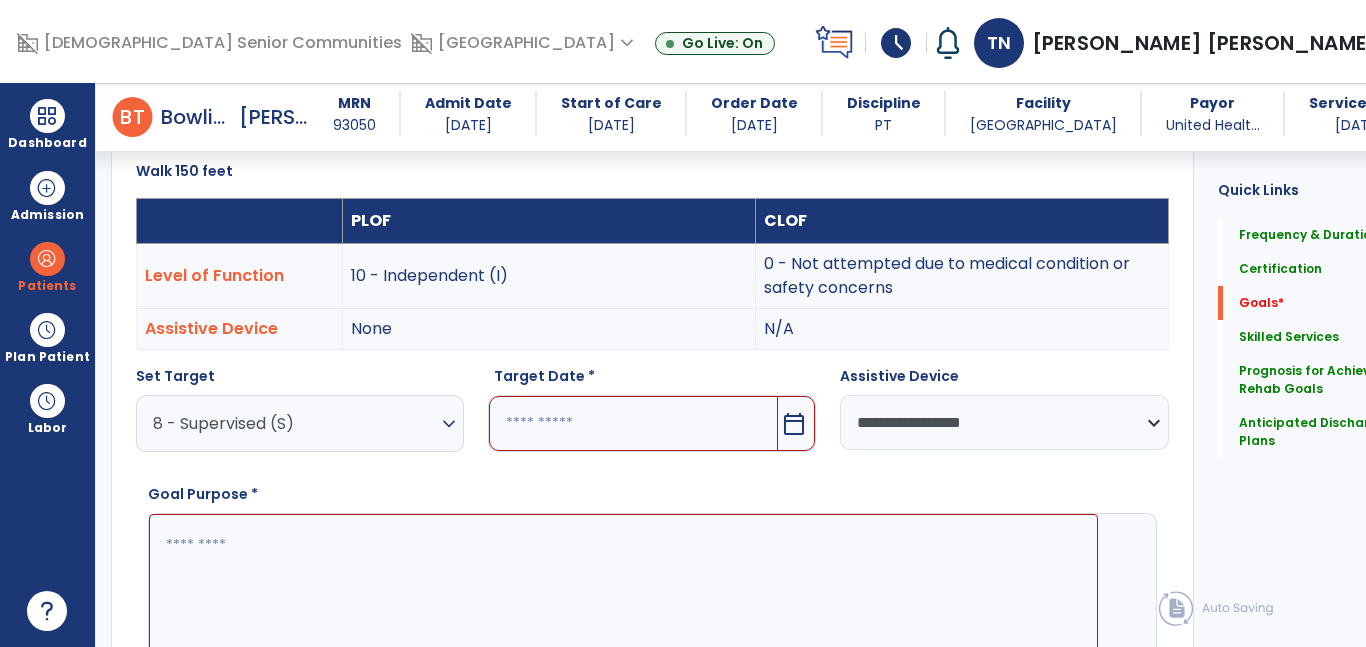 click on "calendar_today" at bounding box center [794, 424] 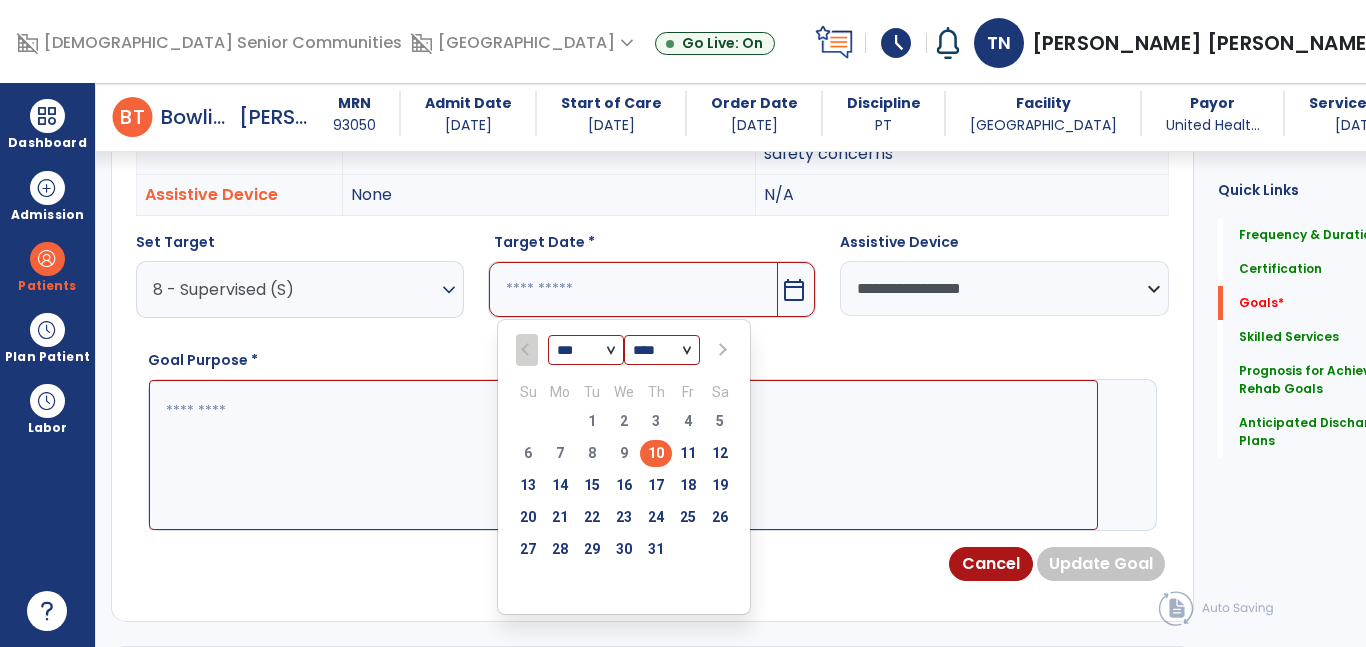 scroll, scrollTop: 706, scrollLeft: 0, axis: vertical 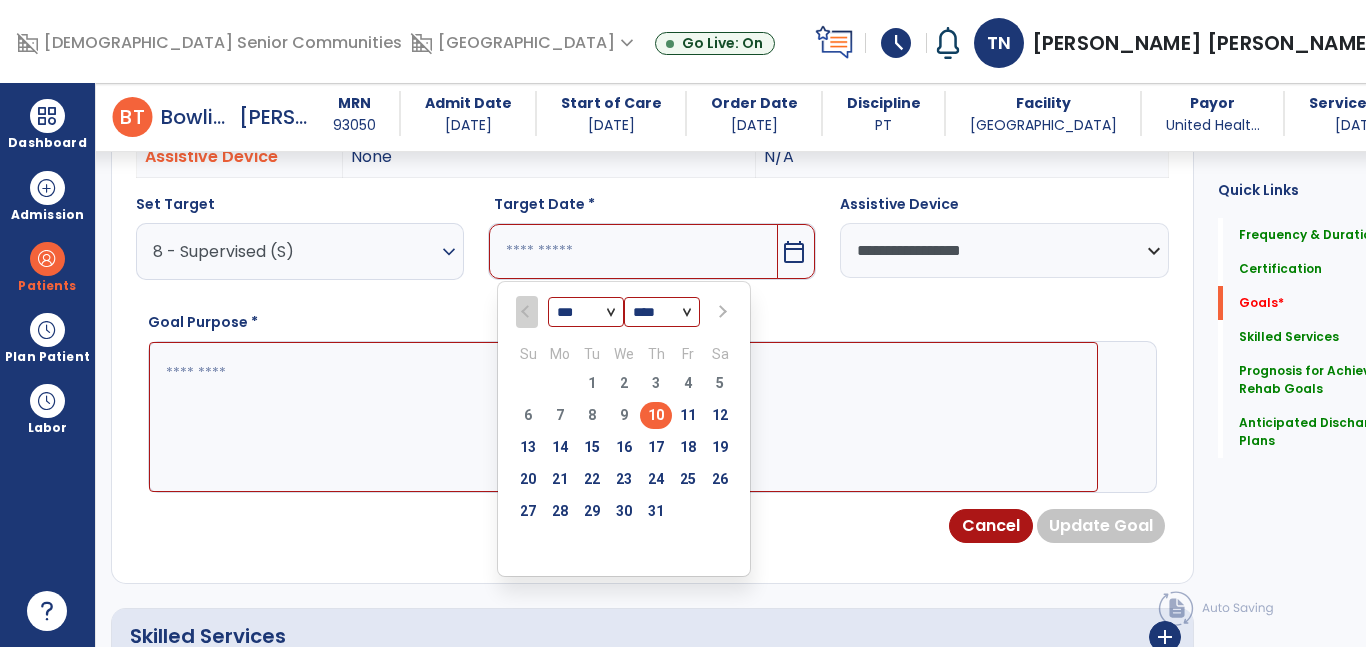 click at bounding box center [720, 312] 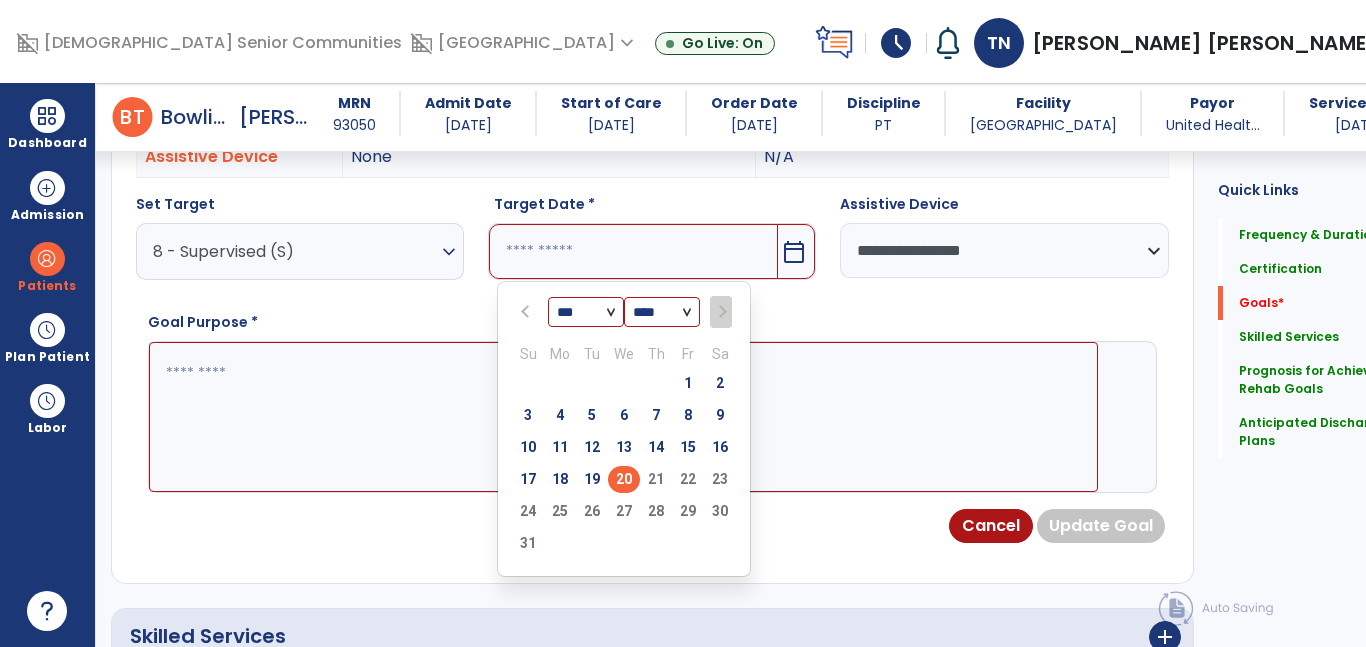 click on "20" at bounding box center (624, 479) 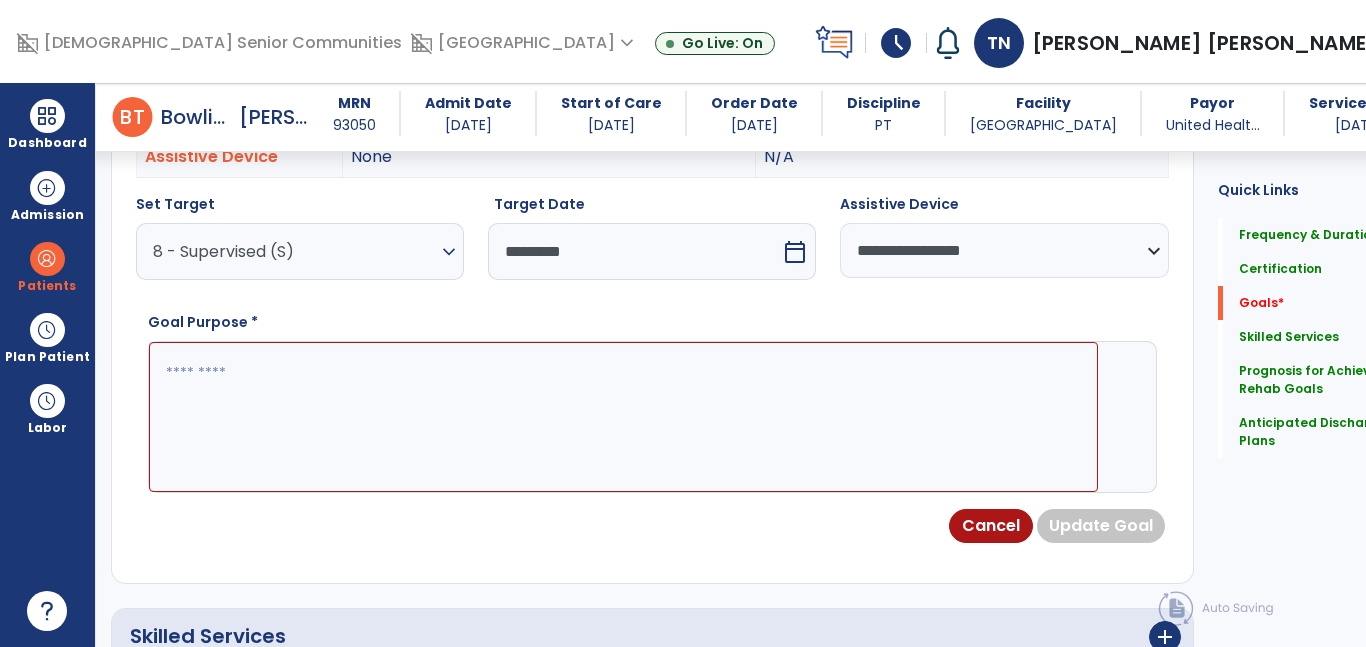 click at bounding box center [623, 417] 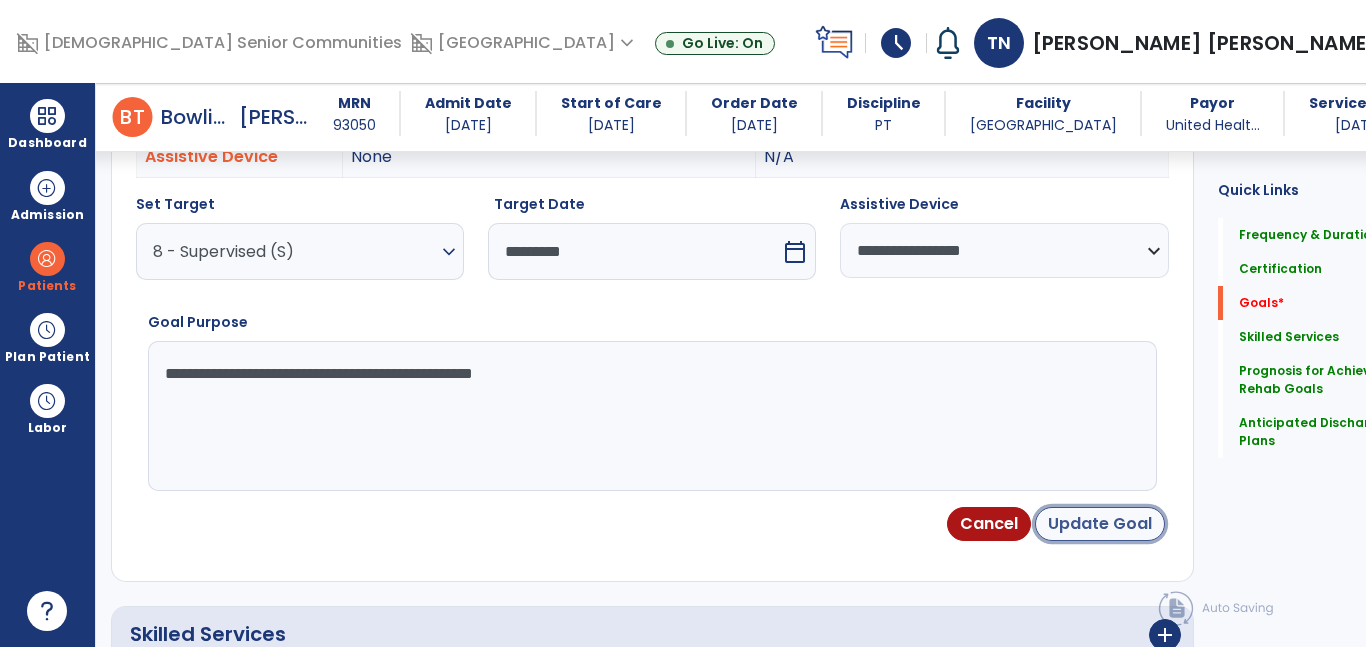 click on "Update Goal" at bounding box center [1100, 524] 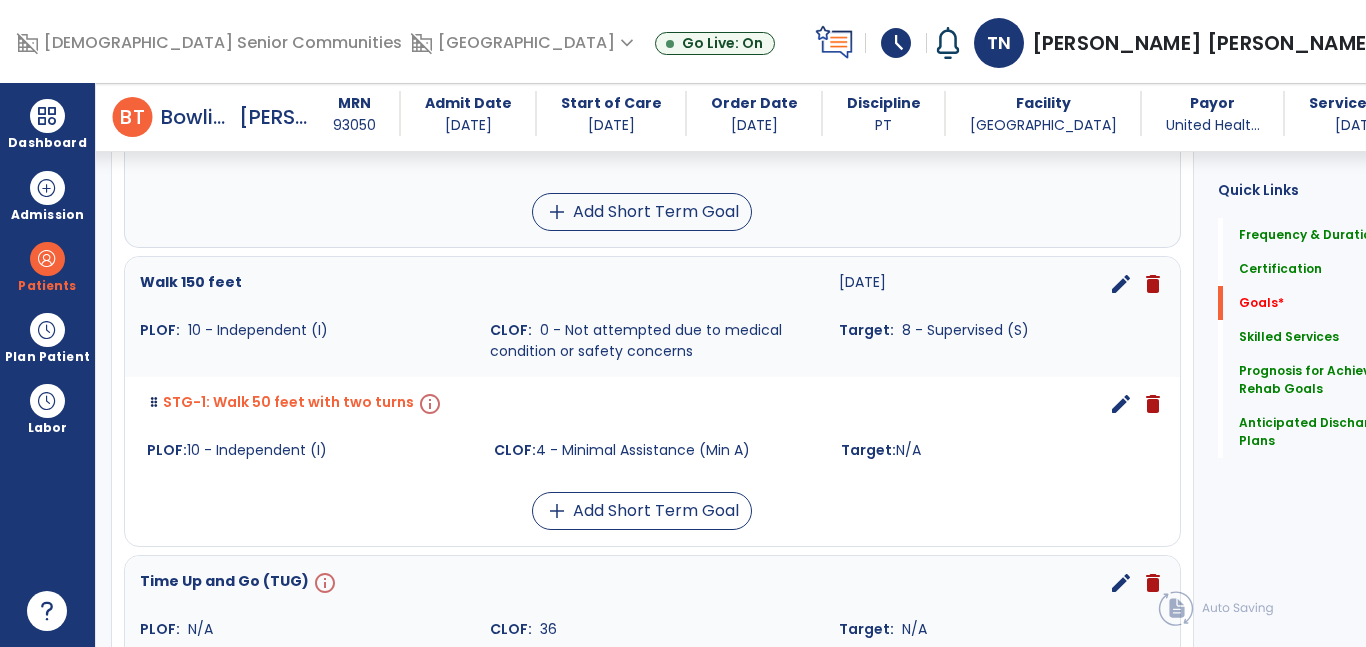 click on "edit" at bounding box center [1121, 404] 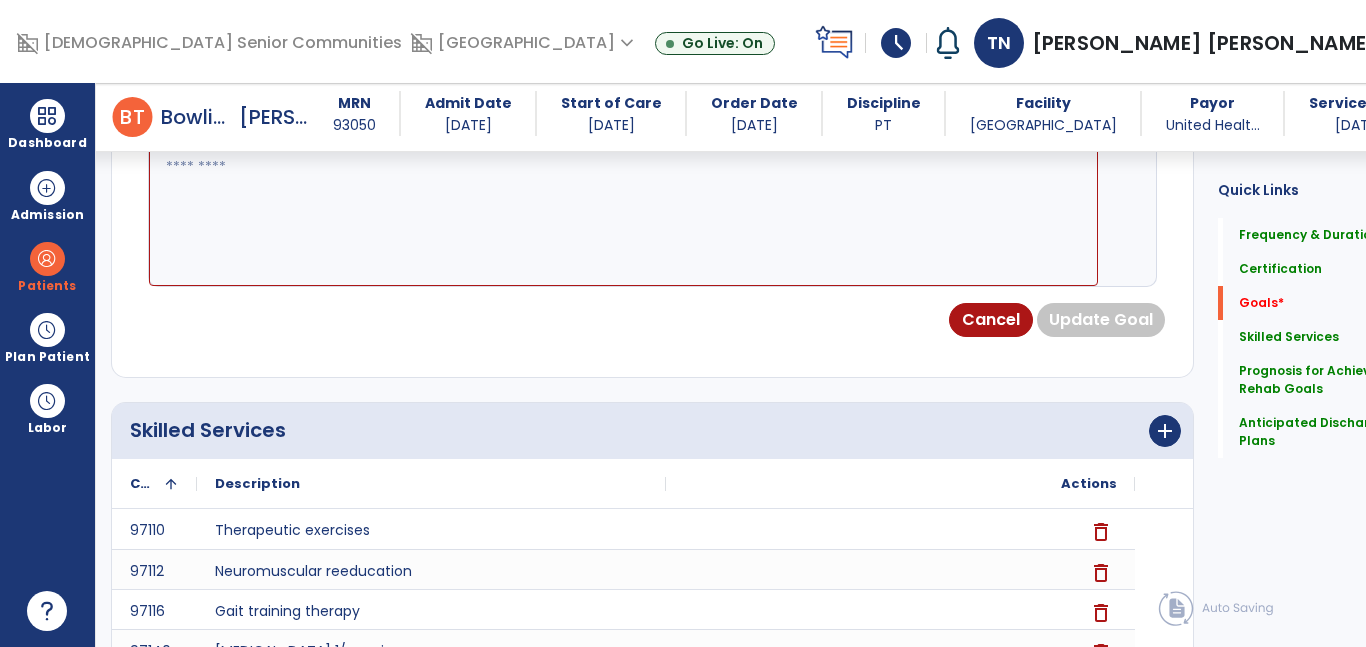 scroll, scrollTop: 534, scrollLeft: 0, axis: vertical 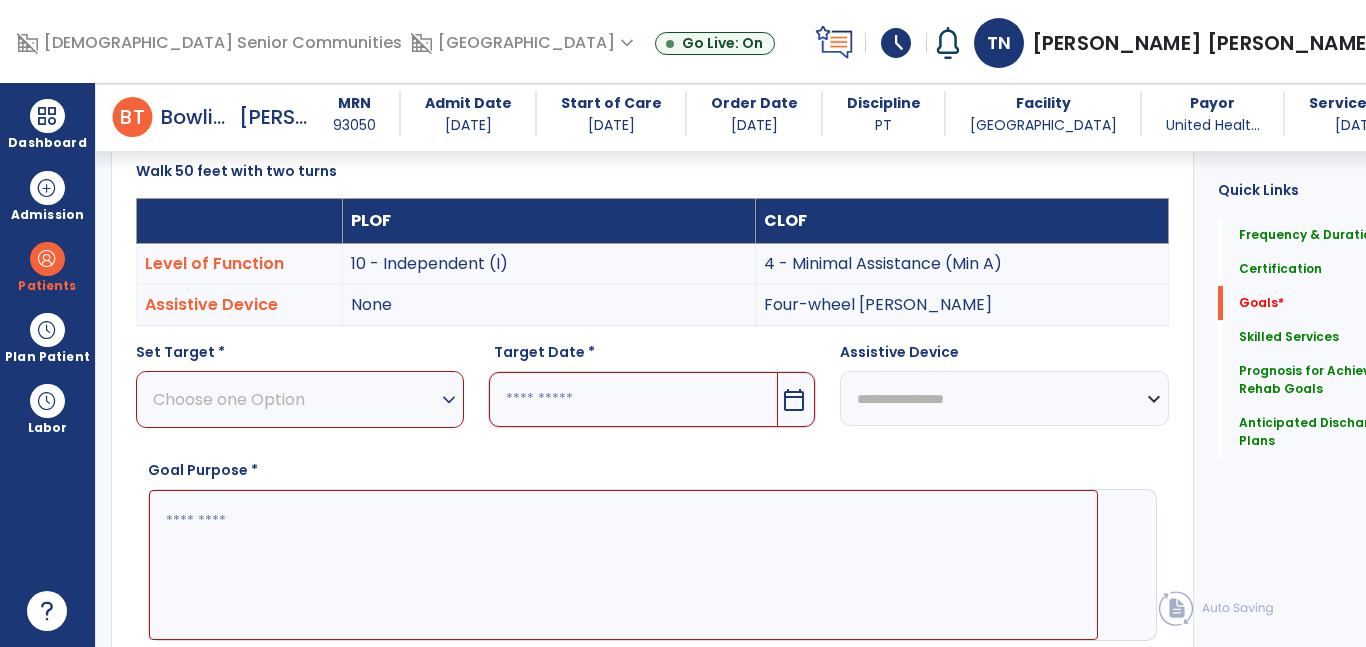click on "expand_more" at bounding box center [449, 400] 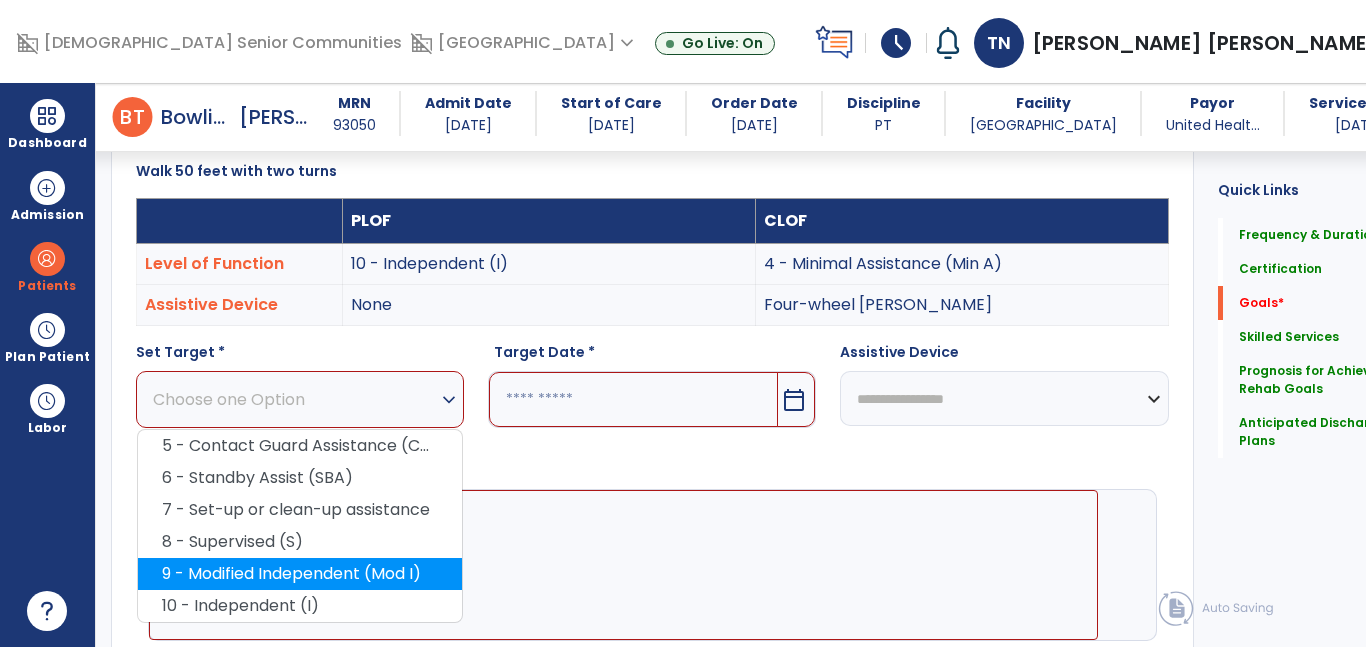click on "9 - Modified Independent (Mod I)" at bounding box center (300, 574) 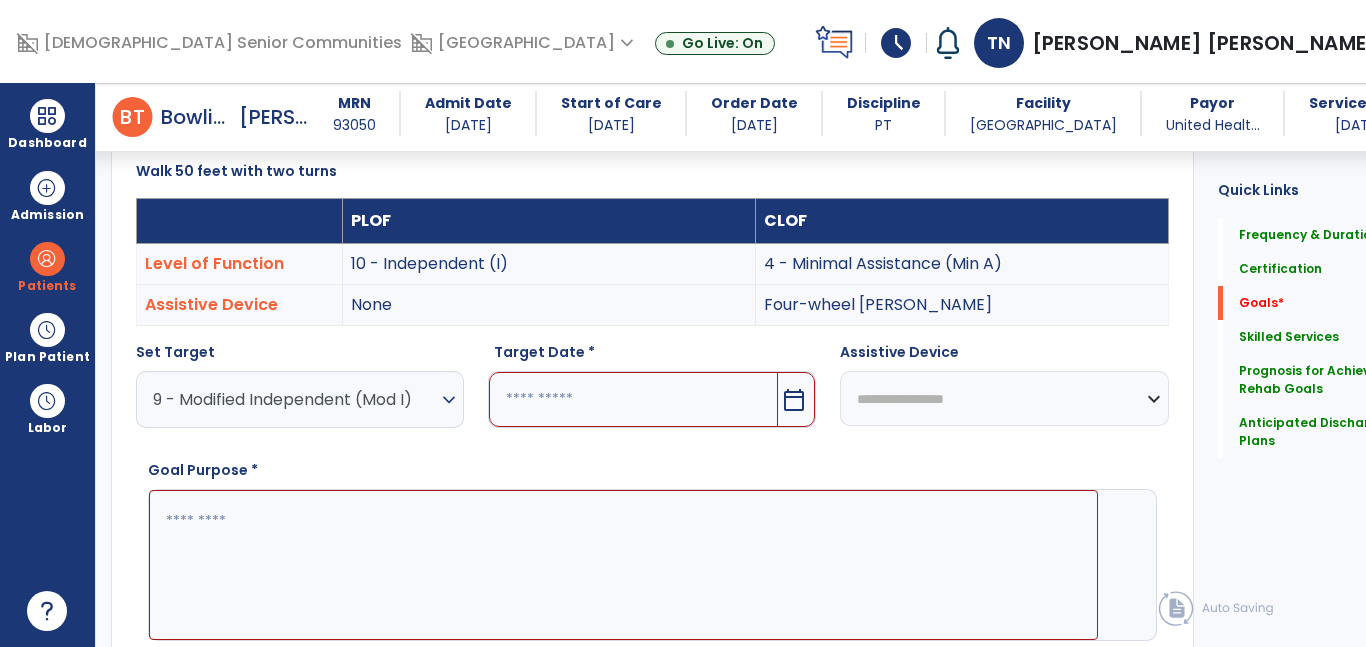 click on "calendar_today" at bounding box center [794, 400] 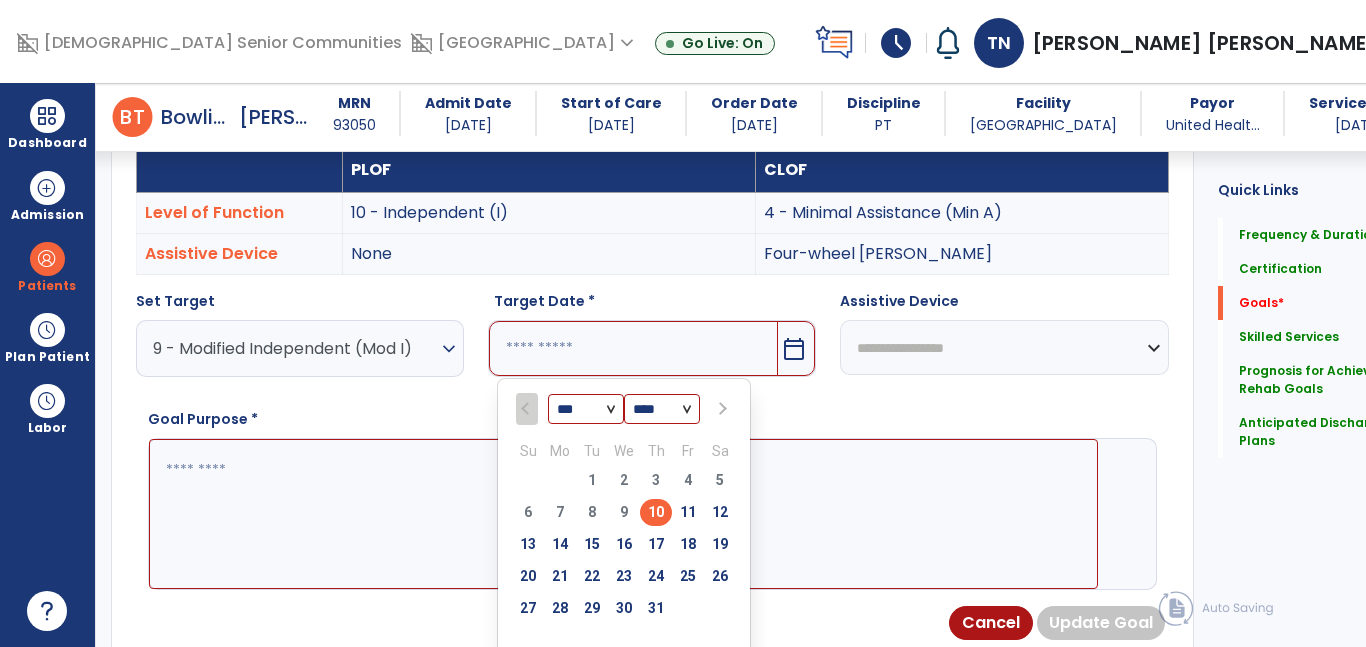 scroll, scrollTop: 585, scrollLeft: 0, axis: vertical 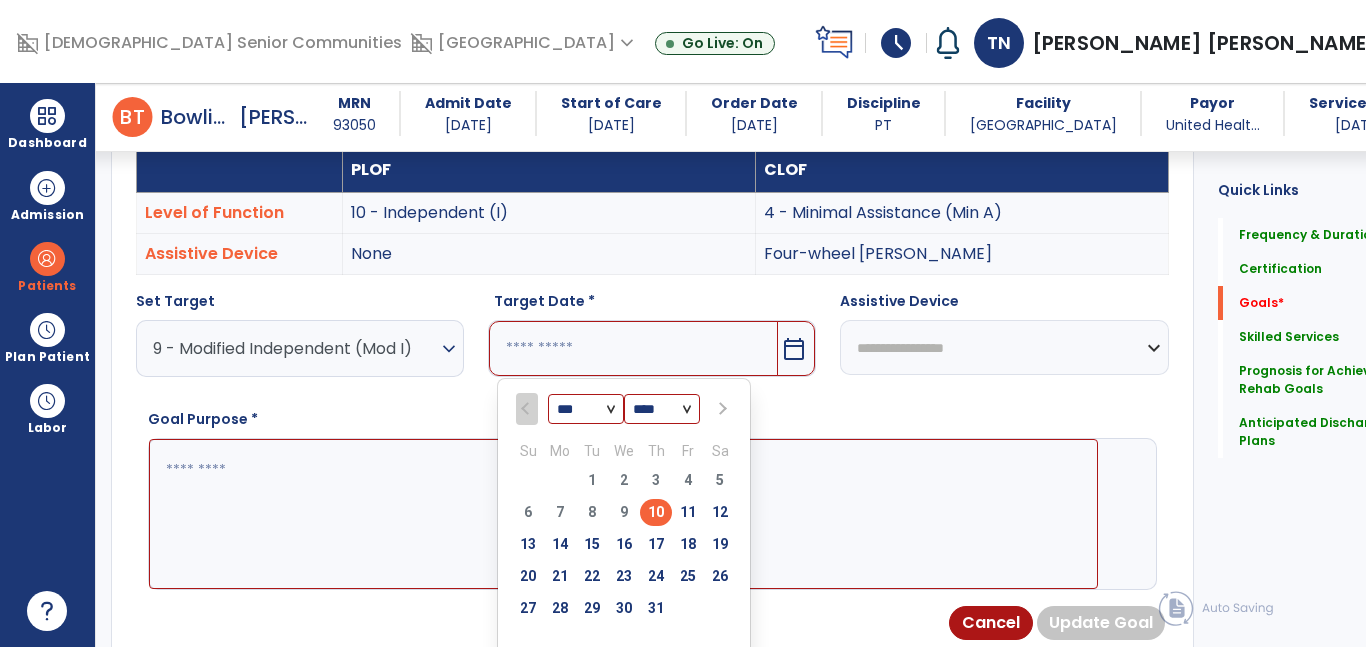 click on "9 - Modified Independent (Mod I)" at bounding box center (295, 348) 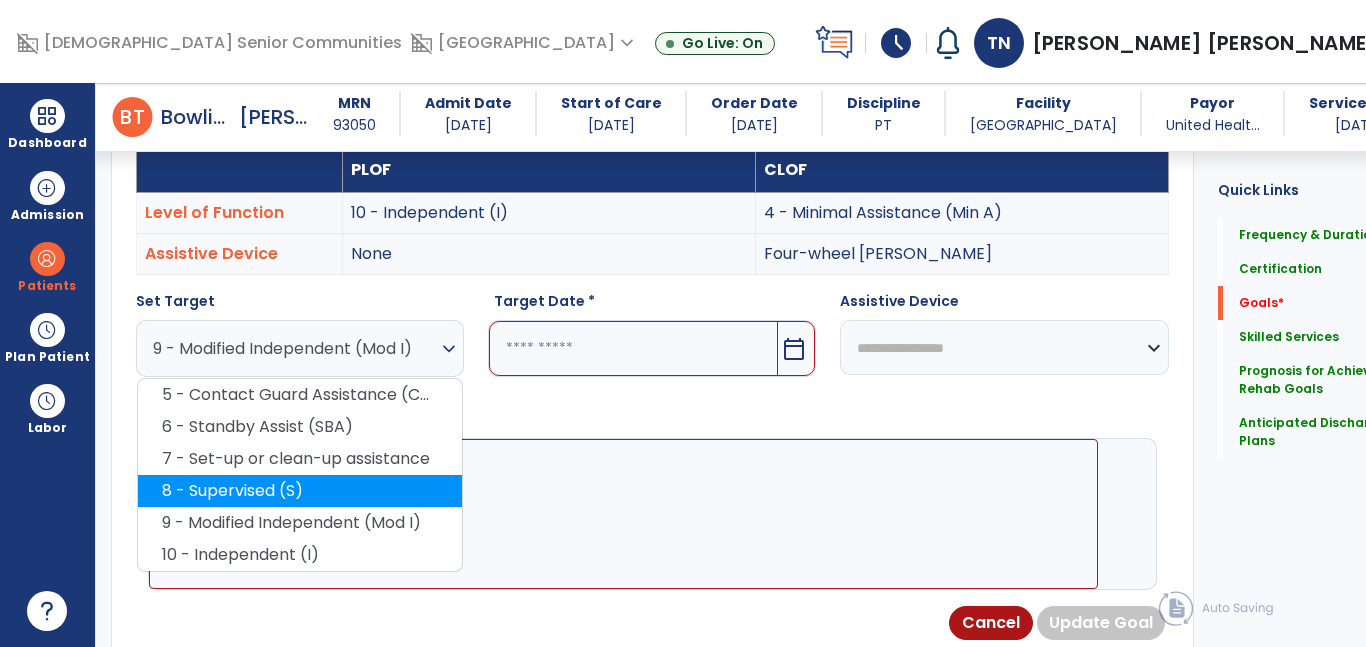 click on "8 - Supervised (S)" at bounding box center (300, 491) 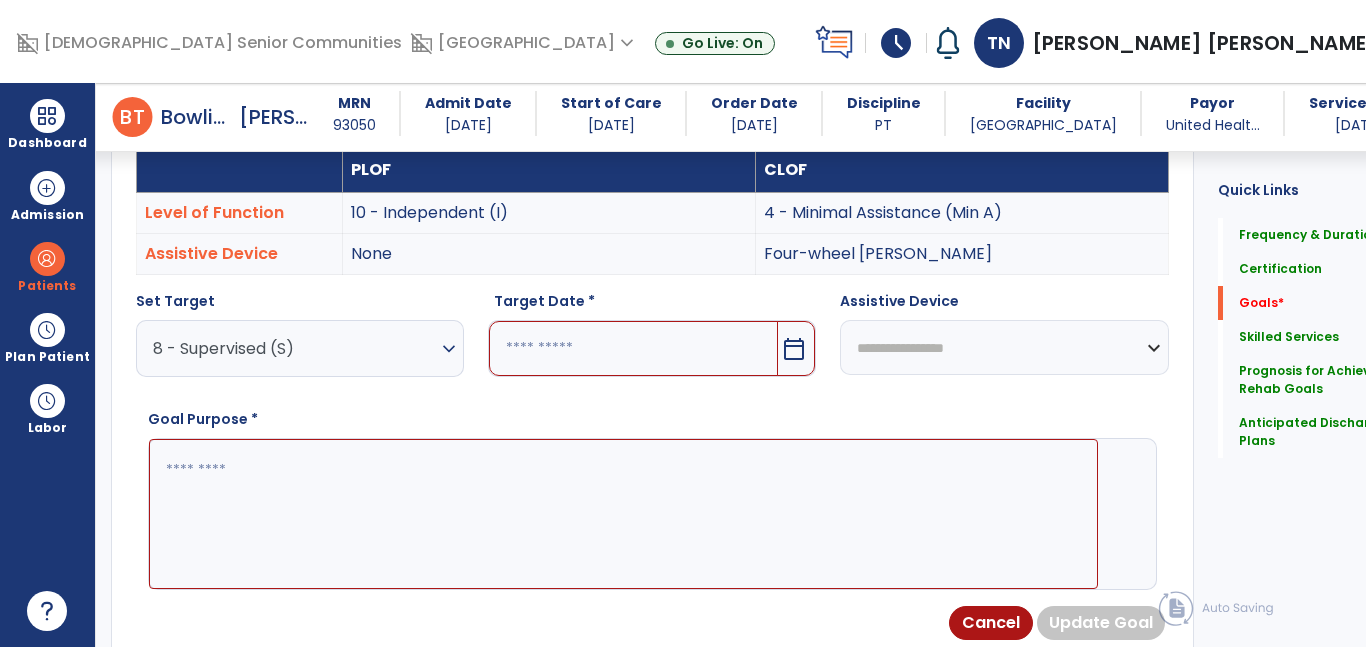 click at bounding box center (633, 348) 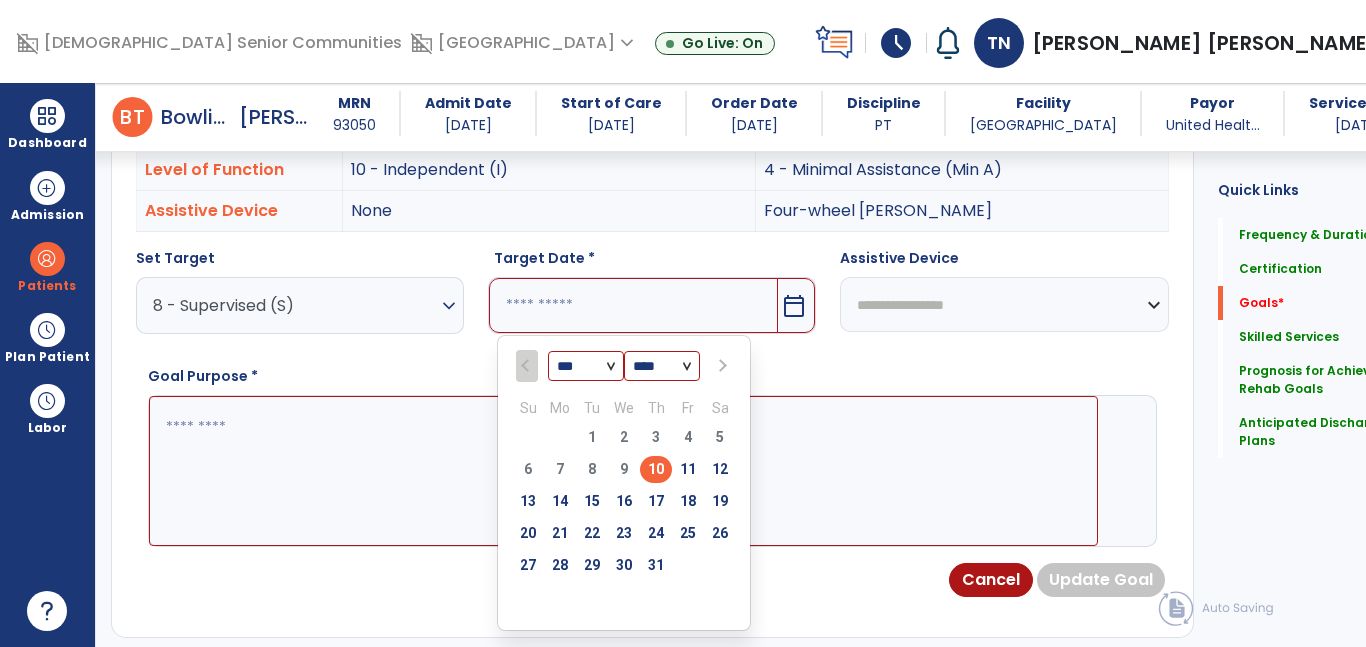 scroll, scrollTop: 638, scrollLeft: 0, axis: vertical 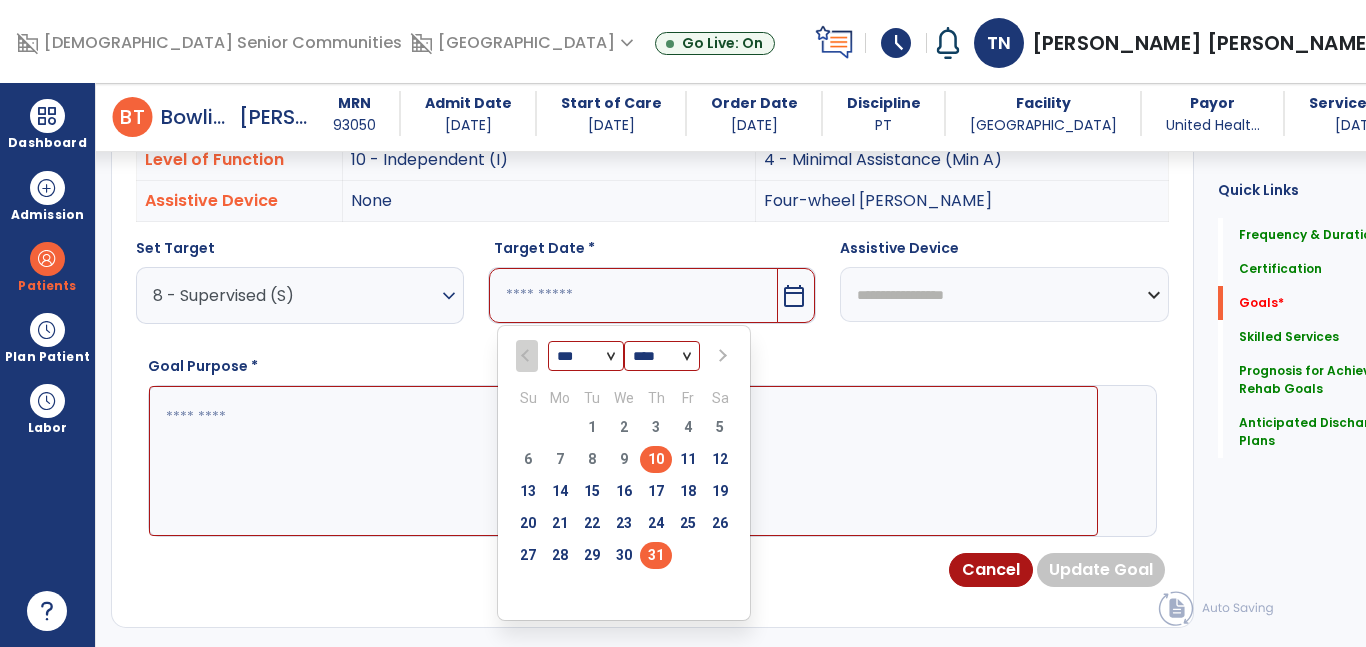type on "*********" 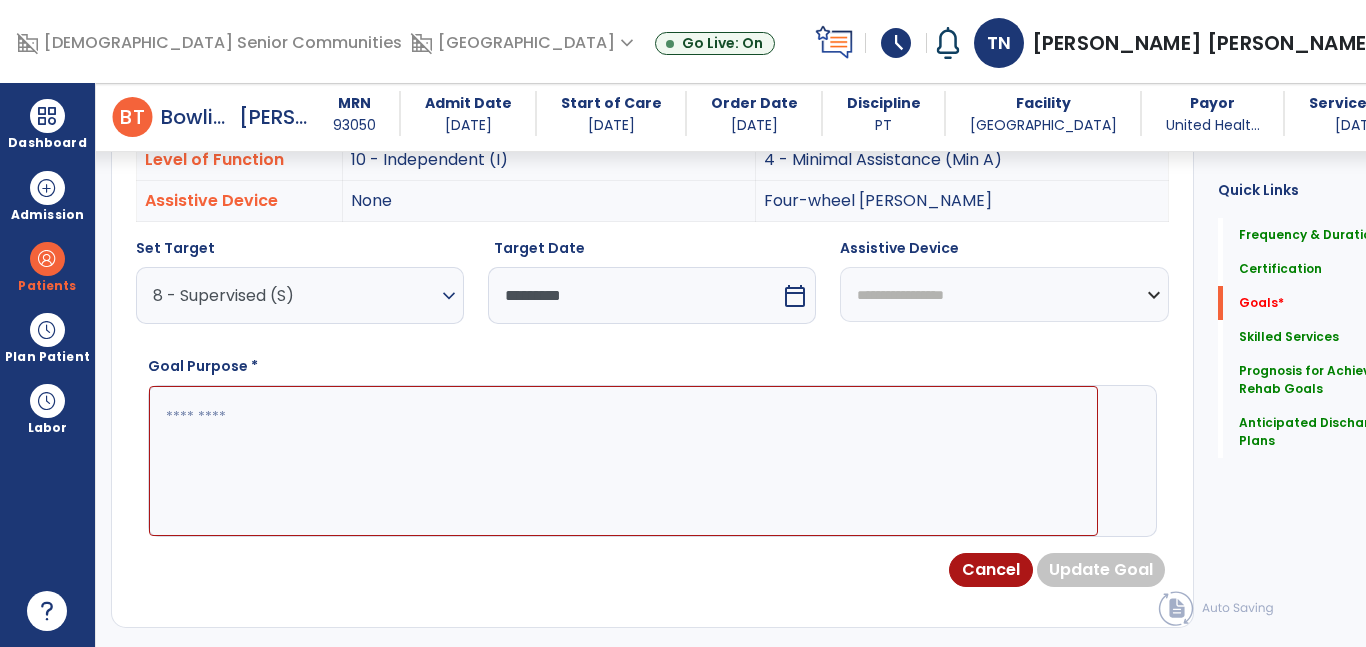 click on "**********" at bounding box center (1004, 294) 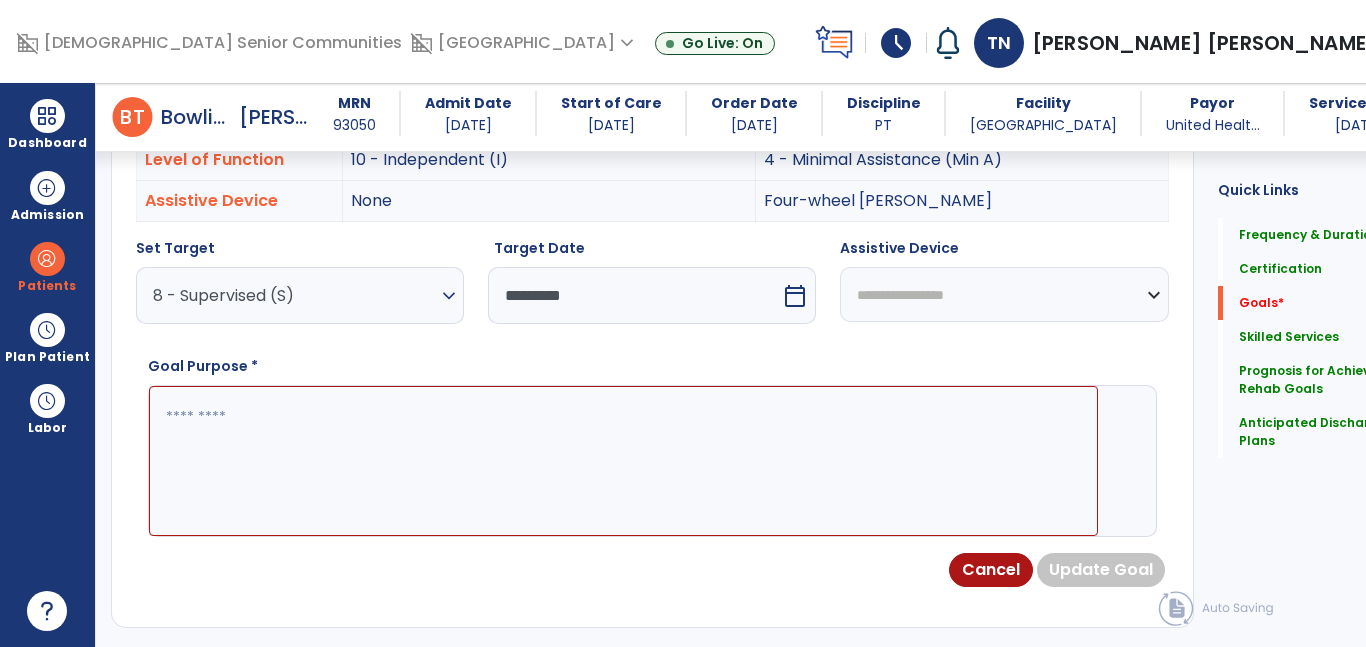 select on "**********" 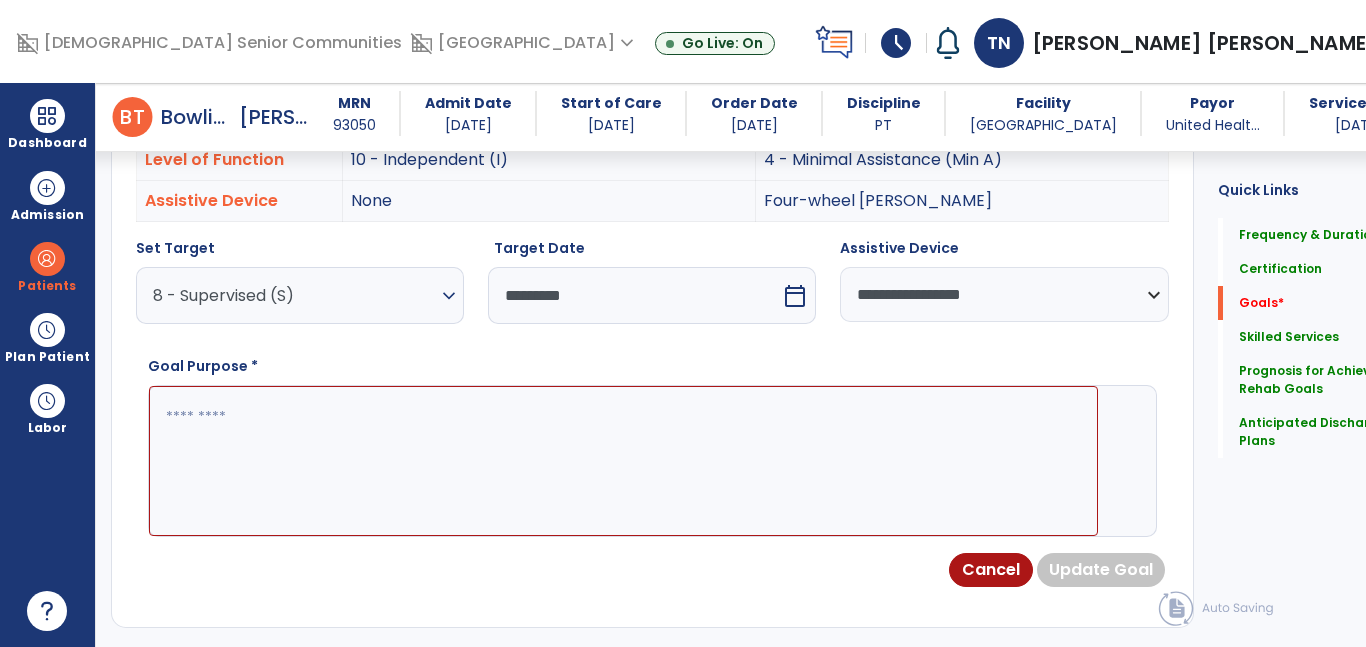 click at bounding box center (623, 461) 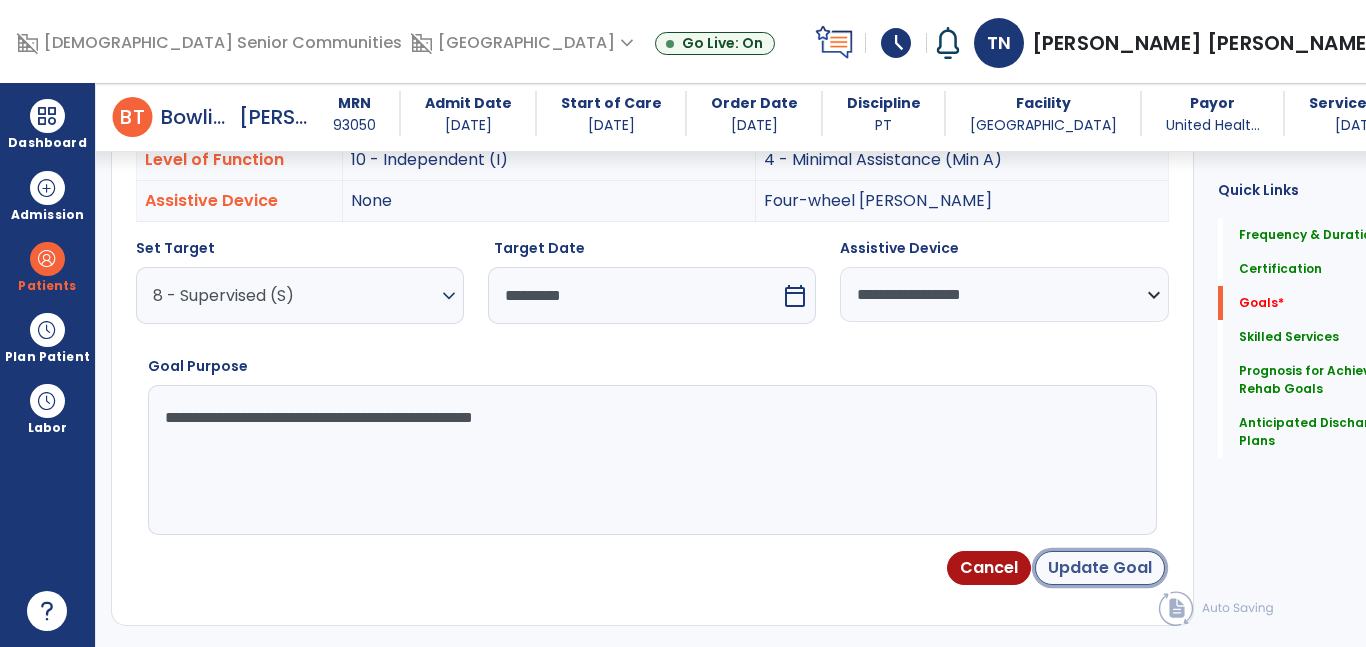 click on "Update Goal" at bounding box center (1100, 568) 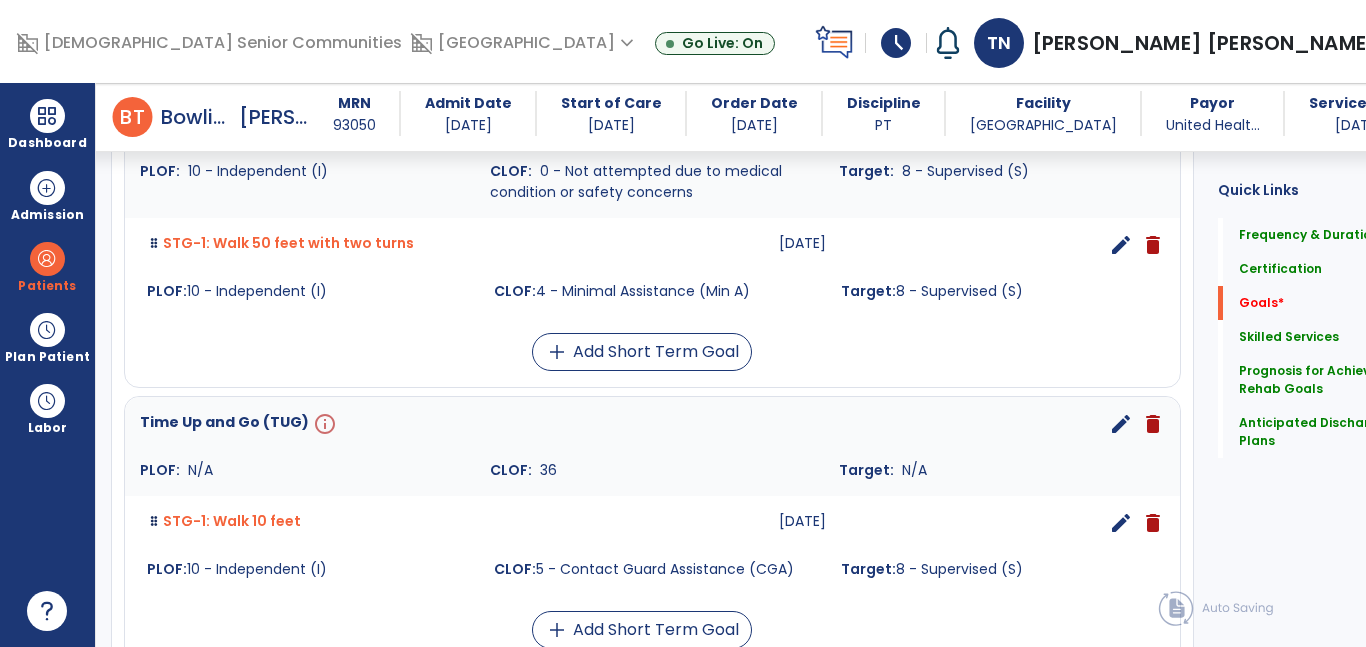 click on "edit" at bounding box center (1121, 424) 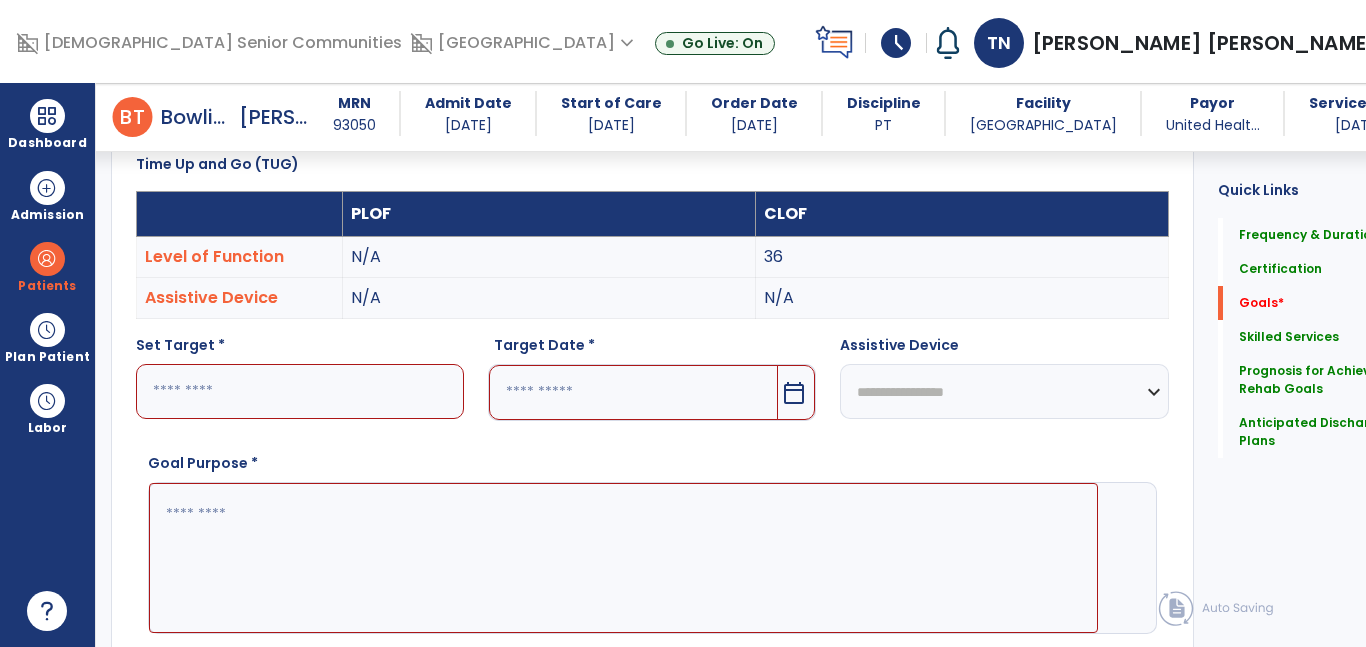 scroll, scrollTop: 534, scrollLeft: 0, axis: vertical 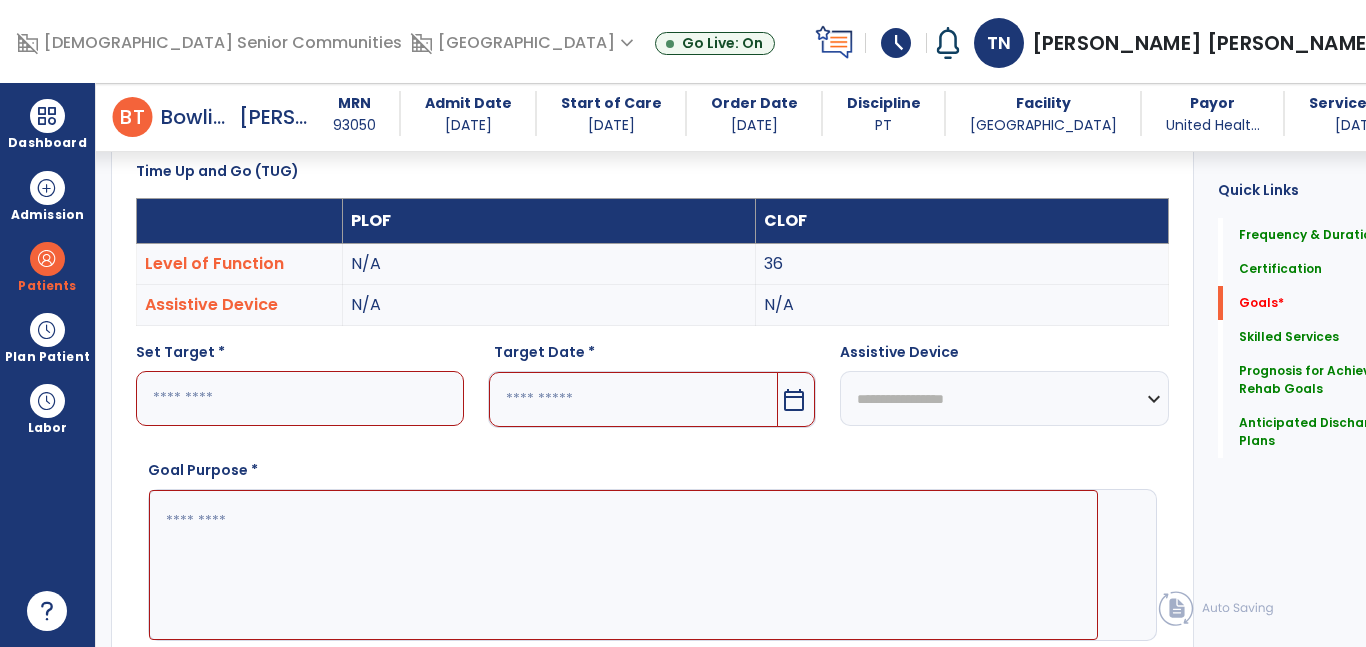 click at bounding box center [300, 398] 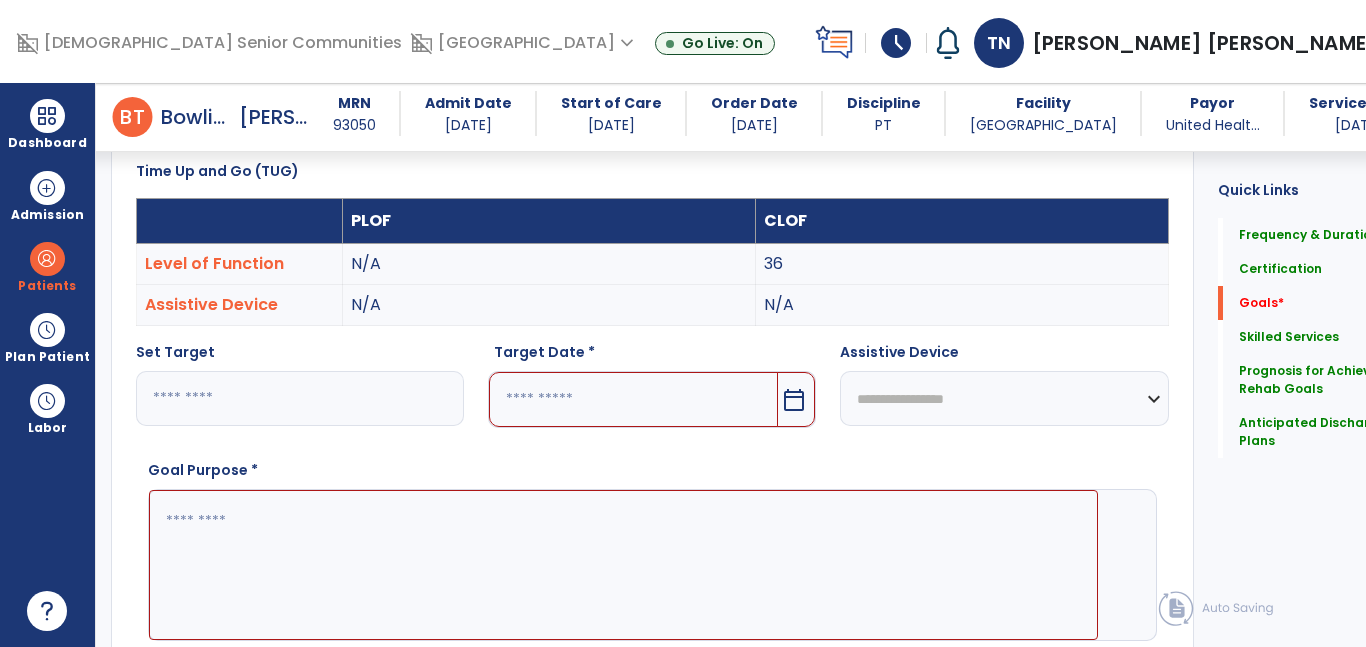 type on "**" 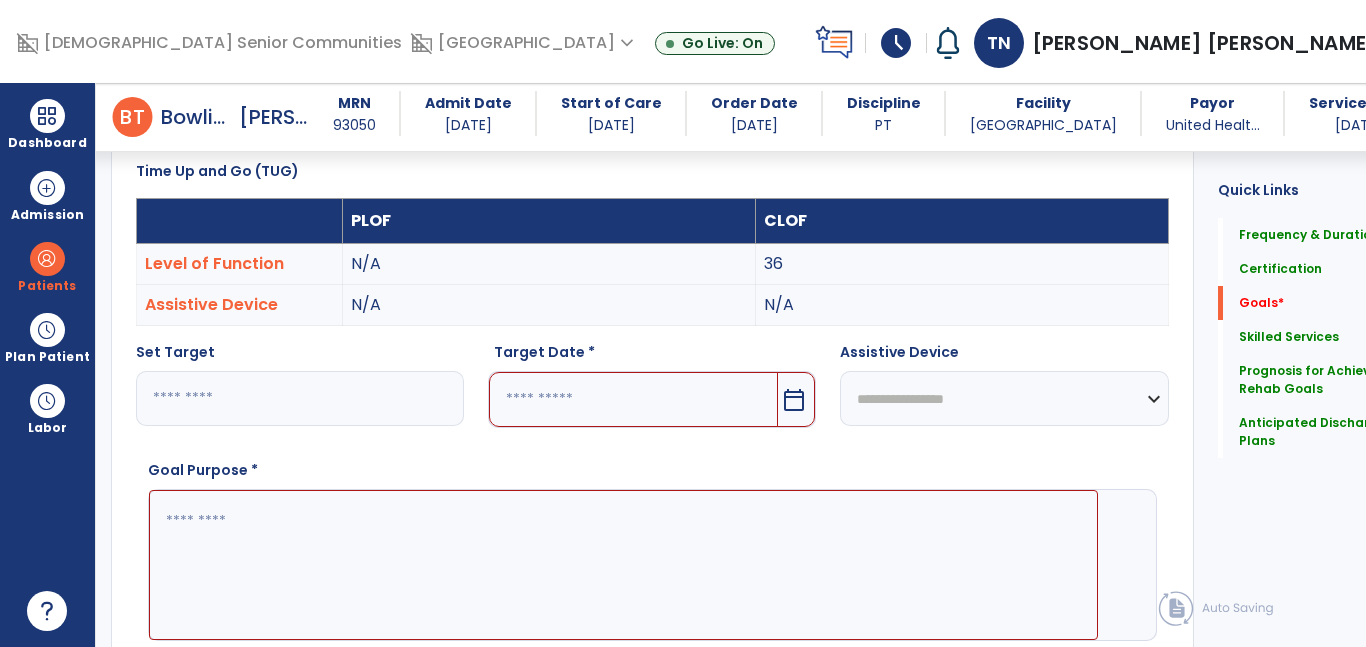 click at bounding box center [633, 399] 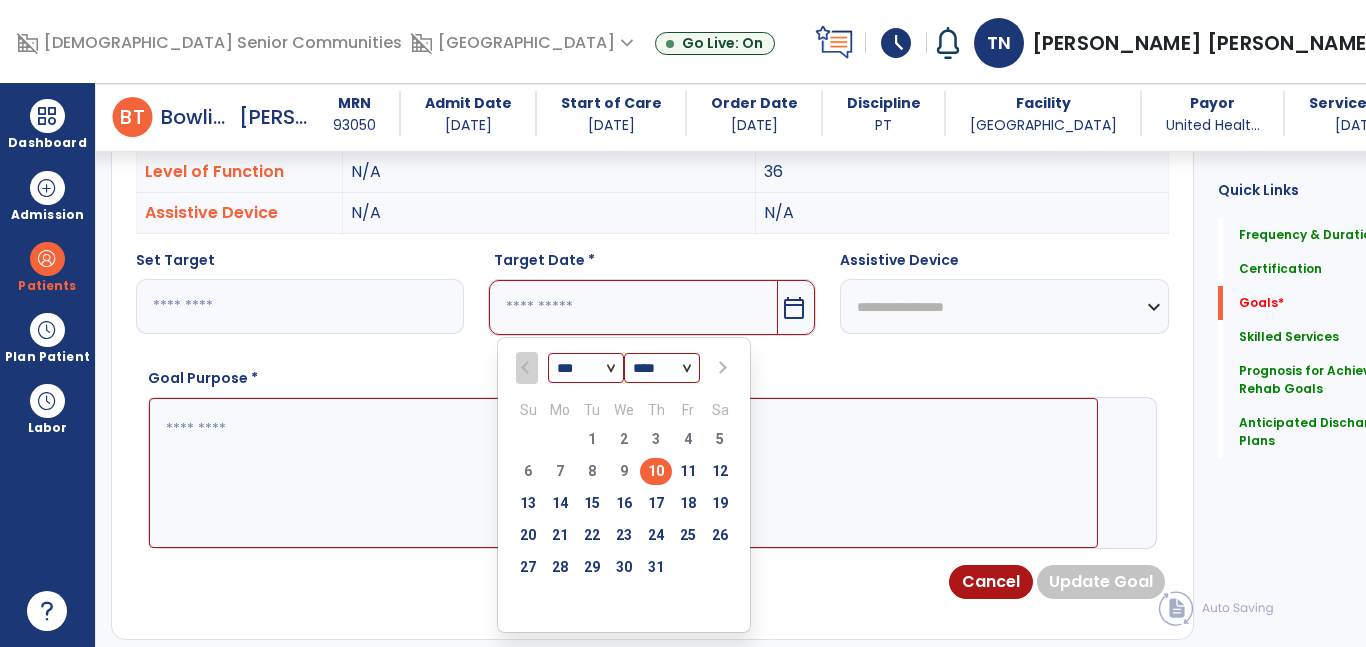 scroll, scrollTop: 627, scrollLeft: 0, axis: vertical 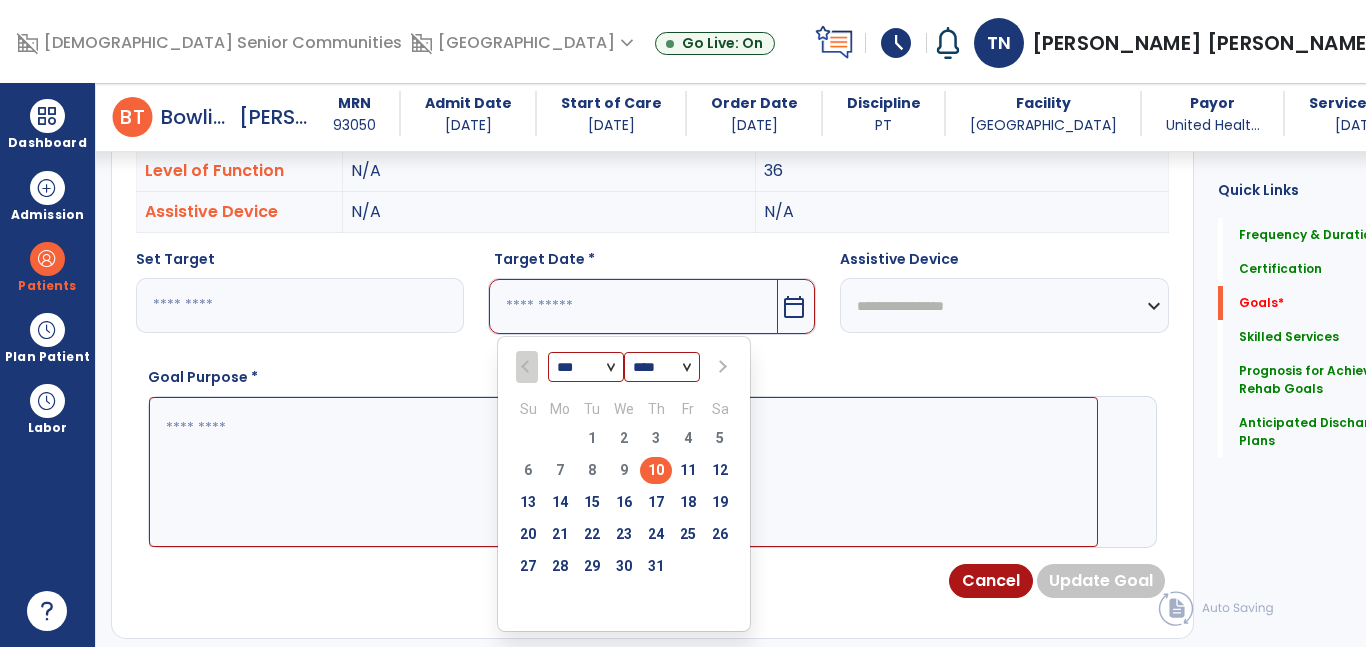 click at bounding box center [720, 367] 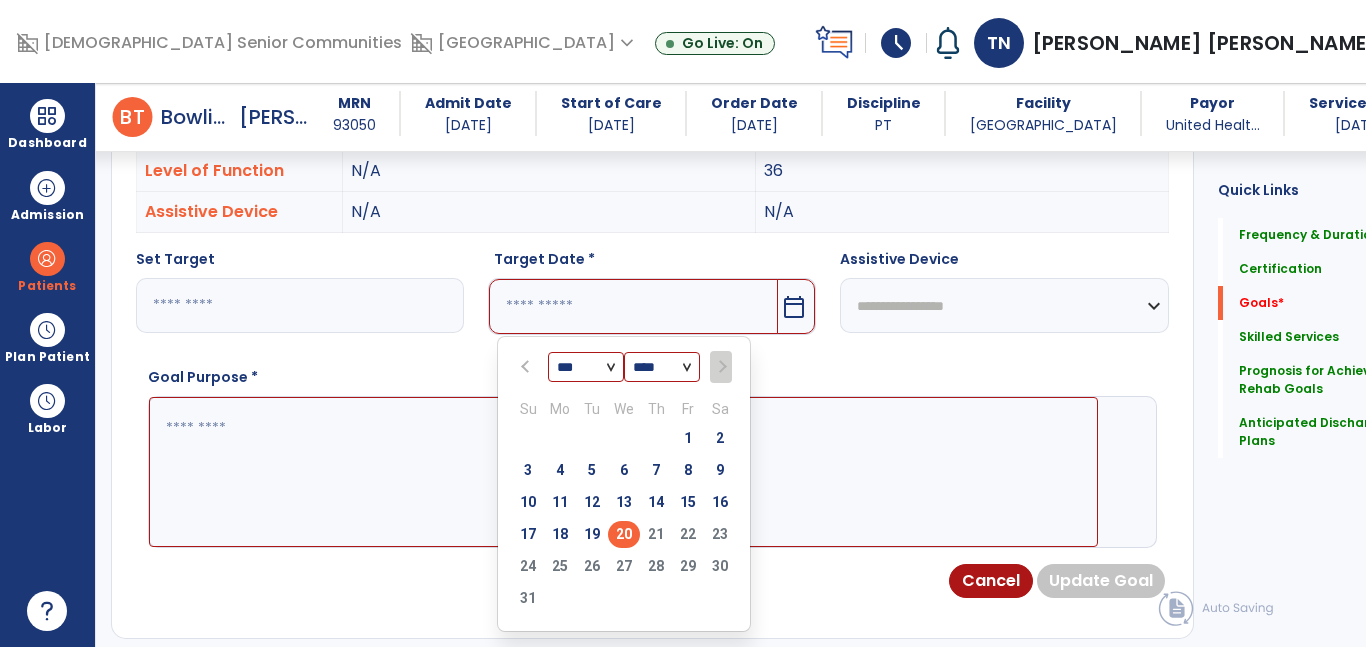 click on "20" at bounding box center (624, 534) 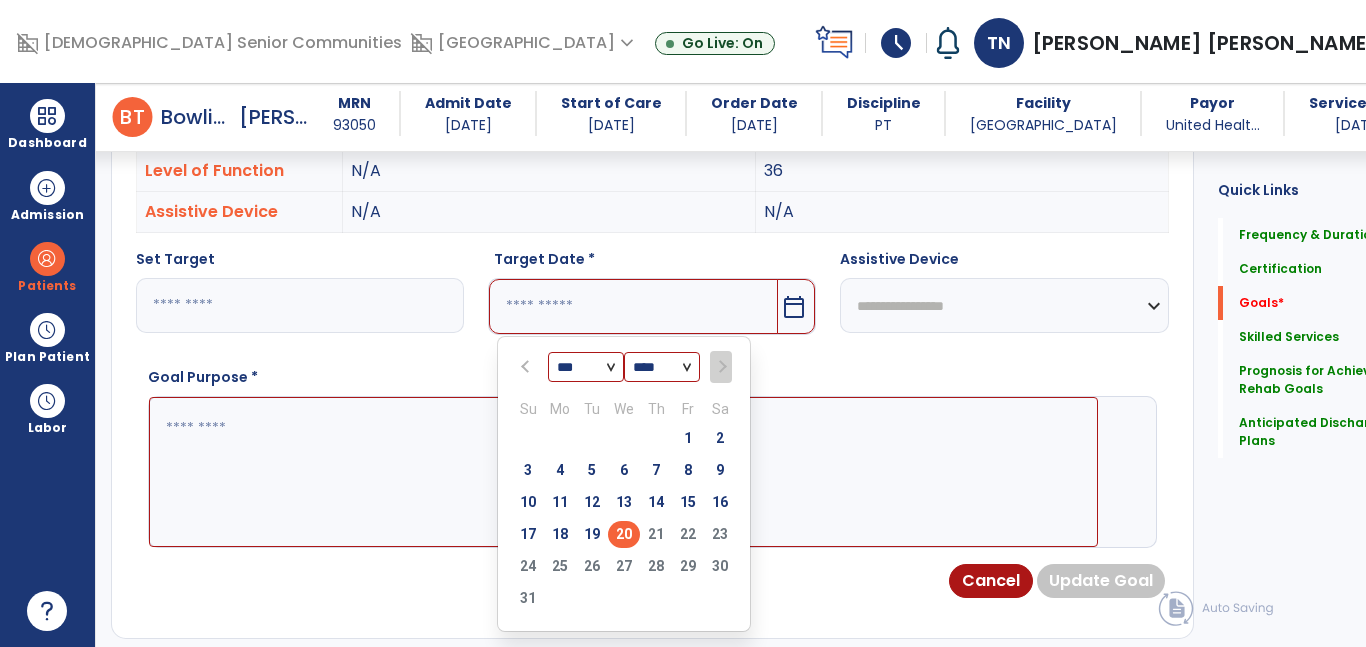 type on "*********" 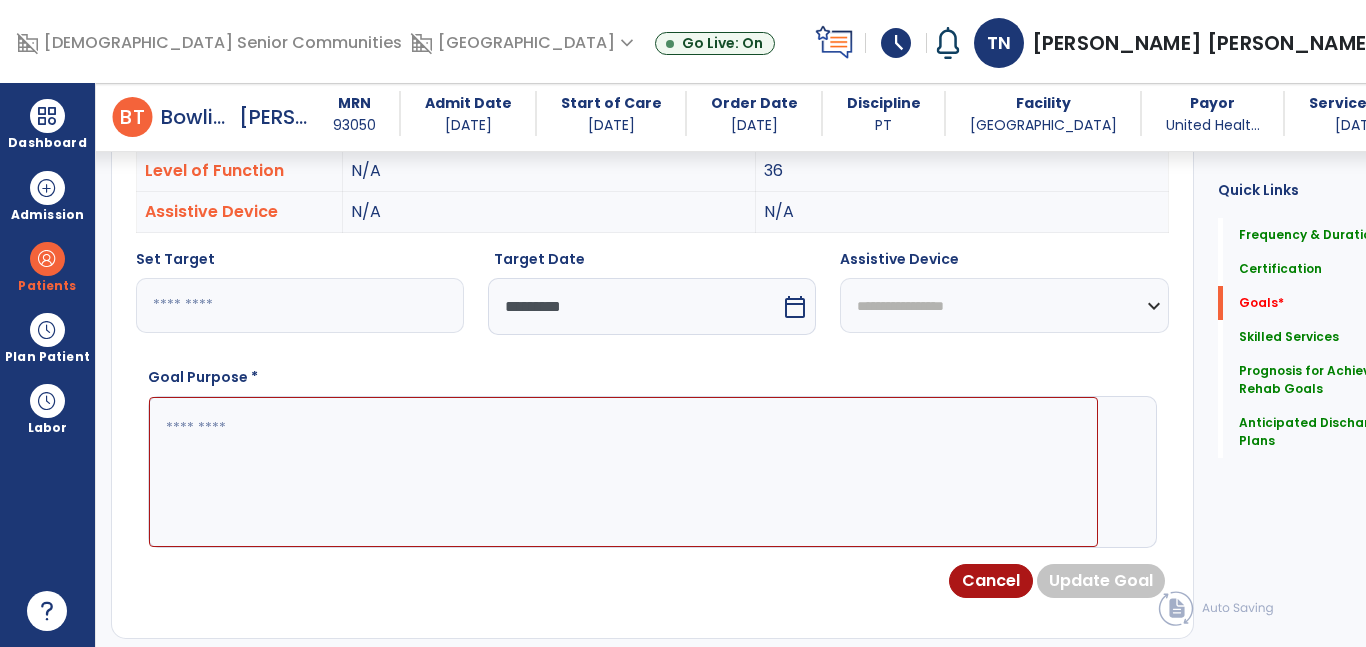 click on "**" at bounding box center [300, 305] 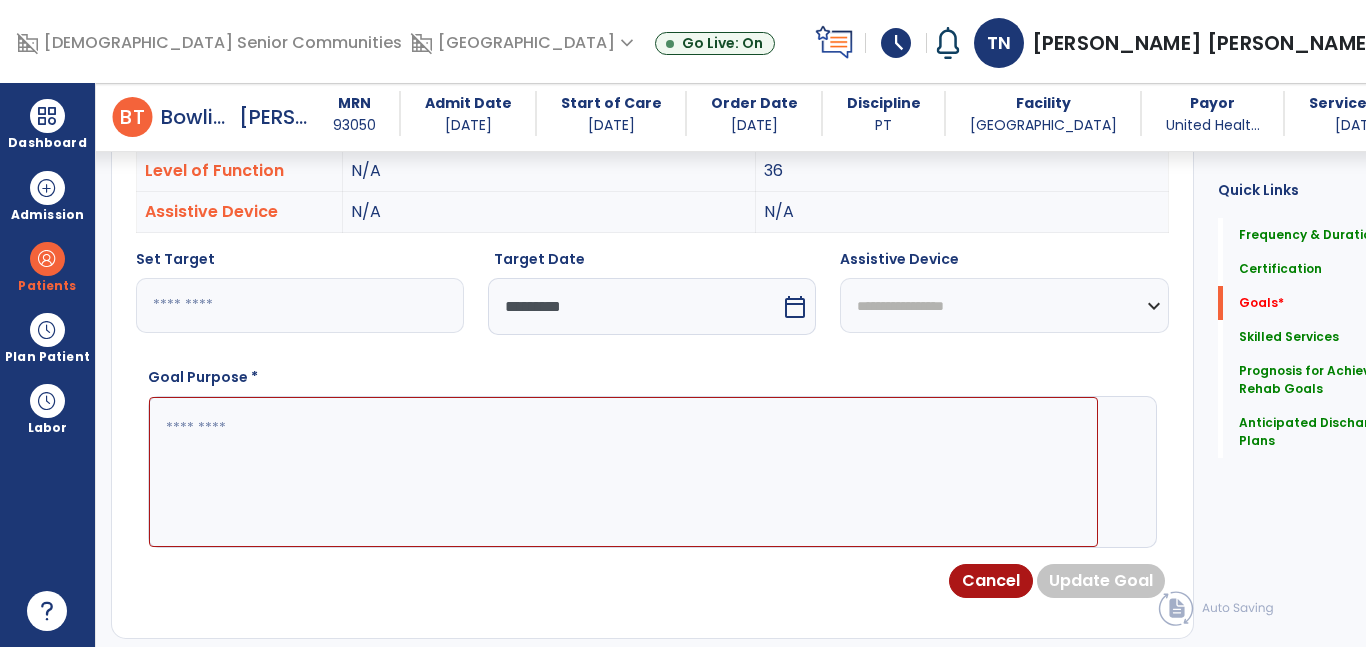 type on "**" 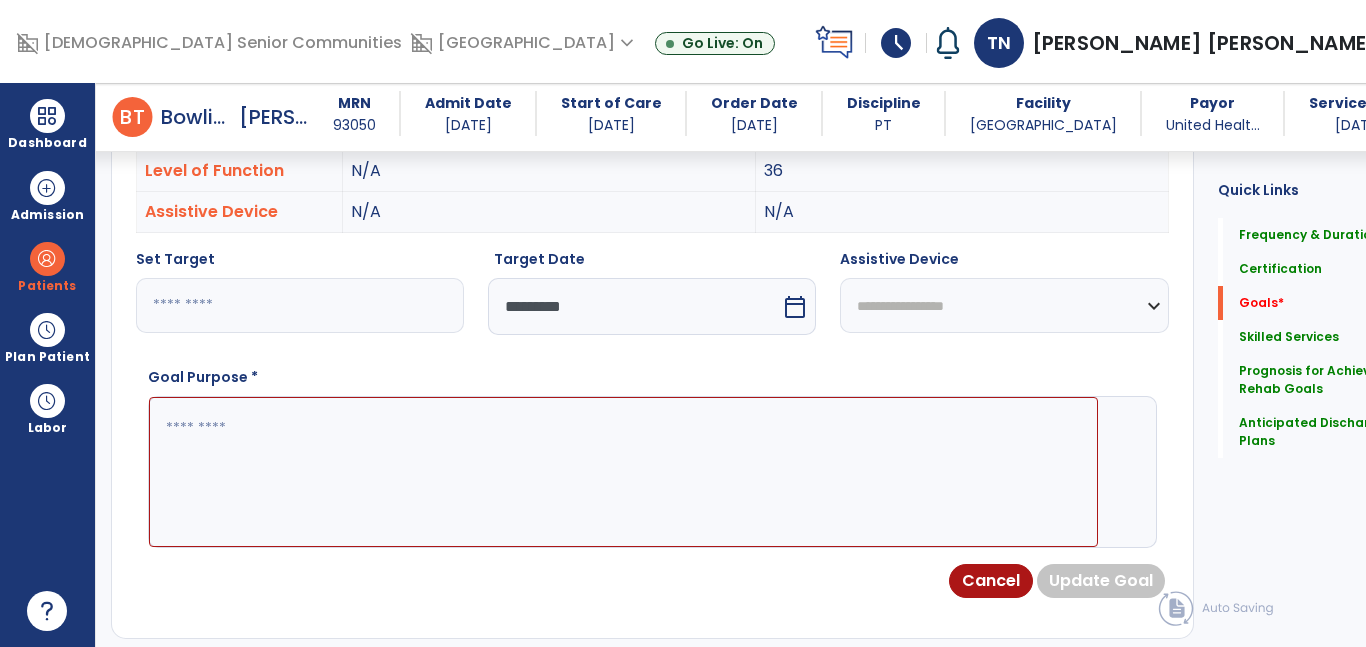 click on "**********" at bounding box center [1004, 305] 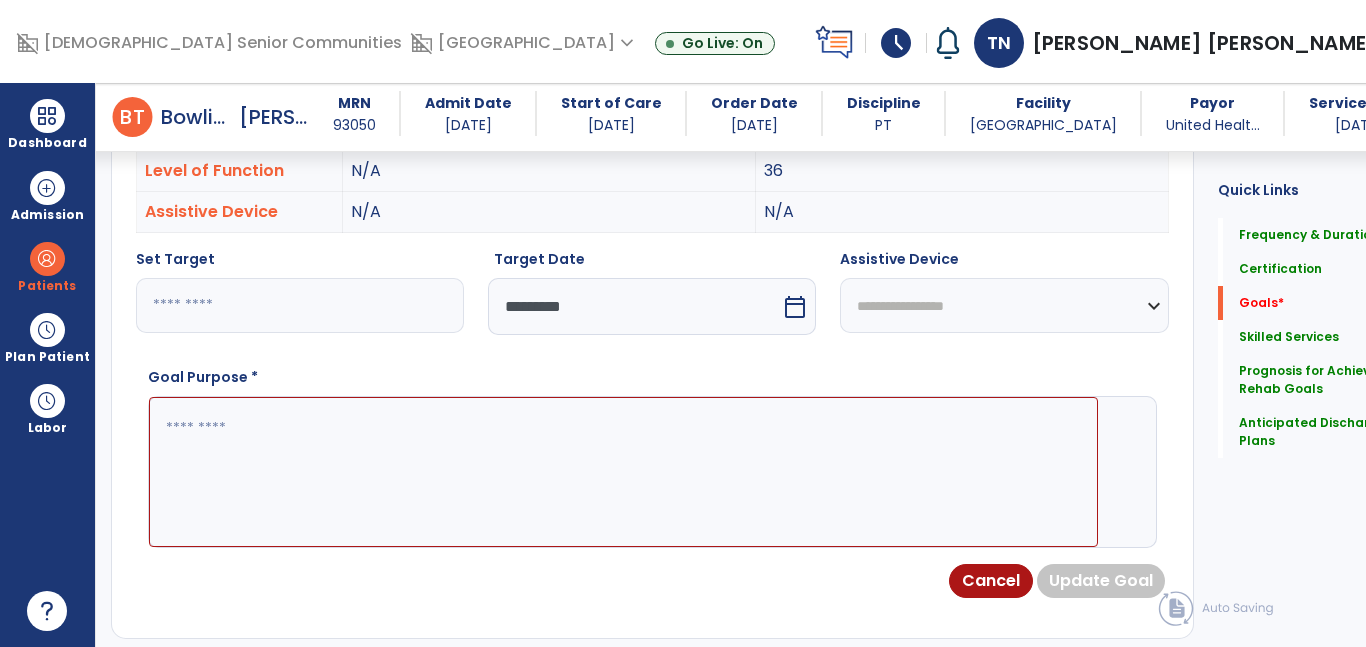 select on "**********" 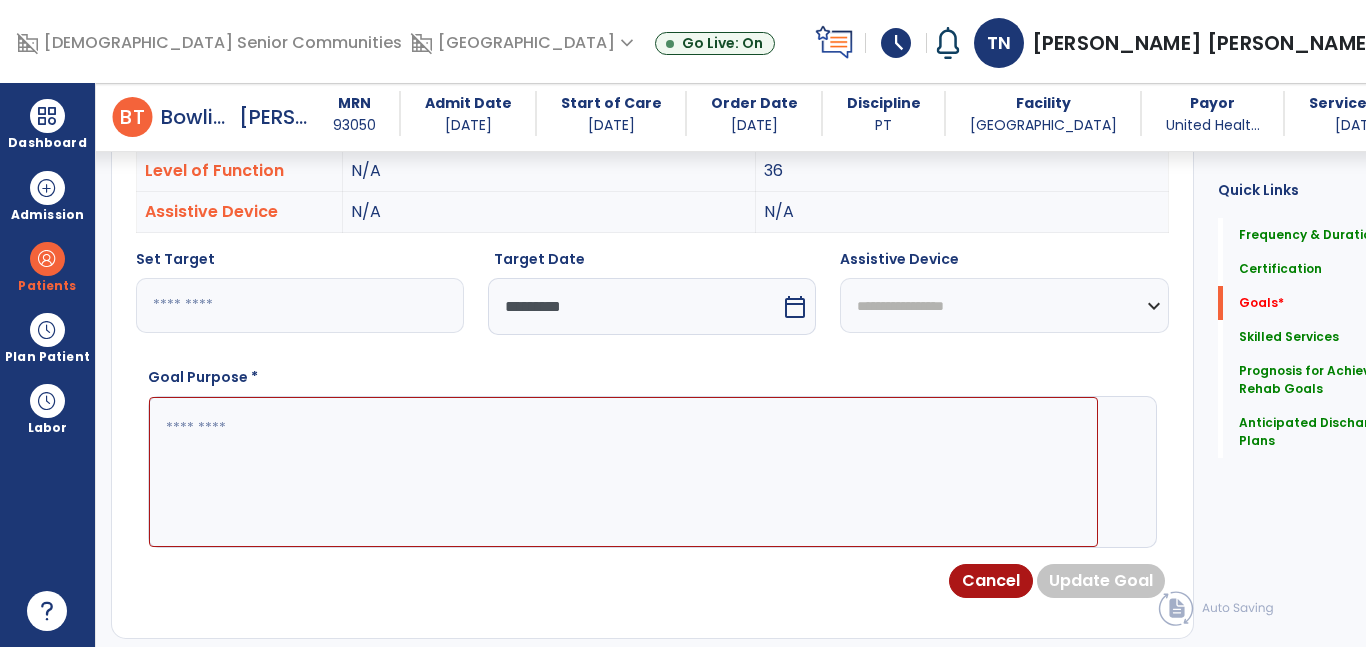 click on "**********" at bounding box center (1004, 305) 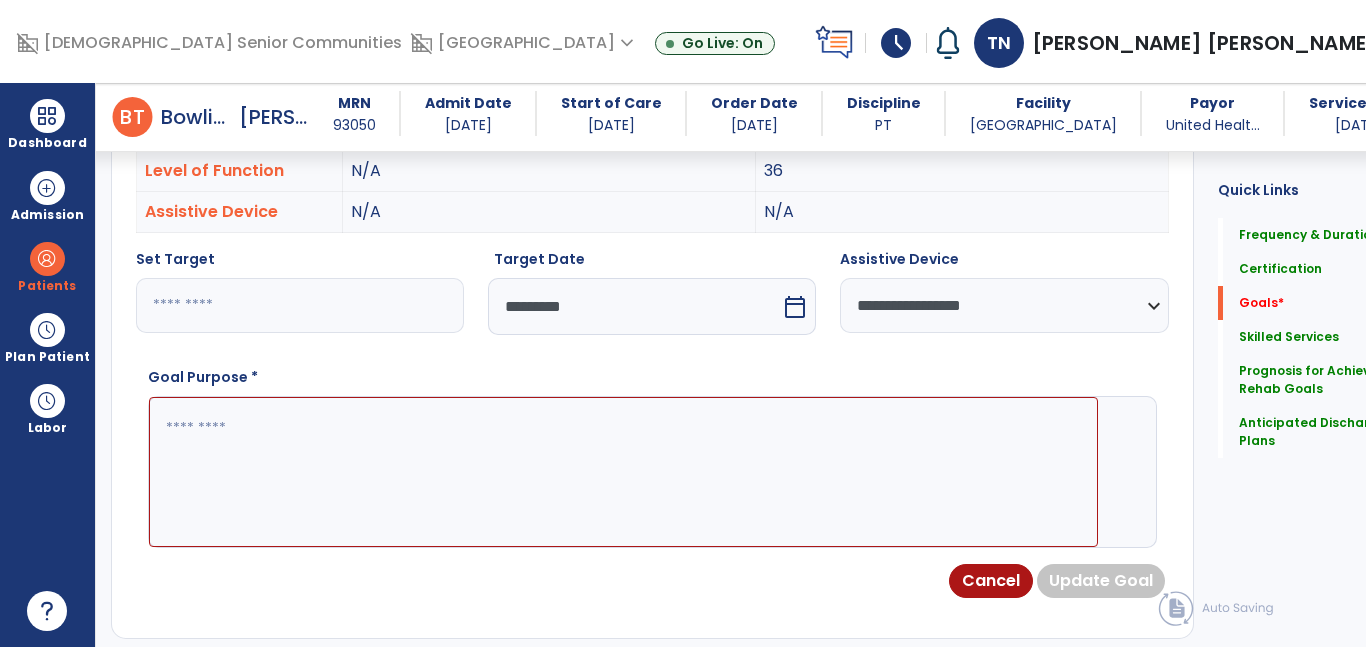 click at bounding box center (623, 472) 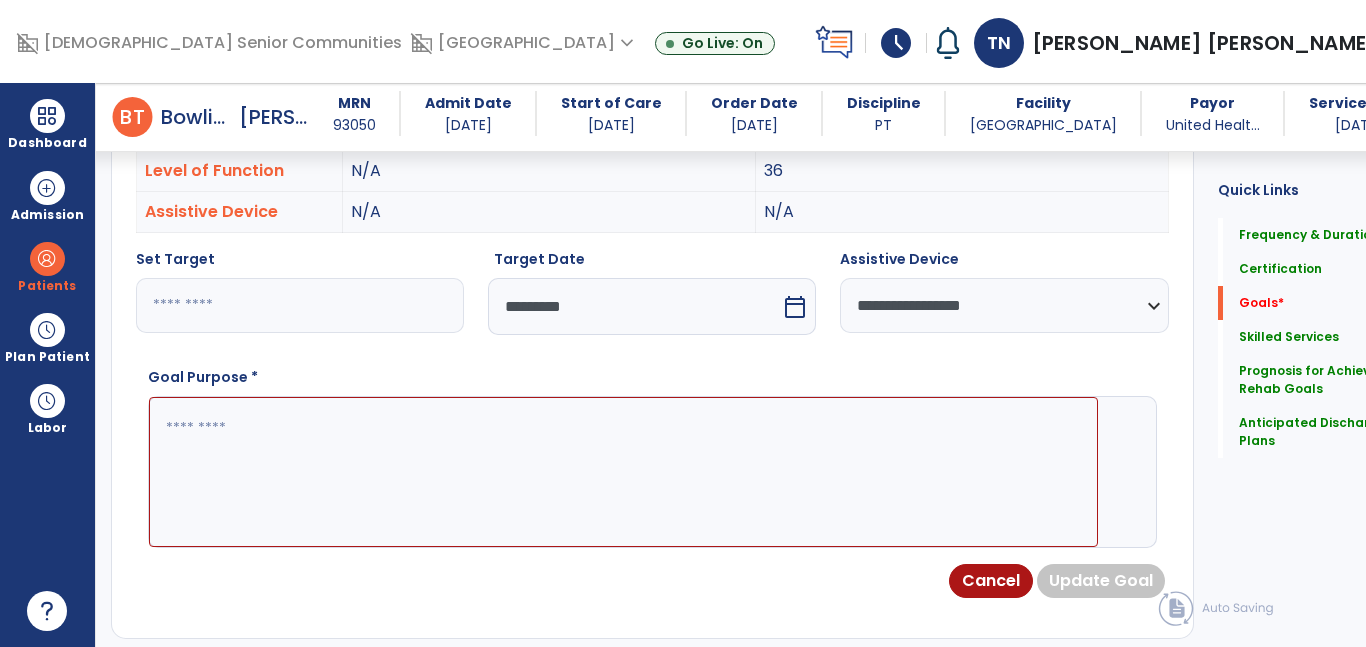 paste on "**********" 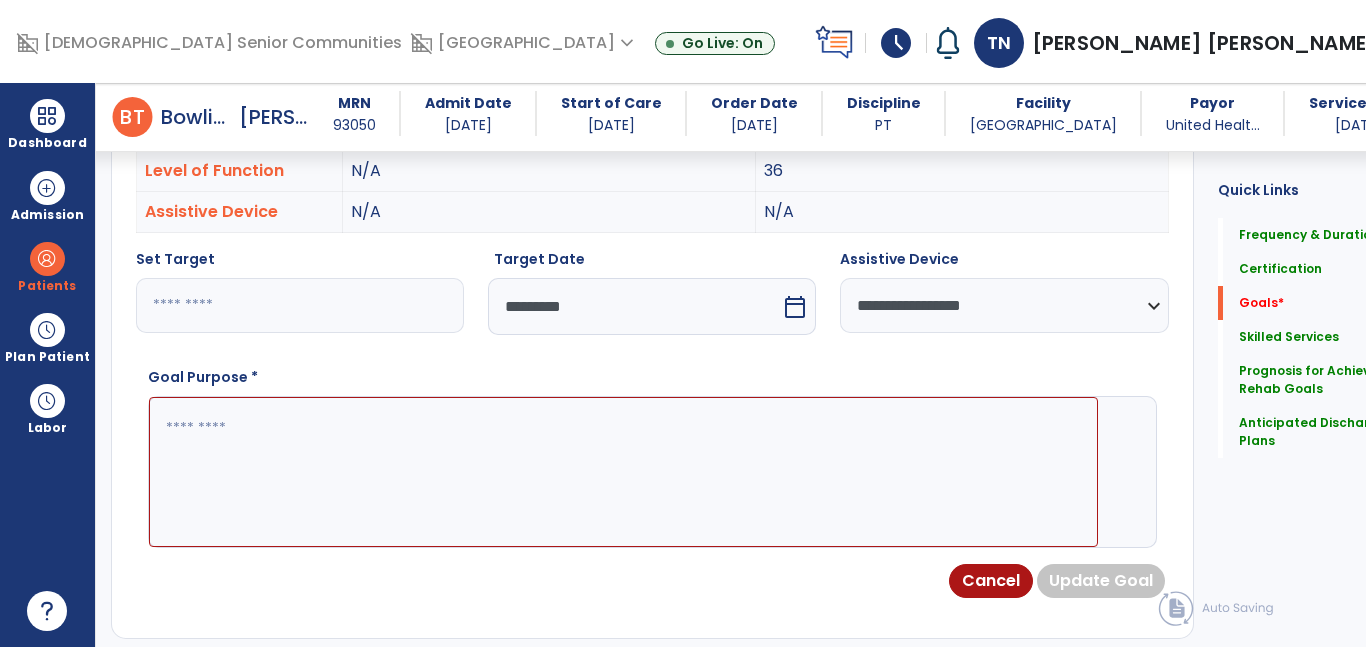 type on "**********" 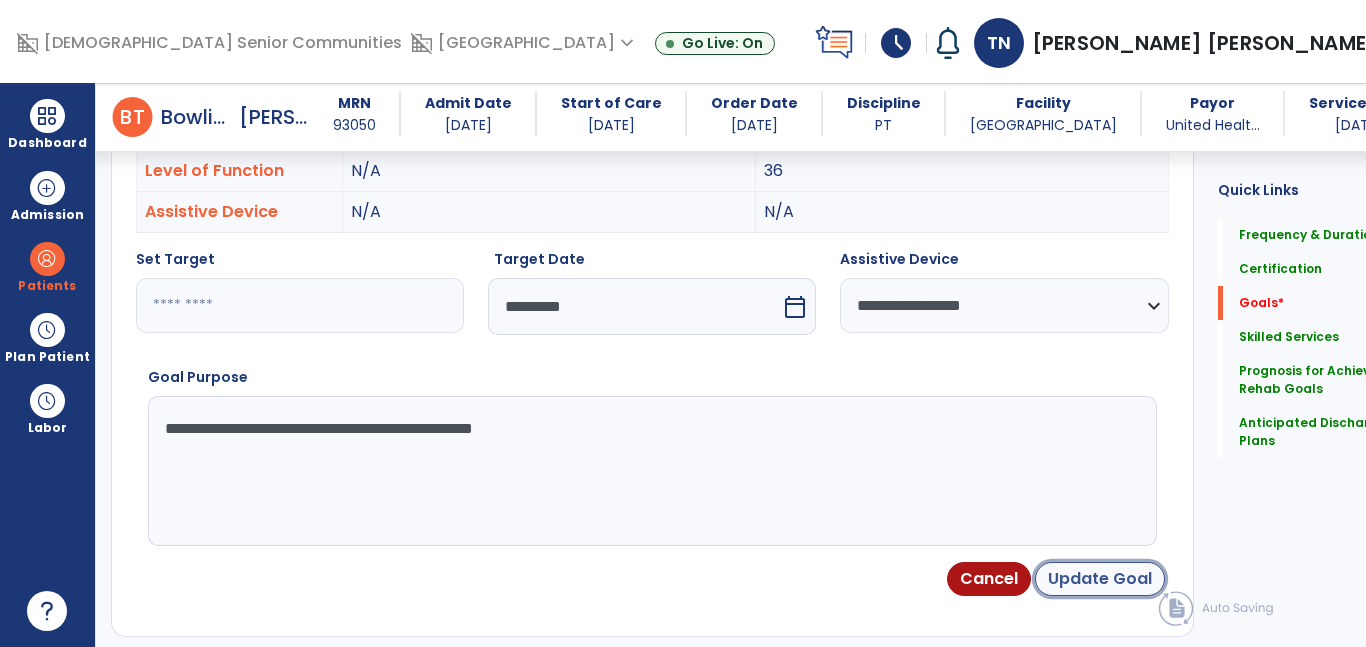 click on "Update Goal" at bounding box center [1100, 579] 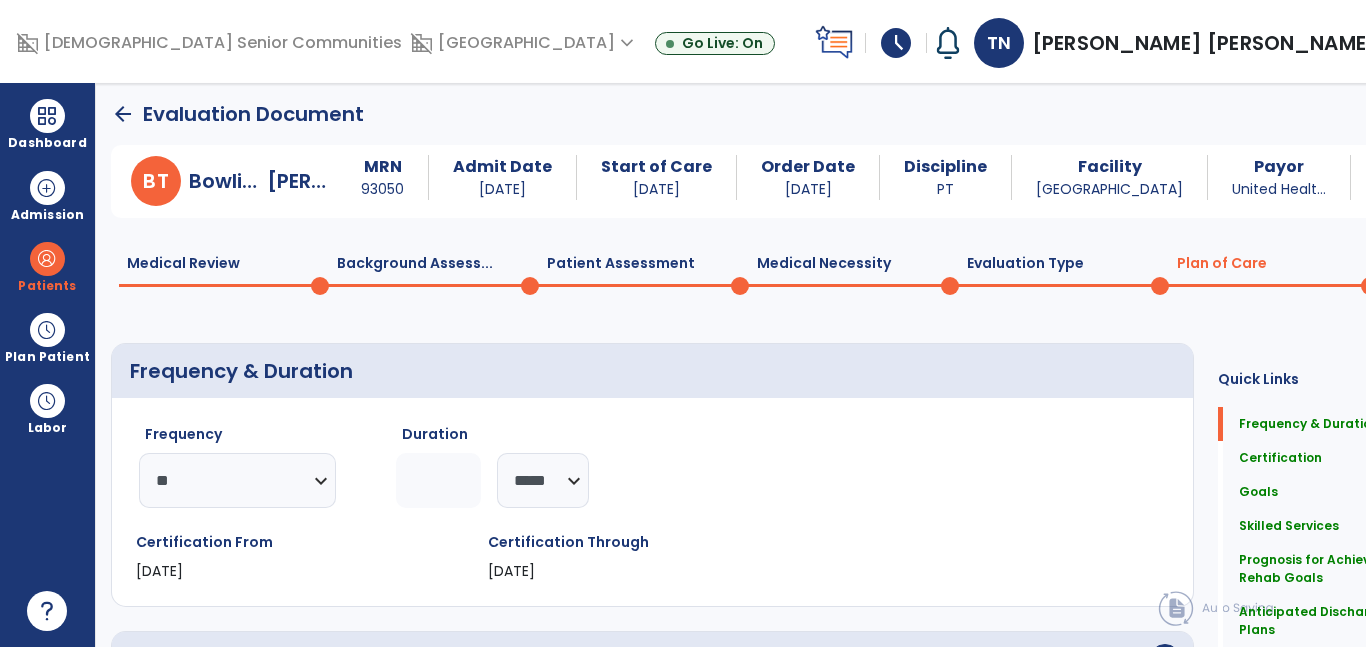 scroll, scrollTop: 0, scrollLeft: 0, axis: both 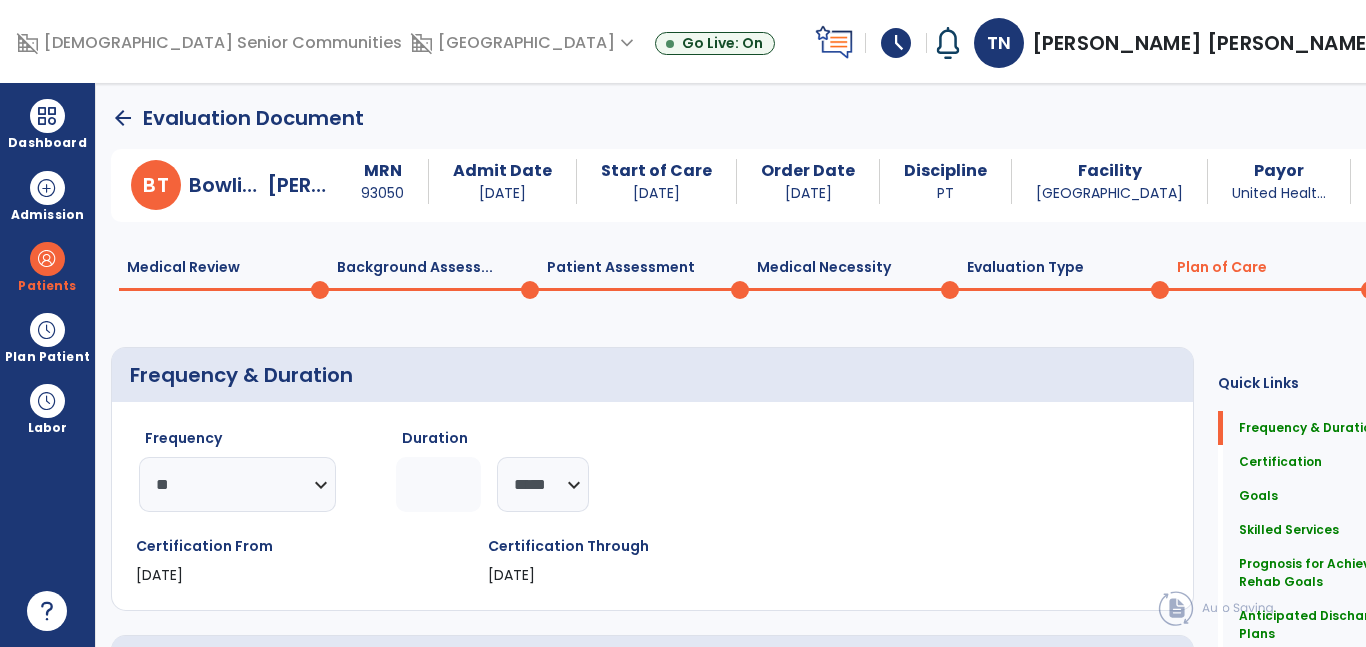 click on "Evaluation Type  0" 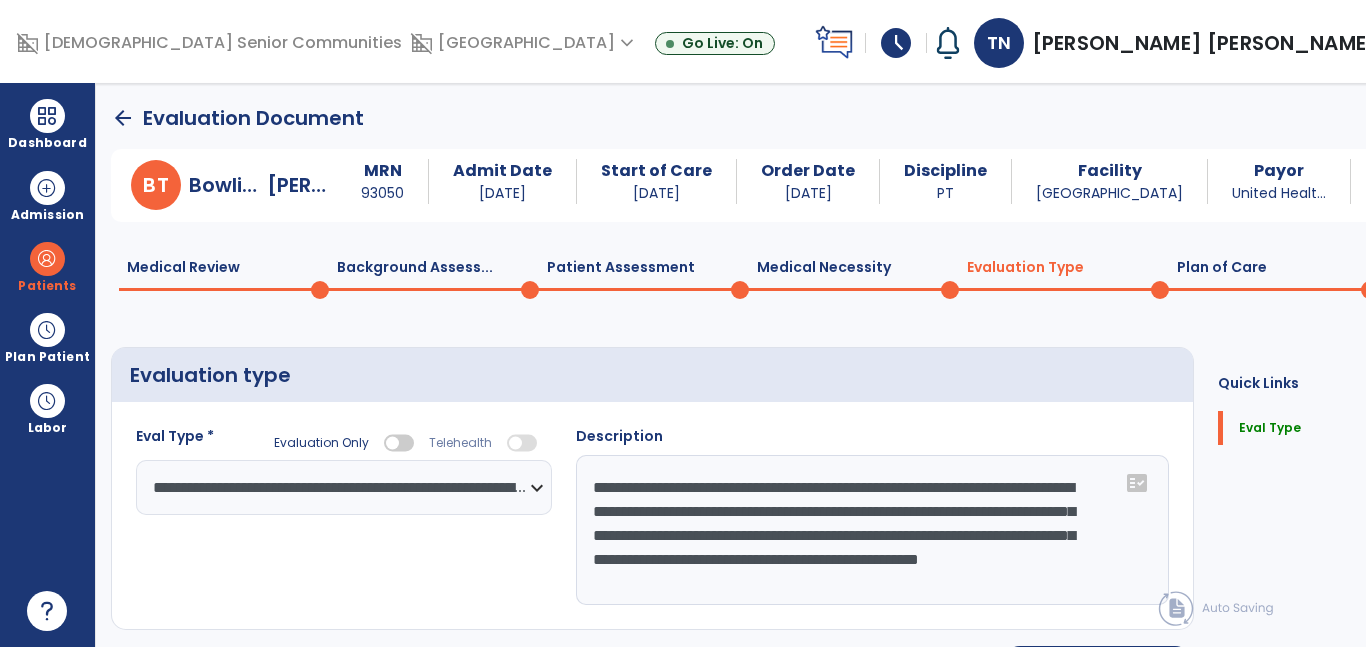 click on "Medical Necessity  0" 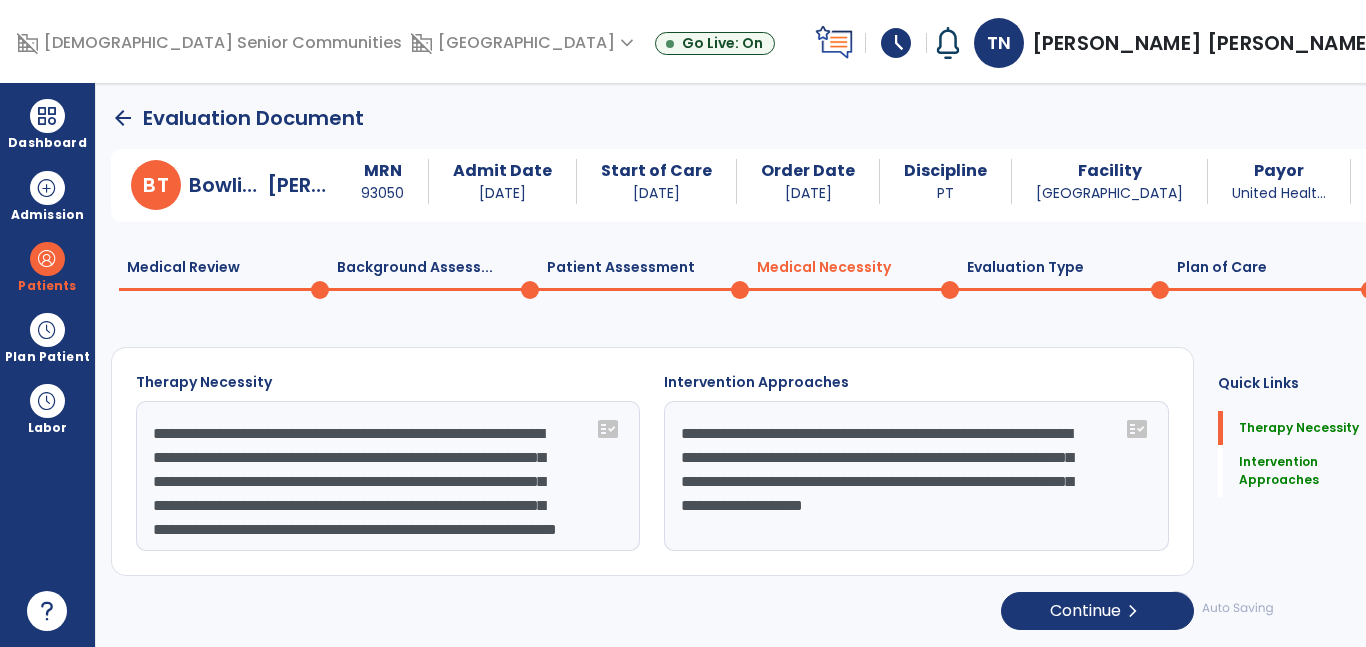 click 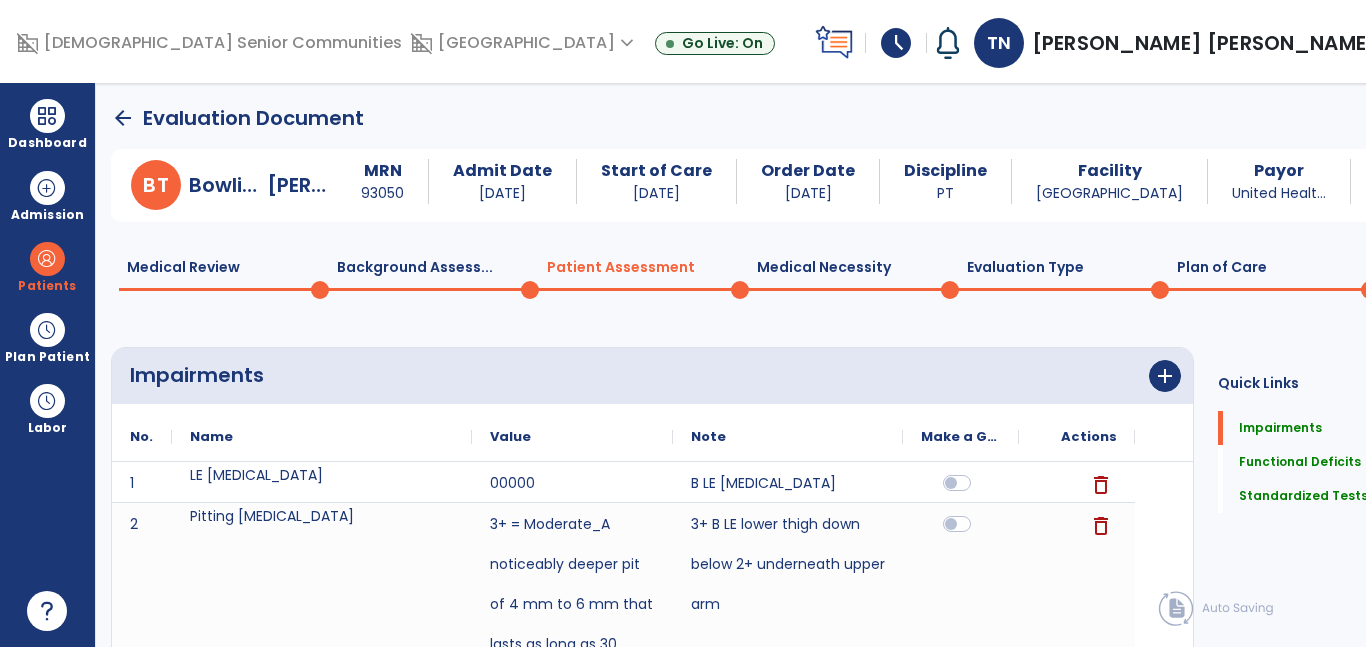 click on "Background Assess...  0" 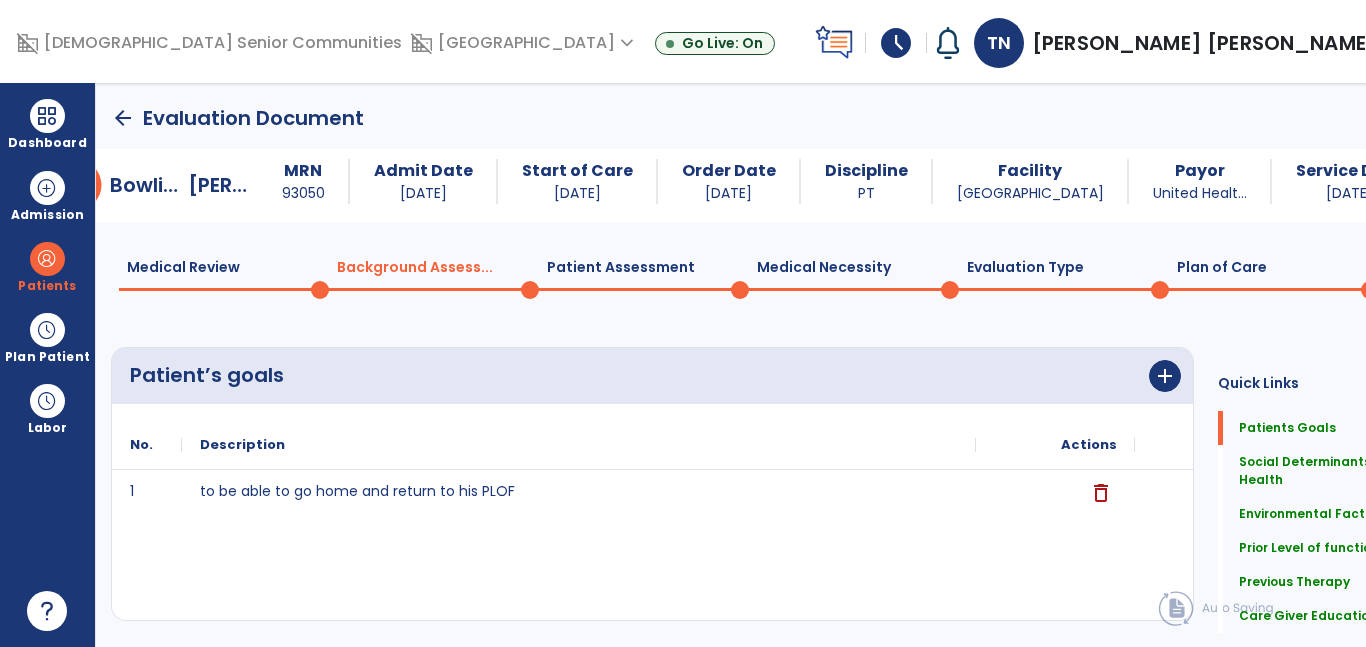 scroll, scrollTop: 0, scrollLeft: 0, axis: both 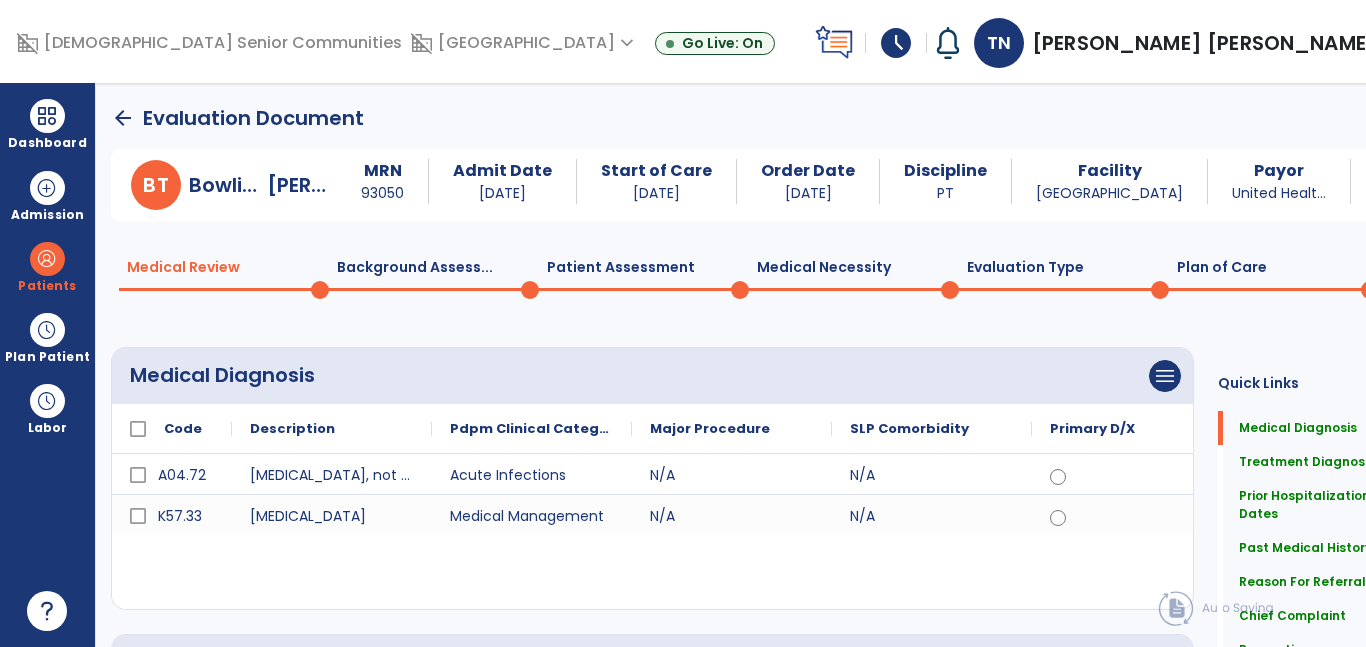 click on "Medical Review  0" 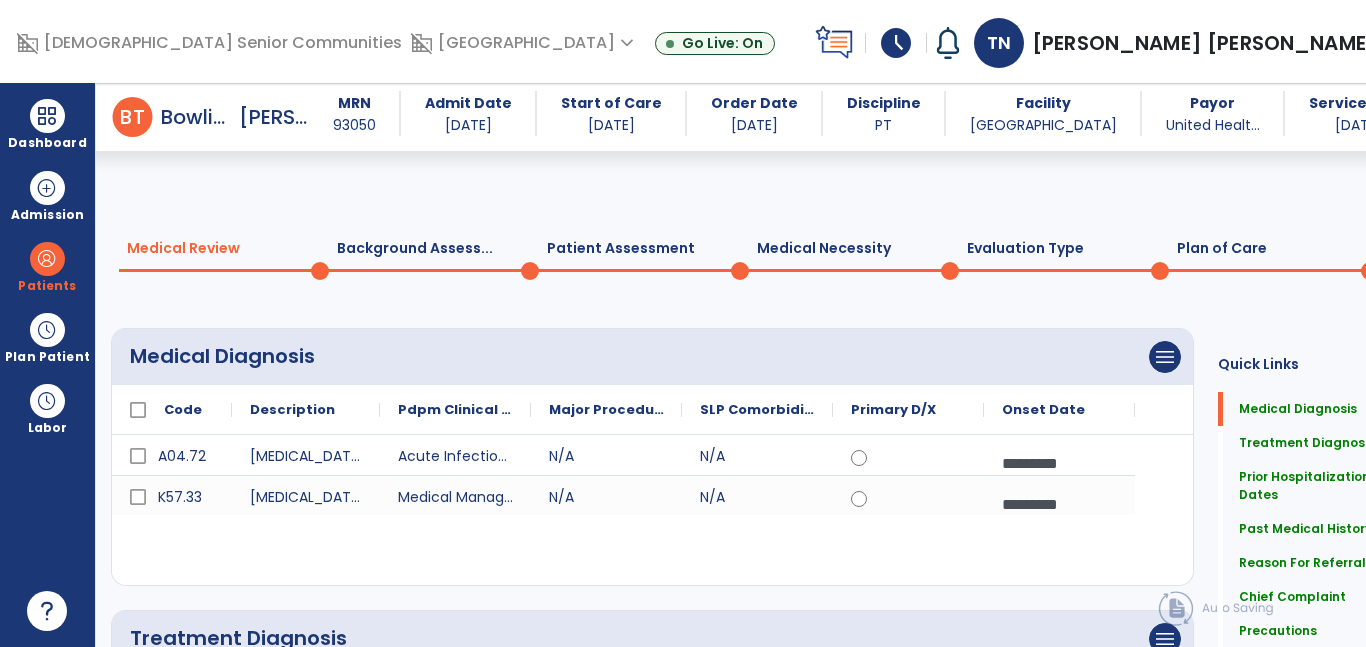 scroll, scrollTop: 1536, scrollLeft: 0, axis: vertical 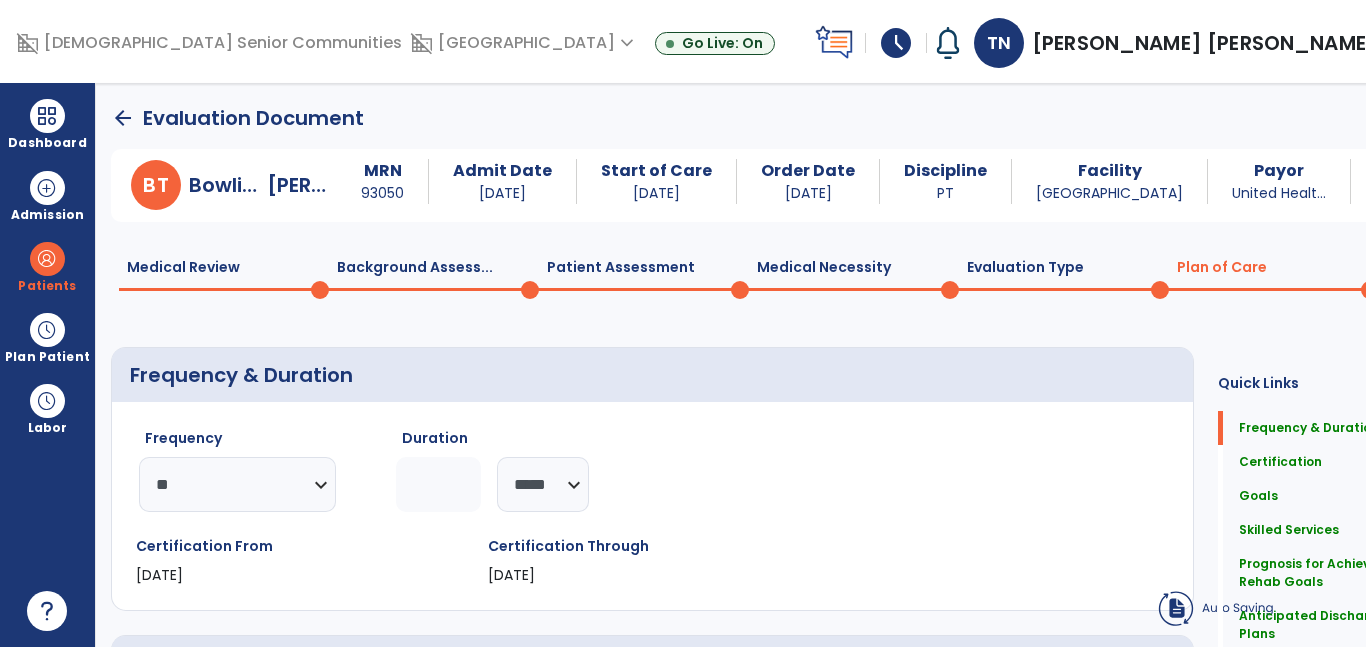 select on "**" 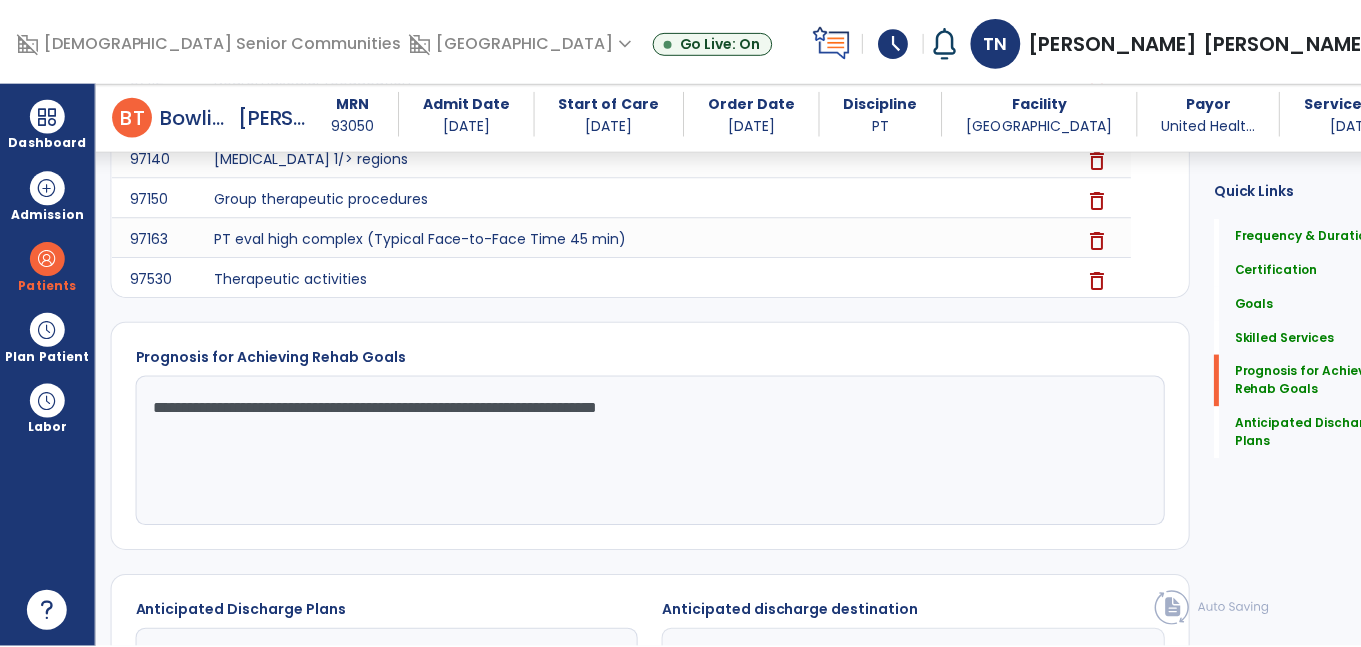 scroll, scrollTop: 2558, scrollLeft: 0, axis: vertical 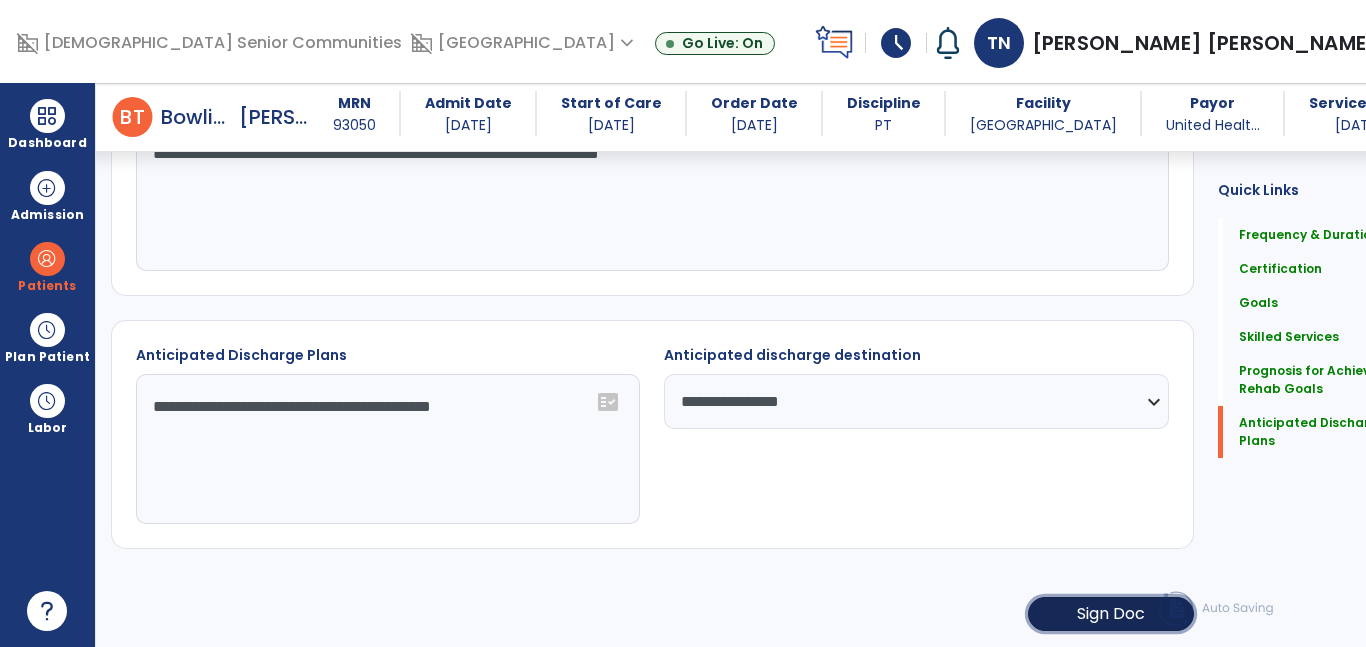 click on "Sign Doc" 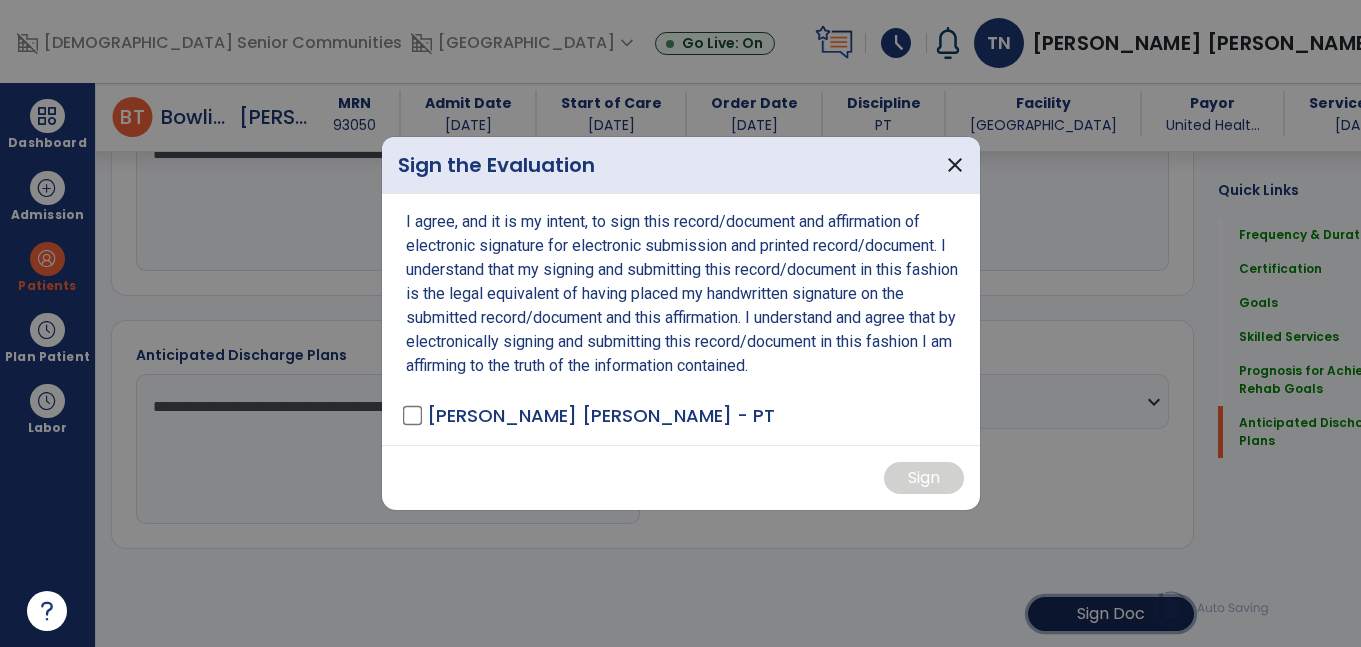 scroll, scrollTop: 2558, scrollLeft: 0, axis: vertical 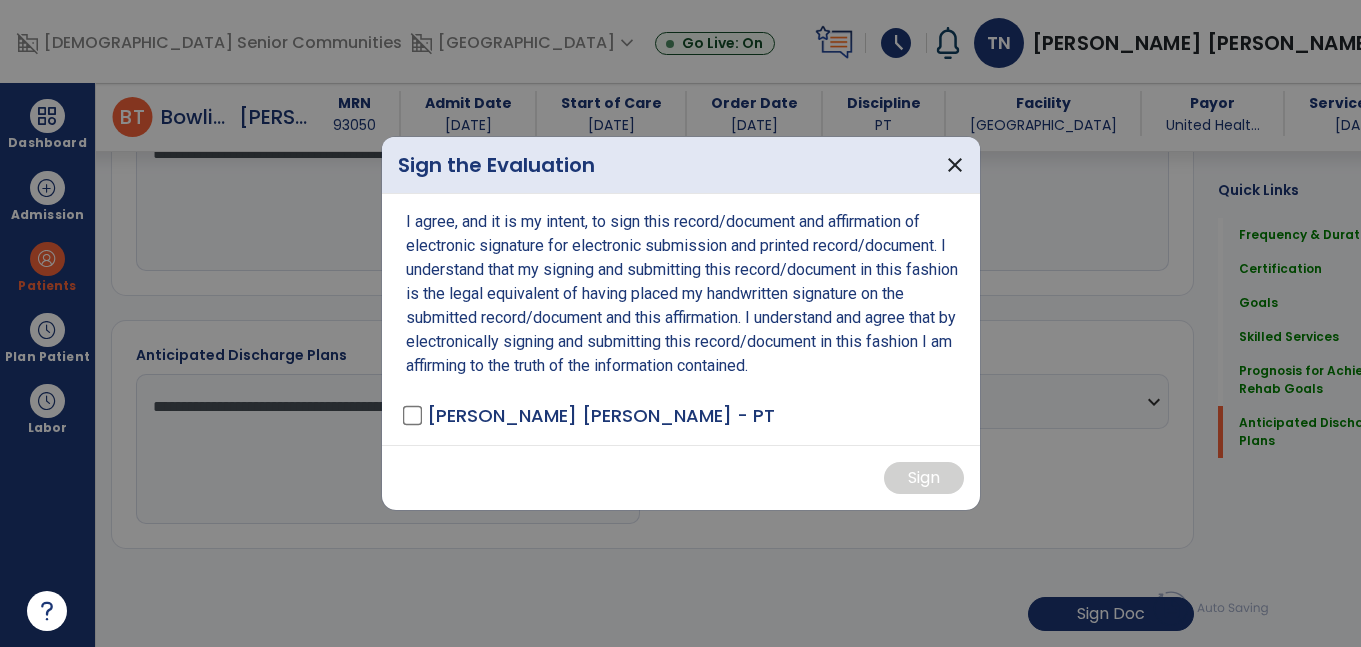 click on "I agree, and it is my intent, to sign this record/document and affirmation of electronic signature for electronic submission and printed record/document. I understand that my signing and submitting this record/document in this fashion is the legal equivalent of having placed my handwritten signature on the submitted record/document and this affirmation. I understand and agree that by electronically signing and submitting this record/document in this fashion I am affirming to the truth of the information contained.  NIRZA RIVERA, TANYA  - PT" at bounding box center [681, 319] 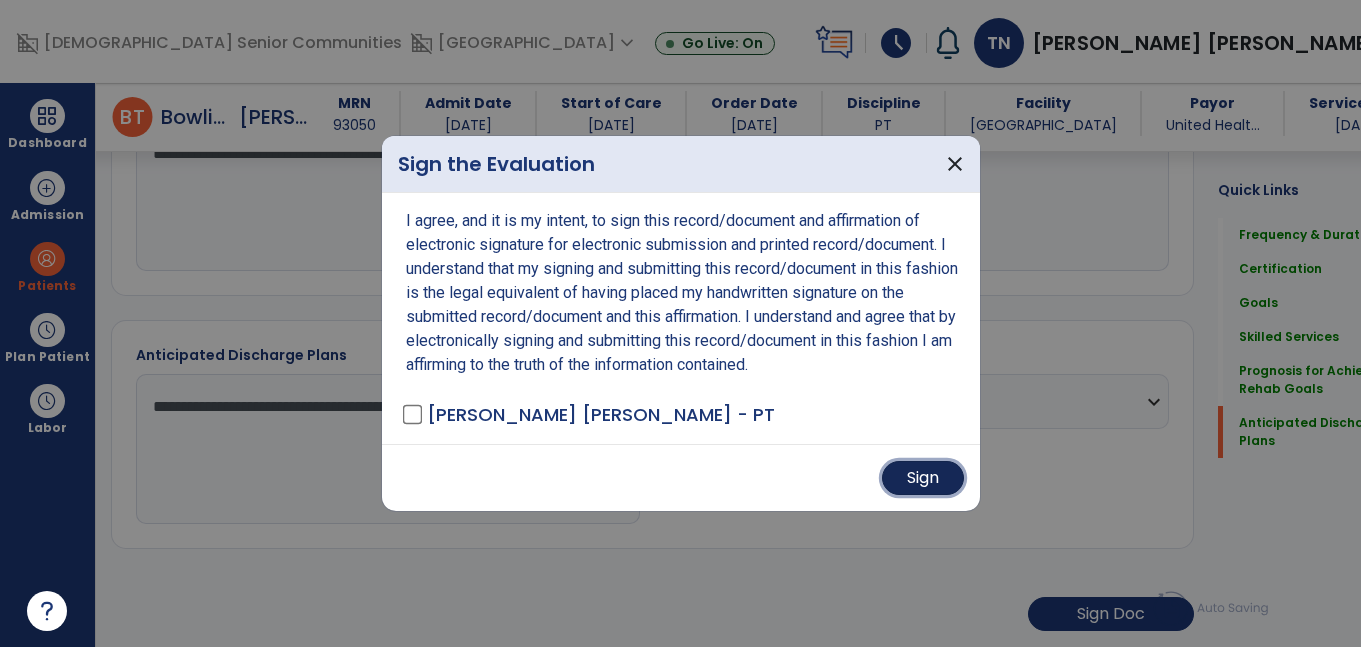 click on "Sign" at bounding box center [923, 478] 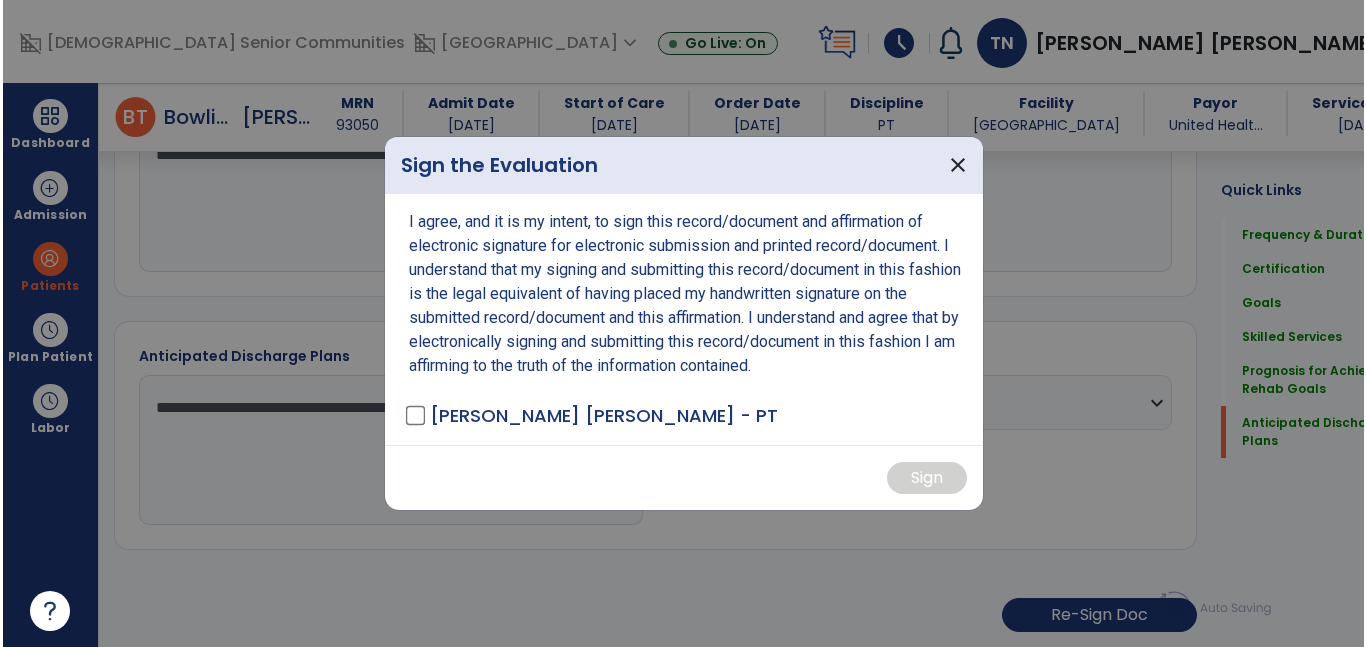scroll, scrollTop: 2558, scrollLeft: 0, axis: vertical 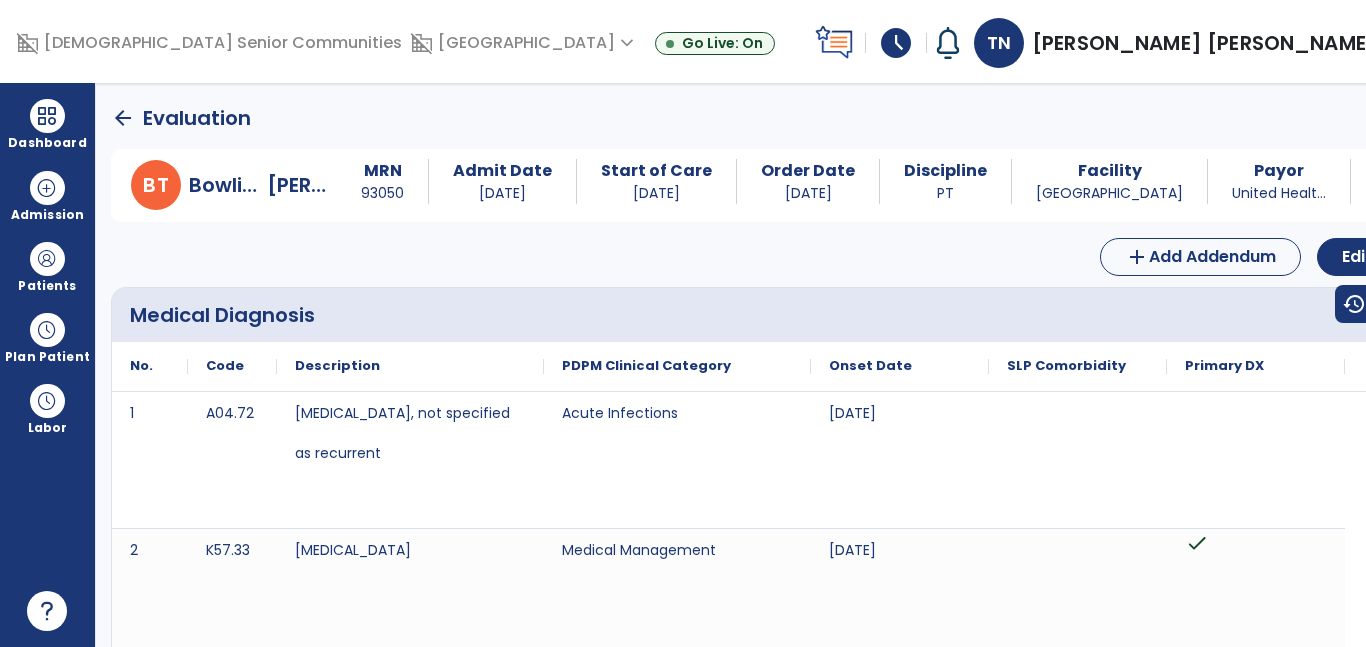 click on "arrow_back" 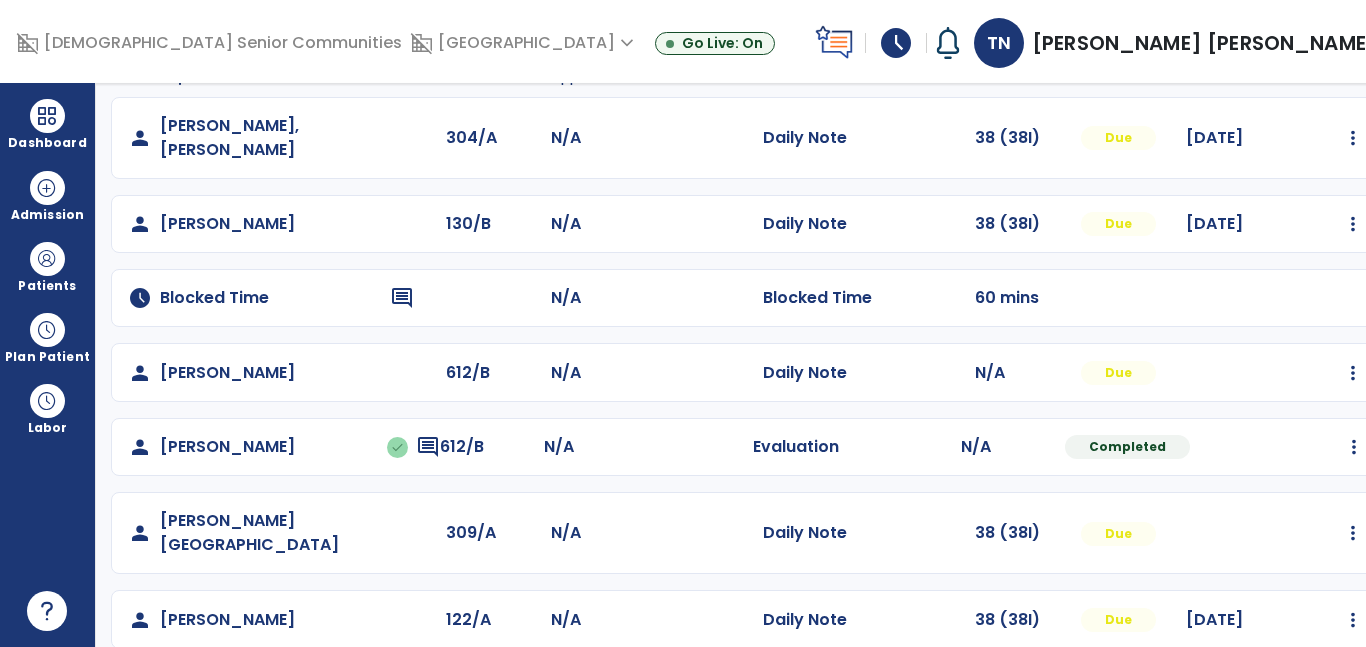 scroll, scrollTop: 166, scrollLeft: 0, axis: vertical 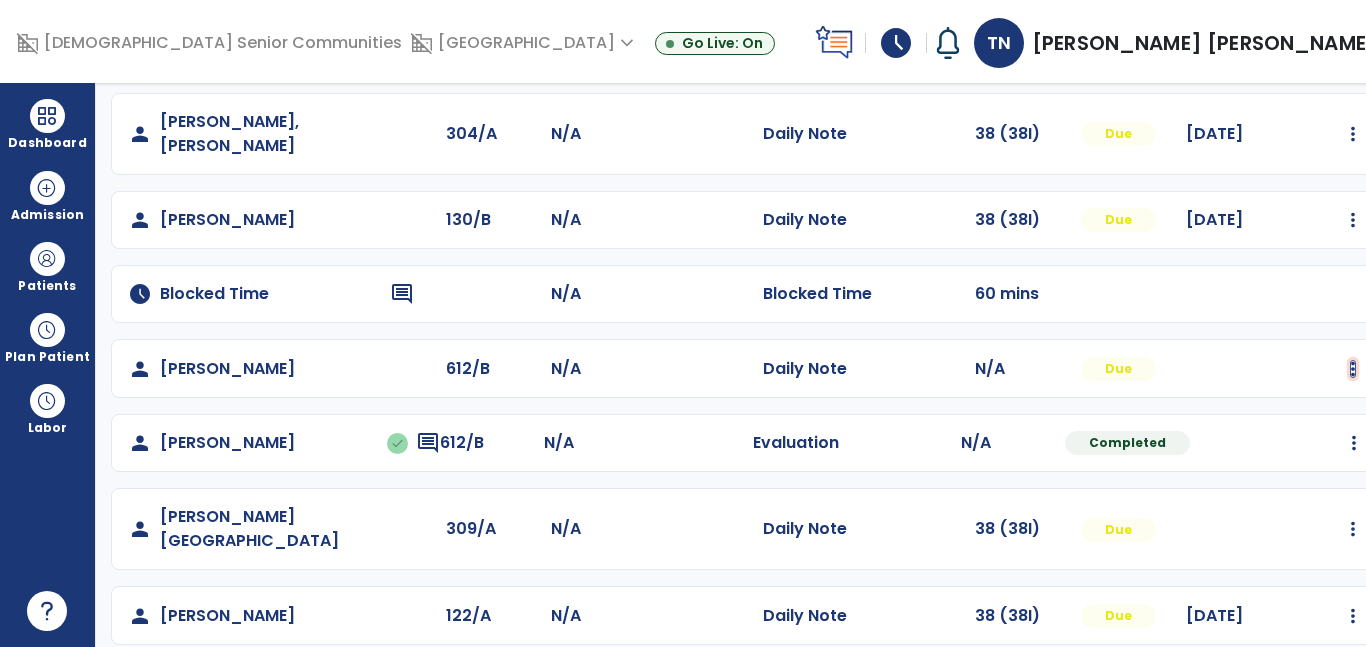 click at bounding box center [1353, 134] 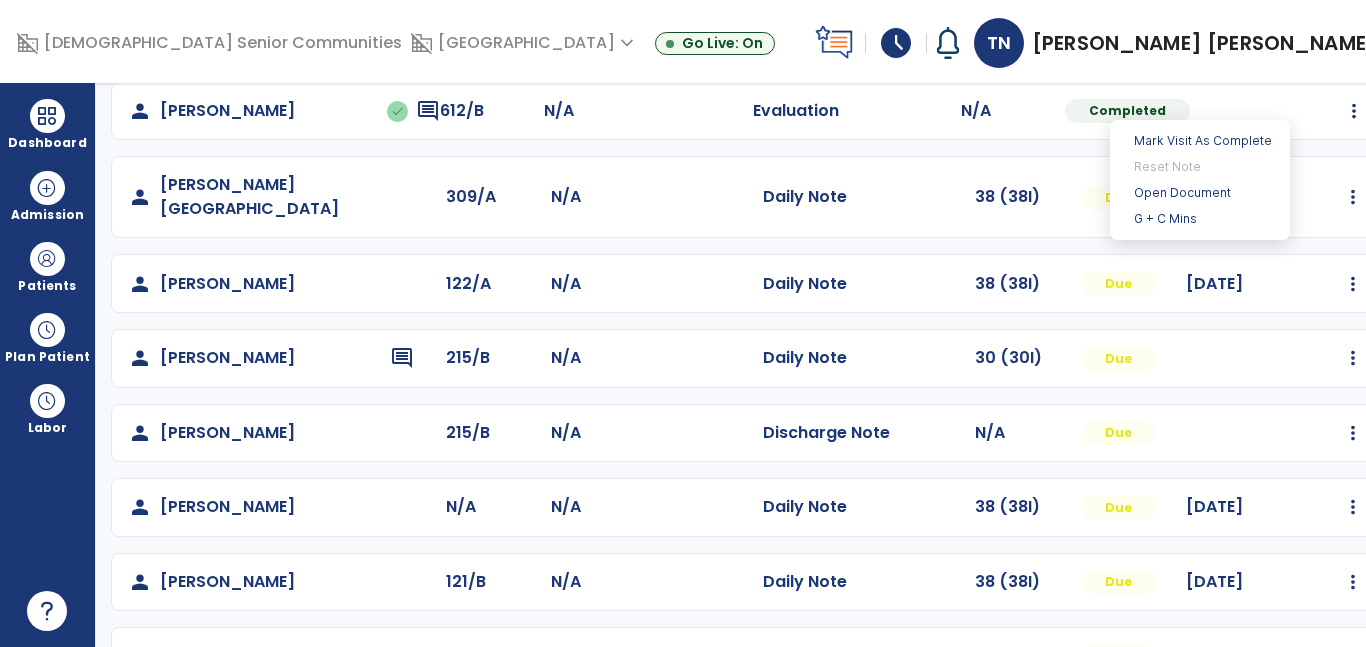 scroll, scrollTop: 514, scrollLeft: 0, axis: vertical 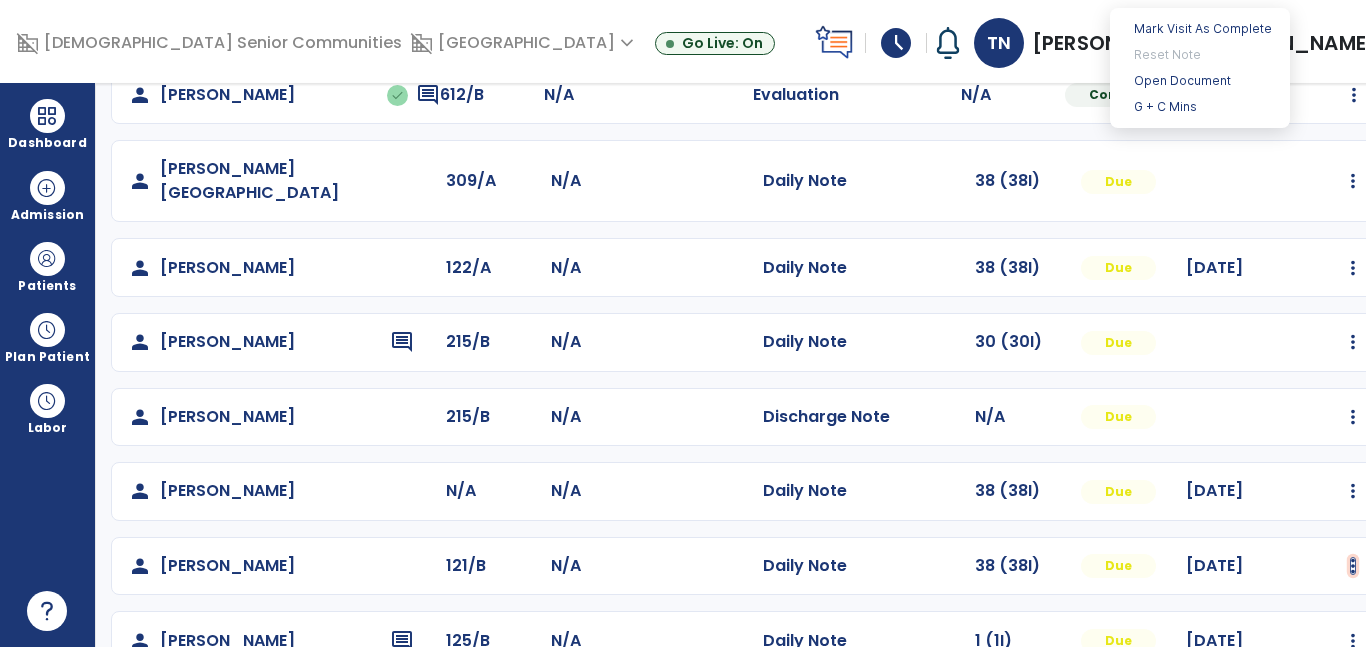 click at bounding box center (1353, -214) 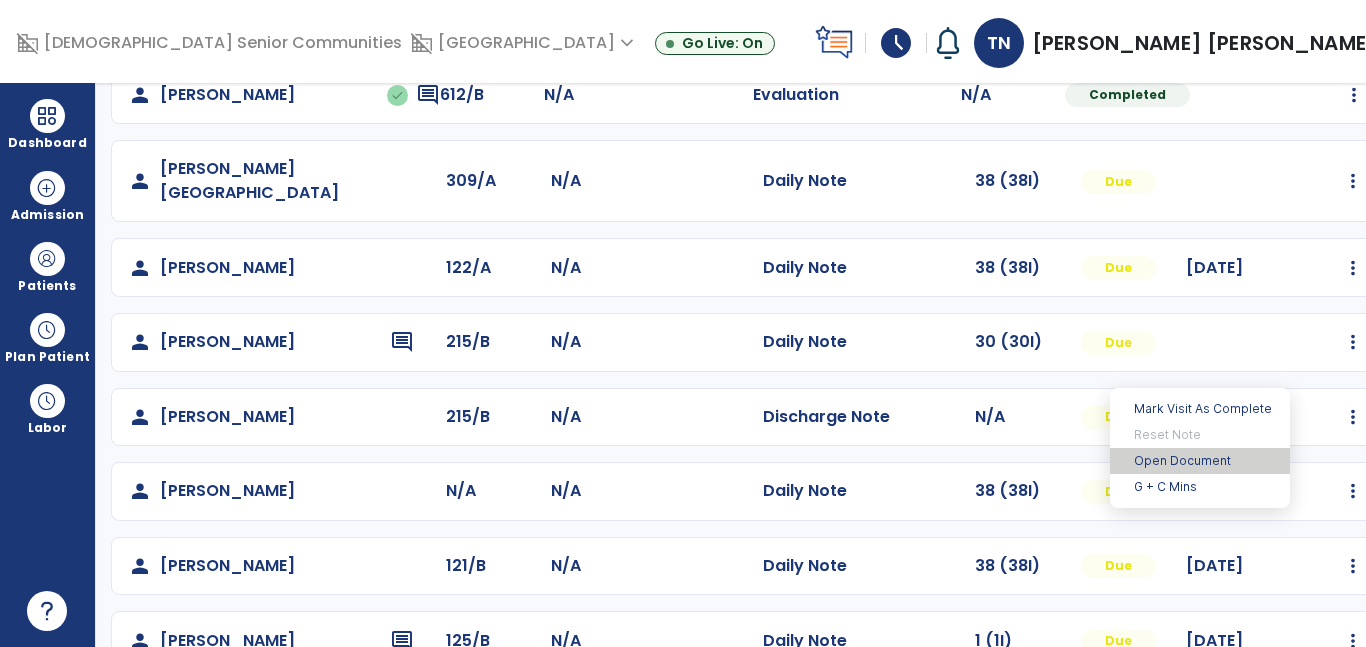 click on "Open Document" at bounding box center [1200, 461] 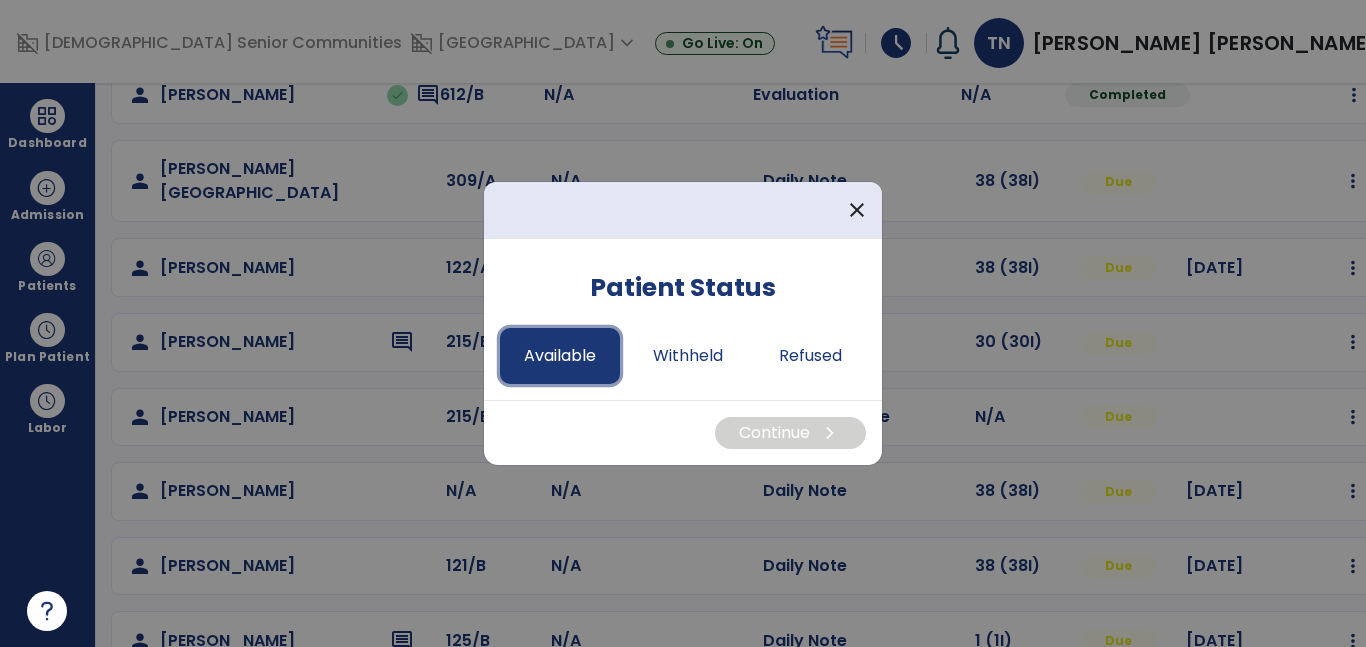 click on "Available" at bounding box center (560, 356) 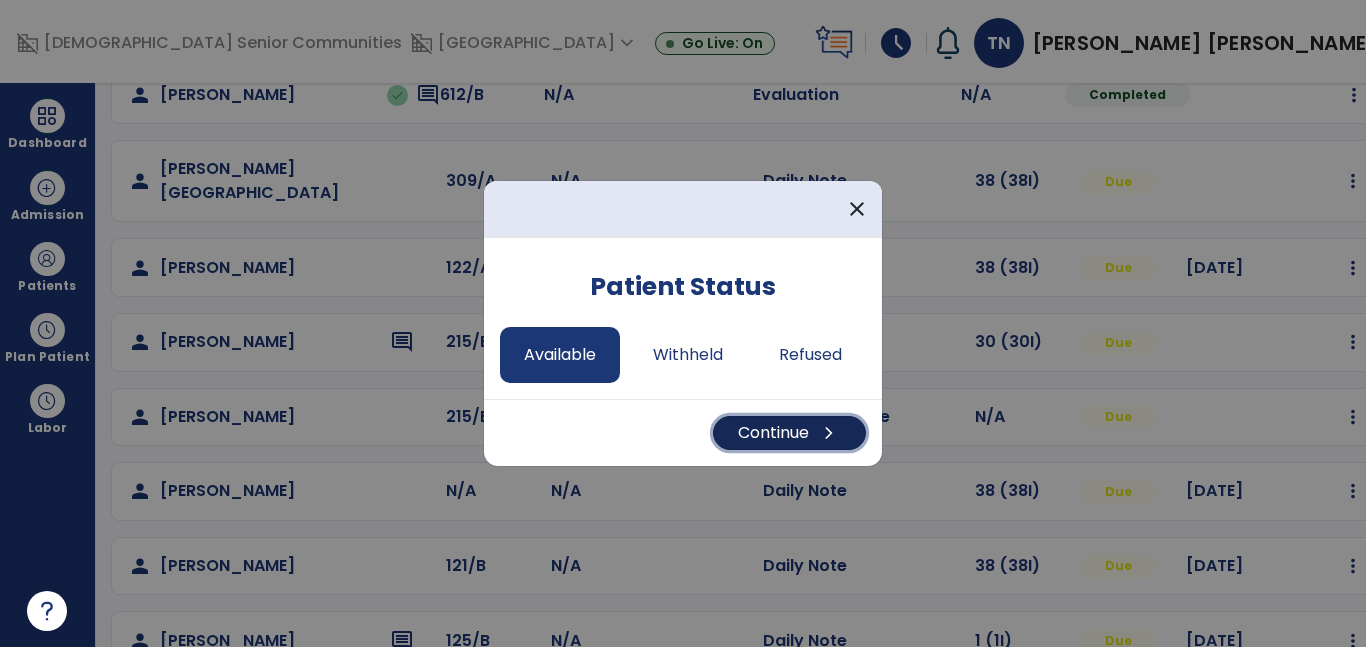 click on "Continue   chevron_right" at bounding box center [789, 433] 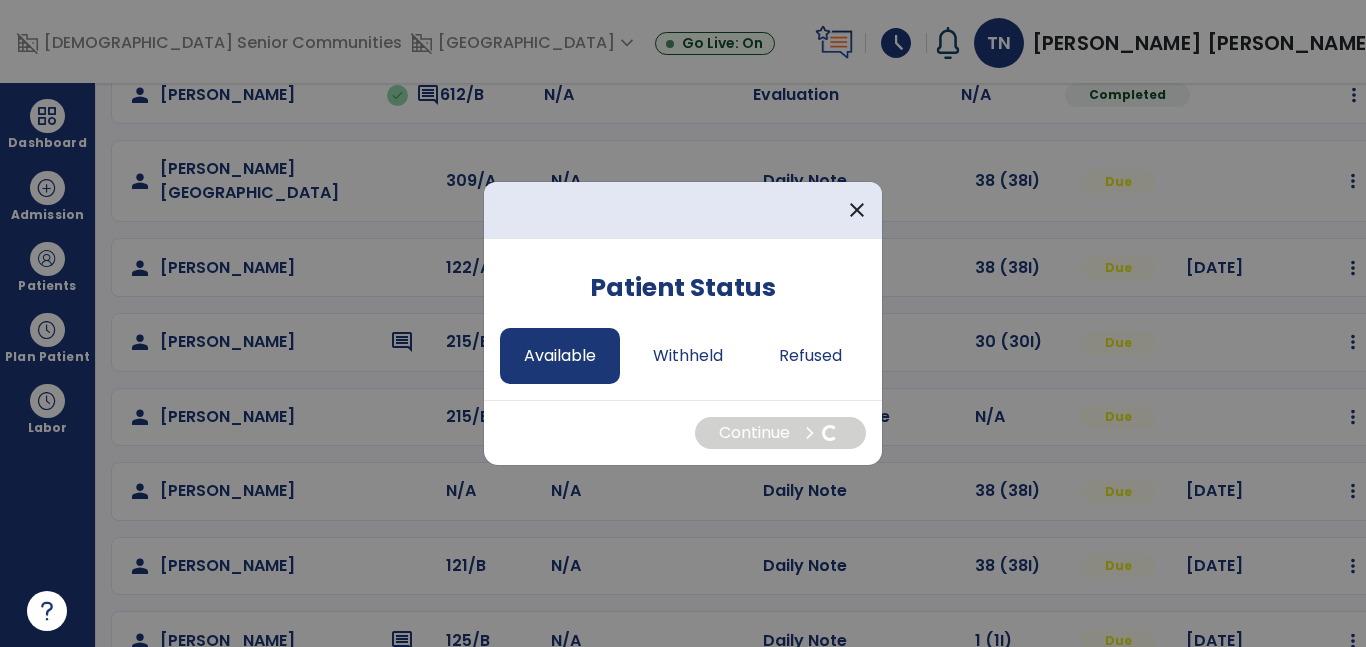 select on "*" 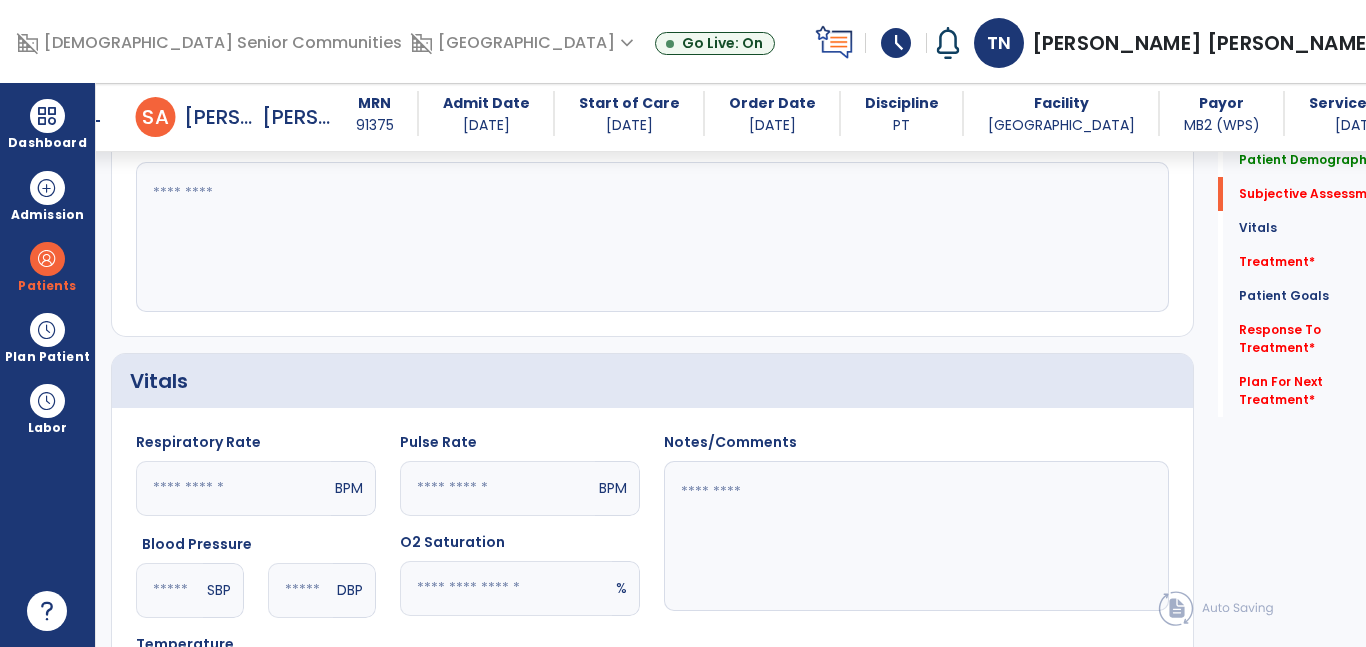 scroll, scrollTop: 509, scrollLeft: 0, axis: vertical 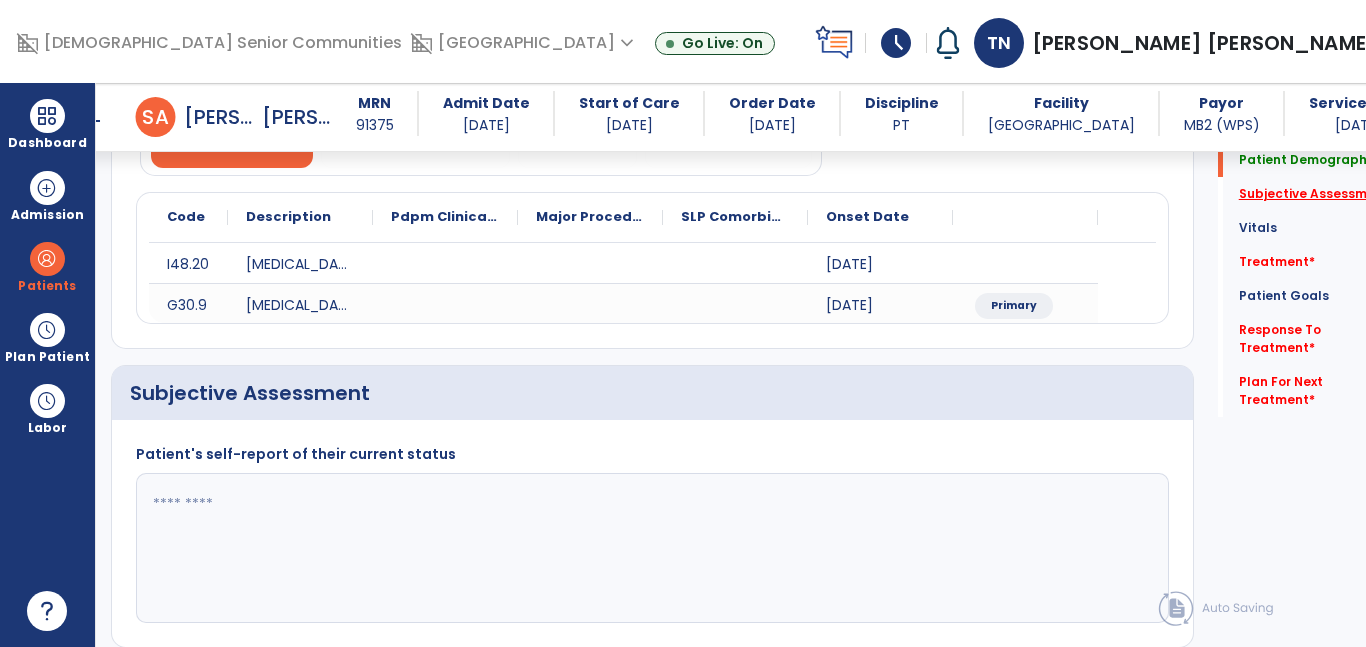 click on "Subjective Assessment   *" 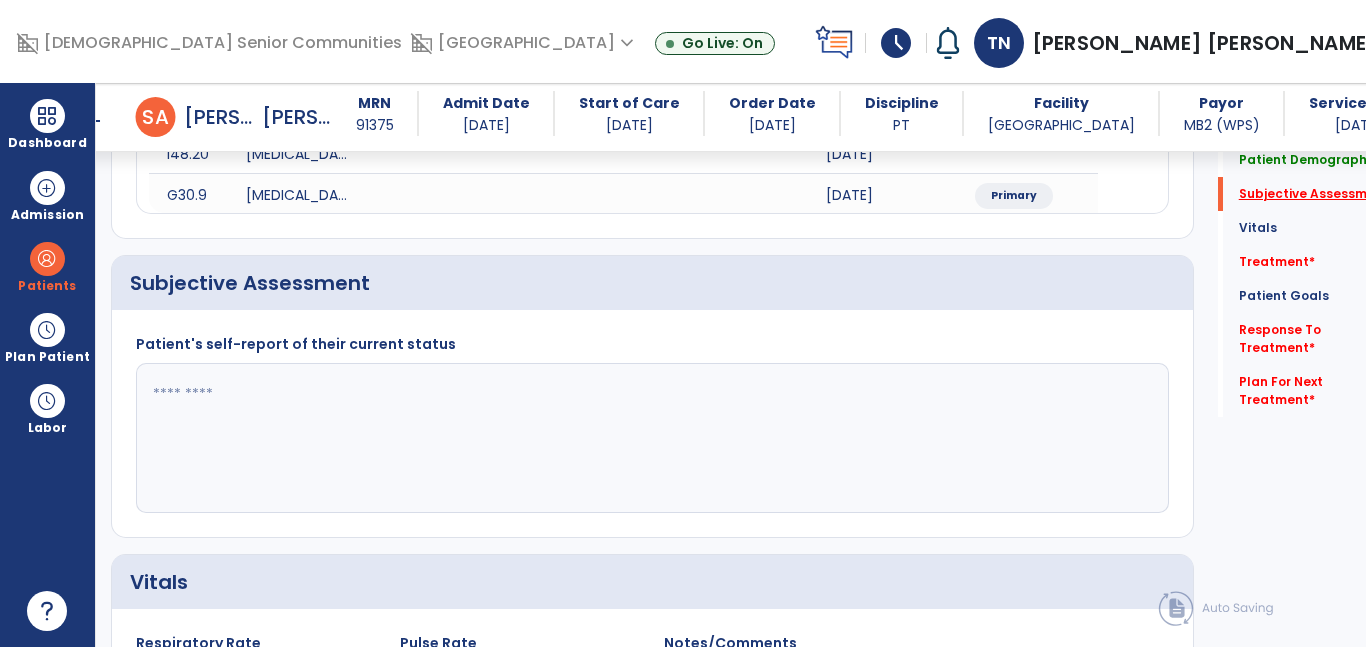 scroll, scrollTop: 344, scrollLeft: 0, axis: vertical 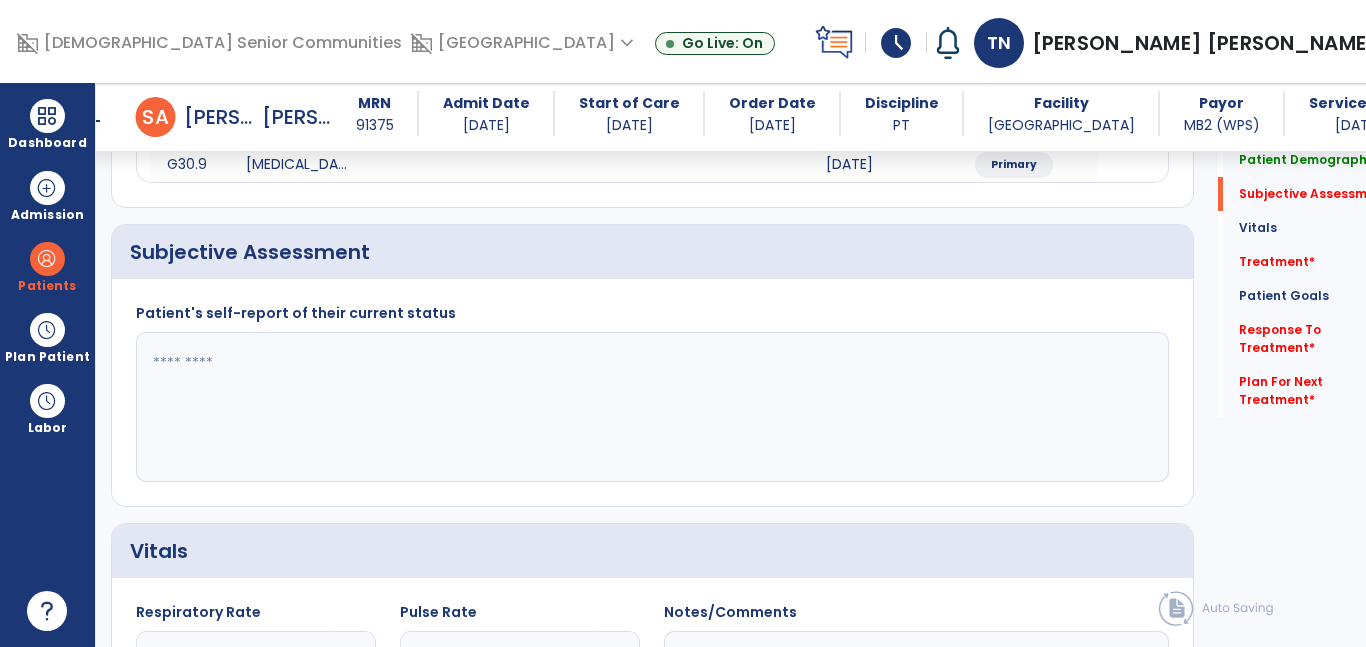 click 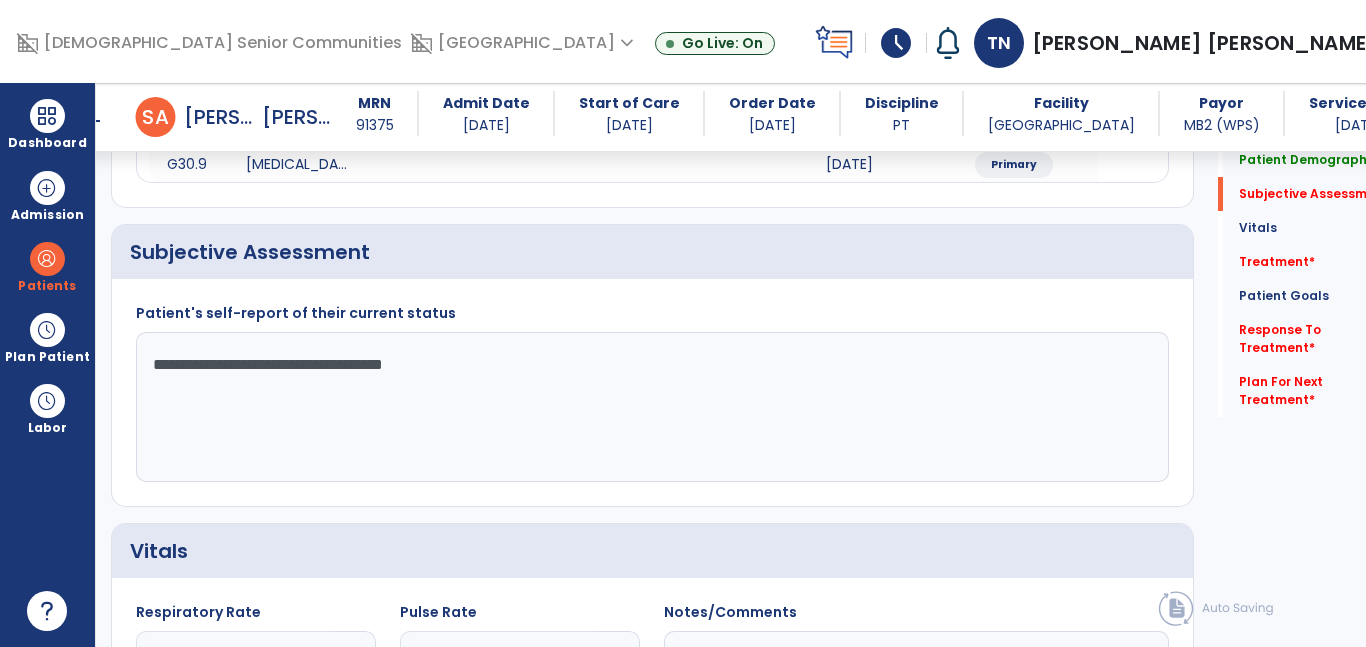 type on "**********" 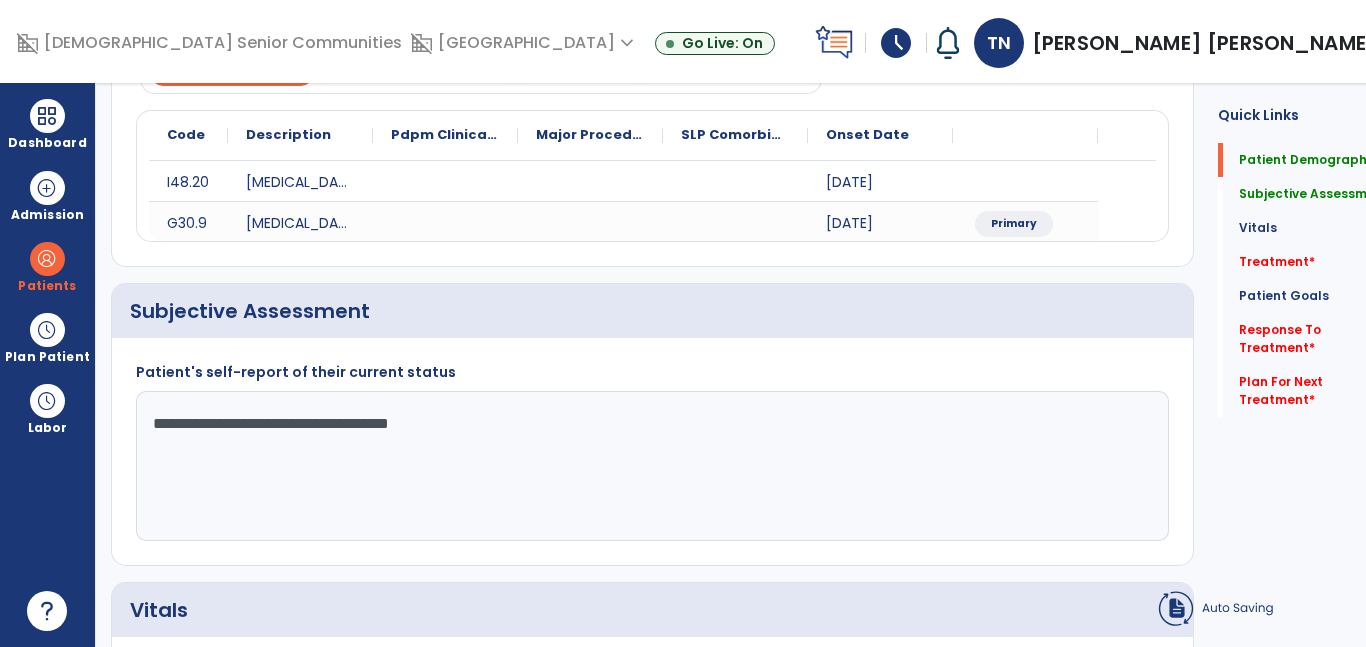 scroll, scrollTop: 0, scrollLeft: 0, axis: both 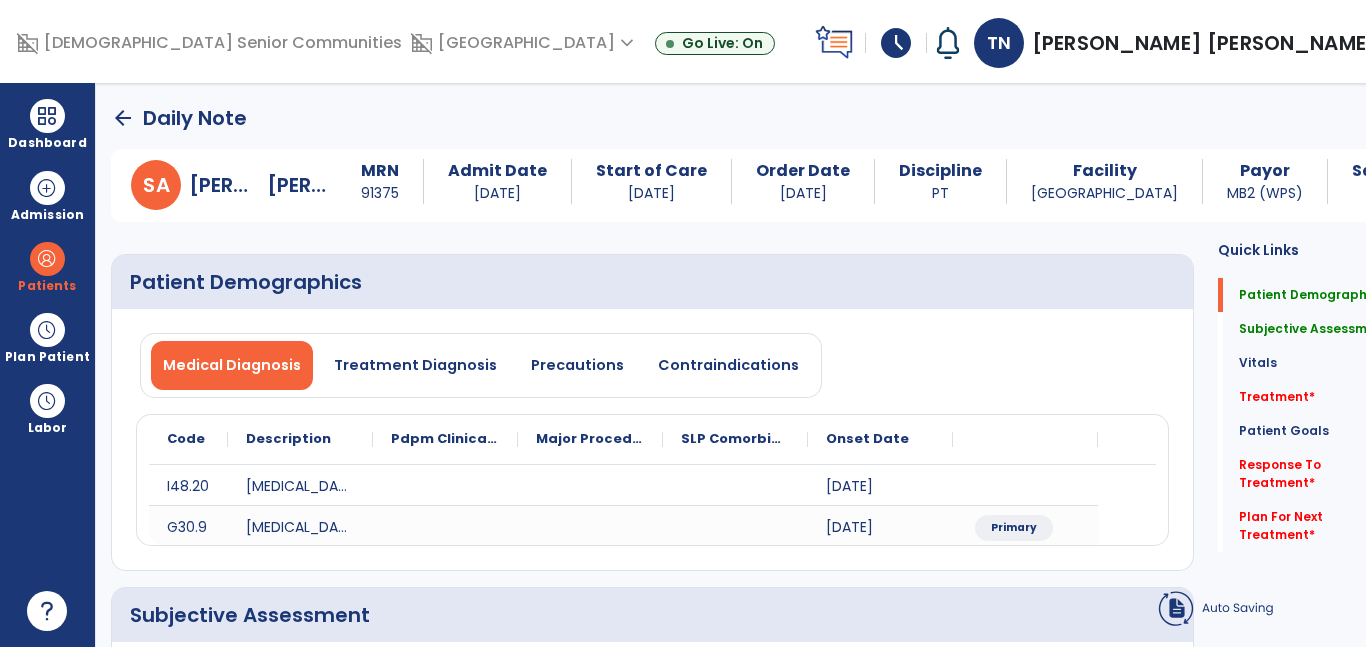 click on "arrow_back" 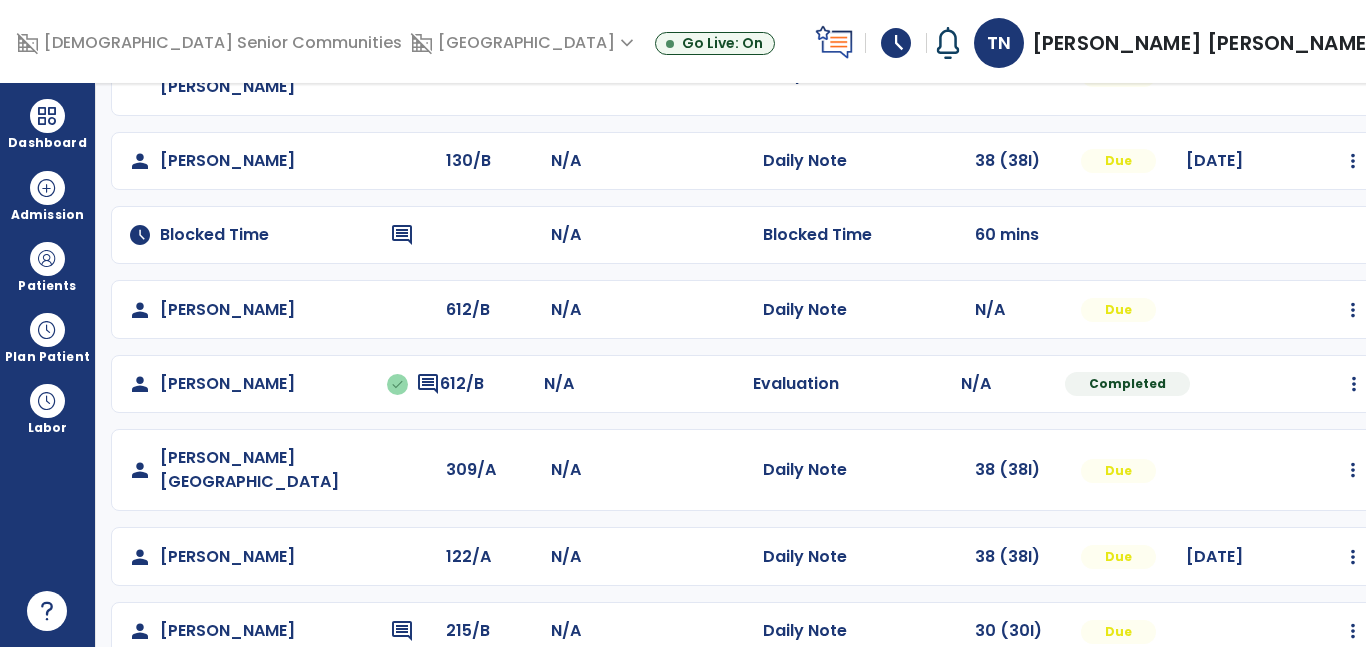 scroll, scrollTop: 0, scrollLeft: 0, axis: both 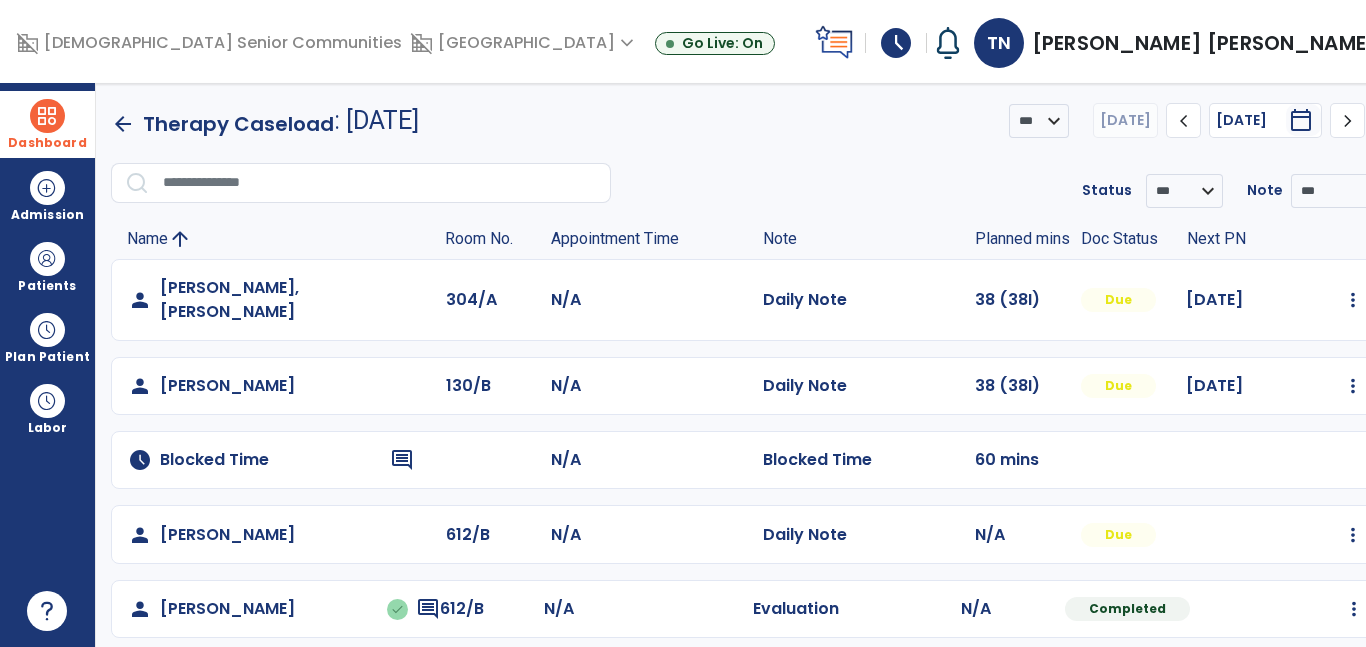 click at bounding box center [47, 116] 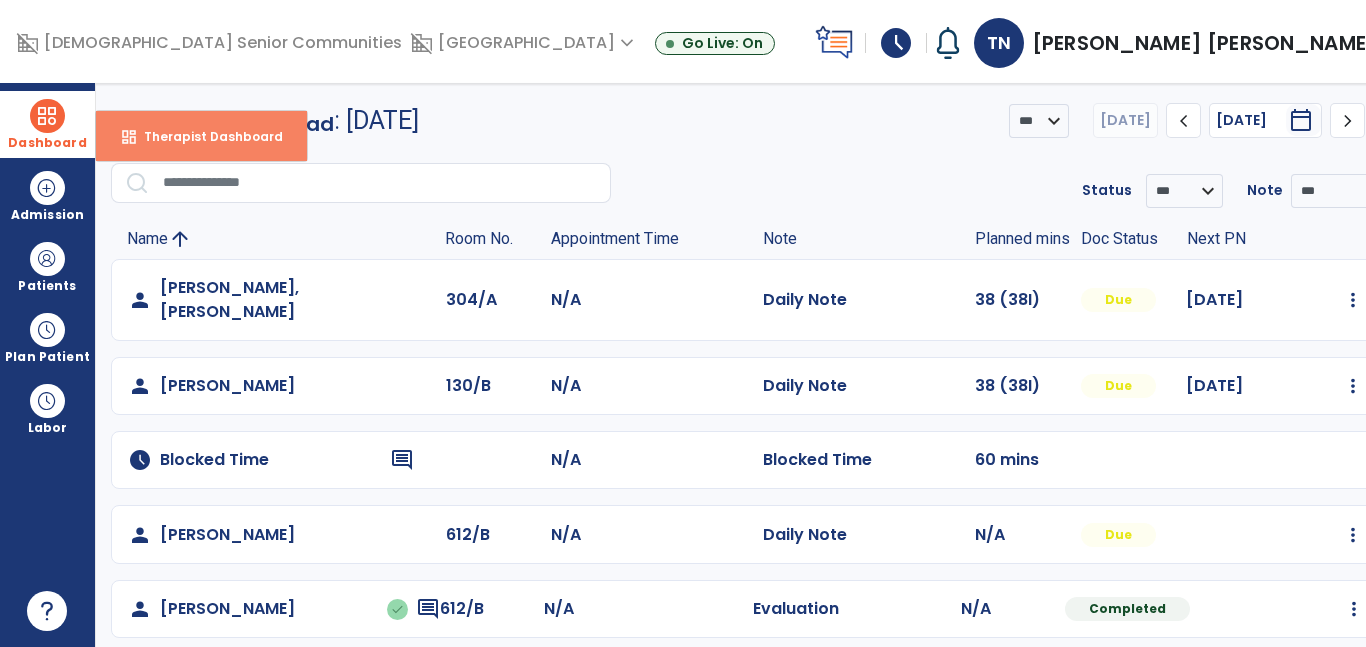 click on "Therapist Dashboard" at bounding box center (205, 136) 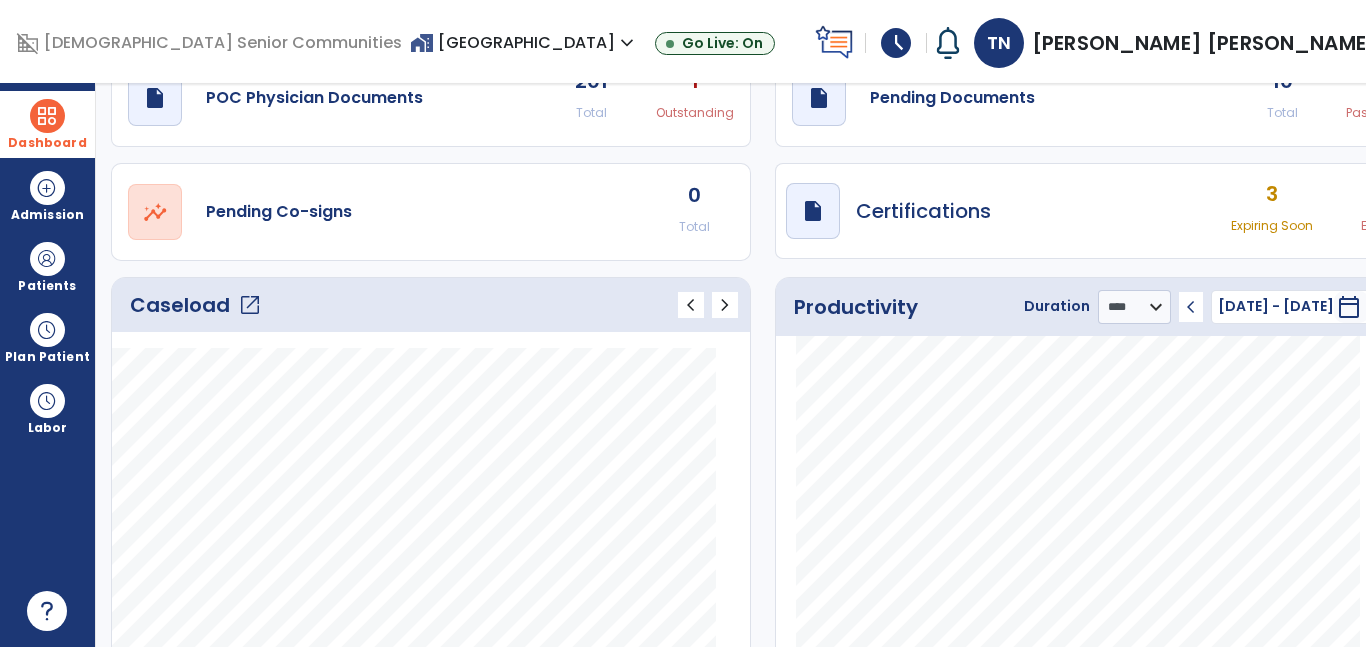 scroll, scrollTop: 0, scrollLeft: 0, axis: both 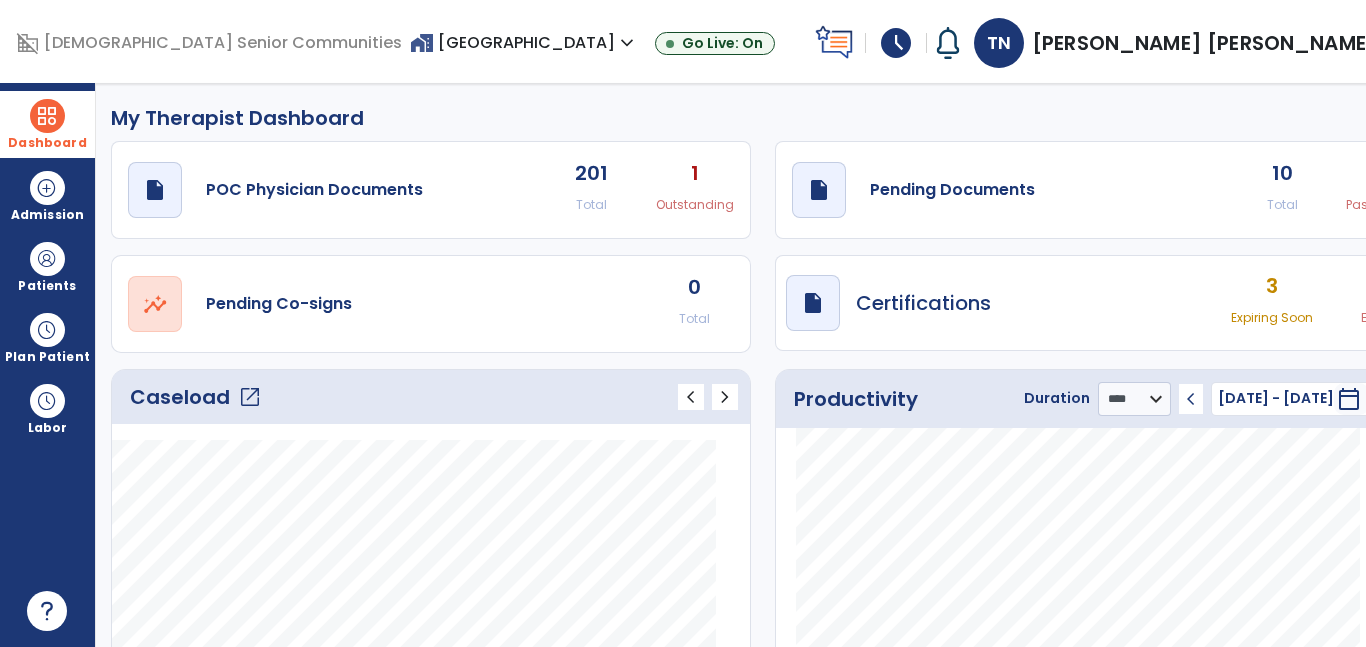 click on "open_in_new" 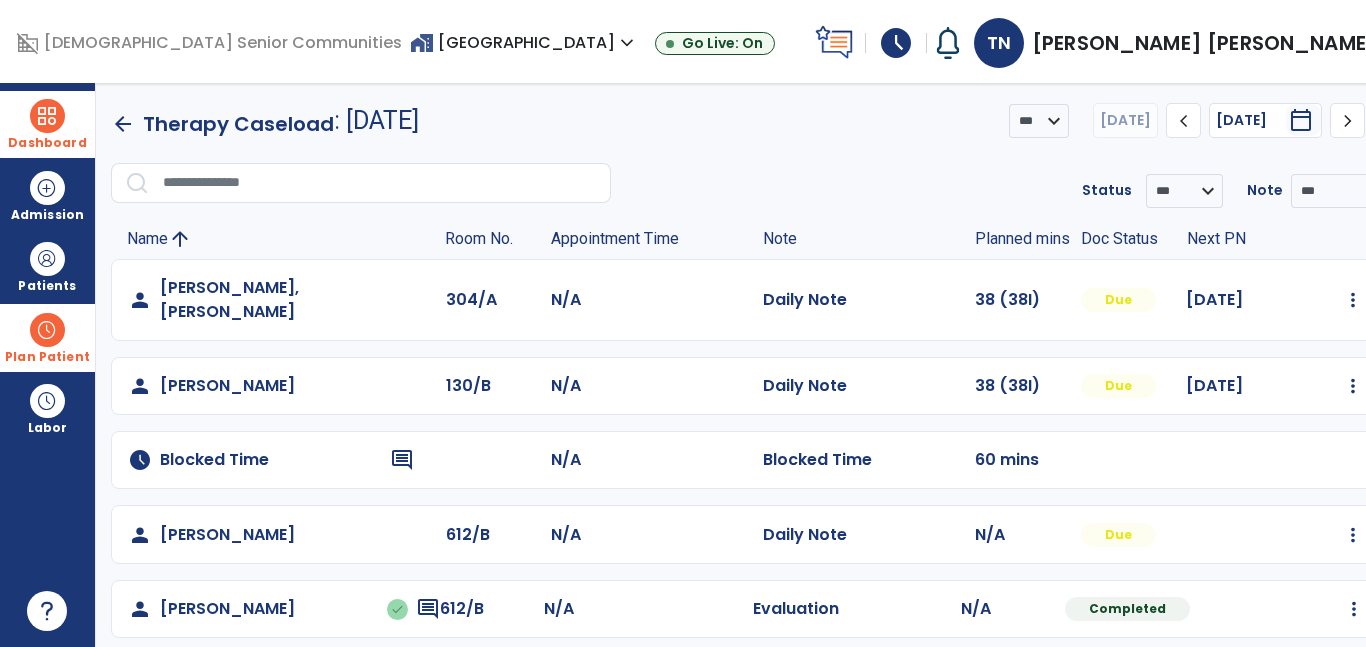 click at bounding box center [47, 330] 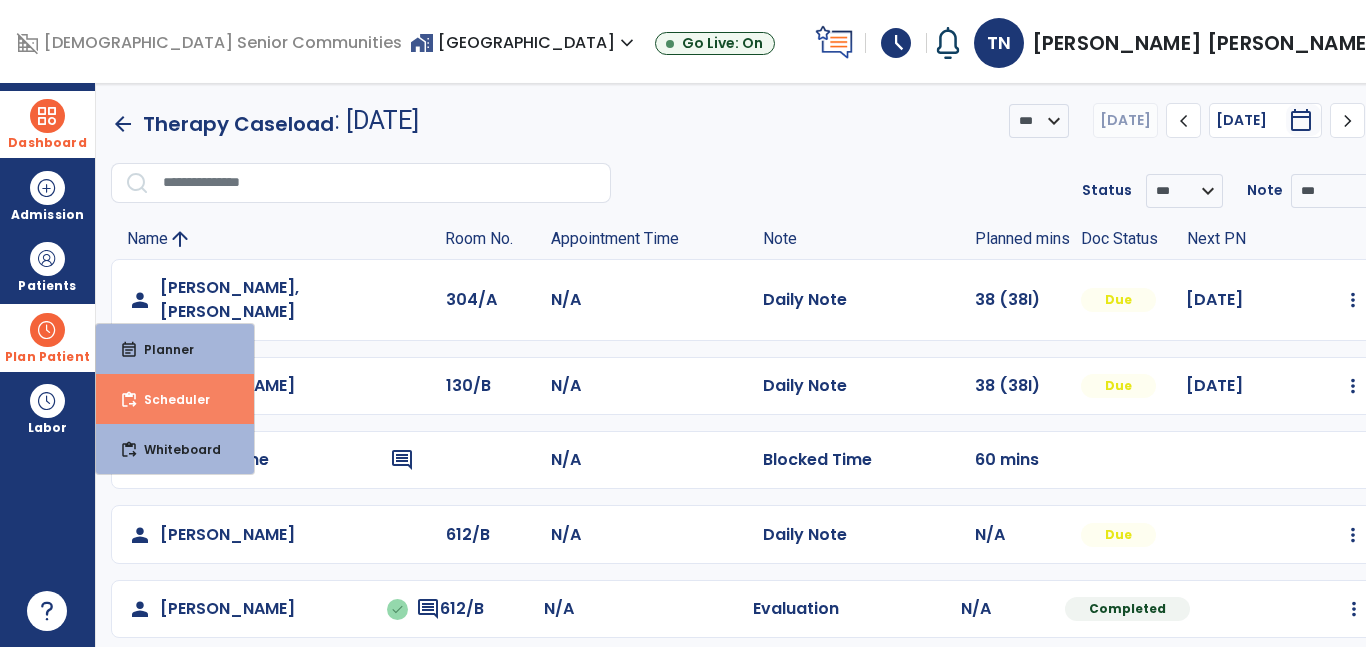 click on "content_paste_go  Scheduler" at bounding box center [175, 399] 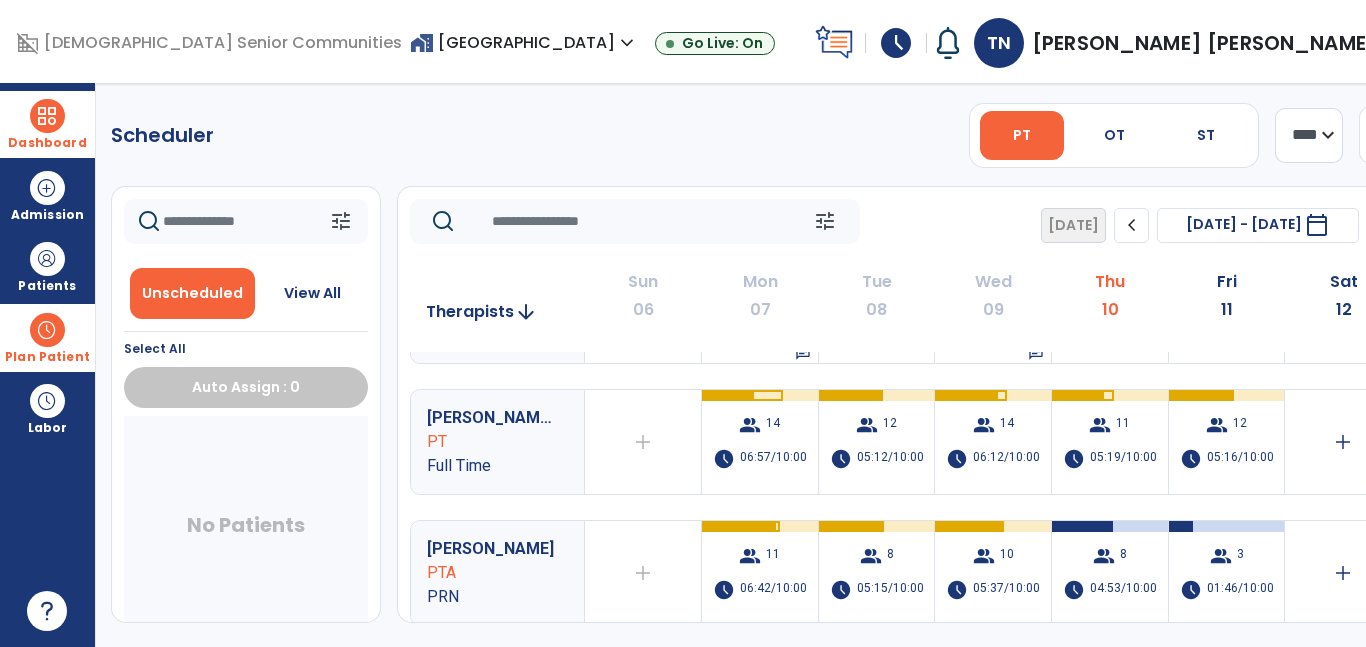 scroll, scrollTop: 92, scrollLeft: 0, axis: vertical 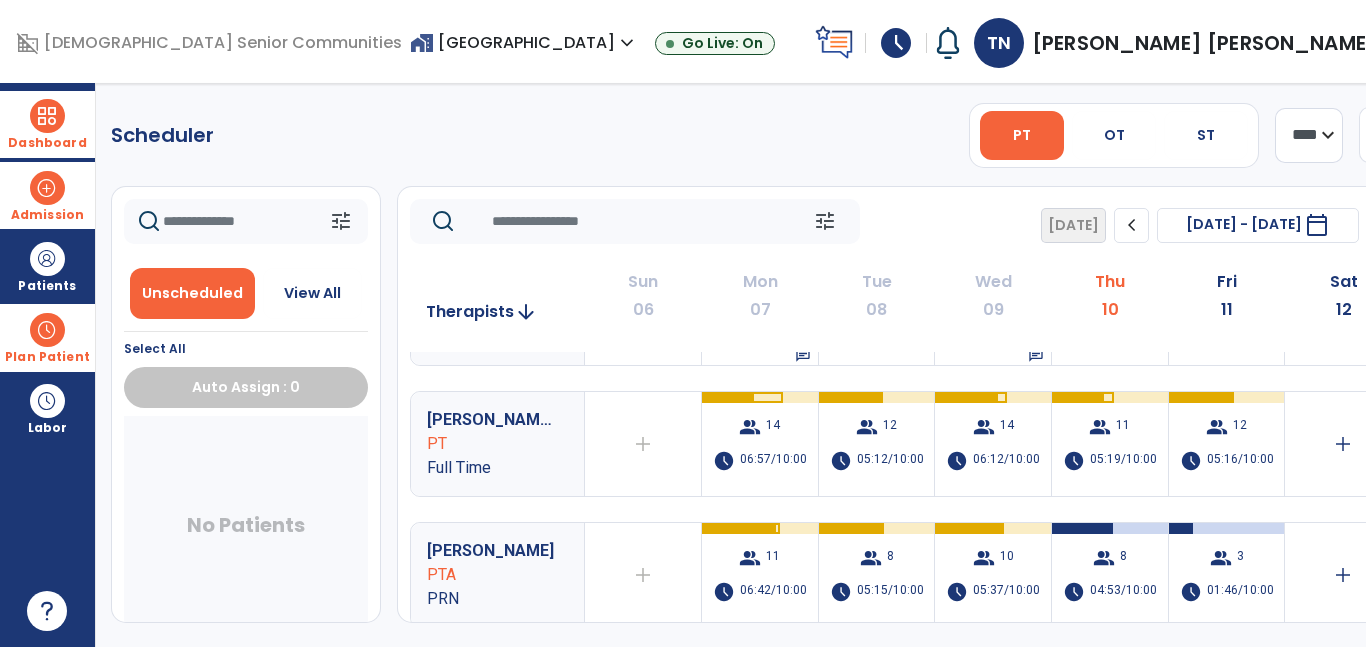 click at bounding box center [47, 188] 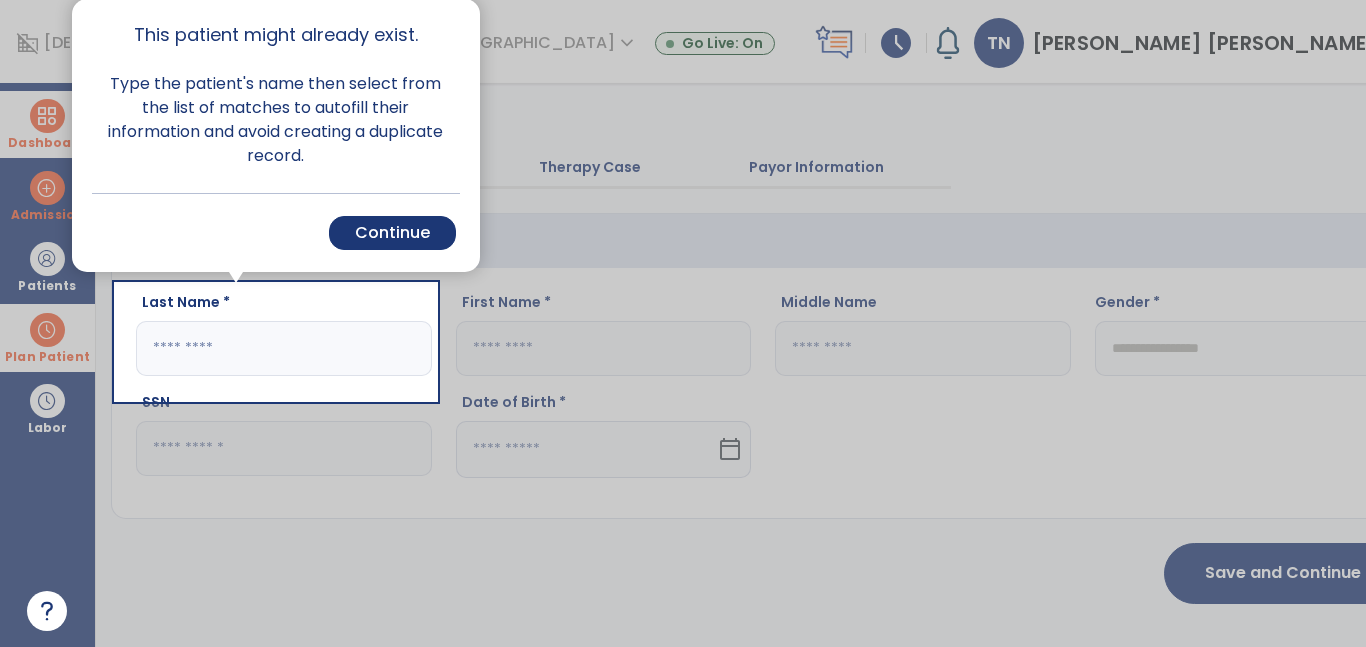 click at bounding box center (58, 323) 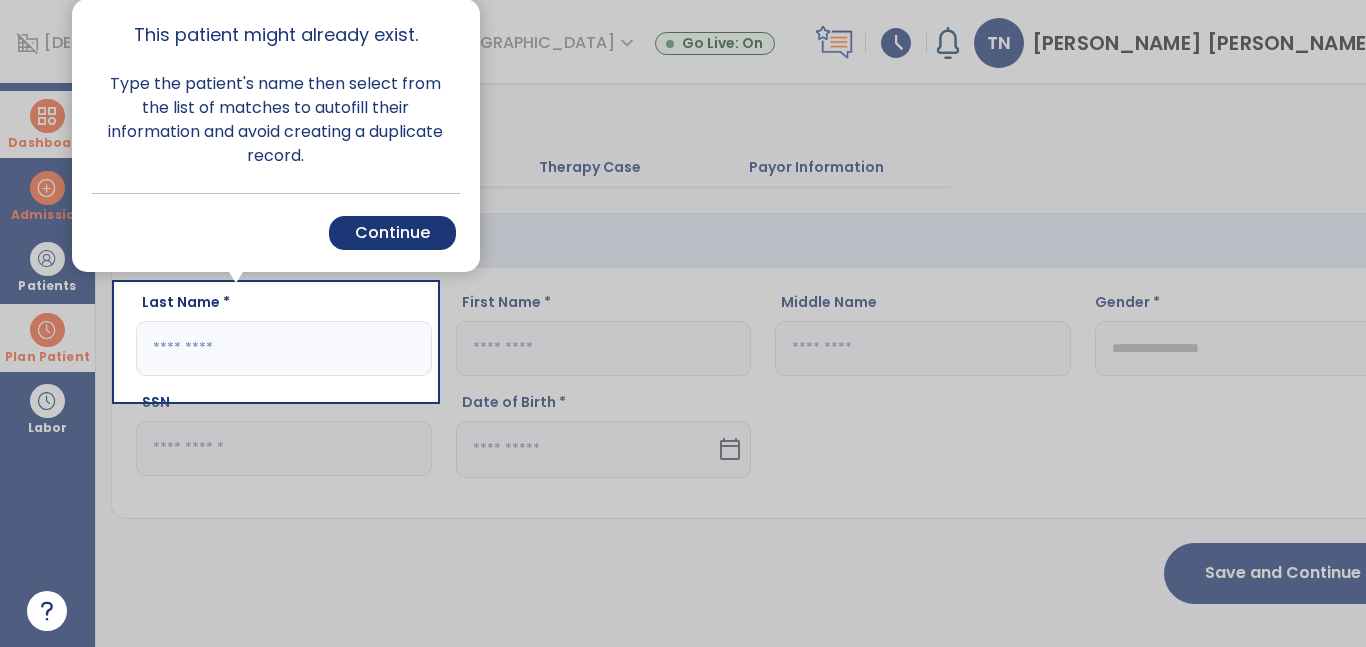 click at bounding box center (58, 323) 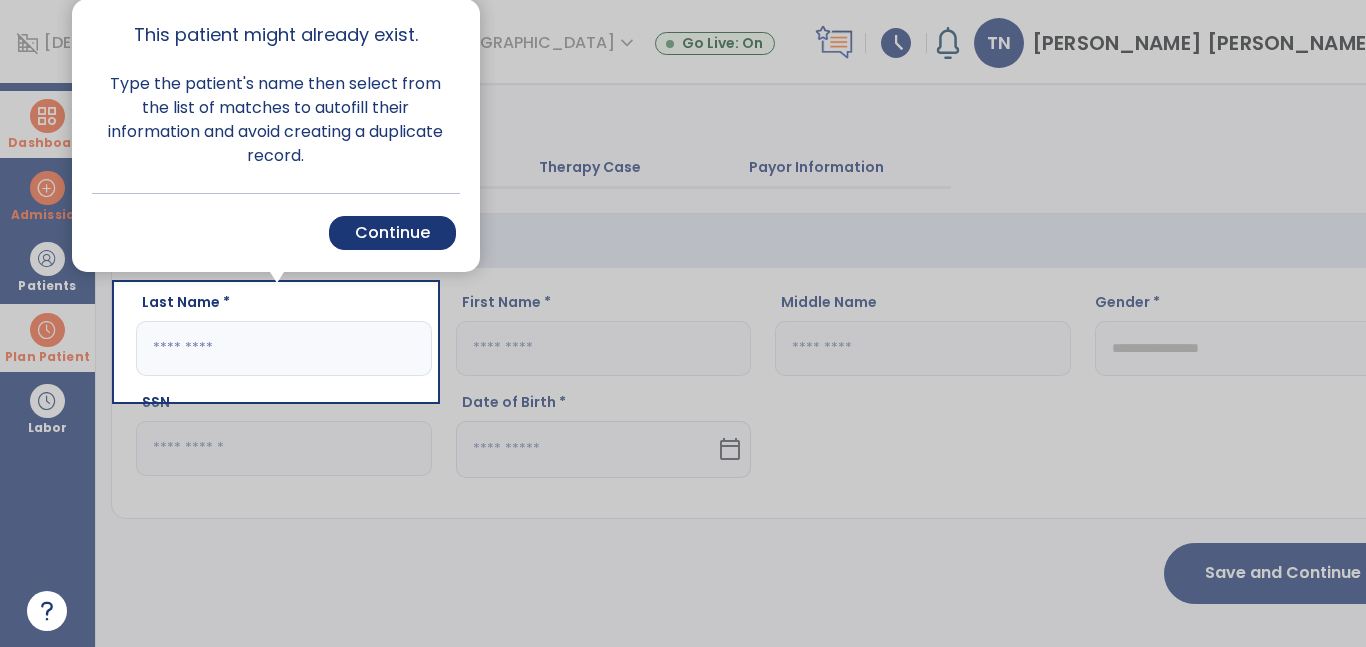 click at bounding box center (276, 523) 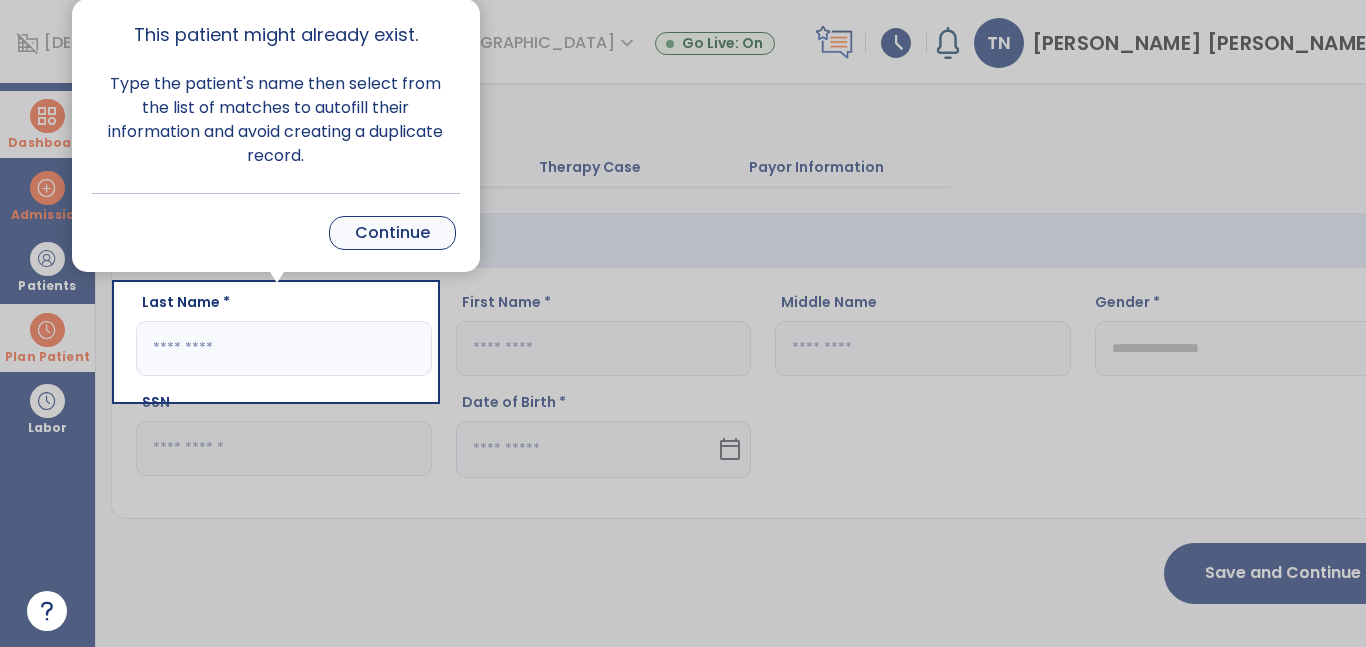 click on "Continue" at bounding box center (392, 233) 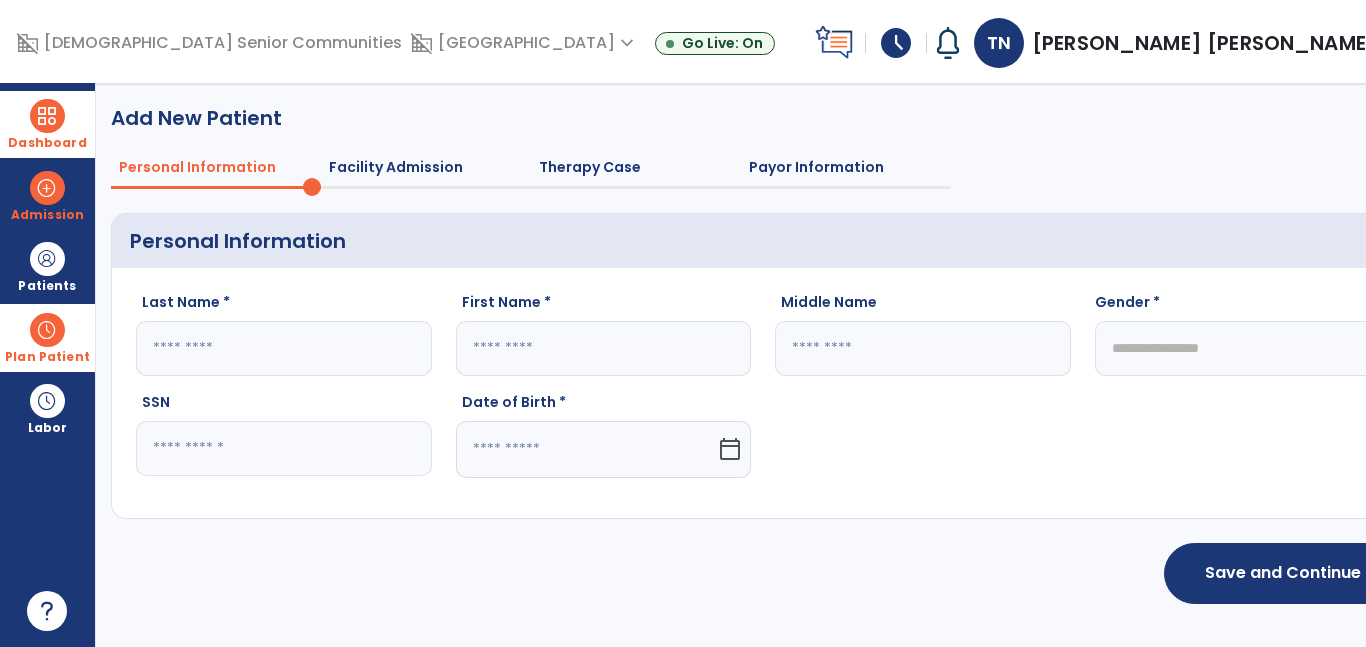 click at bounding box center [47, 116] 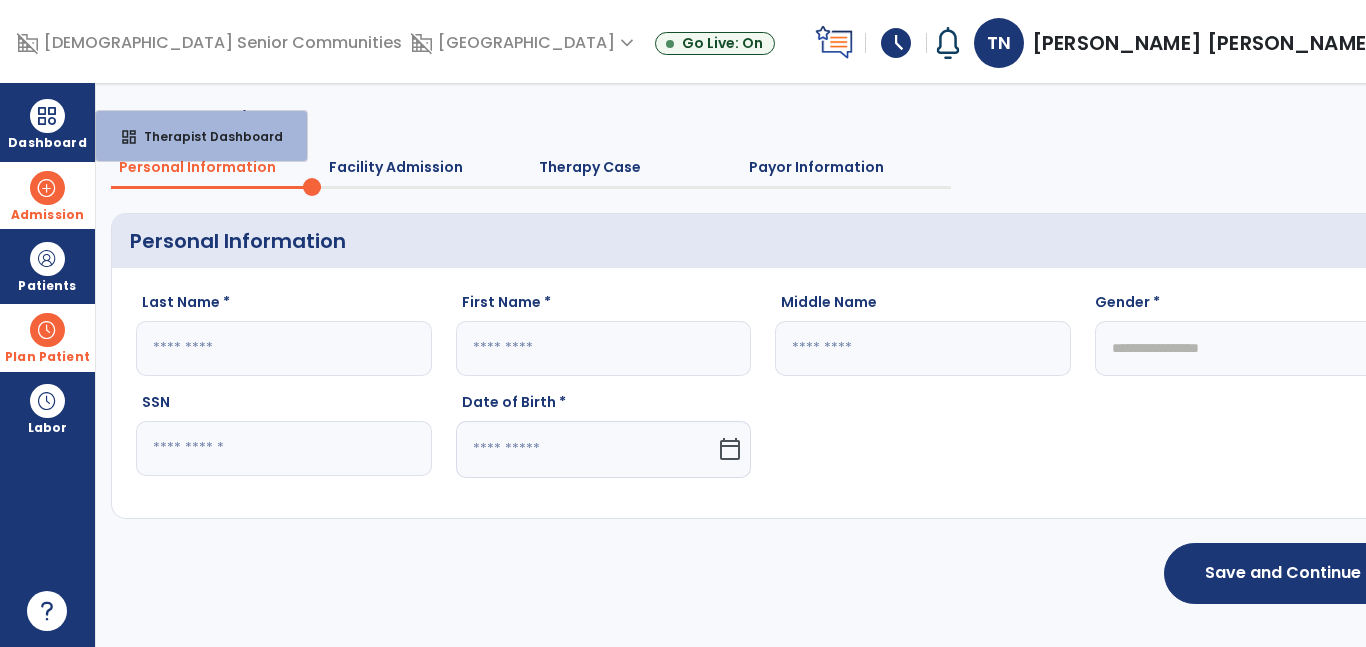 click on "Admission" at bounding box center (47, 215) 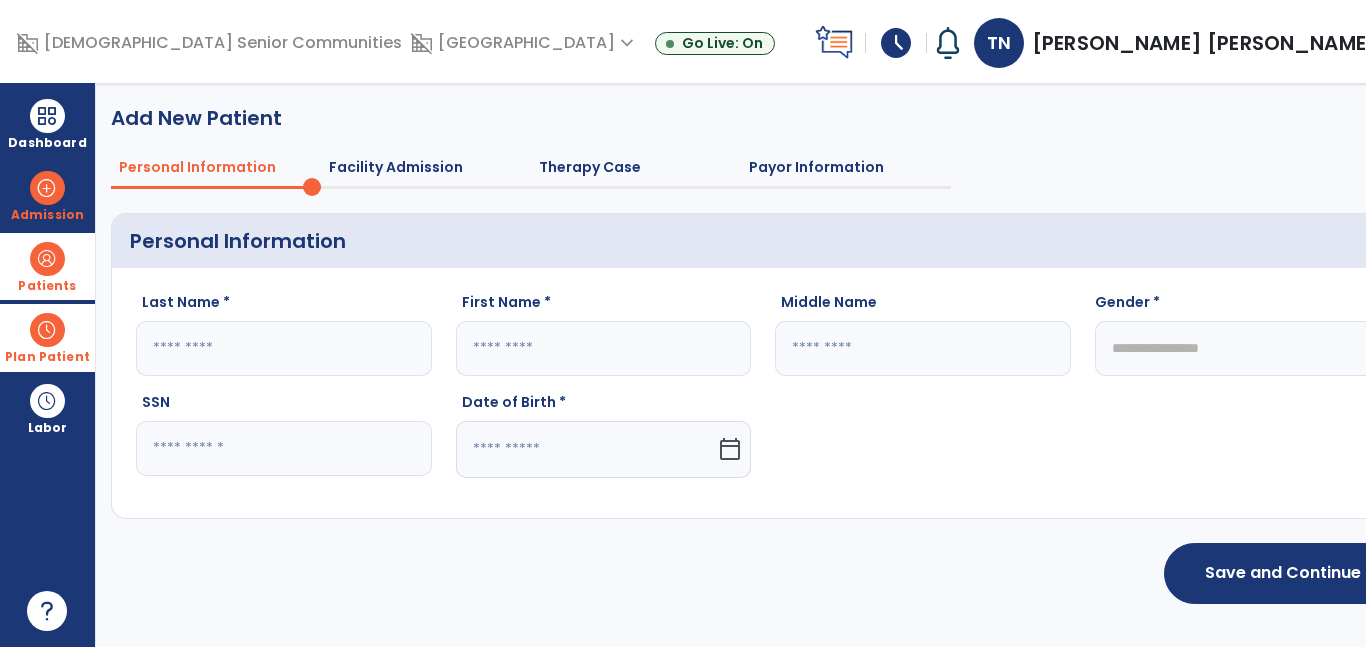 click on "Patients" at bounding box center [47, 266] 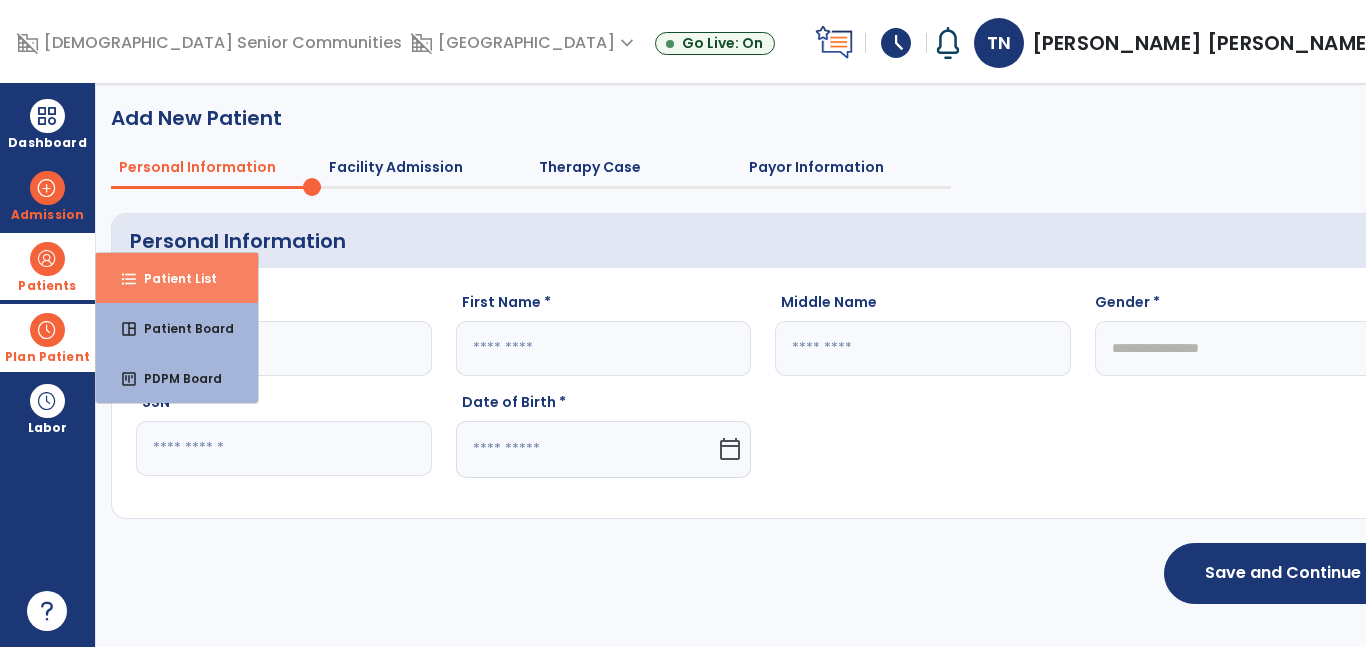 click on "Patient List" at bounding box center (172, 278) 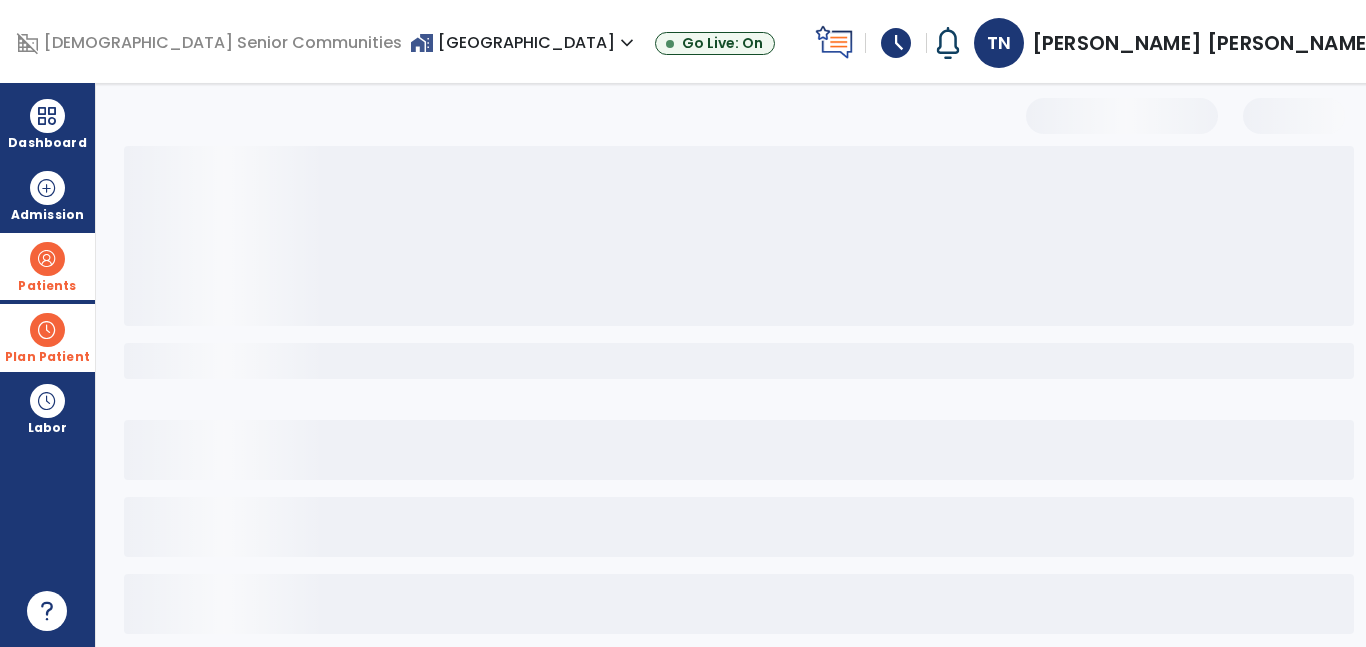 select on "***" 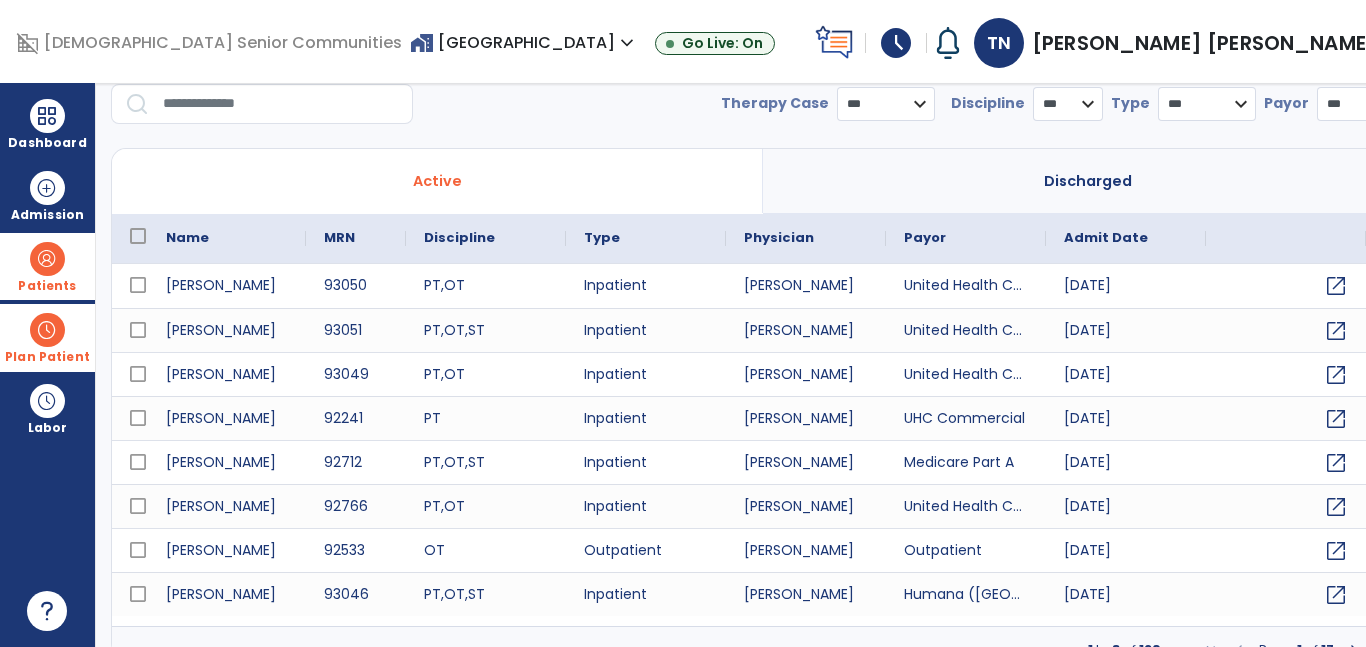 scroll, scrollTop: 0, scrollLeft: 0, axis: both 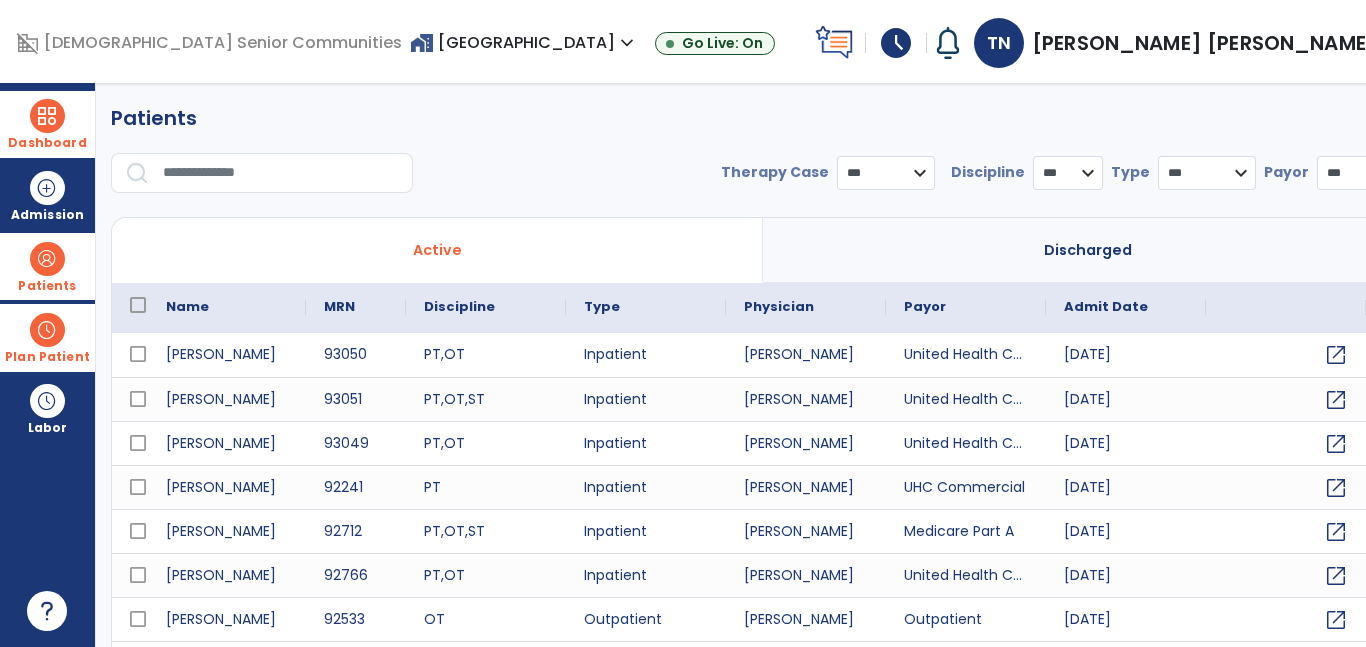 click at bounding box center (47, 116) 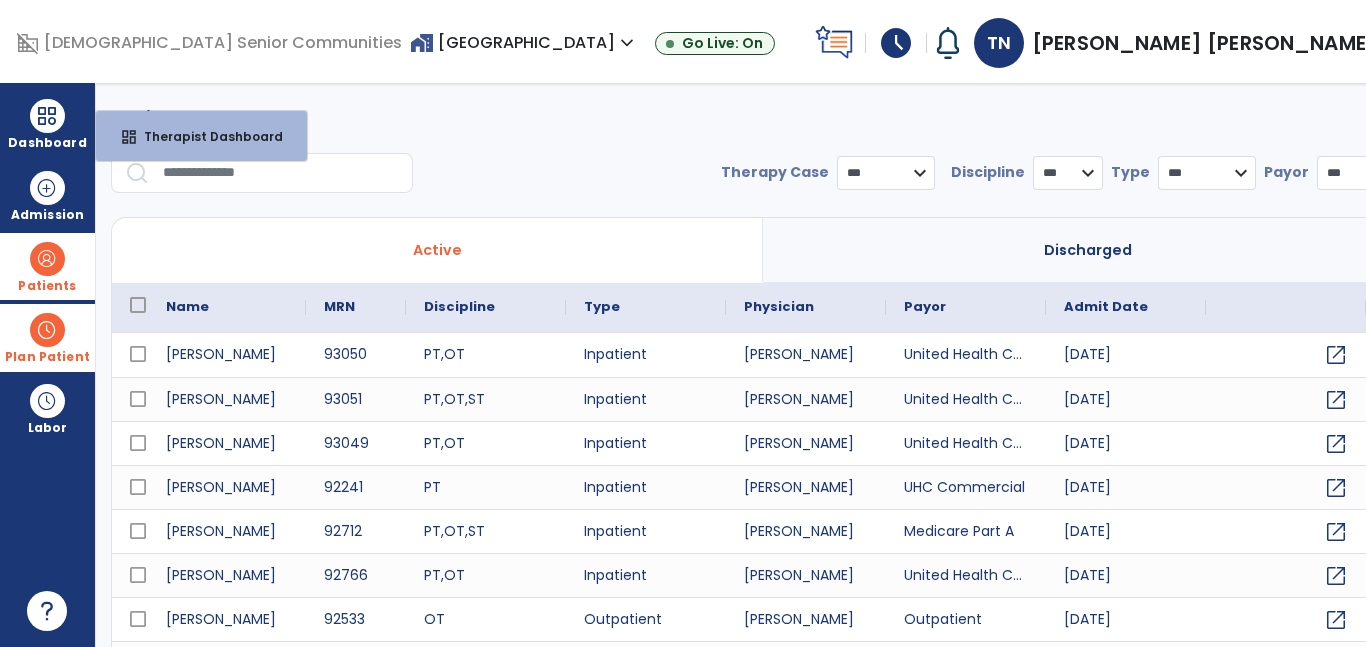 click on "Active" at bounding box center (437, 250) 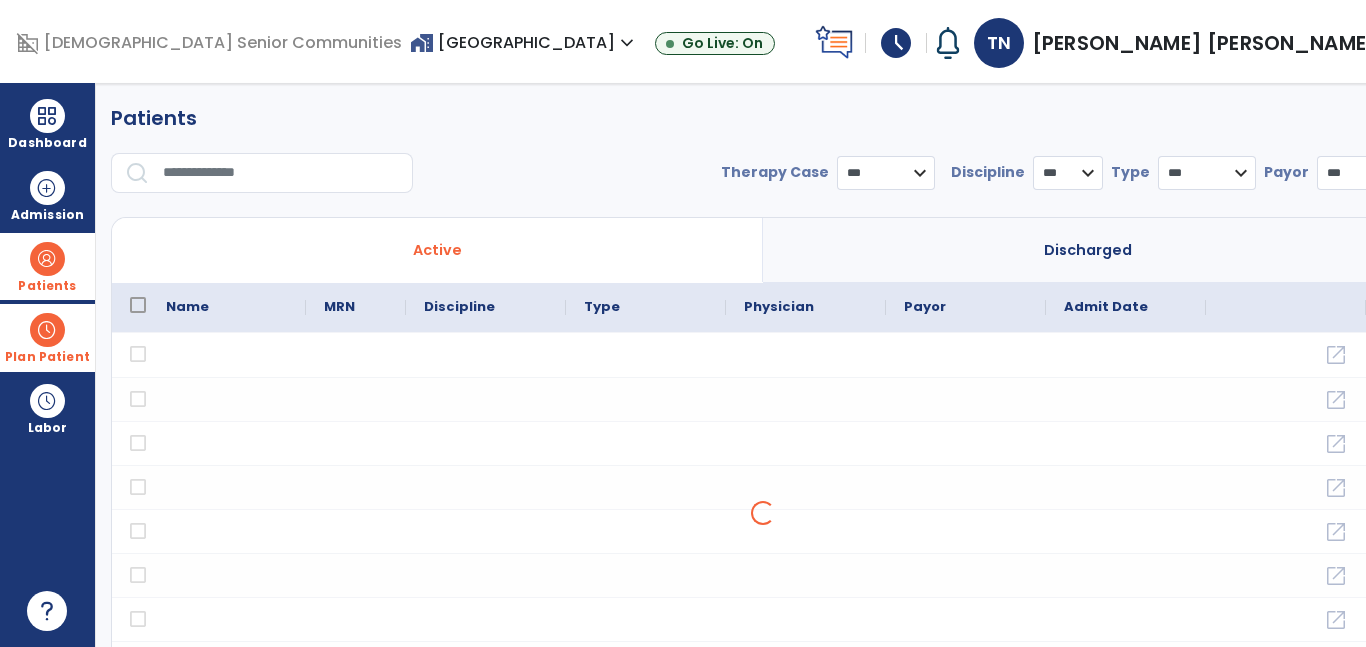 click at bounding box center (281, 173) 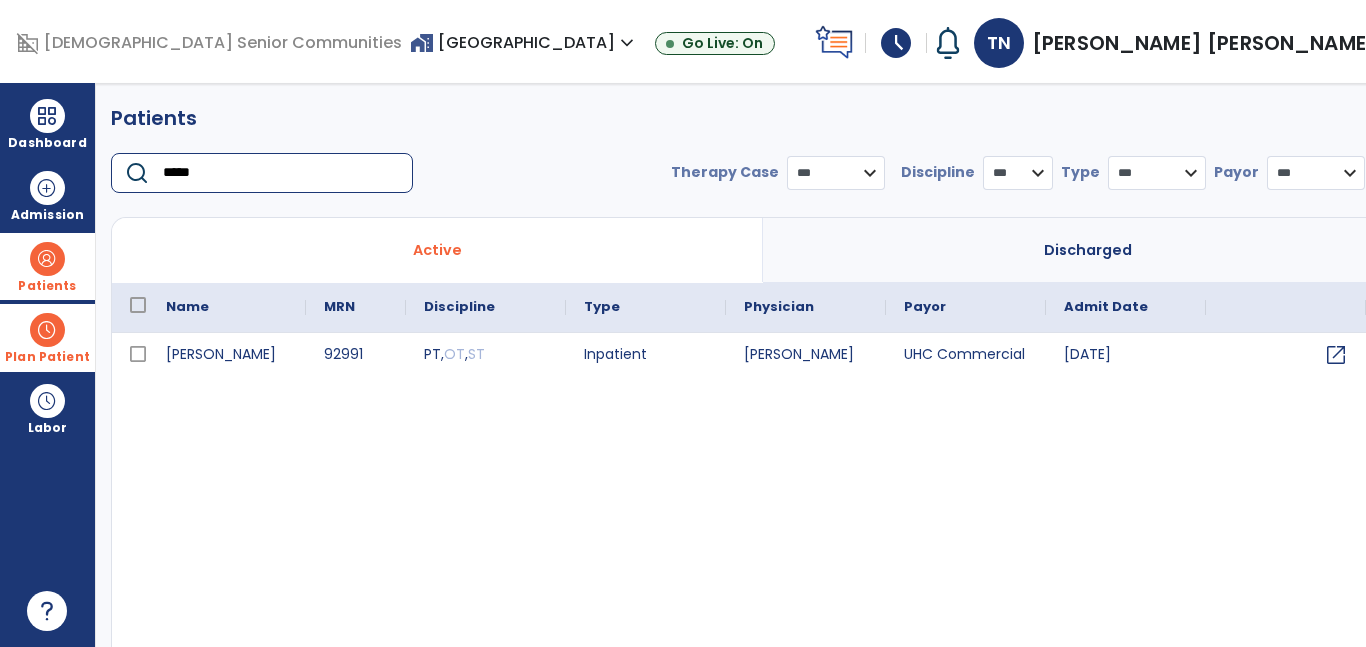 type on "*****" 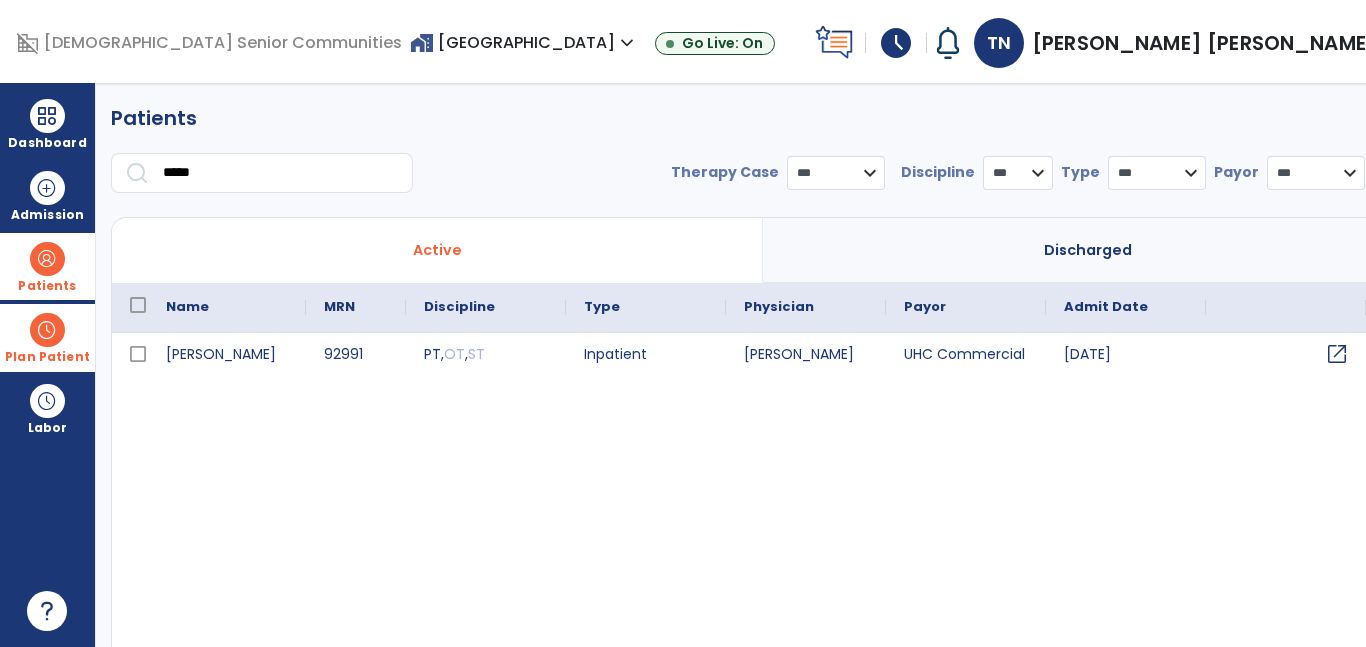 click on "open_in_new" at bounding box center (1337, 354) 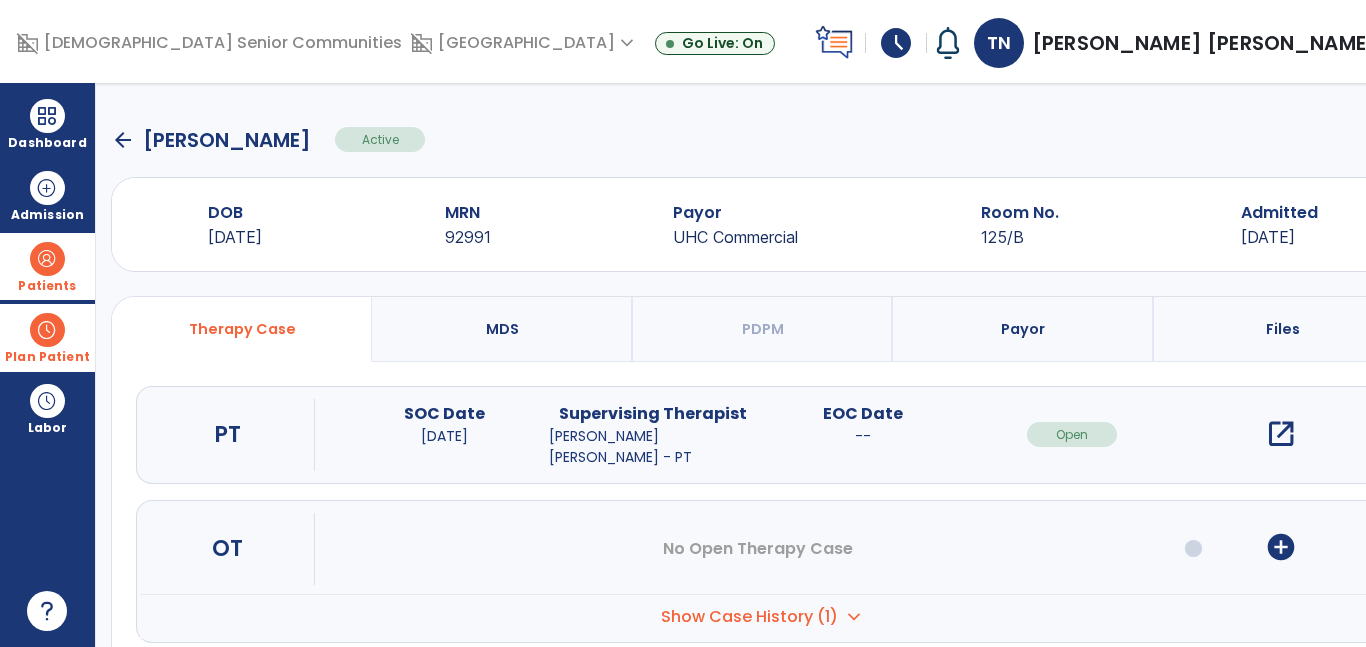click on "open_in_new" at bounding box center (1281, 434) 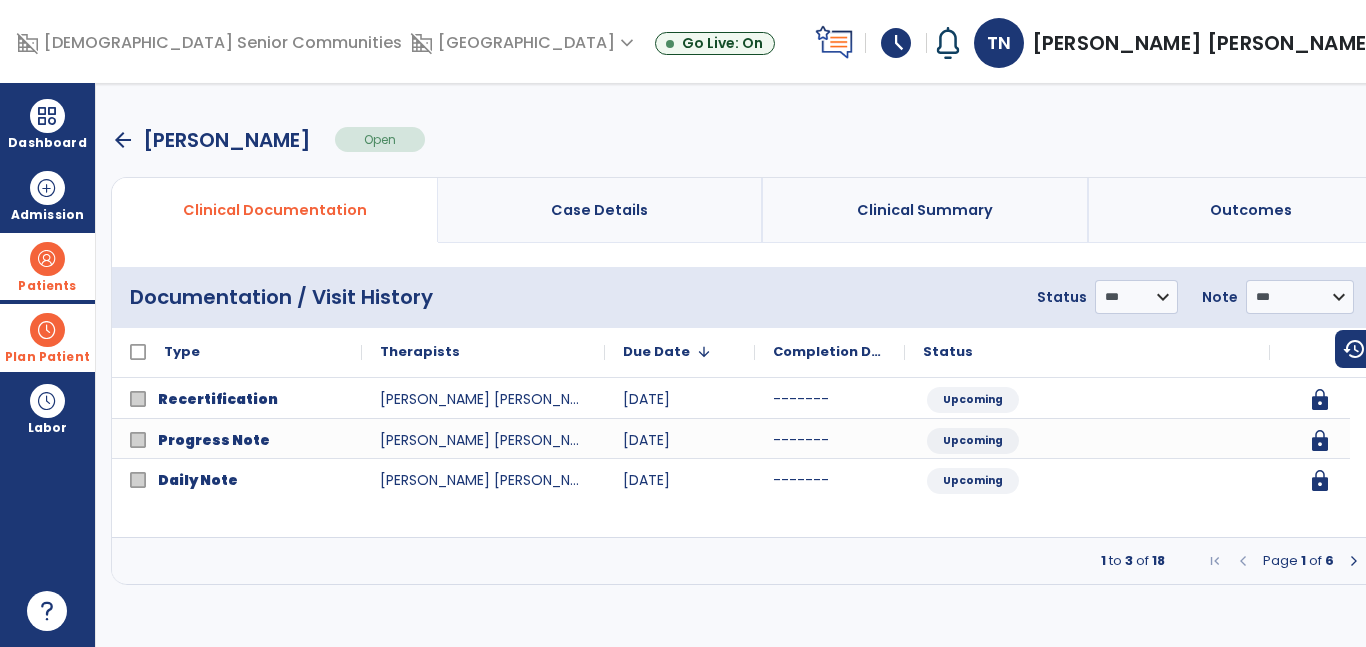 click on "menu" at bounding box center (1386, 297) 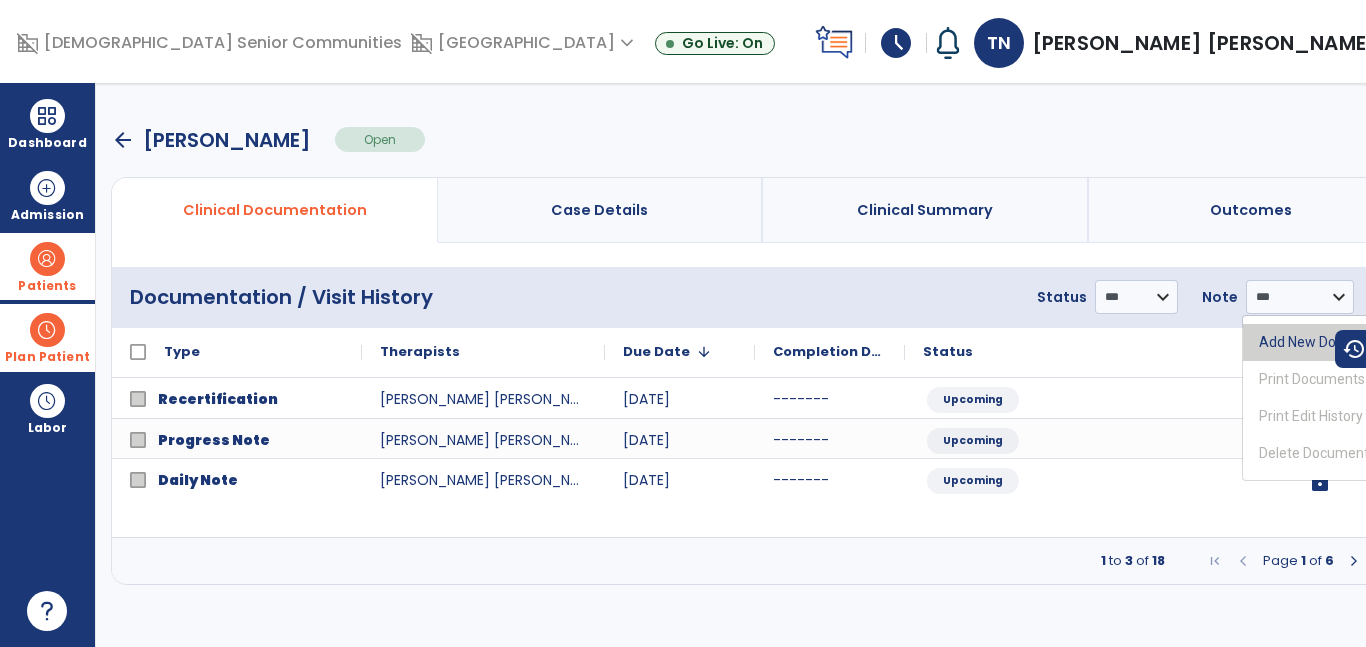 click on "Add New Document" at bounding box center (1322, 342) 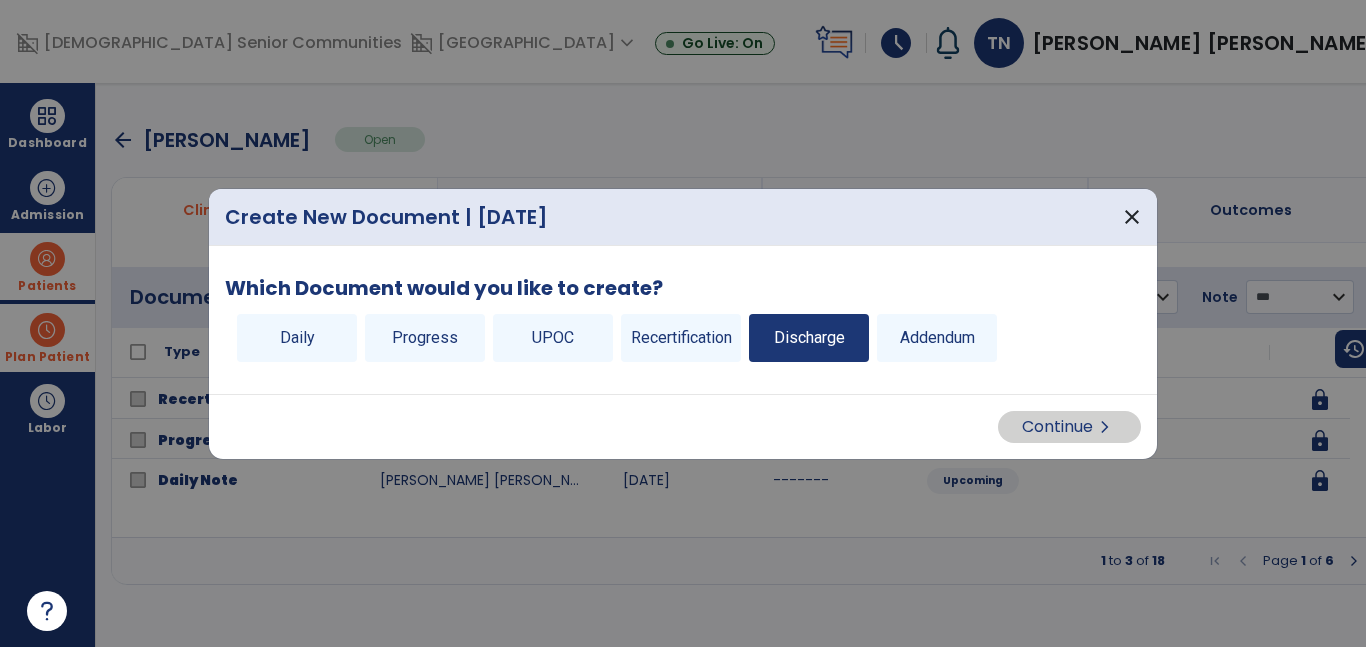 click on "Discharge" at bounding box center (809, 338) 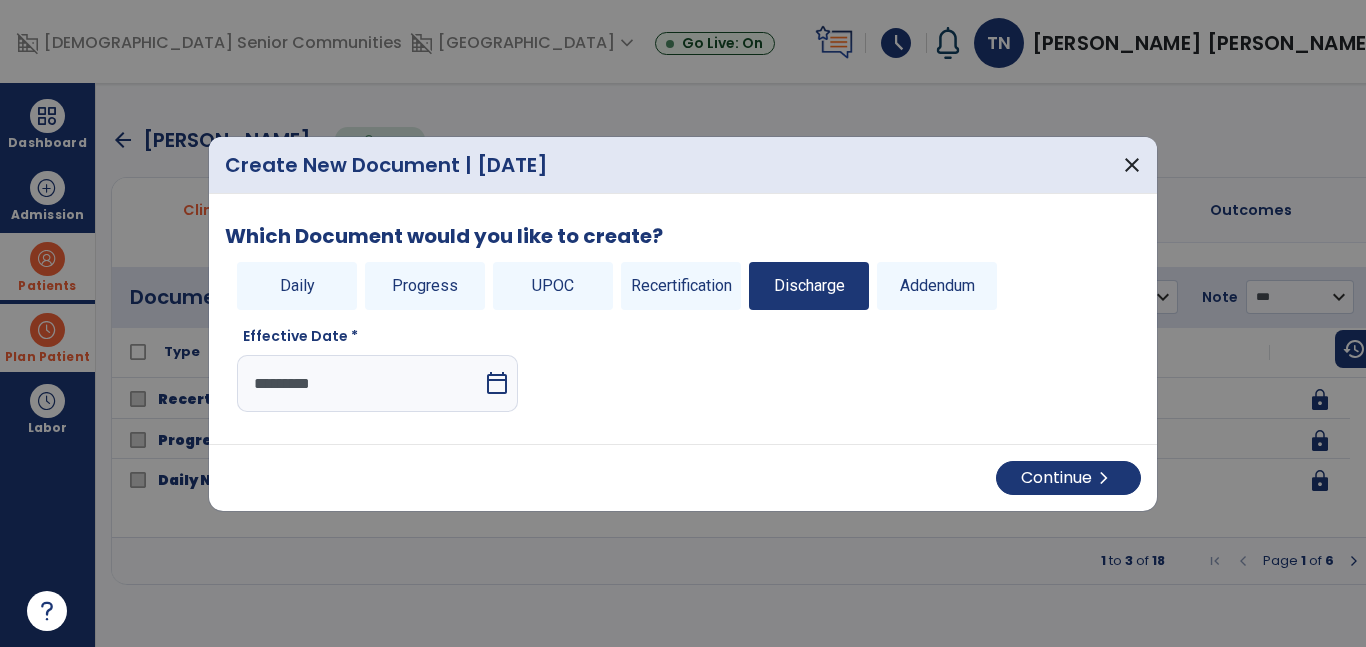 click on "calendar_today" at bounding box center (499, 383) 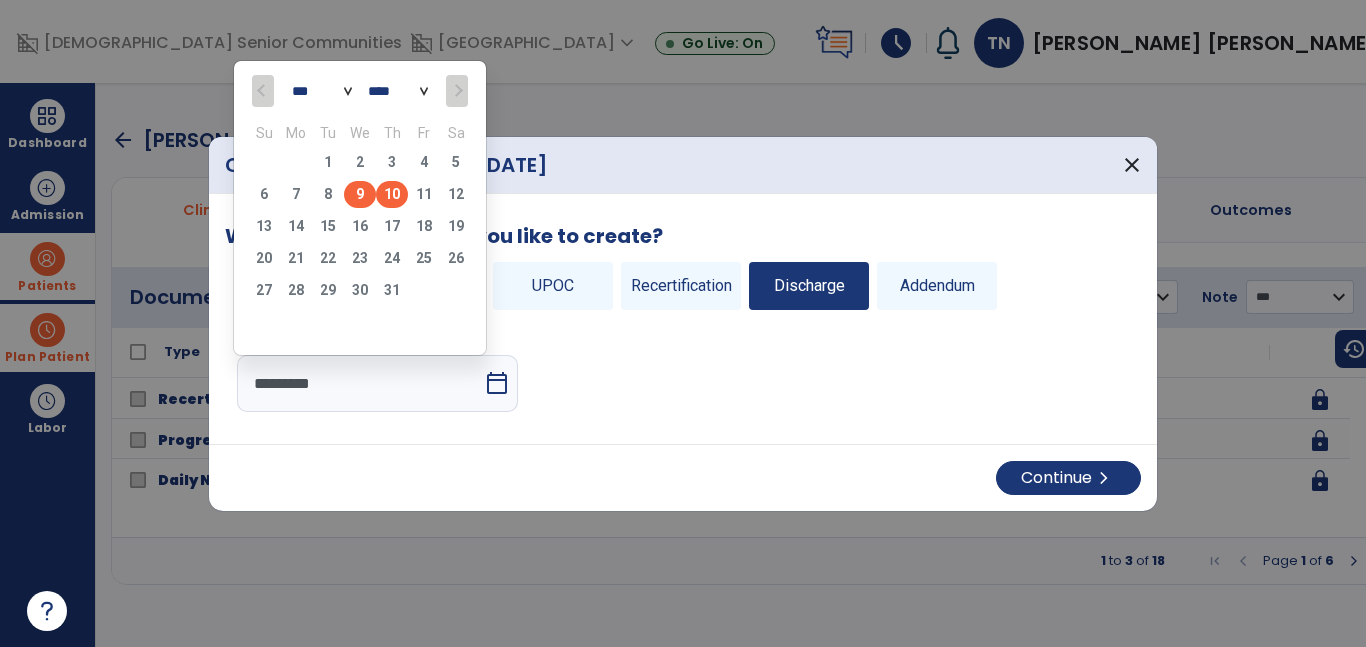 click on "9" 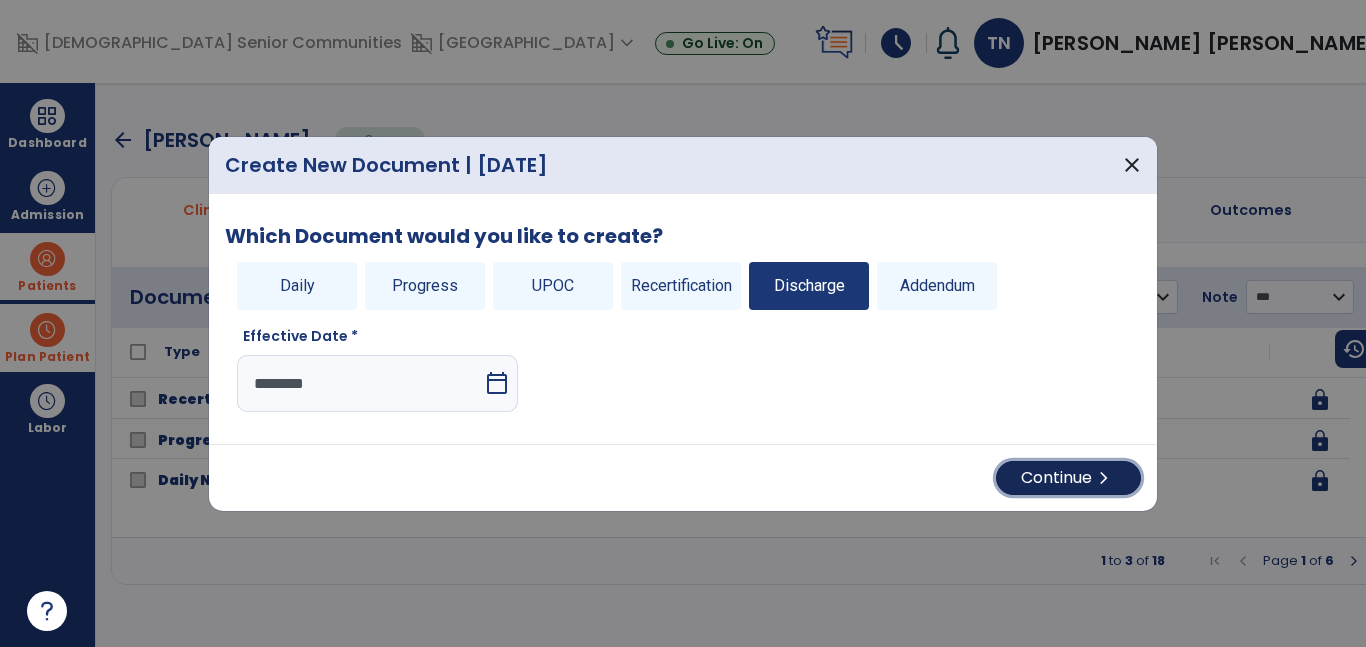 click on "Continue   chevron_right" at bounding box center [1068, 478] 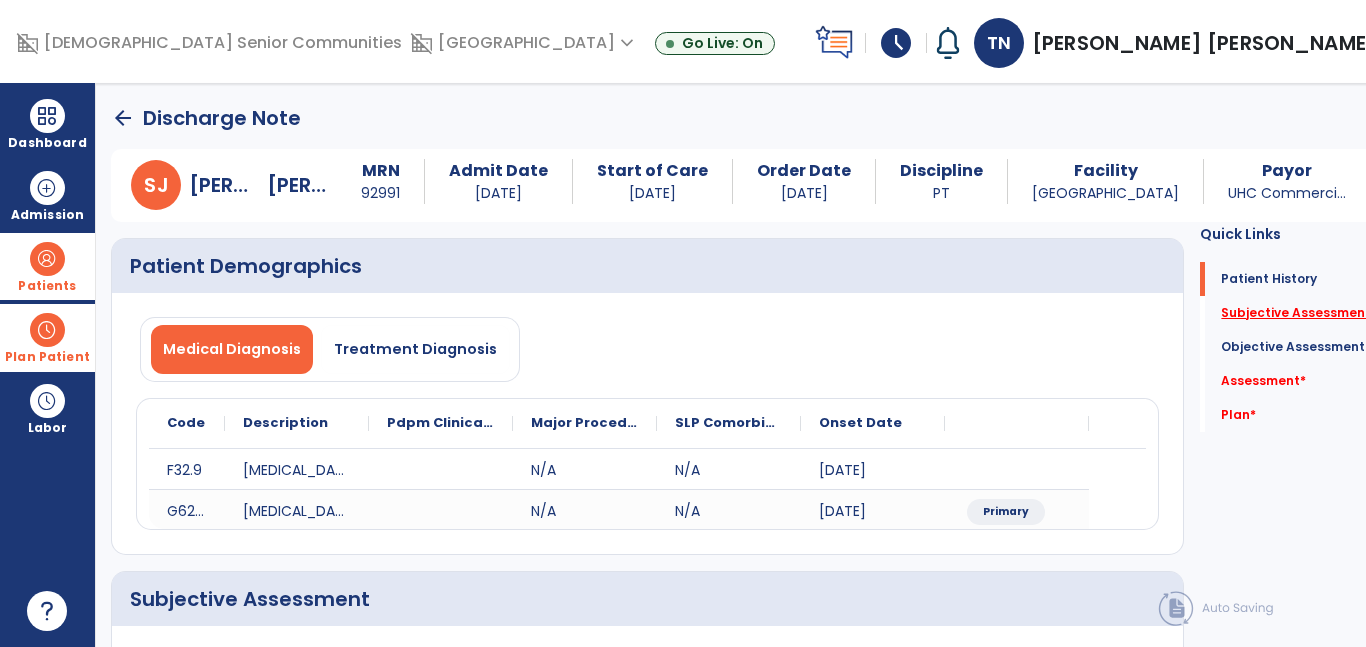 click on "Subjective Assessment   *" 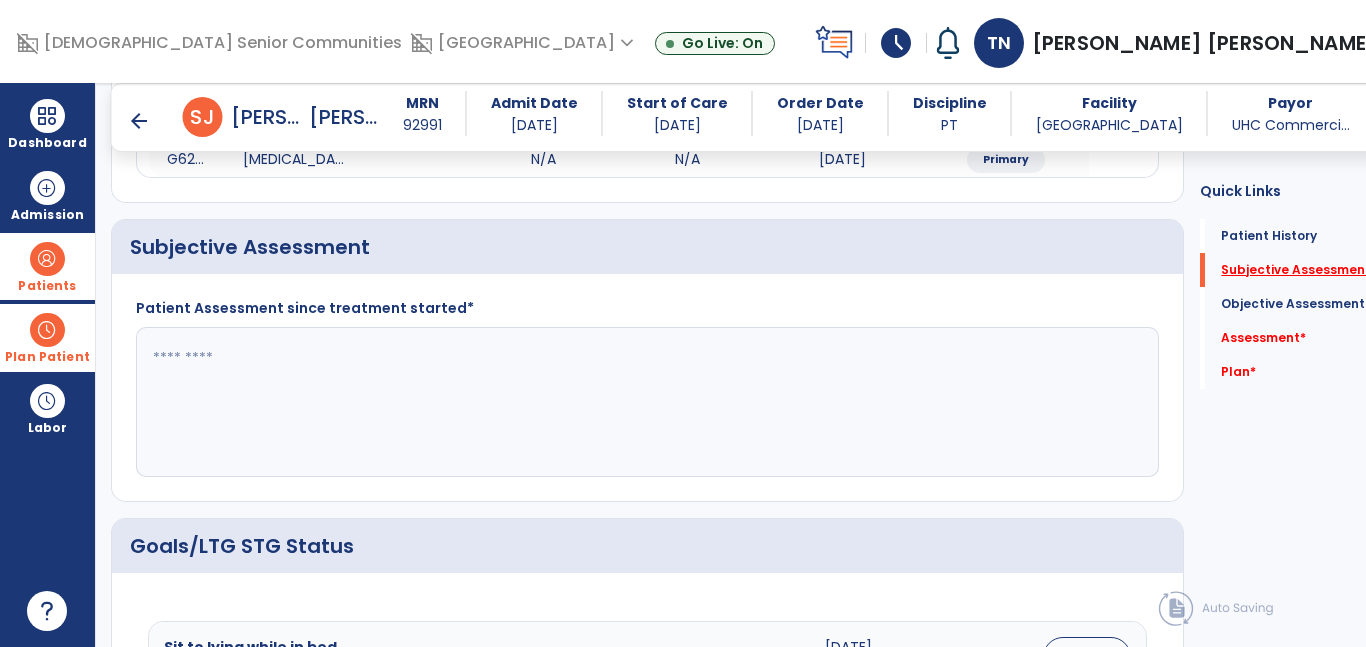 scroll, scrollTop: 347, scrollLeft: 0, axis: vertical 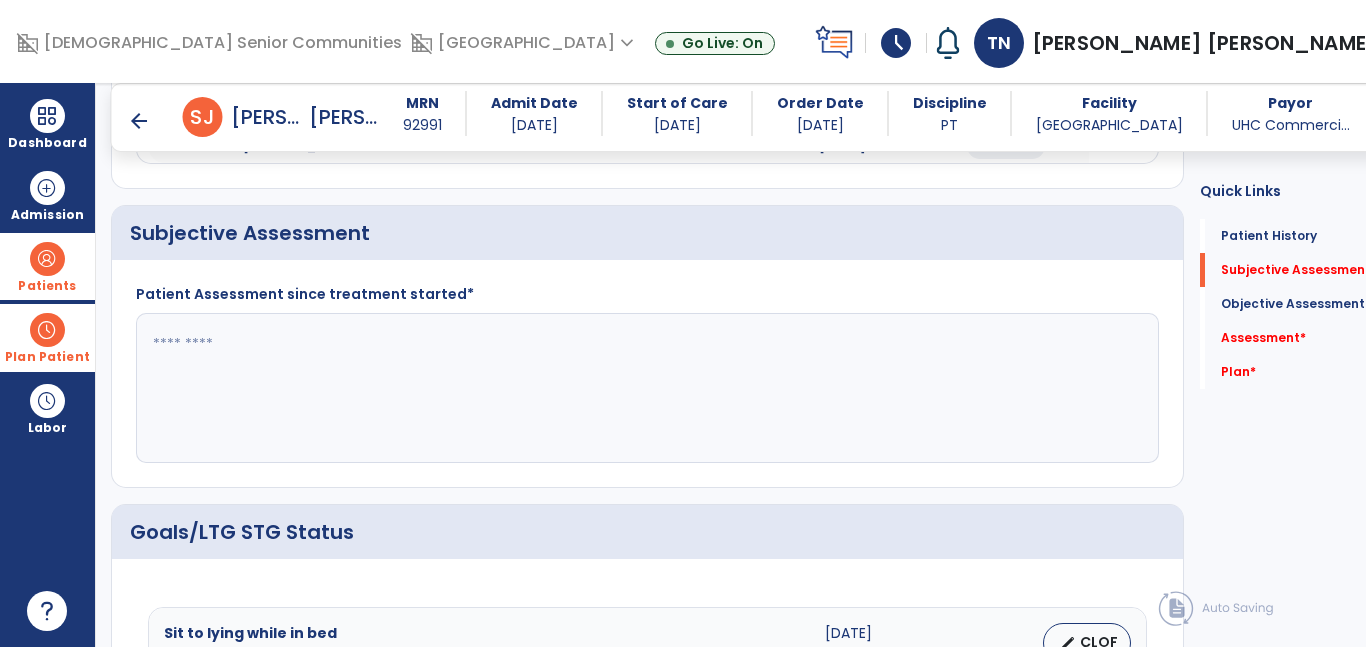 click 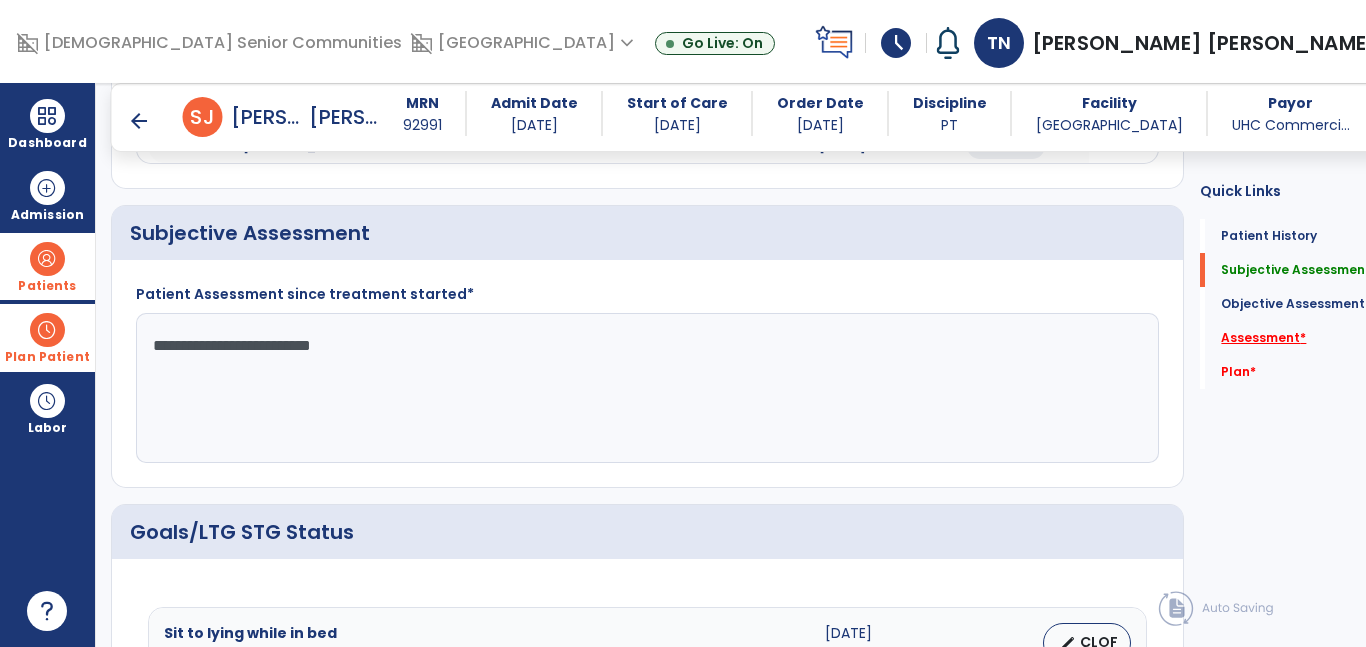 type on "**********" 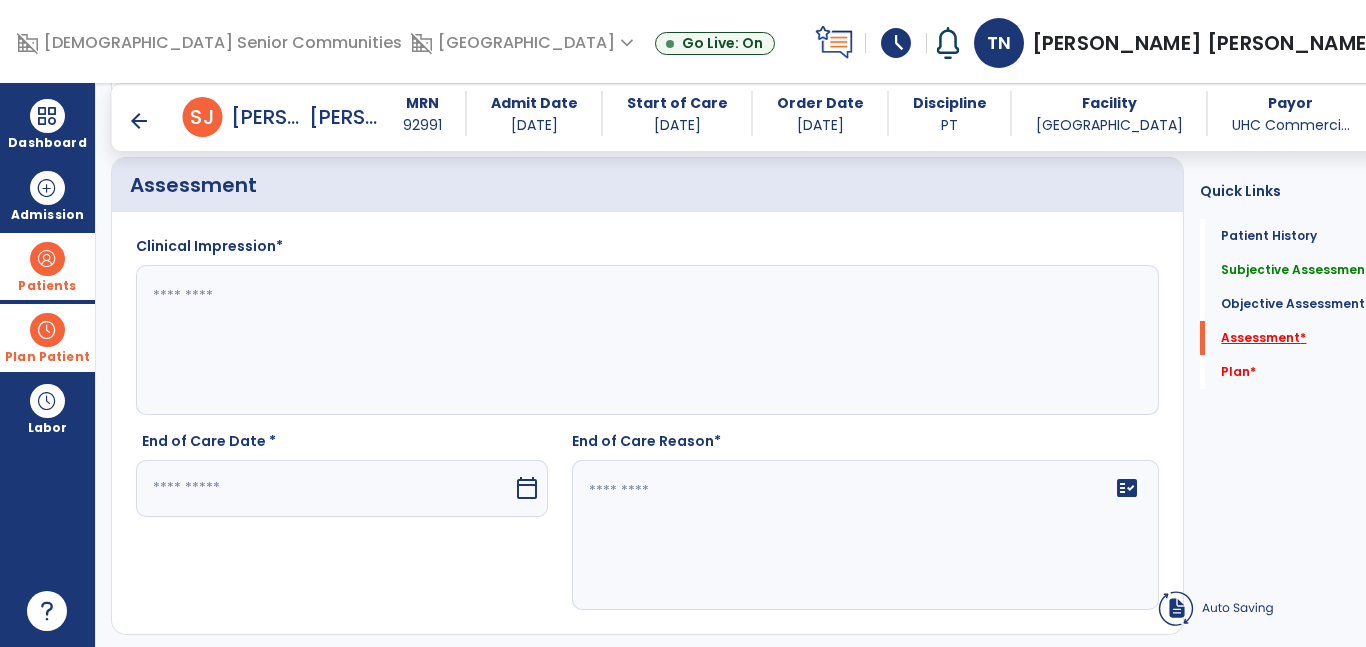 scroll, scrollTop: 2183, scrollLeft: 0, axis: vertical 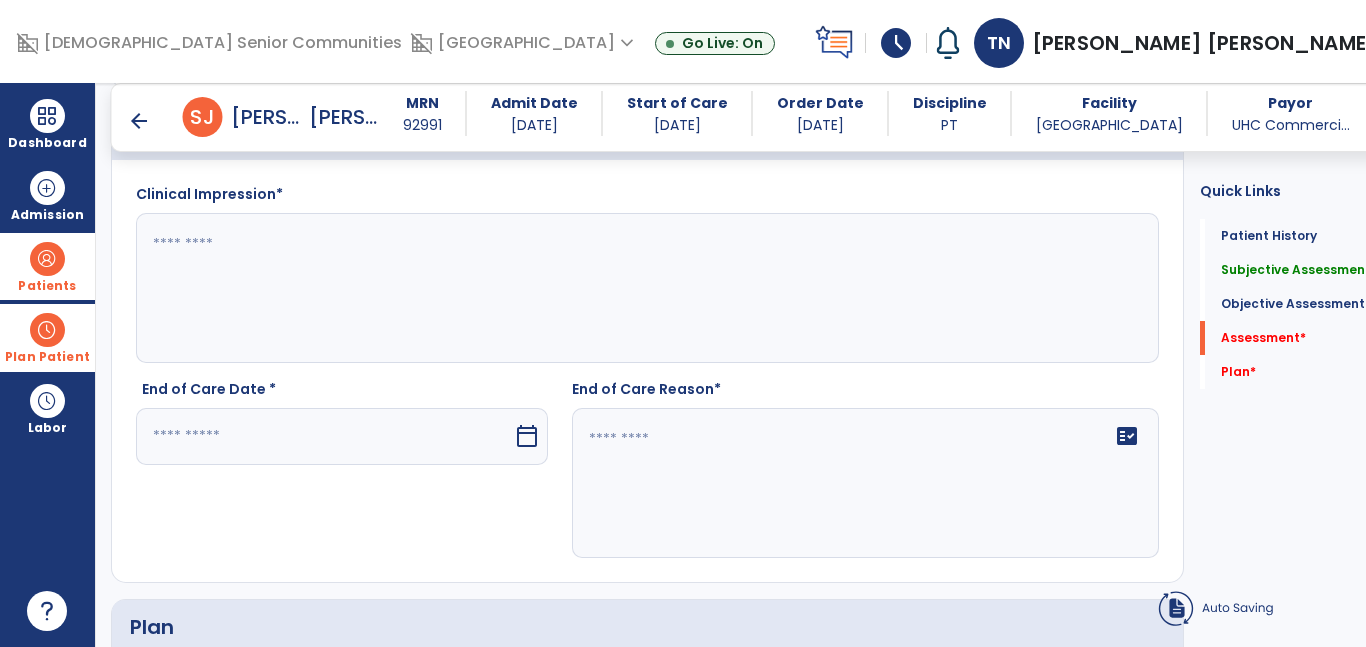 click 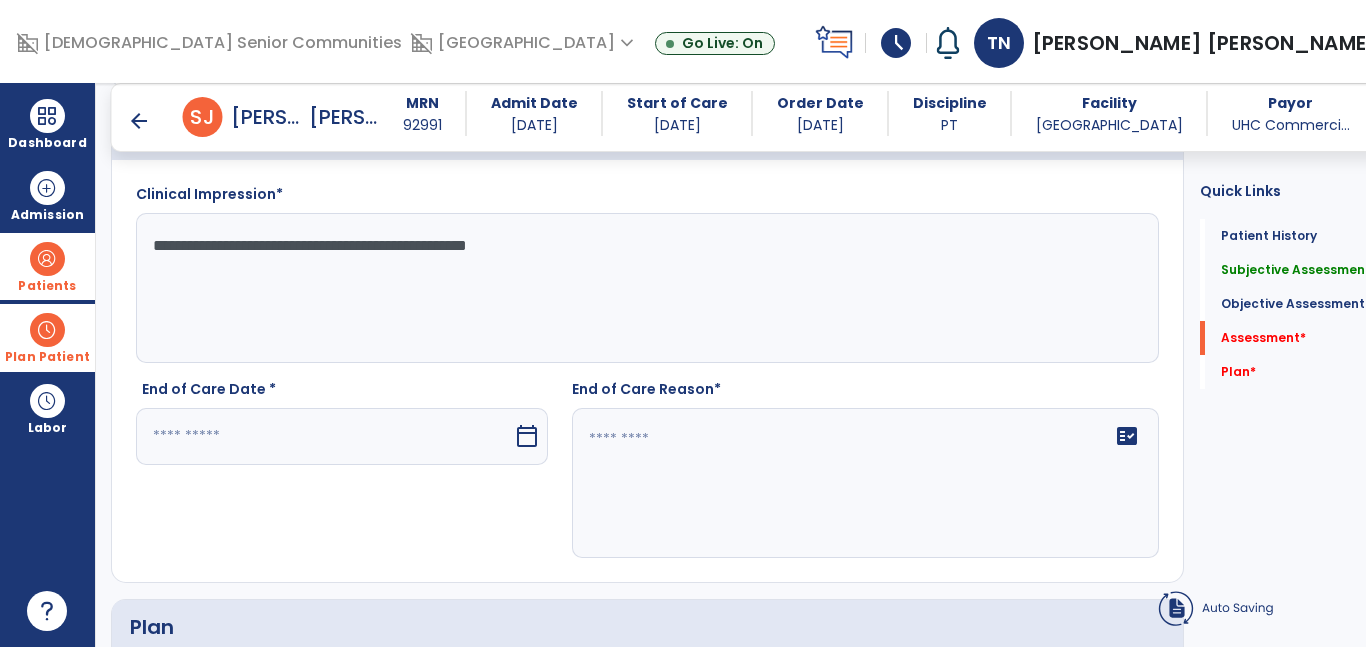 click on "**********" 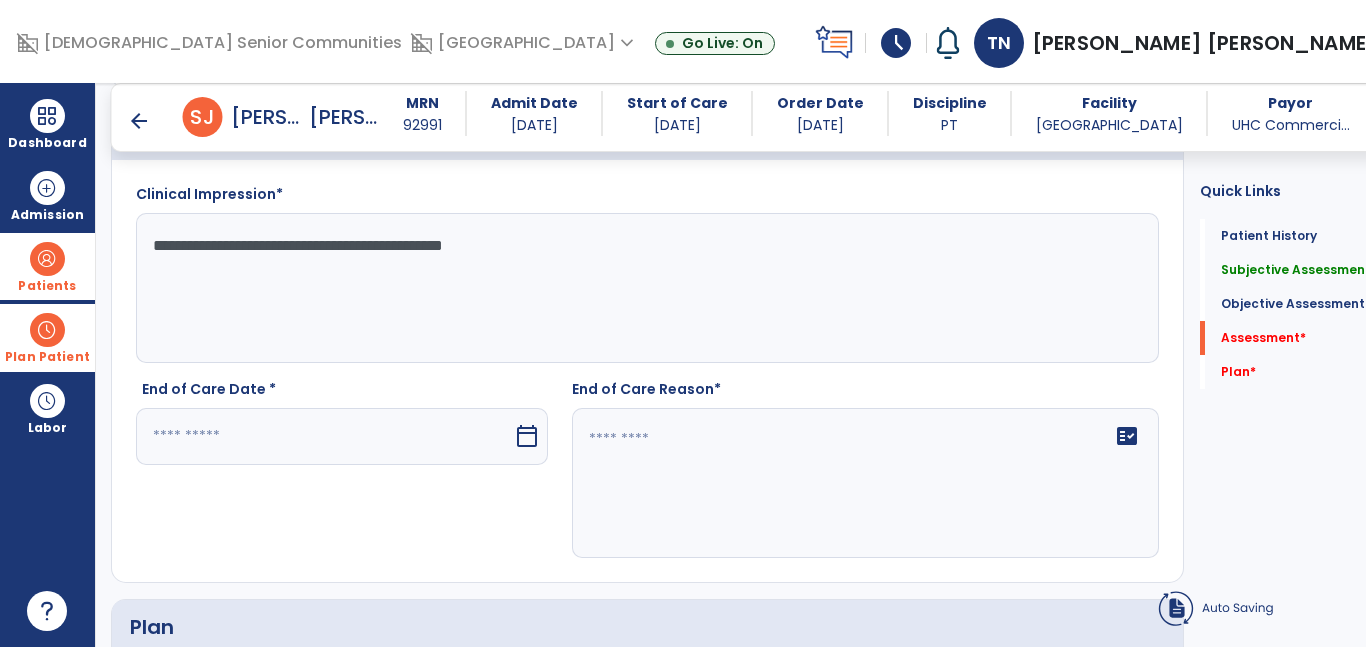 type on "**********" 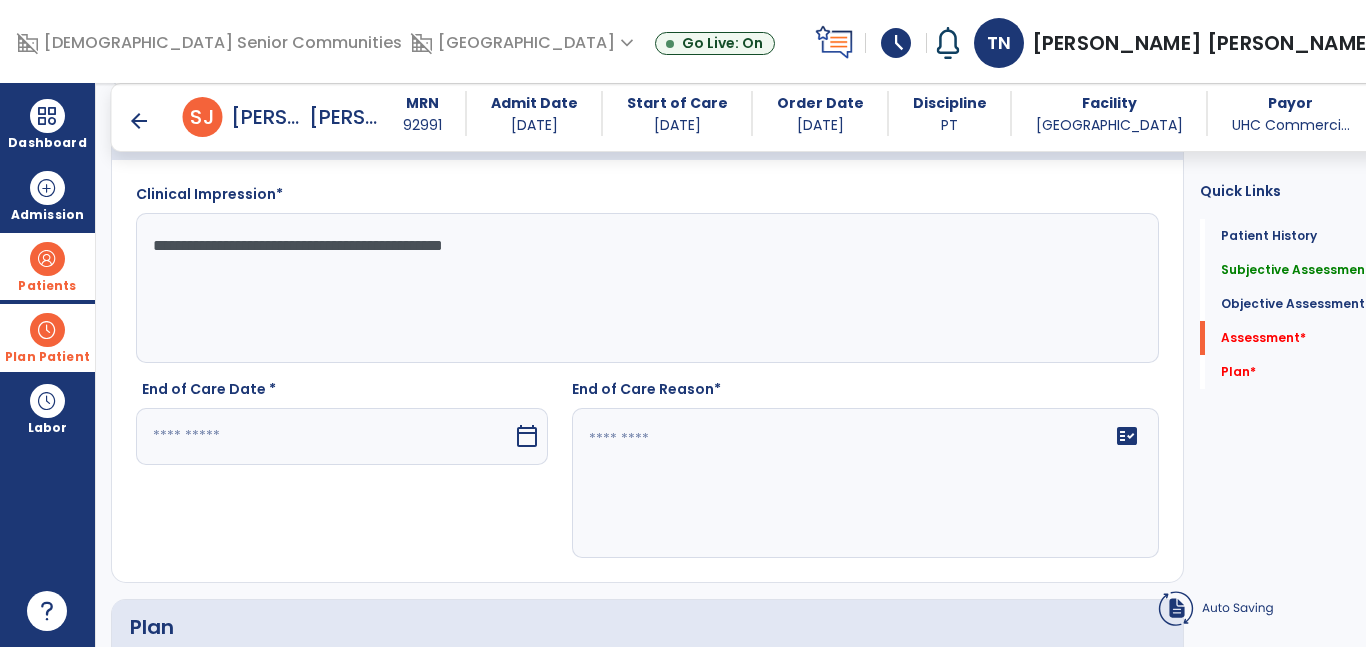 click at bounding box center (324, 436) 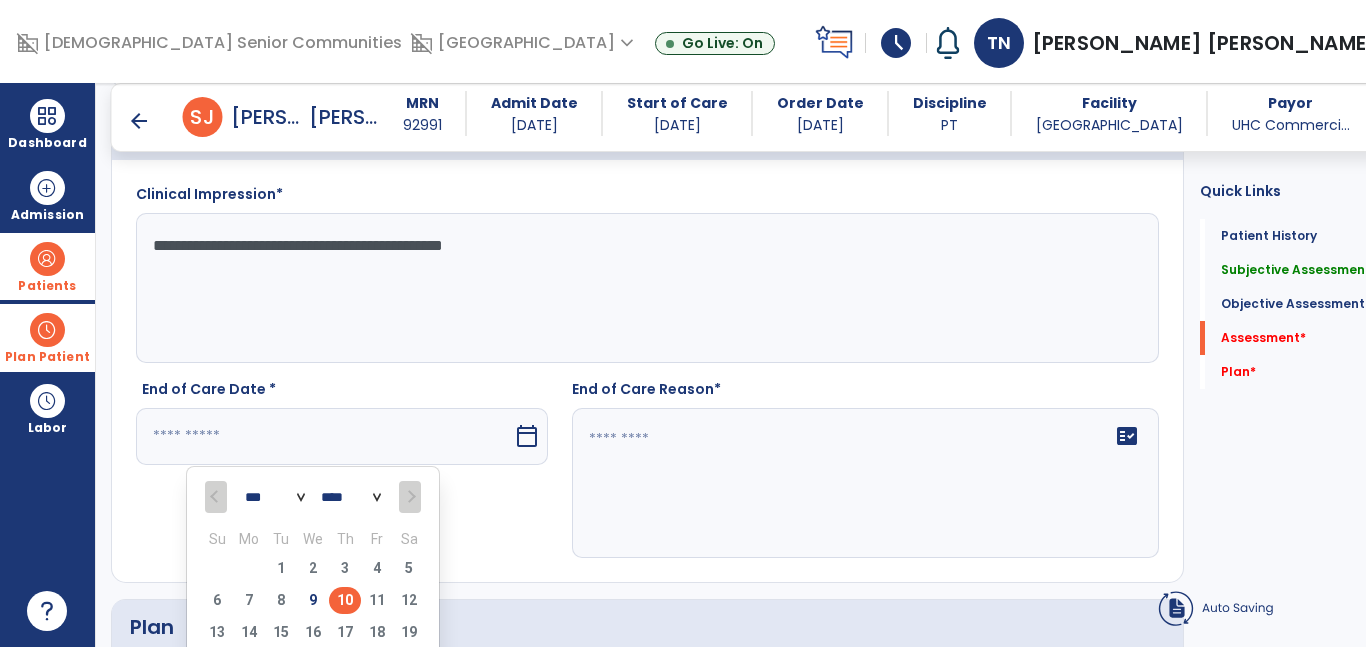 click on "calendar_today" at bounding box center [527, 436] 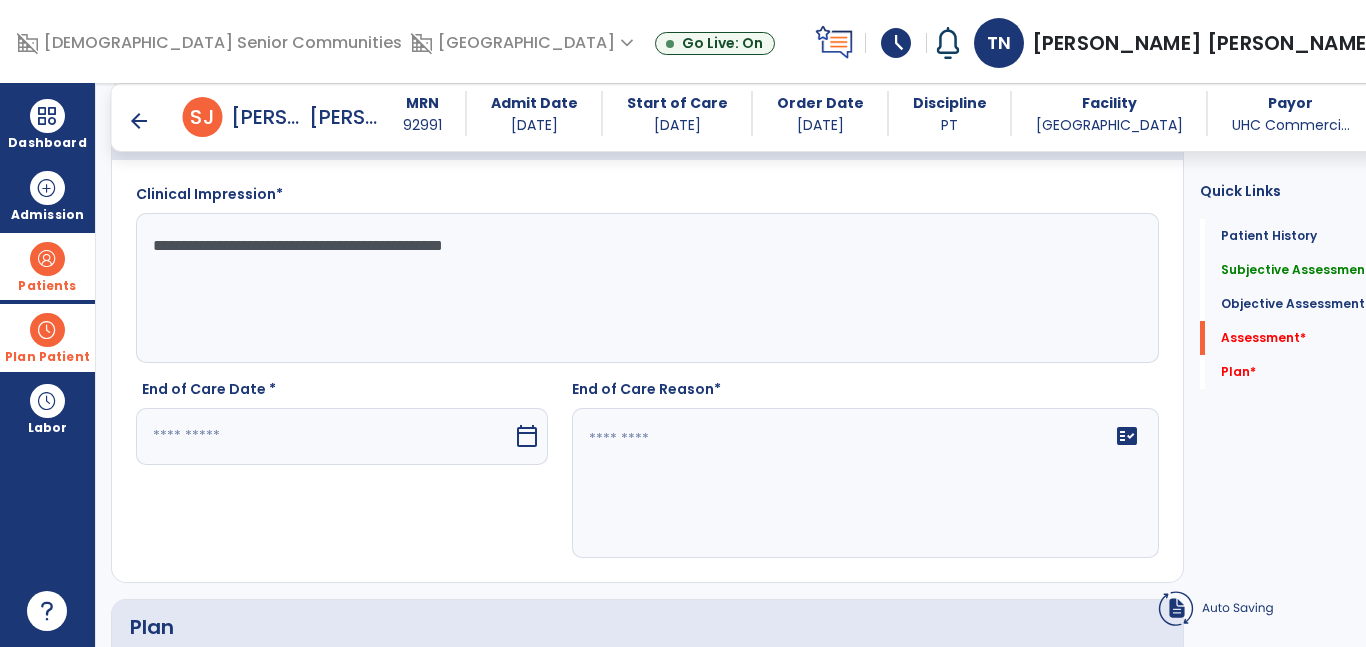 click on "calendar_today" at bounding box center [527, 436] 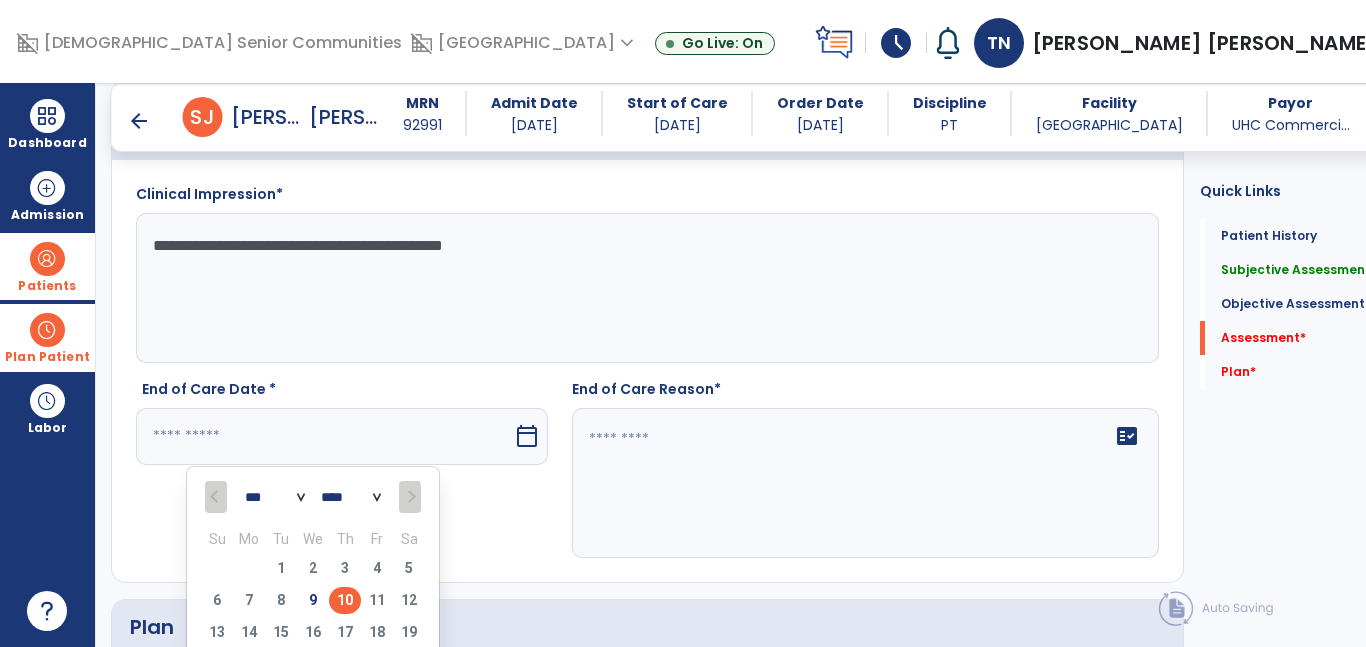 scroll, scrollTop: 2257, scrollLeft: 0, axis: vertical 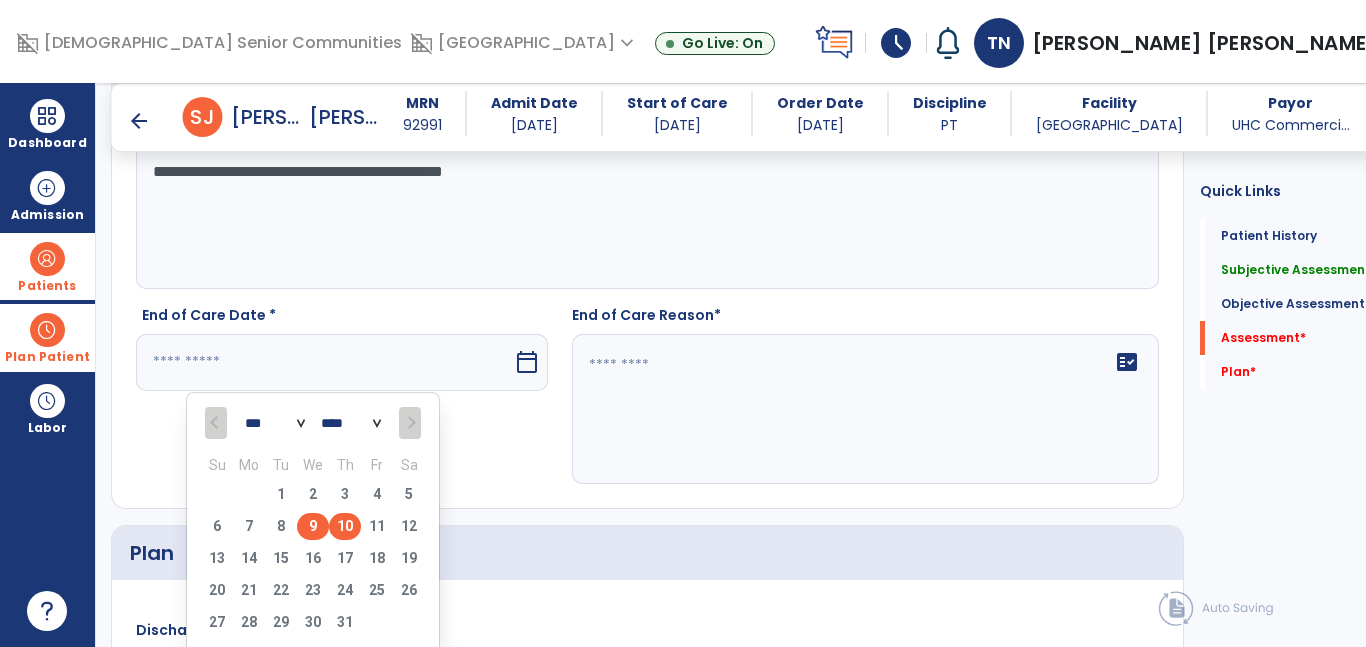 click on "9" at bounding box center [313, 526] 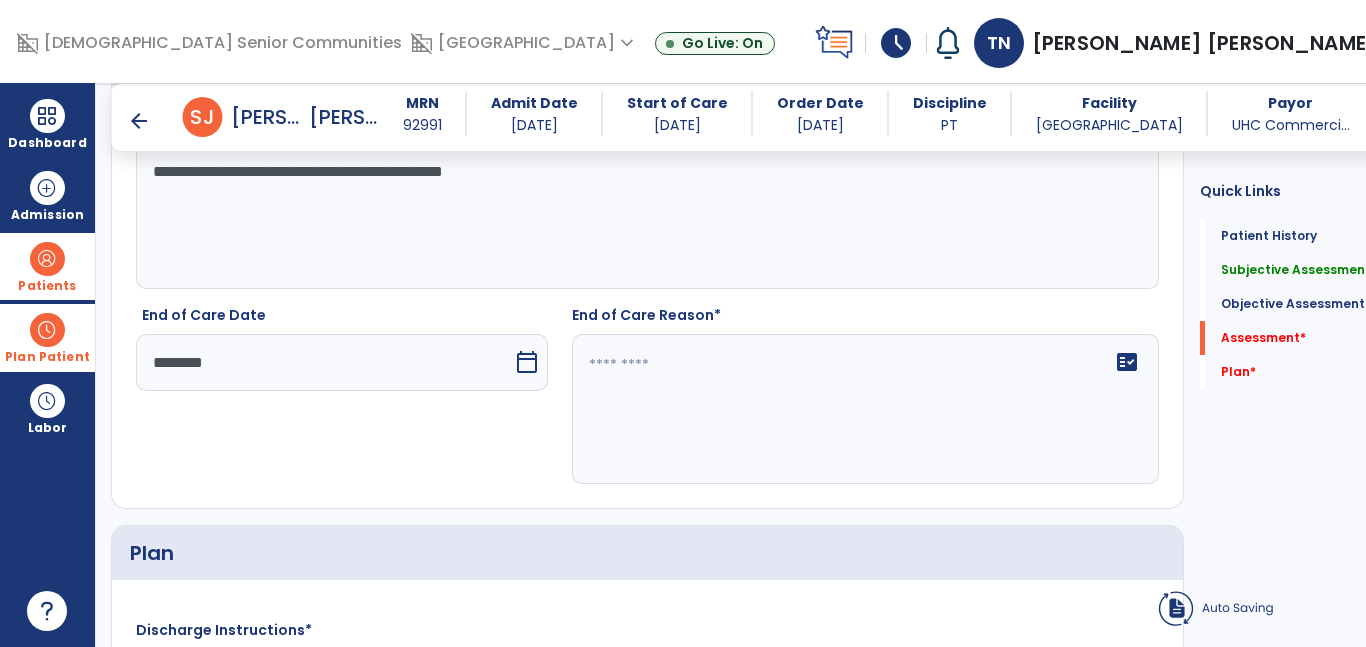 click on "fact_check" 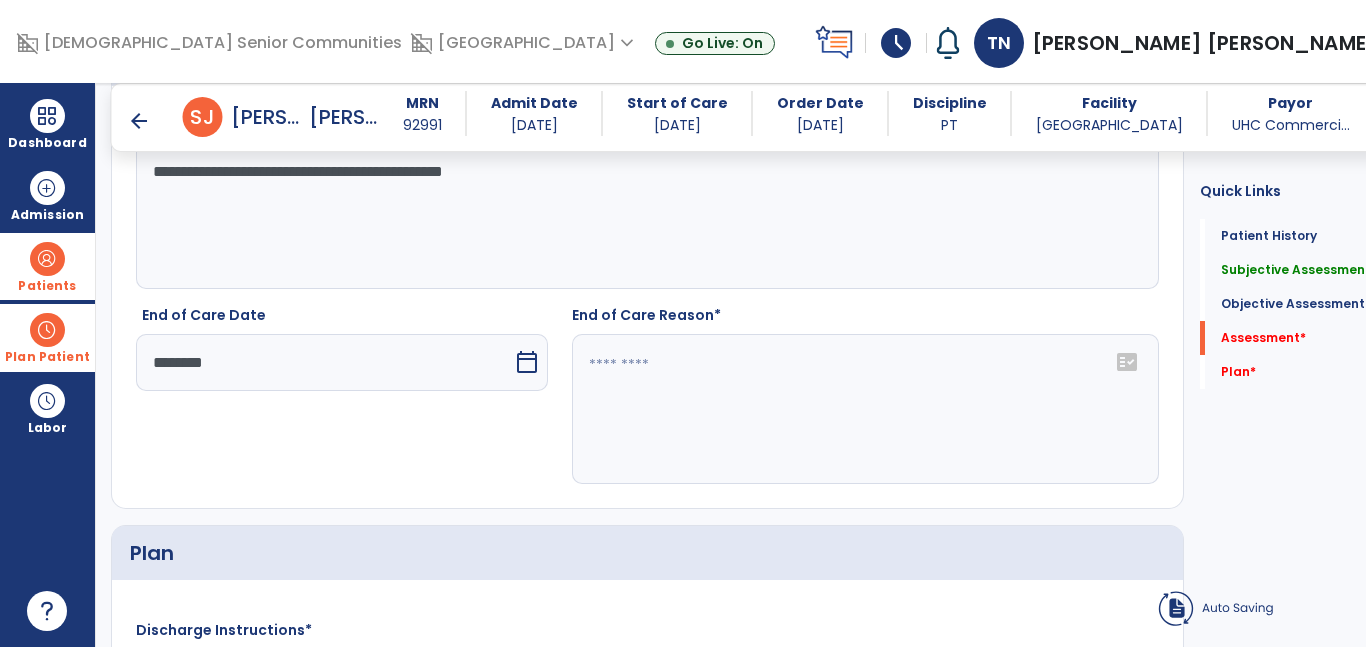 click on "fact_check" 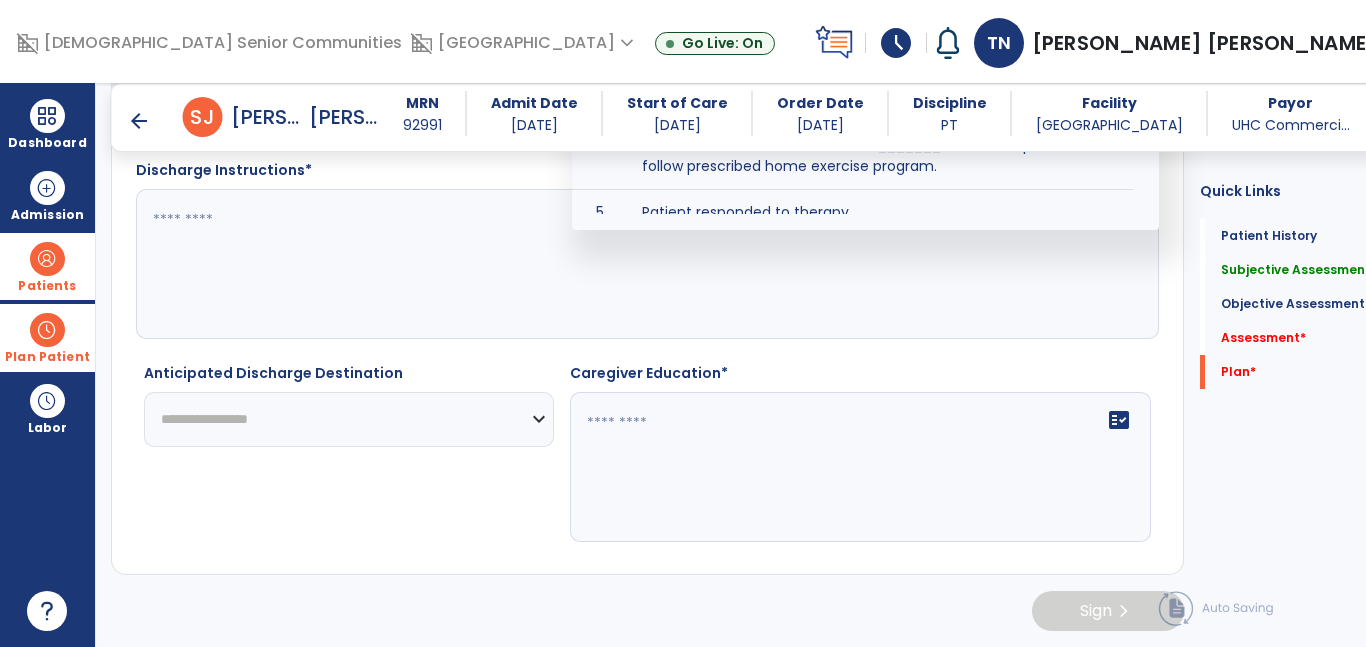 scroll, scrollTop: 2468, scrollLeft: 0, axis: vertical 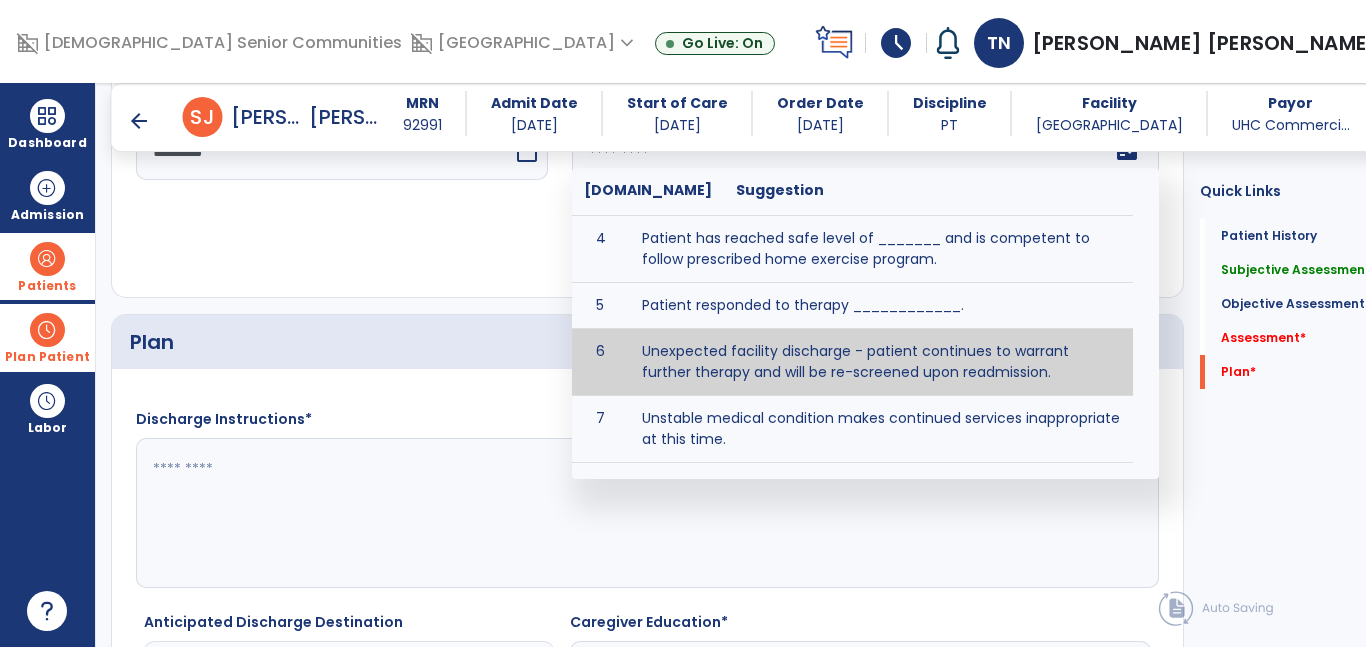 type on "**********" 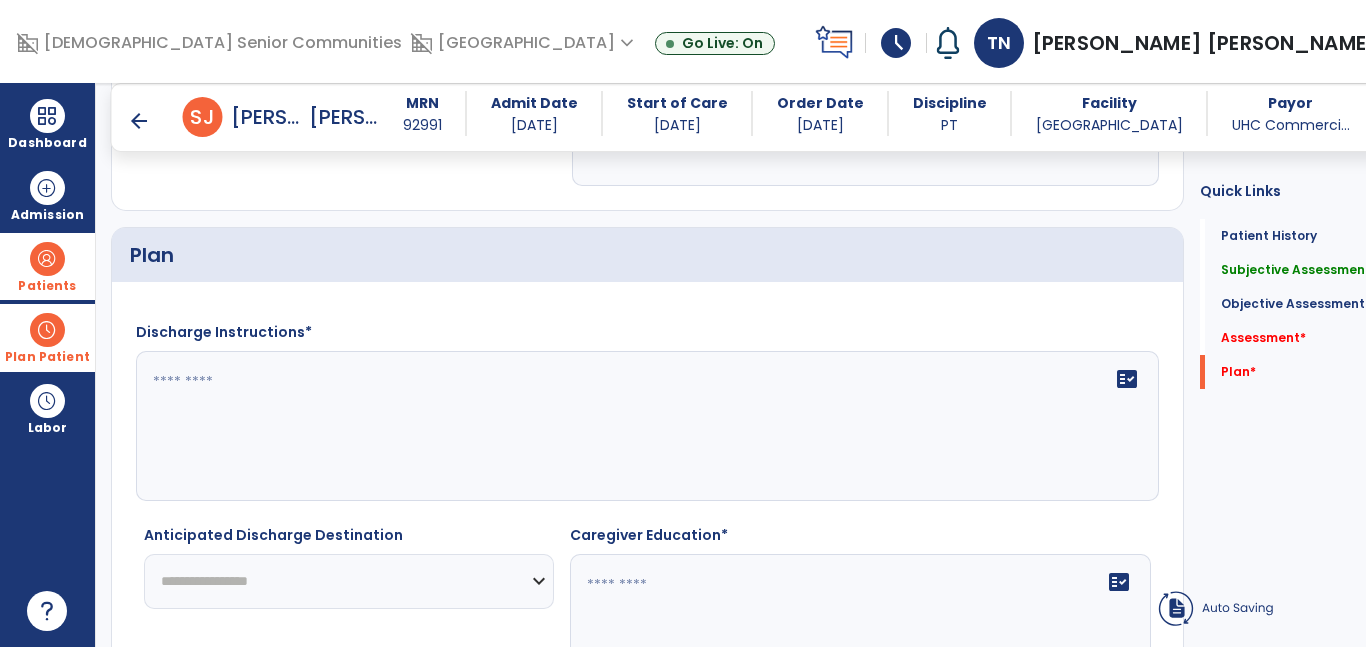 scroll, scrollTop: 2563, scrollLeft: 0, axis: vertical 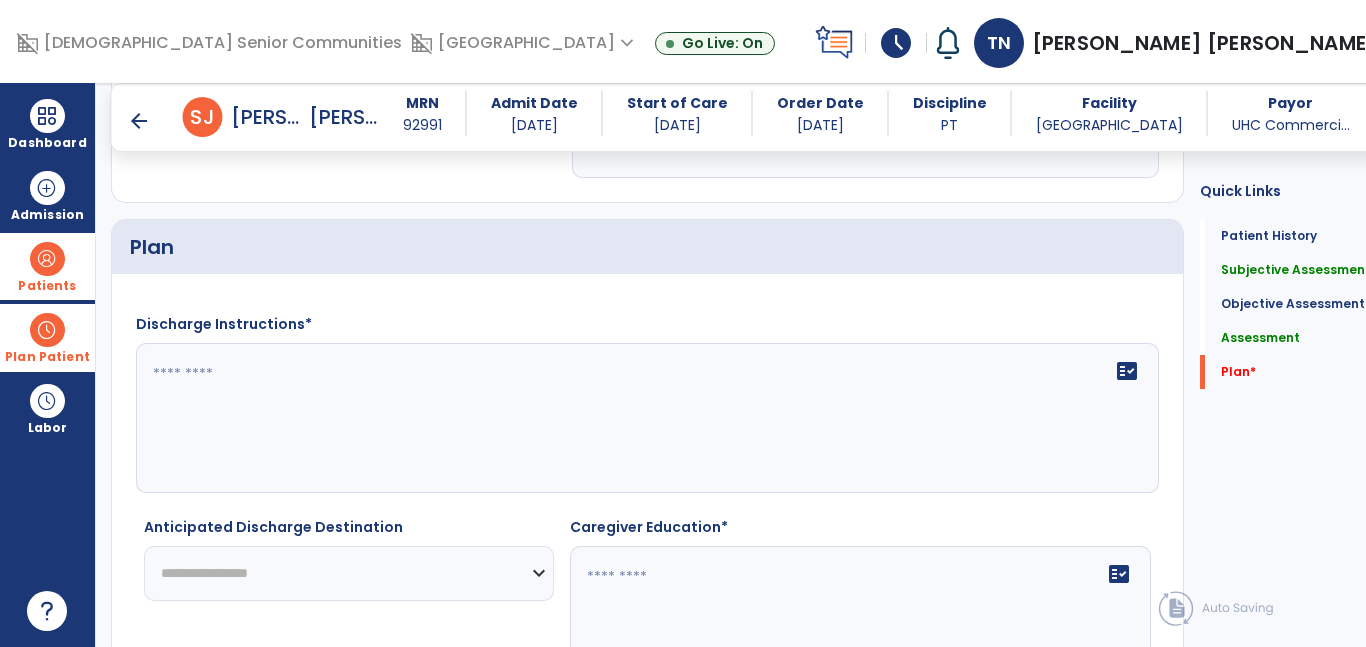 click 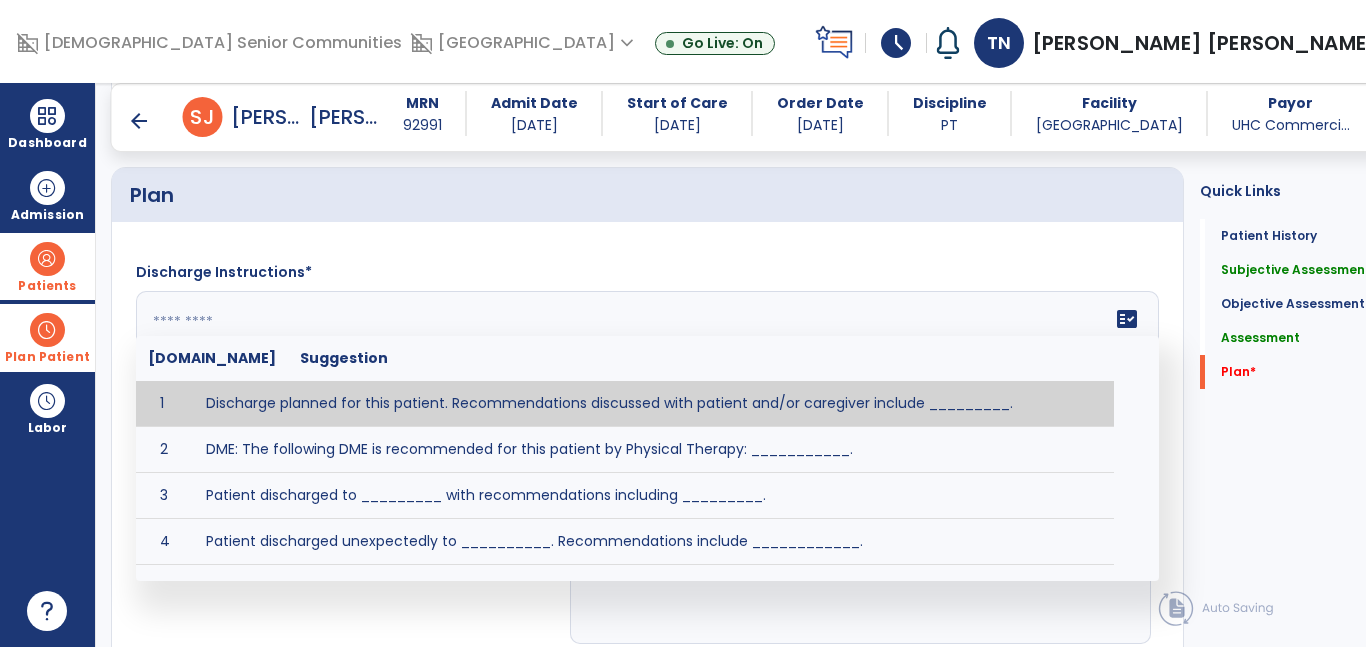 scroll, scrollTop: 2617, scrollLeft: 0, axis: vertical 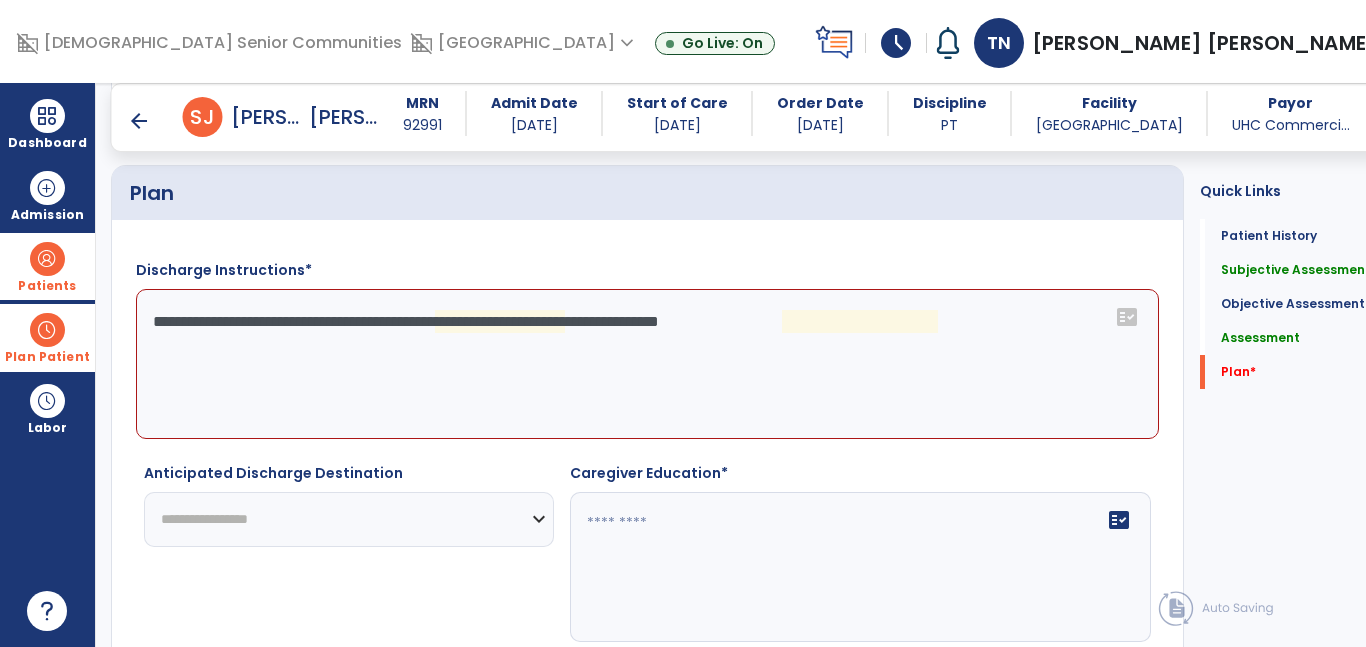 click on "**********" 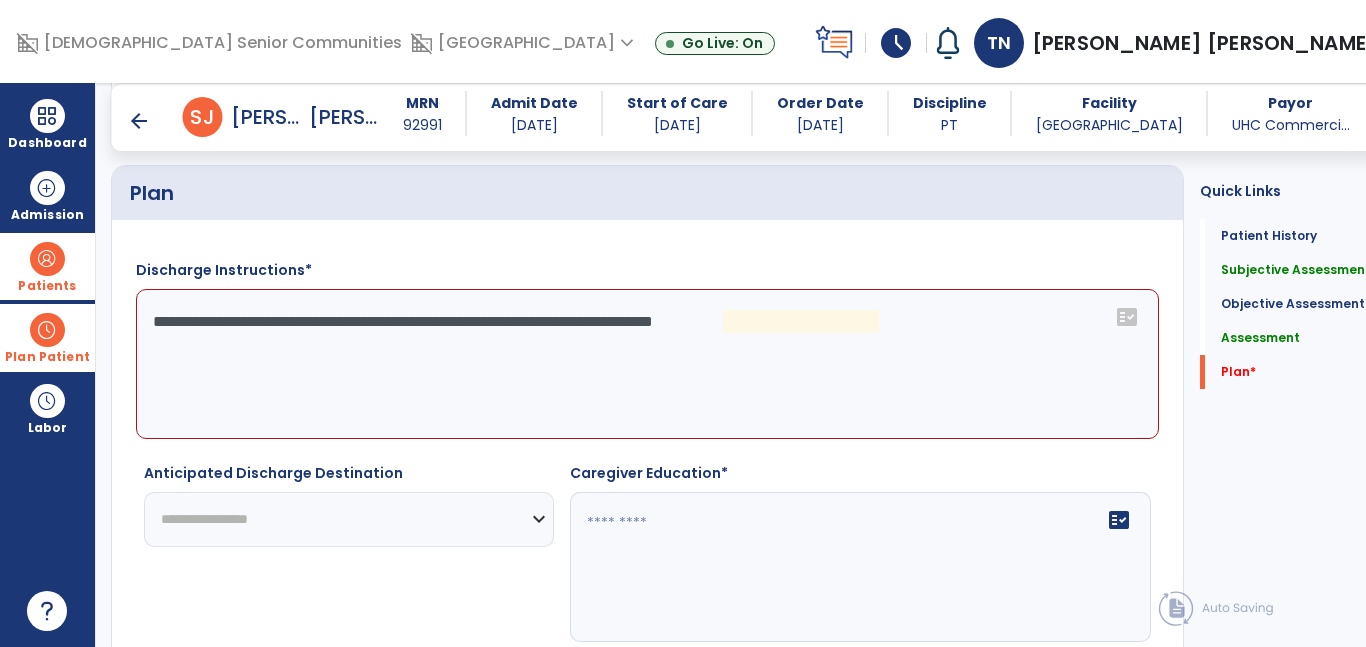 click on "**********" 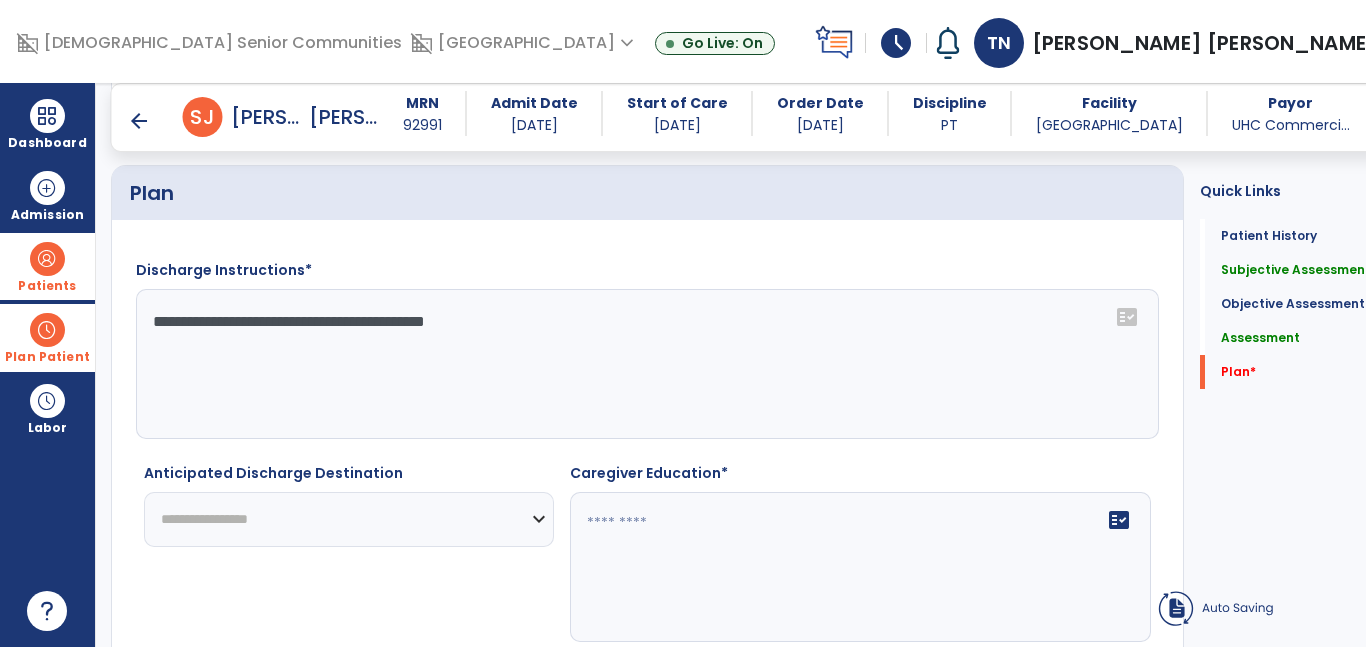 scroll, scrollTop: 2715, scrollLeft: 0, axis: vertical 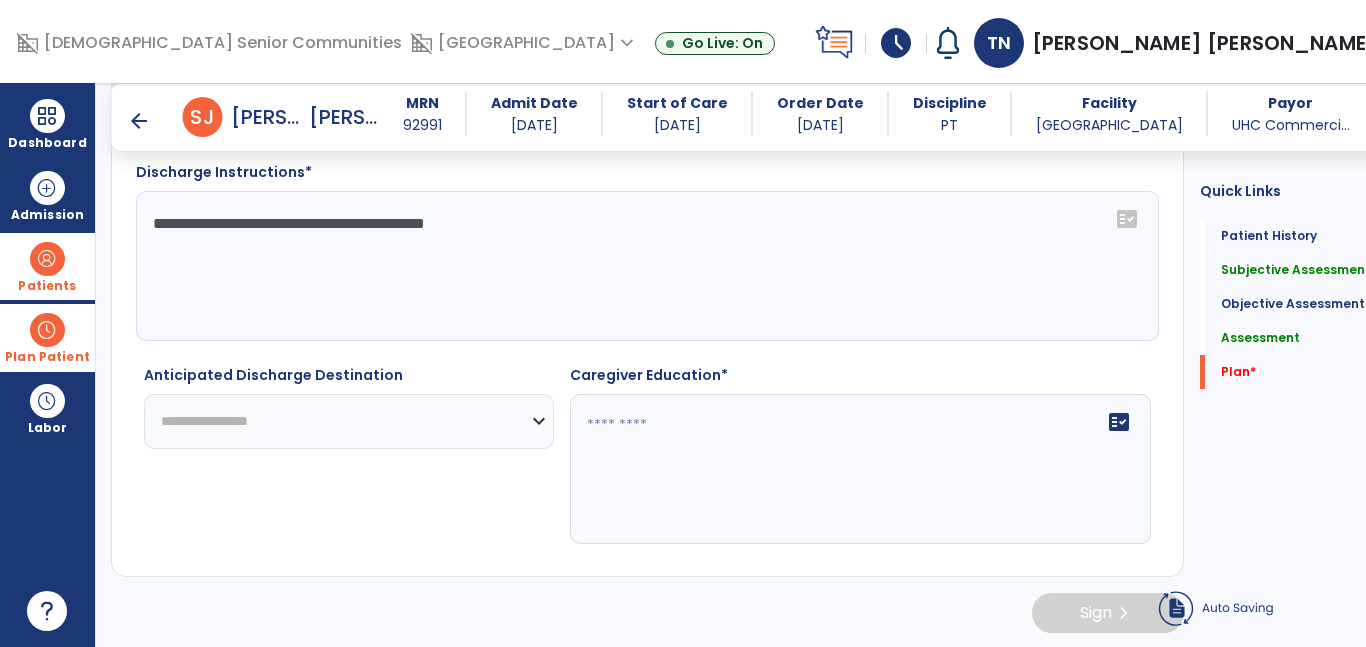 type on "**********" 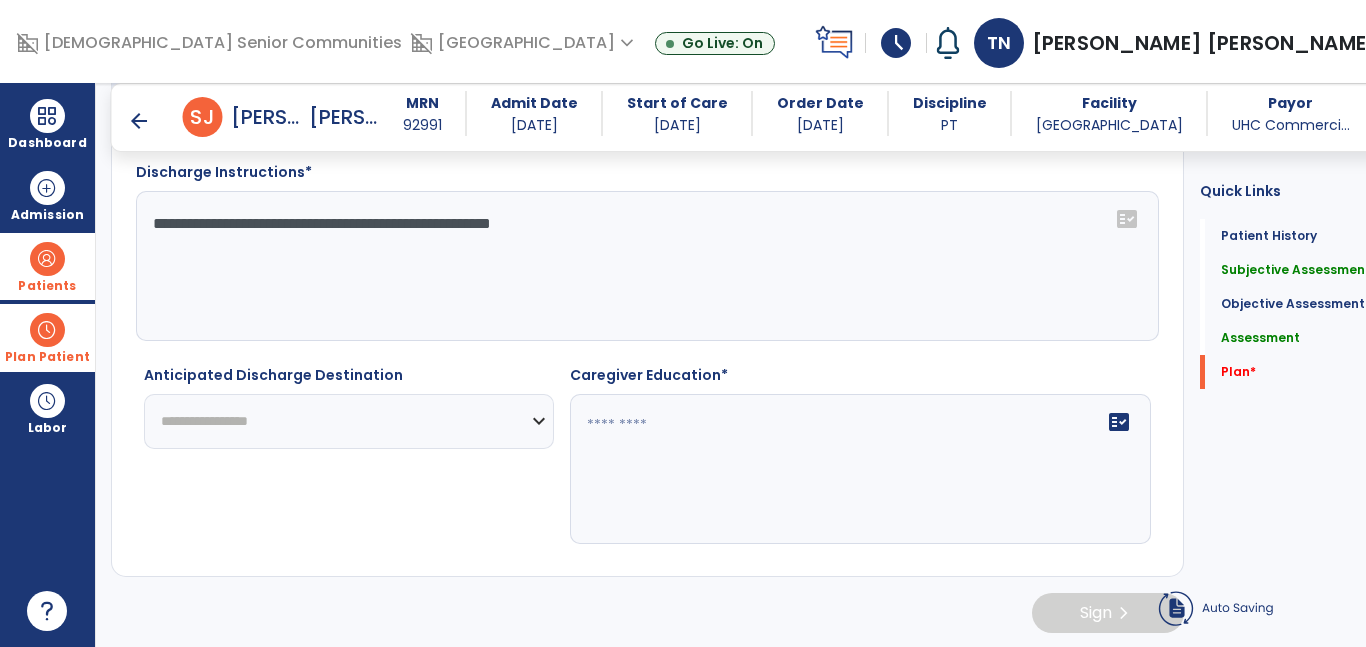 click on "**********" 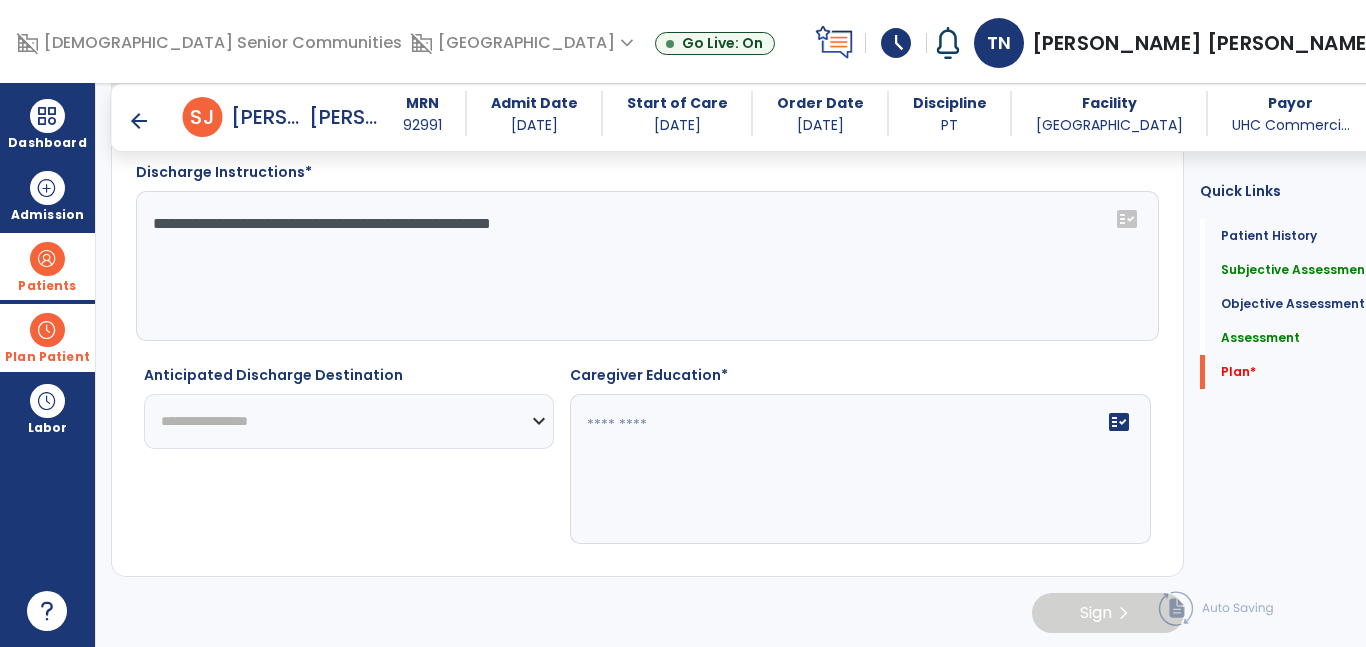select on "********" 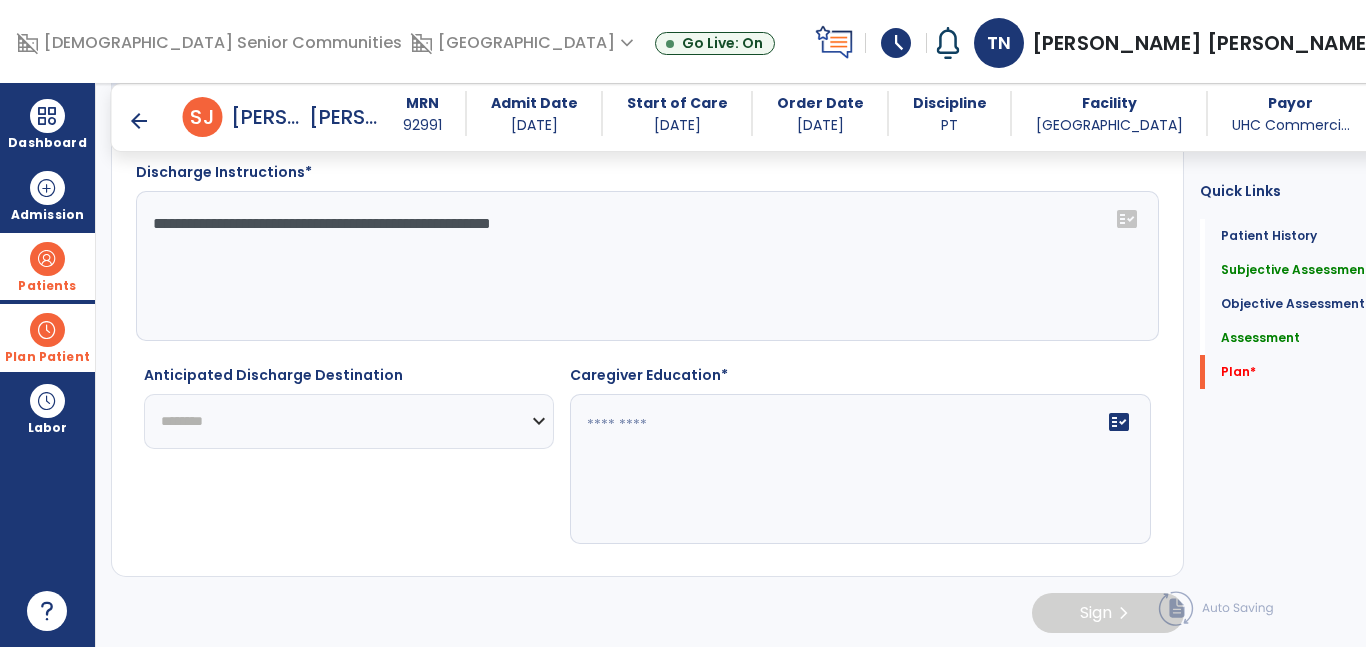 click on "**********" 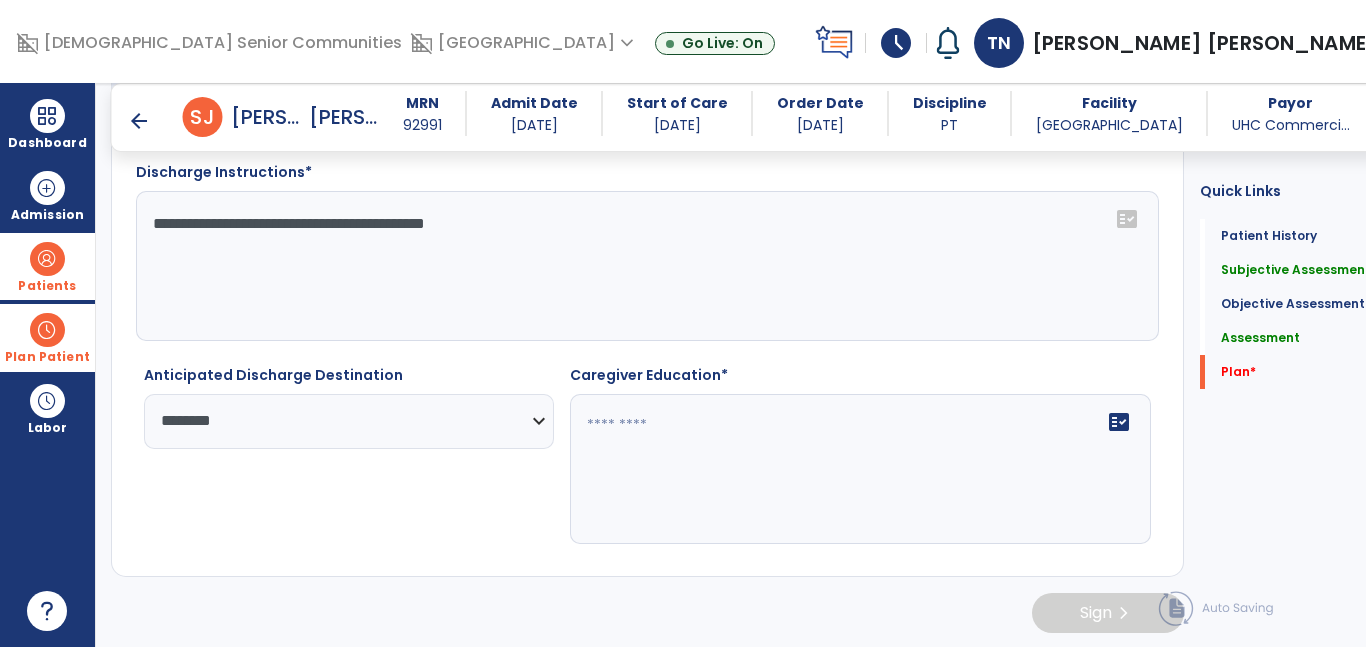 click 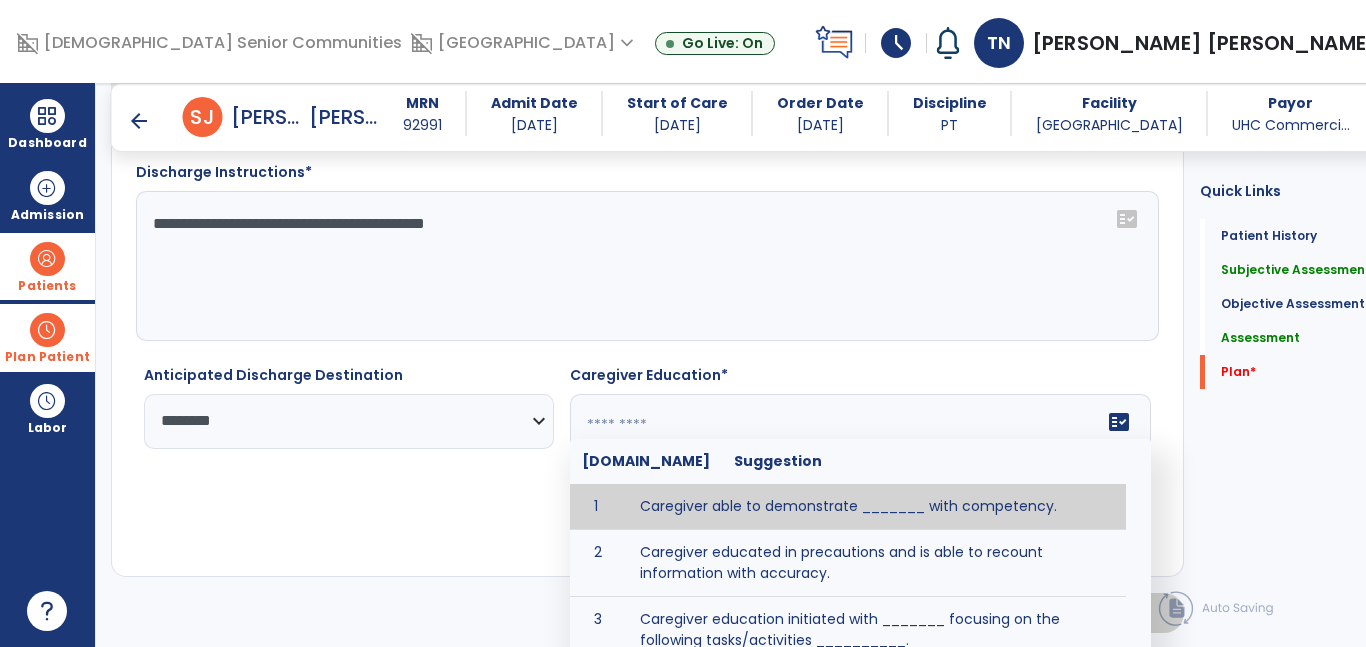 type on "**********" 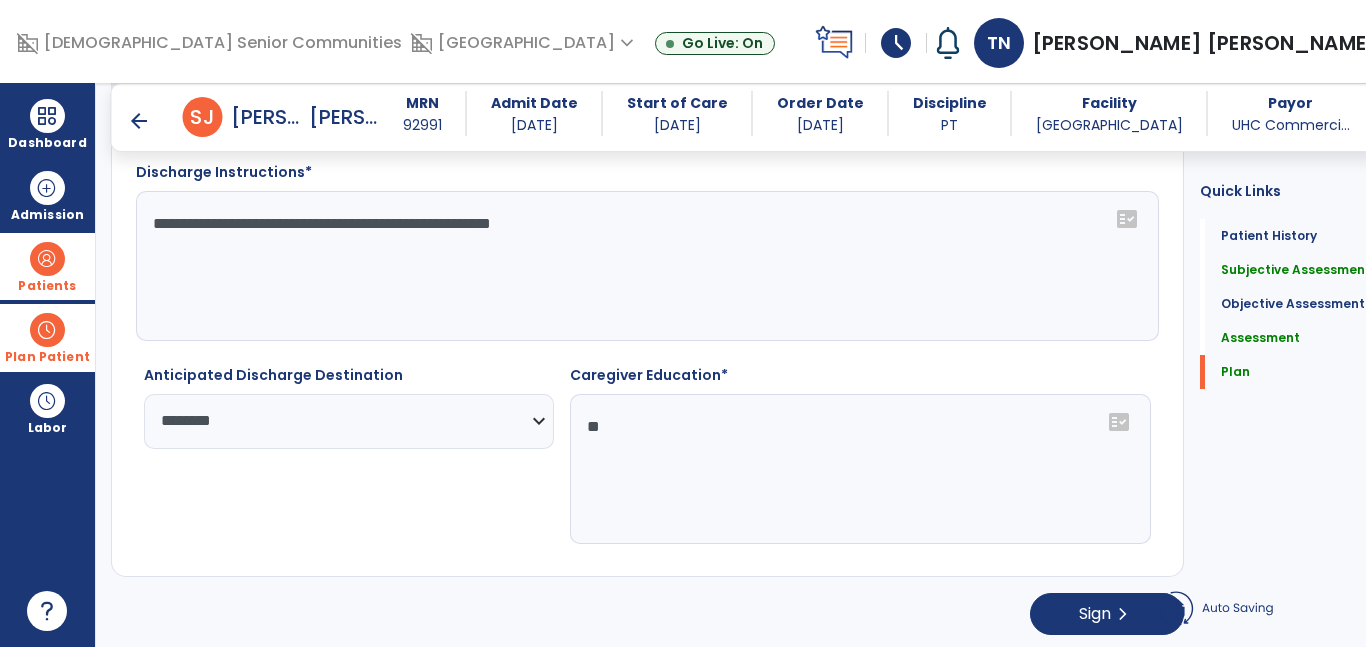 type on "*" 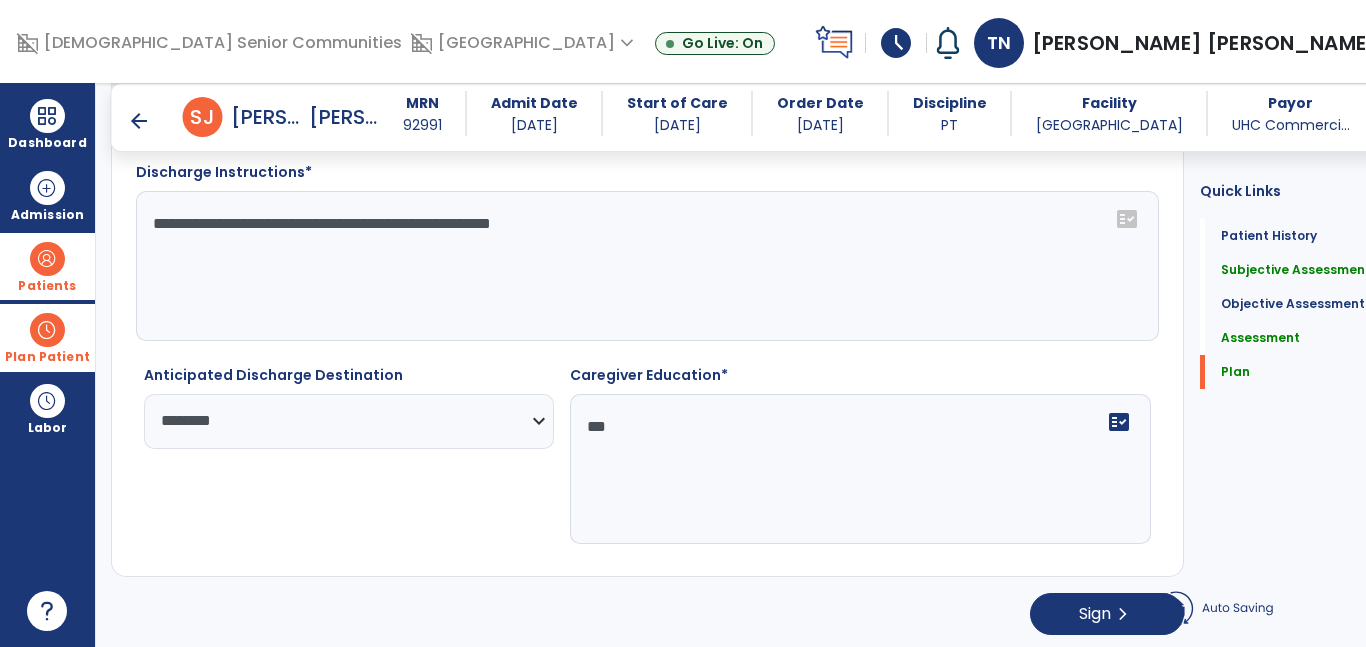 type on "***" 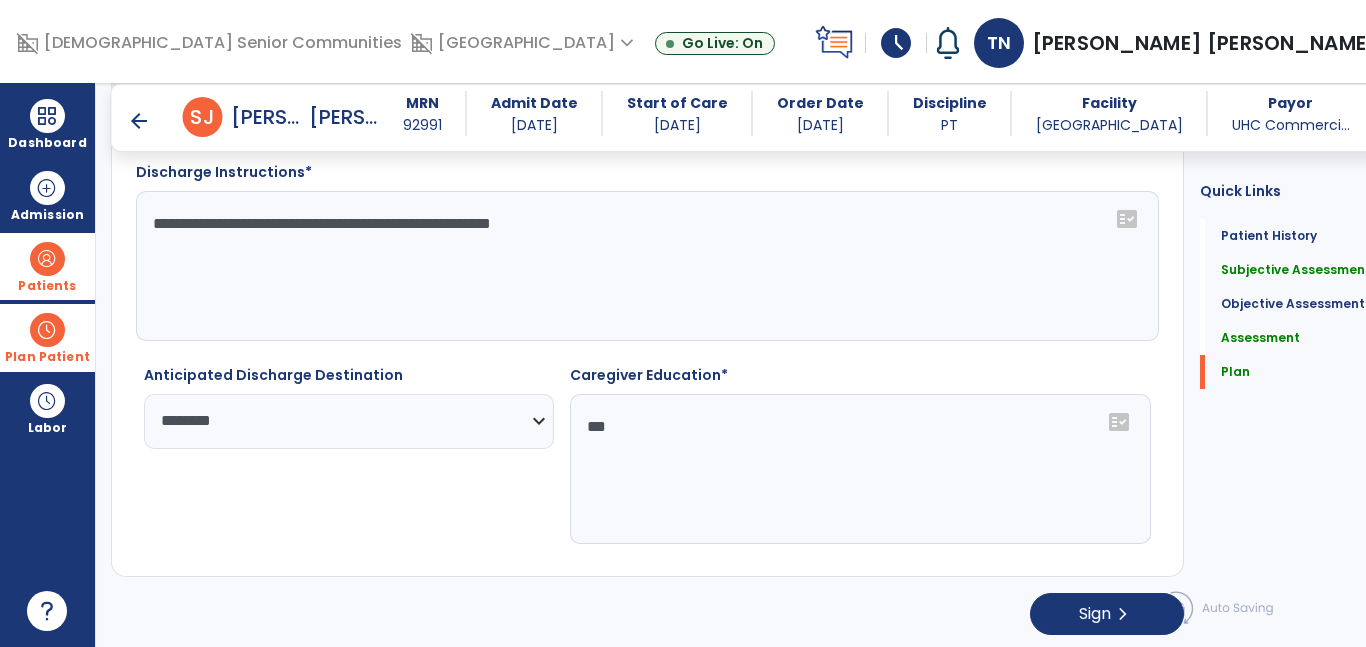 click on "fact_check" 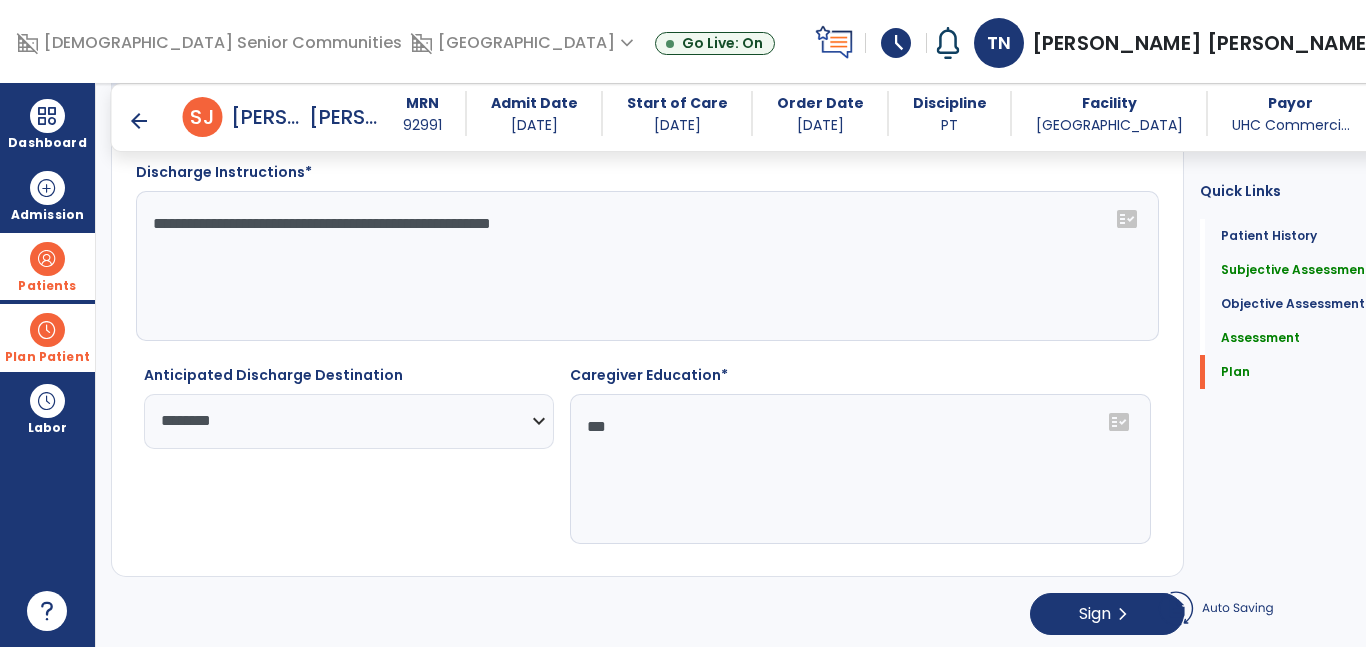 click on "***" 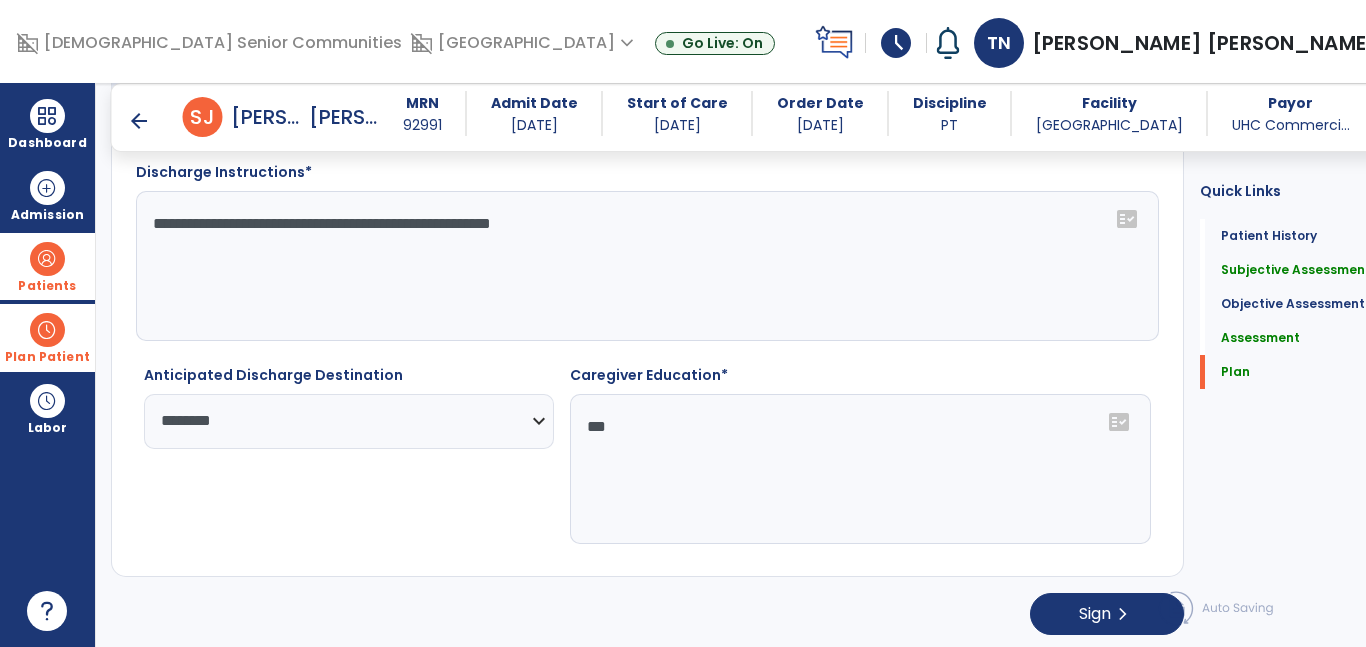 click on "fact_check" 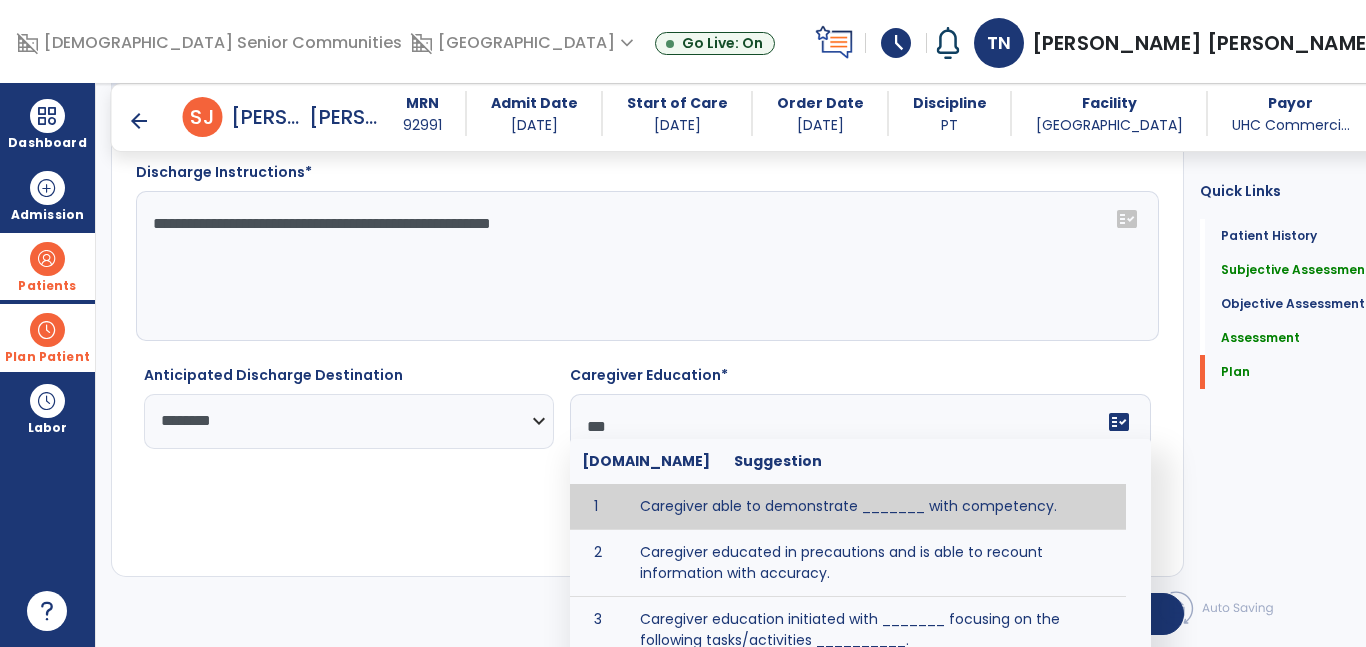 scroll, scrollTop: 64, scrollLeft: 0, axis: vertical 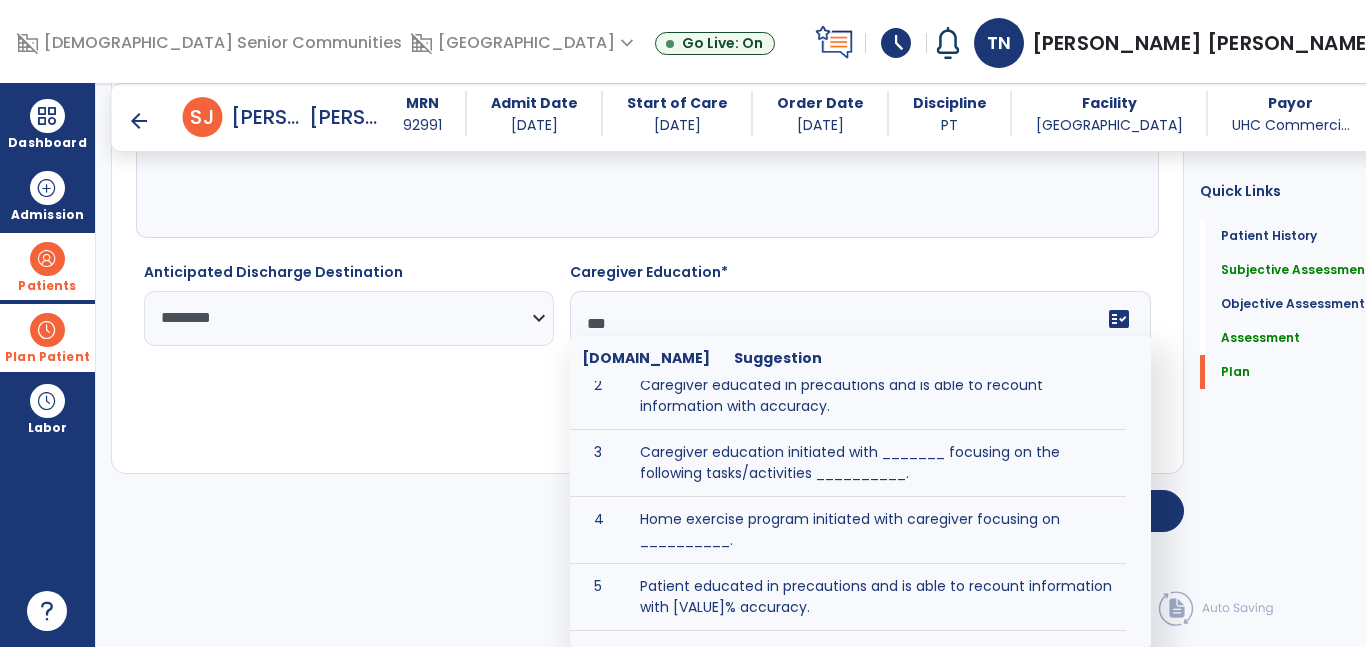 click on "**********" 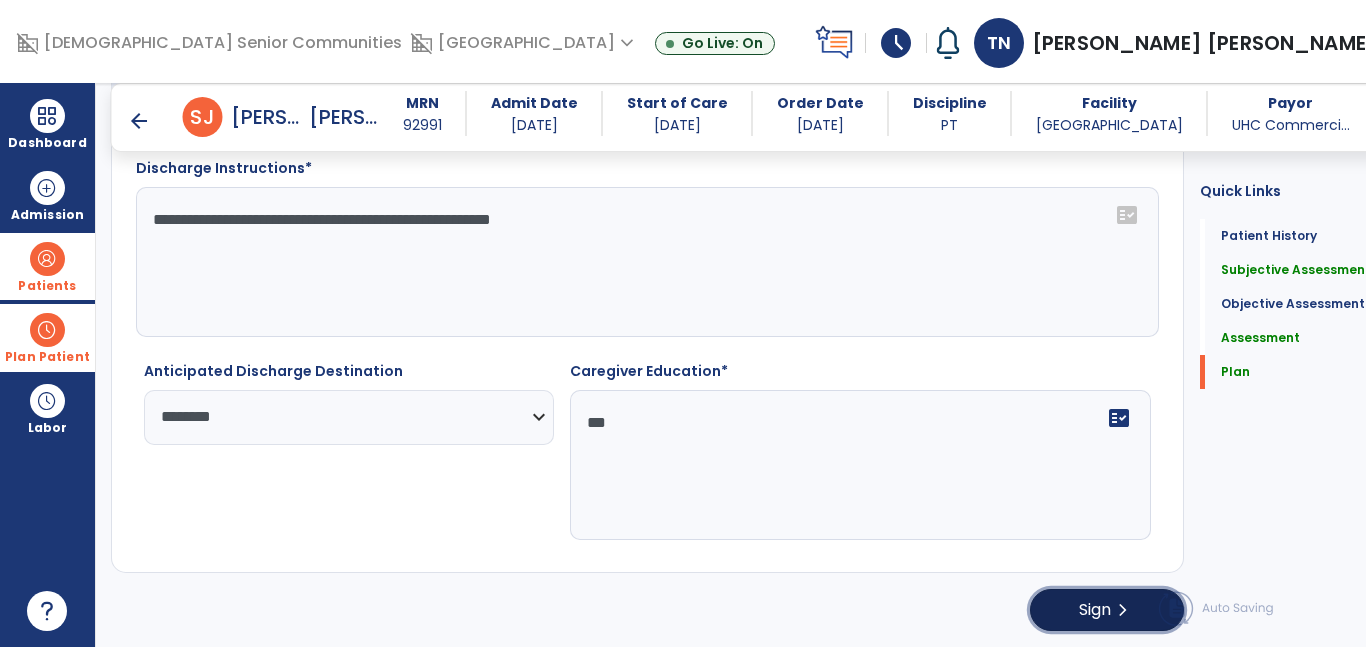 click on "Sign  chevron_right" 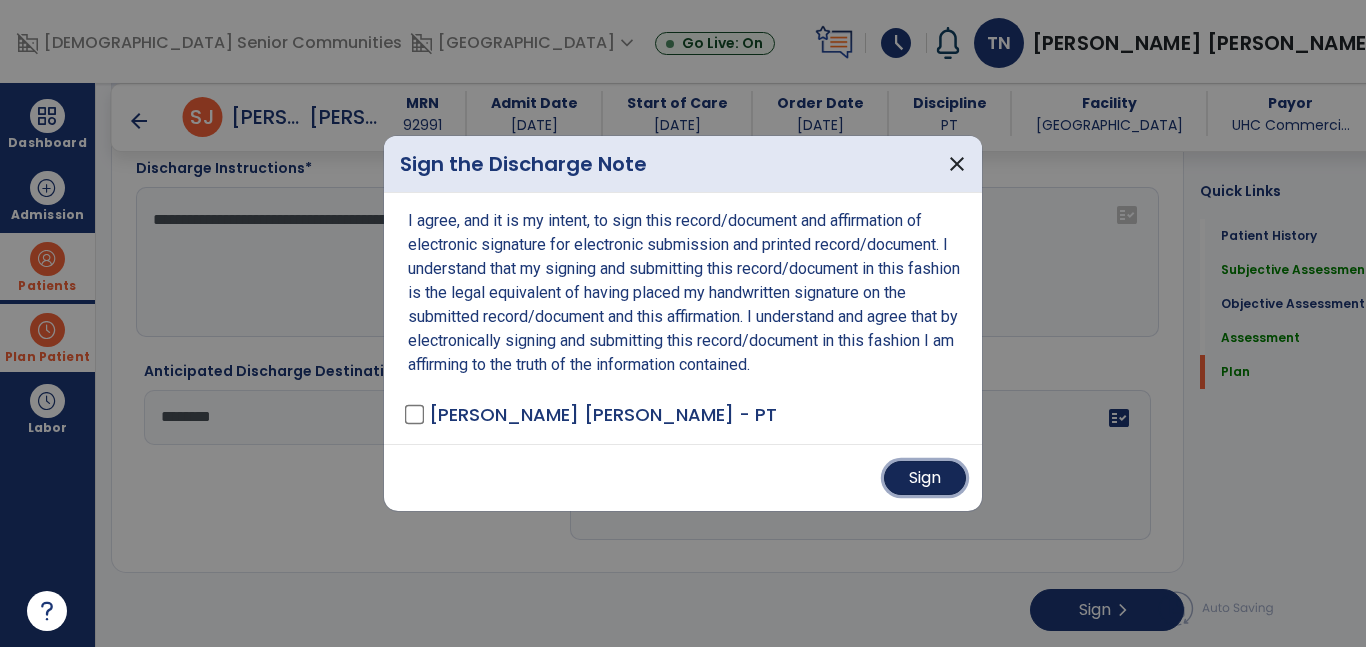 click on "Sign" at bounding box center [925, 478] 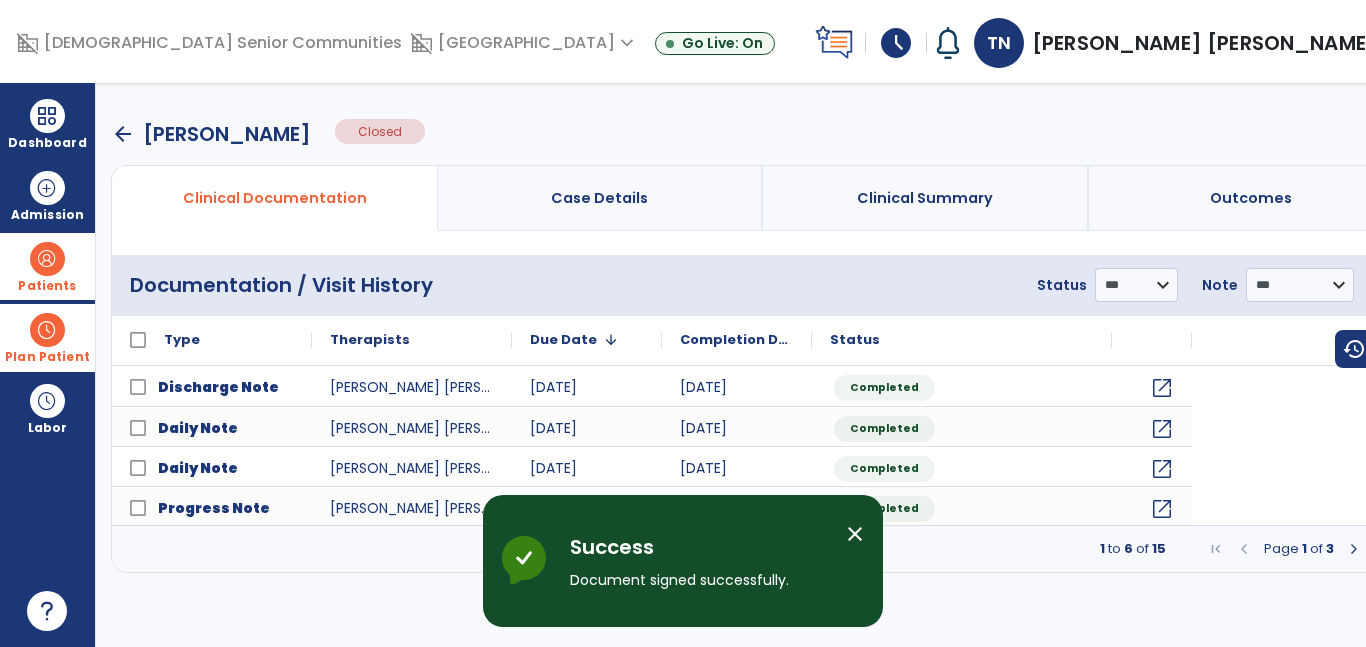scroll, scrollTop: 0, scrollLeft: 0, axis: both 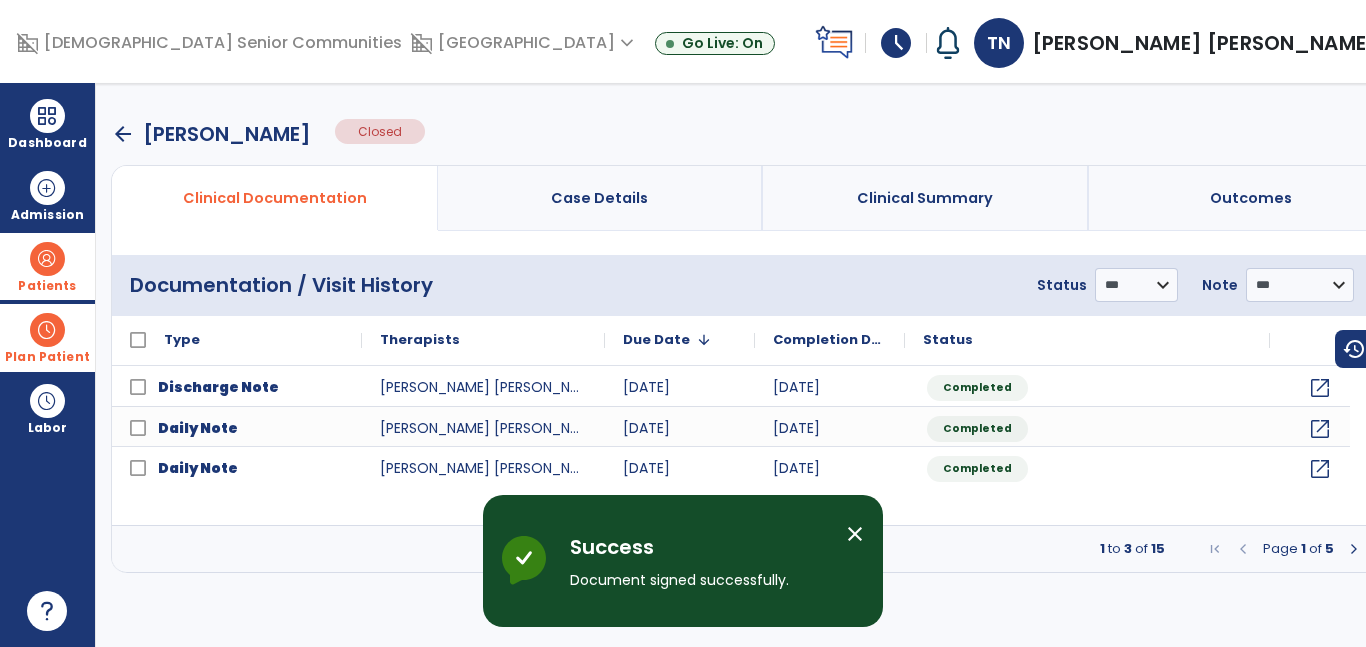 click on "arrow_back" at bounding box center (123, 134) 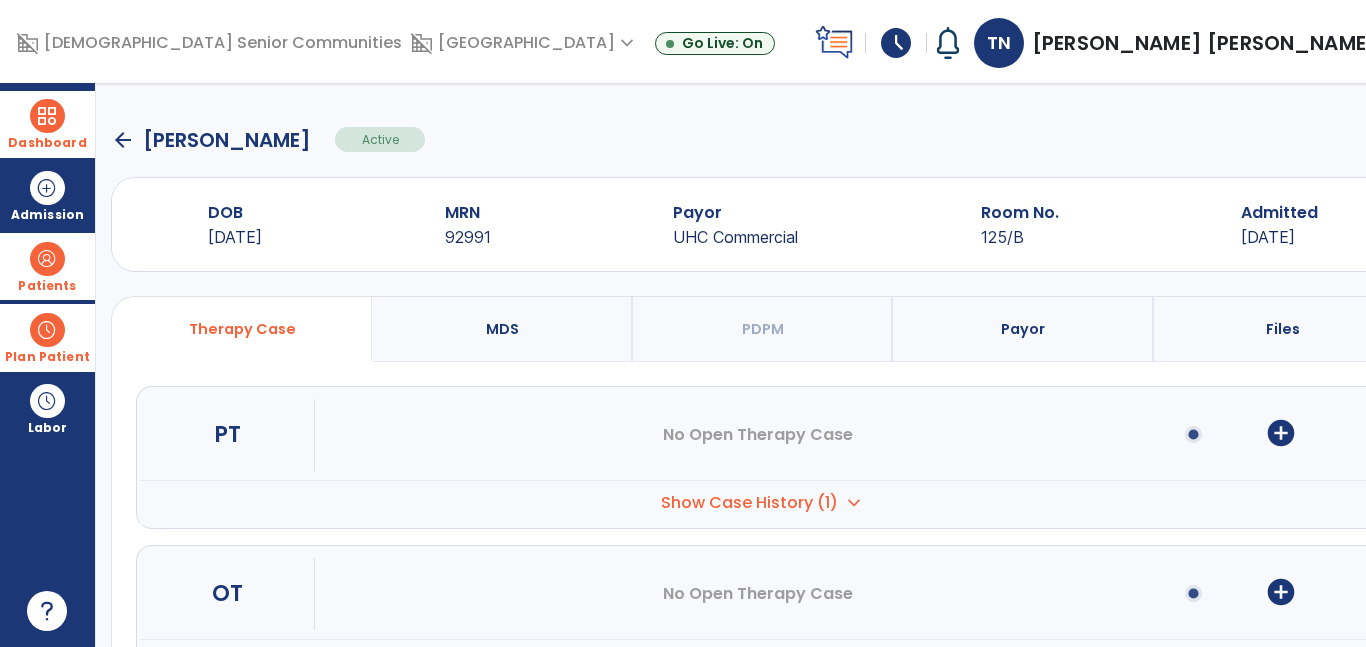 click on "Dashboard" at bounding box center [47, 124] 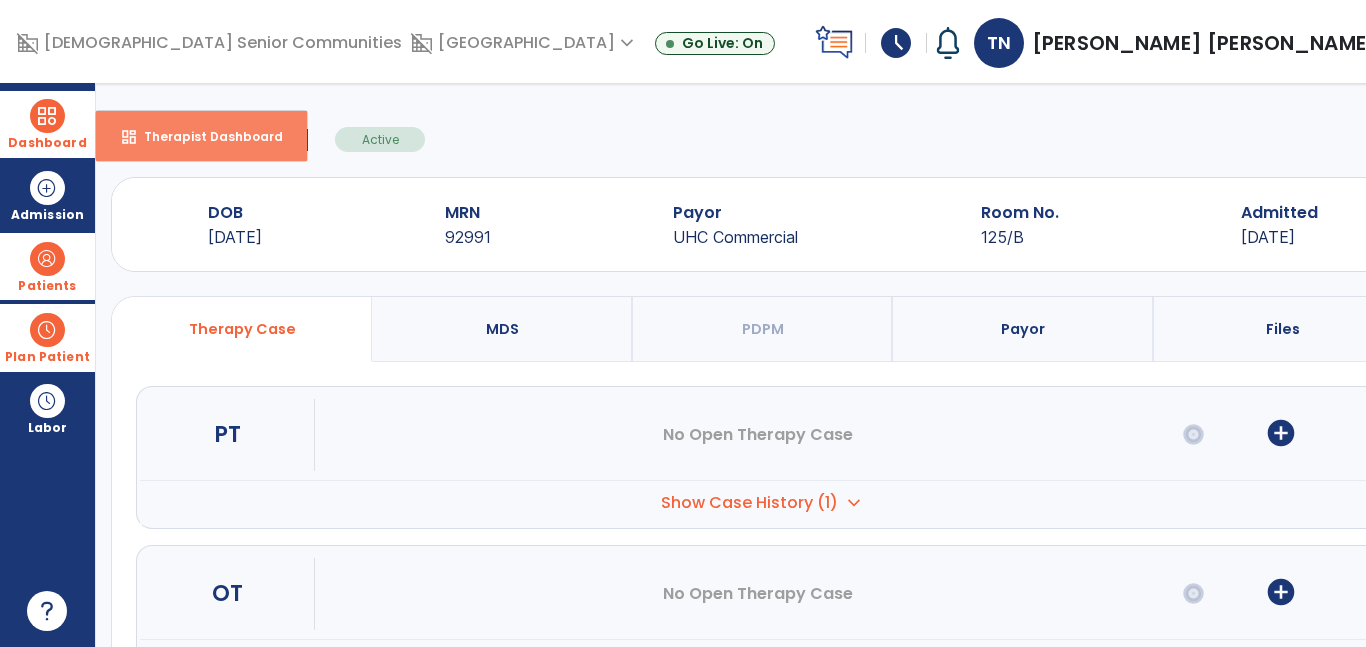 click on "Therapist Dashboard" at bounding box center [205, 136] 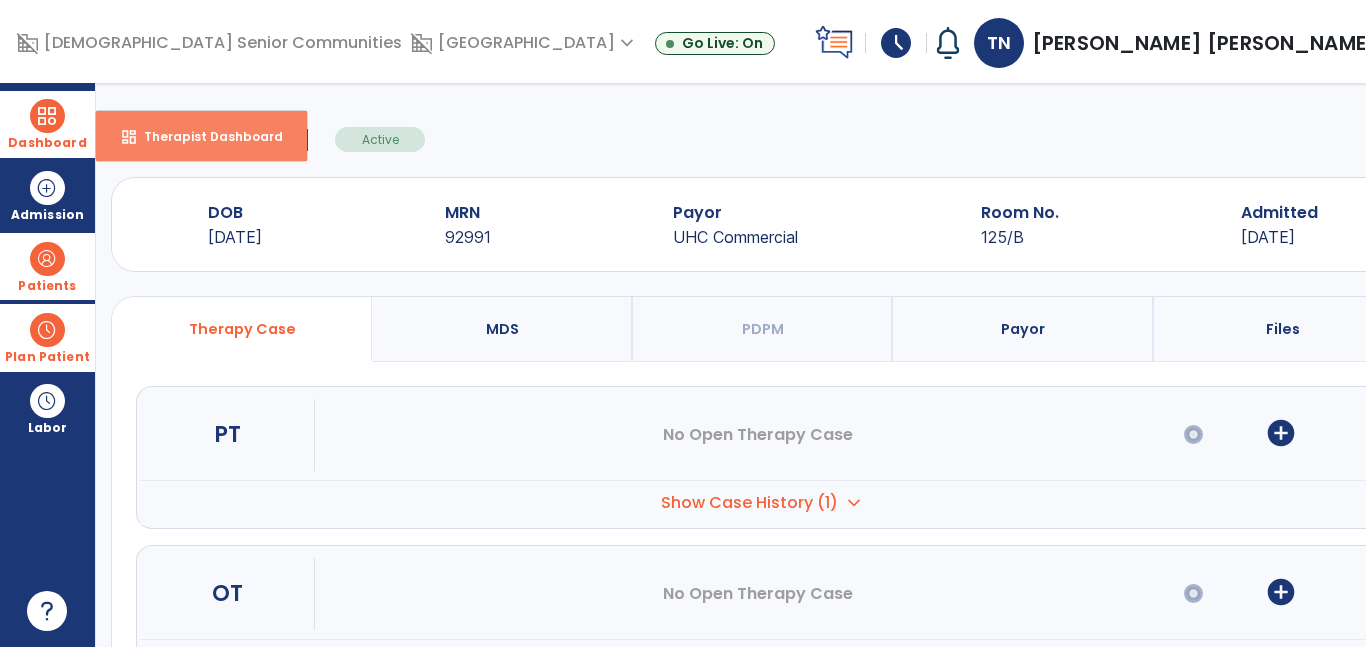 select on "****" 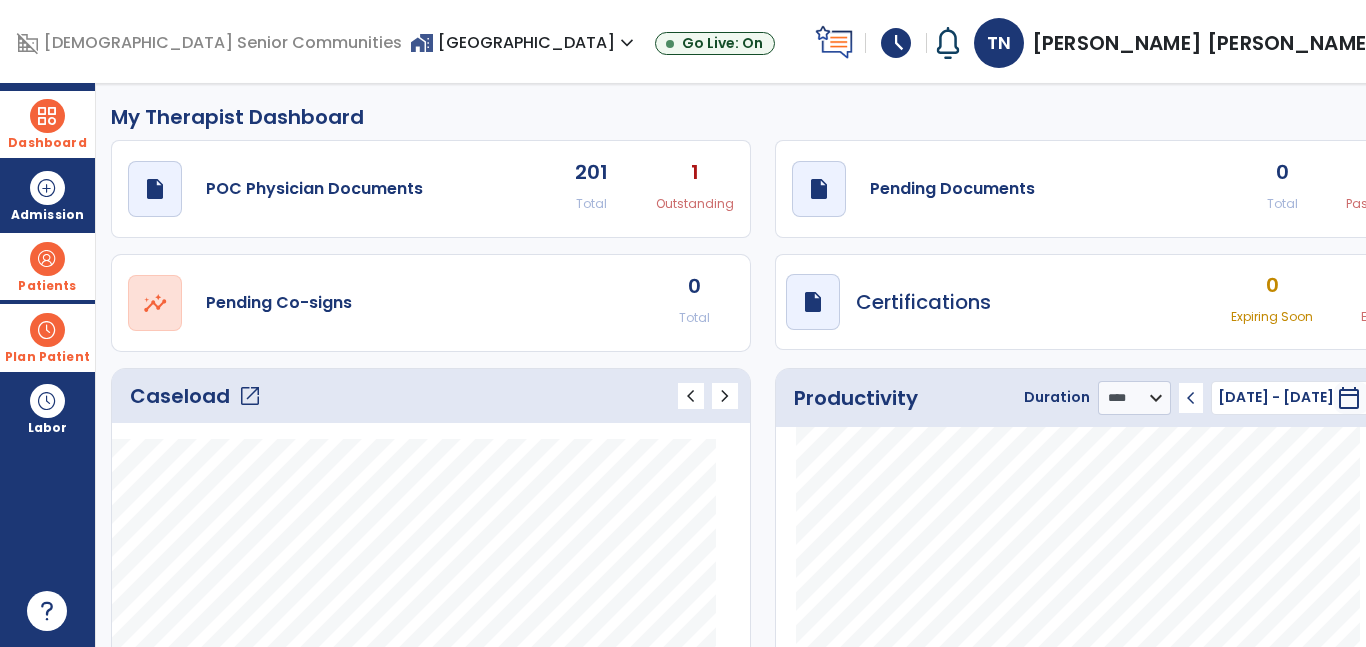 scroll, scrollTop: 2, scrollLeft: 0, axis: vertical 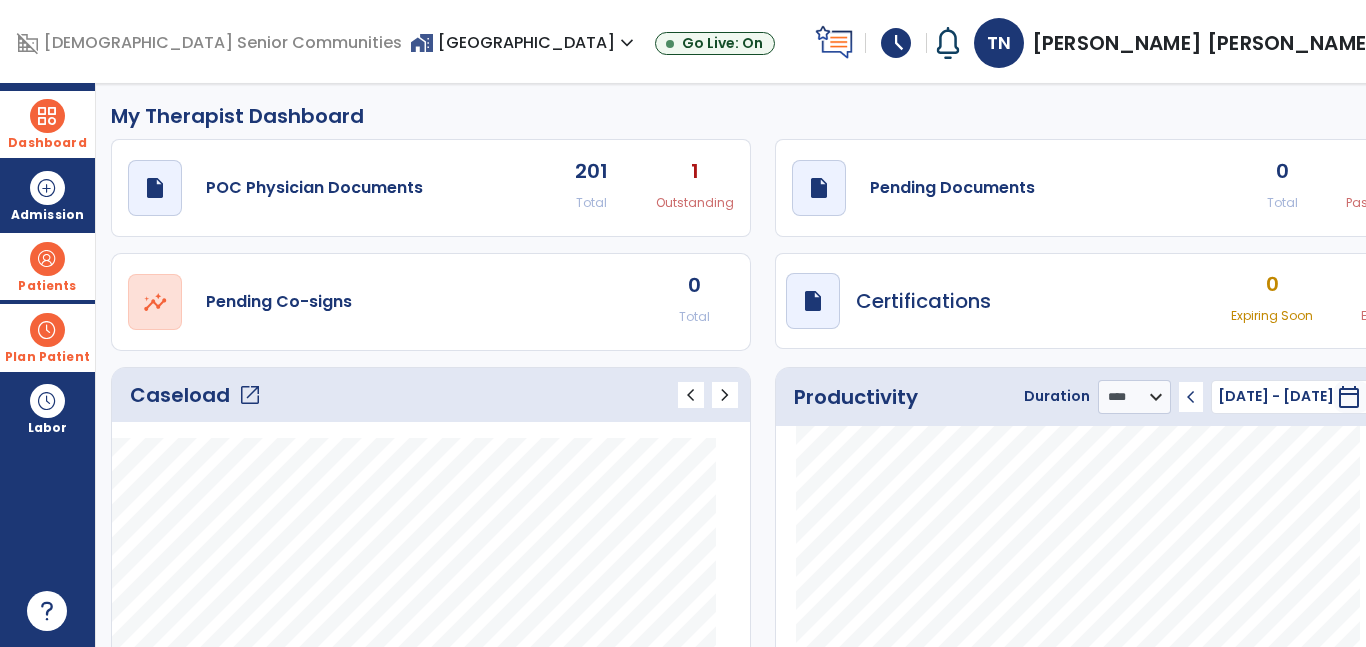 click on "open_in_new" 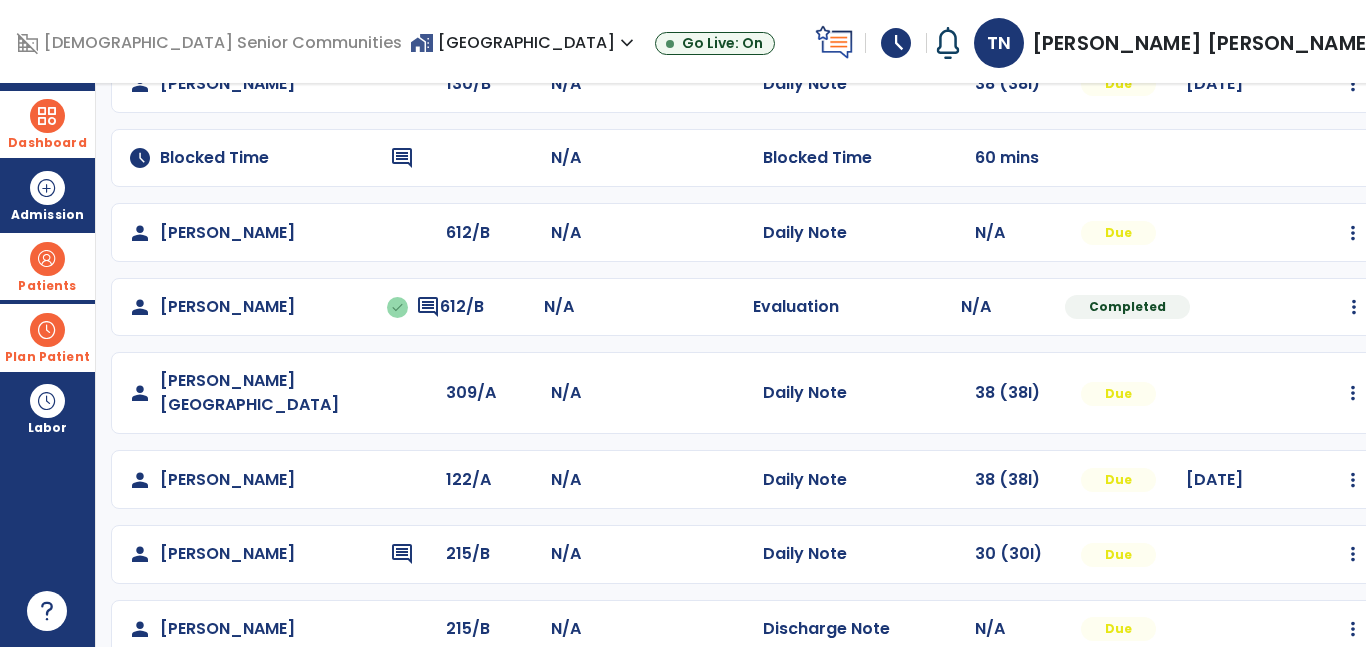 scroll, scrollTop: 304, scrollLeft: 0, axis: vertical 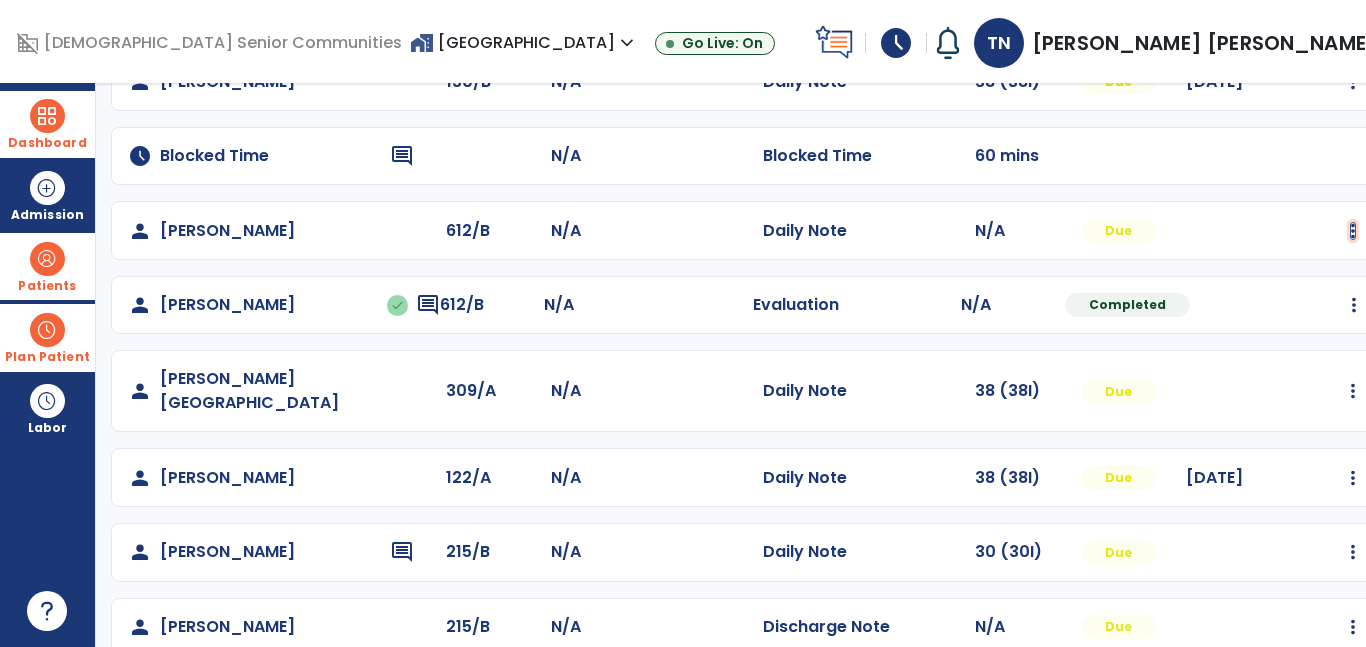 click at bounding box center [1353, -4] 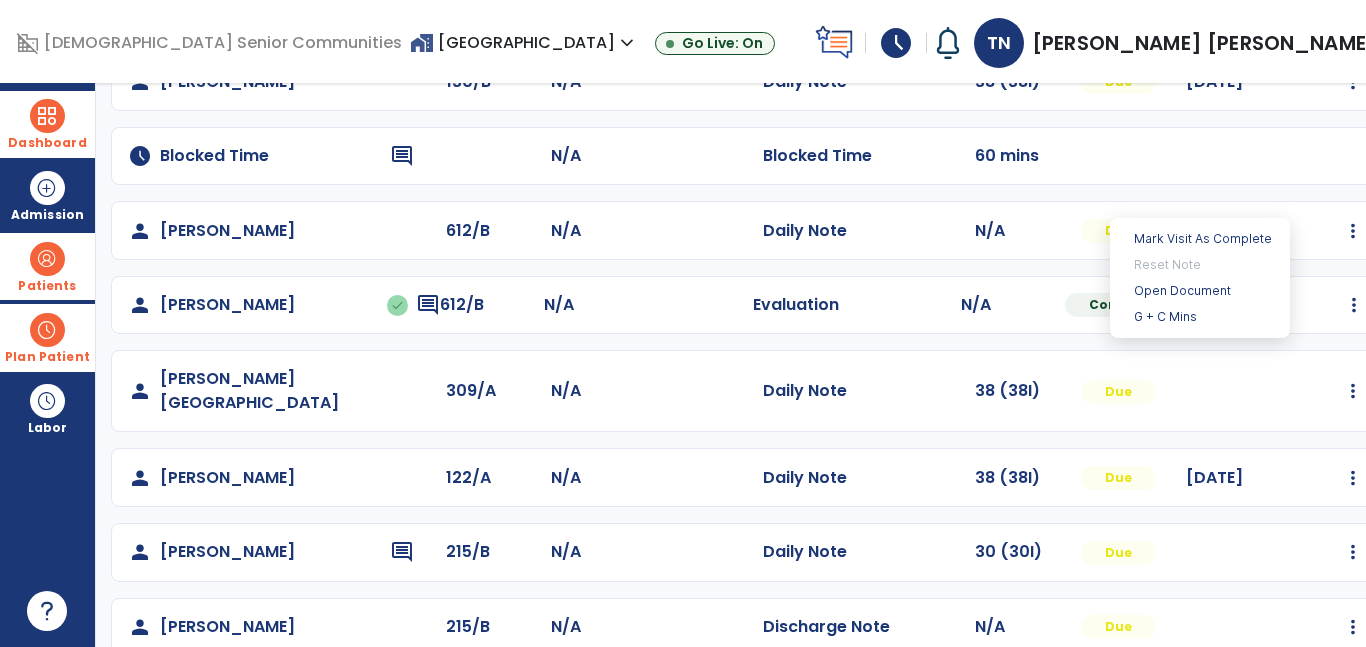 click on "schedule   Blocked Time  comment N/A  Blocked Time   60 mins" 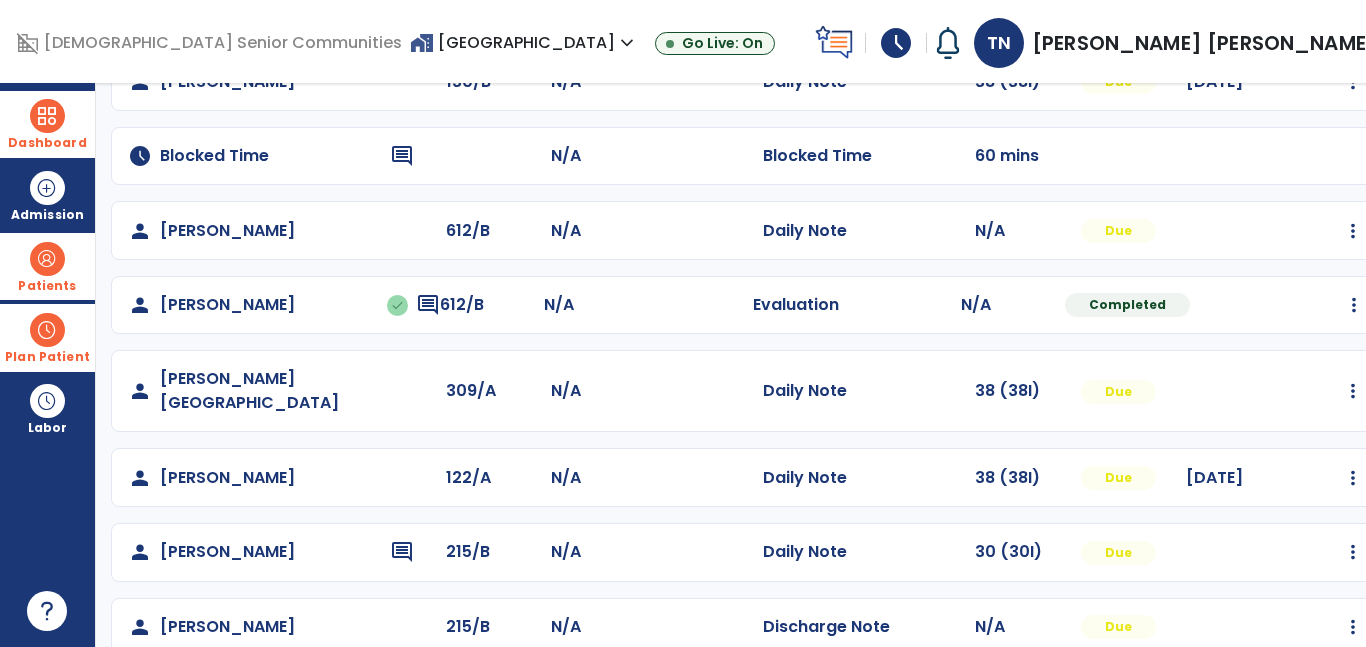 scroll, scrollTop: 439, scrollLeft: 0, axis: vertical 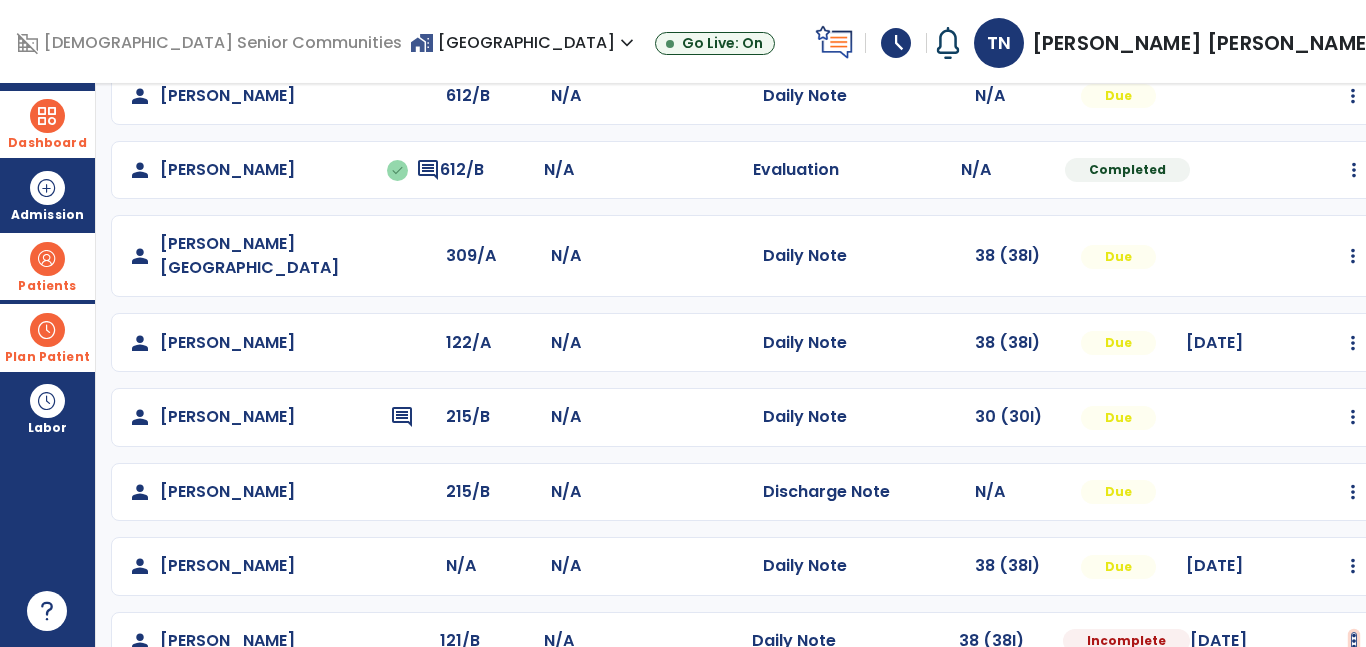 click at bounding box center [1353, -139] 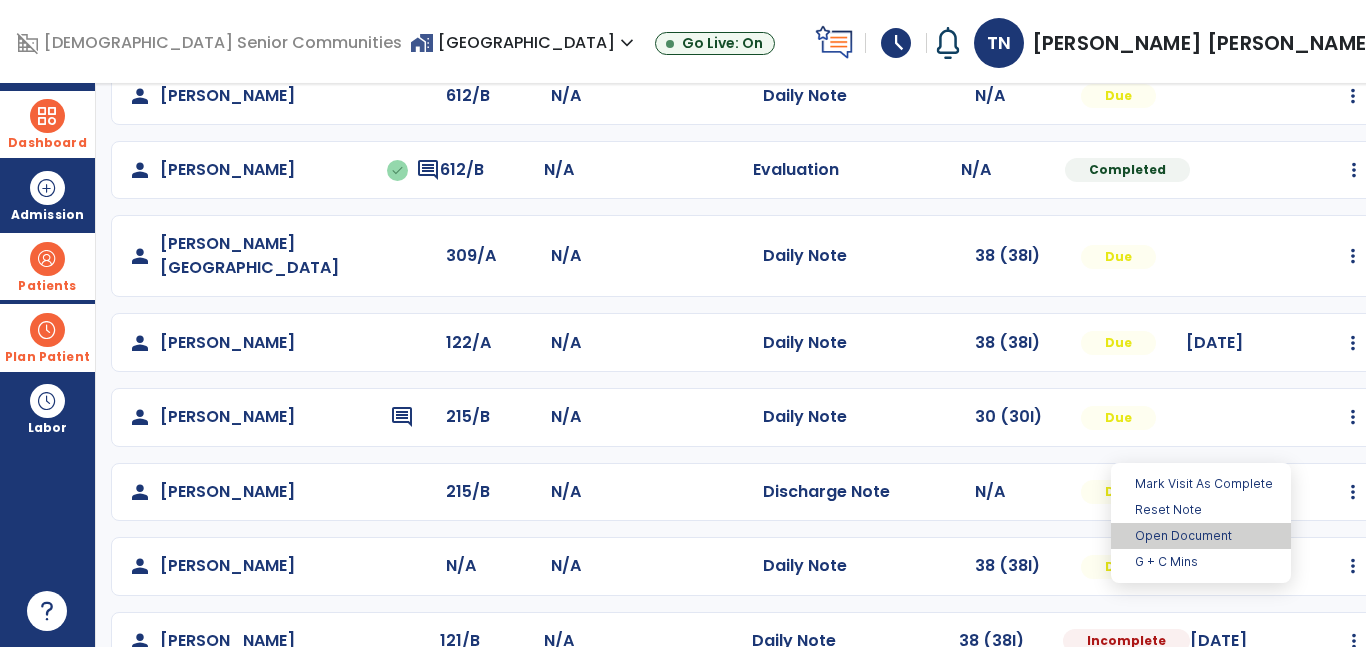 click on "Open Document" at bounding box center [1201, 536] 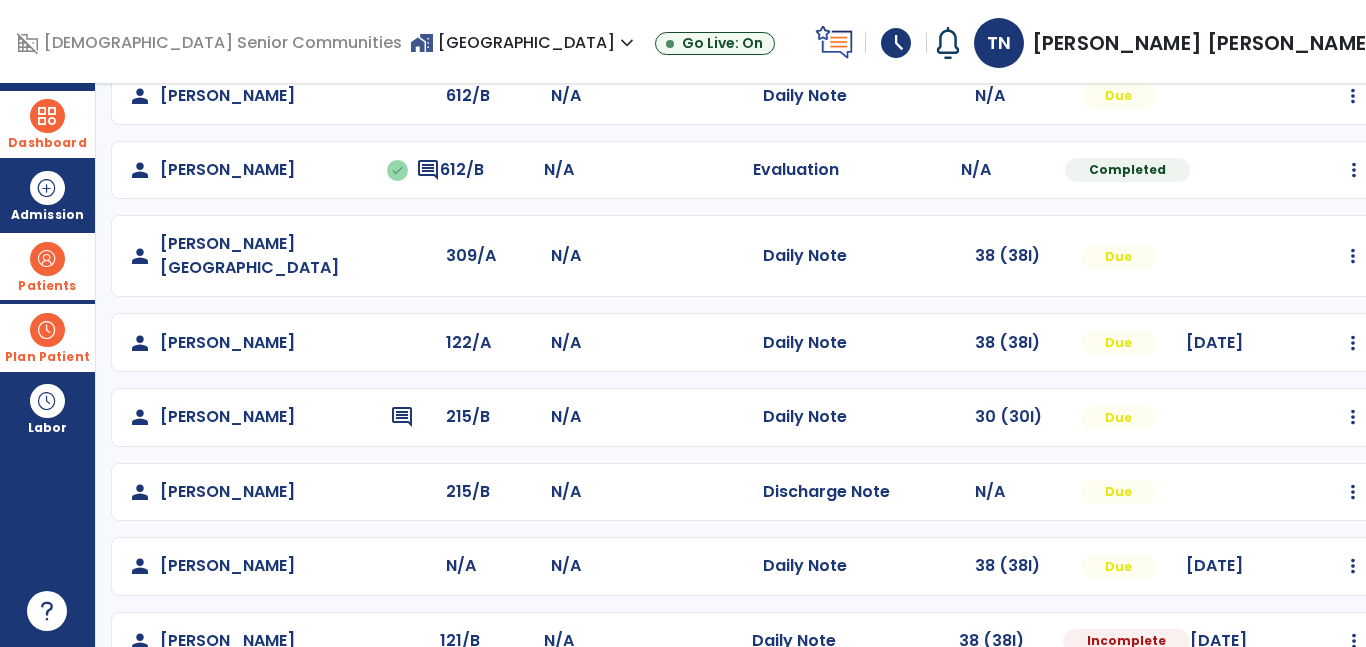 select on "*" 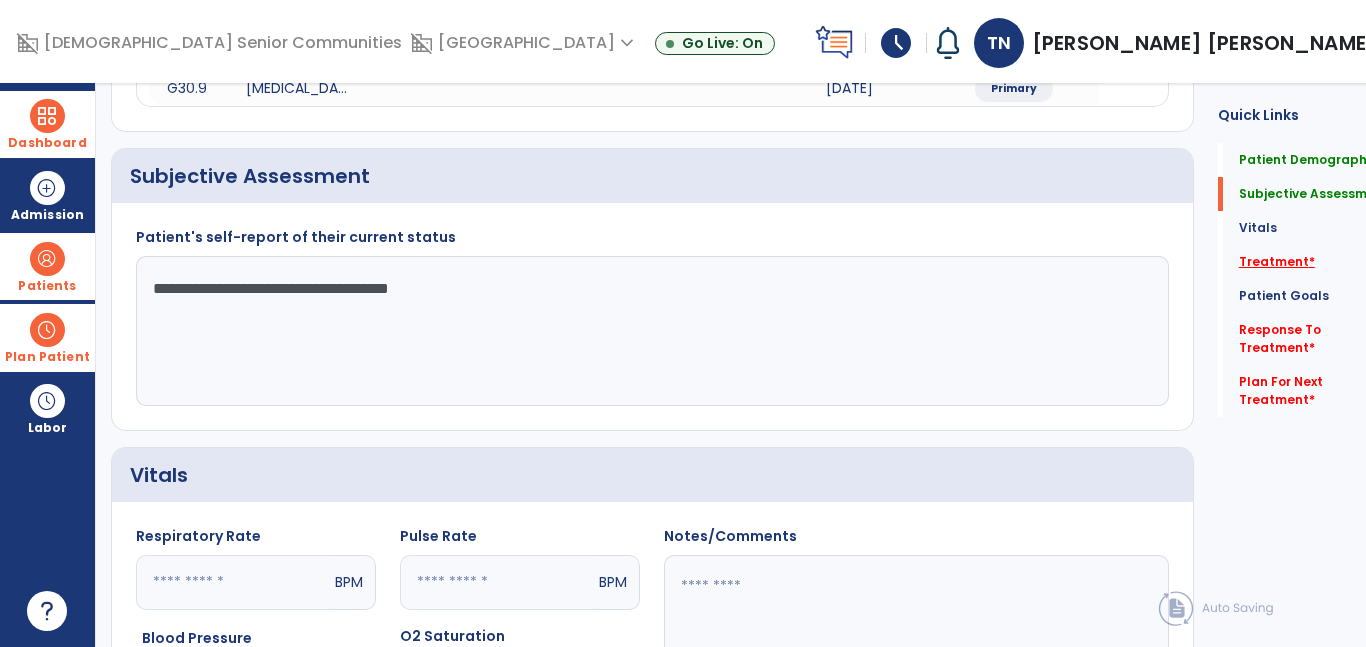 click on "Treatment   *" 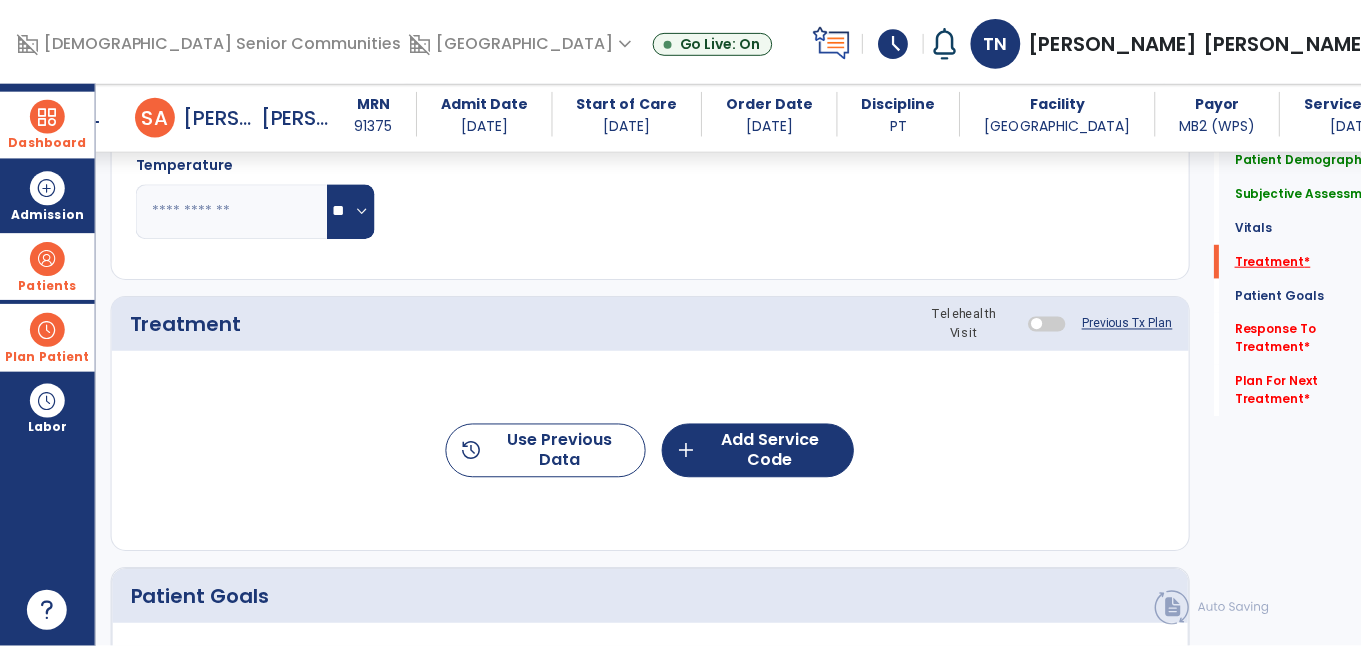 scroll, scrollTop: 1071, scrollLeft: 0, axis: vertical 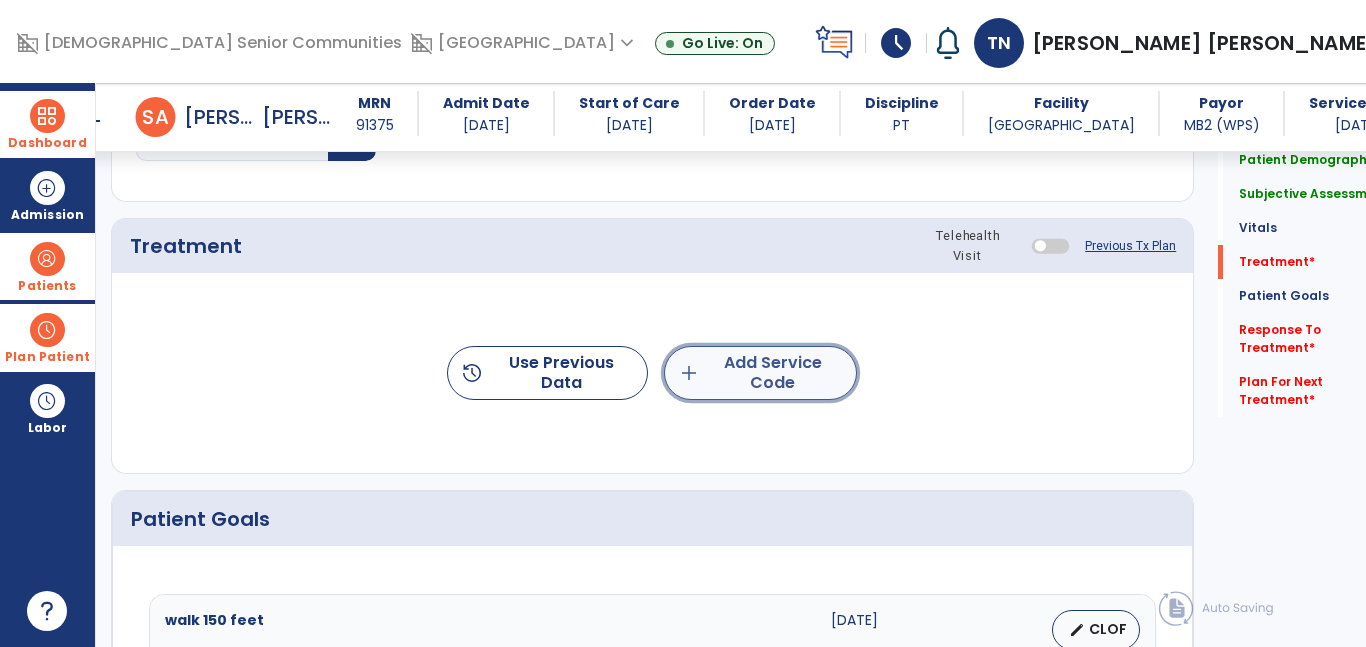 click on "add  Add Service Code" 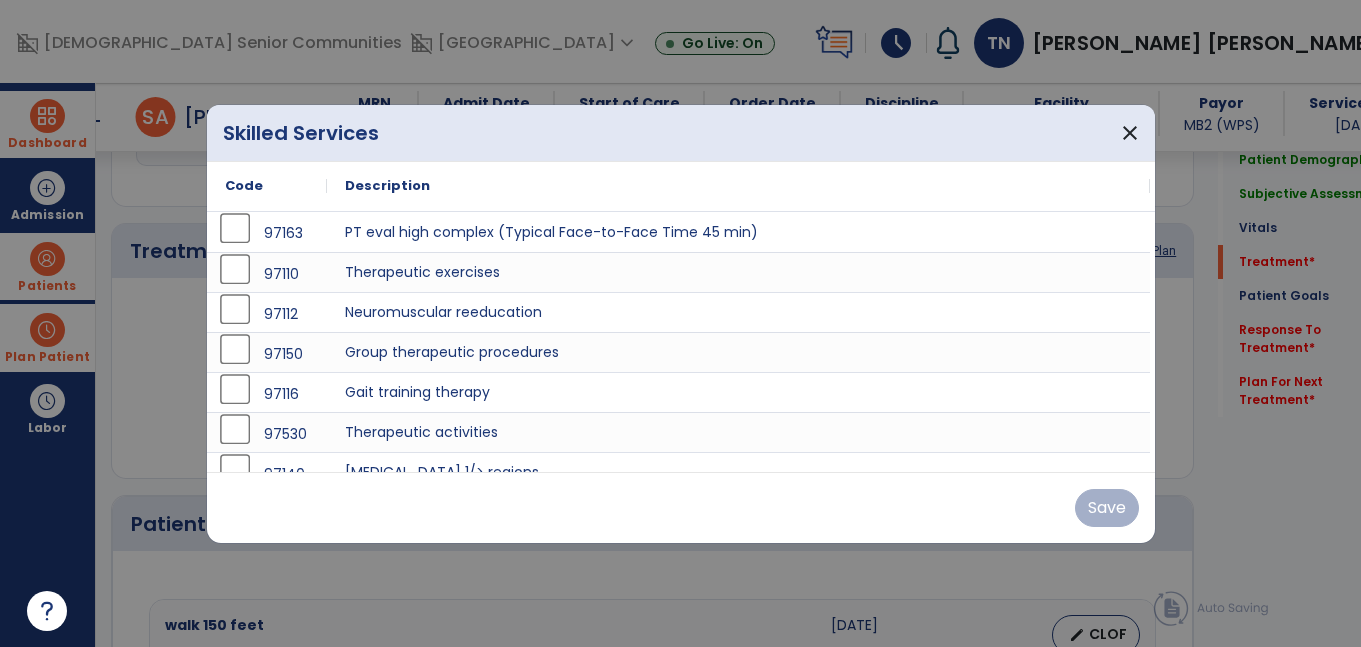 scroll, scrollTop: 1071, scrollLeft: 0, axis: vertical 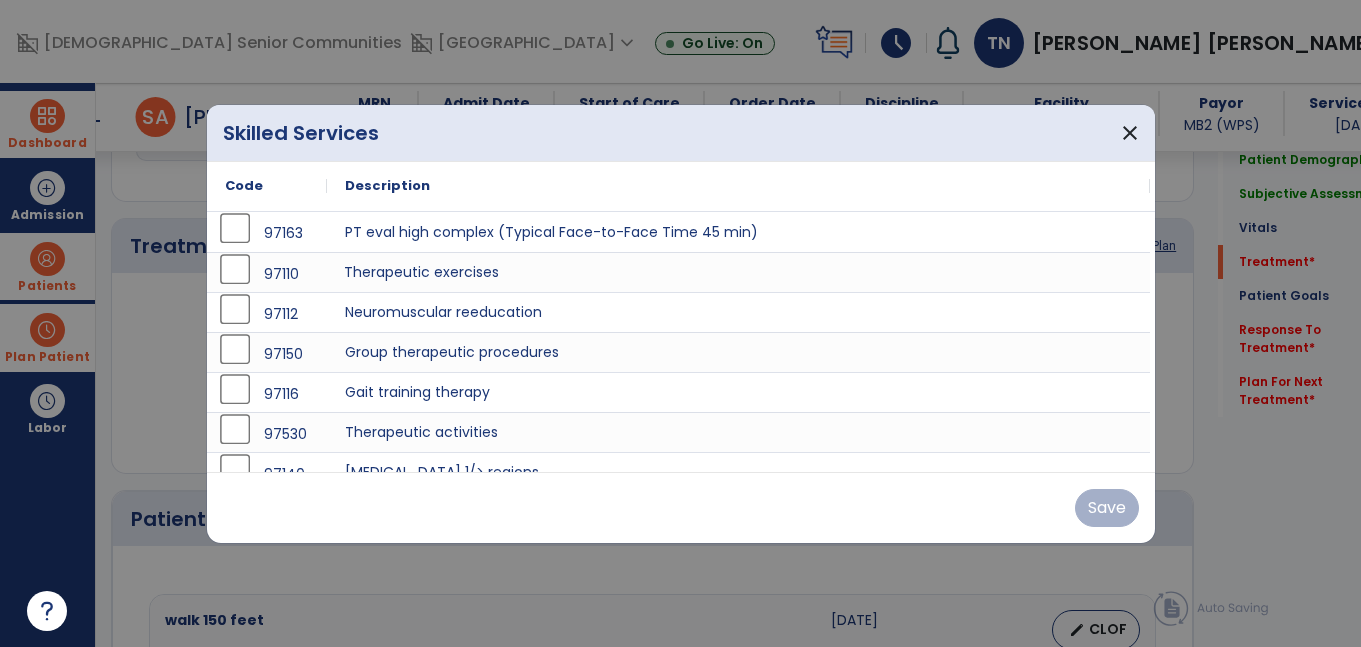 click on "Therapeutic exercises" at bounding box center (738, 272) 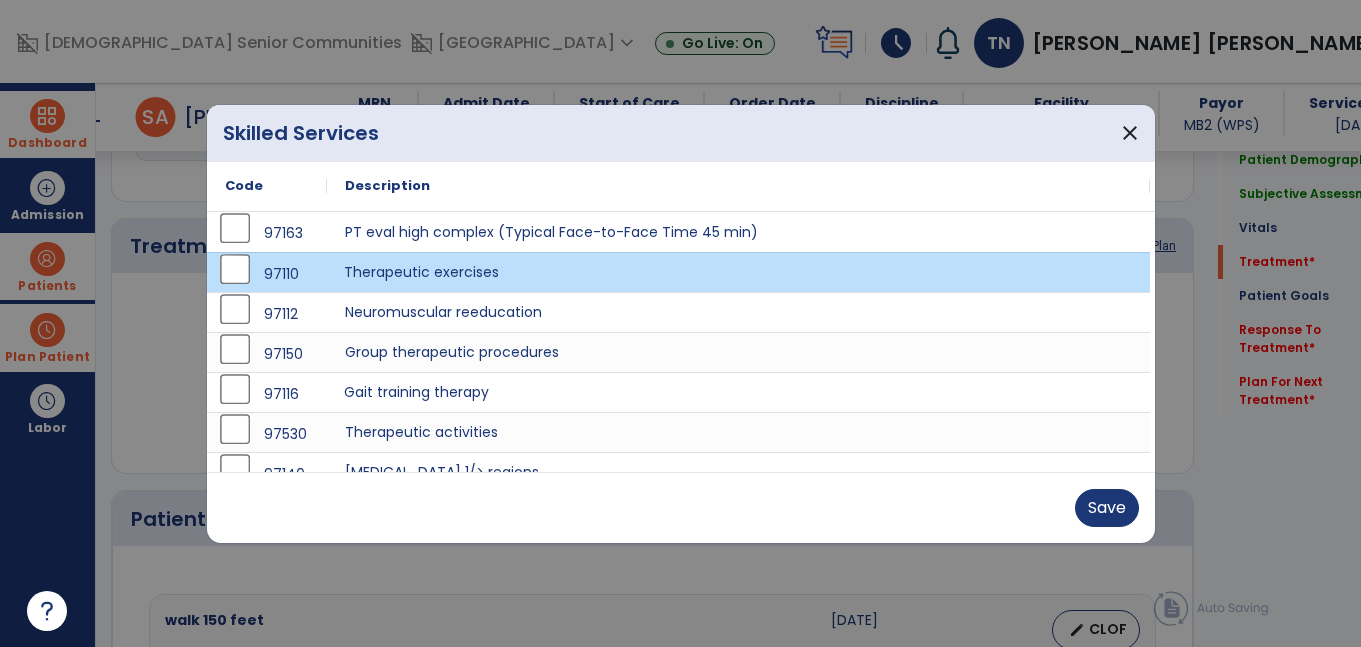 click on "Gait training therapy" at bounding box center [738, 392] 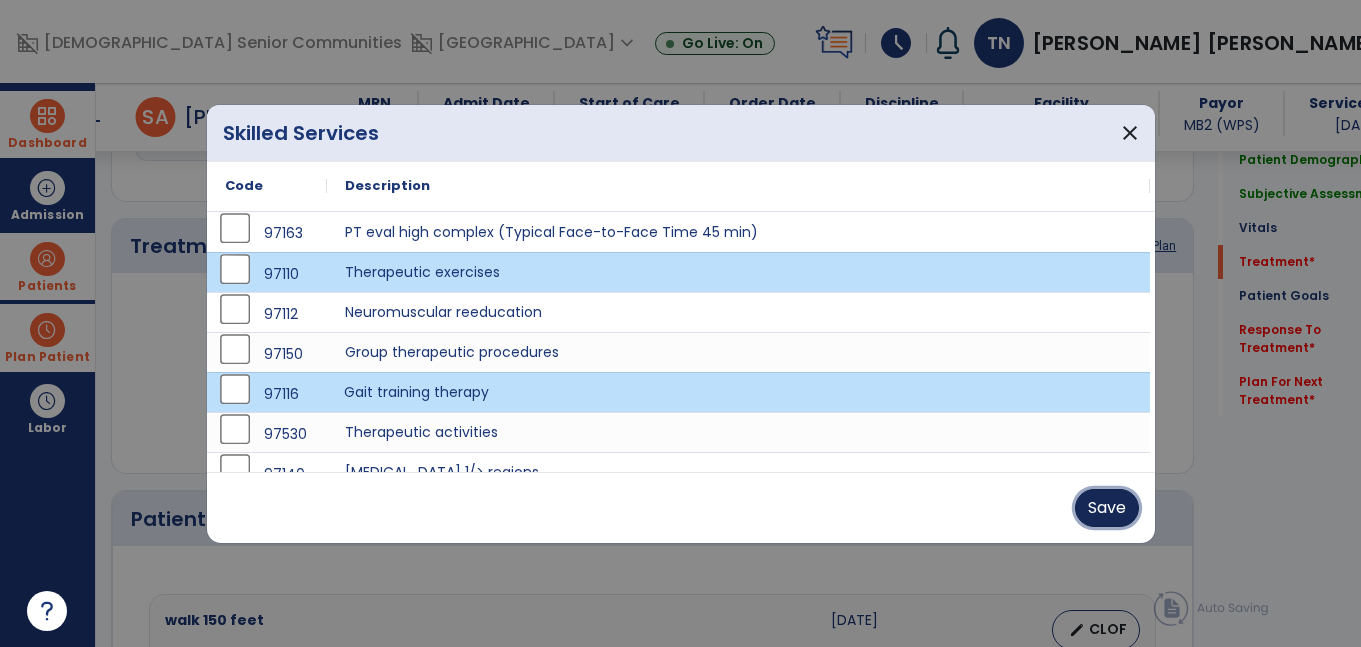 click on "Save" at bounding box center [1107, 508] 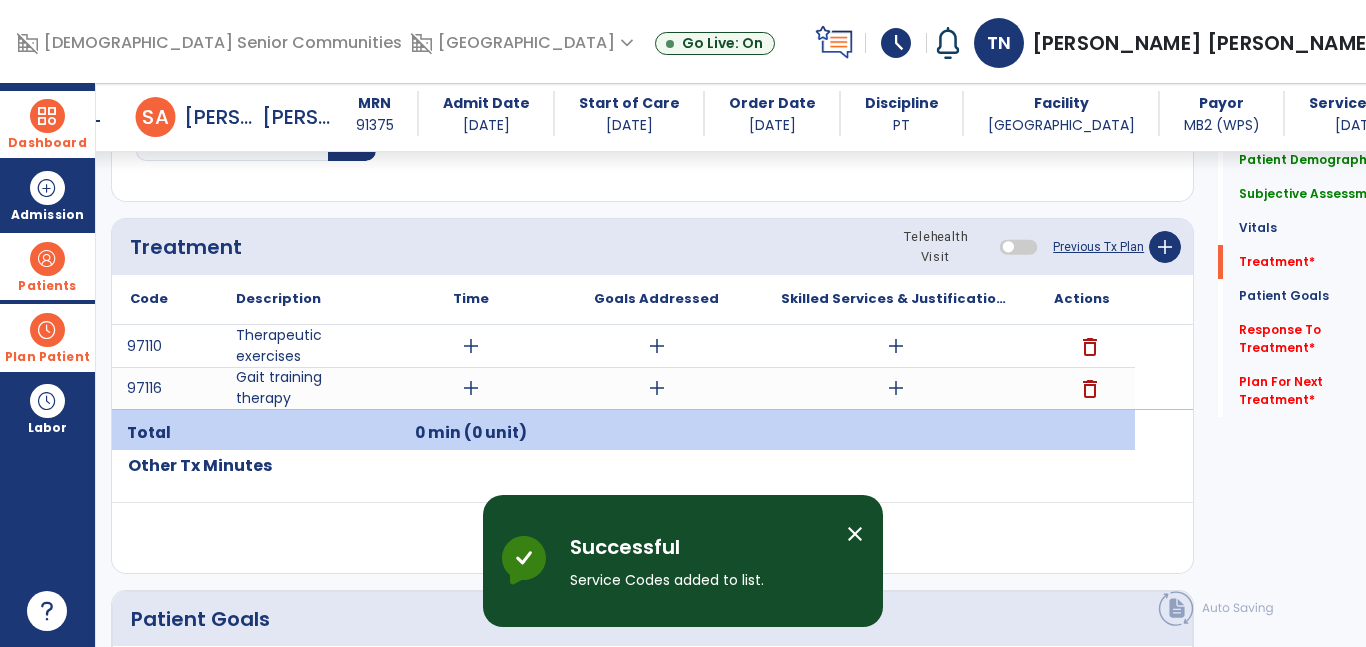 click on "add" at bounding box center [896, 388] 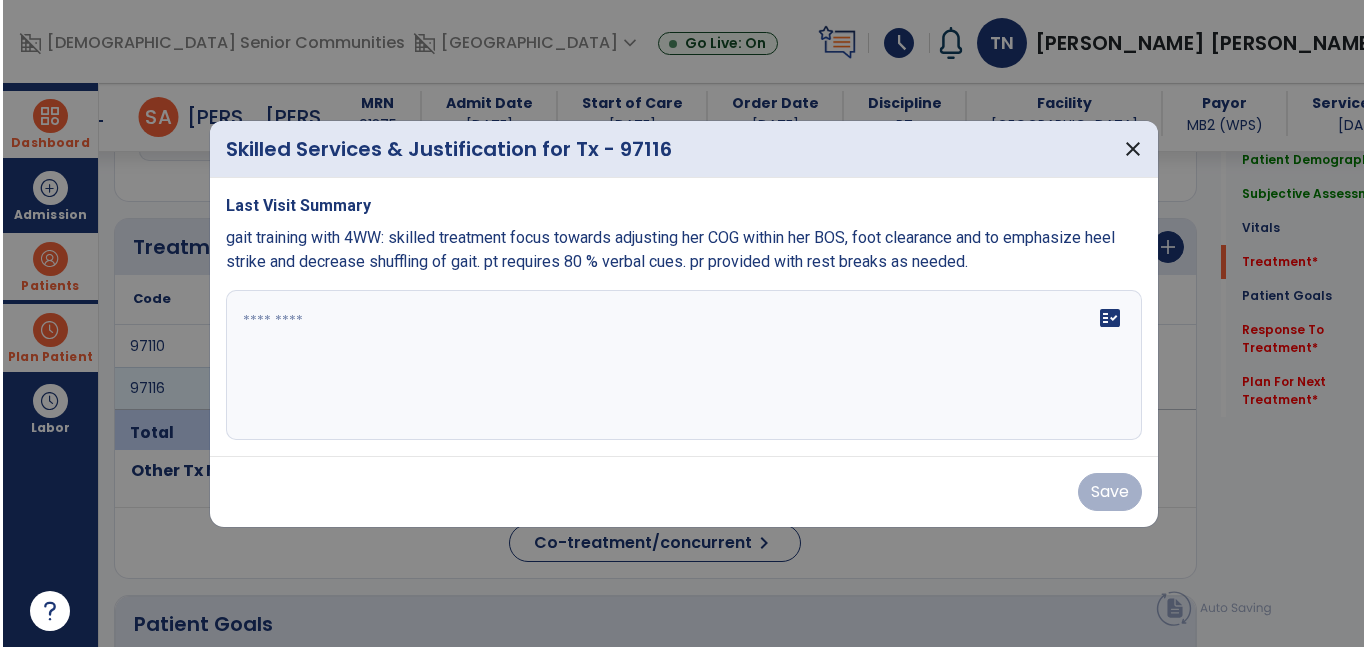 scroll, scrollTop: 1071, scrollLeft: 0, axis: vertical 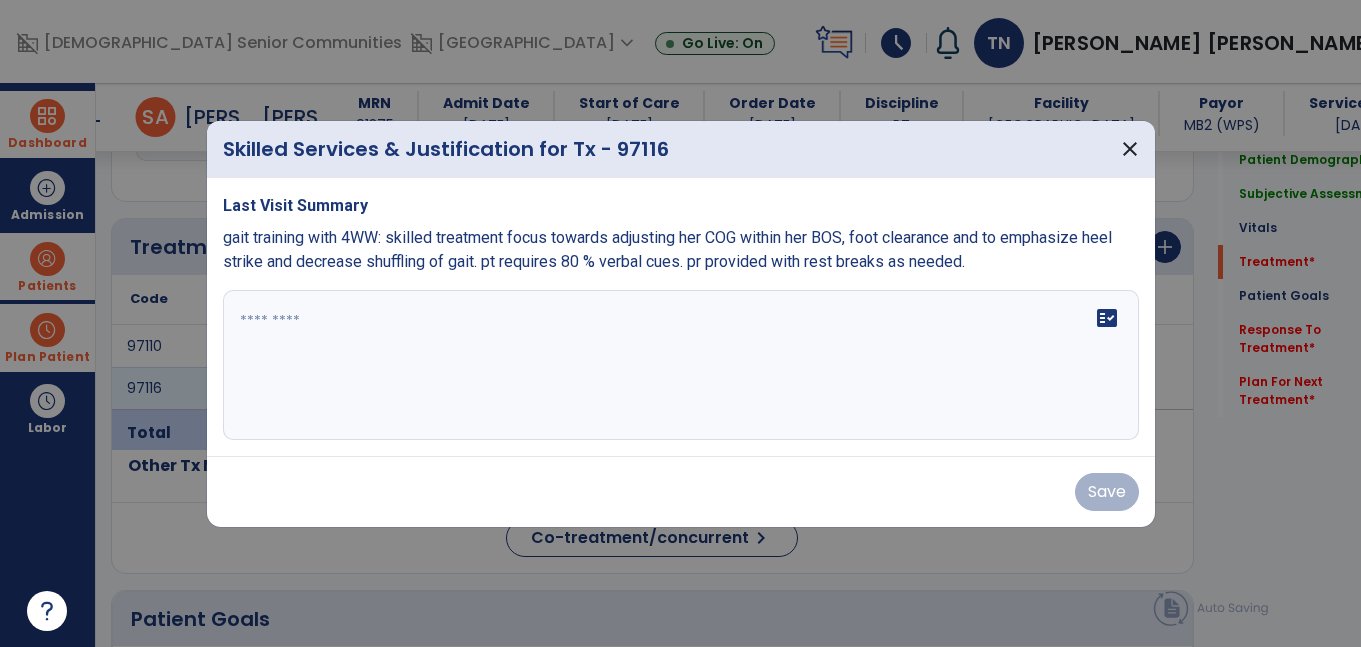 click on "fact_check" at bounding box center (681, 365) 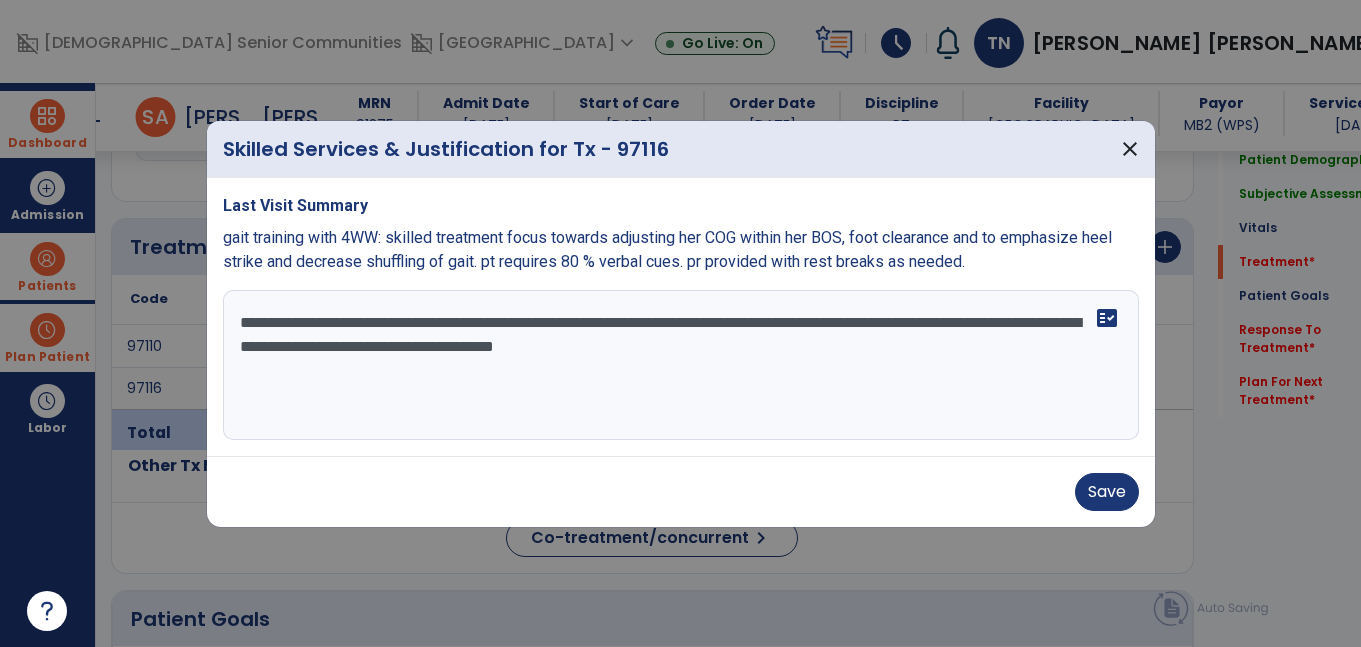 type on "**********" 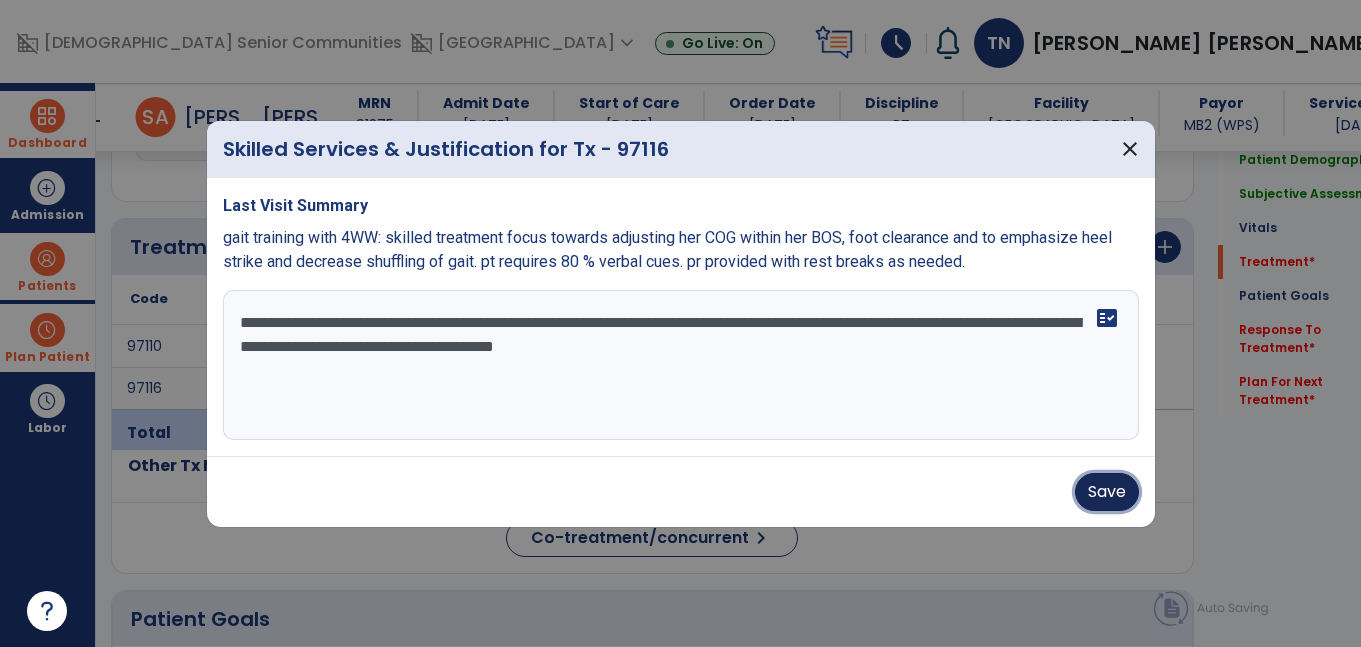 click on "Save" at bounding box center (1107, 492) 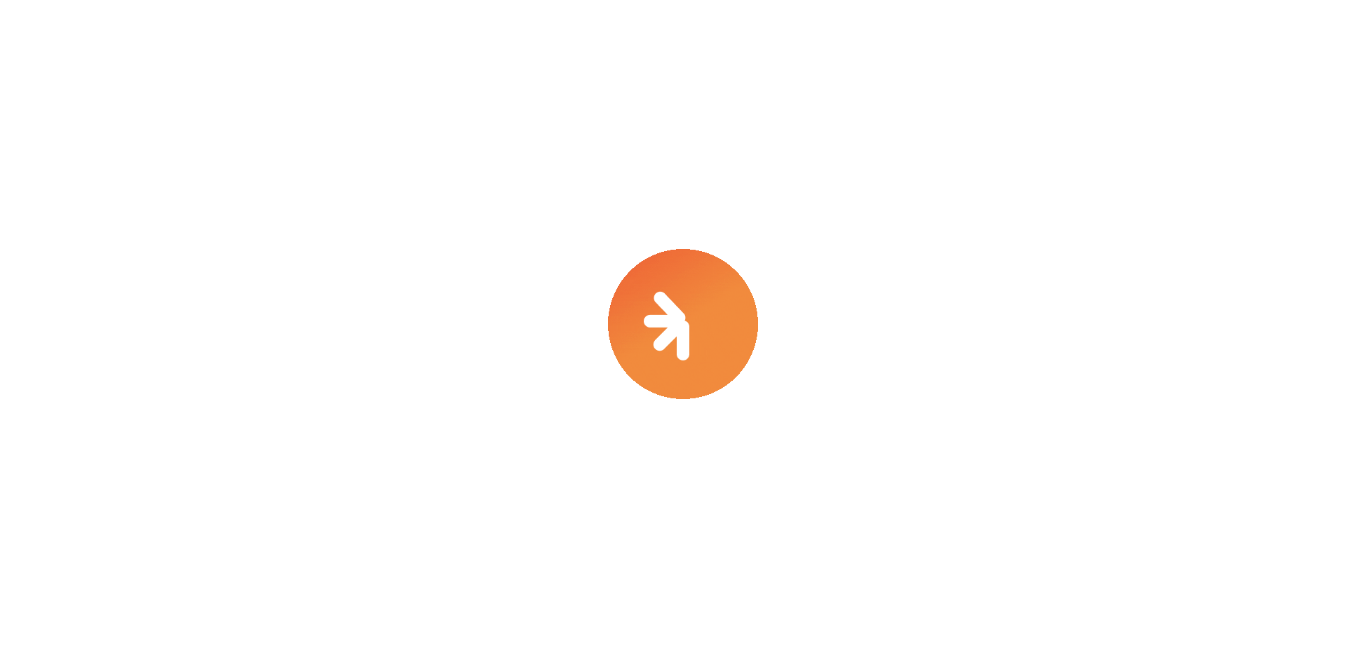 scroll, scrollTop: 0, scrollLeft: 0, axis: both 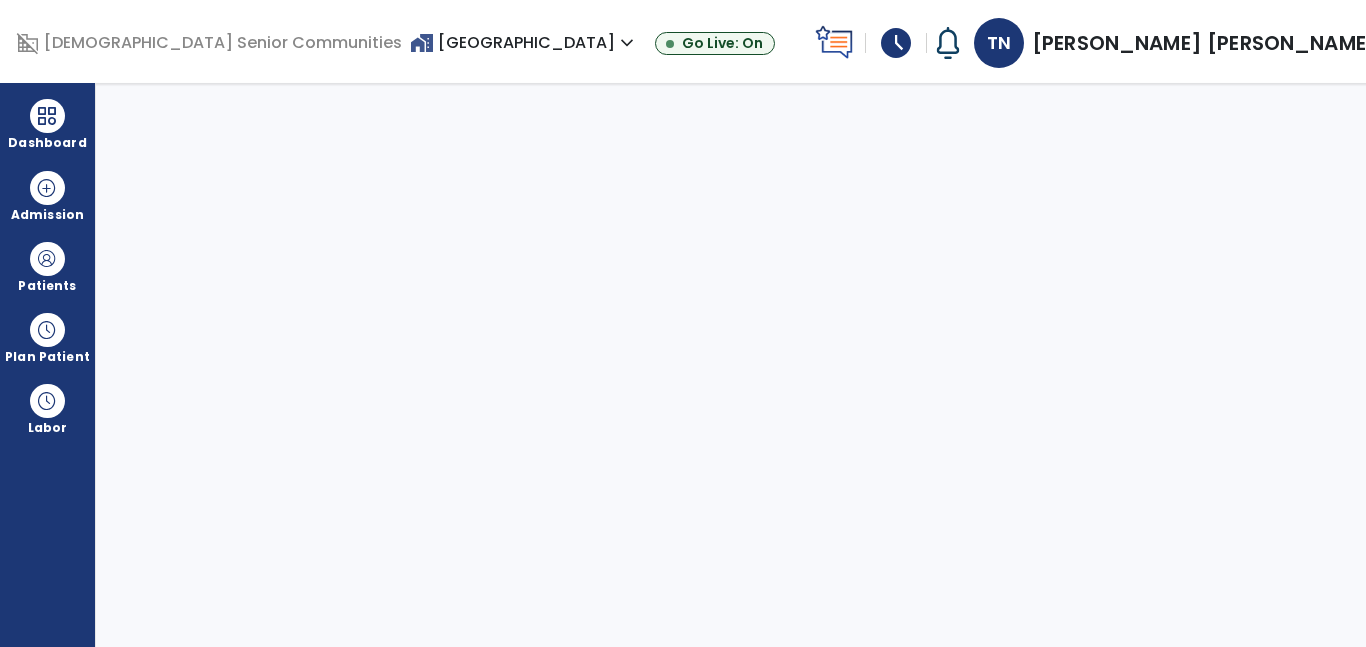 select on "****" 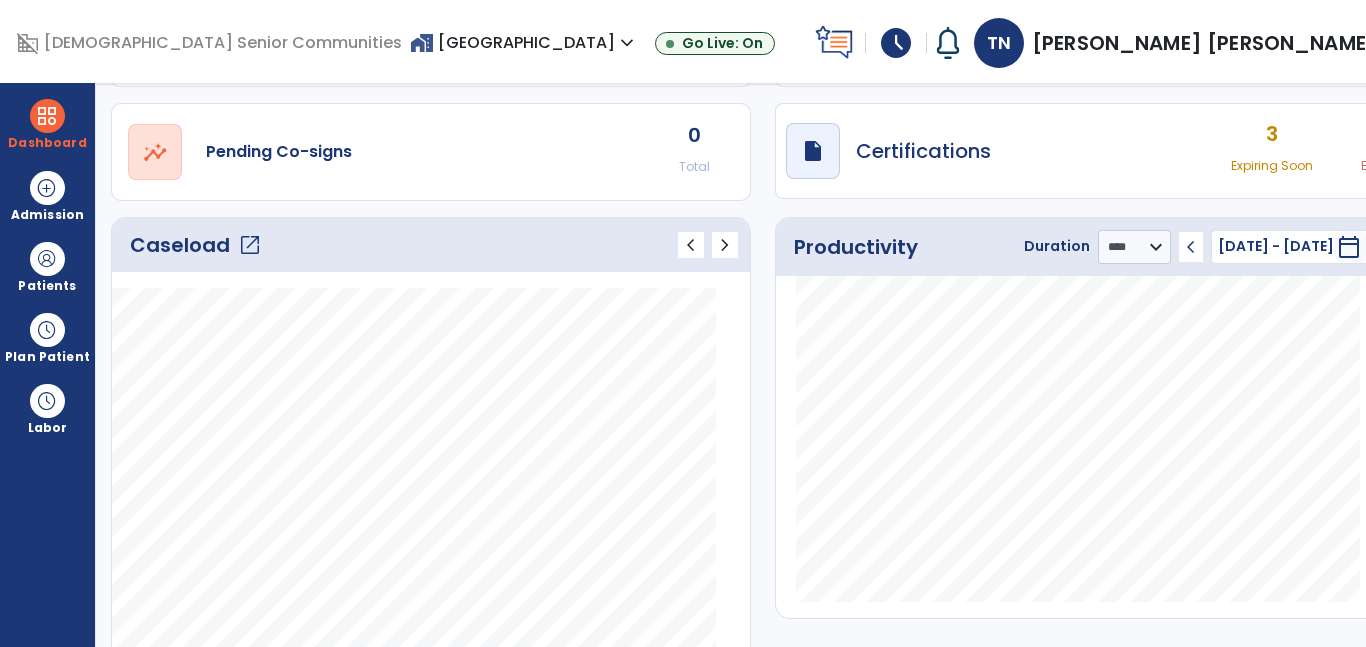 scroll, scrollTop: 154, scrollLeft: 0, axis: vertical 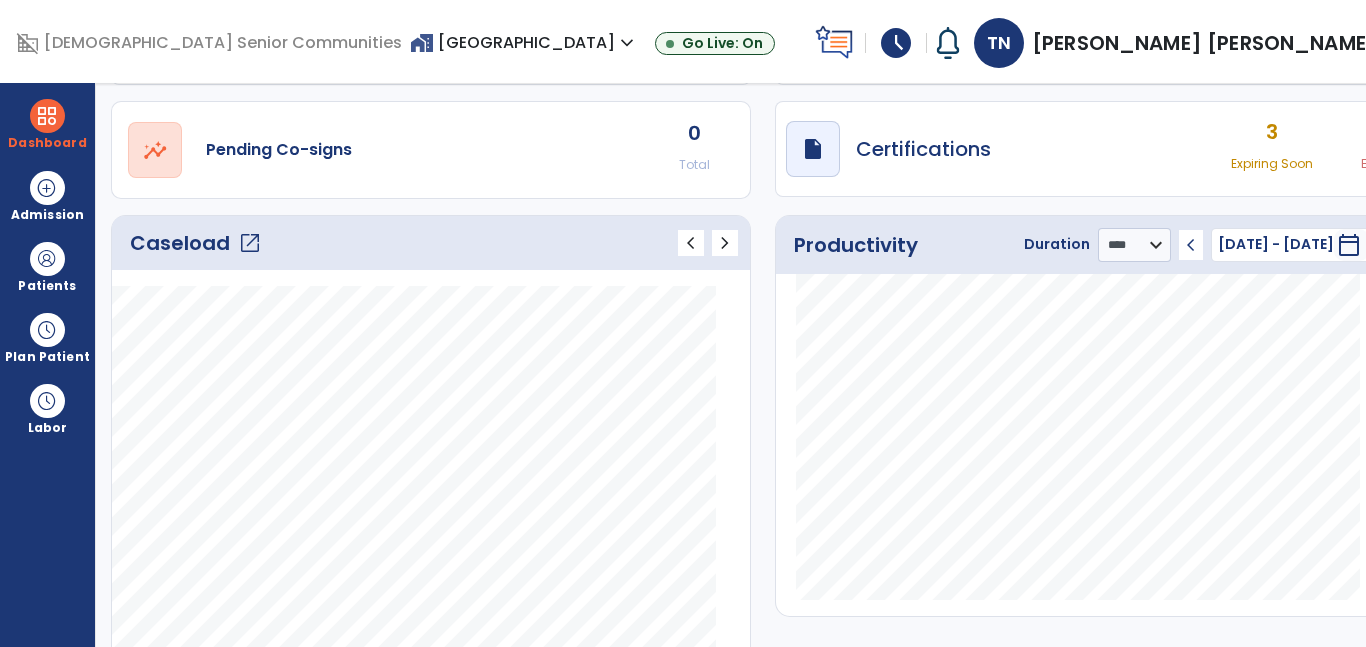 click on "open_in_new" 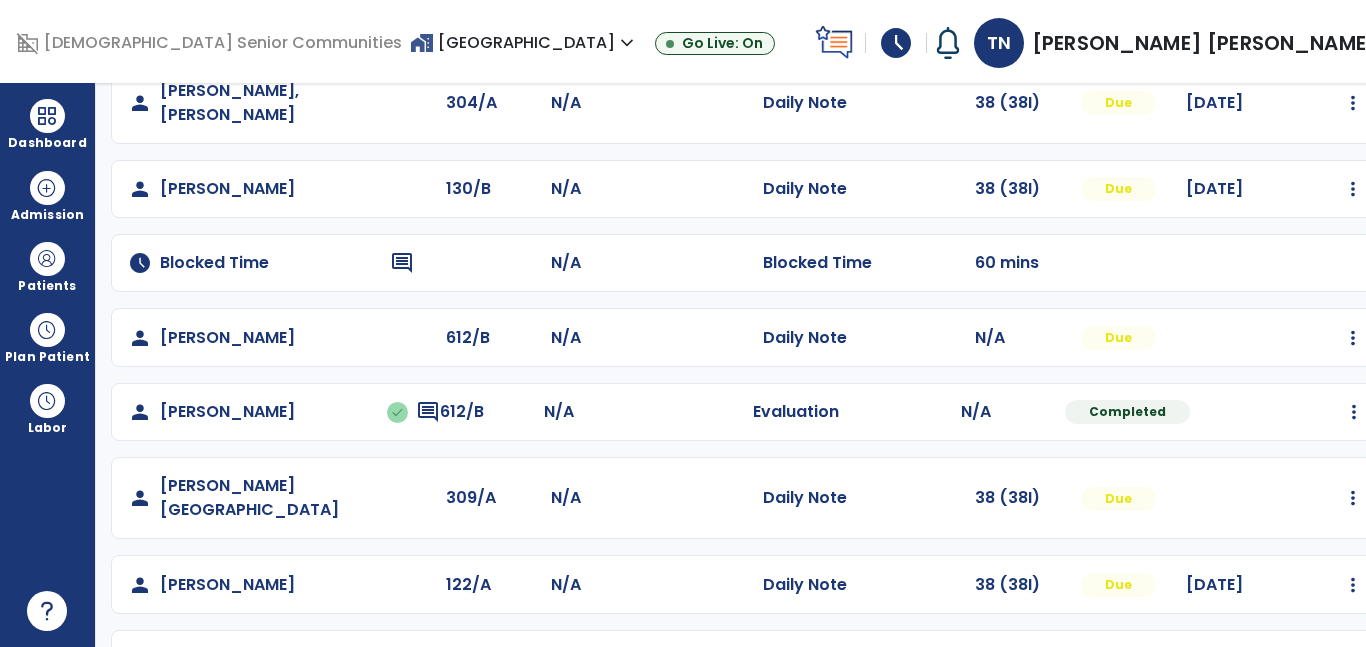 scroll, scrollTop: 439, scrollLeft: 0, axis: vertical 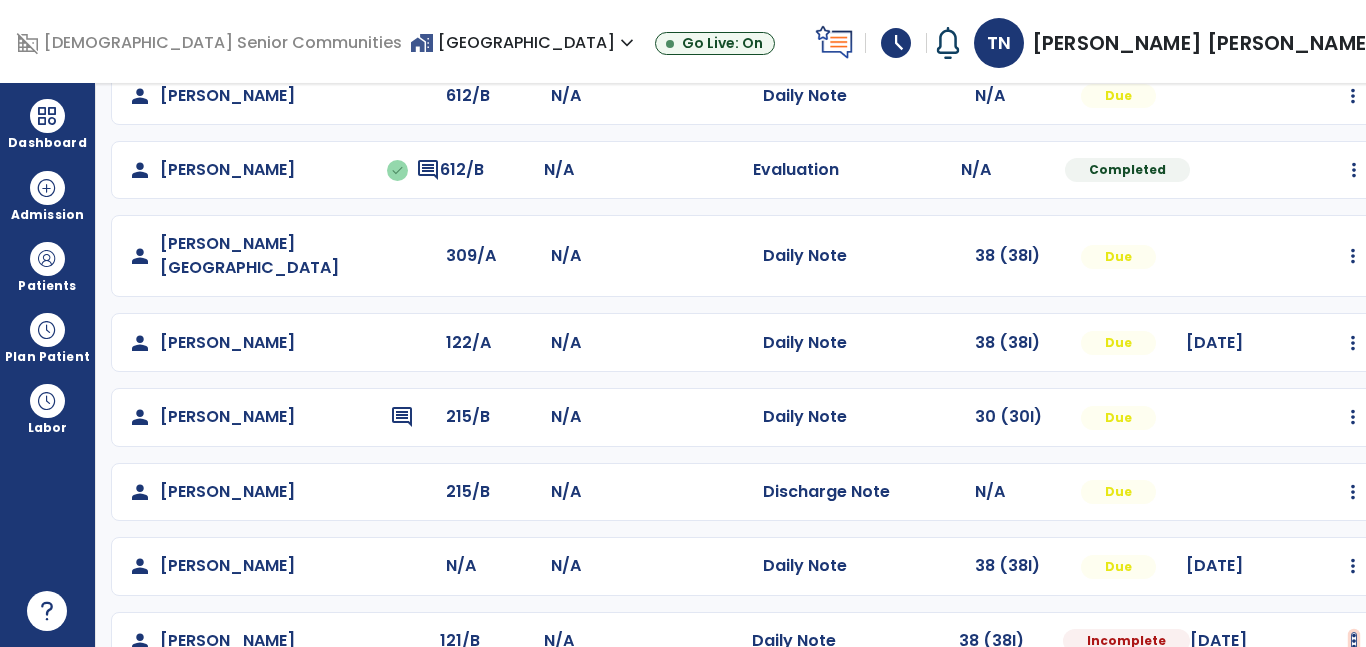 click at bounding box center [1353, -139] 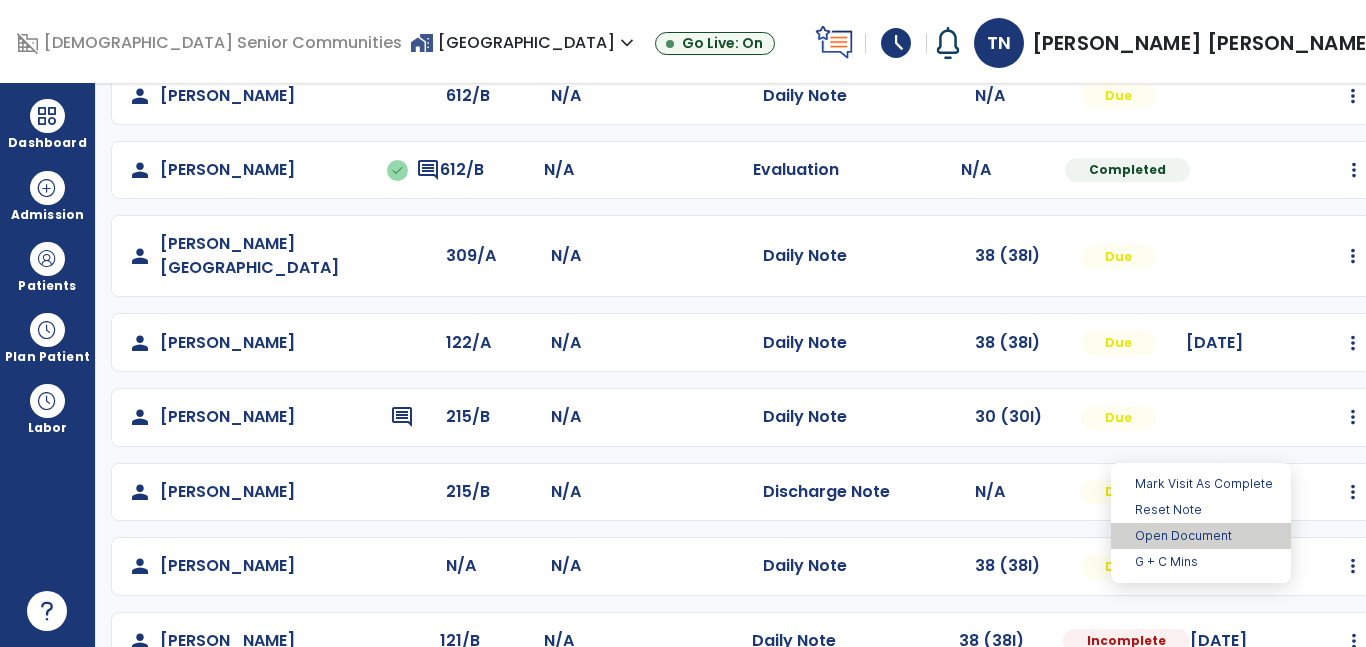 click on "Open Document" at bounding box center (1201, 536) 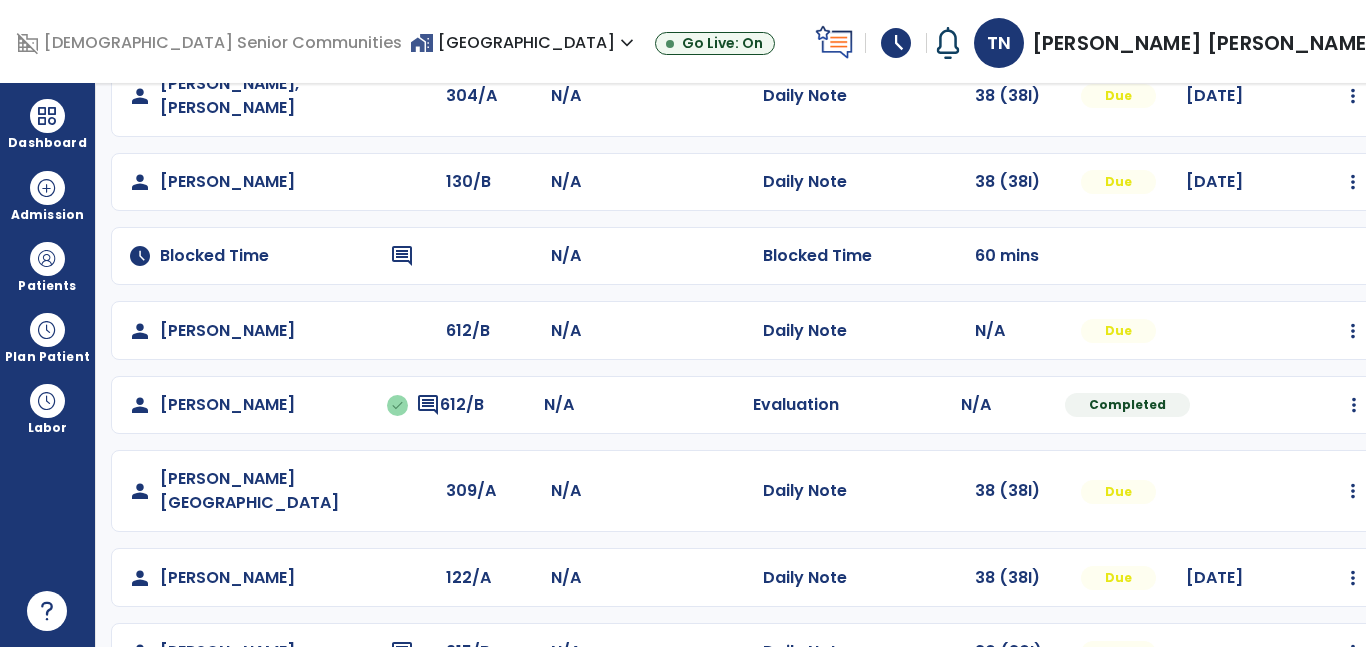 scroll, scrollTop: 439, scrollLeft: 0, axis: vertical 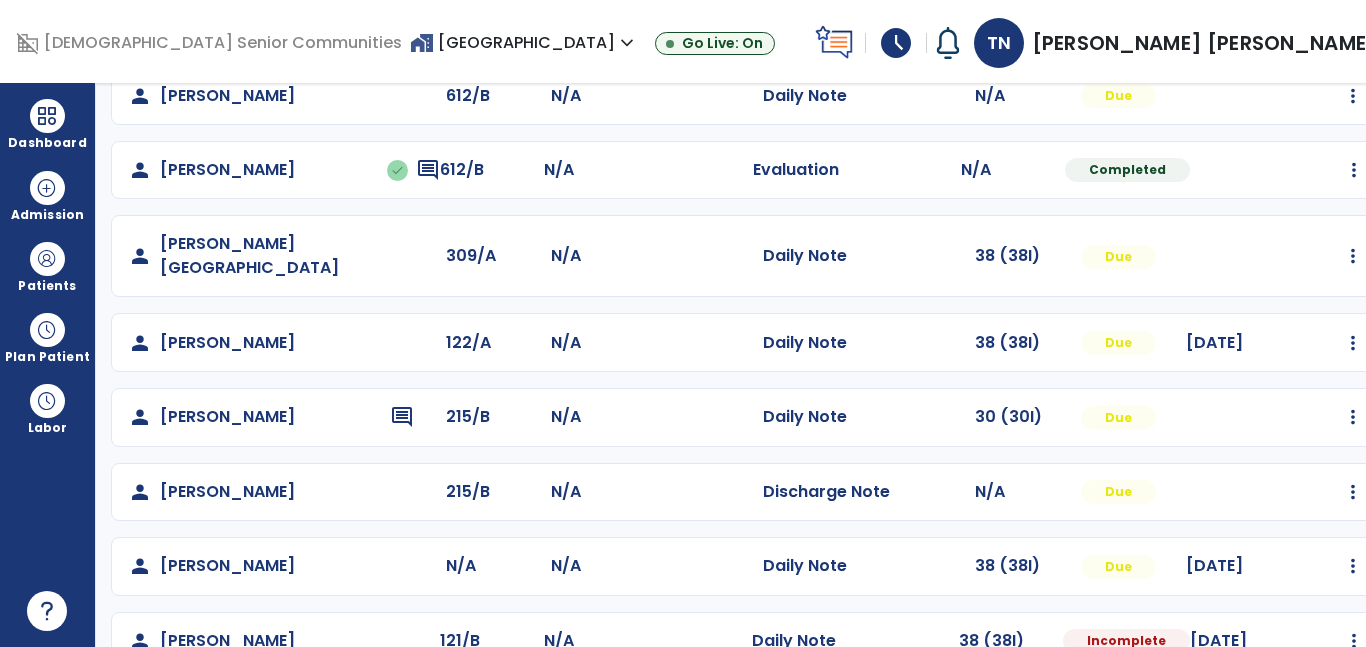 select on "*" 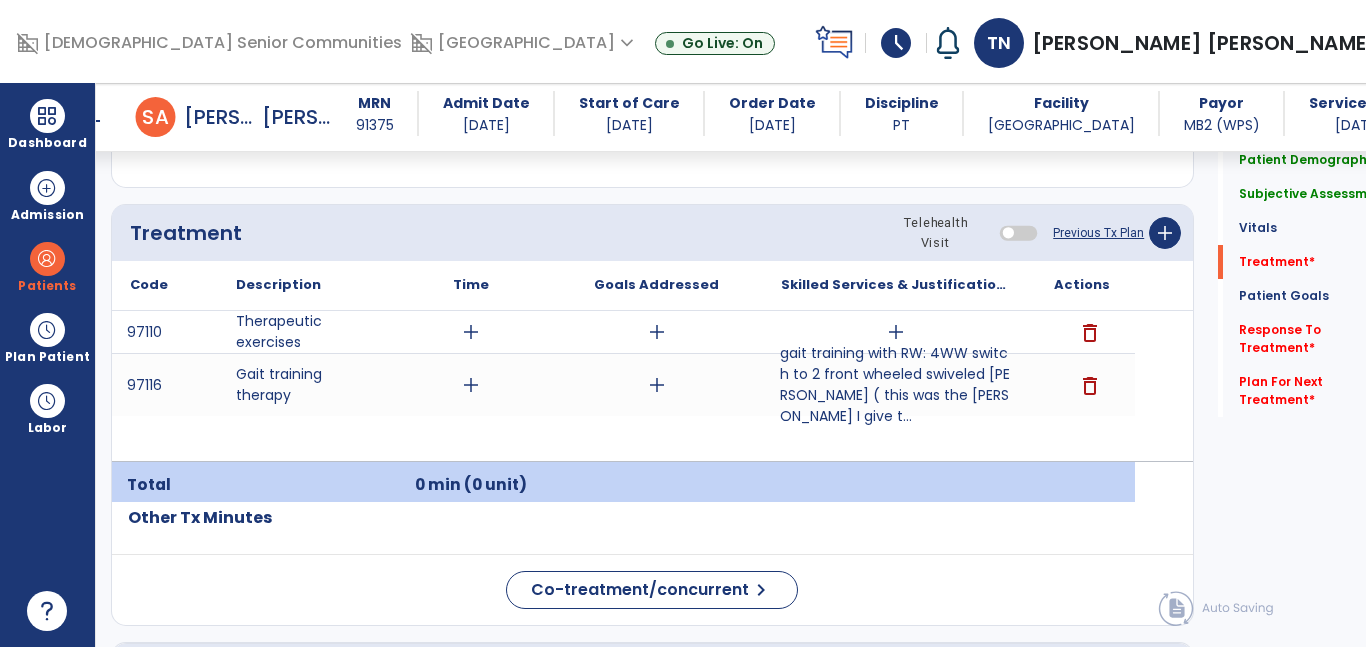 click on "gait training with RW:  4WW switch to 2 front wheeled swiveled walker ( this was the walker I give t..." at bounding box center (896, 385) 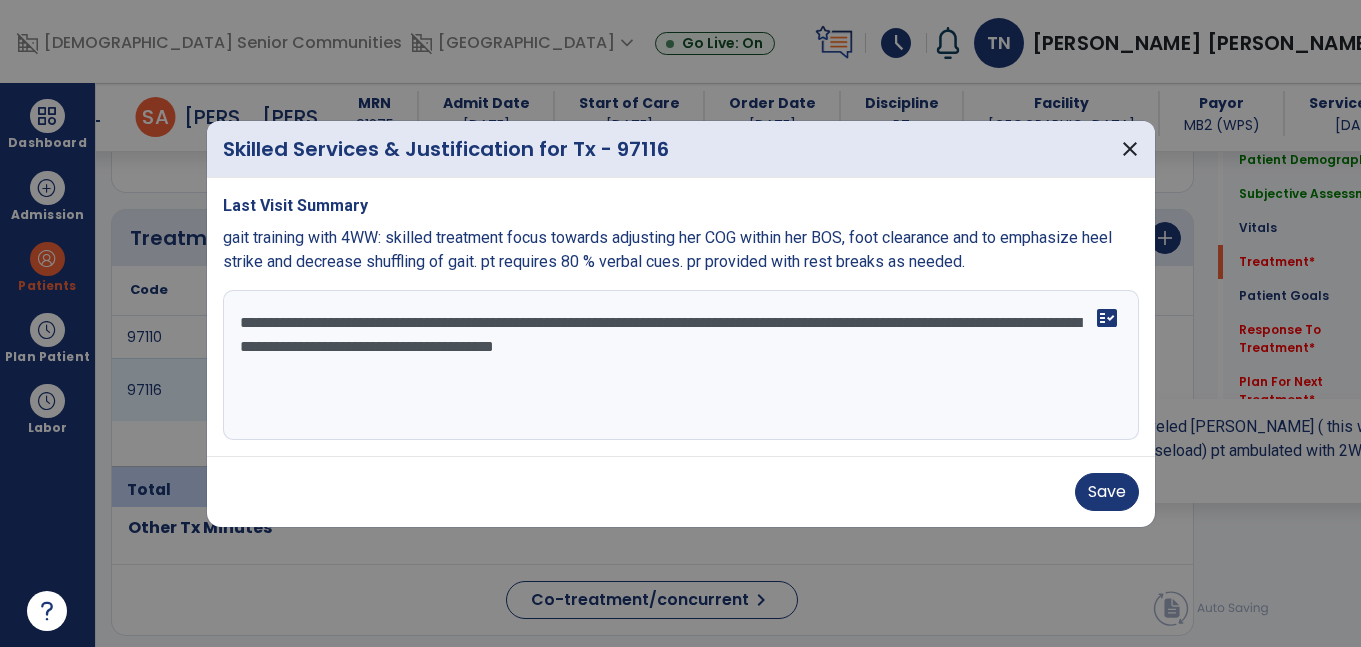 scroll, scrollTop: 1155, scrollLeft: 0, axis: vertical 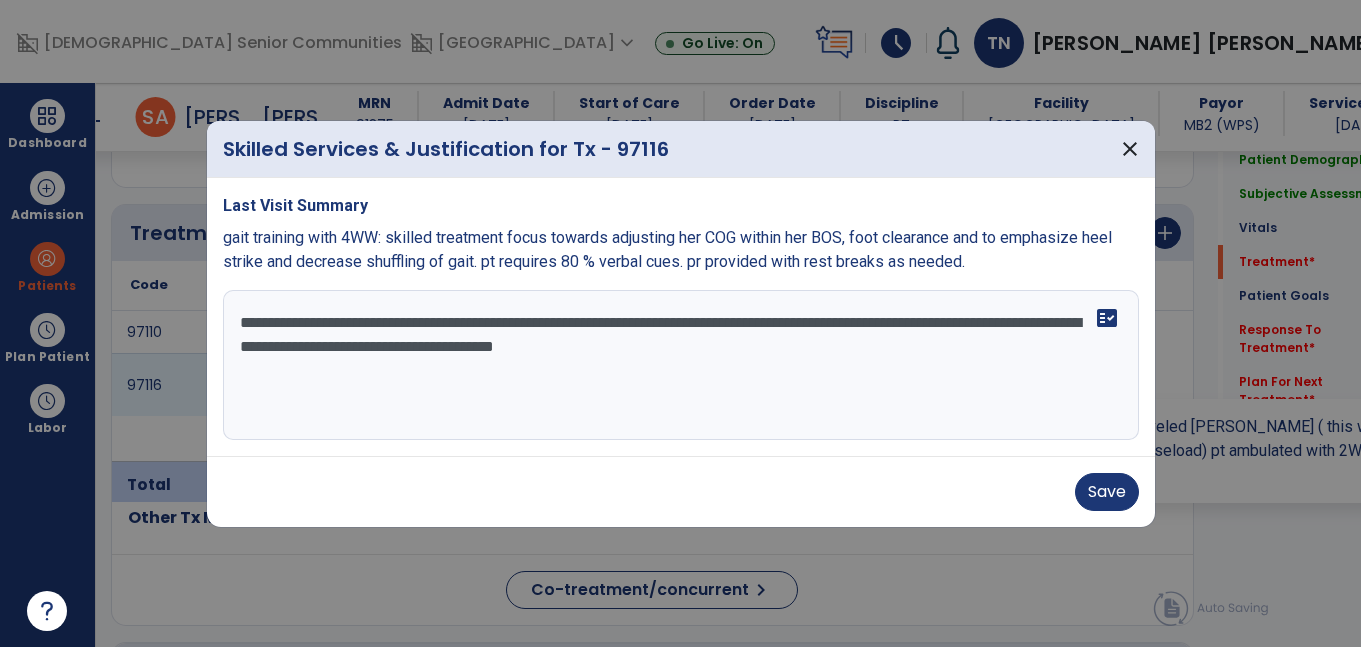 click on "**********" at bounding box center [681, 365] 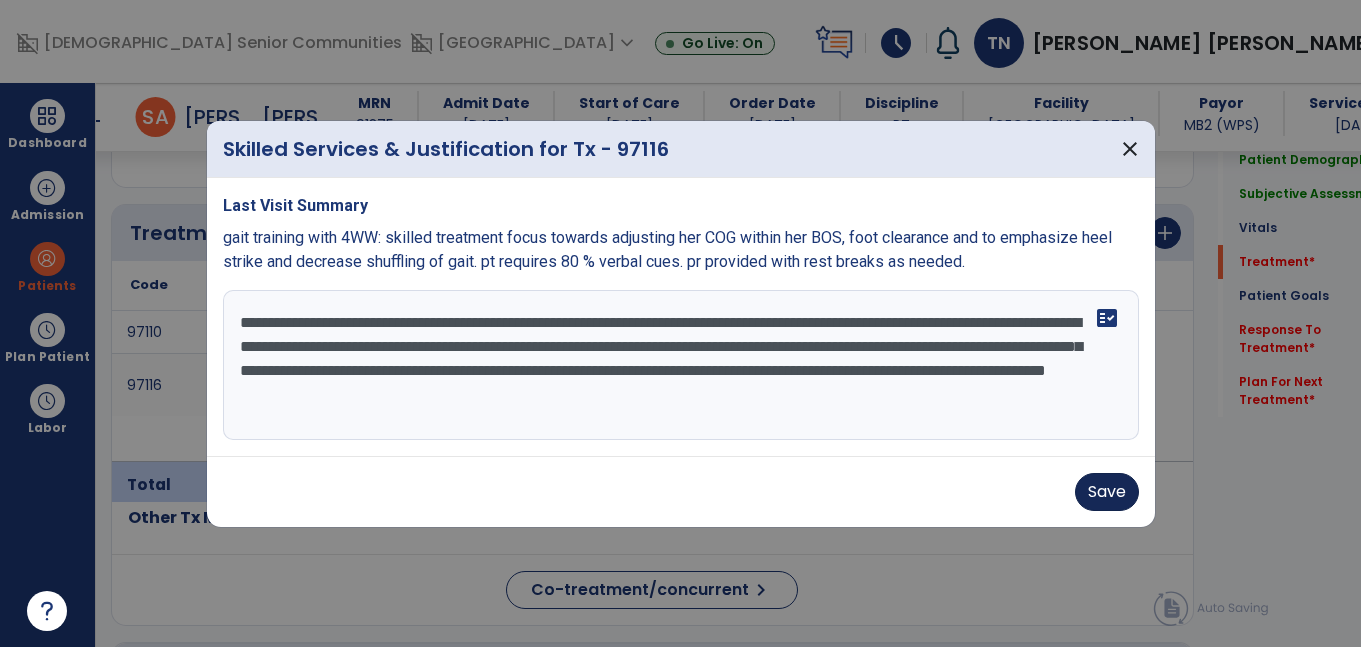 type on "**********" 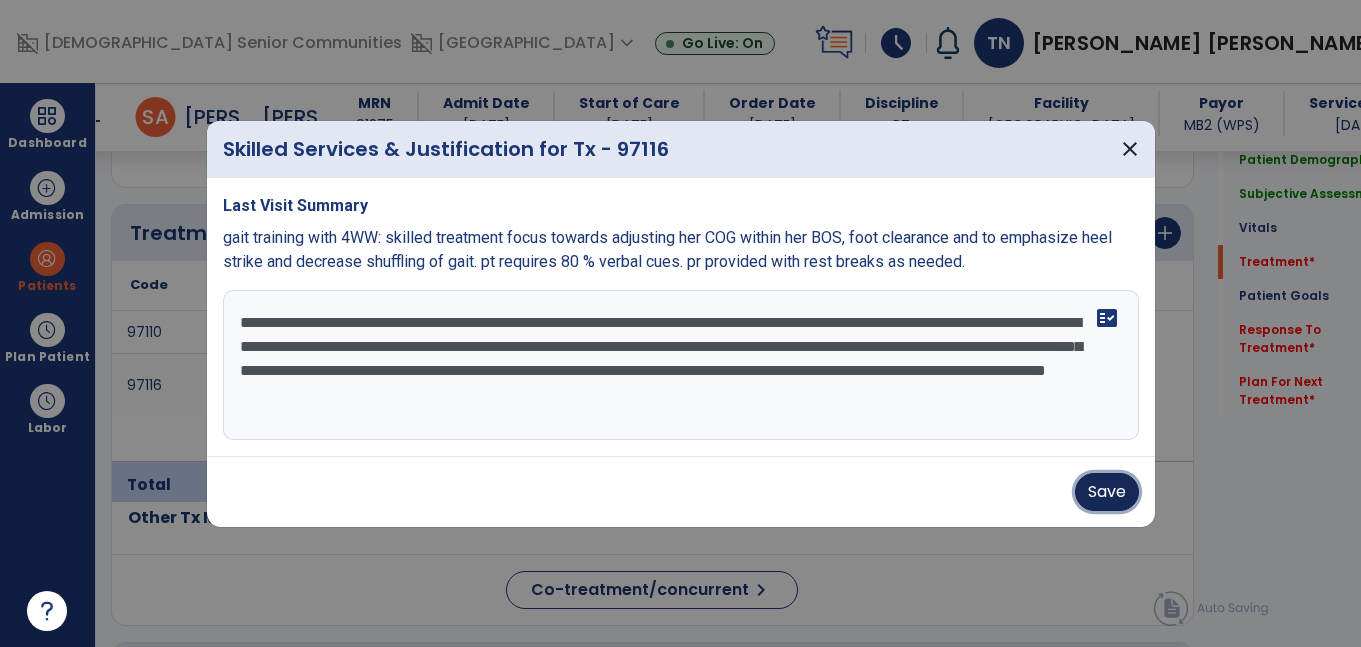 click on "Save" at bounding box center (1107, 492) 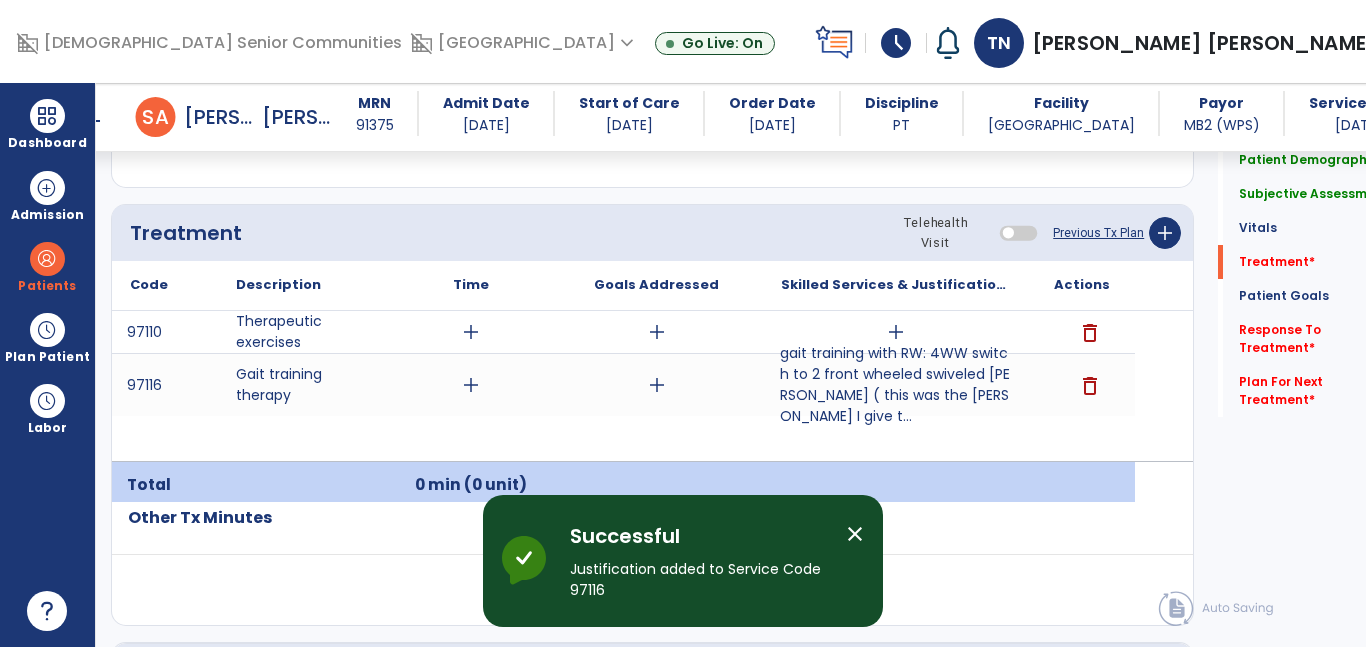 click on "add" at bounding box center [896, 332] 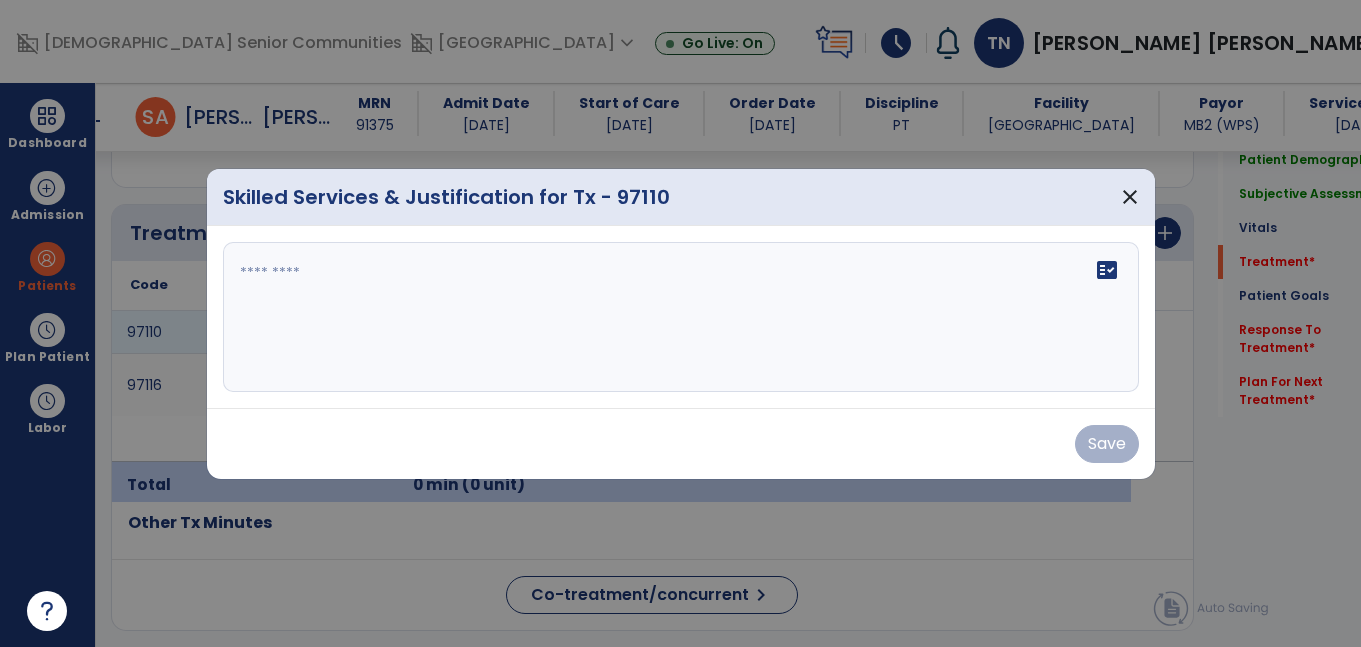 scroll, scrollTop: 1155, scrollLeft: 0, axis: vertical 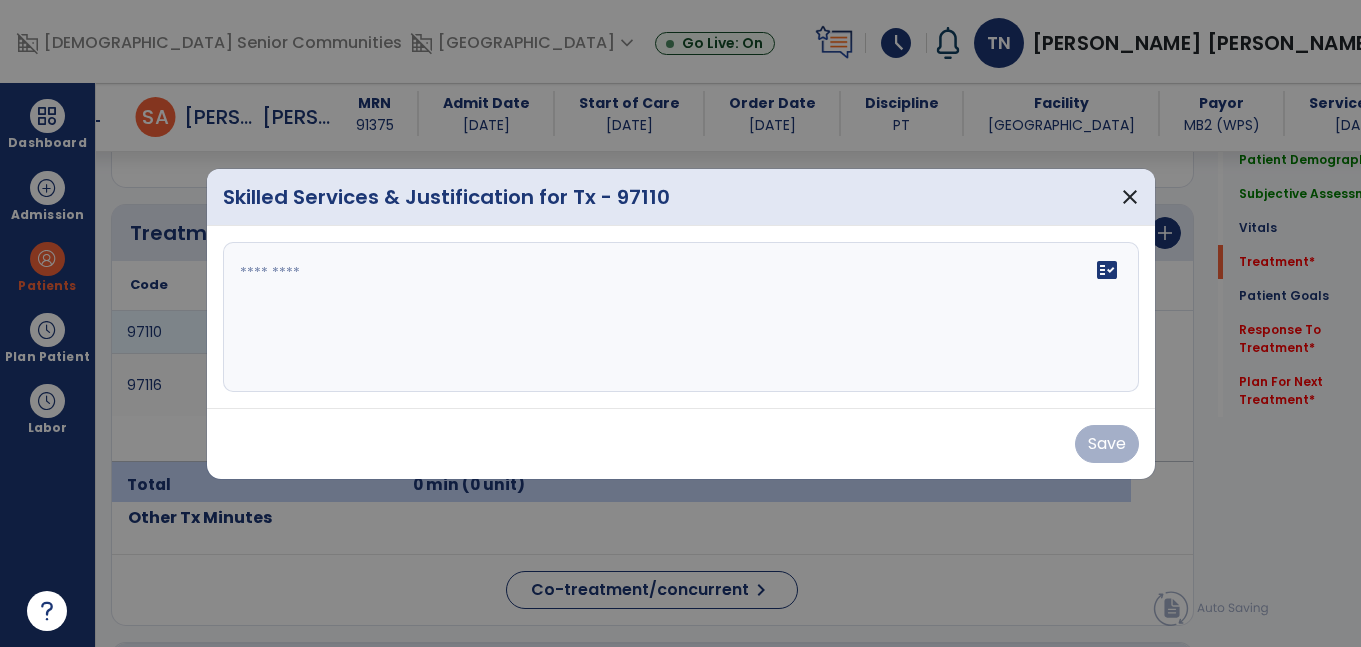 click on "fact_check" at bounding box center (1107, 270) 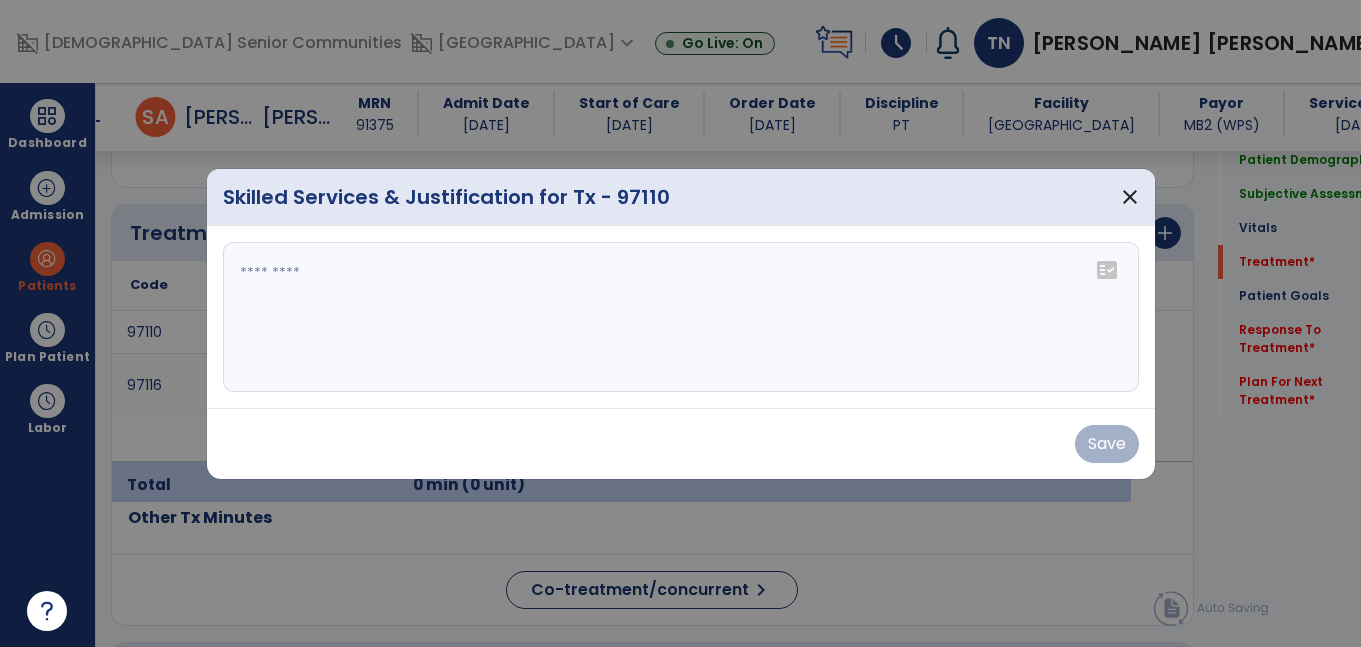 click on "fact_check" at bounding box center [1107, 270] 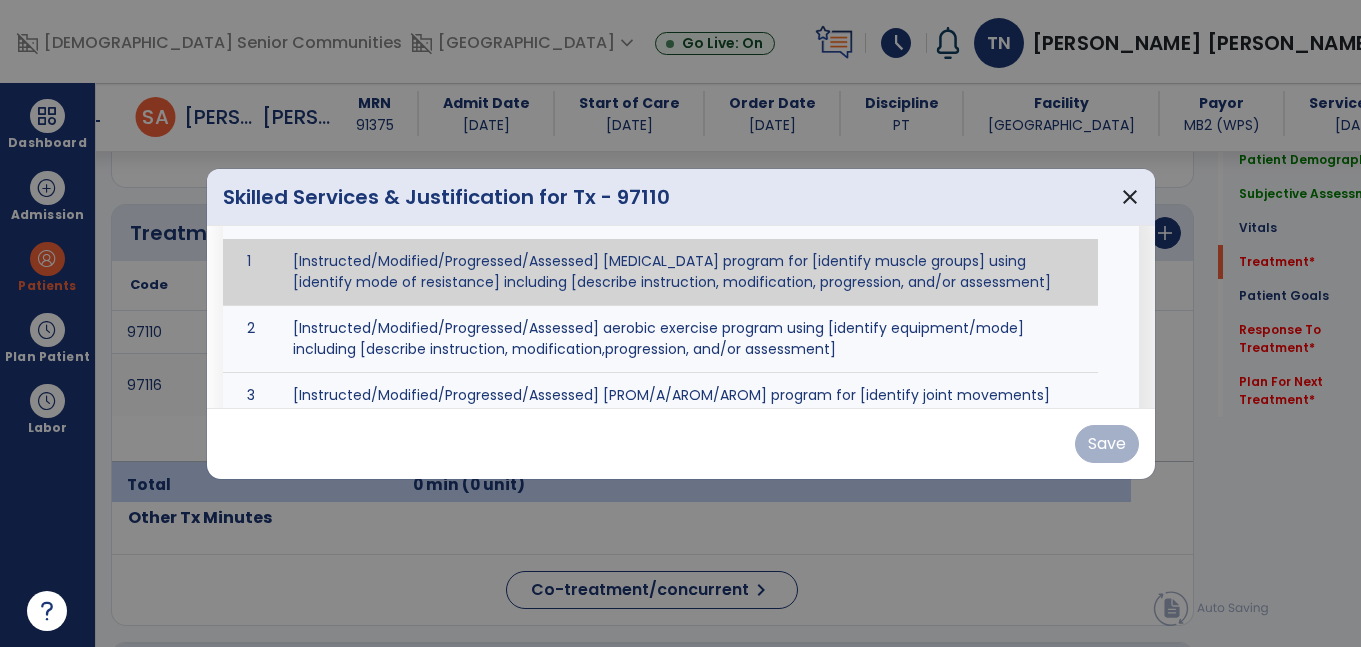 scroll, scrollTop: 90, scrollLeft: 0, axis: vertical 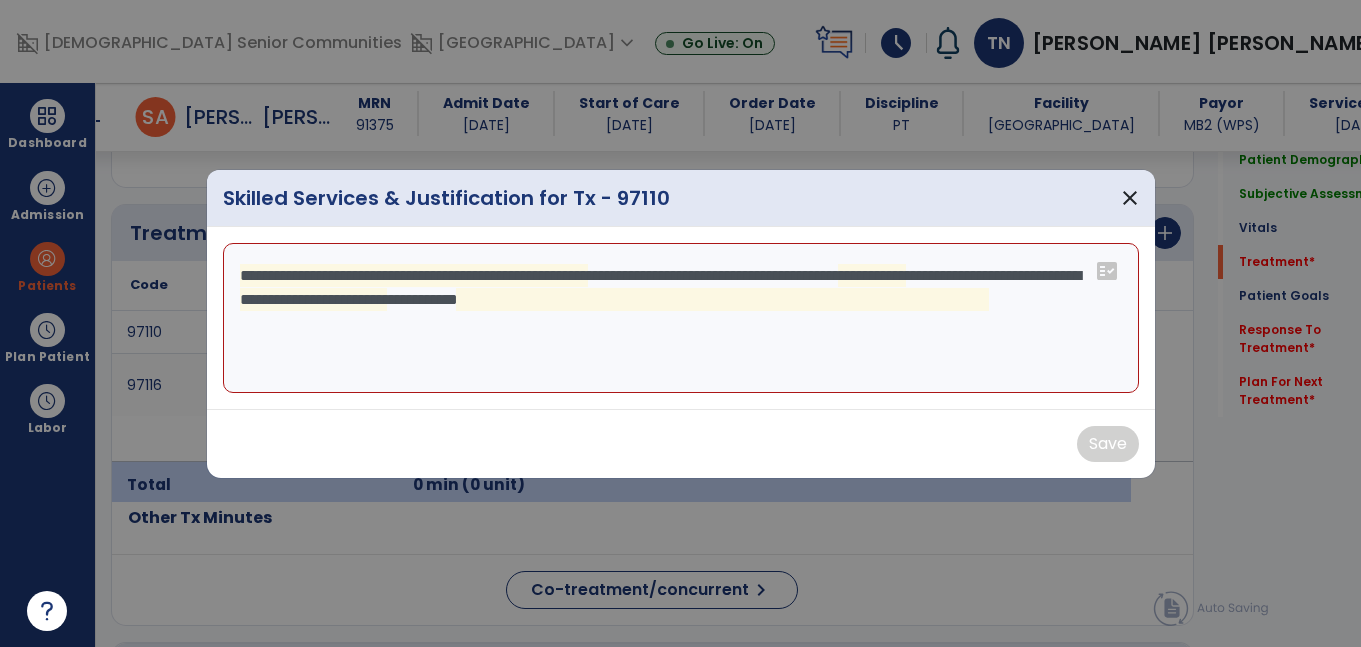 click on "**********" at bounding box center (681, 318) 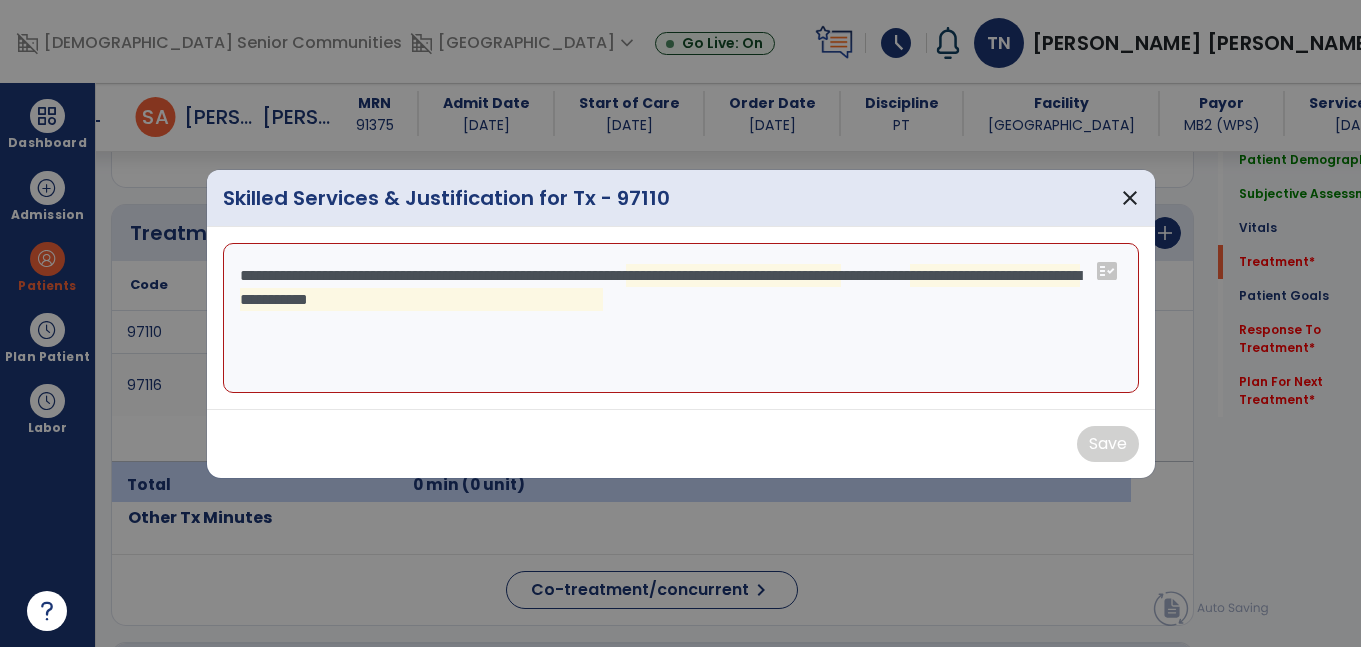 click on "**********" at bounding box center (681, 318) 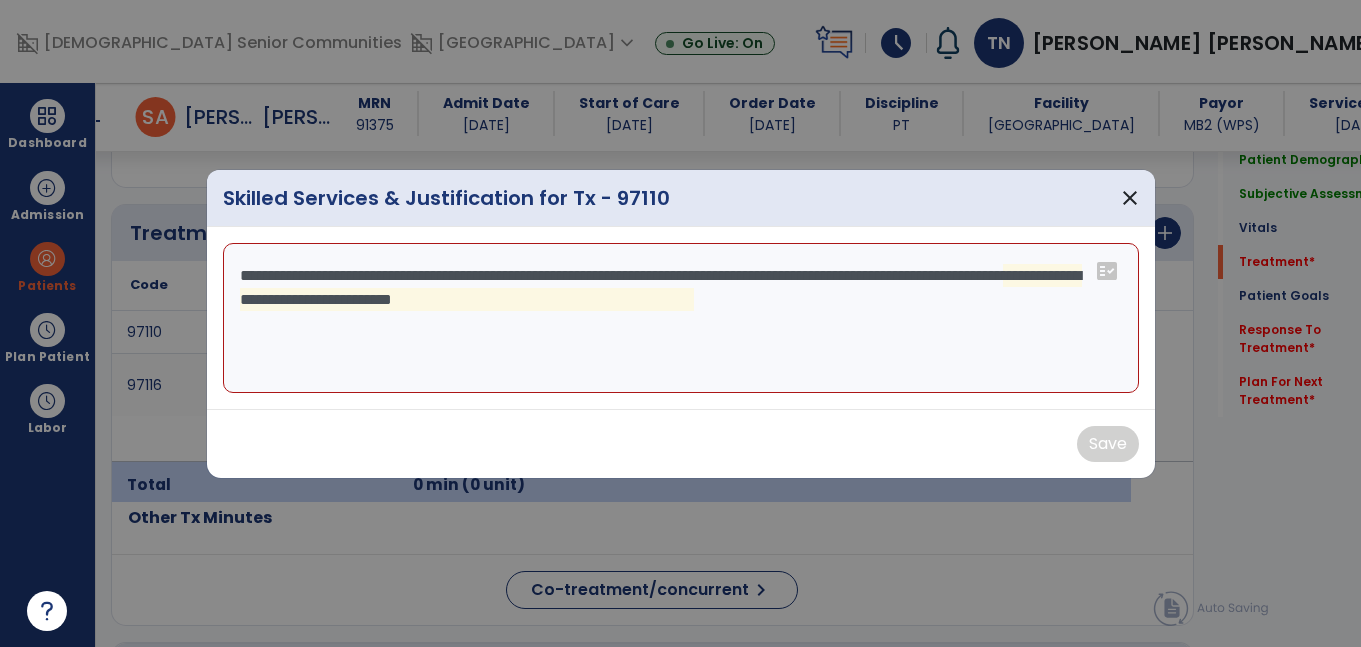 click on "**********" at bounding box center [681, 318] 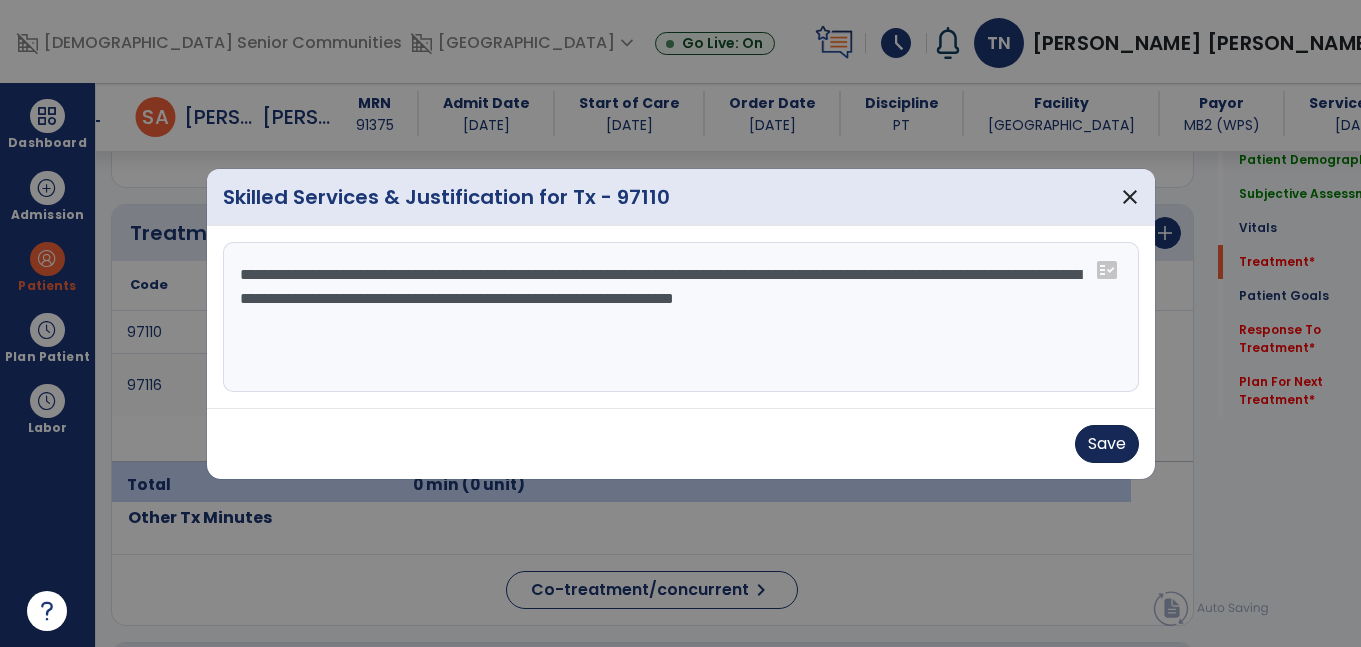 type on "**********" 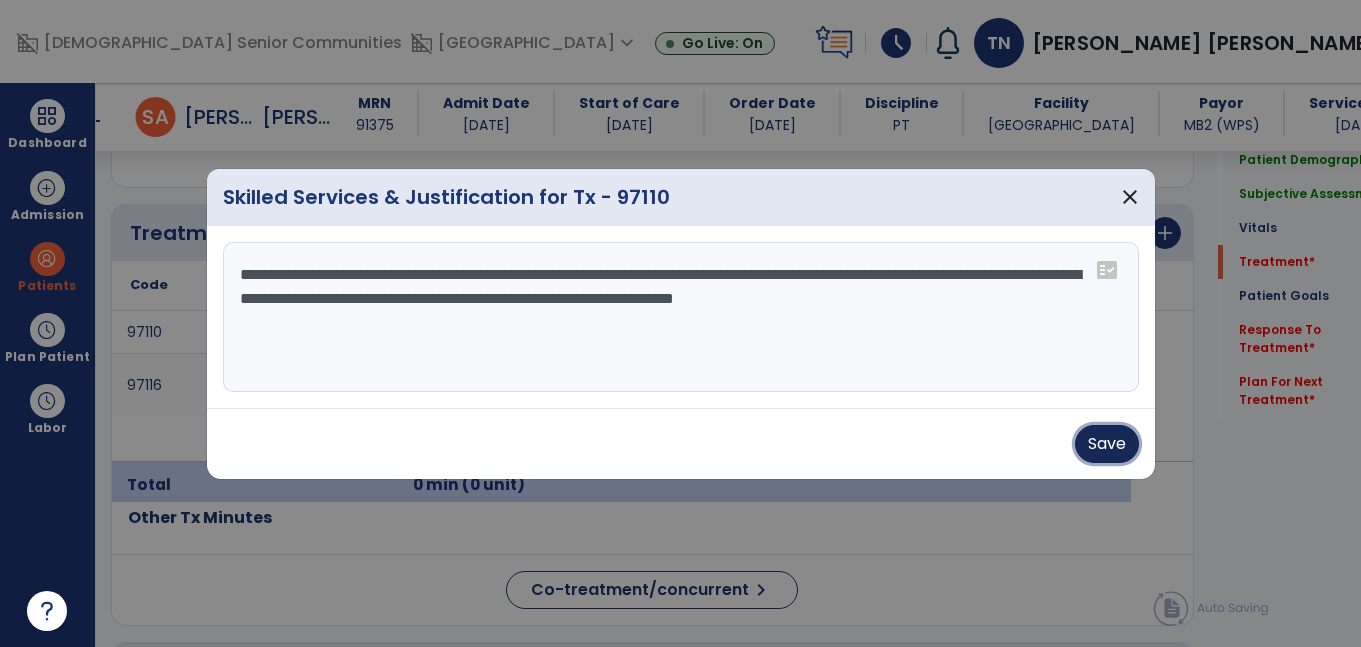 click on "Save" at bounding box center [1107, 444] 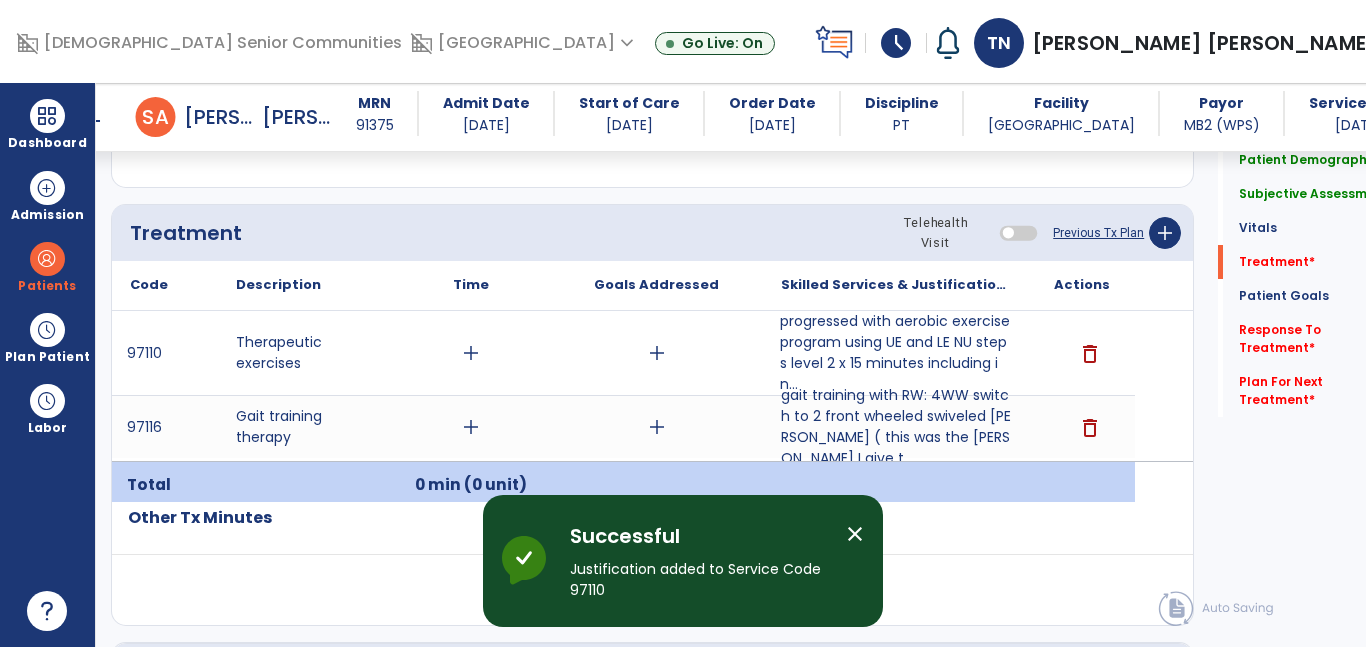 click on "add" at bounding box center [471, 353] 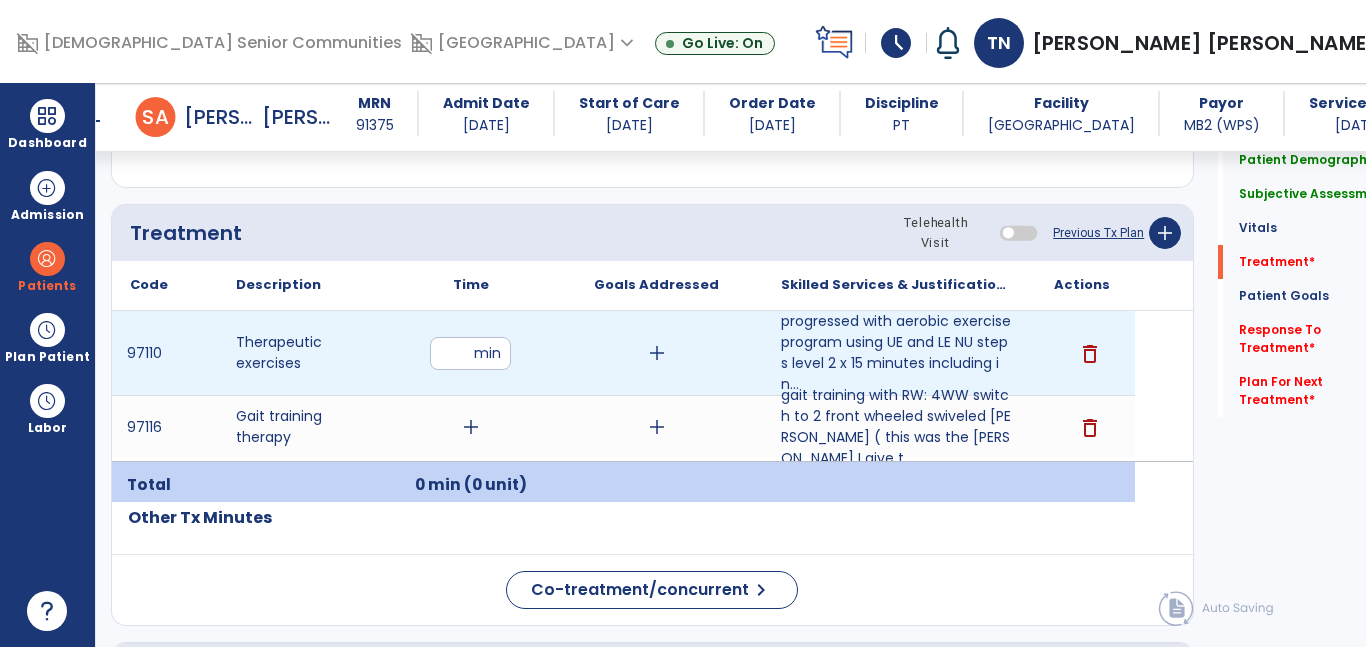 type on "**" 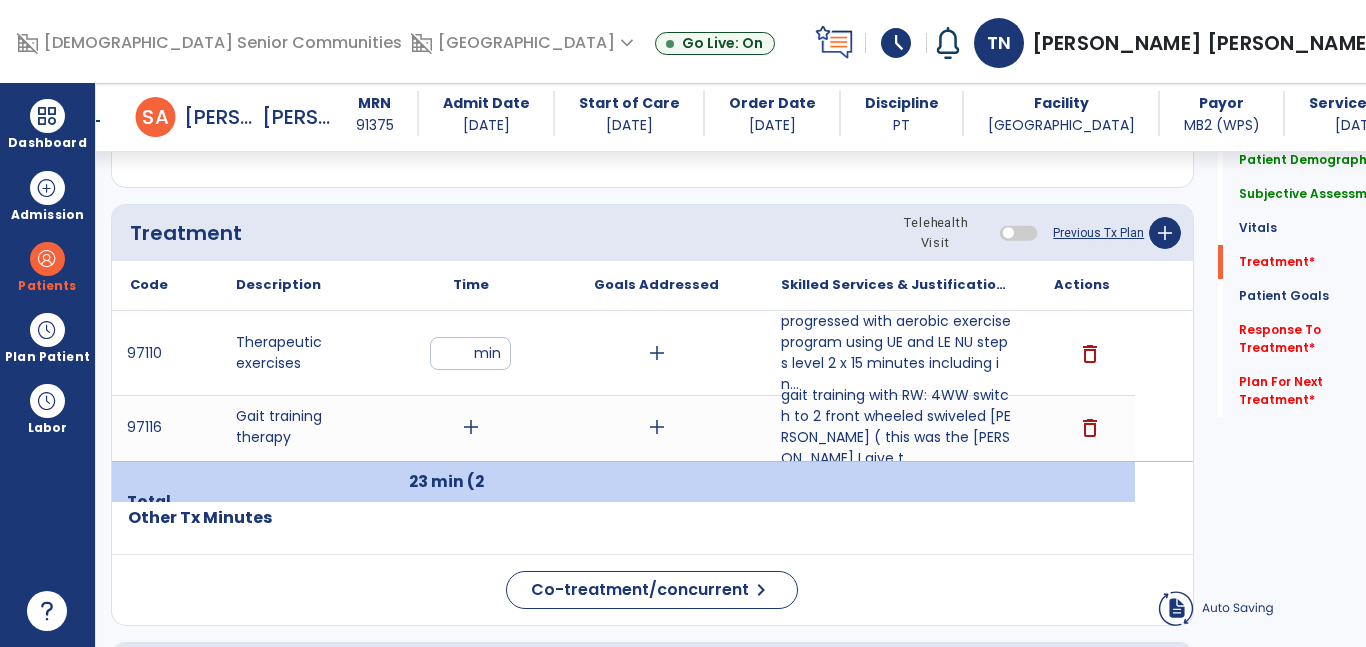click on "add" at bounding box center (471, 427) 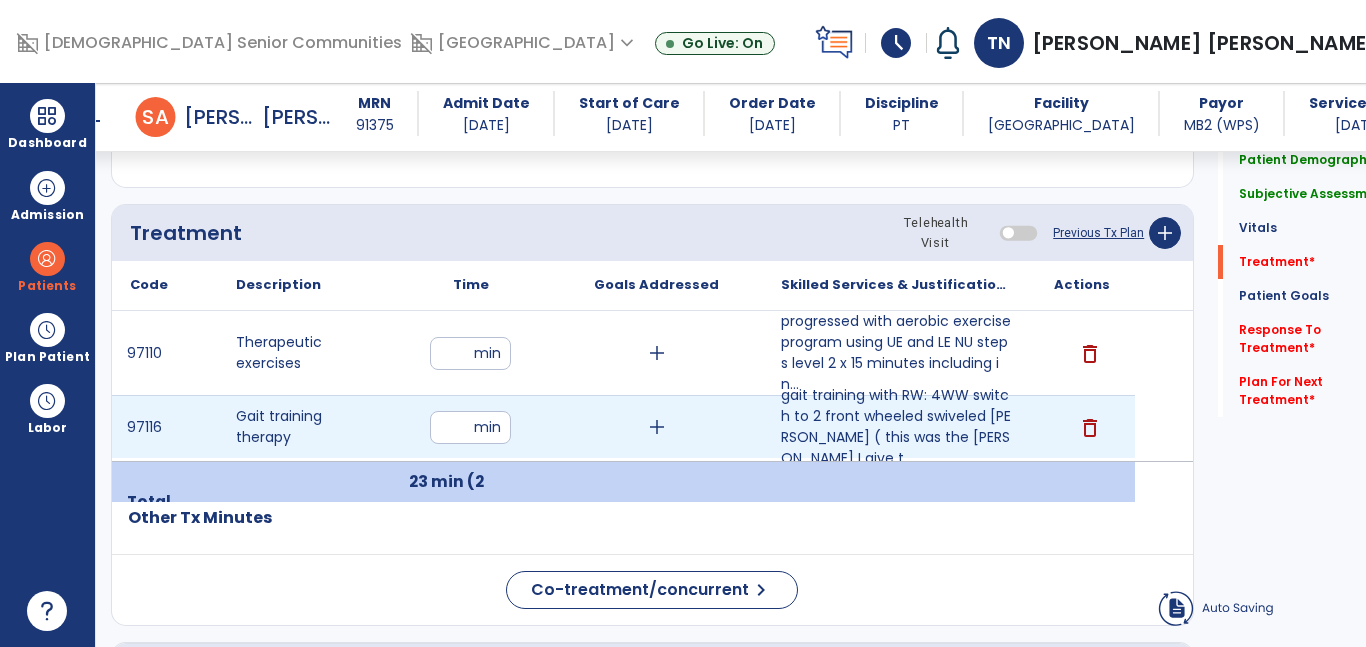 type on "*" 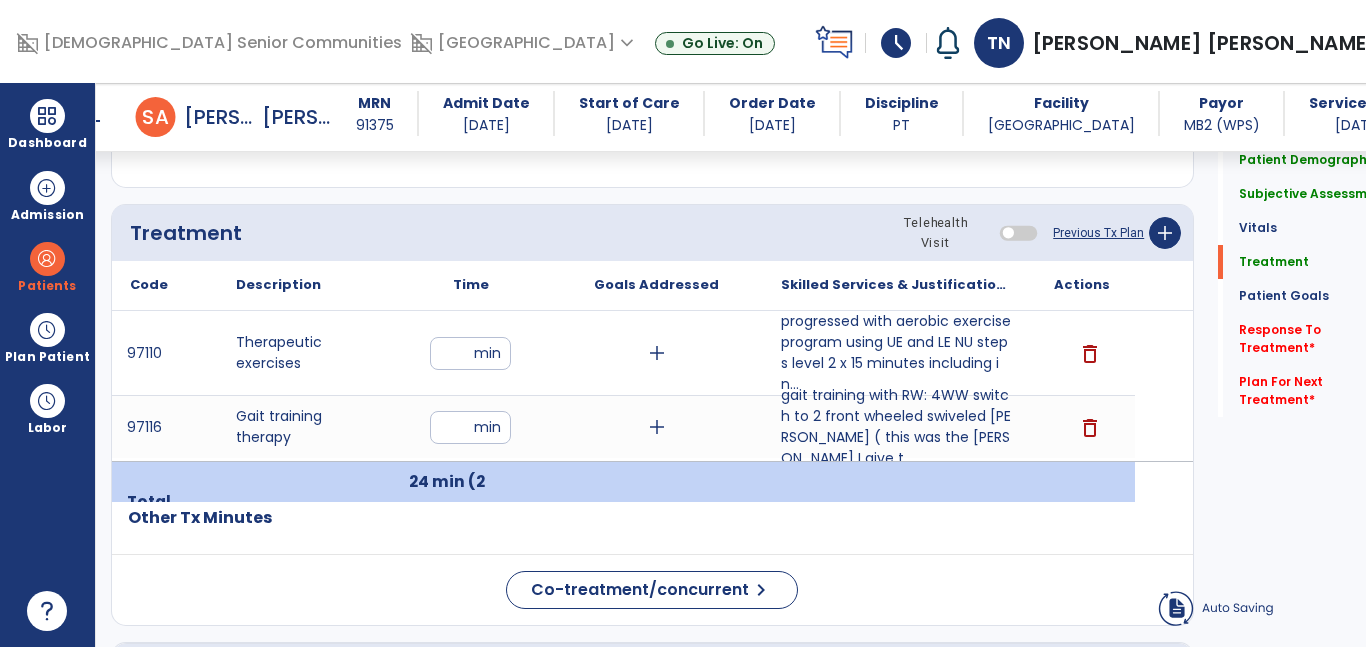 click on "*" at bounding box center [470, 427] 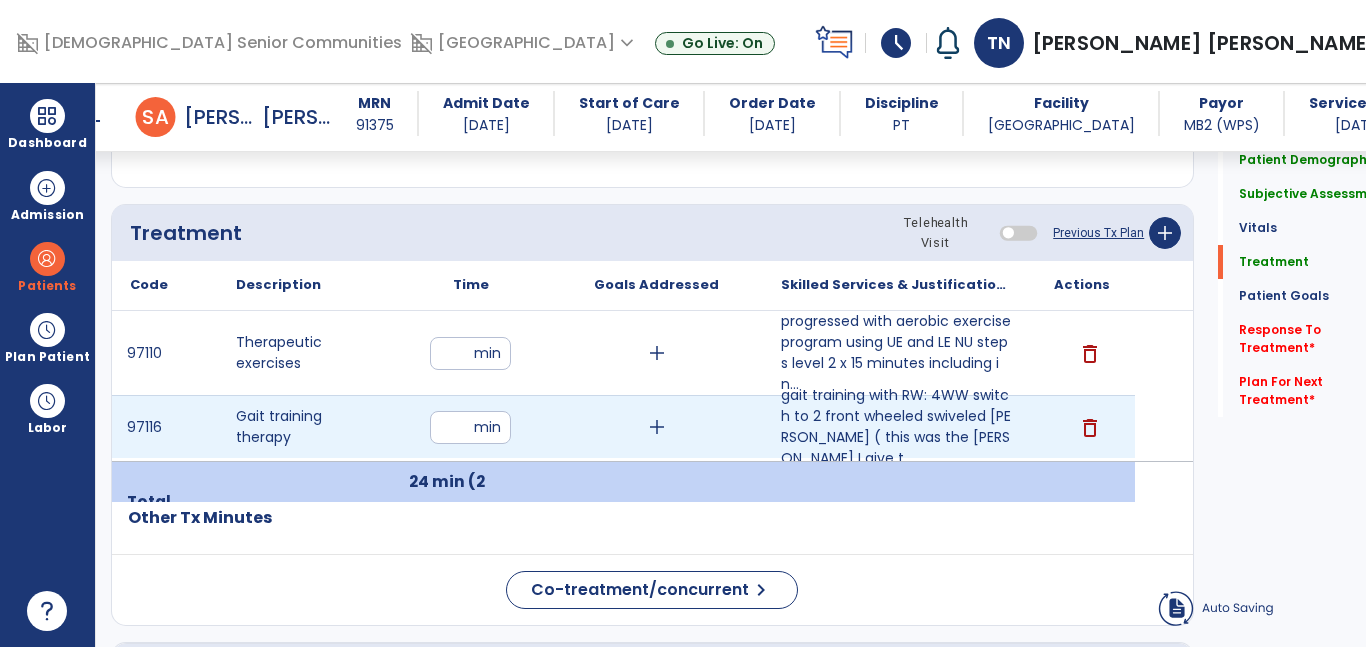 type on "**" 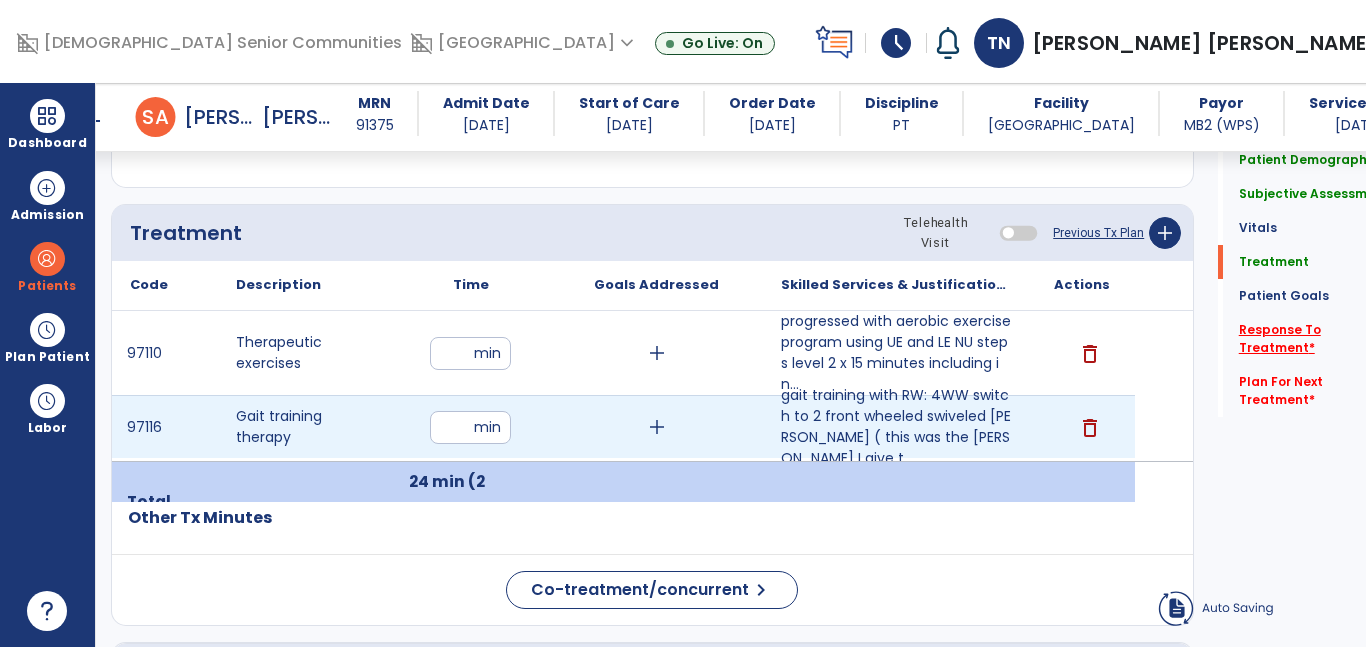 click on "Response To Treatment   *" 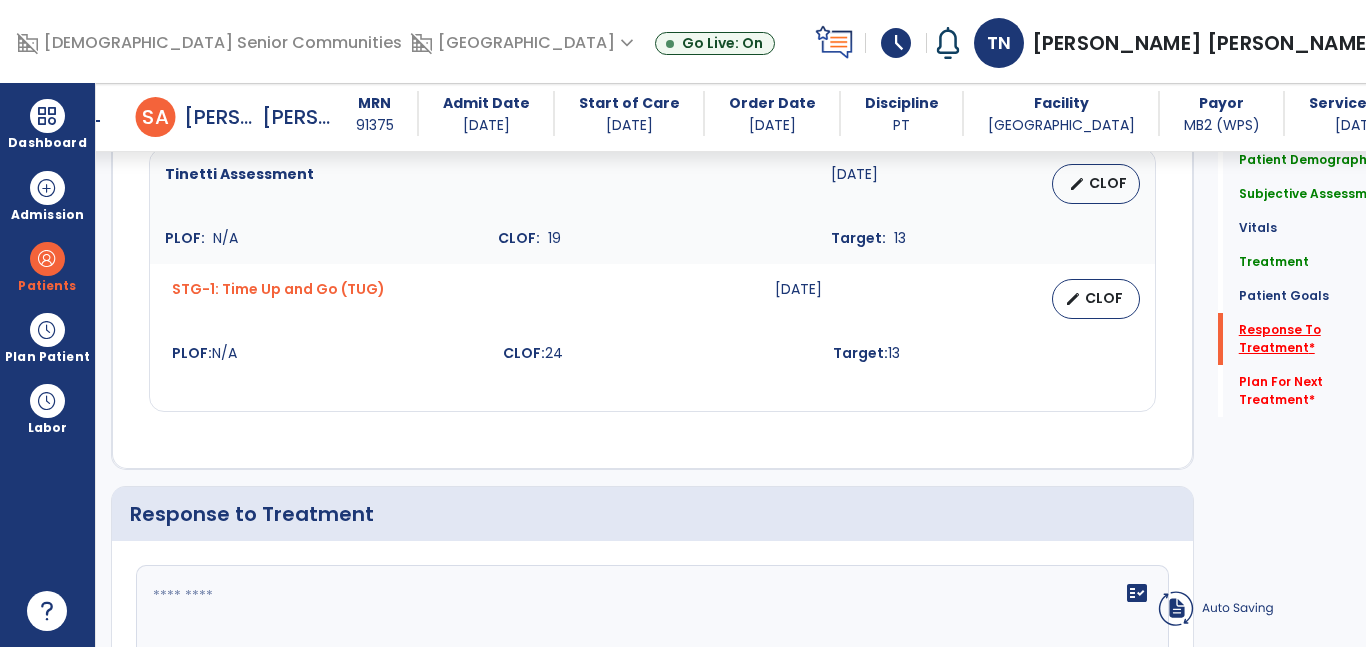 scroll, scrollTop: 2336, scrollLeft: 0, axis: vertical 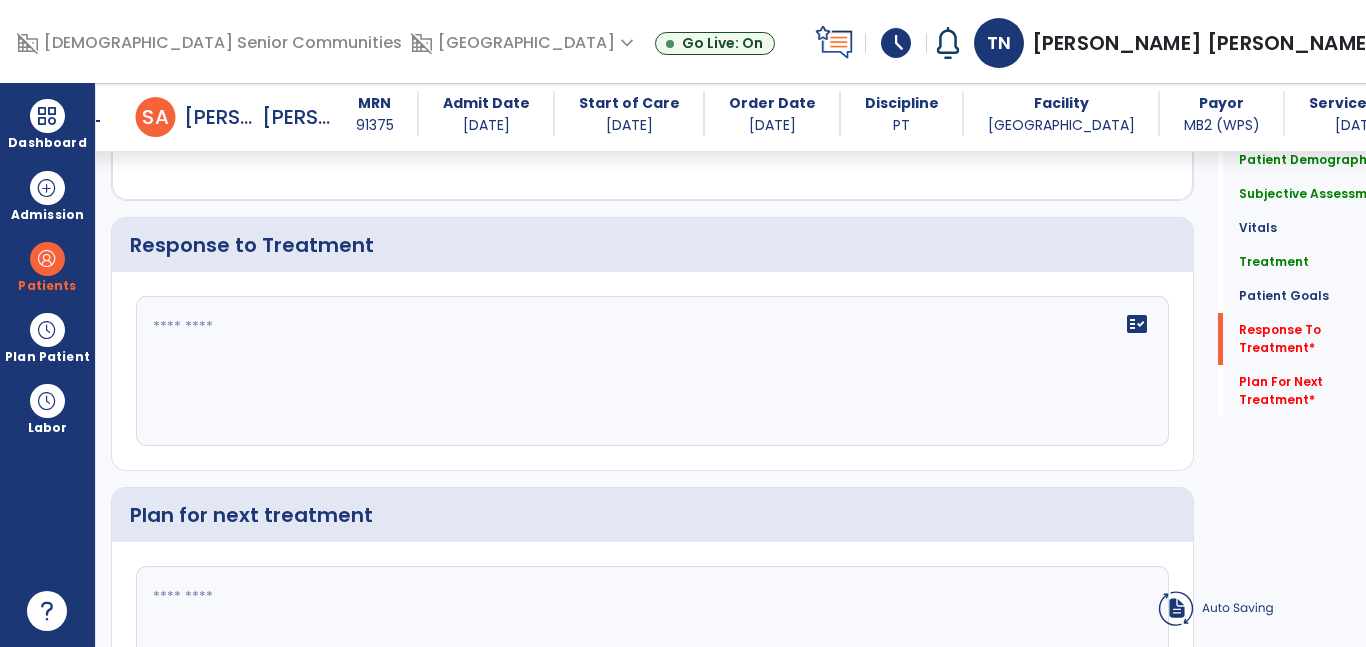 click on "fact_check" 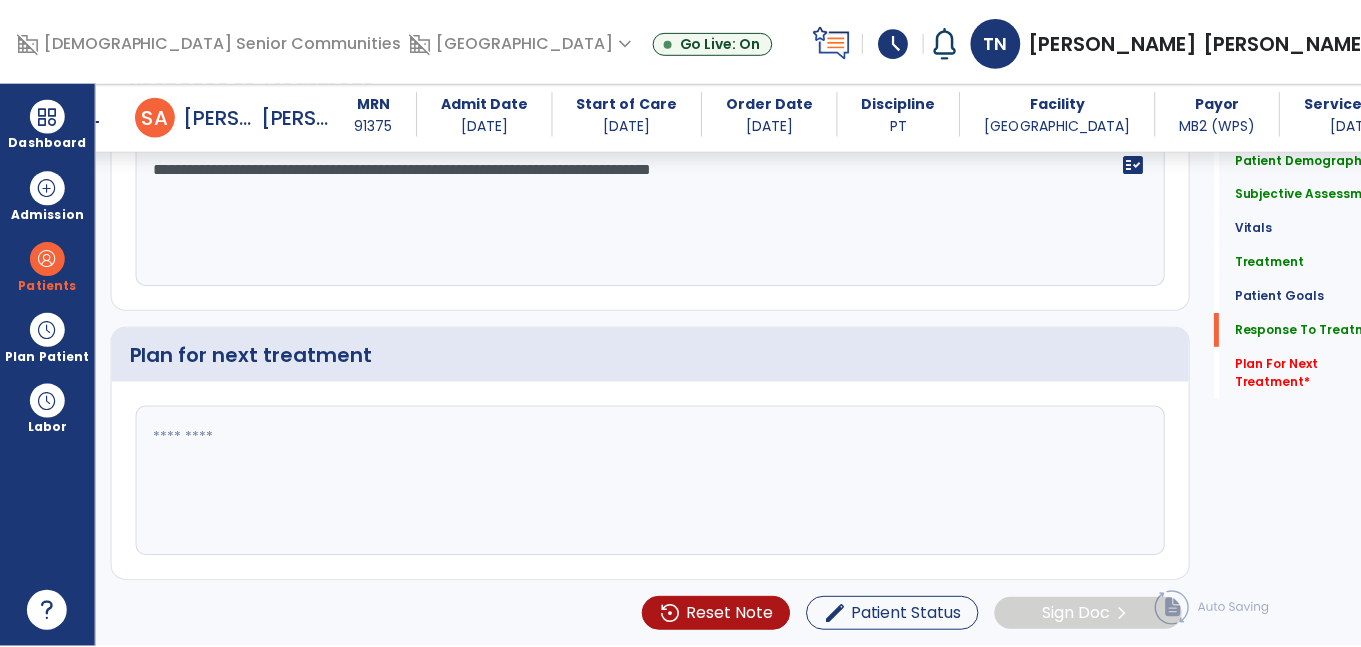 scroll, scrollTop: 2517, scrollLeft: 0, axis: vertical 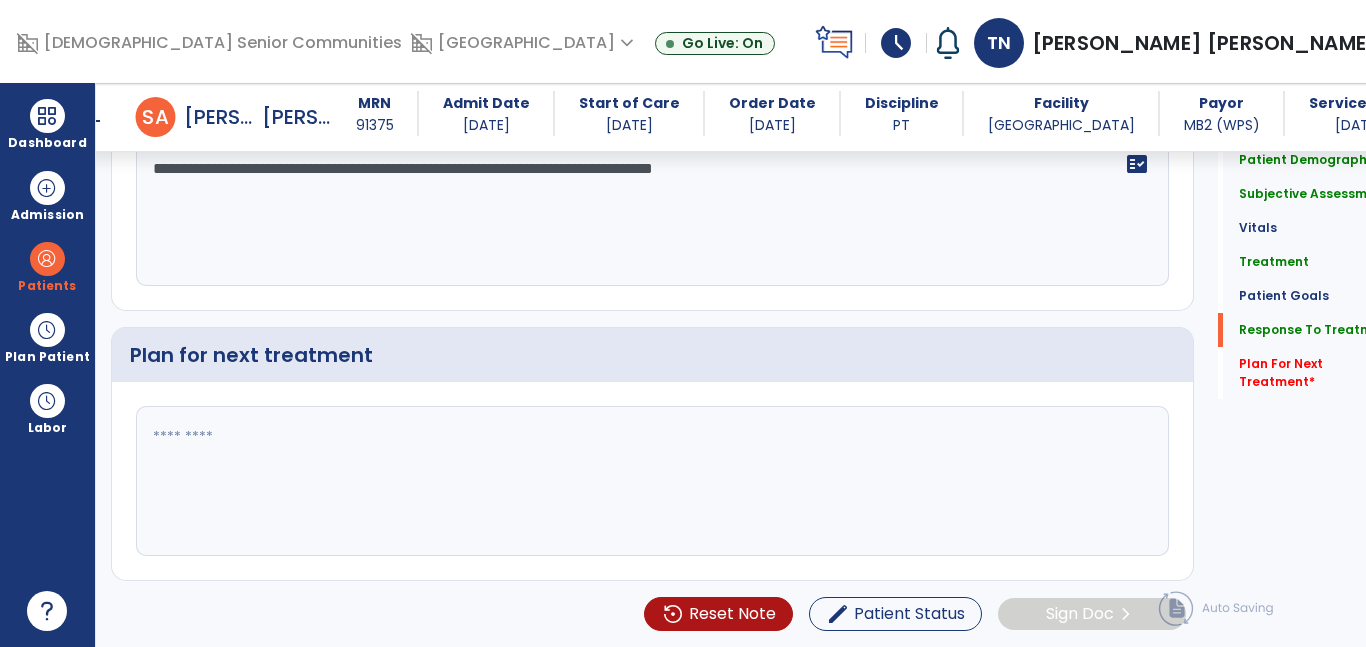 type on "**********" 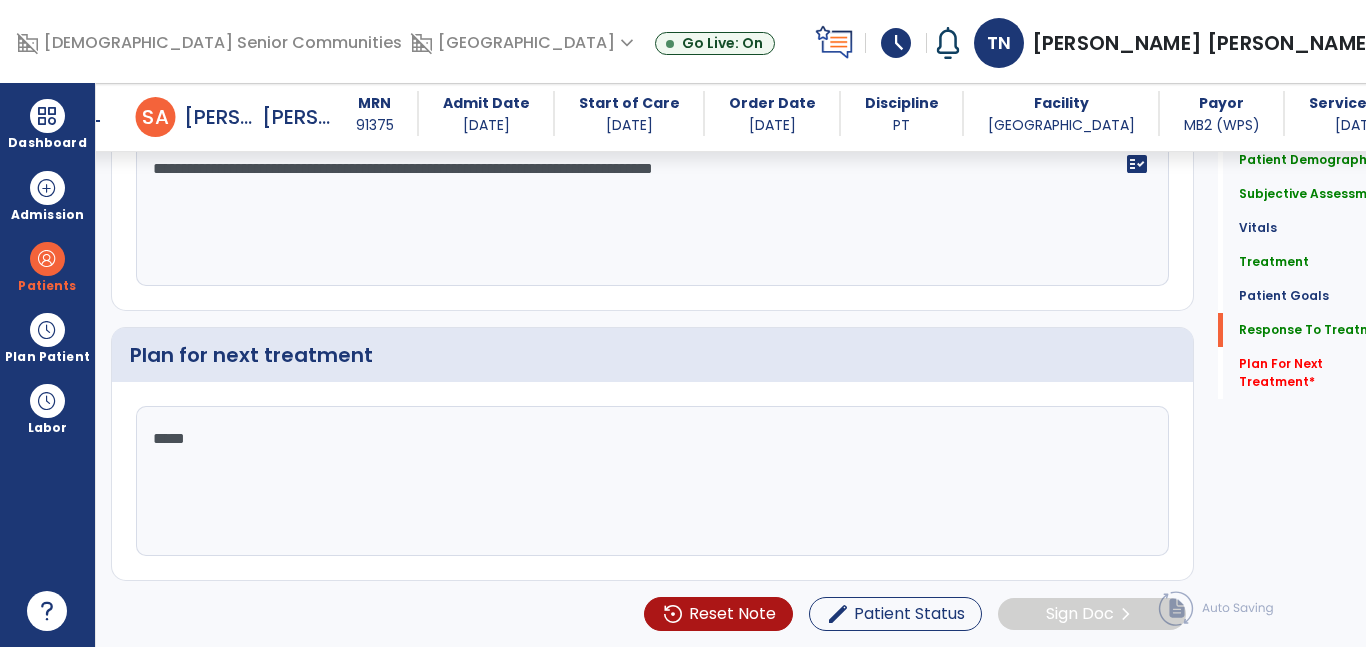type on "******" 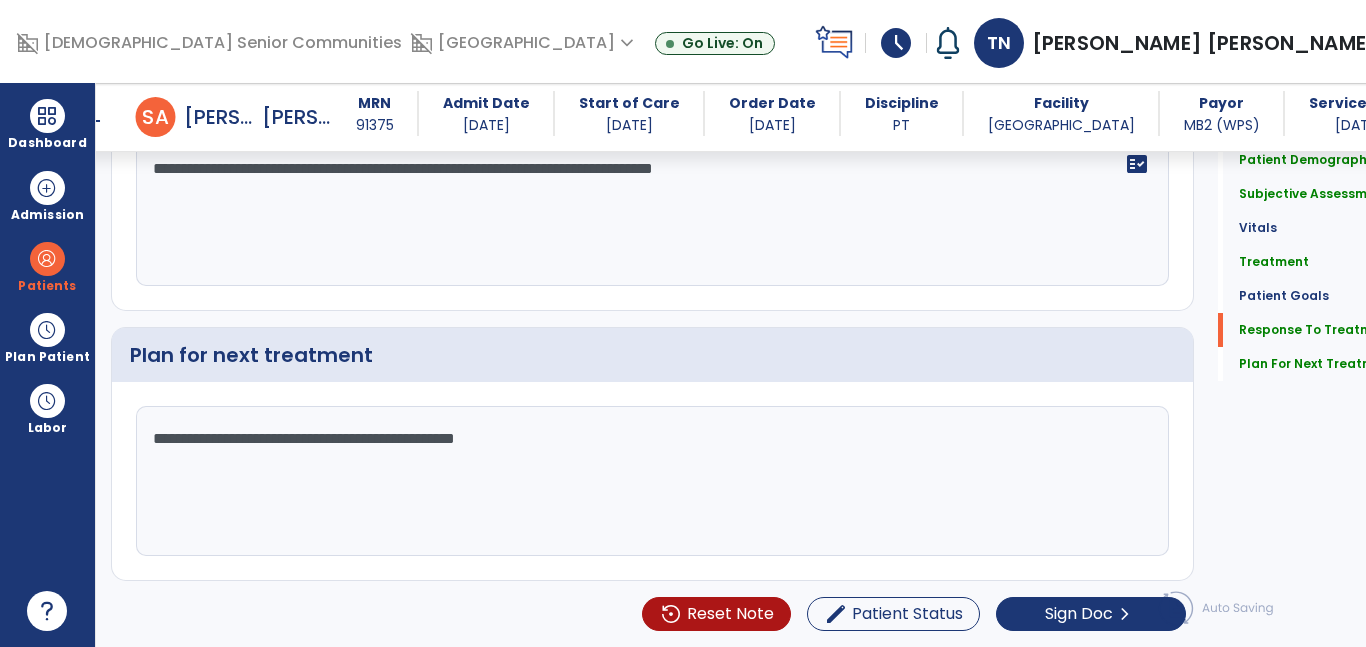 type on "**********" 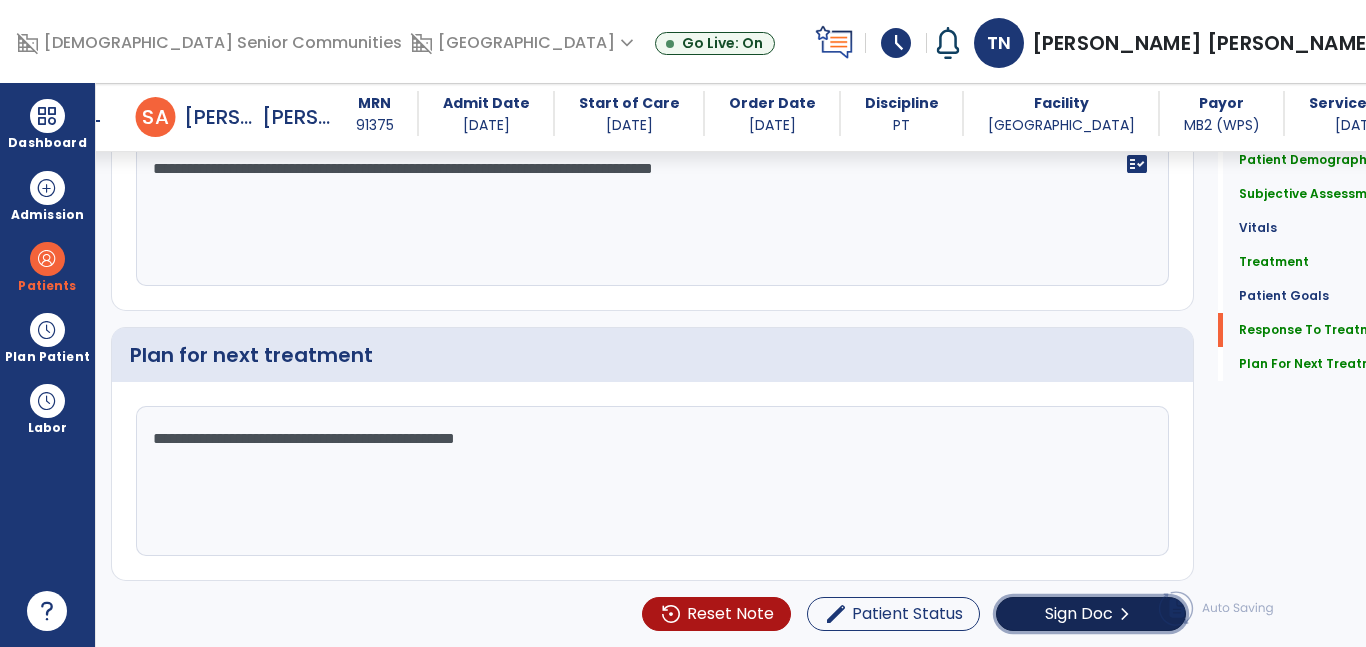click on "Sign Doc" 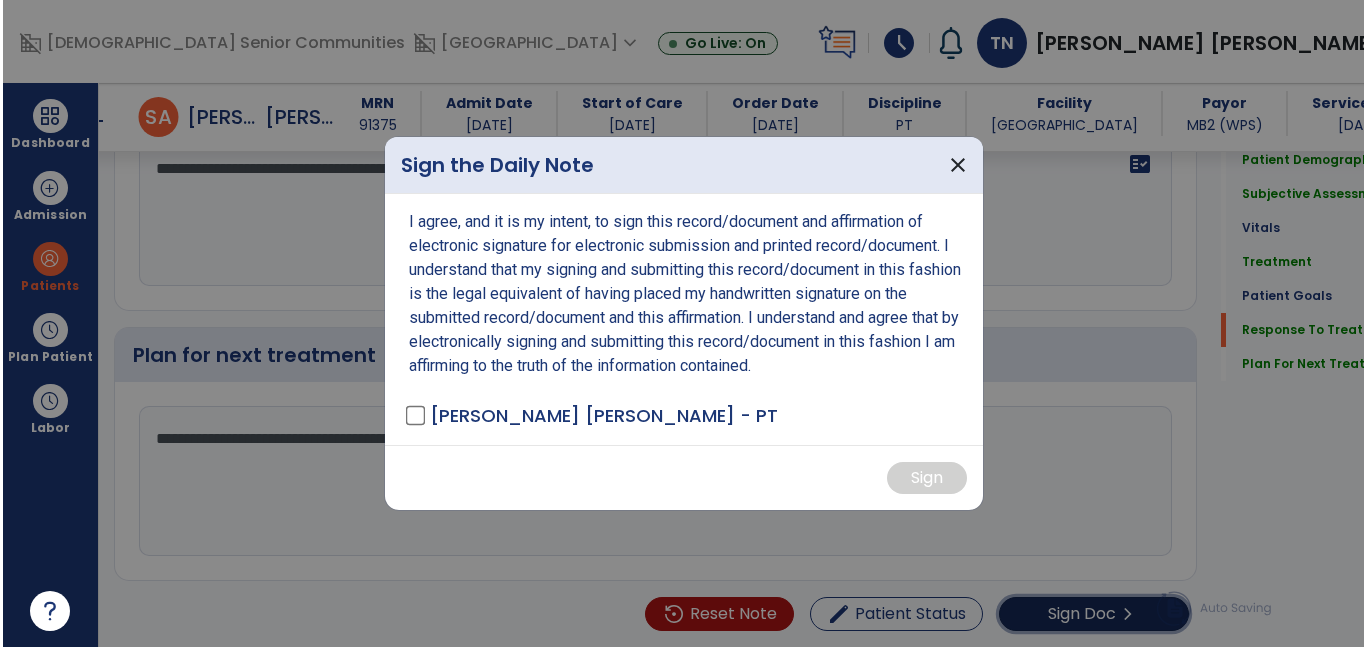 scroll, scrollTop: 2517, scrollLeft: 0, axis: vertical 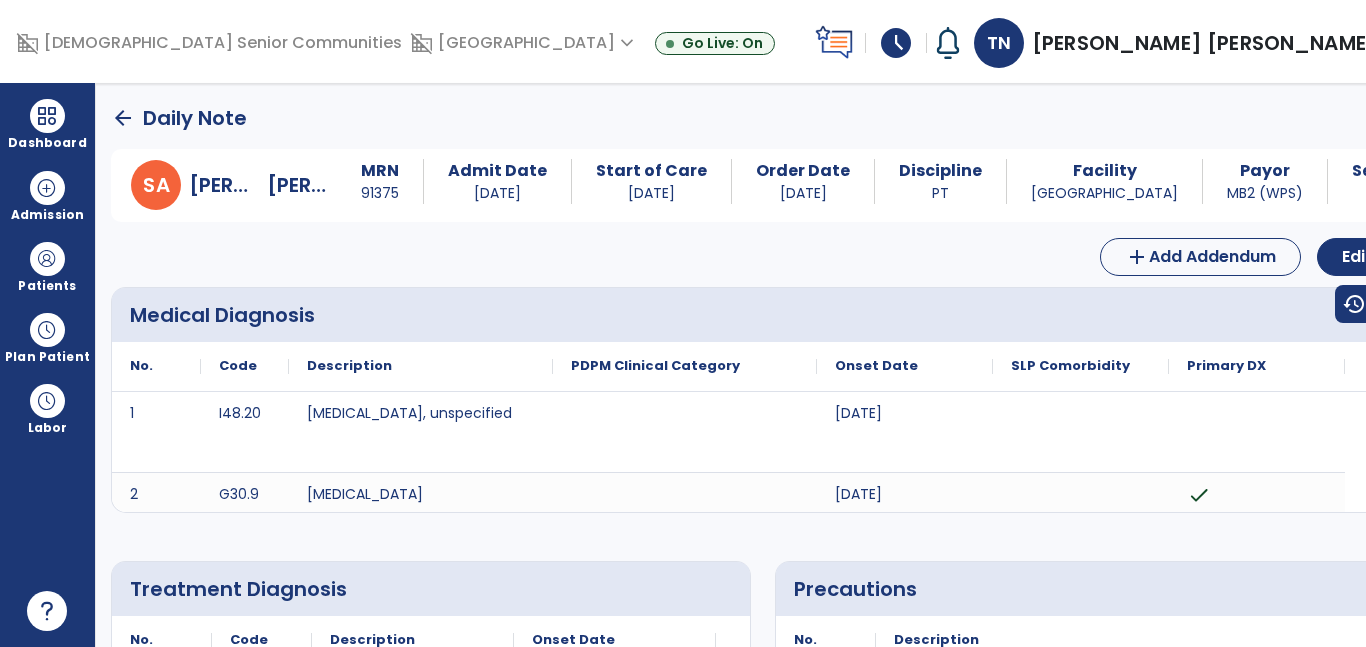 click on "arrow_back" 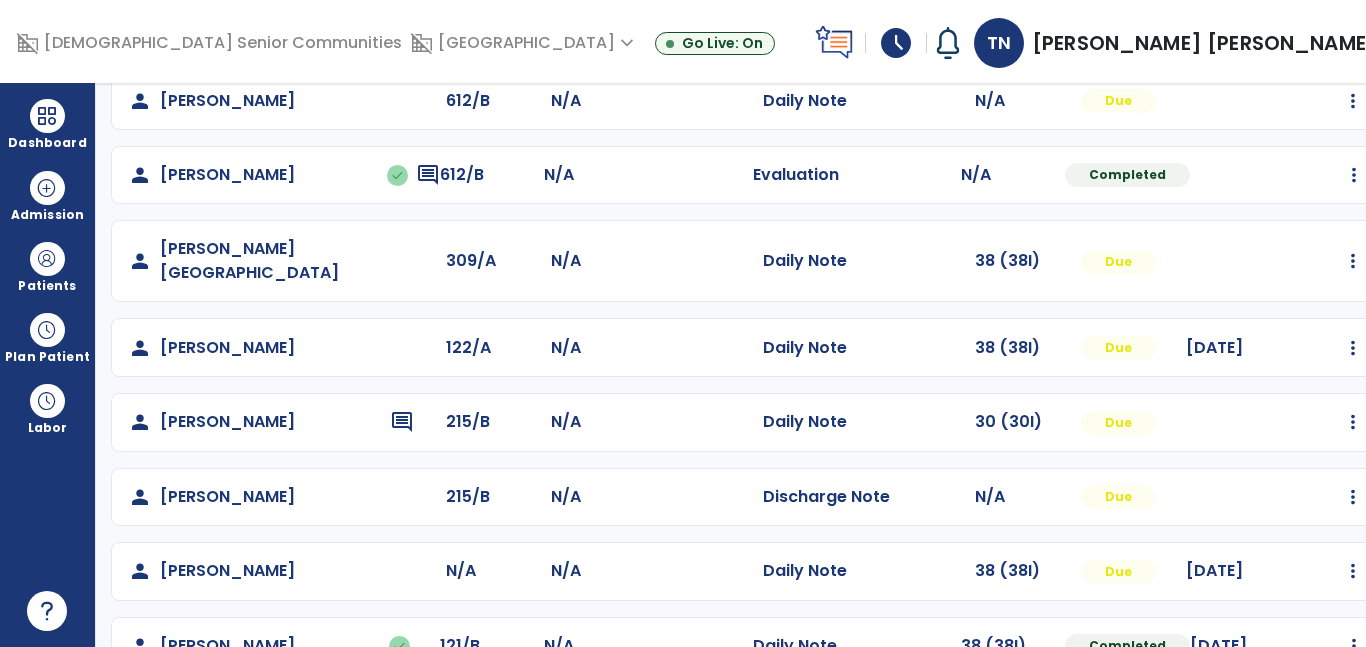 scroll, scrollTop: 439, scrollLeft: 0, axis: vertical 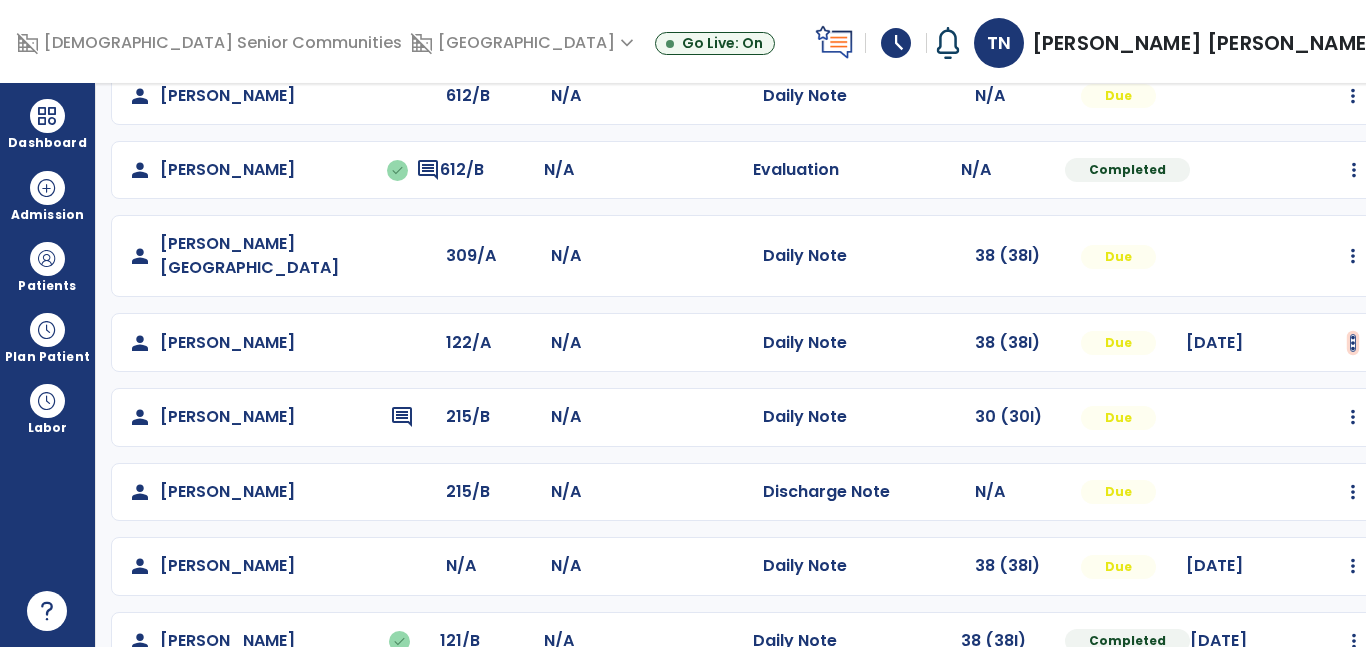 click at bounding box center (1353, -139) 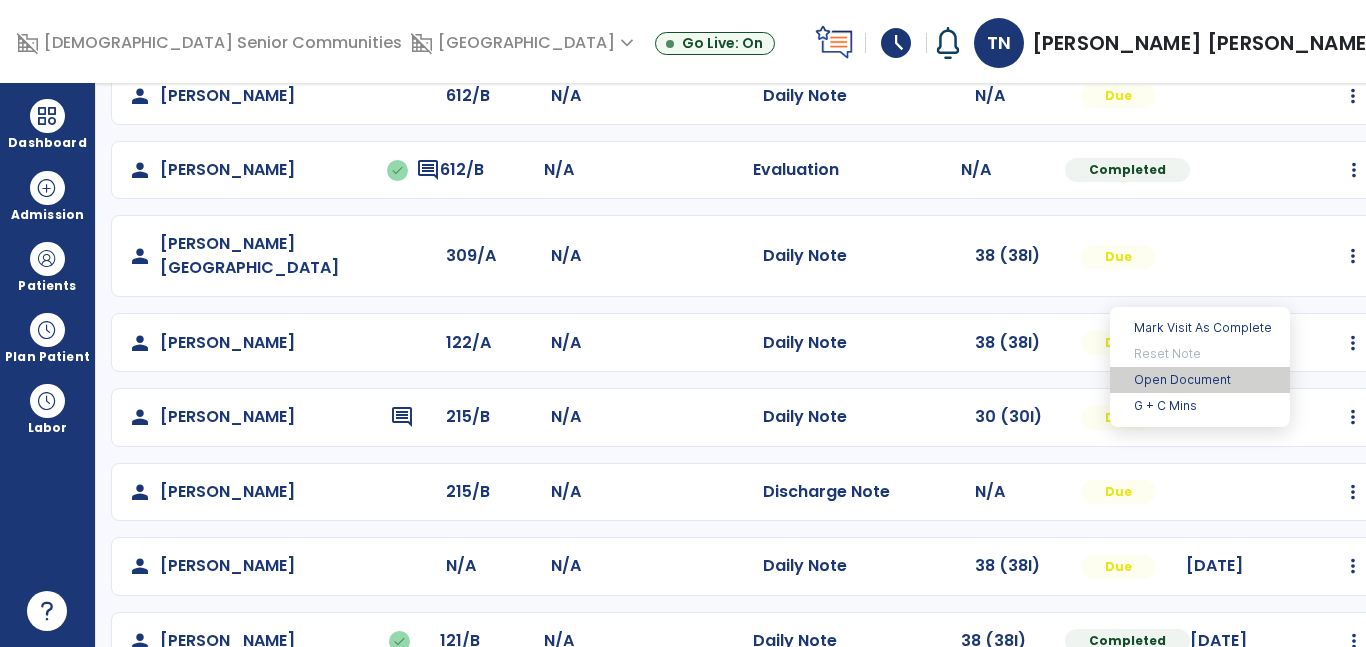click on "Open Document" at bounding box center (1200, 380) 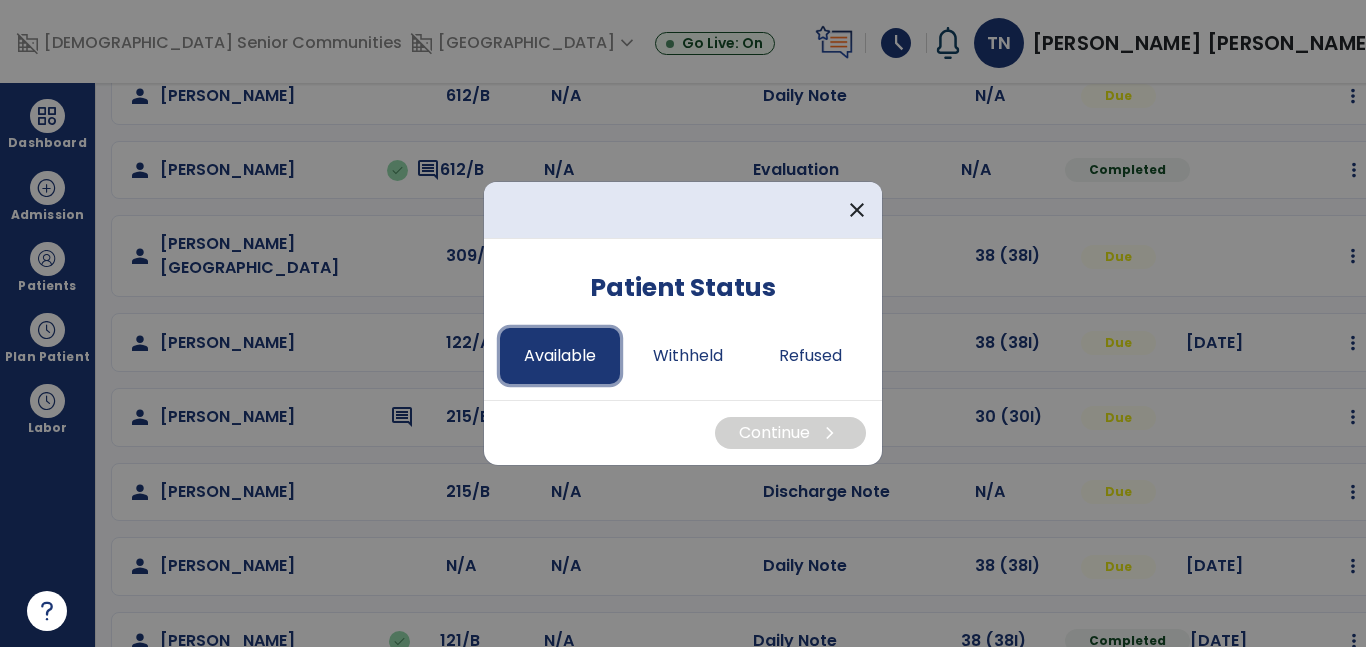 click on "Available" at bounding box center (560, 356) 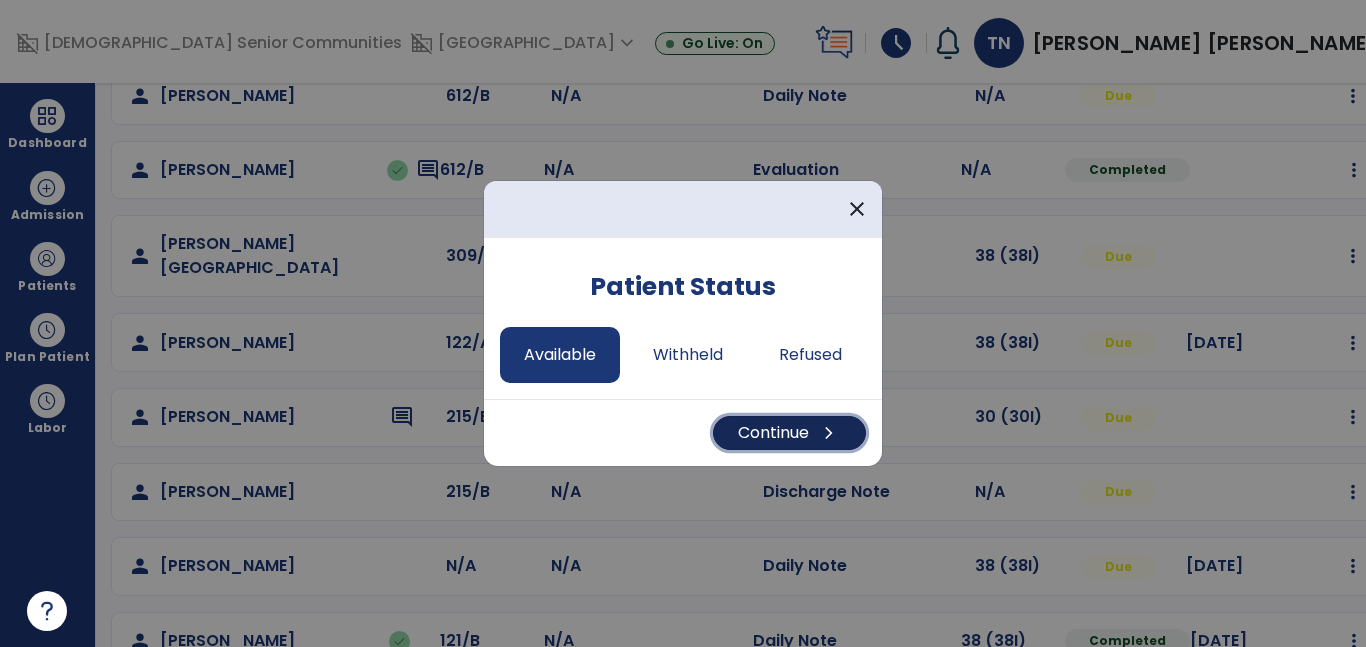 click on "Continue   chevron_right" at bounding box center (789, 433) 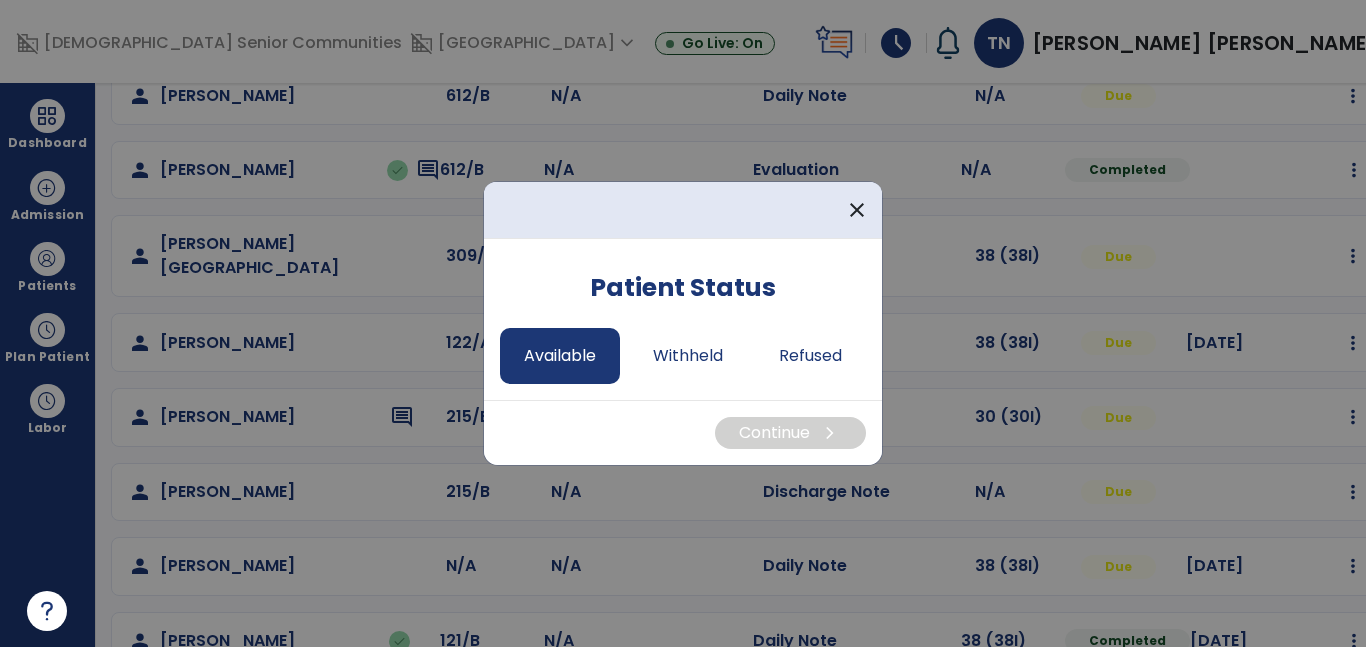 click on "Available" at bounding box center (560, 356) 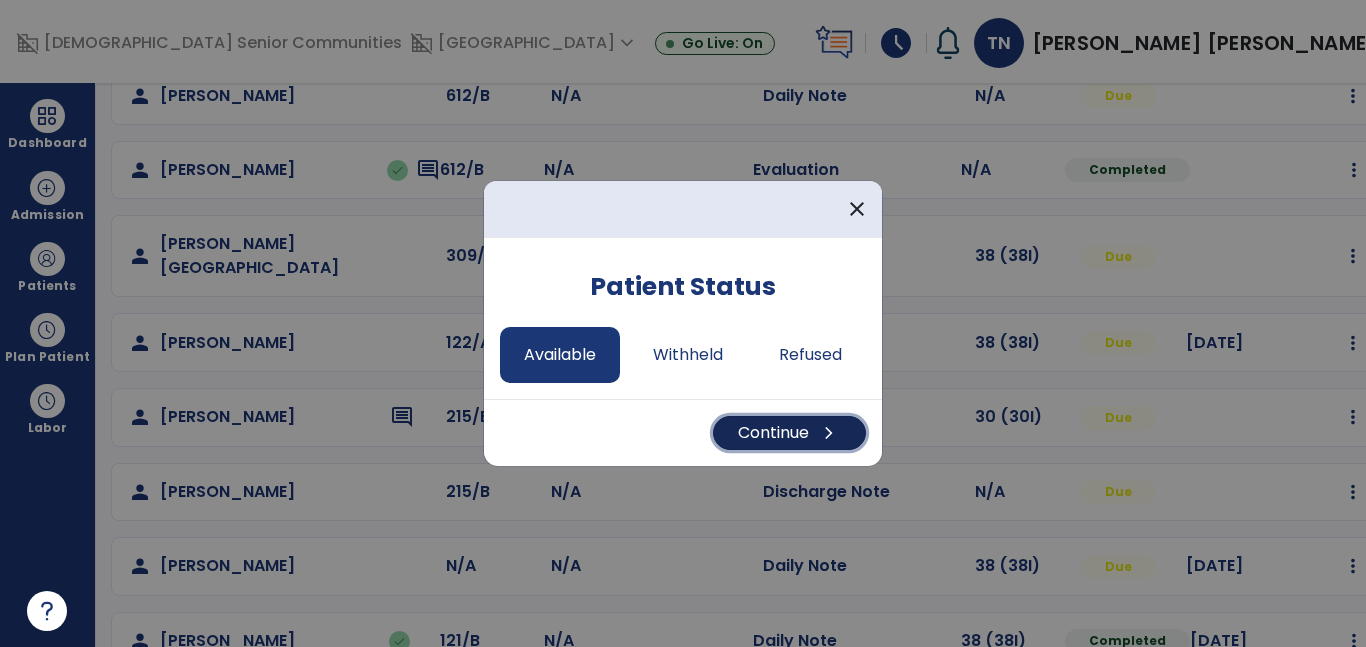 click on "Continue   chevron_right" at bounding box center (789, 433) 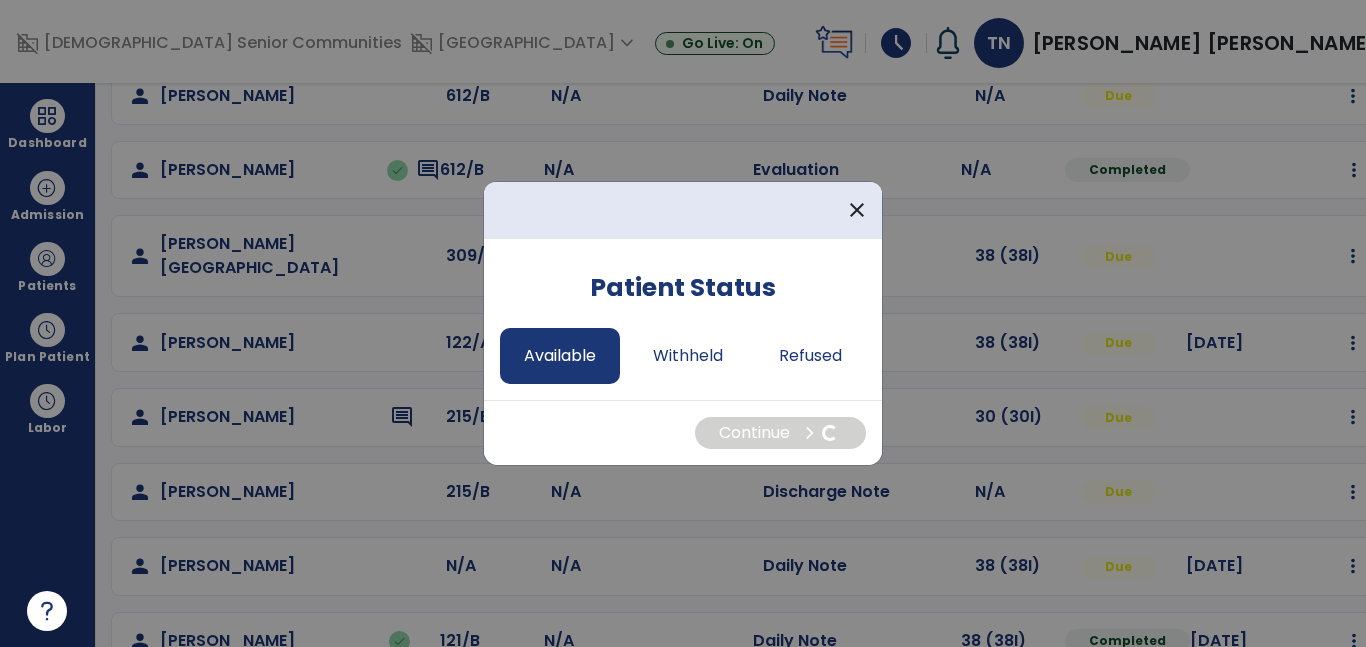 select on "*" 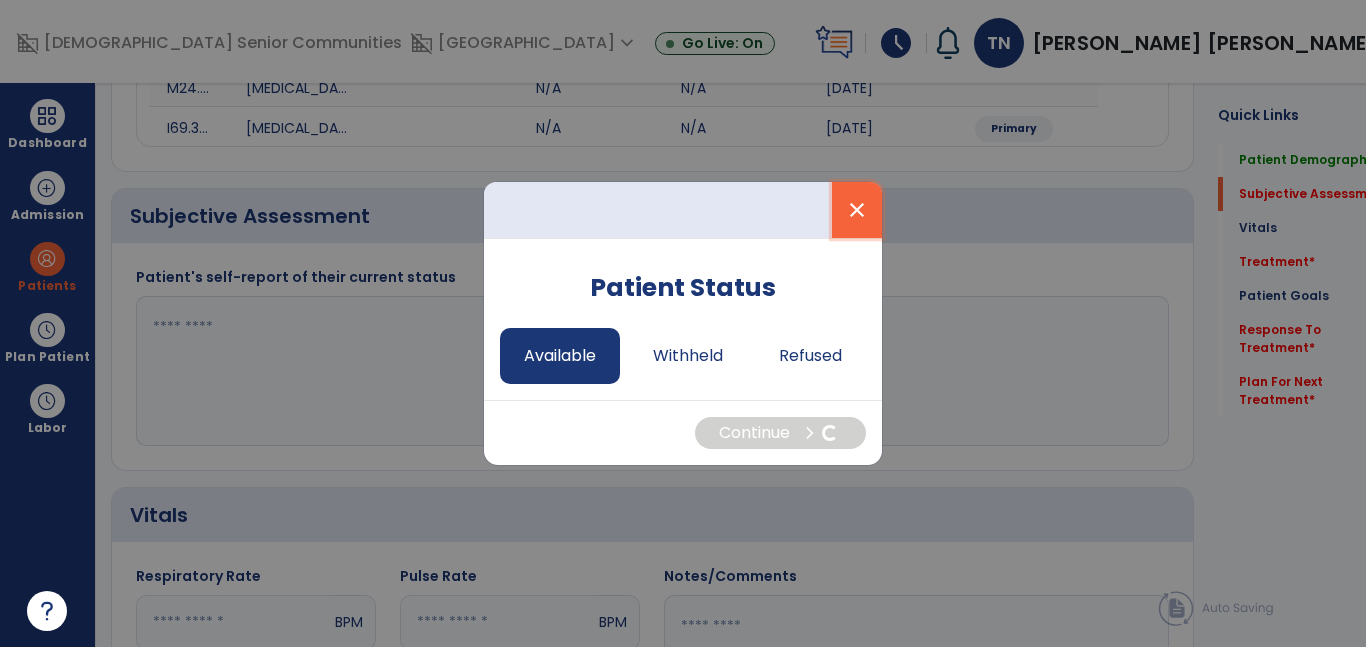 click on "close" at bounding box center [857, 210] 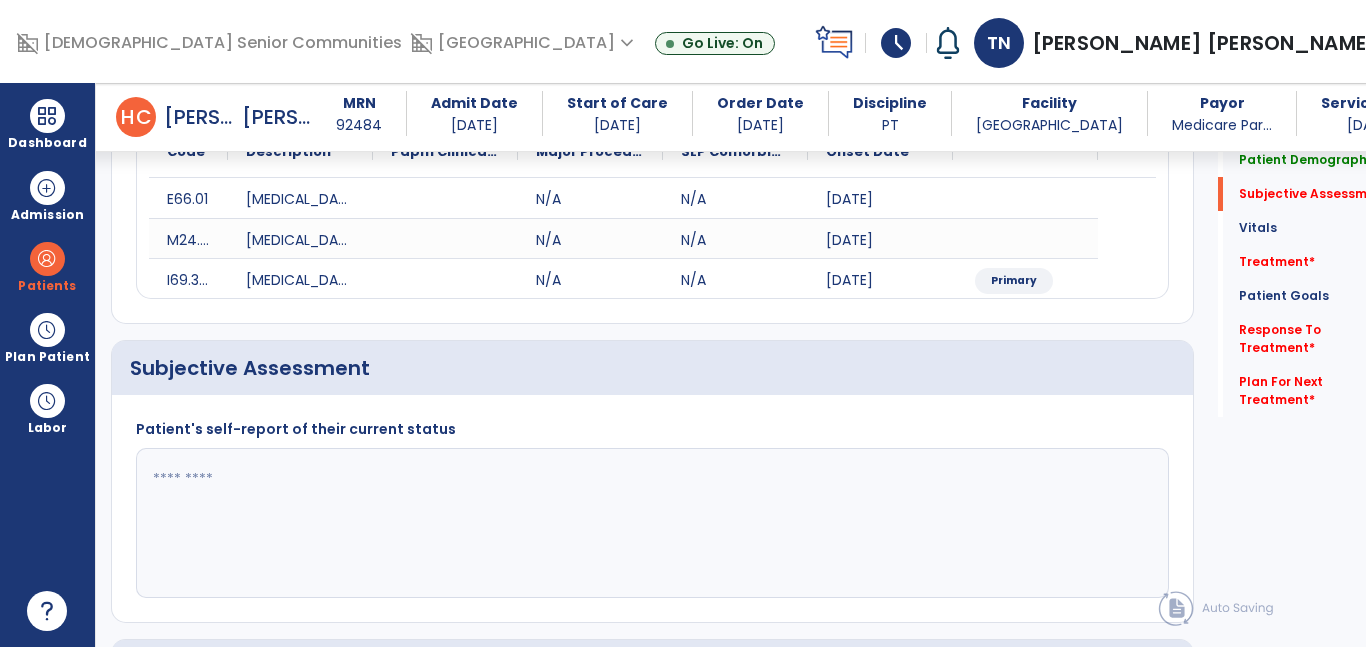 scroll, scrollTop: 289, scrollLeft: 0, axis: vertical 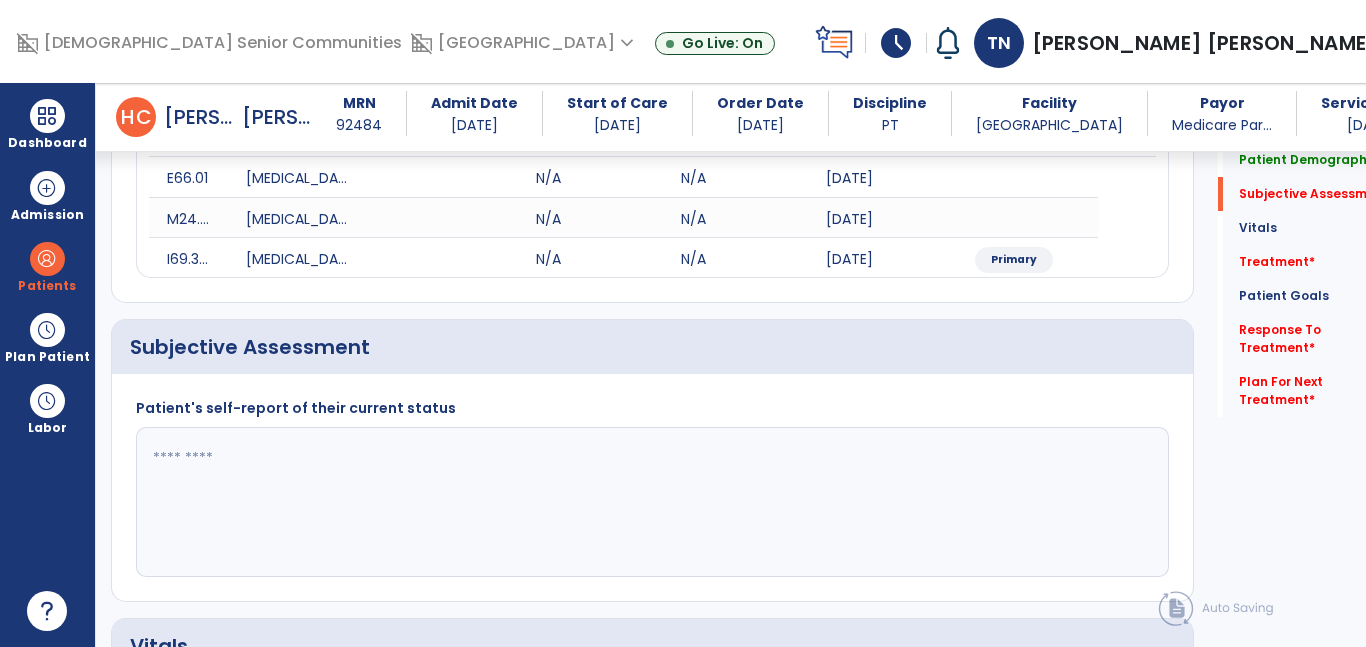 click 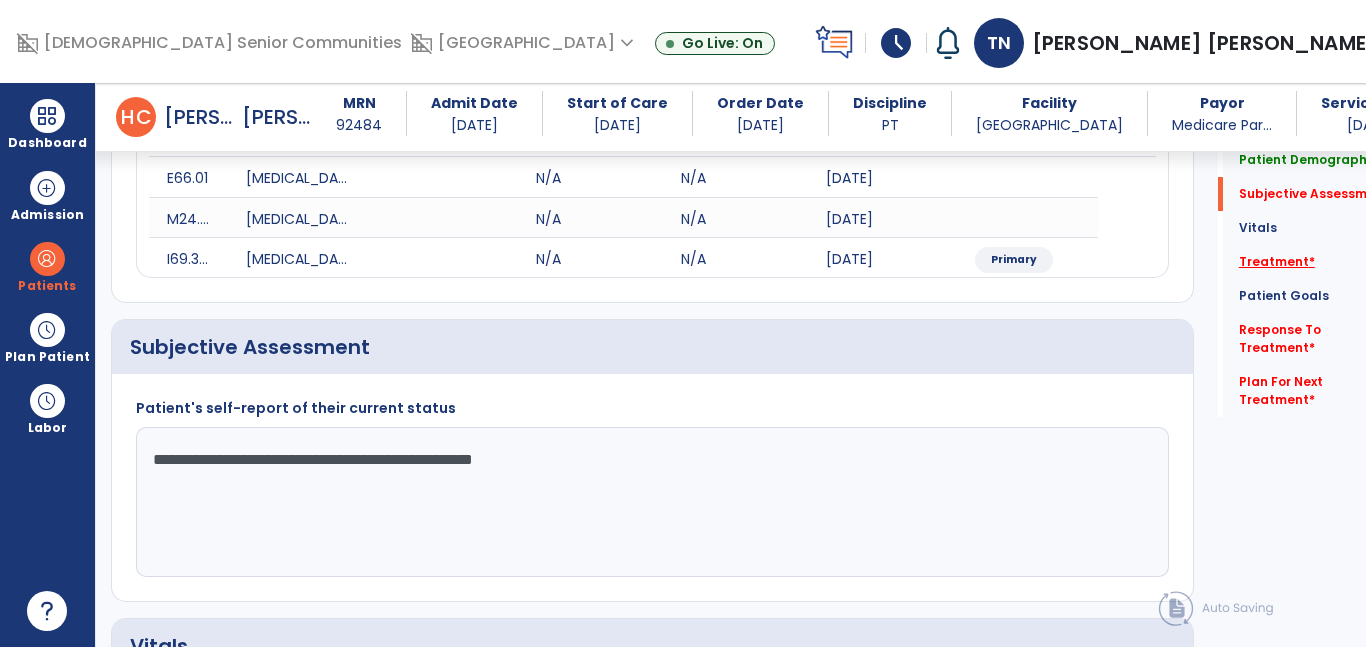 type on "**********" 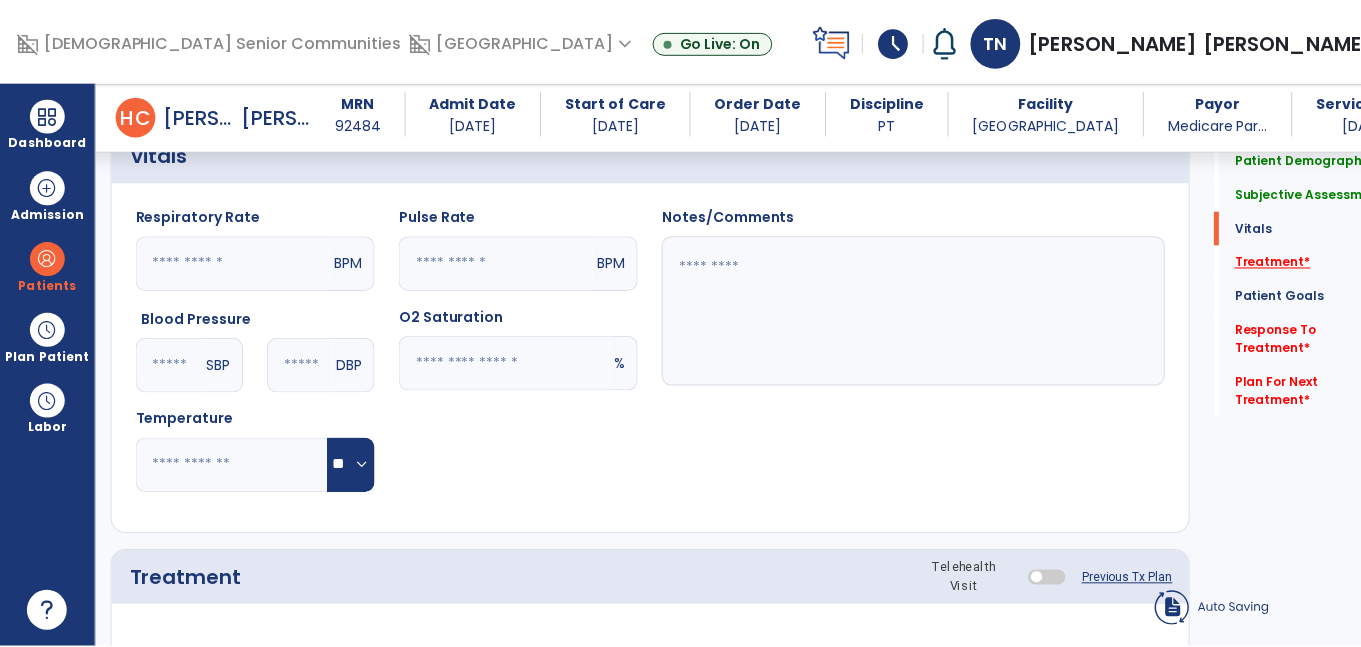 scroll, scrollTop: 1092, scrollLeft: 0, axis: vertical 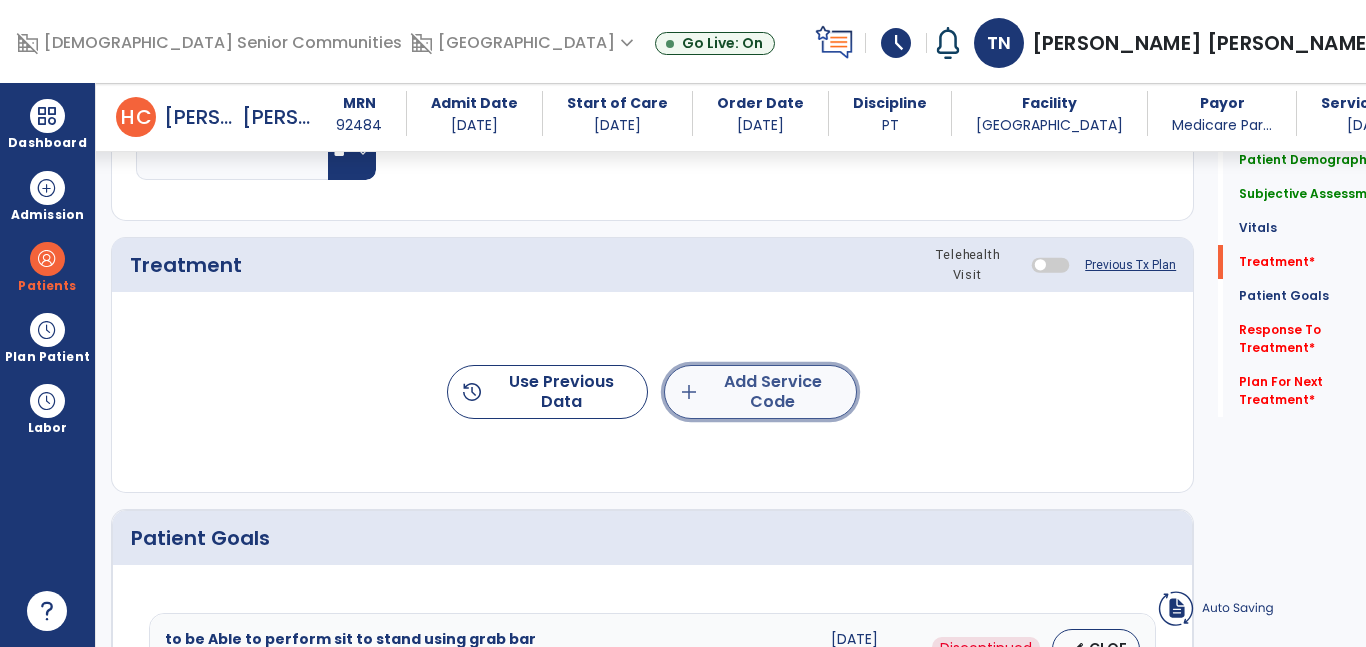 click on "add  Add Service Code" 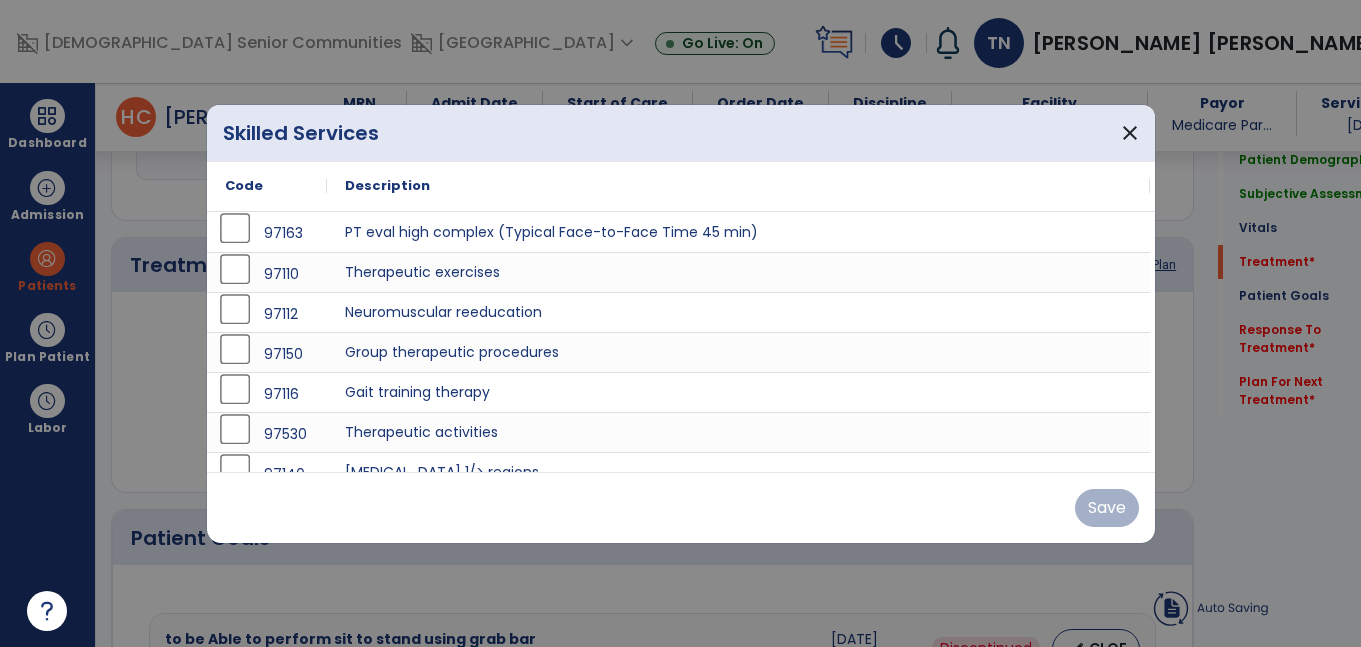 scroll, scrollTop: 1092, scrollLeft: 0, axis: vertical 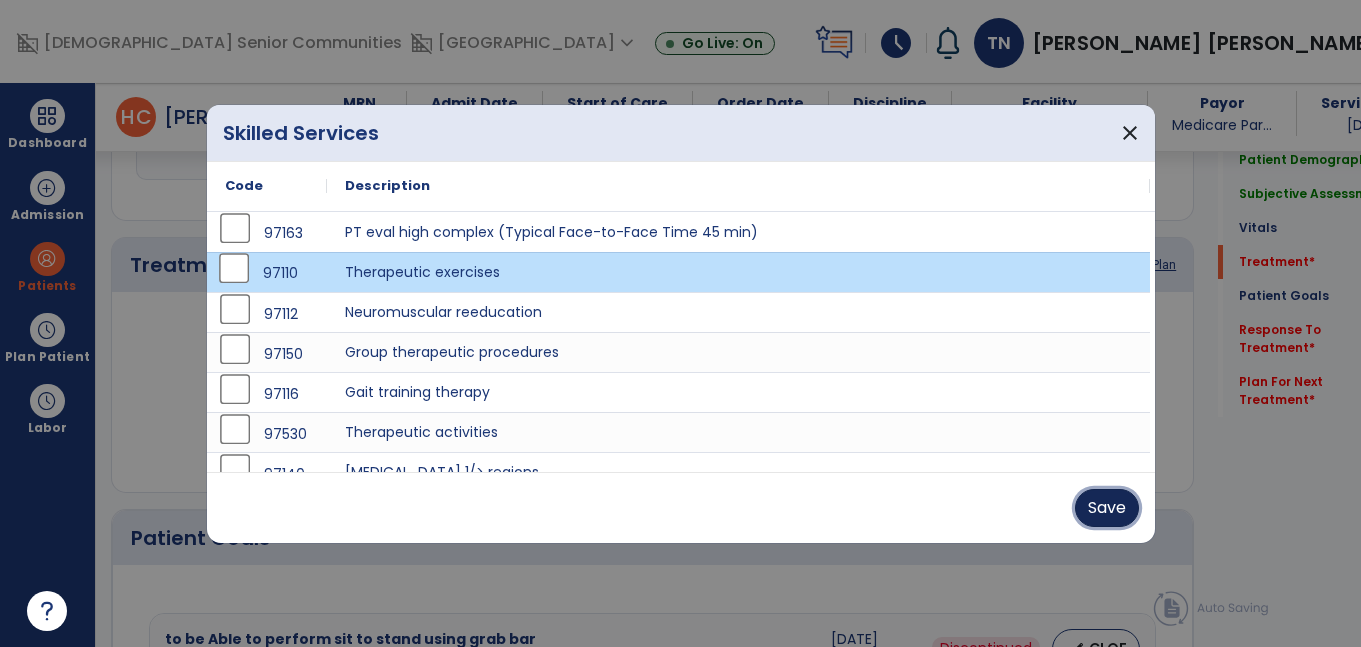 click on "Save" at bounding box center (1107, 508) 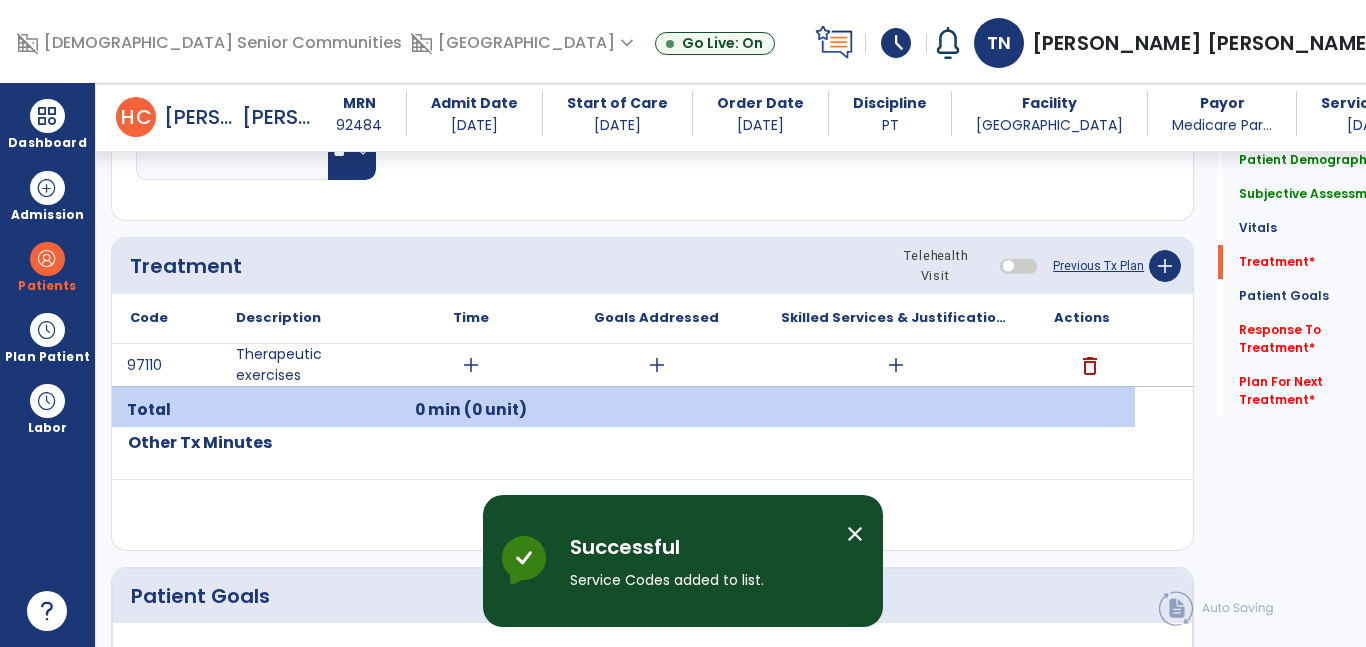 click on "add" at bounding box center (896, 365) 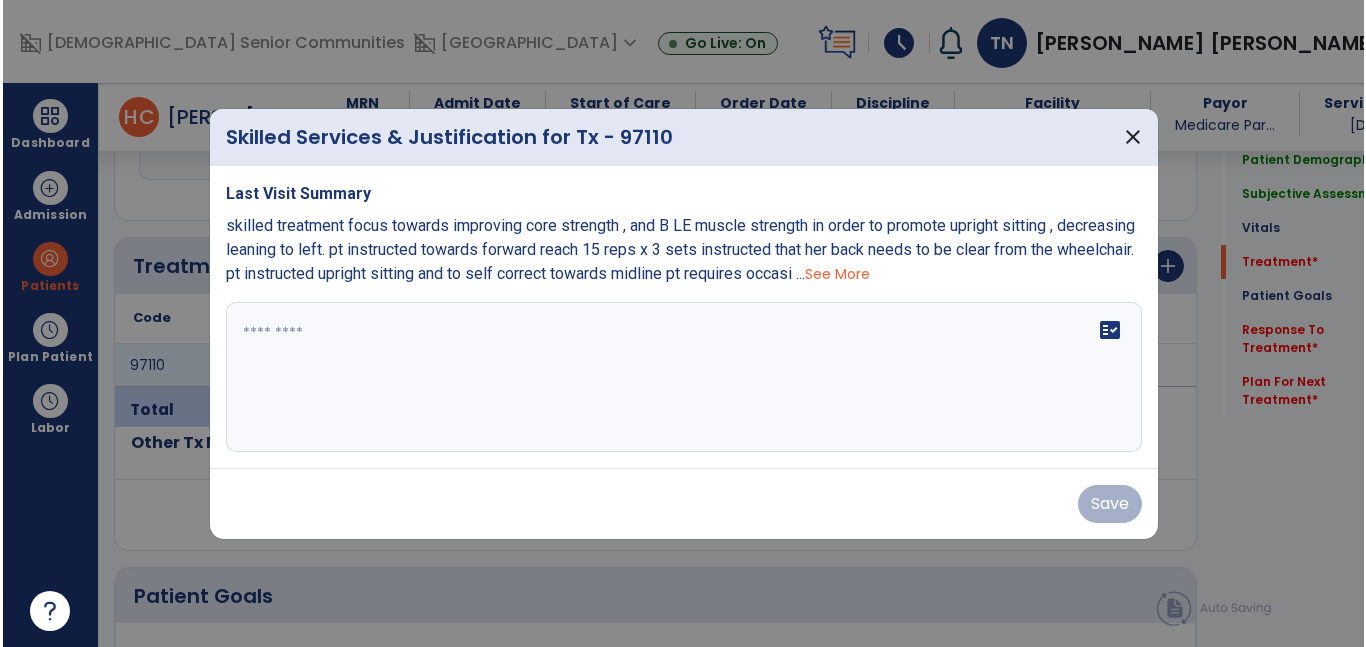 scroll, scrollTop: 1092, scrollLeft: 0, axis: vertical 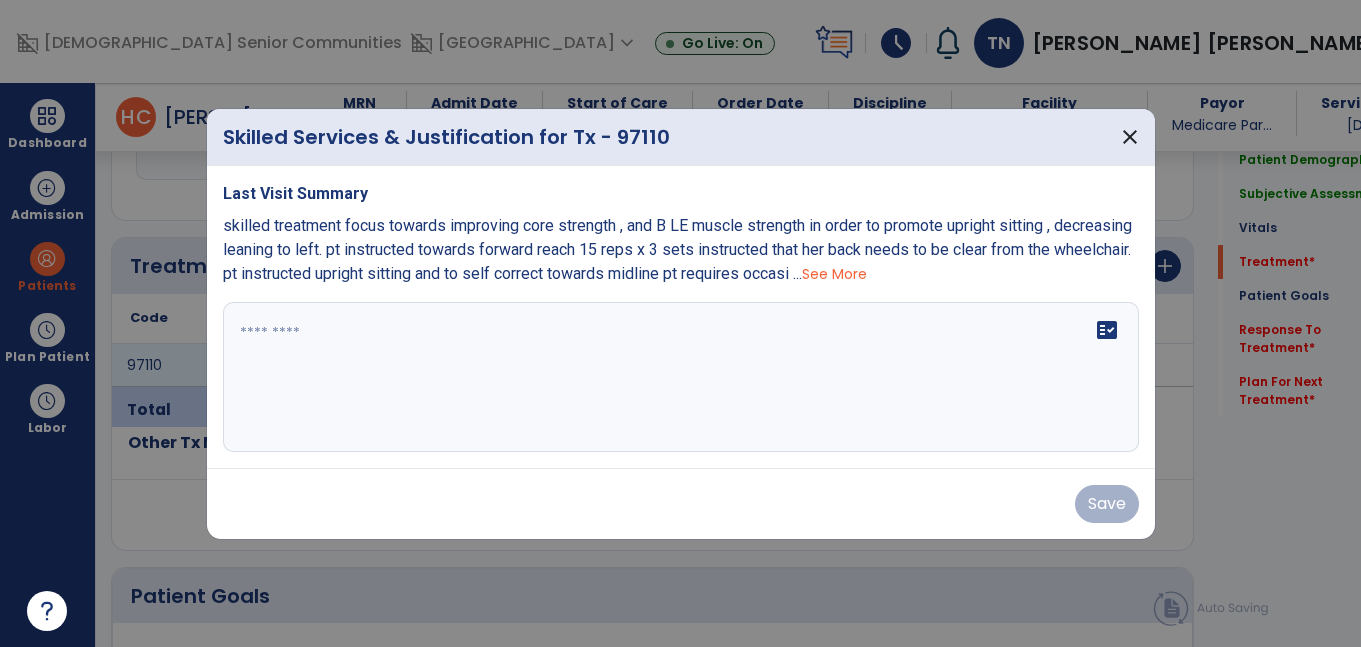 click on "skilled treatment focus towards improving core strength , and B LE muscle strength in order to promote upright sitting , decreasing leaning to left. pt instructed towards forward reach 15 reps x 3 sets instructed that her back needs to be clear from the wheelchair. pt instructed upright sitting and to self correct towards midline pt requires occasi ..." at bounding box center [677, 249] 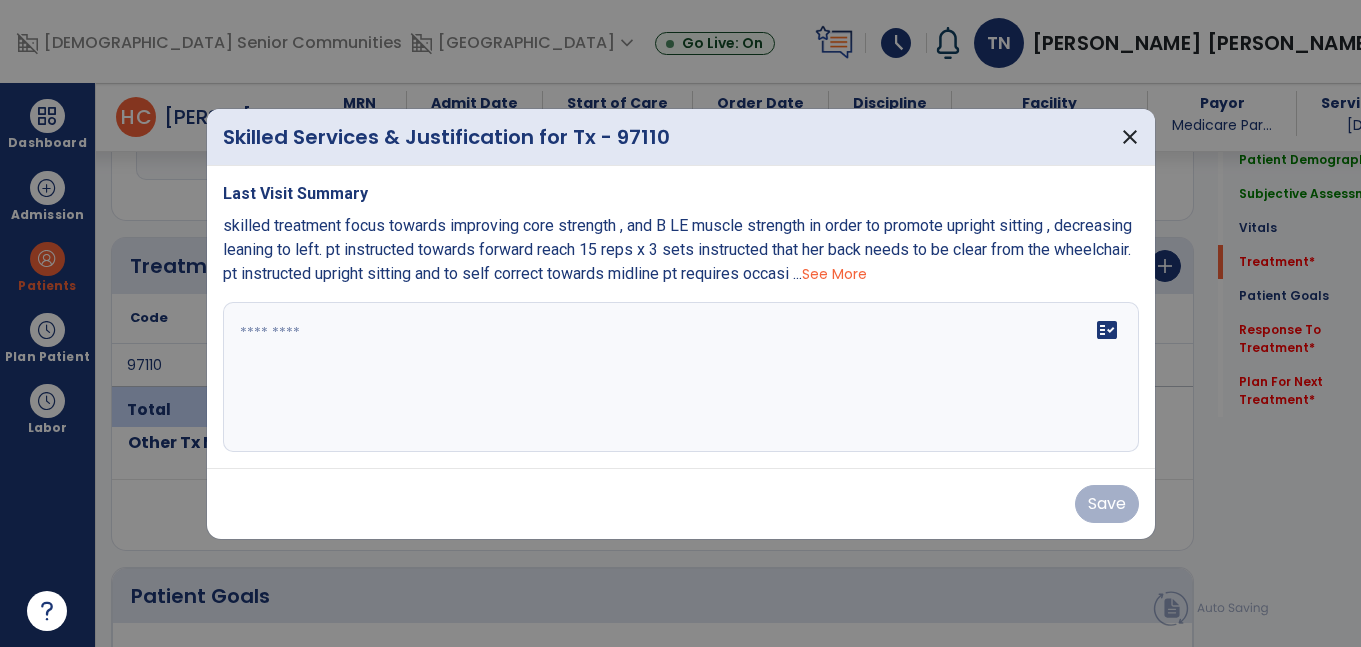 click on "See More" at bounding box center [834, 274] 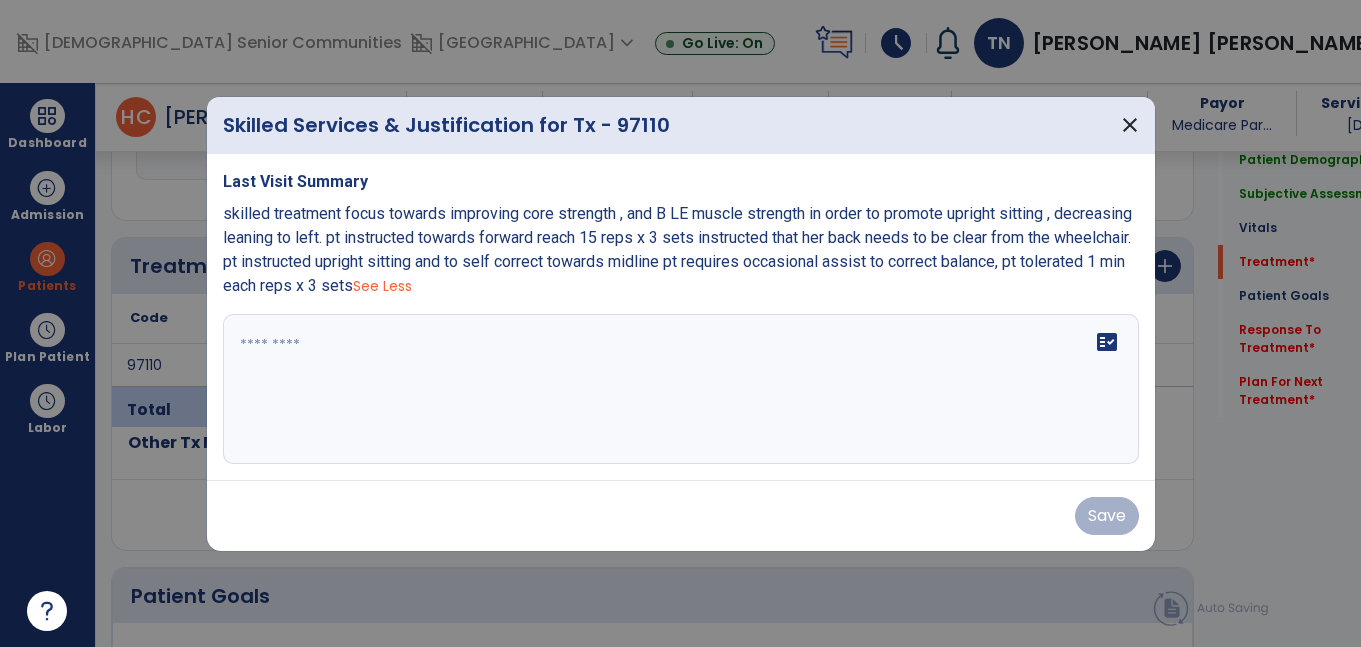 click on "skilled treatment focus towards improving core strength , and B LE muscle strength in order to promote upright sitting , decreasing leaning to left. pt instructed towards forward reach 15 reps x 3 sets instructed that her back needs to be clear from the wheelchair. pt instructed upright sitting and to self correct towards midline pt requires occasional assist to correct balance, pt tolerated 1 min each reps x 3 sets" at bounding box center (677, 249) 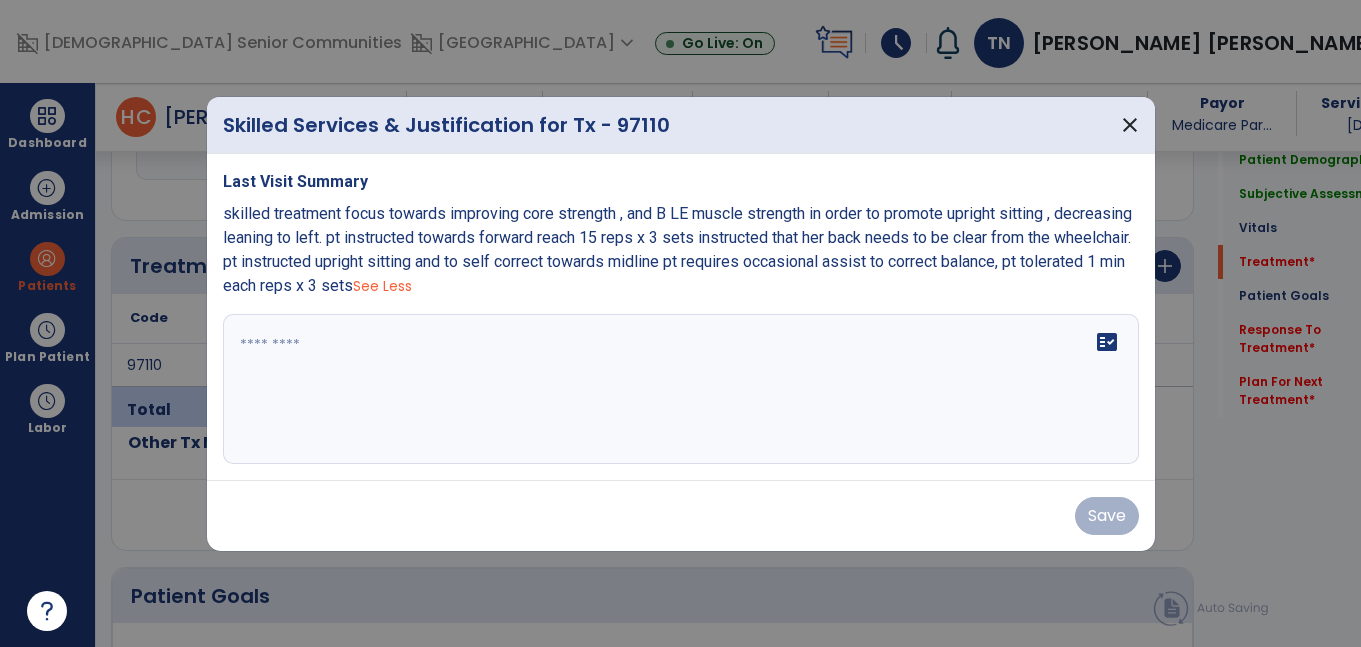 click on "skilled treatment focus towards improving core strength , and B LE muscle strength in order to promote upright sitting , decreasing leaning to left. pt instructed towards forward reach 15 reps x 3 sets instructed that her back needs to be clear from the wheelchair. pt instructed upright sitting and to self correct towards midline pt requires occasional assist to correct balance, pt tolerated 1 min each reps x 3 sets" at bounding box center [677, 249] 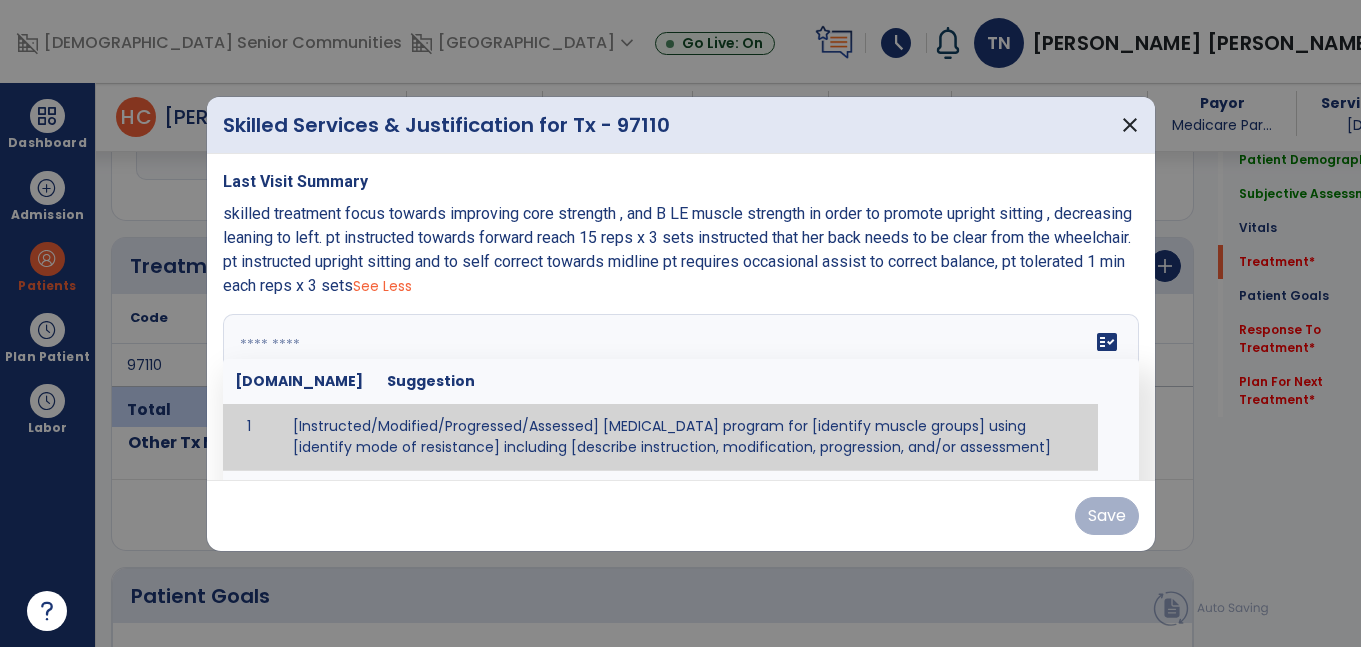 paste on "**********" 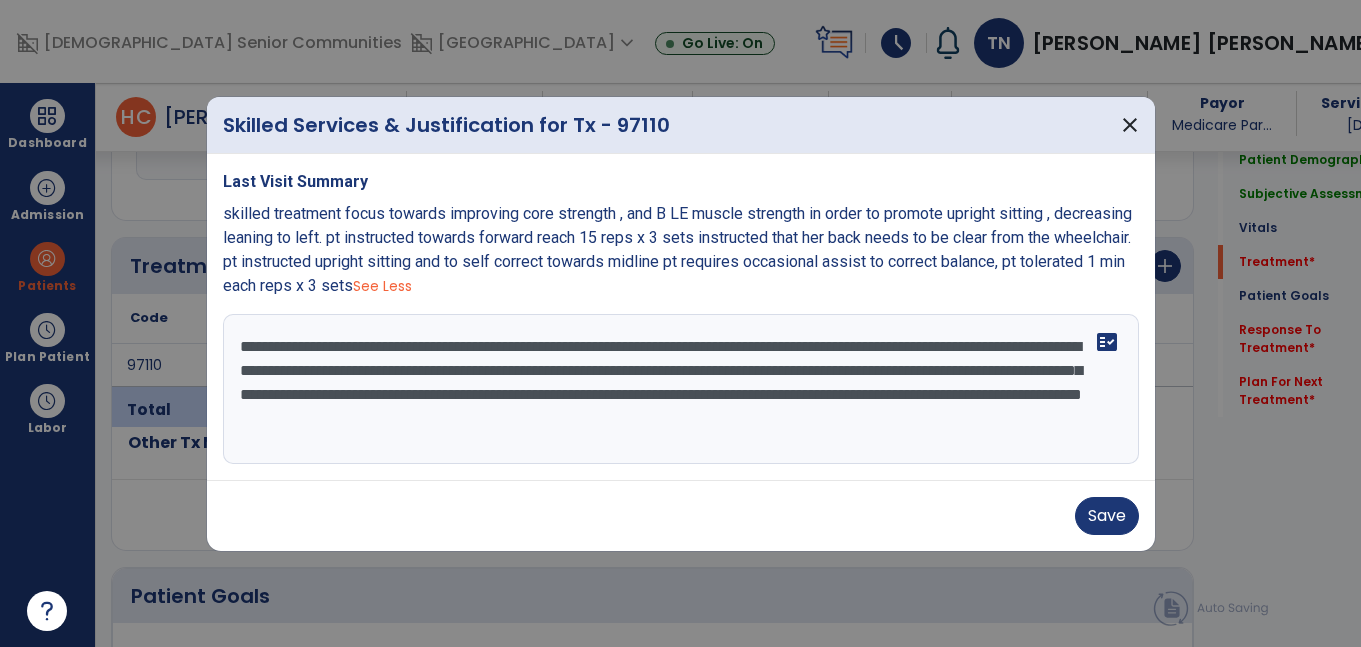 click on "**********" at bounding box center [681, 389] 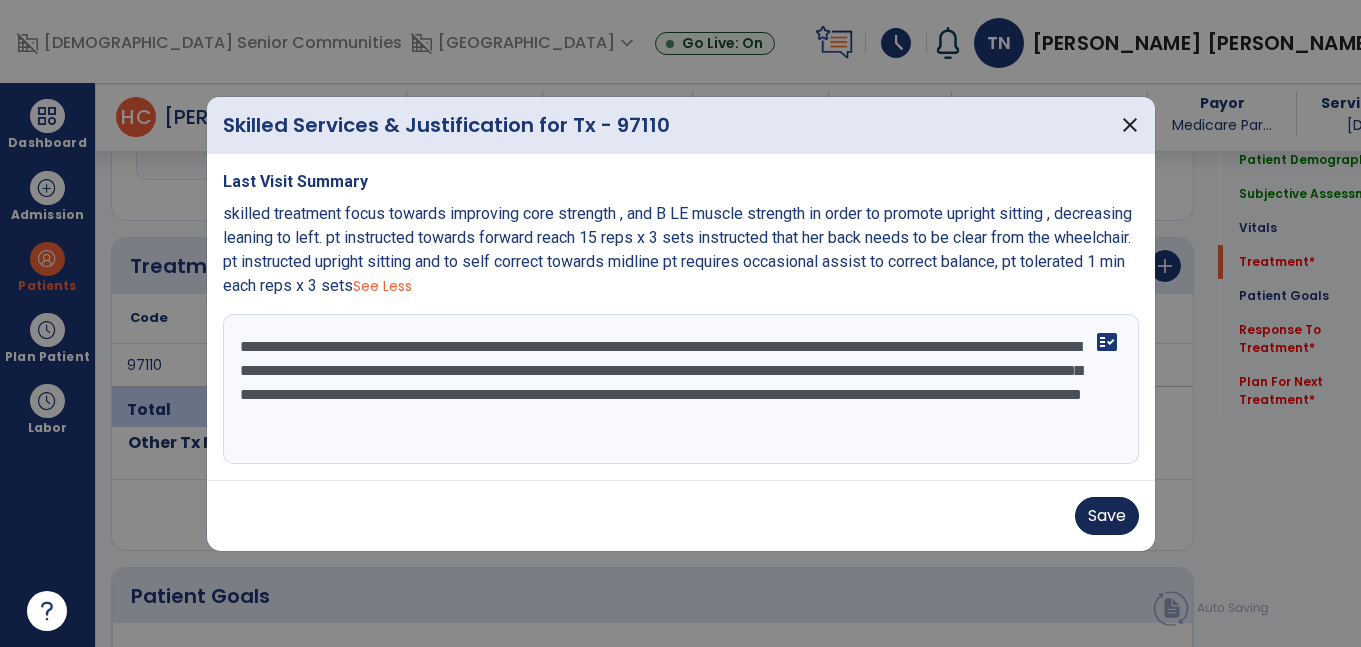 type on "**********" 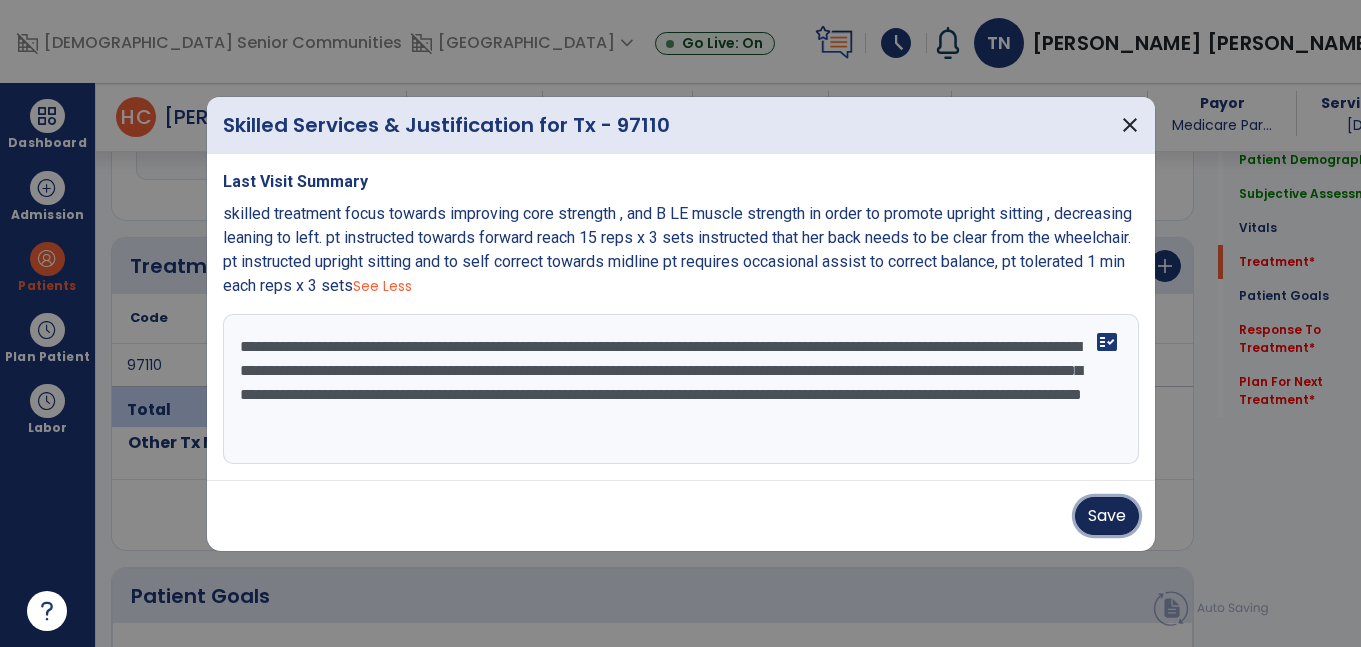 click on "Save" at bounding box center [1107, 516] 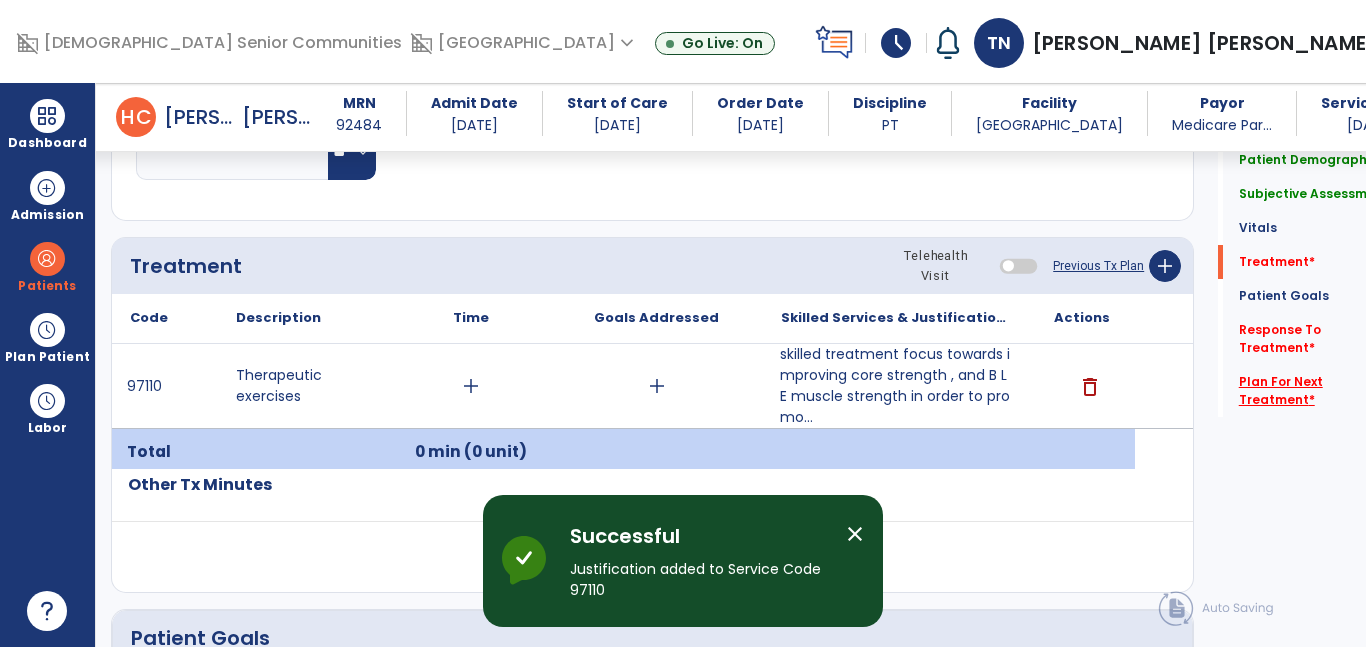 click on "Plan For Next Treatment   *" 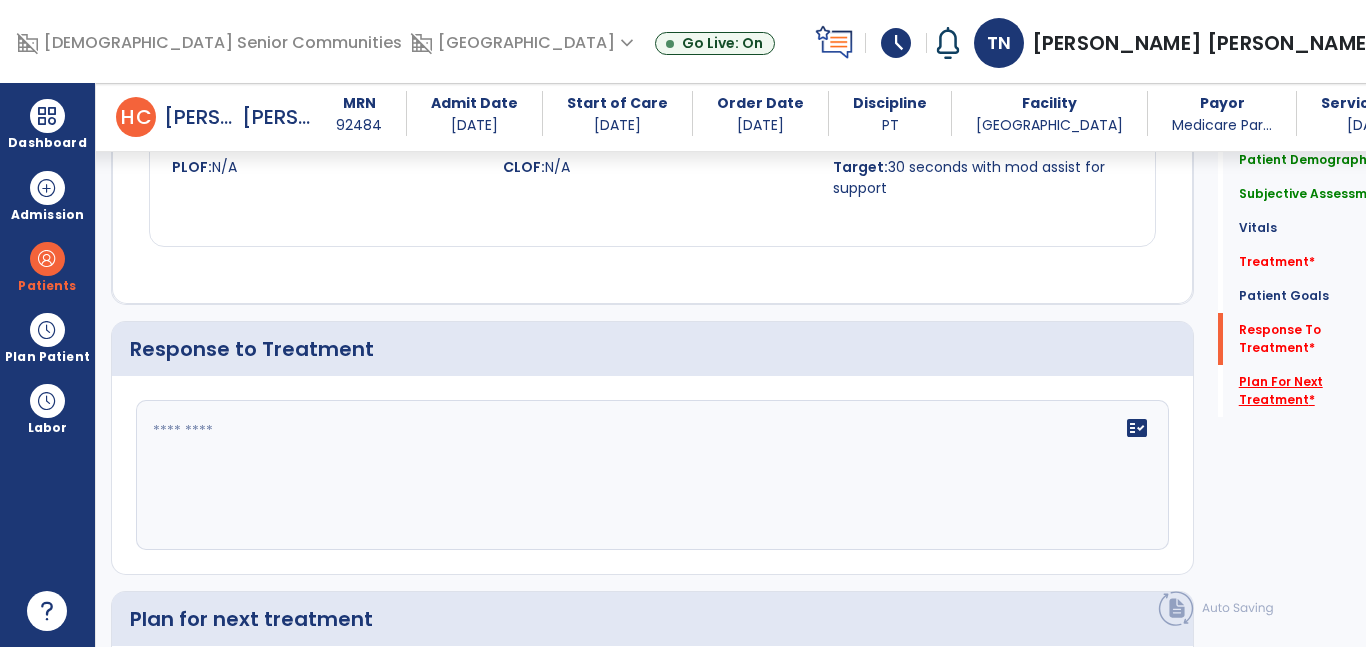 scroll, scrollTop: 2796, scrollLeft: 0, axis: vertical 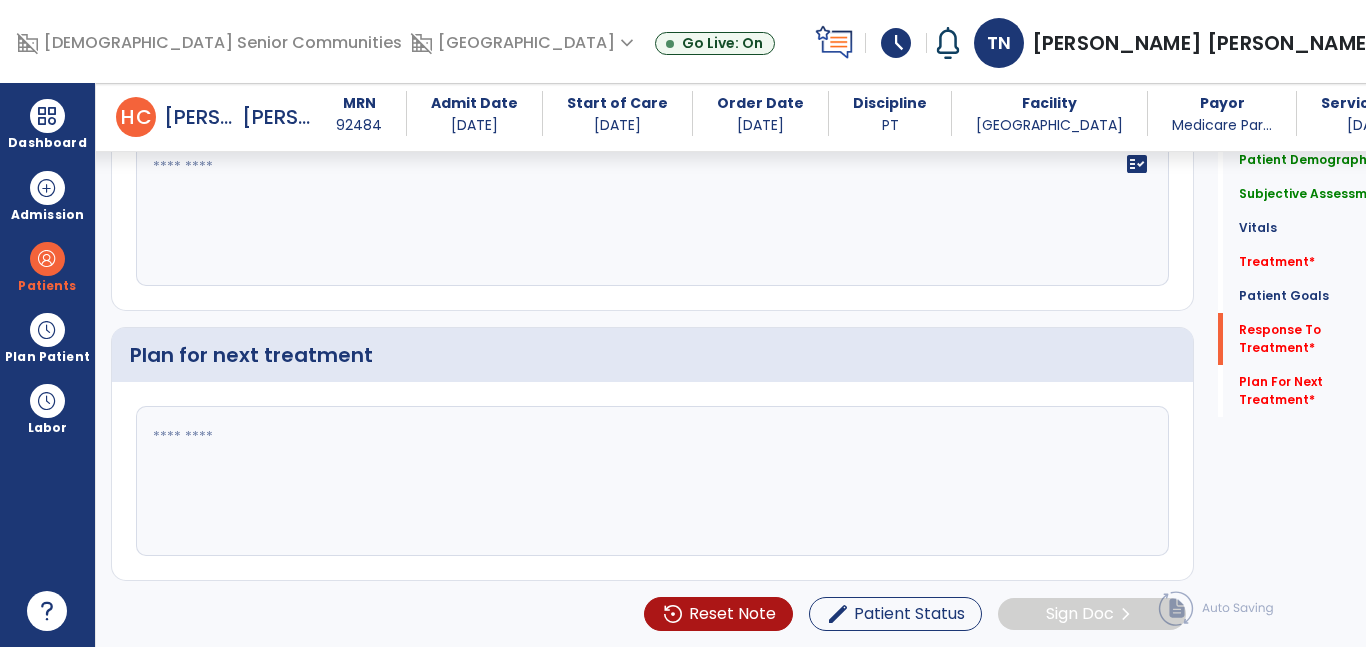 click 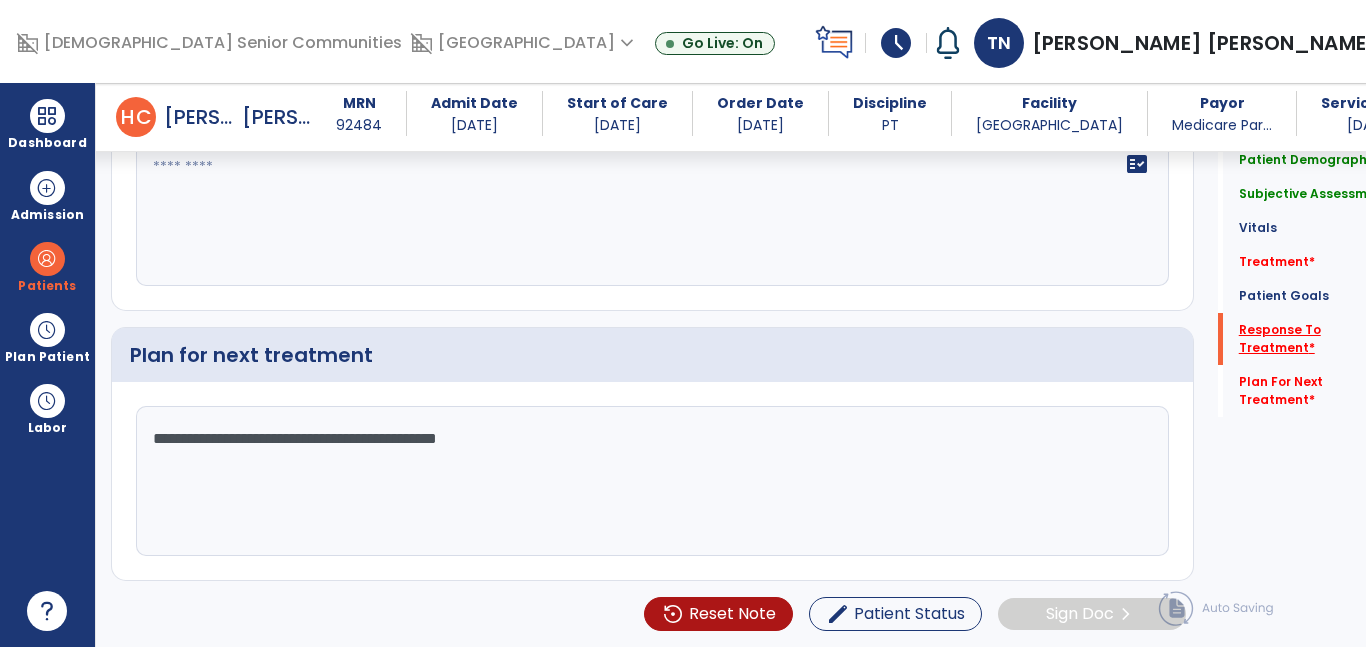 type on "**********" 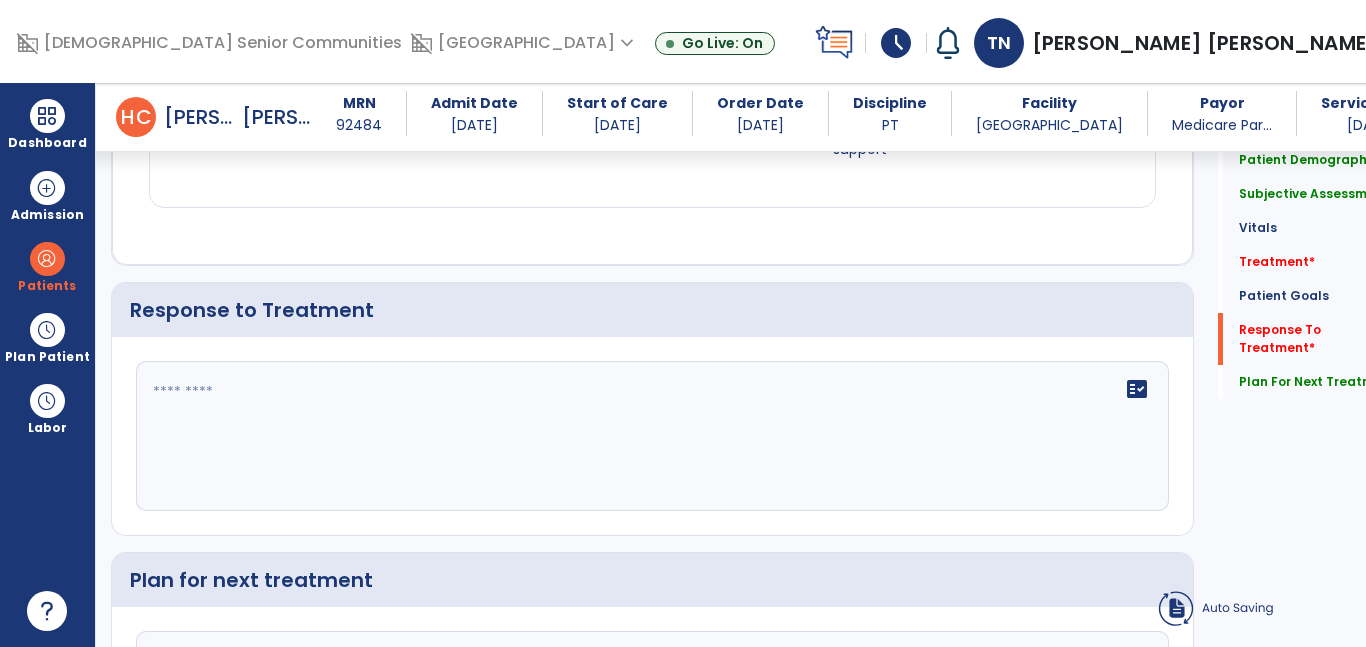 click on "fact_check" 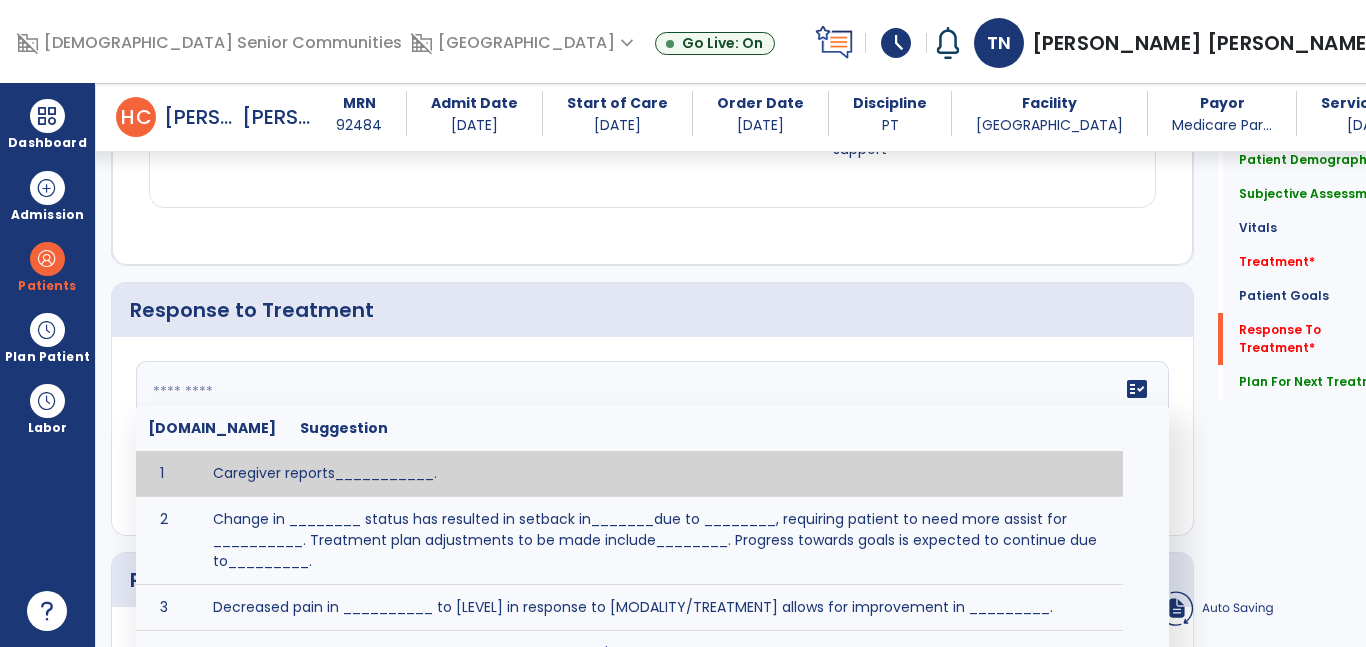 scroll, scrollTop: 2615, scrollLeft: 0, axis: vertical 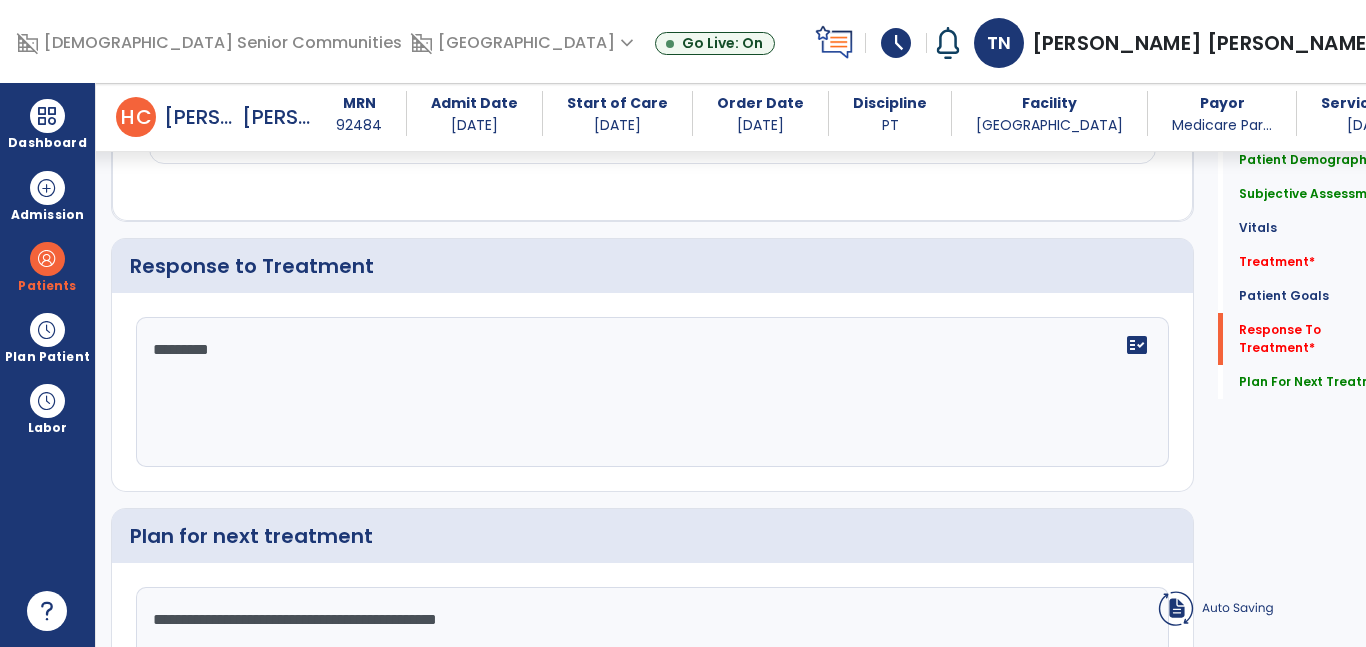 type on "**********" 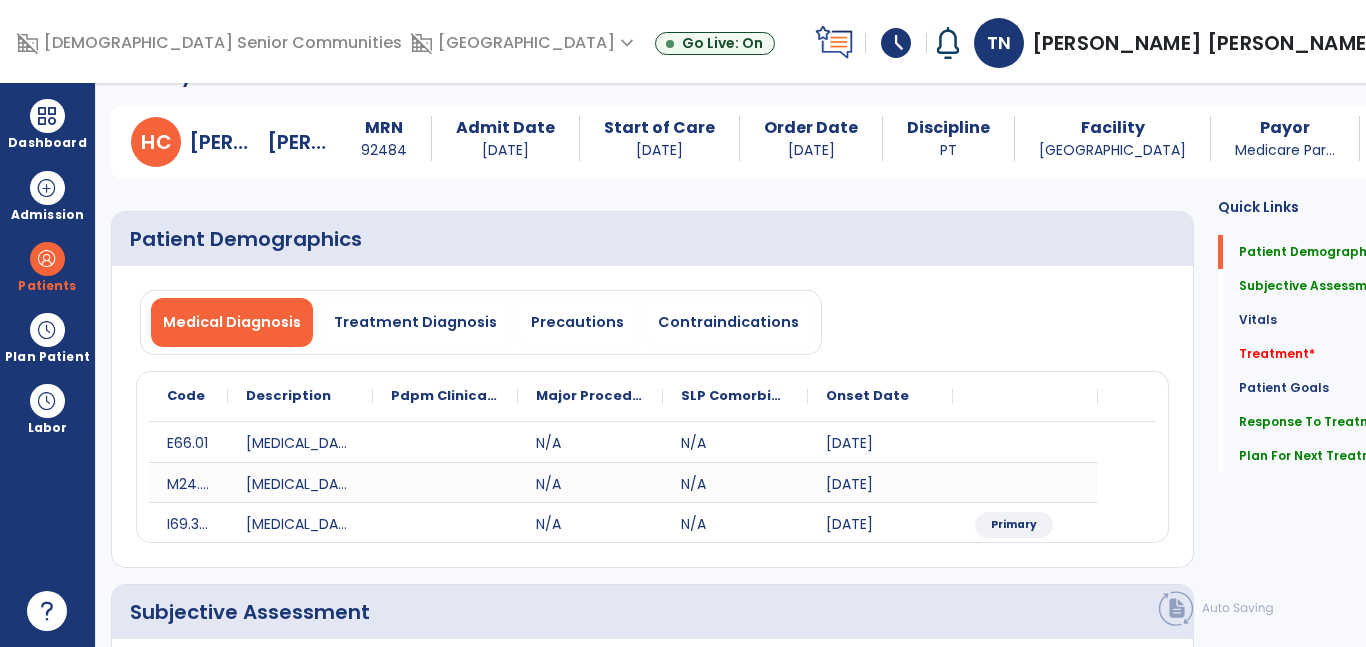 scroll, scrollTop: 0, scrollLeft: 0, axis: both 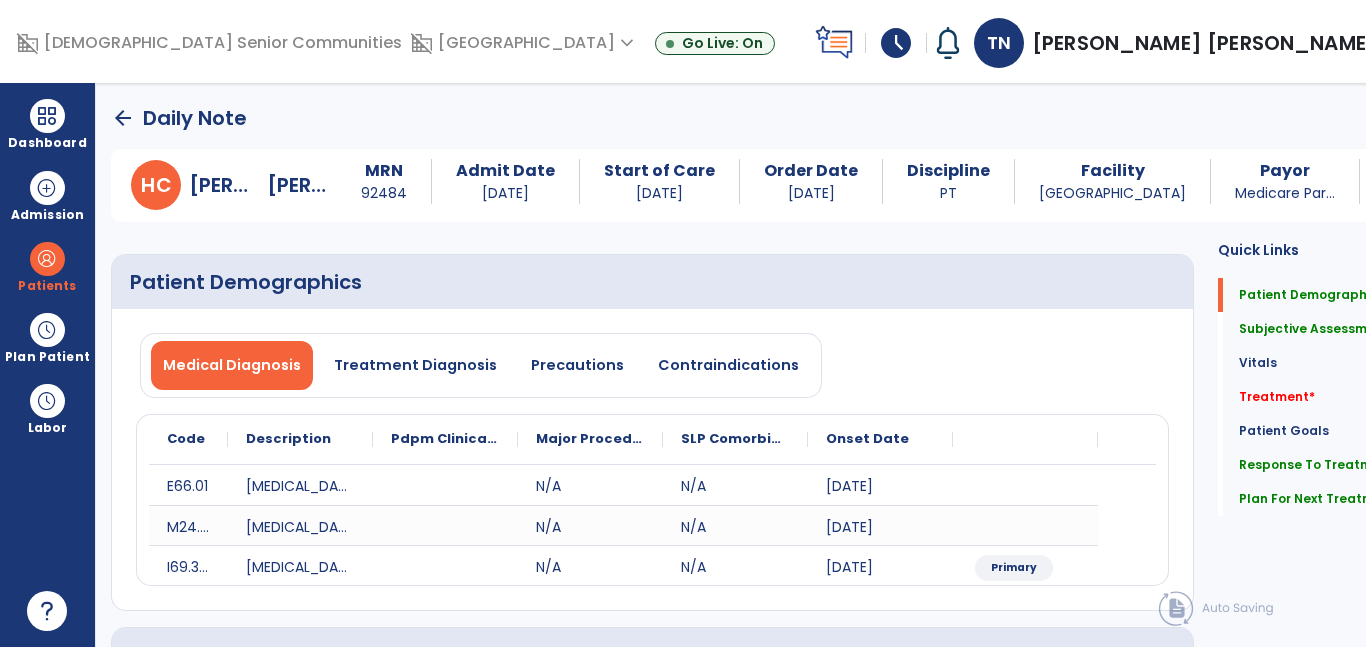 type on "**********" 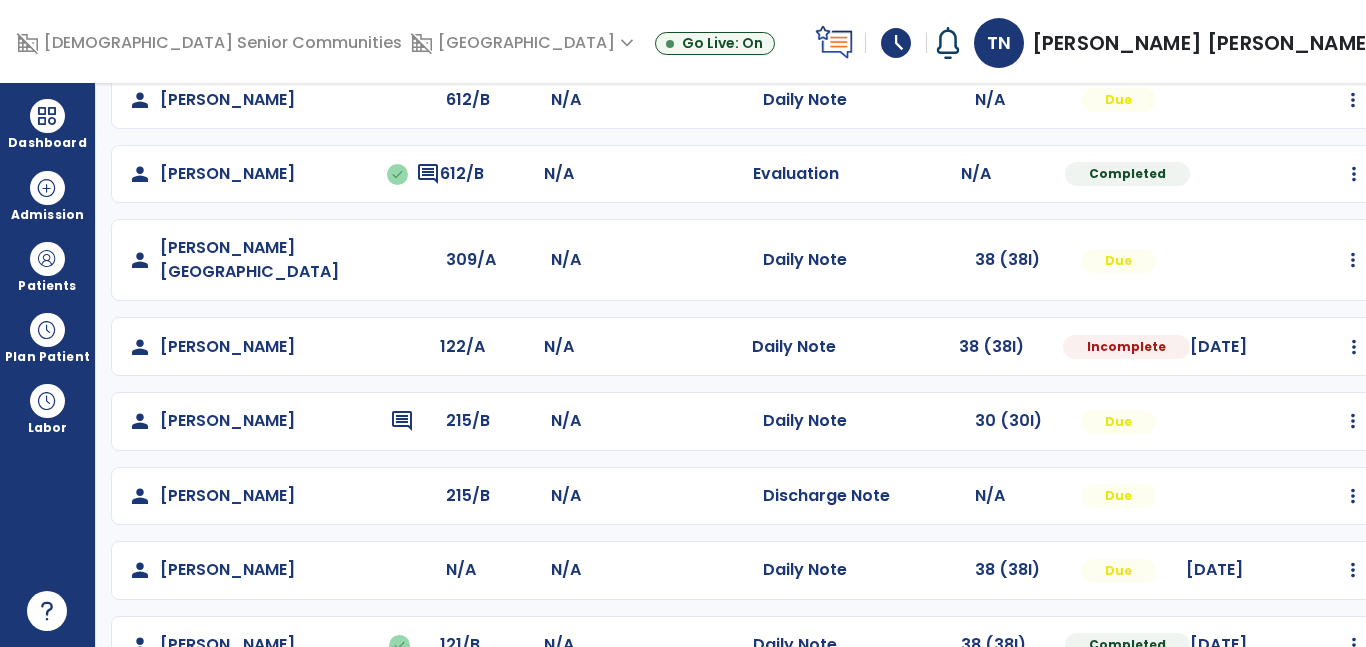 scroll, scrollTop: 439, scrollLeft: 0, axis: vertical 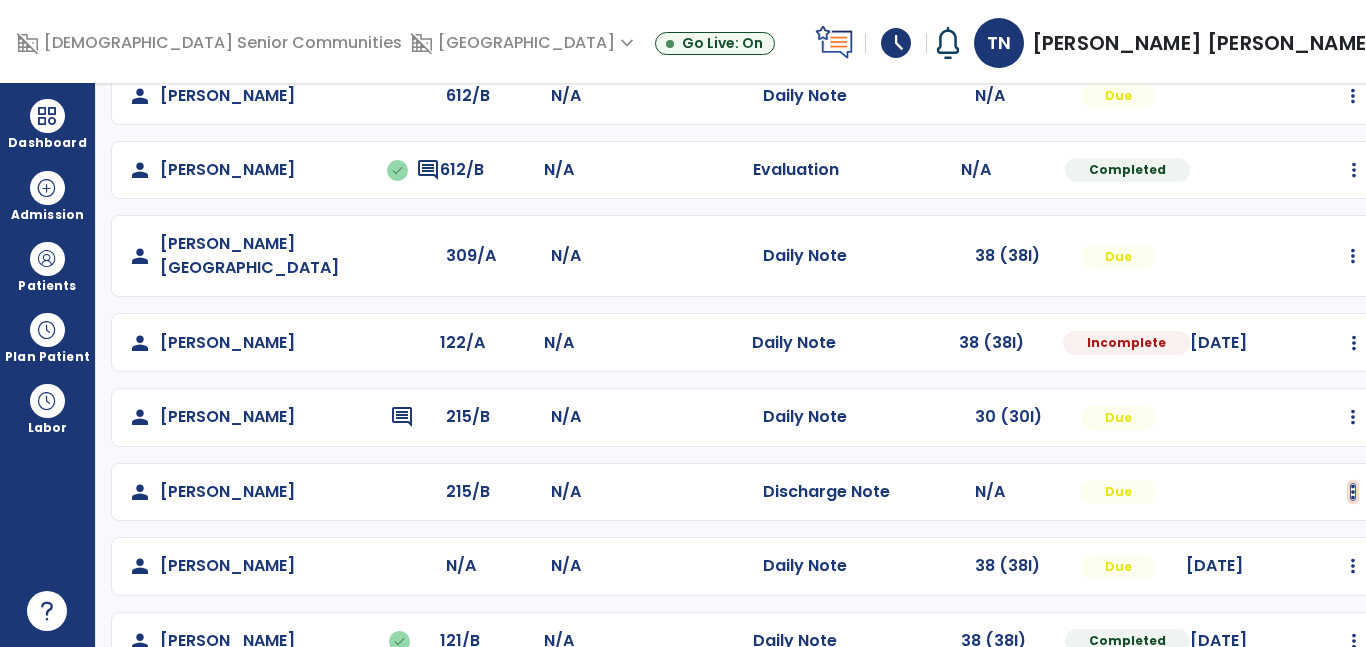 click at bounding box center [1353, -139] 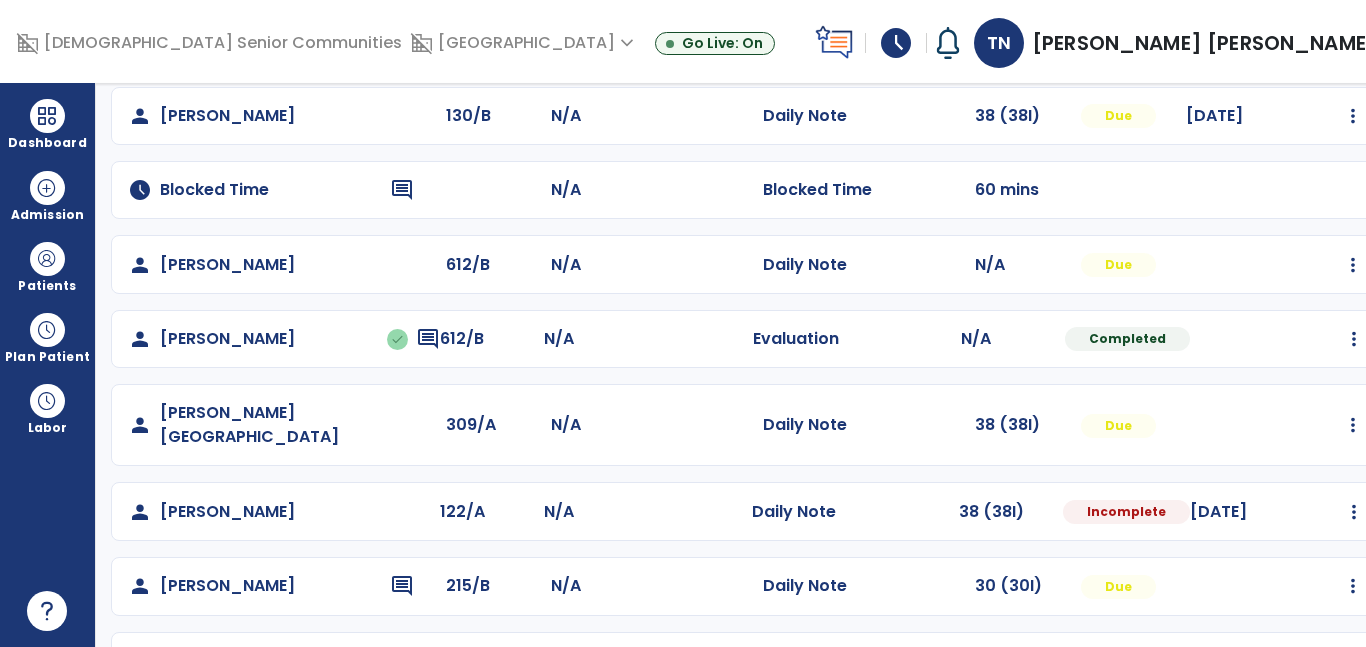 scroll, scrollTop: 439, scrollLeft: 0, axis: vertical 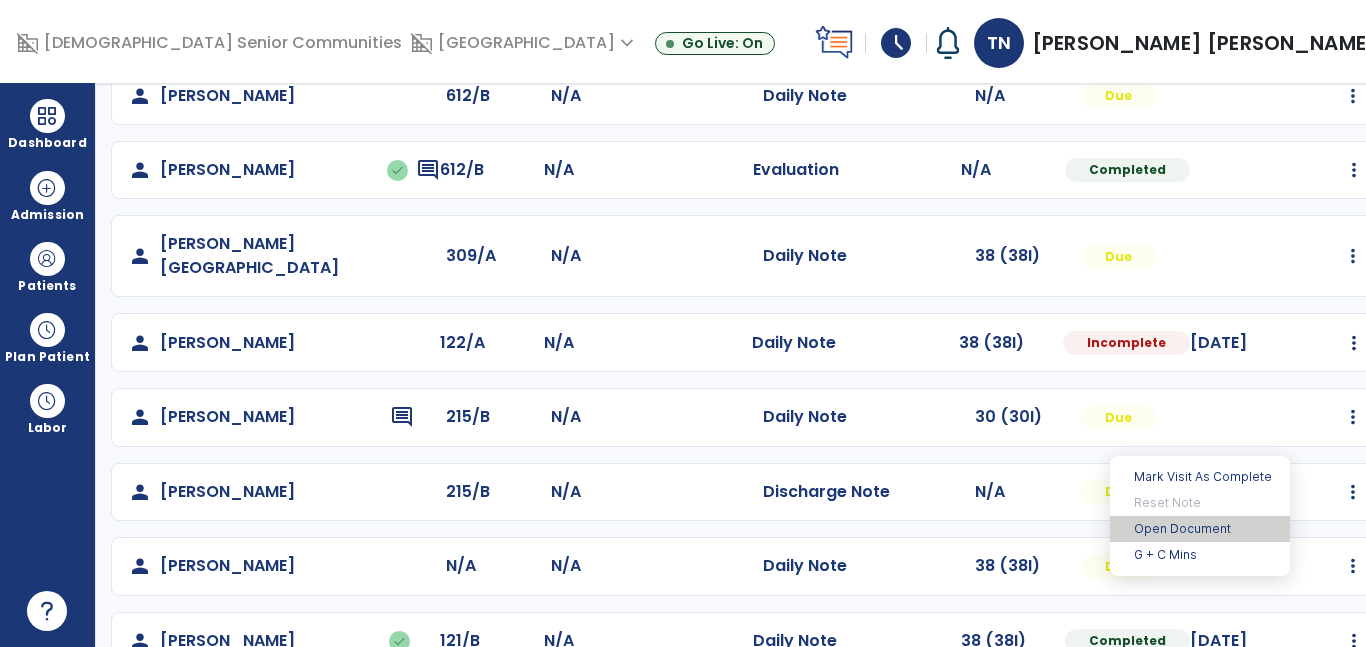 click on "Open Document" at bounding box center (1200, 529) 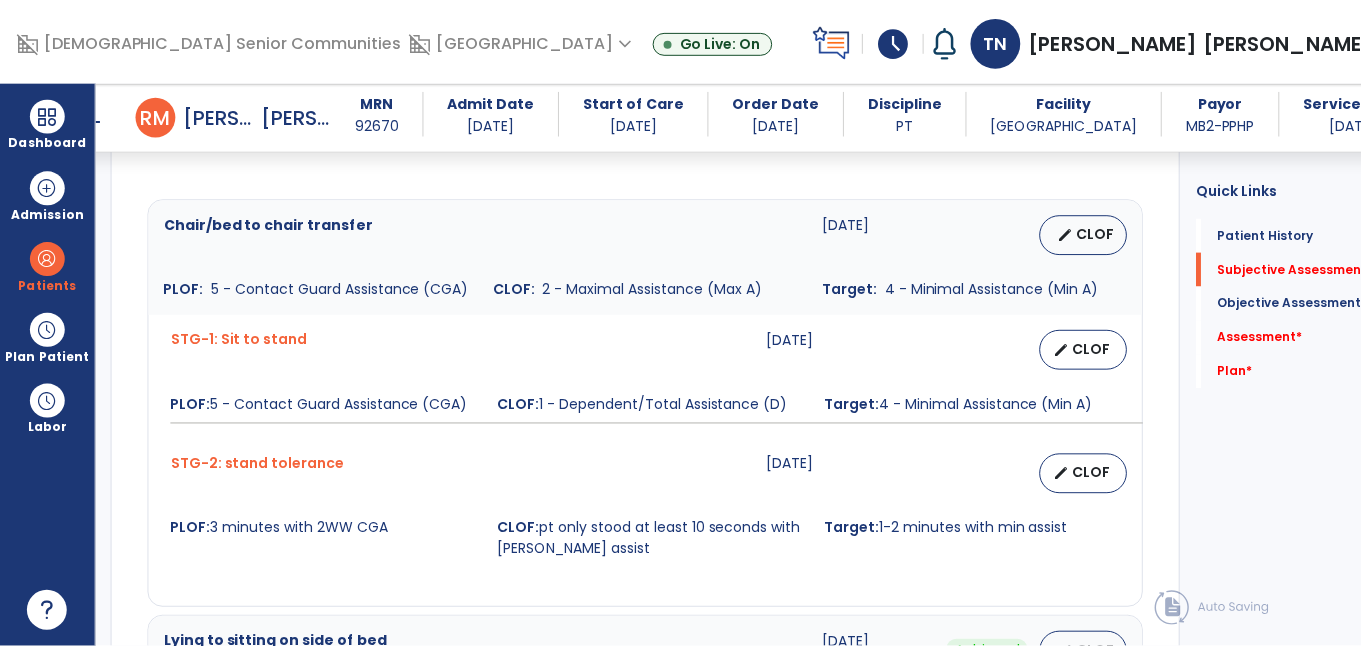 scroll, scrollTop: 759, scrollLeft: 0, axis: vertical 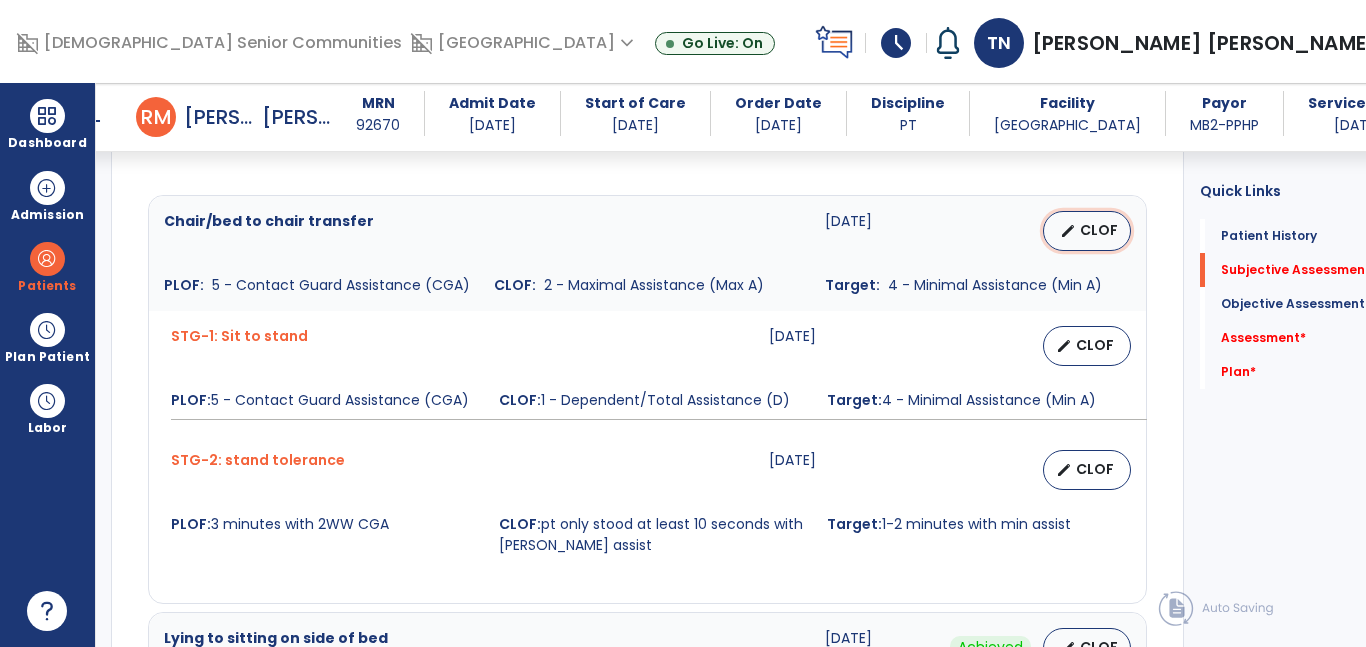 click on "CLOF" at bounding box center (1099, 230) 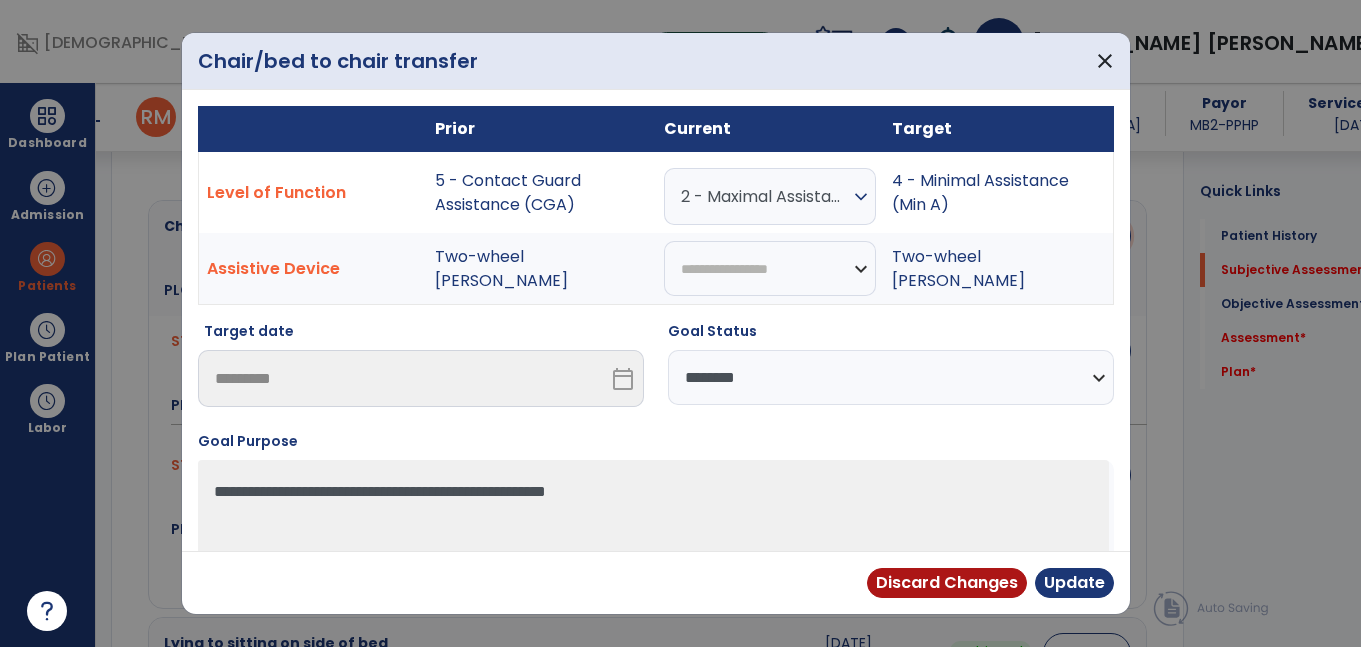 scroll, scrollTop: 759, scrollLeft: 0, axis: vertical 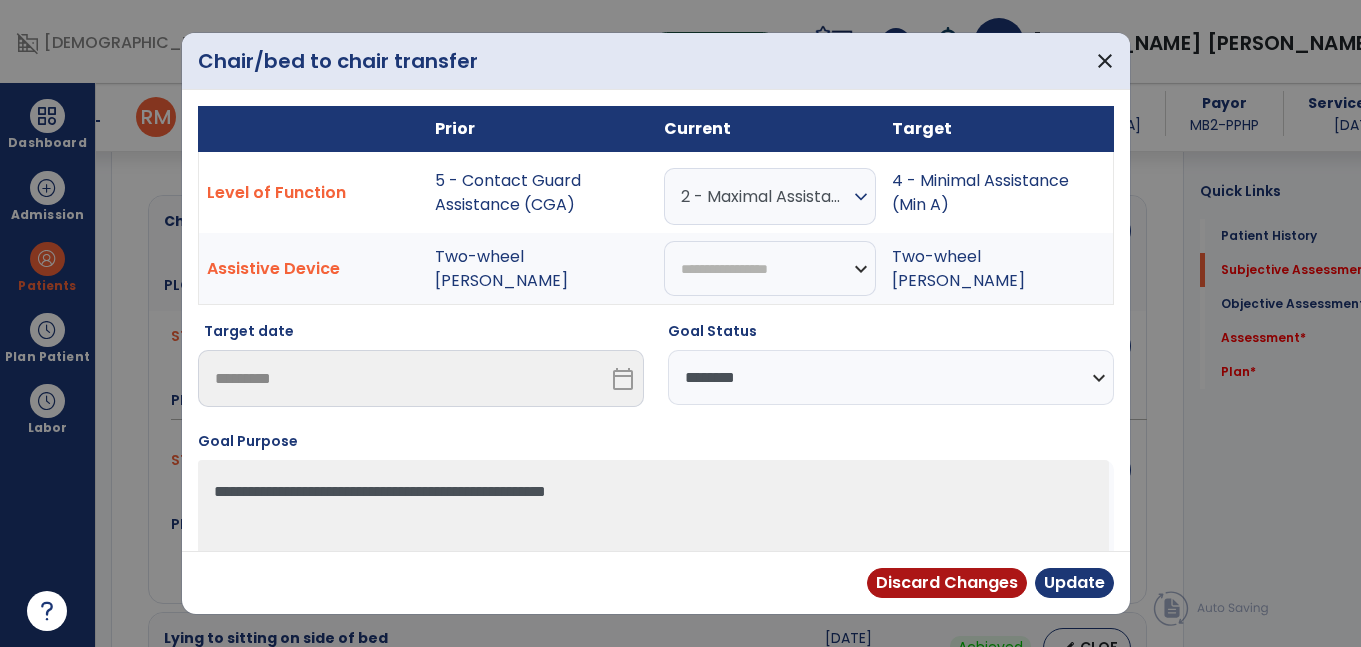 click on "2 - Maximal Assistance (Max A)" at bounding box center (765, 196) 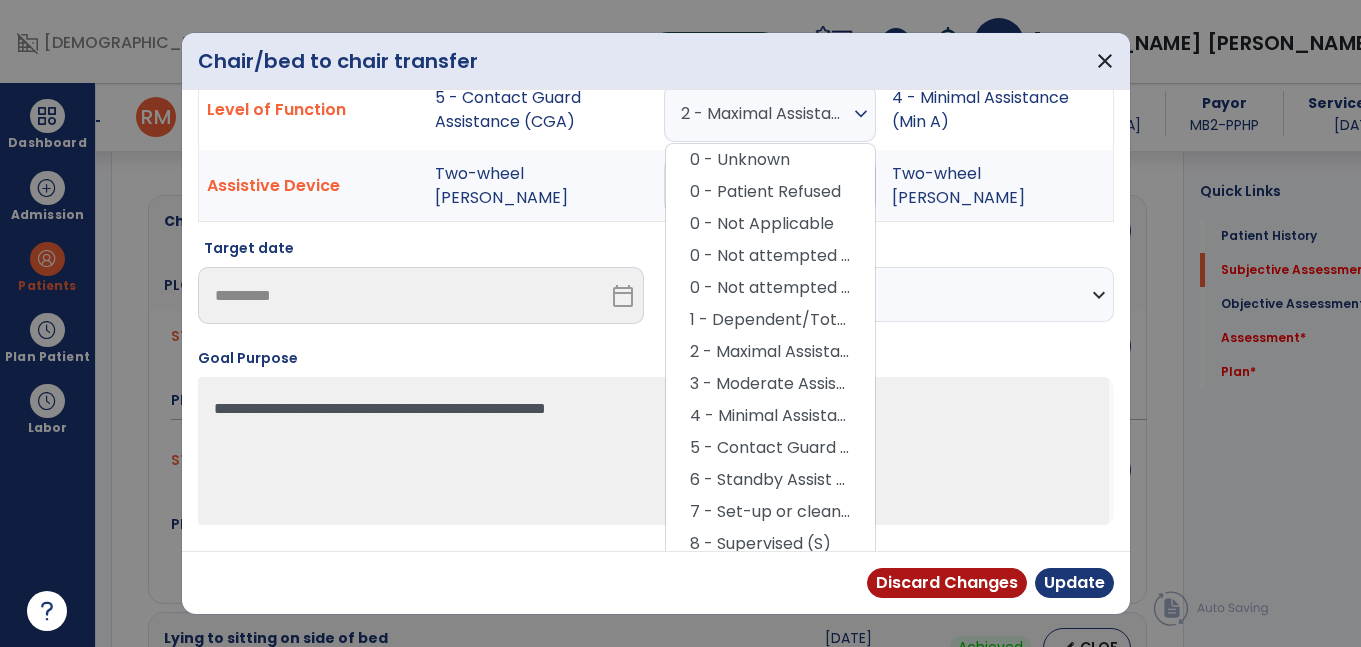 scroll, scrollTop: 86, scrollLeft: 0, axis: vertical 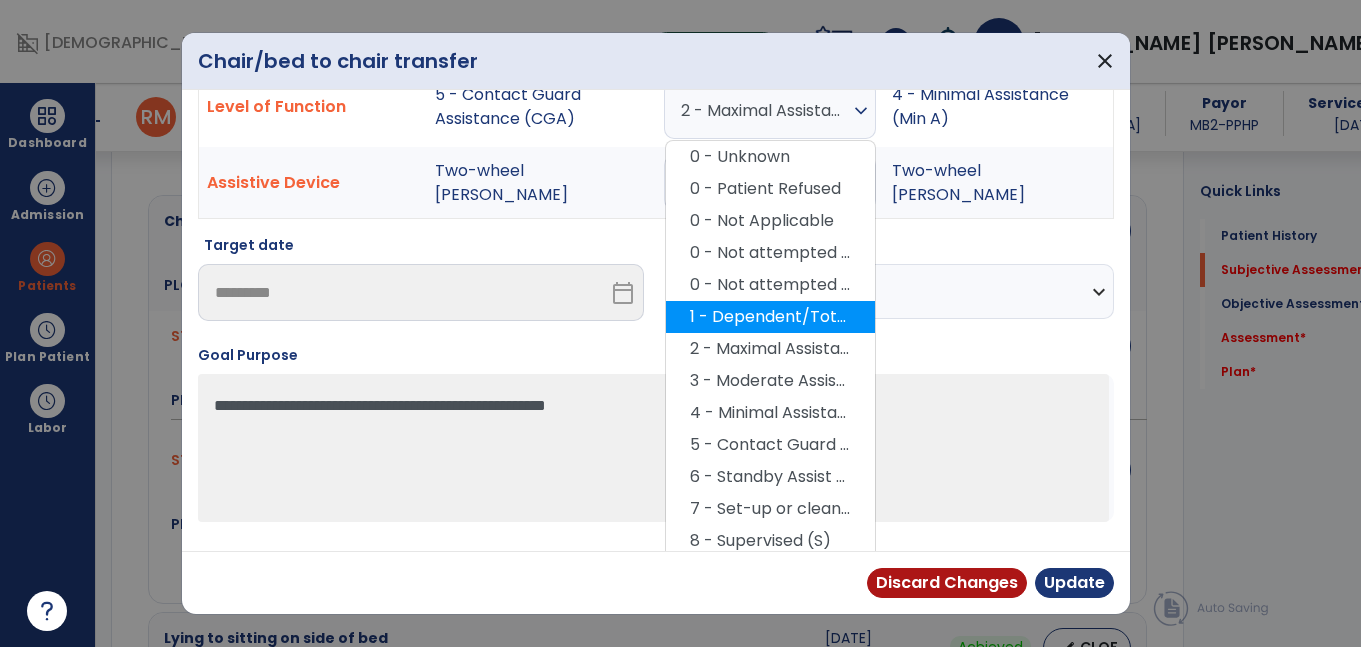 click on "1 - Dependent/Total Assistance (D)" at bounding box center [770, 317] 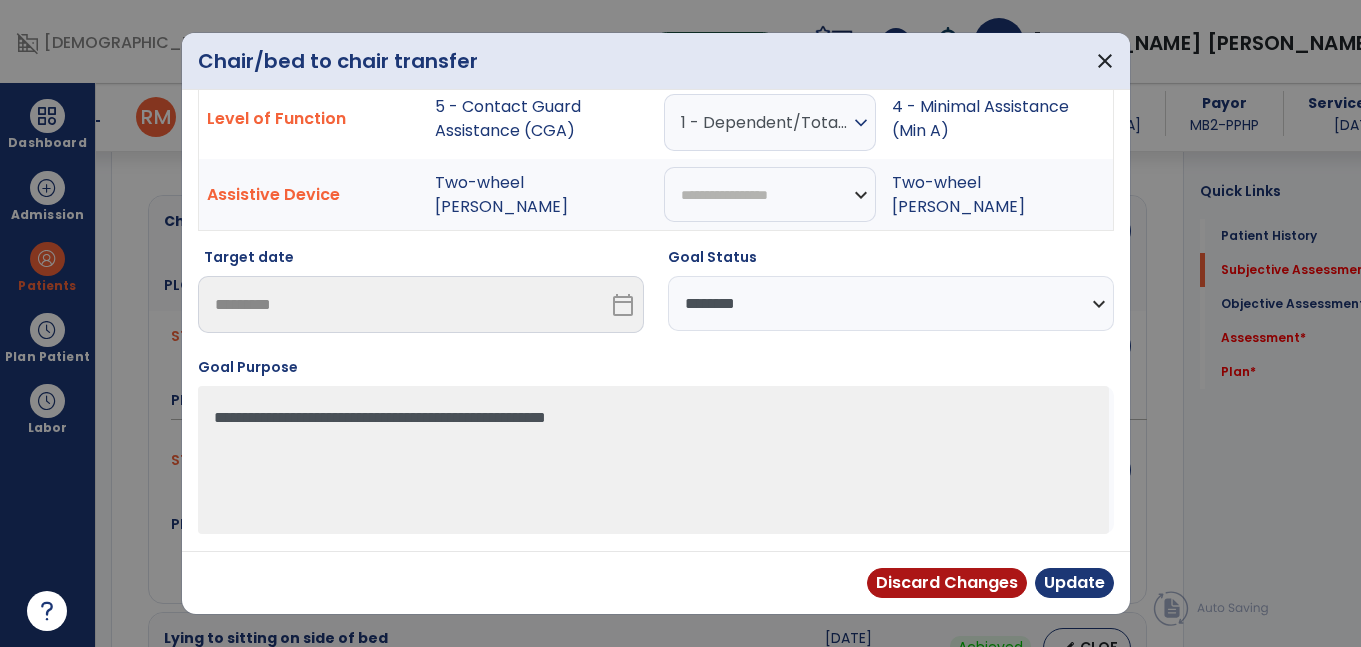 scroll, scrollTop: 74, scrollLeft: 0, axis: vertical 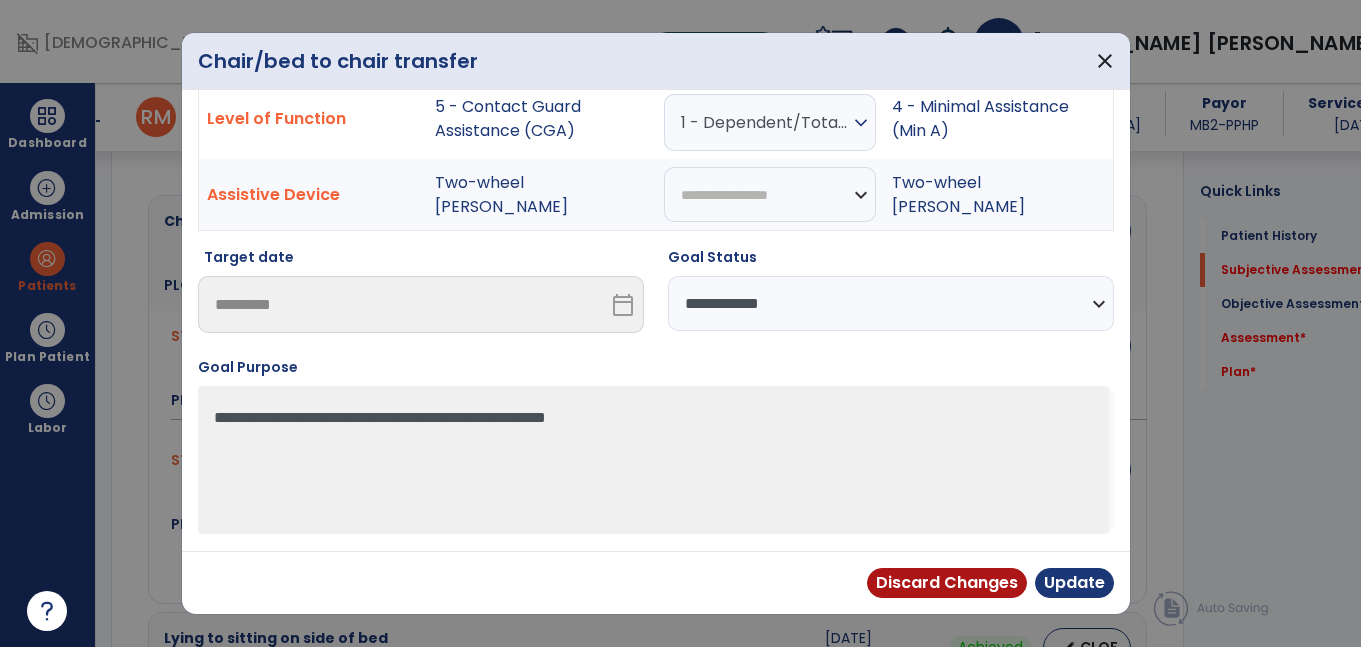 click on "**********" at bounding box center [891, 303] 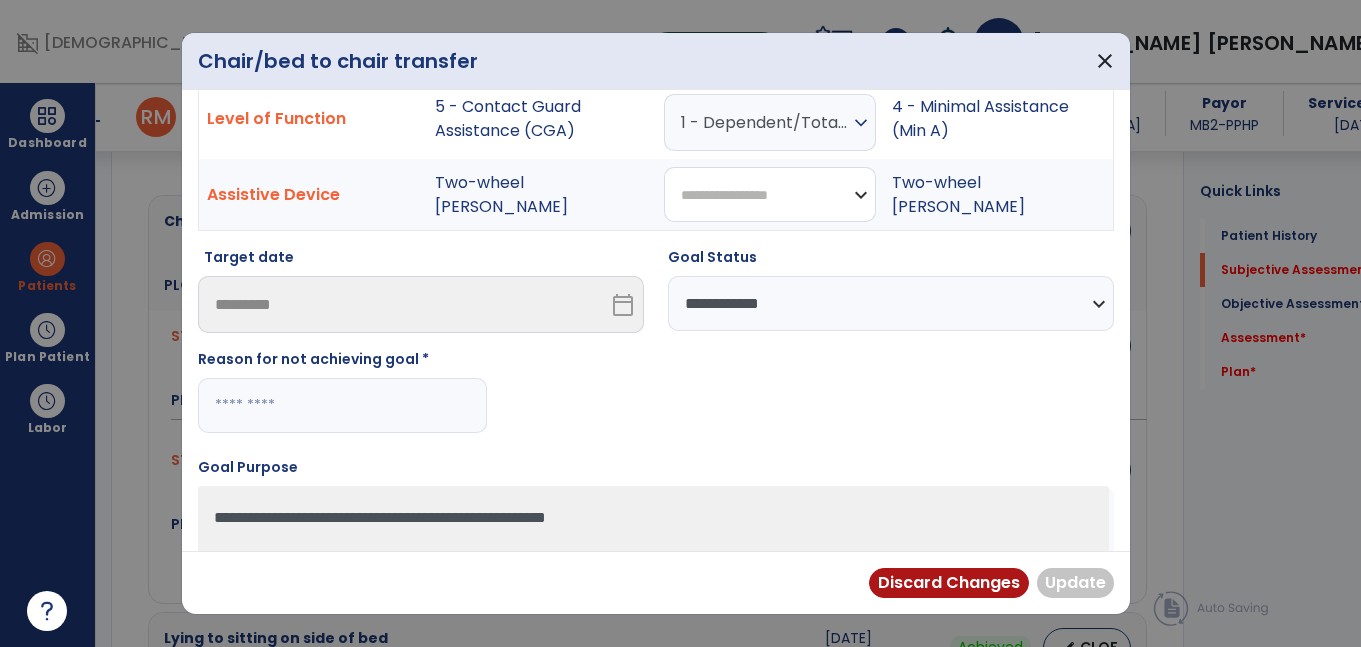 click on "**********" at bounding box center (770, 194) 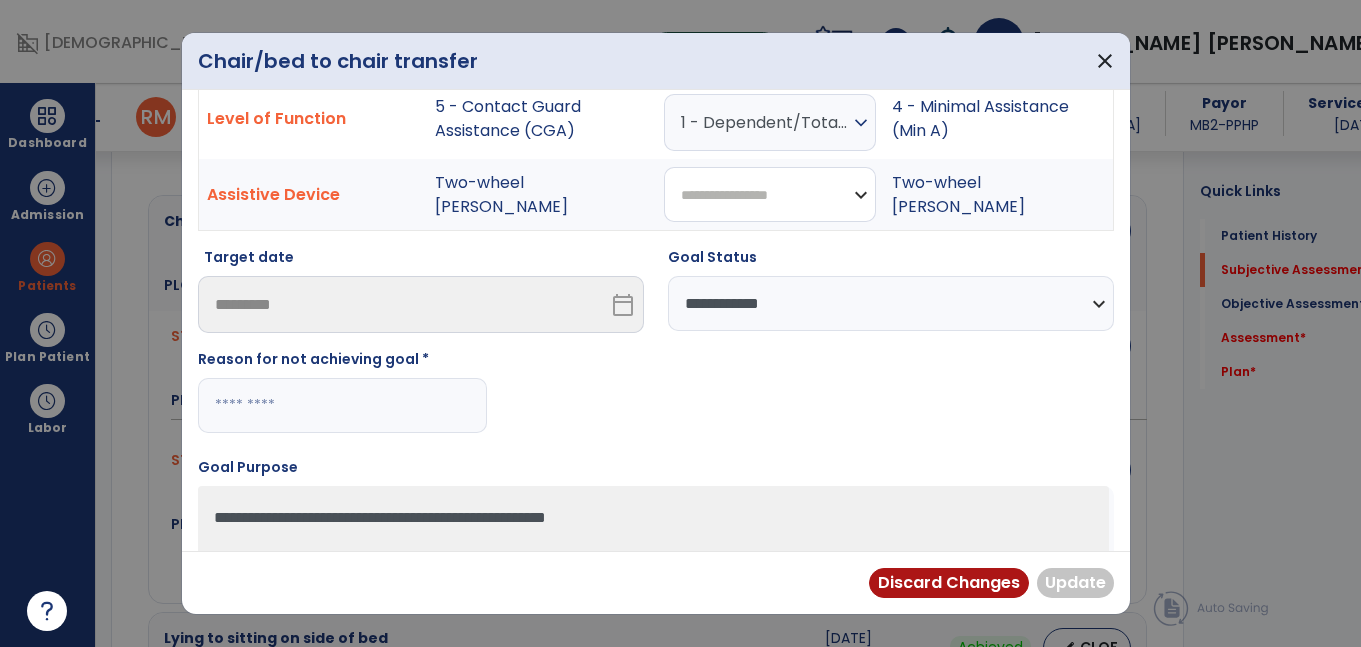 select on "**********" 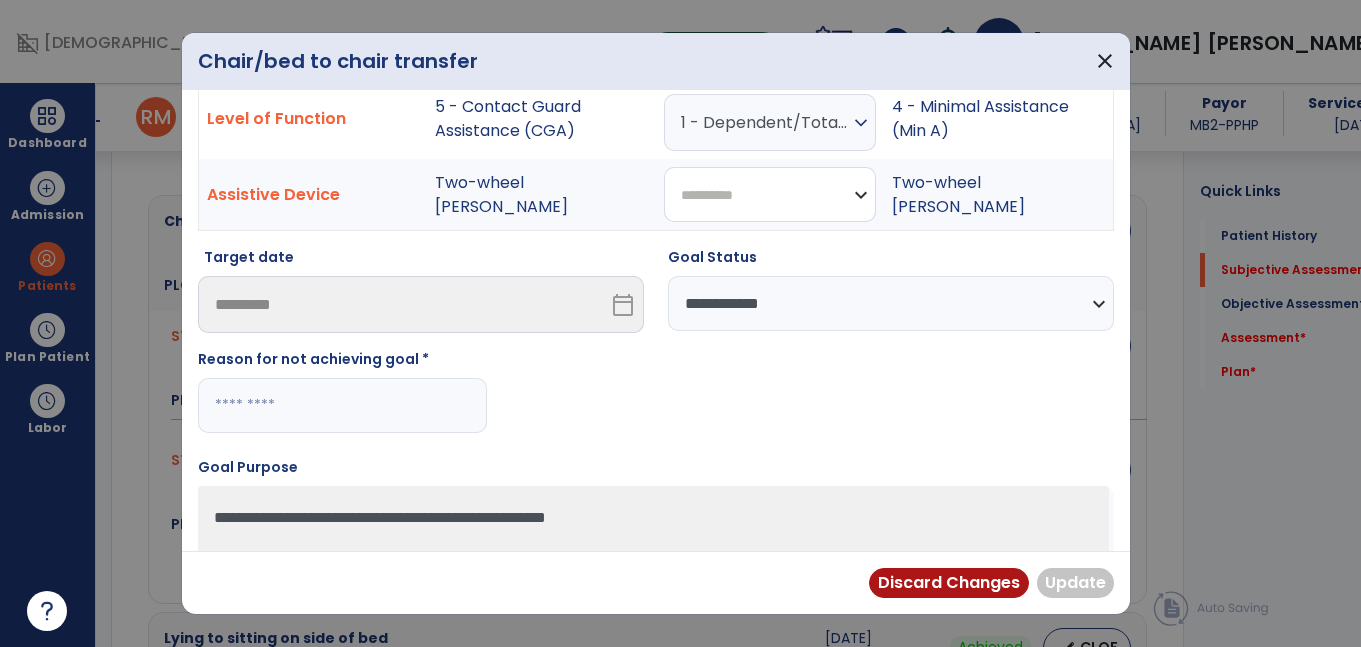 click on "**********" at bounding box center [770, 194] 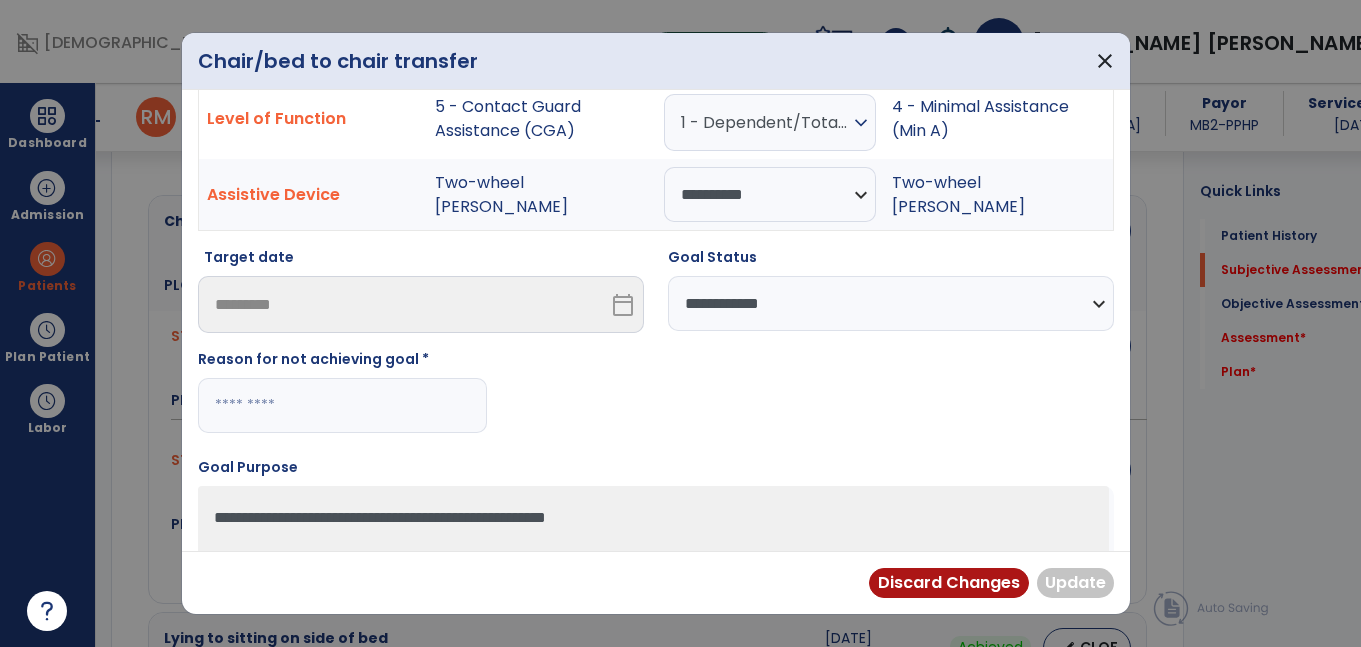 click at bounding box center (342, 405) 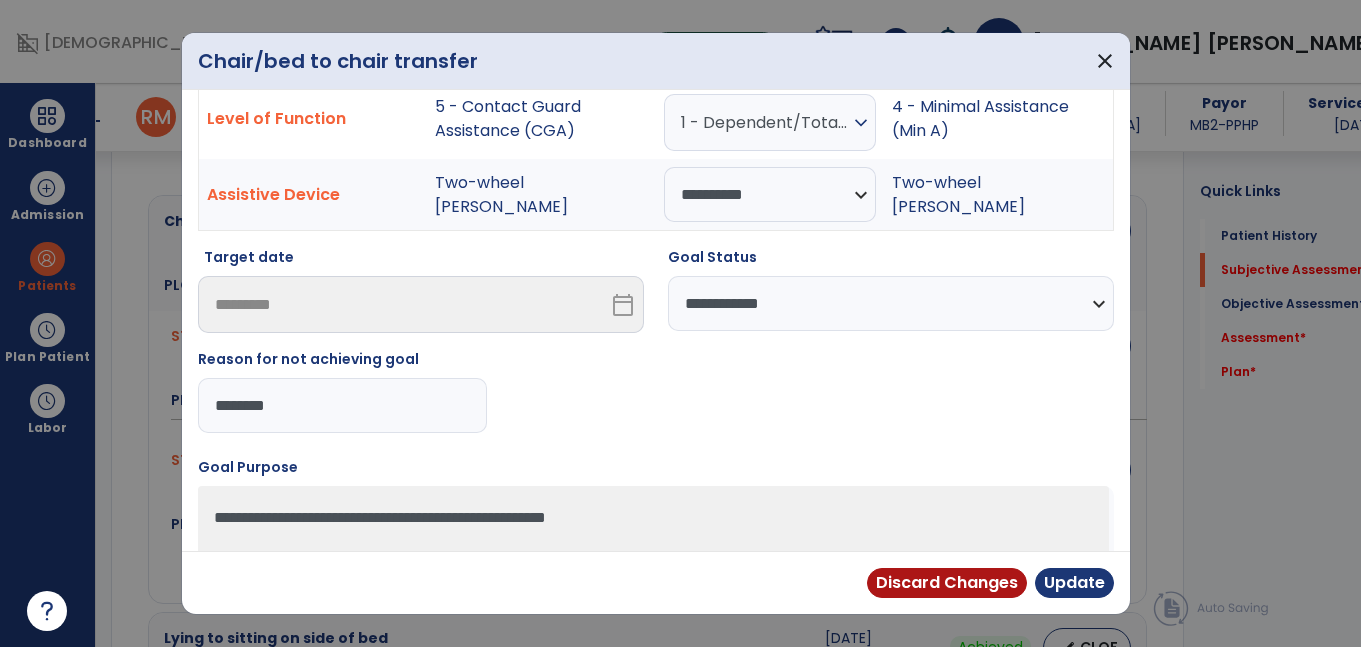 type on "*********" 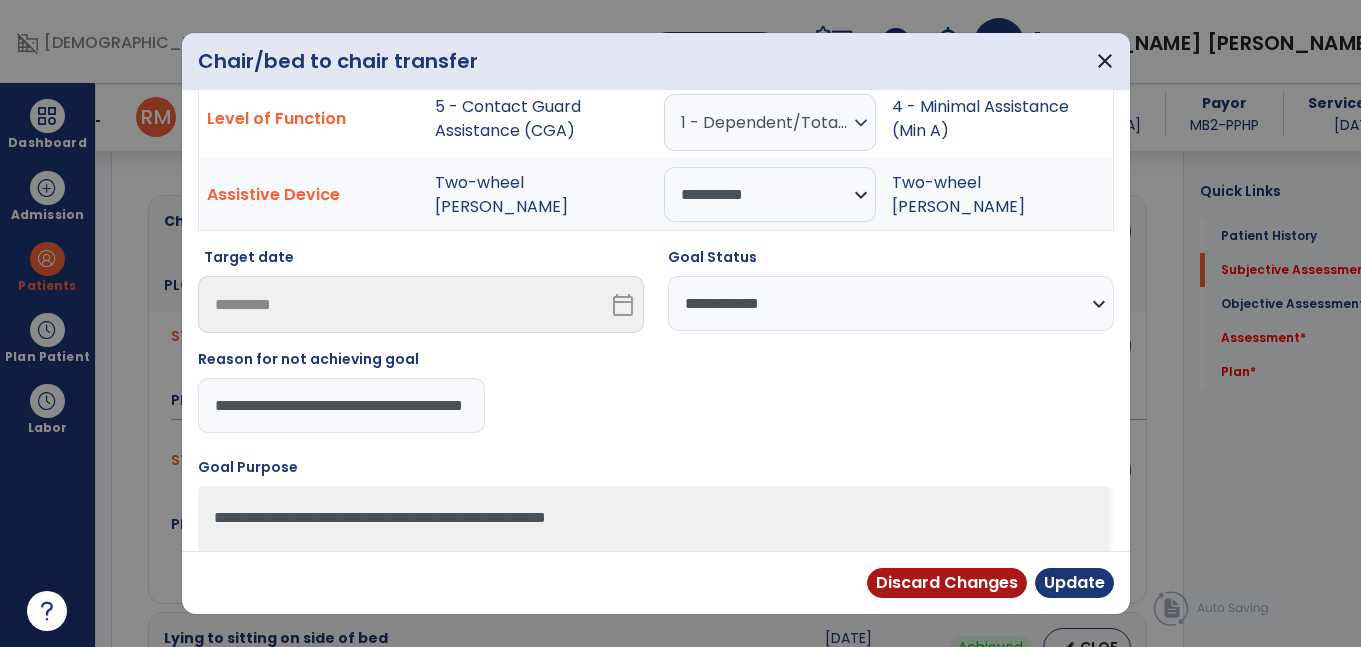 scroll, scrollTop: 0, scrollLeft: 0, axis: both 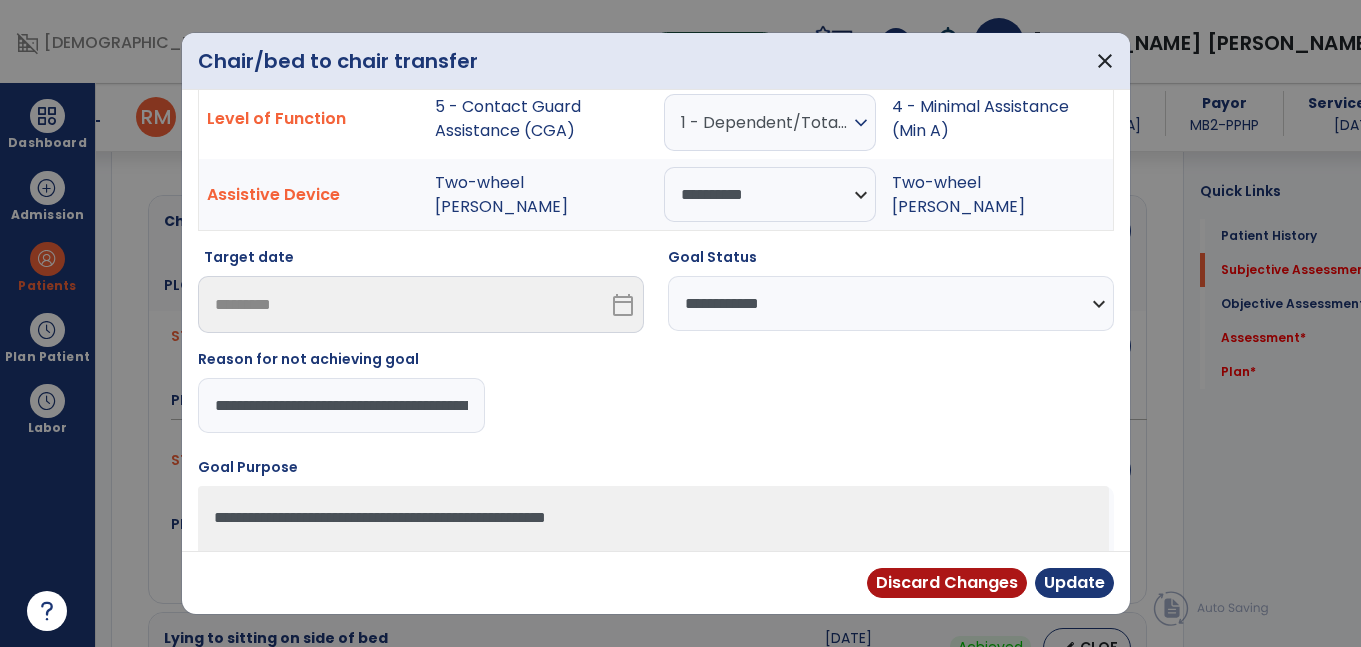 type on "**********" 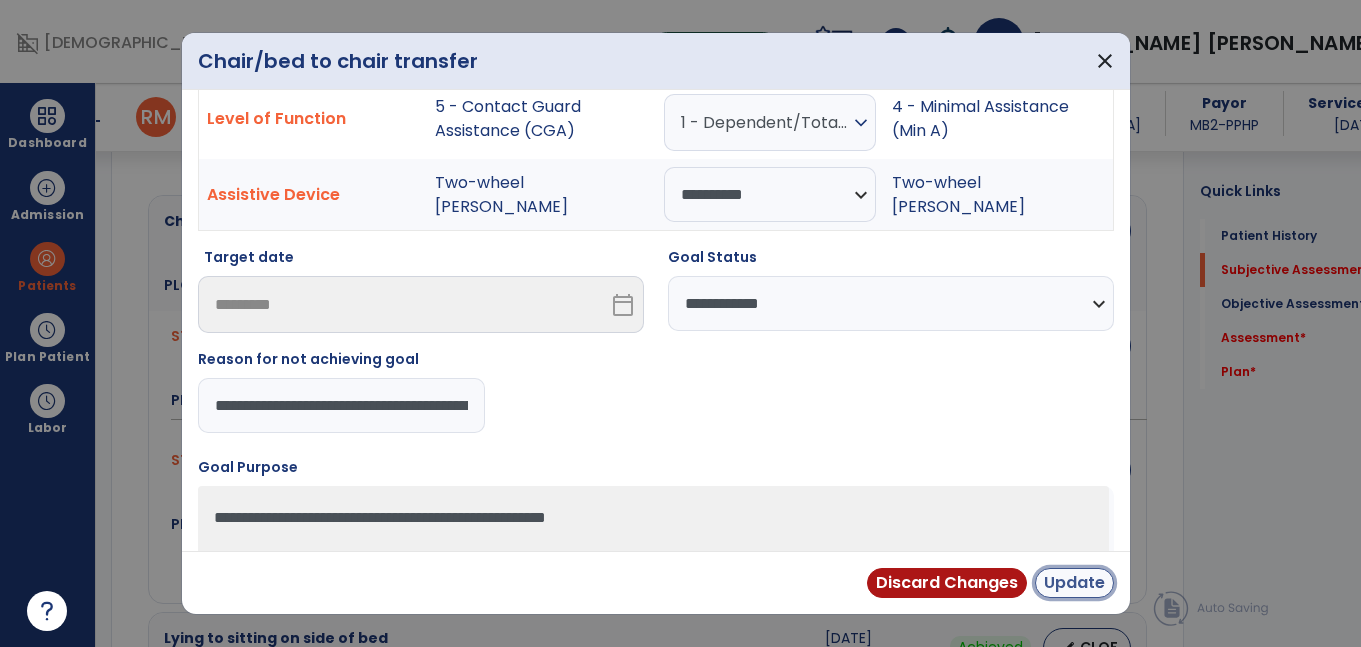click on "Update" at bounding box center [1074, 583] 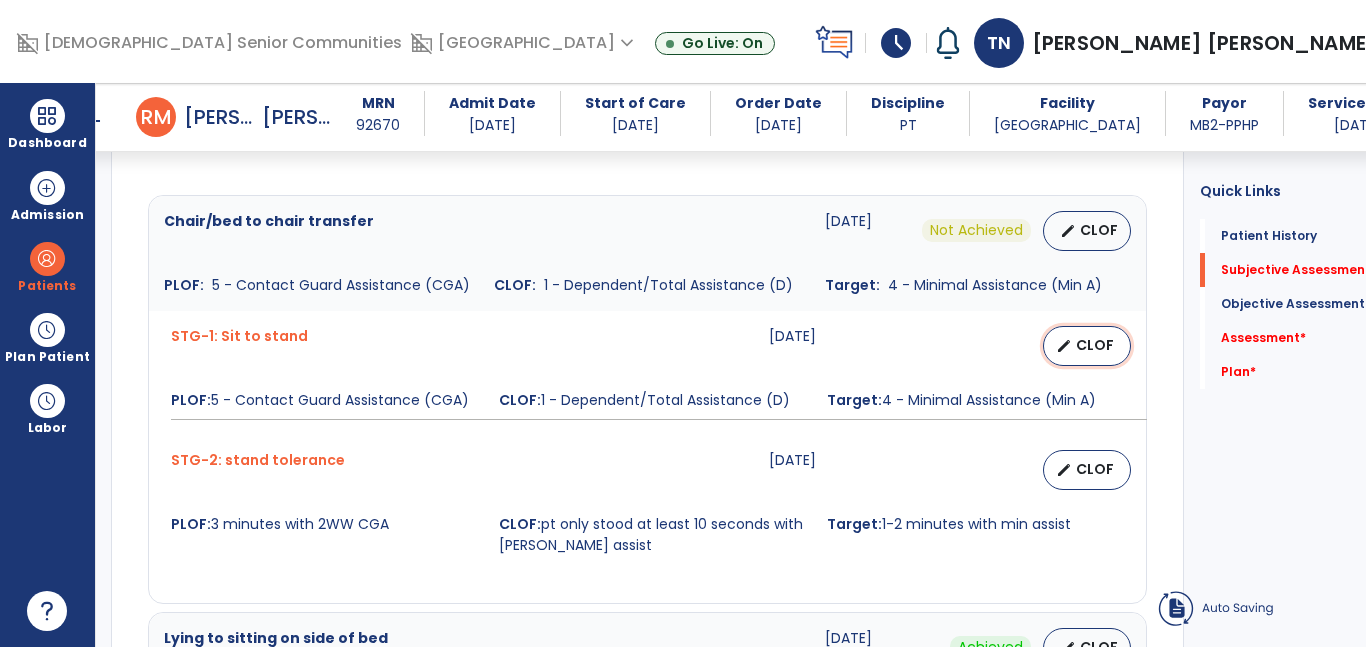 click on "edit   CLOF" at bounding box center [1087, 346] 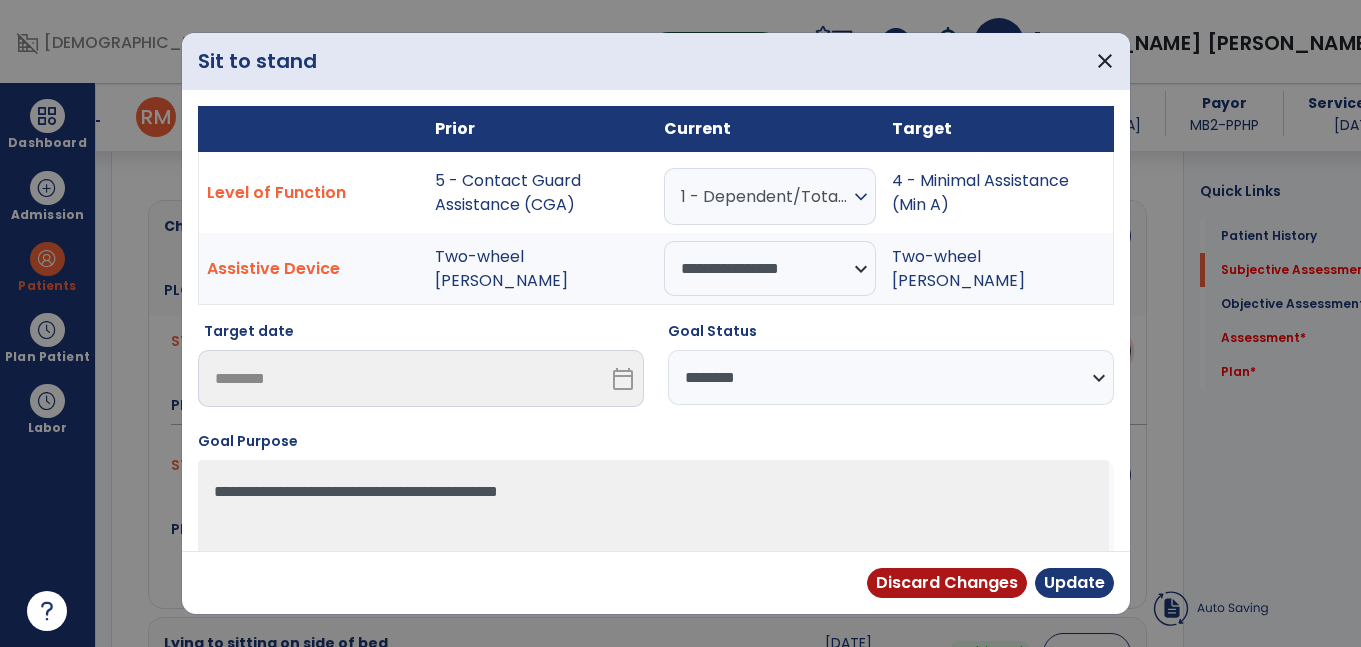 scroll, scrollTop: 759, scrollLeft: 0, axis: vertical 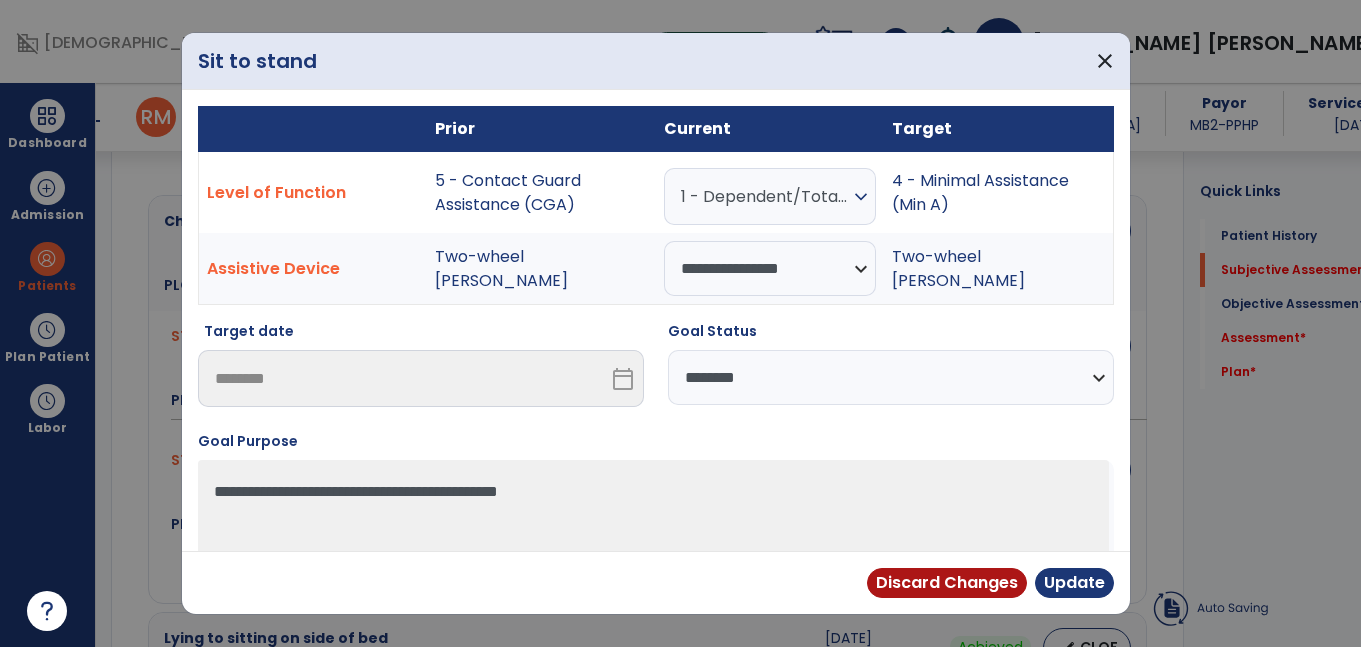click on "1 - Dependent/Total Assistance (D)" at bounding box center [765, 196] 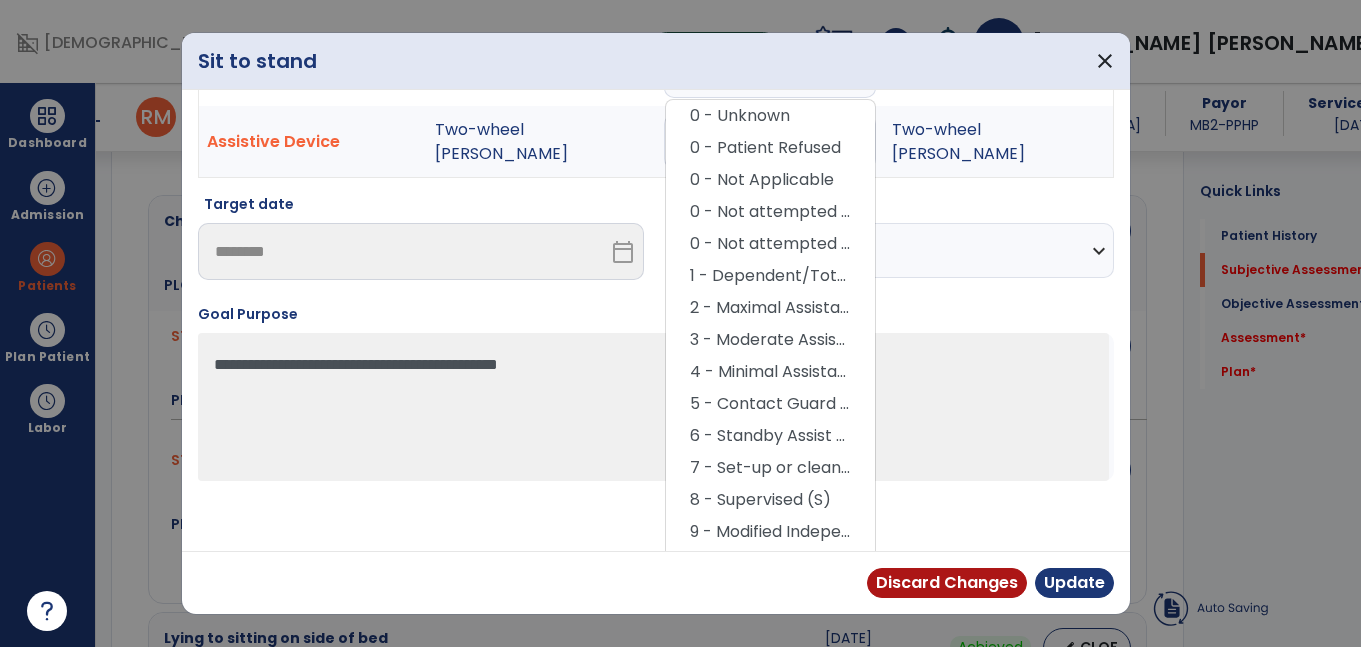 scroll, scrollTop: 136, scrollLeft: 0, axis: vertical 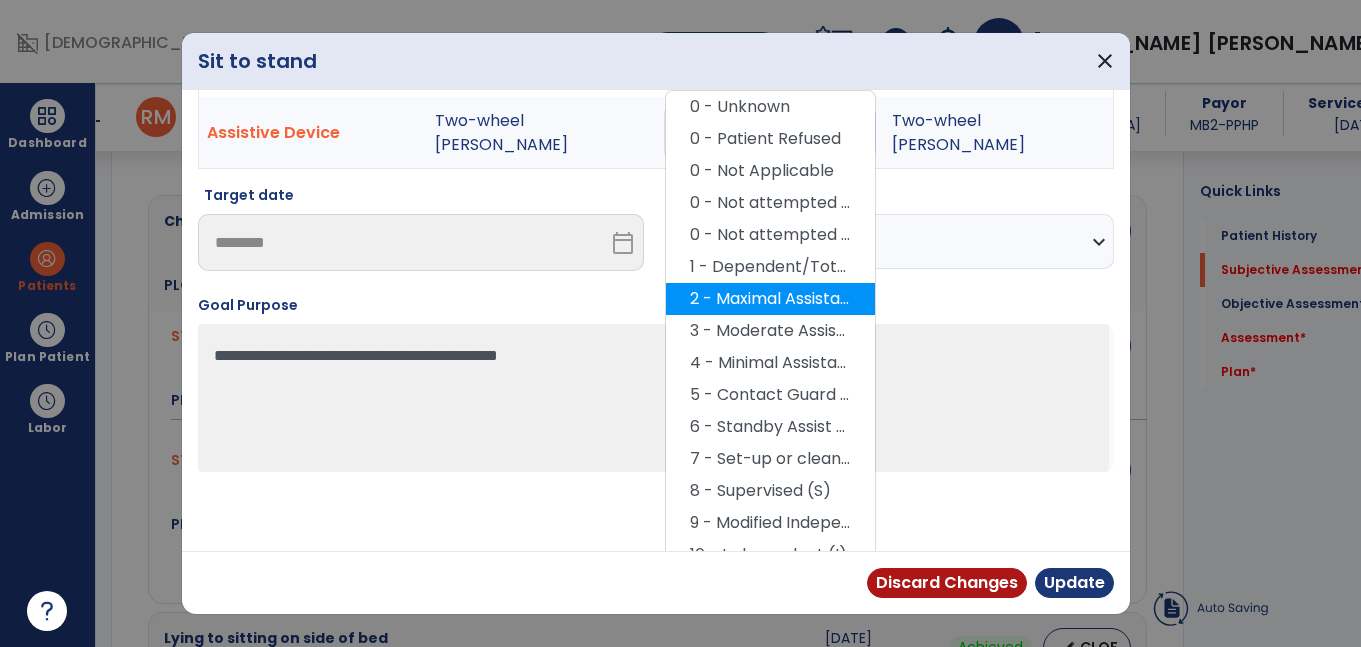 click on "2 - Maximal Assistance (Max A)" at bounding box center [770, 299] 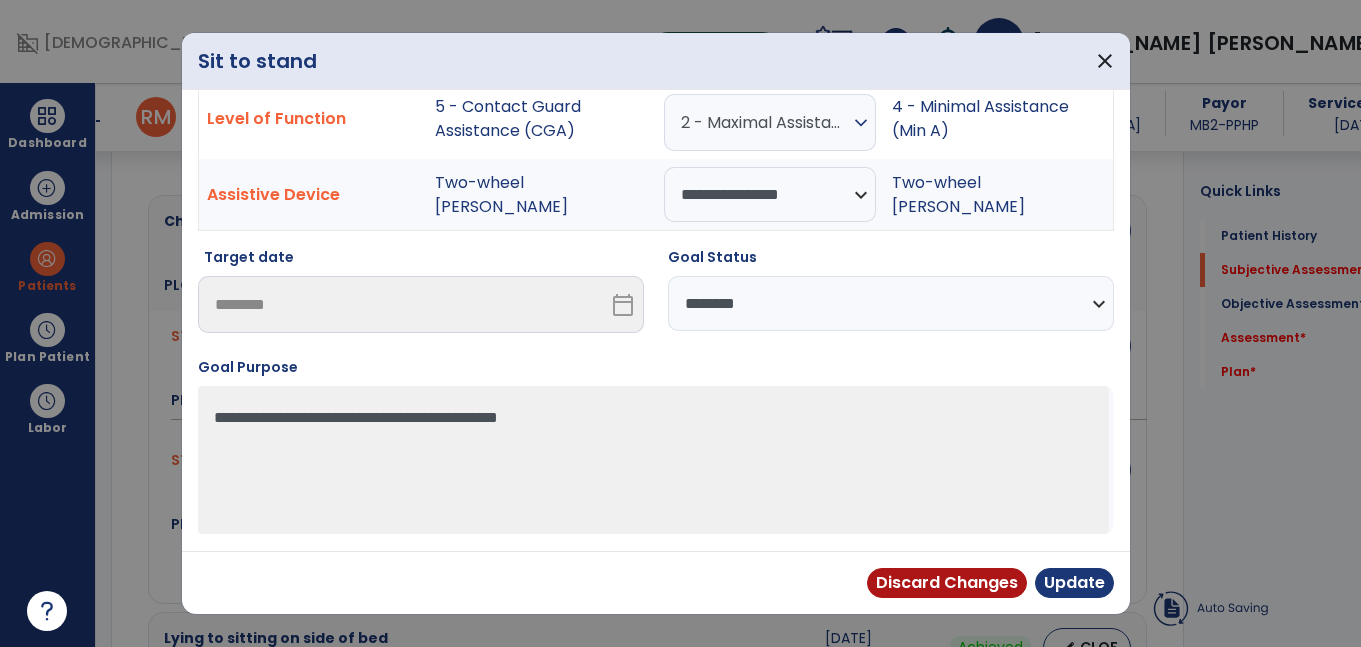 scroll, scrollTop: 74, scrollLeft: 0, axis: vertical 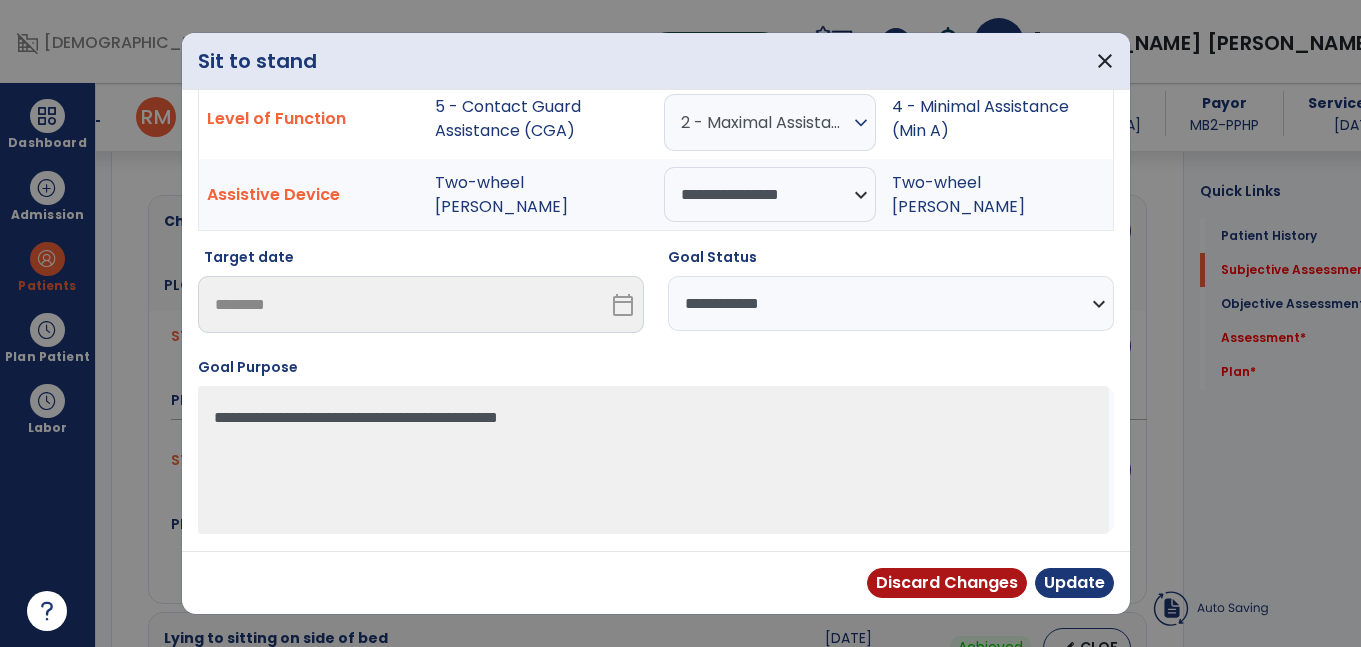click on "**********" at bounding box center (891, 303) 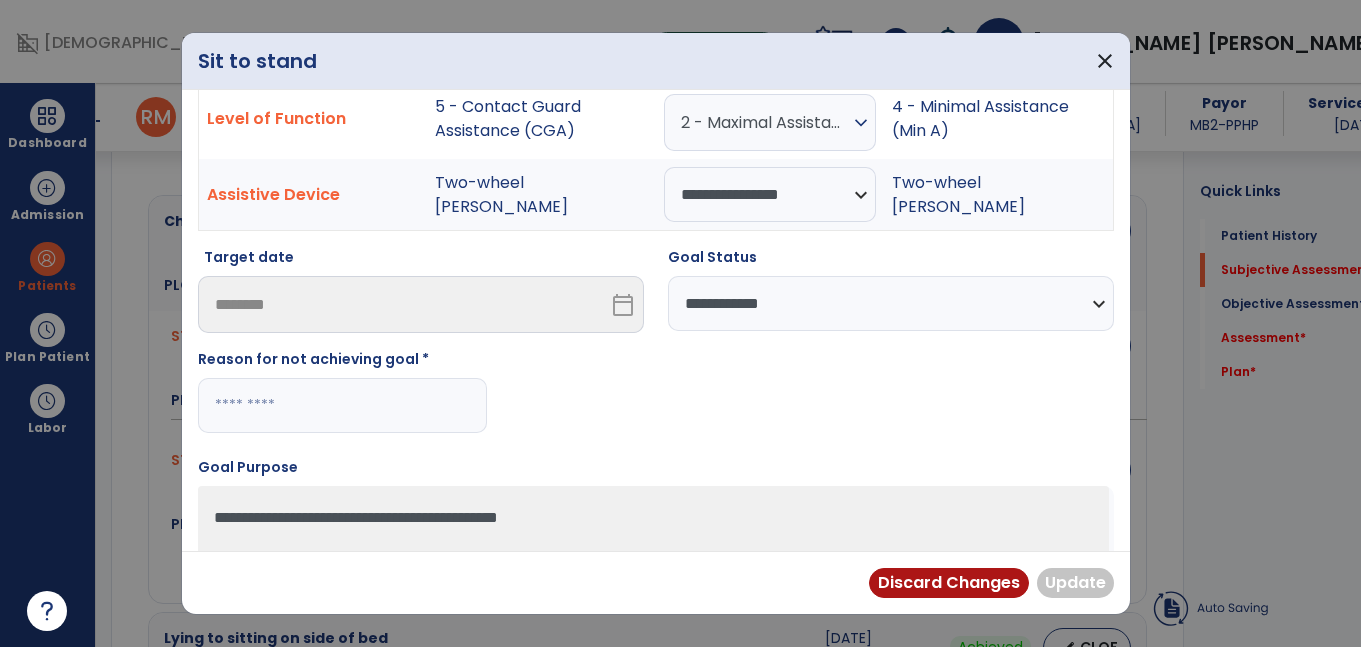 click at bounding box center [342, 405] 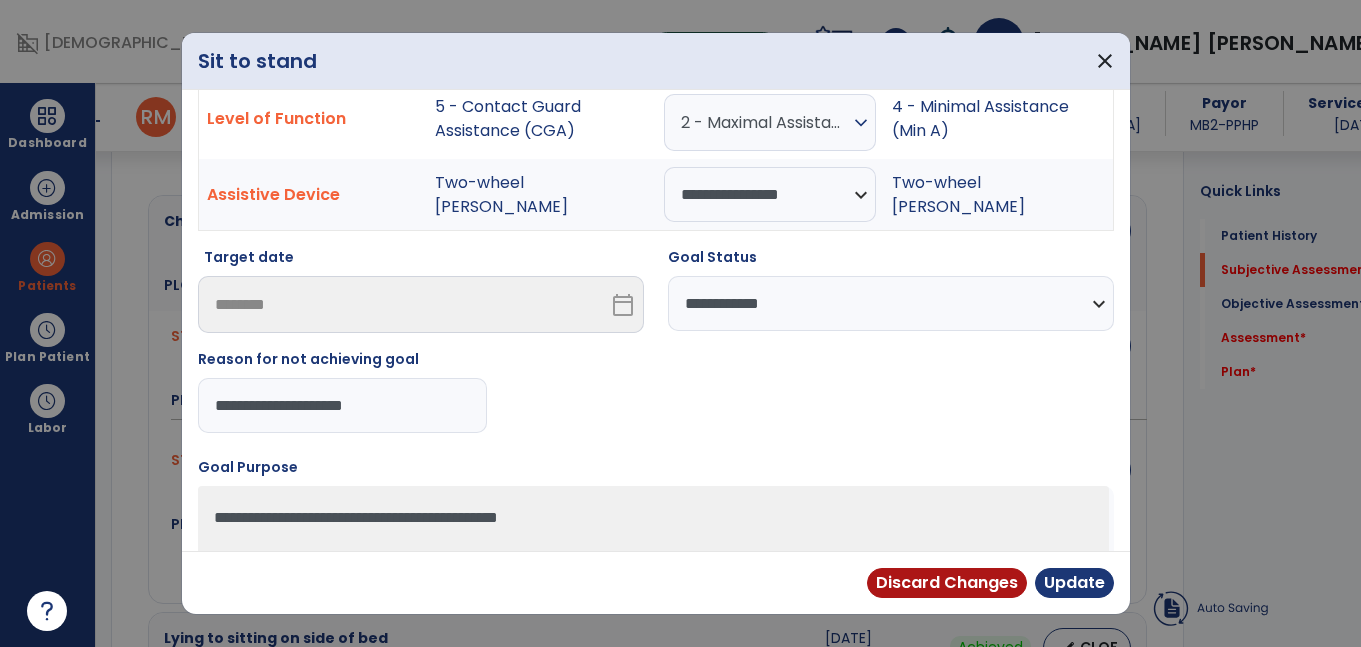 type on "**********" 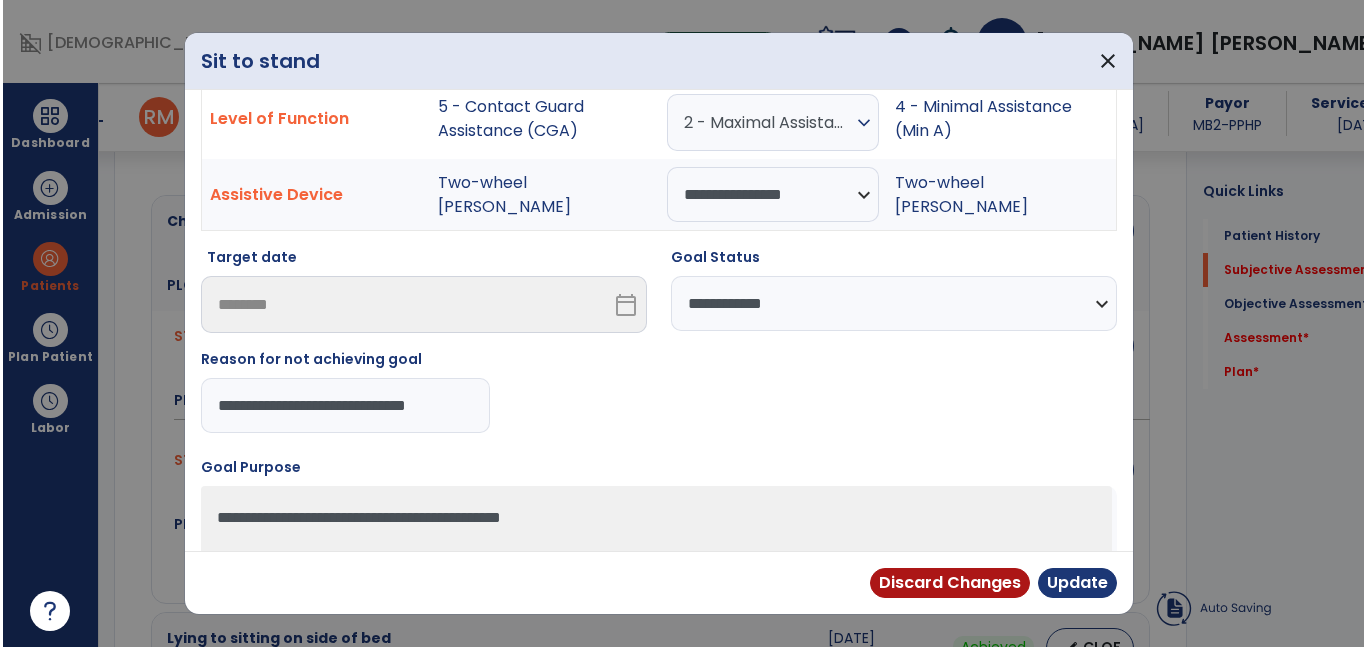 scroll, scrollTop: 0, scrollLeft: 6, axis: horizontal 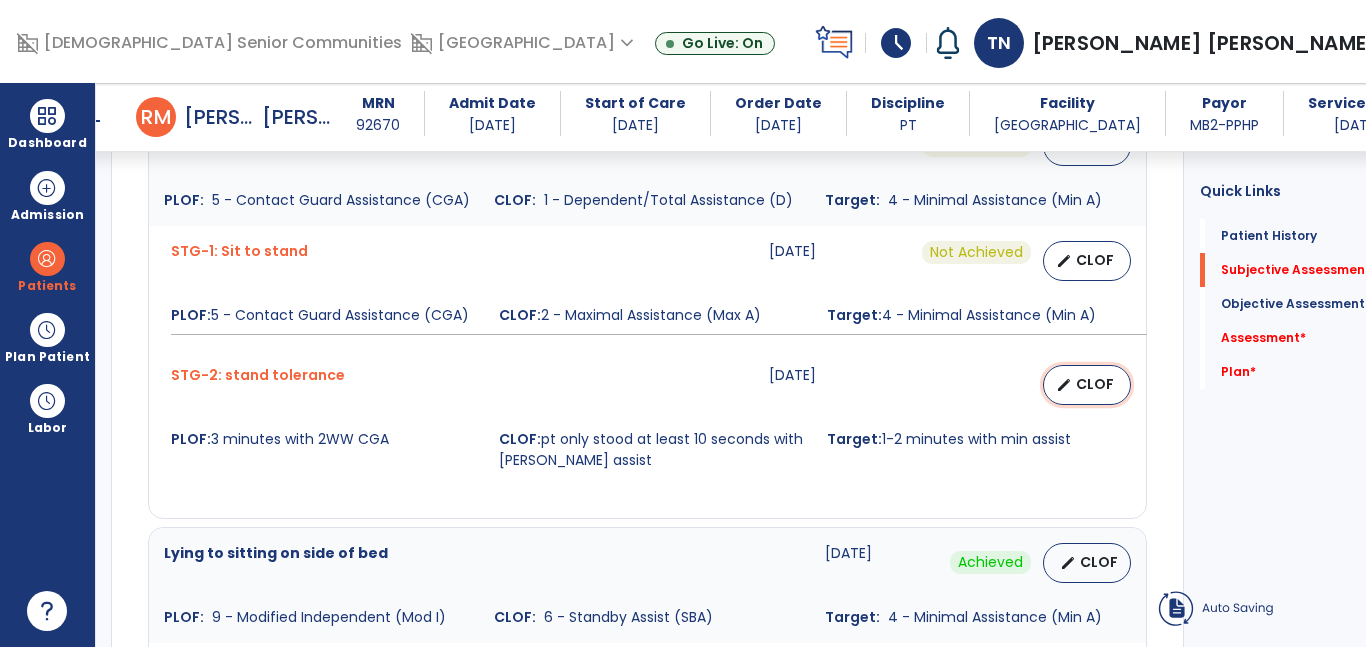 click on "edit   CLOF" at bounding box center (1087, 385) 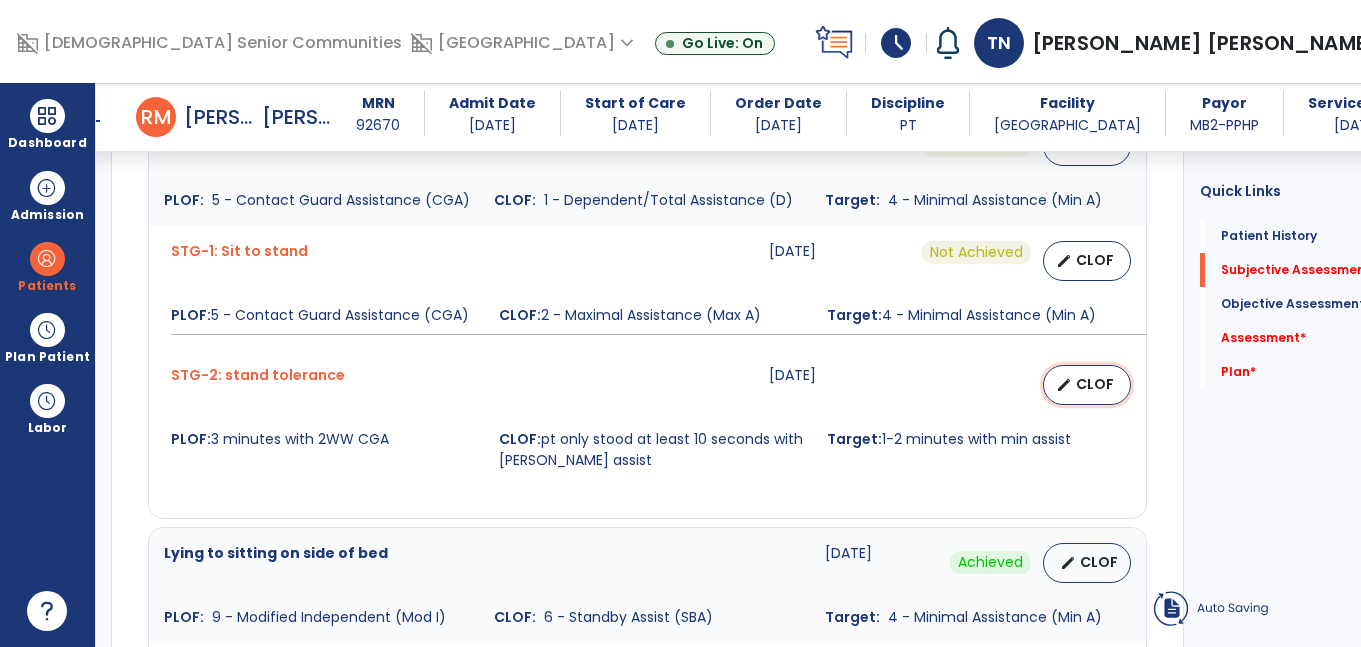 select on "**********" 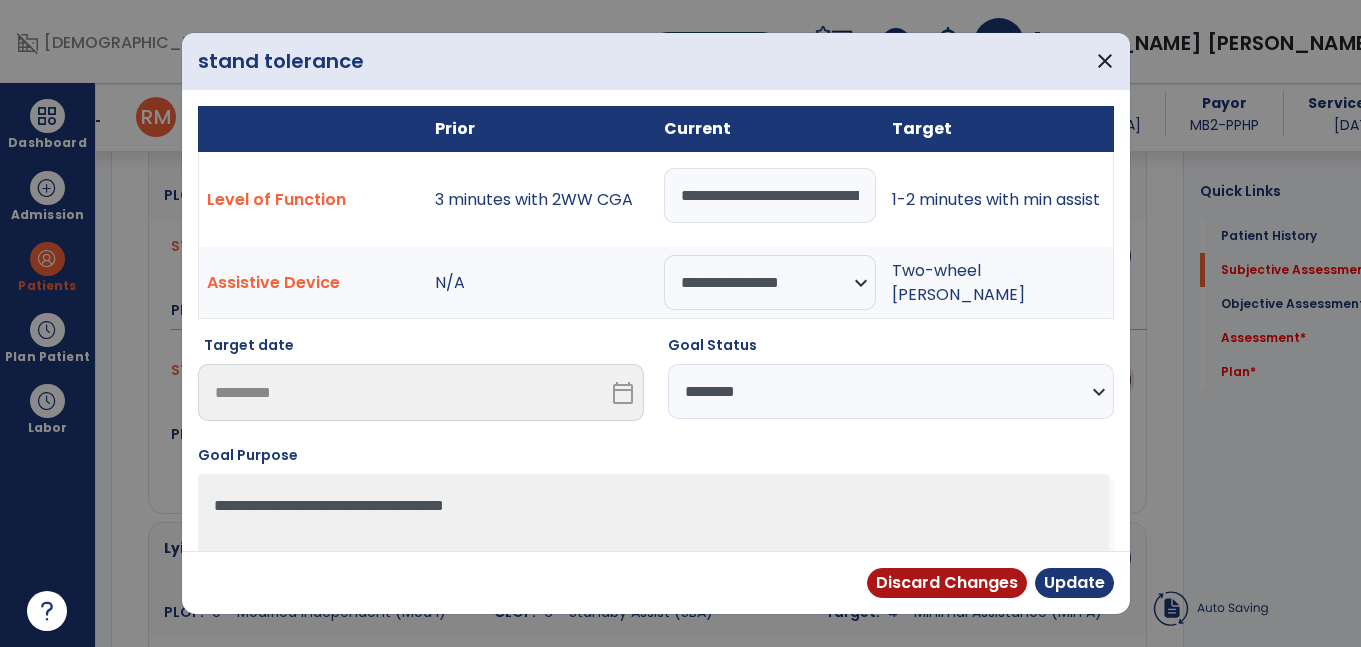 scroll, scrollTop: 844, scrollLeft: 0, axis: vertical 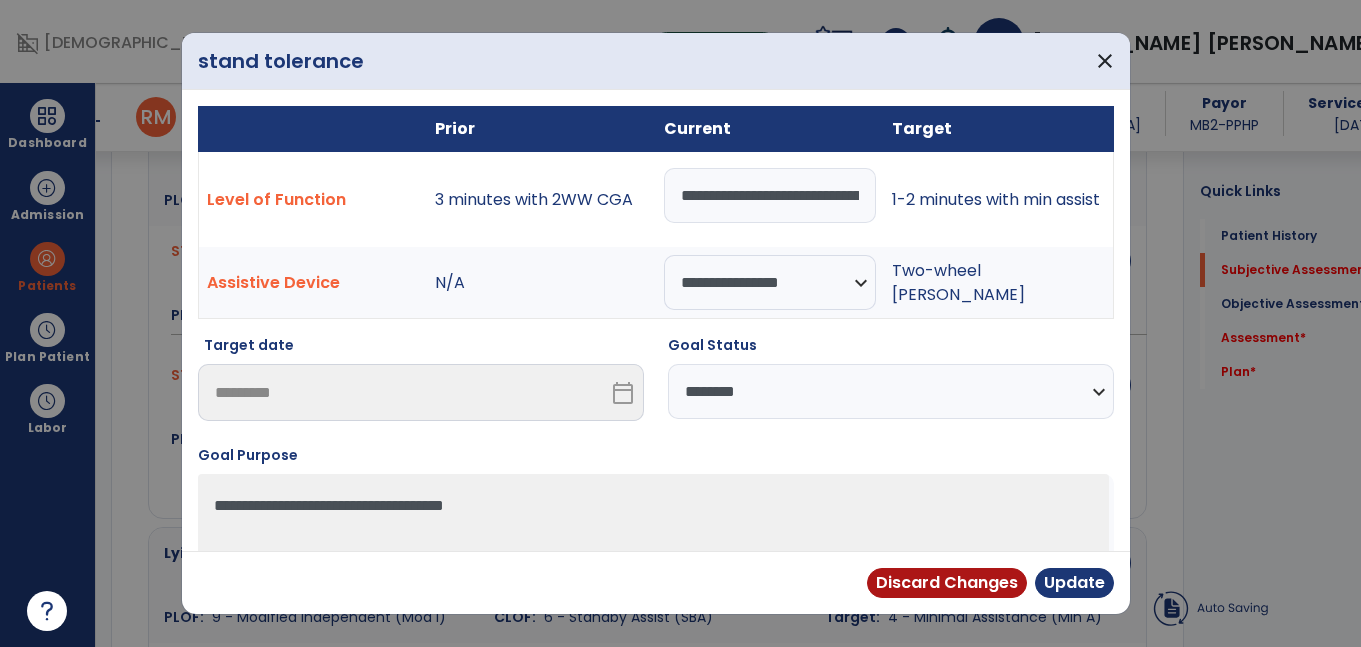 click on "**********" at bounding box center [770, 195] 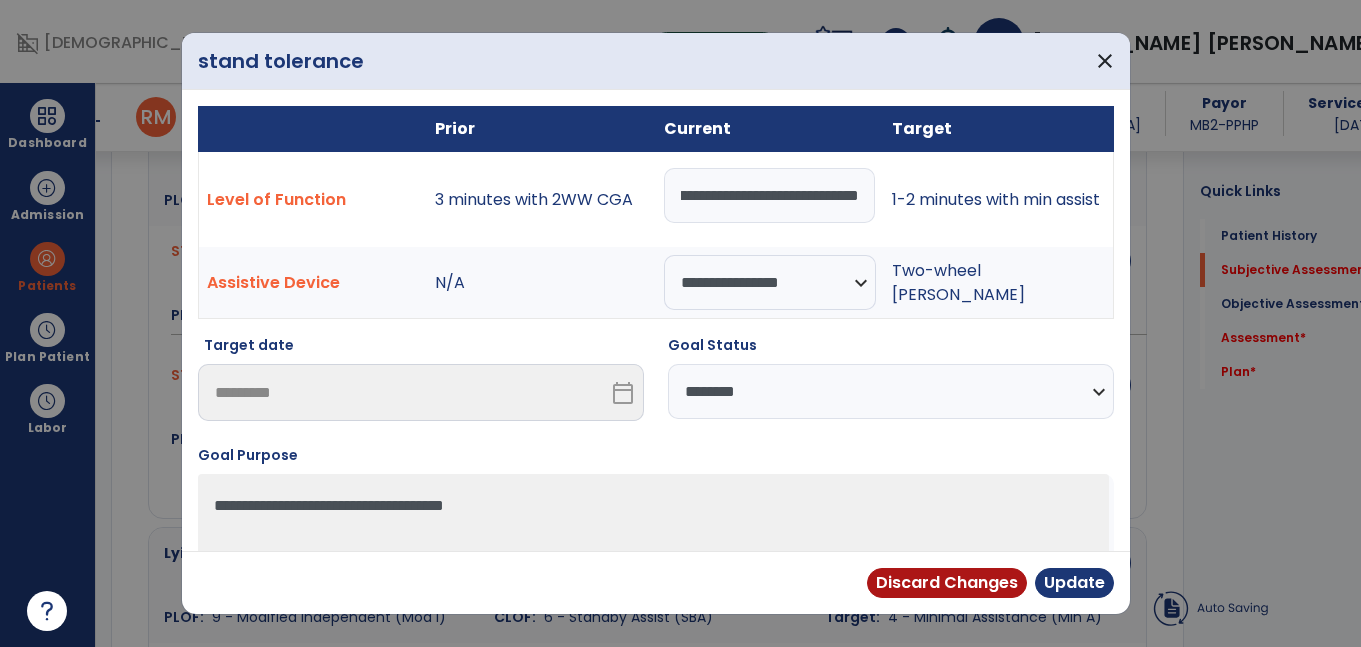 scroll, scrollTop: 0, scrollLeft: 169, axis: horizontal 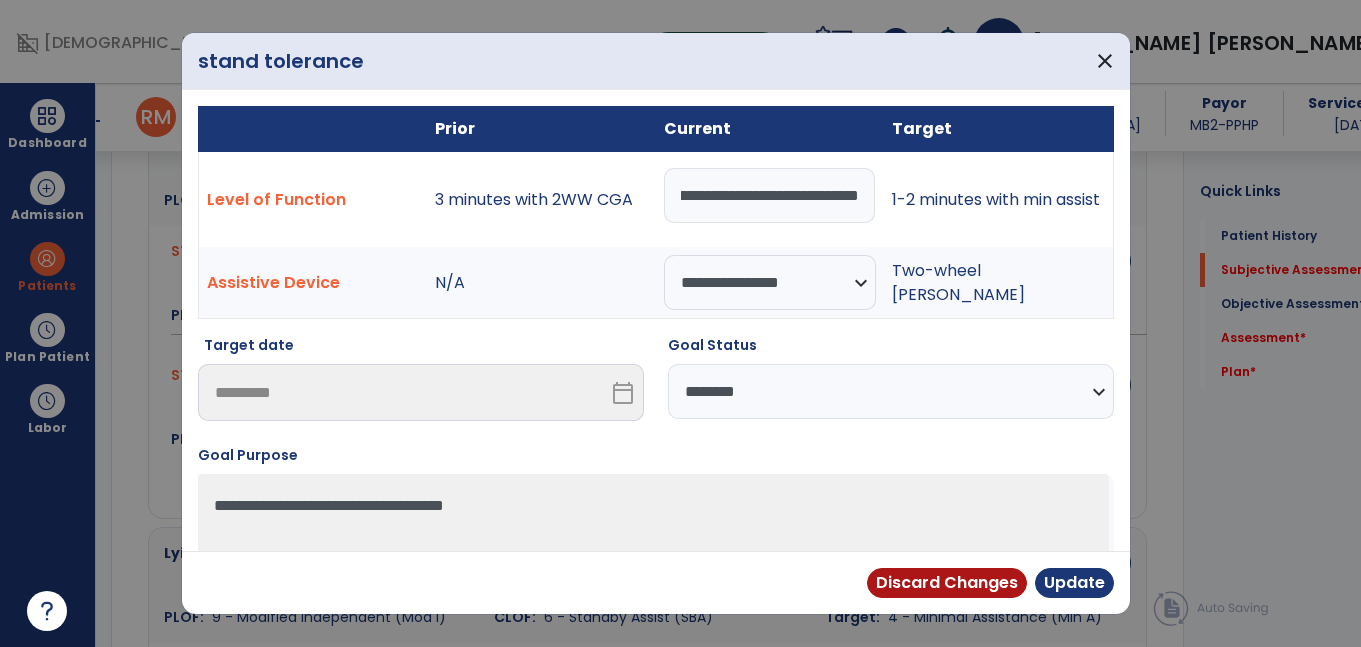 click on "**********" at bounding box center (891, 391) 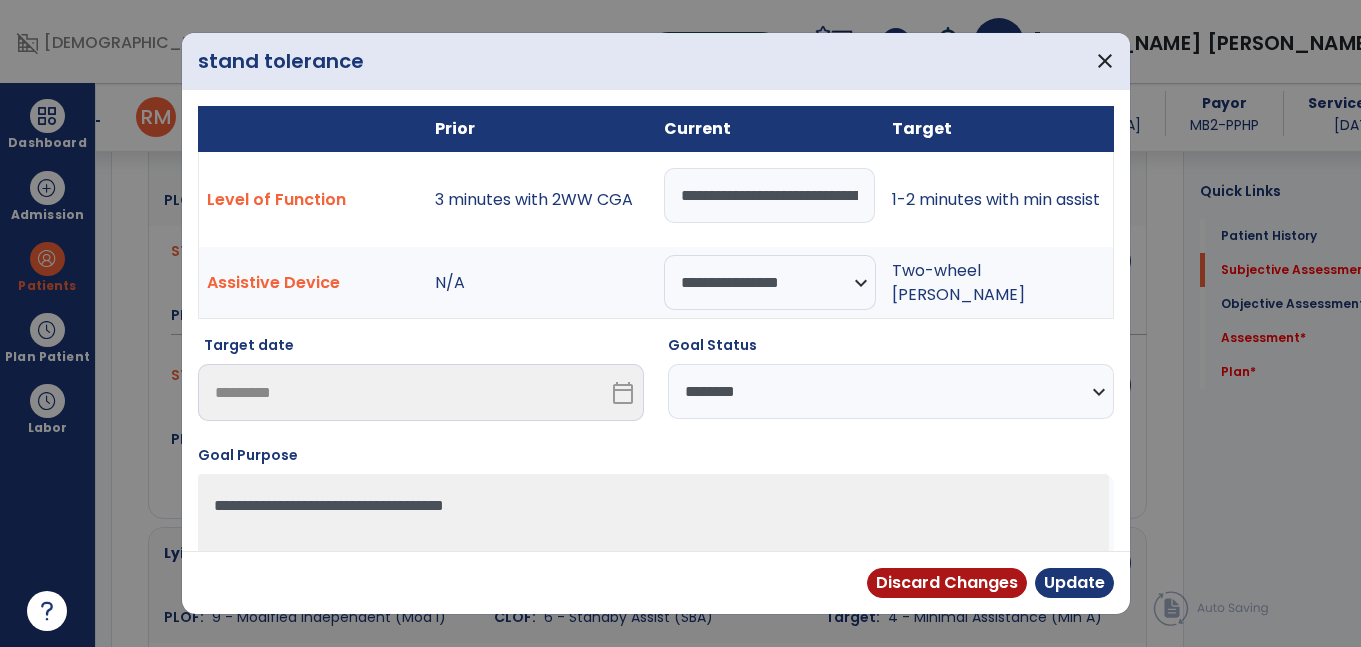 select on "**********" 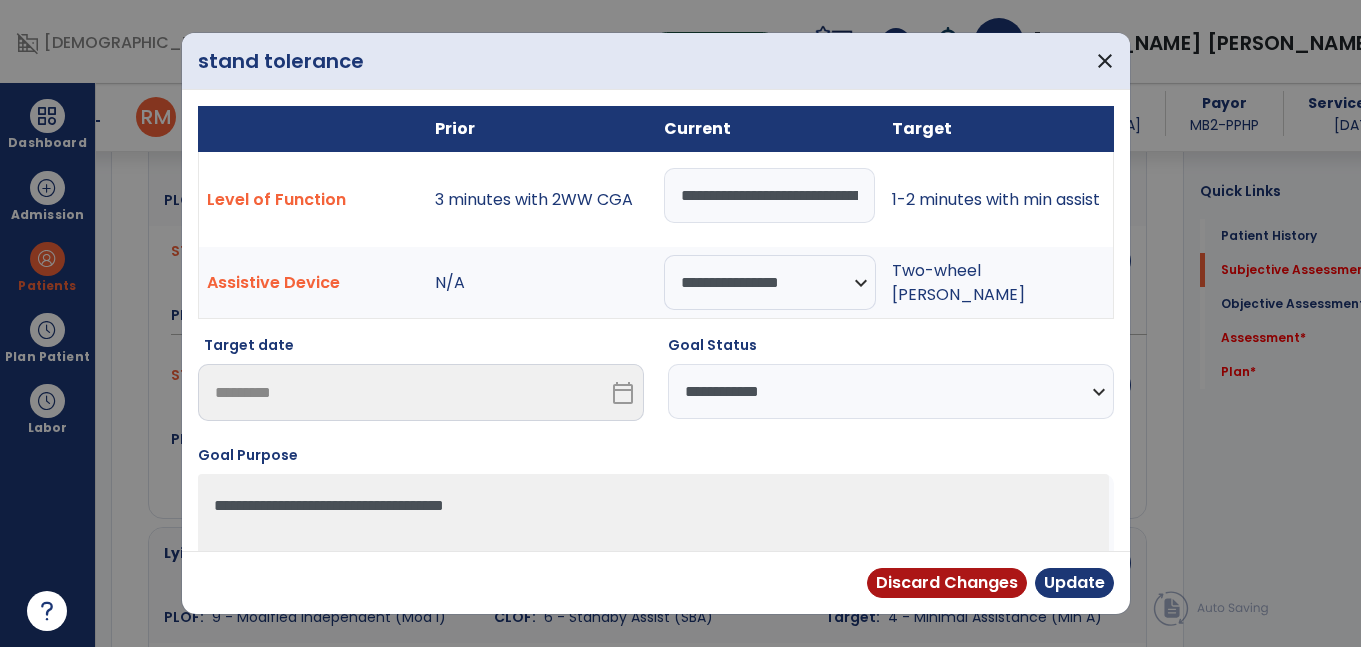click on "**********" at bounding box center [891, 391] 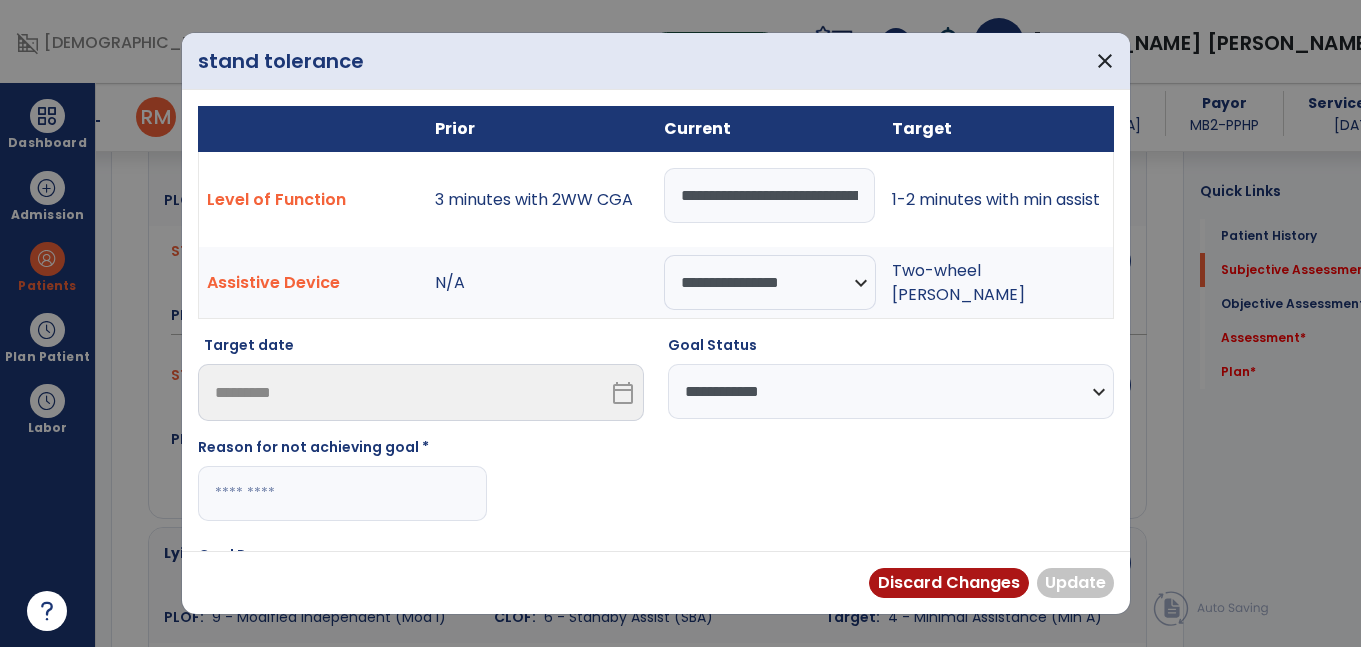 click at bounding box center [342, 493] 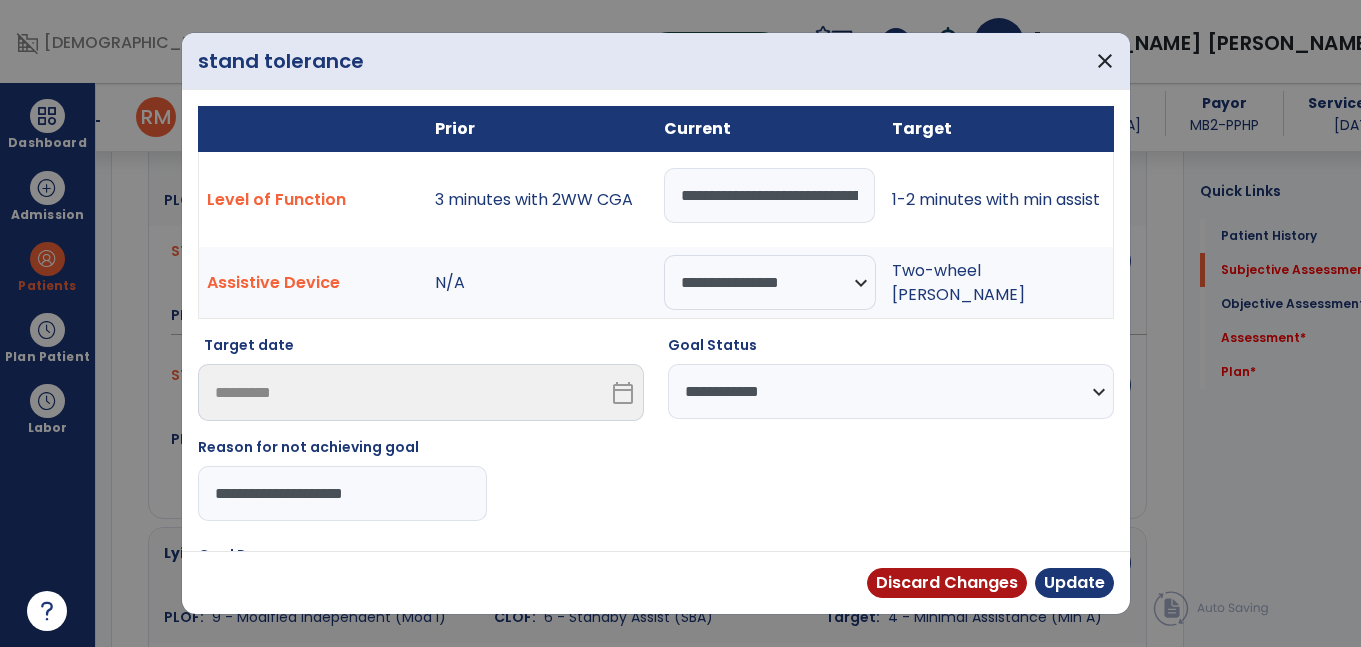 type on "**********" 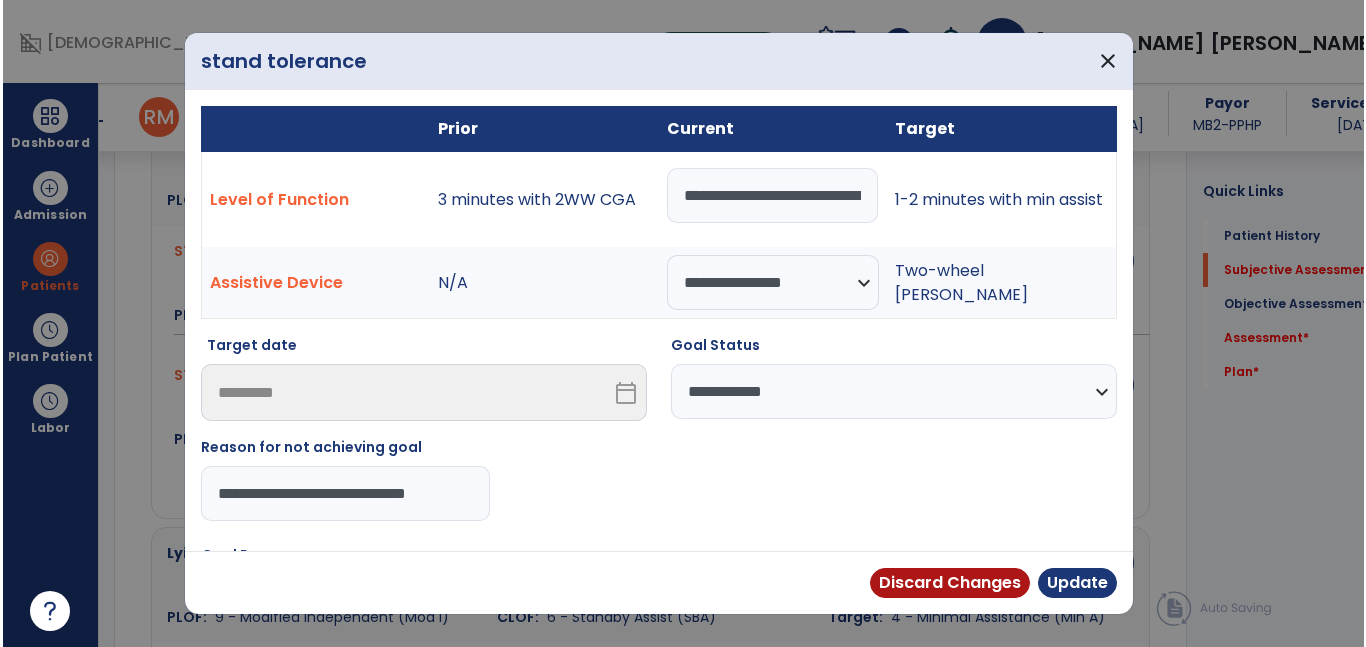scroll, scrollTop: 0, scrollLeft: 6, axis: horizontal 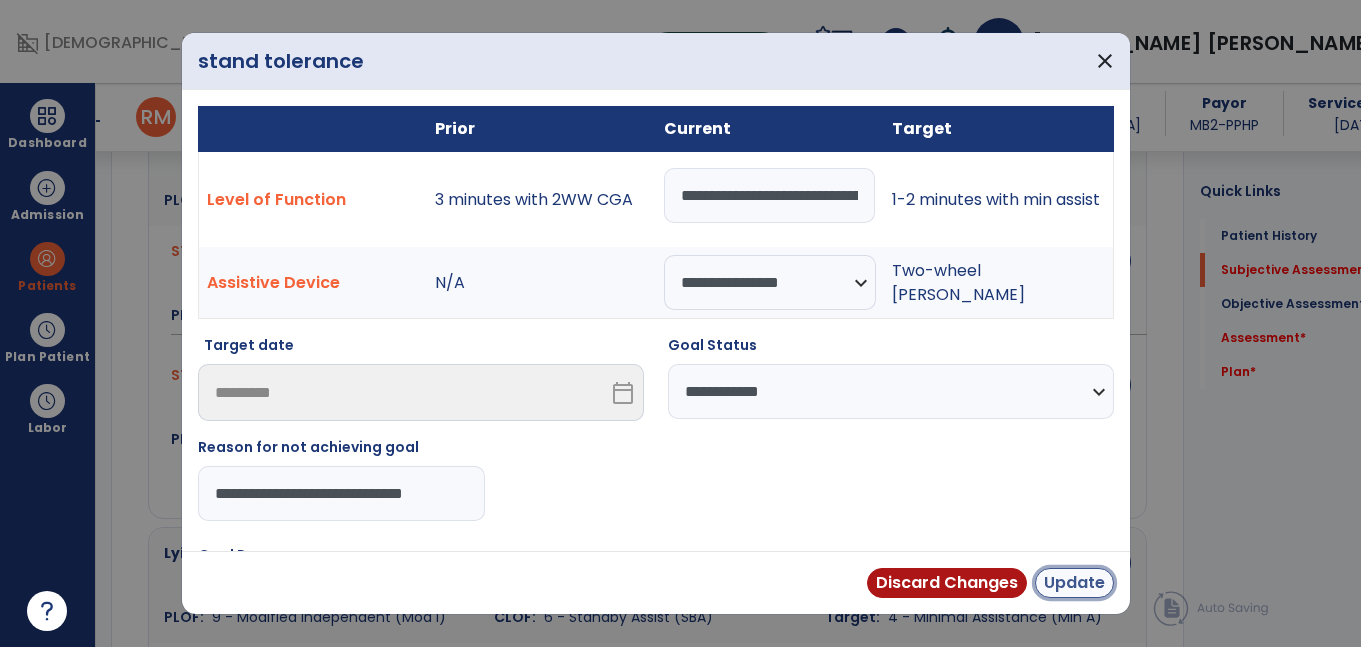 click on "Update" at bounding box center [1074, 583] 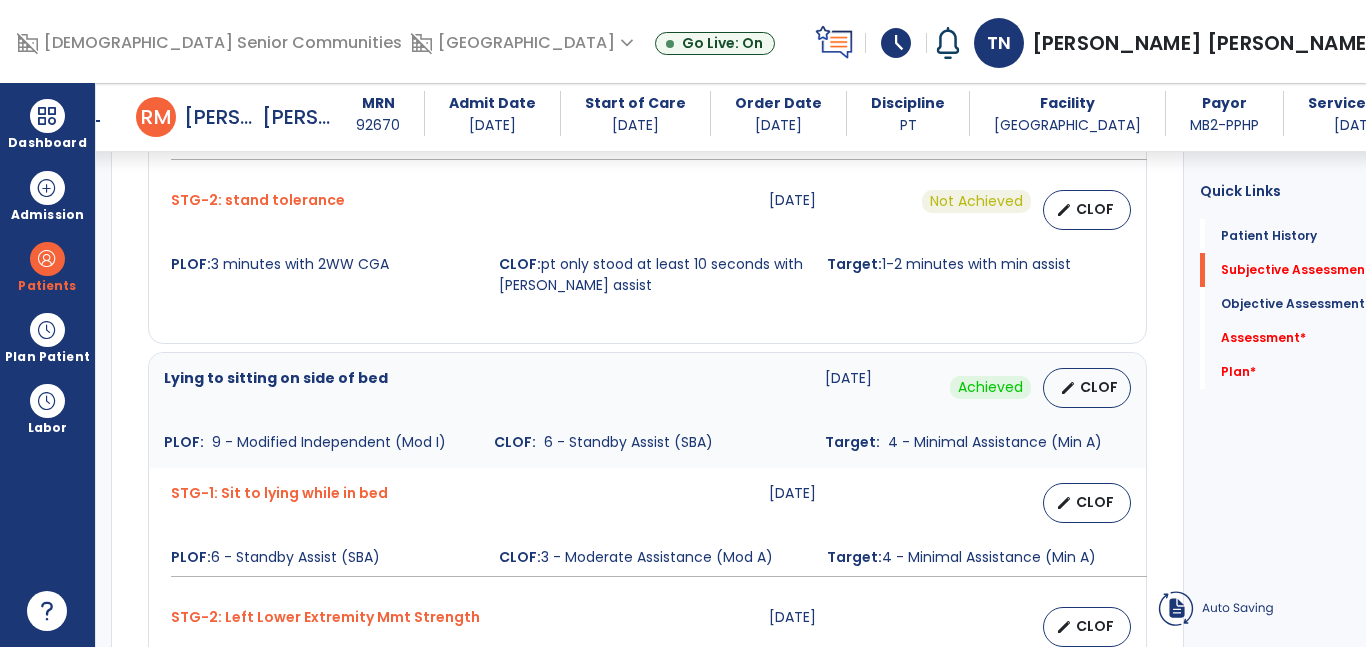 scroll, scrollTop: 1140, scrollLeft: 0, axis: vertical 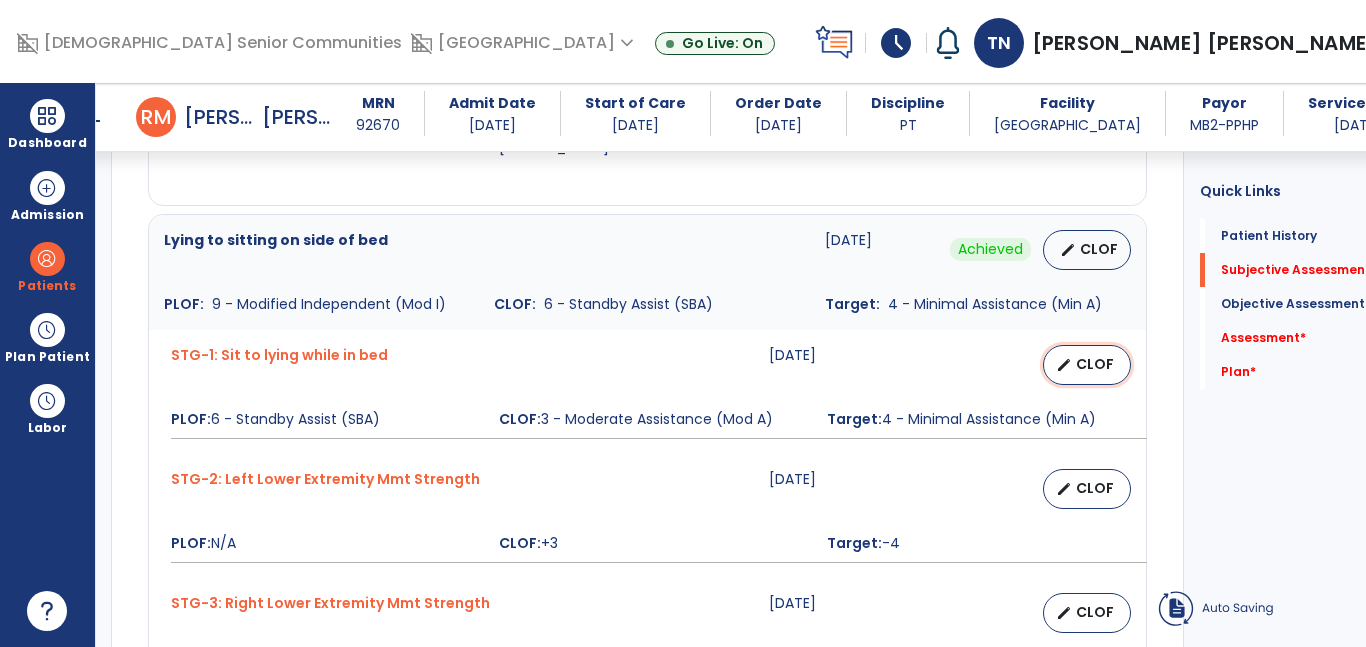click on "CLOF" at bounding box center (1095, 364) 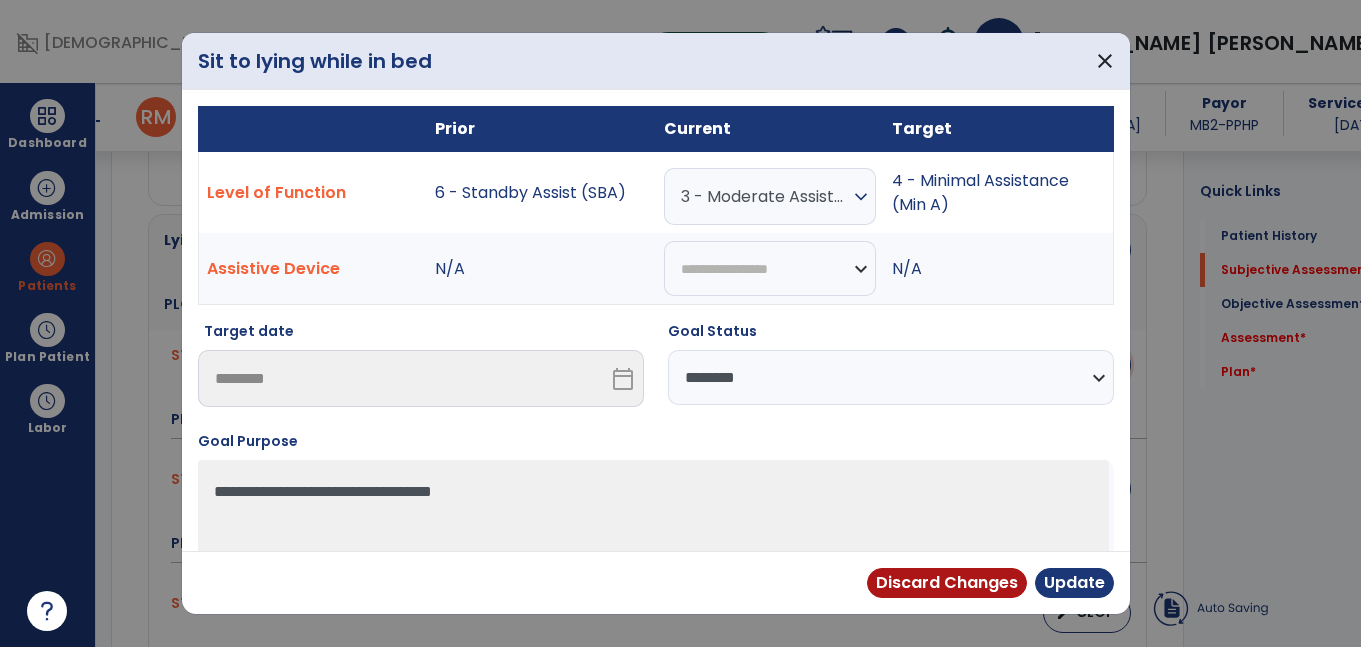 scroll, scrollTop: 1157, scrollLeft: 0, axis: vertical 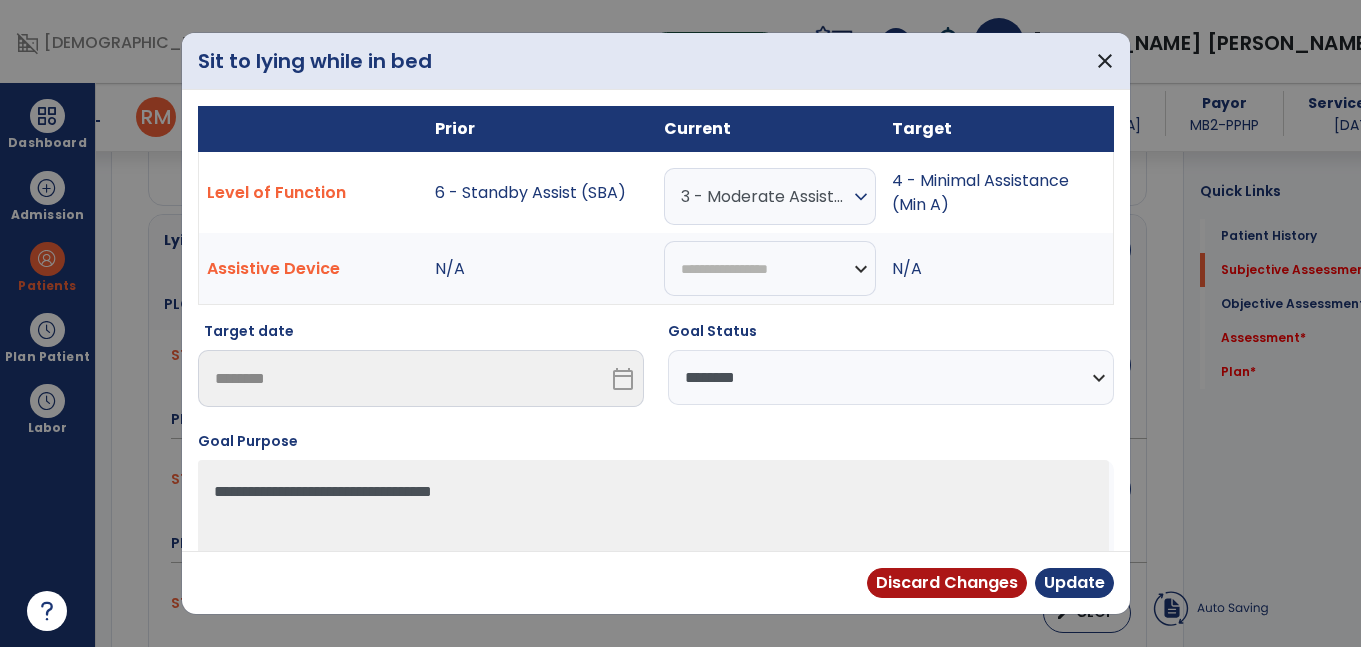 click on "3 - Moderate Assistance (Mod A)" at bounding box center (765, 196) 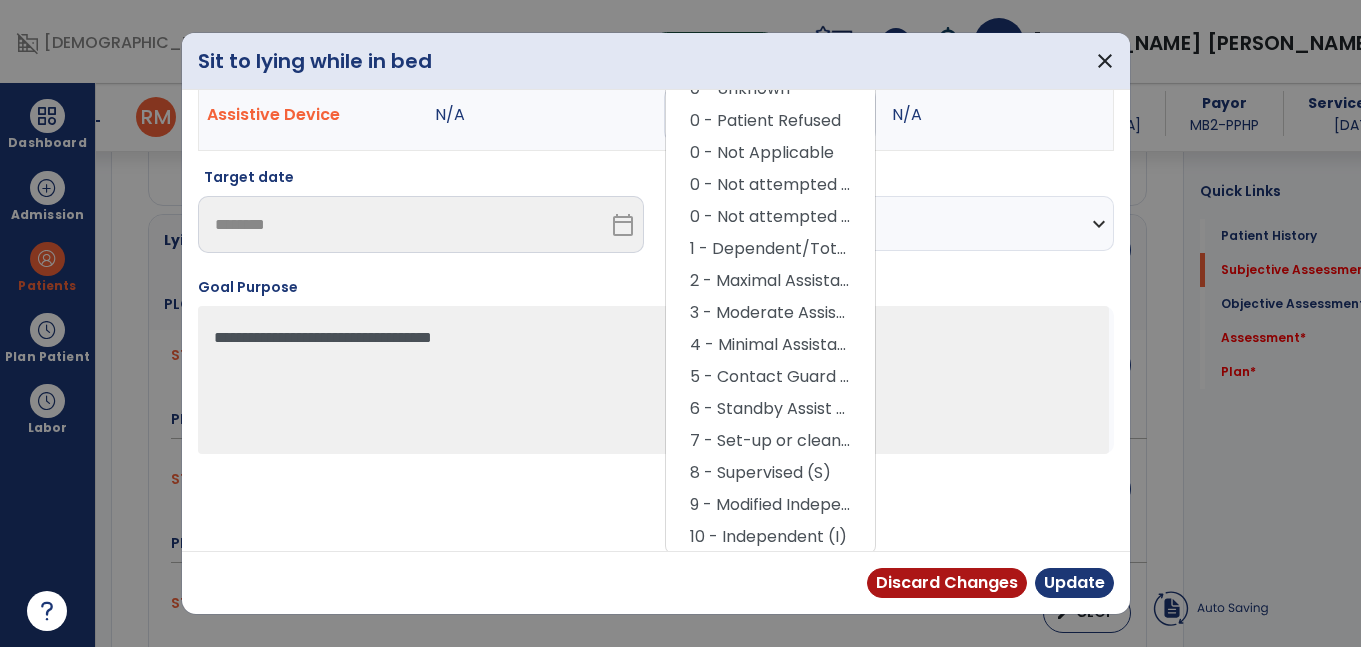 scroll, scrollTop: 157, scrollLeft: 0, axis: vertical 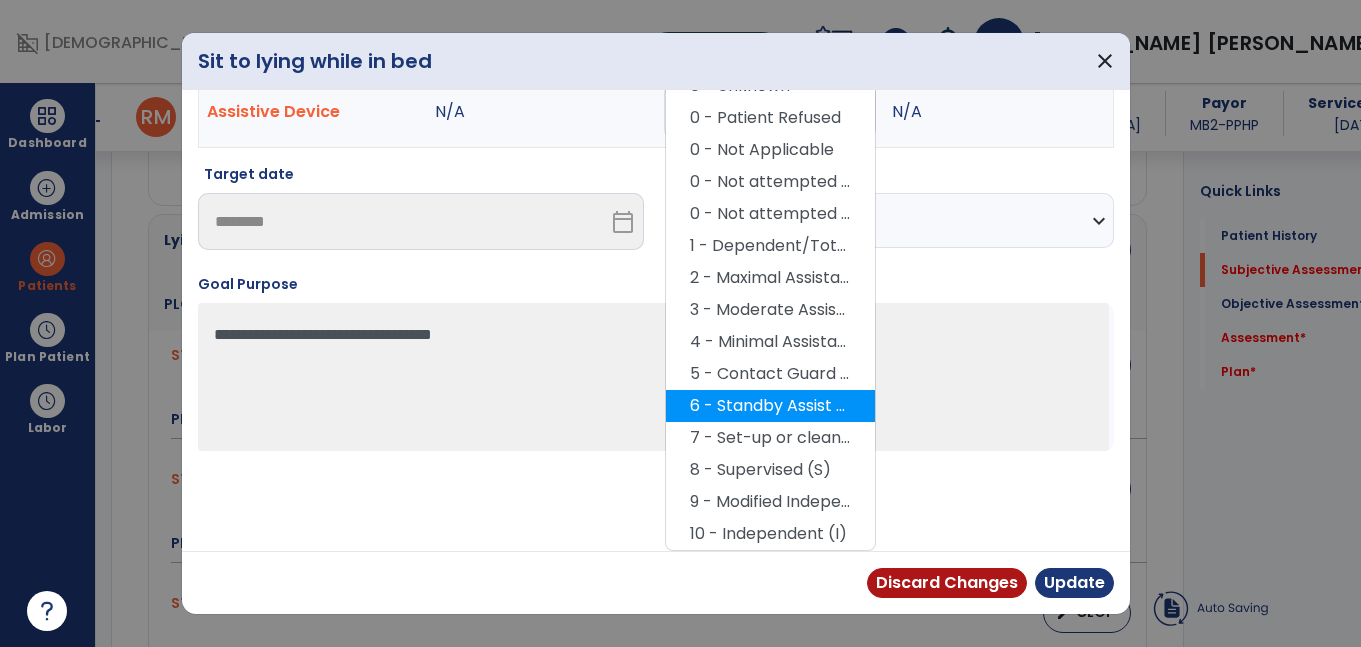 click on "6 - Standby Assist (SBA)" at bounding box center (770, 406) 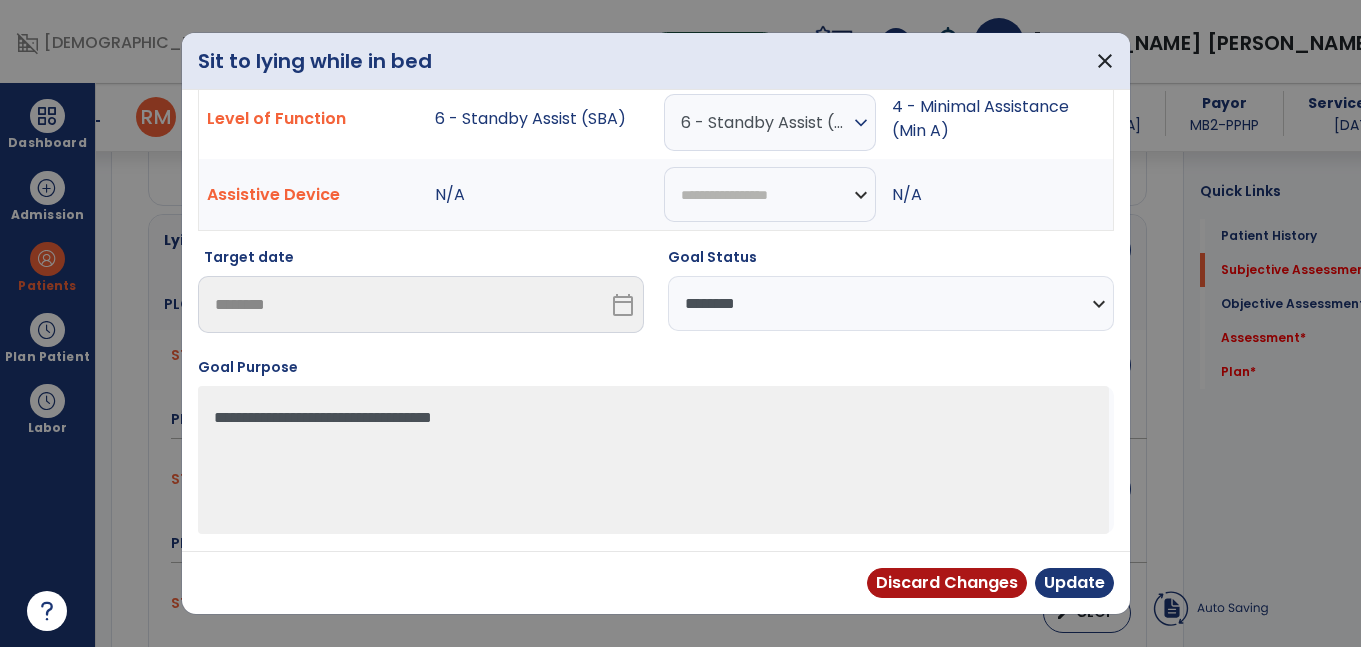 scroll, scrollTop: 74, scrollLeft: 0, axis: vertical 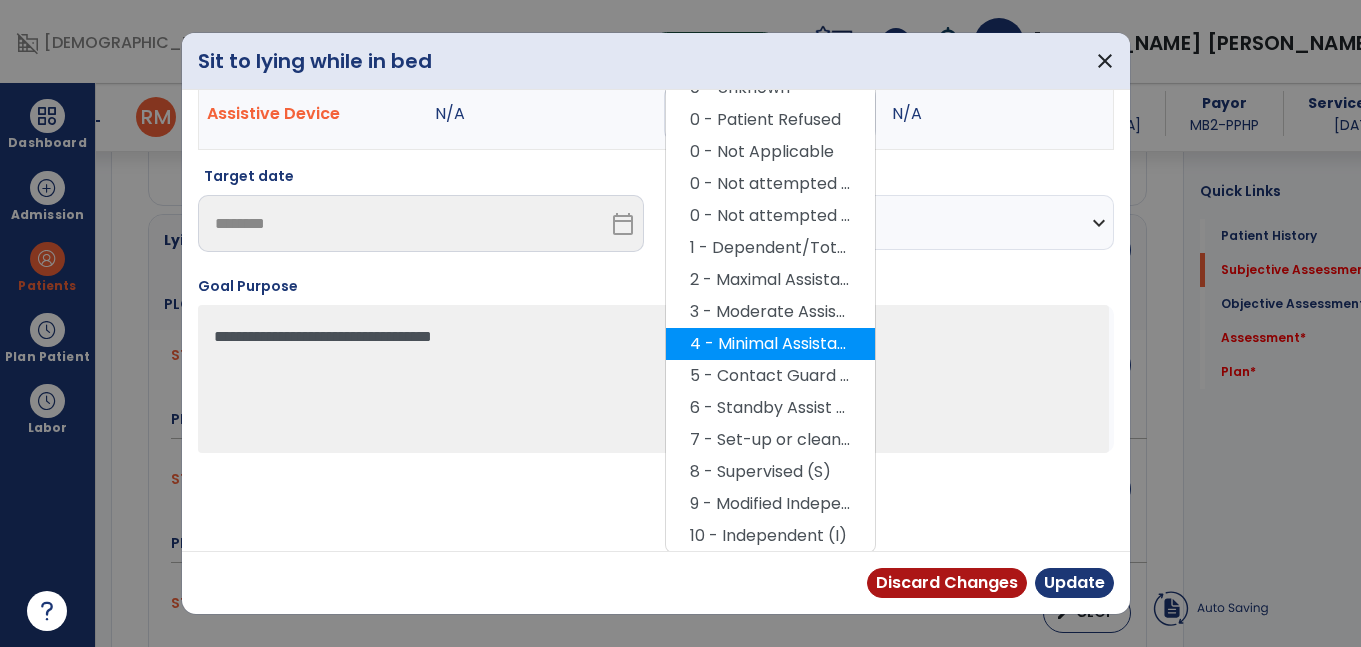 click on "4 - Minimal Assistance (Min A)" at bounding box center [770, 344] 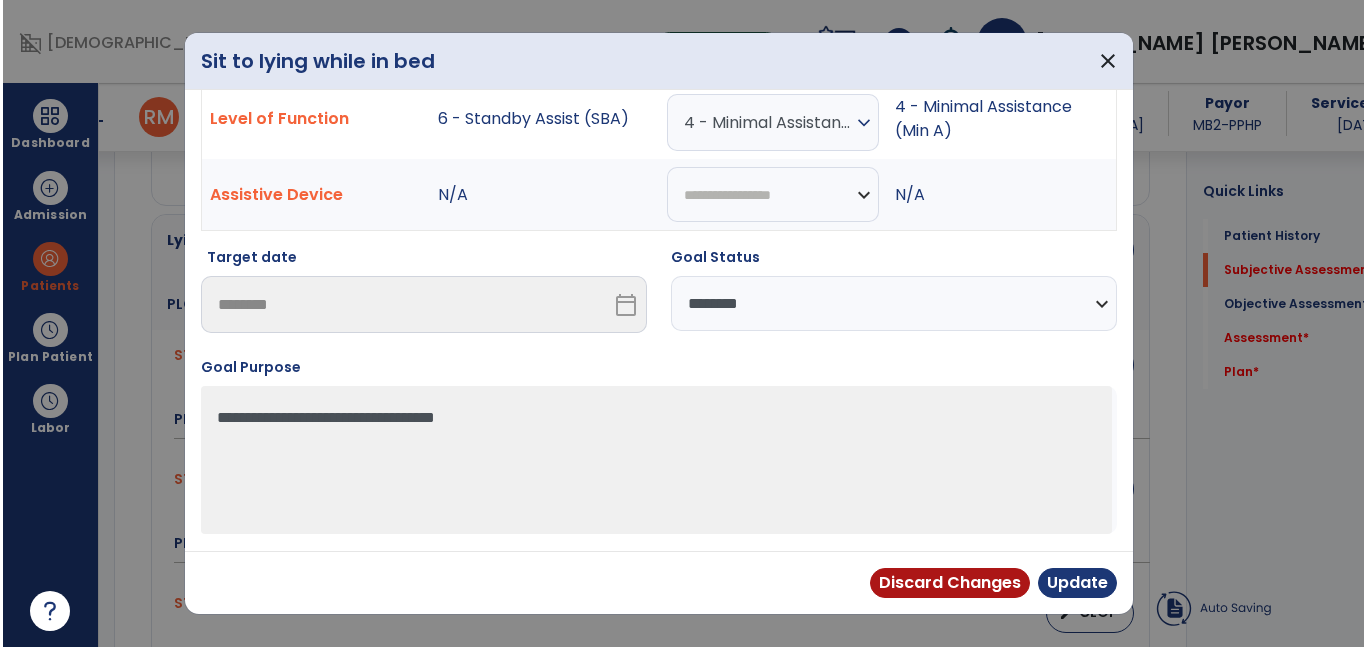 scroll, scrollTop: 74, scrollLeft: 0, axis: vertical 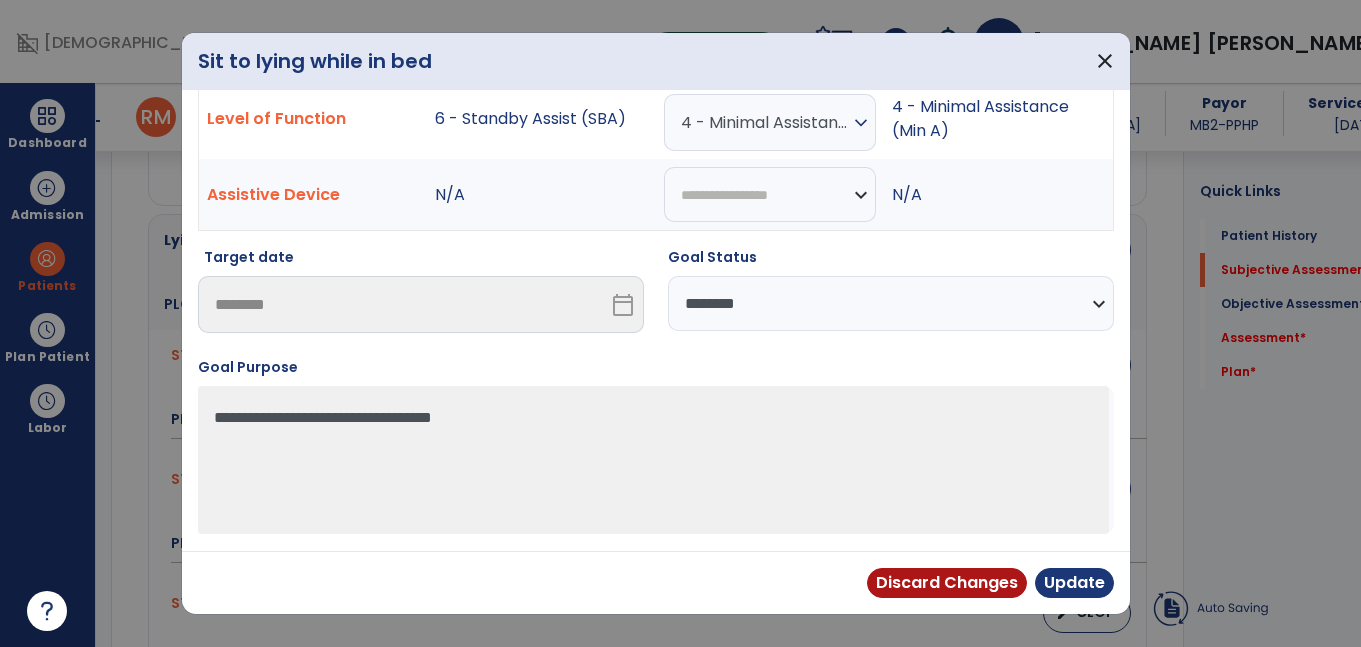 click on "**********" at bounding box center (891, 303) 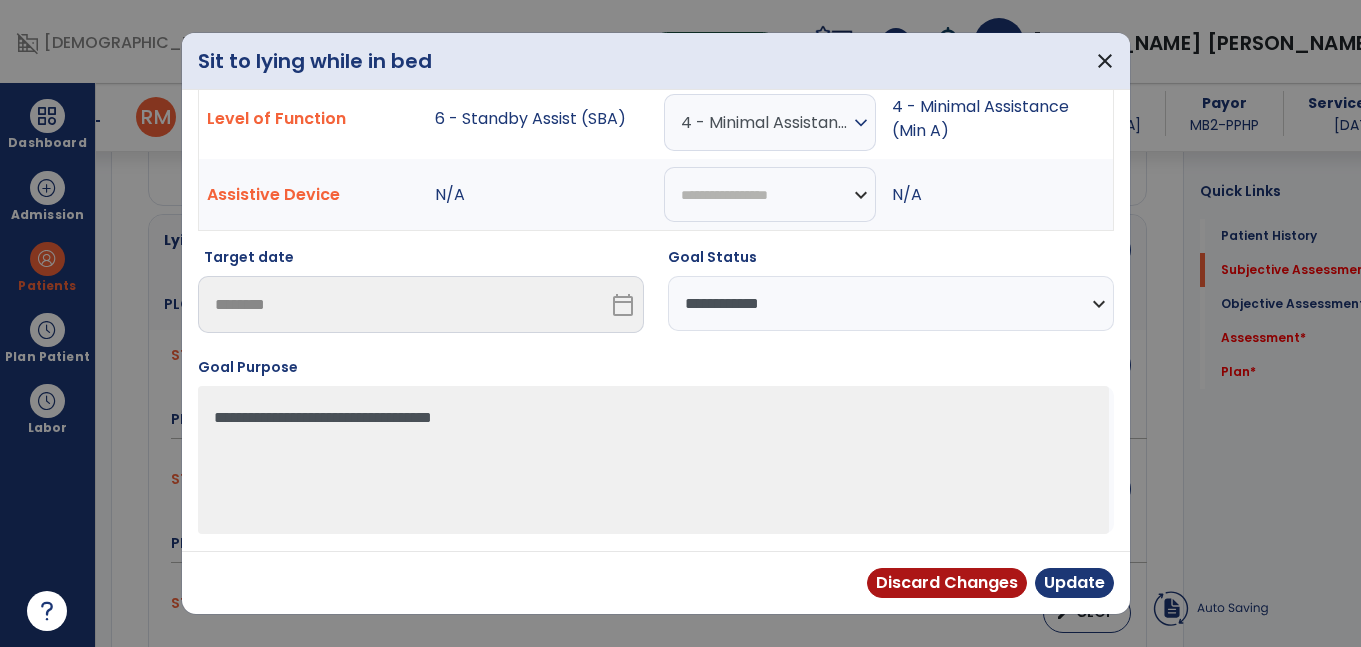 click on "**********" at bounding box center [891, 303] 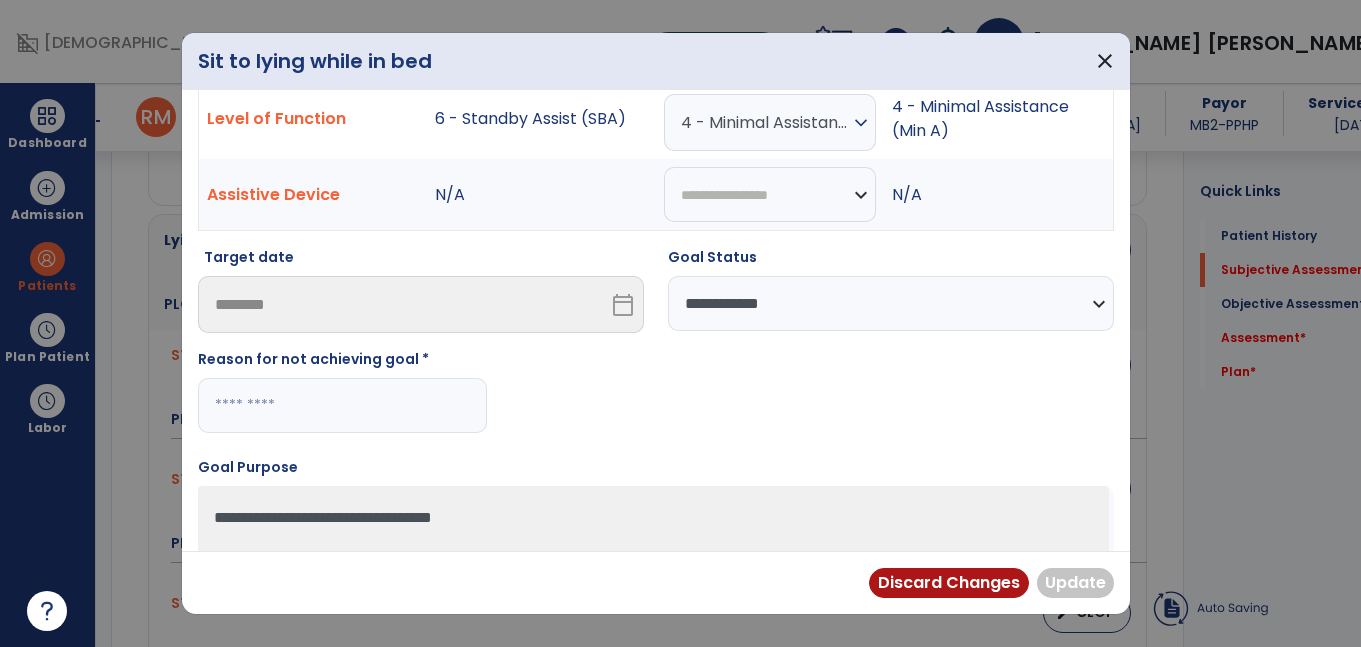 click on "**********" at bounding box center [891, 303] 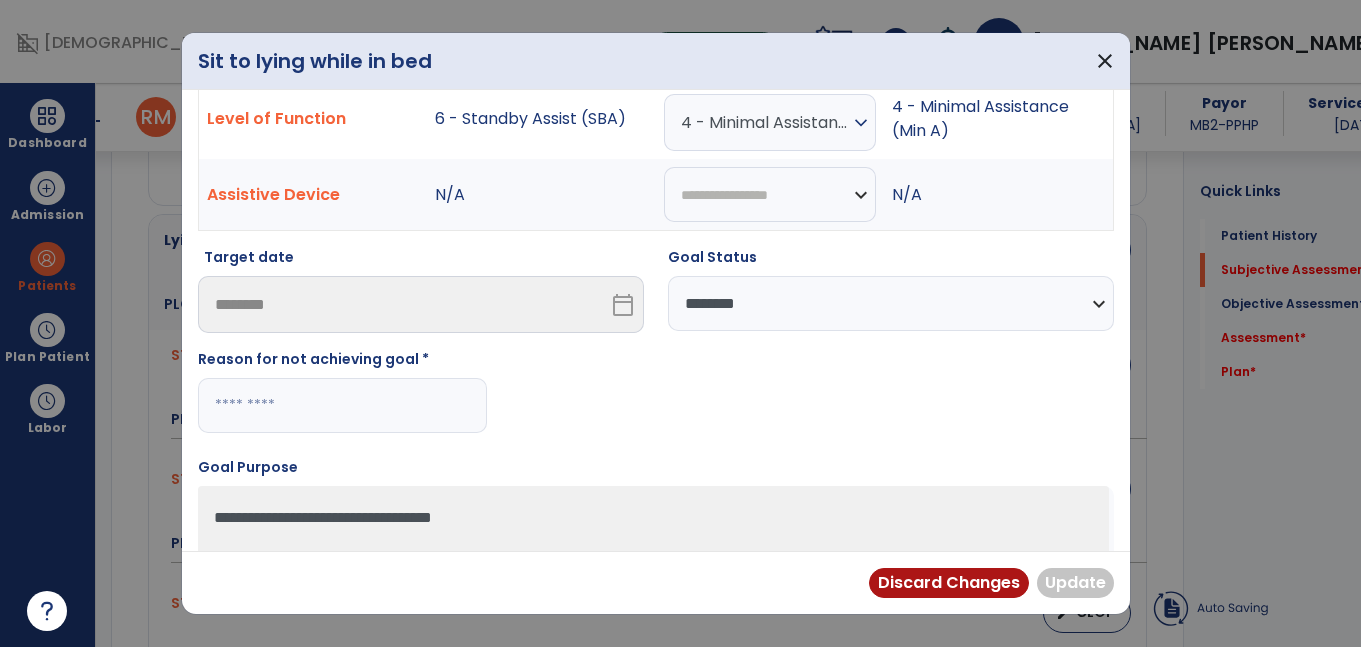 click on "**********" at bounding box center (891, 303) 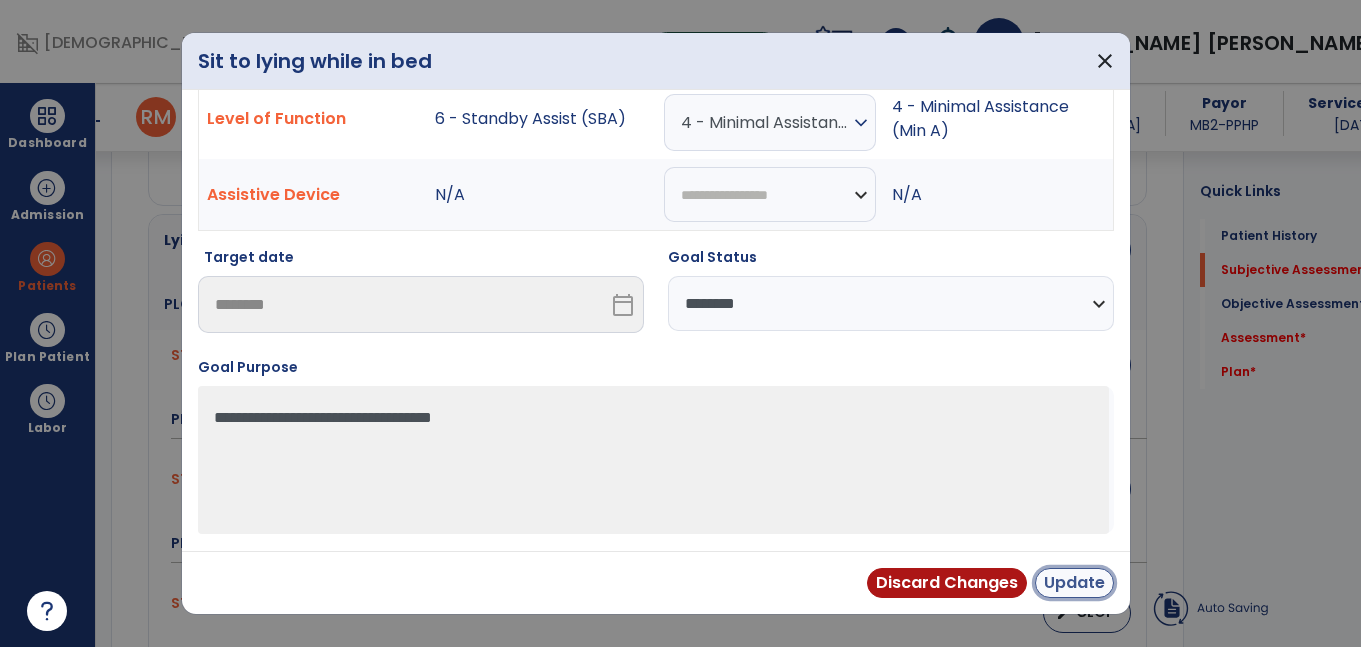 click on "Update" at bounding box center [1074, 583] 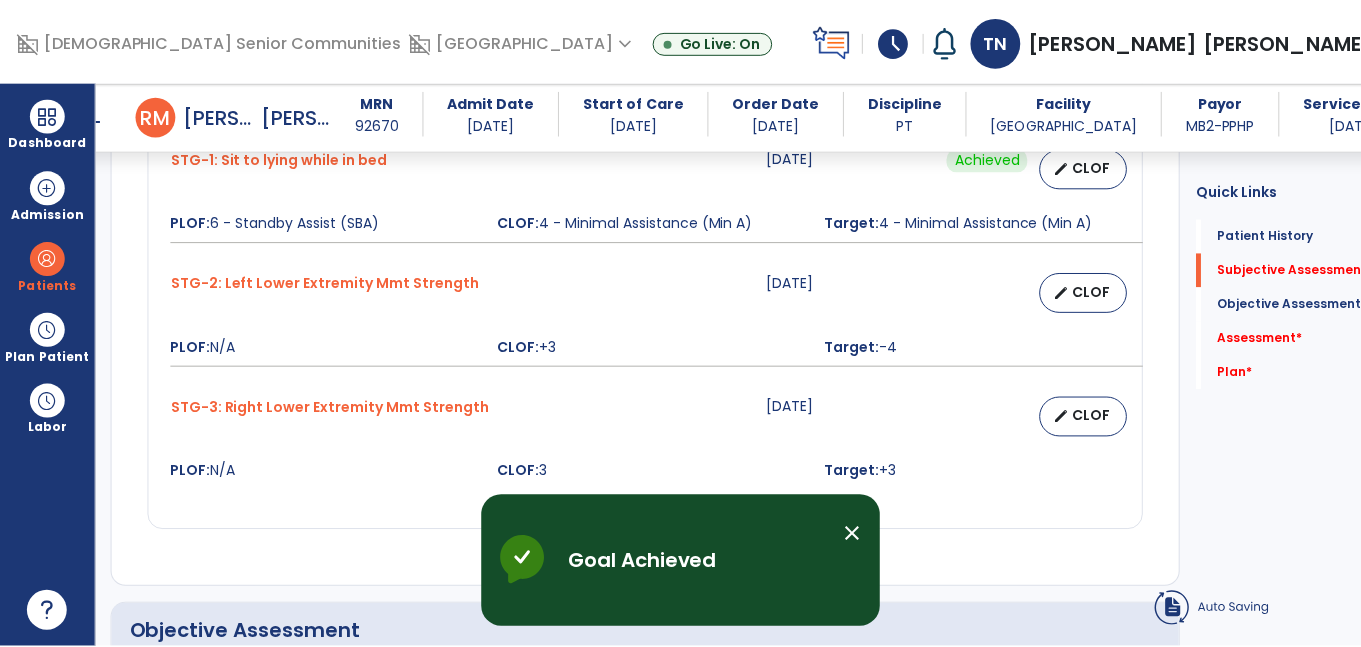 scroll, scrollTop: 1357, scrollLeft: 0, axis: vertical 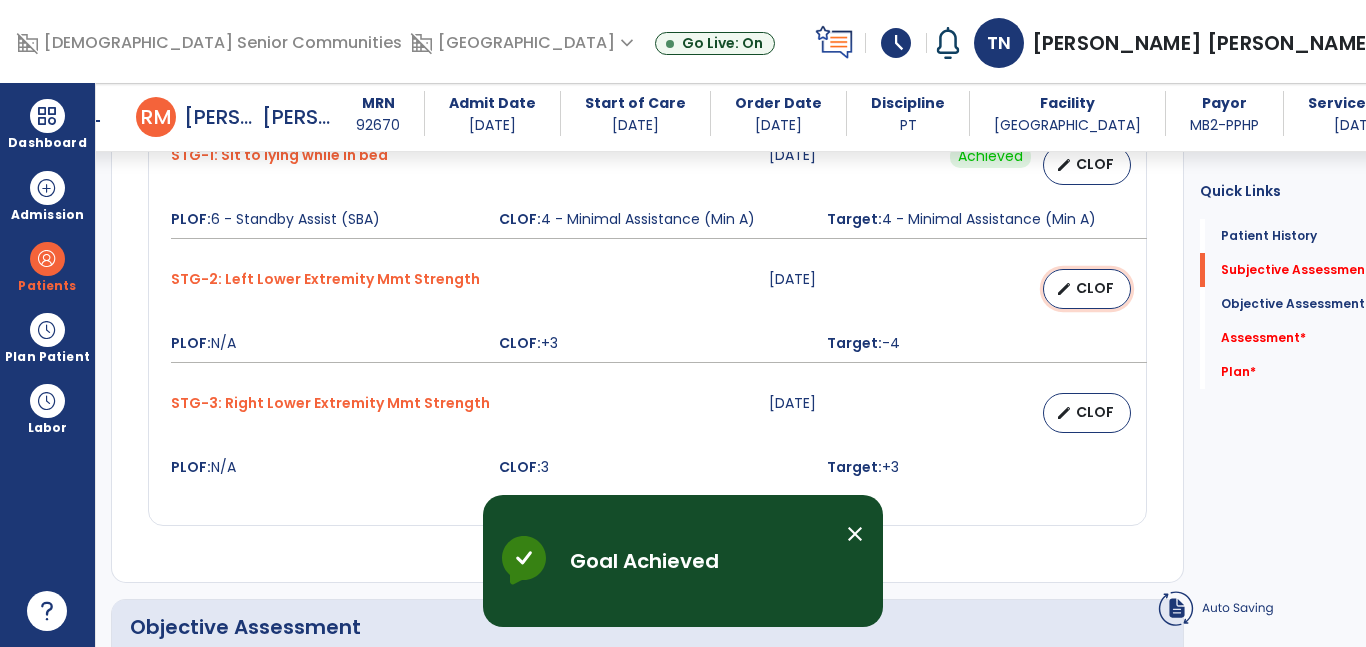 click on "edit   CLOF" at bounding box center (1087, 289) 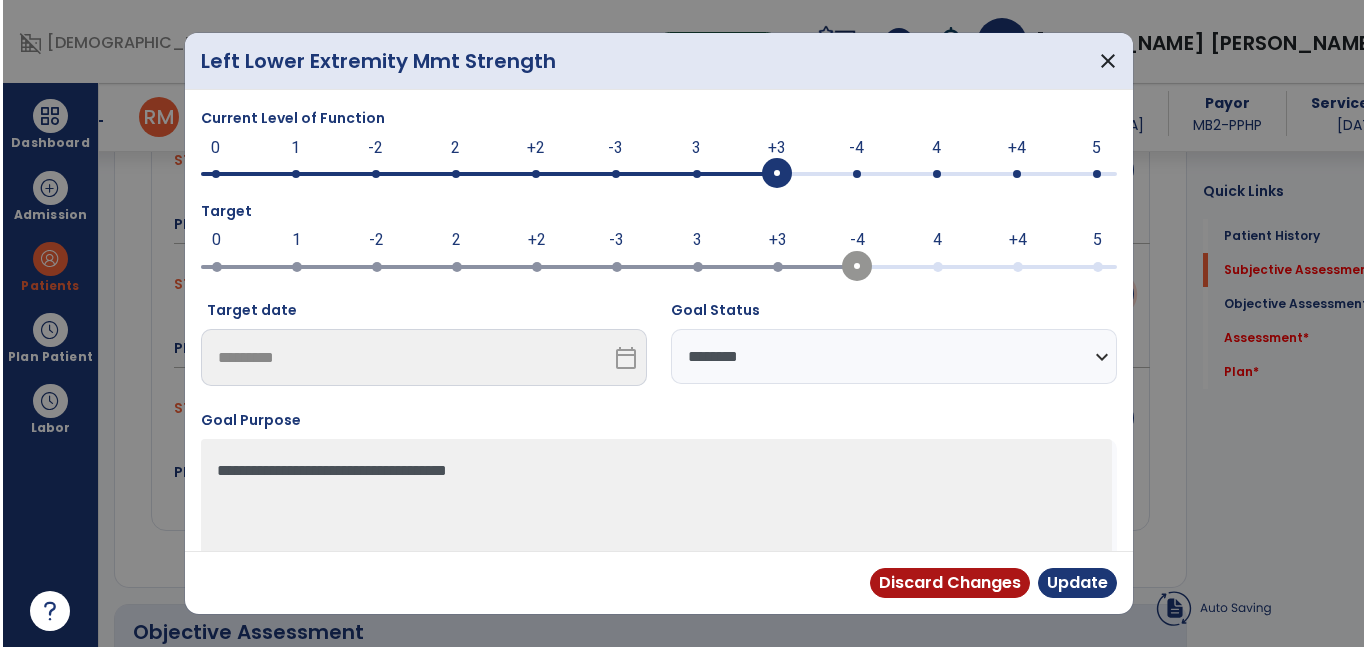 scroll, scrollTop: 1357, scrollLeft: 0, axis: vertical 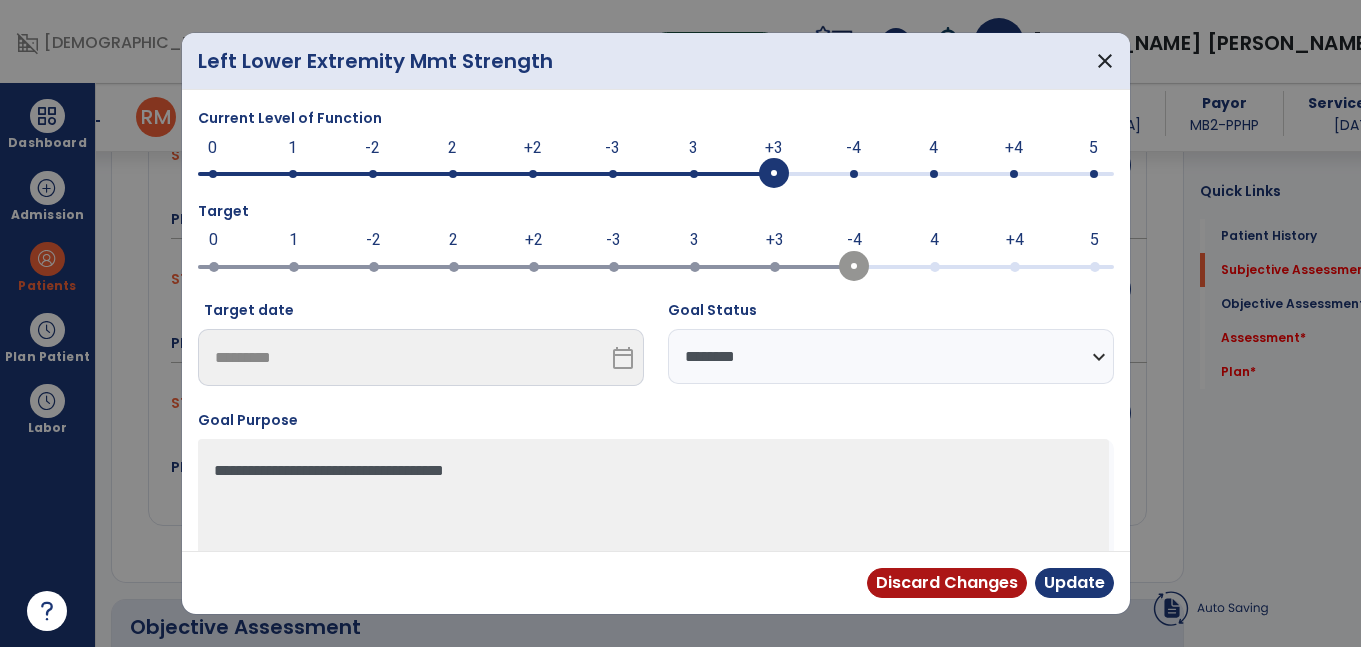 click on "-4" at bounding box center (853, 148) 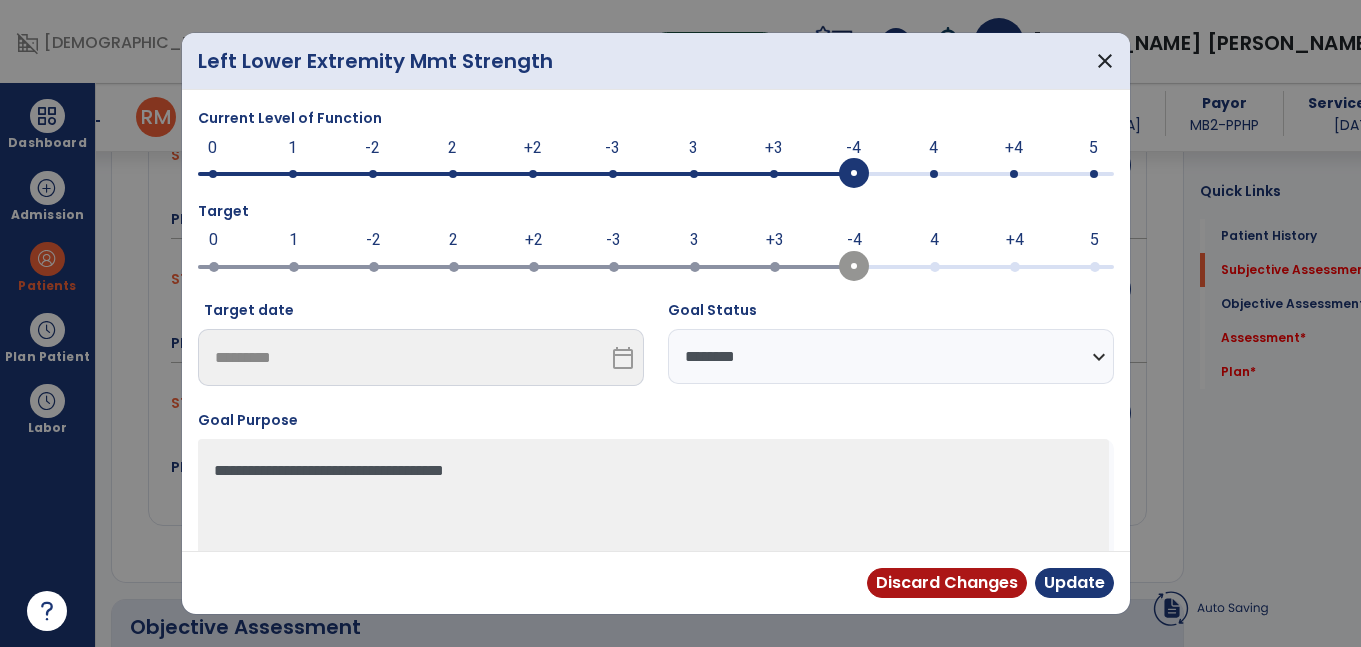 click on "**********" at bounding box center [891, 356] 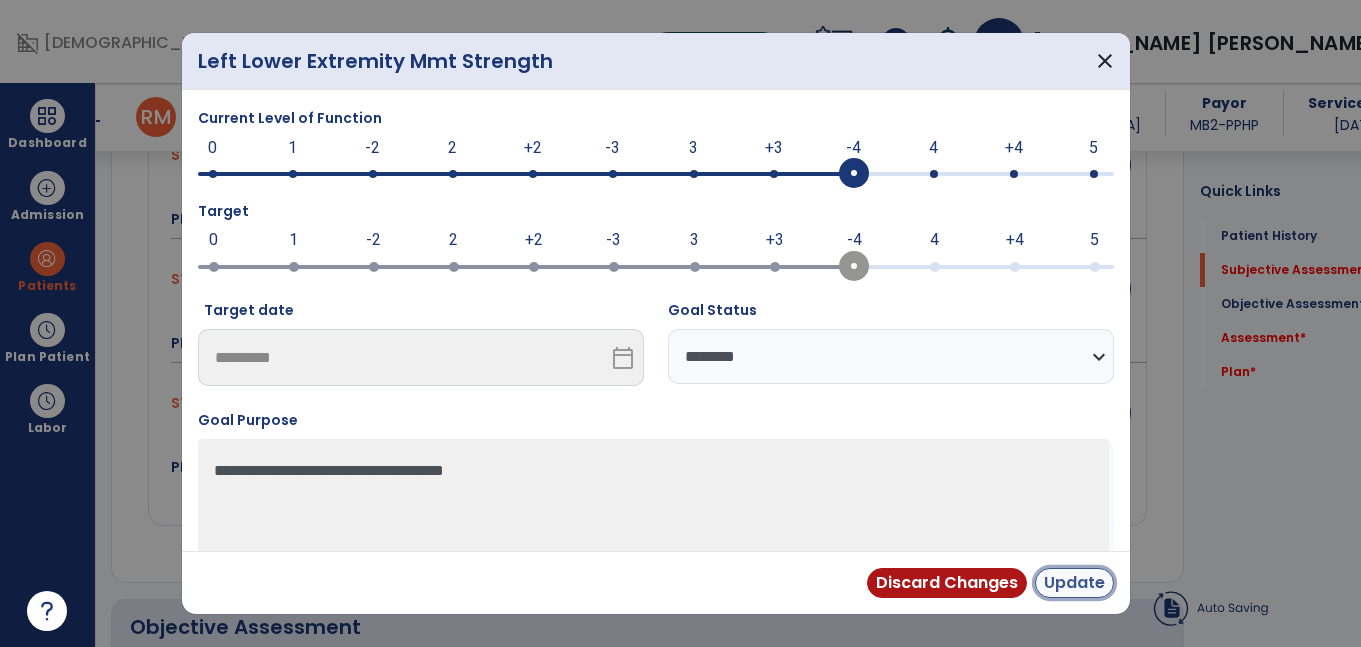 click on "Update" at bounding box center (1074, 583) 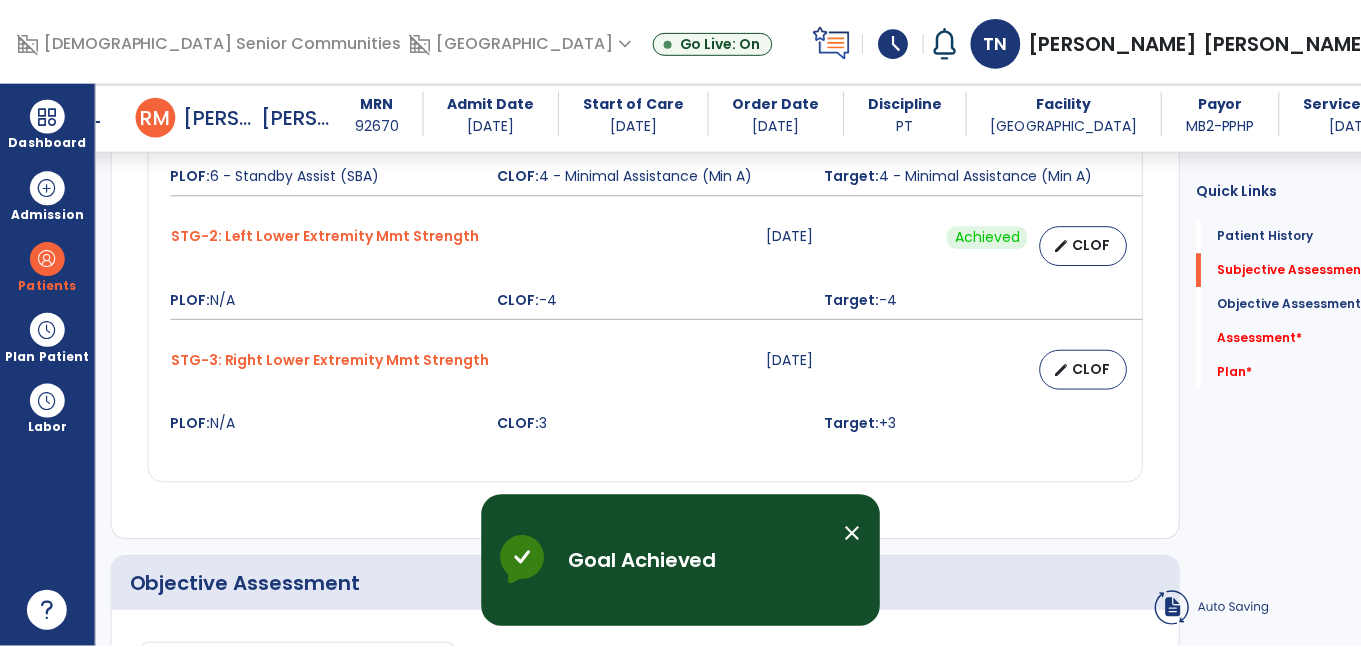 scroll, scrollTop: 1418, scrollLeft: 0, axis: vertical 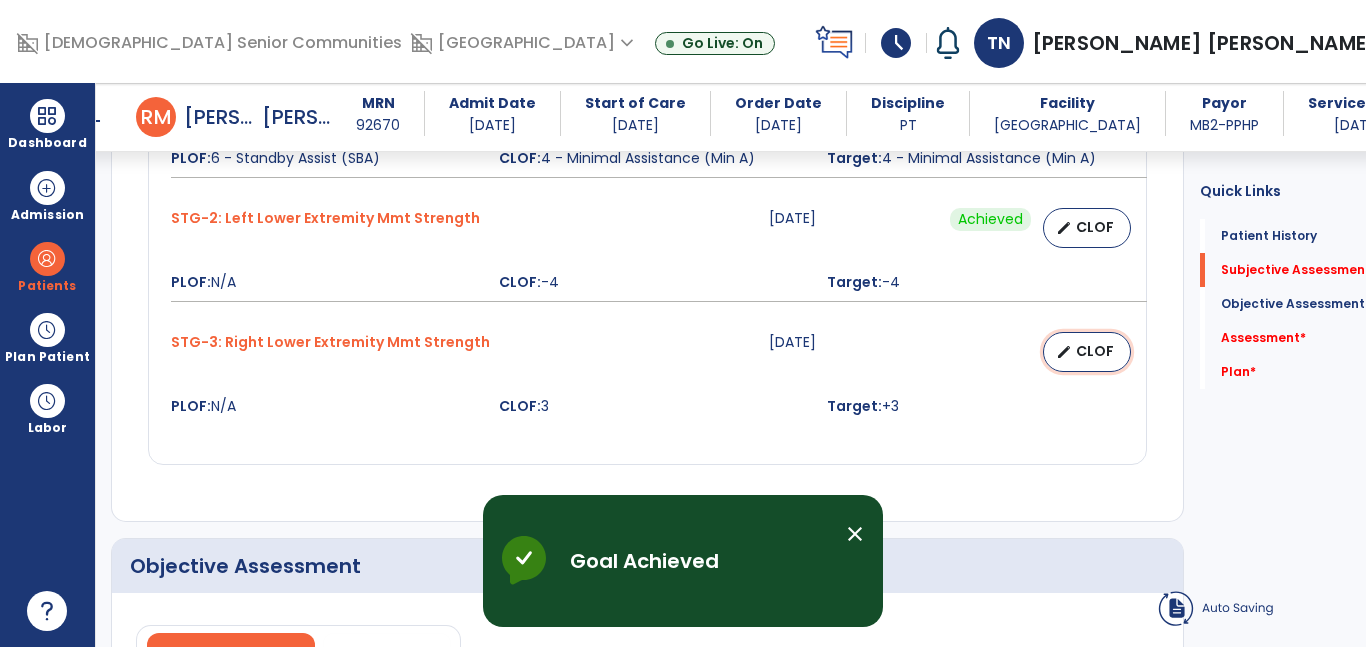click on "CLOF" at bounding box center (1095, 351) 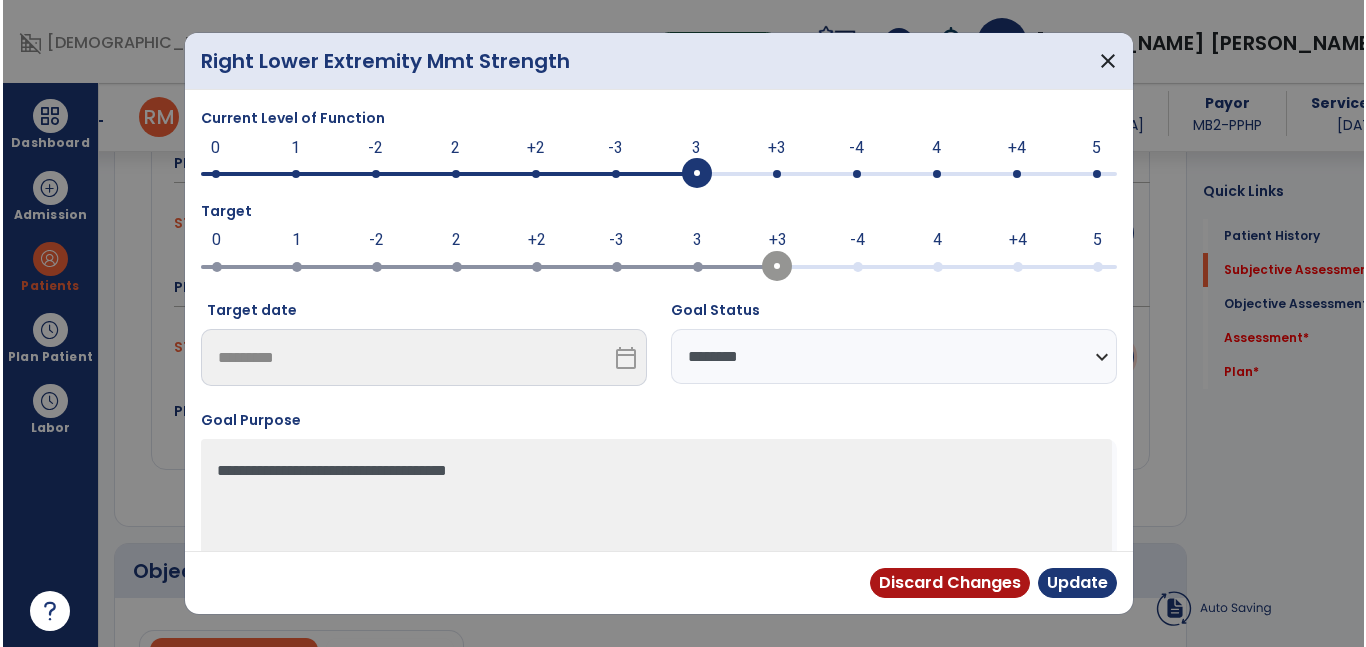 scroll, scrollTop: 1418, scrollLeft: 0, axis: vertical 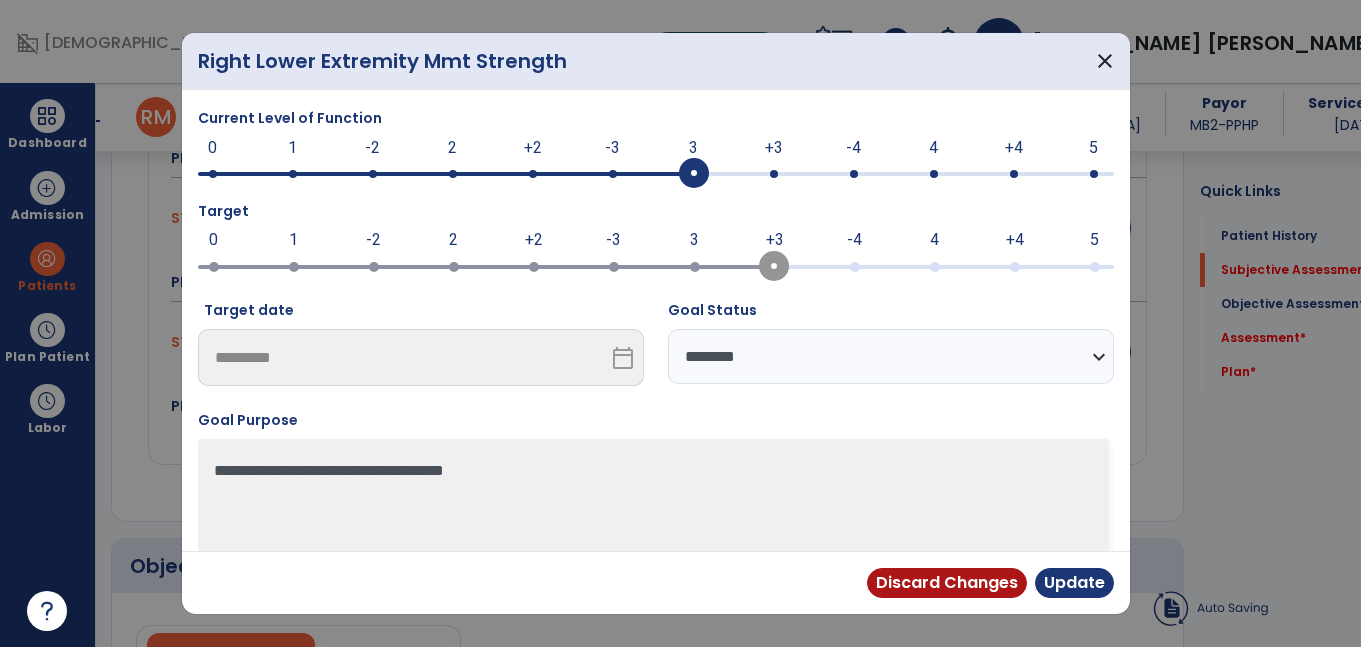 click on "+3" at bounding box center [774, 148] 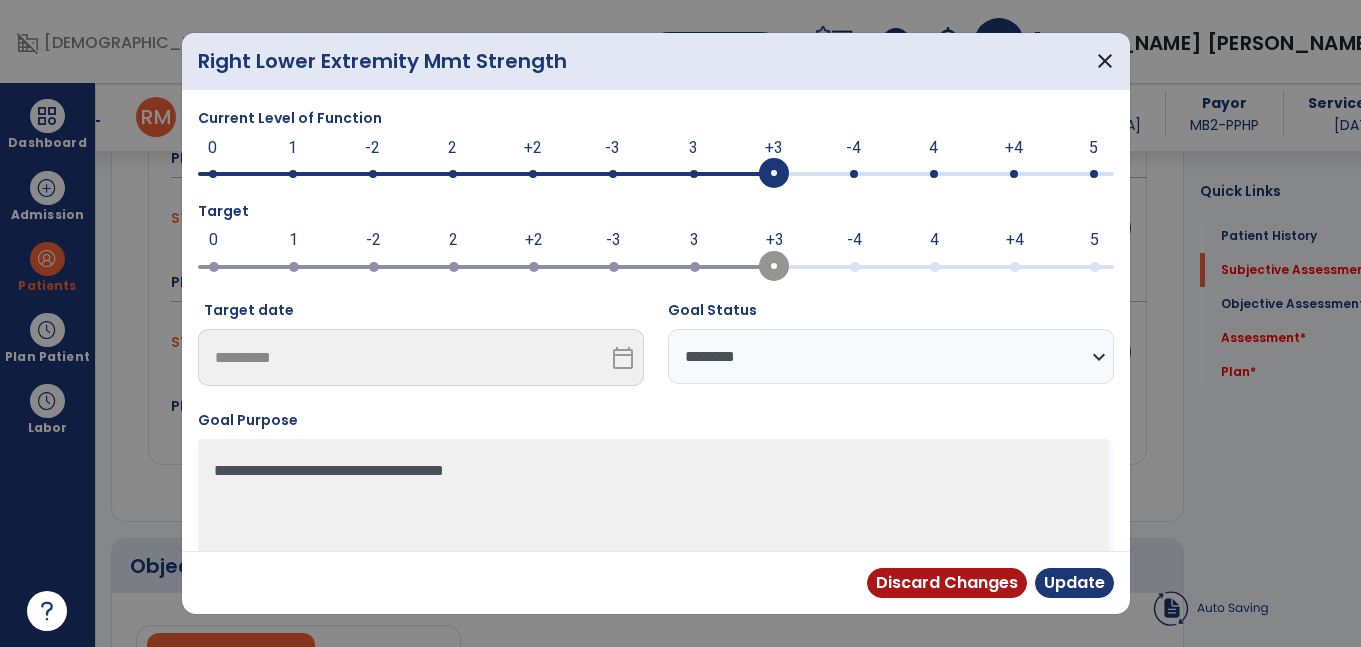 click on "**********" at bounding box center [891, 356] 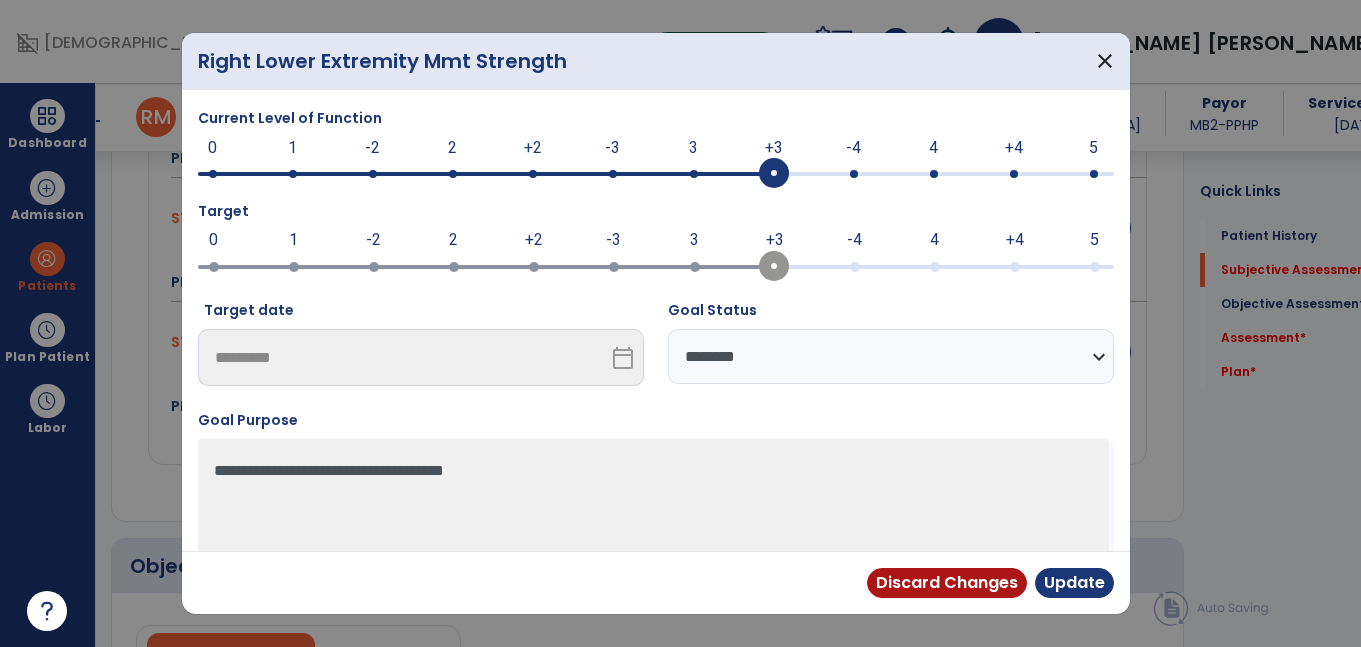 select on "********" 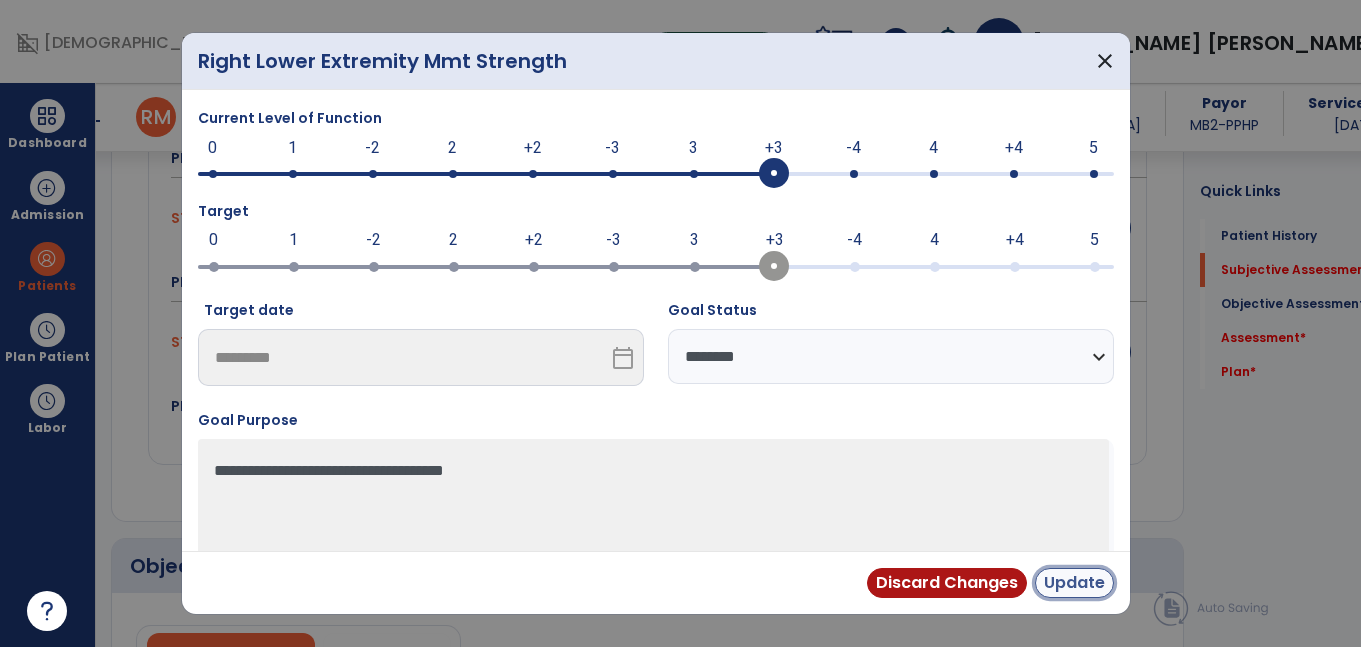 click on "Update" at bounding box center (1074, 583) 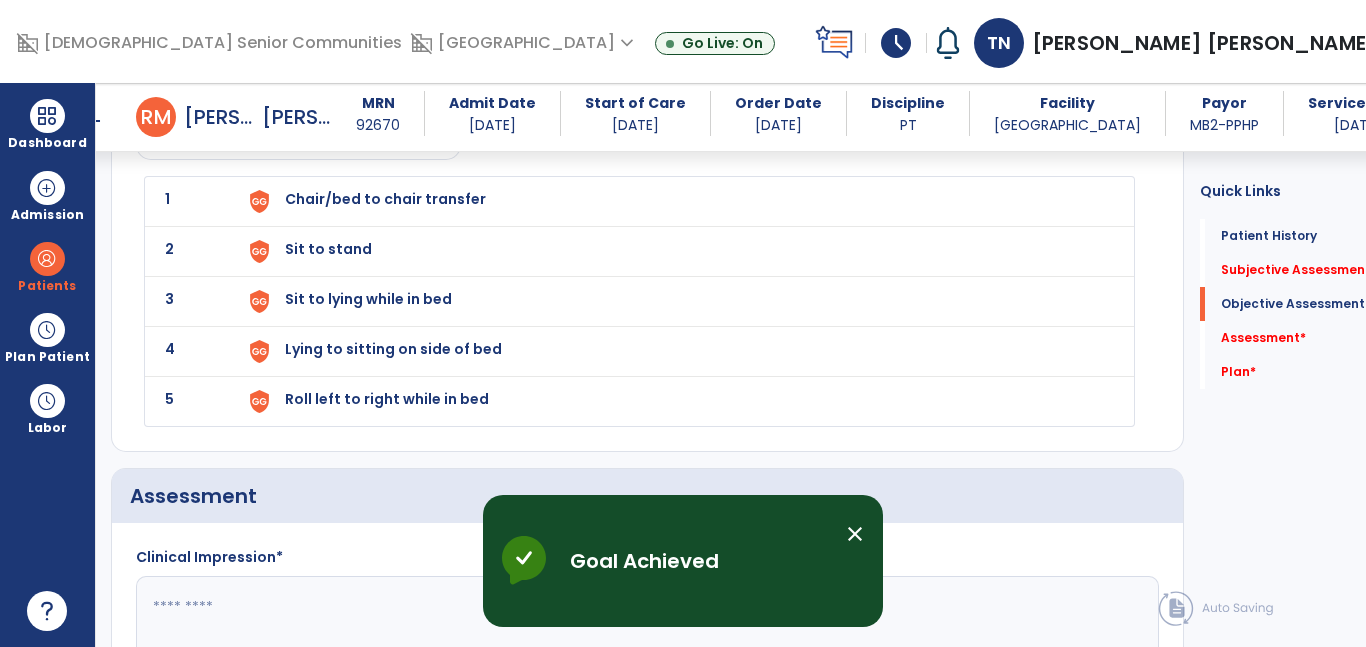 click on "Chair/bed to chair transfer" at bounding box center [678, 201] 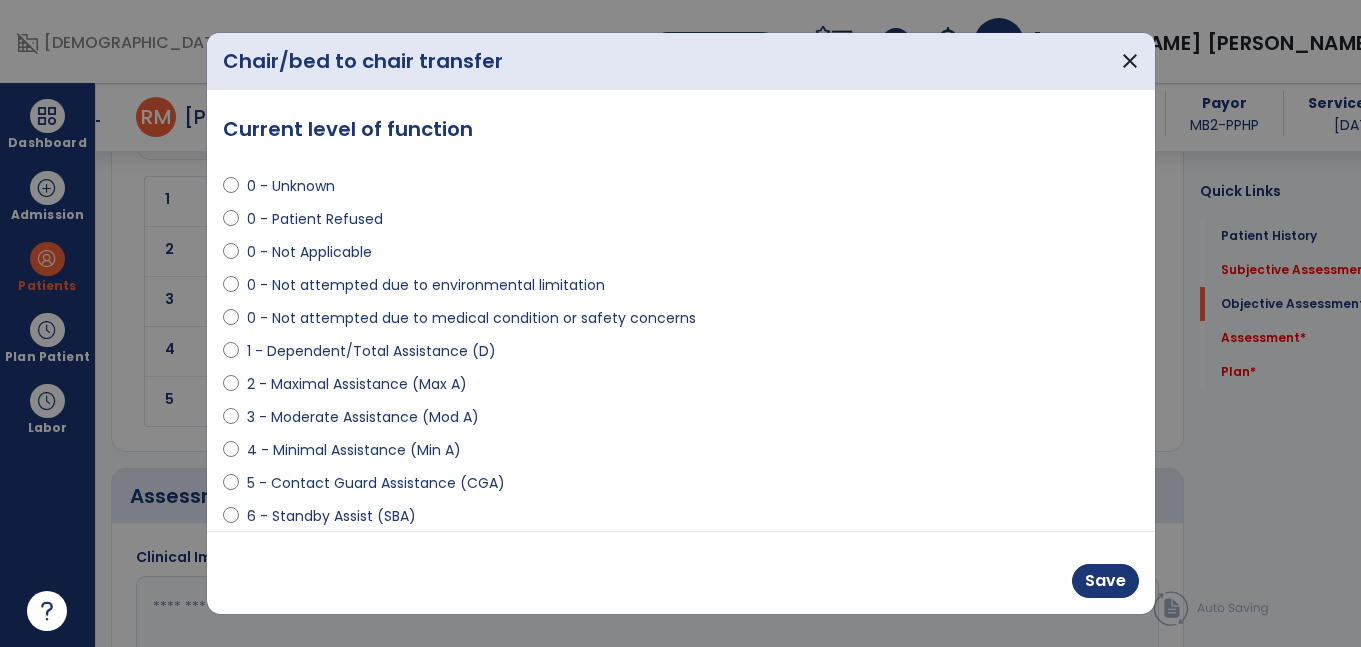 scroll, scrollTop: 1948, scrollLeft: 0, axis: vertical 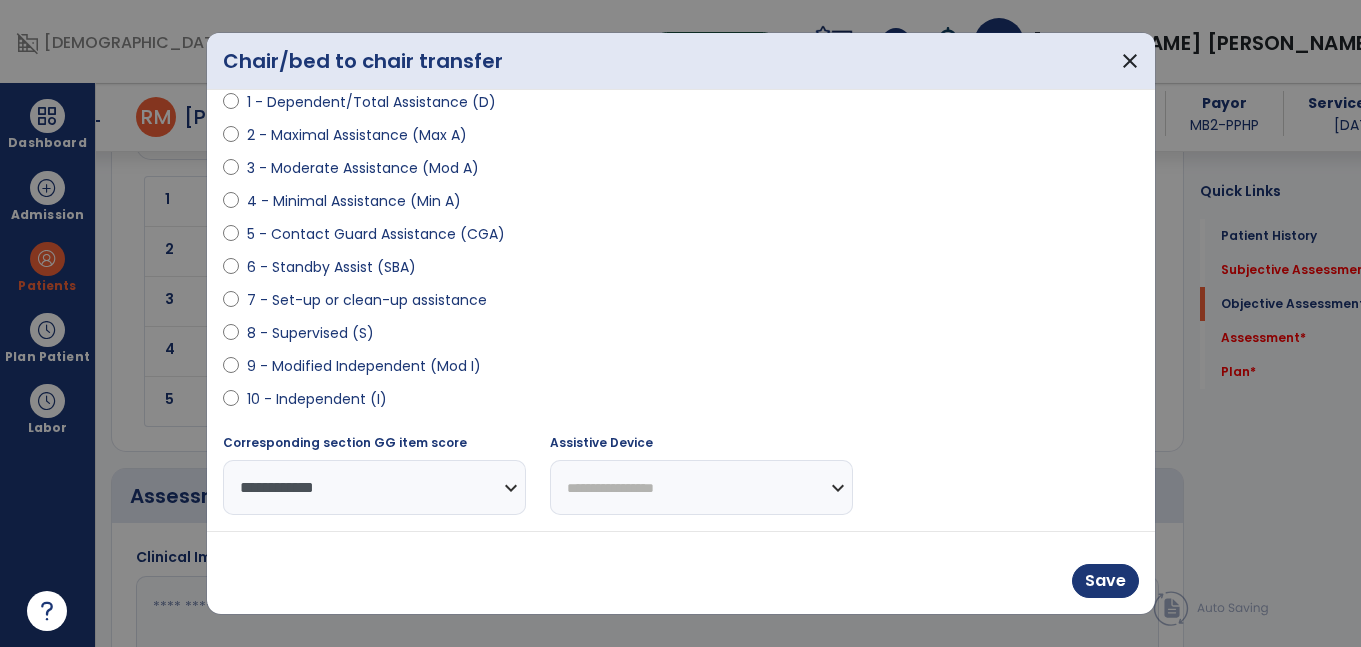 click on "**********" at bounding box center [701, 487] 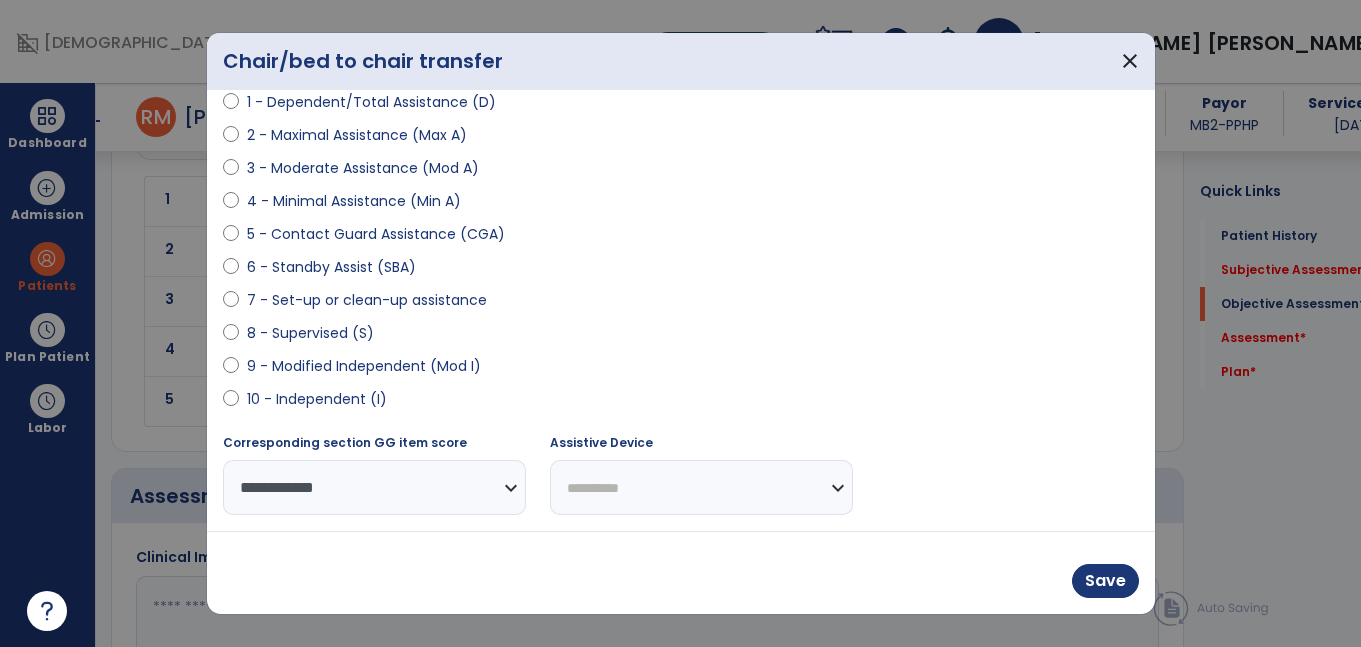 click on "**********" at bounding box center [701, 487] 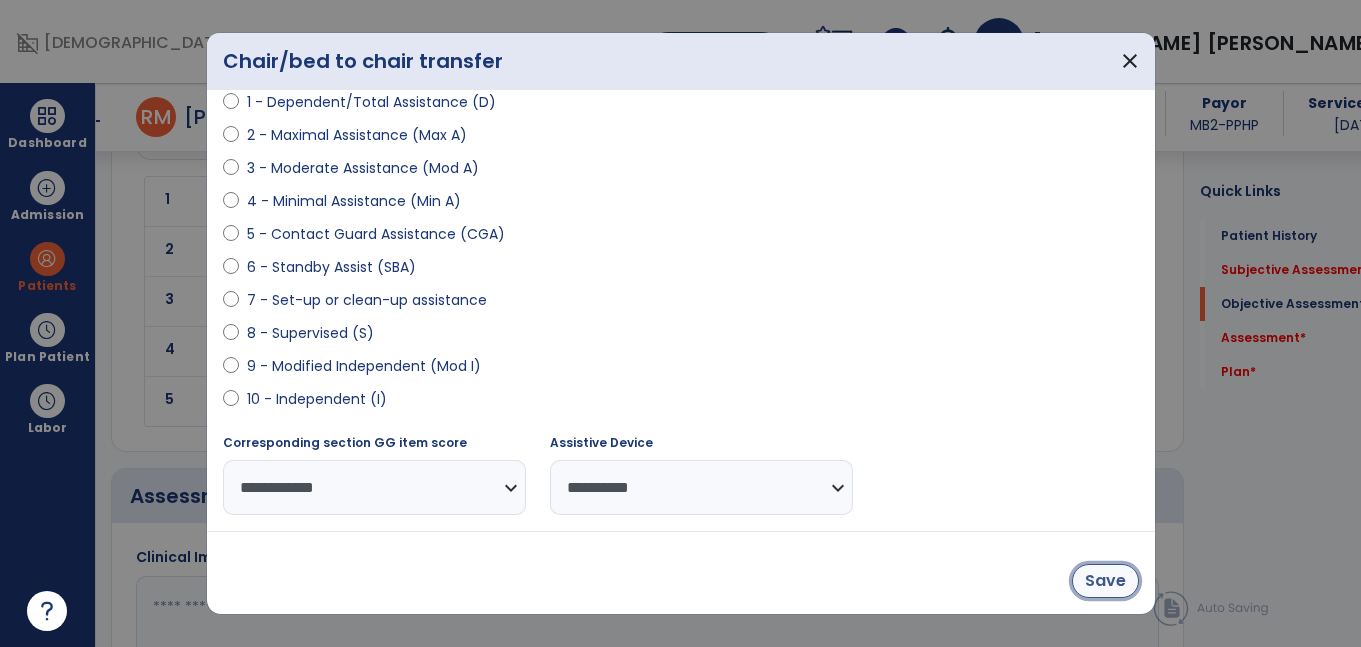 click on "Save" at bounding box center (1105, 581) 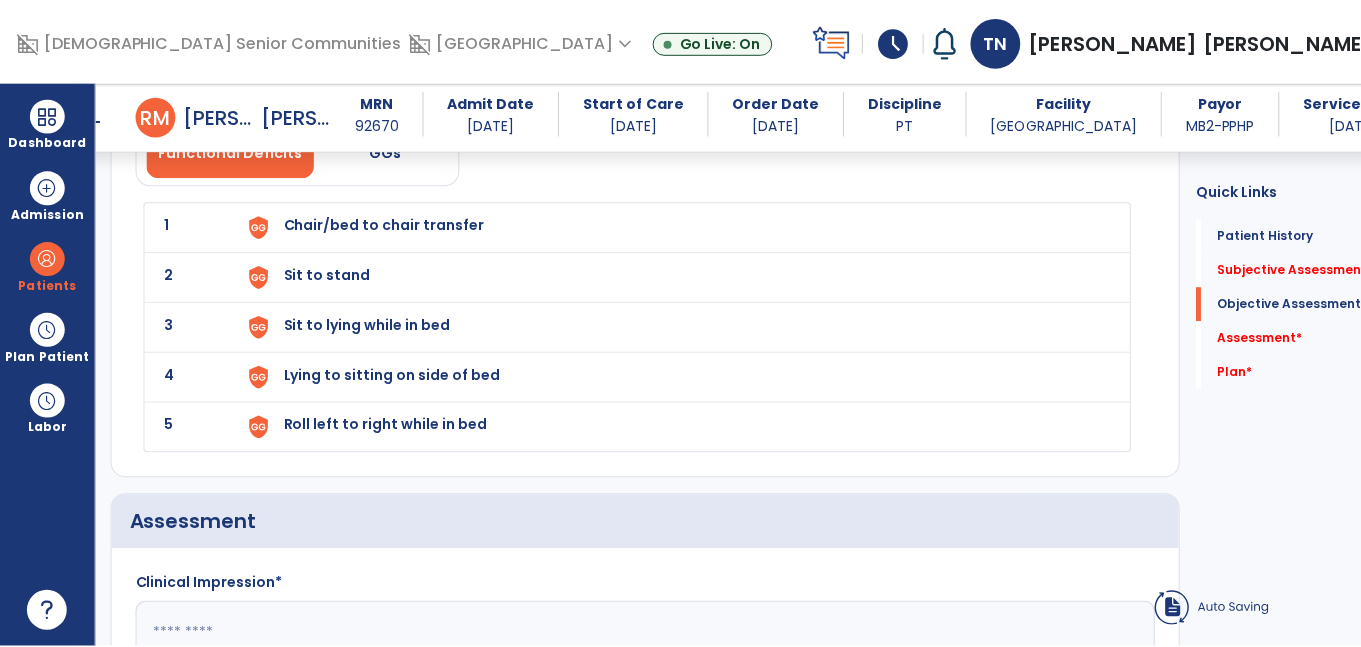scroll, scrollTop: 1924, scrollLeft: 0, axis: vertical 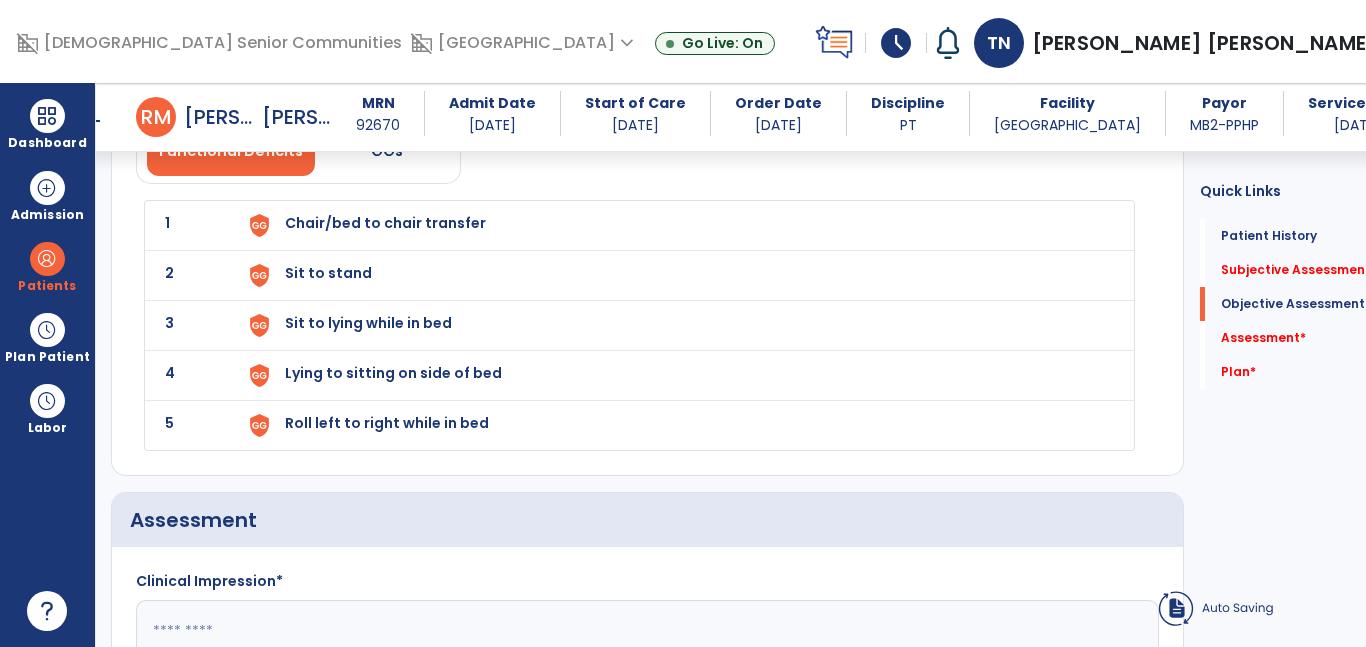 click on "2 Sit to stand" 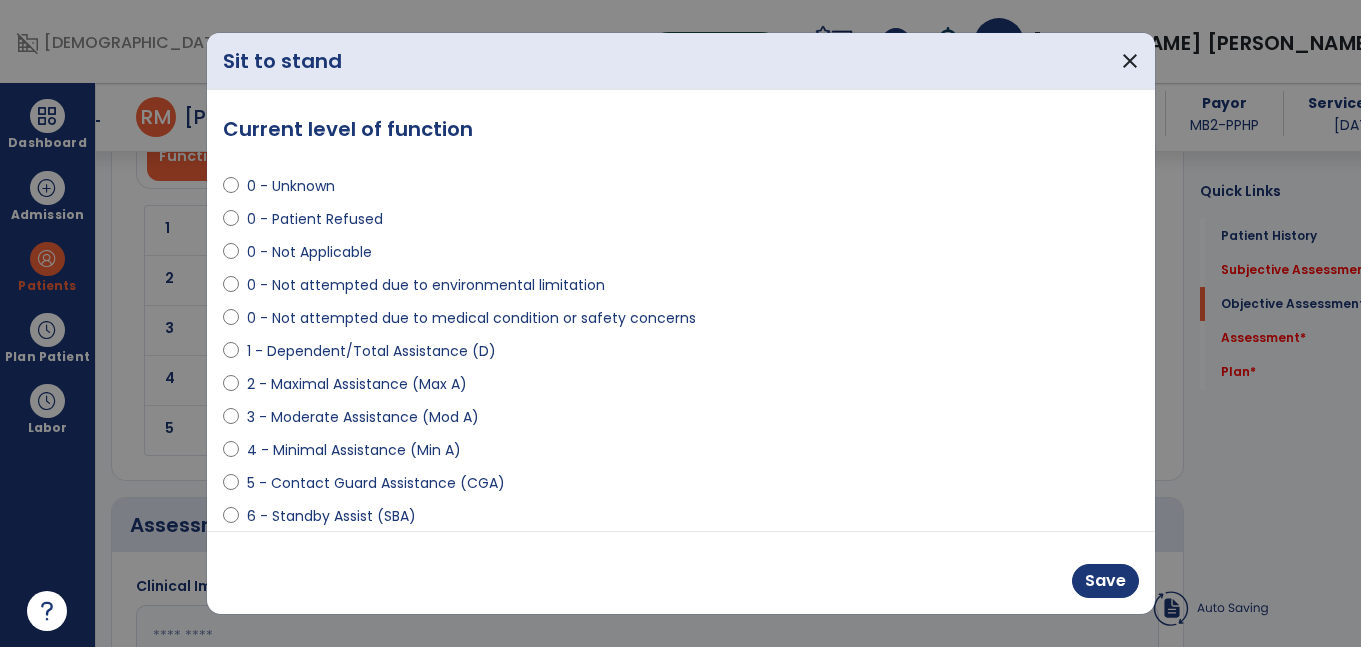 scroll, scrollTop: 1924, scrollLeft: 0, axis: vertical 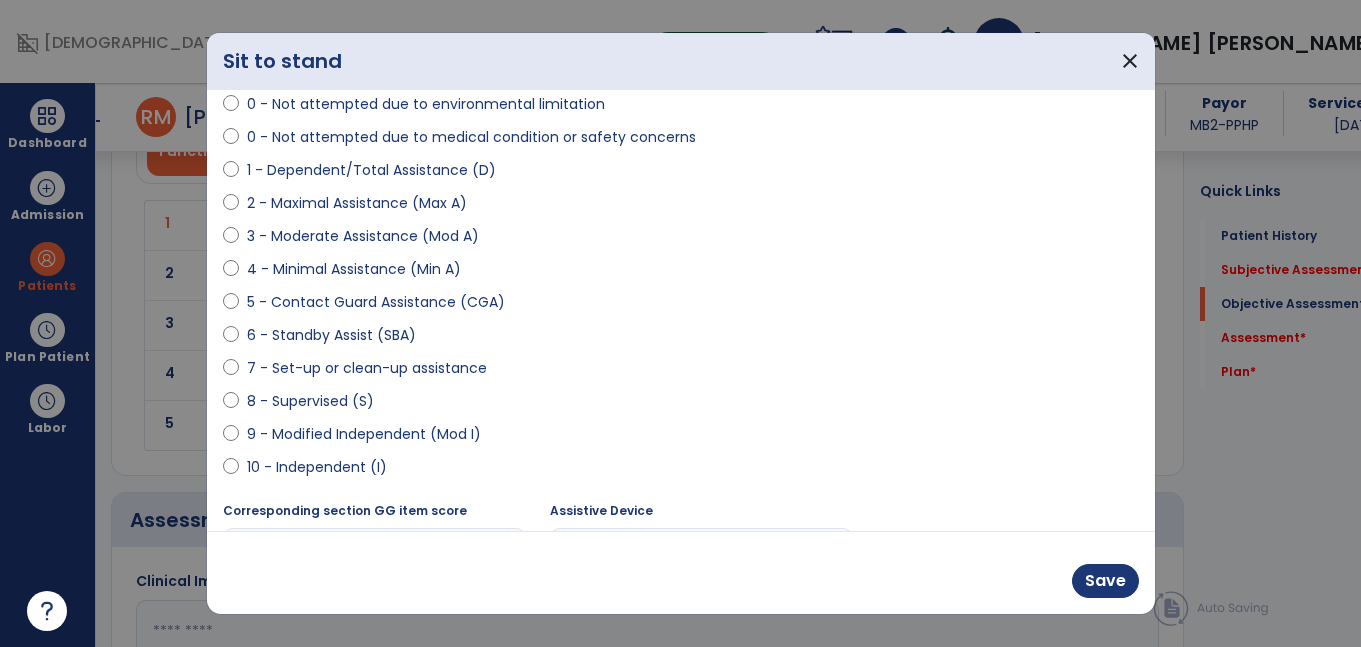 click on "2 - Maximal Assistance (Max A)" at bounding box center (357, 203) 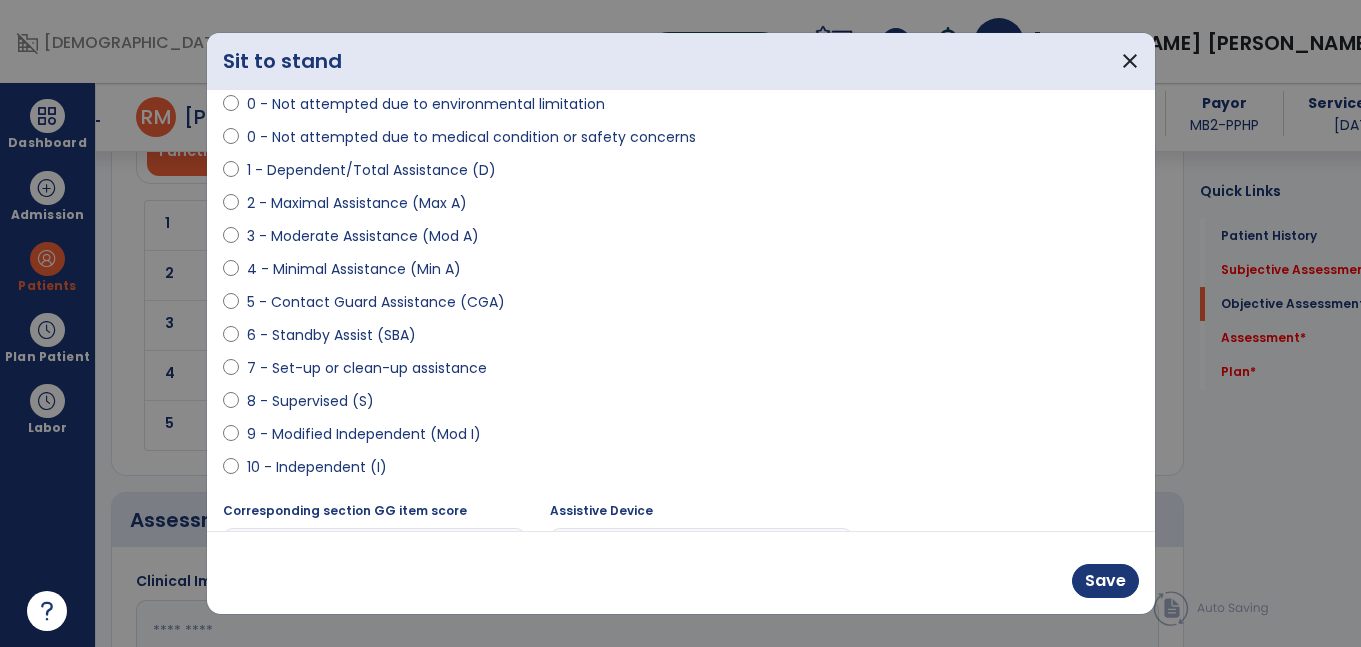 scroll, scrollTop: 249, scrollLeft: 0, axis: vertical 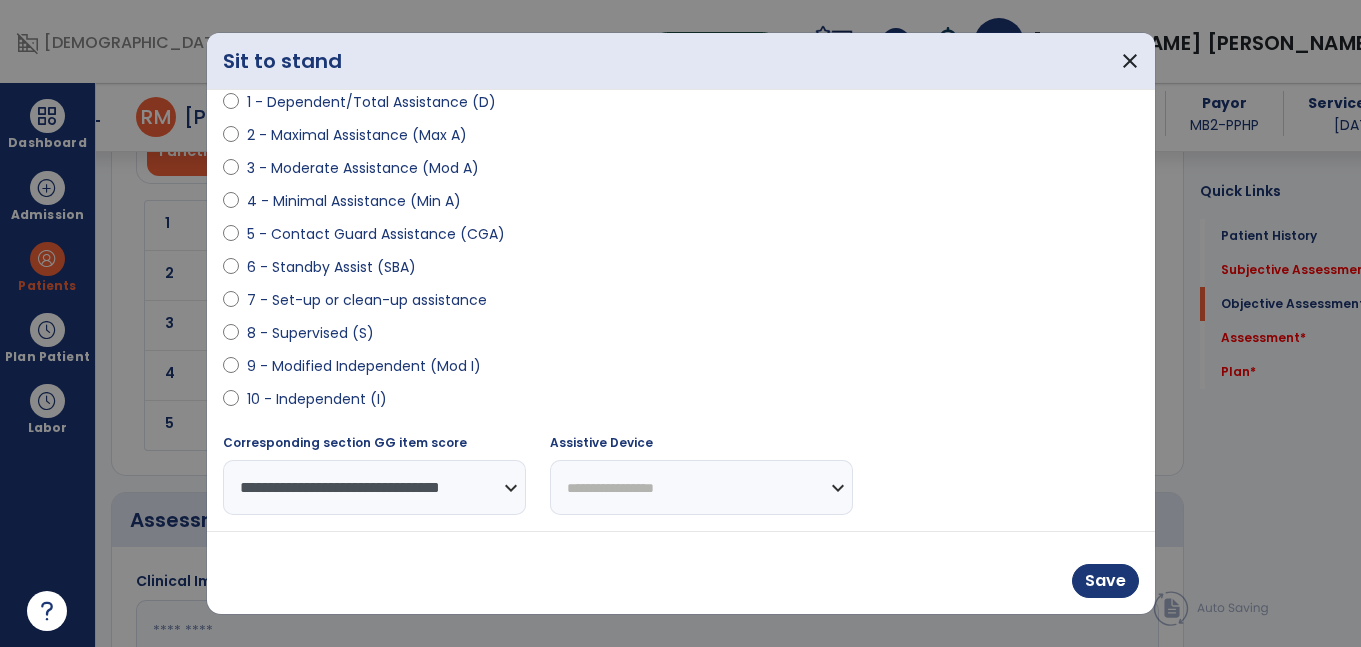 click on "**********" at bounding box center (701, 487) 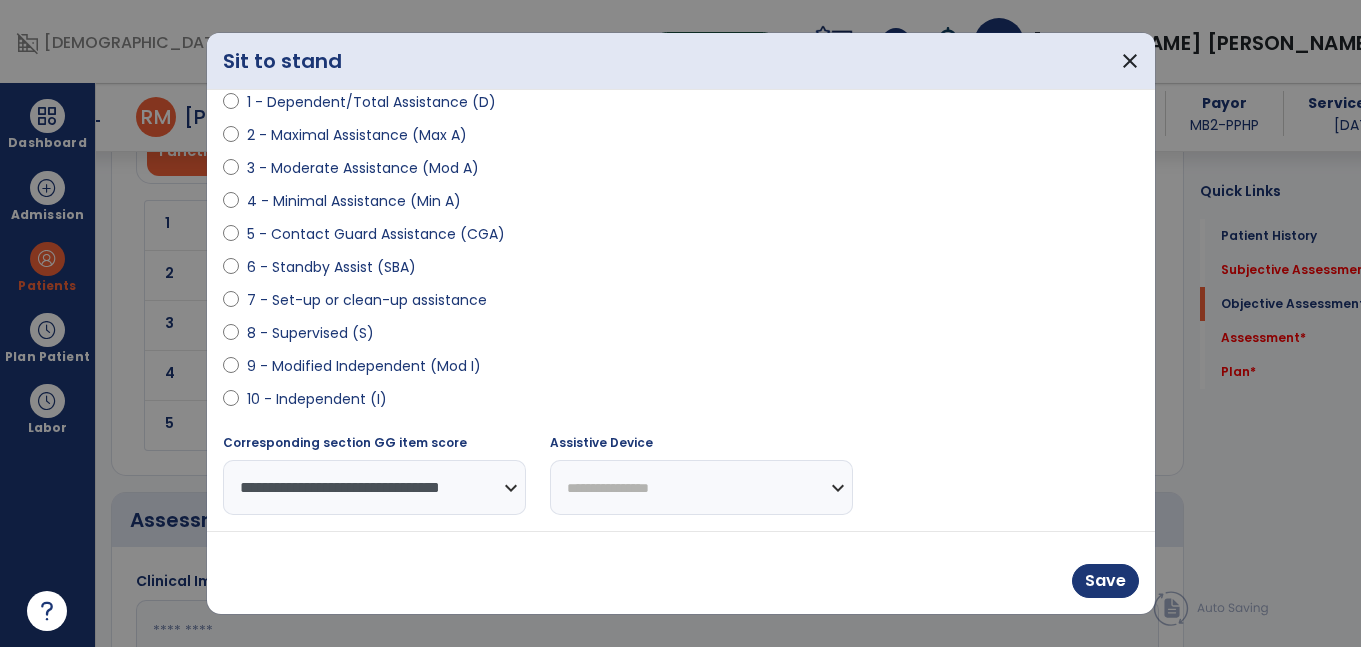 click on "**********" at bounding box center [701, 487] 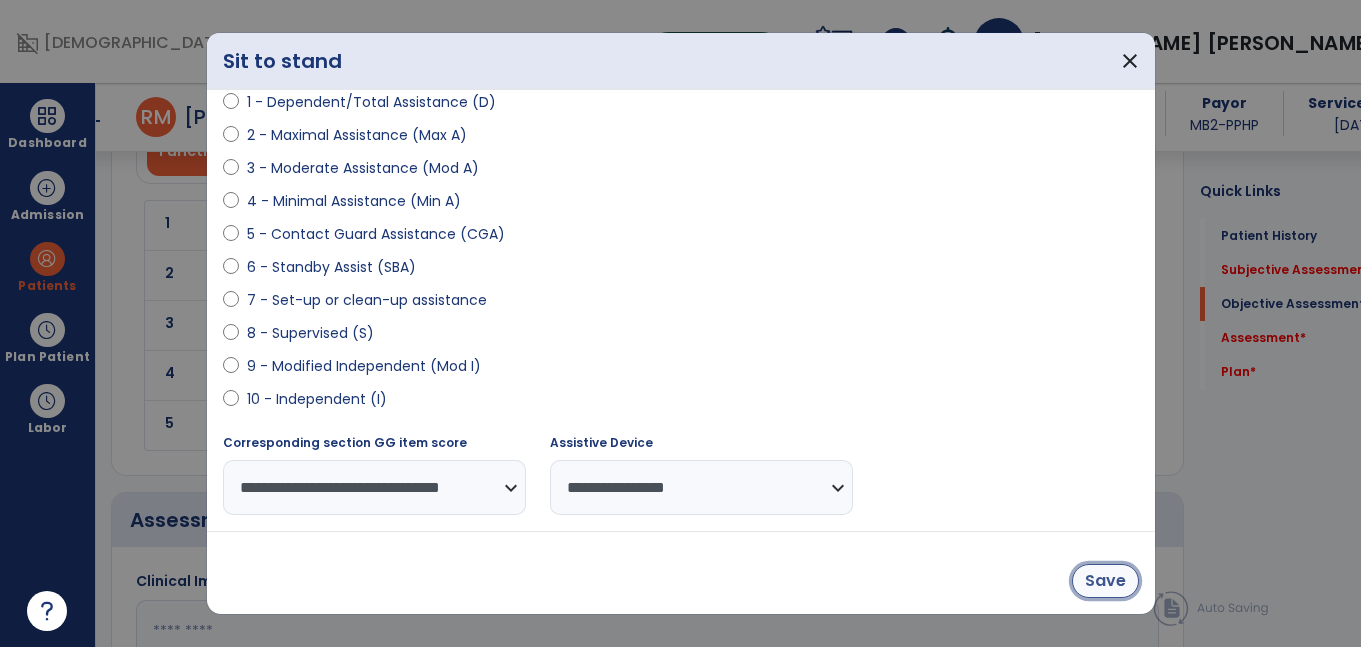 click on "Save" at bounding box center [1105, 581] 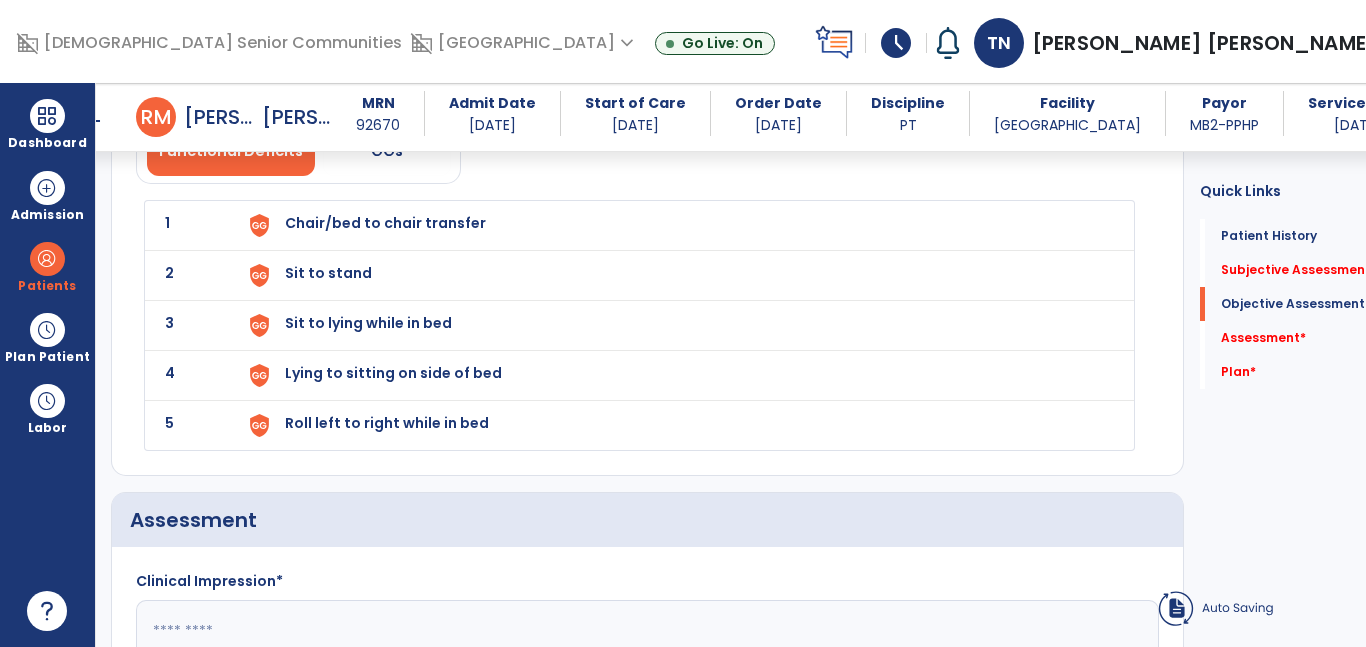 click on "Chair/bed to chair transfer" at bounding box center (678, 225) 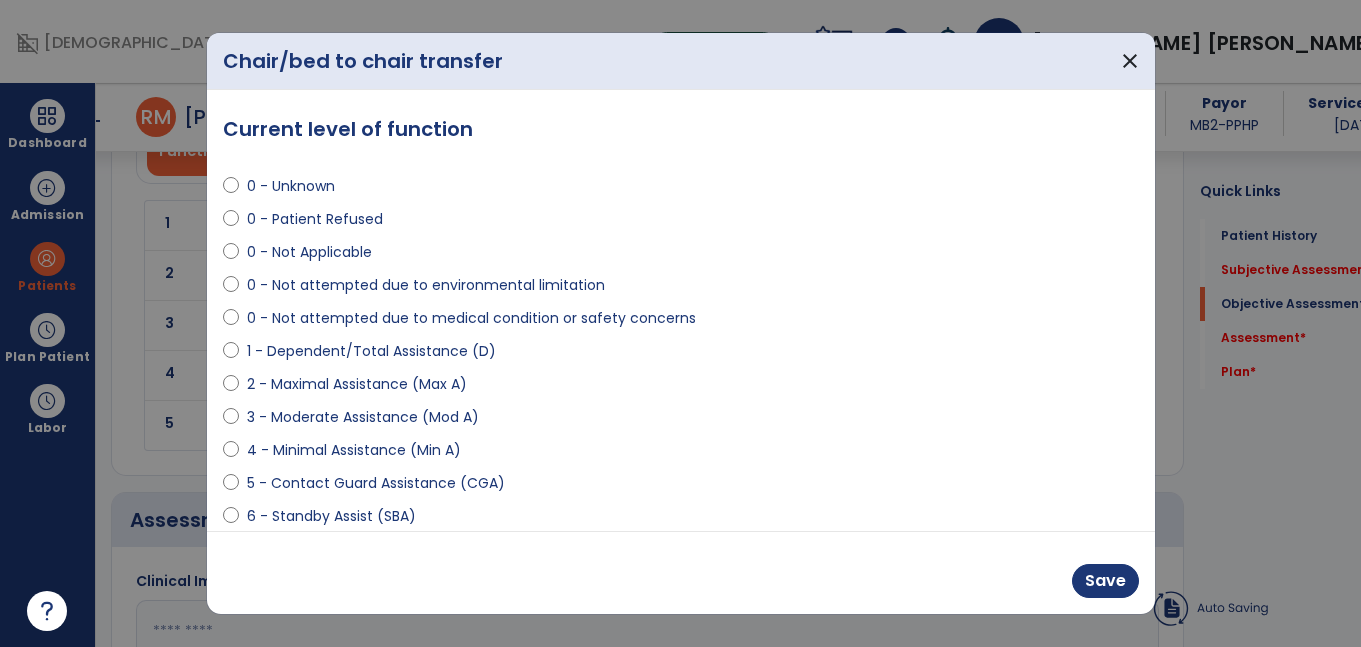 scroll, scrollTop: 1924, scrollLeft: 0, axis: vertical 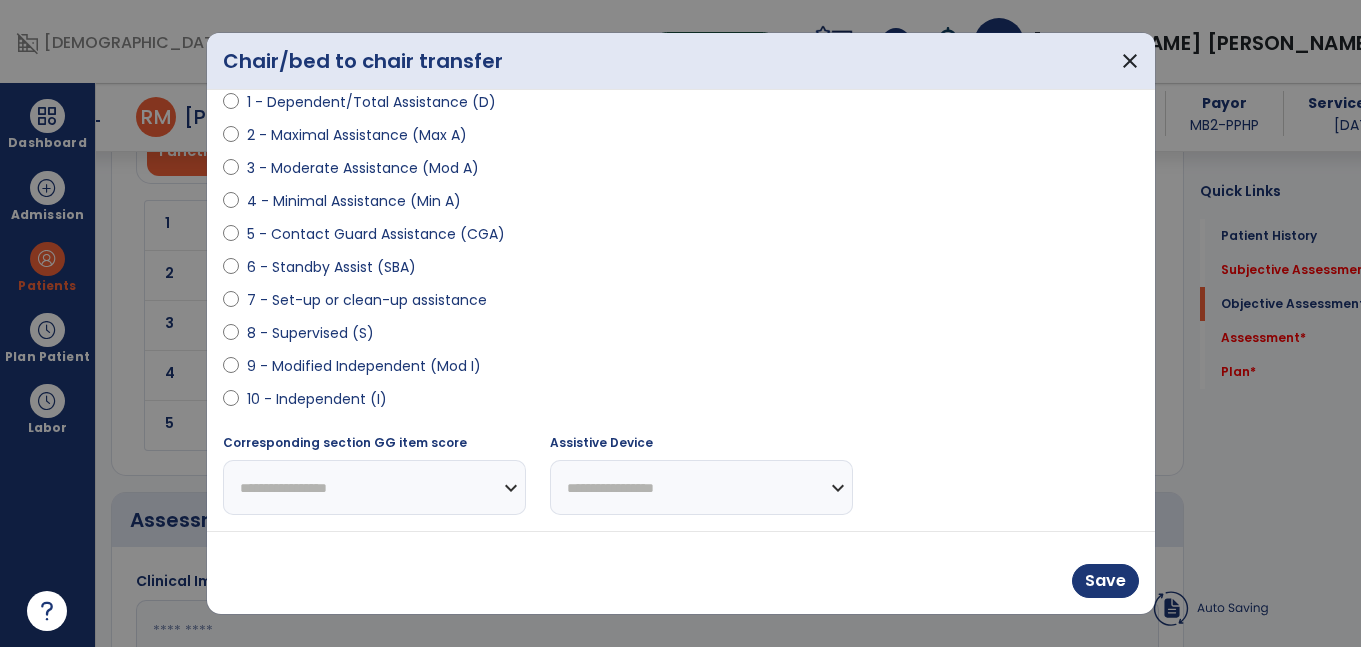 click on "1 - Dependent/Total Assistance (D)" at bounding box center [371, 102] 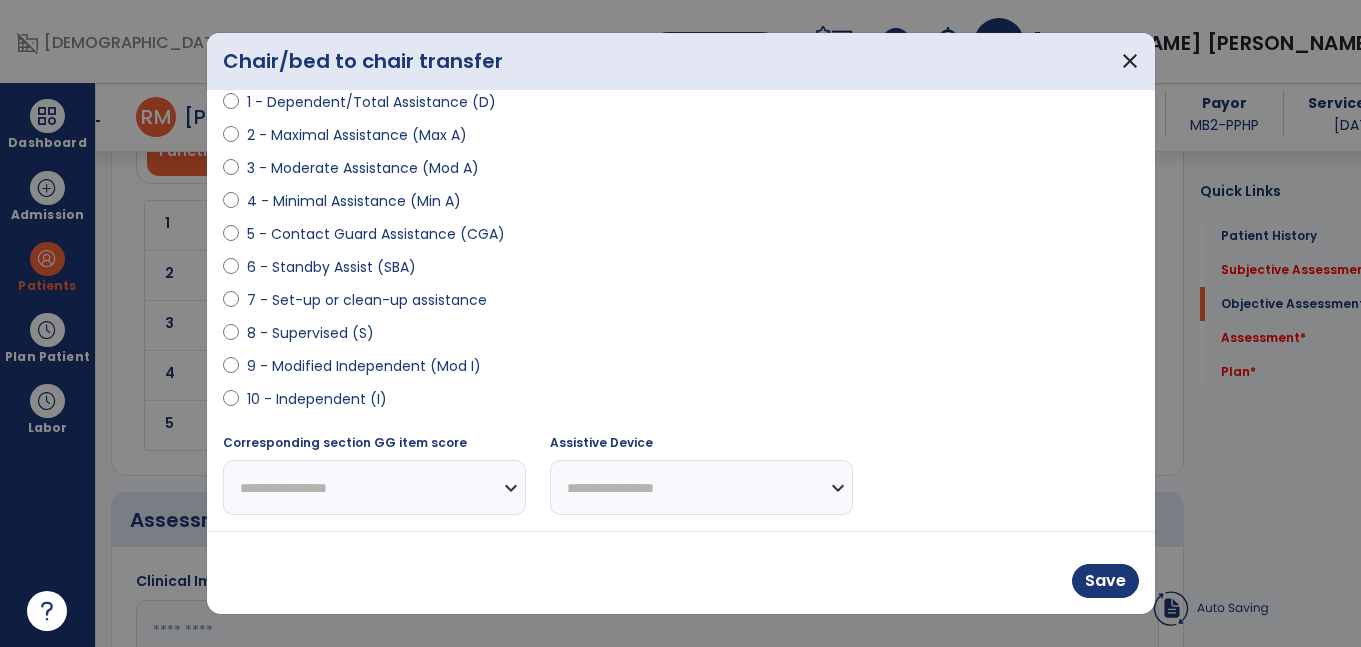 select on "**********" 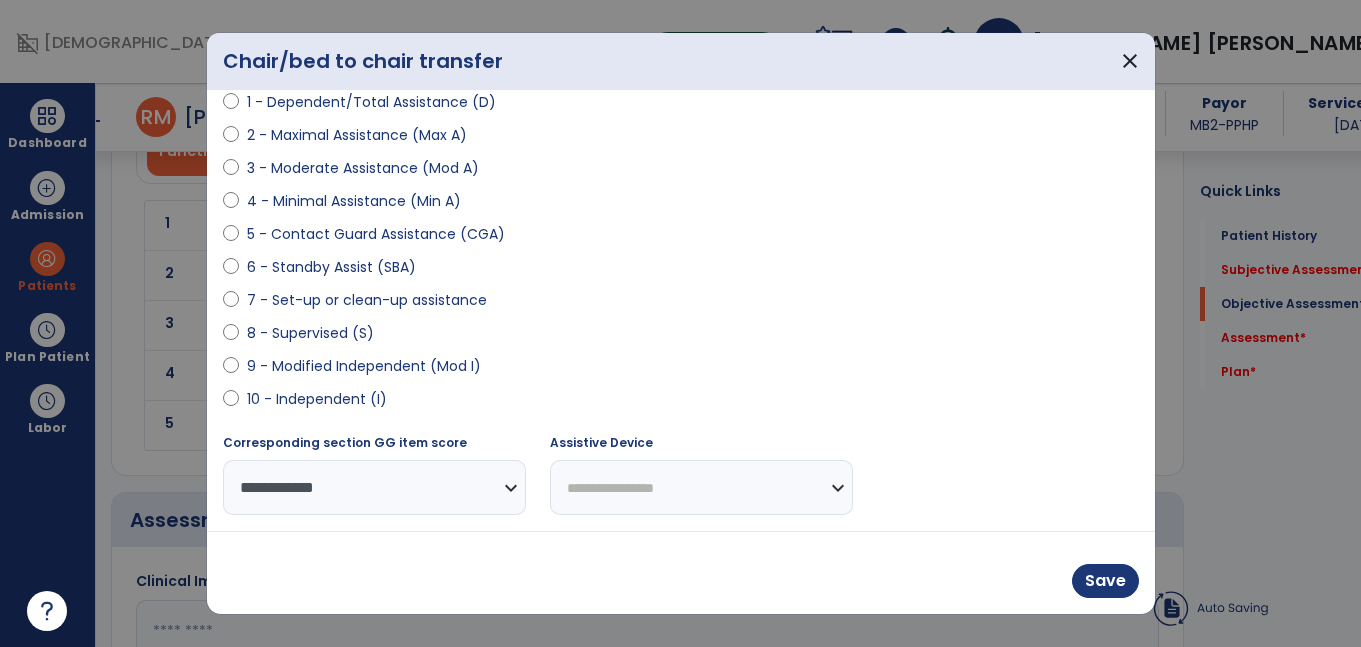 click on "**********" at bounding box center (701, 487) 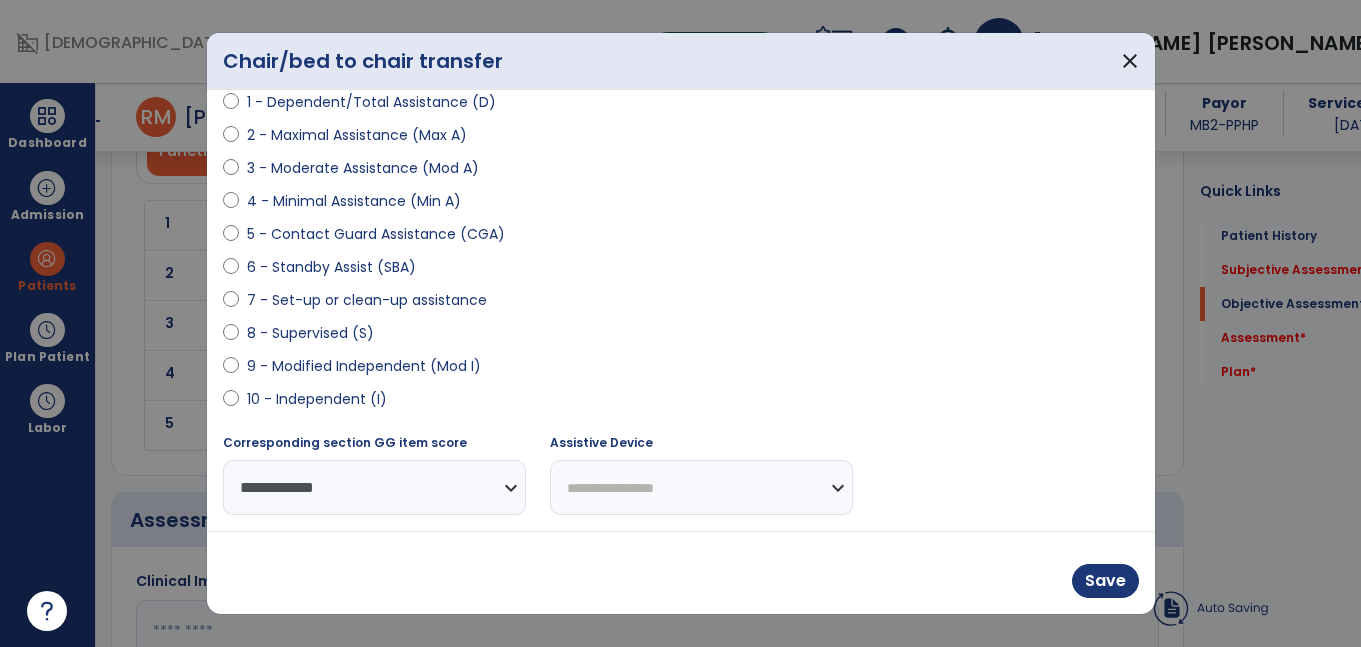 select on "**********" 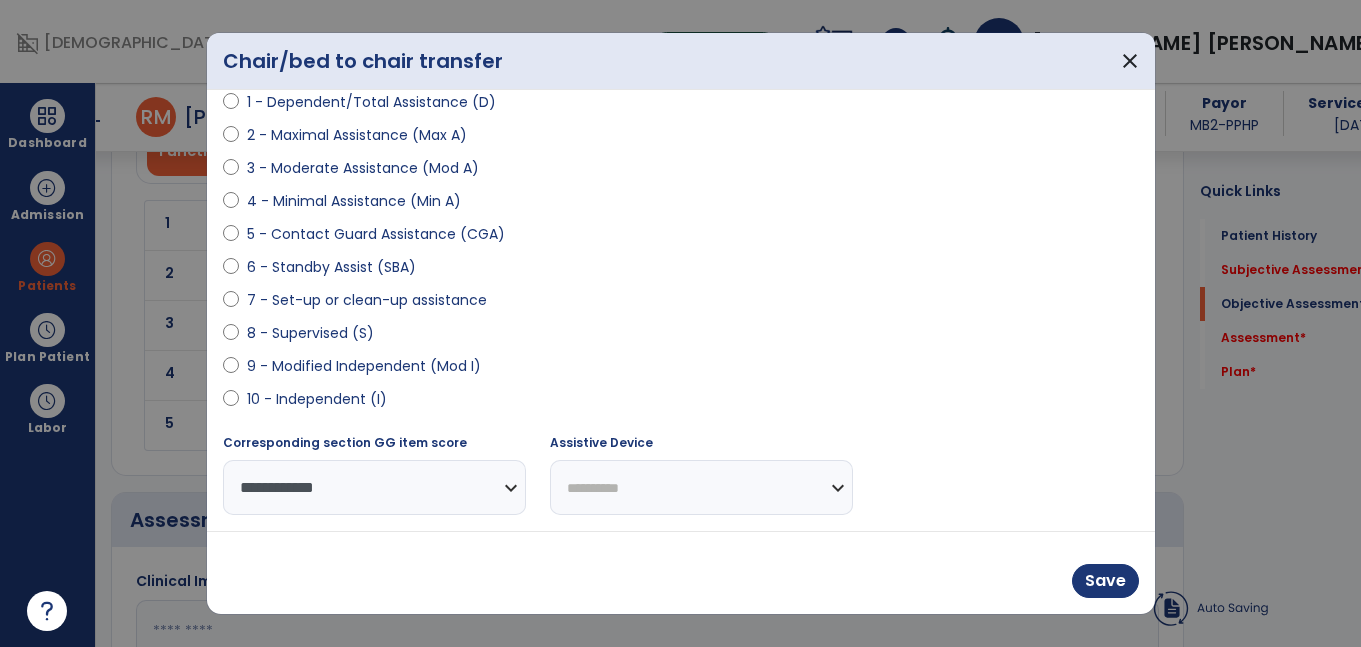 click on "**********" at bounding box center [701, 487] 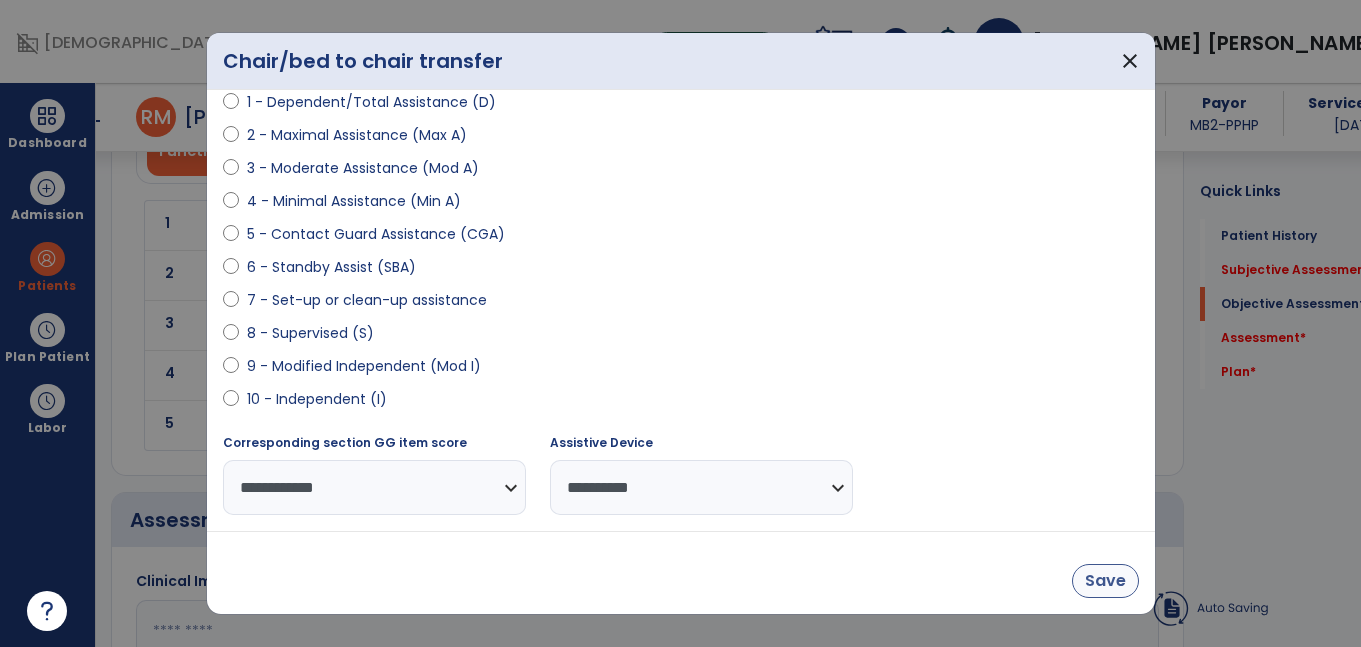 click on "Save" at bounding box center (1105, 581) 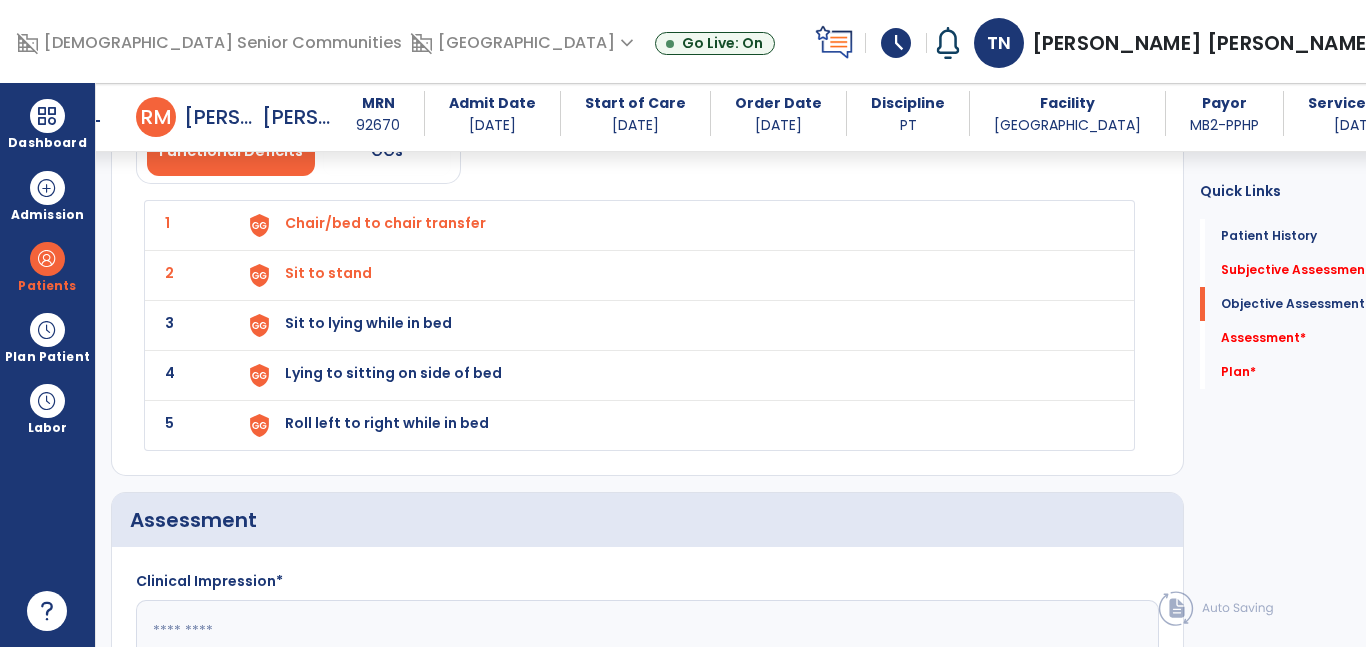 click on "Sit to lying while in bed" at bounding box center (678, 225) 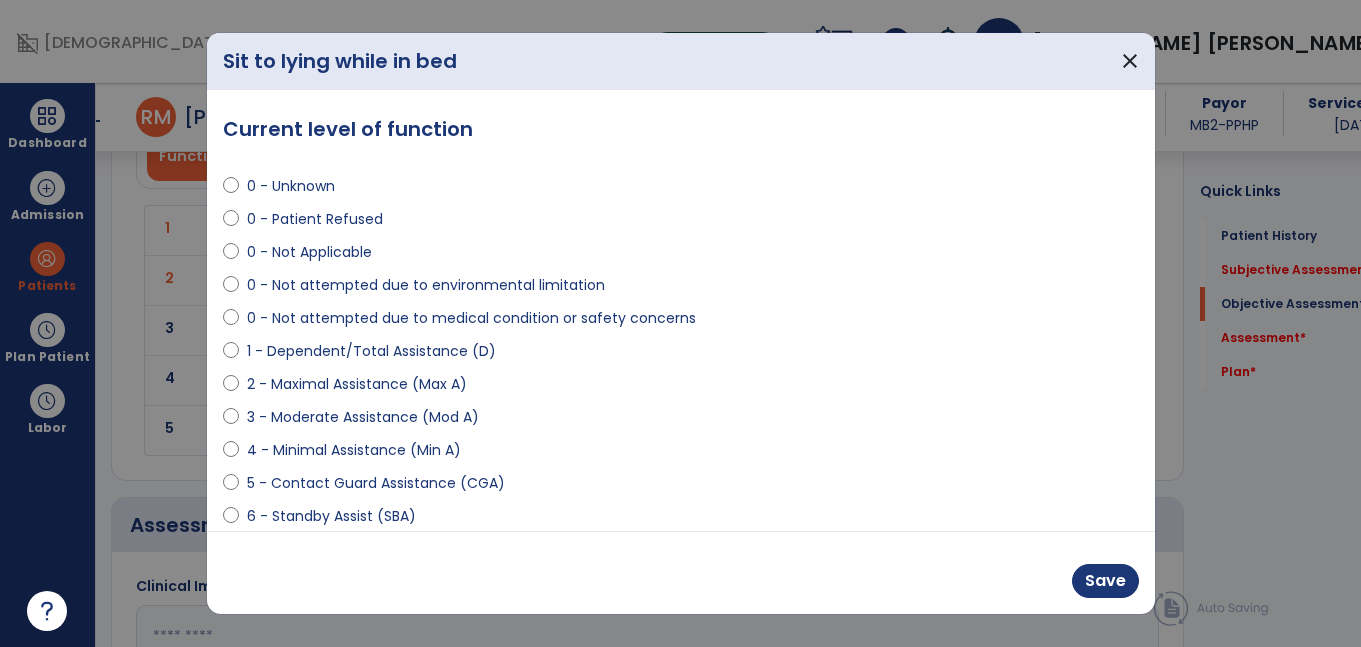 scroll, scrollTop: 1924, scrollLeft: 0, axis: vertical 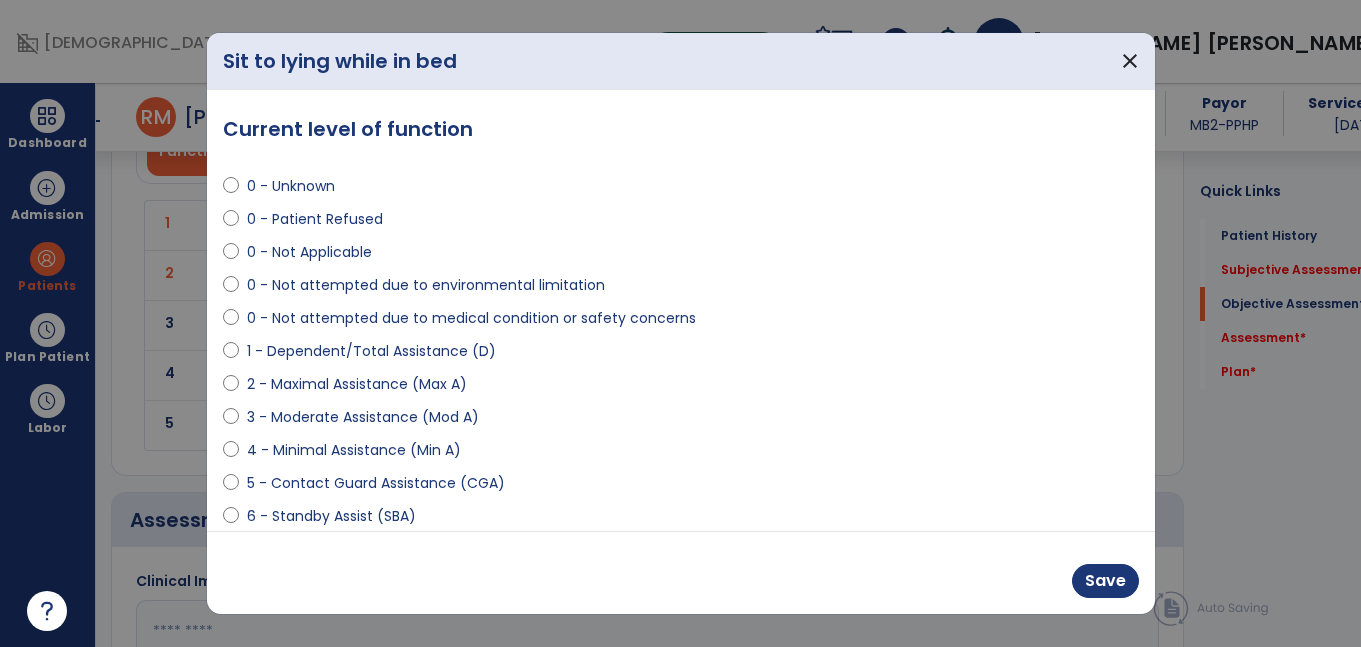 click on "4 - Minimal Assistance (Min A)" at bounding box center [354, 450] 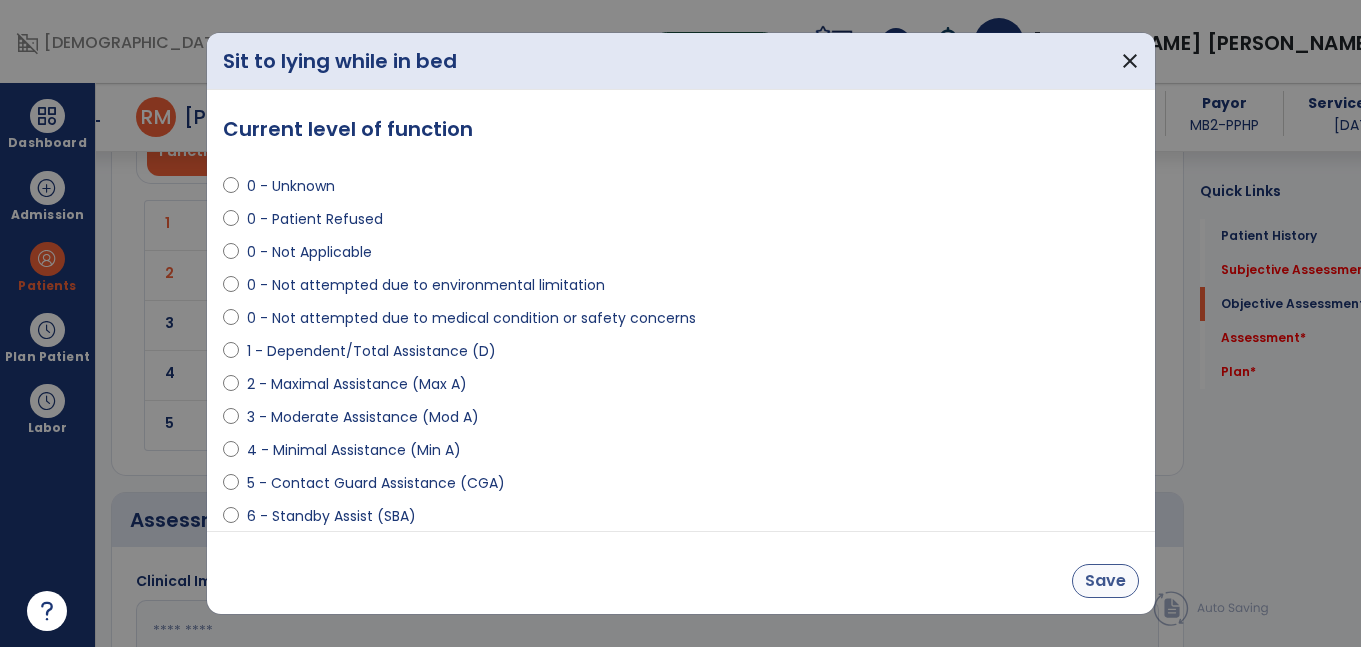 click on "Save" at bounding box center [1105, 581] 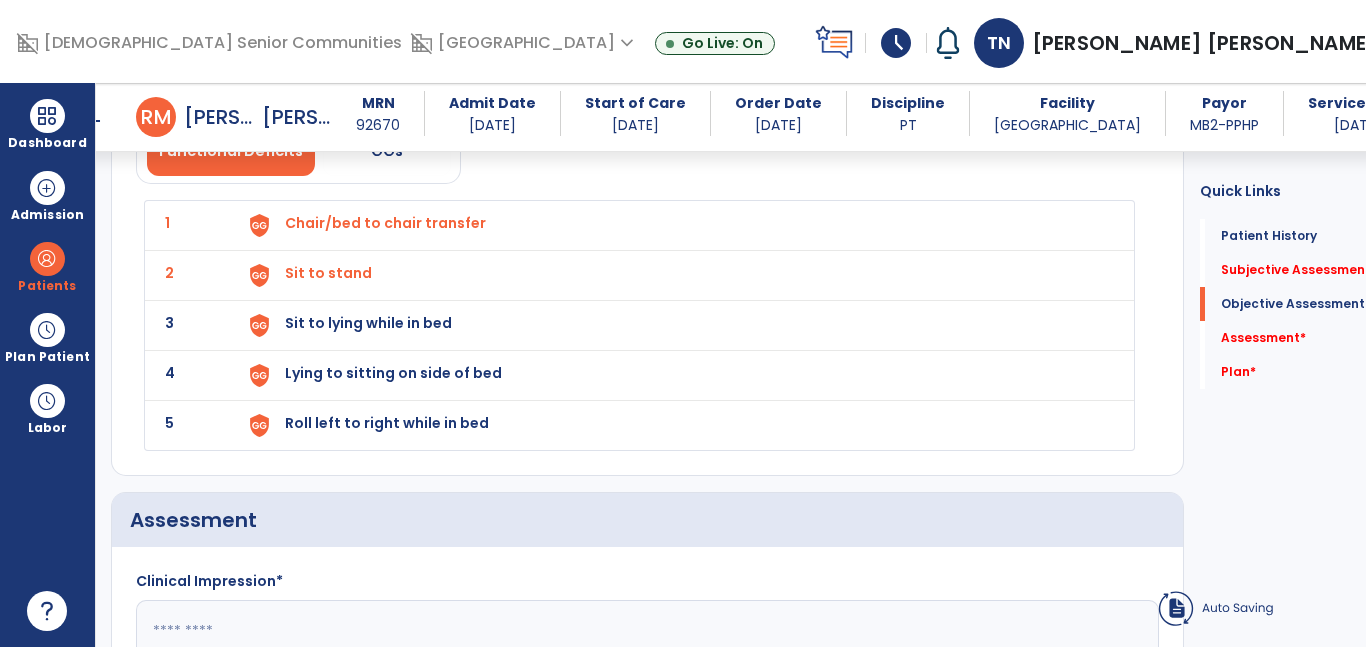 click on "Lying to sitting on side of bed" at bounding box center [678, 225] 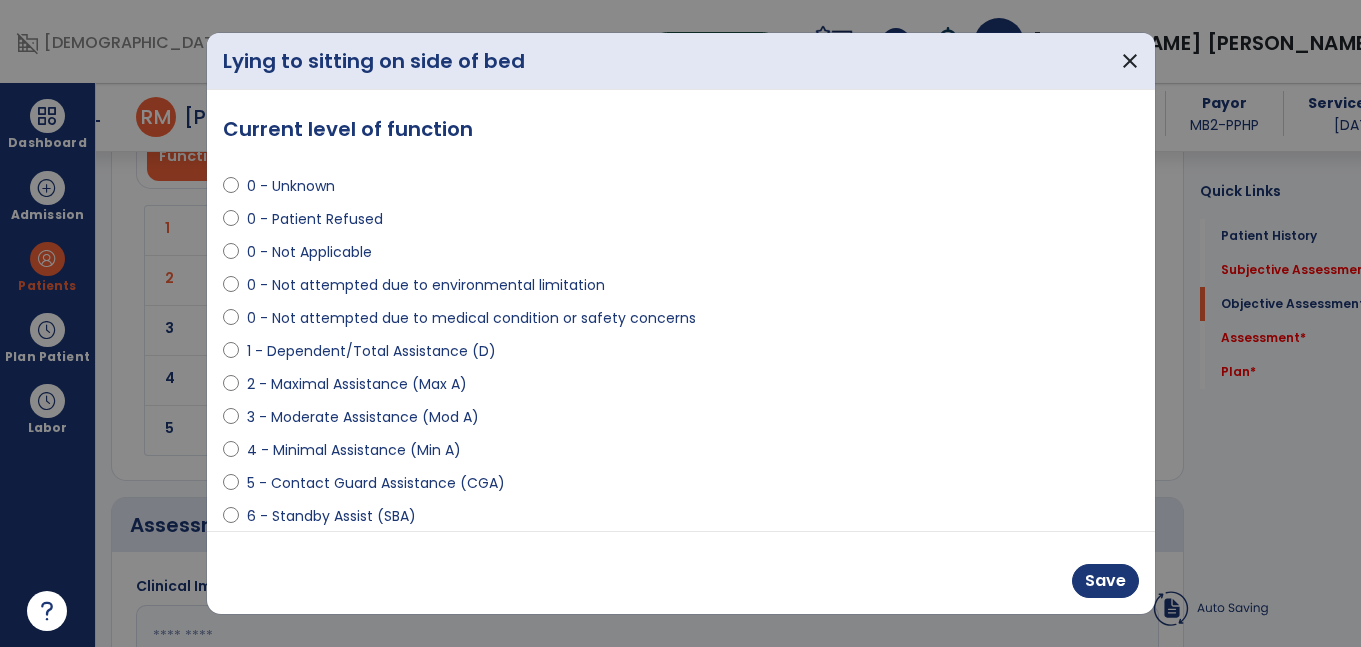 scroll, scrollTop: 1924, scrollLeft: 0, axis: vertical 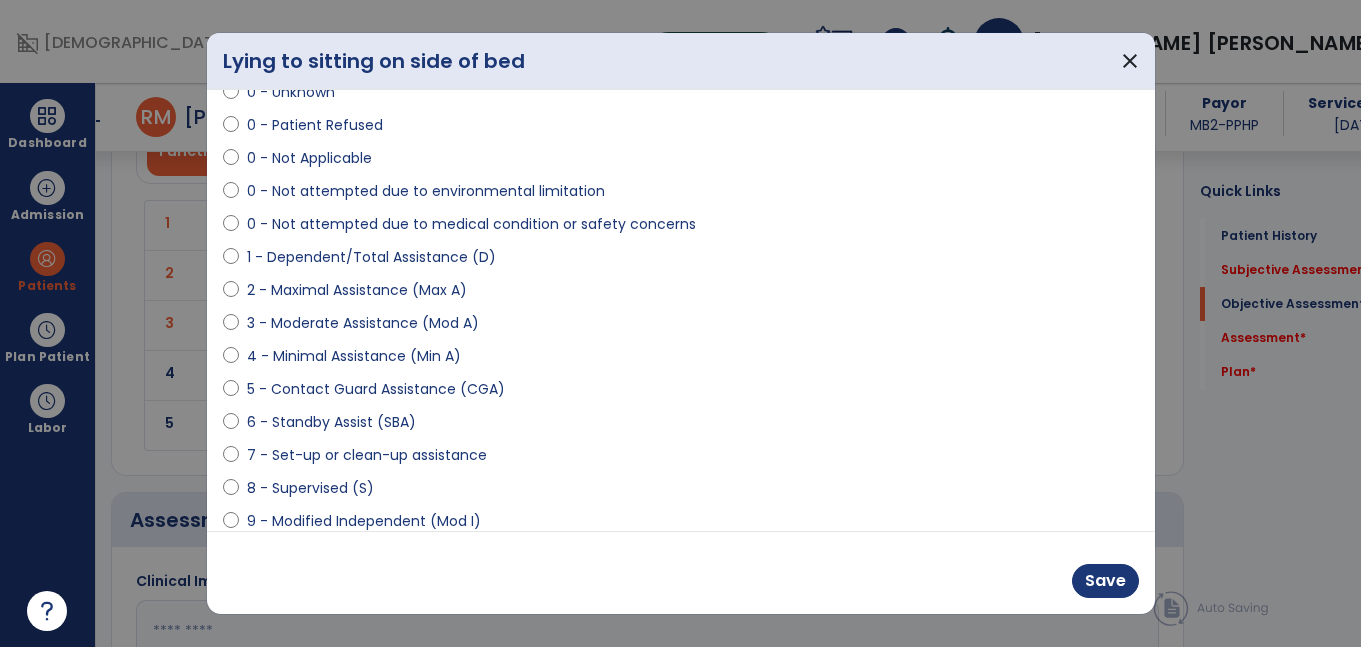 click on "6 - Standby Assist (SBA)" at bounding box center (331, 422) 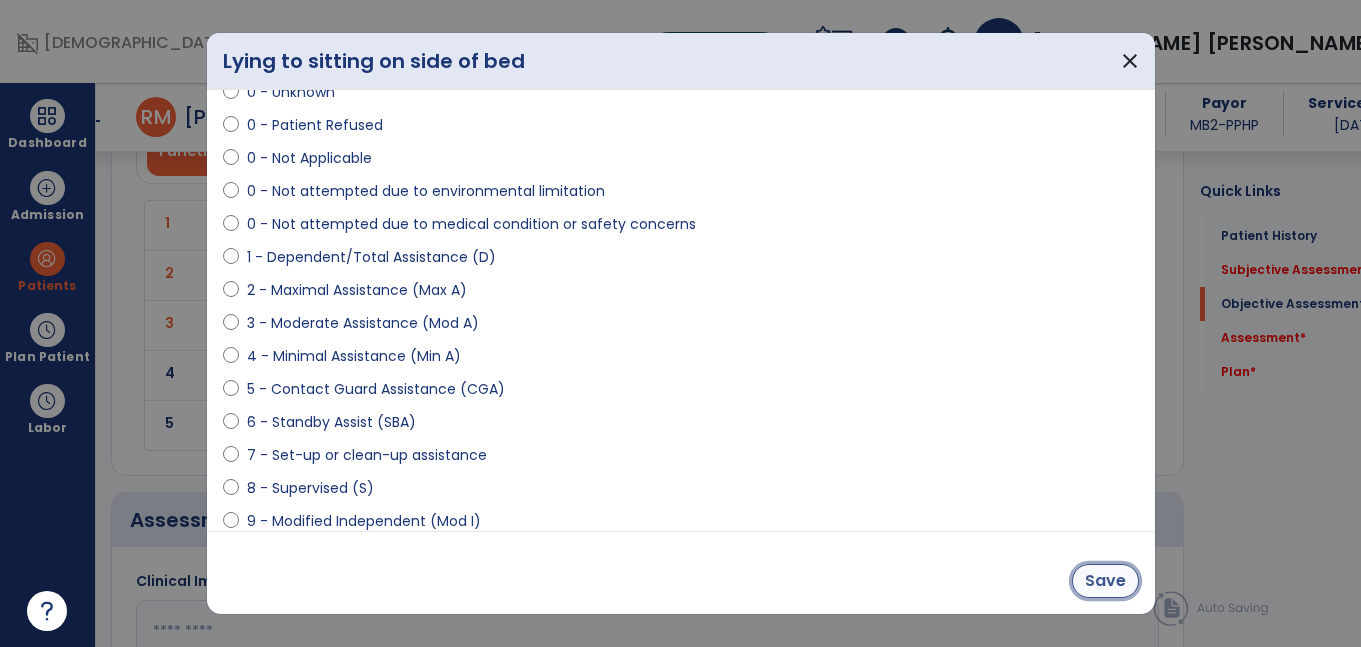 click on "Save" at bounding box center [1105, 581] 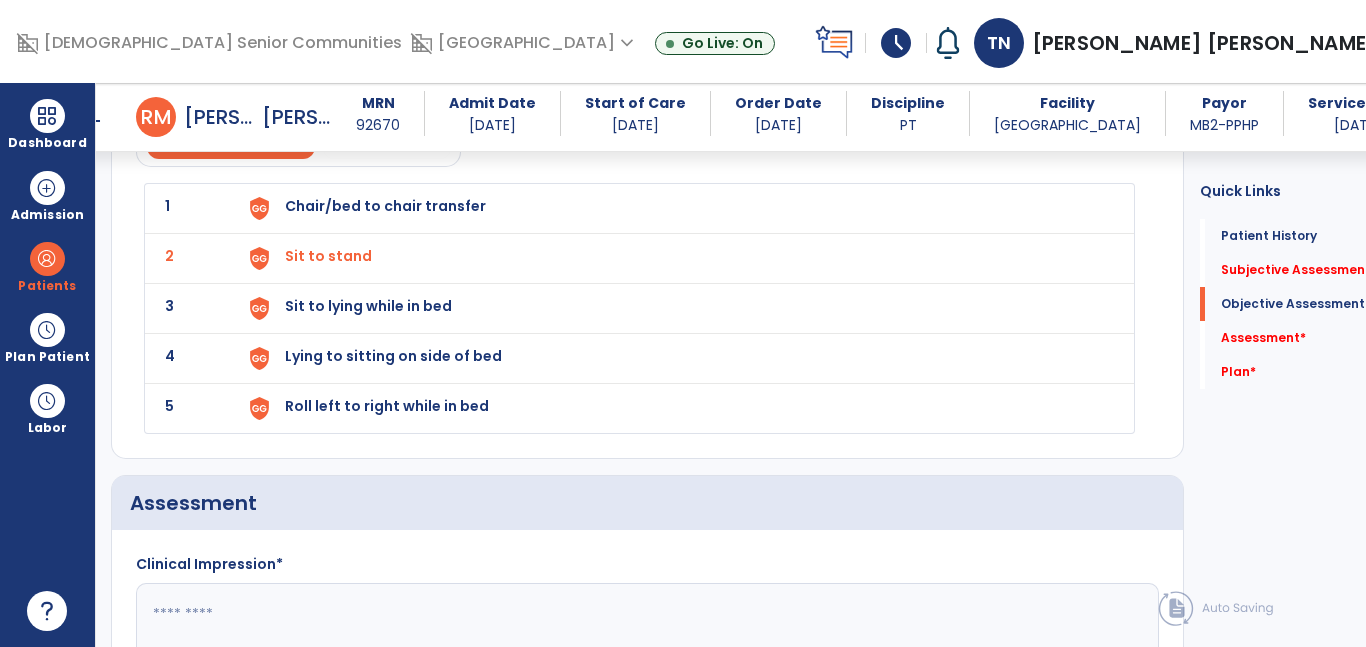 click on "Chair/bed to chair transfer" at bounding box center (678, 208) 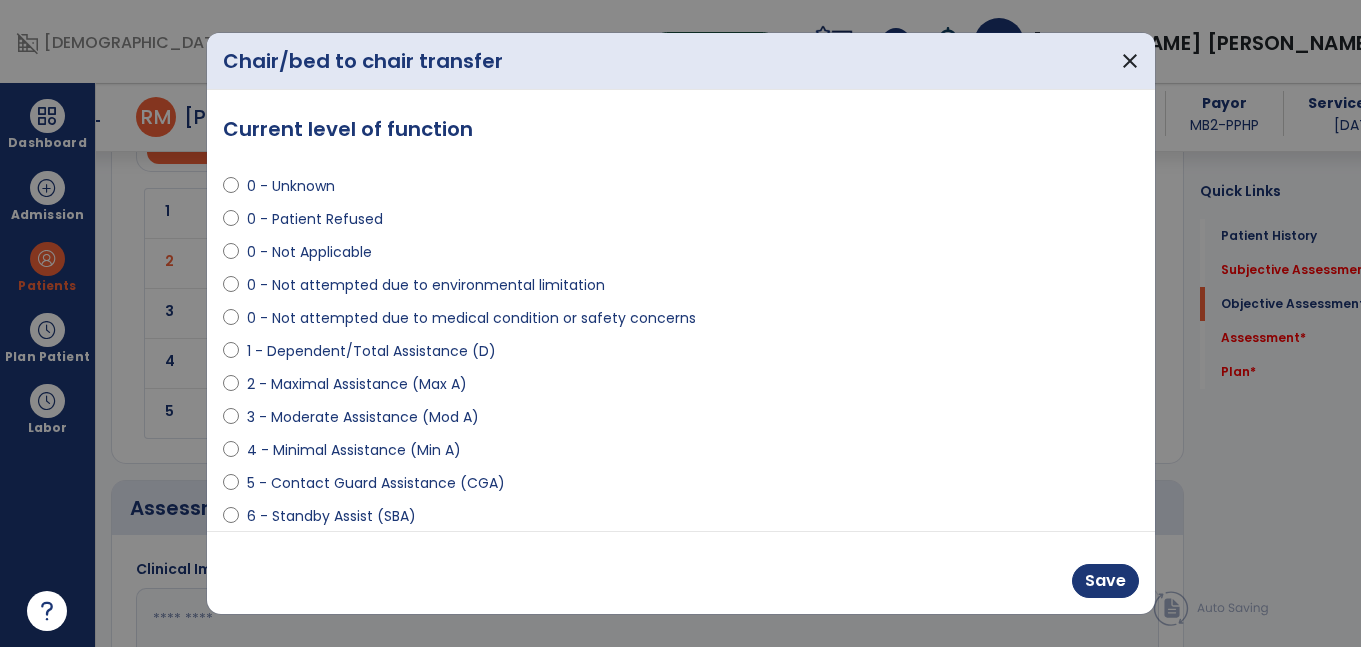 scroll, scrollTop: 1941, scrollLeft: 0, axis: vertical 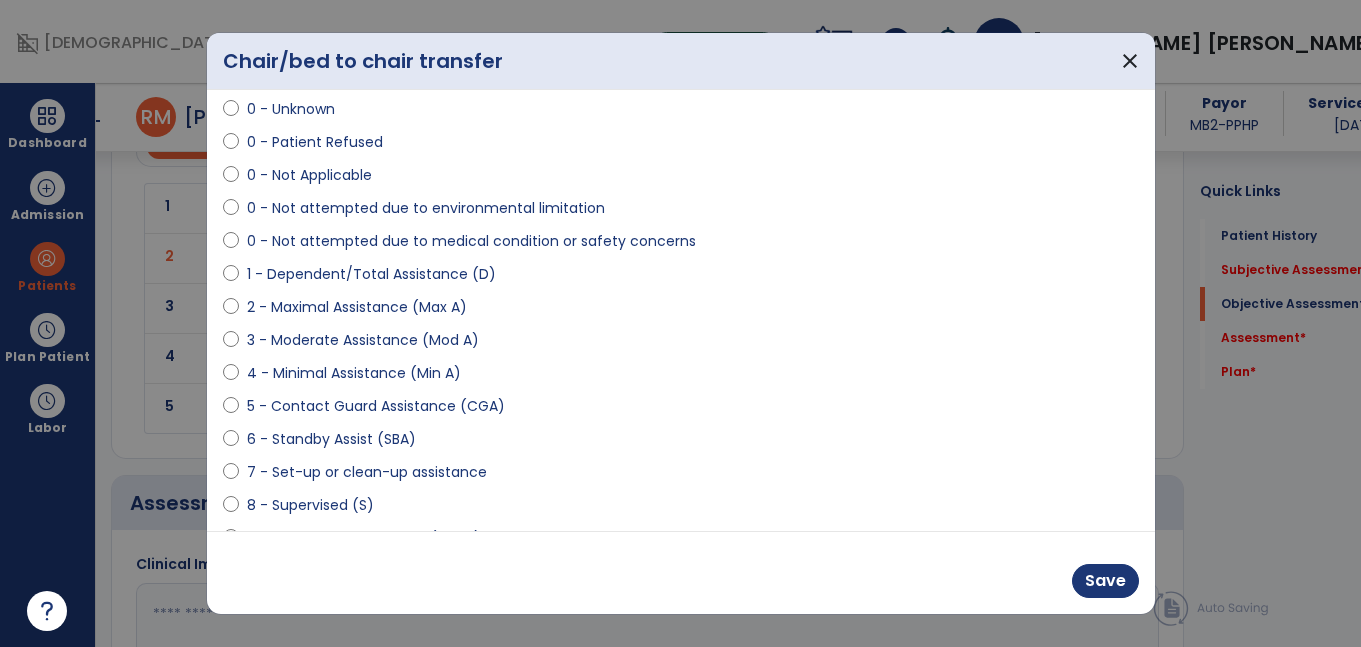 click on "1 - Dependent/Total Assistance (D)" at bounding box center (371, 274) 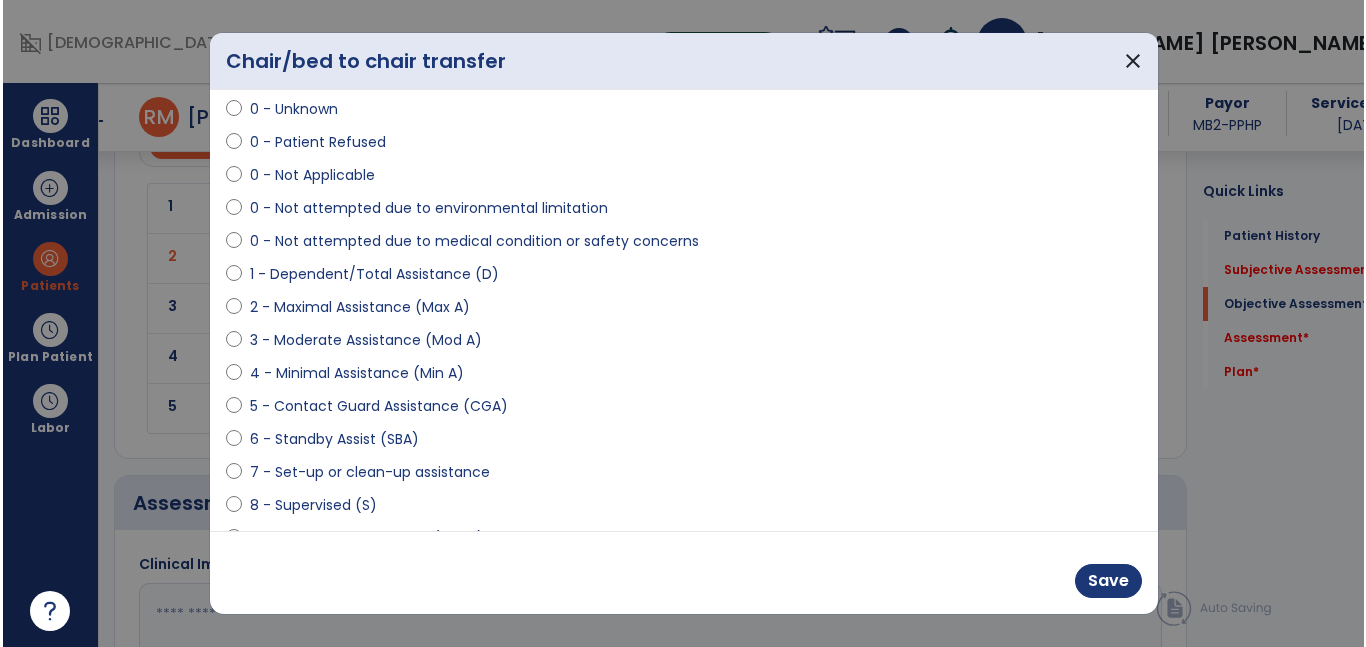 scroll, scrollTop: 249, scrollLeft: 0, axis: vertical 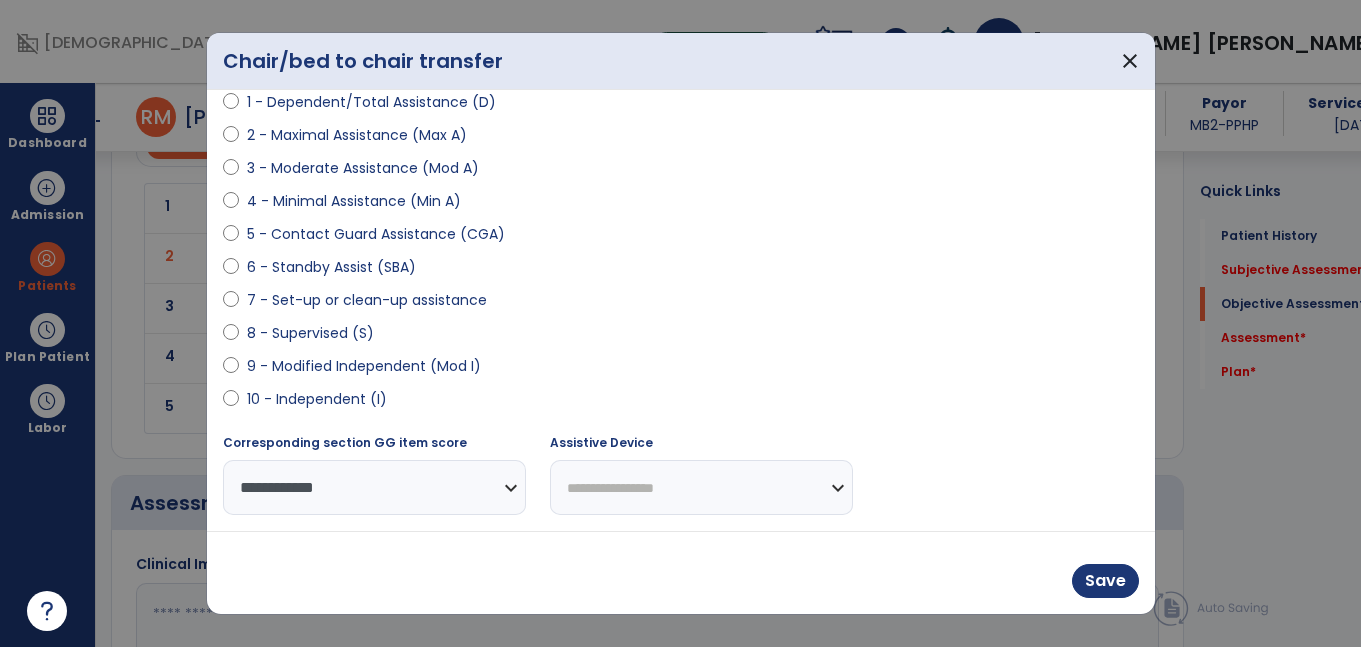 click on "**********" at bounding box center (701, 487) 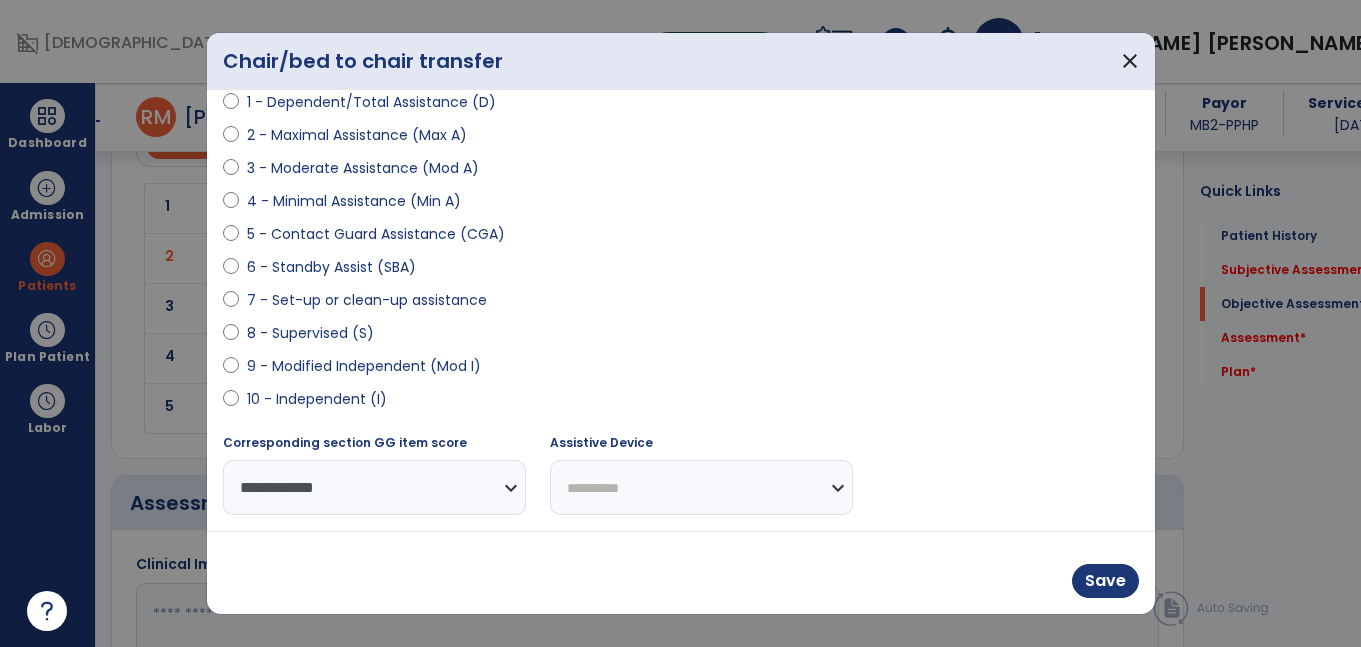 click on "**********" at bounding box center [701, 487] 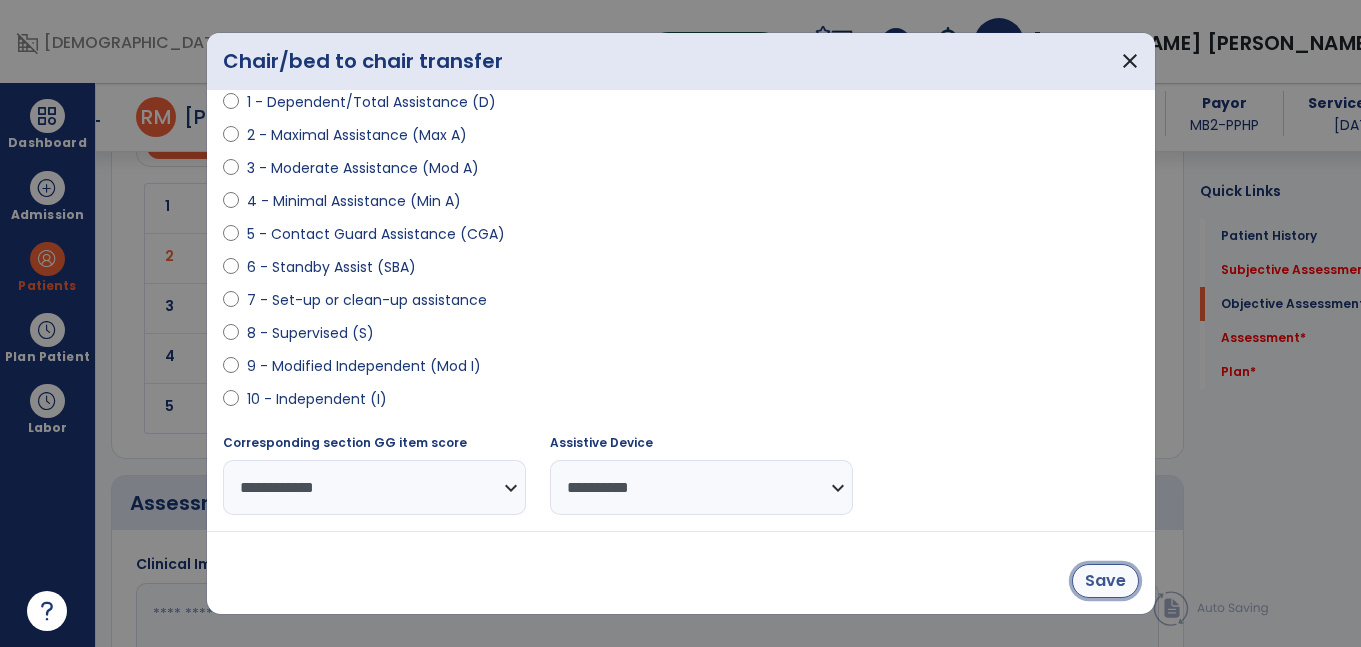 click on "Save" at bounding box center (1105, 581) 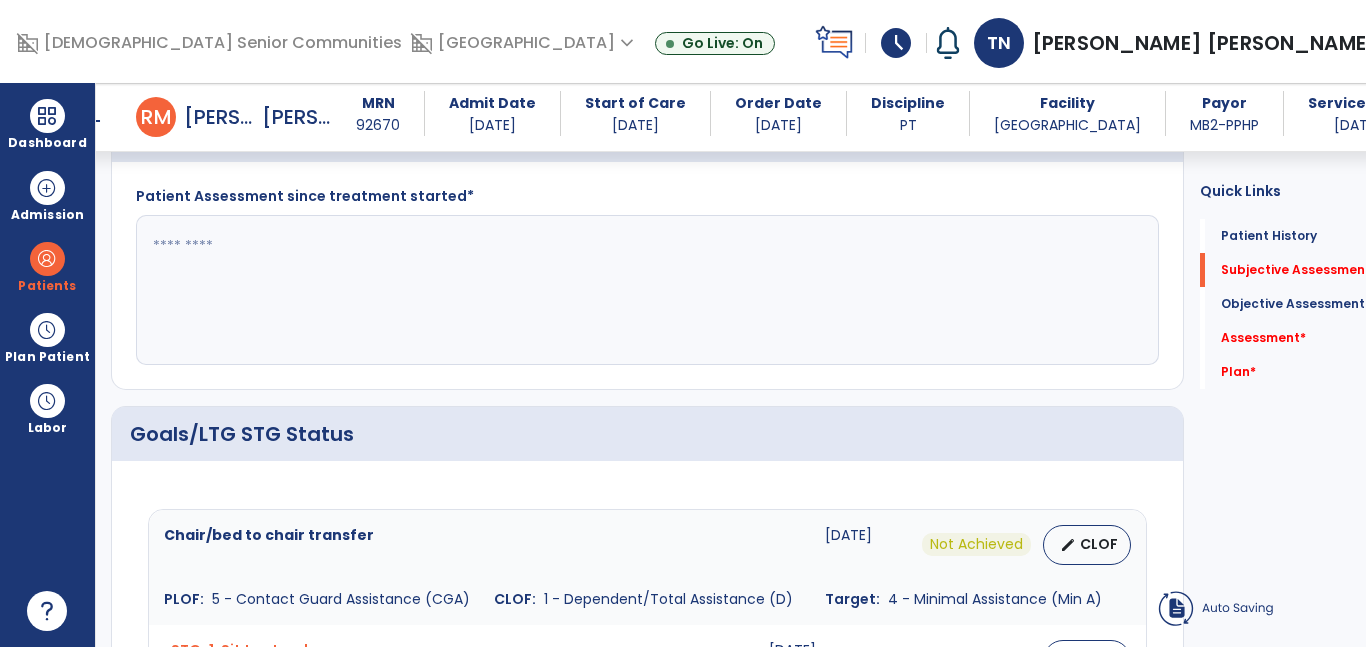 scroll, scrollTop: 415, scrollLeft: 0, axis: vertical 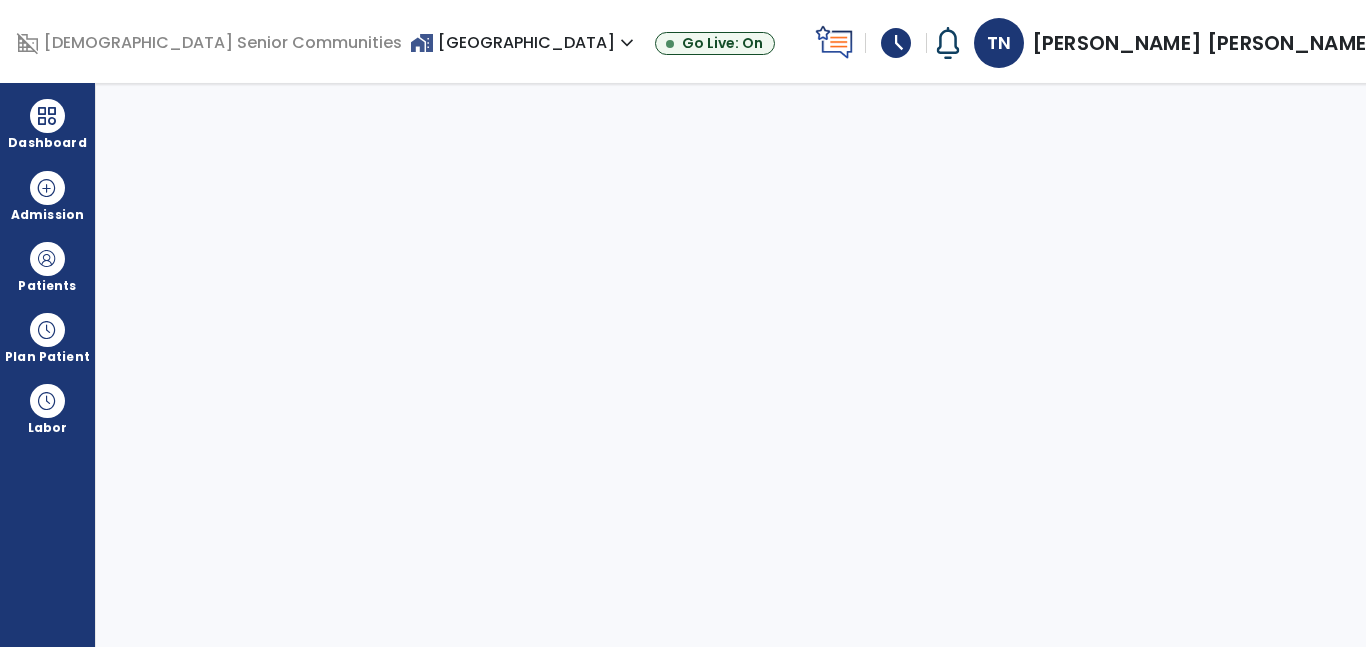 select on "****" 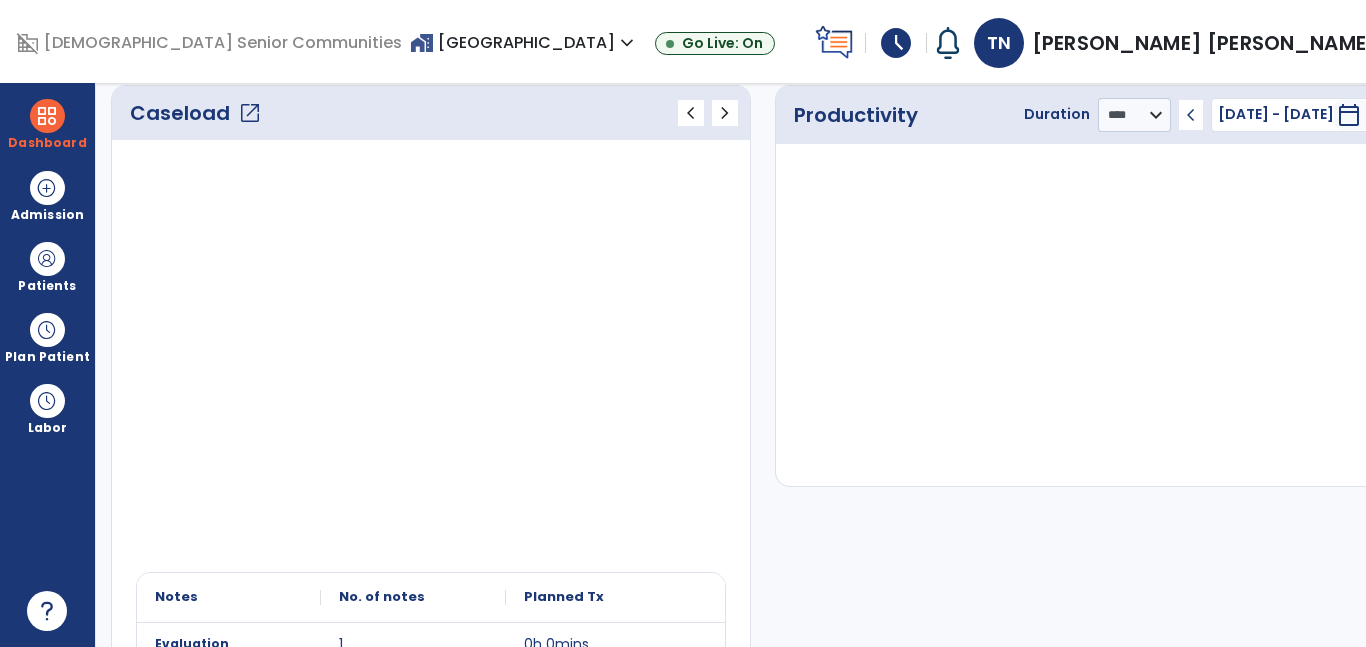 scroll, scrollTop: 281, scrollLeft: 0, axis: vertical 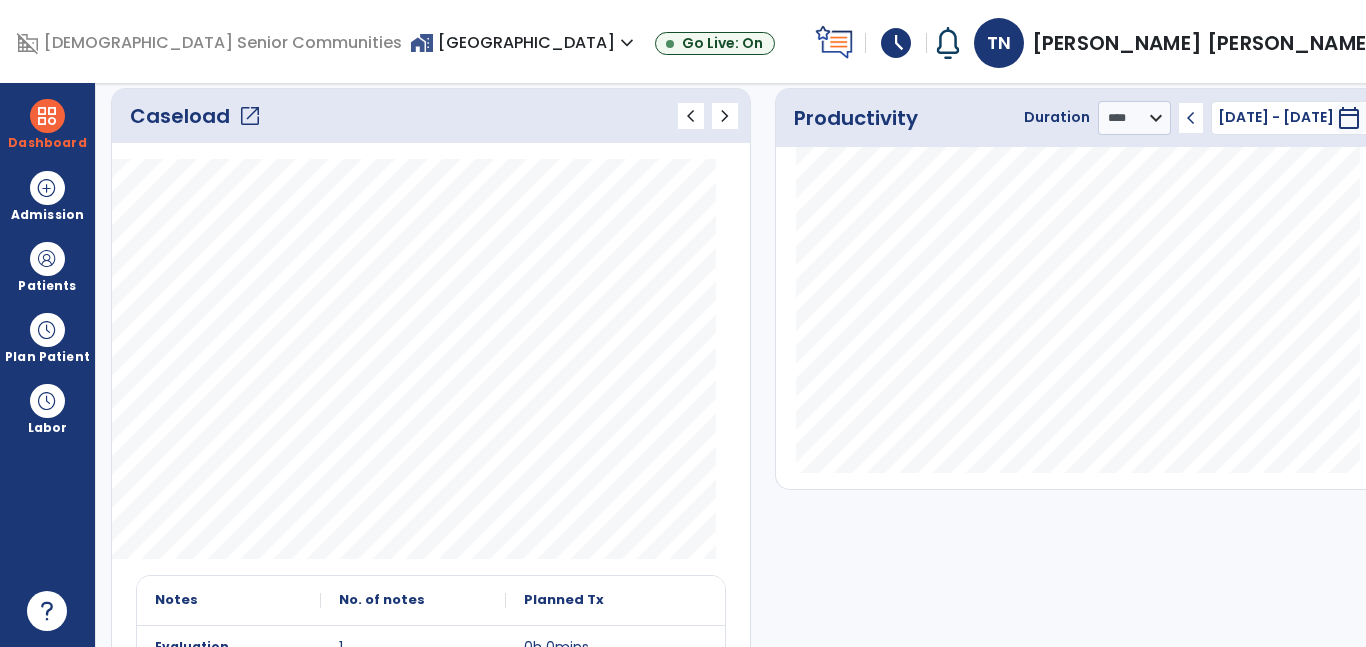 click on "open_in_new" 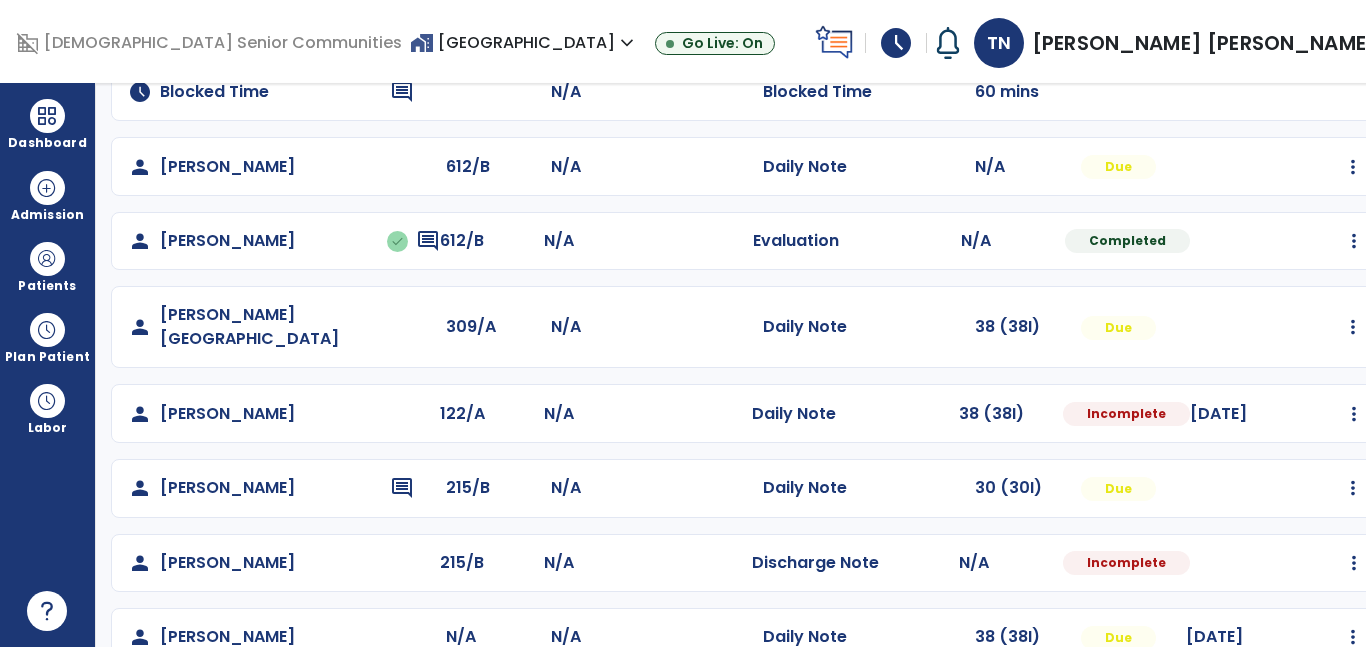 scroll, scrollTop: 439, scrollLeft: 0, axis: vertical 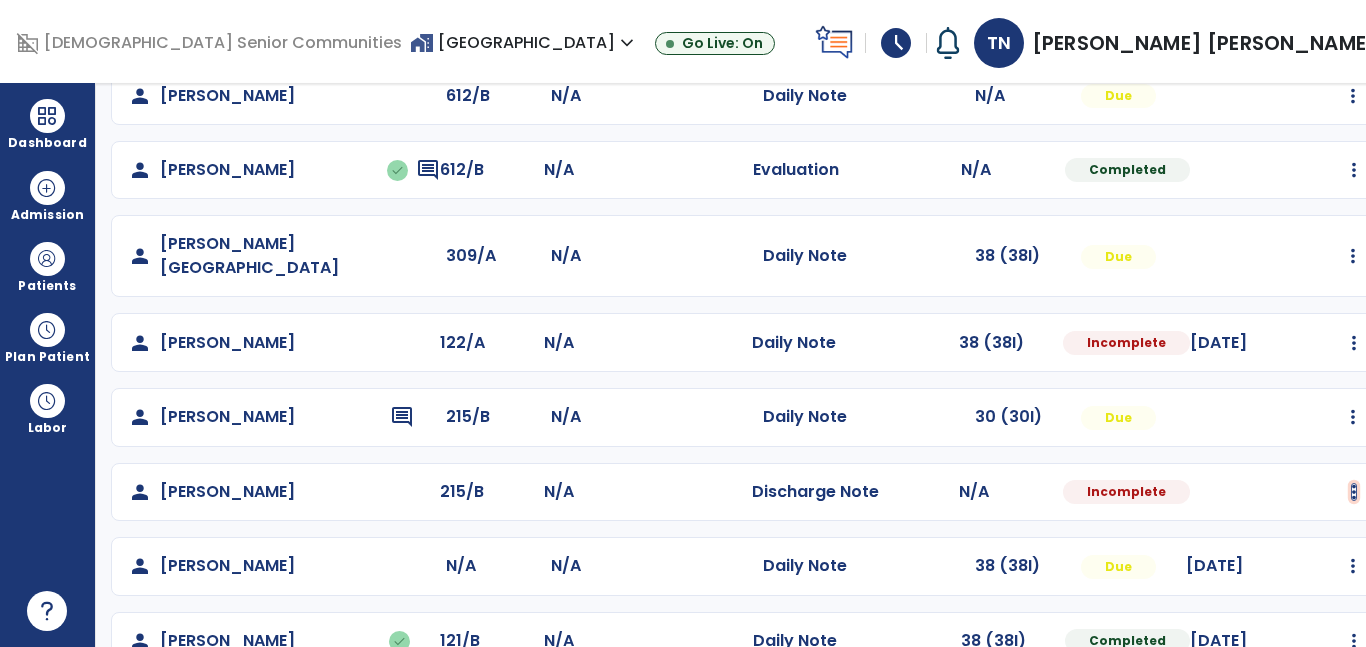 click at bounding box center [1353, -139] 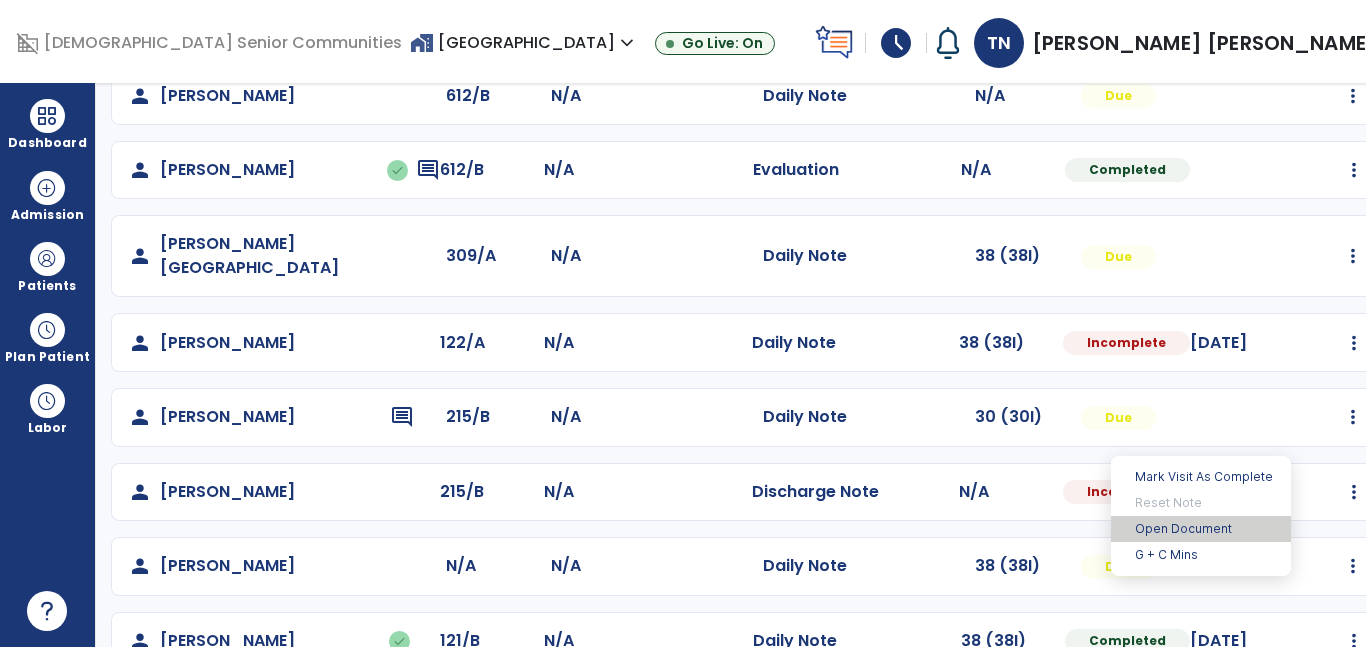 click on "Open Document" at bounding box center (1201, 529) 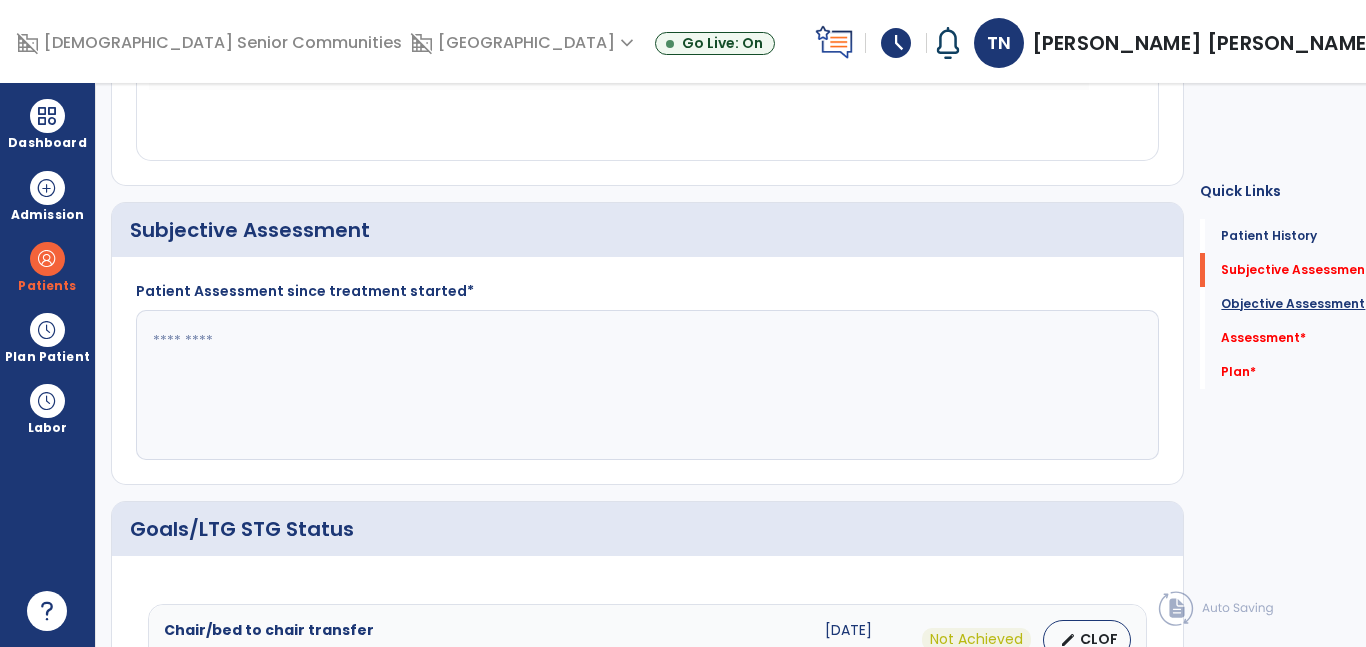 click on "Objective Assessment" 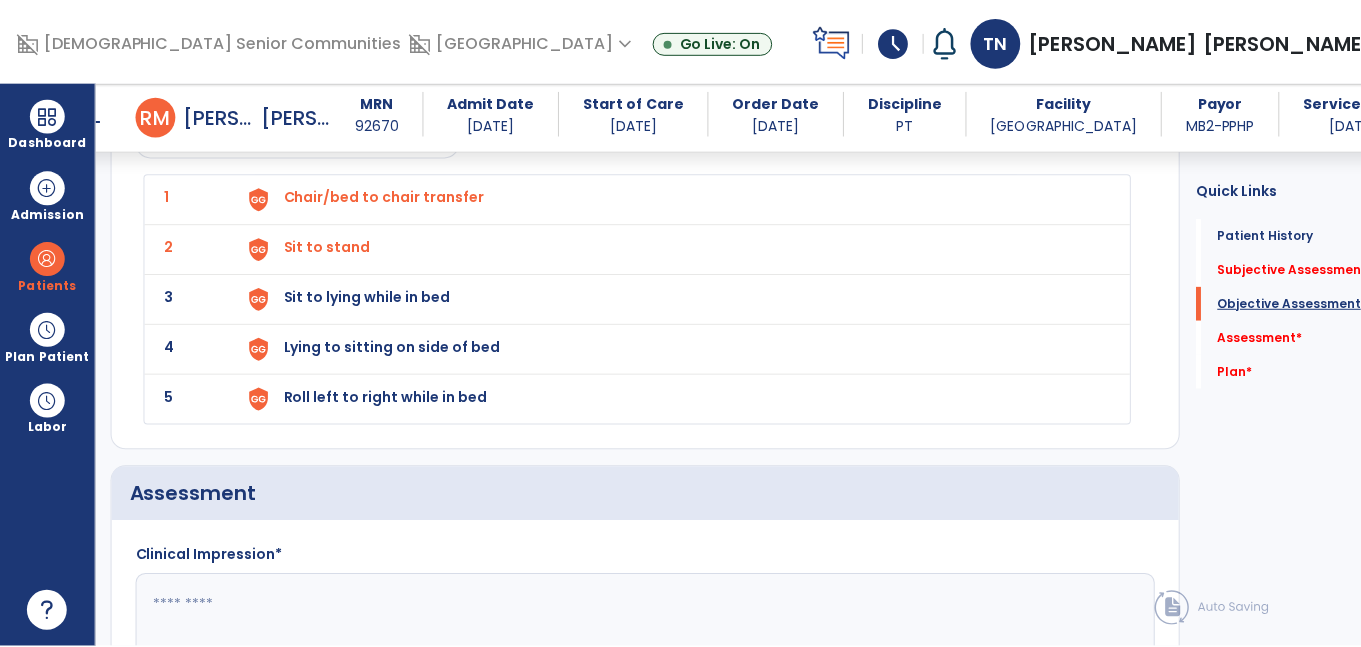 scroll, scrollTop: 2021, scrollLeft: 0, axis: vertical 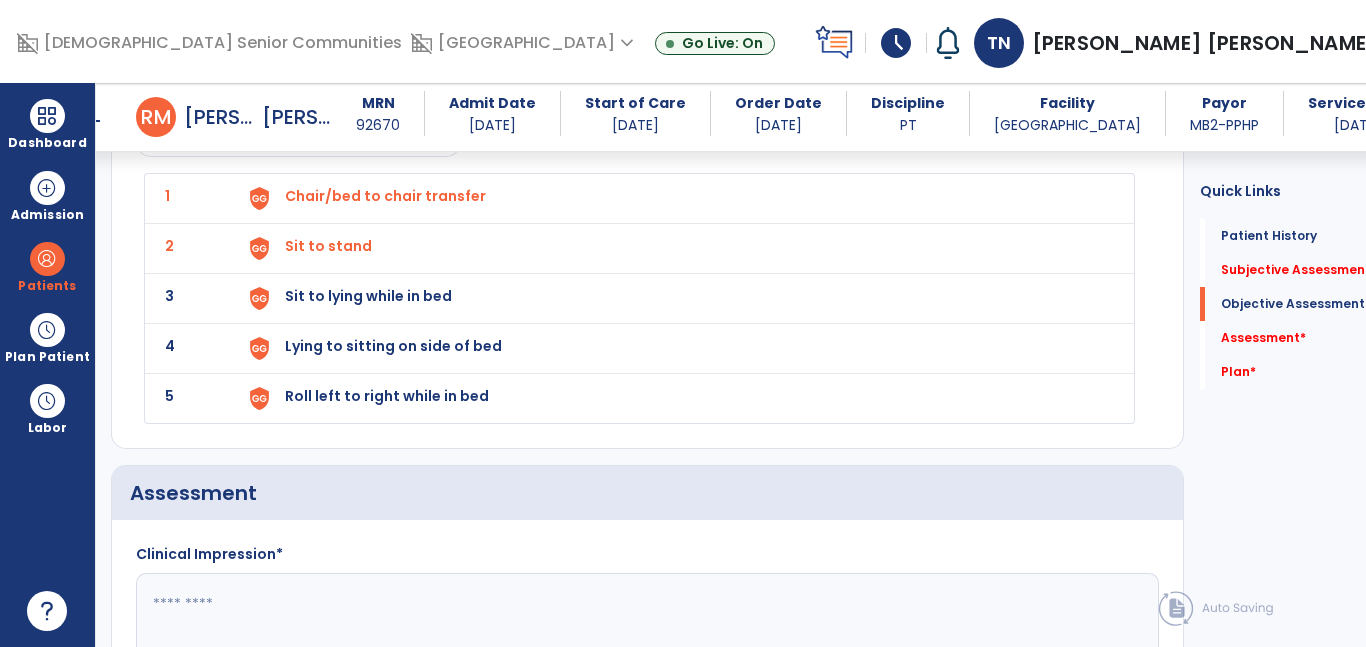 click on "Sit to lying while in bed" at bounding box center [678, 198] 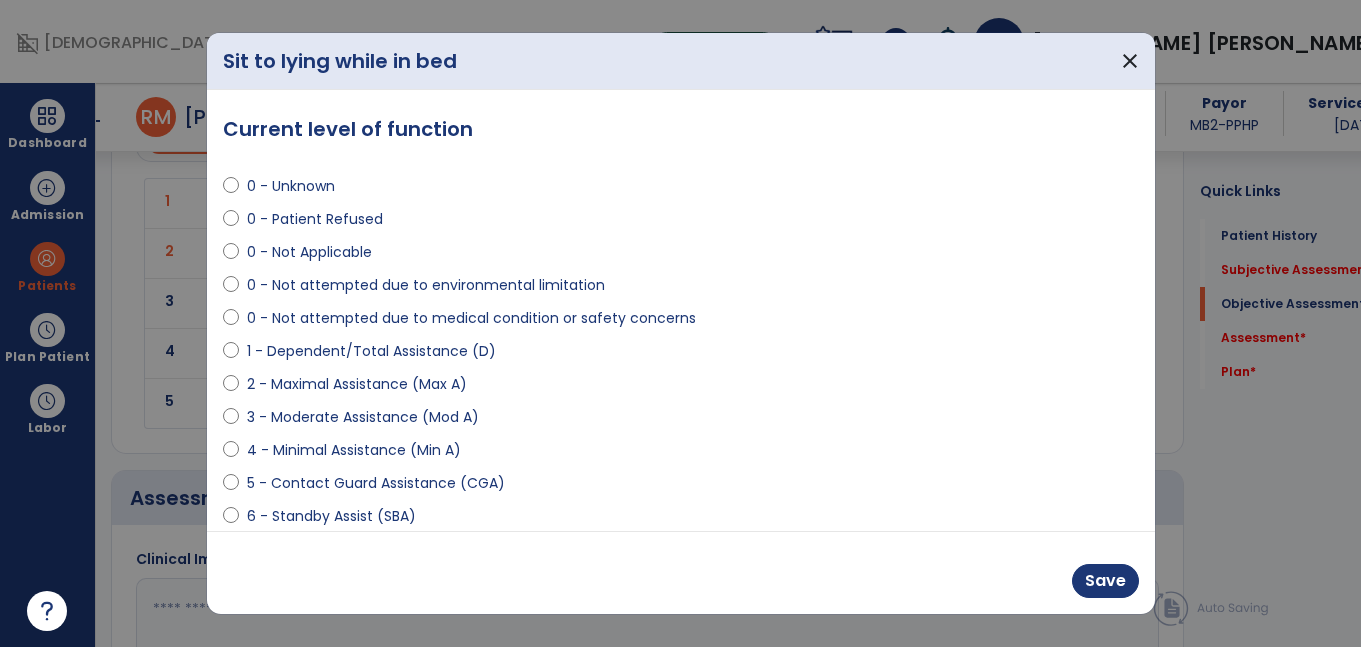 scroll, scrollTop: 2021, scrollLeft: 0, axis: vertical 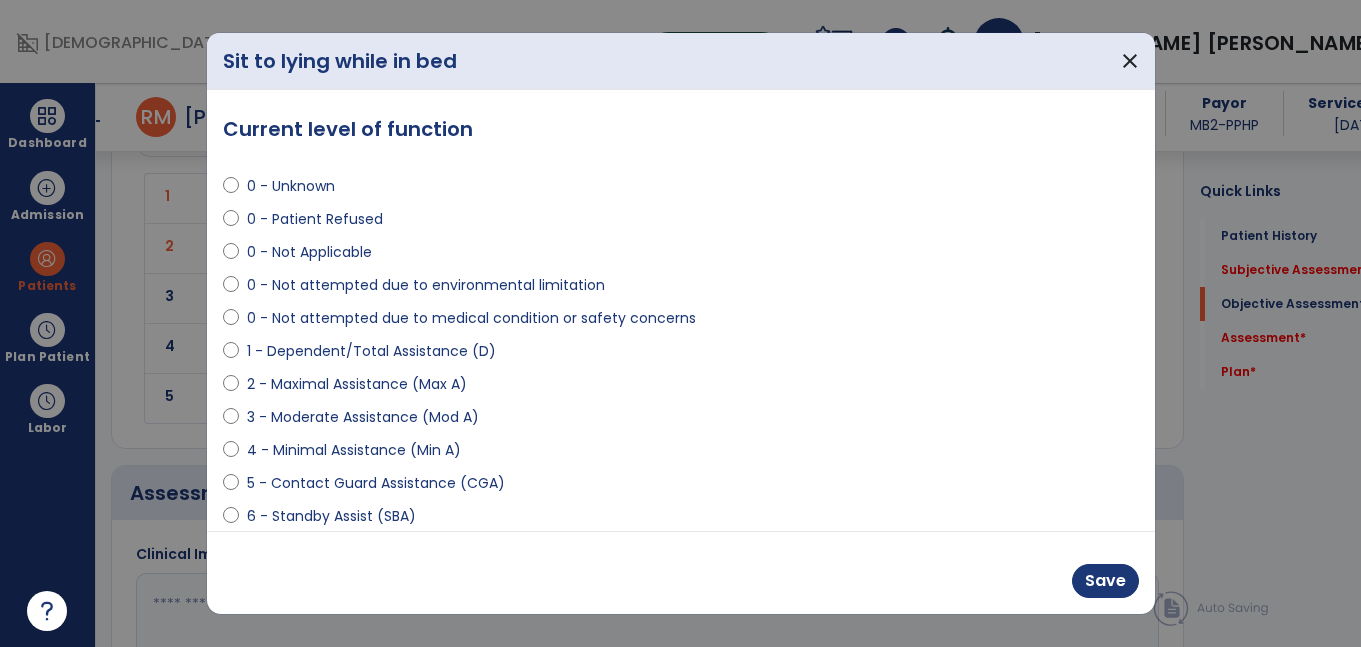 click on "4 - Minimal Assistance (Min A)" at bounding box center [354, 450] 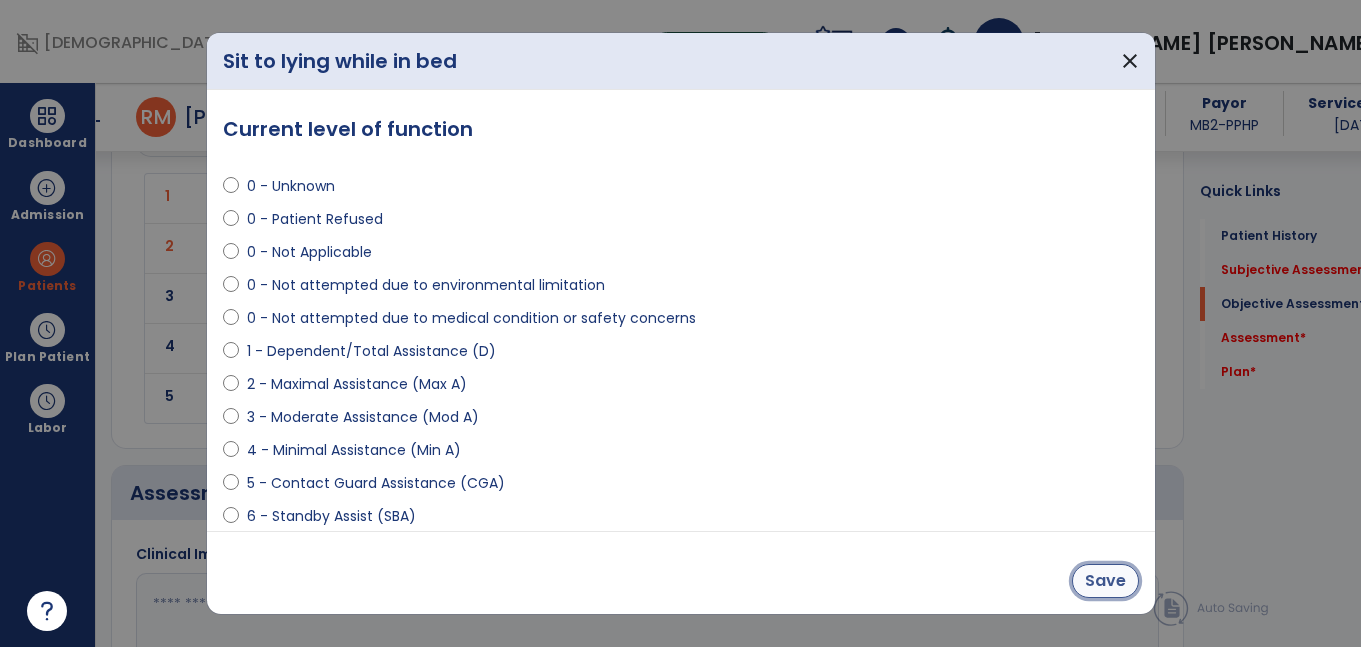 click on "Save" at bounding box center [1105, 581] 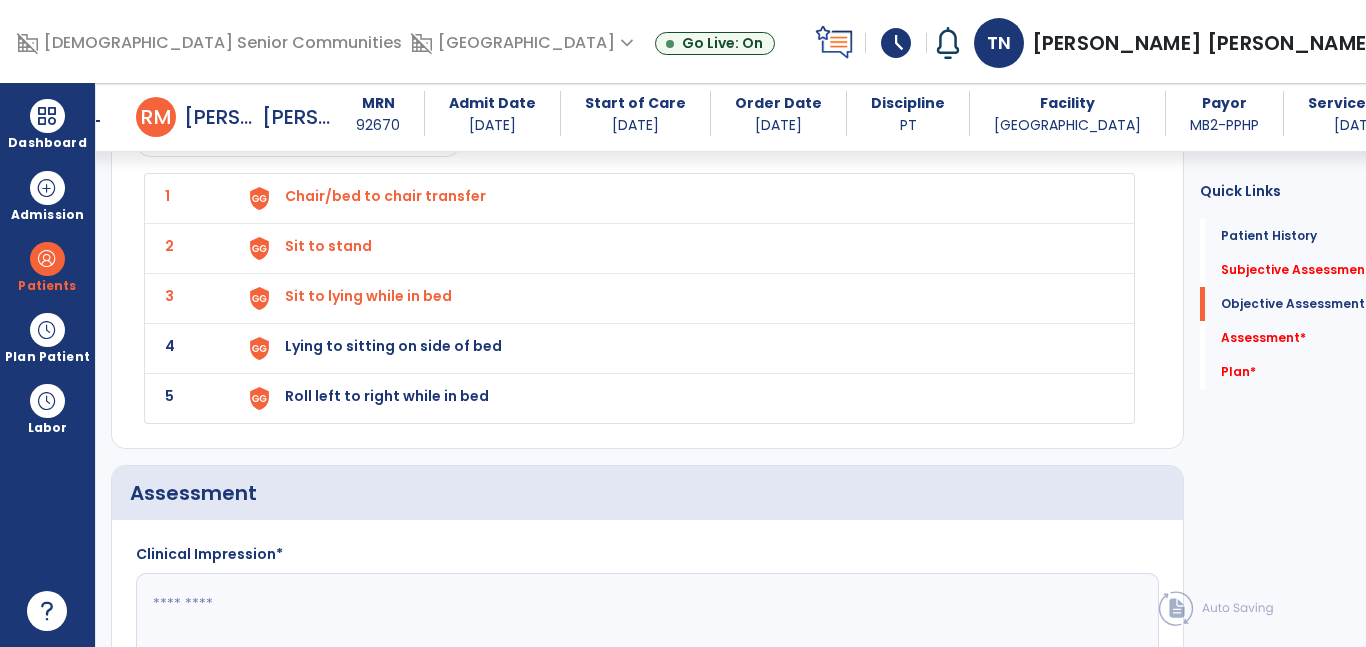 click on "Lying to sitting on side of bed" at bounding box center [385, 196] 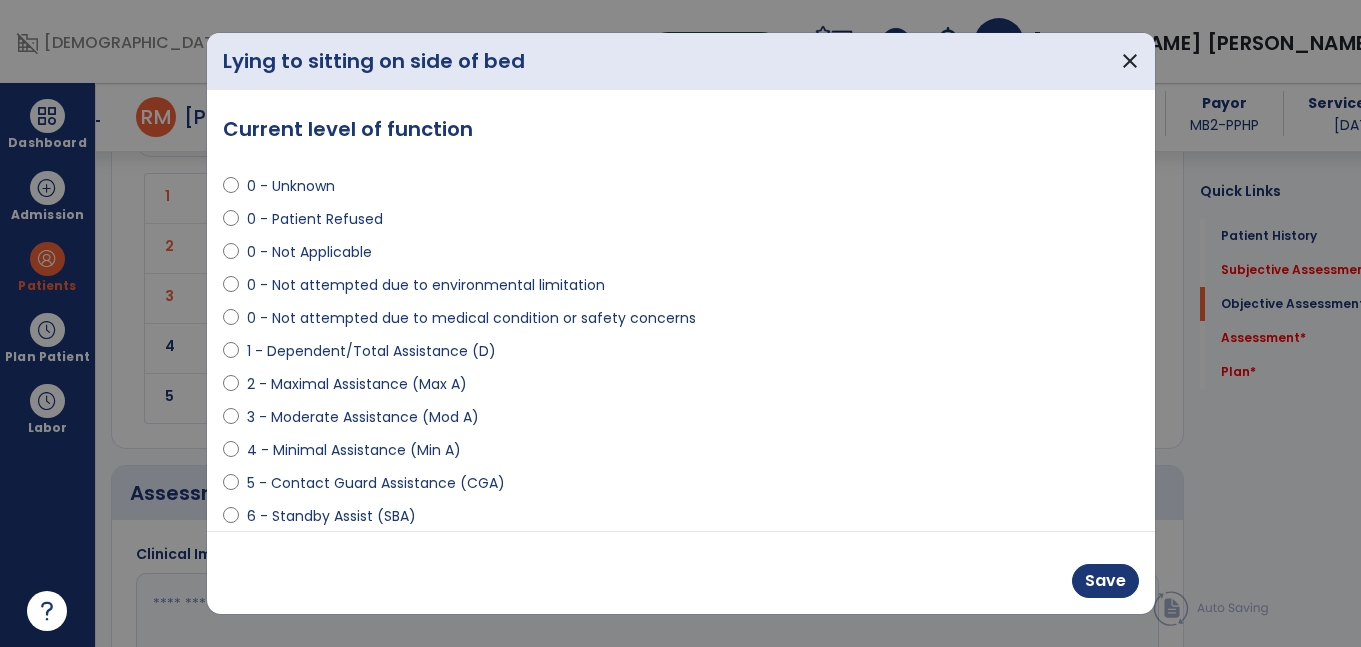 scroll, scrollTop: 2021, scrollLeft: 0, axis: vertical 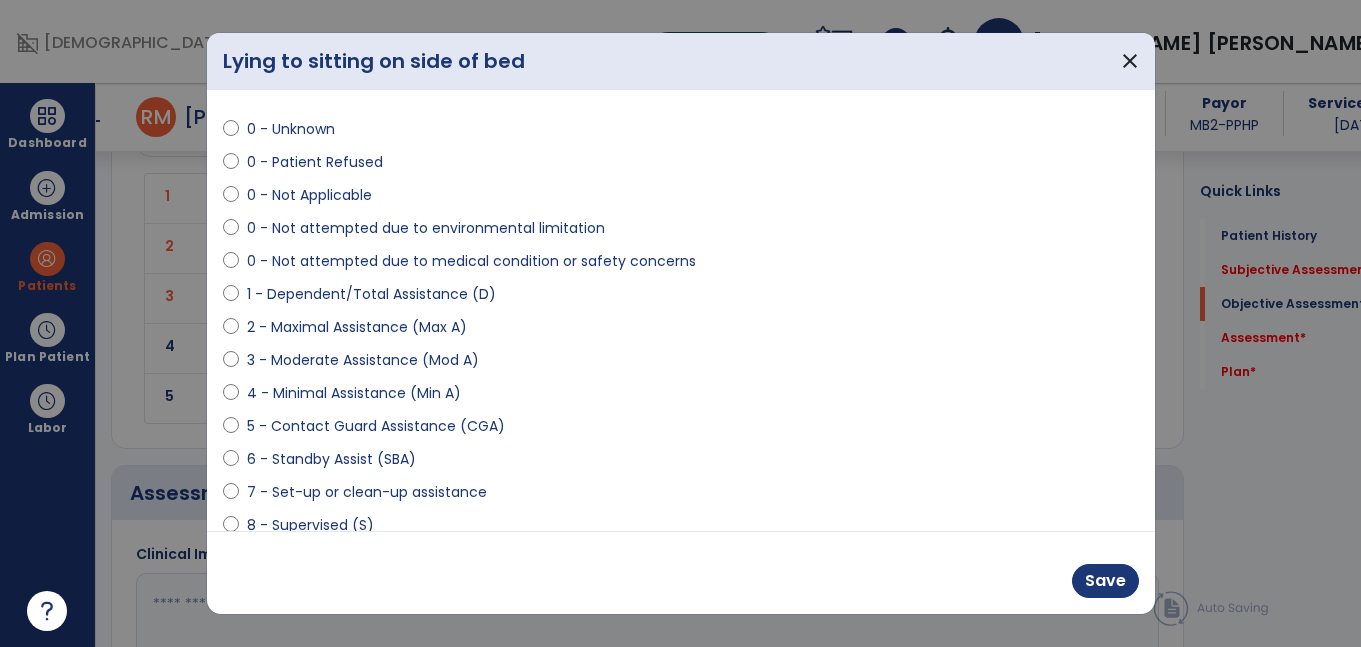 click on "6 - Standby Assist (SBA)" at bounding box center (331, 459) 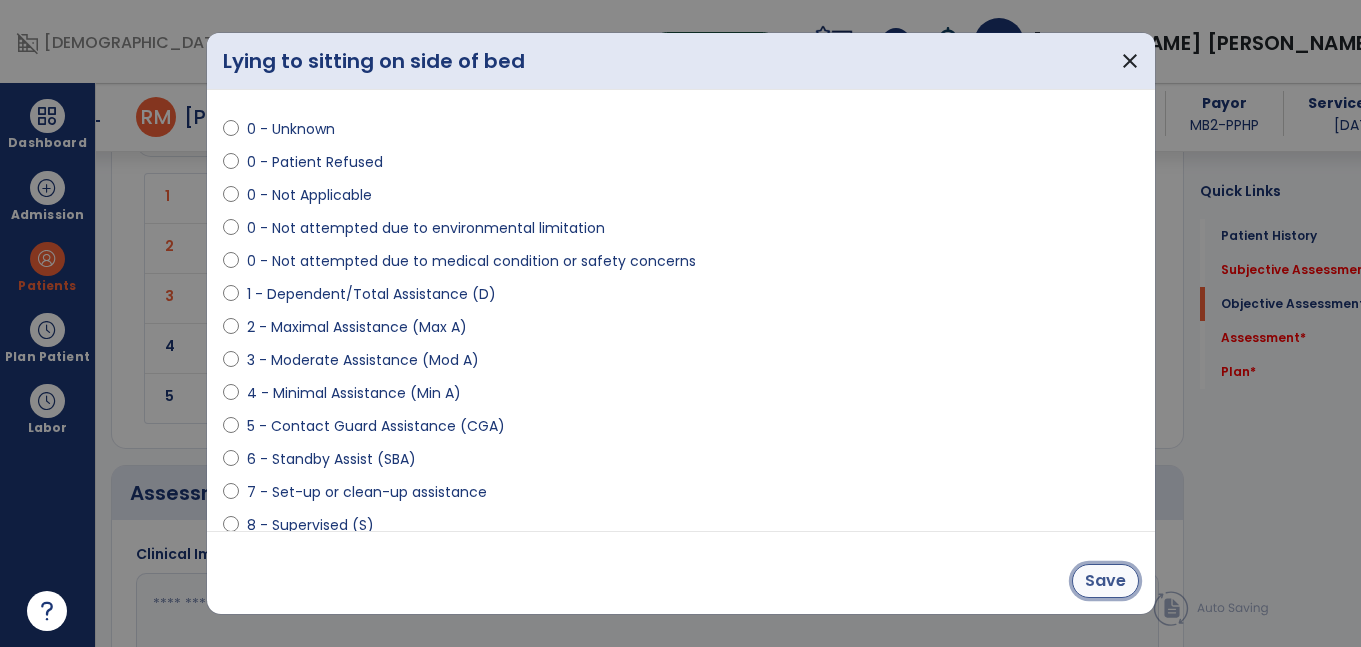 click on "Save" at bounding box center [1105, 581] 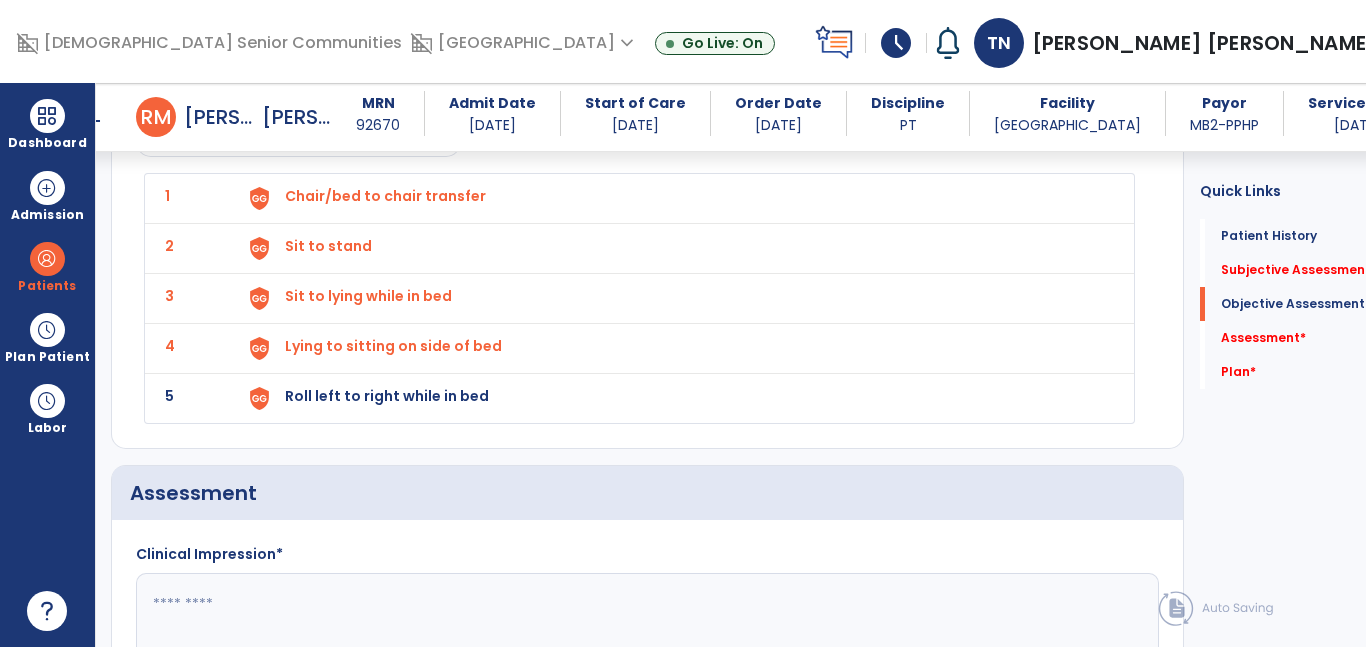 click on "5 Roll left to right while in bed" 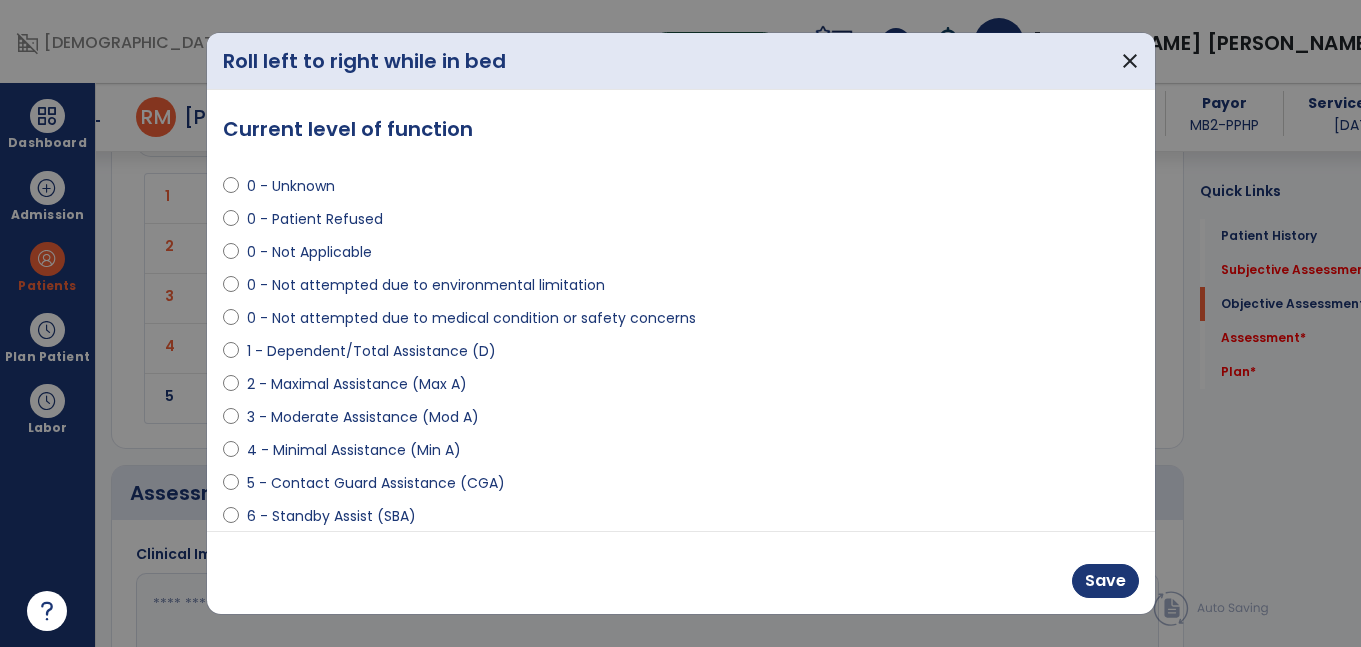 scroll, scrollTop: 2021, scrollLeft: 0, axis: vertical 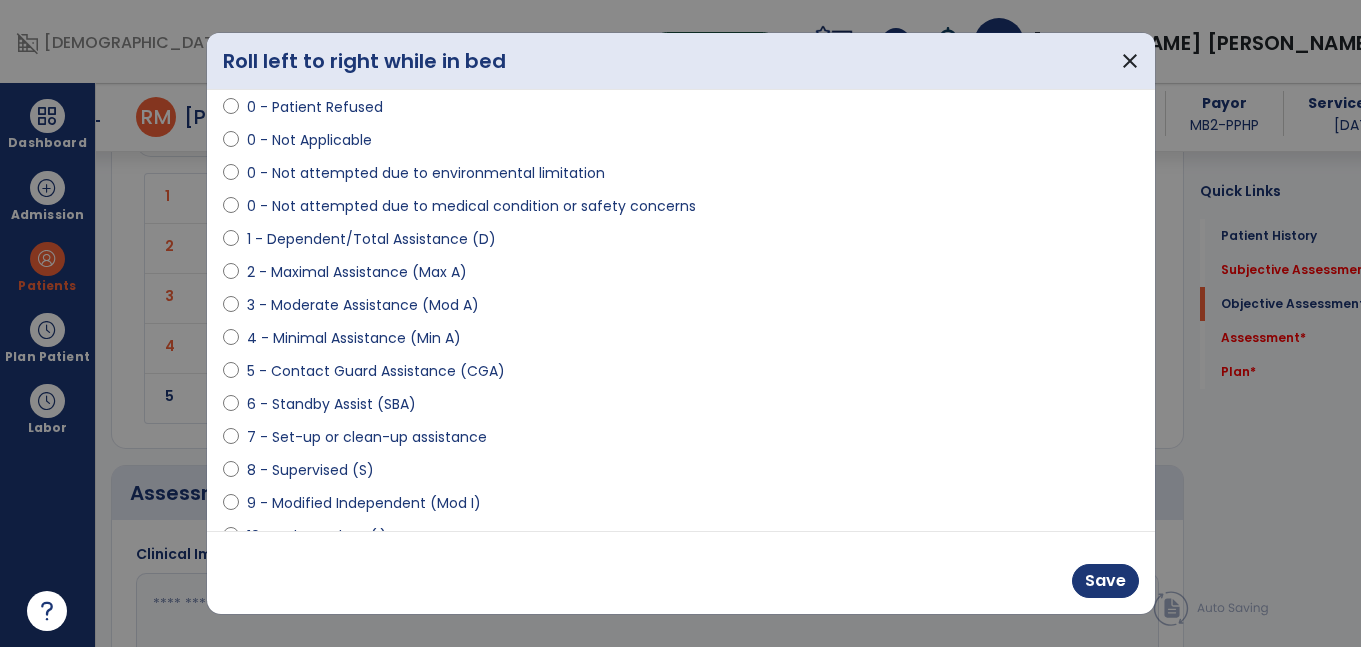 click on "4 - Minimal Assistance (Min A)" at bounding box center (354, 338) 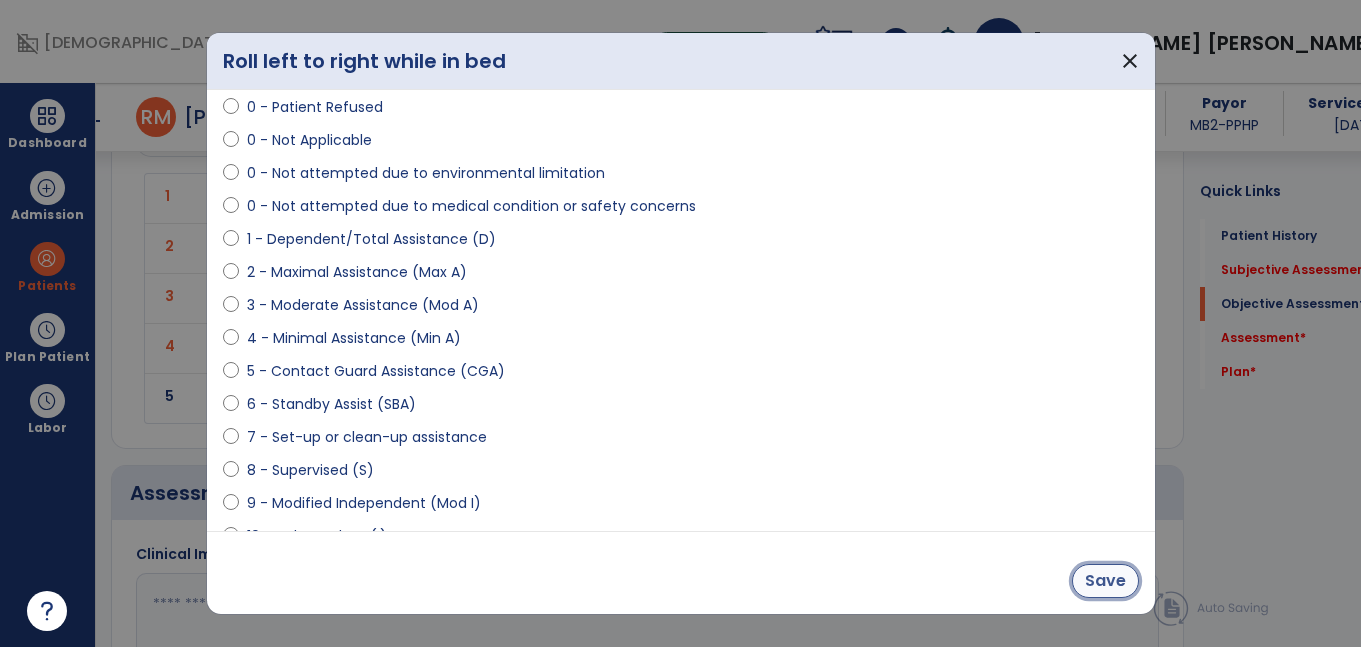 click on "Save" at bounding box center [1105, 581] 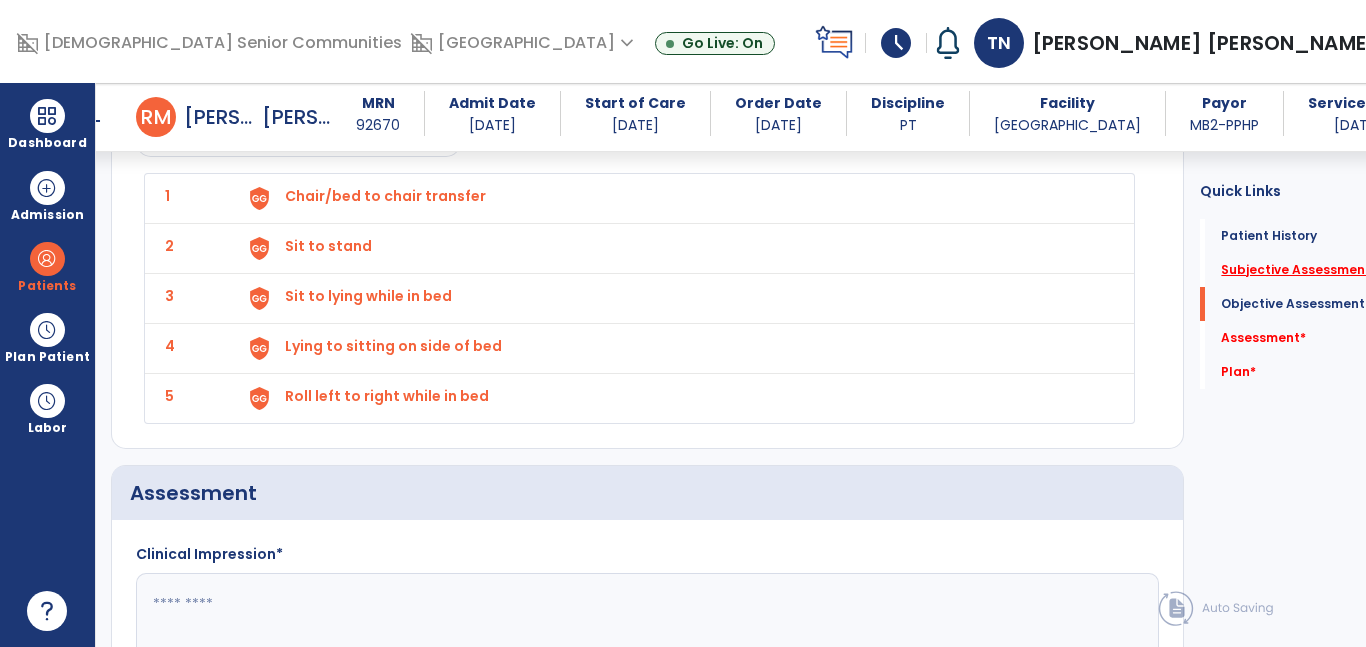 click on "Subjective Assessment   *" 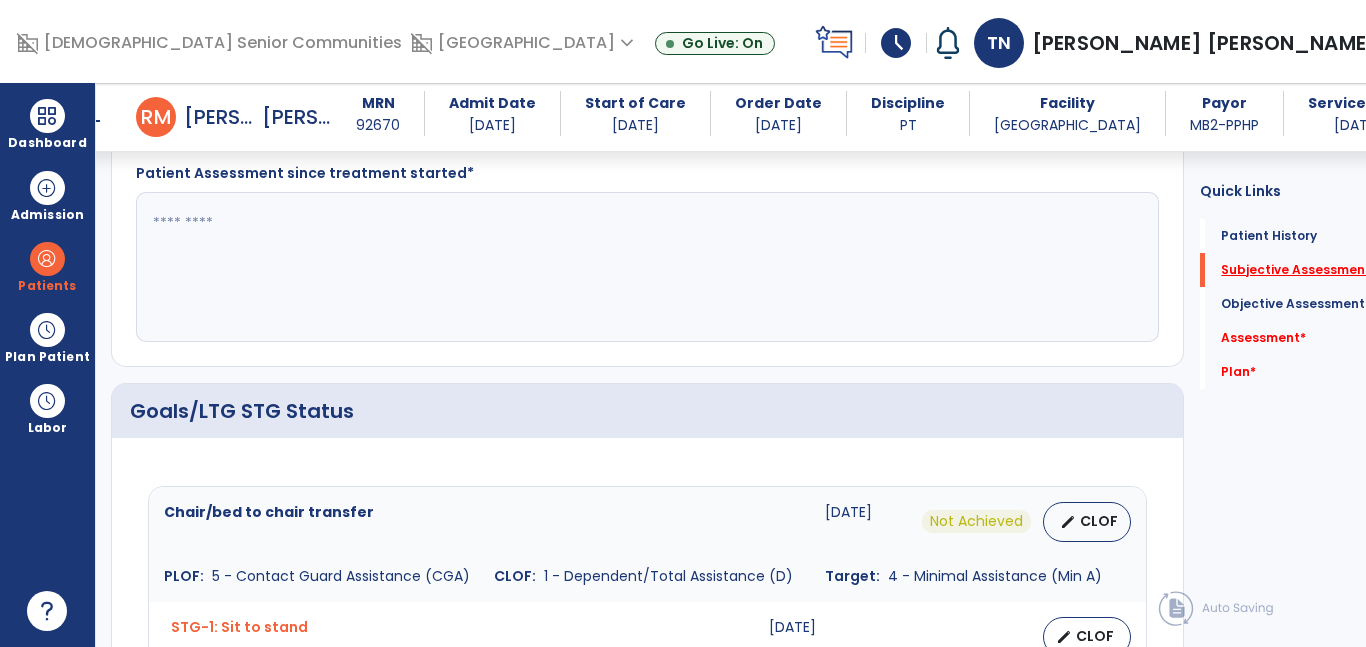 scroll, scrollTop: 398, scrollLeft: 0, axis: vertical 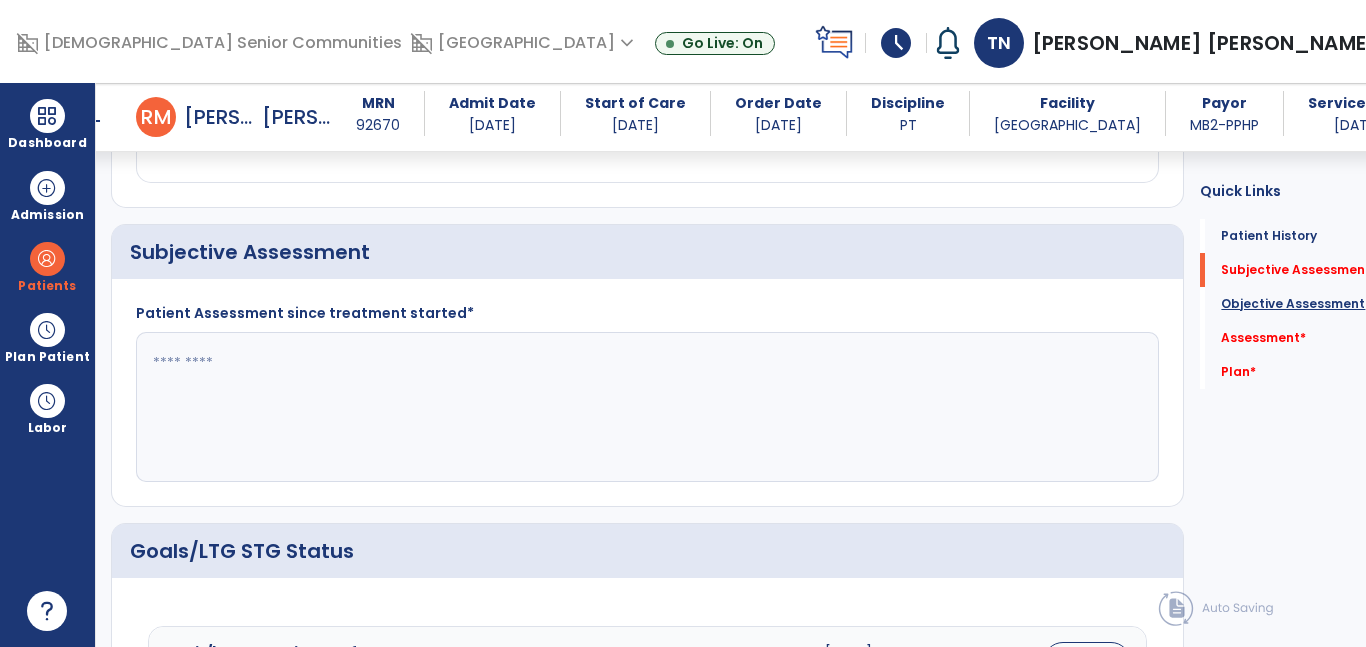 click on "Objective Assessment" 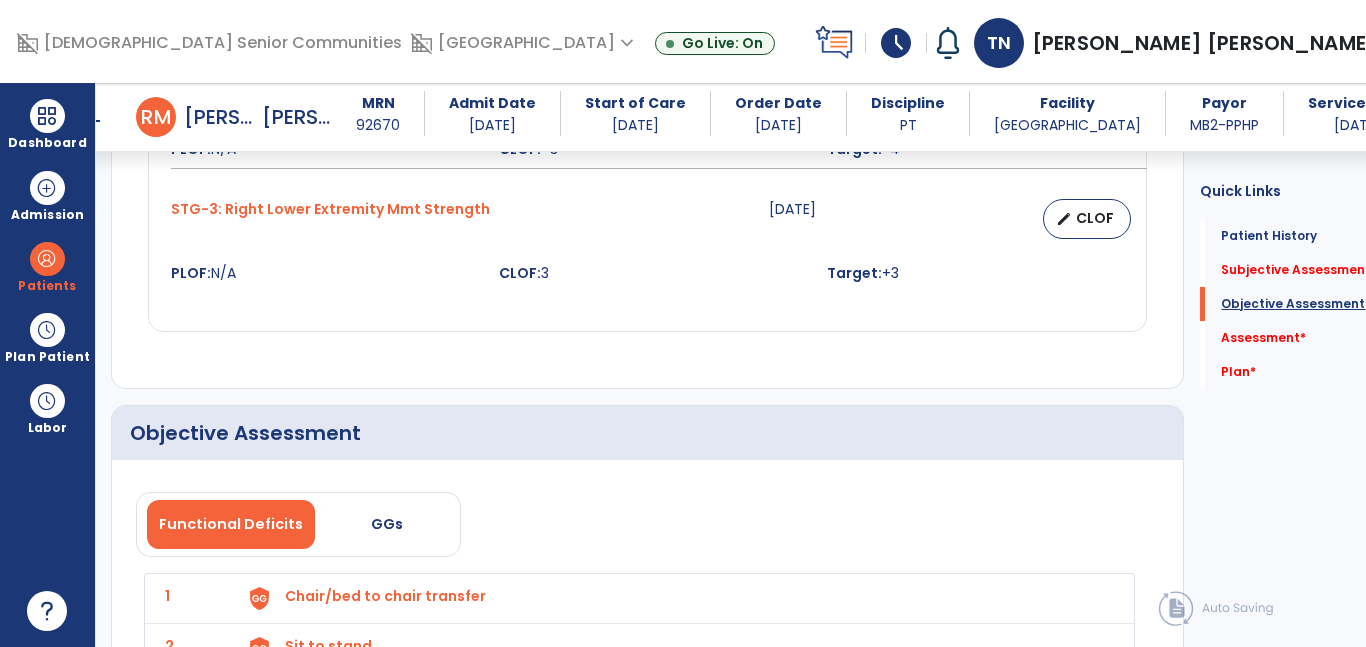 scroll, scrollTop: 1925, scrollLeft: 0, axis: vertical 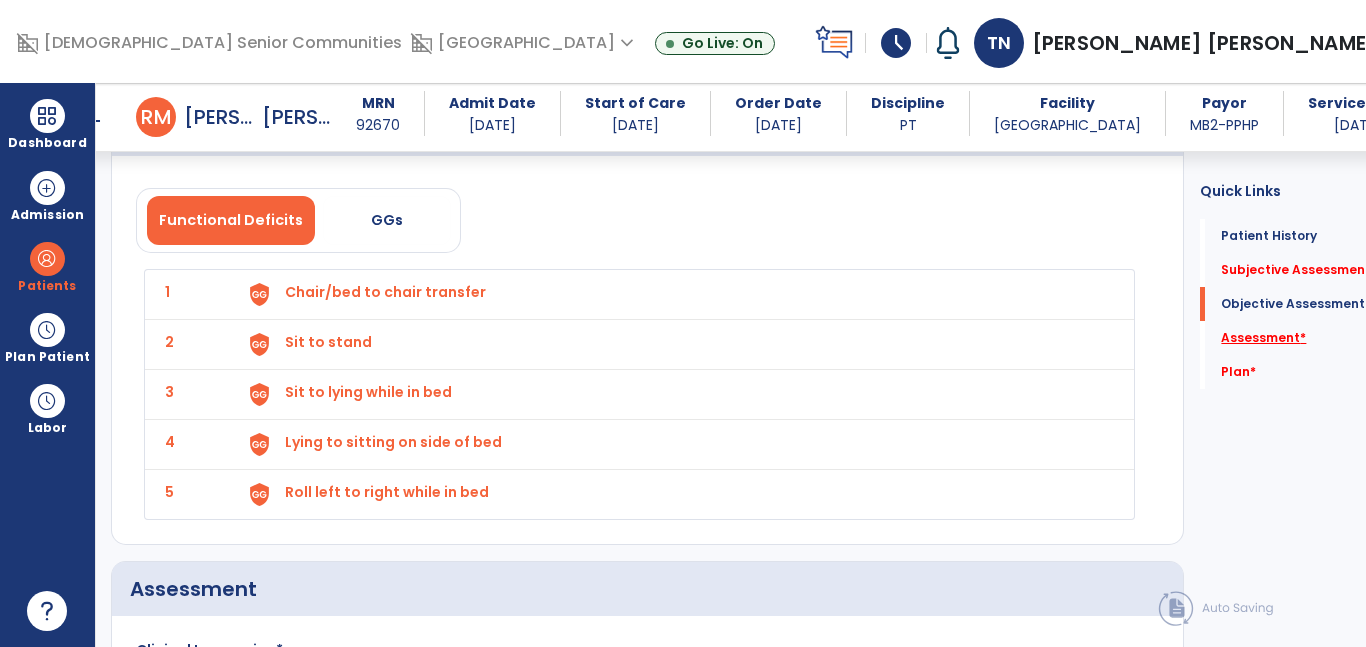 click on "Assessment   *" 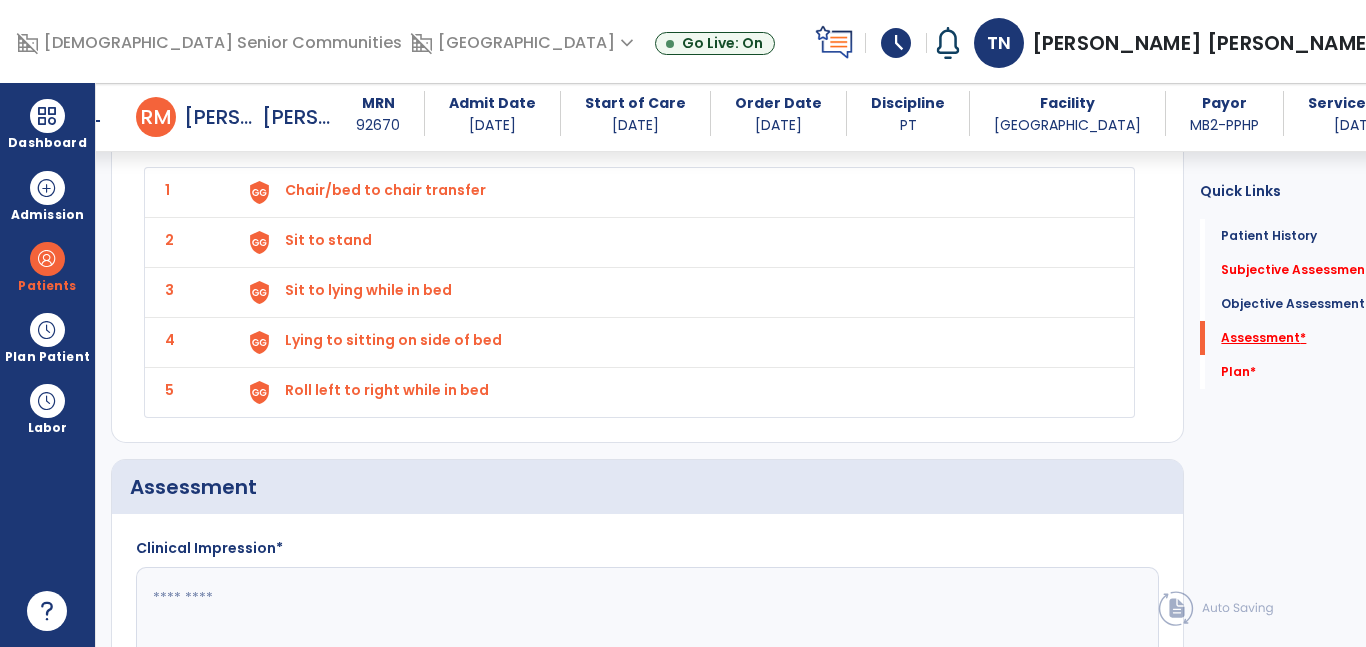 scroll, scrollTop: 2402, scrollLeft: 0, axis: vertical 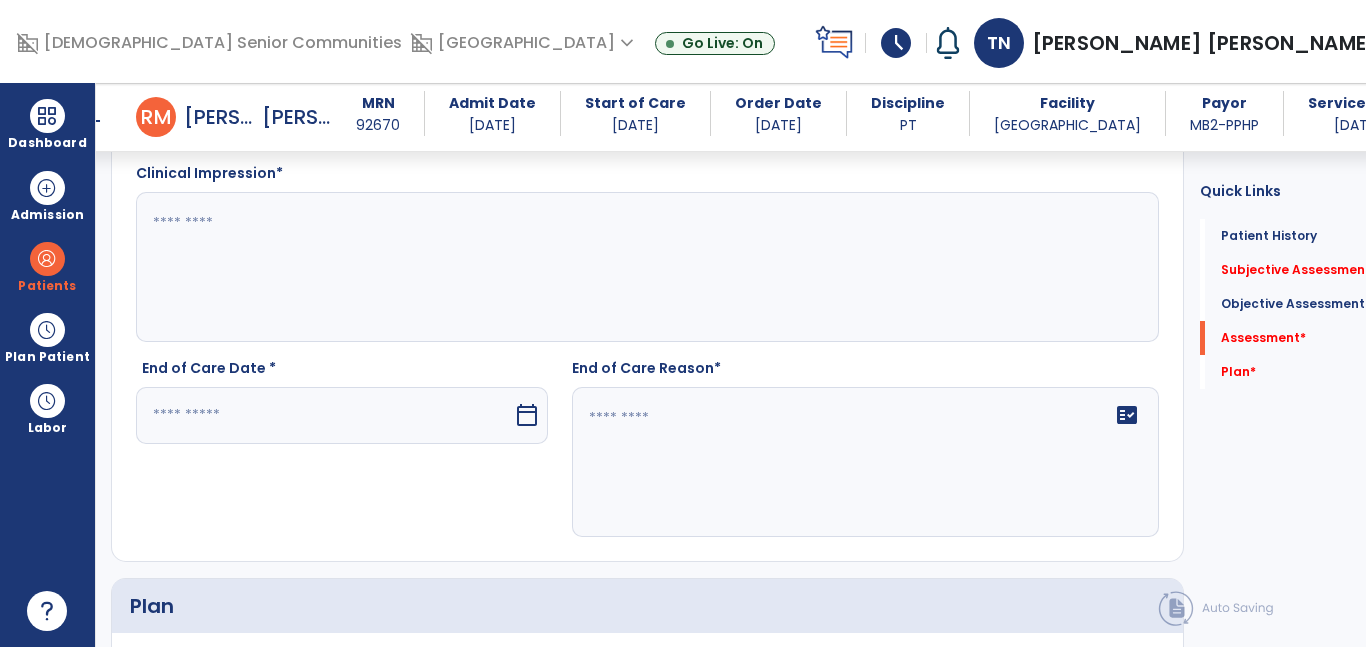 click 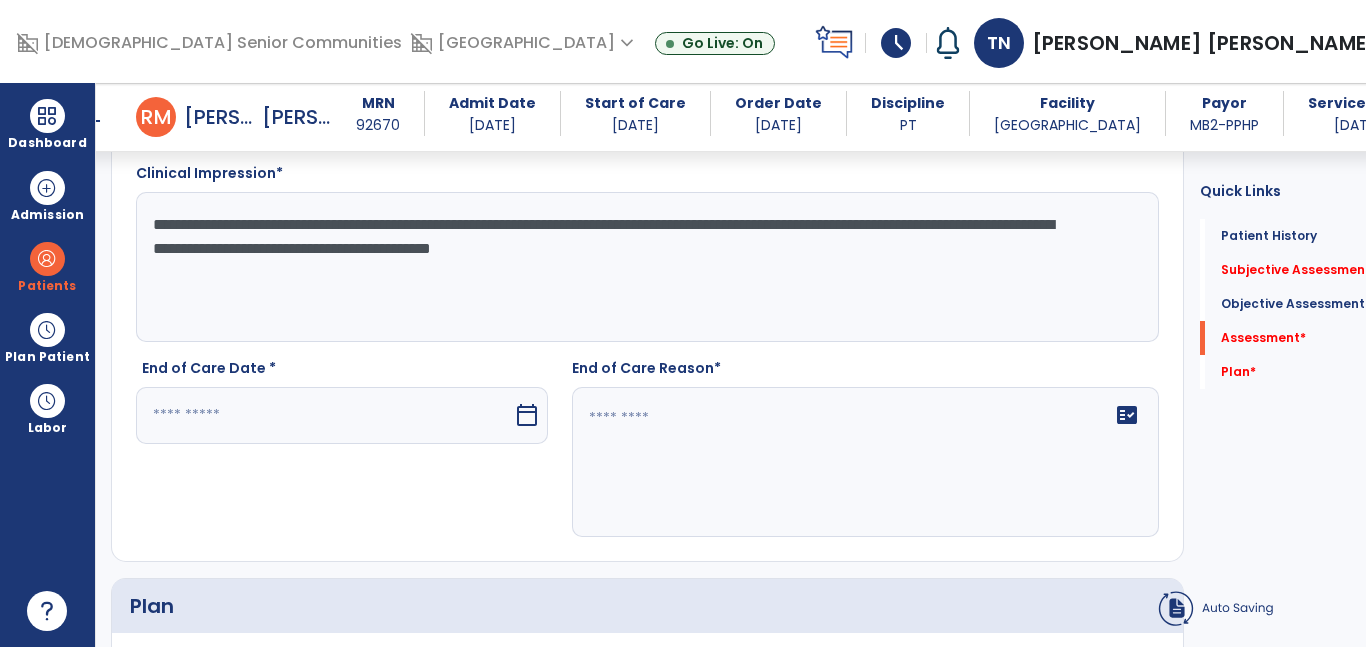 click on "**********" 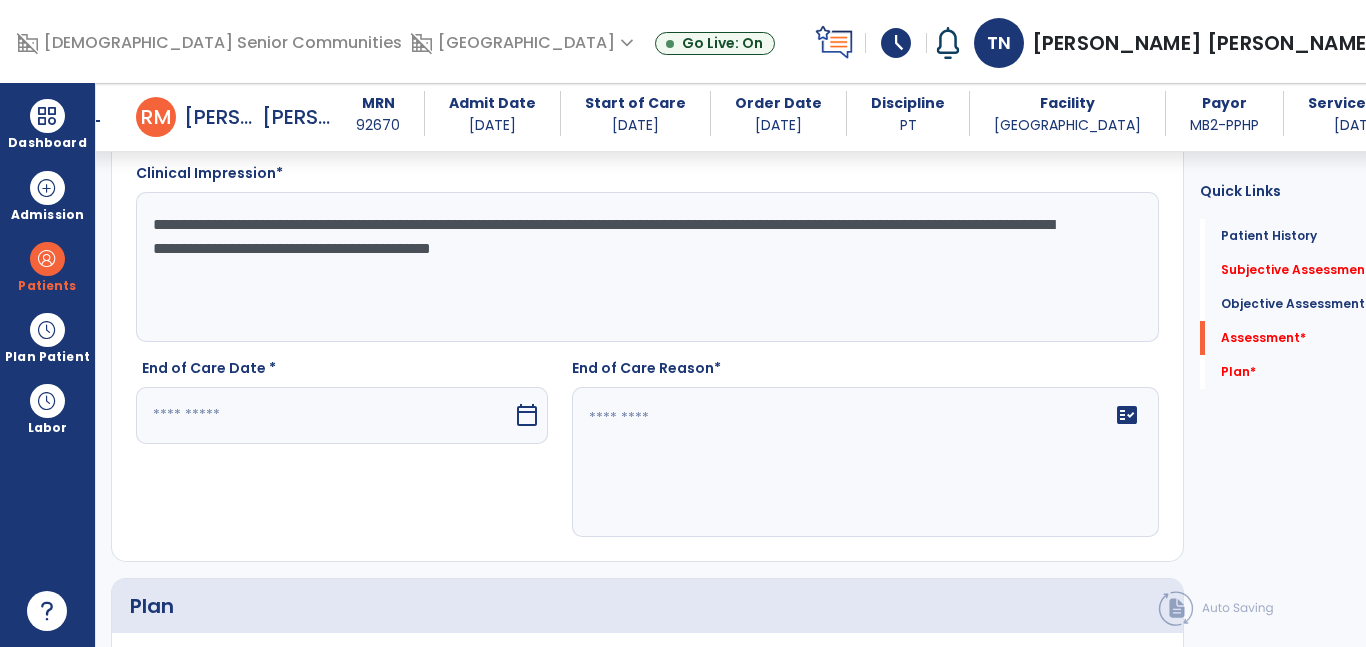 click on "**********" 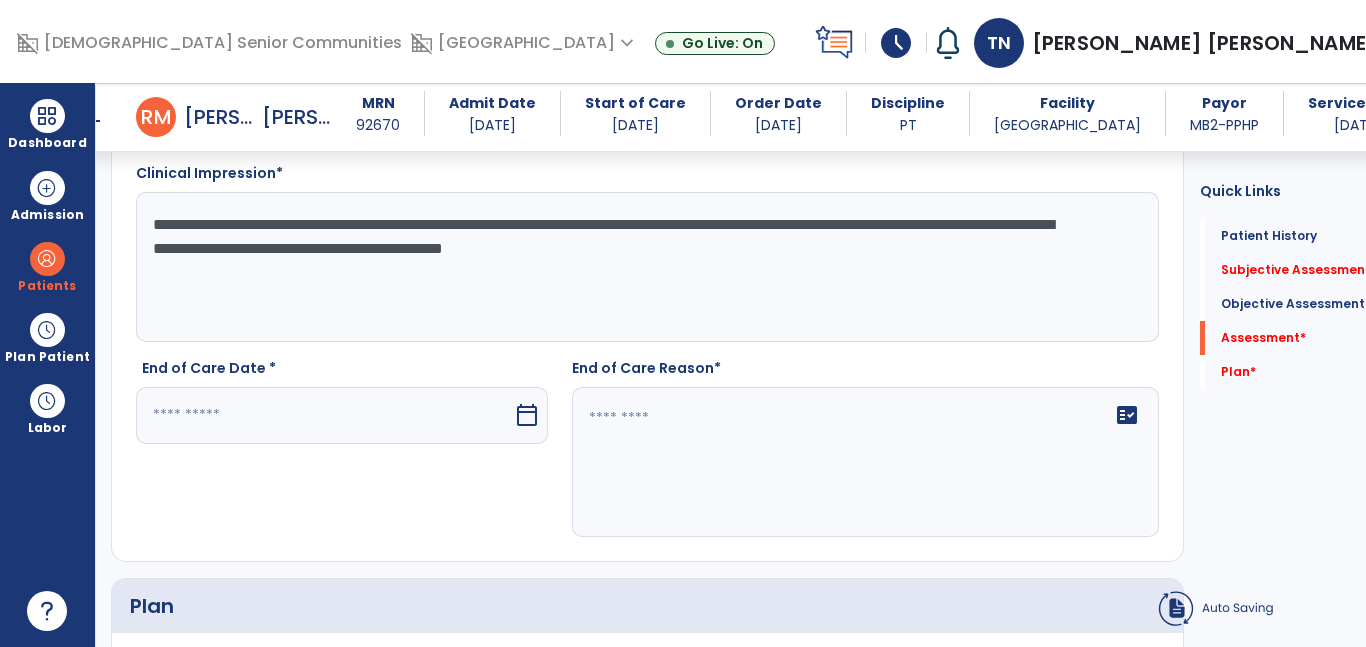 click on "**********" 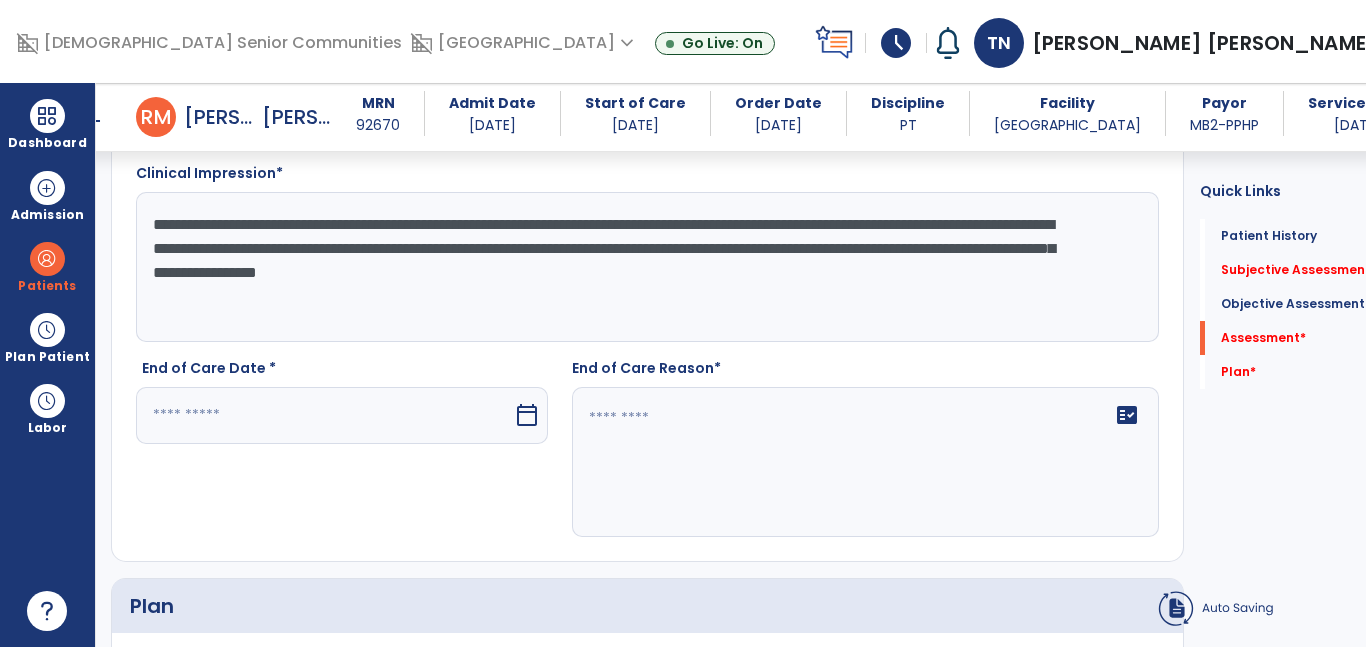 type on "**********" 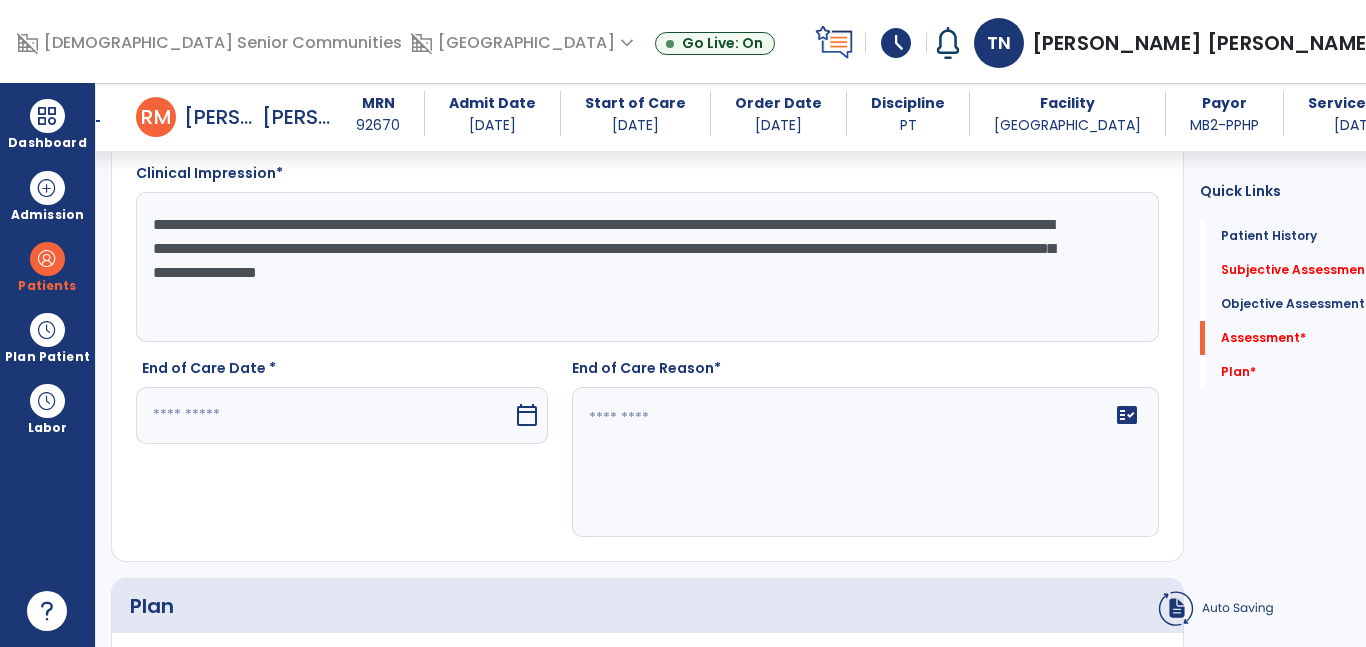 click at bounding box center [324, 415] 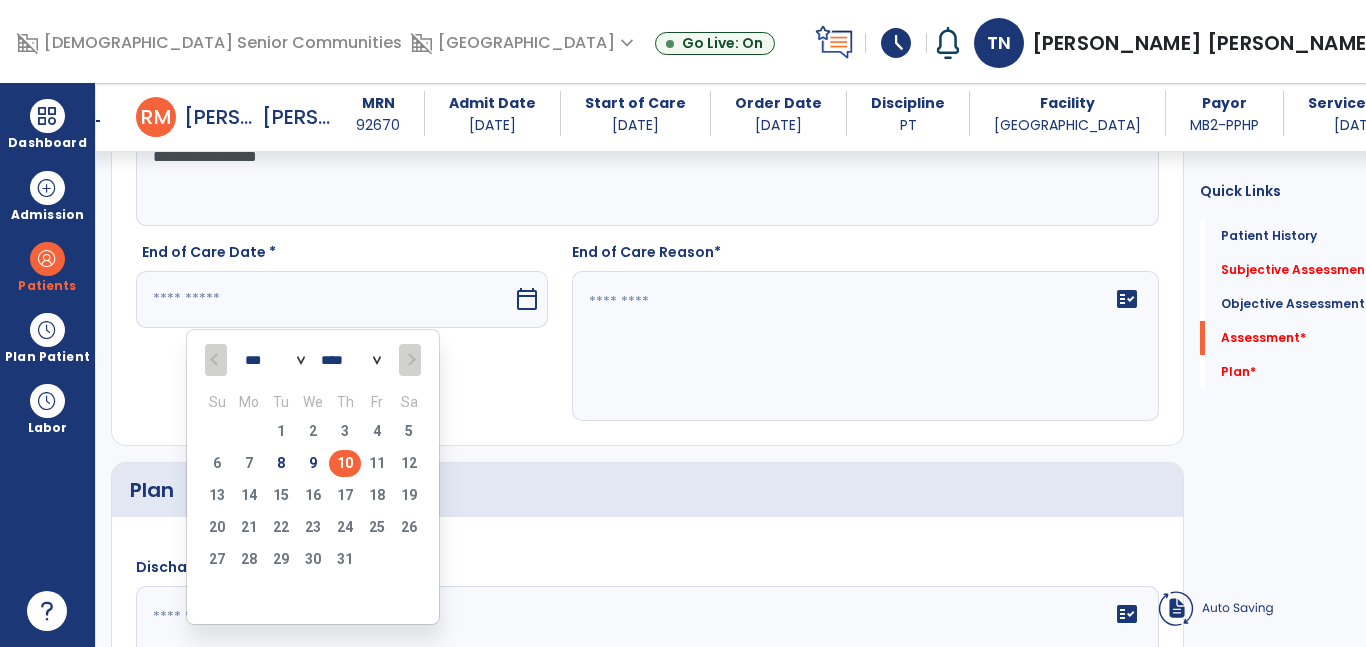 scroll, scrollTop: 2512, scrollLeft: 0, axis: vertical 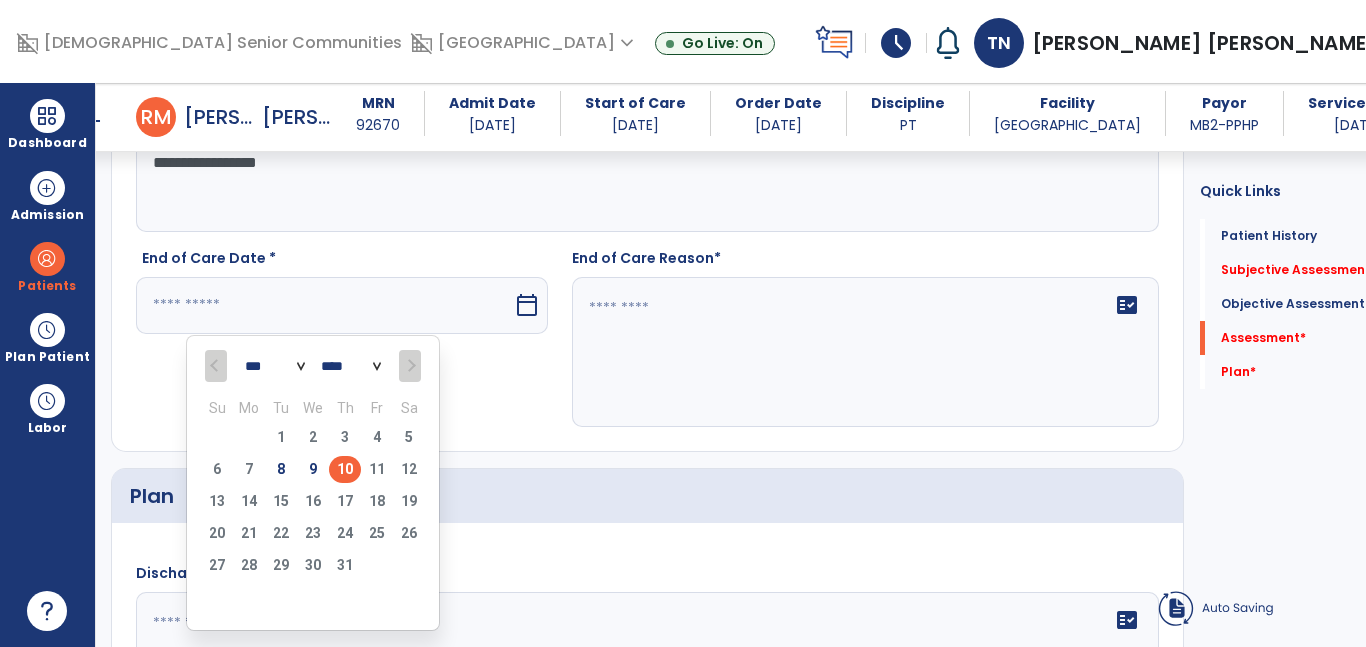click on "10" at bounding box center [345, 469] 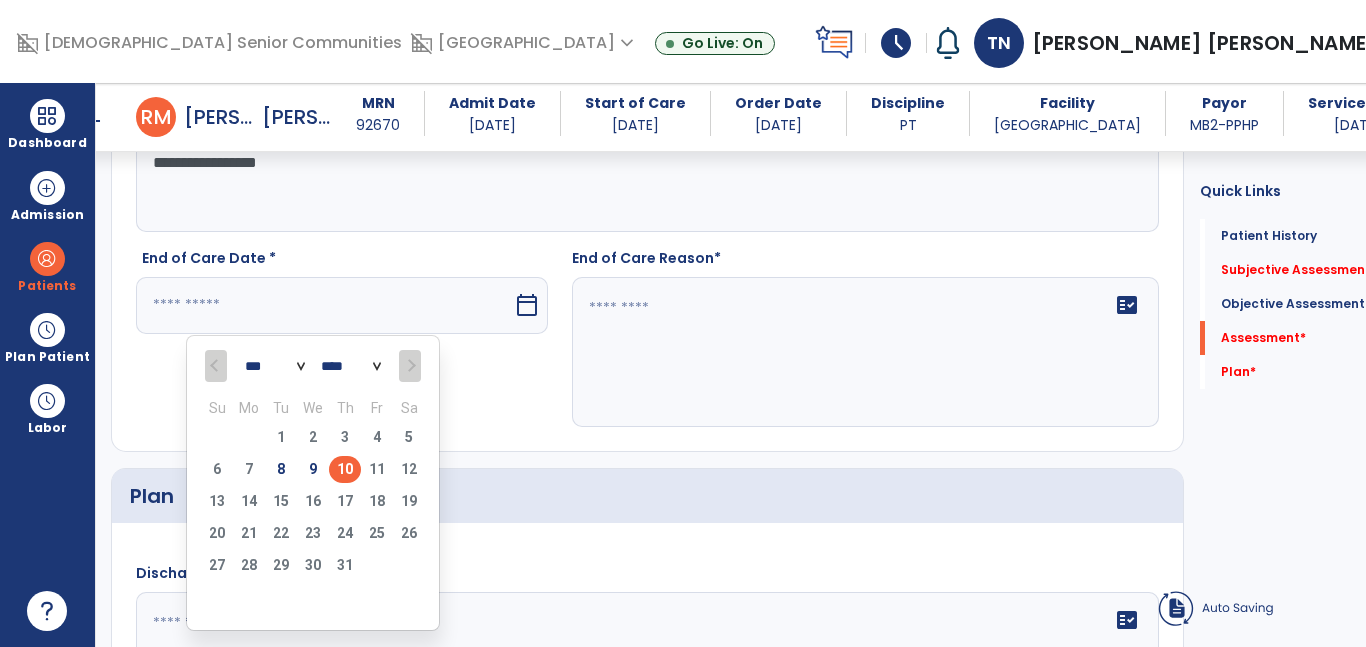 type on "*********" 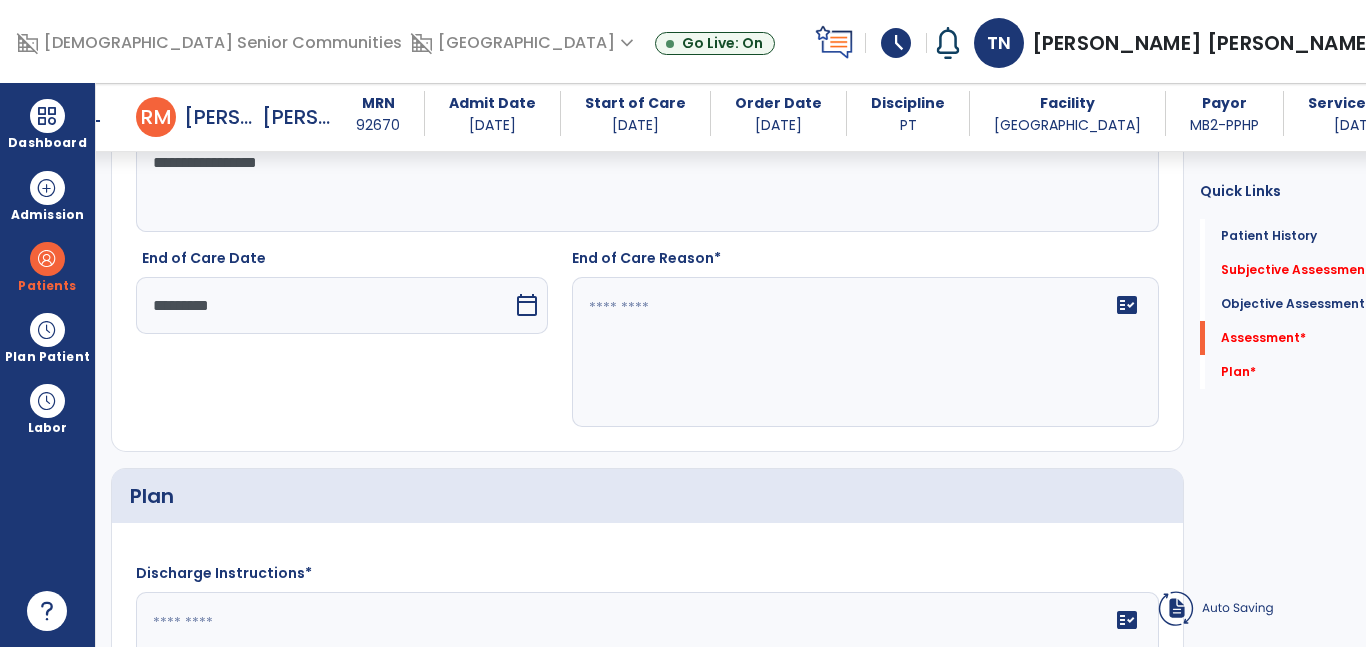 click on "fact_check" 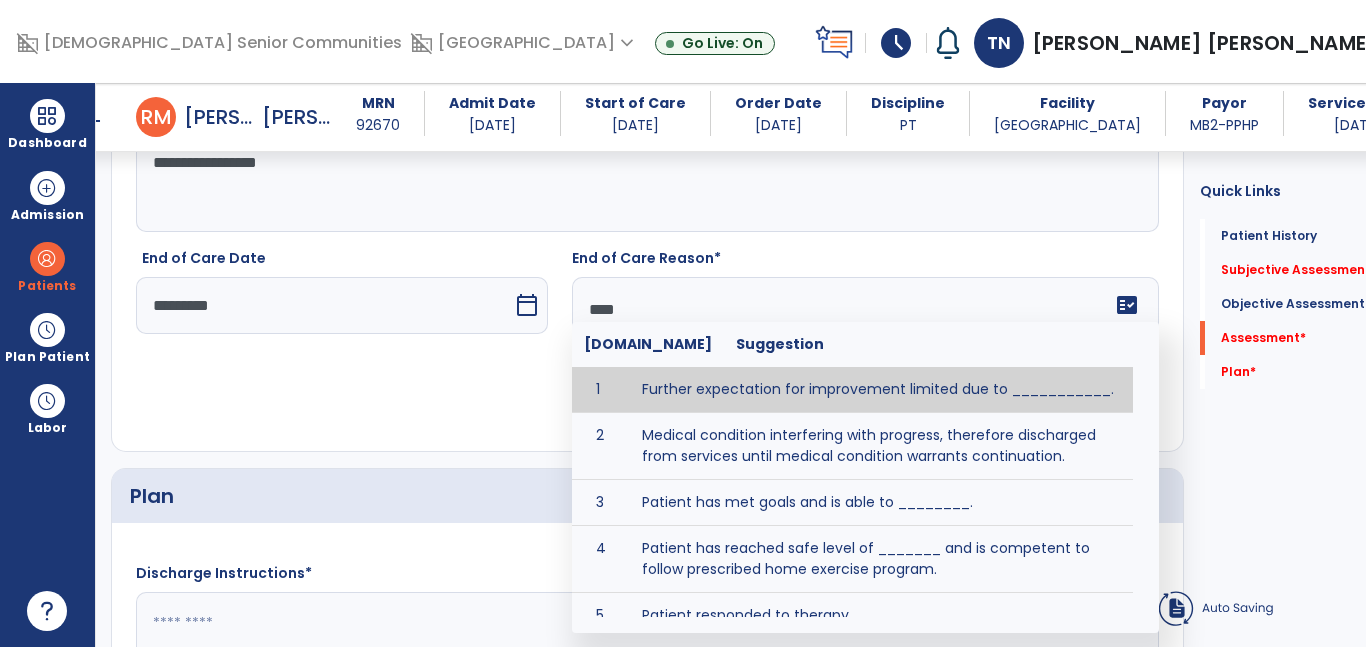 type on "*****" 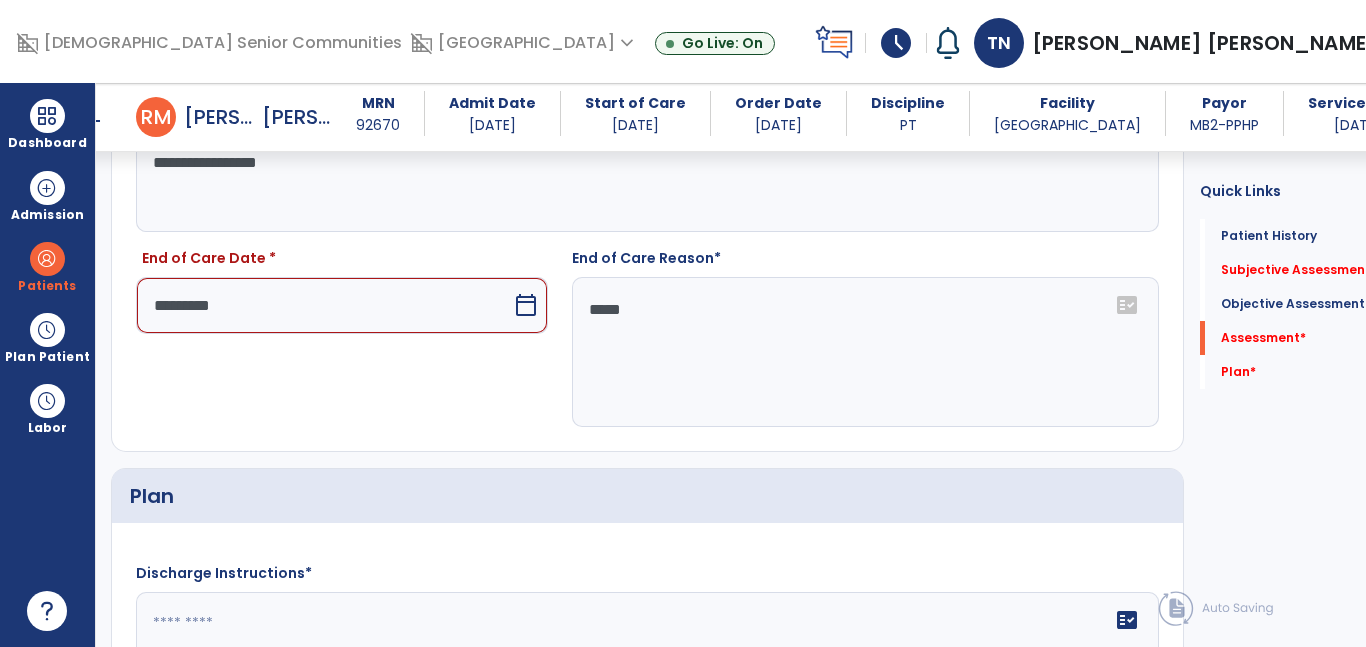 type 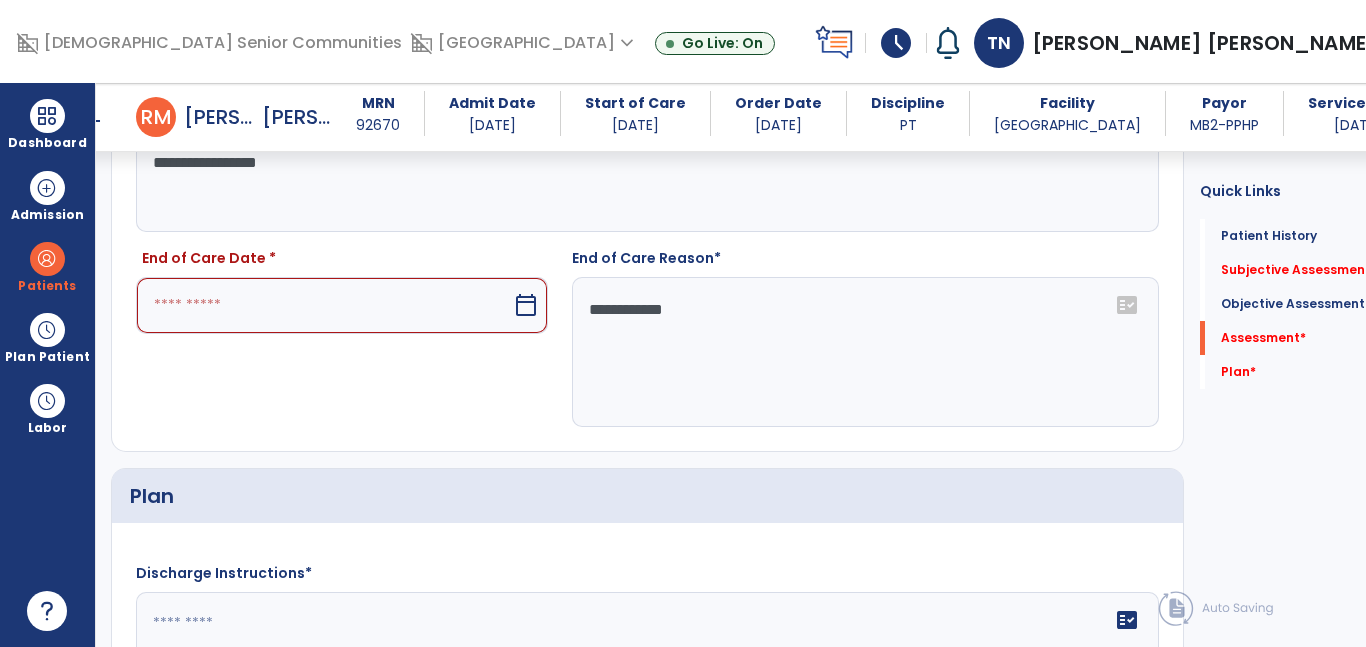 type on "**********" 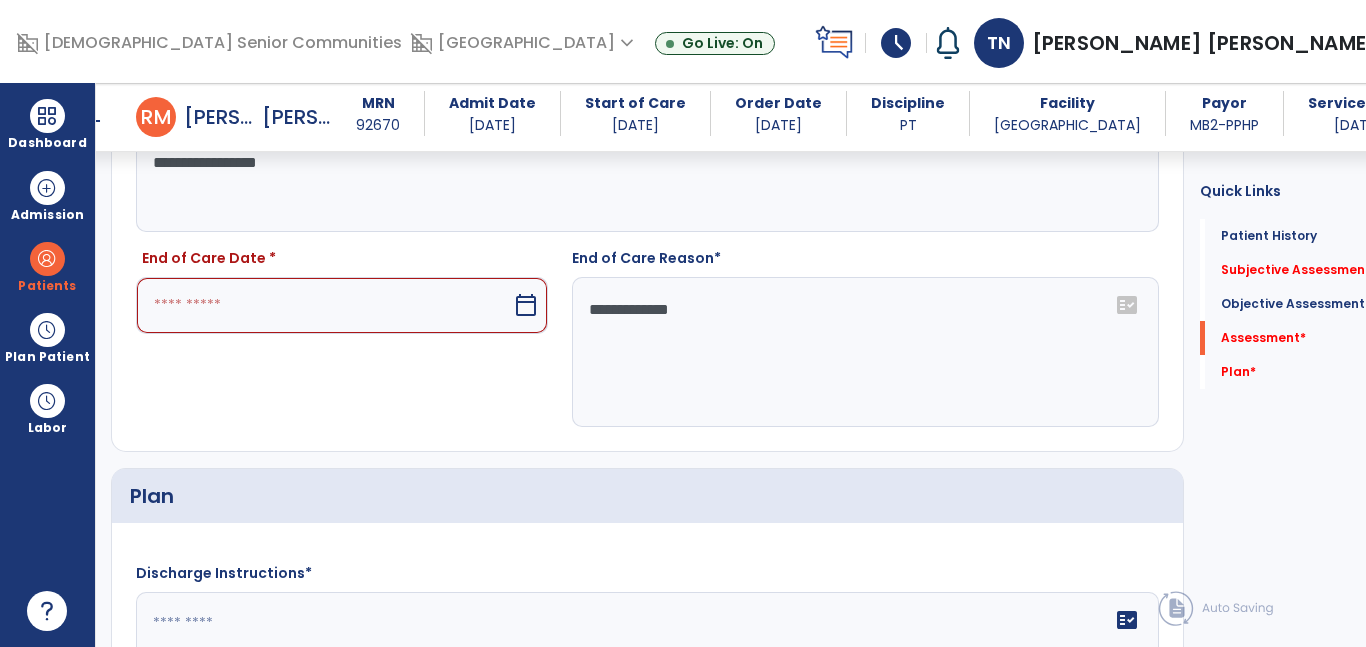 type on "*********" 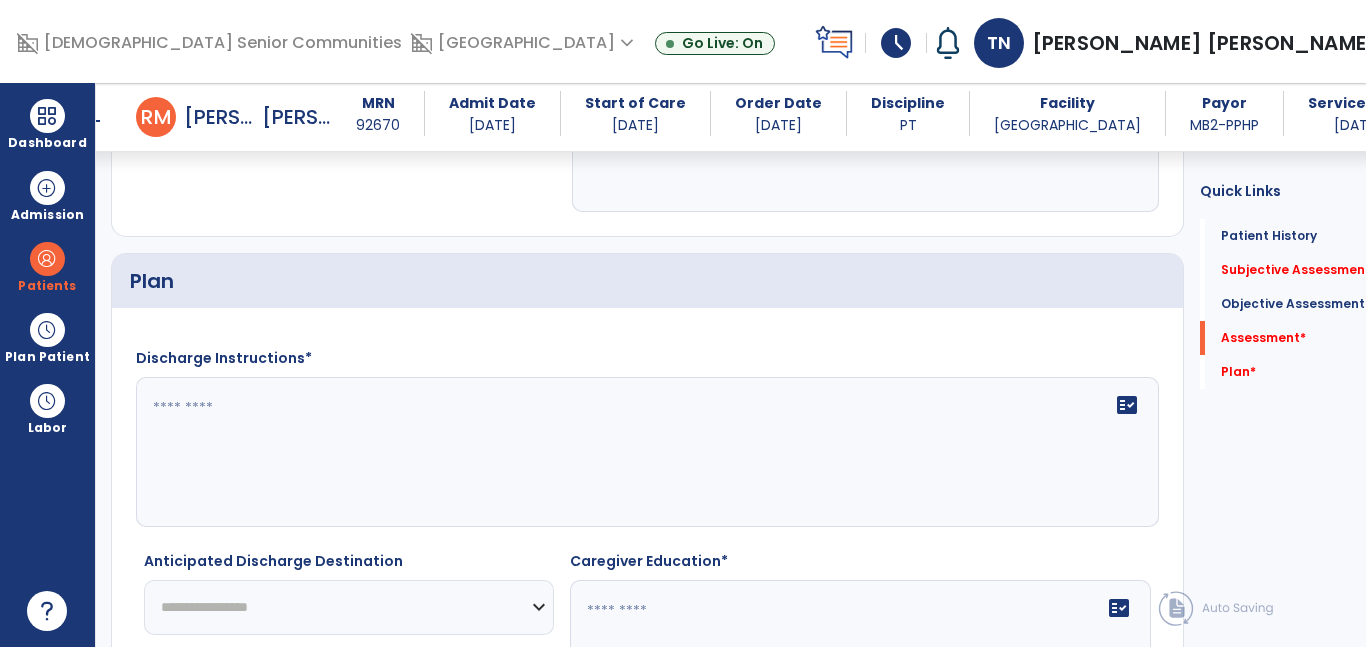 scroll, scrollTop: 2726, scrollLeft: 0, axis: vertical 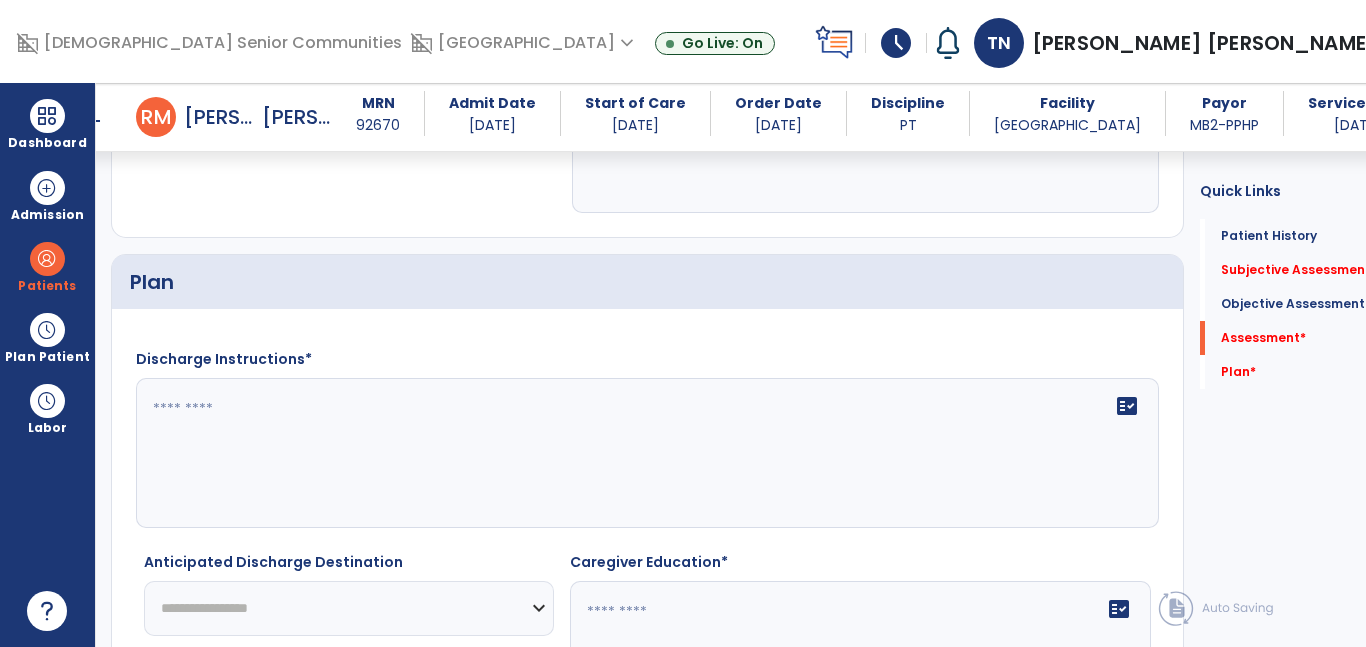 type on "**********" 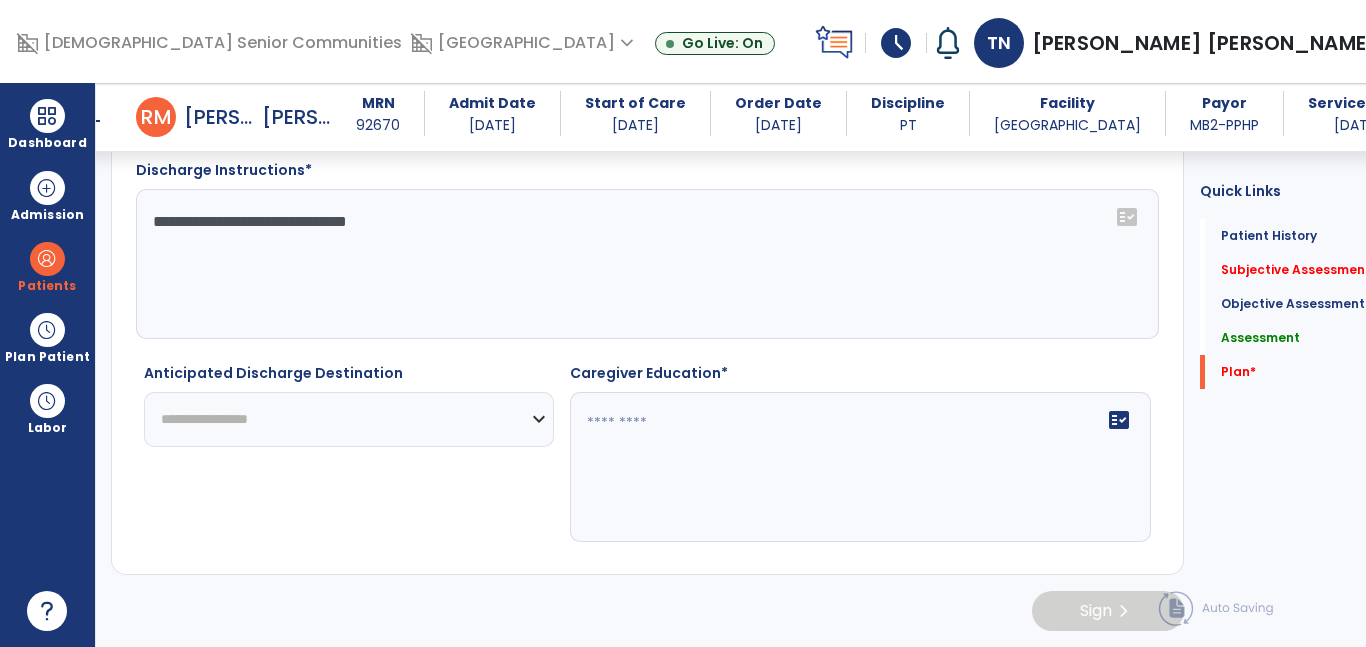 scroll, scrollTop: 2957, scrollLeft: 0, axis: vertical 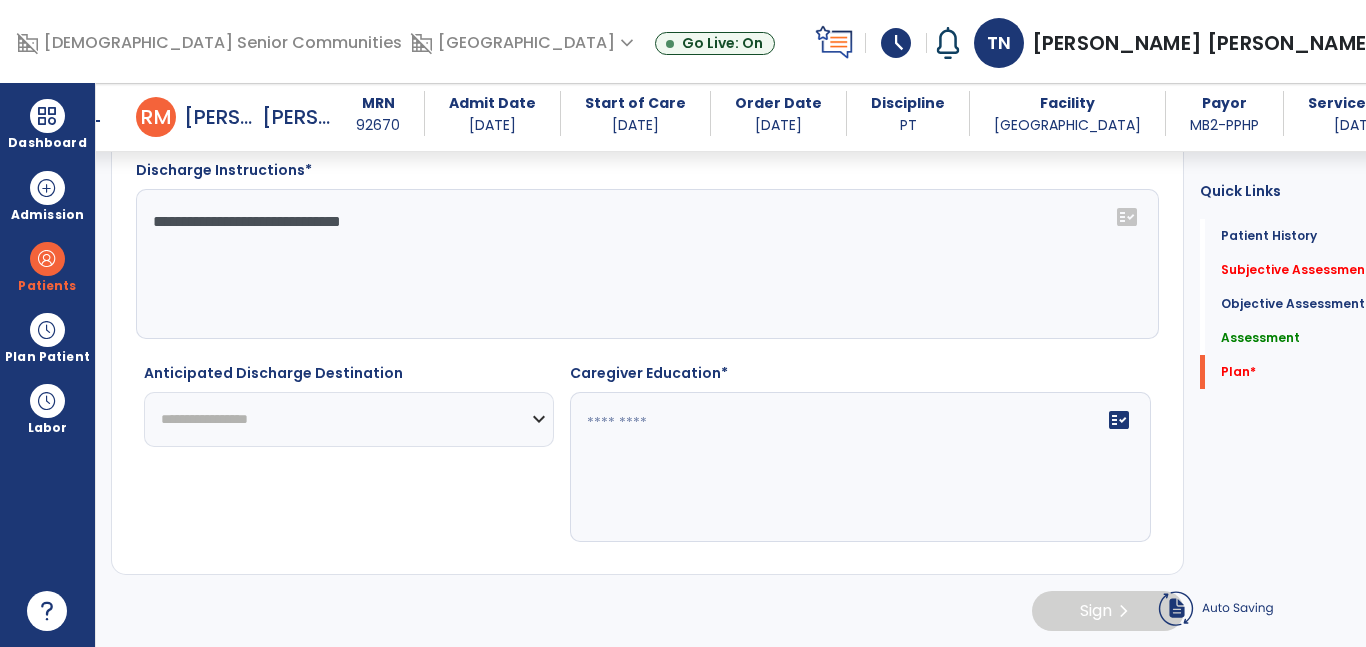 click on "**********" 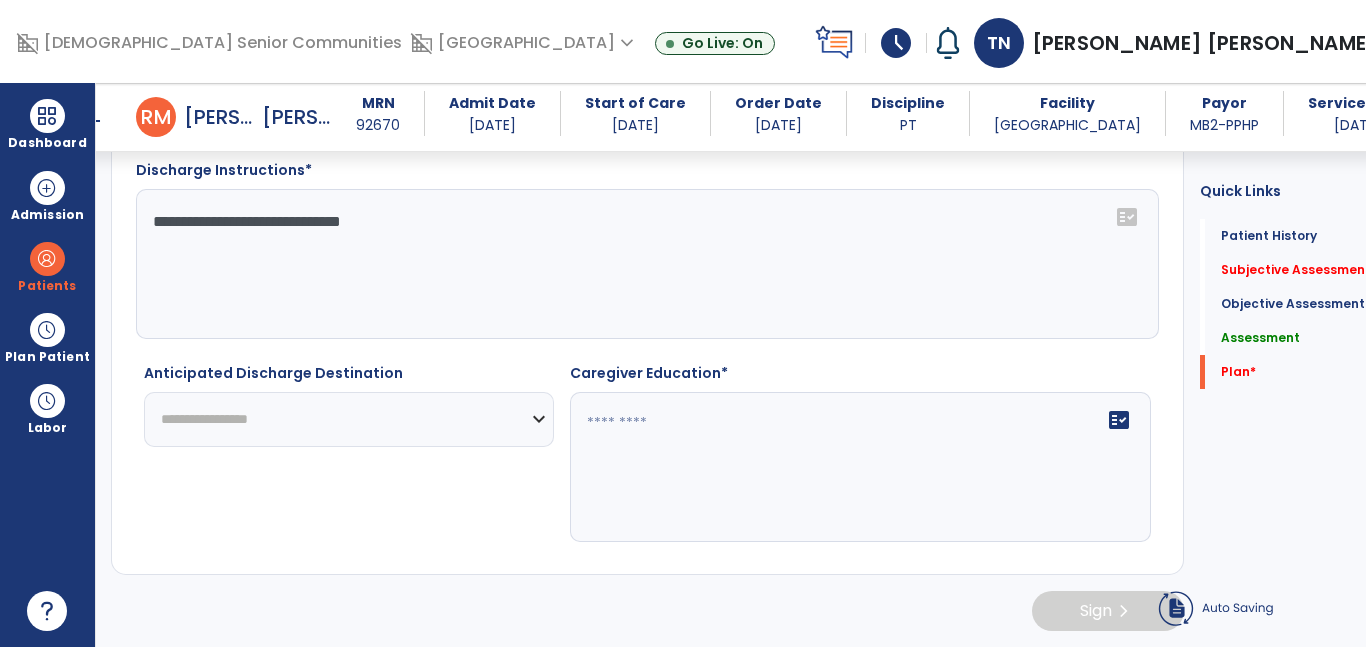 type on "**********" 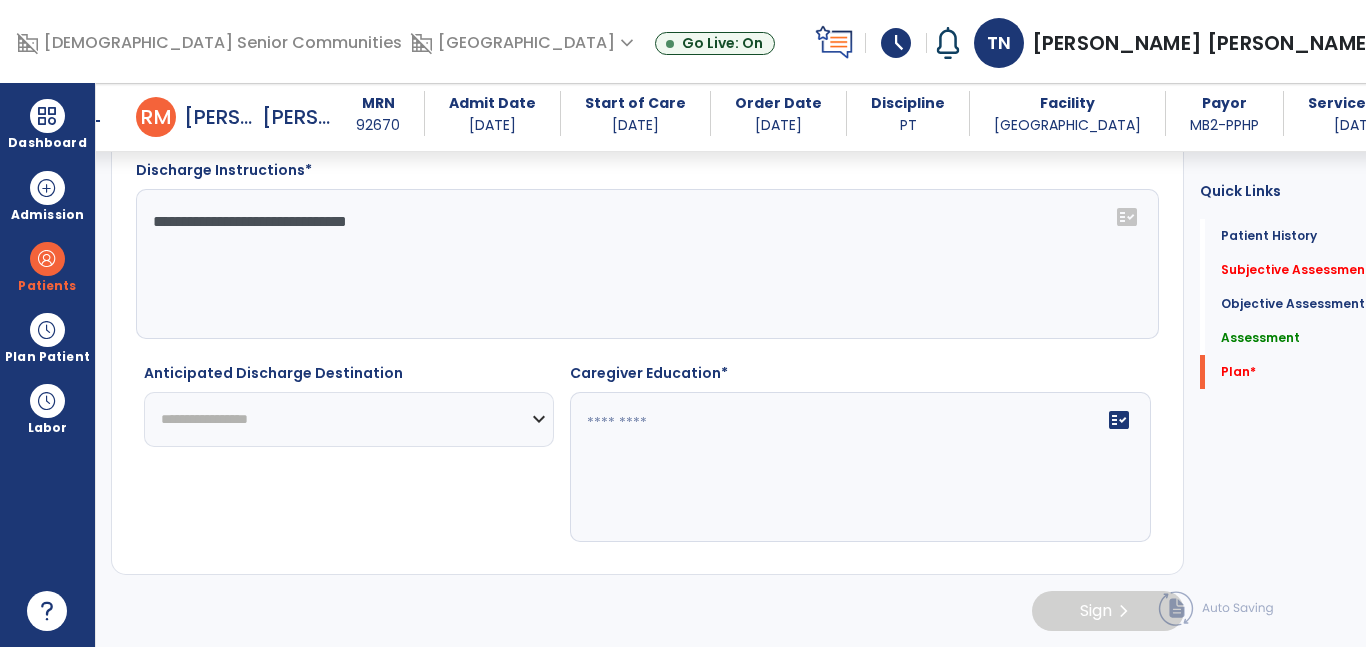 select on "***" 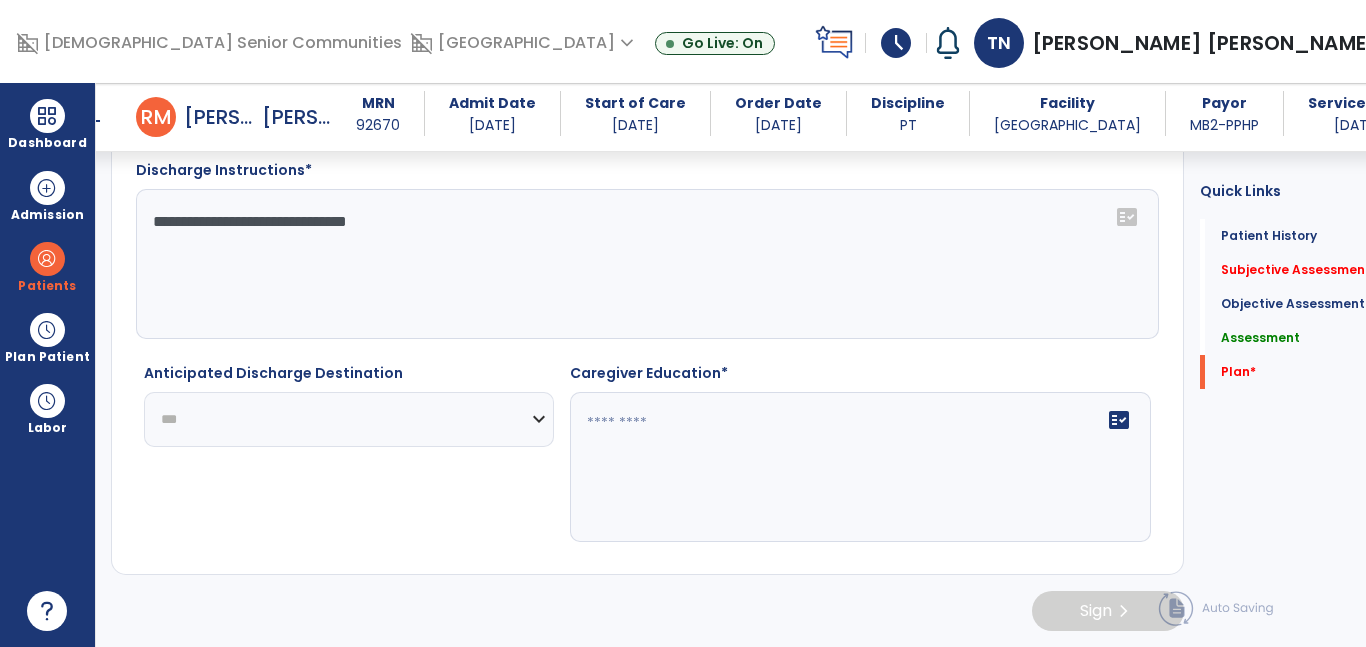 click on "**********" 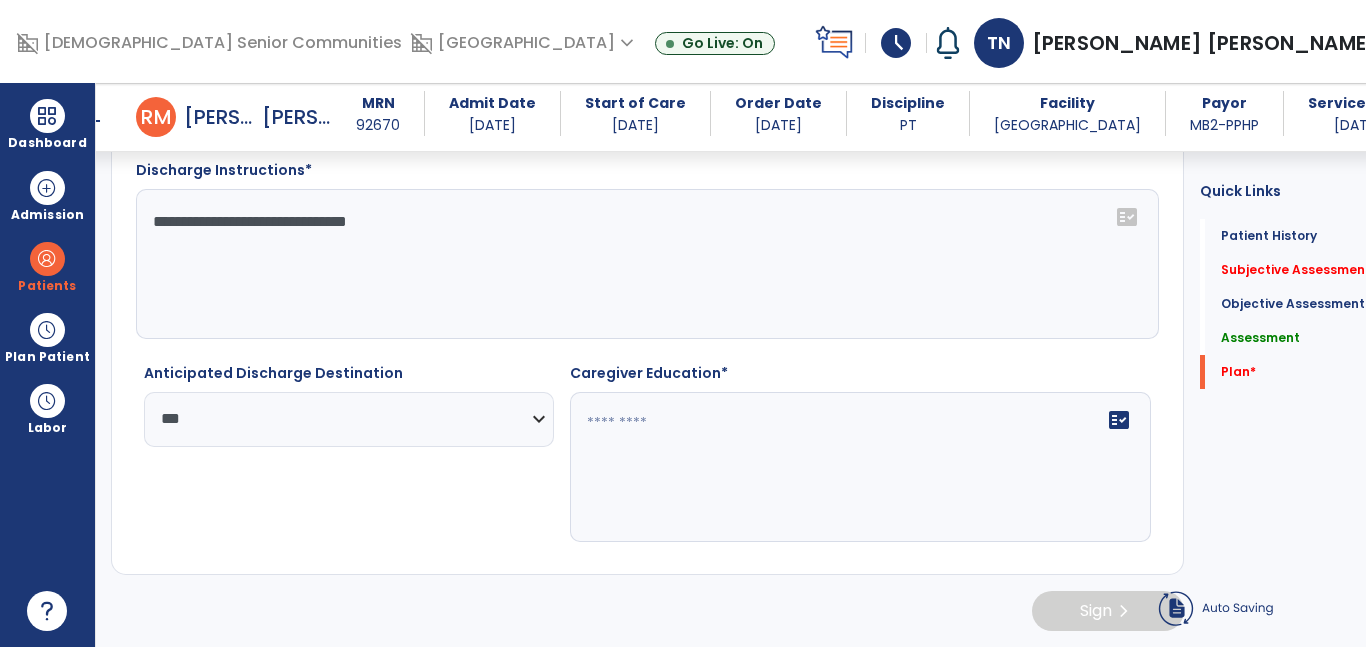 click on "fact_check" 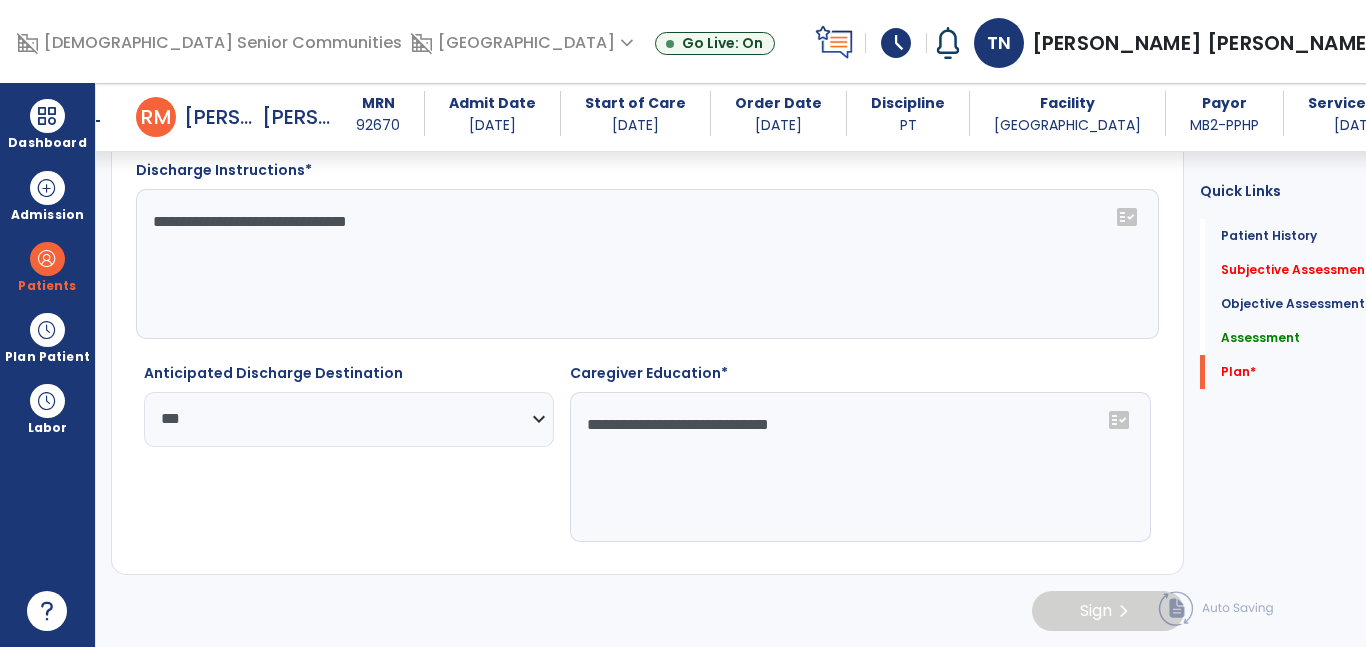 type on "**********" 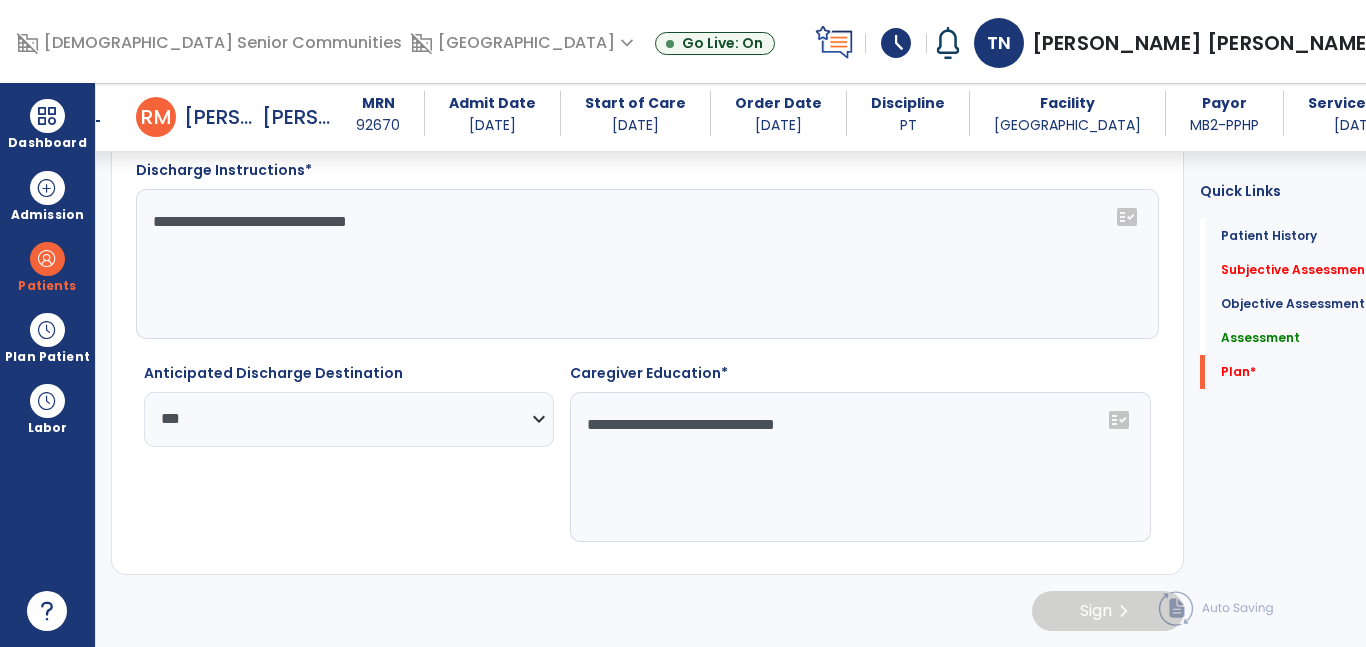 type on "**********" 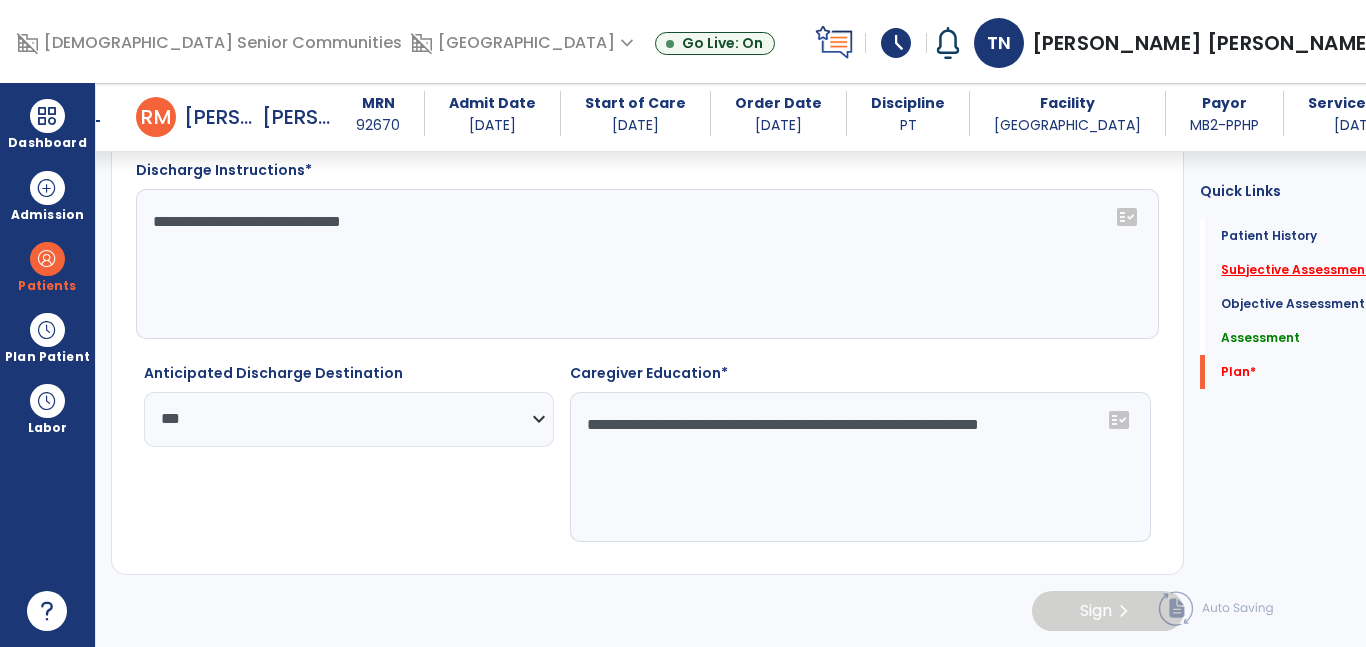 type on "**********" 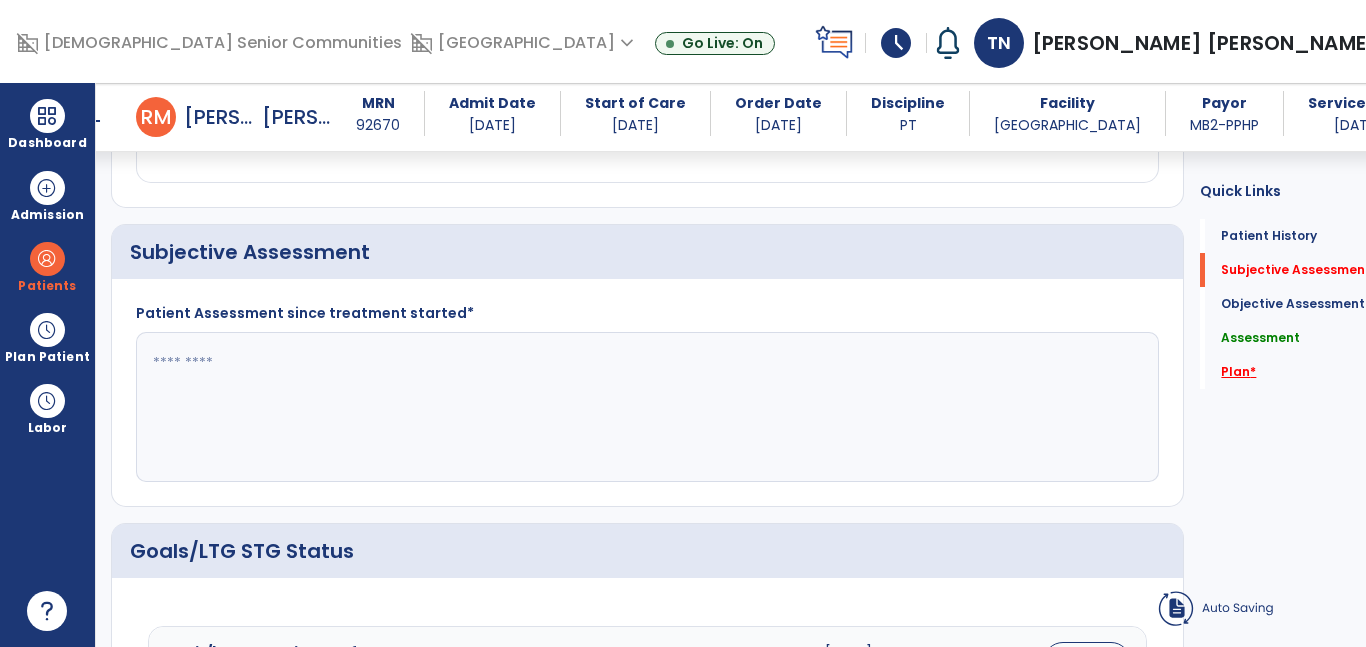 click on "Plan   *" 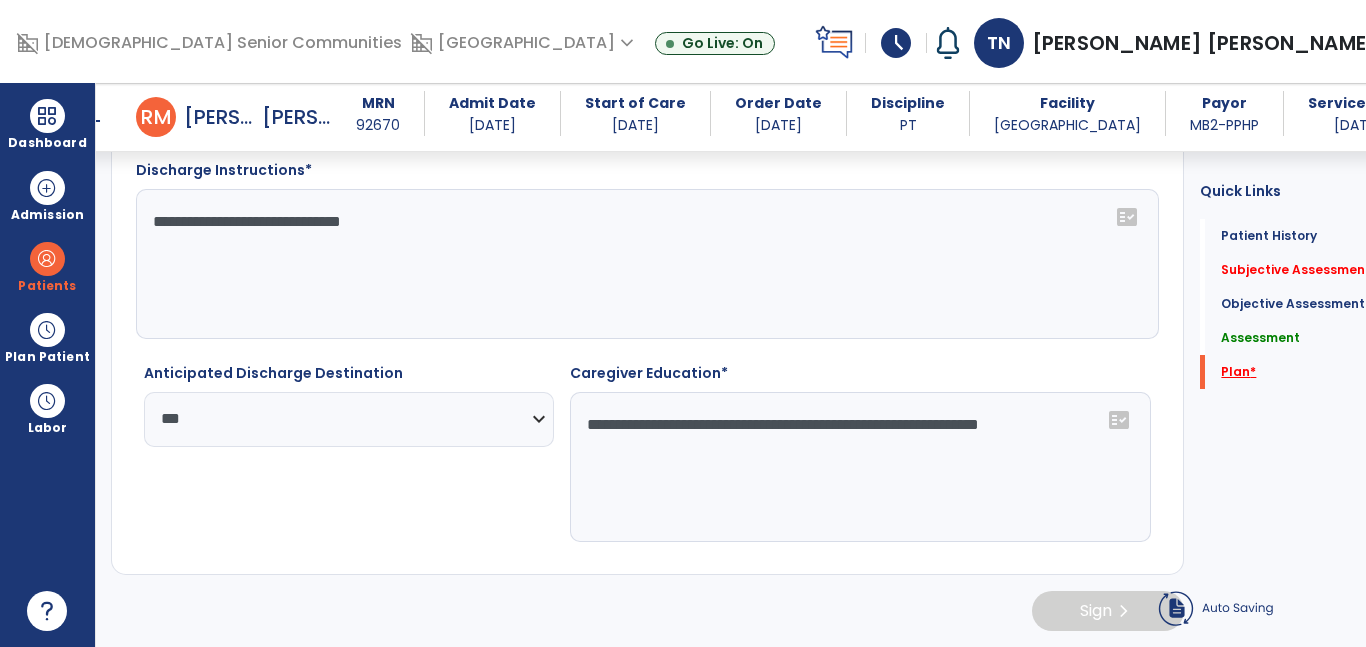 scroll, scrollTop: 2957, scrollLeft: 0, axis: vertical 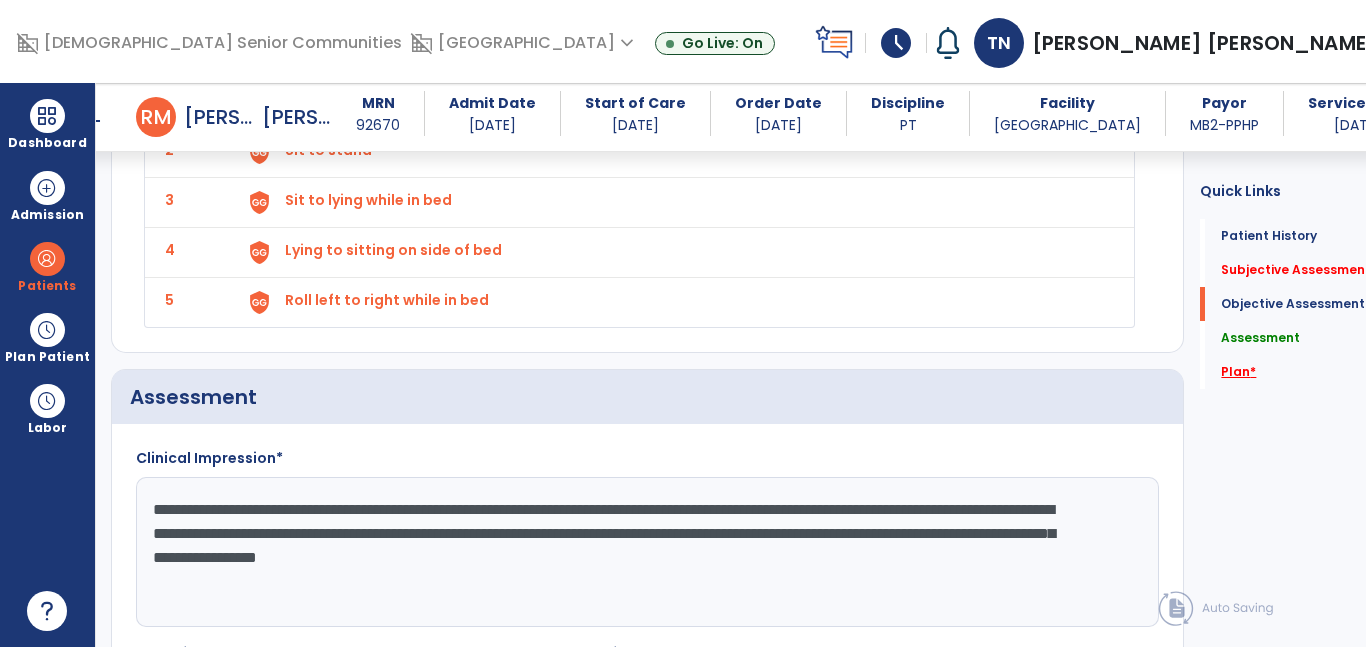 click on "*" 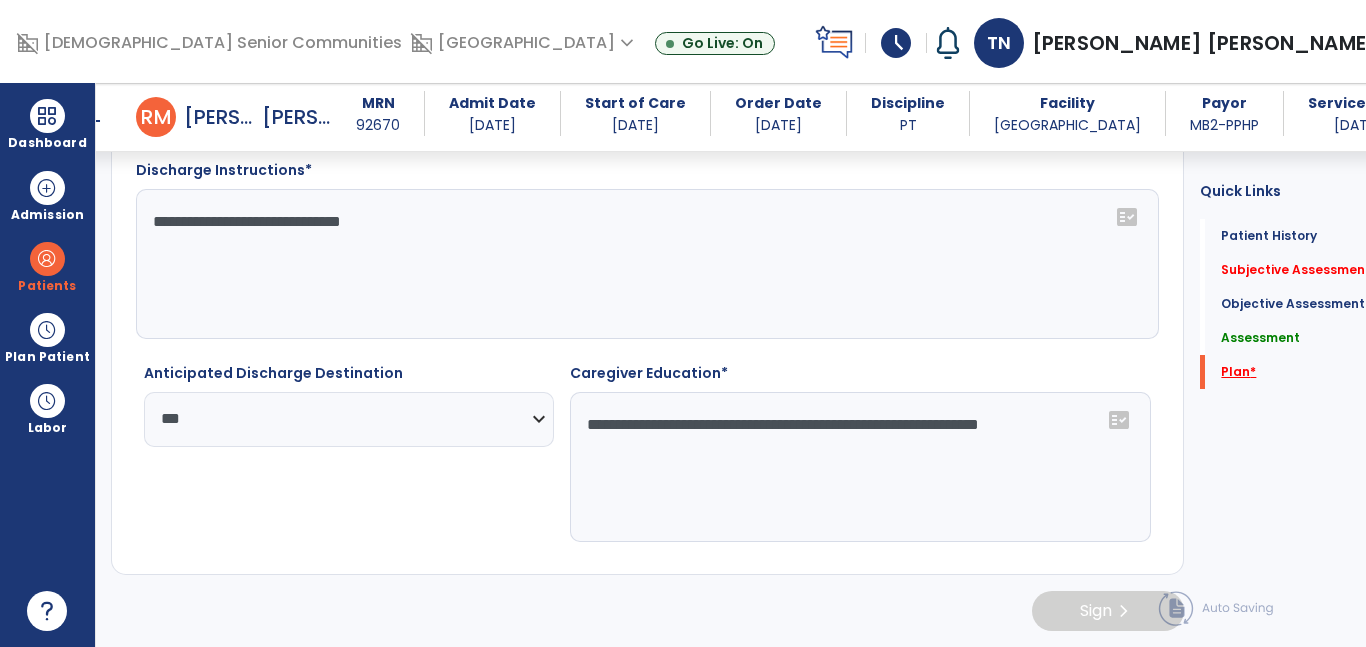scroll, scrollTop: 2957, scrollLeft: 0, axis: vertical 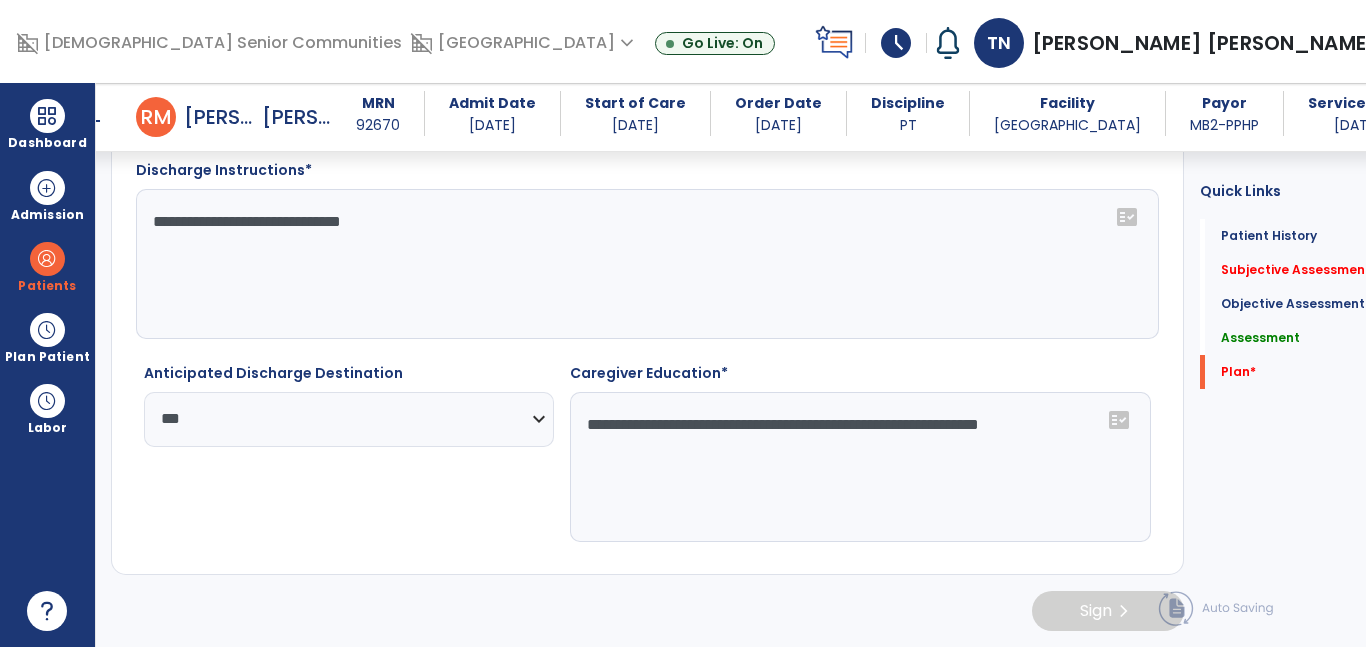 click on "**********" 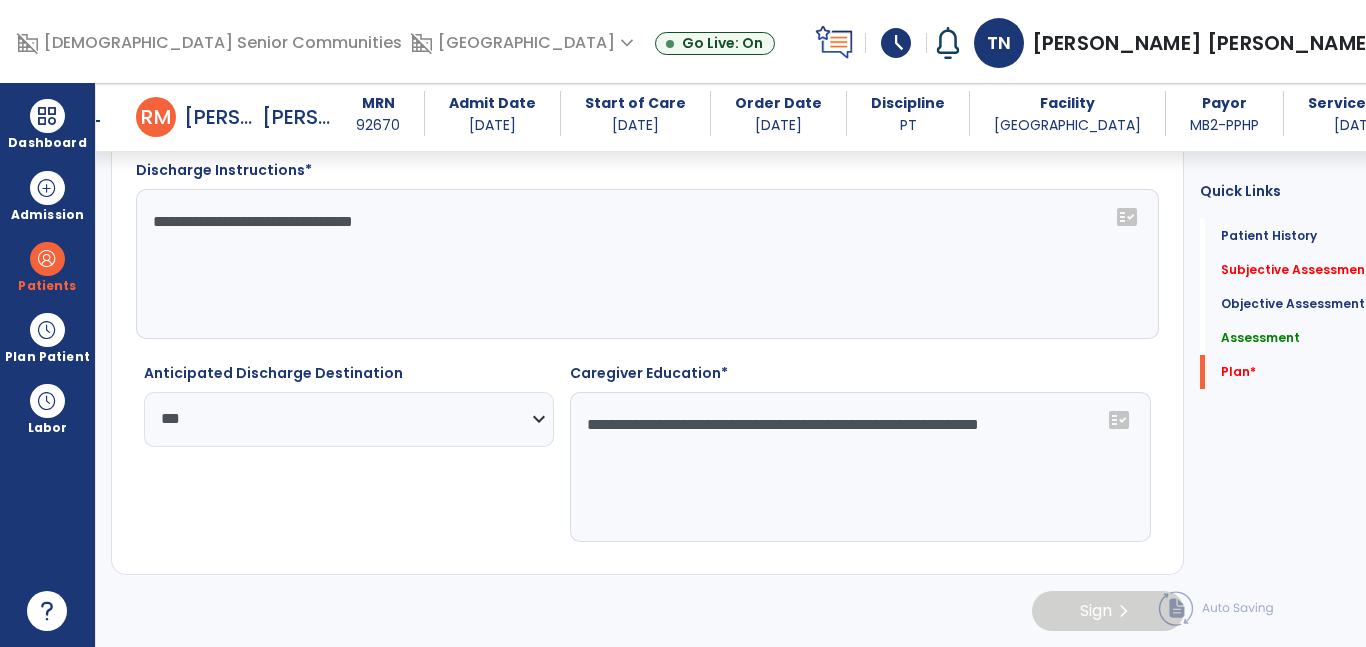 scroll, scrollTop: 2957, scrollLeft: 0, axis: vertical 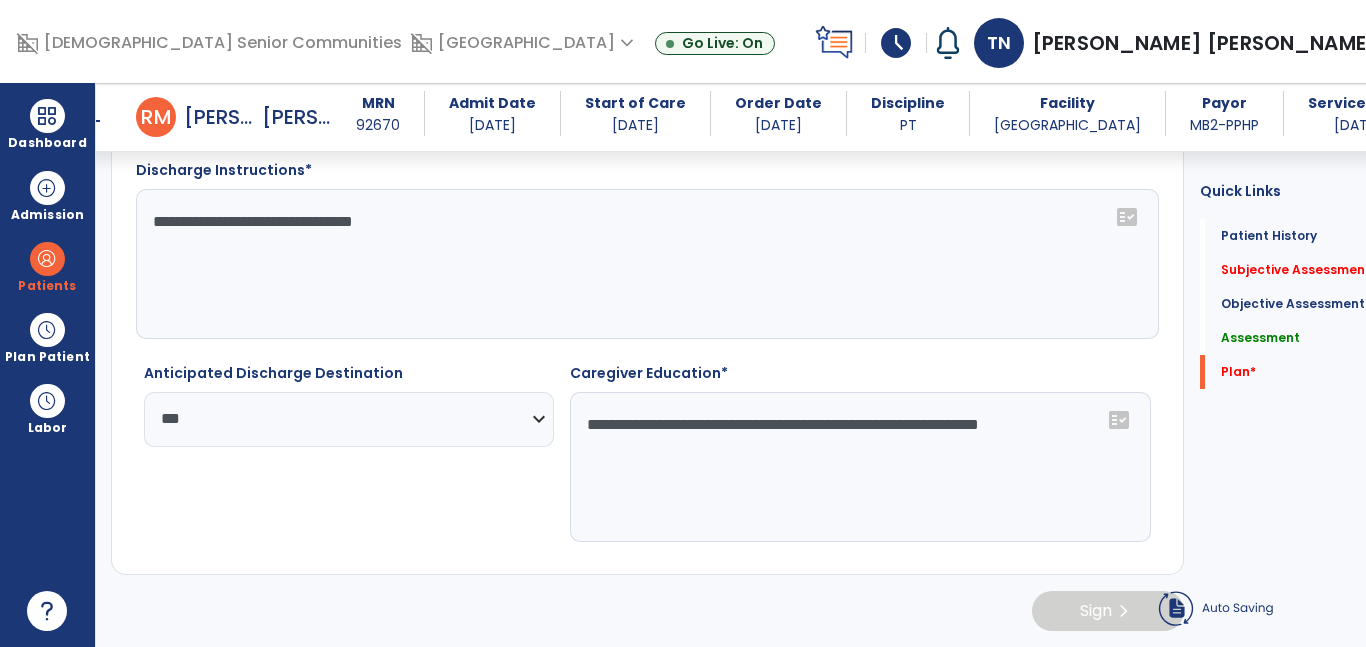type on "**********" 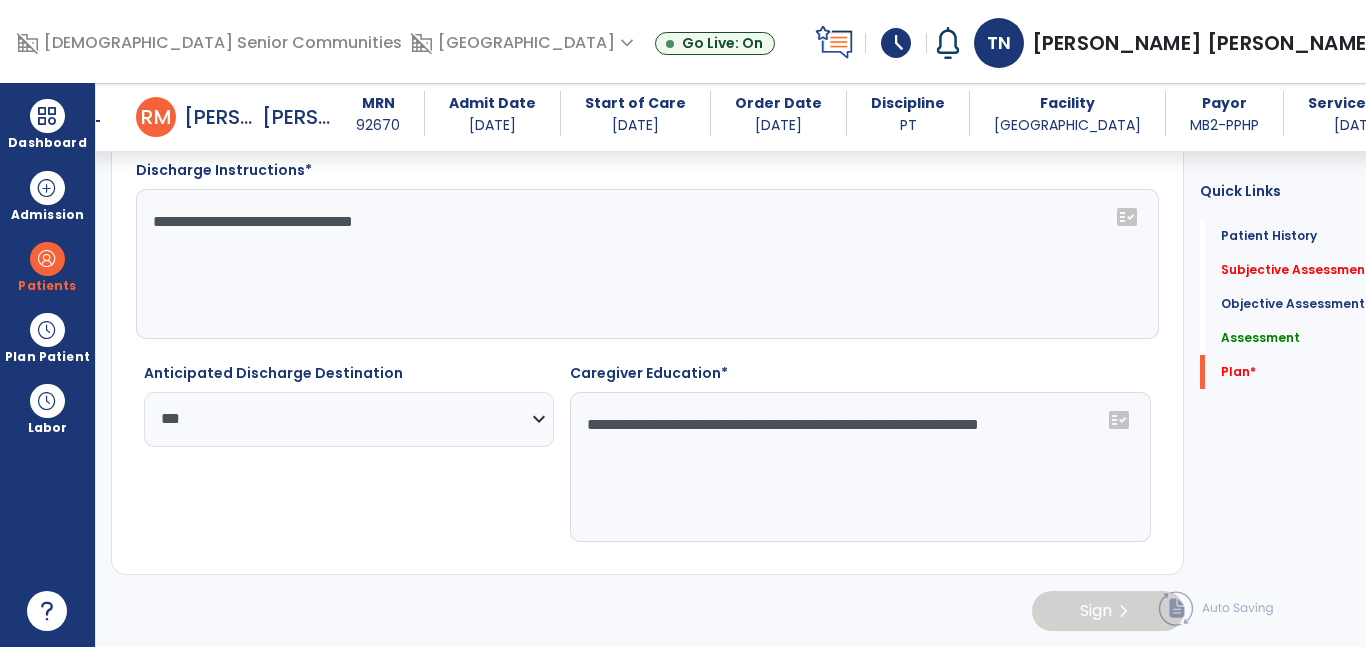 click on "**********" 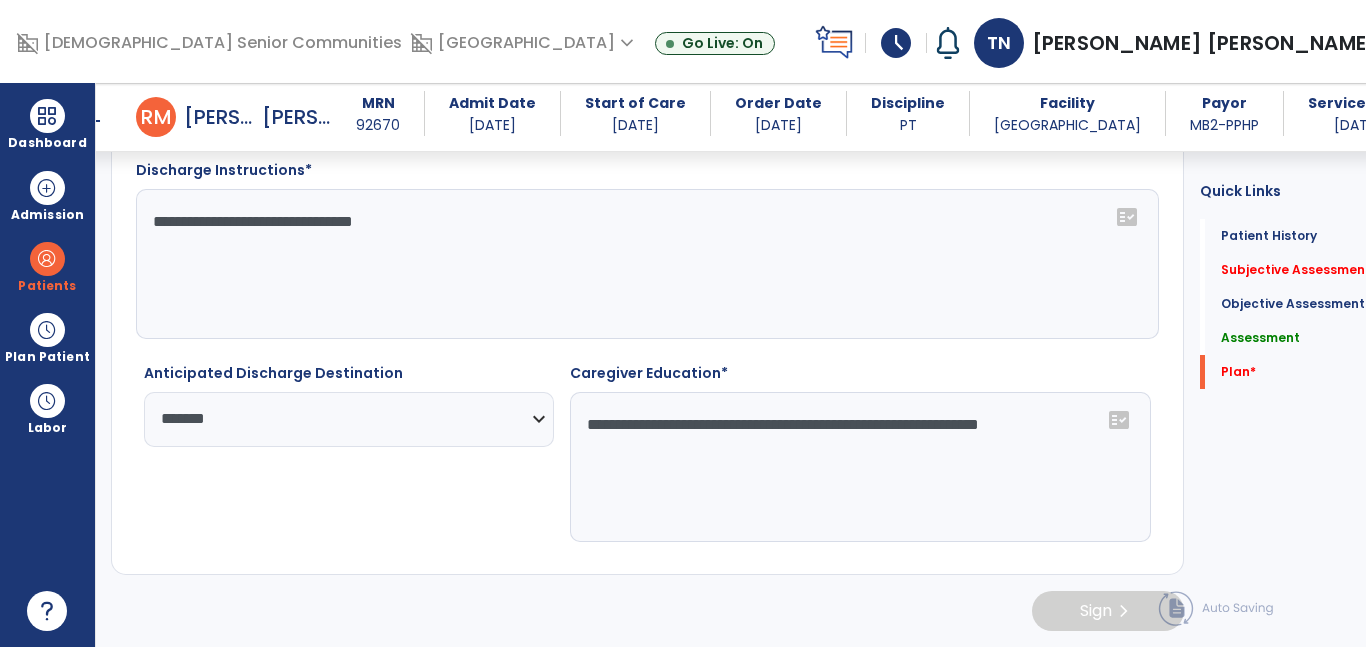 click on "**********" 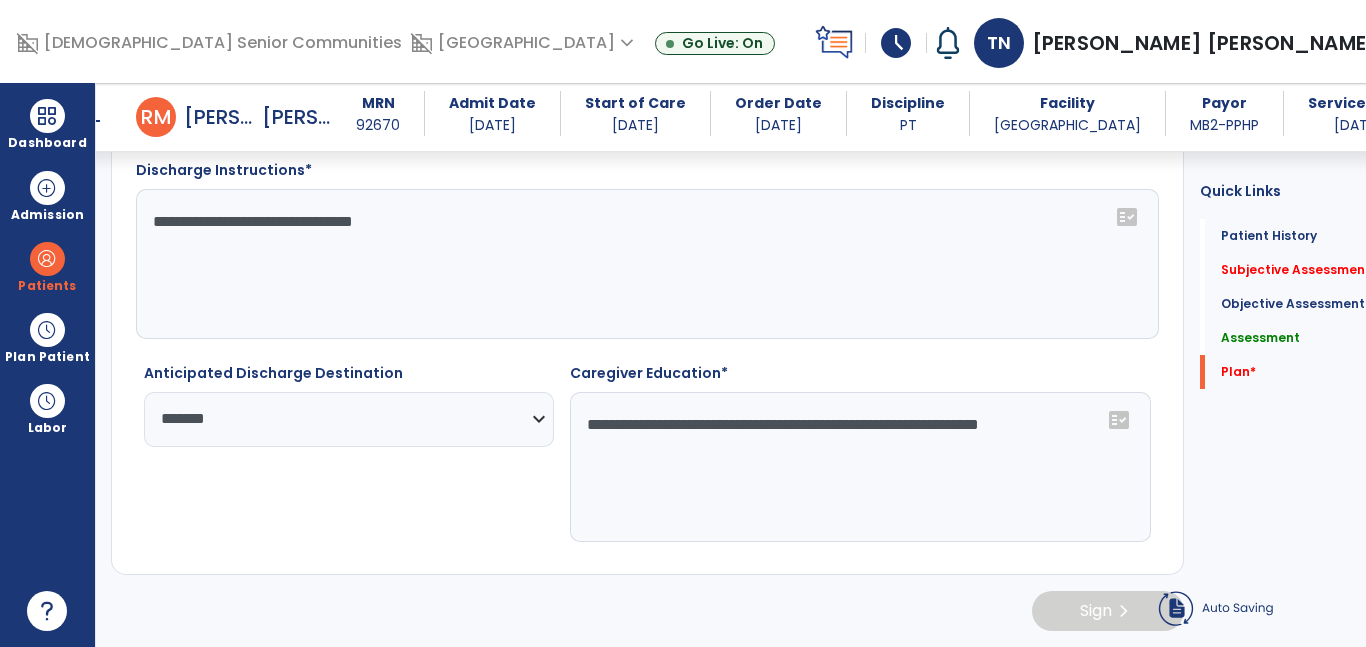click on "**********" 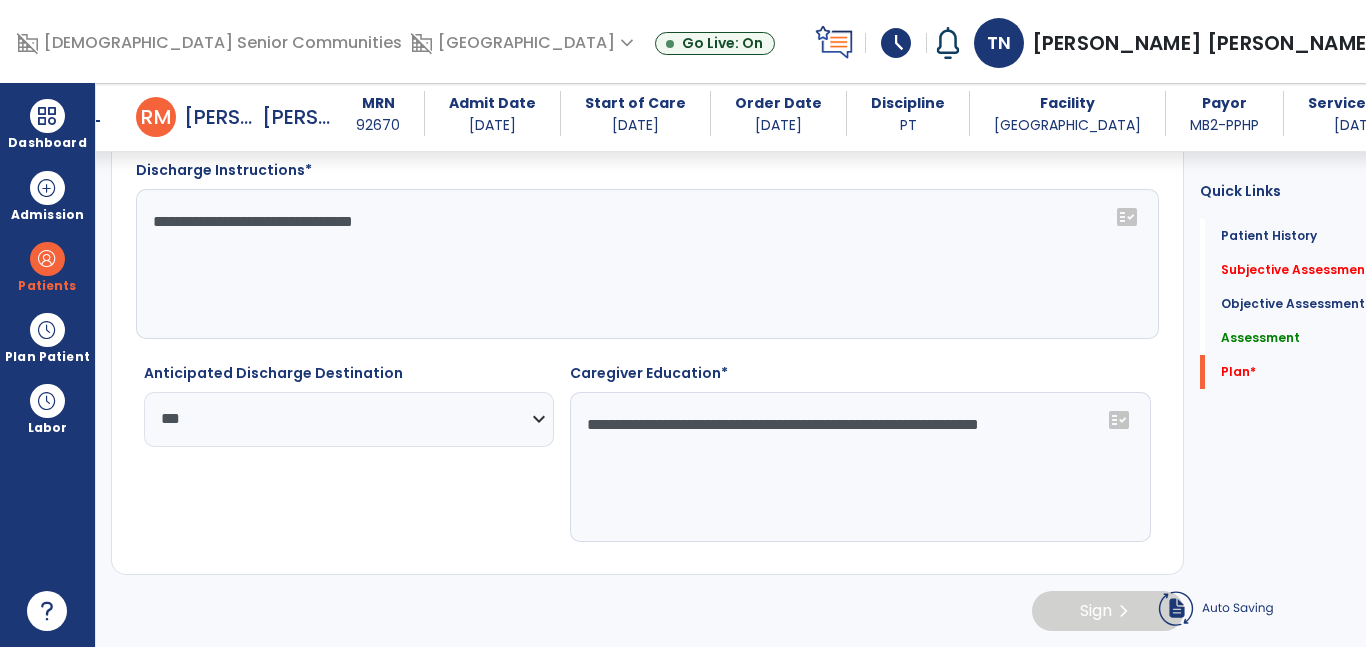 click on "**********" 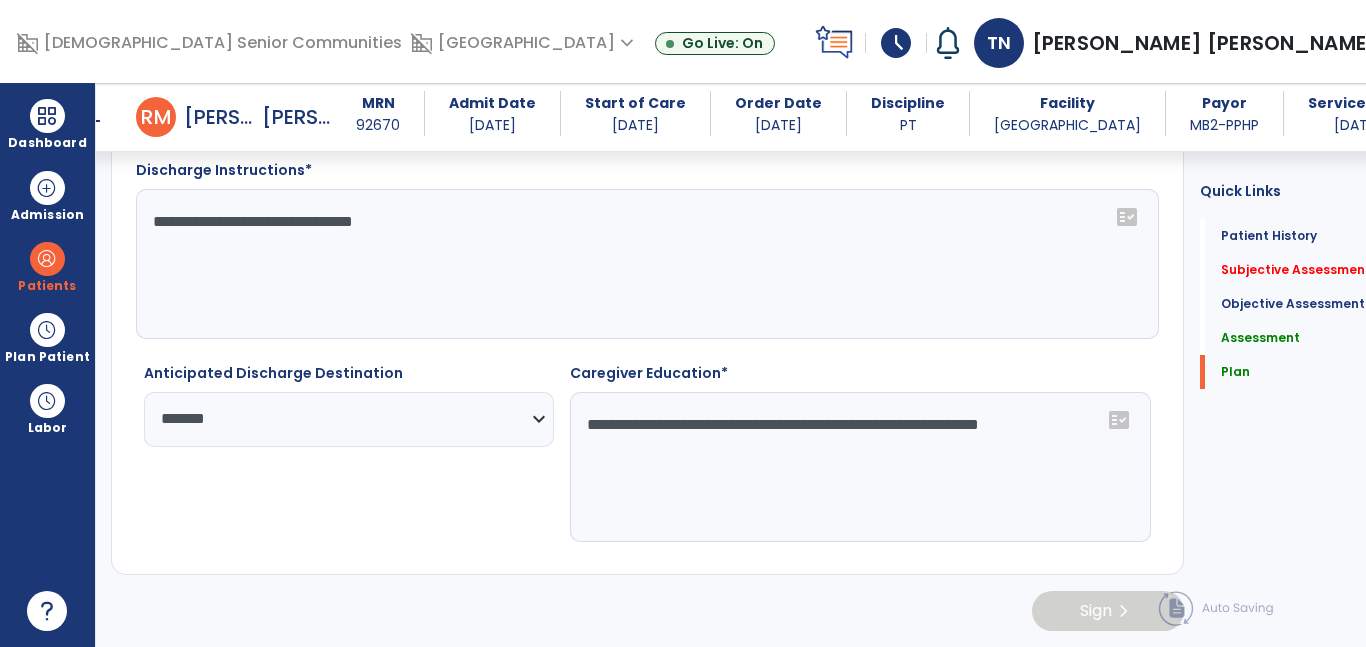 select on "***" 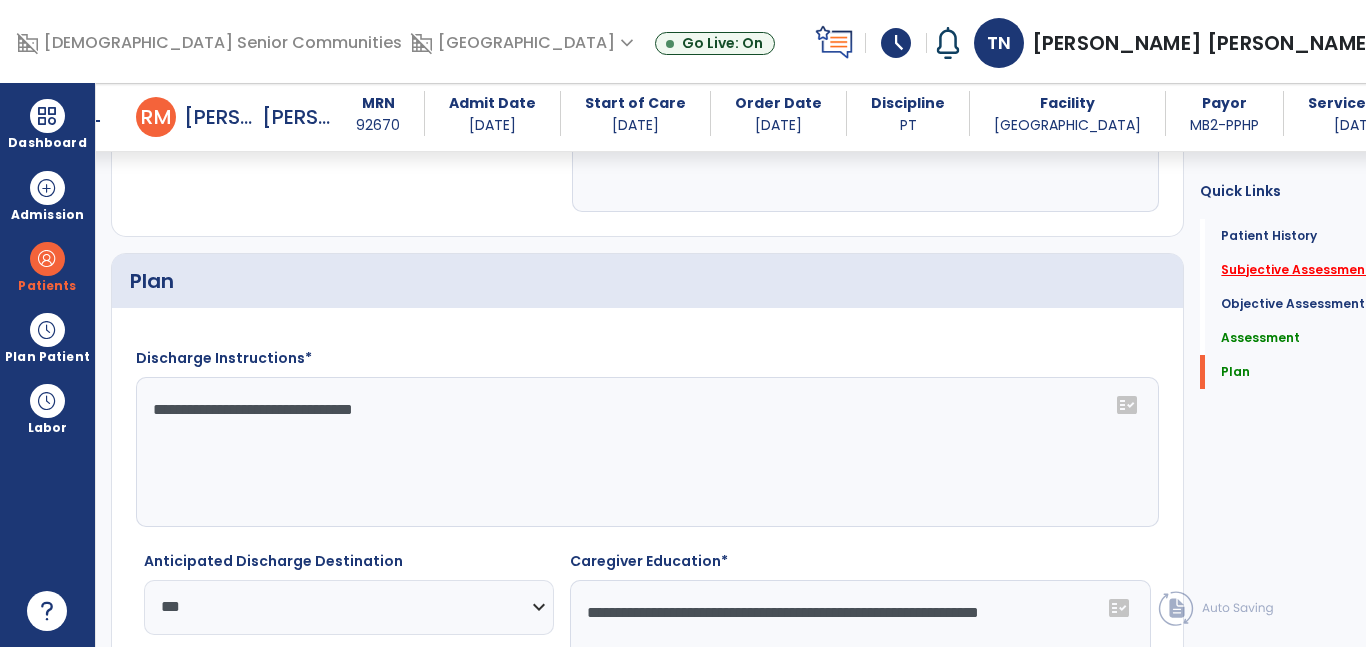 click on "Subjective Assessment   *" 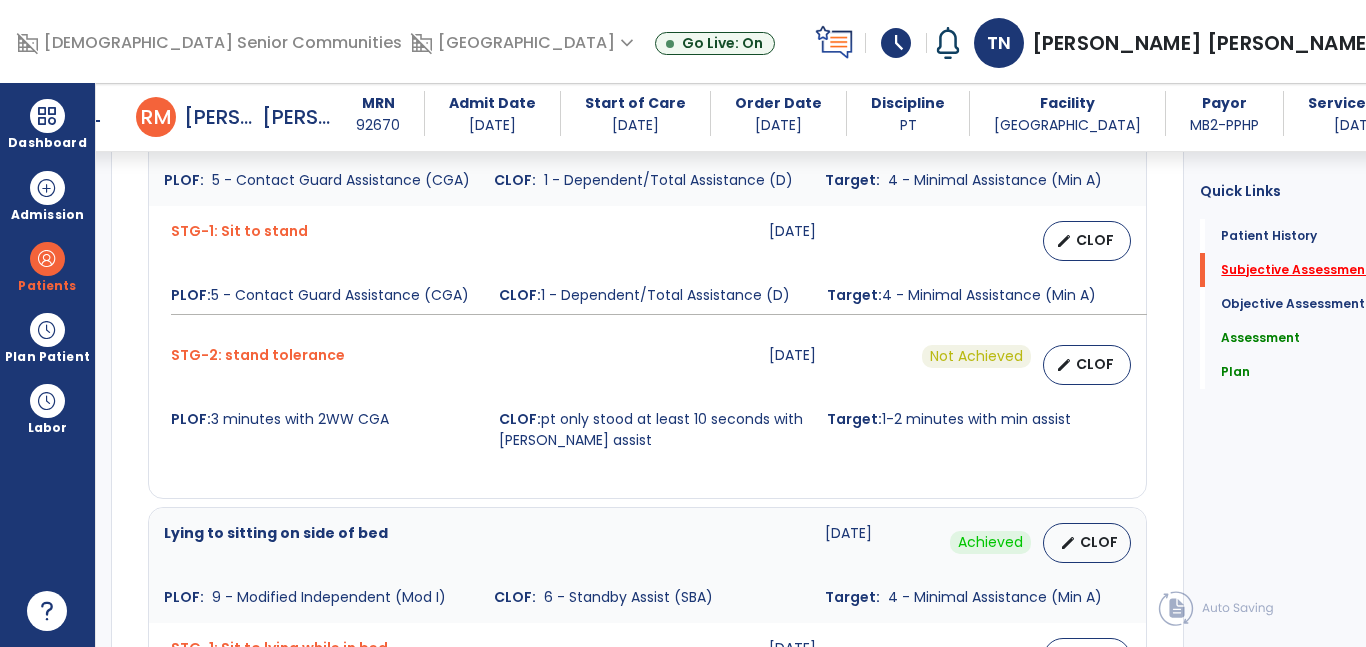 scroll, scrollTop: 398, scrollLeft: 0, axis: vertical 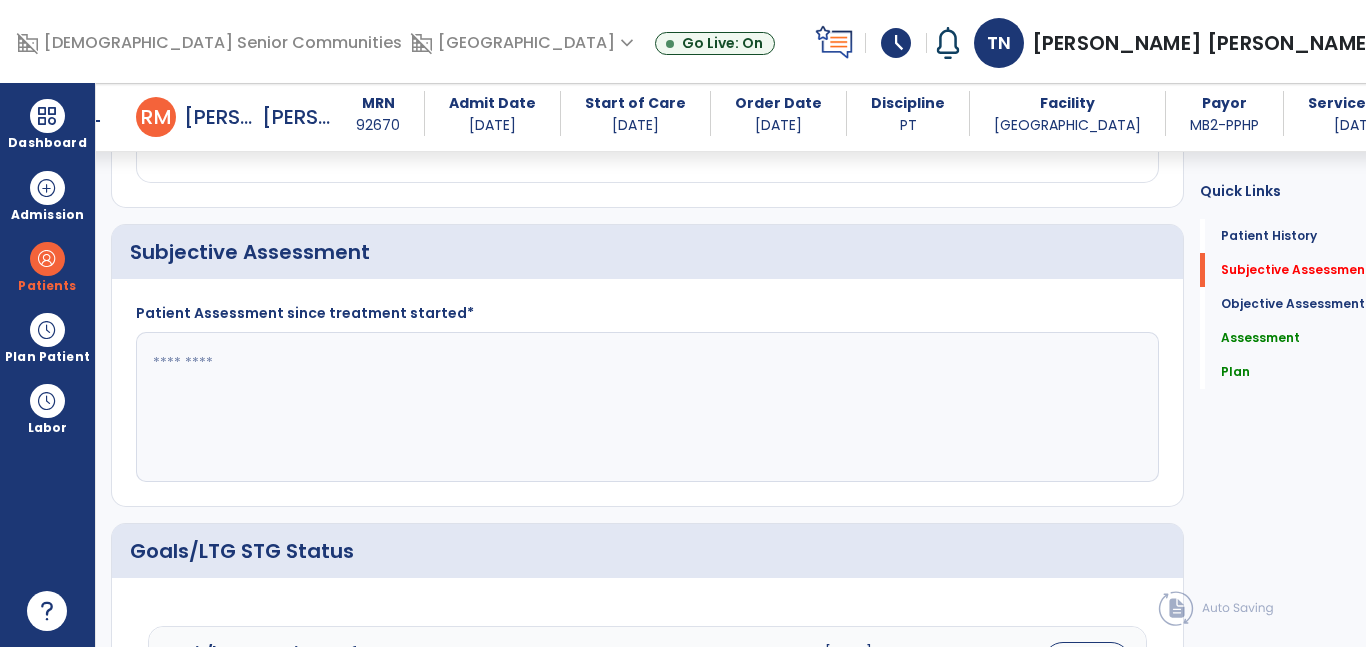 click 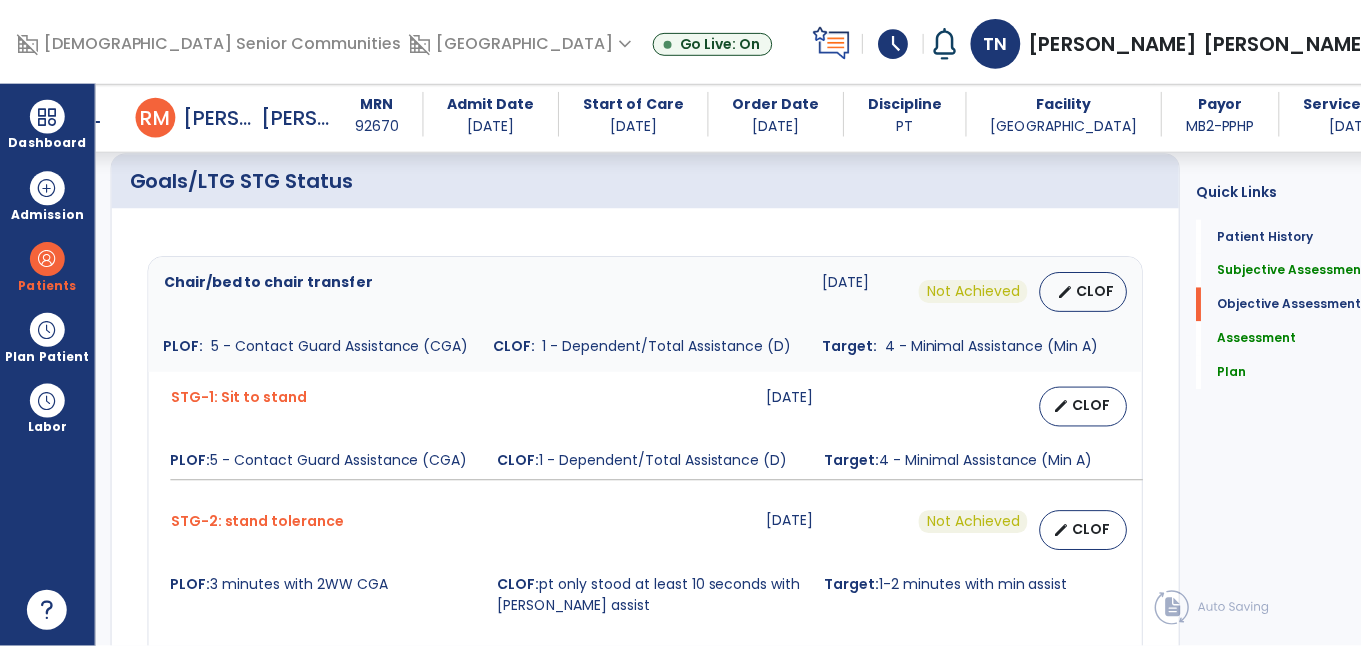 scroll, scrollTop: 799, scrollLeft: 0, axis: vertical 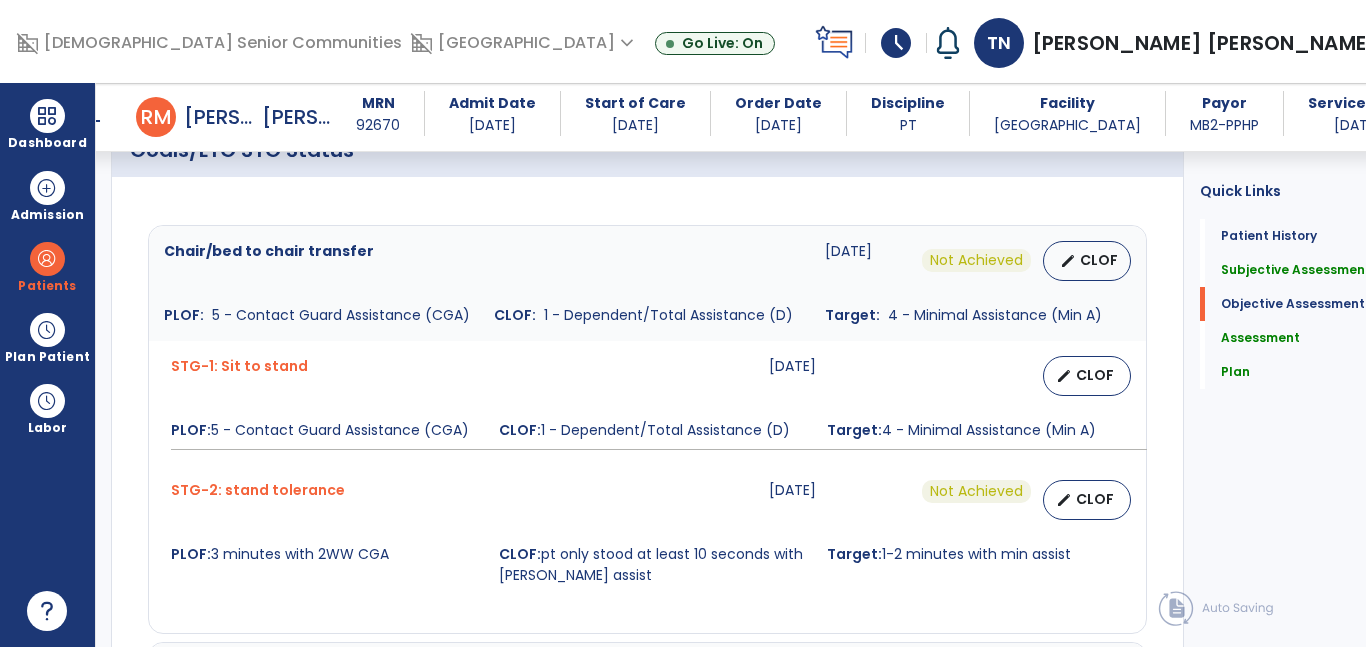 type on "**********" 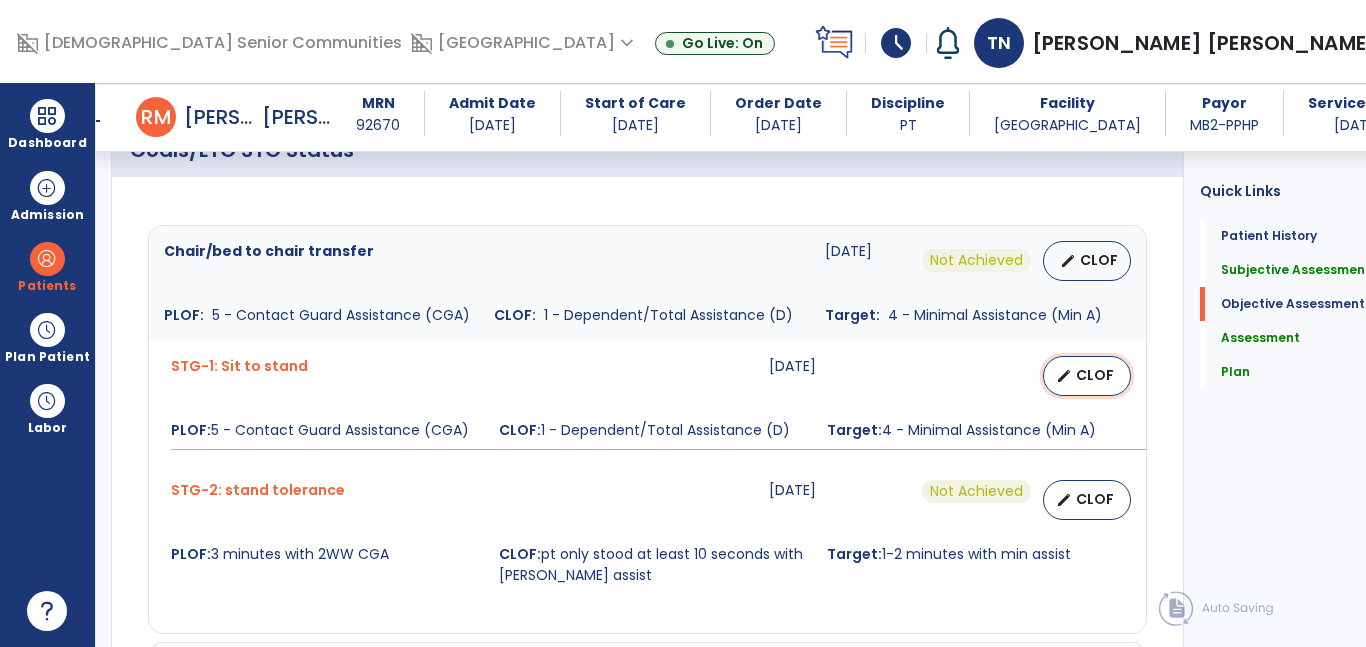 click on "edit   CLOF" at bounding box center [1087, 376] 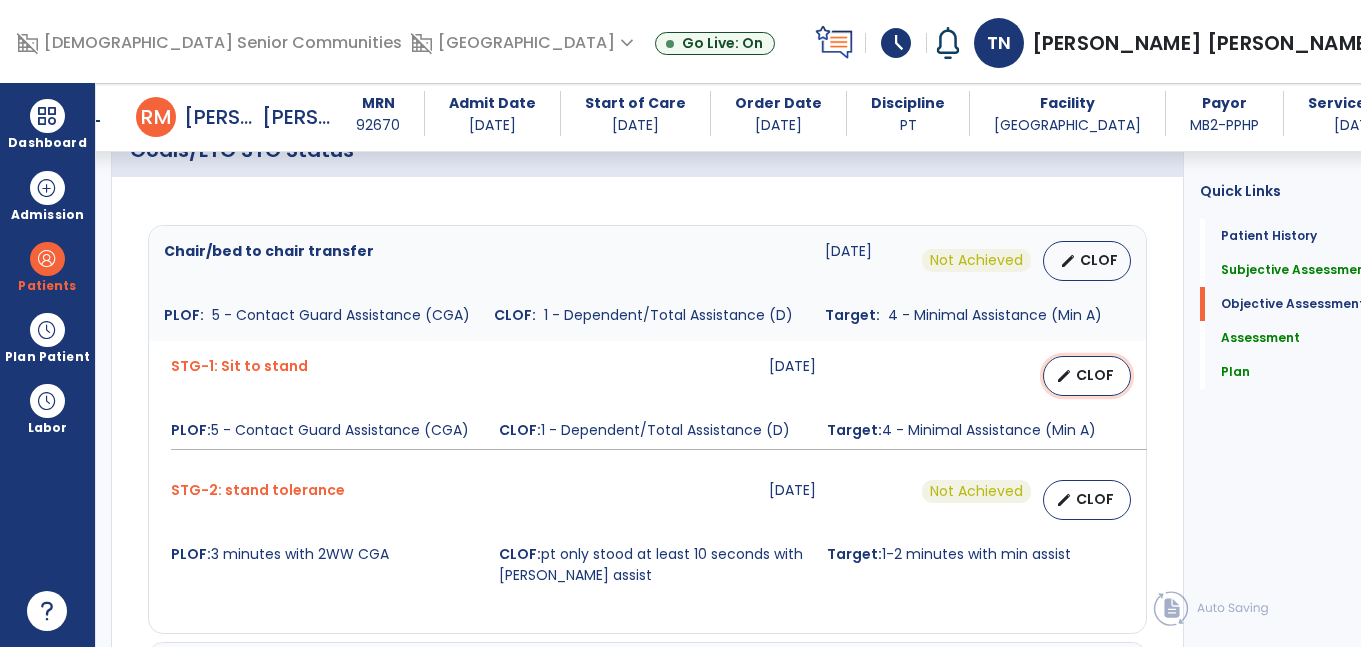 select on "**********" 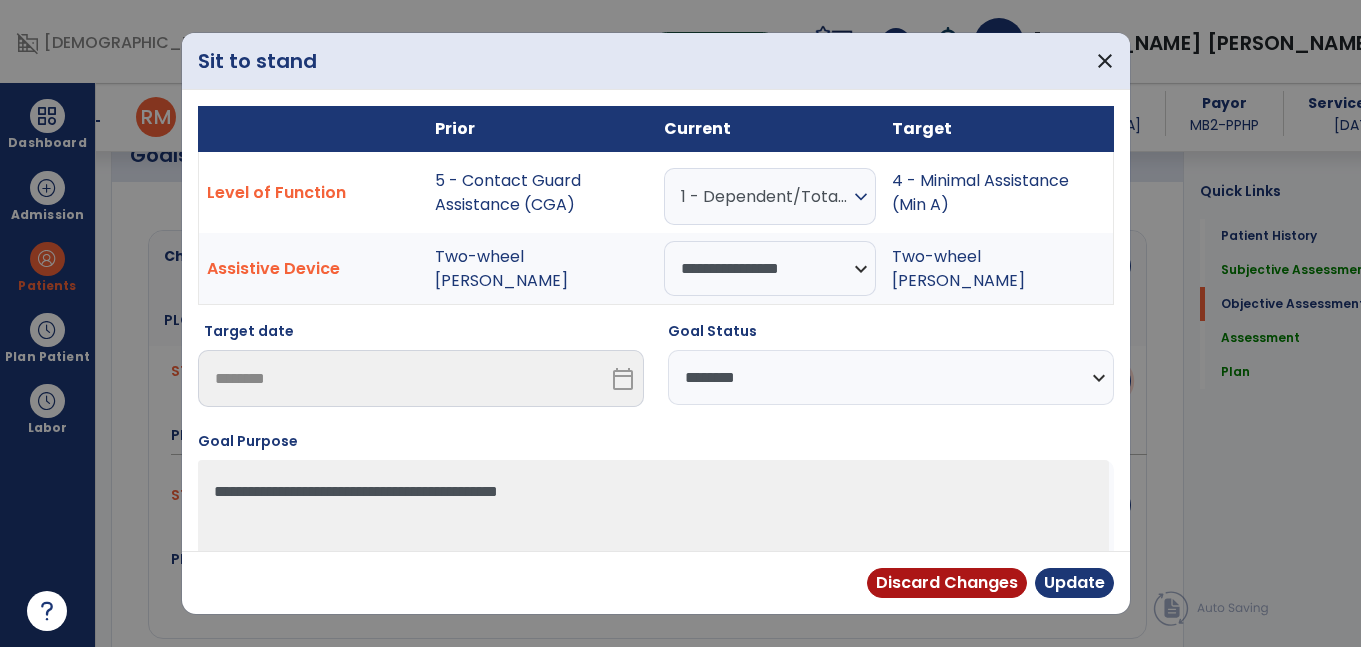scroll, scrollTop: 799, scrollLeft: 0, axis: vertical 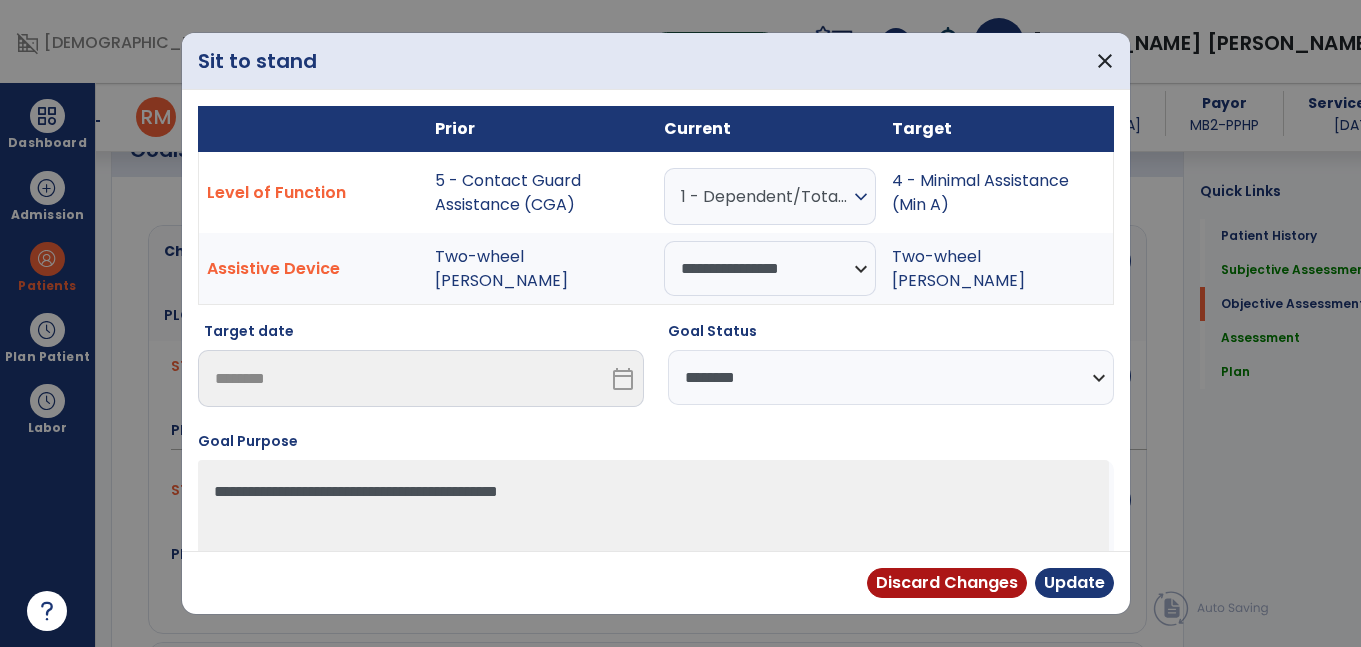 click on "1 - Dependent/Total Assistance (D)" at bounding box center (765, 196) 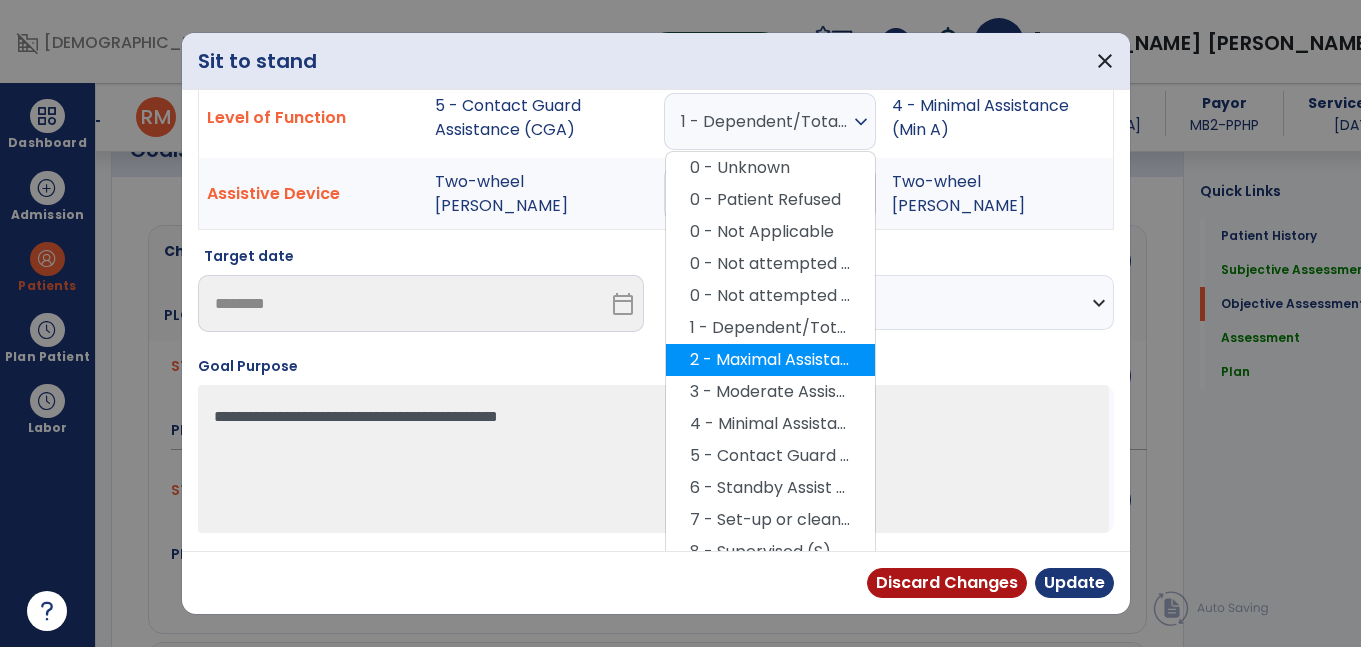 click on "2 - Maximal Assistance (Max A)" at bounding box center (770, 360) 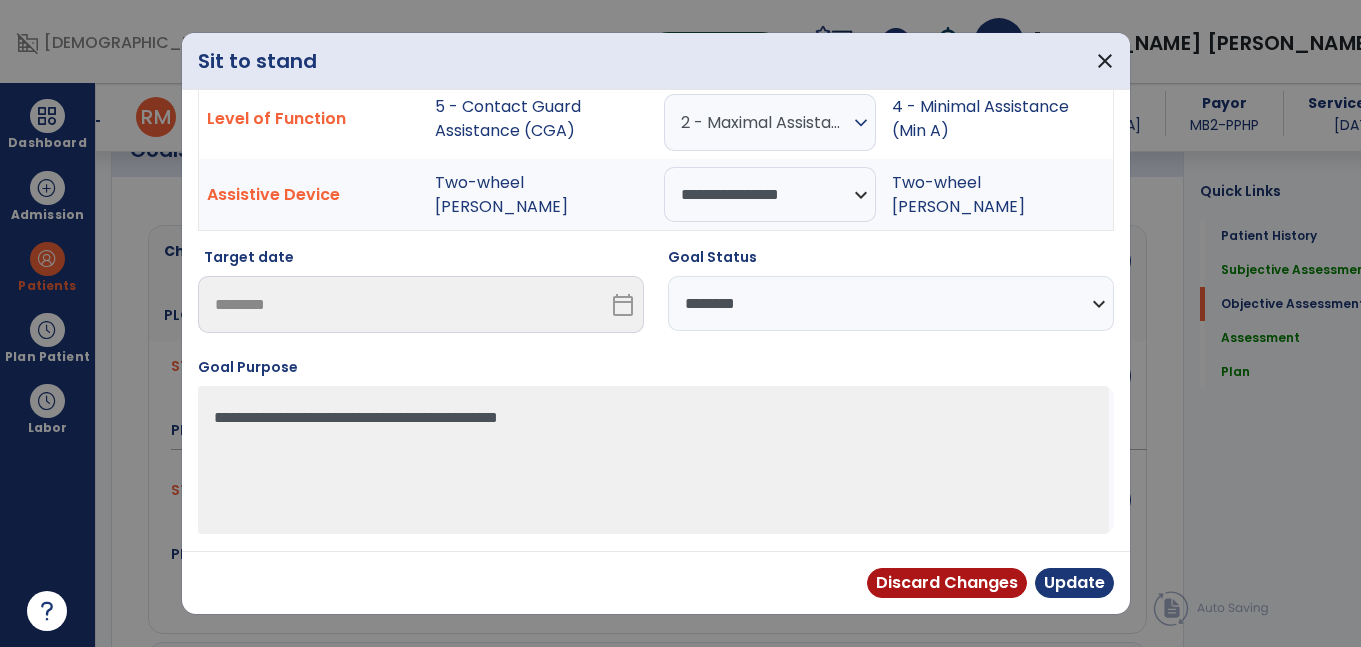 scroll, scrollTop: 74, scrollLeft: 0, axis: vertical 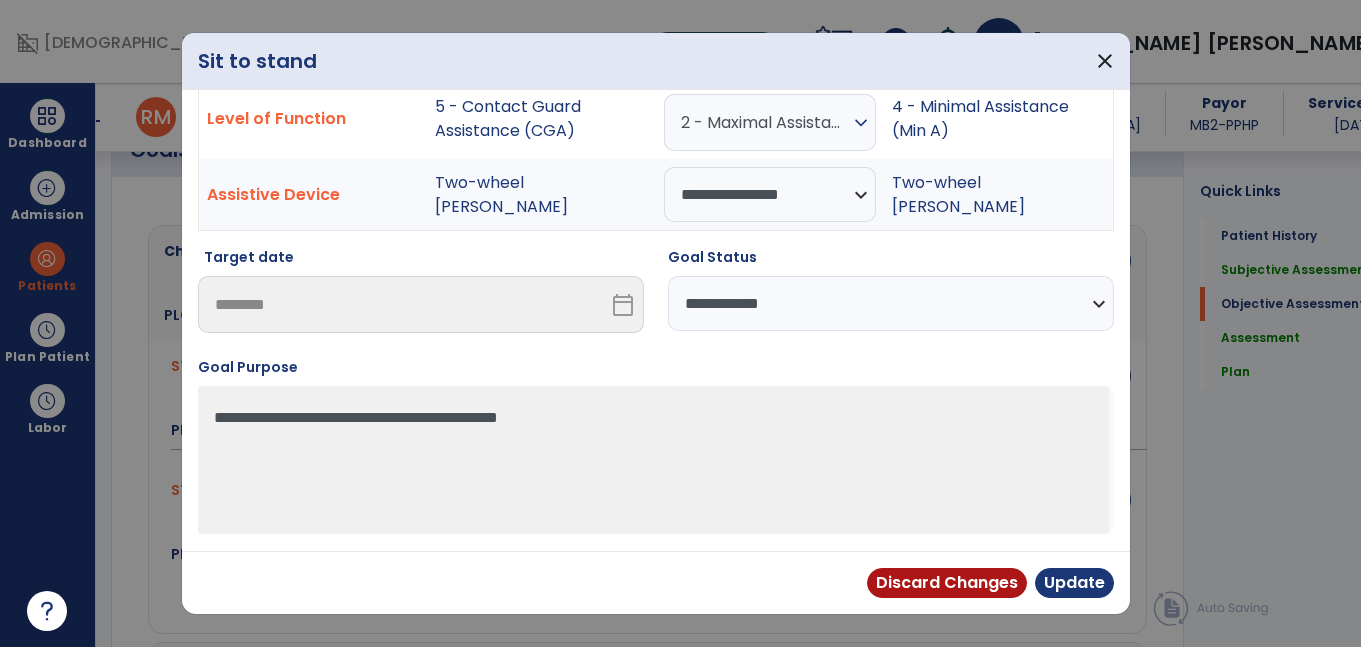 click on "**********" at bounding box center [891, 303] 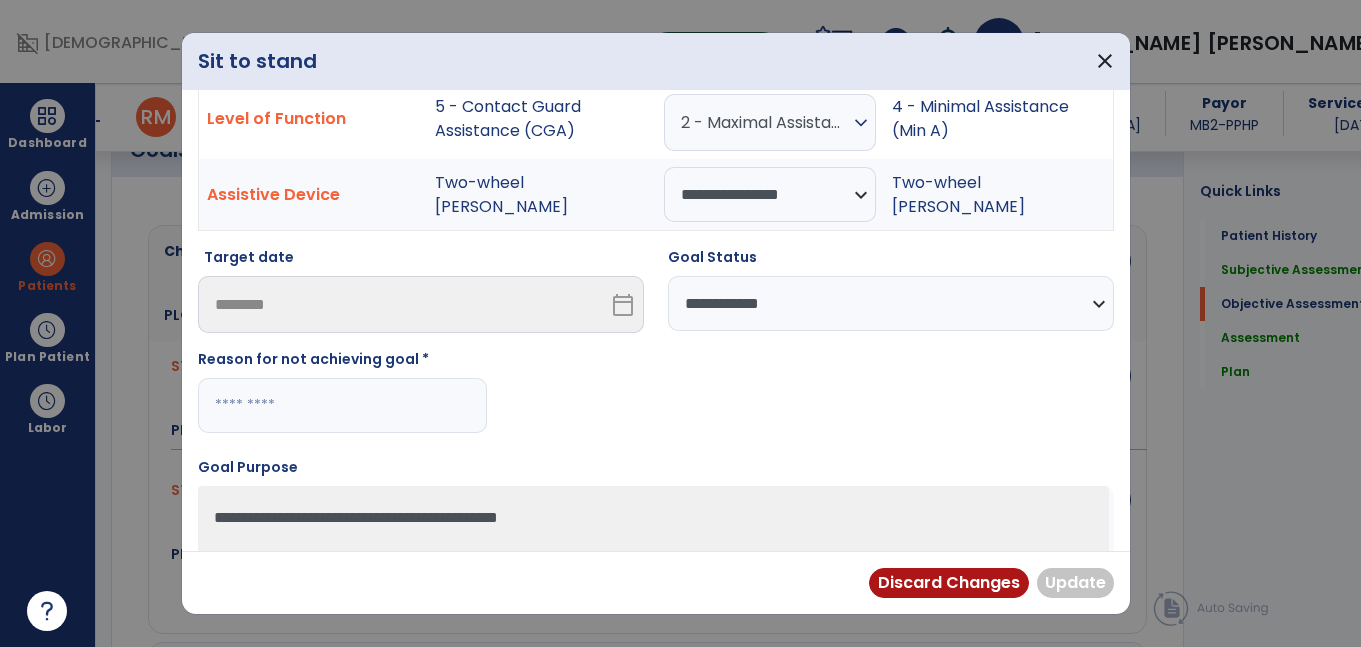 click at bounding box center [342, 405] 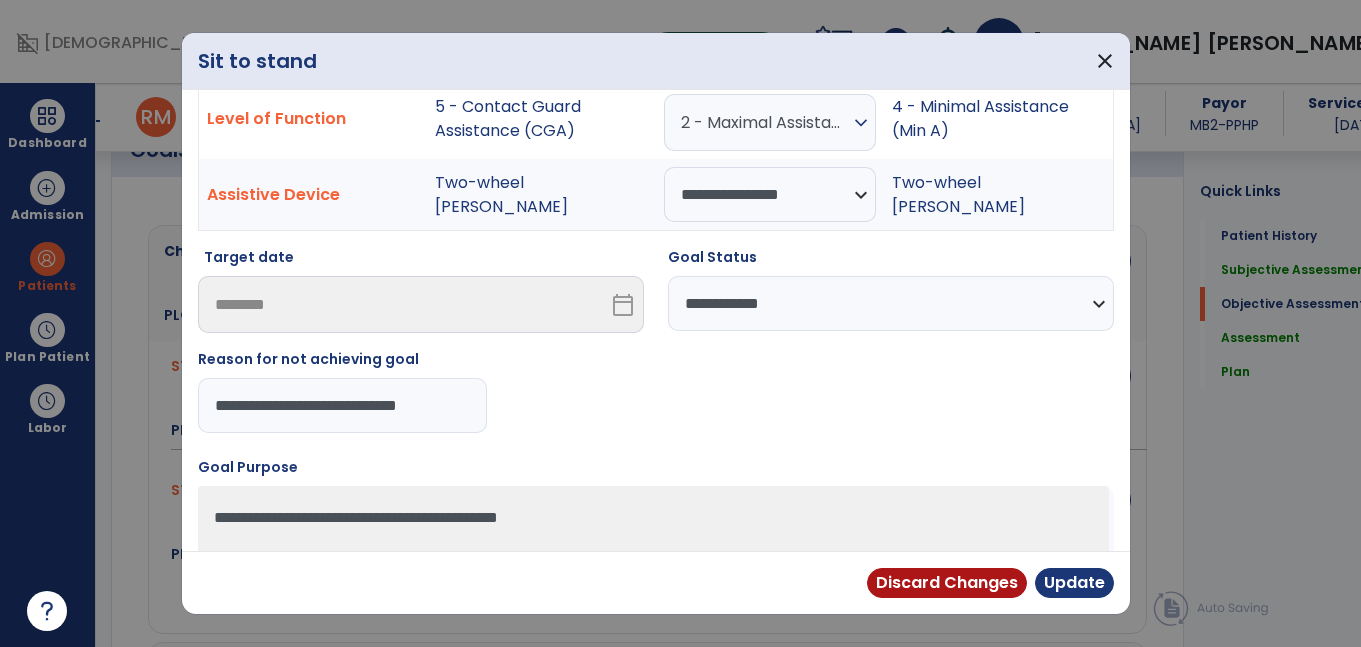 type on "**********" 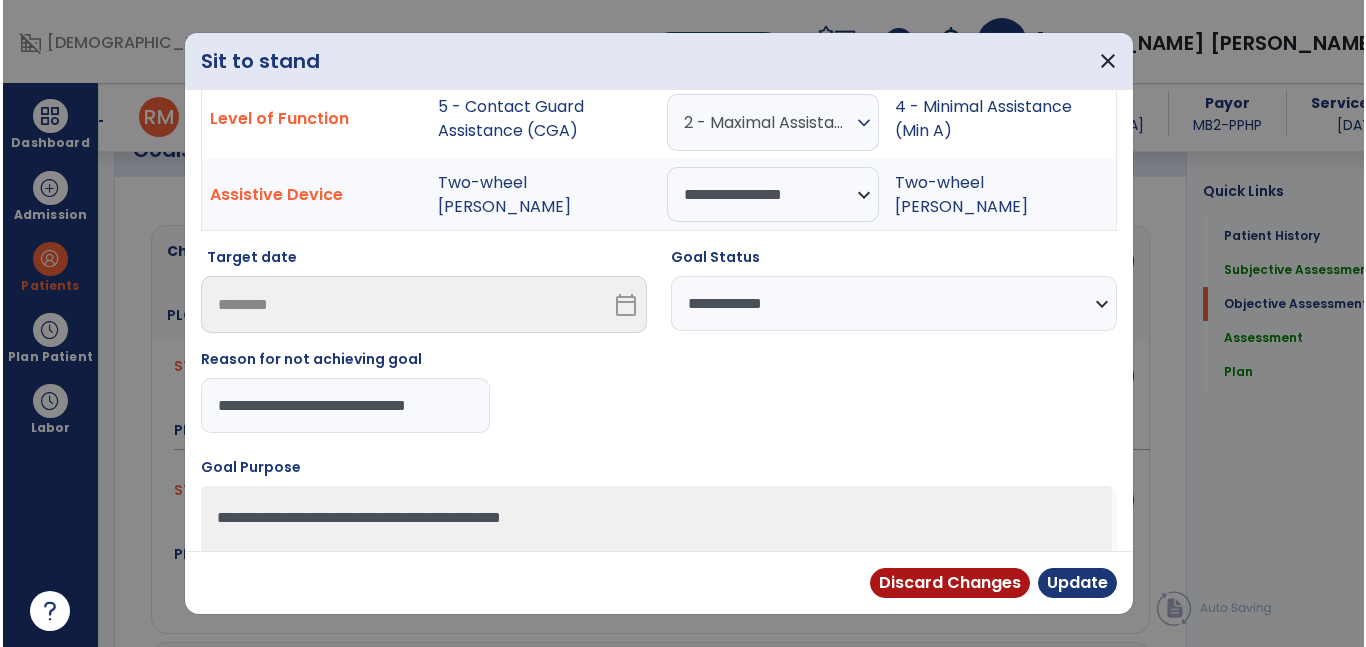 scroll, scrollTop: 0, scrollLeft: 6, axis: horizontal 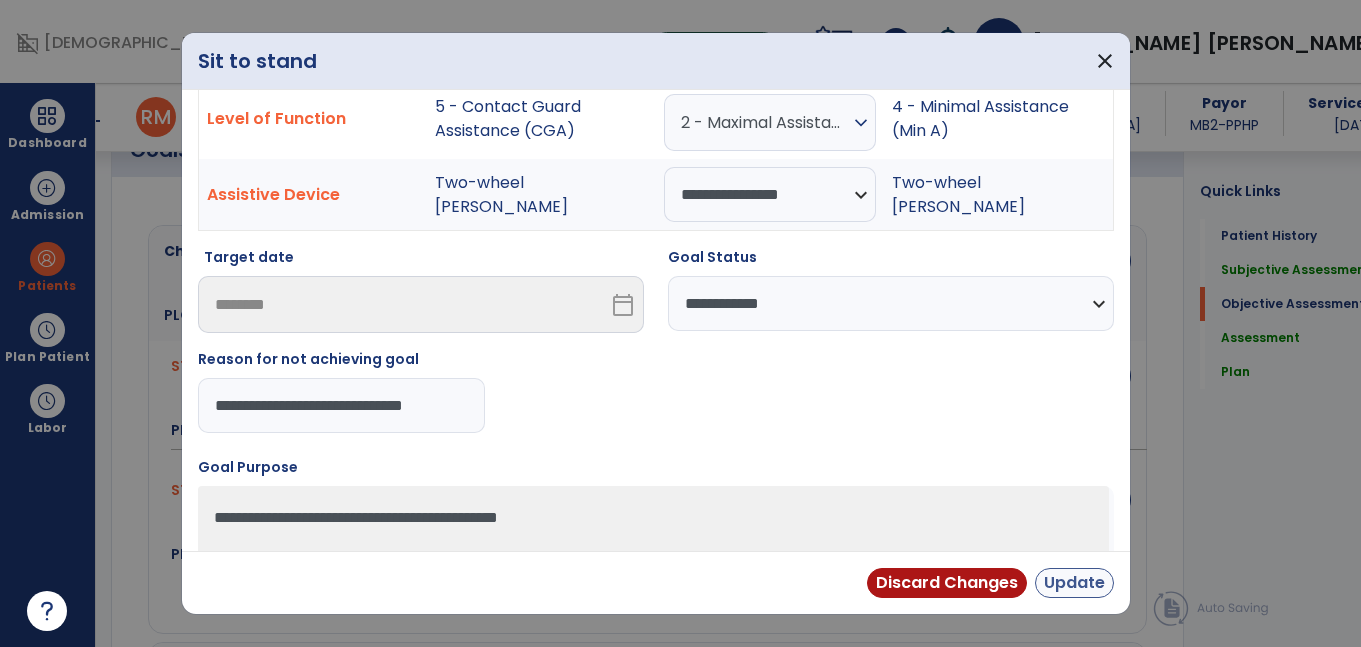 click on "Update" at bounding box center (1074, 583) 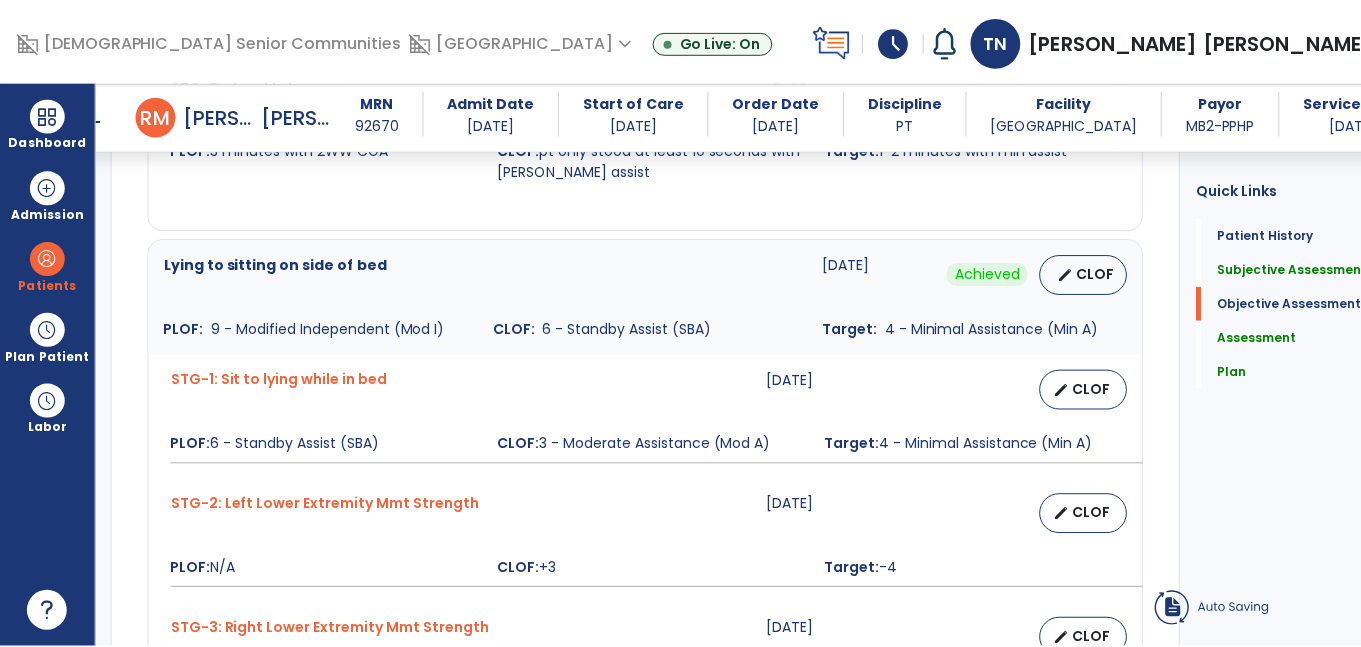scroll, scrollTop: 1204, scrollLeft: 0, axis: vertical 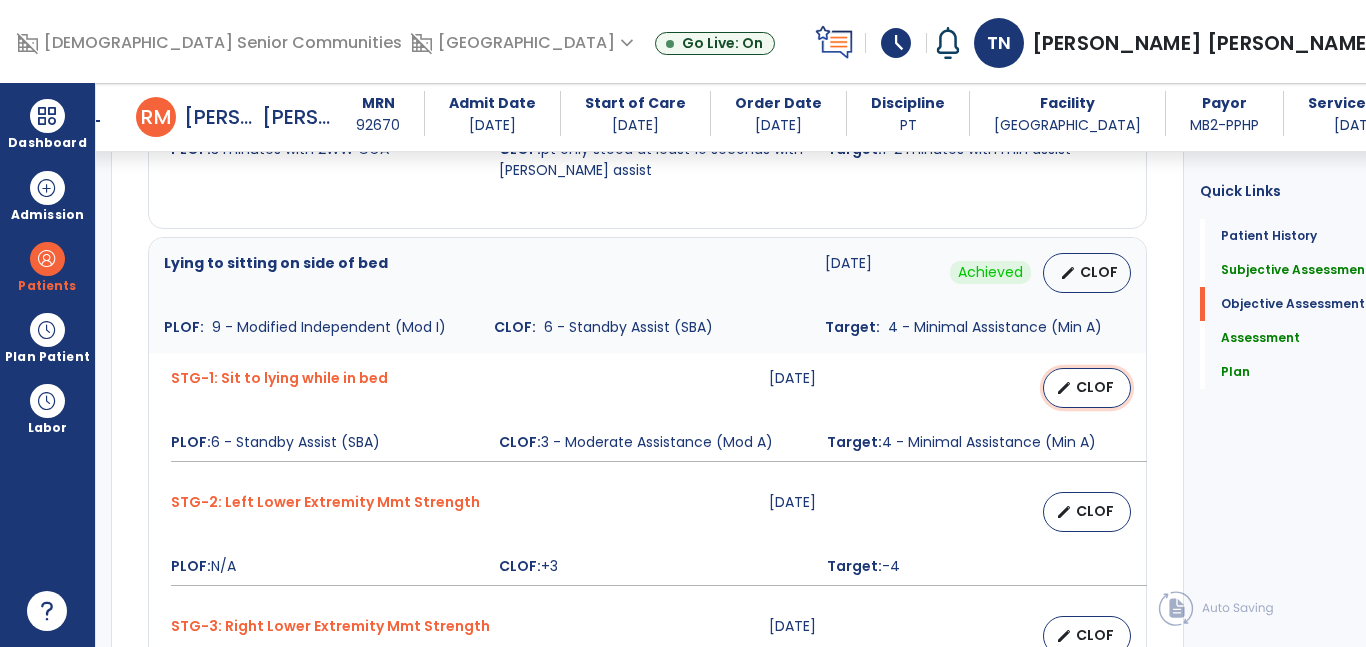 click on "edit   CLOF" at bounding box center [1087, 388] 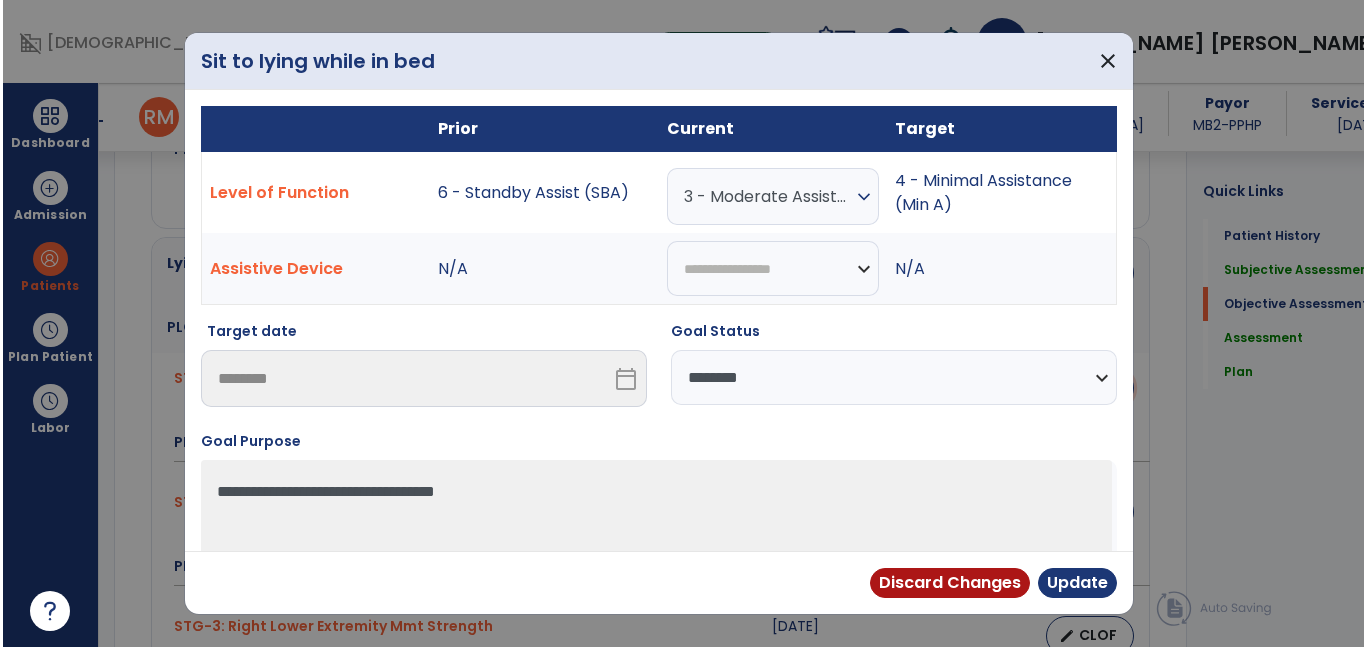 scroll, scrollTop: 1204, scrollLeft: 0, axis: vertical 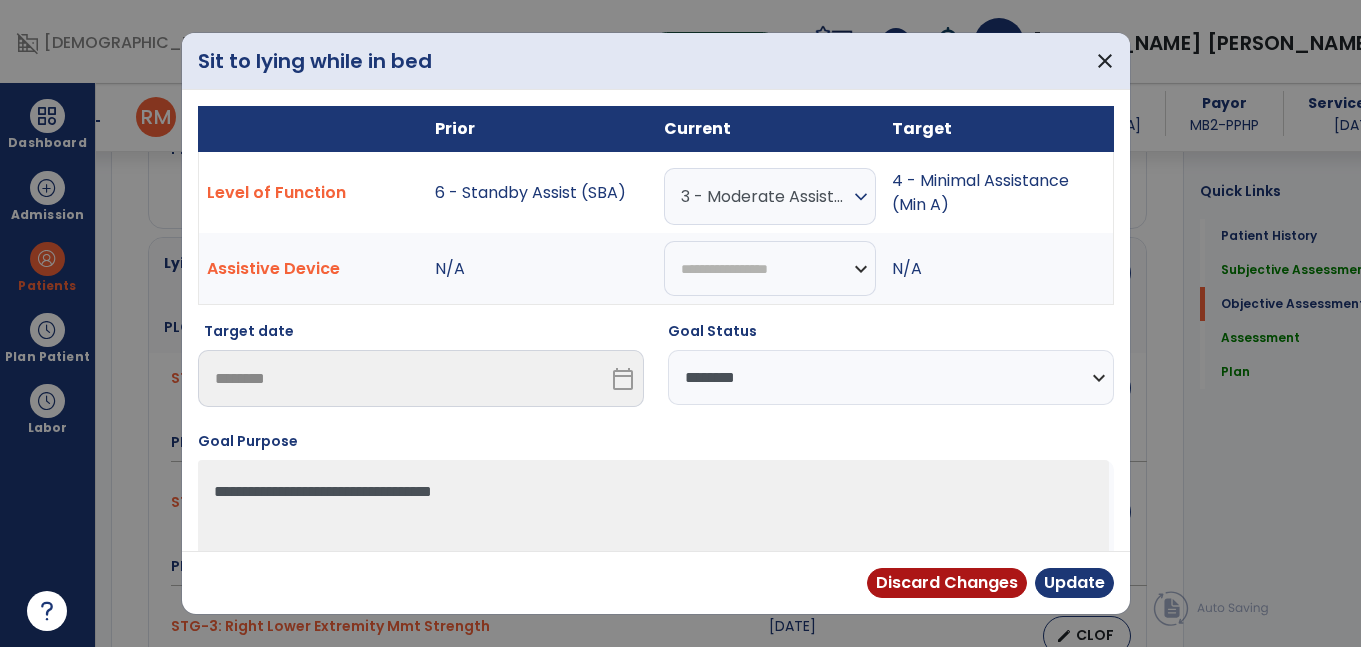 click on "3 - Moderate Assistance (Mod A)" at bounding box center (765, 196) 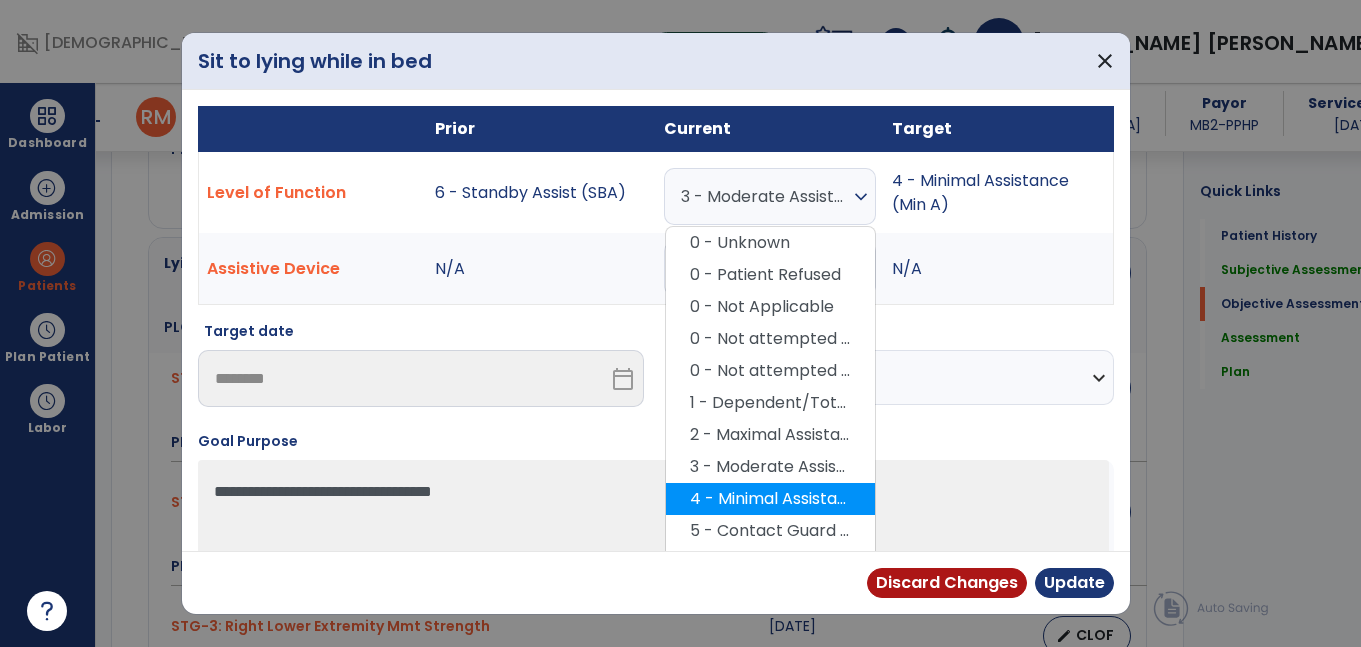 click on "4 - Minimal Assistance (Min A)" at bounding box center [770, 499] 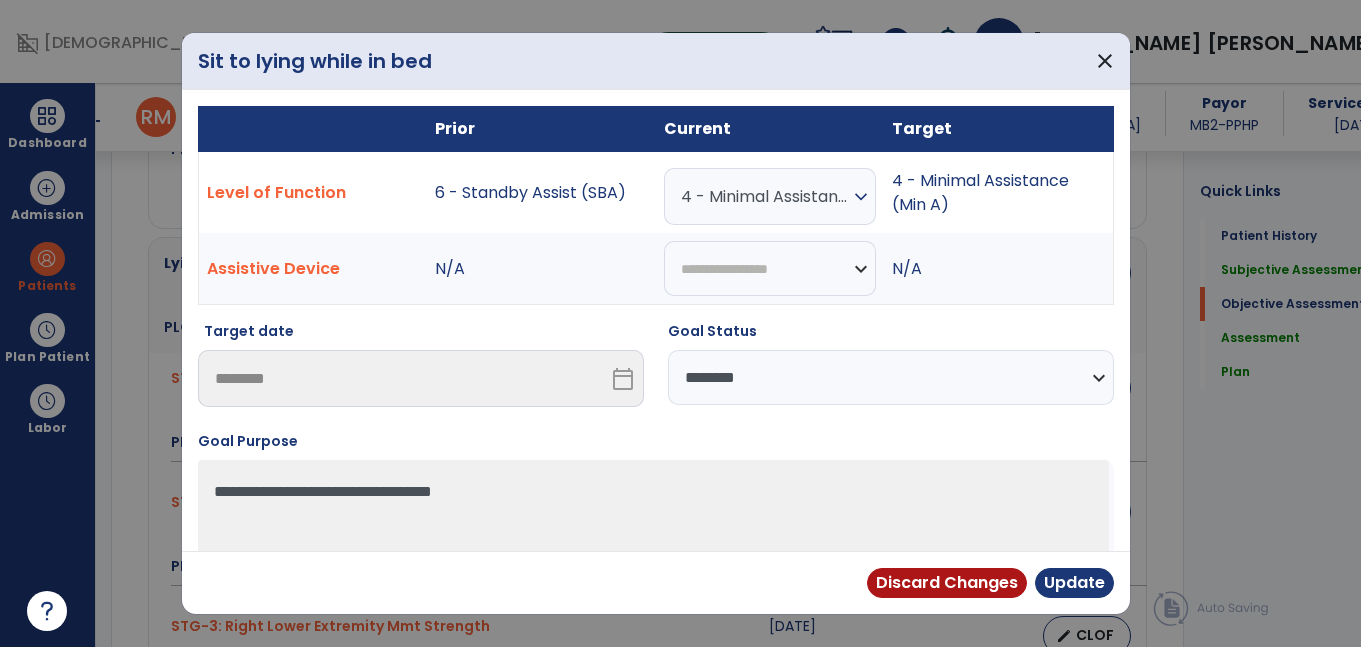 click on "**********" at bounding box center (891, 377) 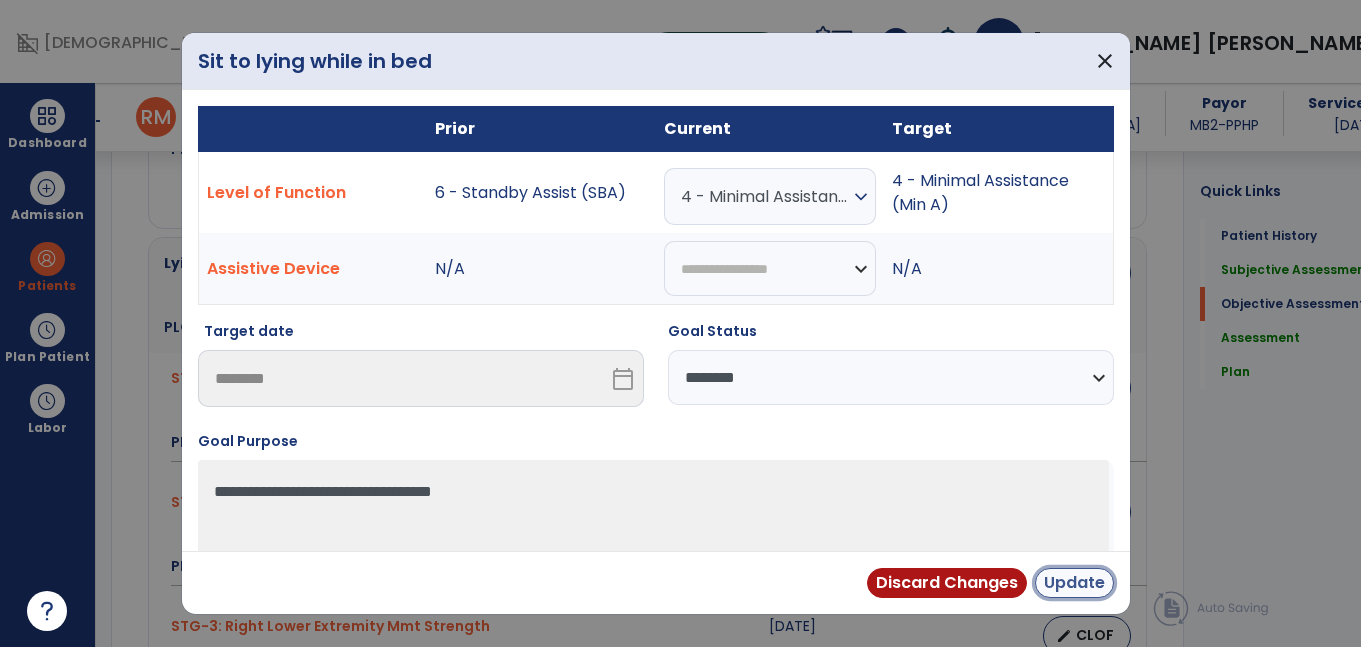 click on "Update" at bounding box center [1074, 583] 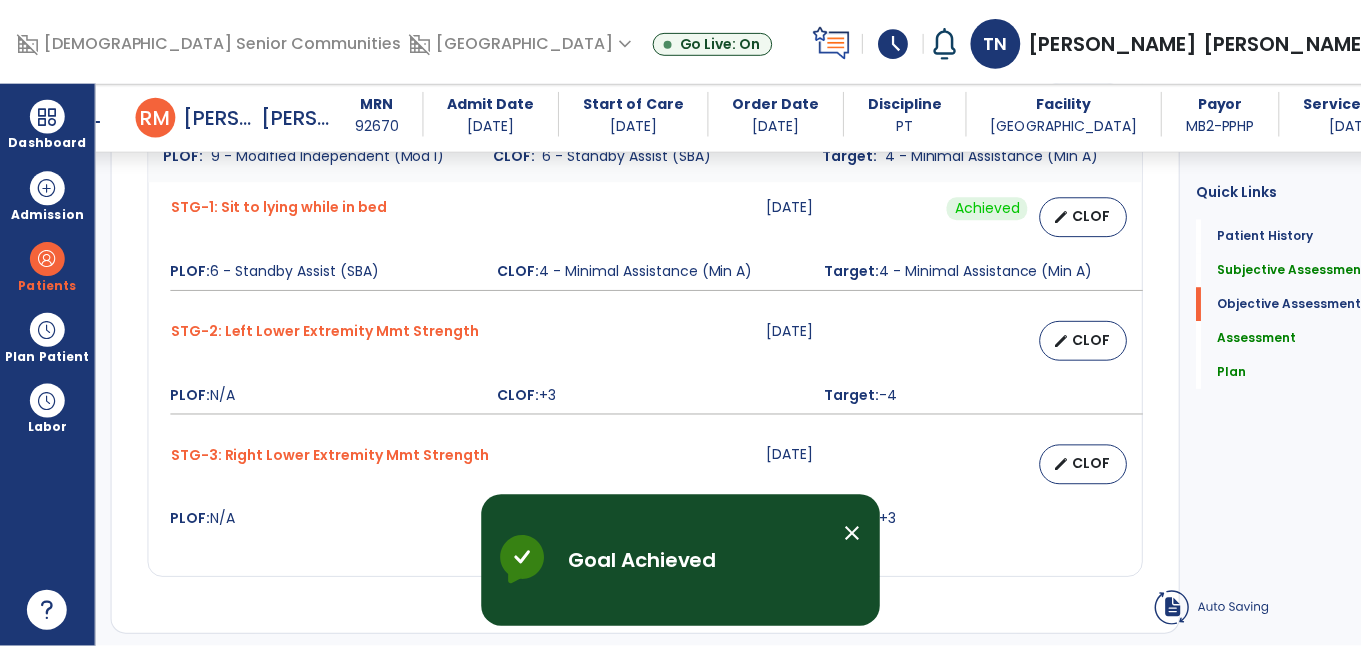 scroll, scrollTop: 1433, scrollLeft: 0, axis: vertical 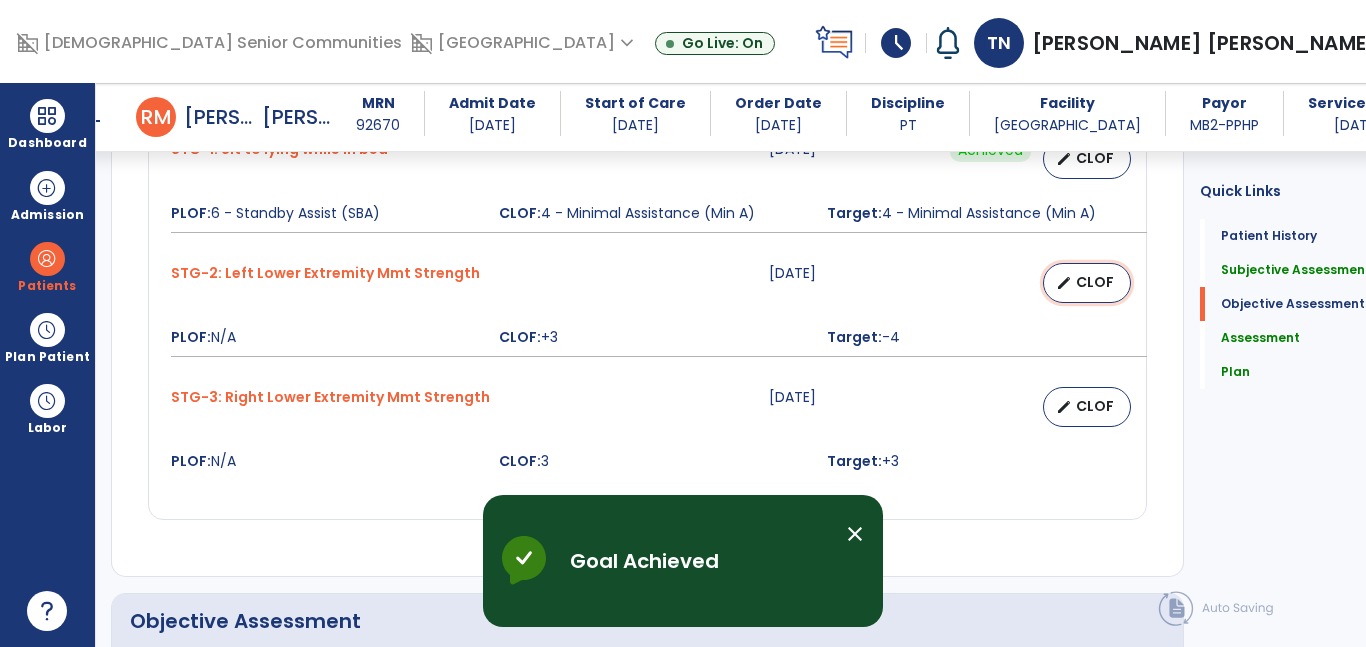 click on "CLOF" at bounding box center [1095, 282] 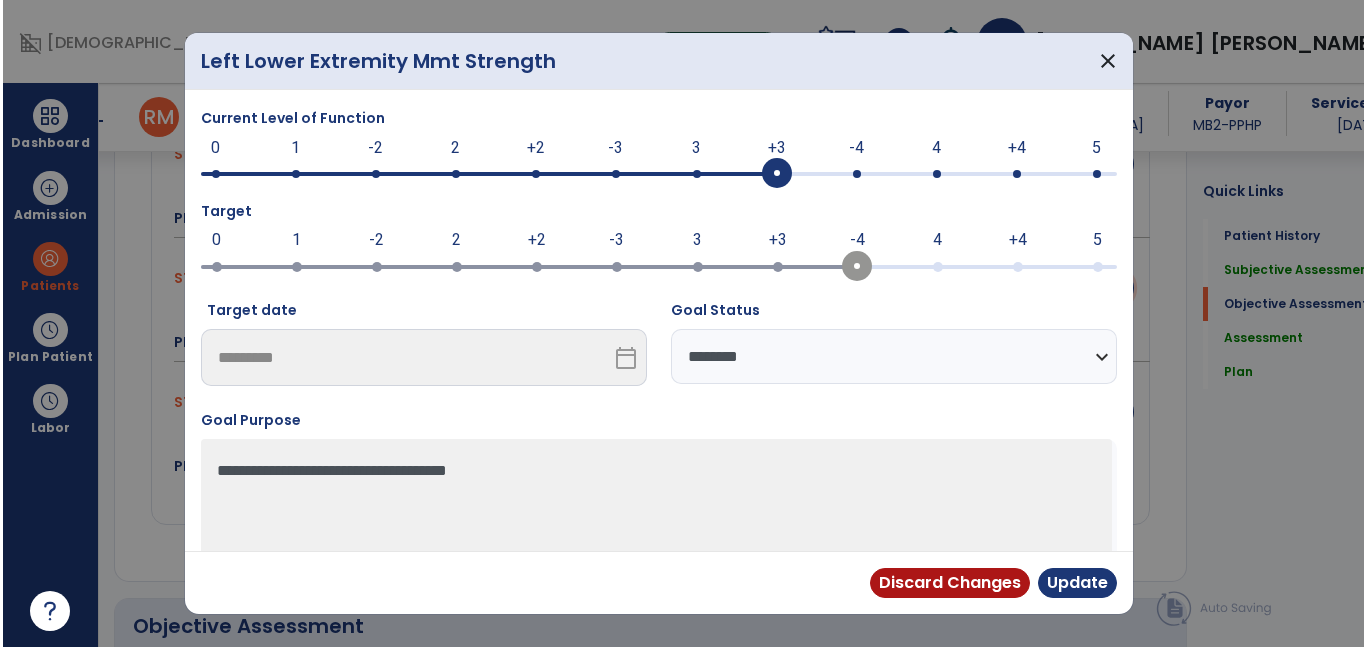 scroll, scrollTop: 1433, scrollLeft: 0, axis: vertical 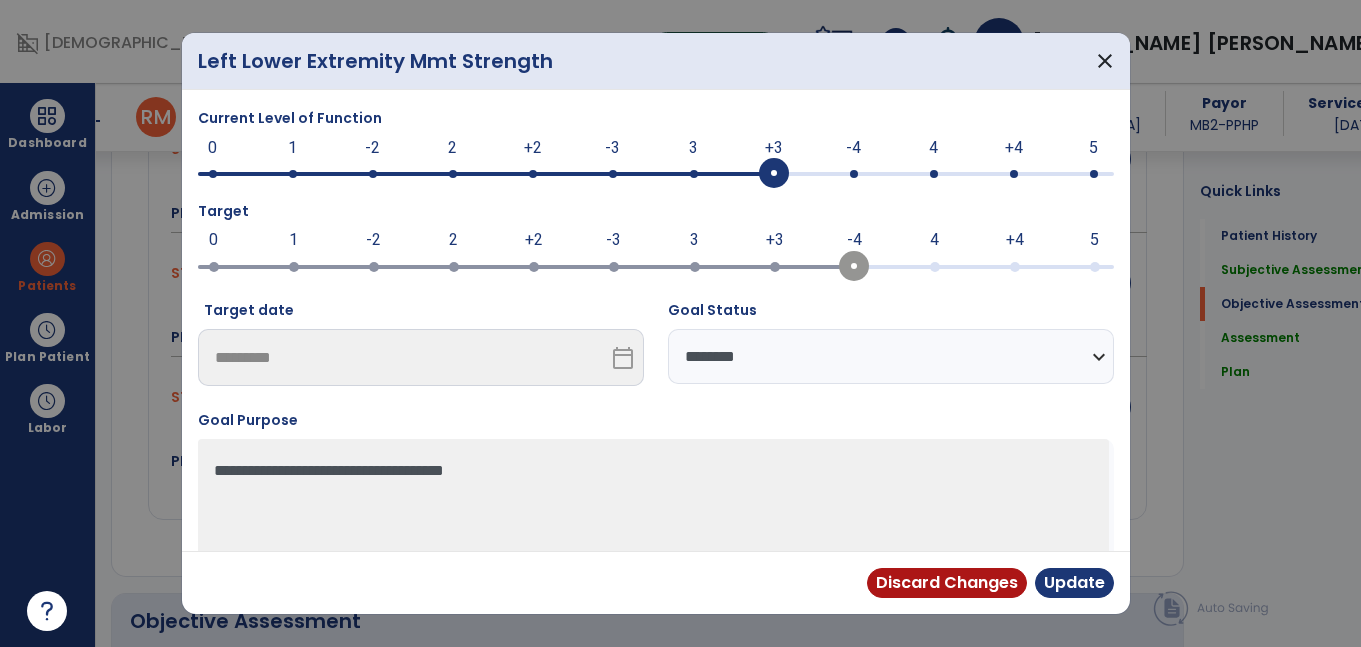 click on "-4" at bounding box center [853, 148] 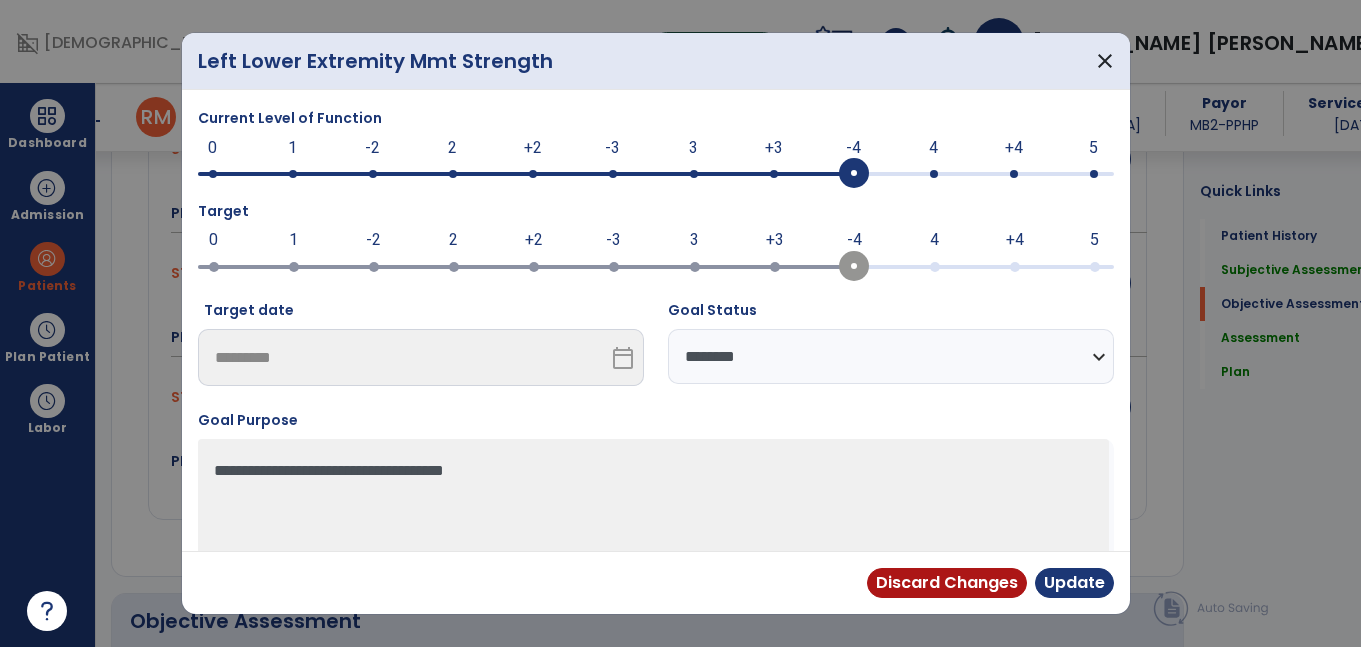 click on "**********" at bounding box center (891, 356) 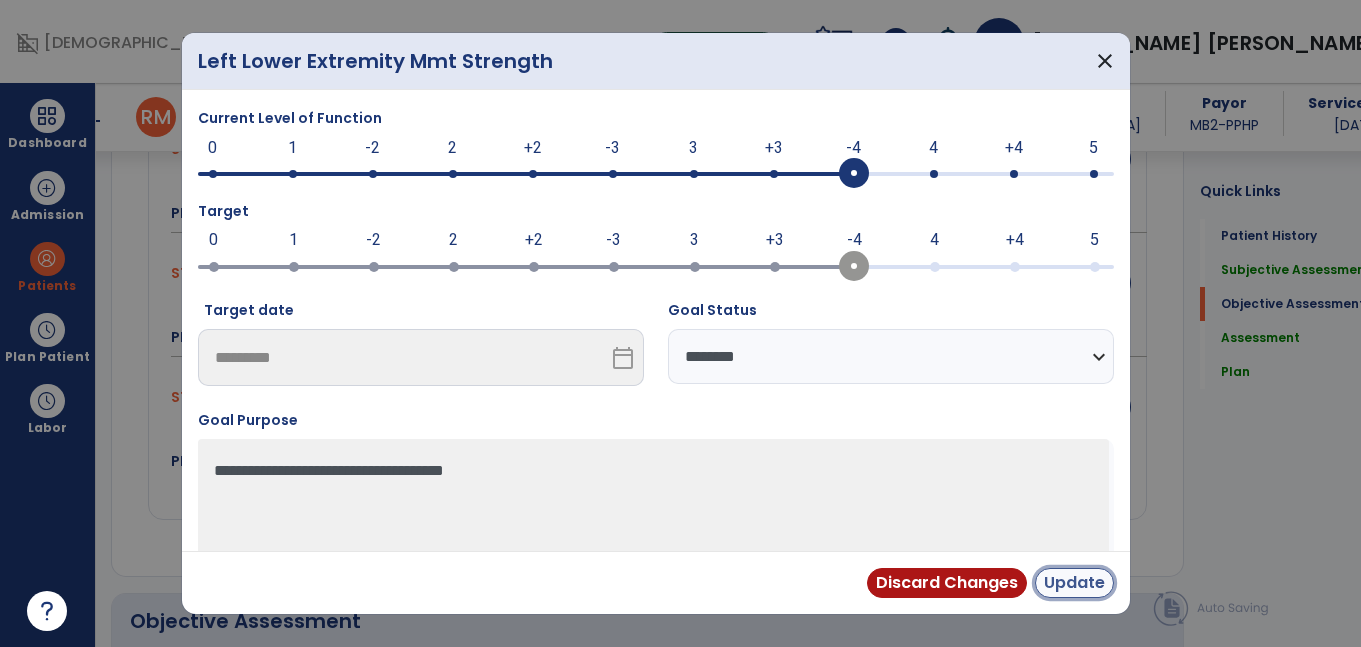 click on "Update" at bounding box center (1074, 583) 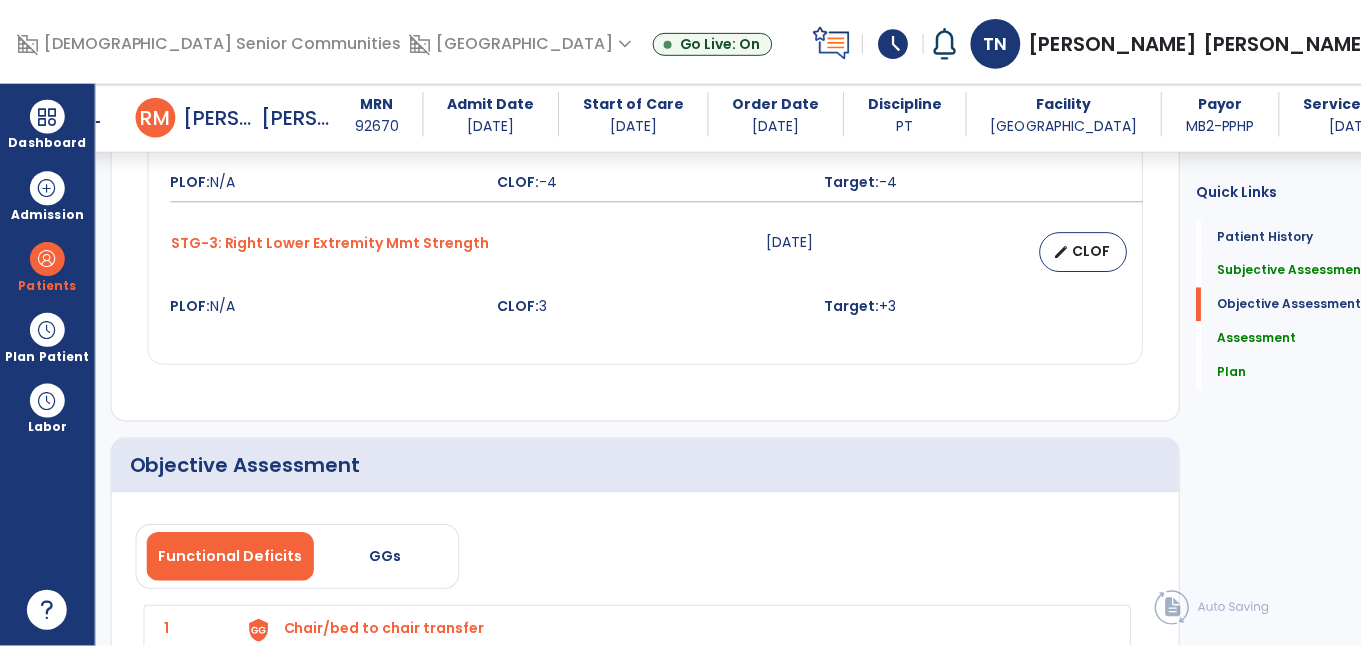 scroll, scrollTop: 1561, scrollLeft: 0, axis: vertical 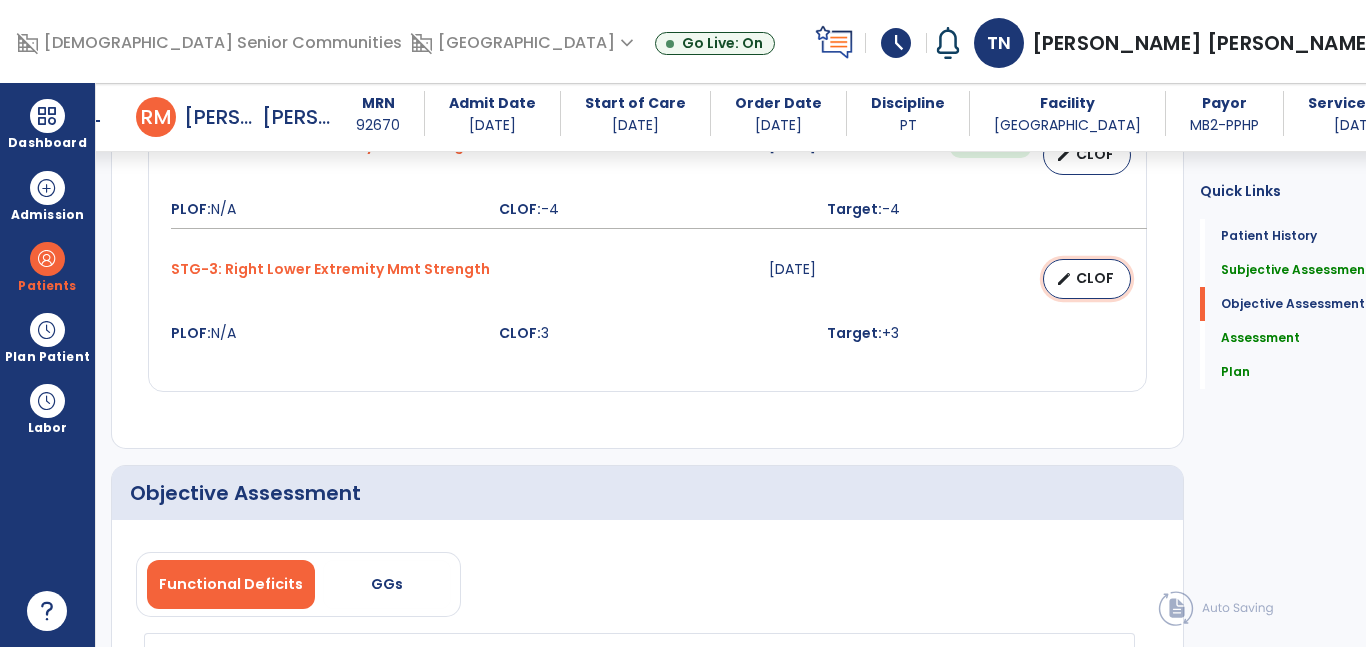 click on "CLOF" at bounding box center [1095, 278] 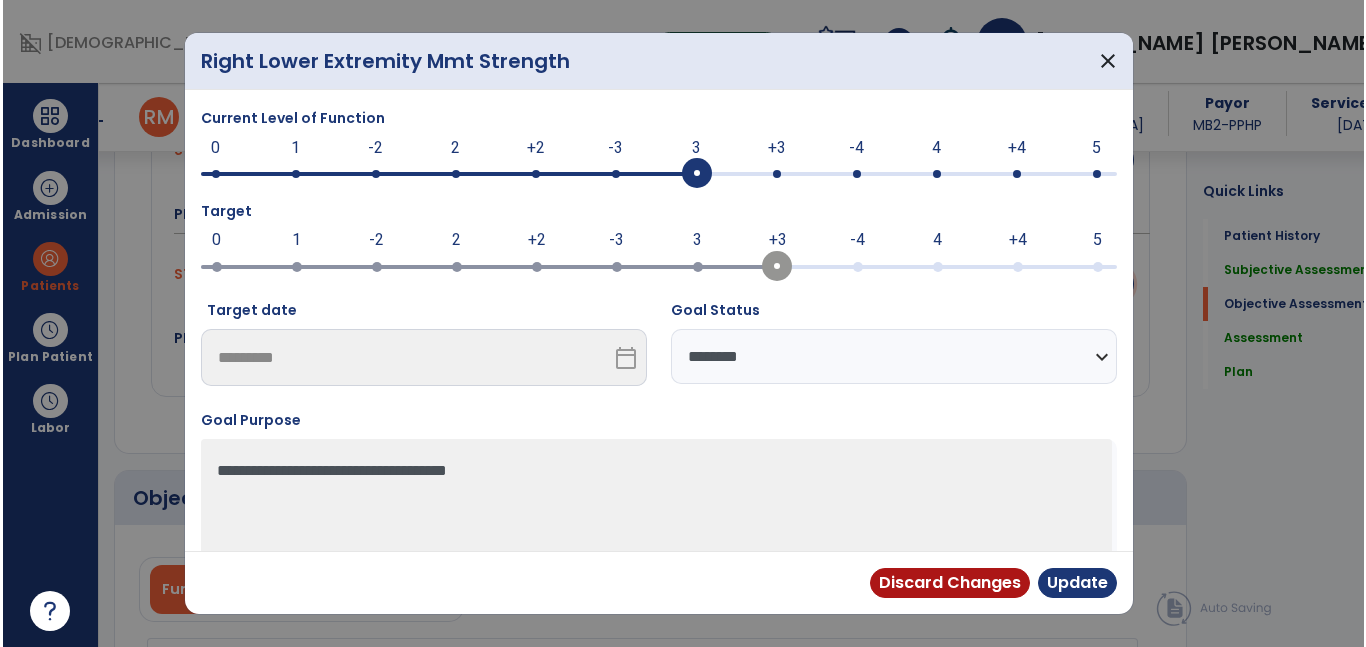 scroll, scrollTop: 1561, scrollLeft: 0, axis: vertical 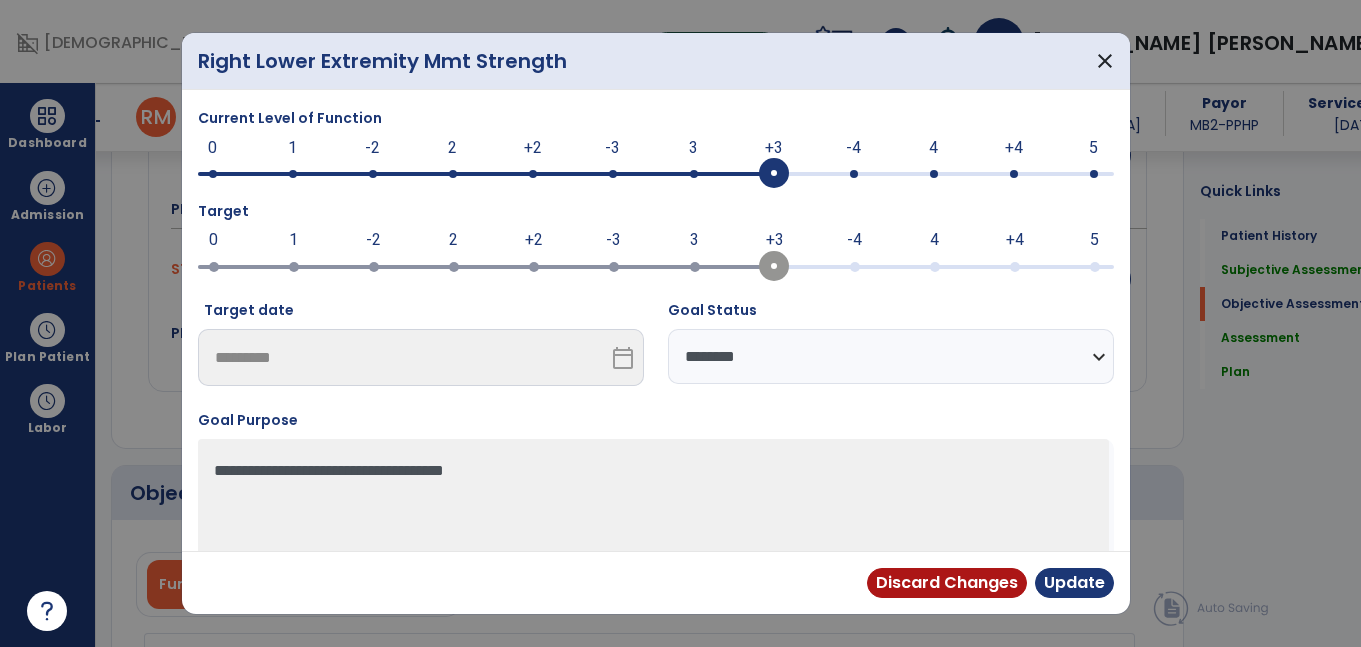 click on "+3" at bounding box center (774, 148) 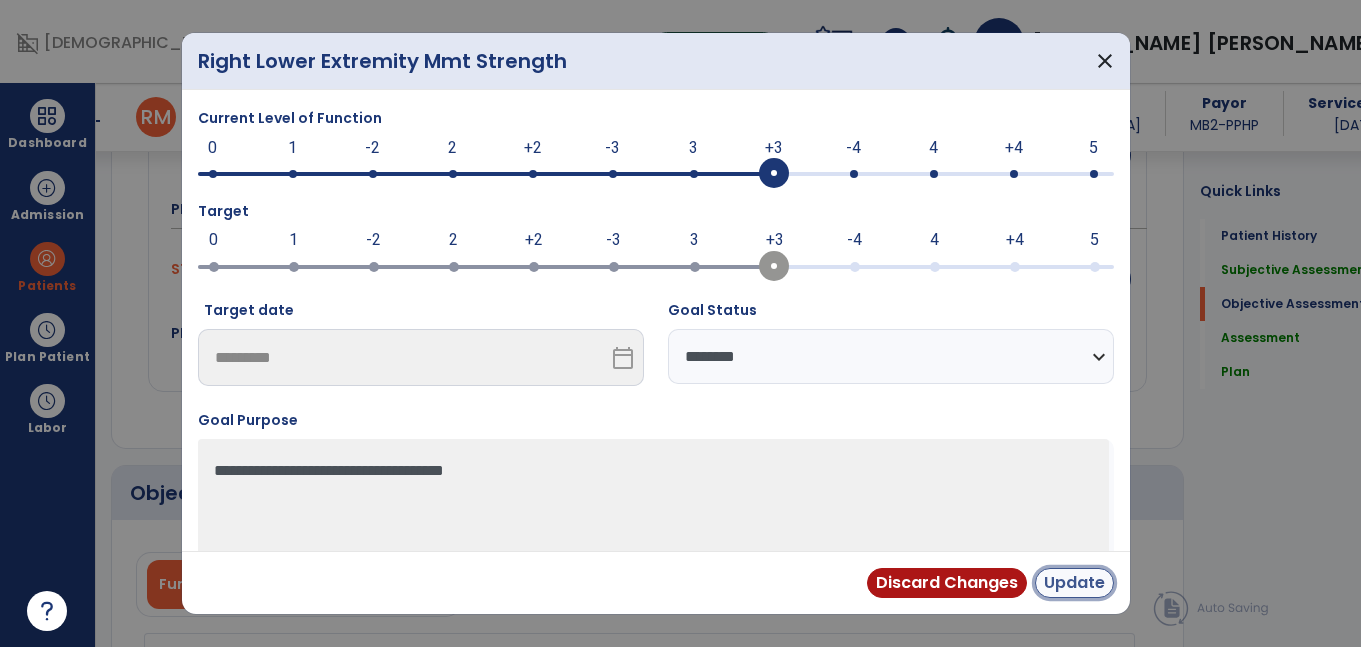 click on "Update" at bounding box center (1074, 583) 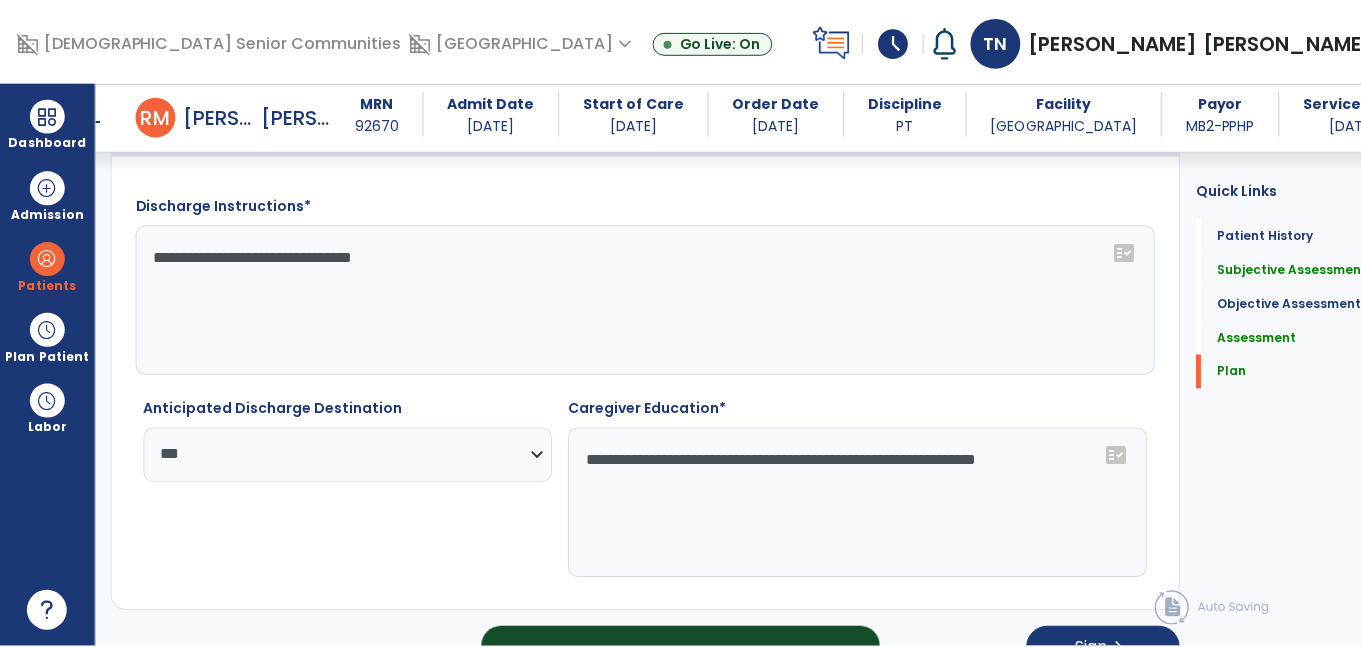 scroll, scrollTop: 2959, scrollLeft: 0, axis: vertical 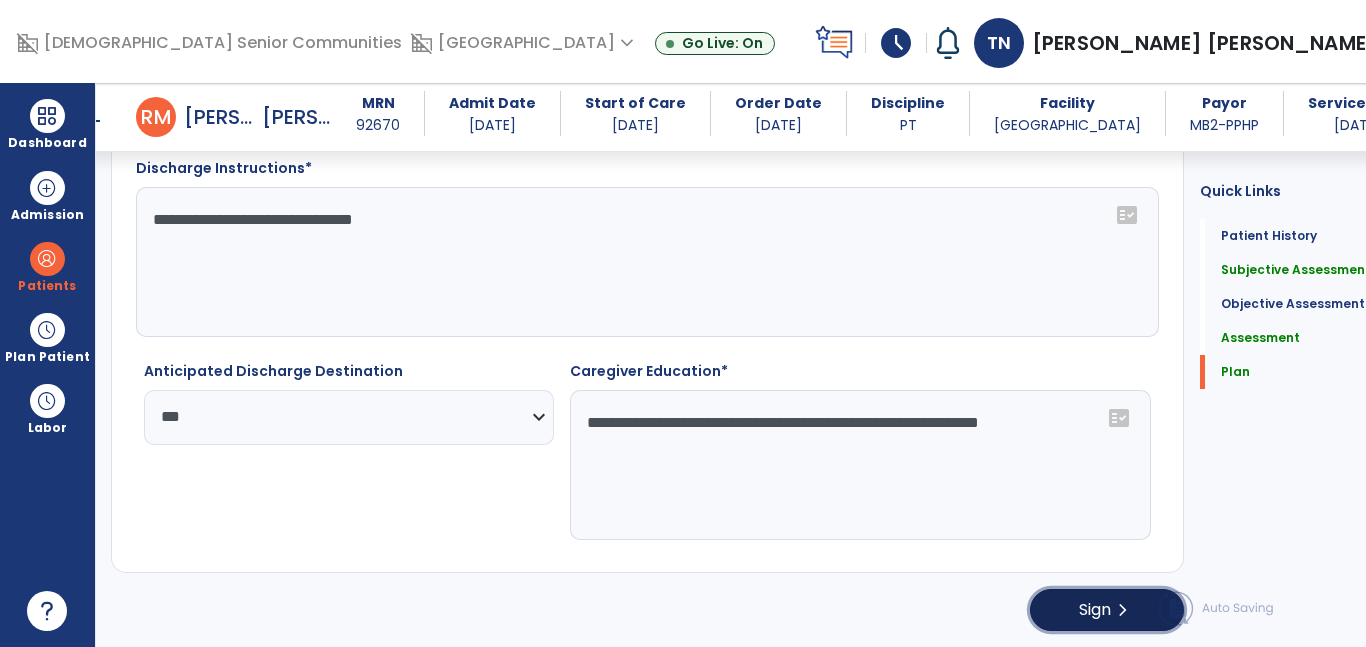 click on "Sign" 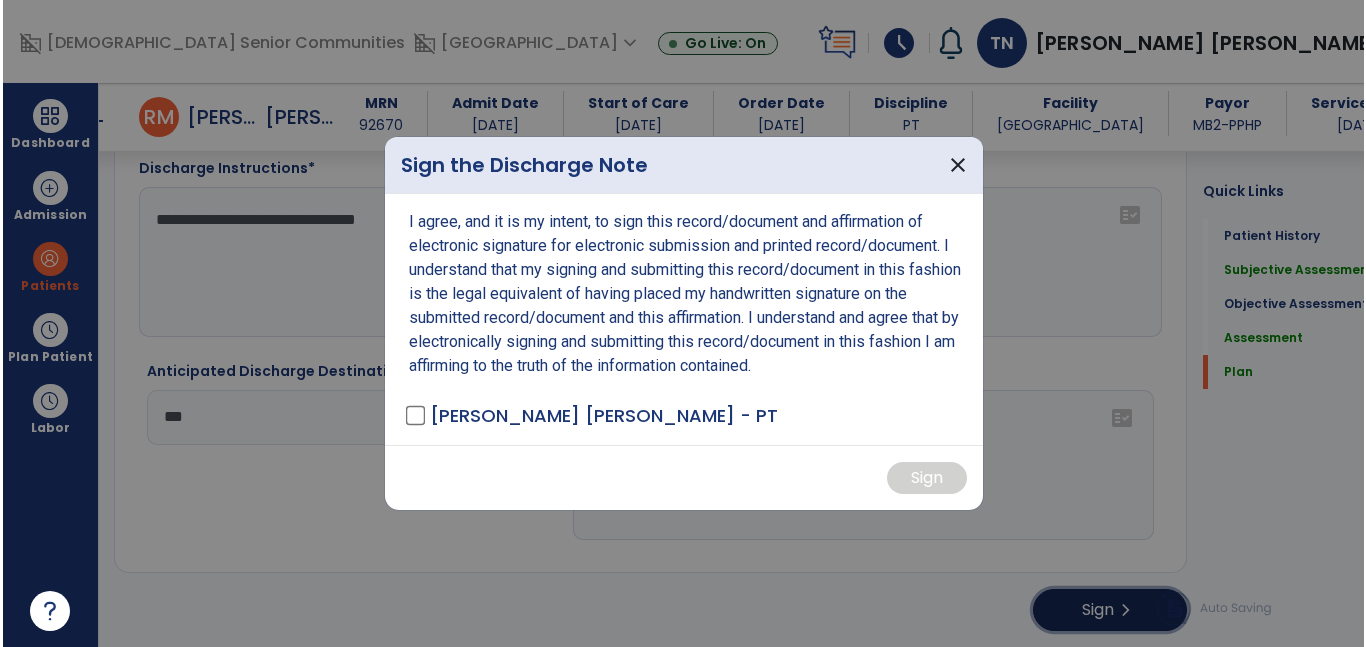 scroll, scrollTop: 2959, scrollLeft: 0, axis: vertical 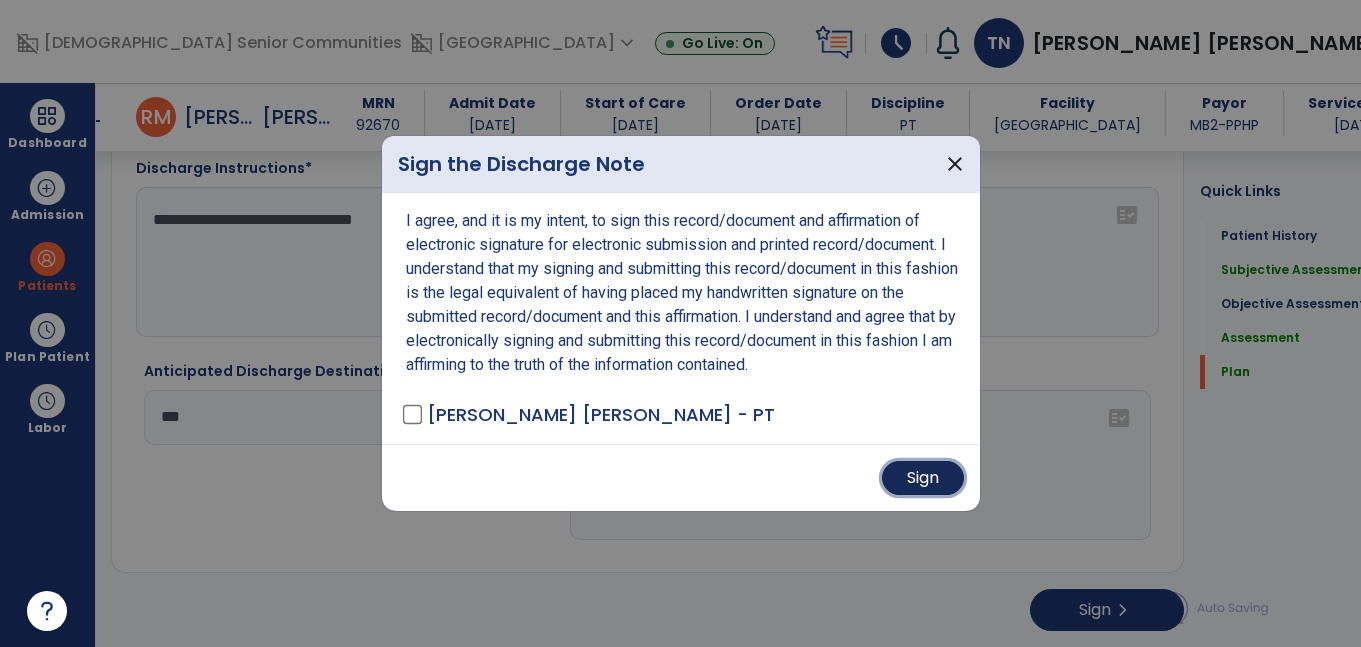 click on "Sign" at bounding box center [923, 478] 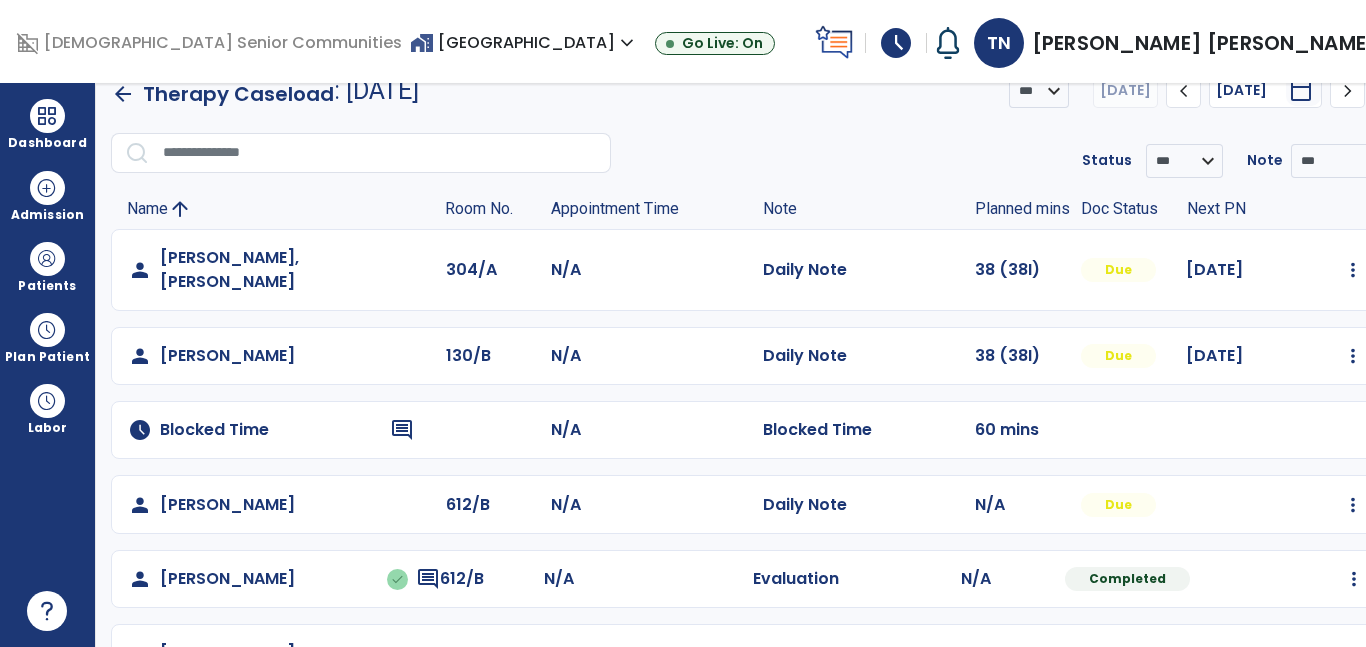 scroll, scrollTop: 0, scrollLeft: 0, axis: both 